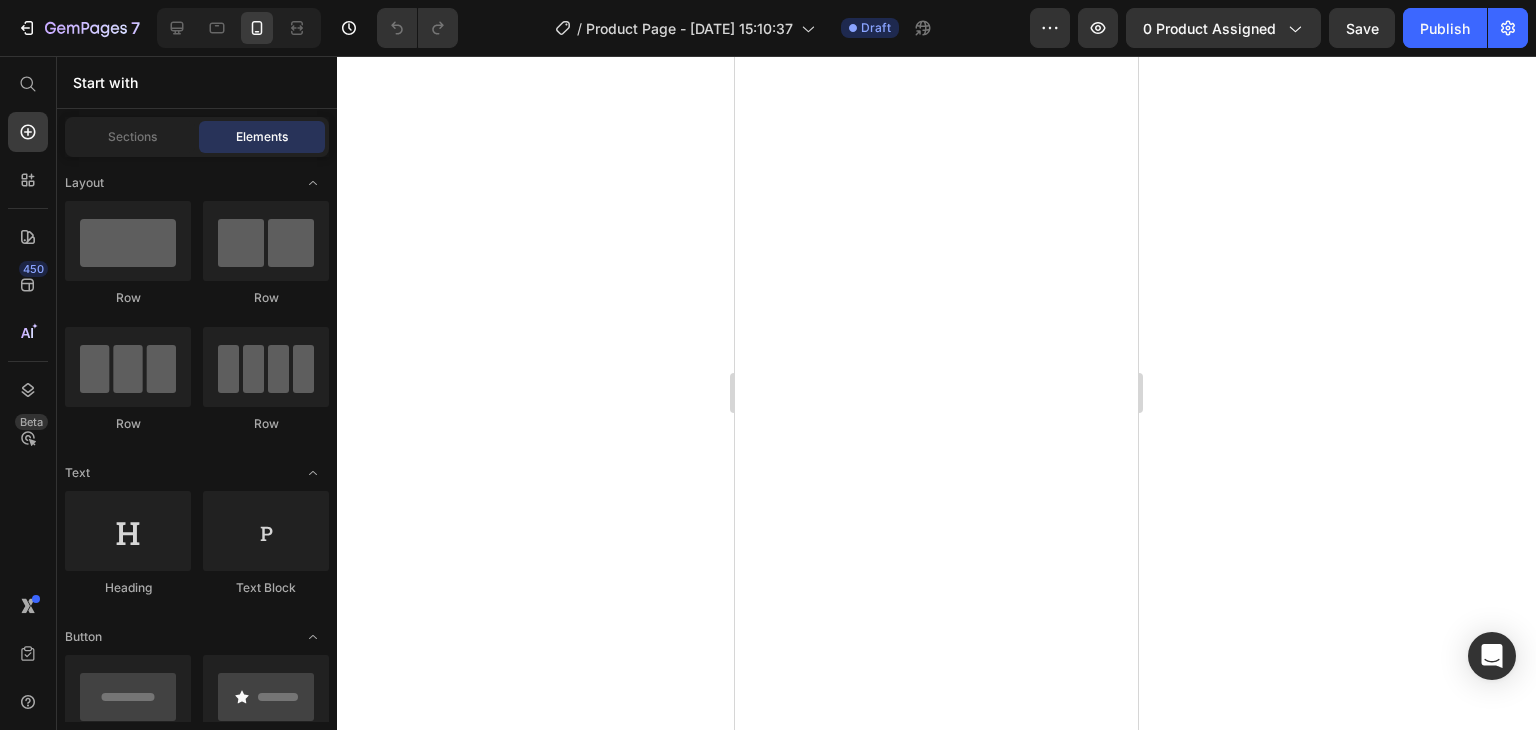 scroll, scrollTop: 0, scrollLeft: 0, axis: both 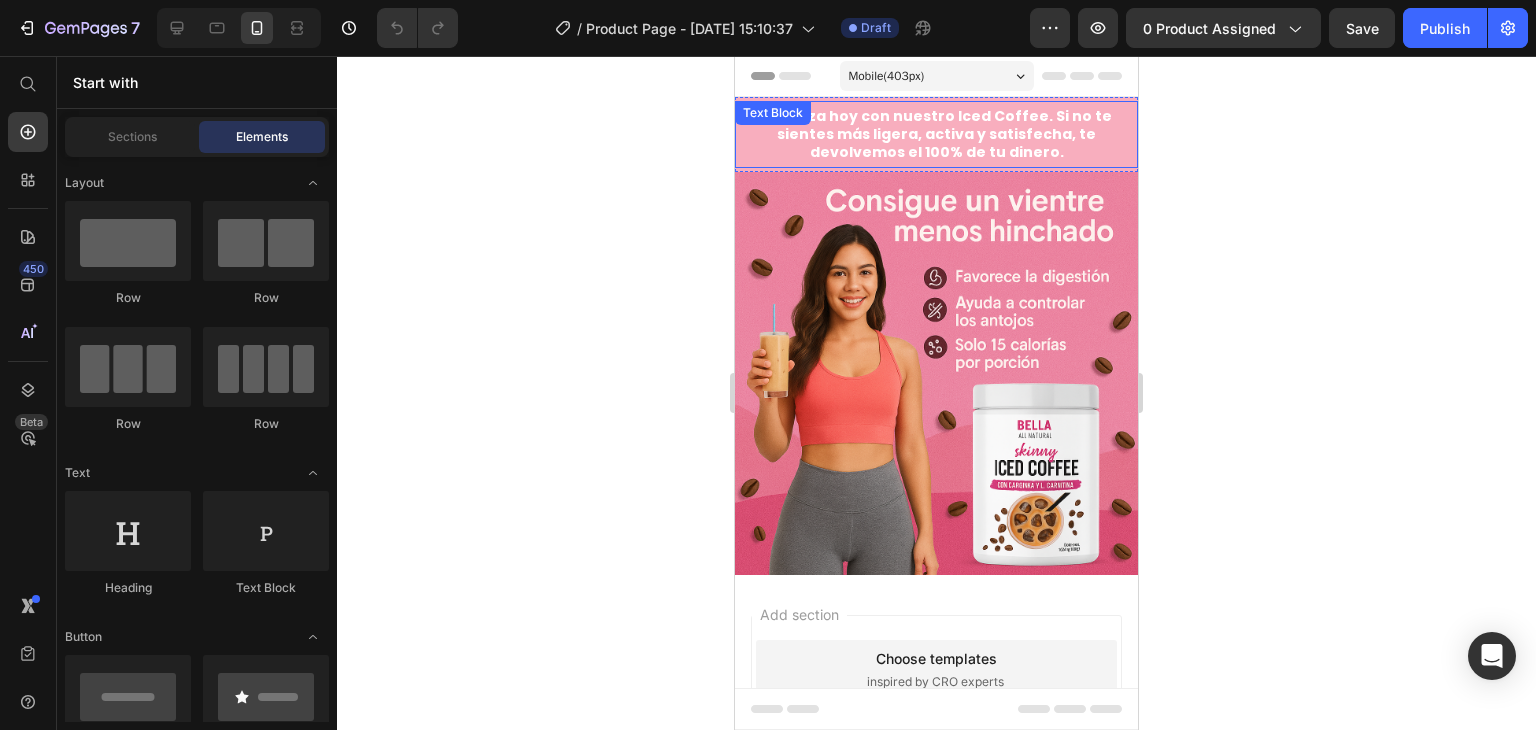 click on "Empieza hoy con nuestro Iced Coffee. Si no te sientes más ligera, activa y satisfecha, te devolvemos el 100% de tu dinero. Text Block" at bounding box center (936, 134) 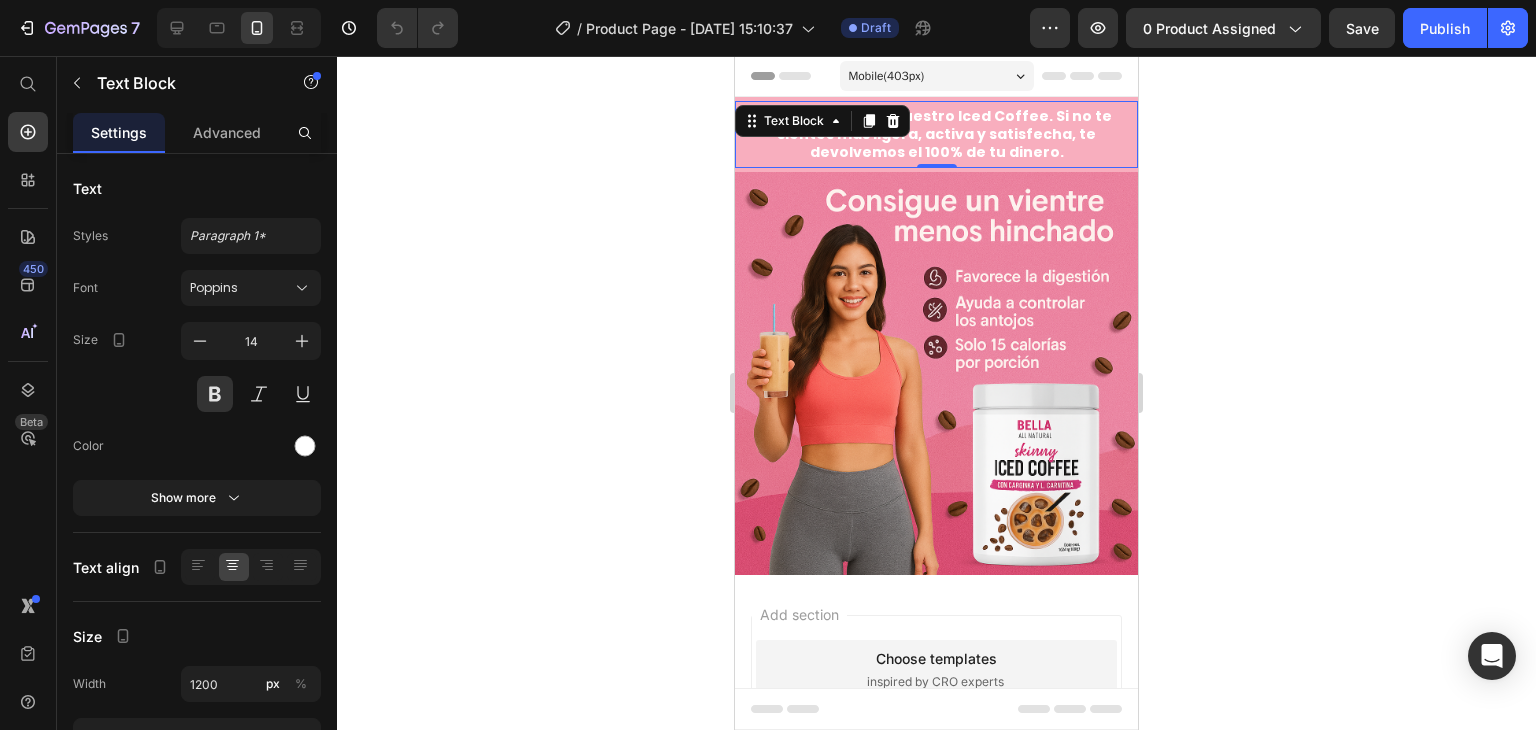click on "Empieza hoy con nuestro Iced Coffee. Si no te sientes más ligera, activa y satisfecha, te devolvemos el 100% de tu dinero. Text Block   0" at bounding box center [936, 134] 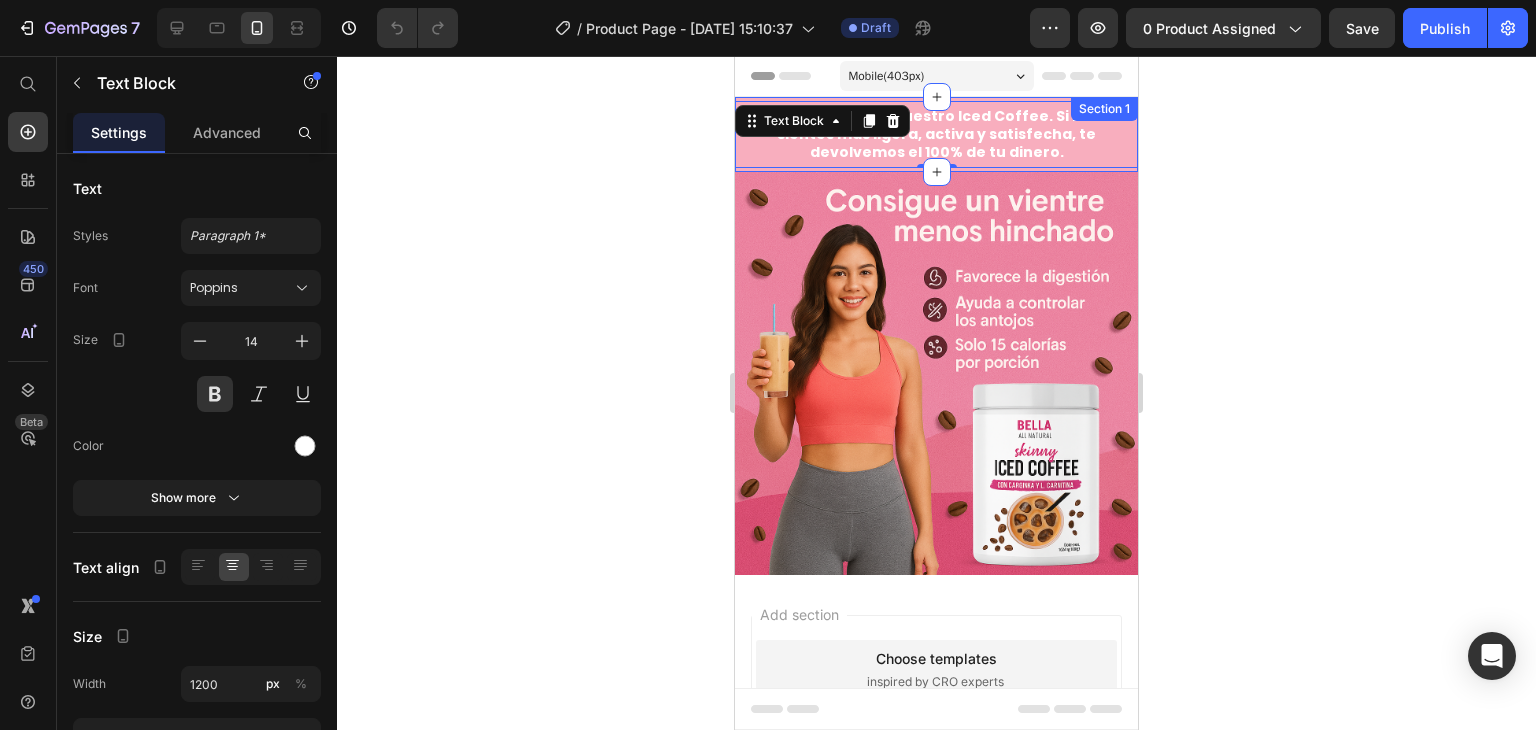 click on "Empieza hoy con nuestro Iced Coffee. Si no te sientes más ligera, activa y satisfecha, te devolvemos el 100% de tu dinero. Text Block   0 Section 1" at bounding box center [936, 134] 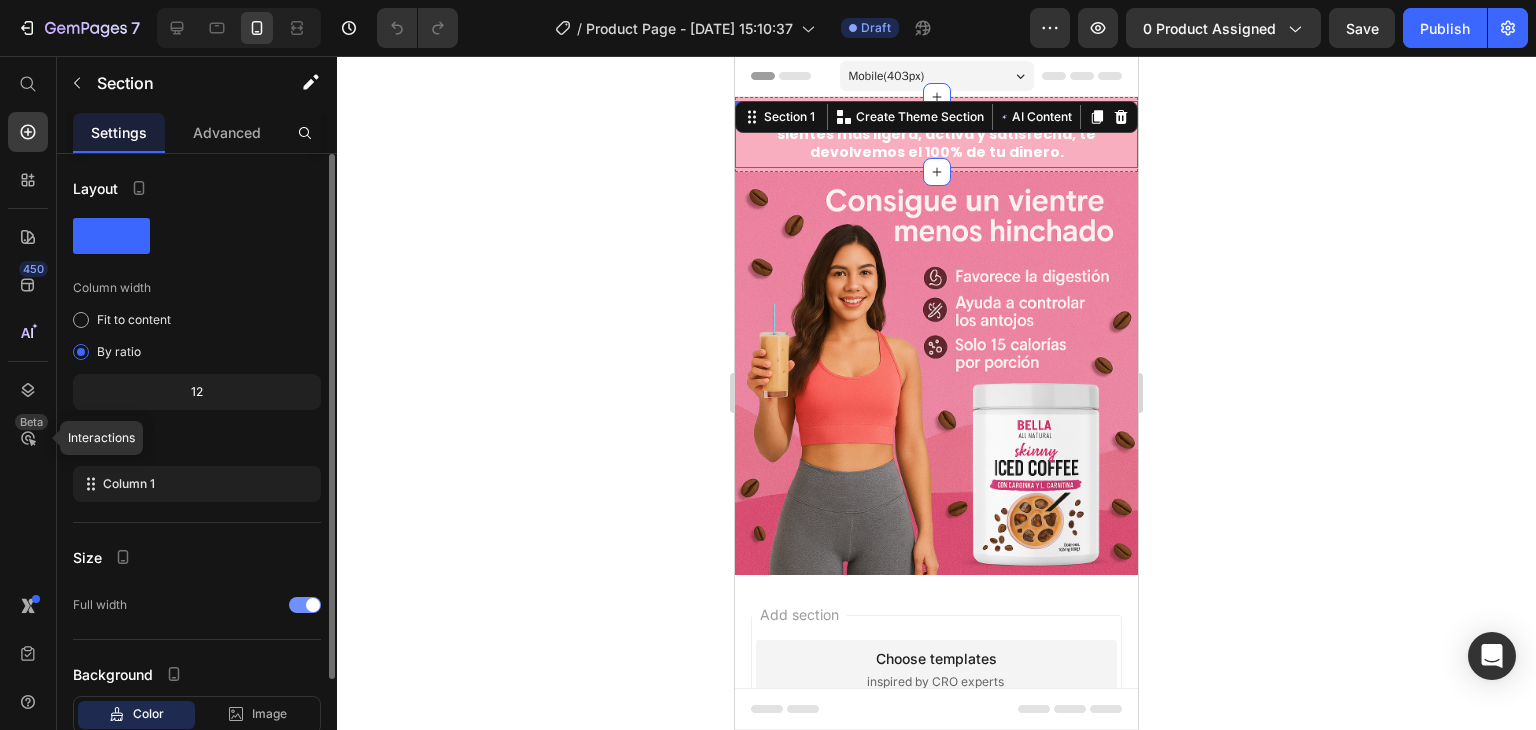 scroll, scrollTop: 129, scrollLeft: 0, axis: vertical 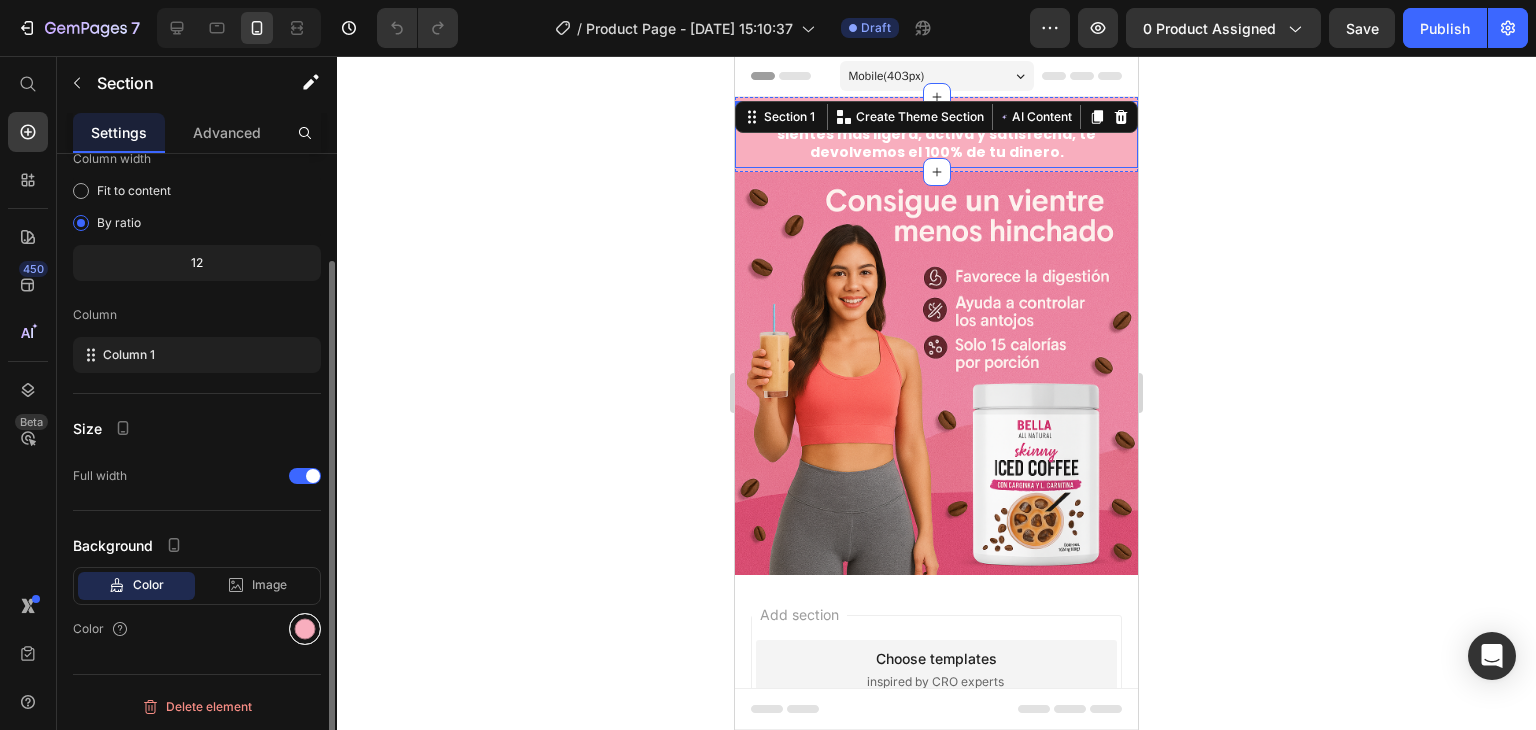 click at bounding box center [305, 629] 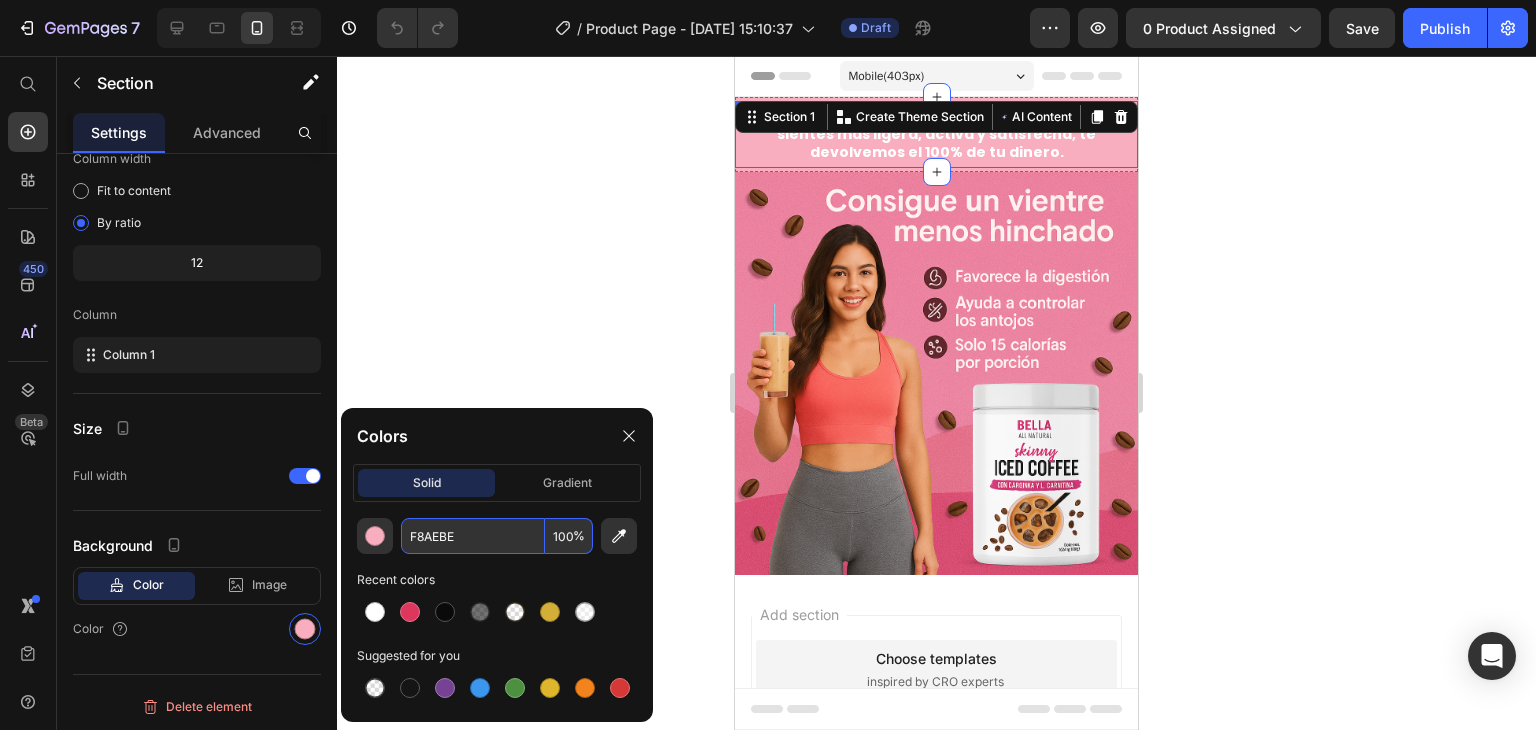 click on "F8AEBE" at bounding box center (473, 536) 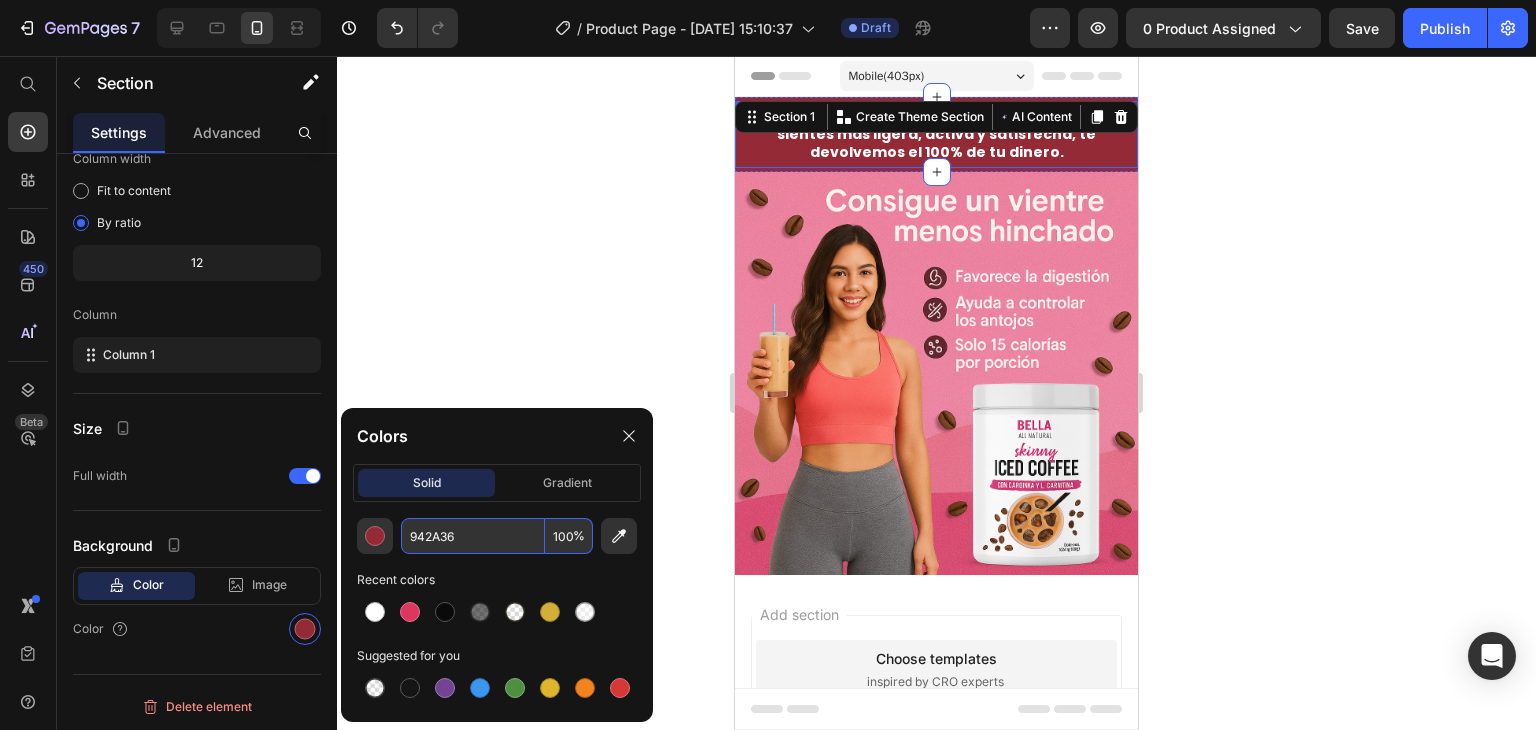 type on "942A36" 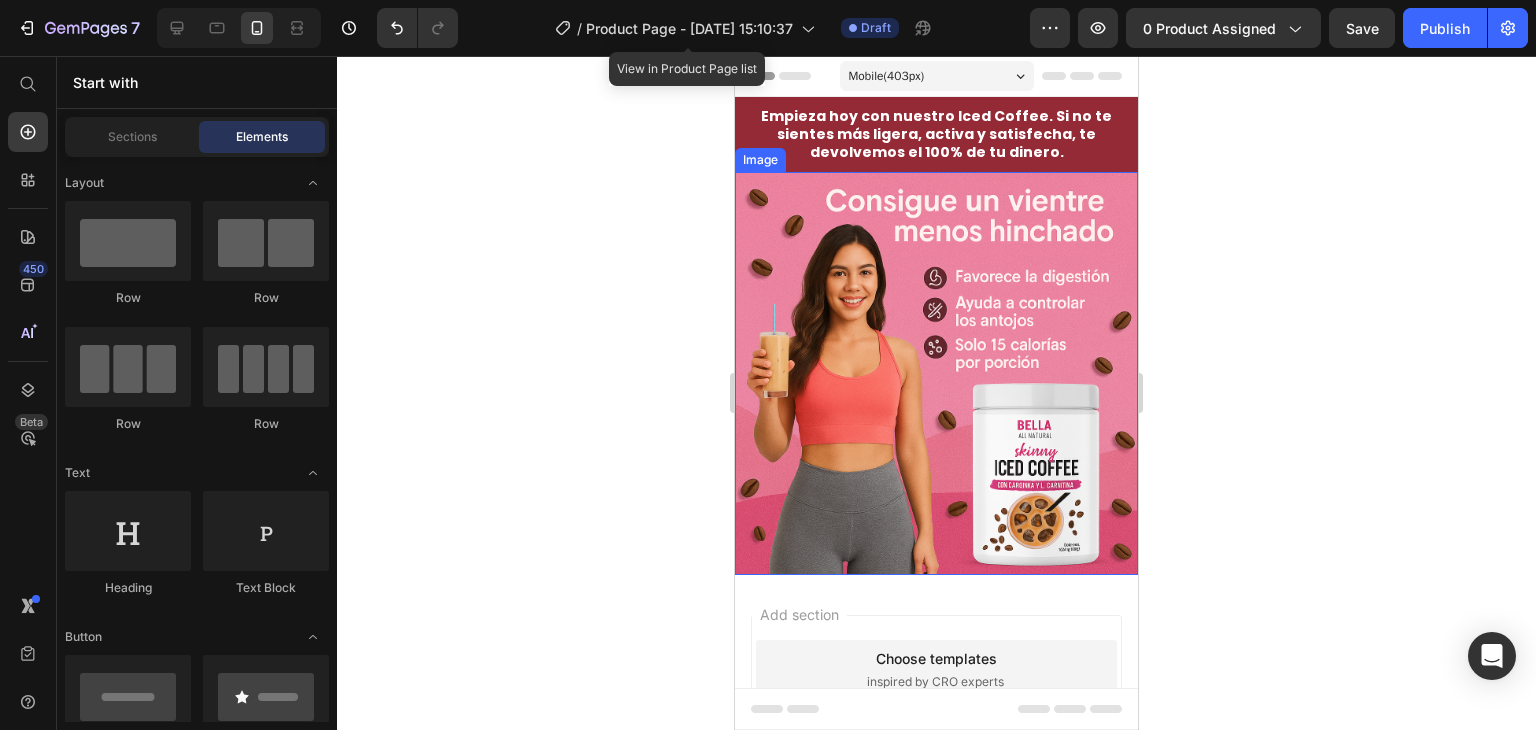 click at bounding box center (936, 373) 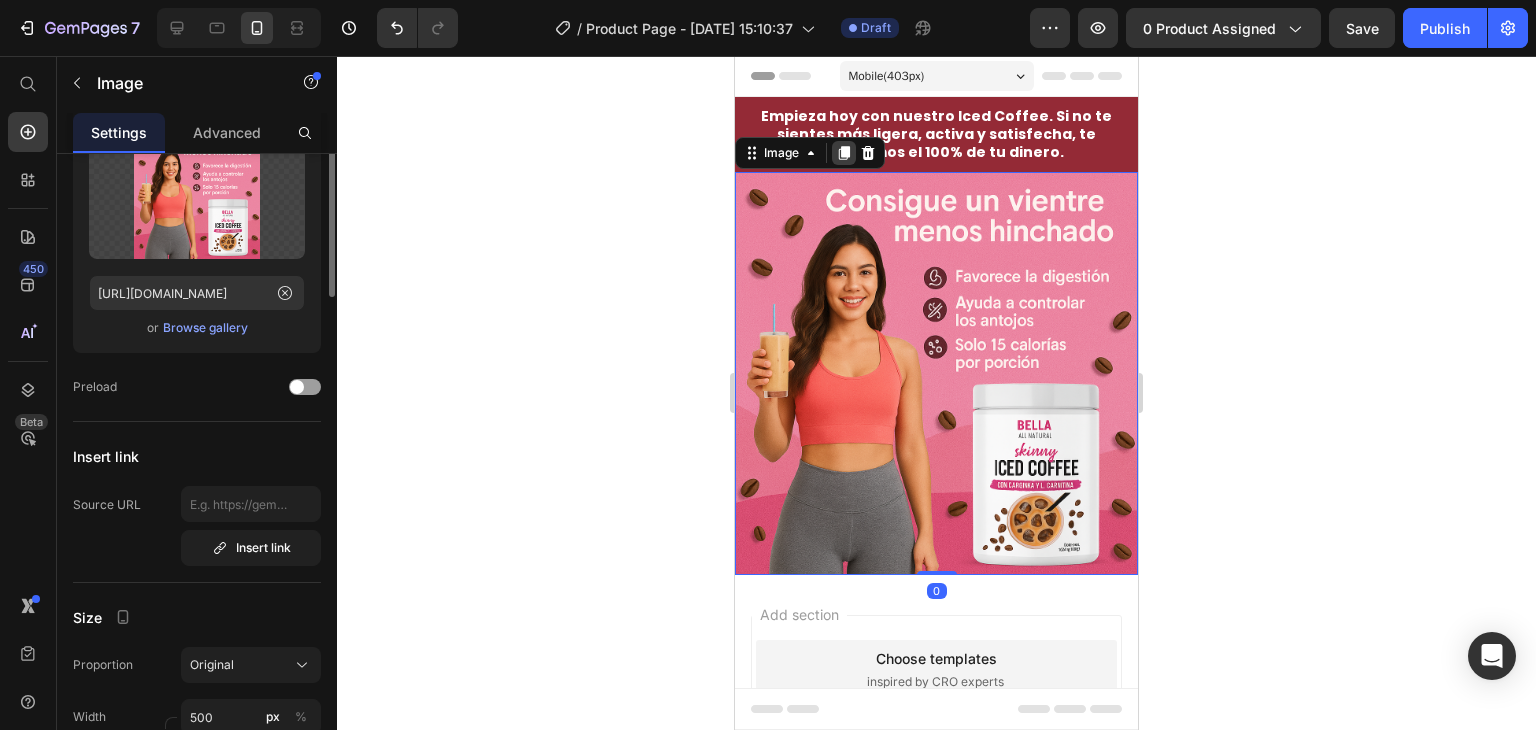 scroll, scrollTop: 0, scrollLeft: 0, axis: both 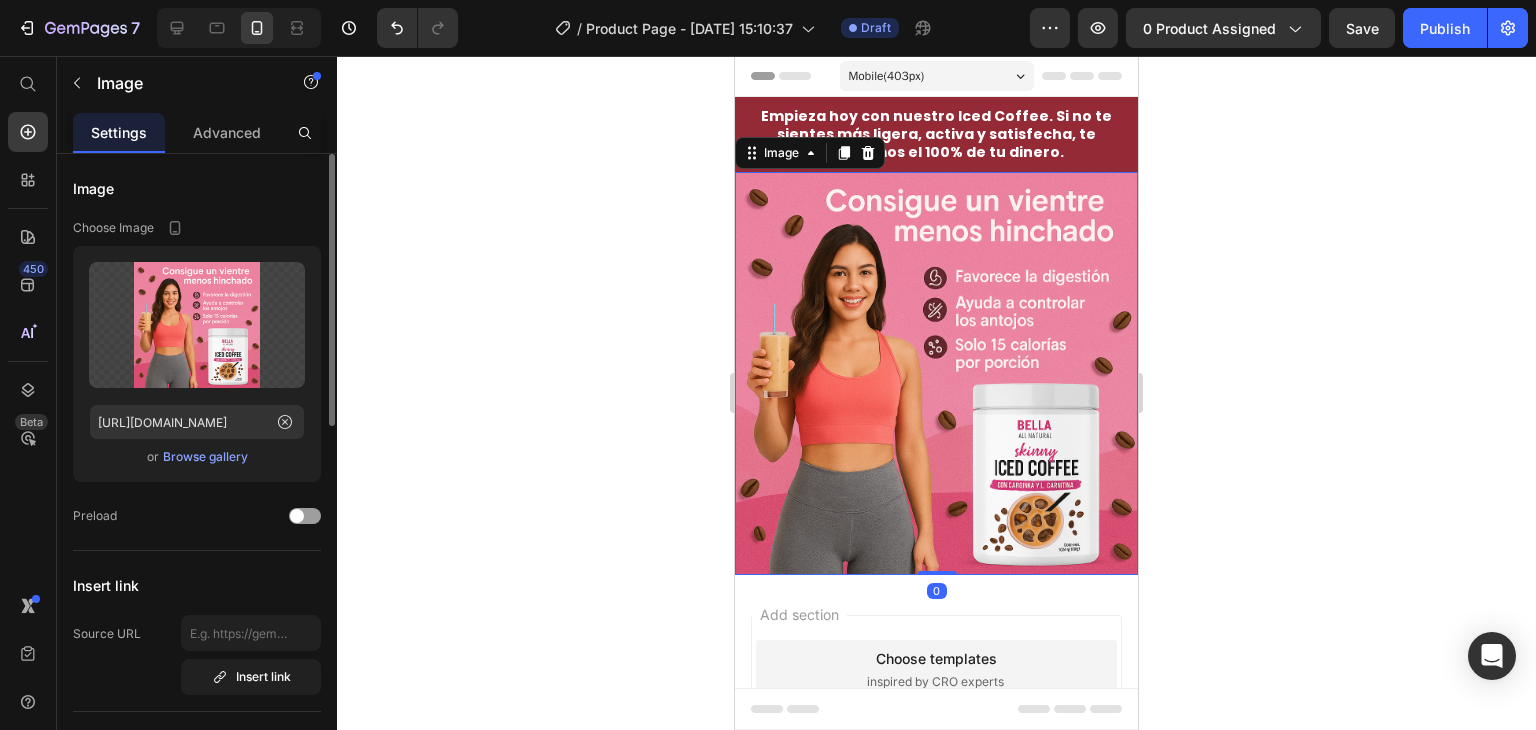 click 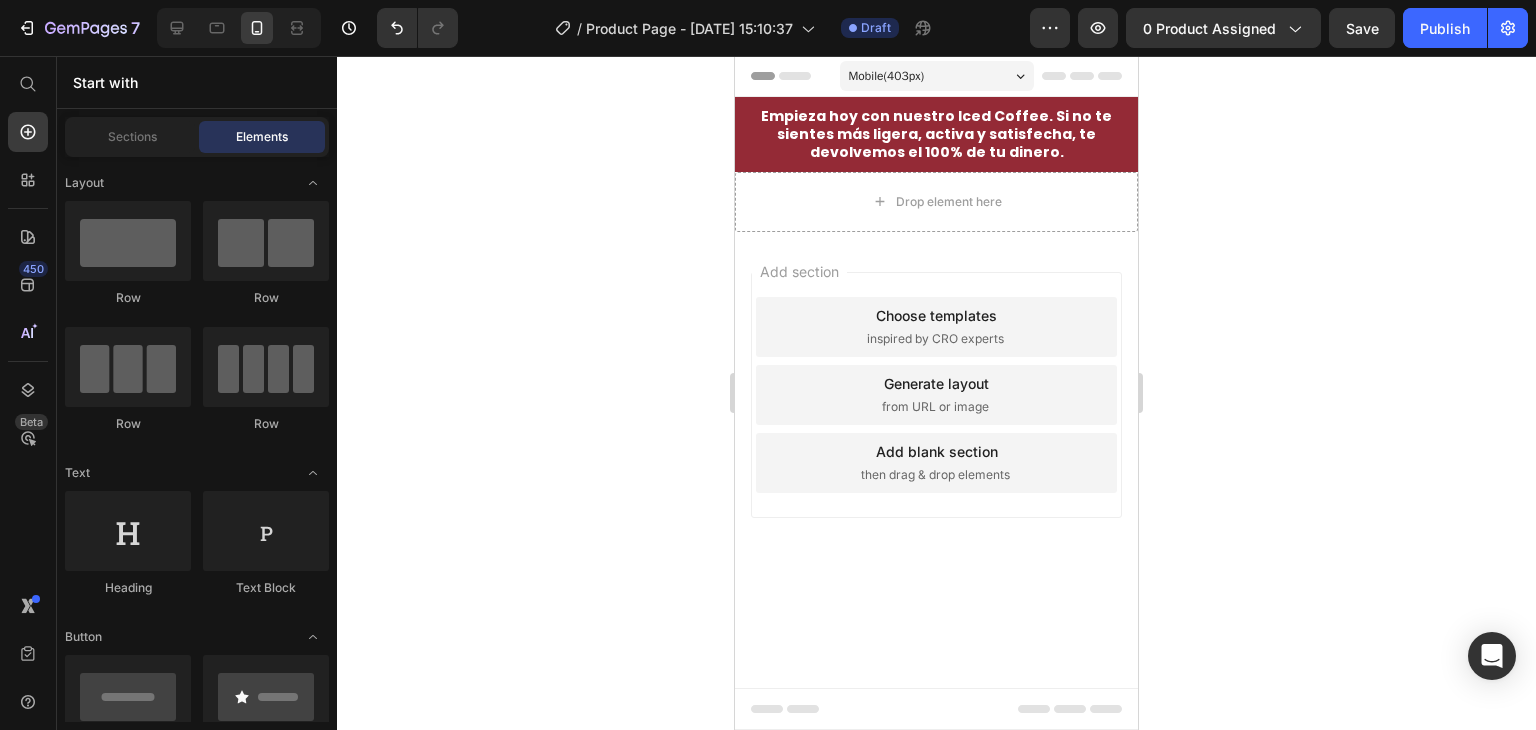 click on "Add section Choose templates inspired by CRO experts Generate layout from URL or image Add blank section then drag & drop elements" at bounding box center [936, 423] 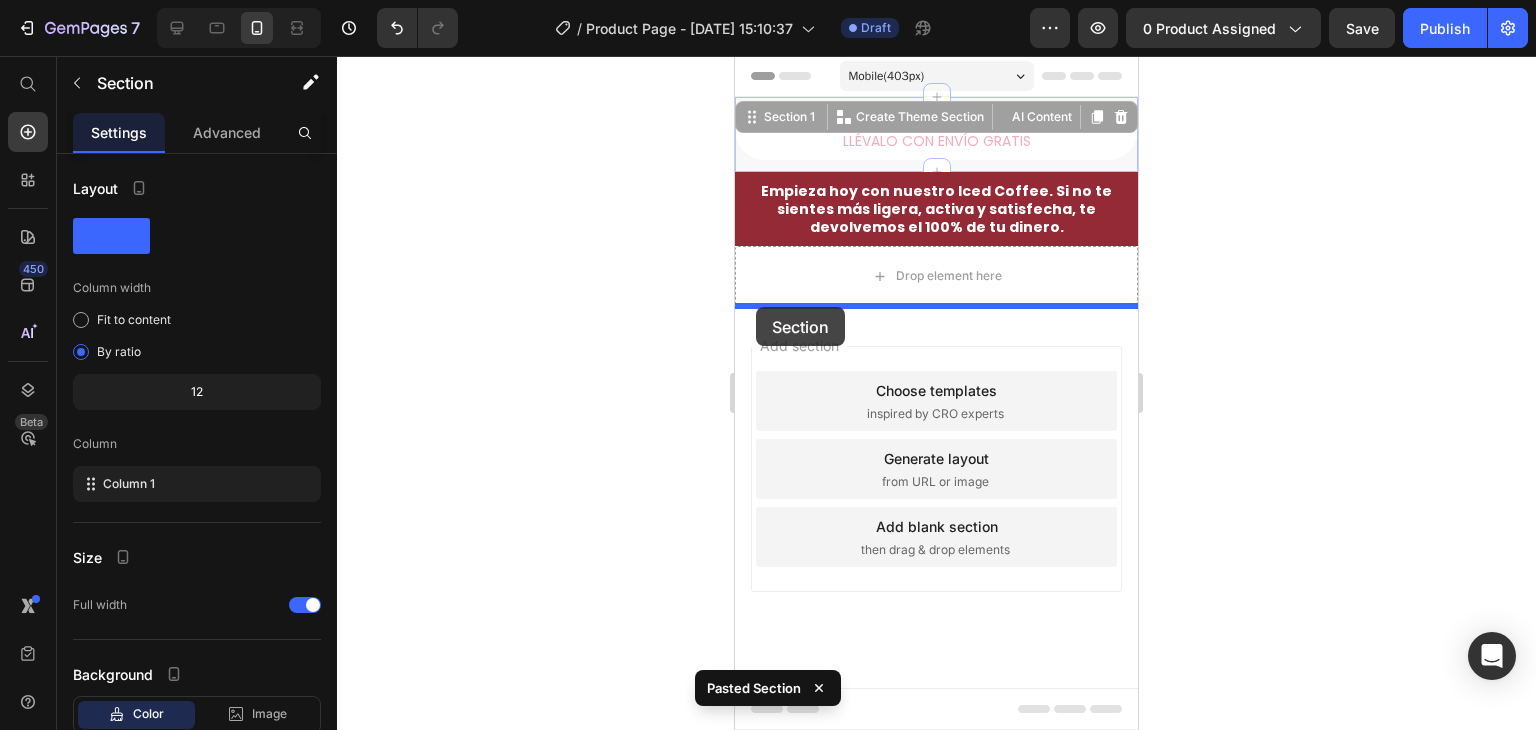 drag, startPoint x: 747, startPoint y: 170, endPoint x: 756, endPoint y: 307, distance: 137.2953 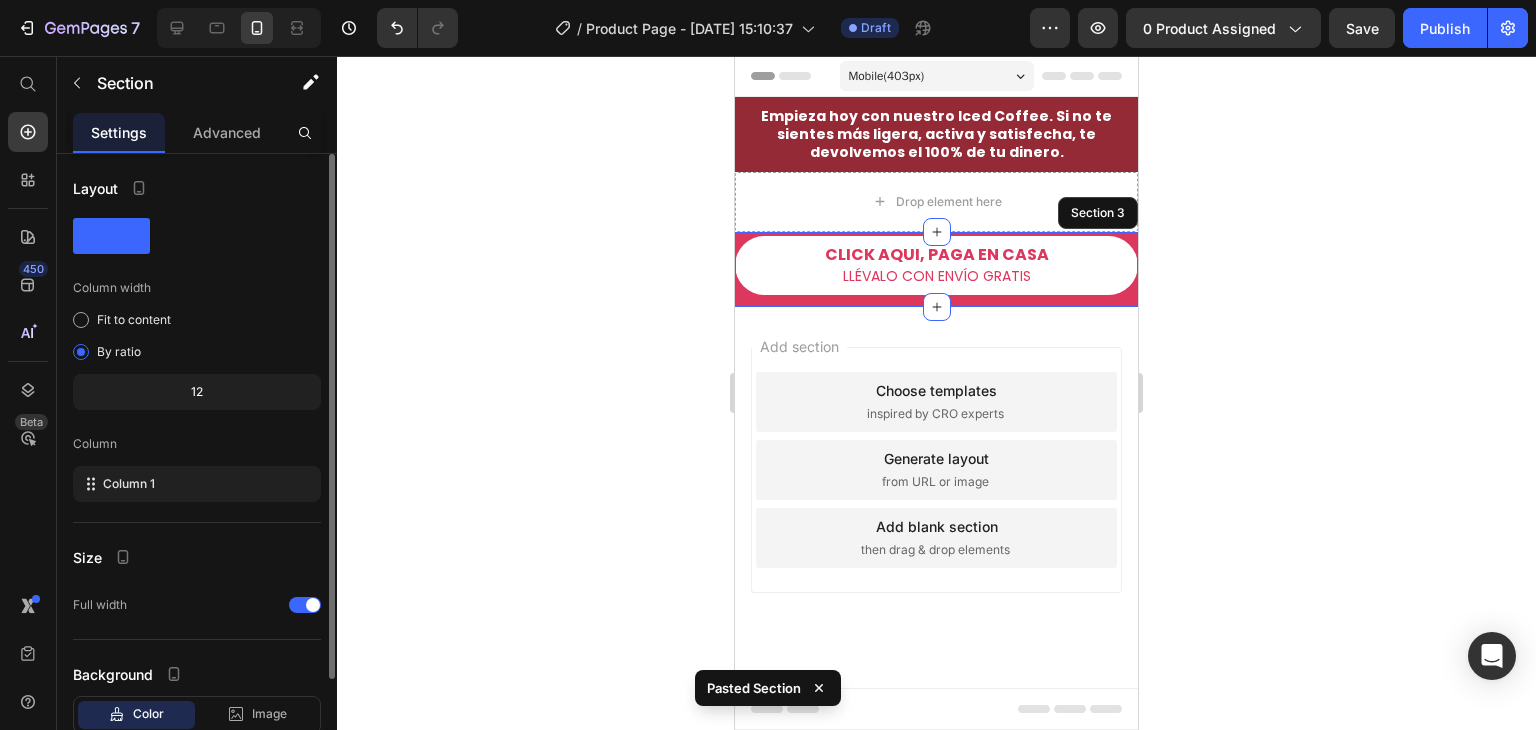 scroll, scrollTop: 129, scrollLeft: 0, axis: vertical 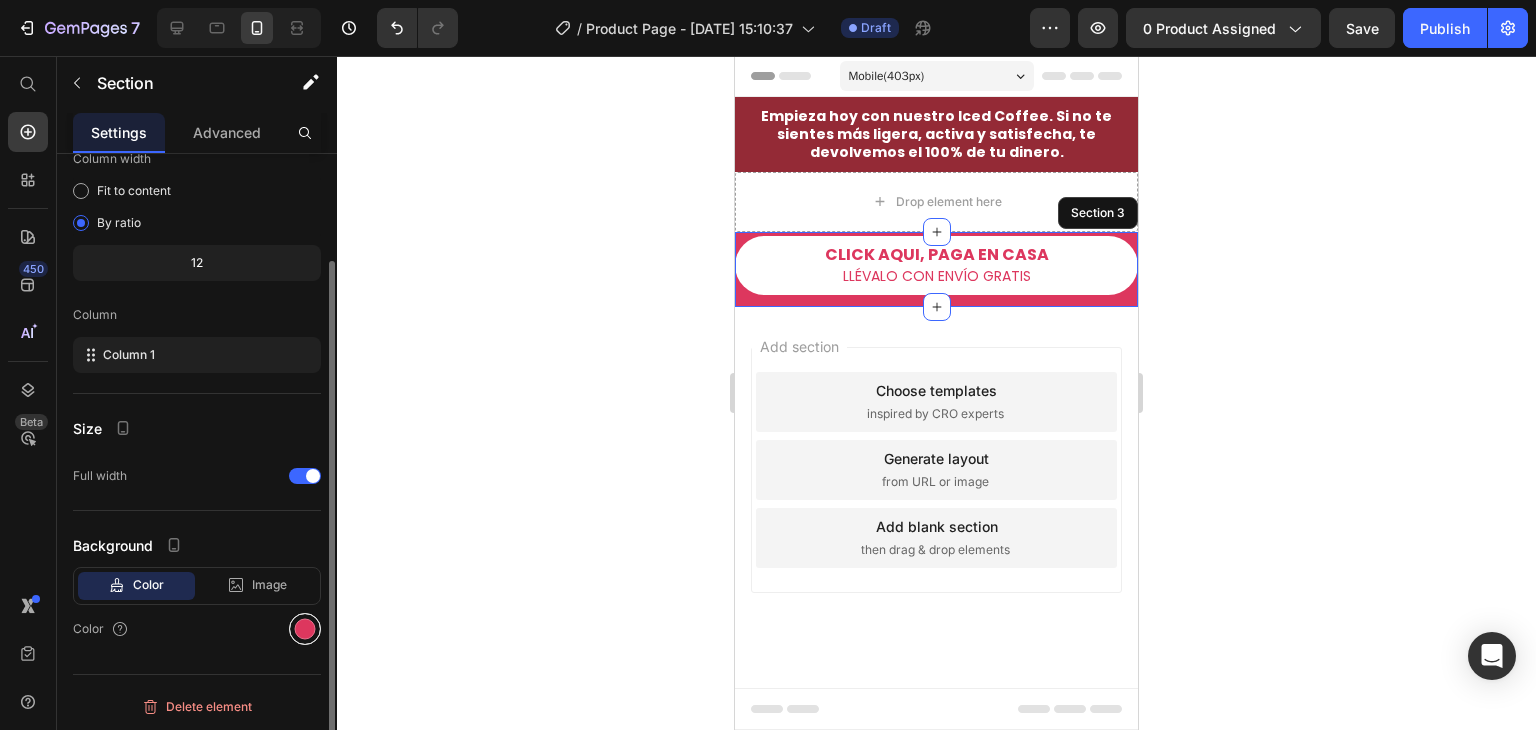 click at bounding box center [305, 629] 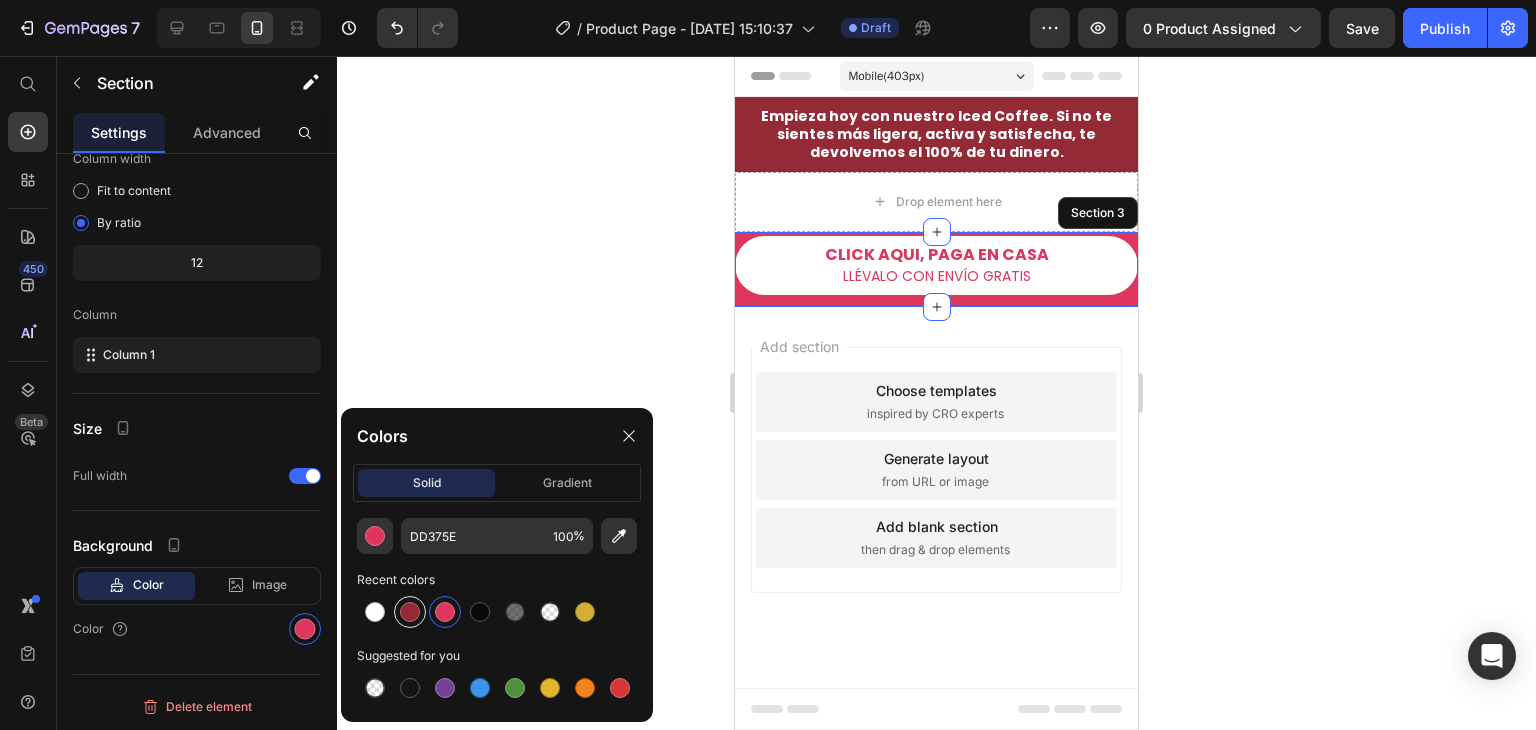 click at bounding box center [410, 612] 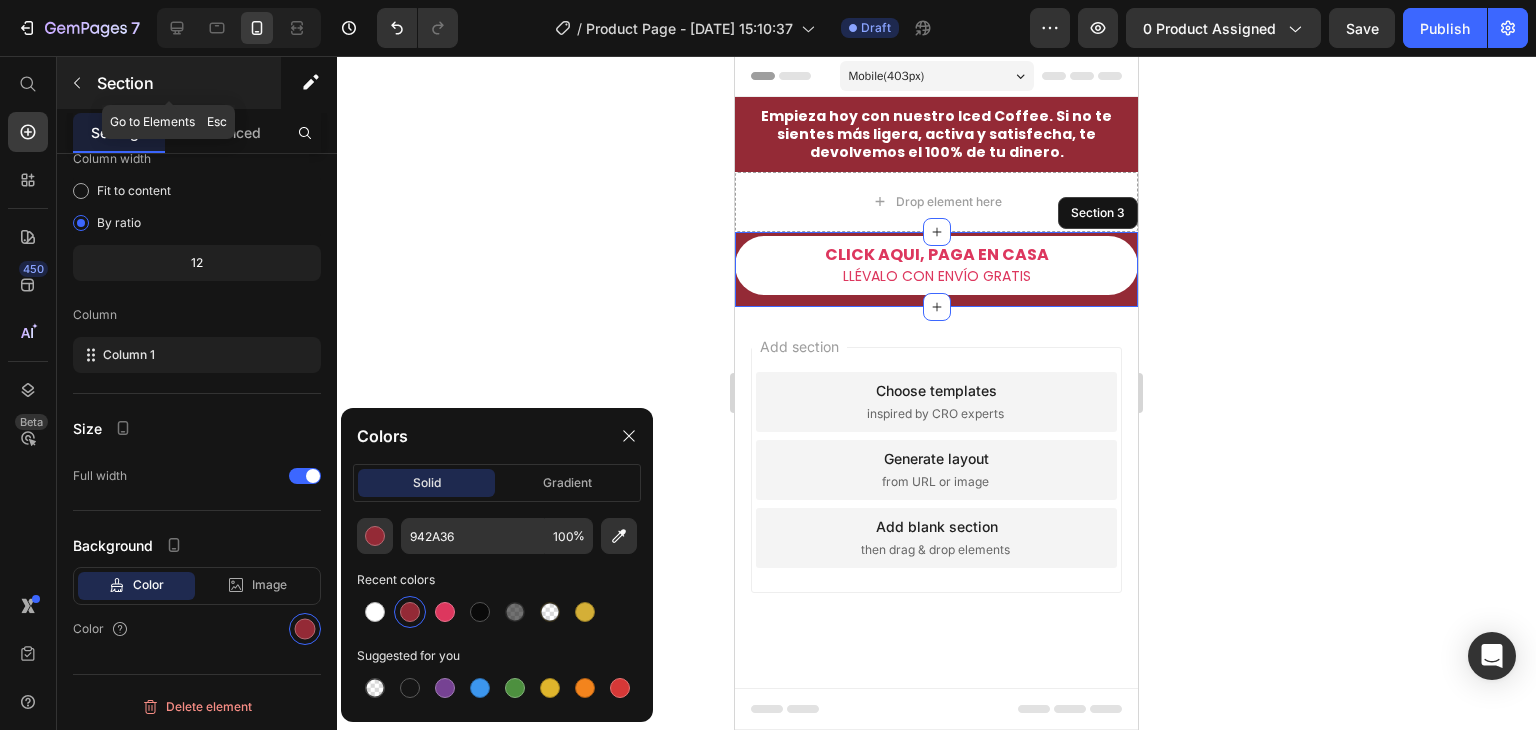 click at bounding box center (77, 83) 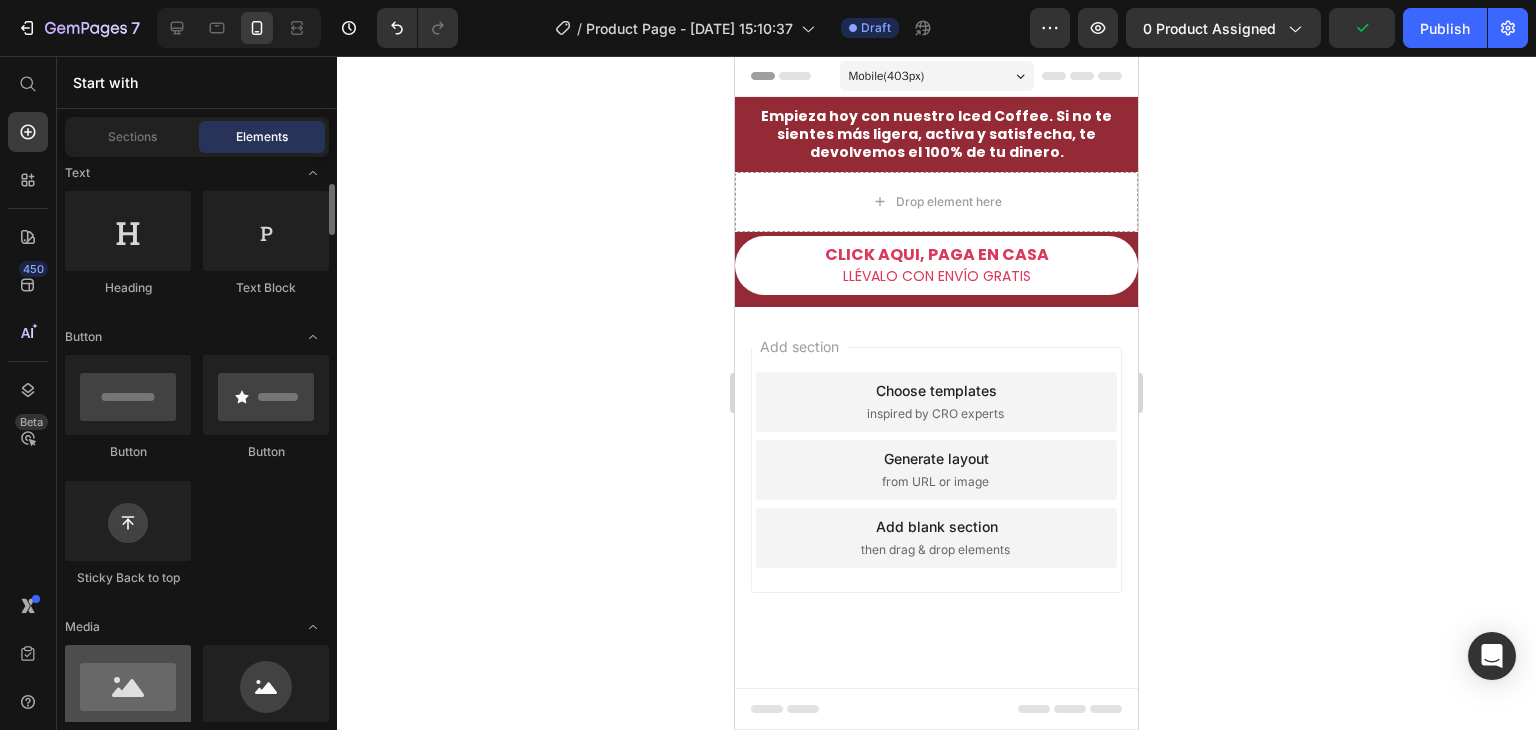 scroll, scrollTop: 400, scrollLeft: 0, axis: vertical 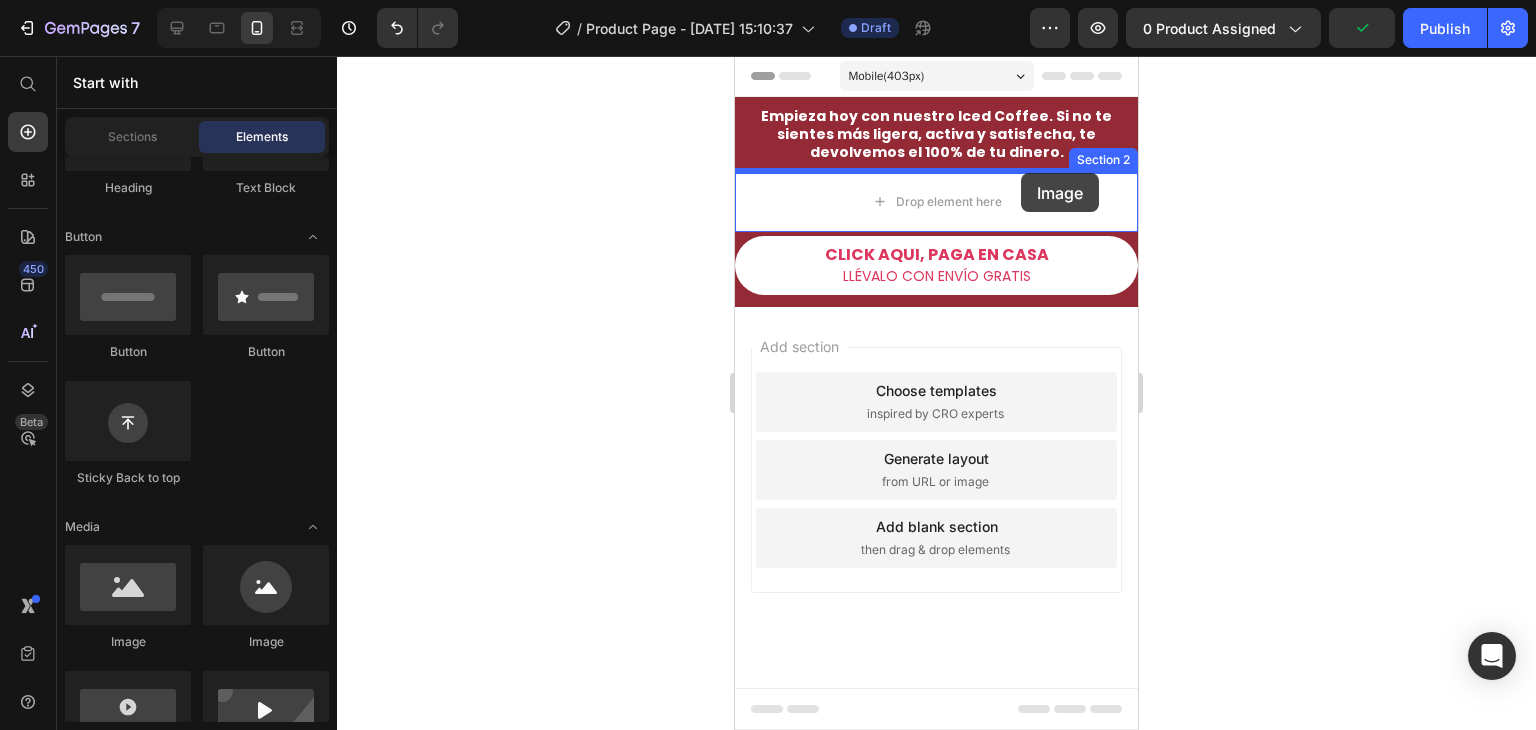 drag, startPoint x: 926, startPoint y: 574, endPoint x: 1019, endPoint y: 173, distance: 411.64304 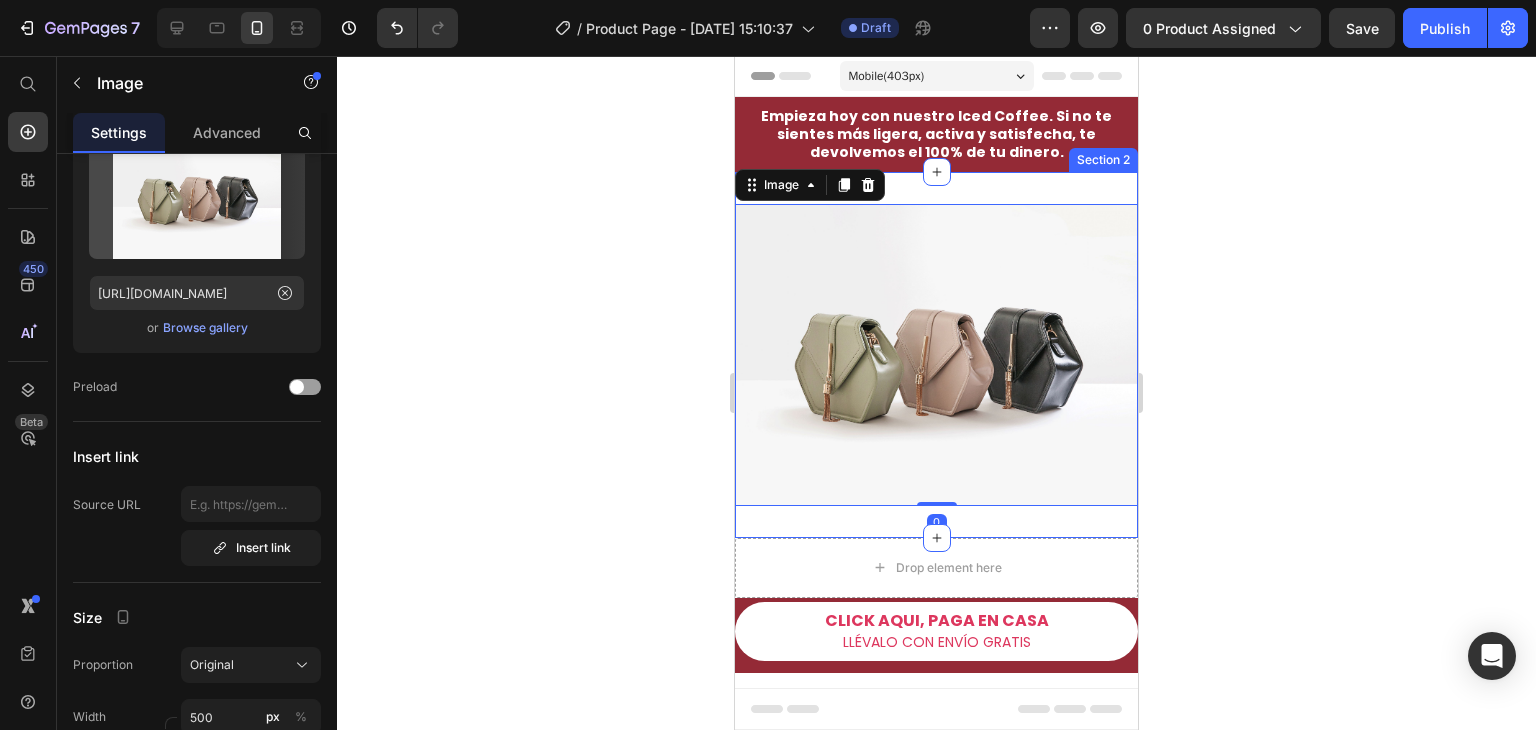 scroll, scrollTop: 0, scrollLeft: 0, axis: both 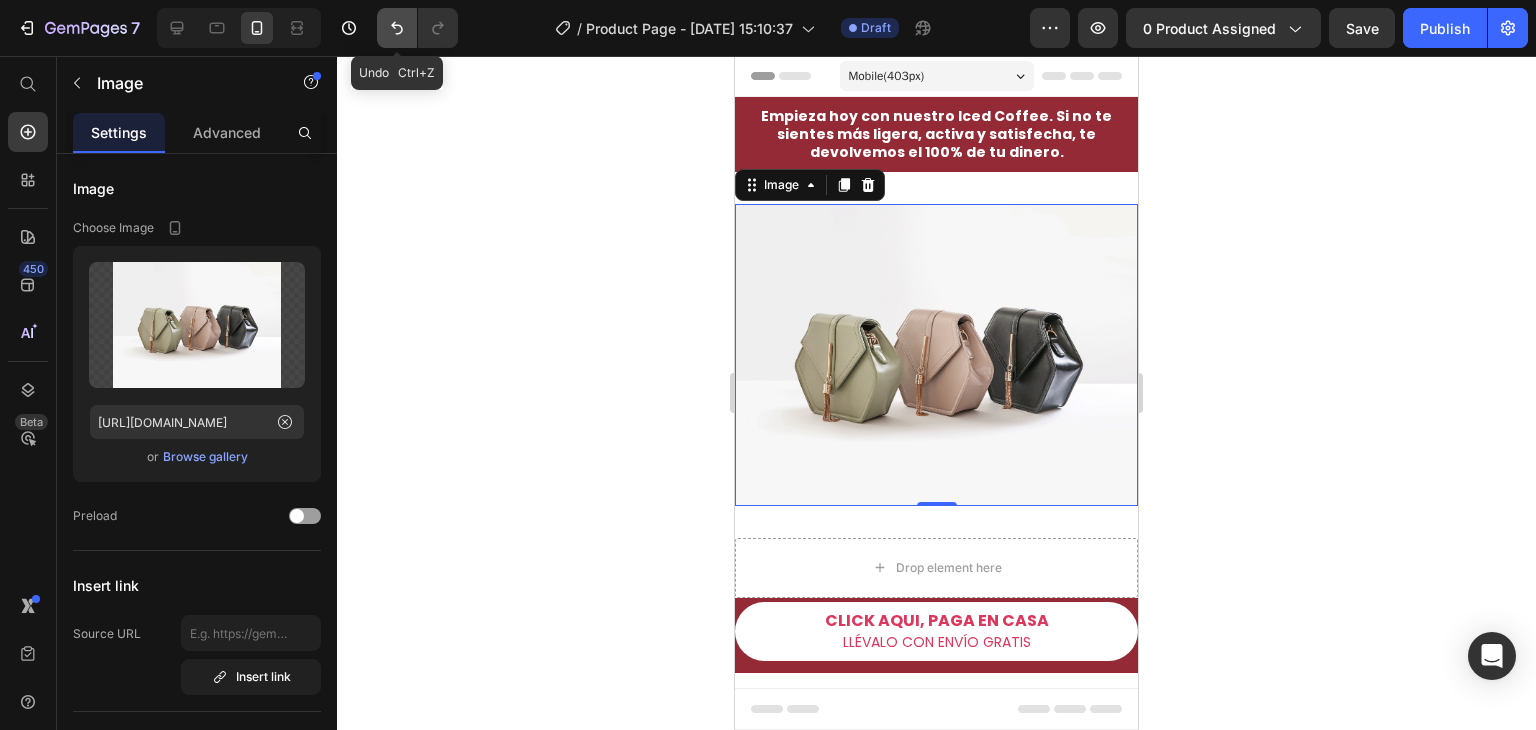click 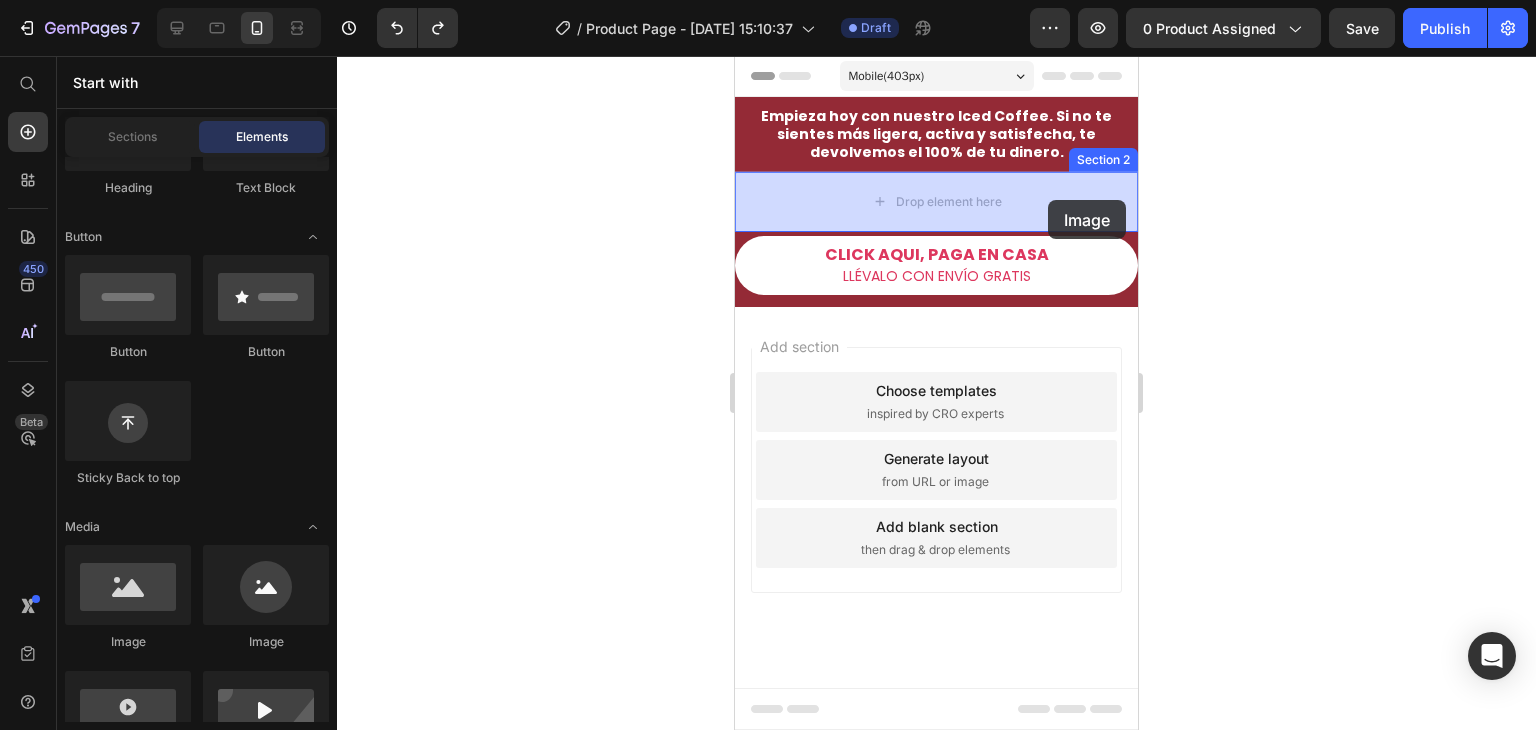 drag, startPoint x: 1071, startPoint y: 604, endPoint x: 1048, endPoint y: 200, distance: 404.65417 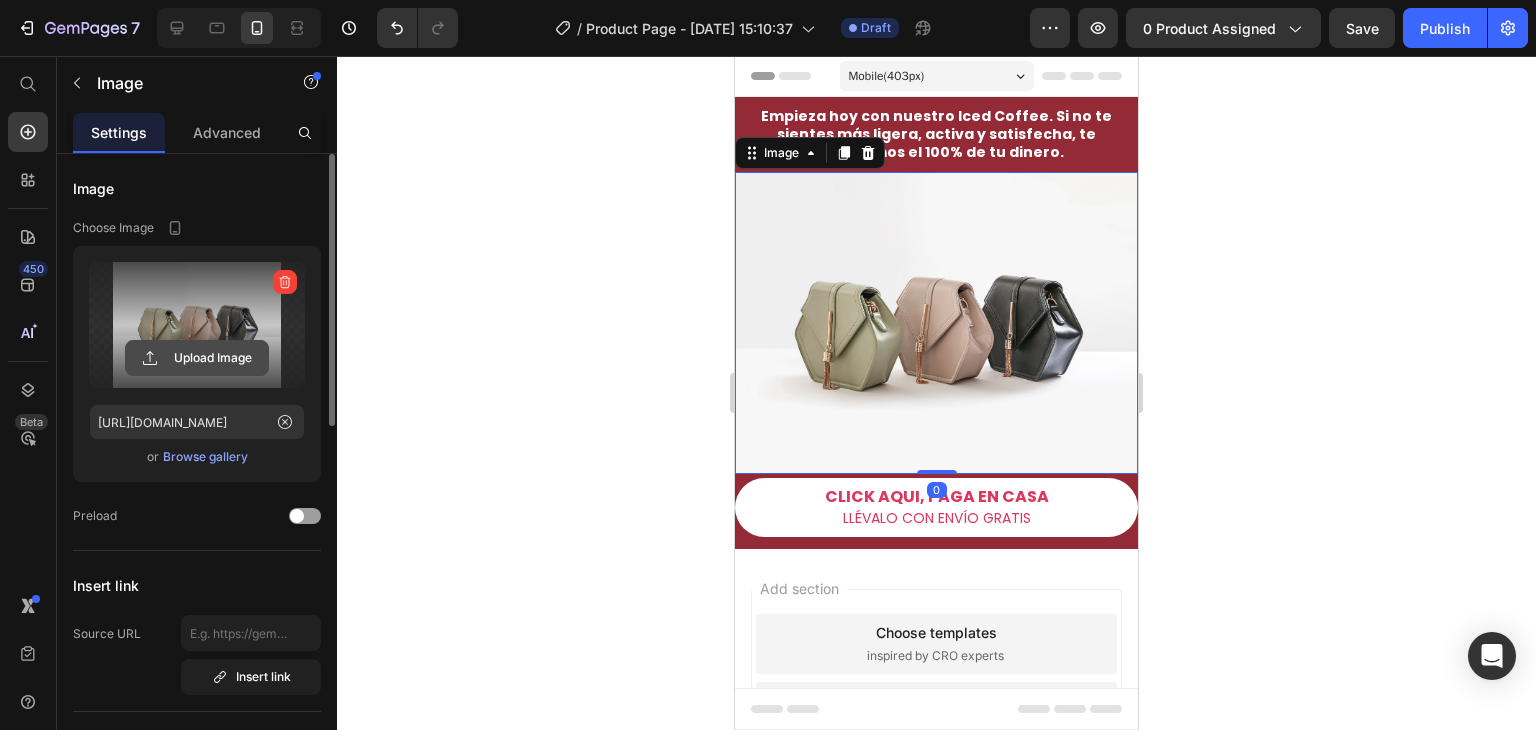 click 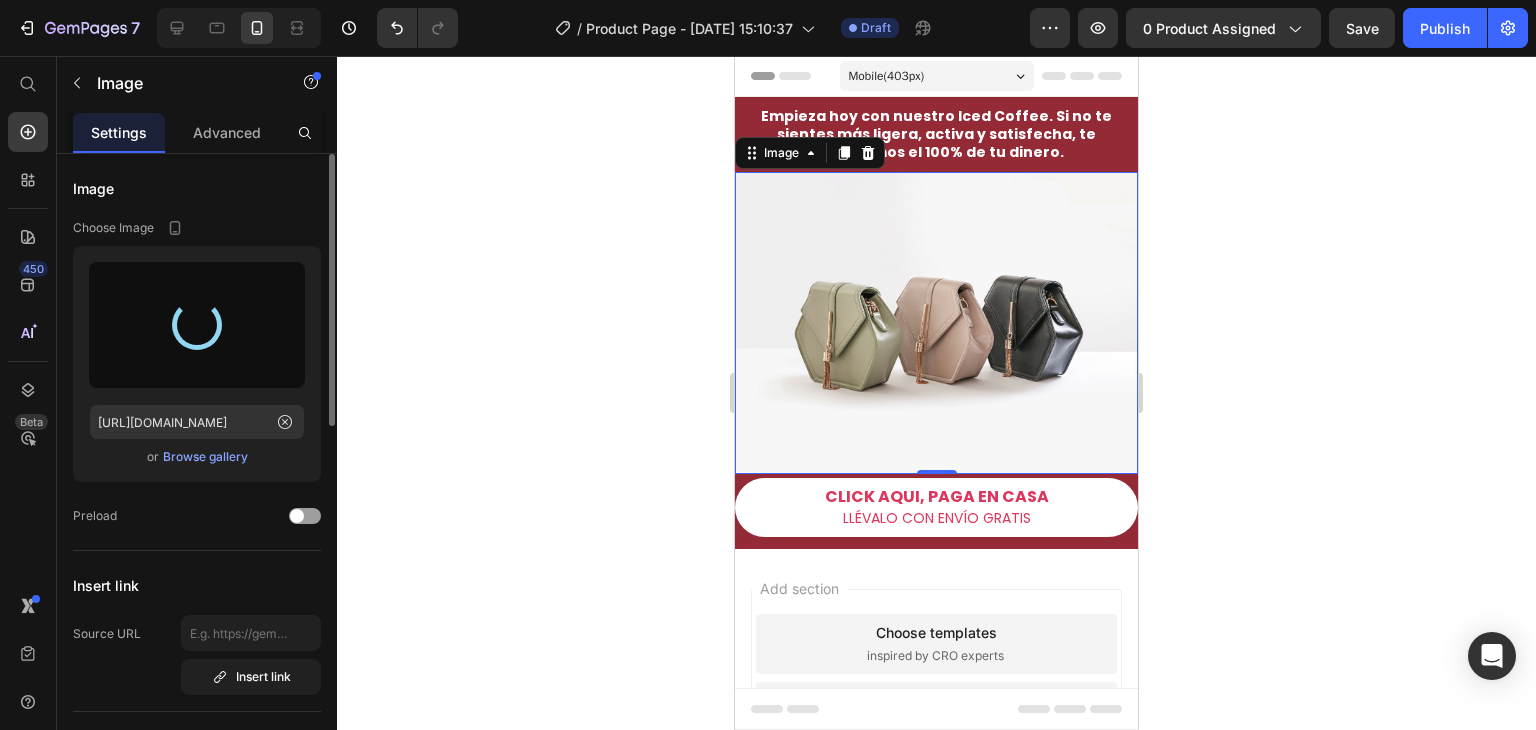 type on "[URL][DOMAIN_NAME]" 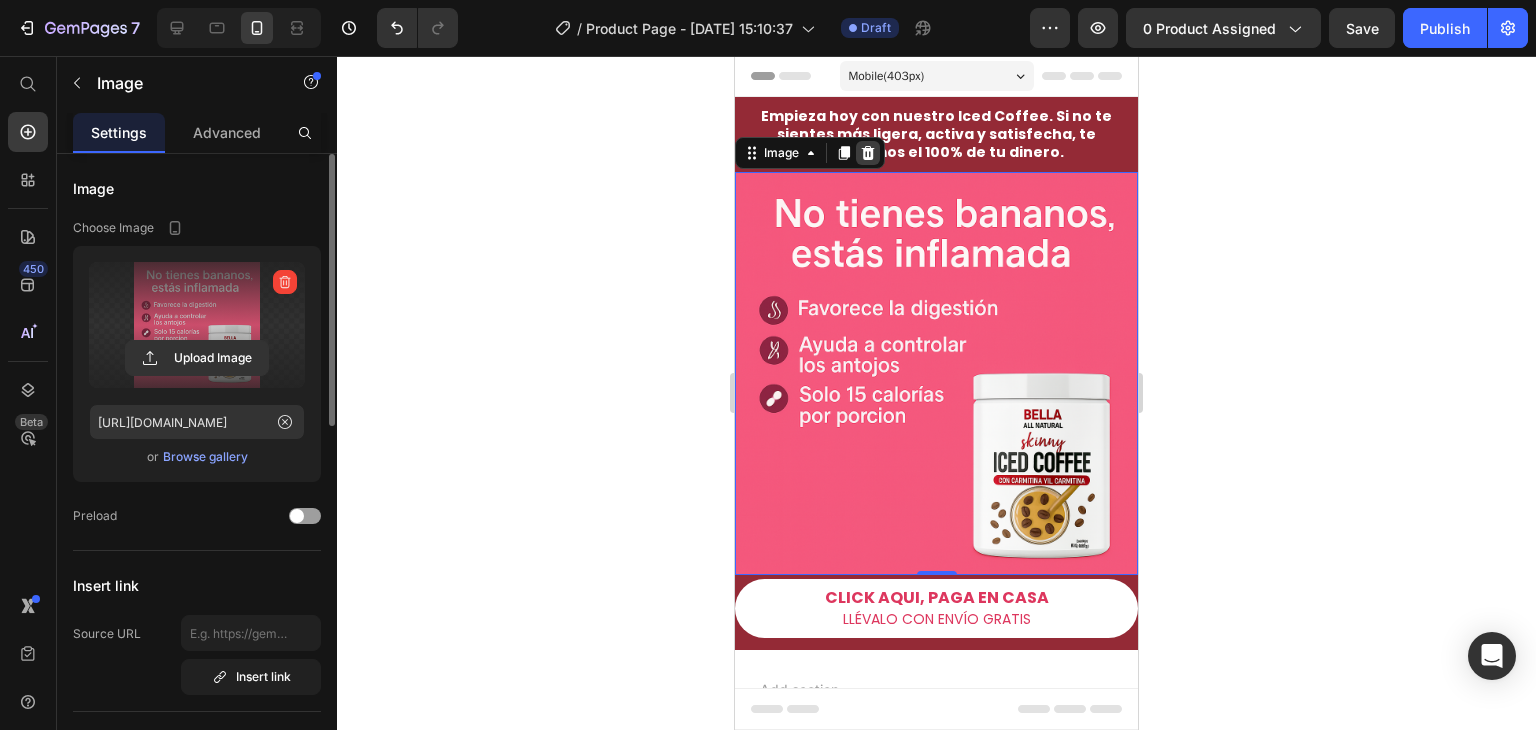 click at bounding box center [868, 153] 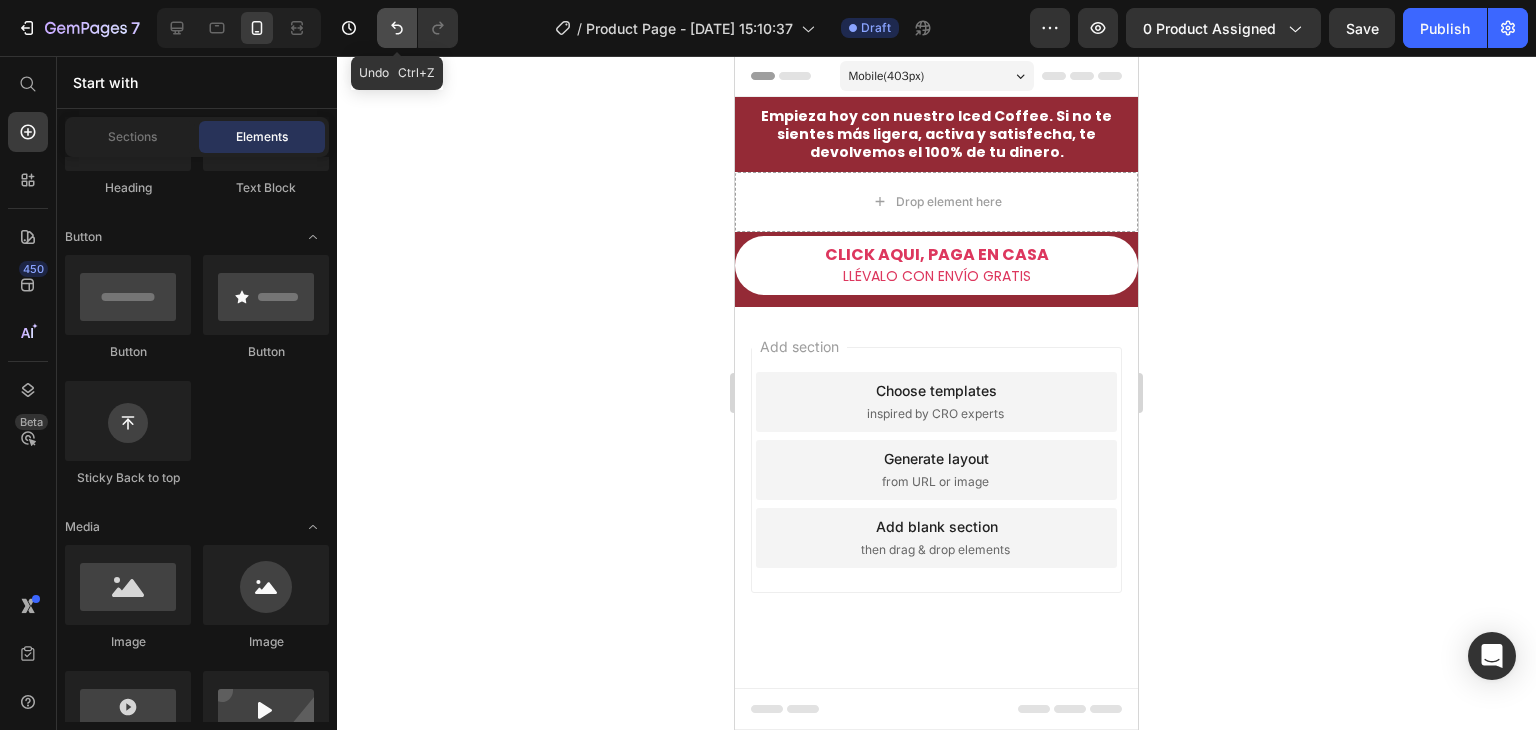 click 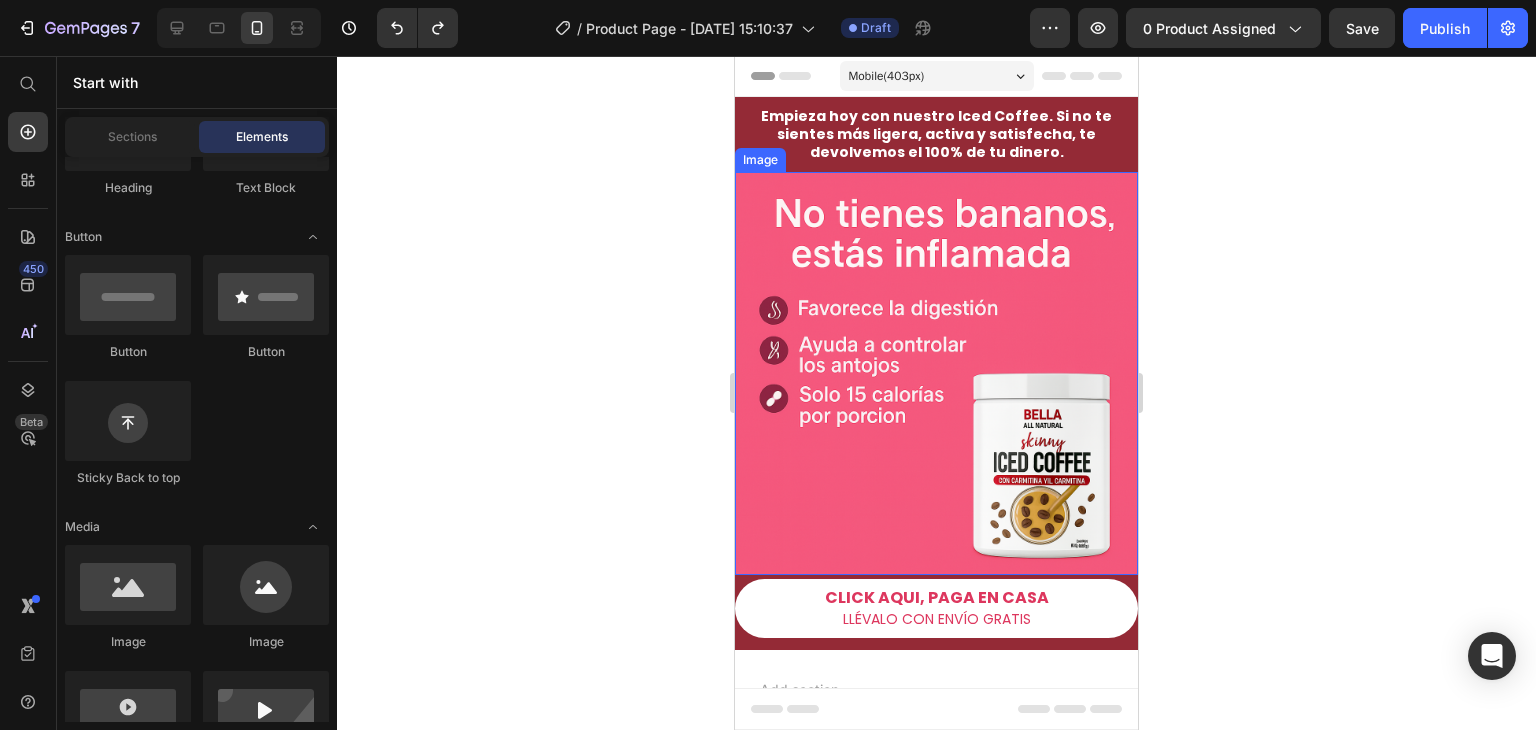 click at bounding box center [936, 373] 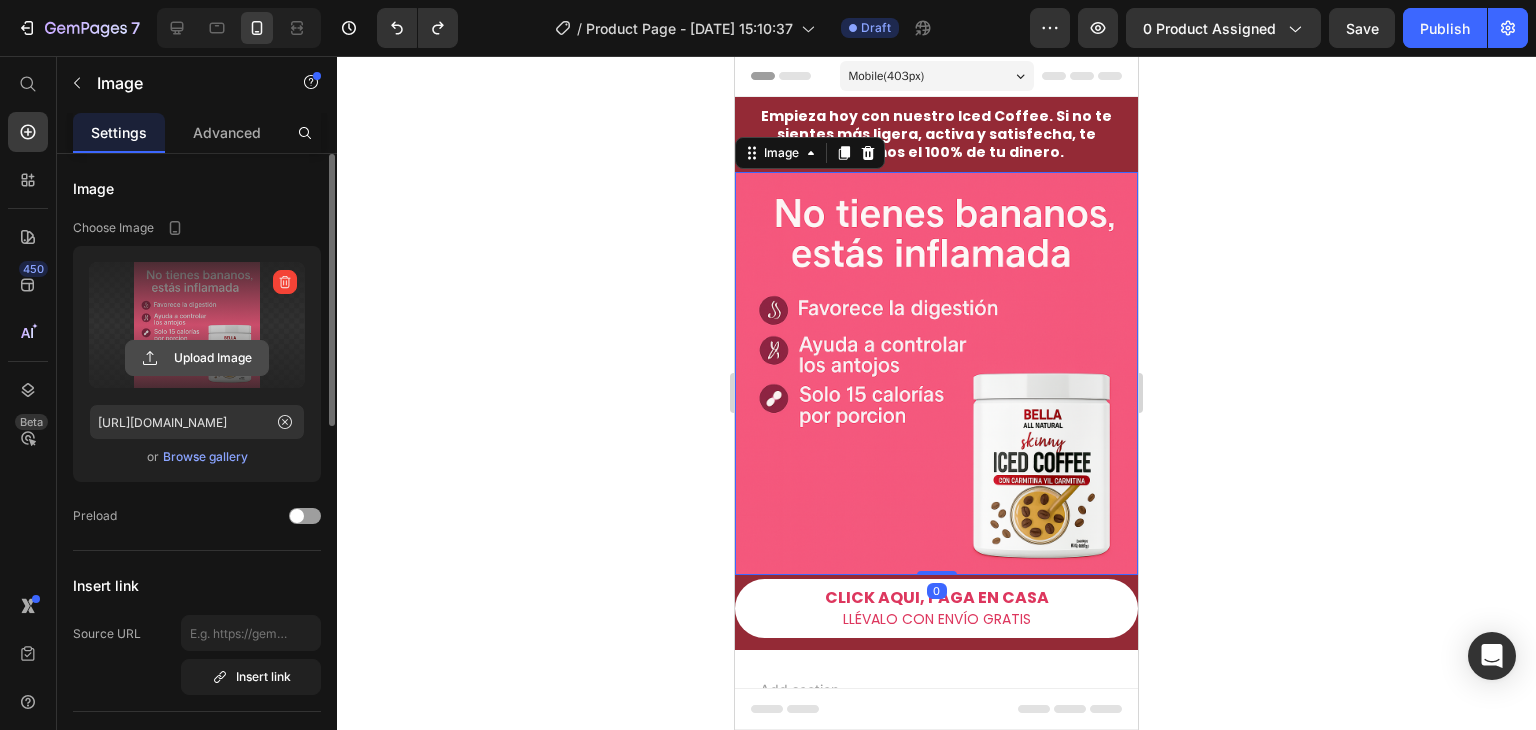click 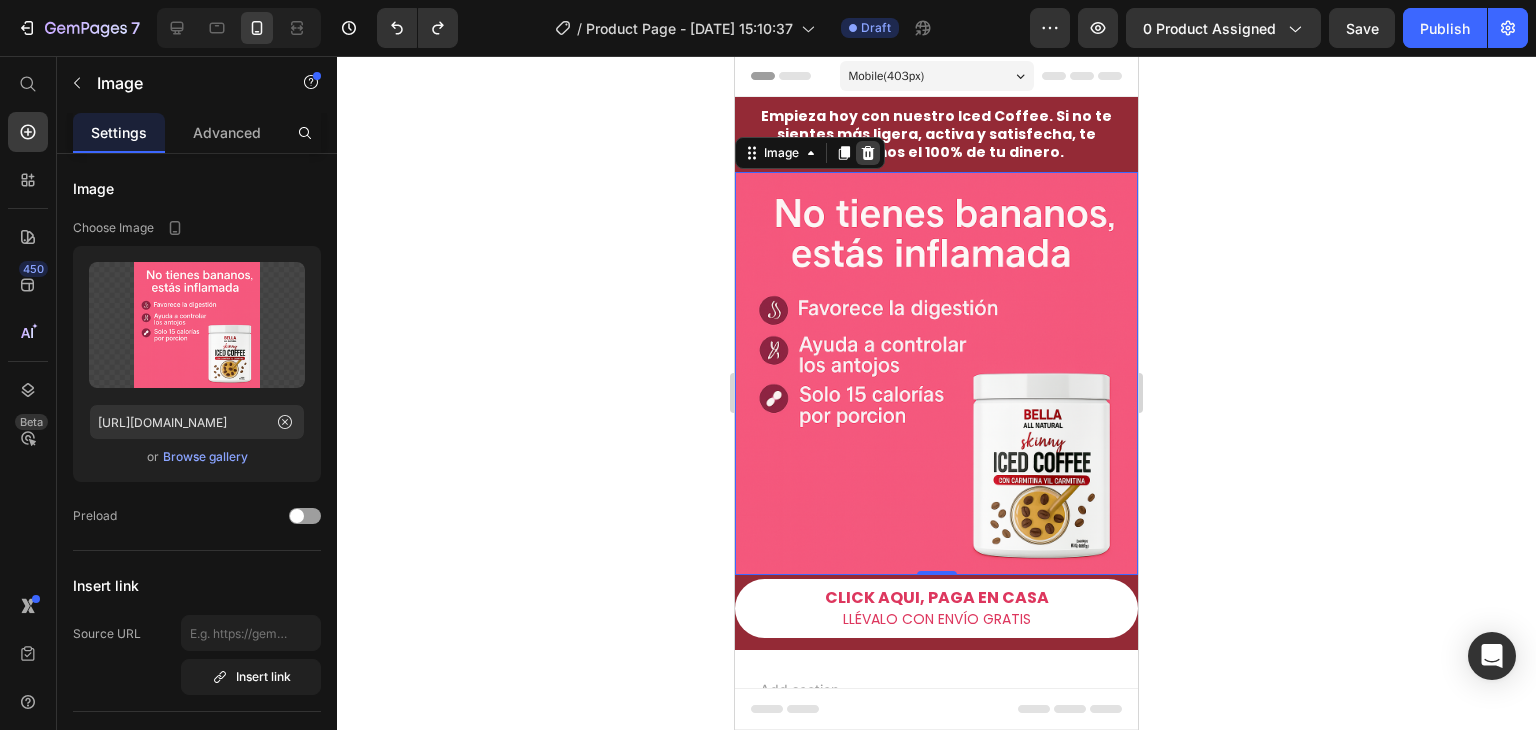 click 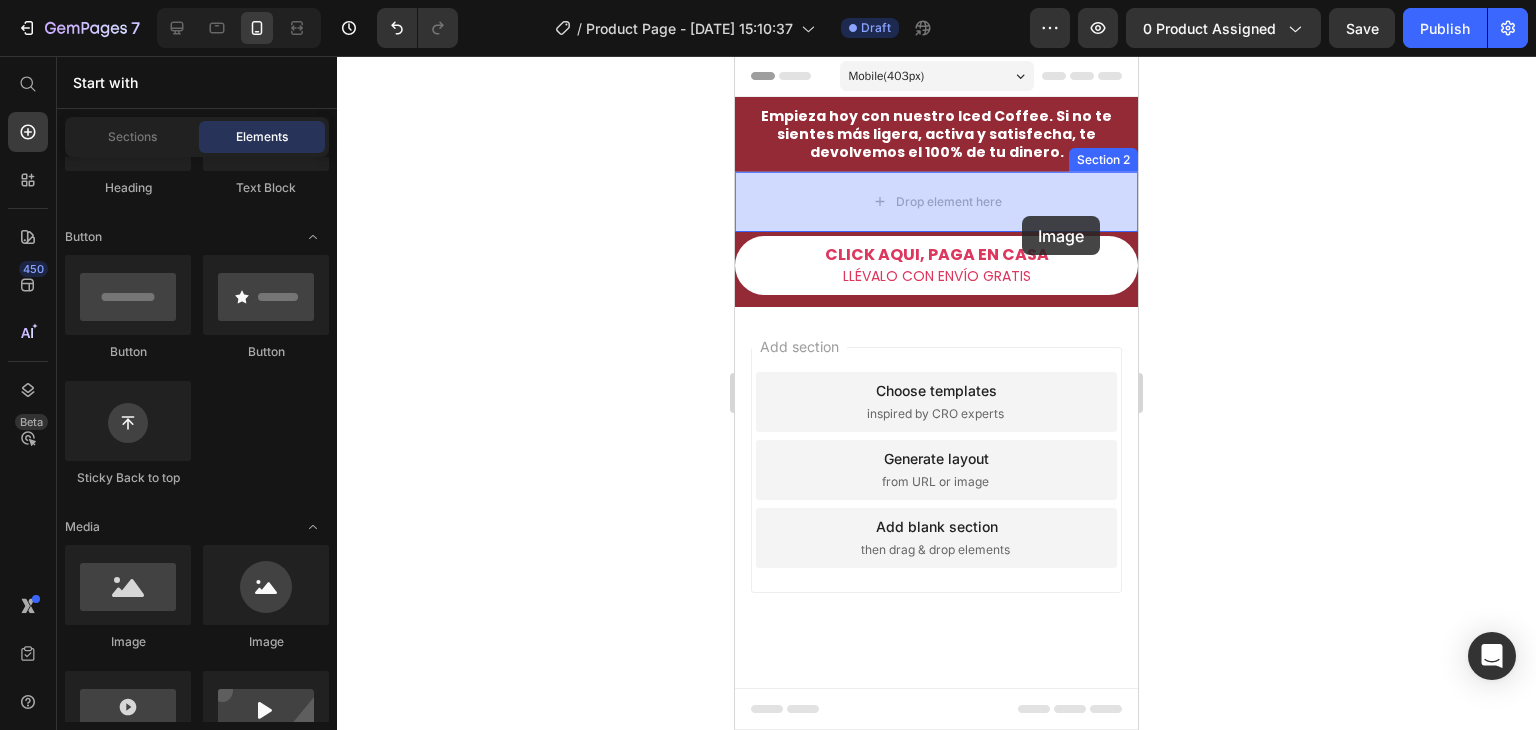 drag, startPoint x: 867, startPoint y: 631, endPoint x: 1022, endPoint y: 216, distance: 443.00113 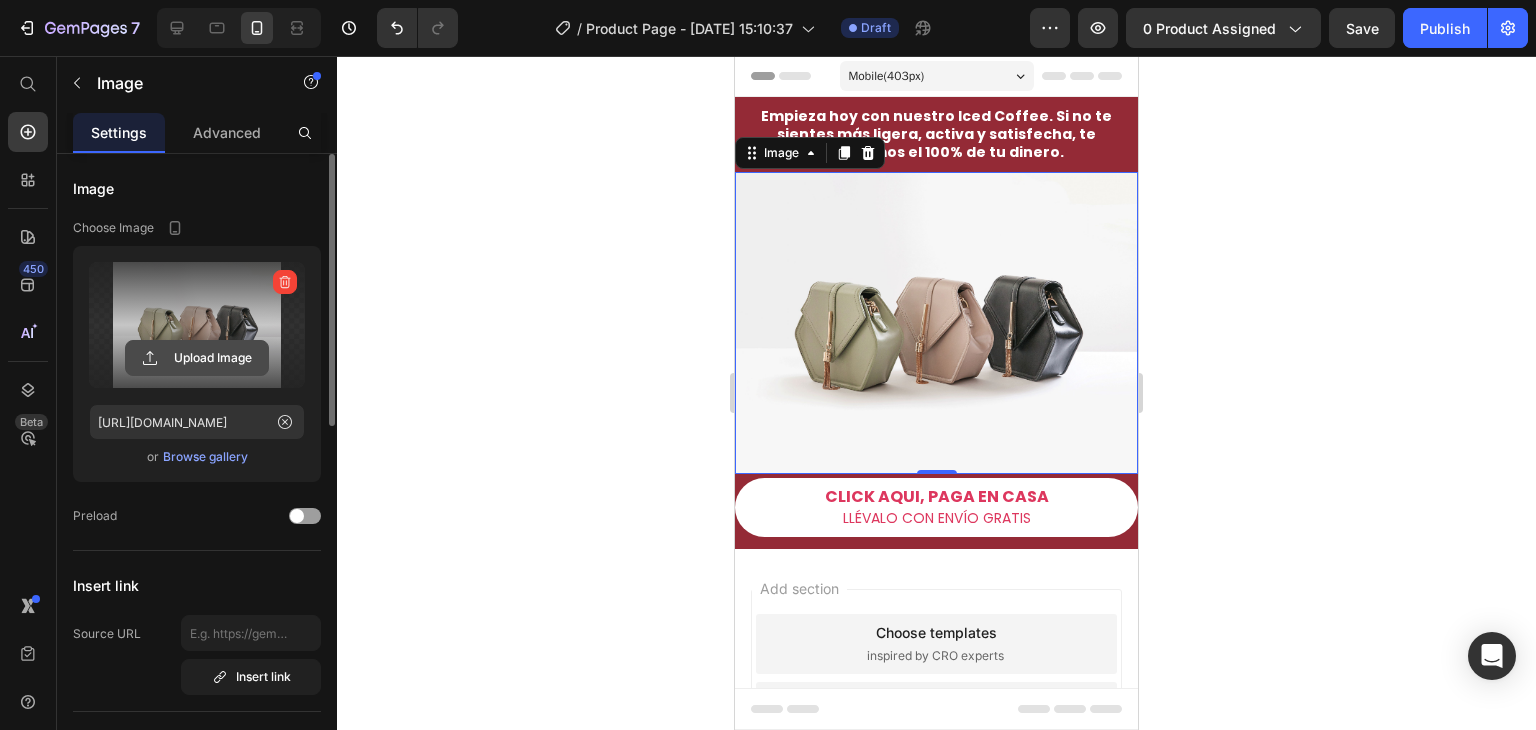 click 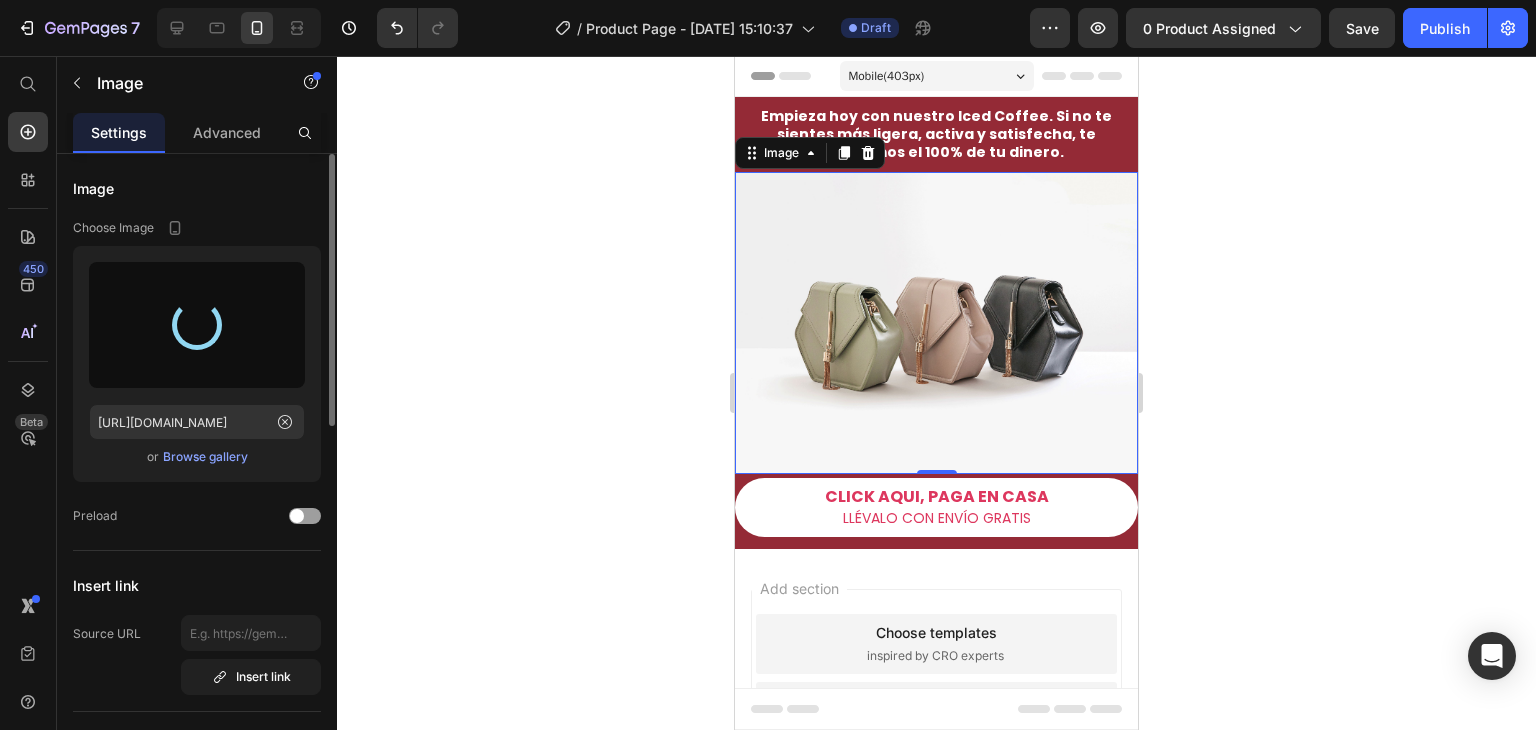 type on "[URL][DOMAIN_NAME]" 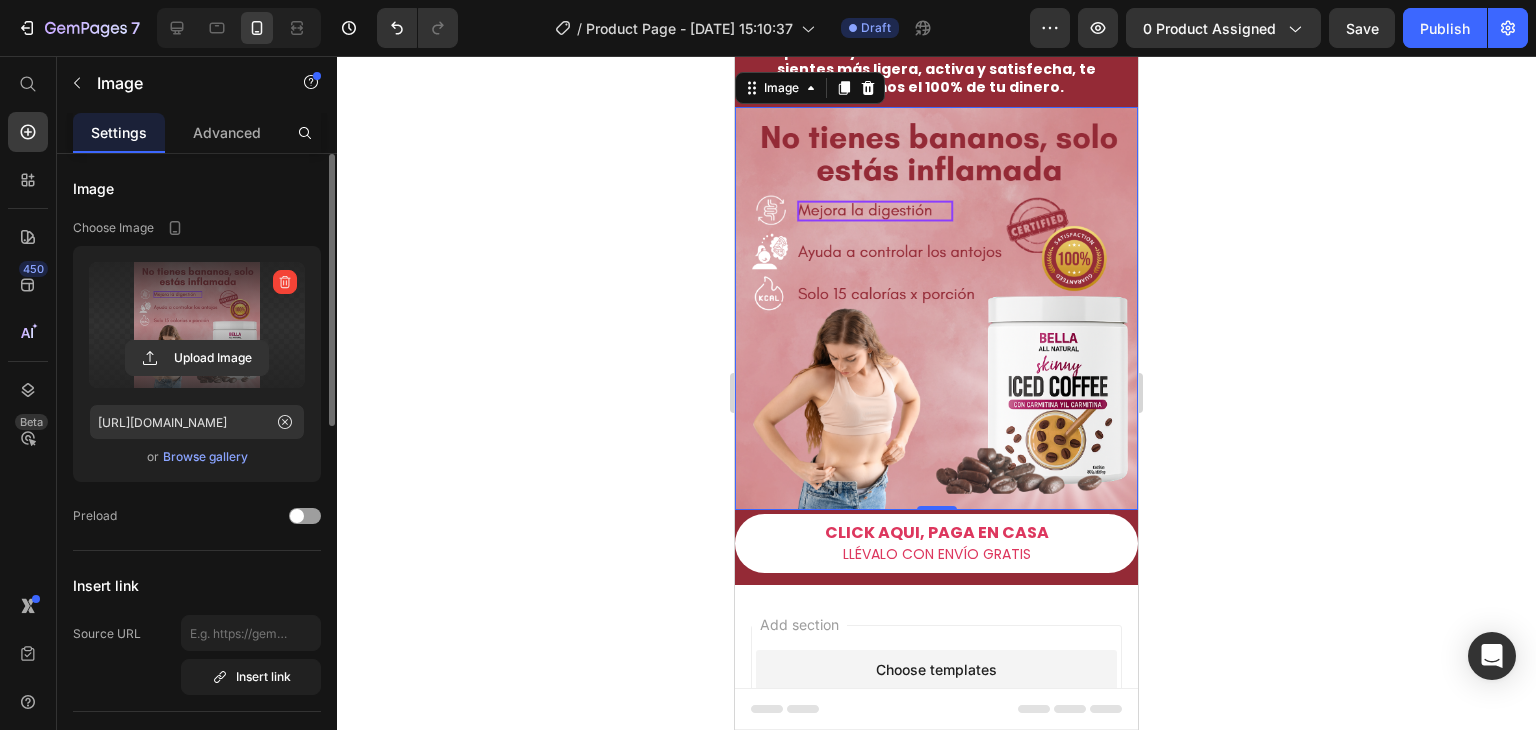 scroll, scrollTop: 100, scrollLeft: 0, axis: vertical 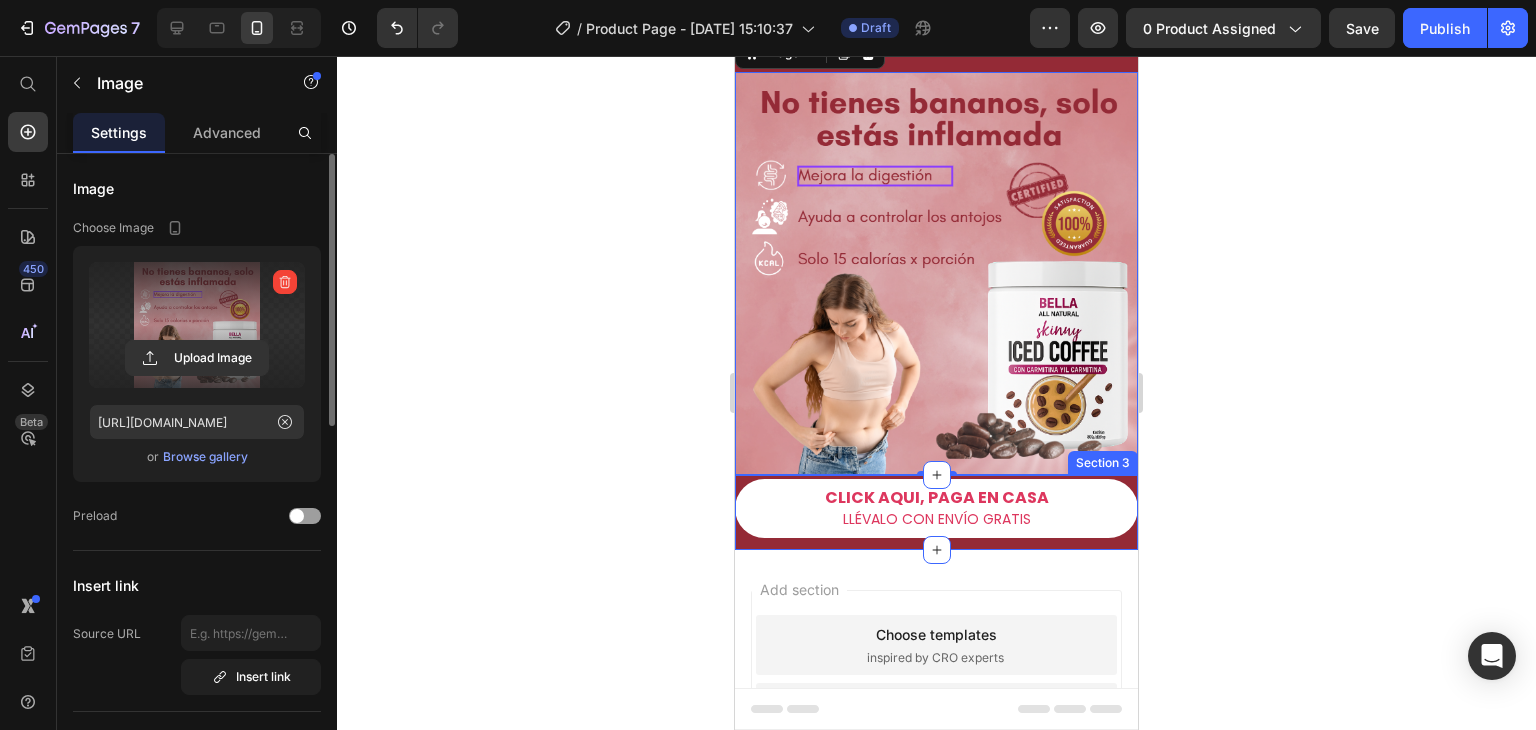 click on "CLICK AQUI, PAGA EN CASA LLÉVALO CON ENVÍO GRATIS   Button Section 3" at bounding box center (936, 512) 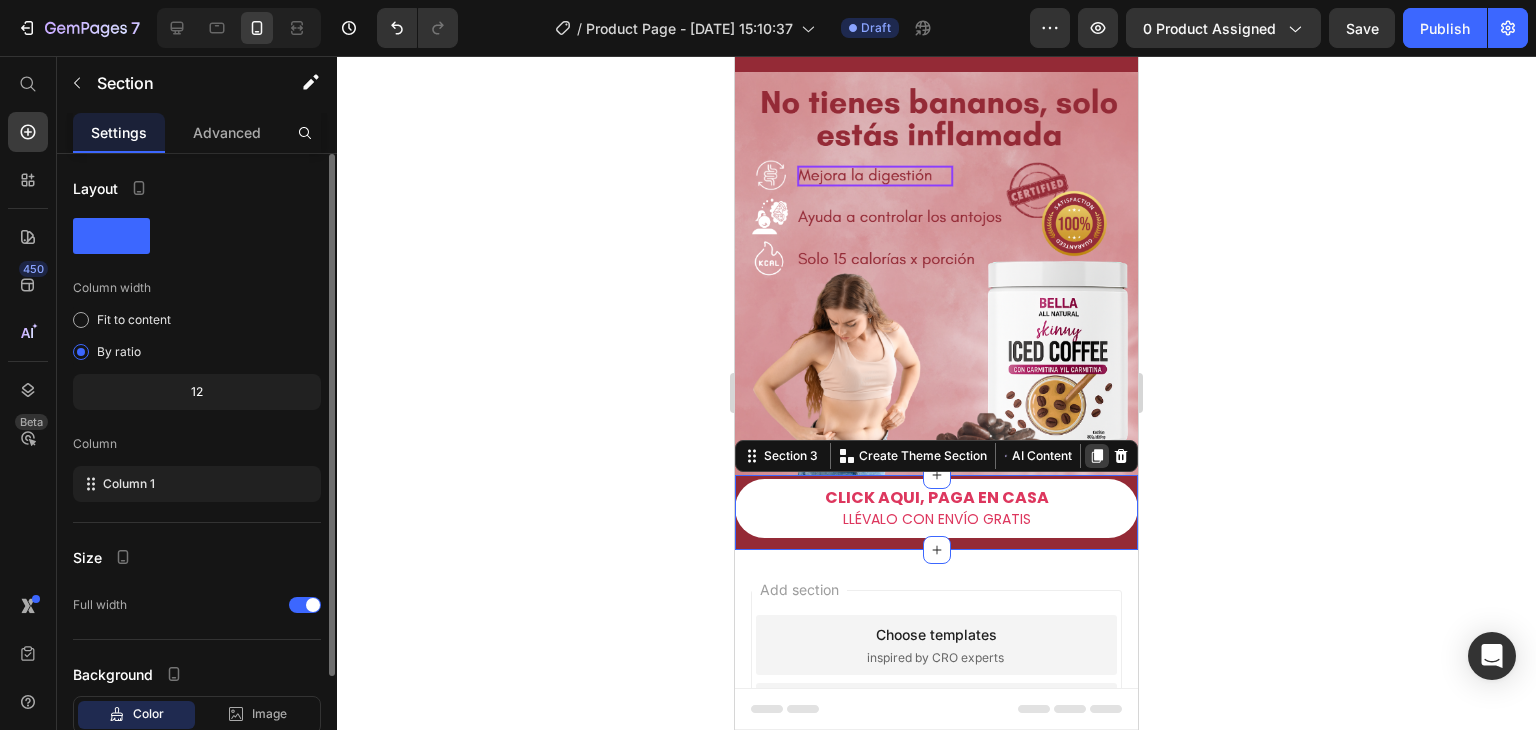 click 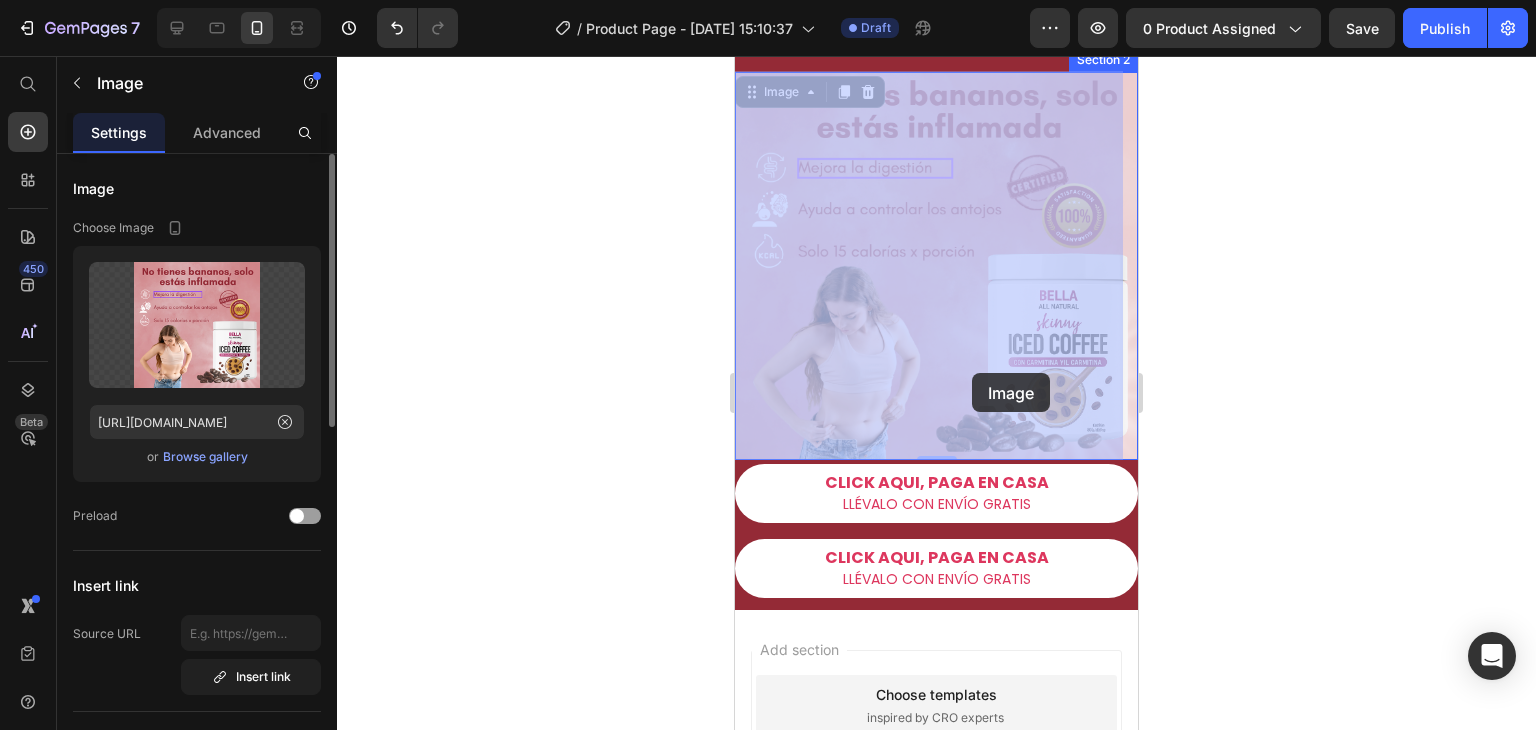 drag, startPoint x: 999, startPoint y: 315, endPoint x: 970, endPoint y: 362, distance: 55.226807 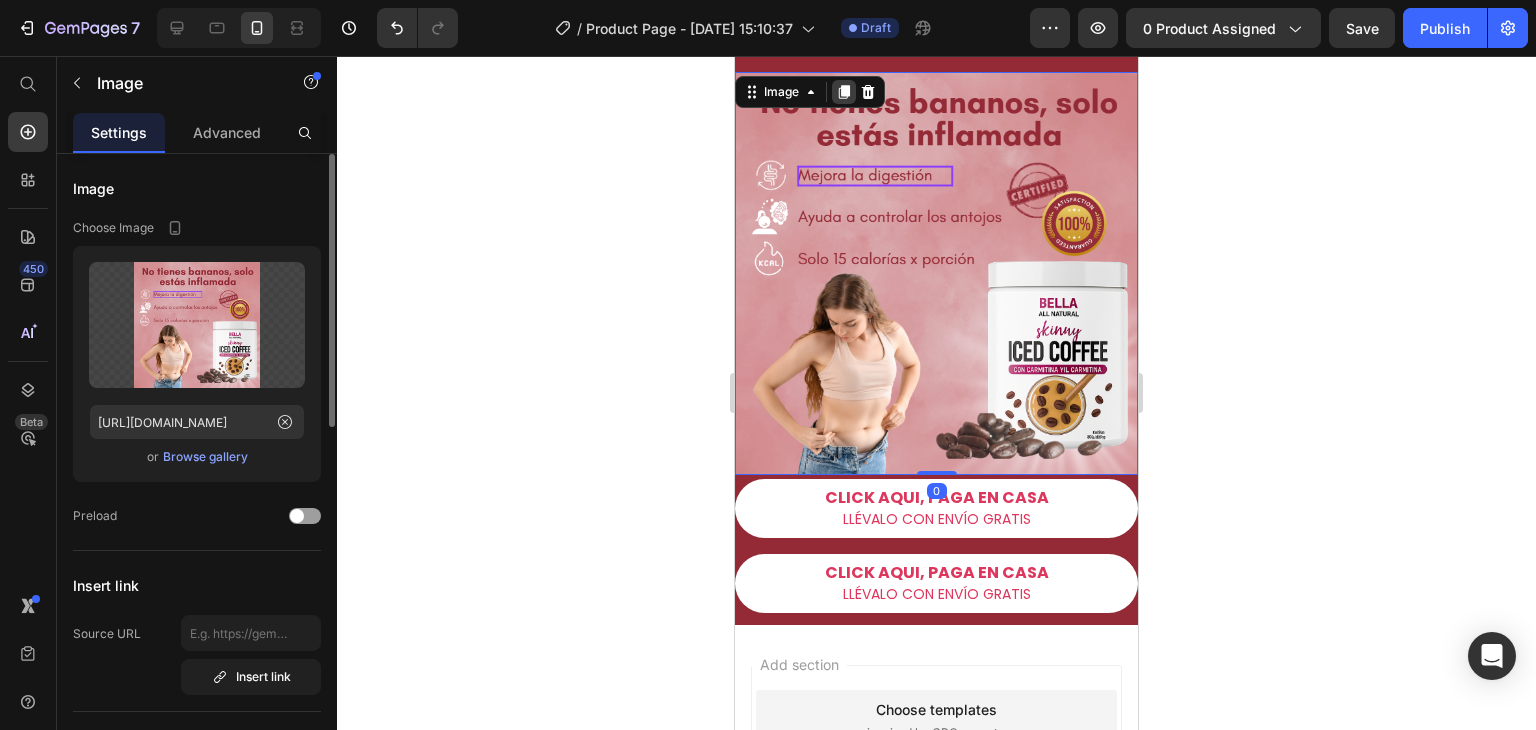 click at bounding box center (844, 92) 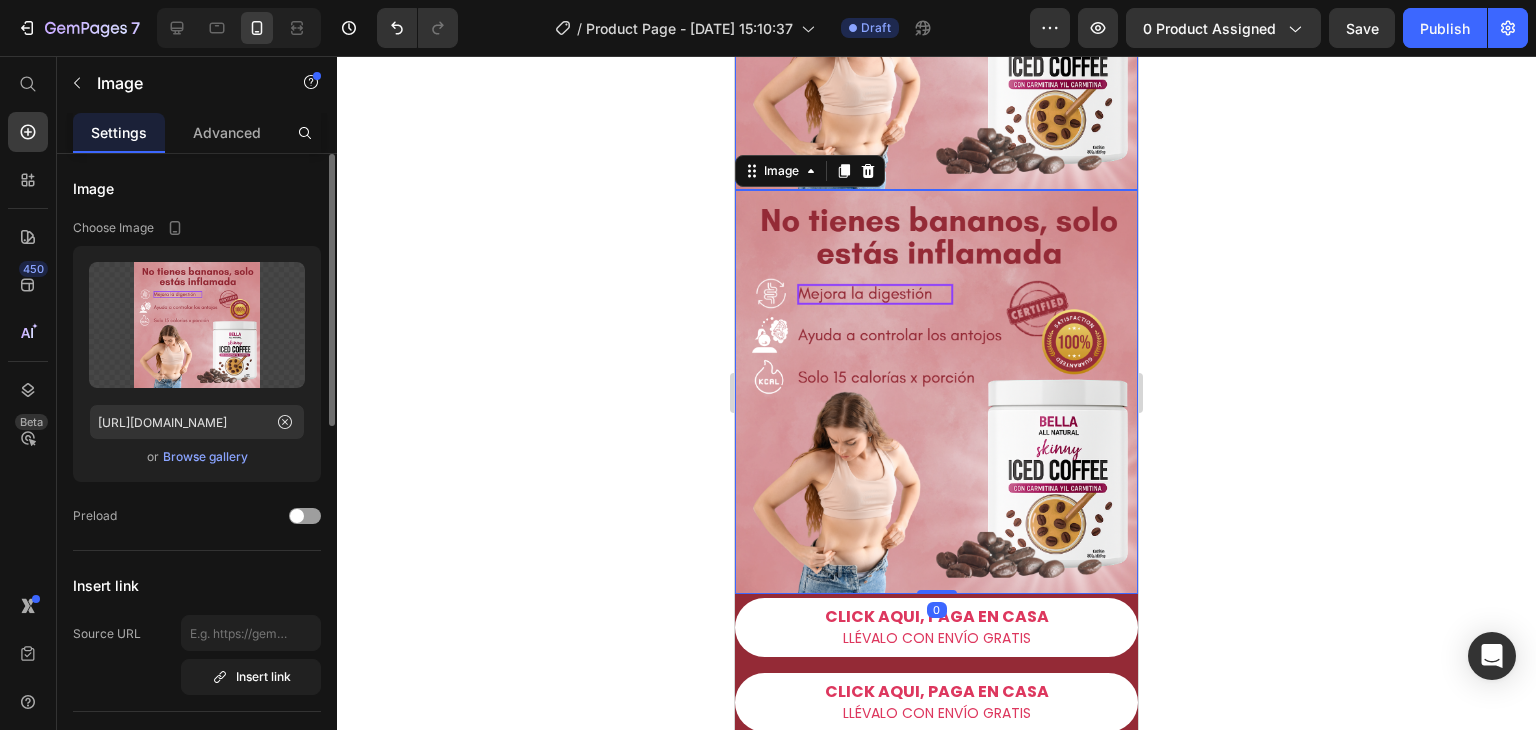 scroll, scrollTop: 434, scrollLeft: 0, axis: vertical 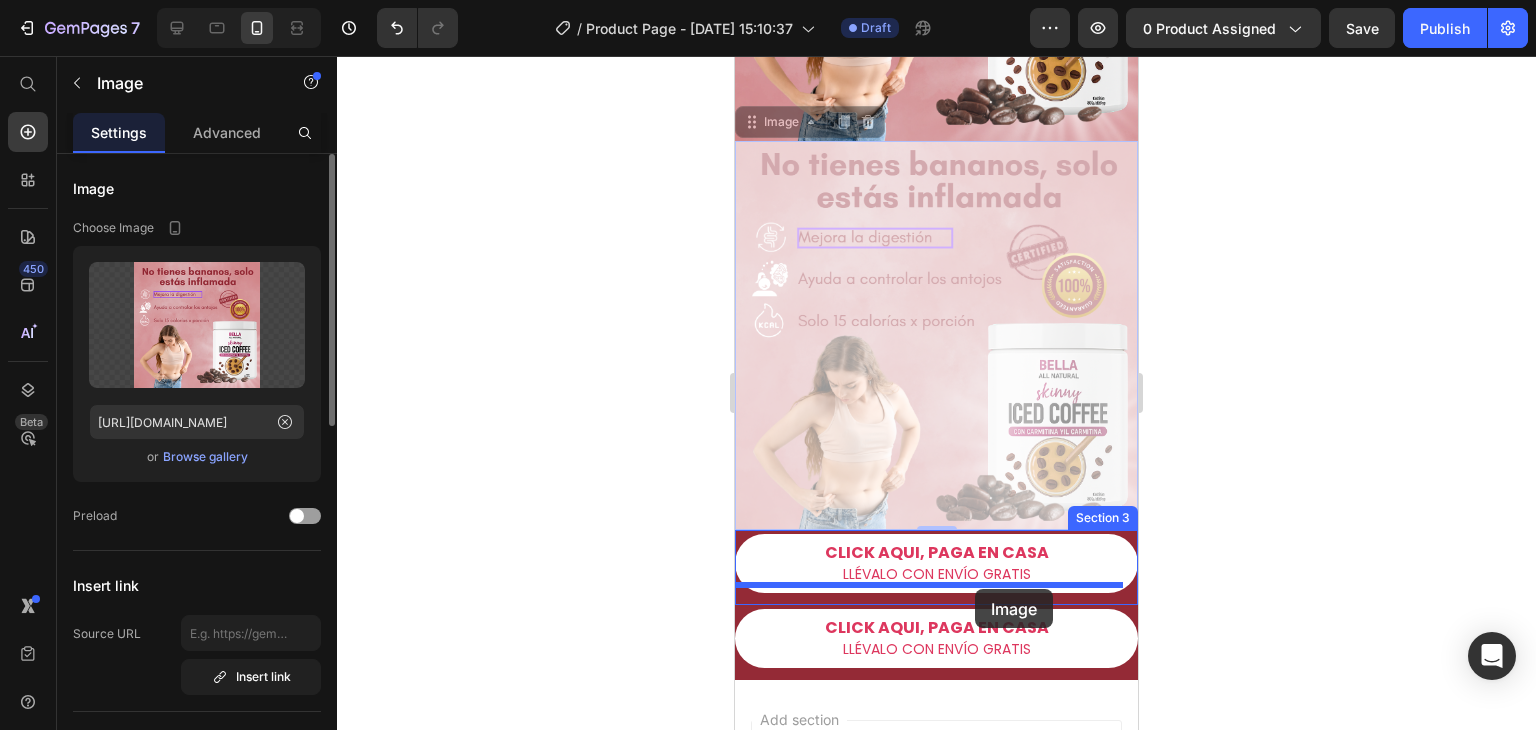drag, startPoint x: 950, startPoint y: 267, endPoint x: 975, endPoint y: 589, distance: 322.96902 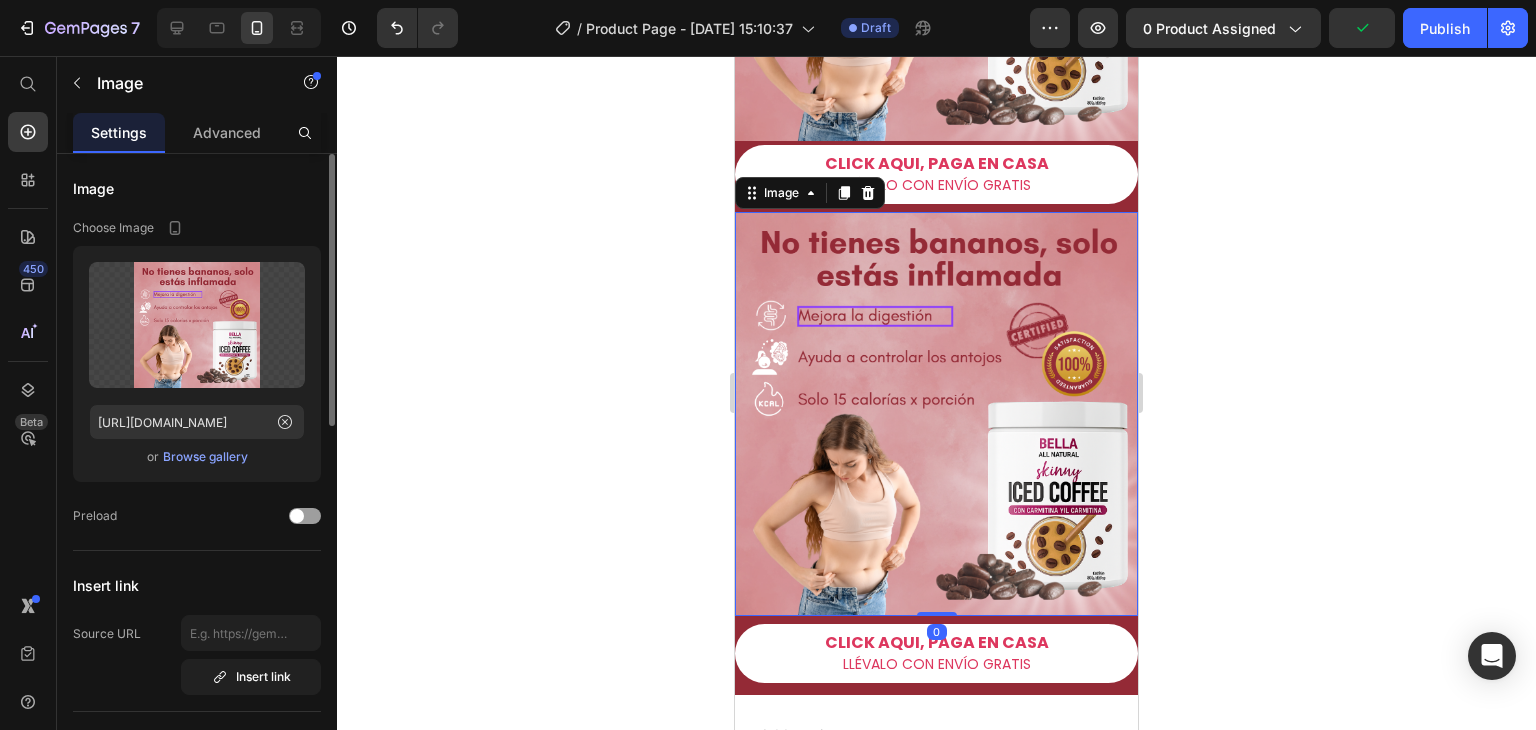click 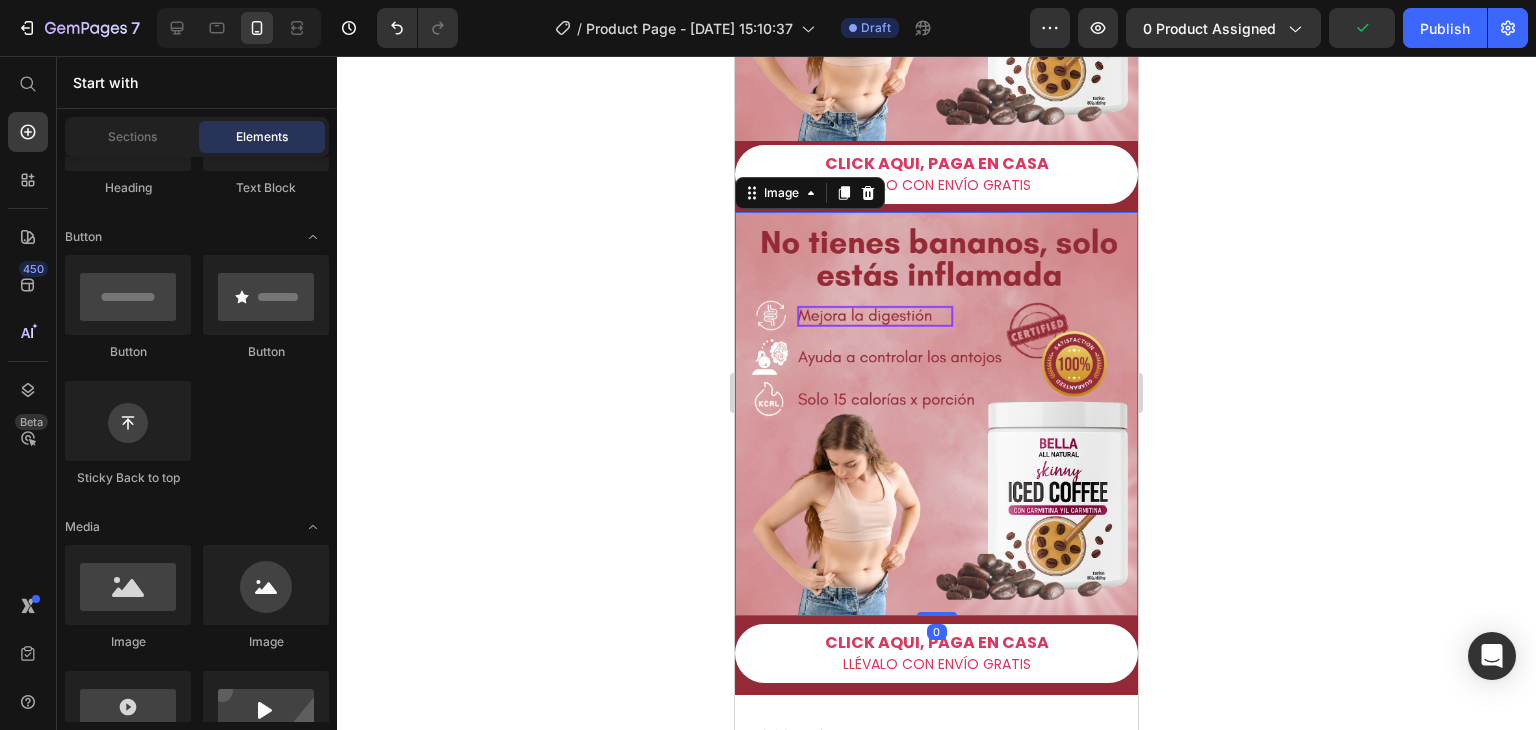 click at bounding box center (936, 414) 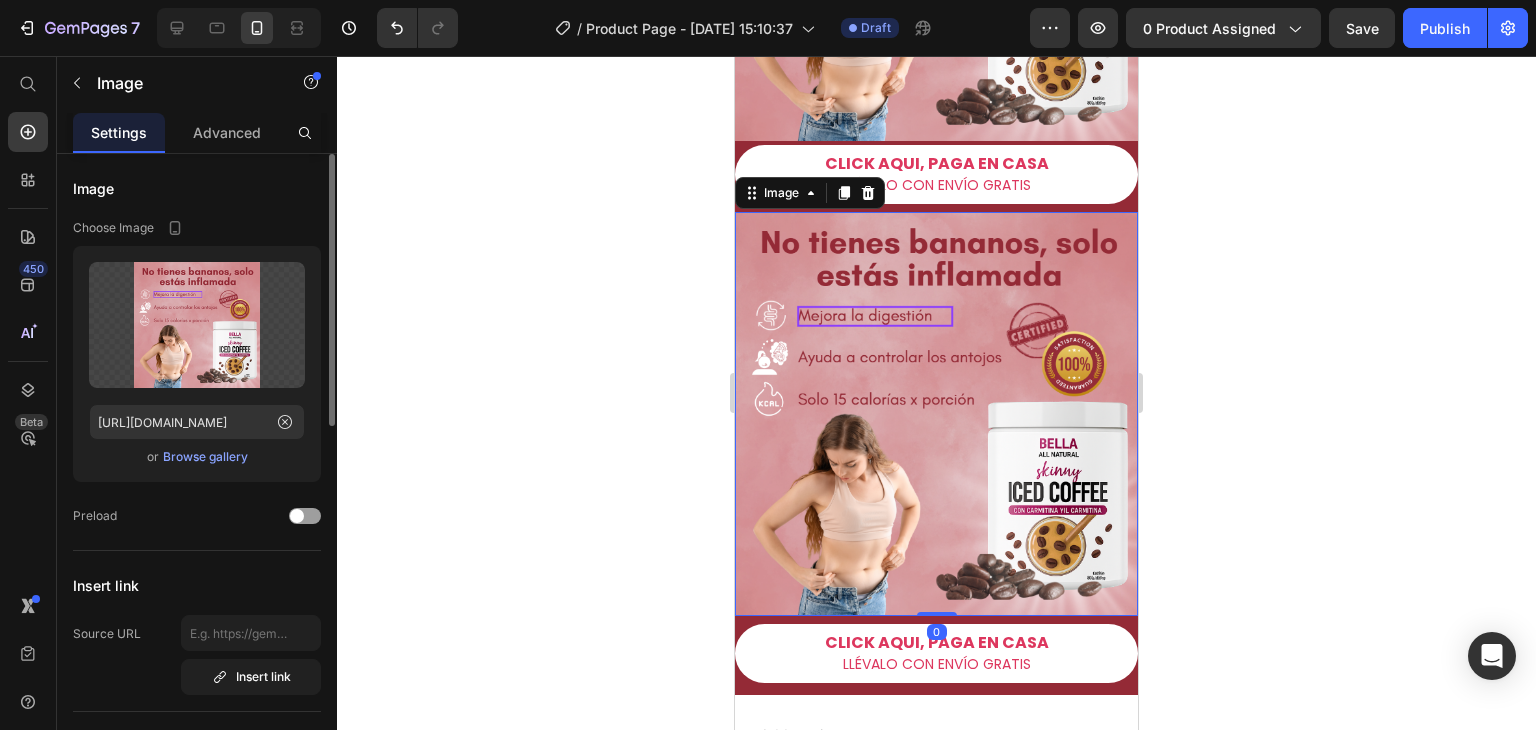 click 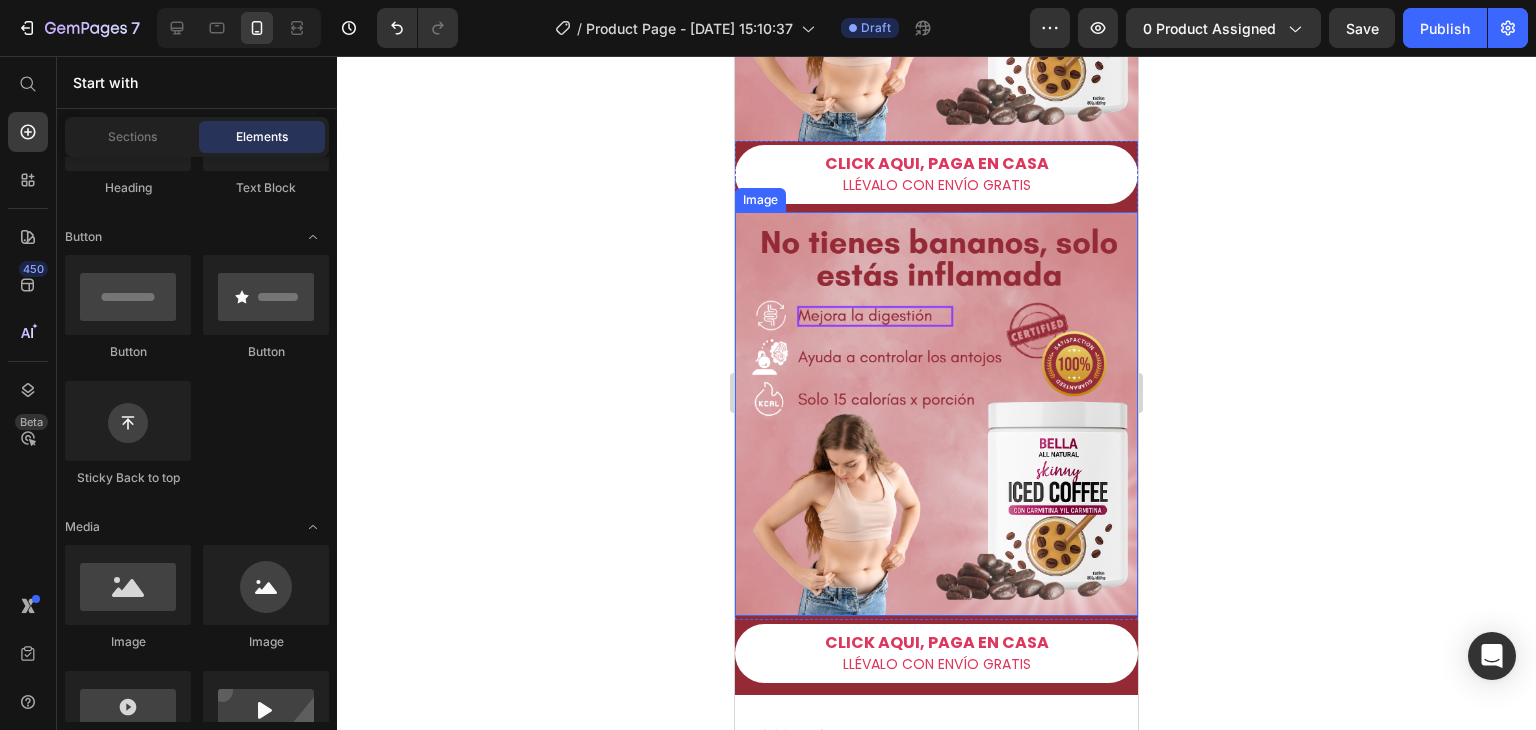 click at bounding box center [936, 414] 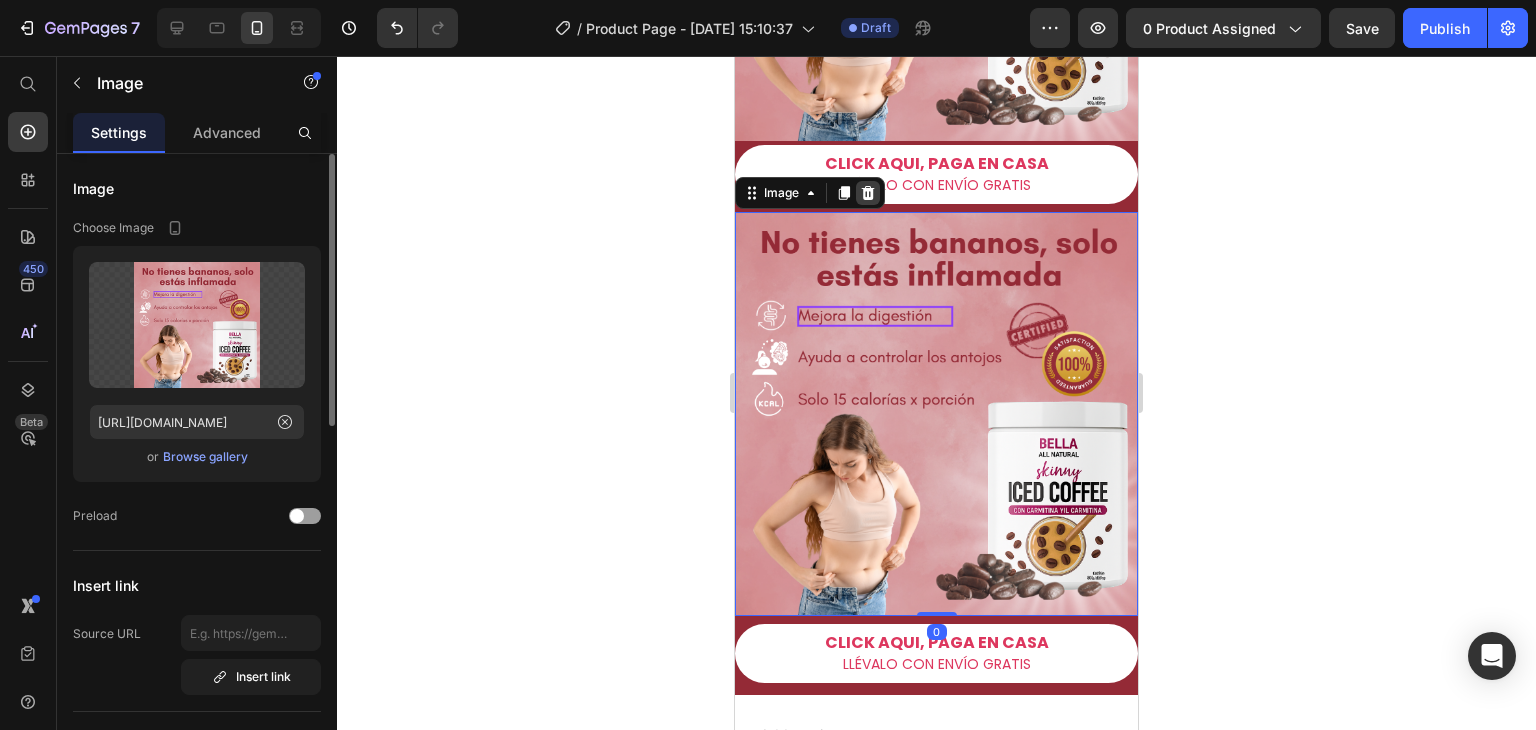 click 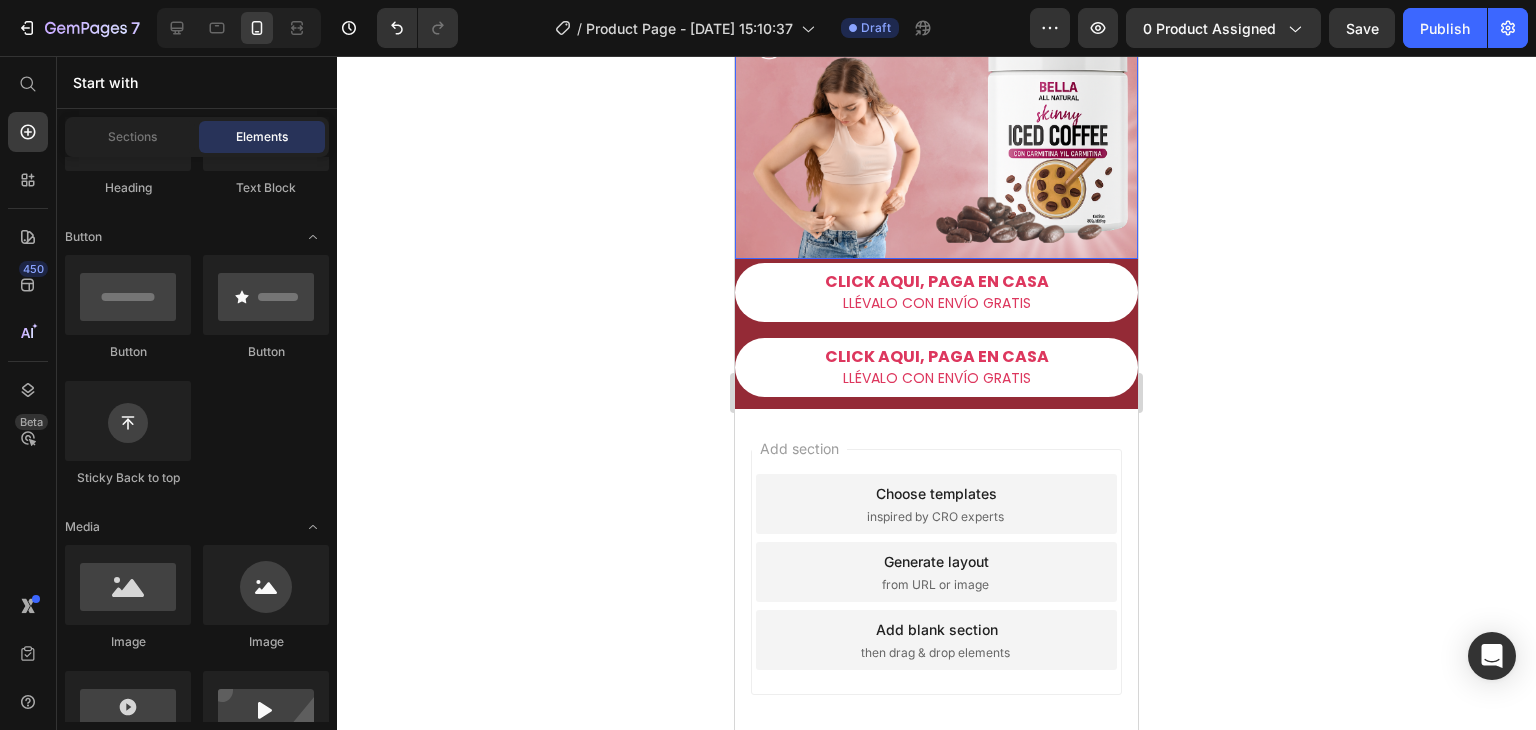 scroll, scrollTop: 203, scrollLeft: 0, axis: vertical 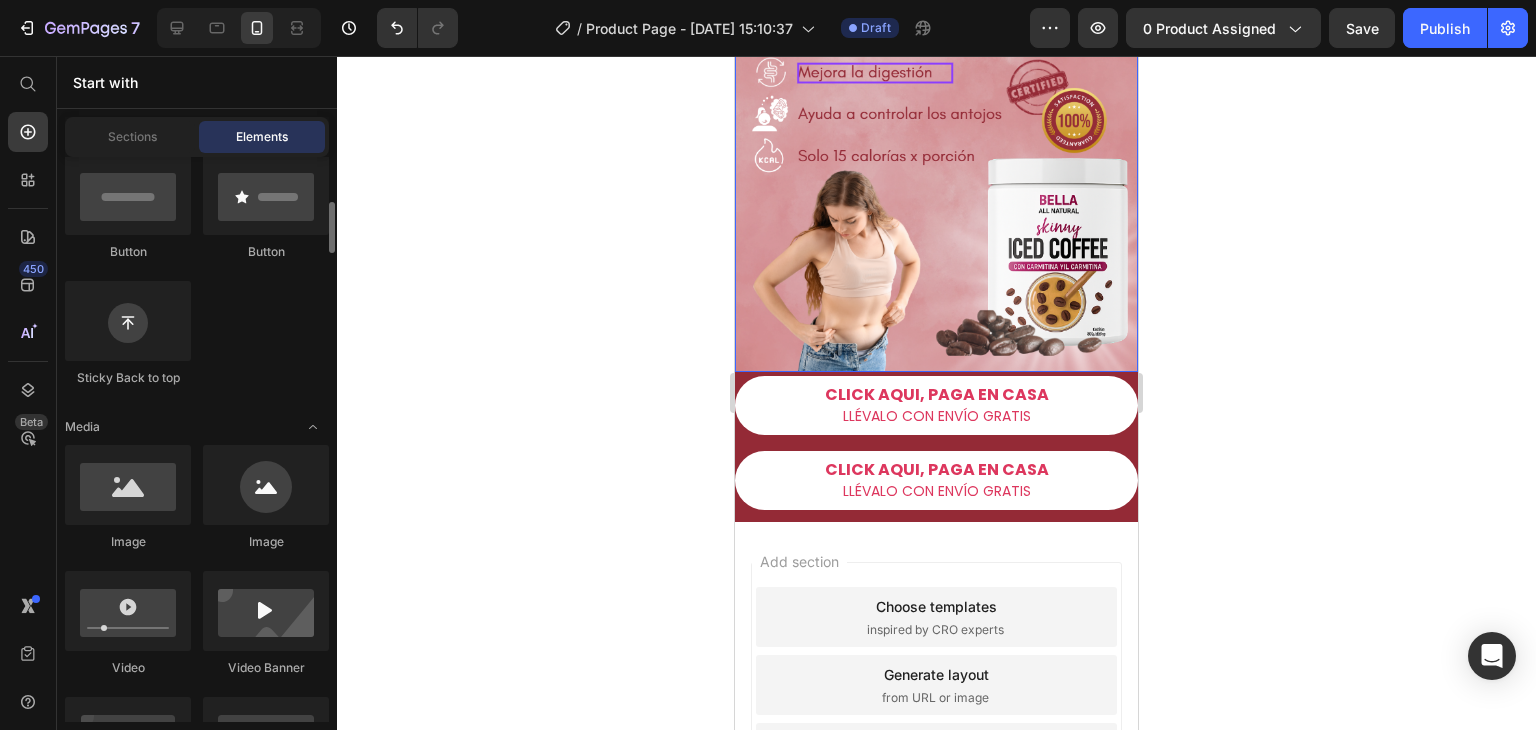 click at bounding box center (936, 171) 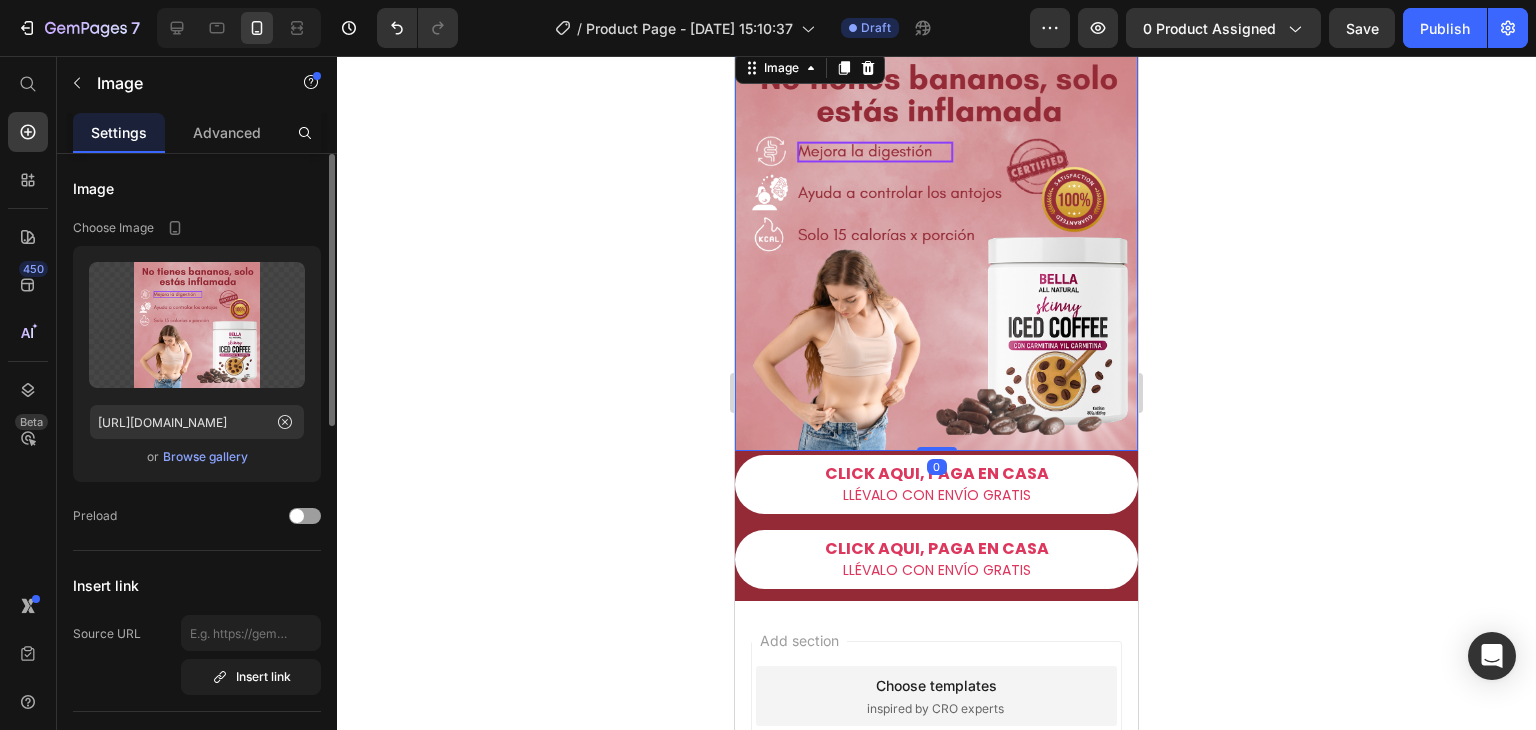 scroll, scrollTop: 3, scrollLeft: 0, axis: vertical 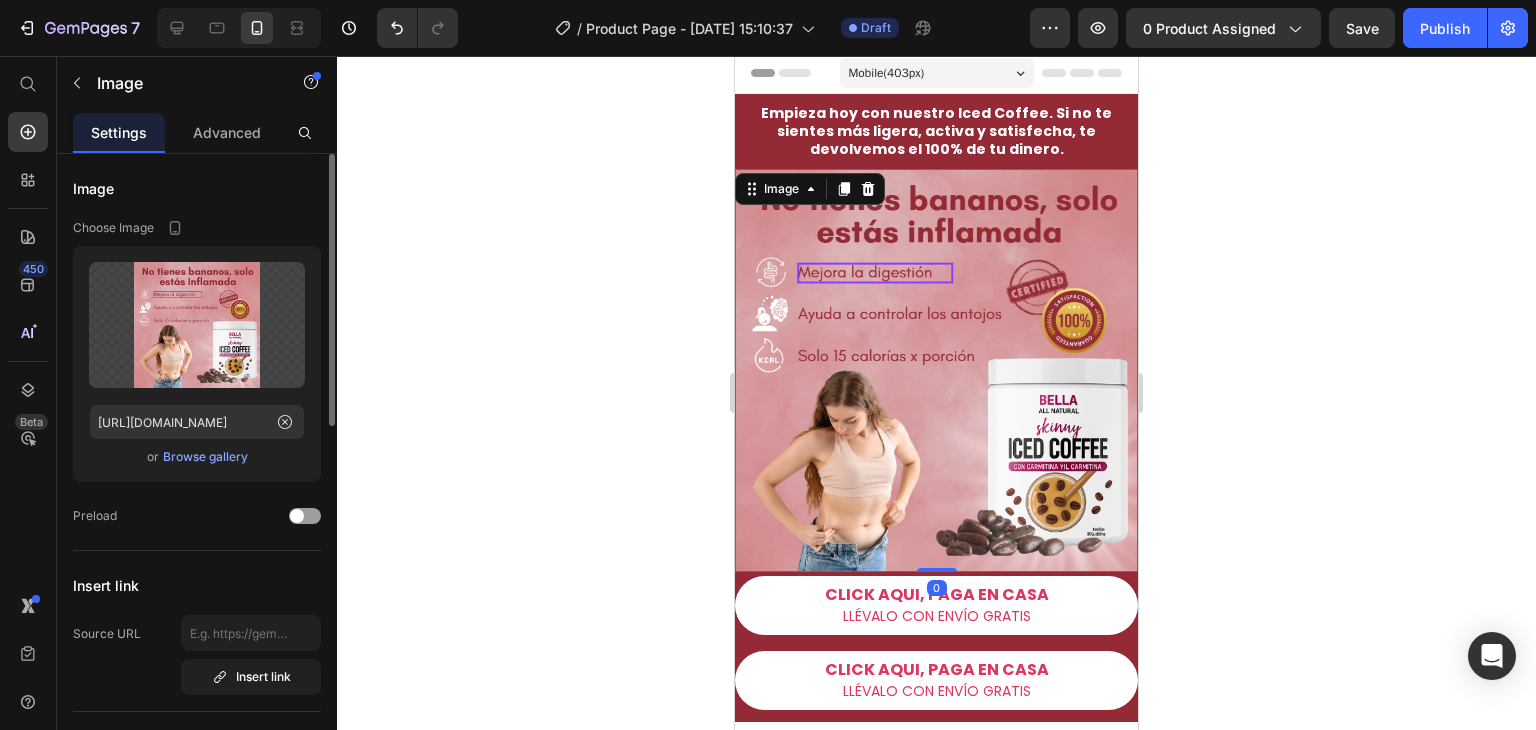 click 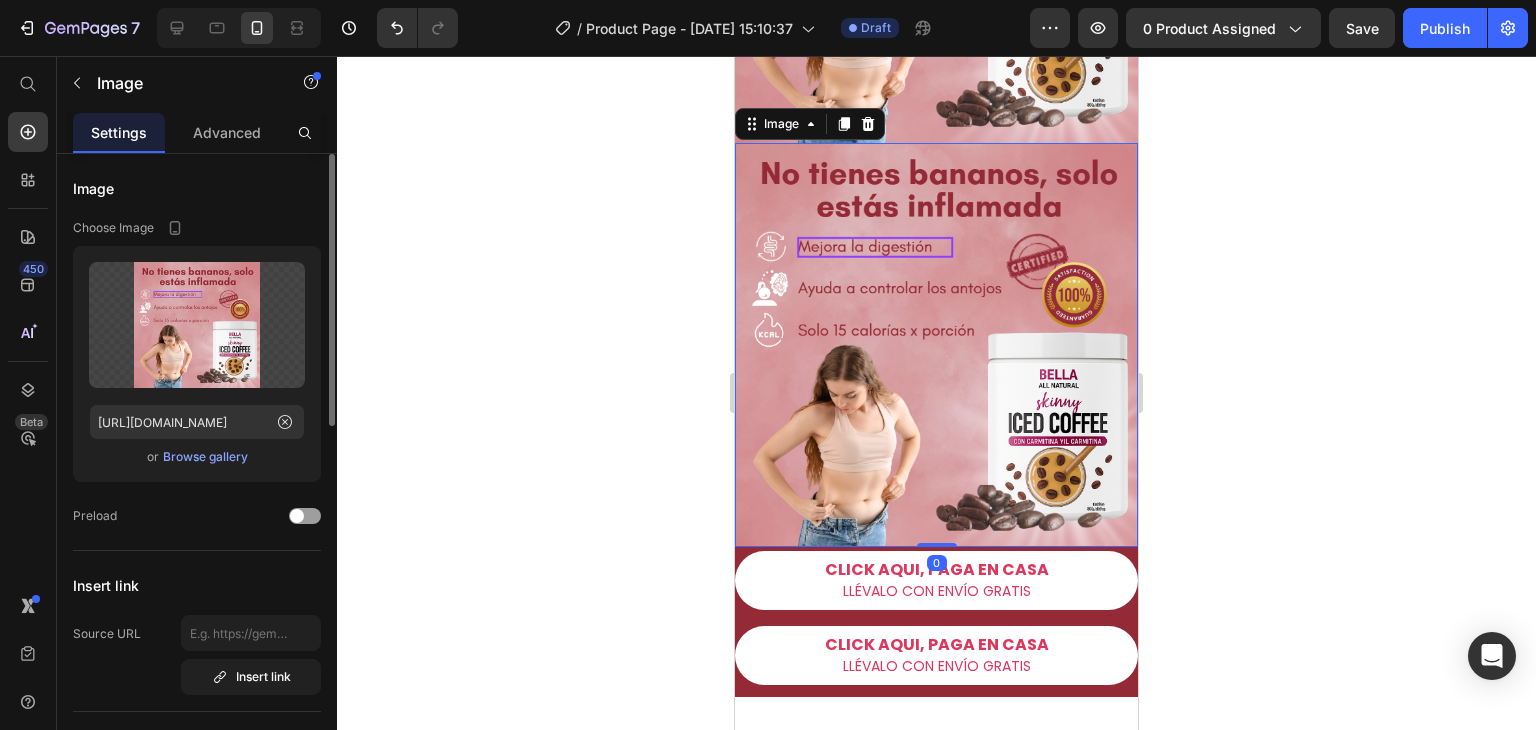 scroll, scrollTop: 434, scrollLeft: 0, axis: vertical 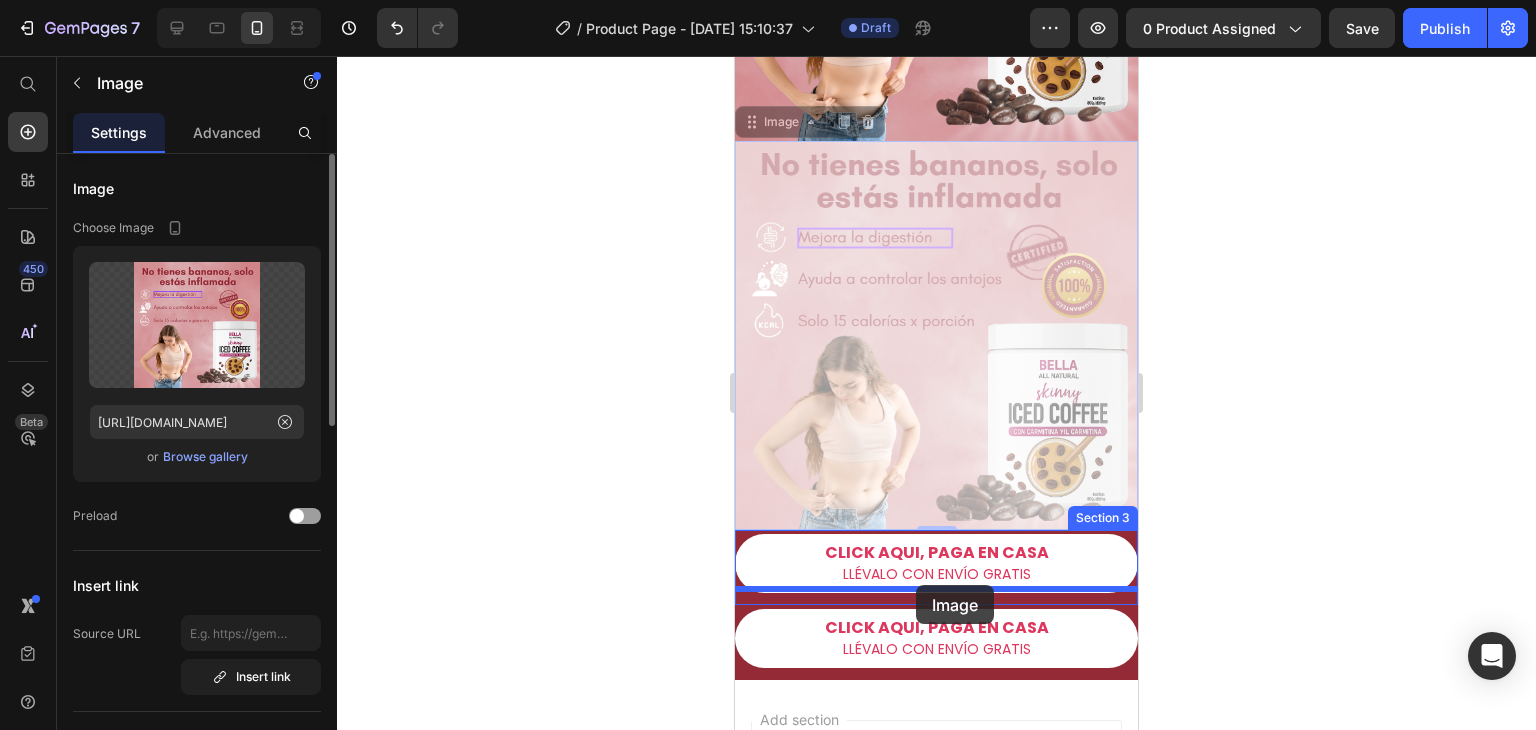 drag, startPoint x: 932, startPoint y: 286, endPoint x: 916, endPoint y: 585, distance: 299.4278 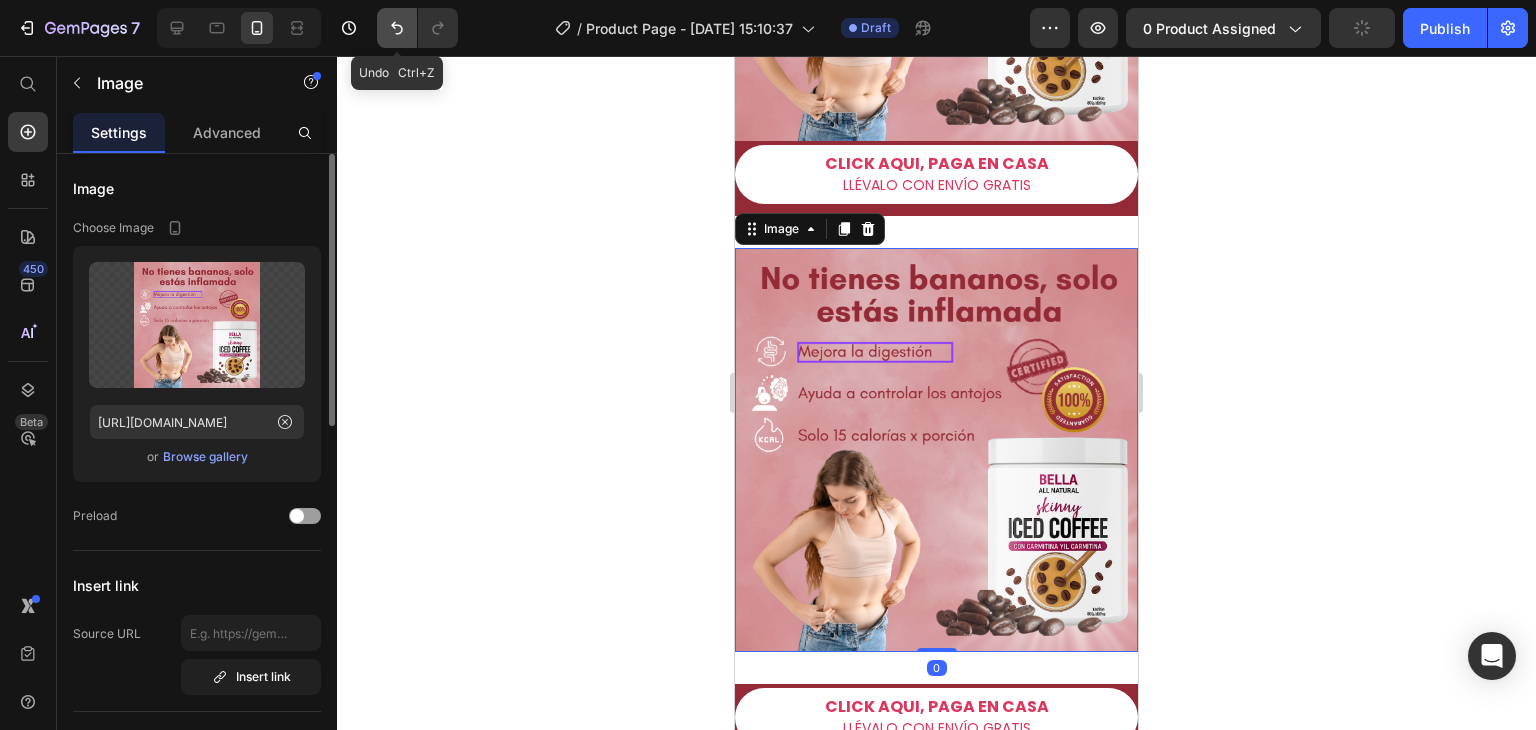 click 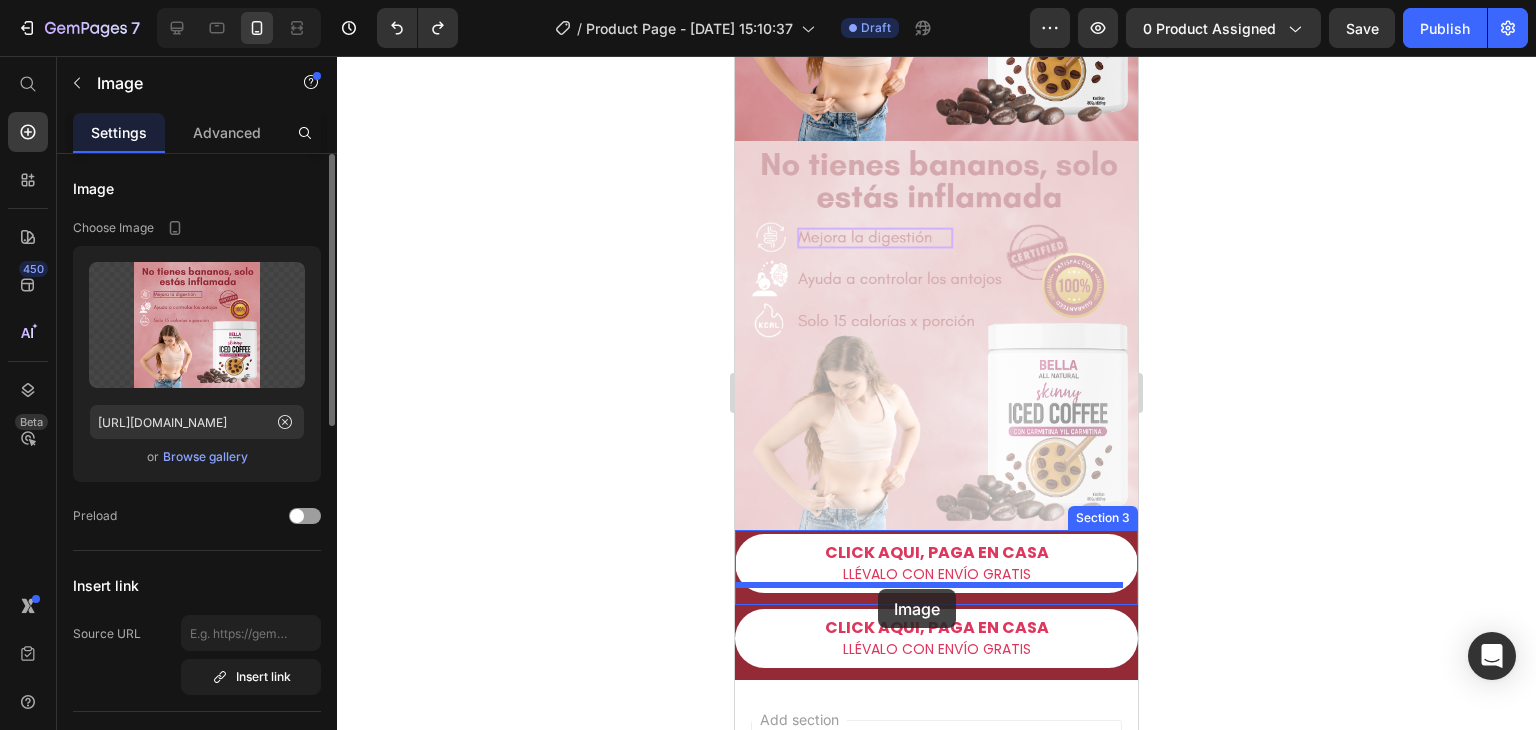 drag, startPoint x: 870, startPoint y: 143, endPoint x: 878, endPoint y: 589, distance: 446.07175 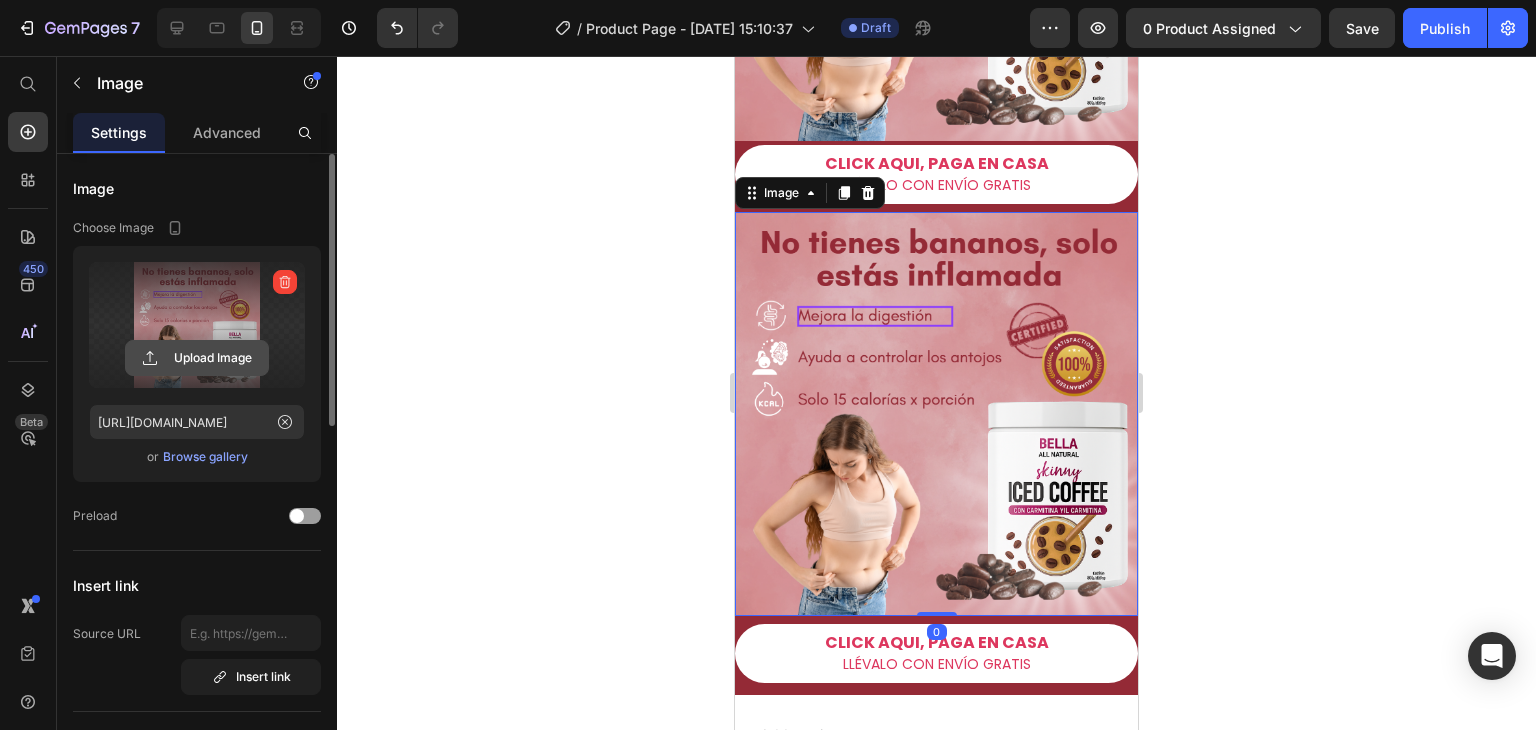 click 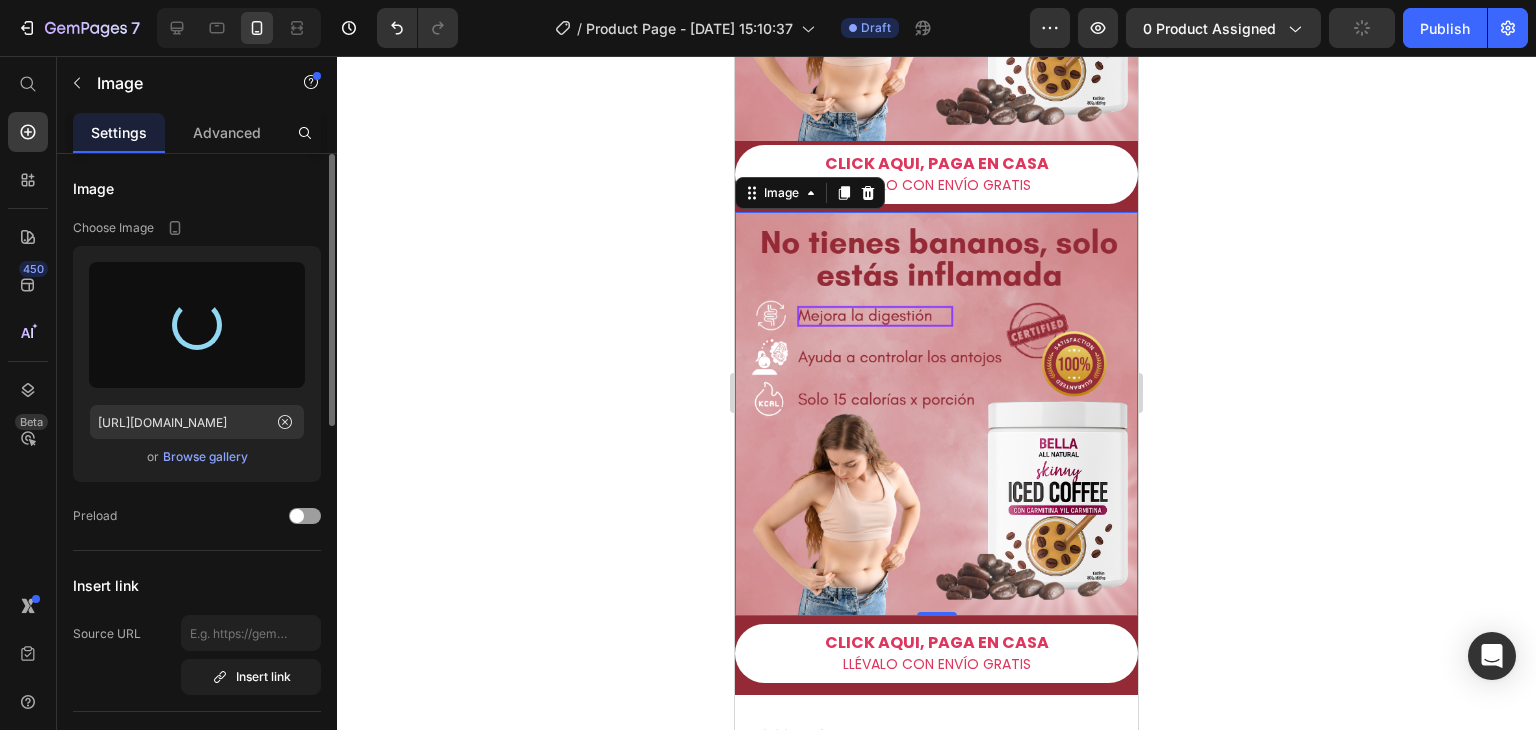 type on "[URL][DOMAIN_NAME]" 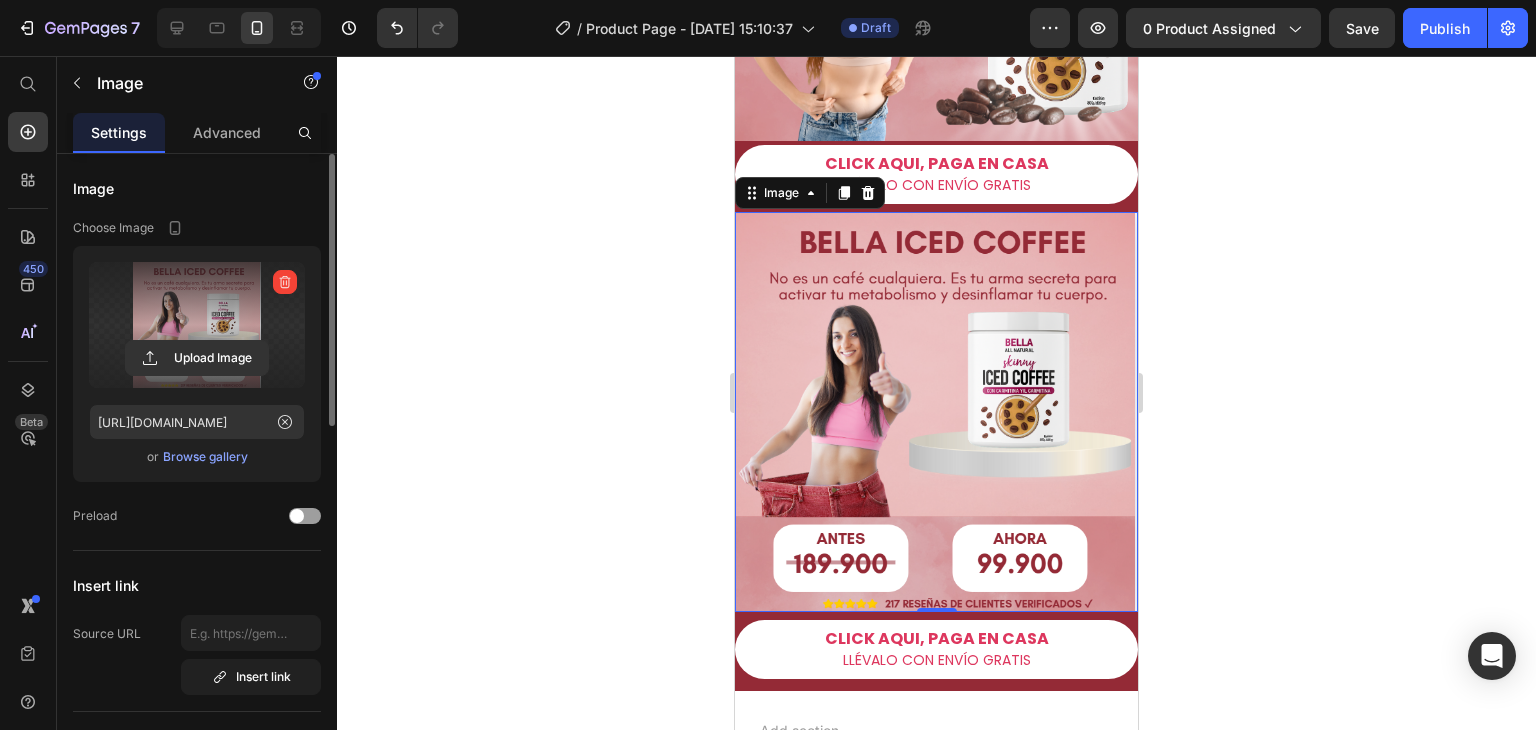 click 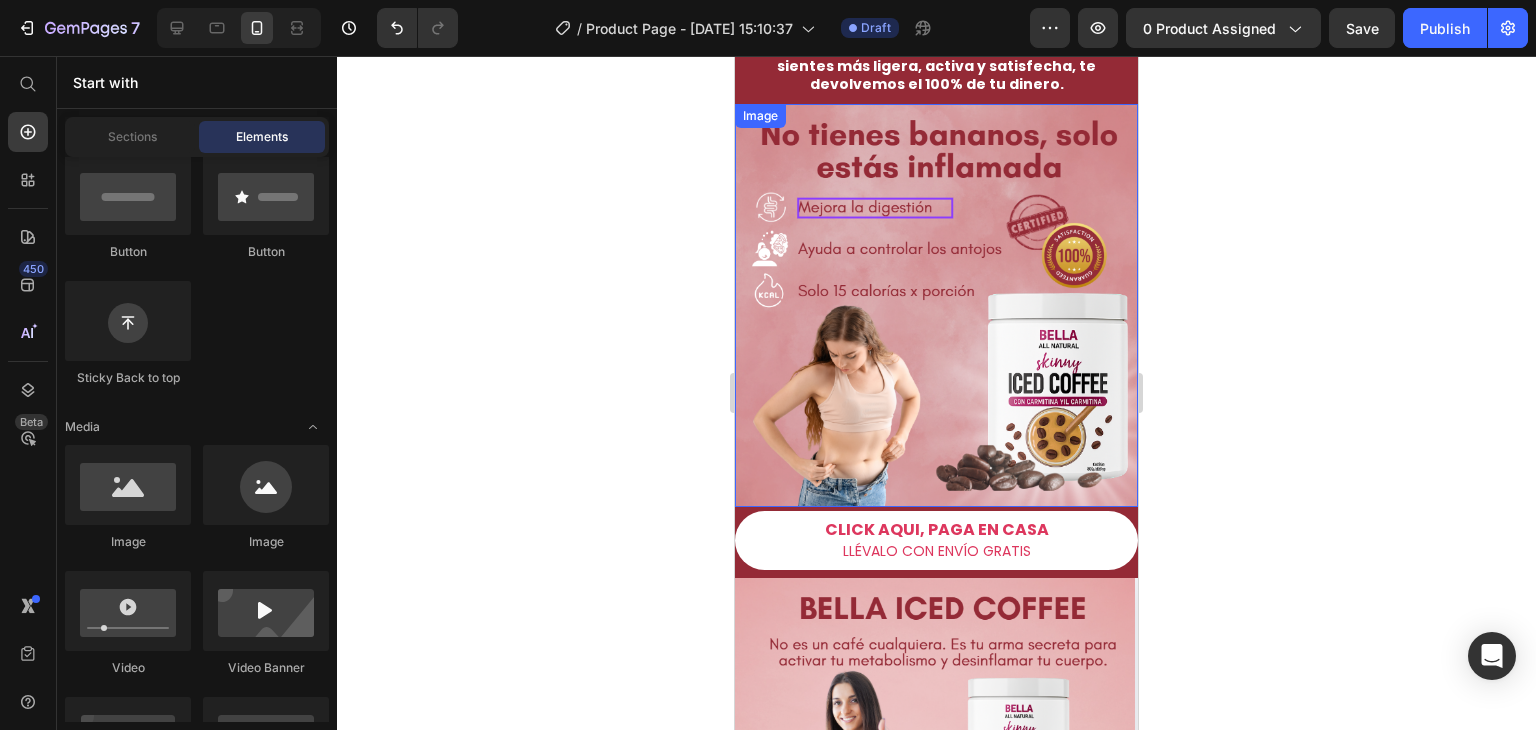 scroll, scrollTop: 34, scrollLeft: 0, axis: vertical 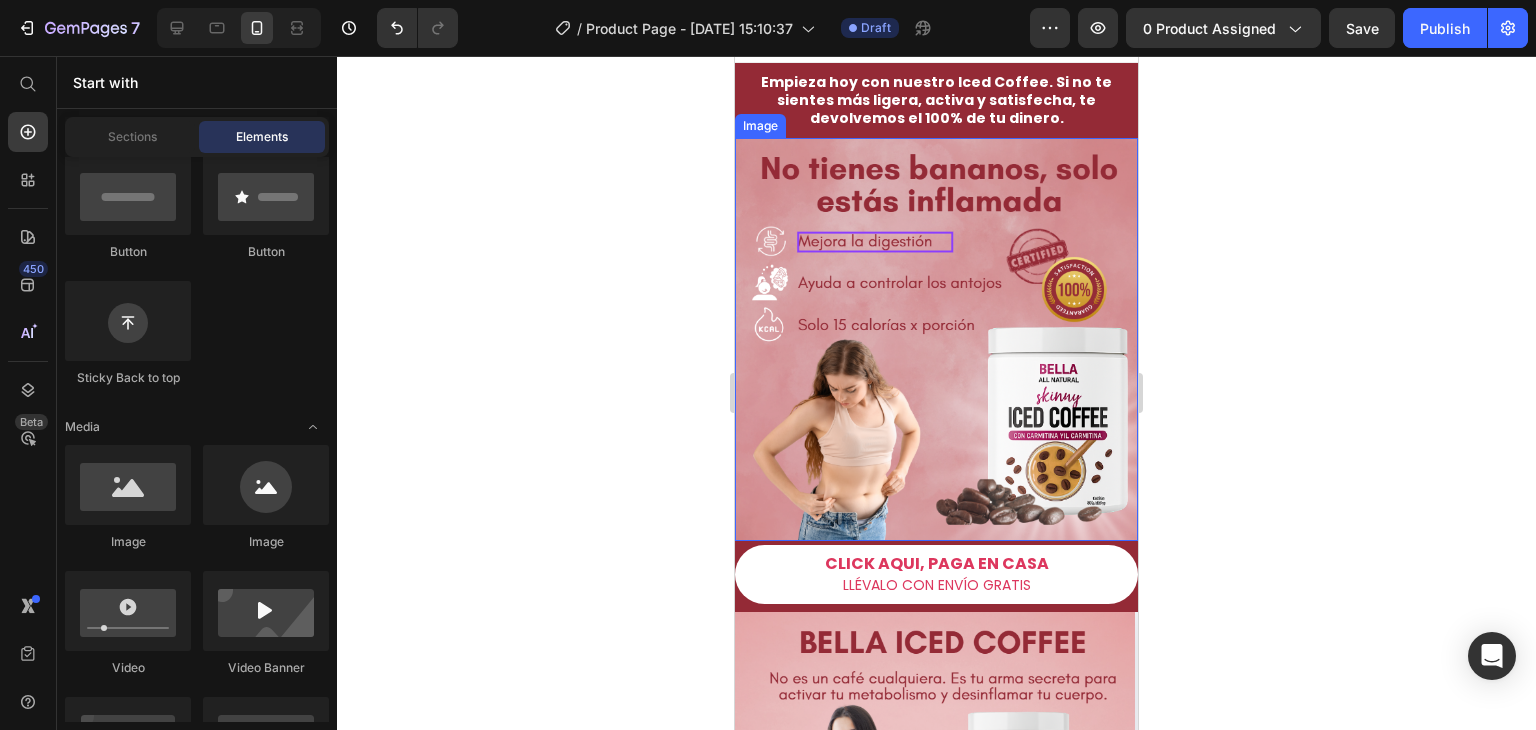 click at bounding box center [936, 340] 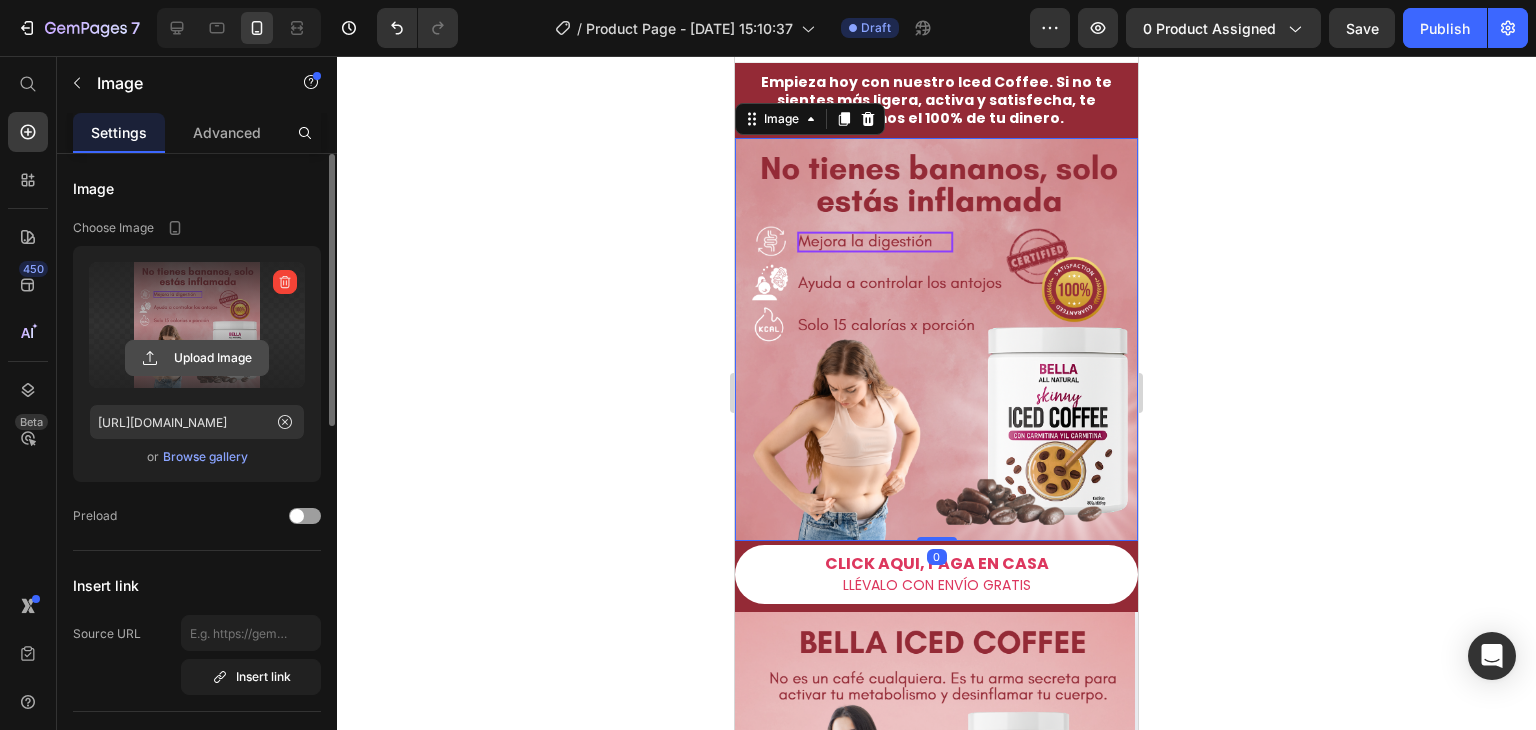 click 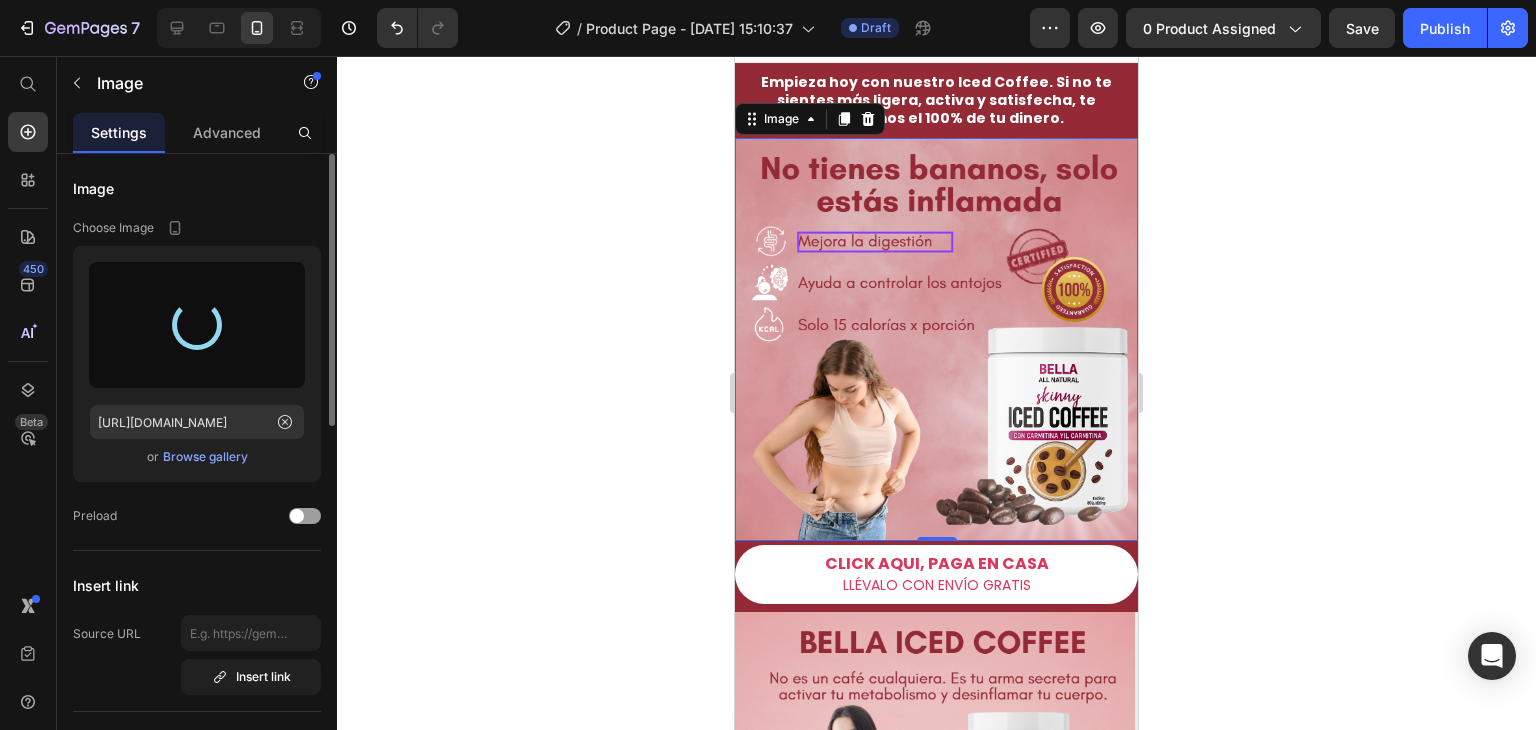 type on "[URL][DOMAIN_NAME]" 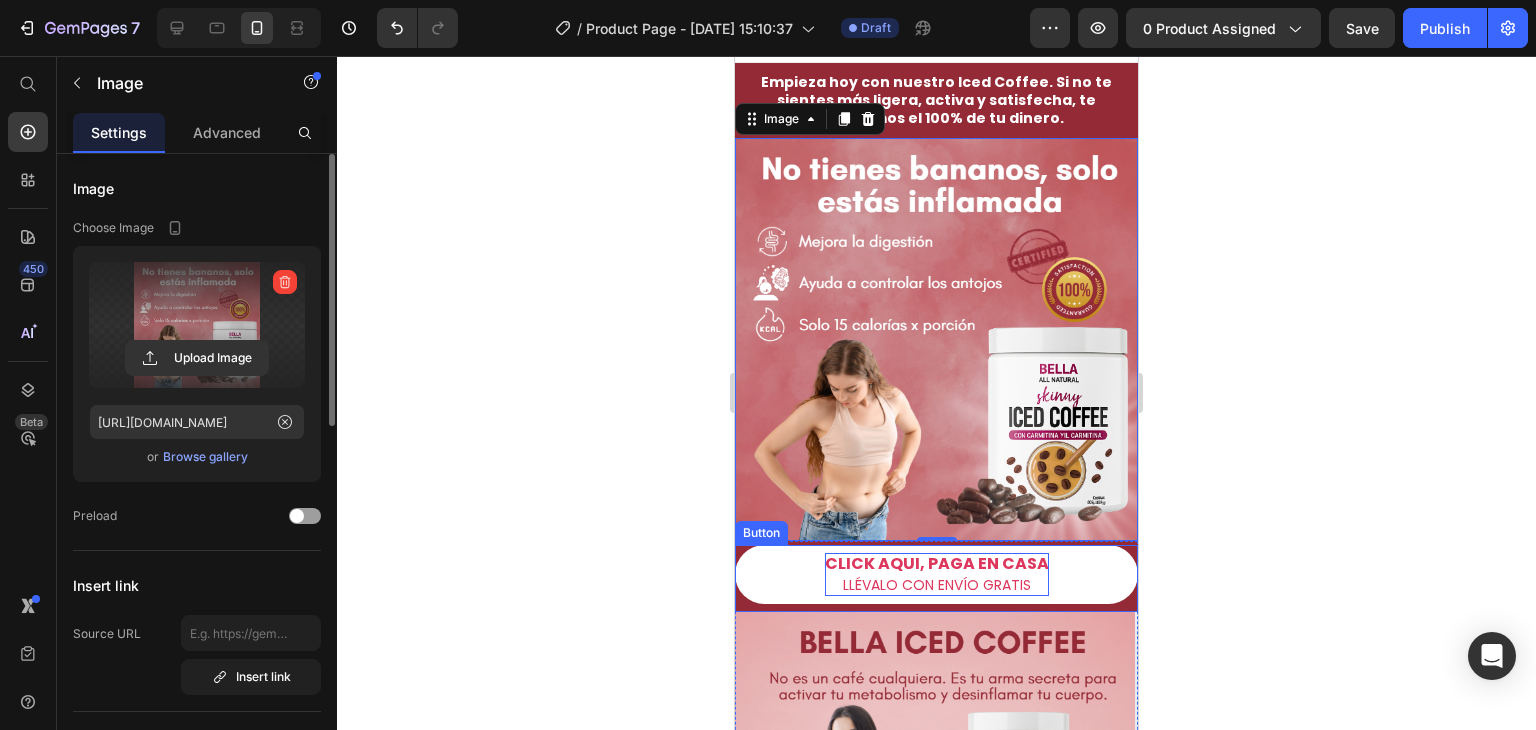 click on "CLICK AQUI, PAGA EN CASA LLÉVALO CON ENVÍO GRATIS" at bounding box center (937, 574) 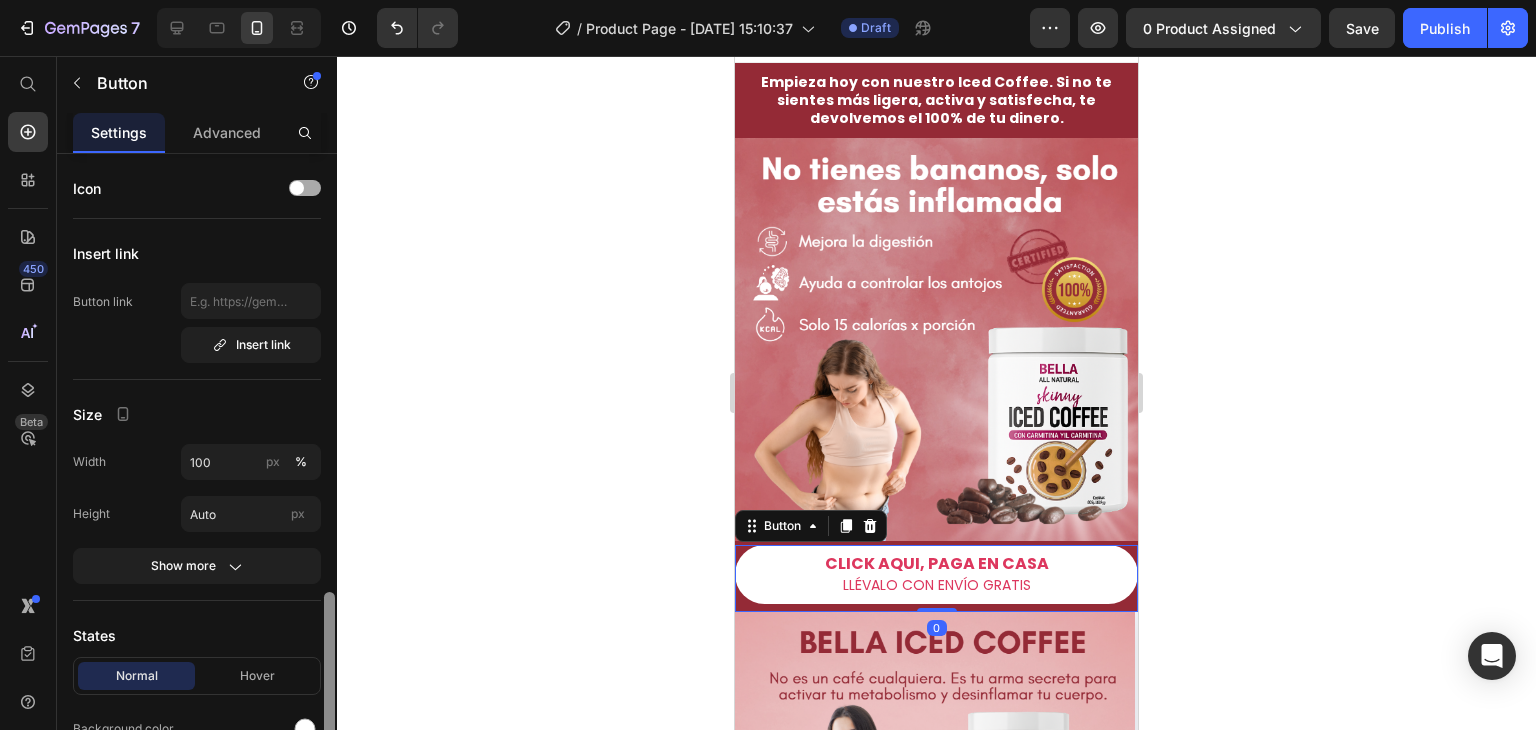 scroll, scrollTop: 300, scrollLeft: 0, axis: vertical 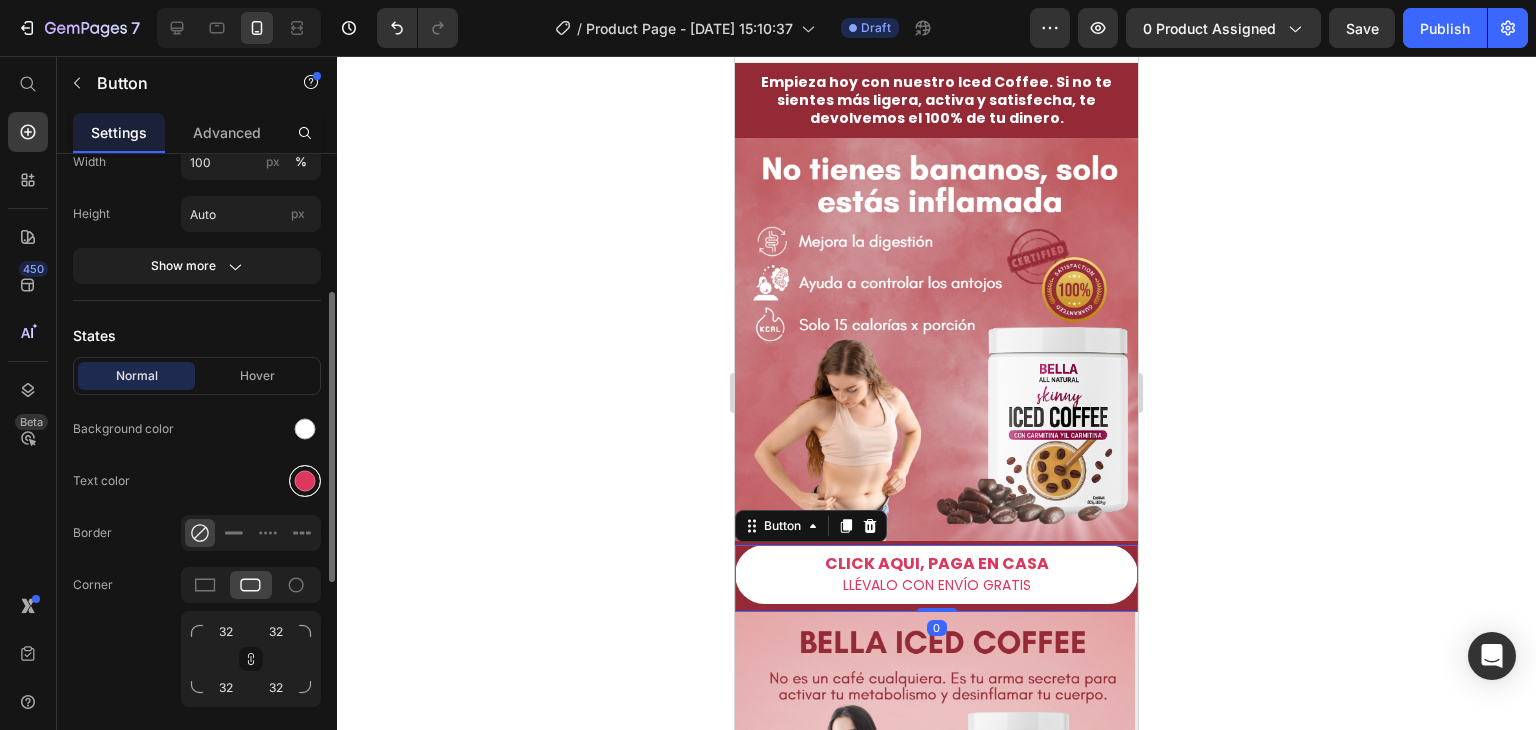click at bounding box center (305, 481) 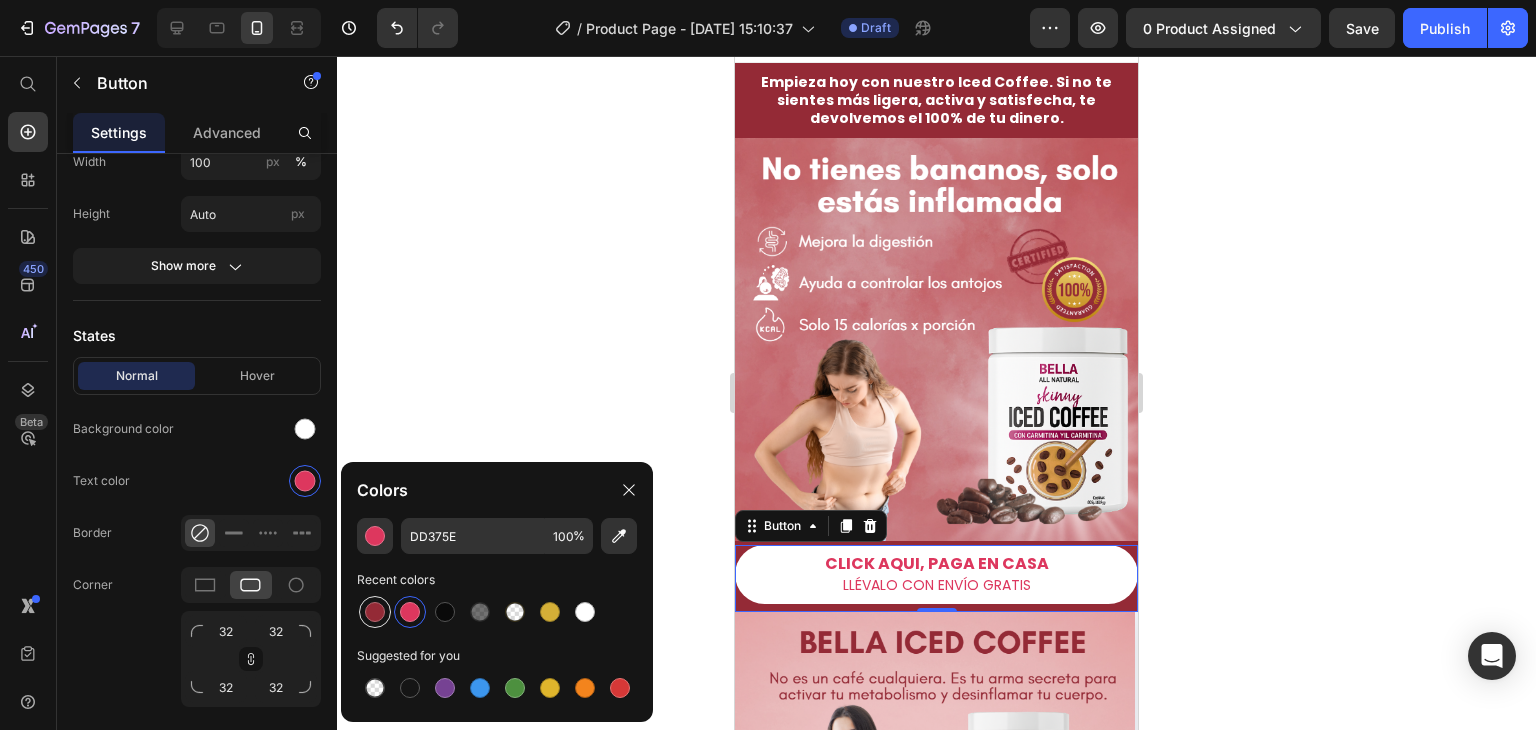 click at bounding box center [375, 612] 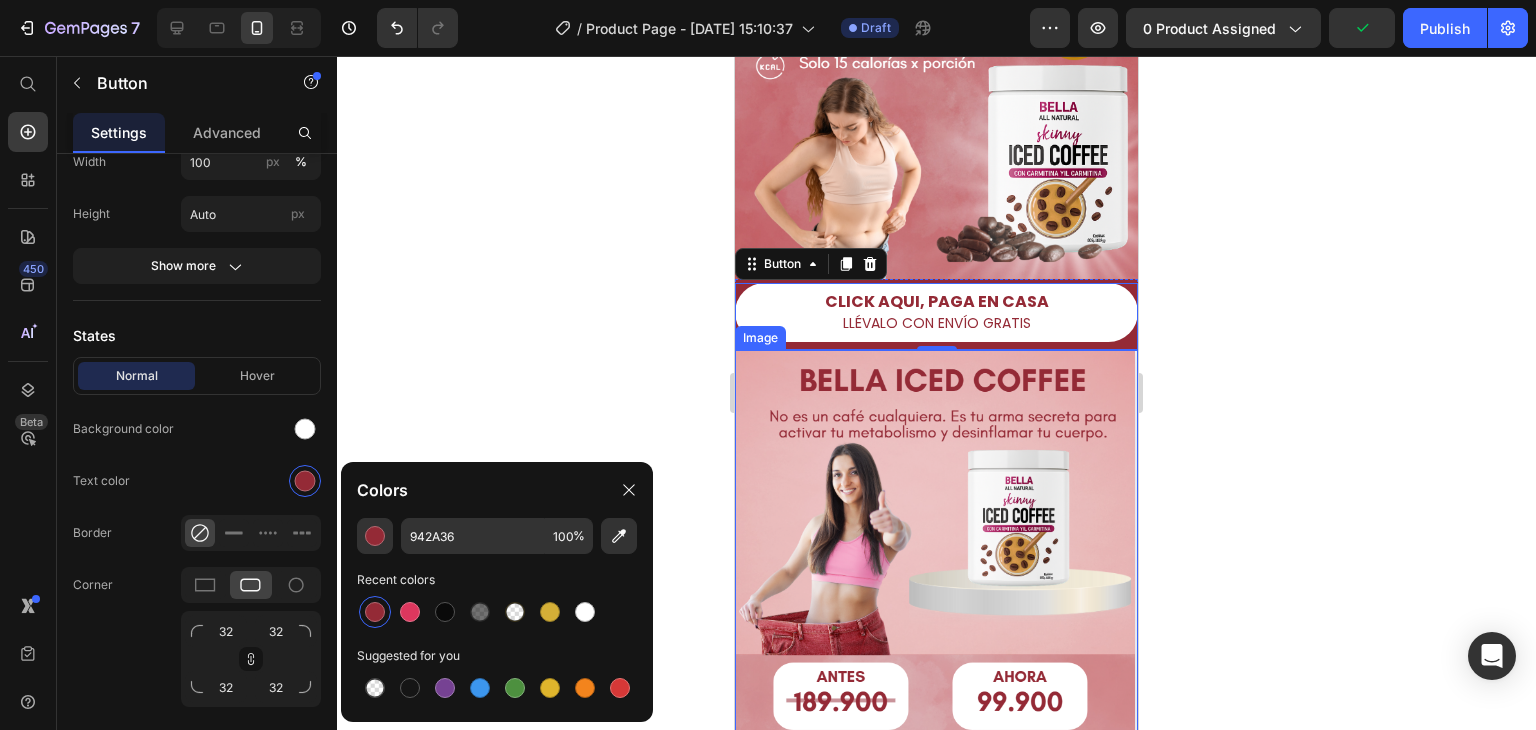 scroll, scrollTop: 334, scrollLeft: 0, axis: vertical 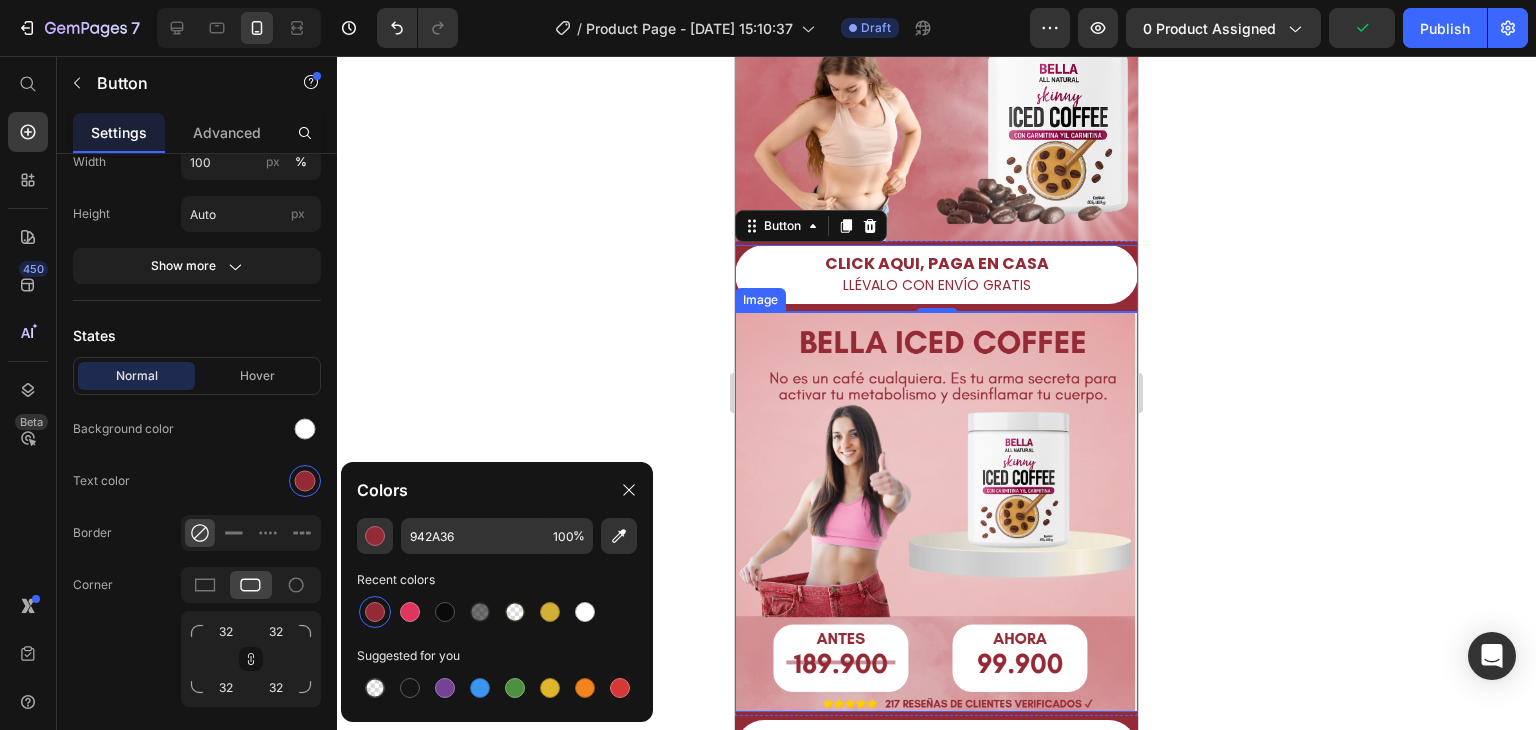 click at bounding box center [936, 512] 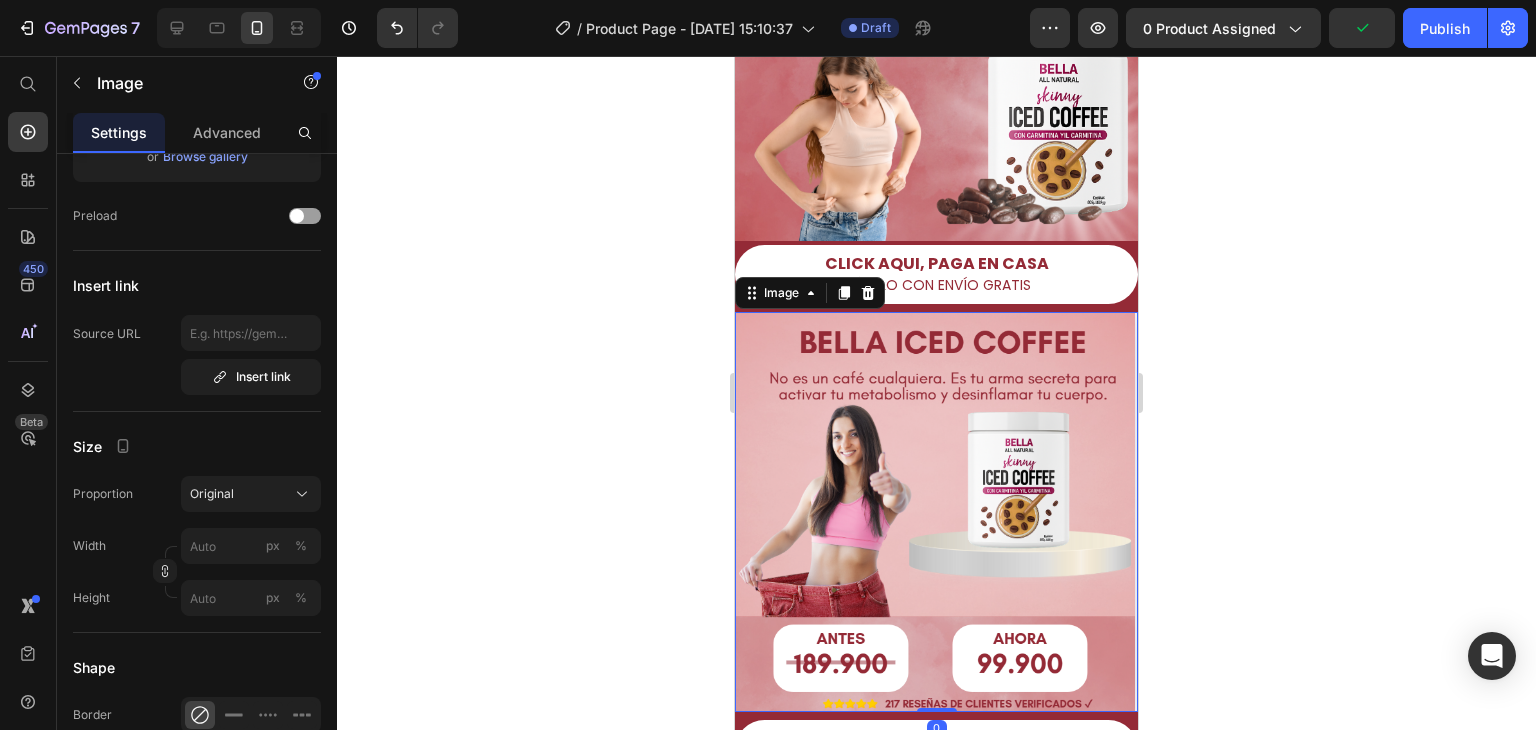 scroll, scrollTop: 0, scrollLeft: 0, axis: both 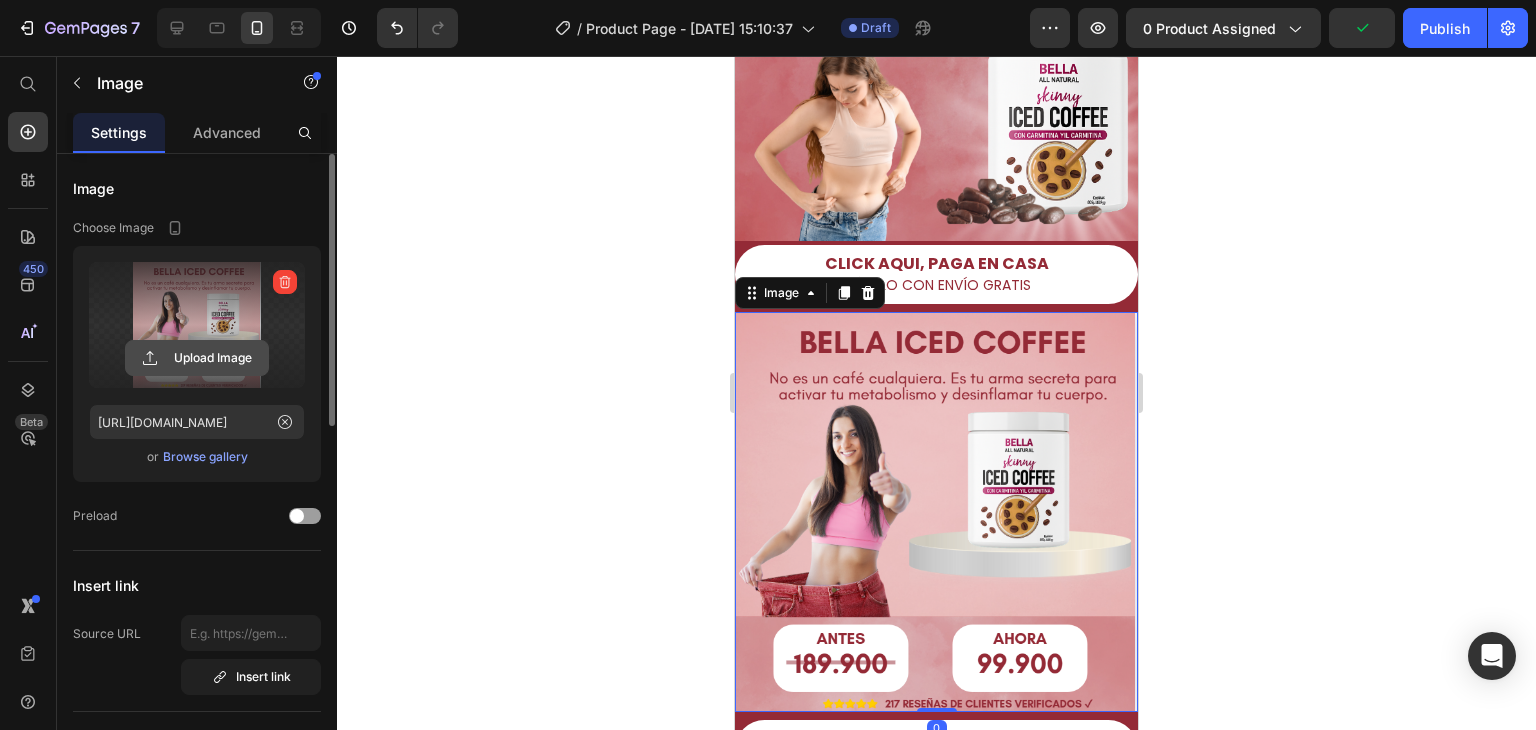 click 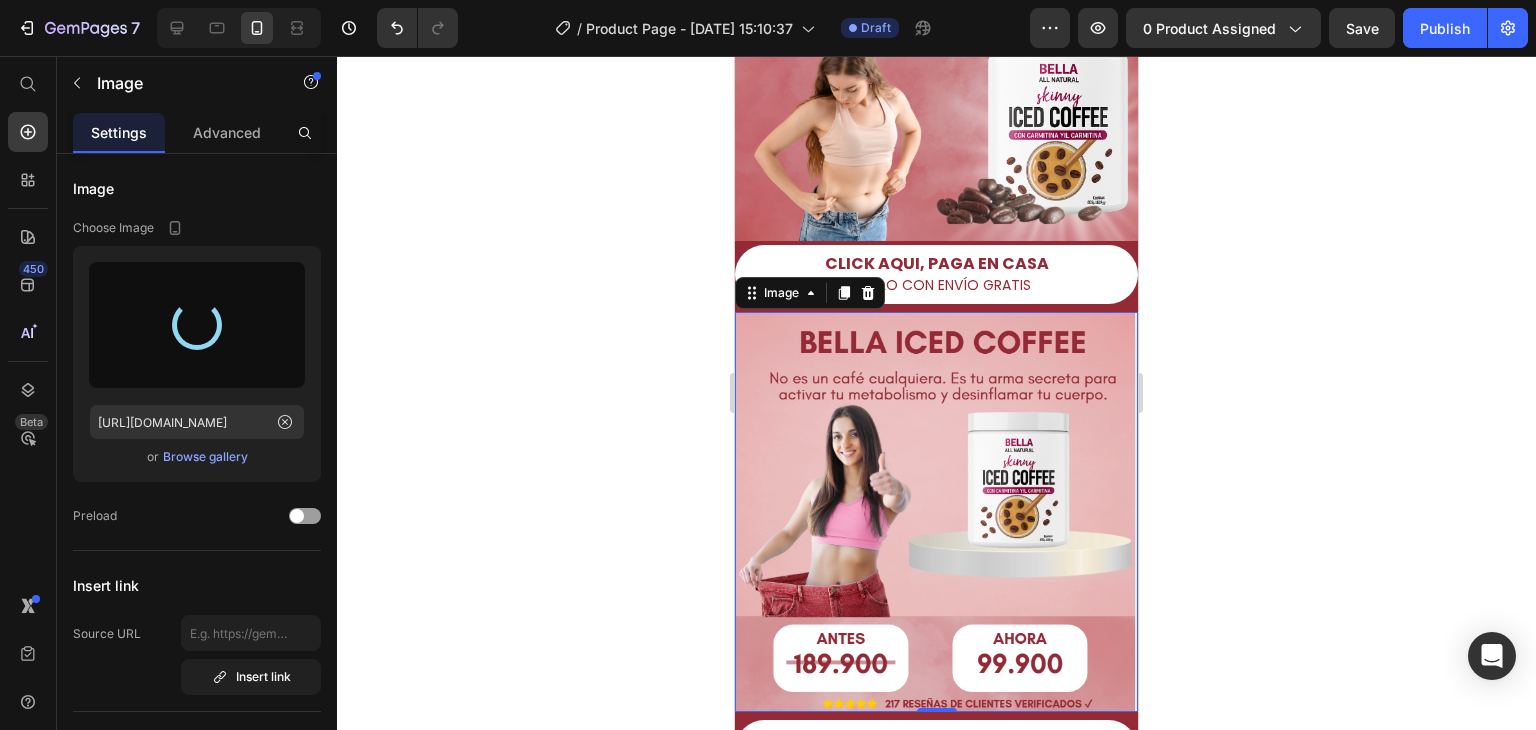 type on "[URL][DOMAIN_NAME]" 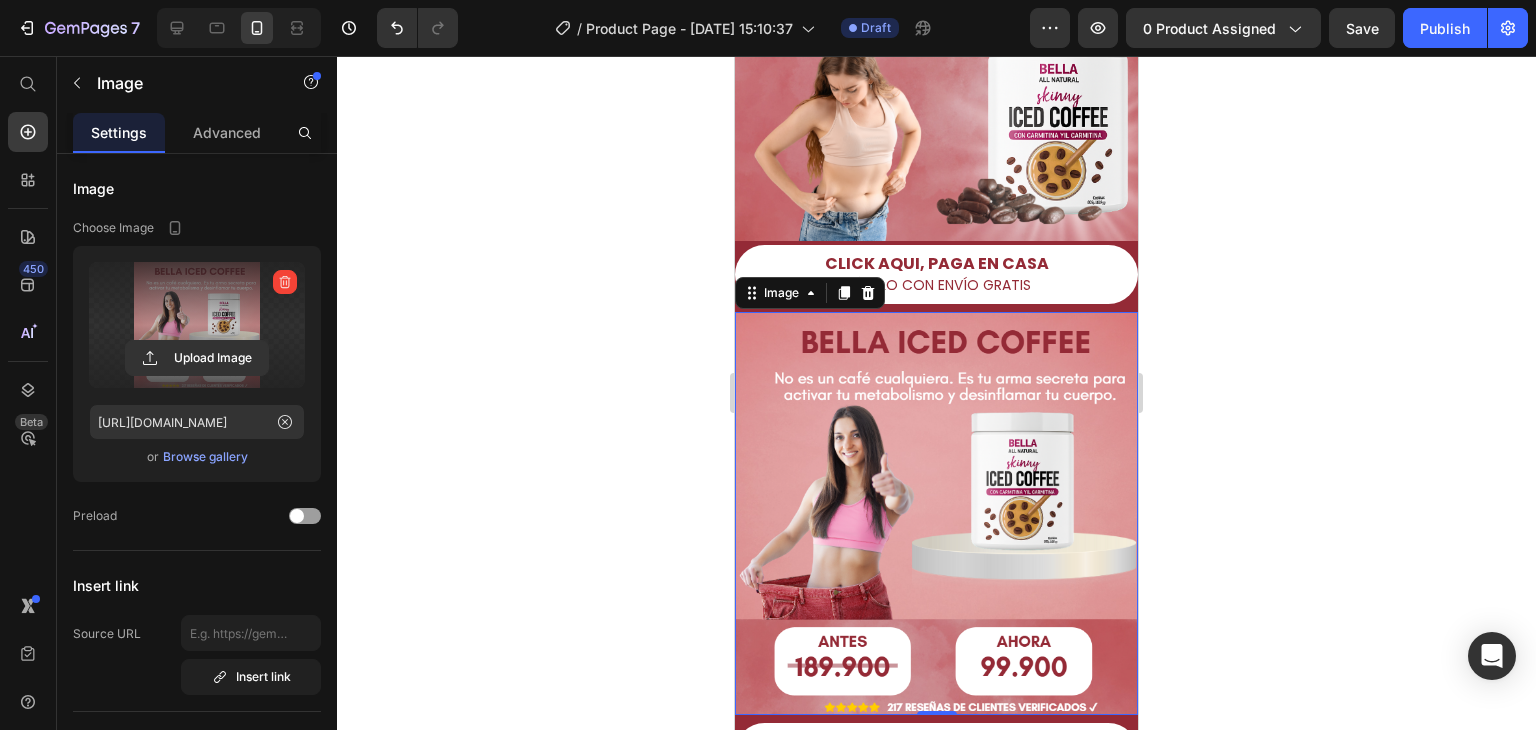 click 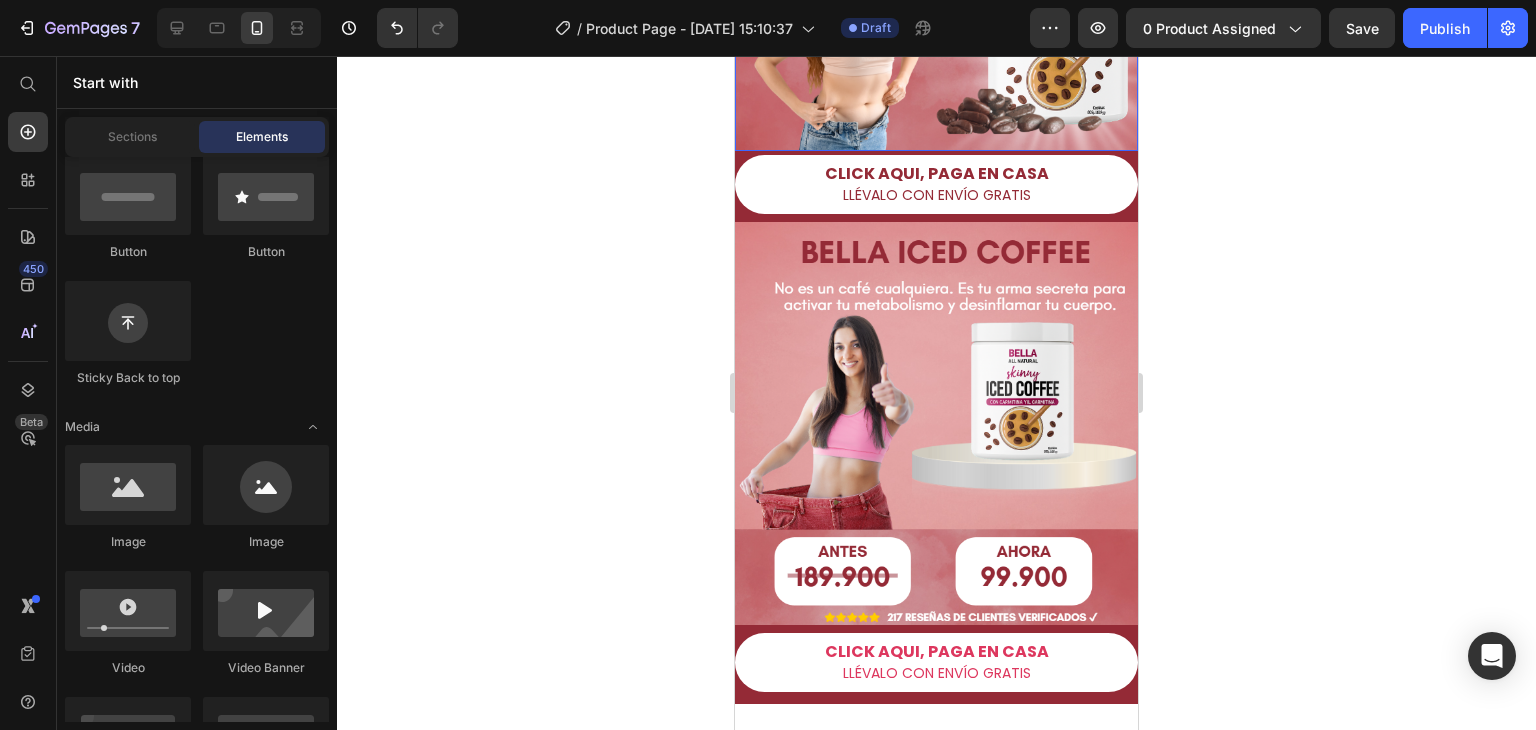 scroll, scrollTop: 500, scrollLeft: 0, axis: vertical 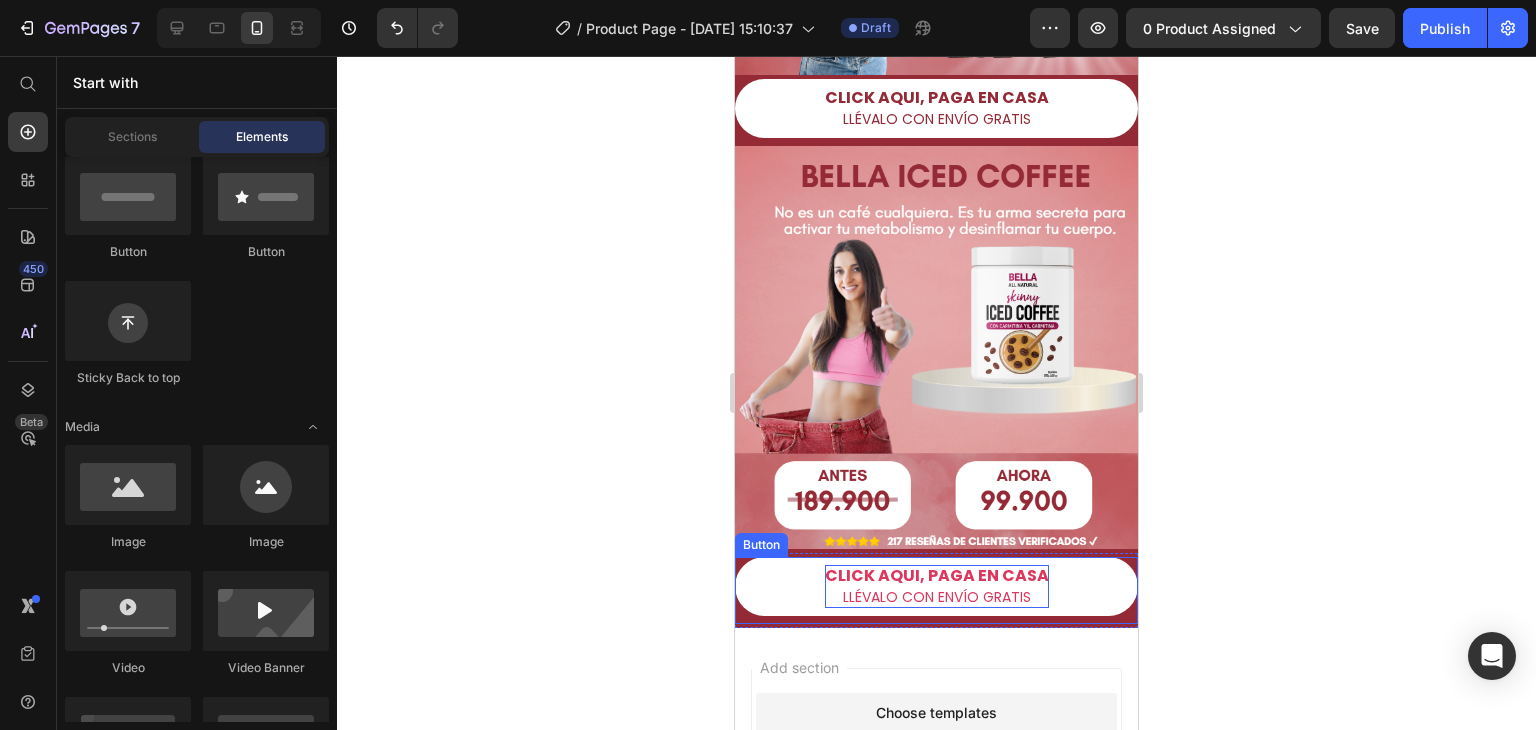click on "CLICK AQUI, PAGA EN CASA LLÉVALO CON ENVÍO GRATIS" at bounding box center (937, 586) 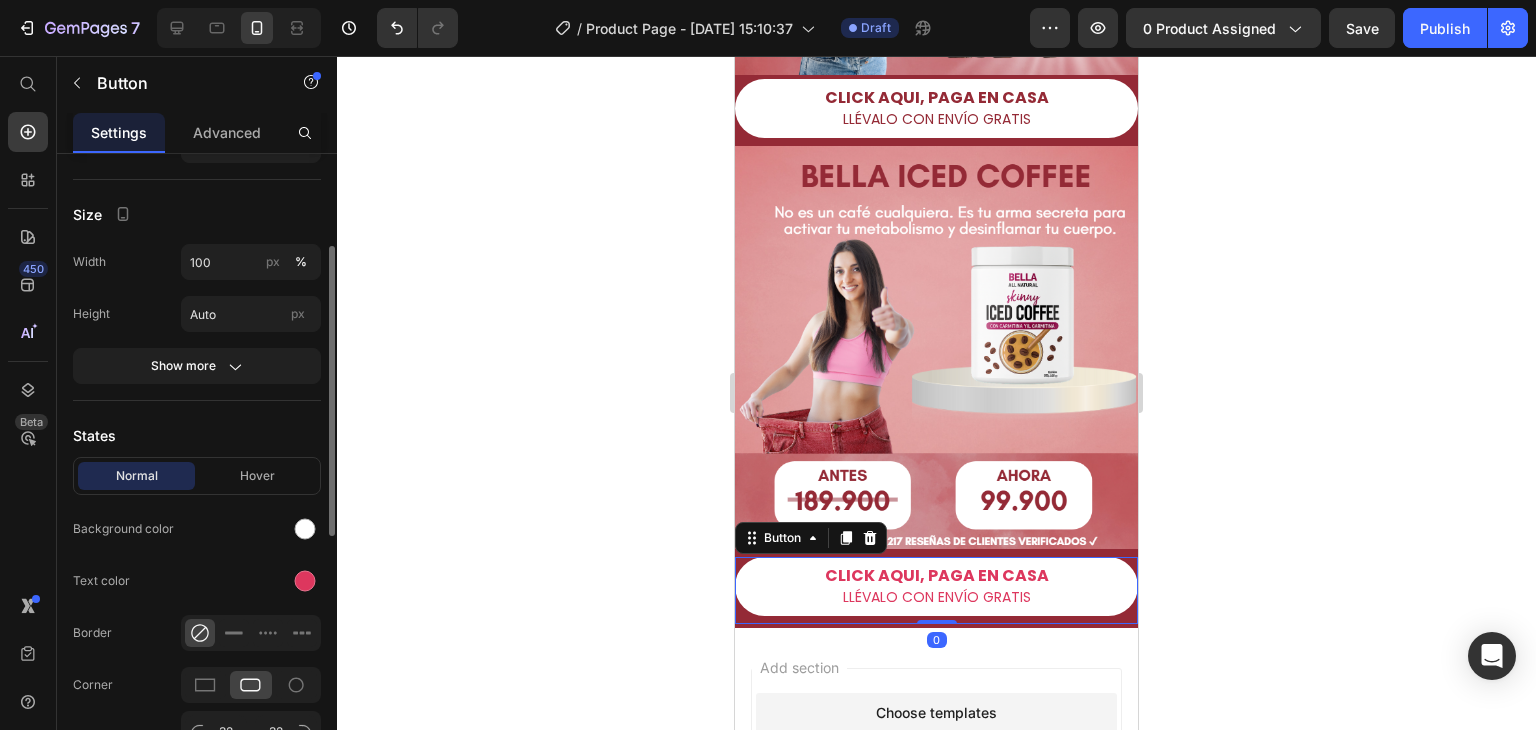 scroll, scrollTop: 300, scrollLeft: 0, axis: vertical 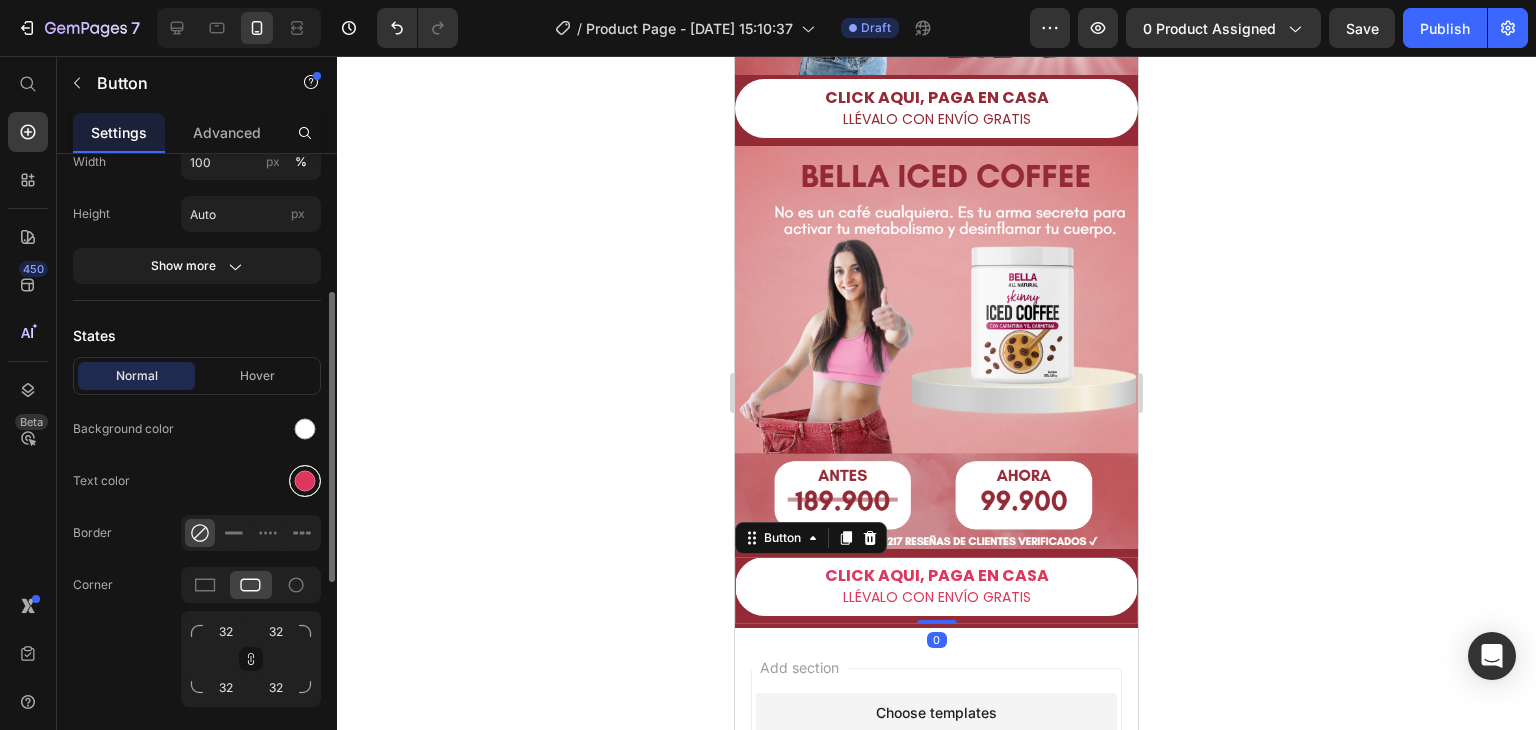 click at bounding box center [305, 481] 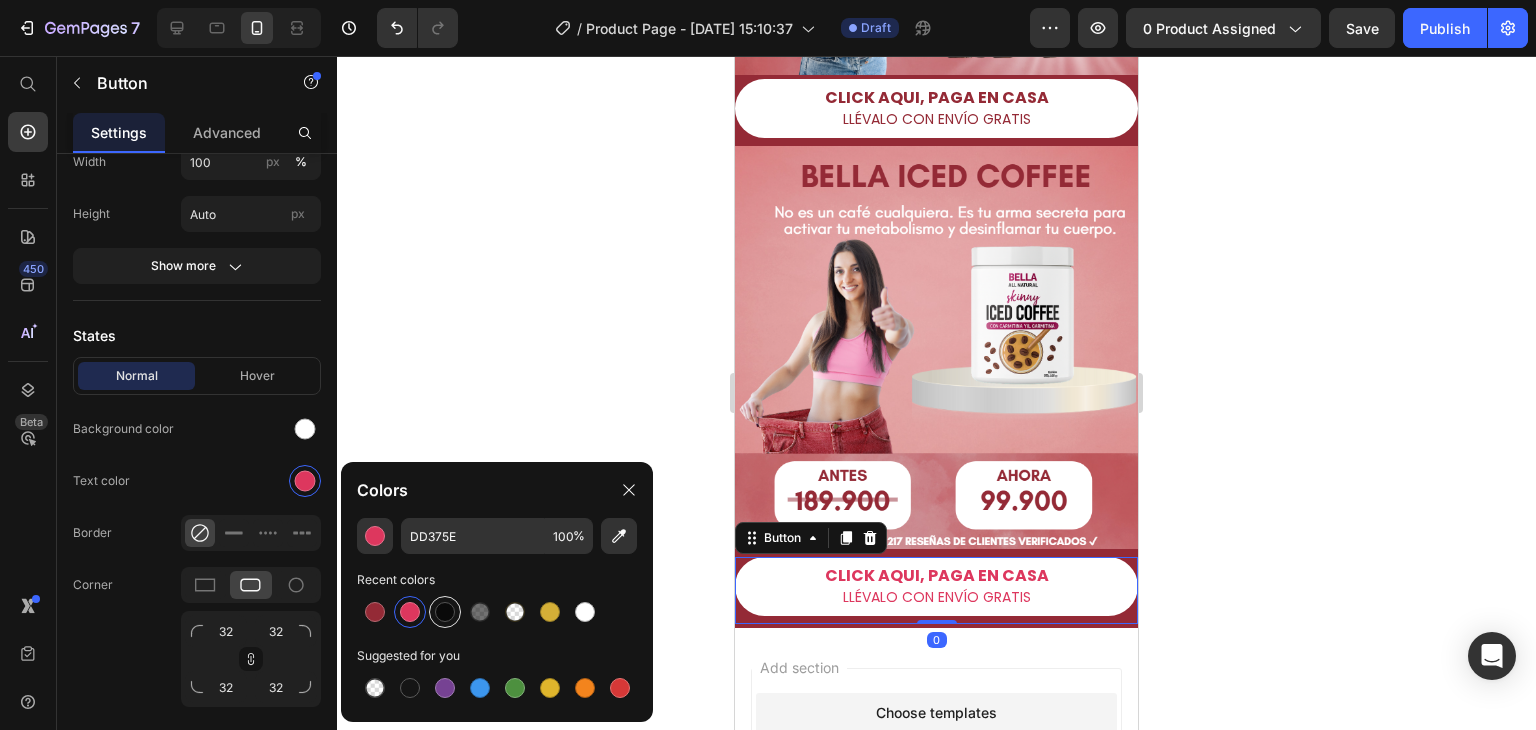 drag, startPoint x: 380, startPoint y: 611, endPoint x: 436, endPoint y: 600, distance: 57.070133 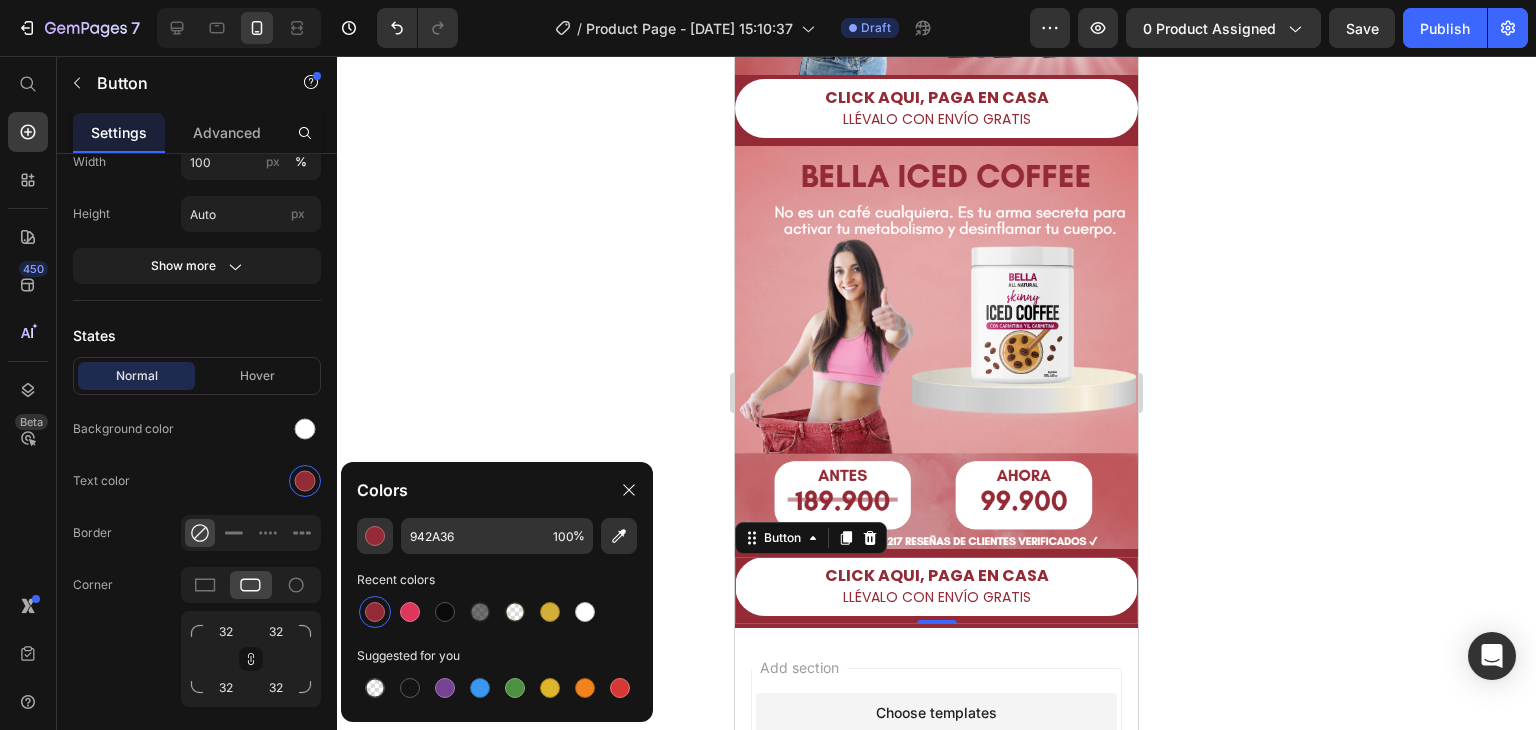 click 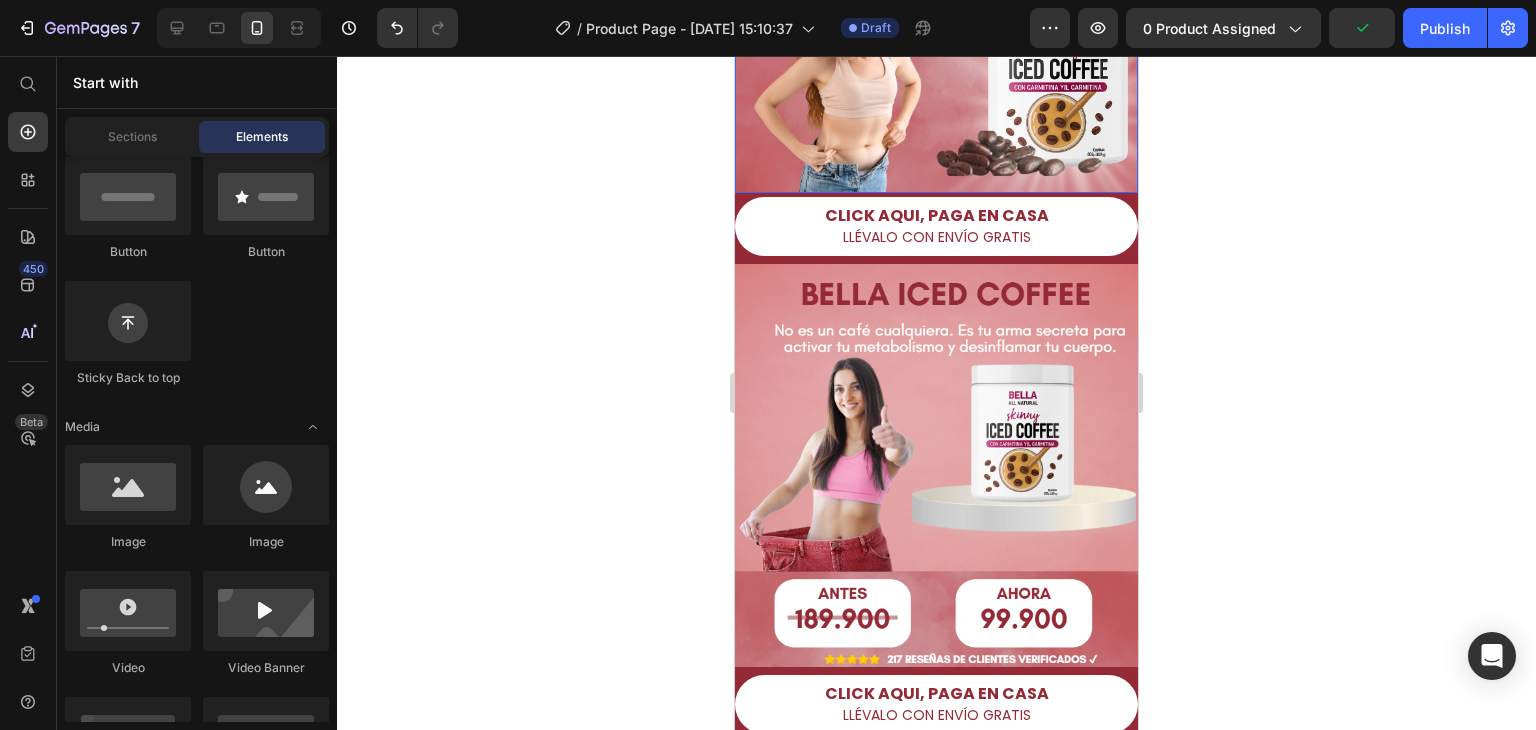scroll, scrollTop: 400, scrollLeft: 0, axis: vertical 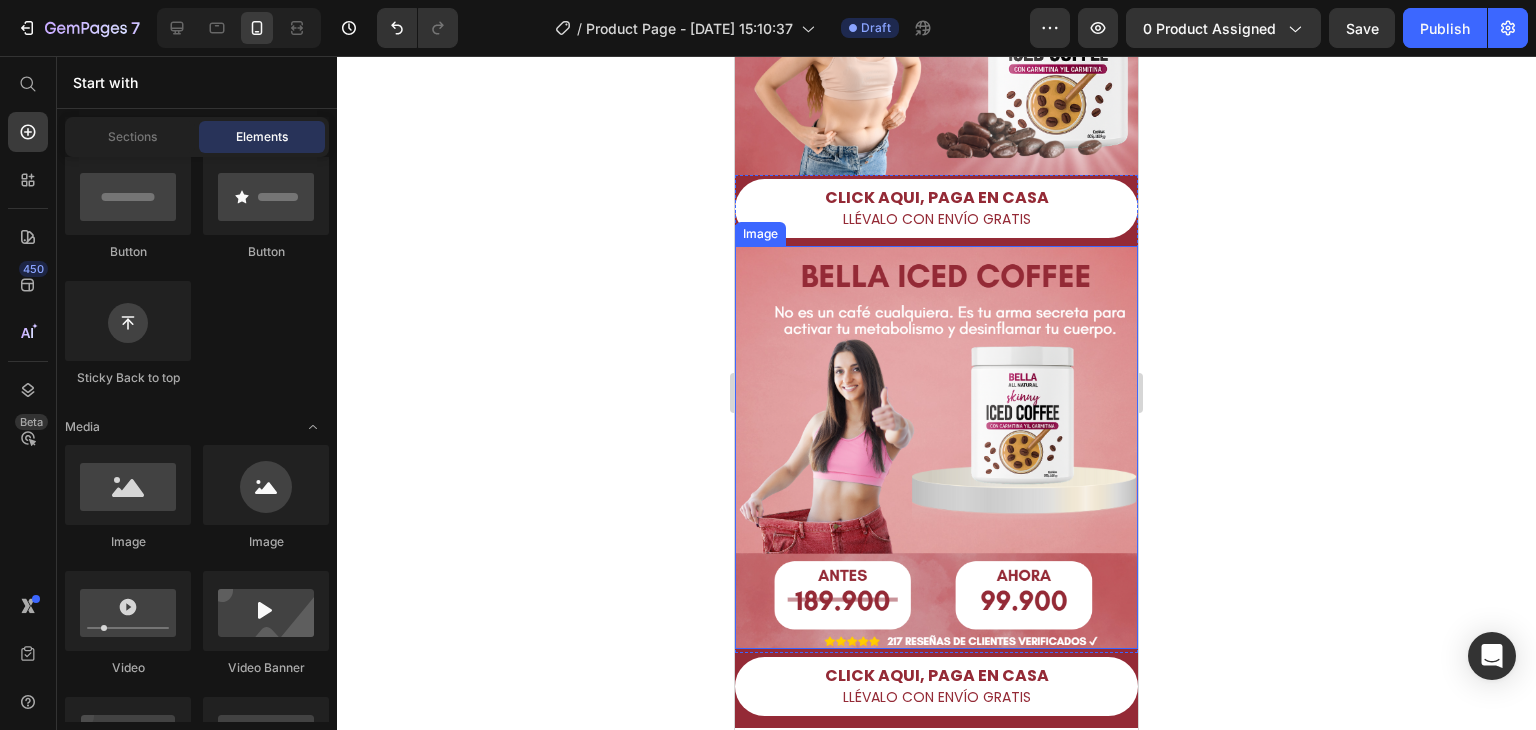 click at bounding box center (936, 447) 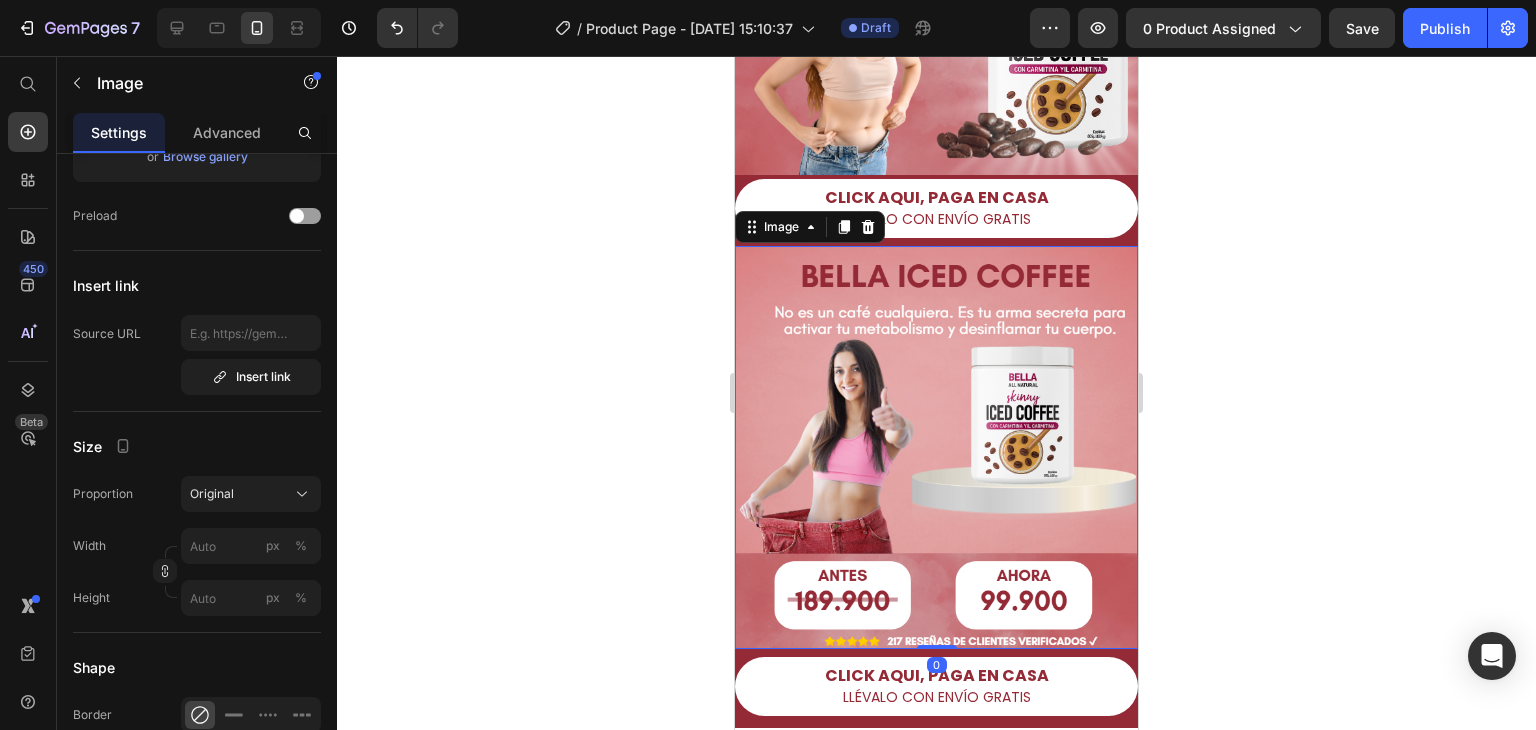 scroll, scrollTop: 0, scrollLeft: 0, axis: both 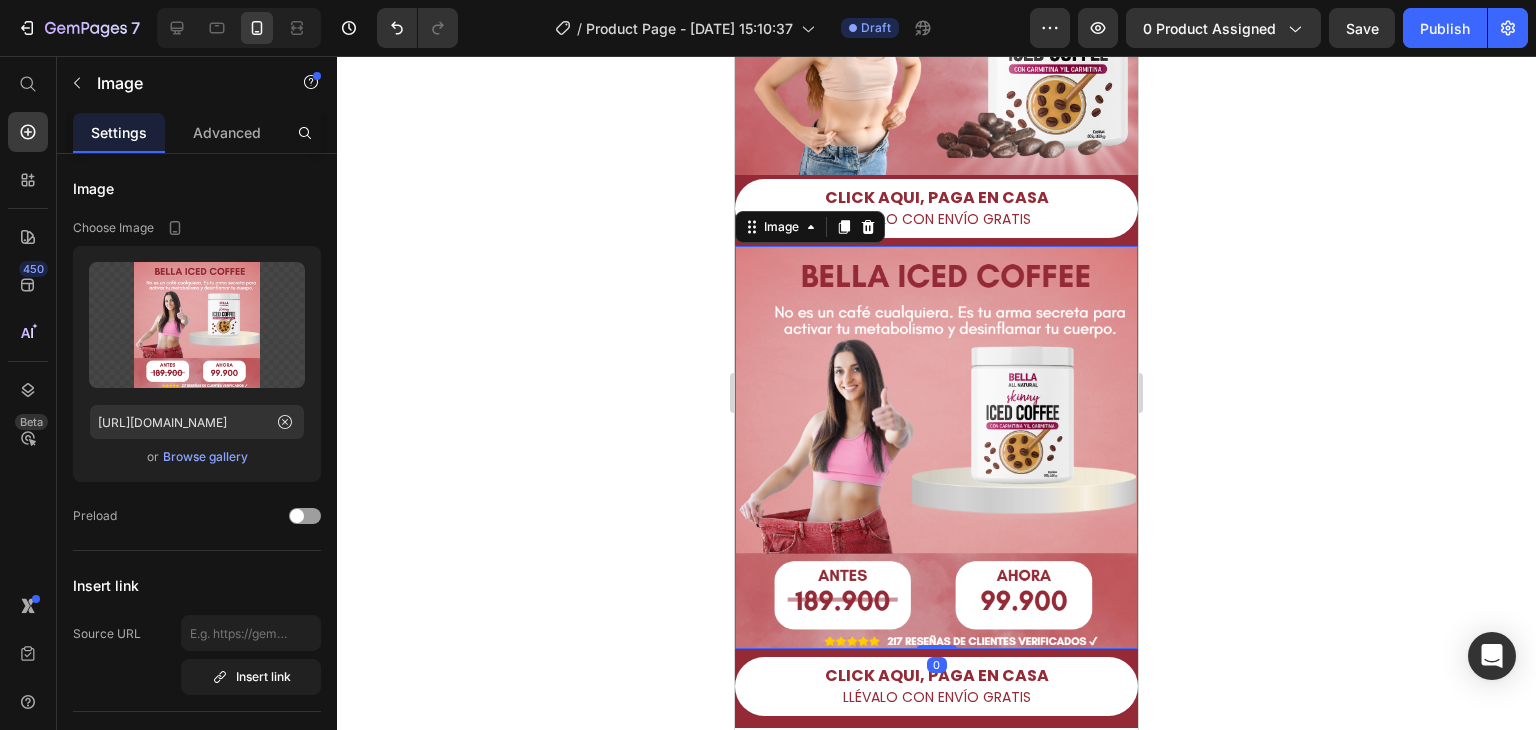click at bounding box center [844, 227] 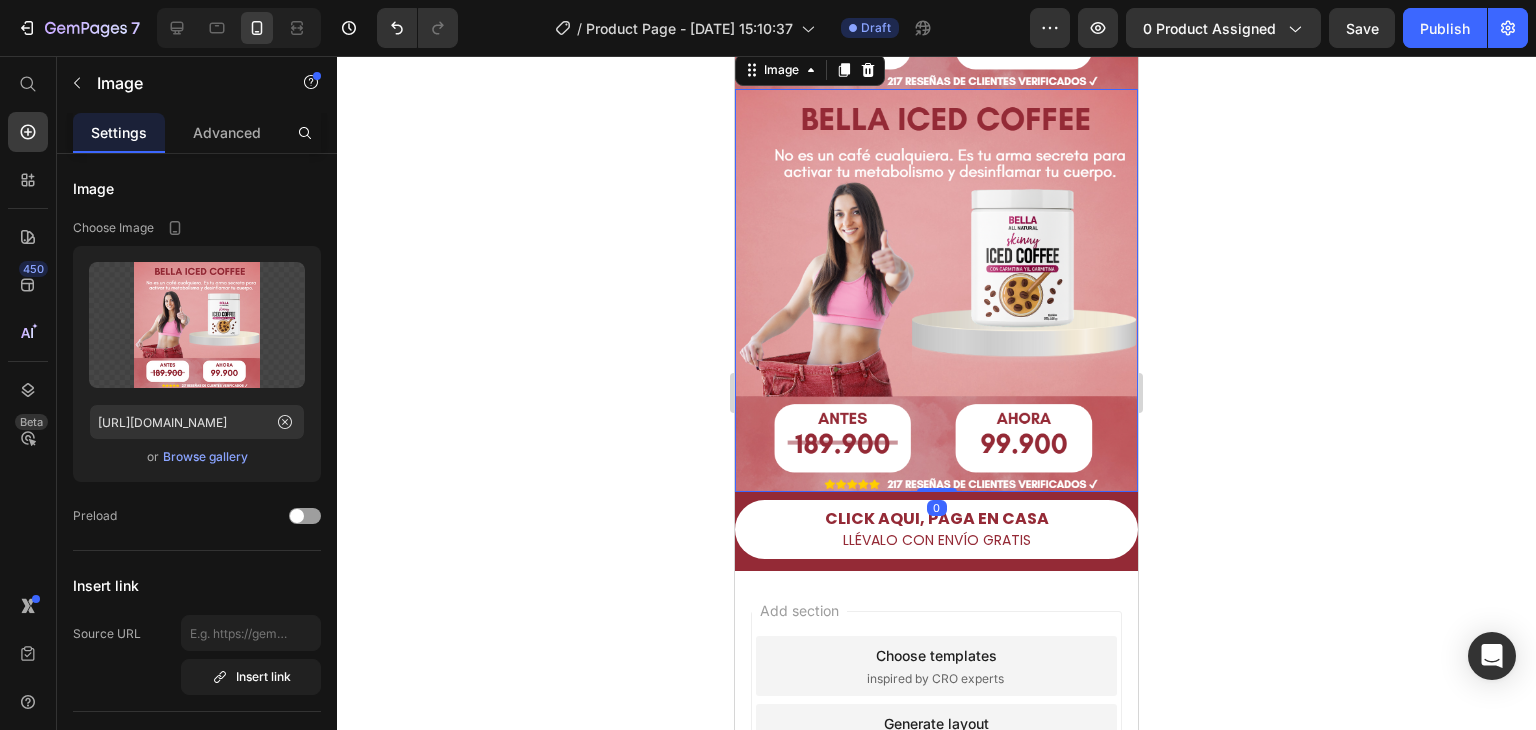scroll, scrollTop: 992, scrollLeft: 0, axis: vertical 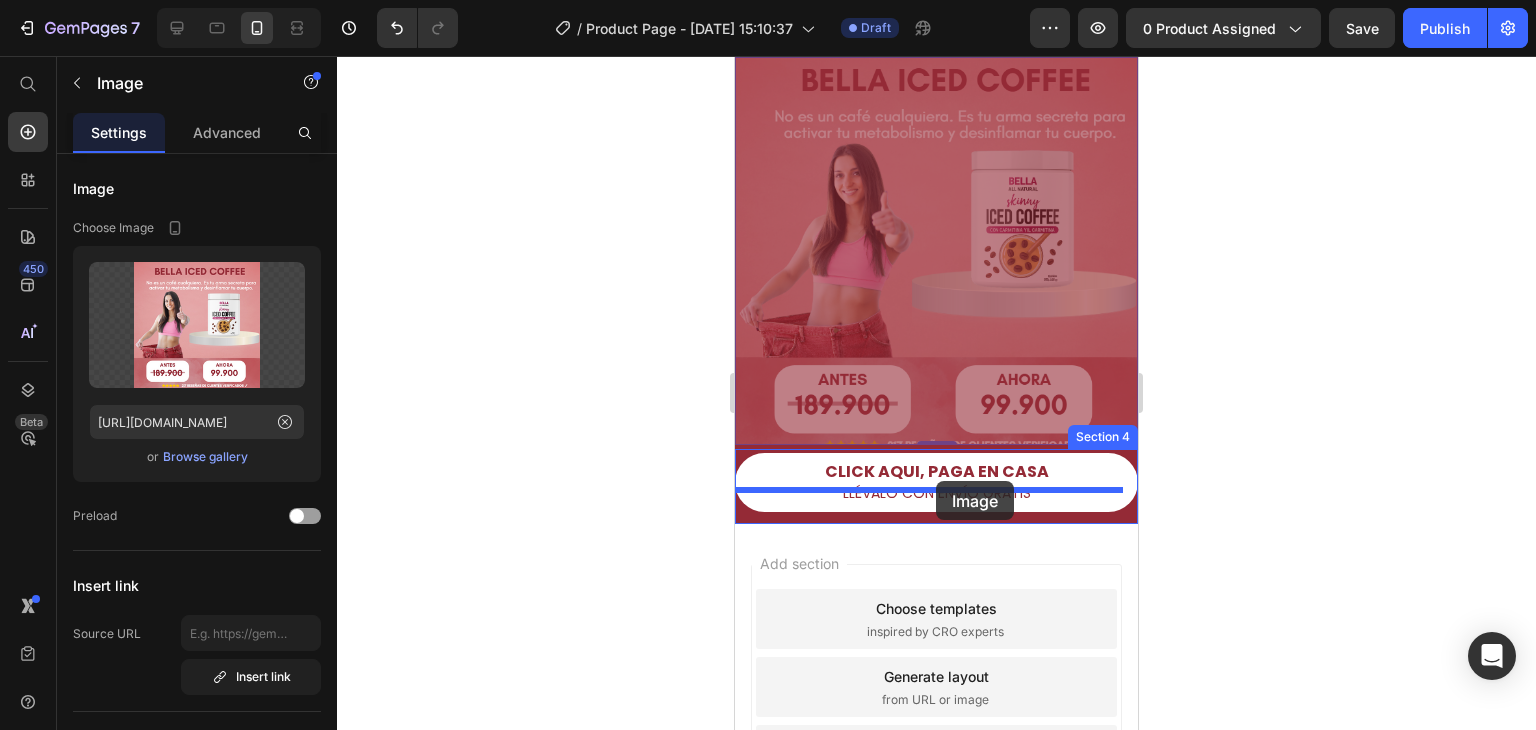 drag, startPoint x: 966, startPoint y: 147, endPoint x: 936, endPoint y: 481, distance: 335.3446 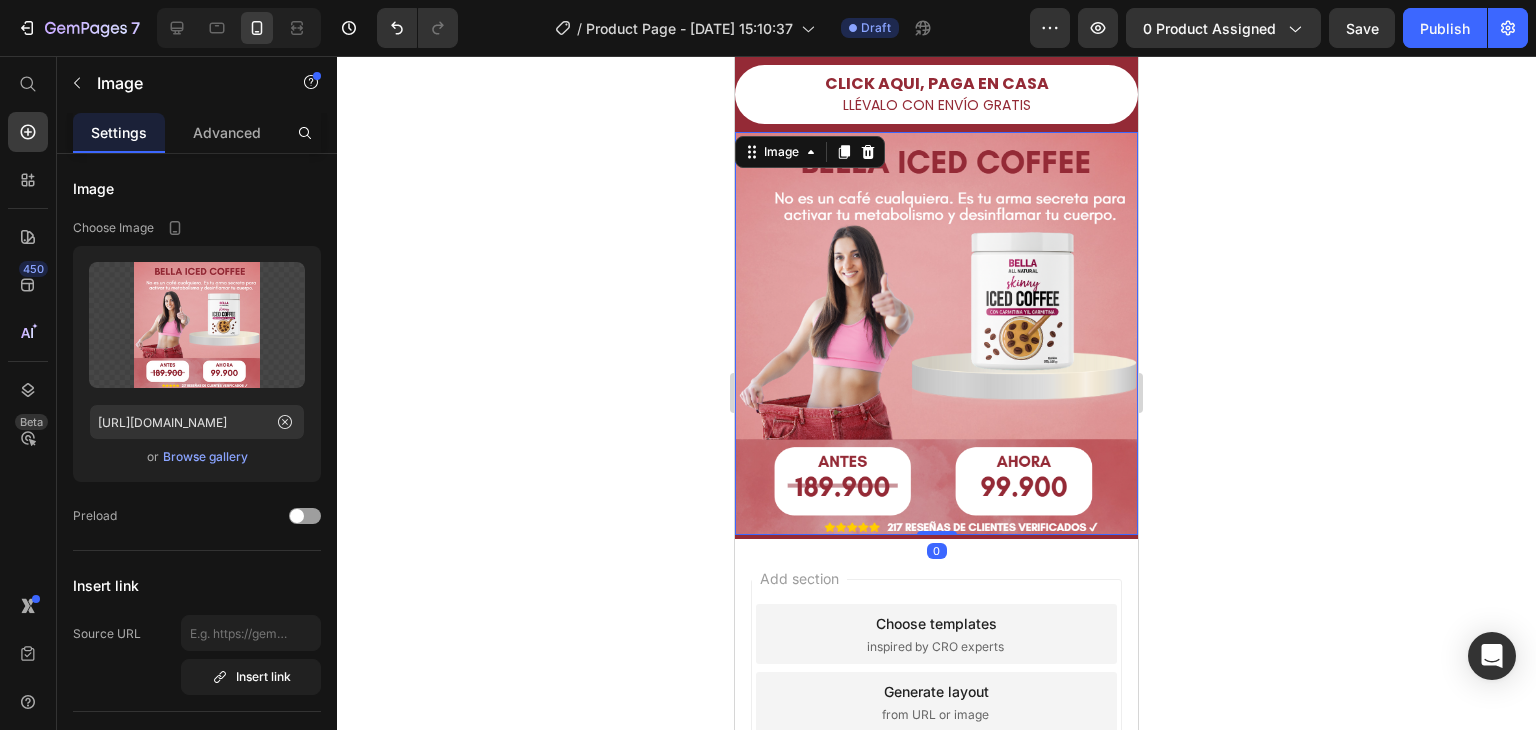 click 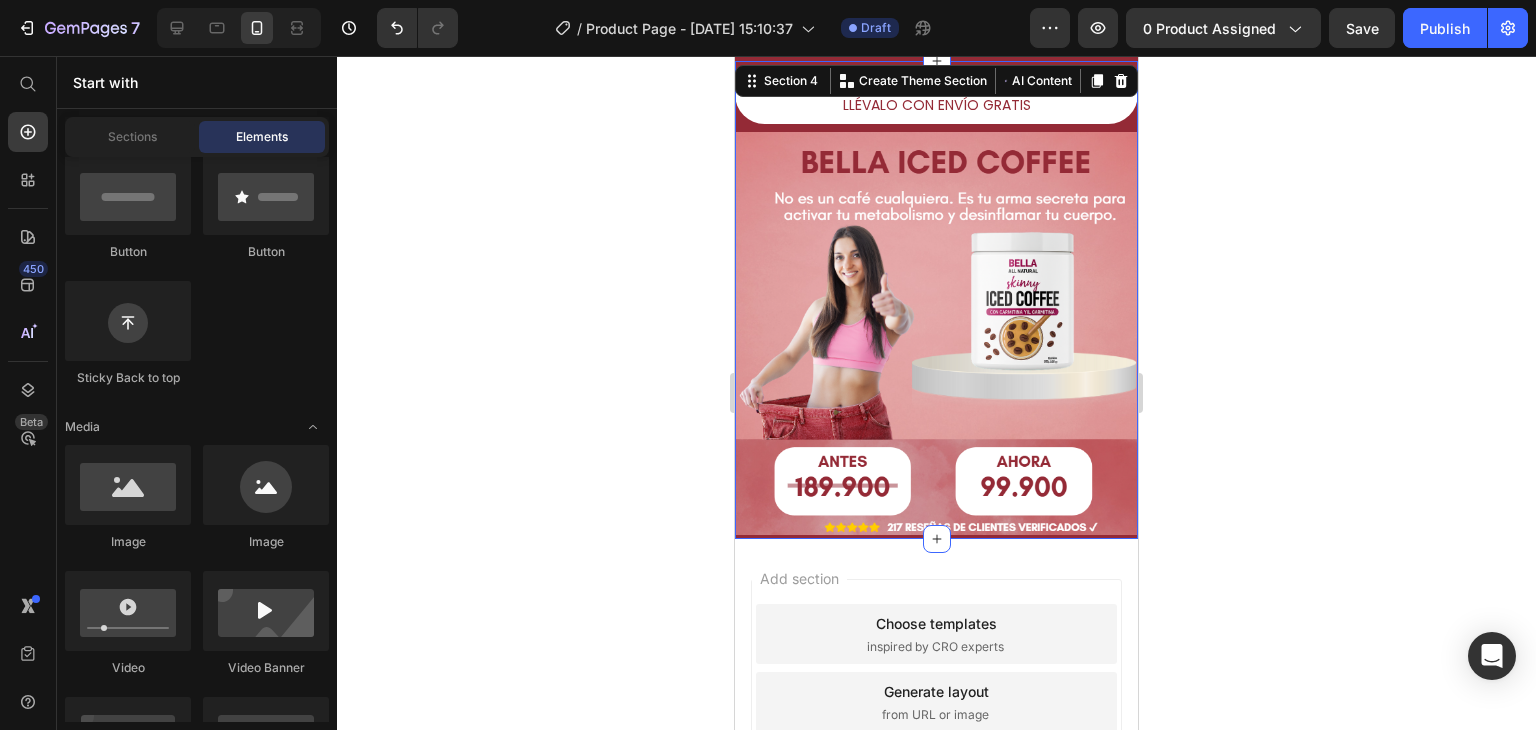 click on "CLICK AQUI, PAGA EN CASA LLÉVALO CON ENVÍO GRATIS   Button Image Section 4   Create Theme Section AI Content Write with GemAI What would you like to describe here? Tone and Voice Persuasive Product Coffee Show more Generate" at bounding box center [936, 300] 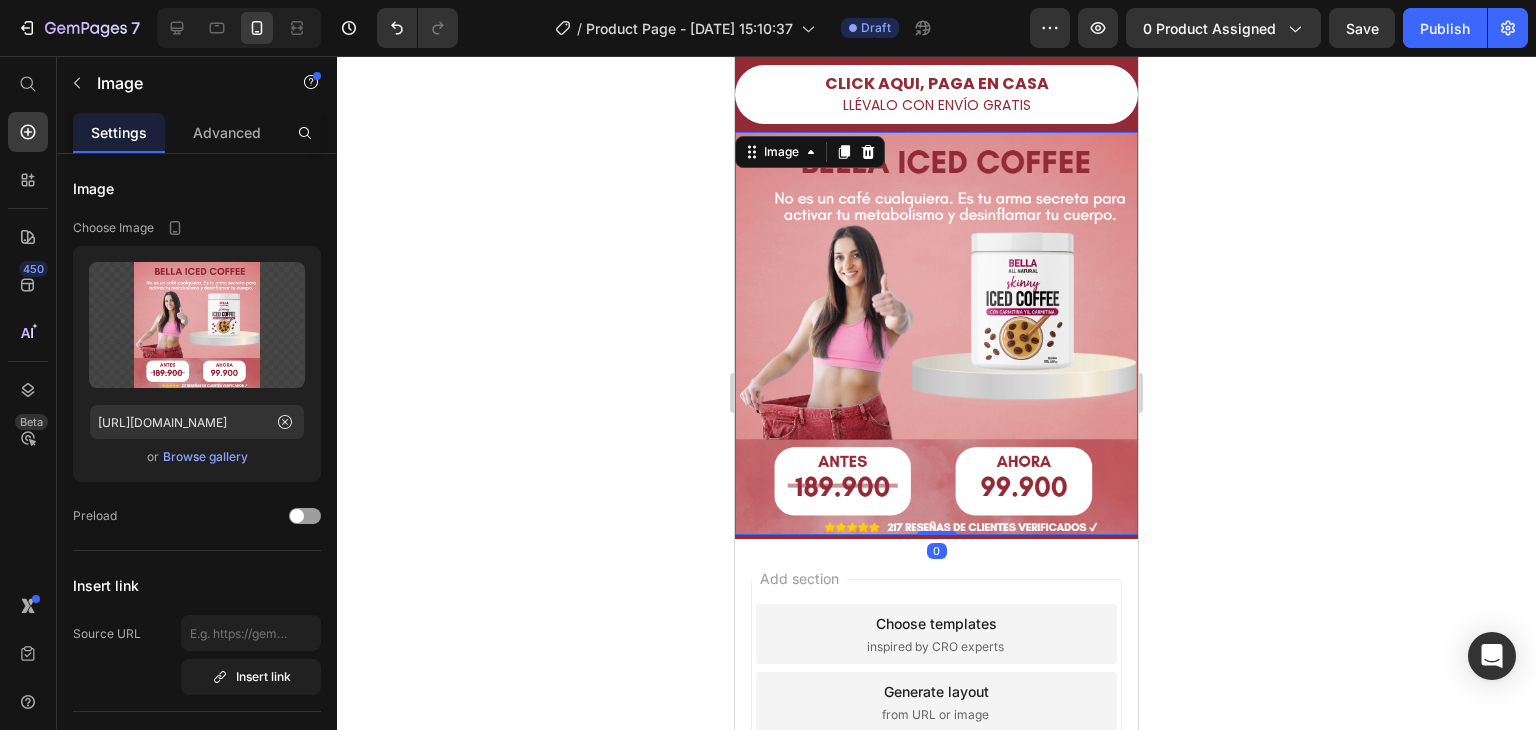 click at bounding box center [936, 333] 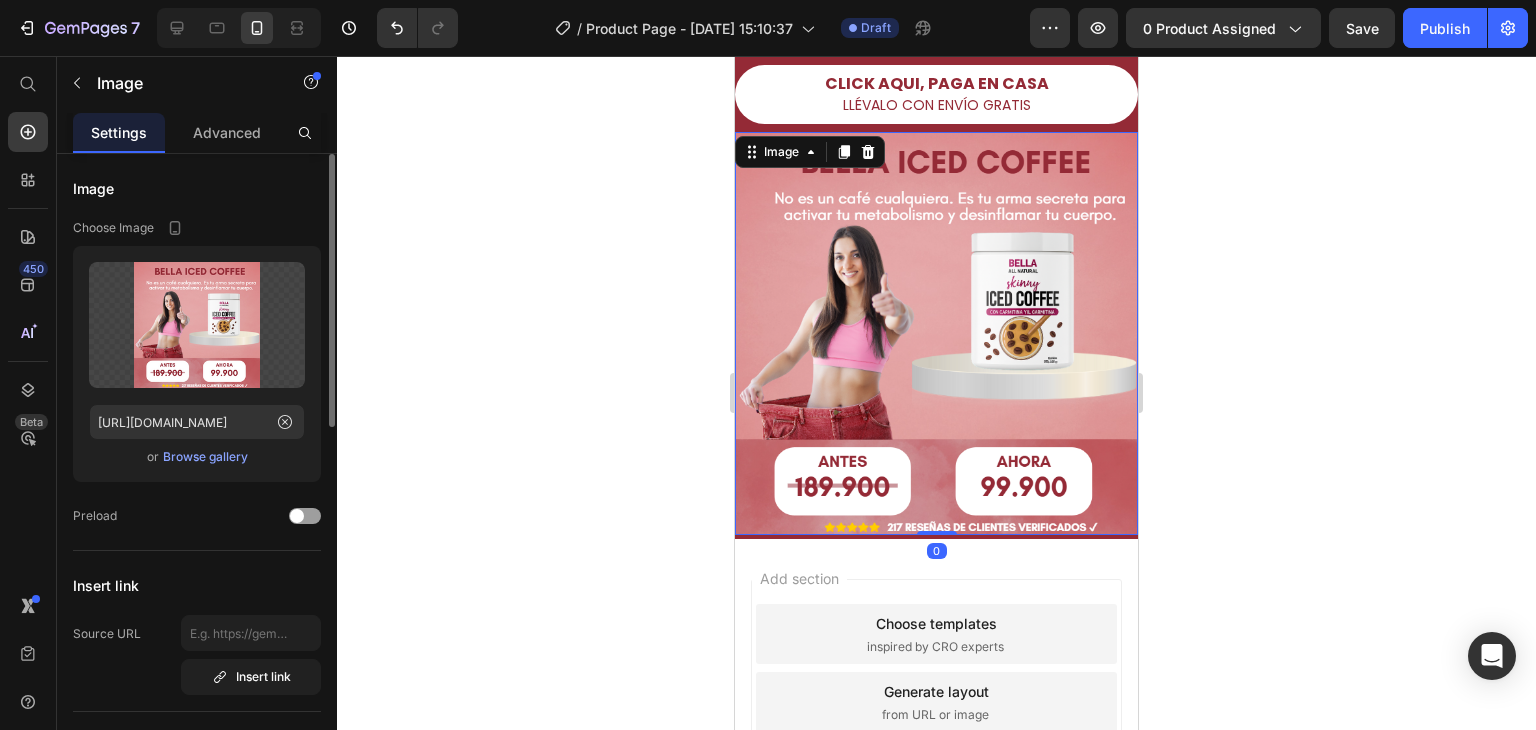 scroll, scrollTop: 200, scrollLeft: 0, axis: vertical 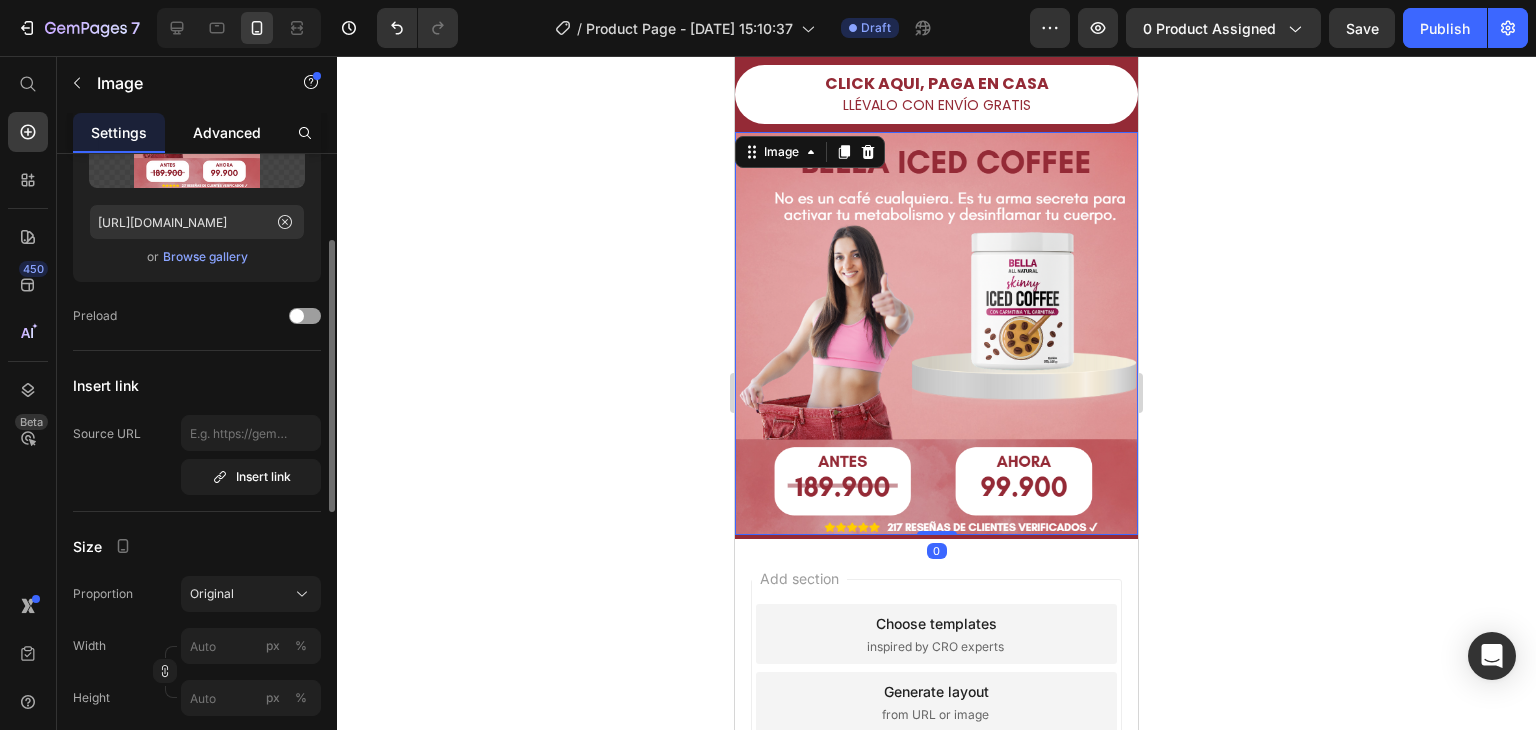click on "Advanced" at bounding box center (227, 132) 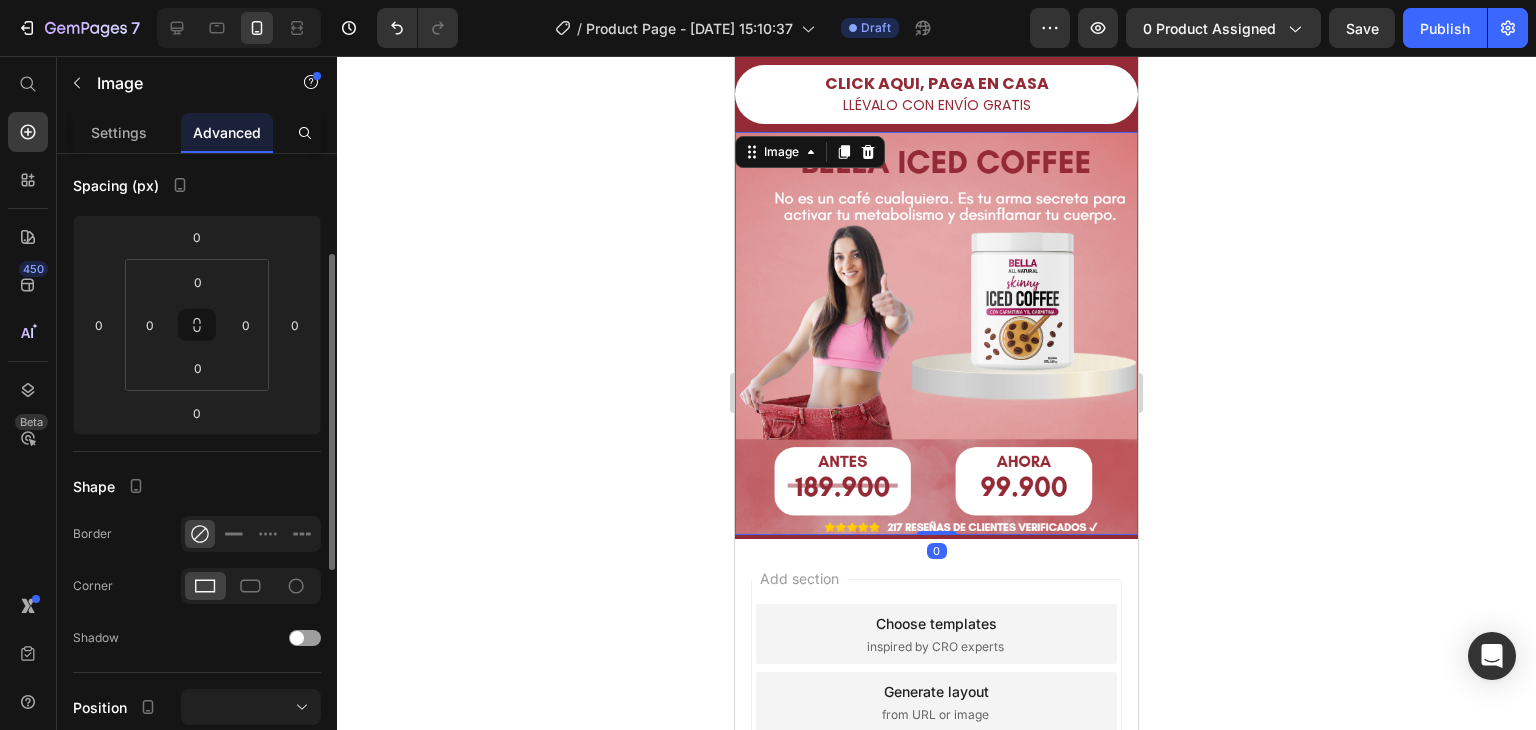 scroll, scrollTop: 0, scrollLeft: 0, axis: both 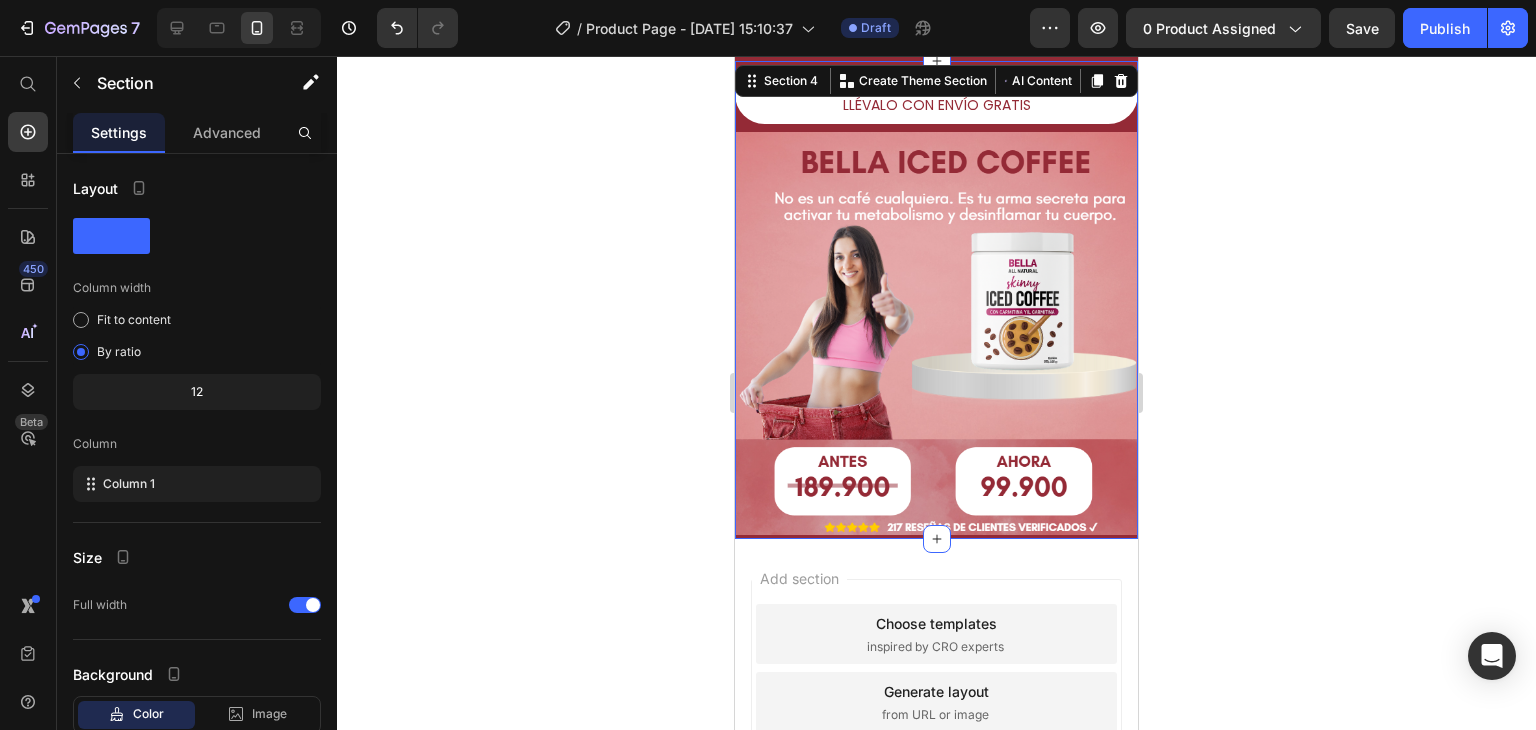 click on "CLICK AQUI, PAGA EN CASA LLÉVALO CON ENVÍO GRATIS   Button Image Section 4   Create Theme Section AI Content Write with GemAI What would you like to describe here? Tone and Voice Persuasive Product Coffee Show more Generate" at bounding box center [936, 300] 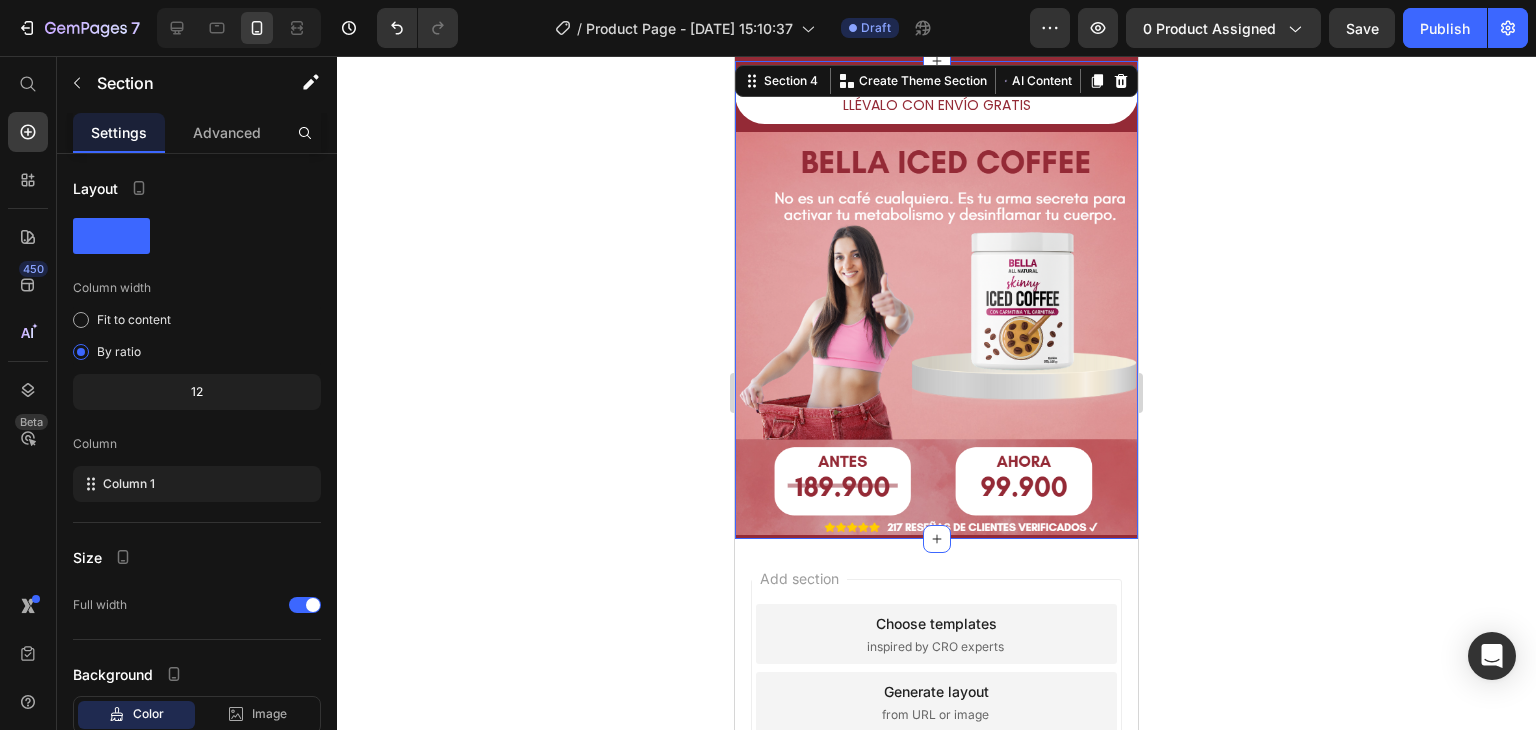 click on "CLICK AQUI, PAGA EN CASA LLÉVALO CON ENVÍO GRATIS   Button Image Section 4   Create Theme Section AI Content Write with GemAI What would you like to describe here? Tone and Voice Persuasive Product Coffee Show more Generate" at bounding box center (936, 300) 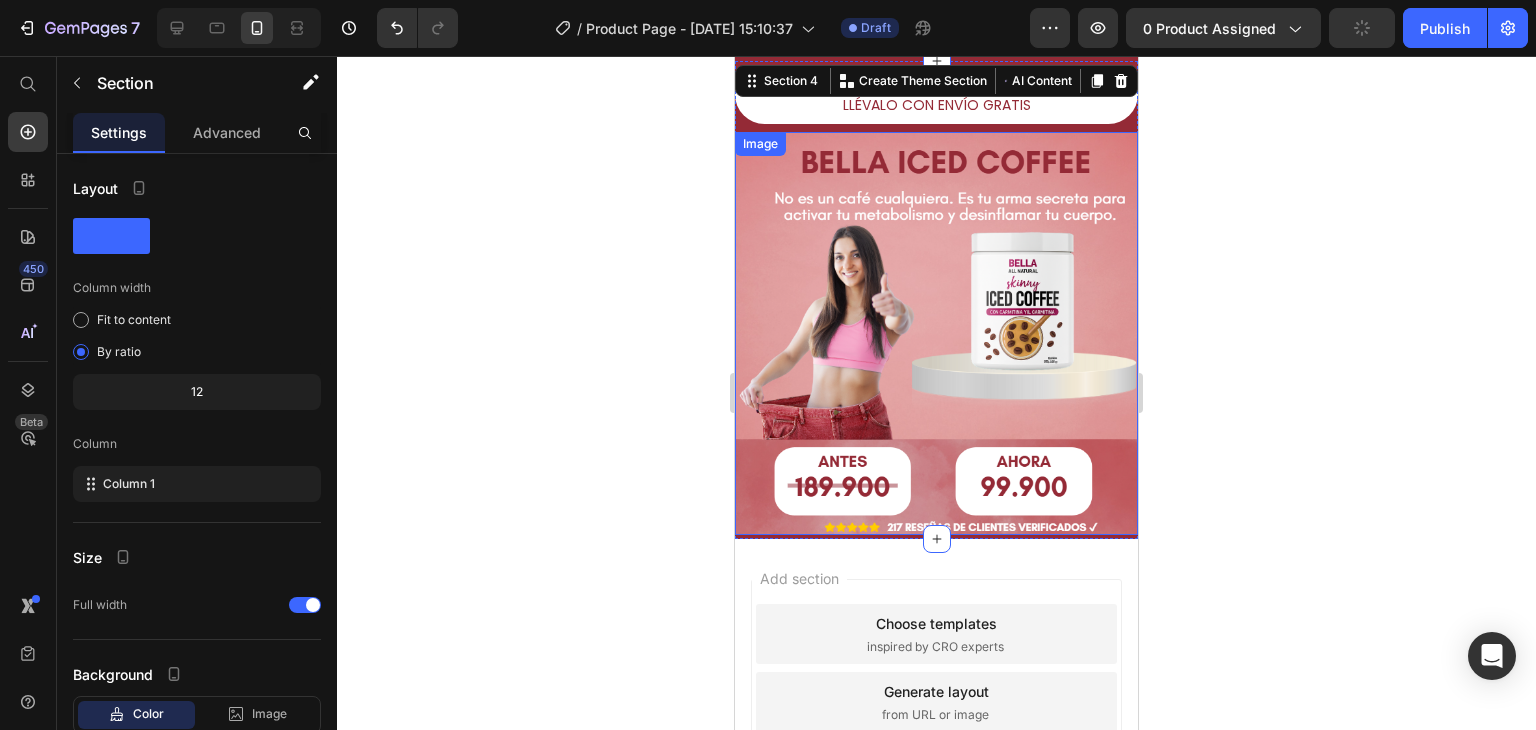 drag, startPoint x: 889, startPoint y: 306, endPoint x: 896, endPoint y: 285, distance: 22.135944 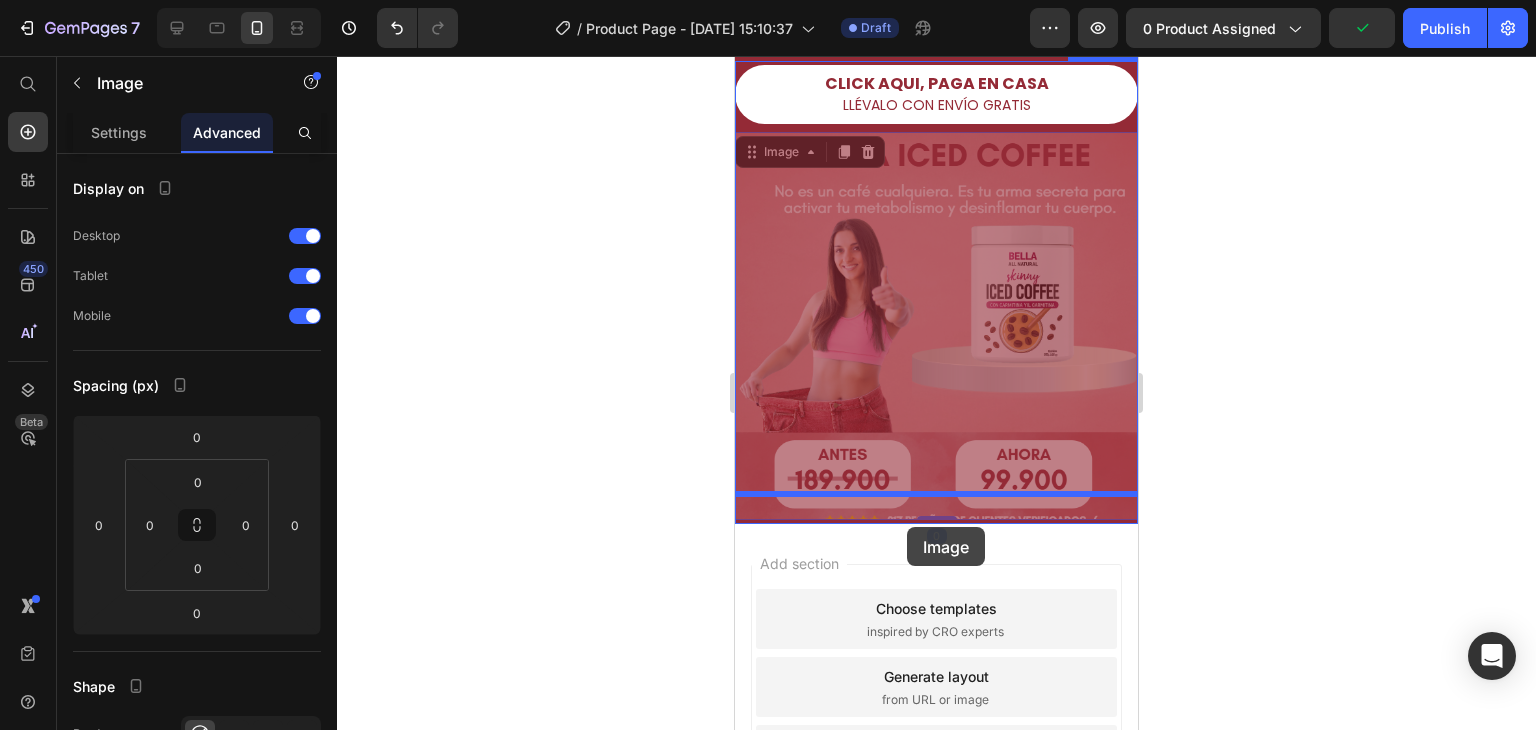 drag, startPoint x: 911, startPoint y: 127, endPoint x: 906, endPoint y: 521, distance: 394.03174 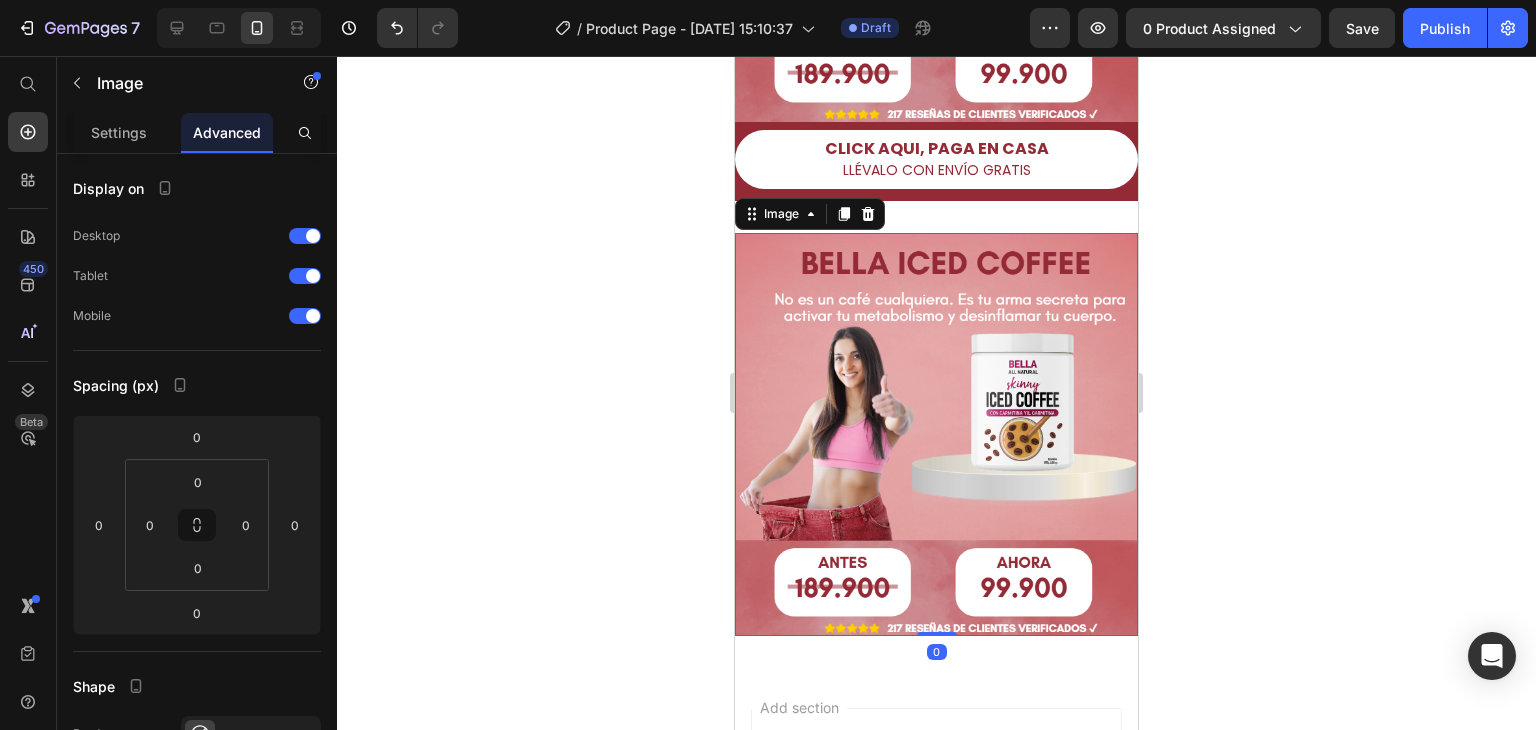 scroll, scrollTop: 892, scrollLeft: 0, axis: vertical 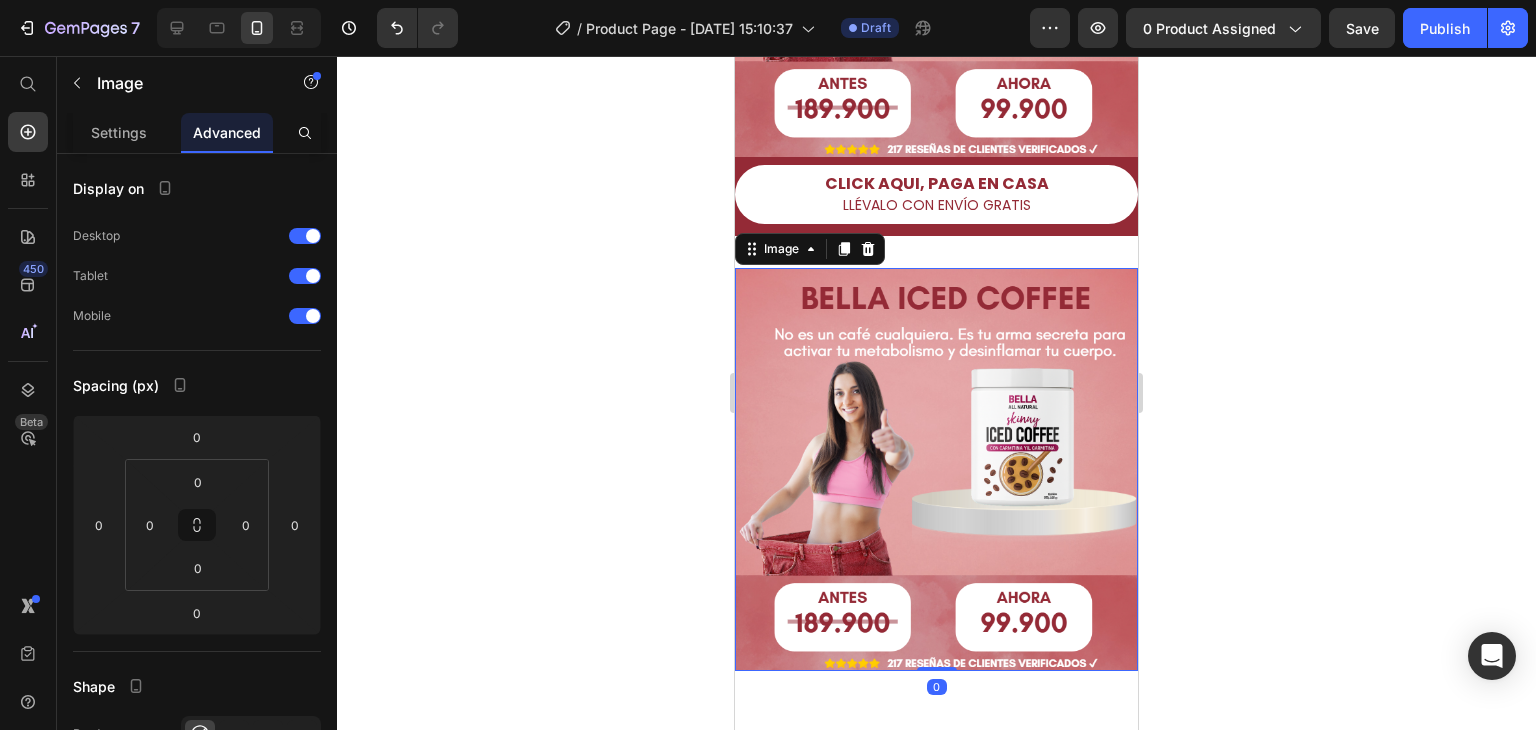 drag, startPoint x: 940, startPoint y: 389, endPoint x: 943, endPoint y: 236, distance: 153.0294 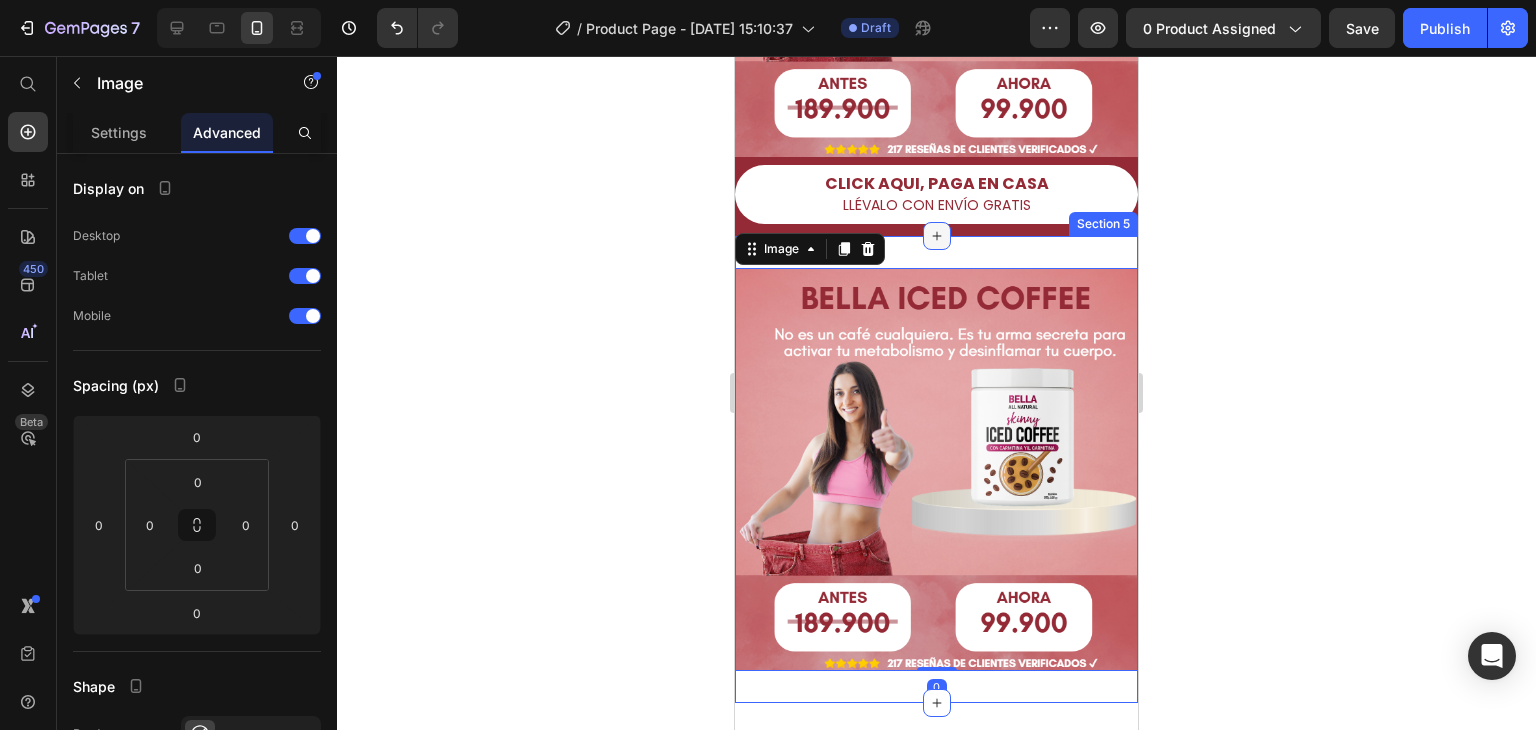 click on "CLICK AQUI, PAGA EN CASA LLÉVALO CON ENVÍO GRATIS   Button" at bounding box center [936, 198] 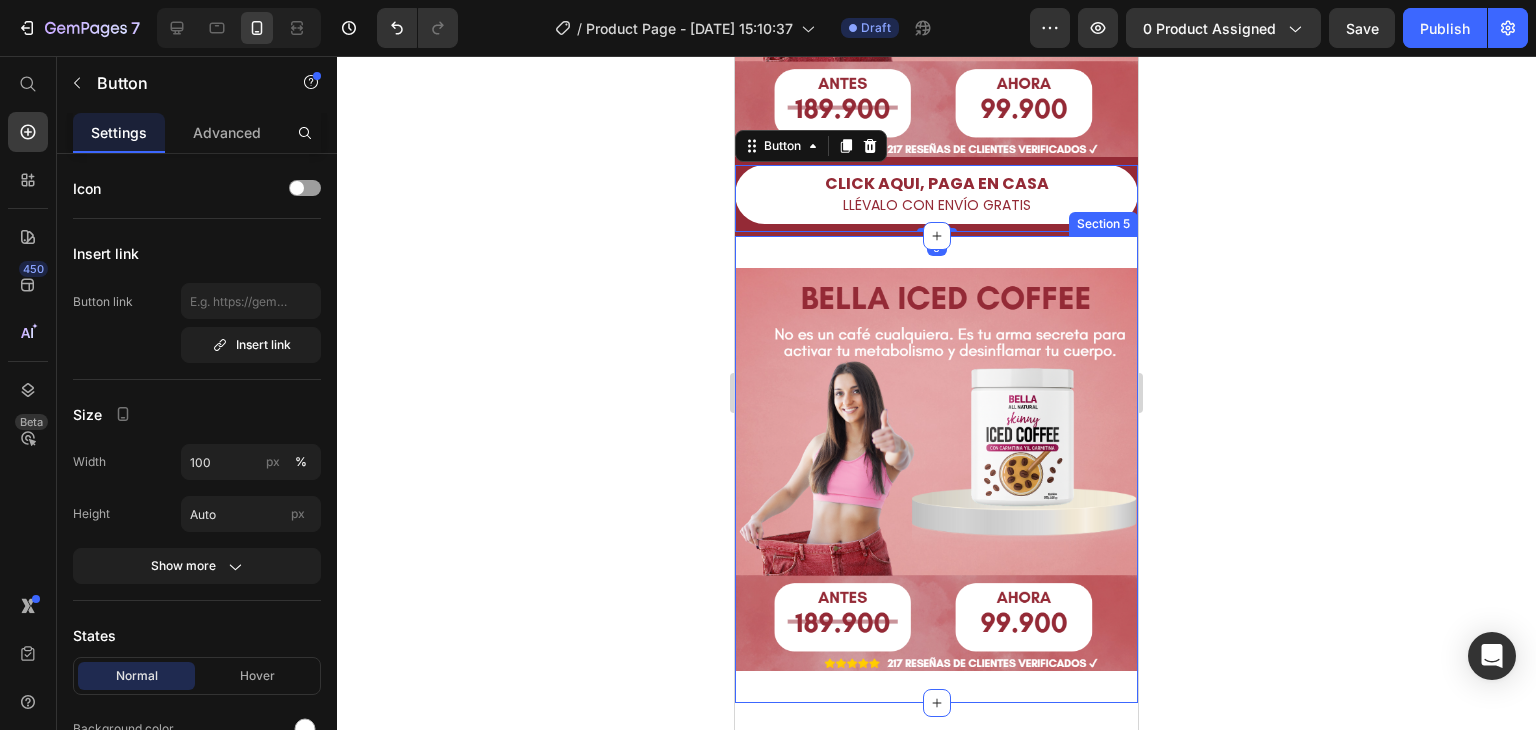 drag, startPoint x: 932, startPoint y: 228, endPoint x: 920, endPoint y: 231, distance: 12.369317 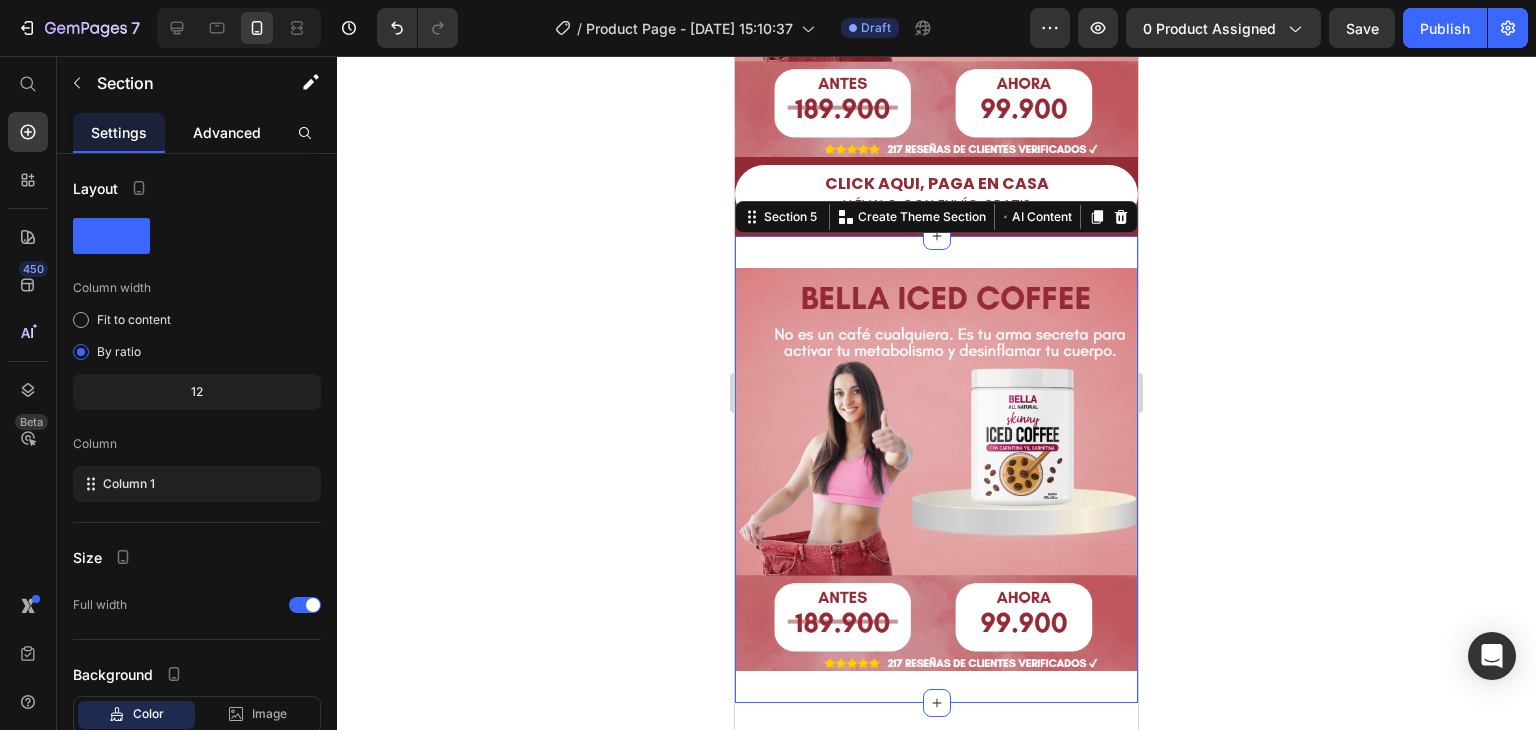click on "Advanced" 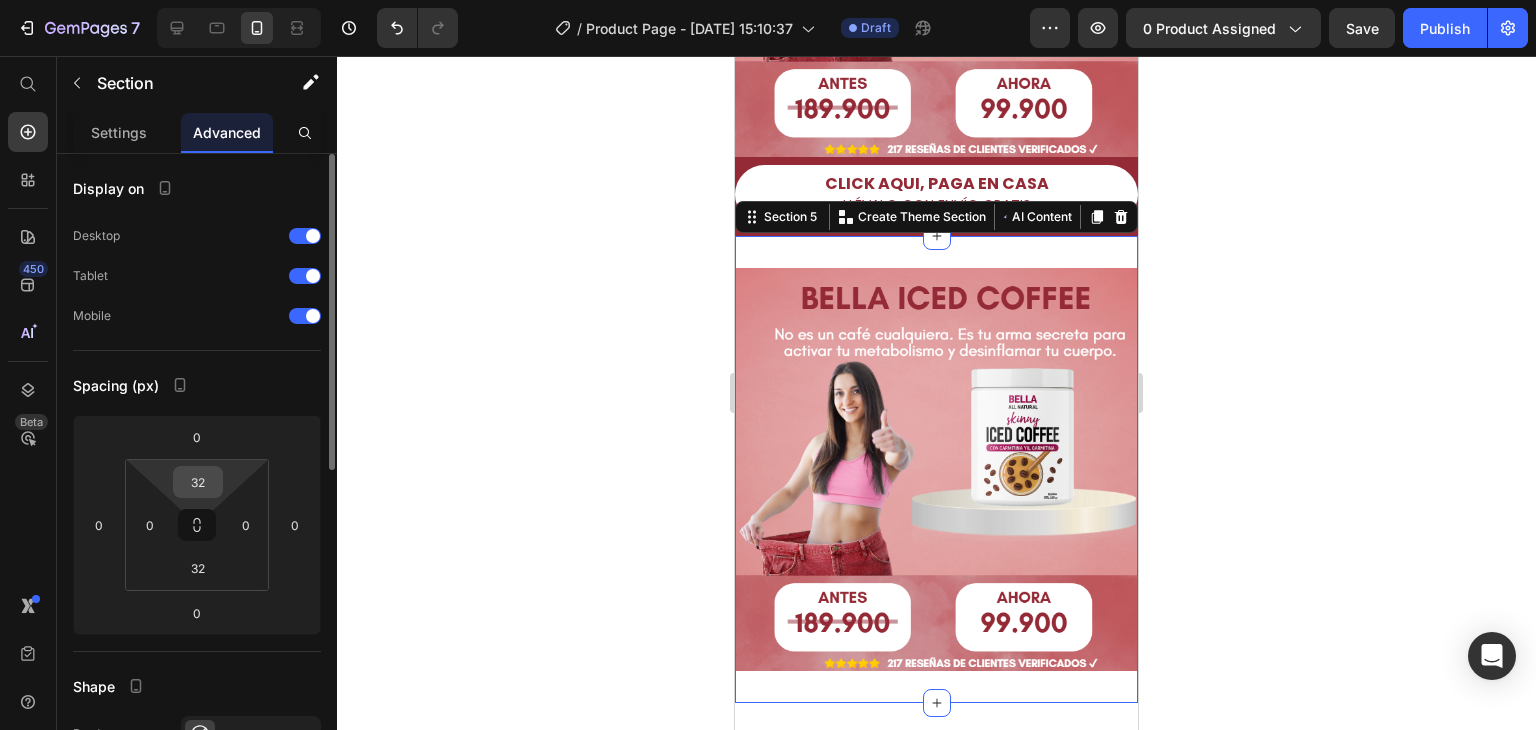 click on "32" at bounding box center (198, 482) 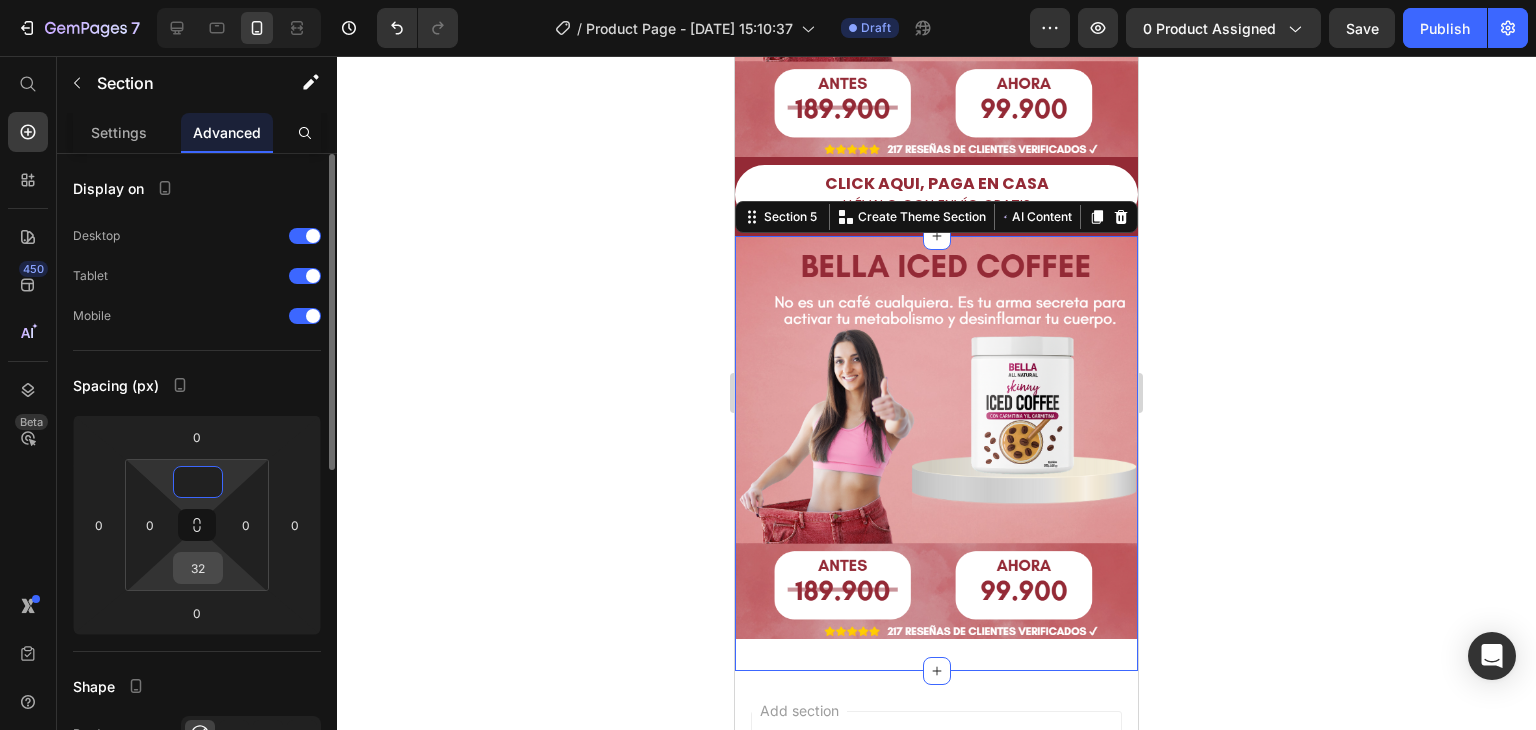 type on "0" 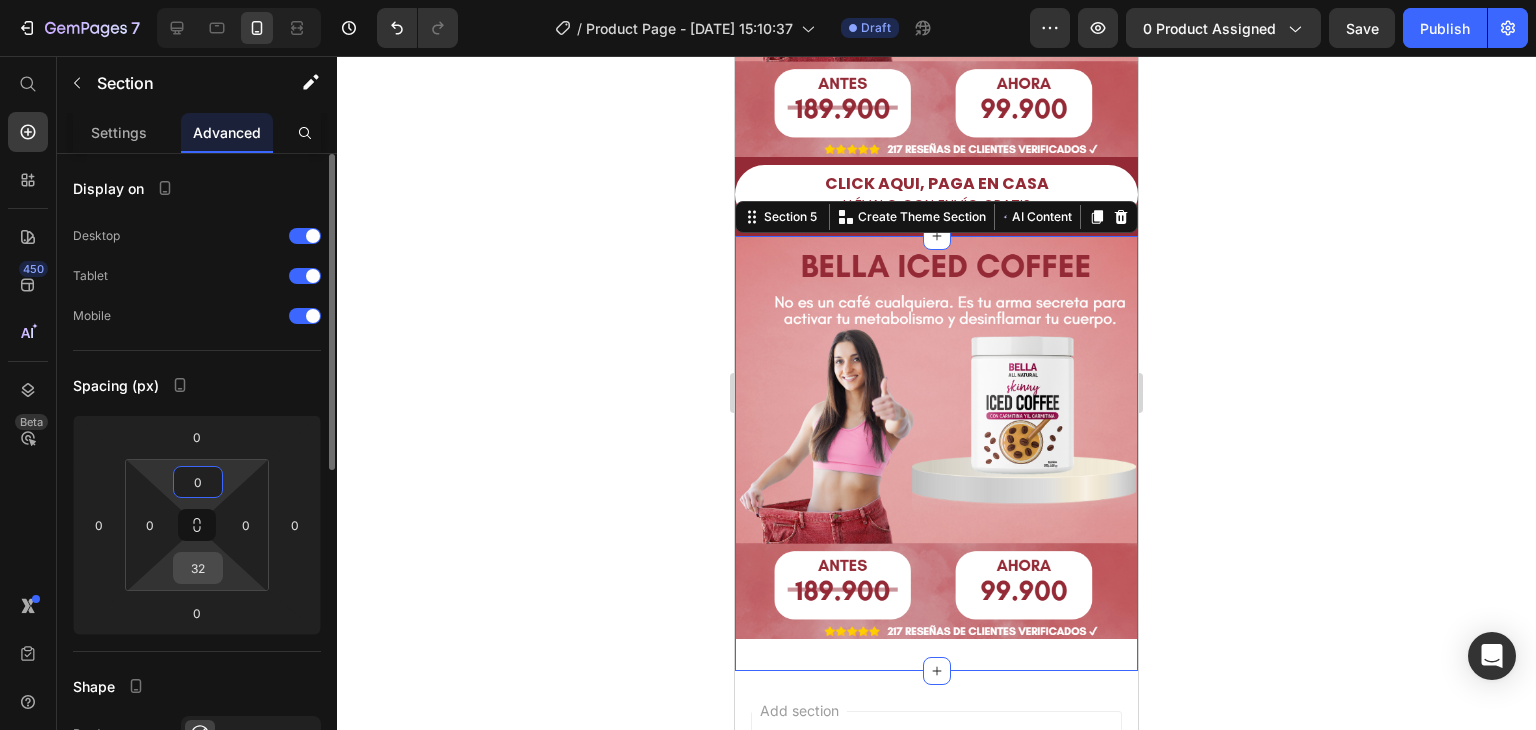 click on "32" at bounding box center [198, 568] 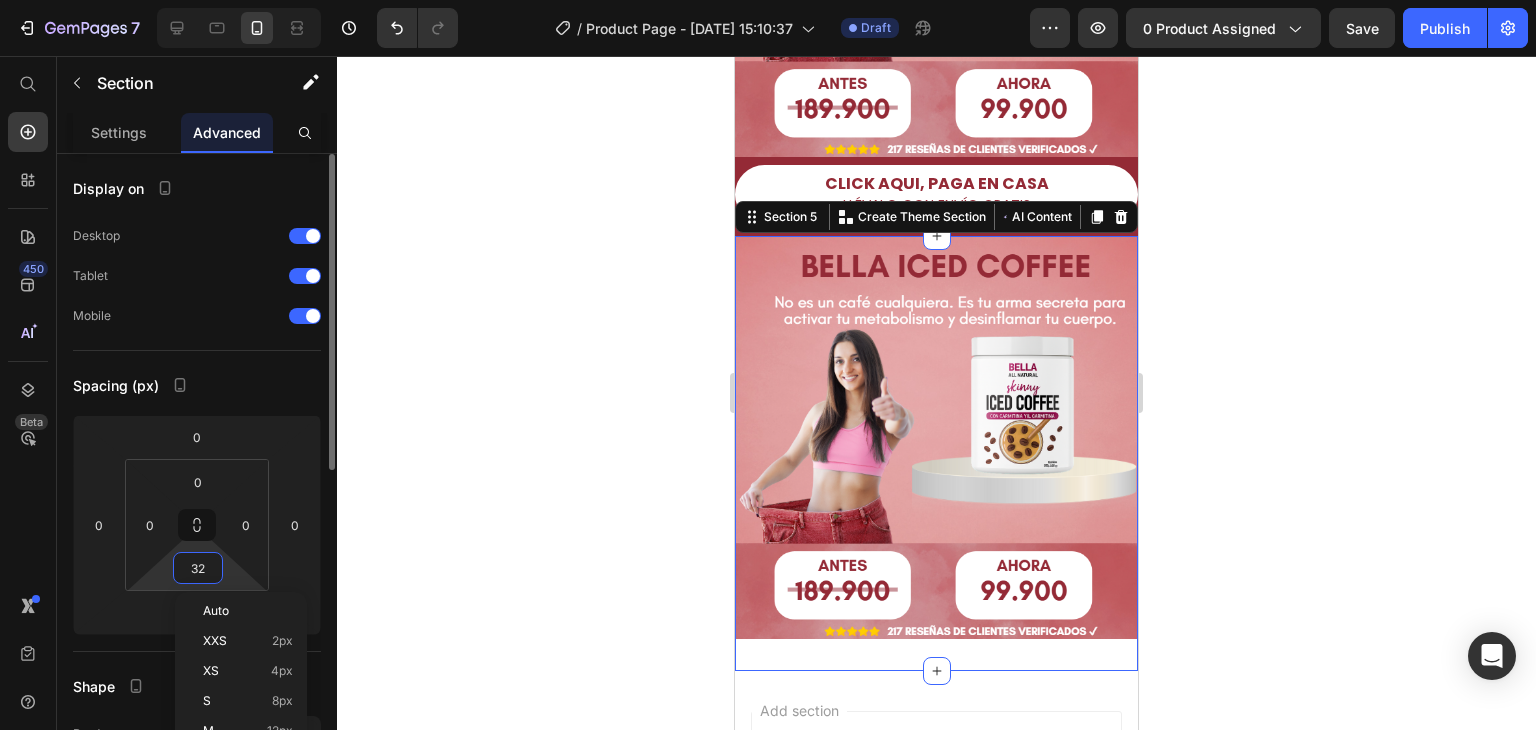 type 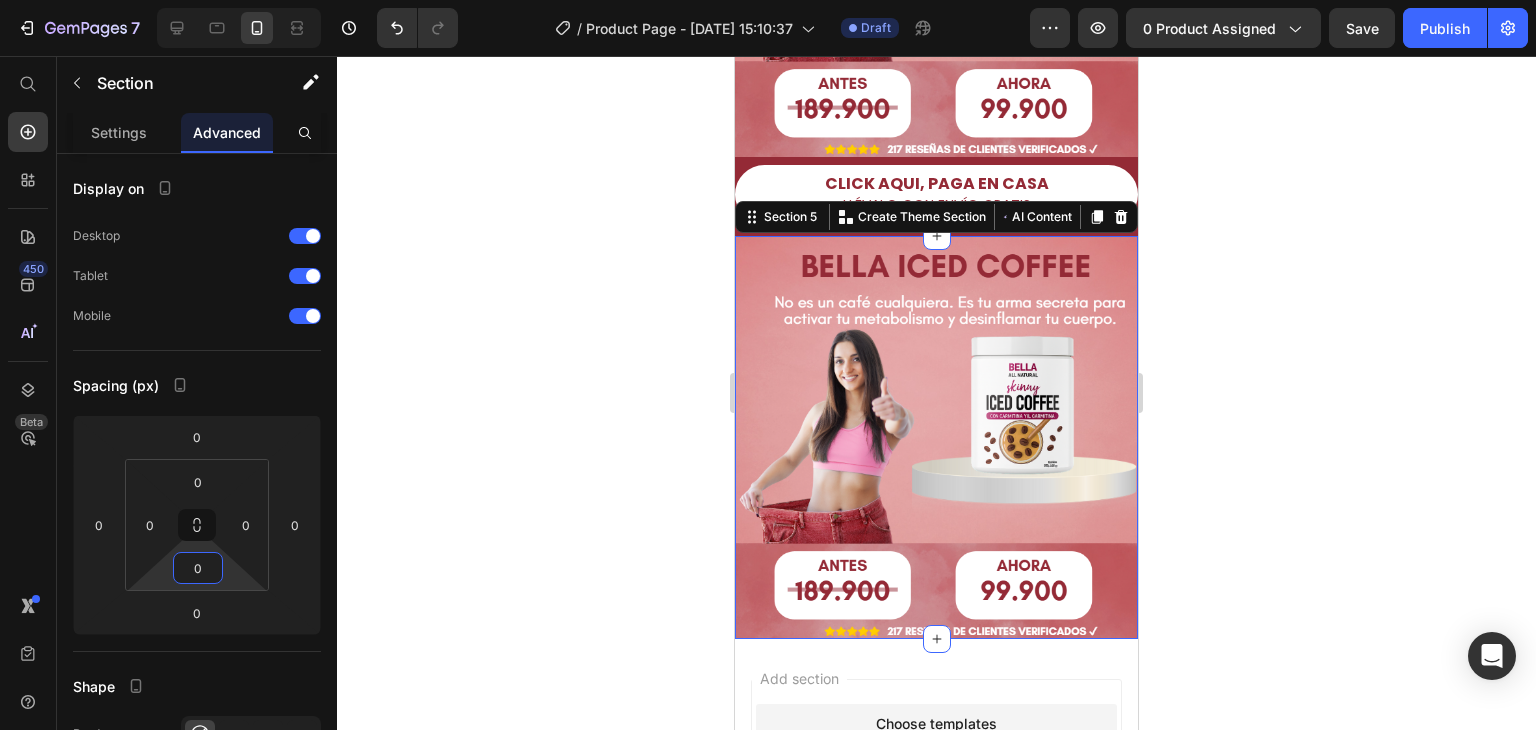 click 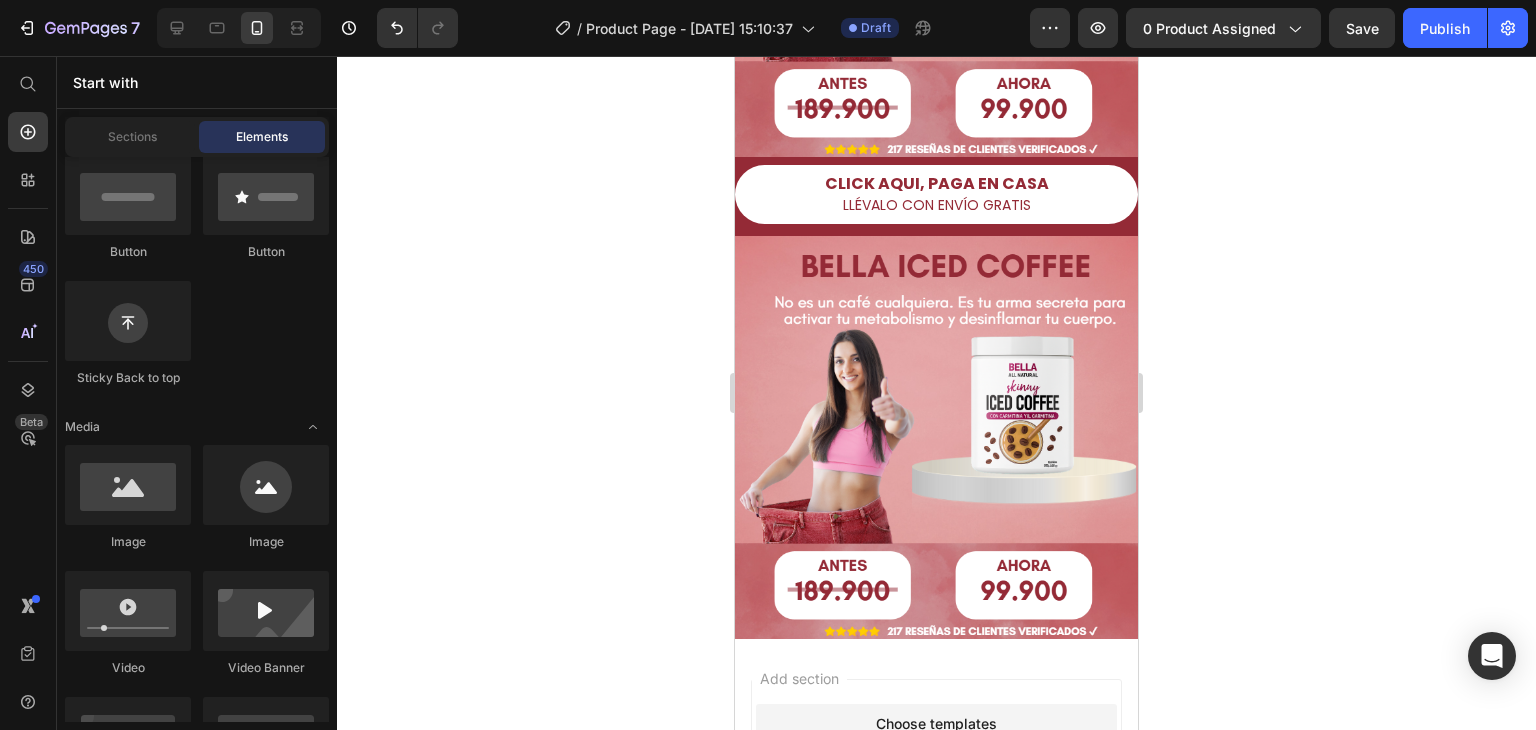 click at bounding box center [936, 437] 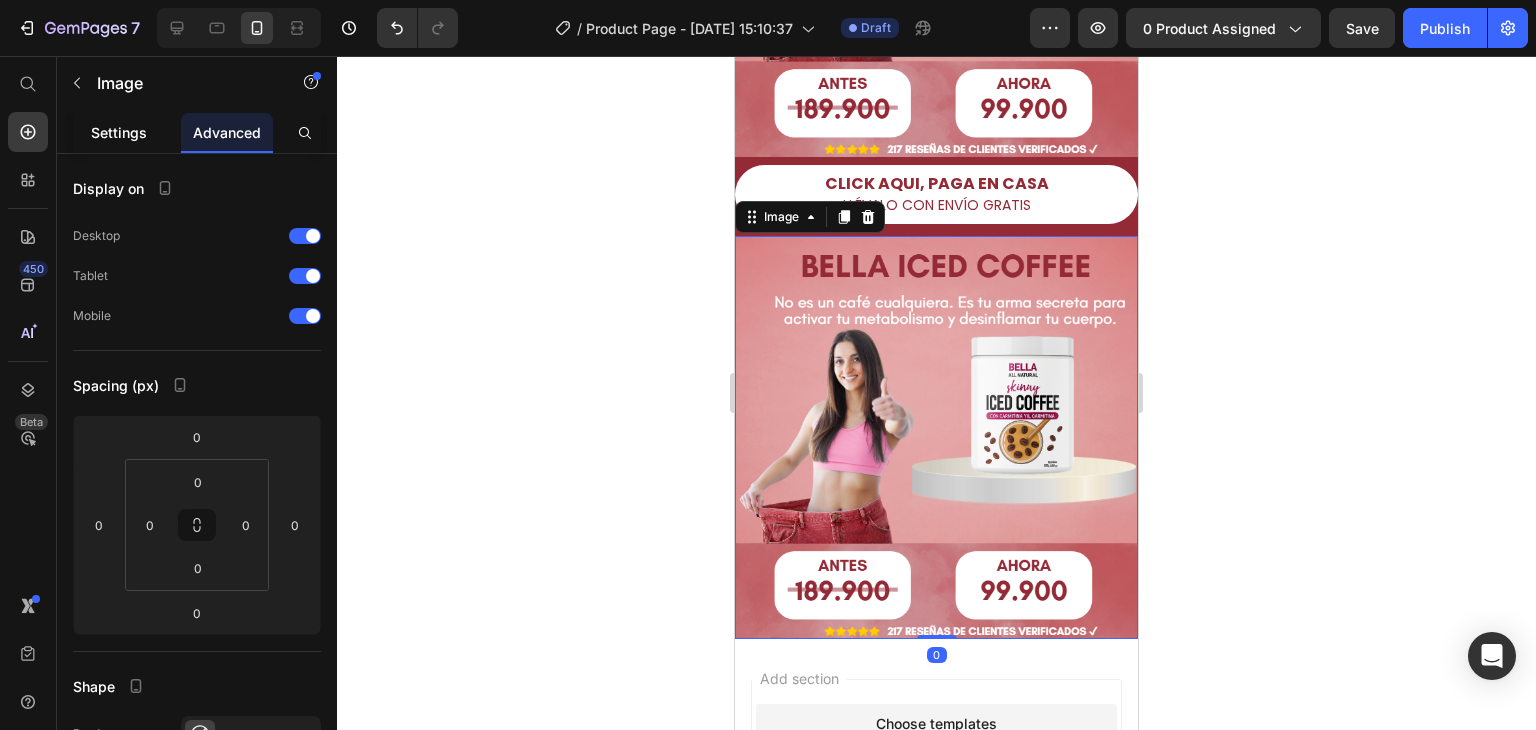 click on "Settings" 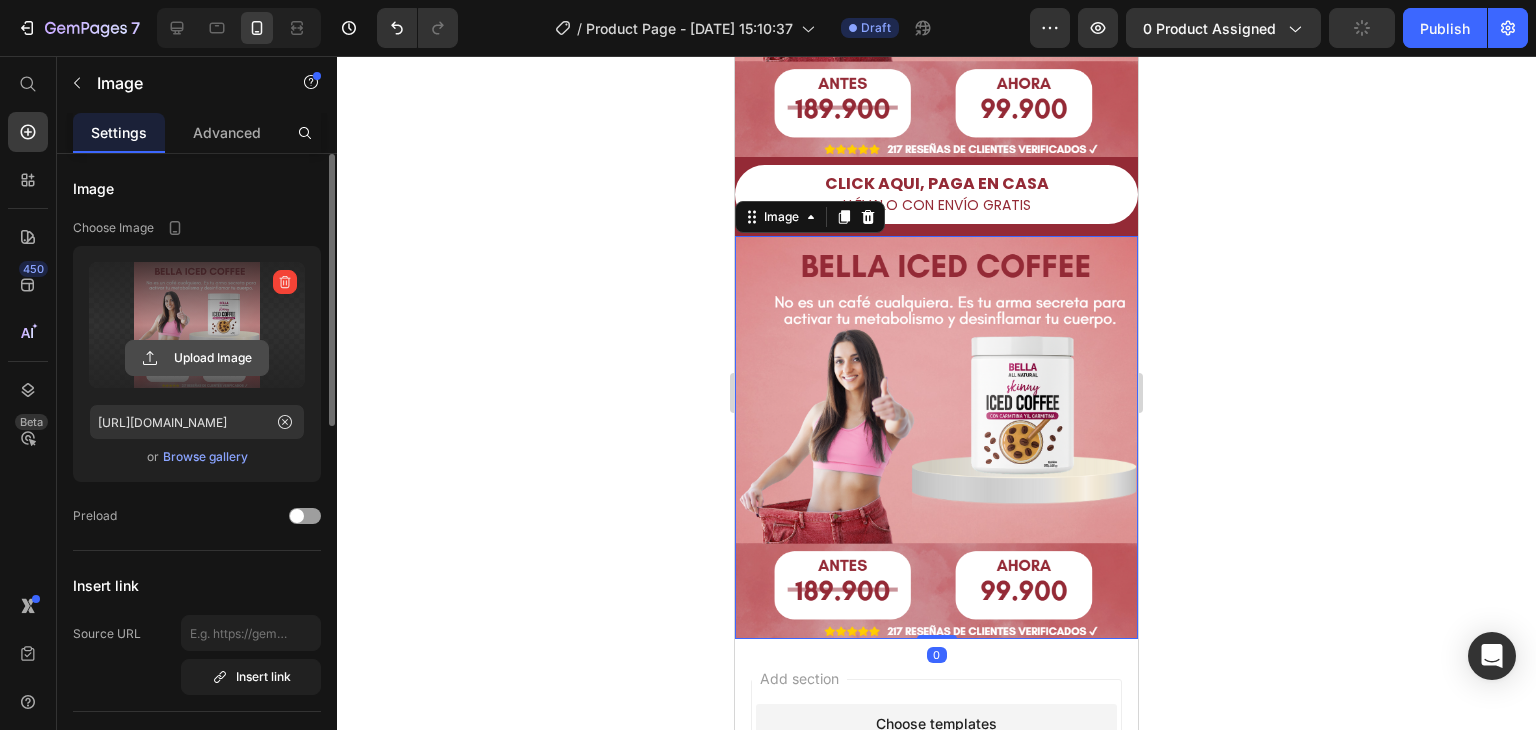 click 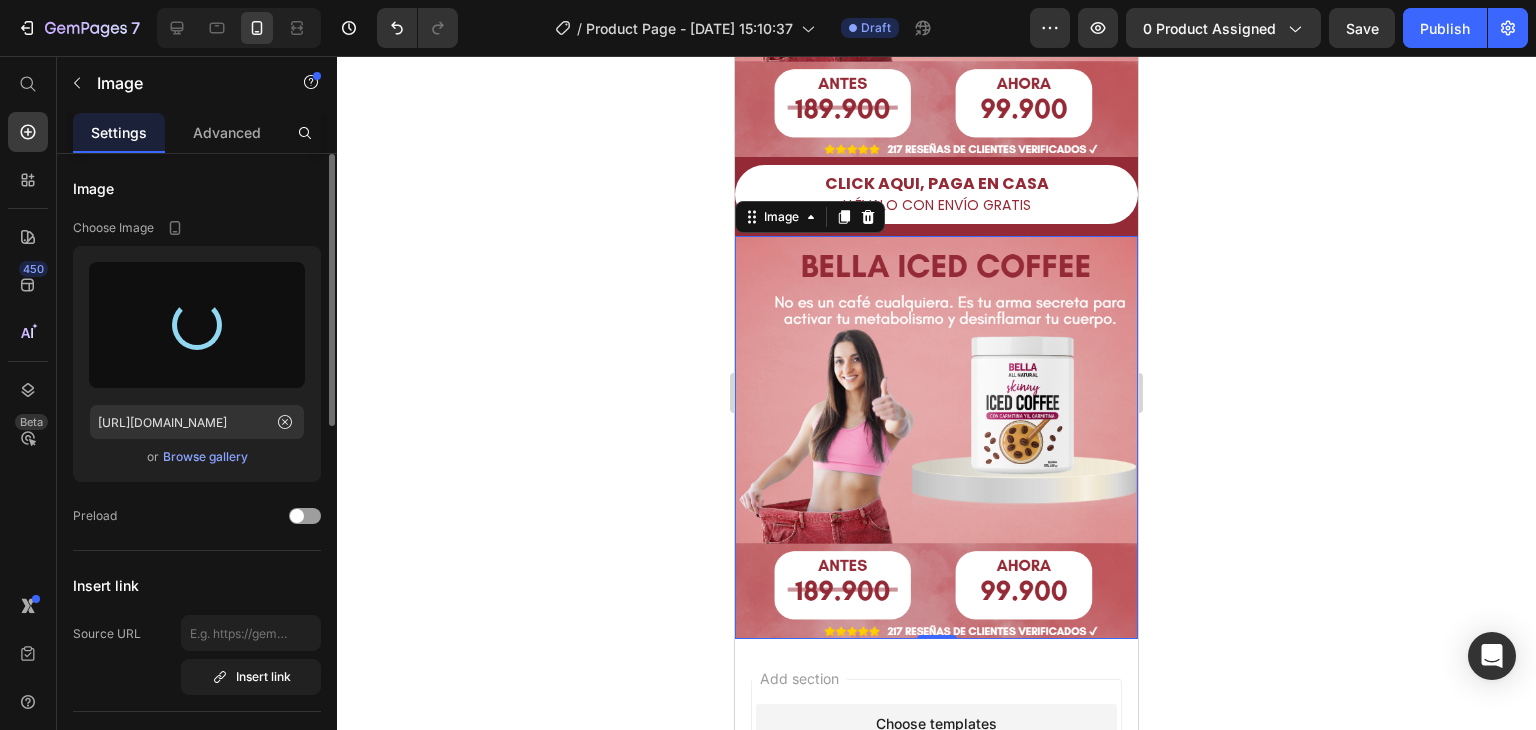type on "[URL][DOMAIN_NAME]" 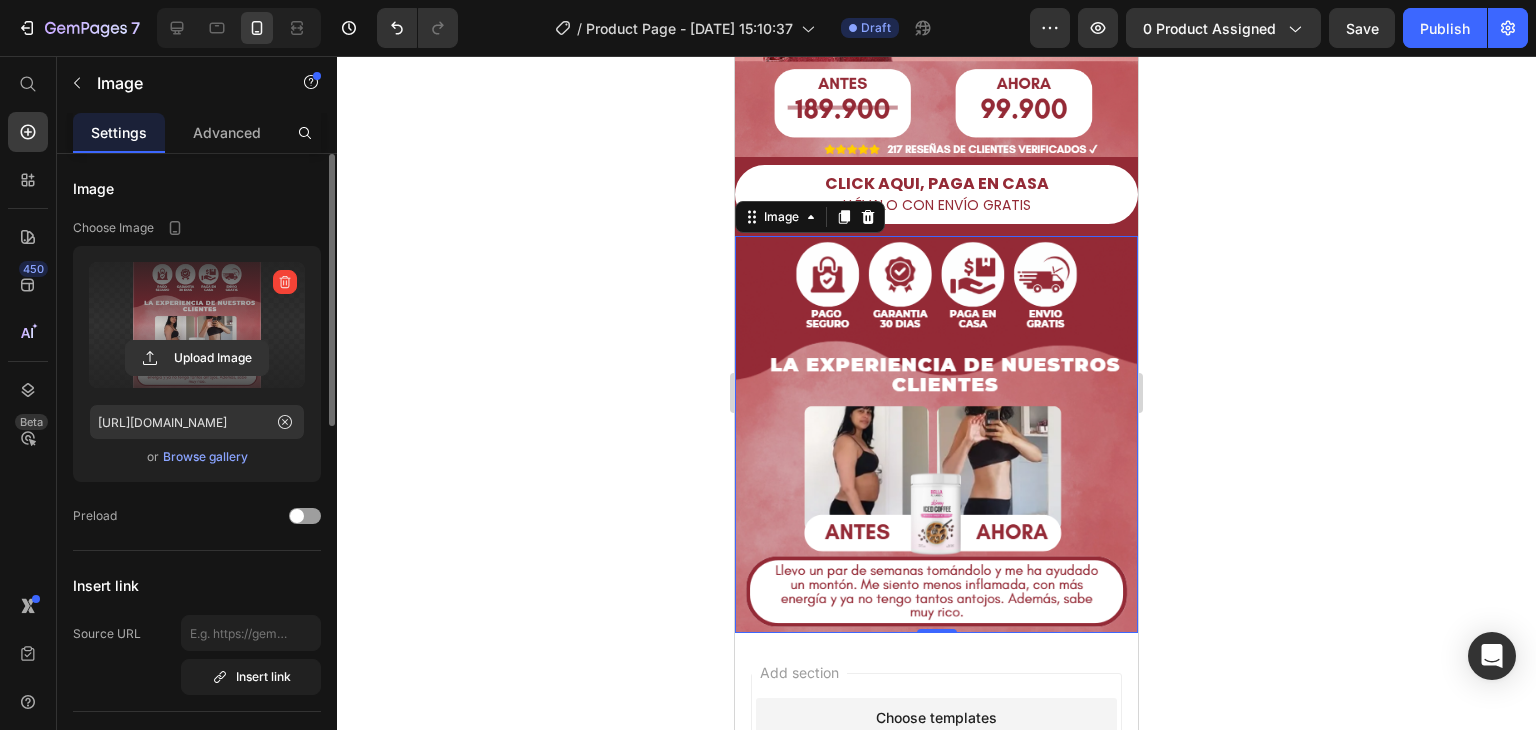 click 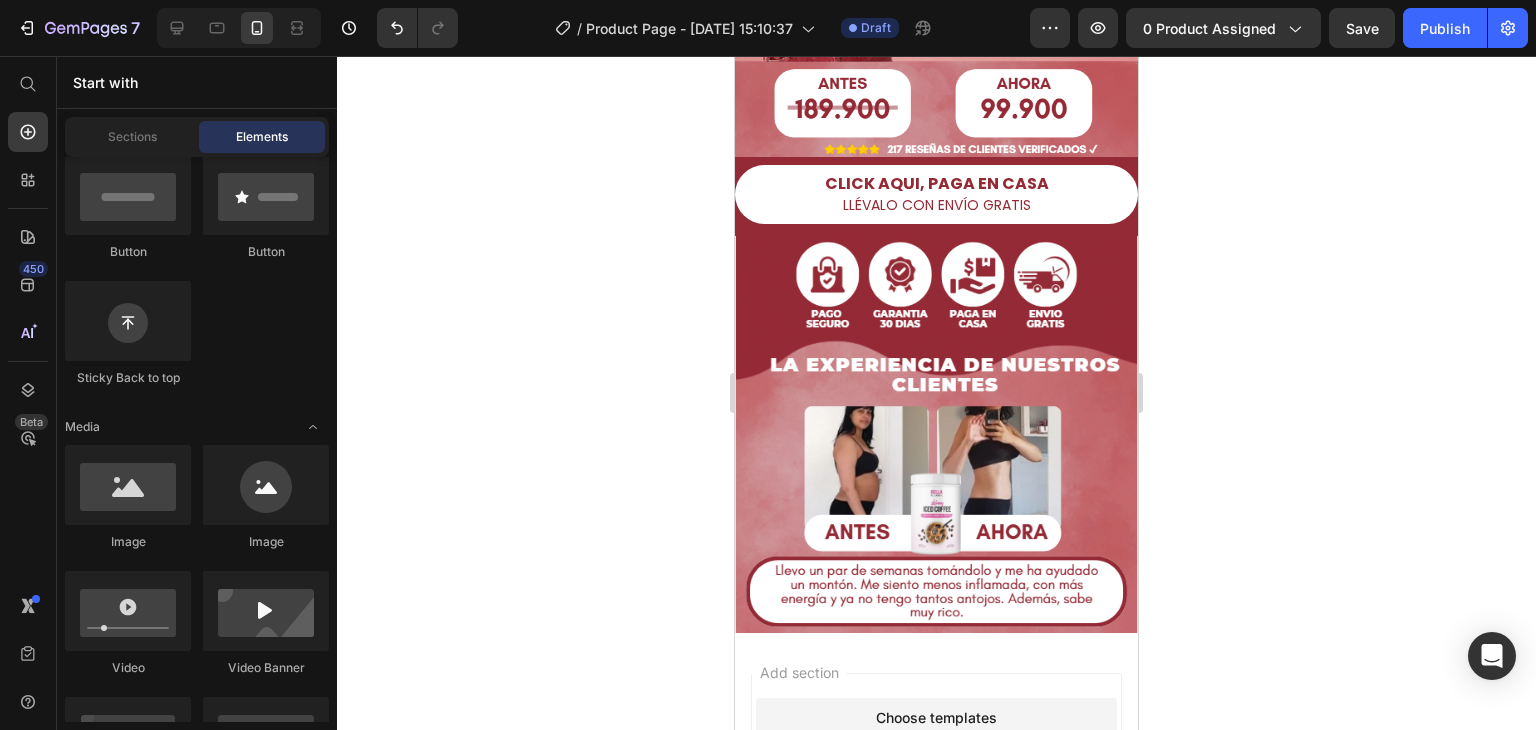 click 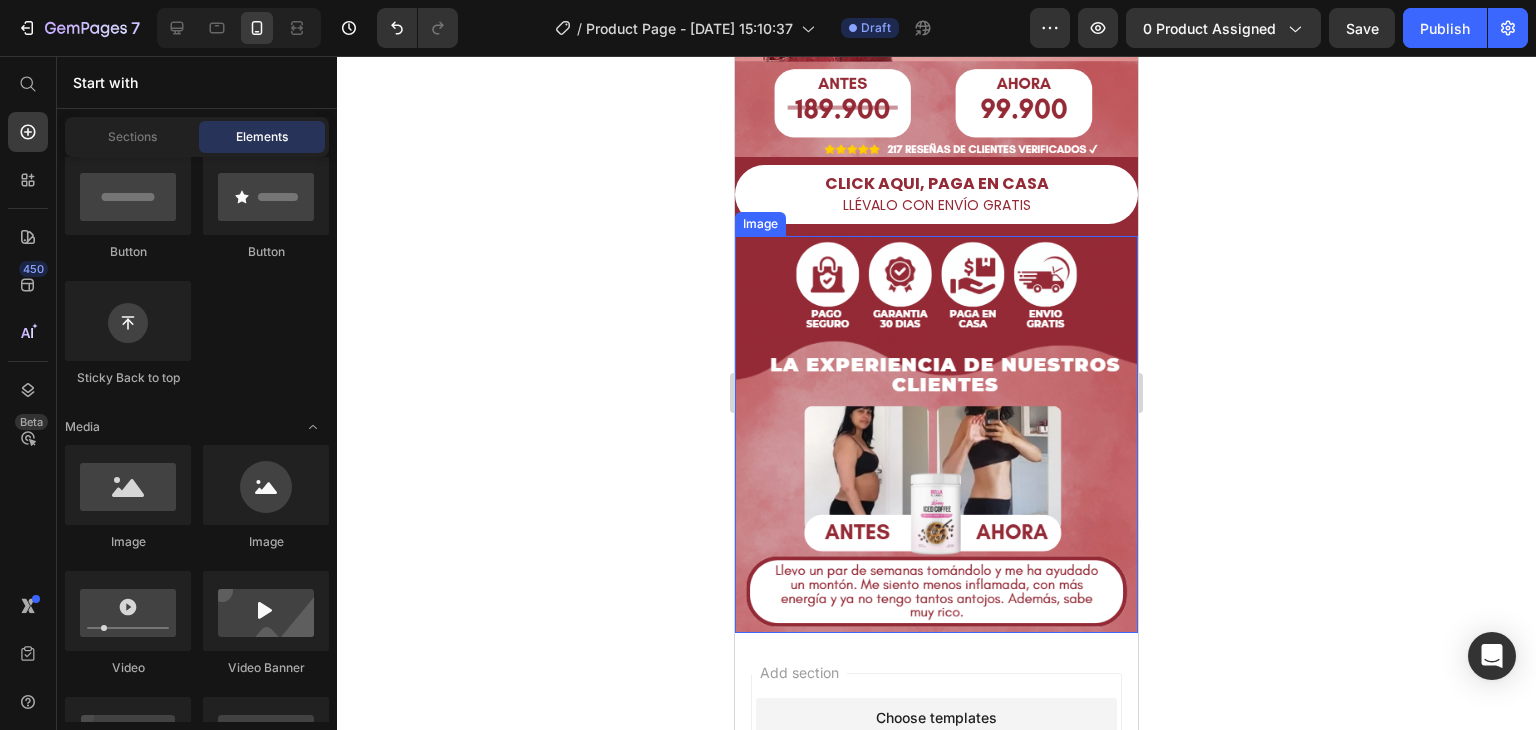 click at bounding box center [936, 434] 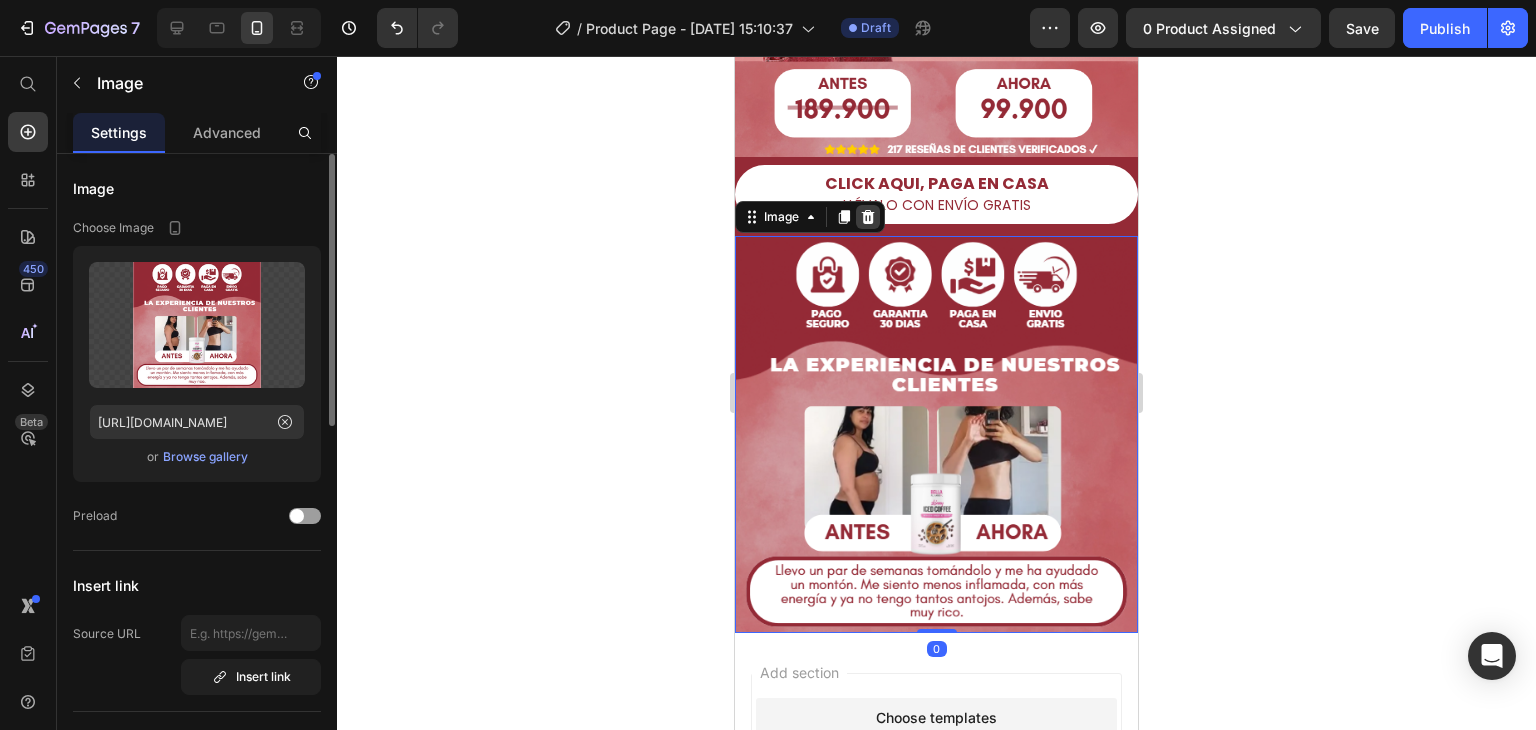click 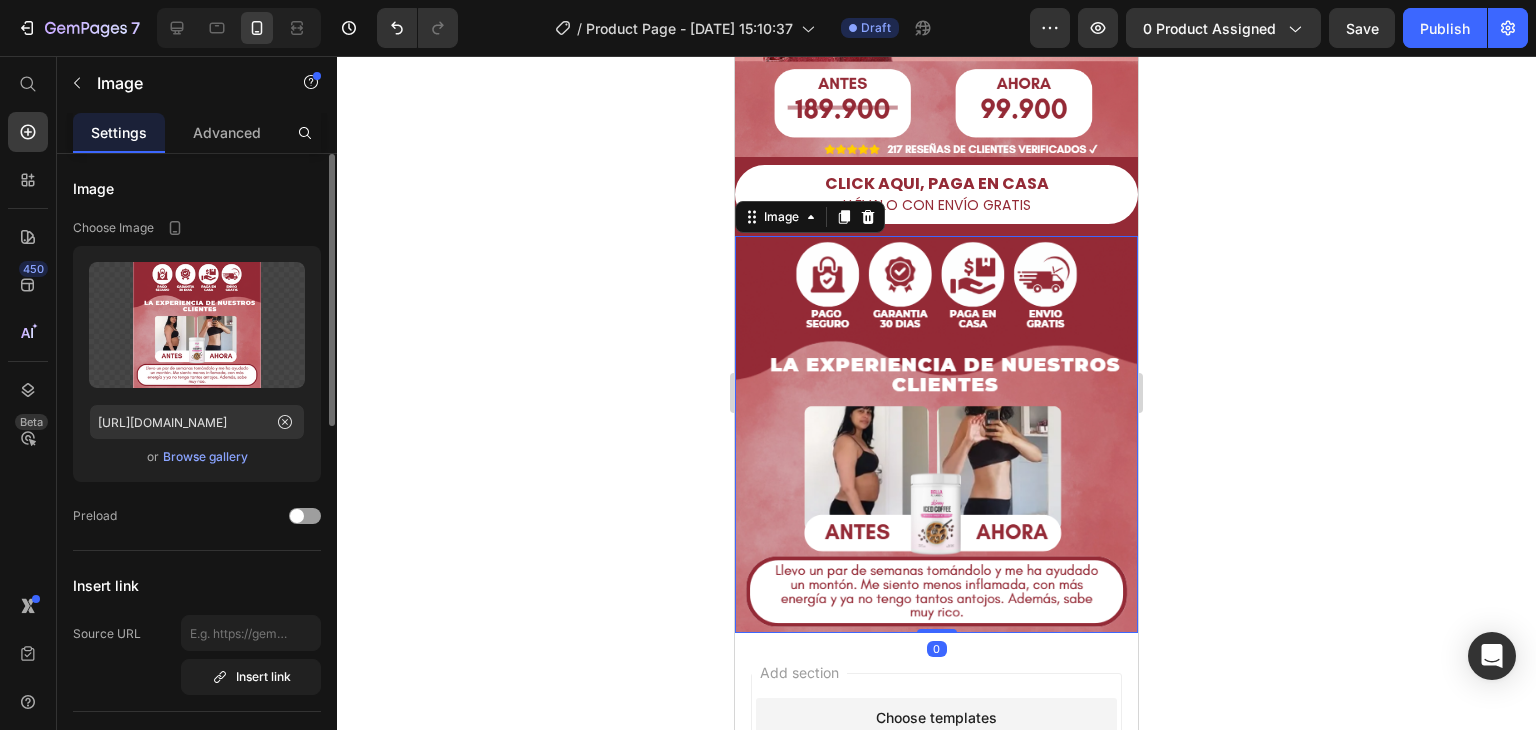 scroll, scrollTop: 851, scrollLeft: 0, axis: vertical 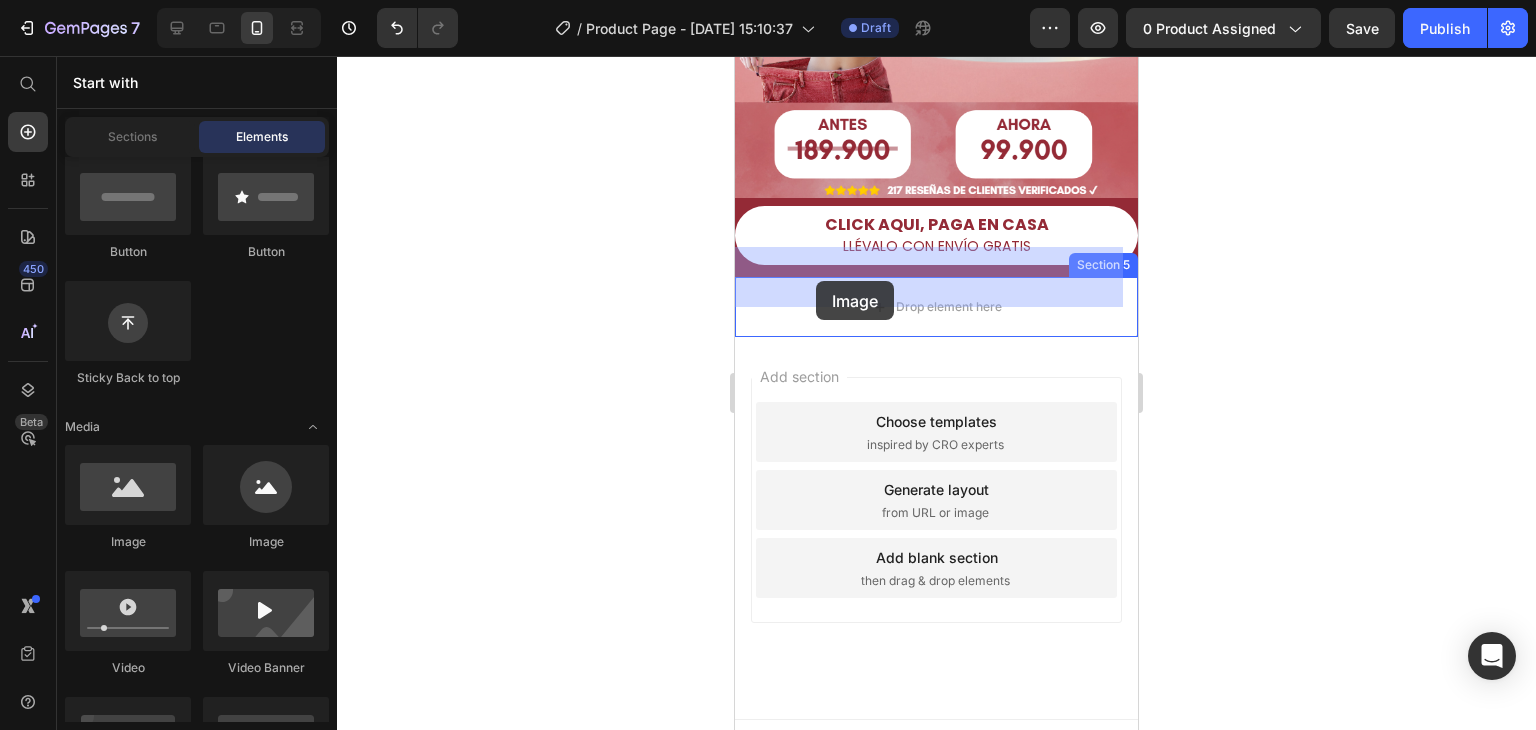 drag, startPoint x: 866, startPoint y: 528, endPoint x: 816, endPoint y: 281, distance: 252.00992 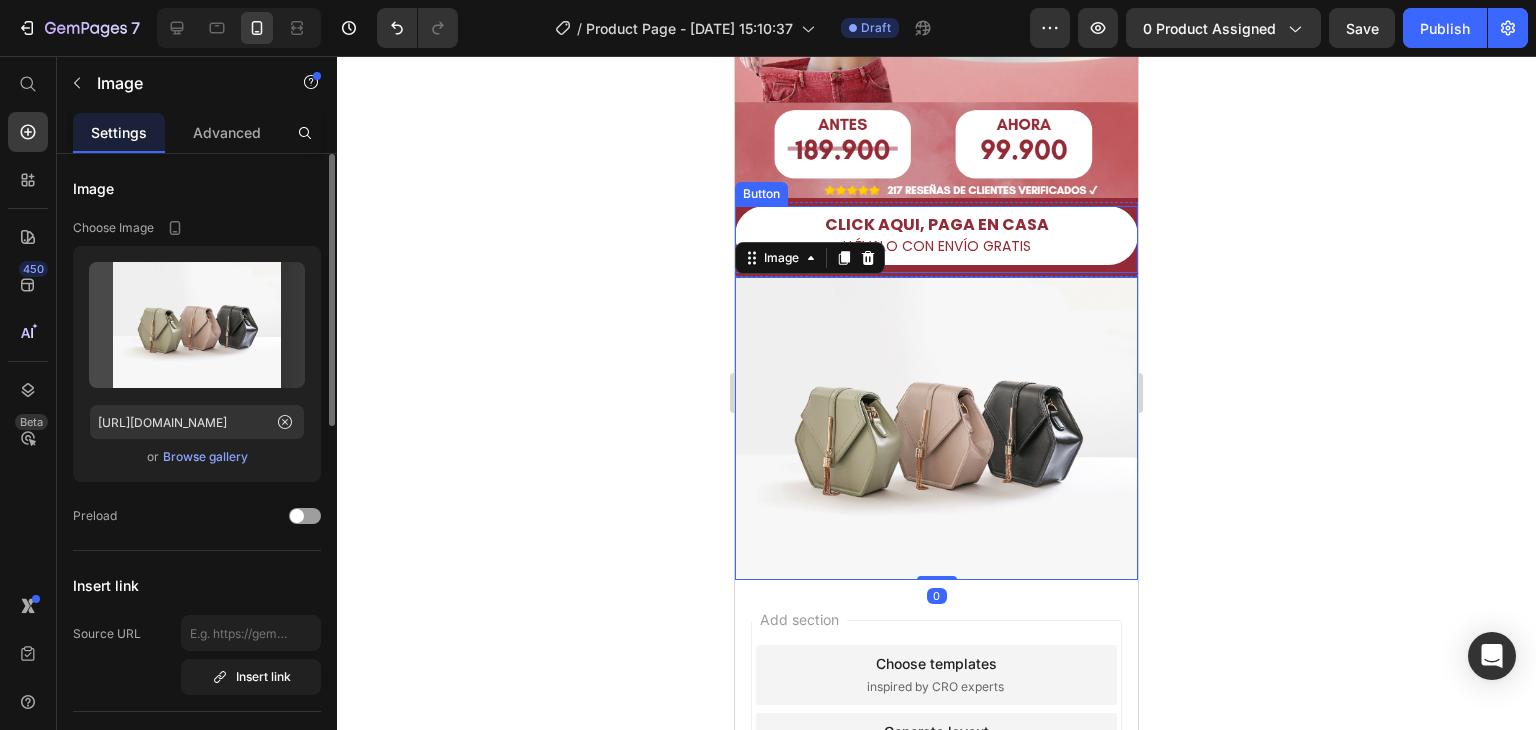 scroll, scrollTop: 892, scrollLeft: 0, axis: vertical 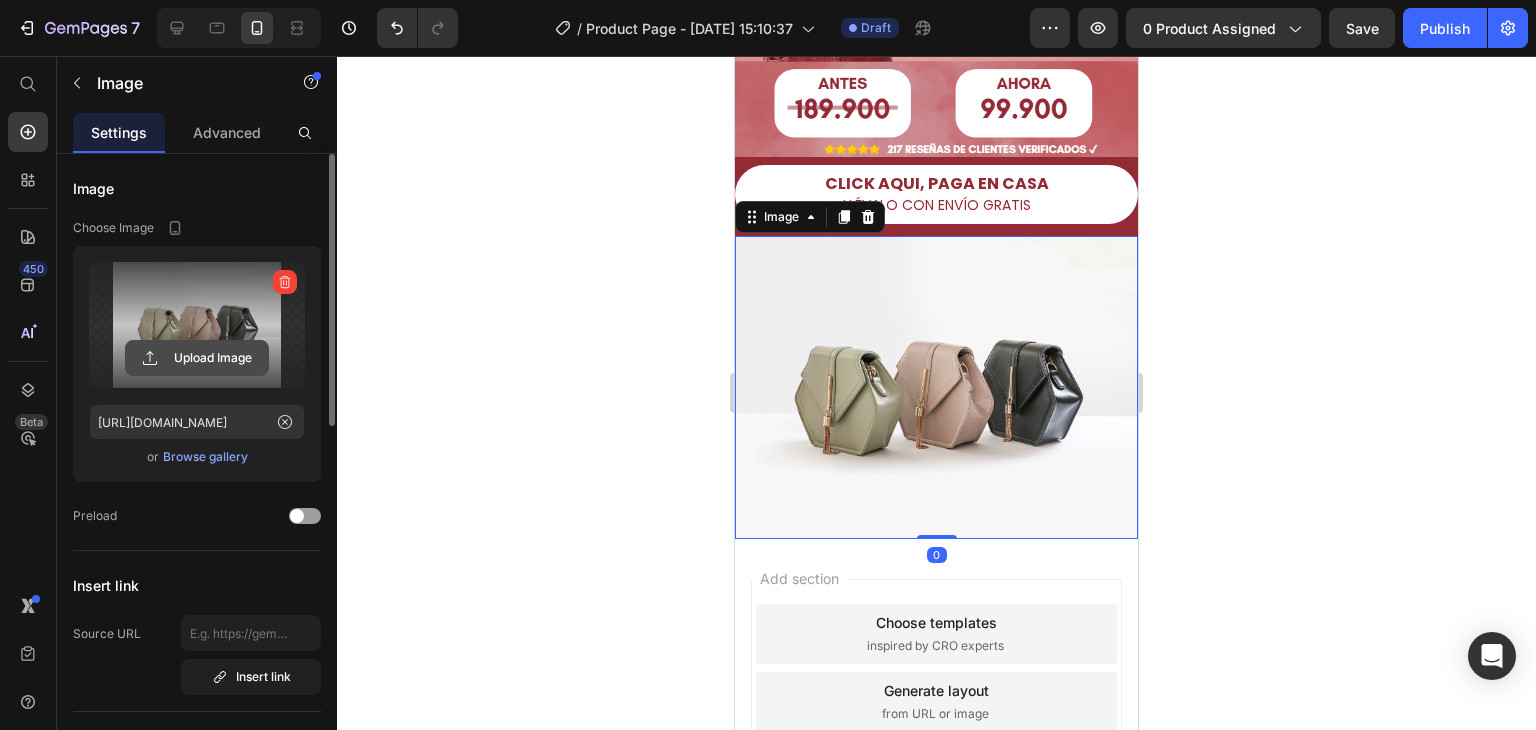 click 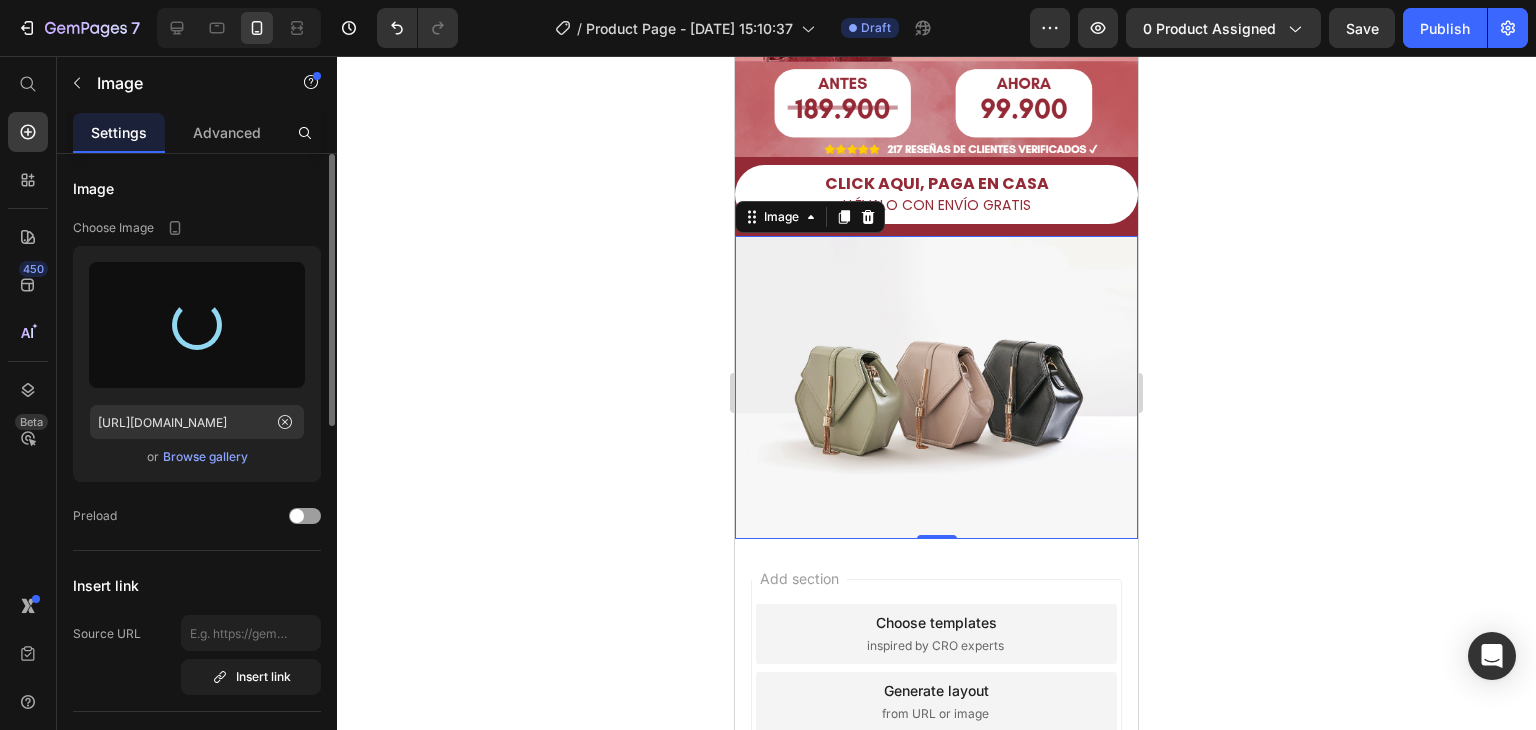 type on "[URL][DOMAIN_NAME]" 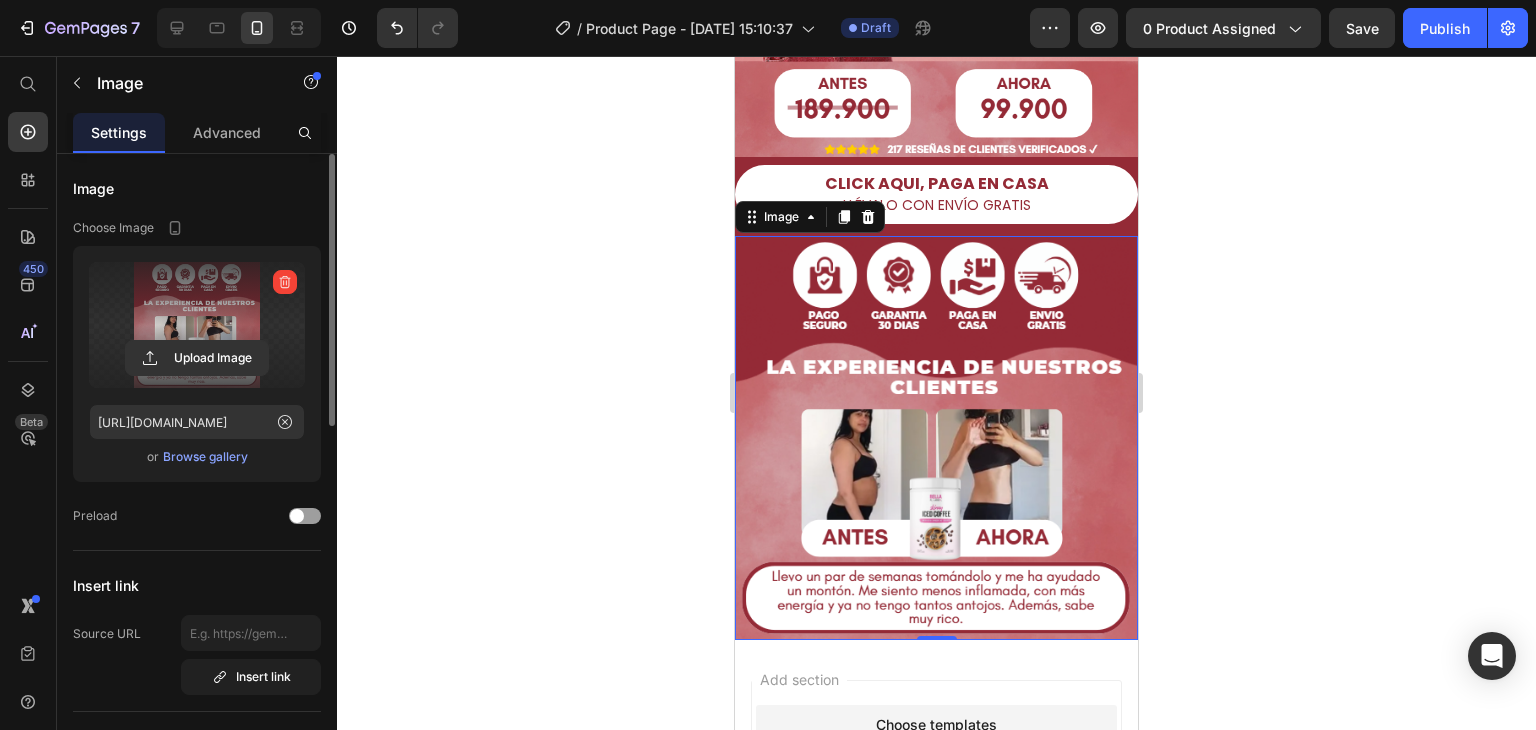 click 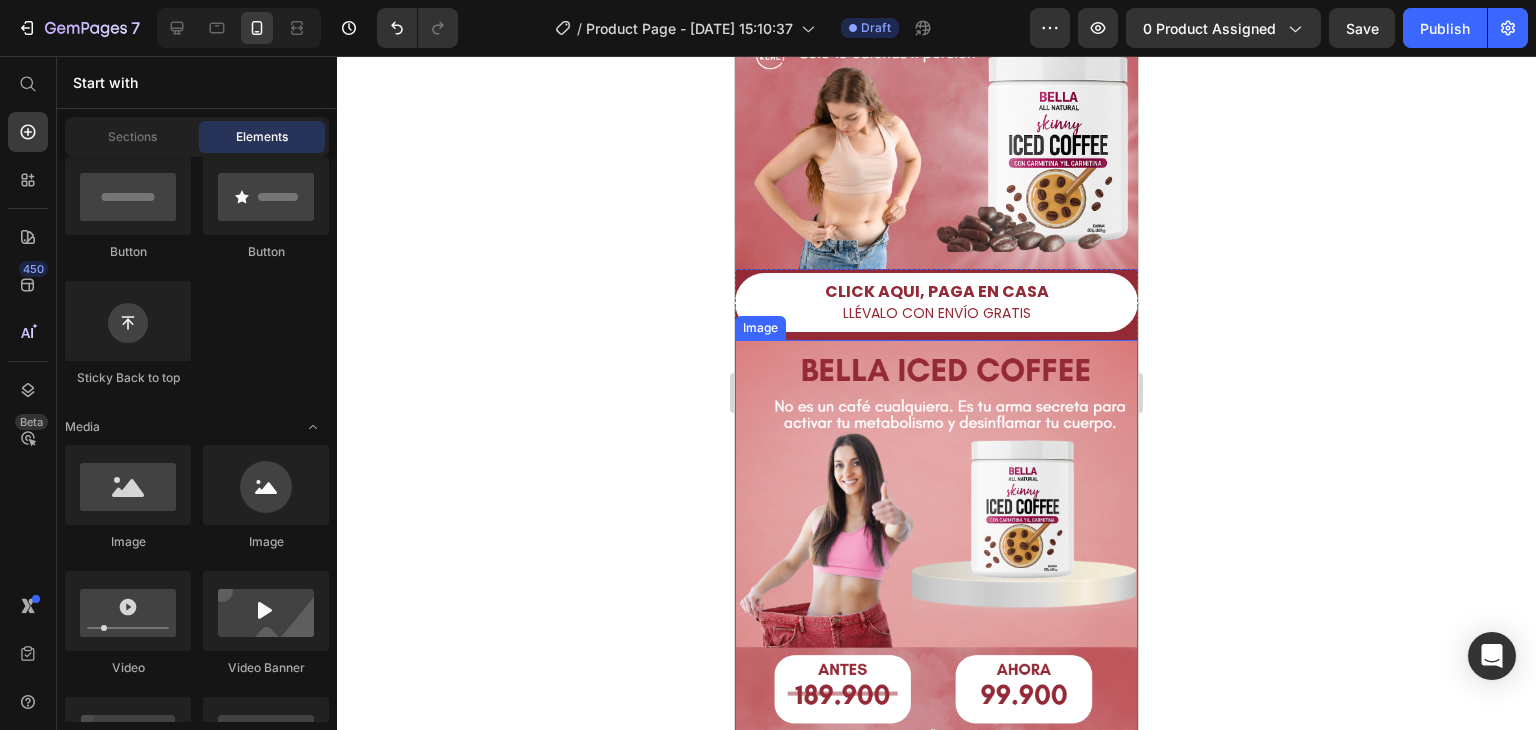 scroll, scrollTop: 300, scrollLeft: 0, axis: vertical 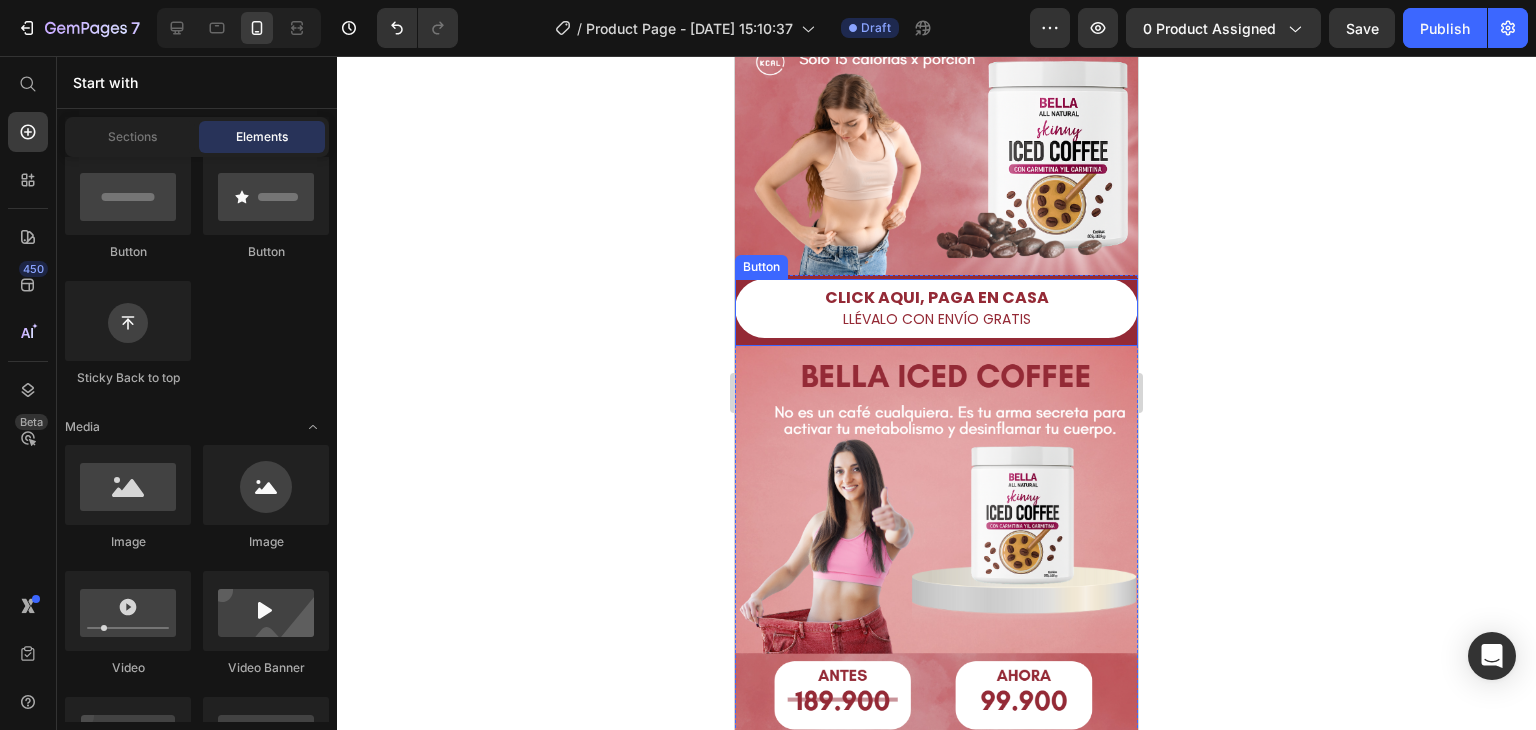 click on "CLICK AQUI, PAGA EN CASA LLÉVALO CON ENVÍO GRATIS   Button" at bounding box center [936, 312] 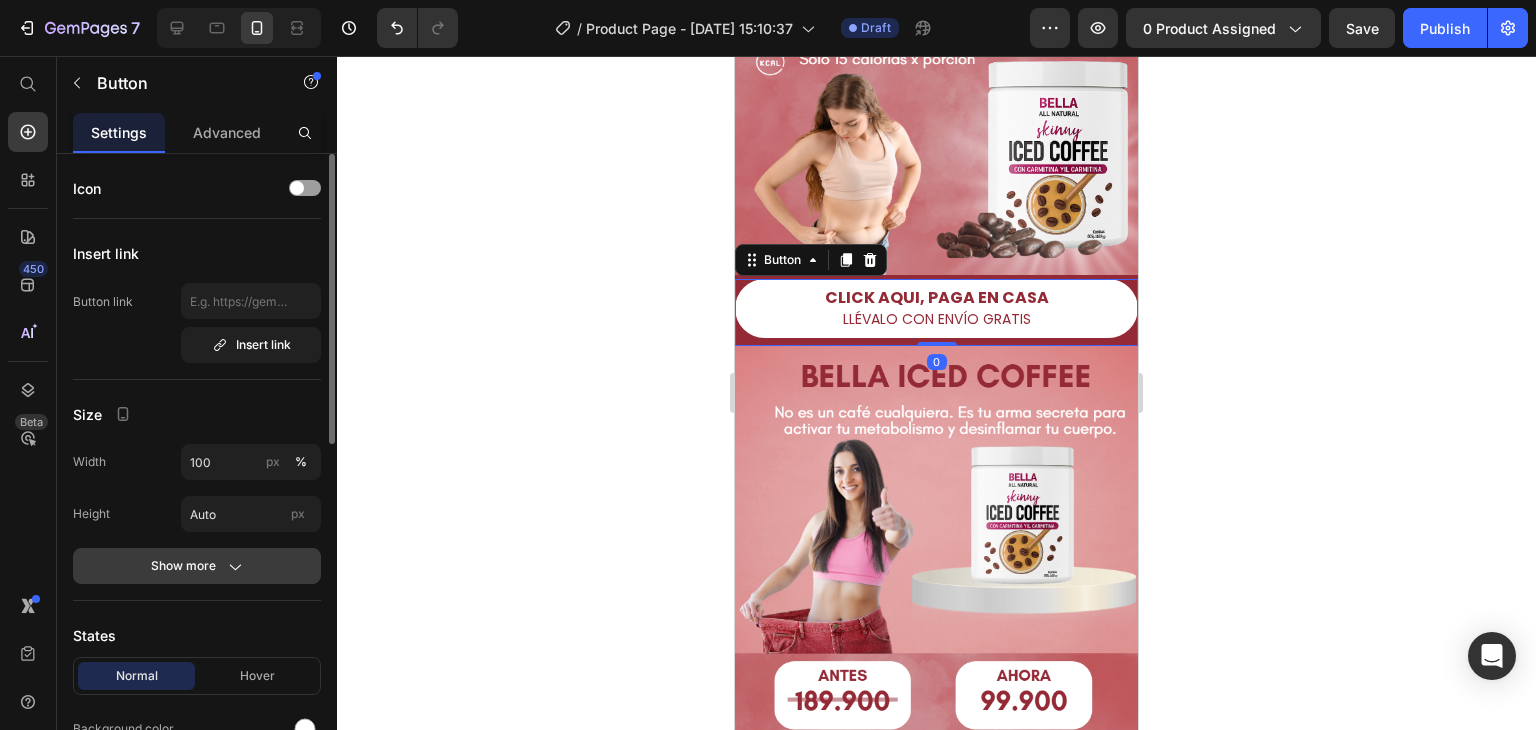 scroll, scrollTop: 100, scrollLeft: 0, axis: vertical 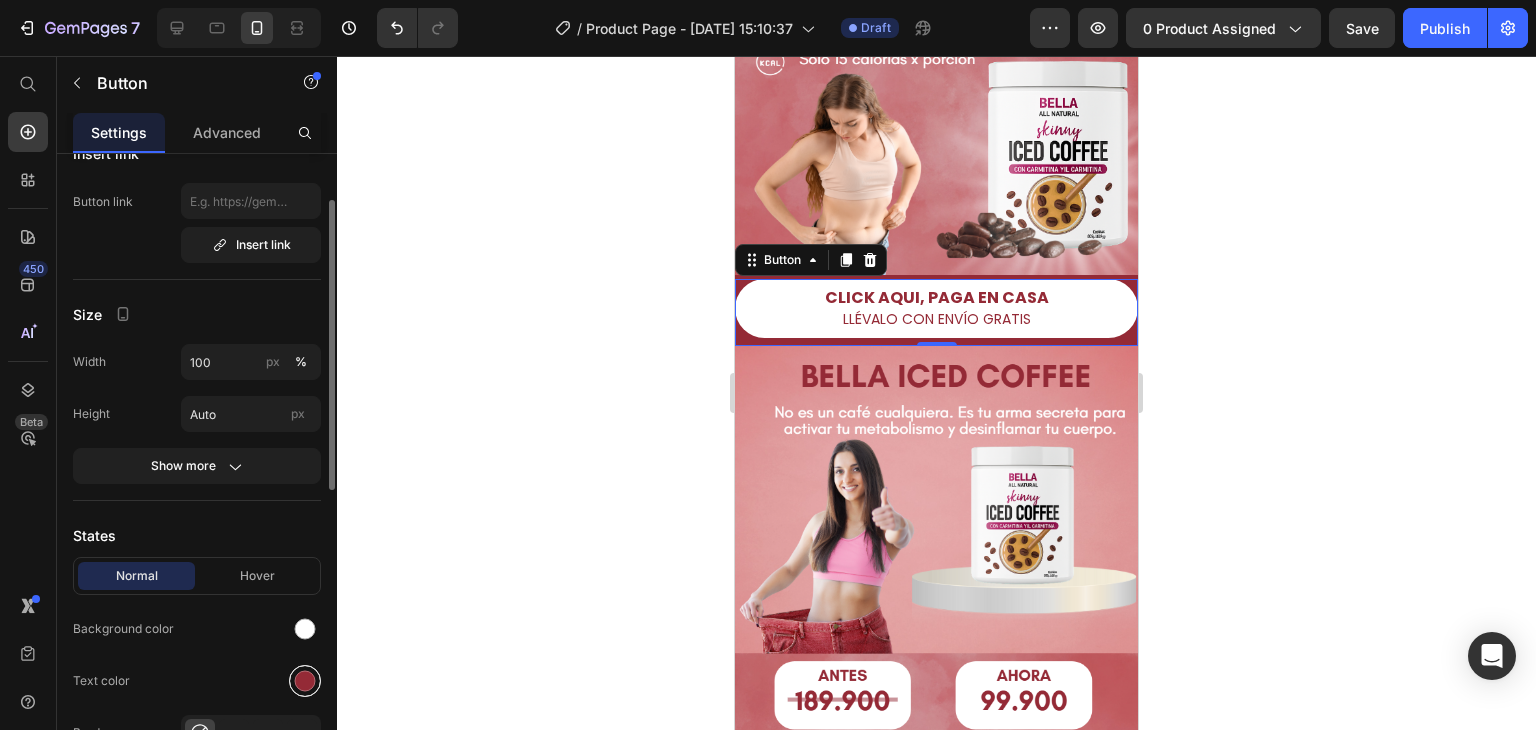 click at bounding box center (305, 681) 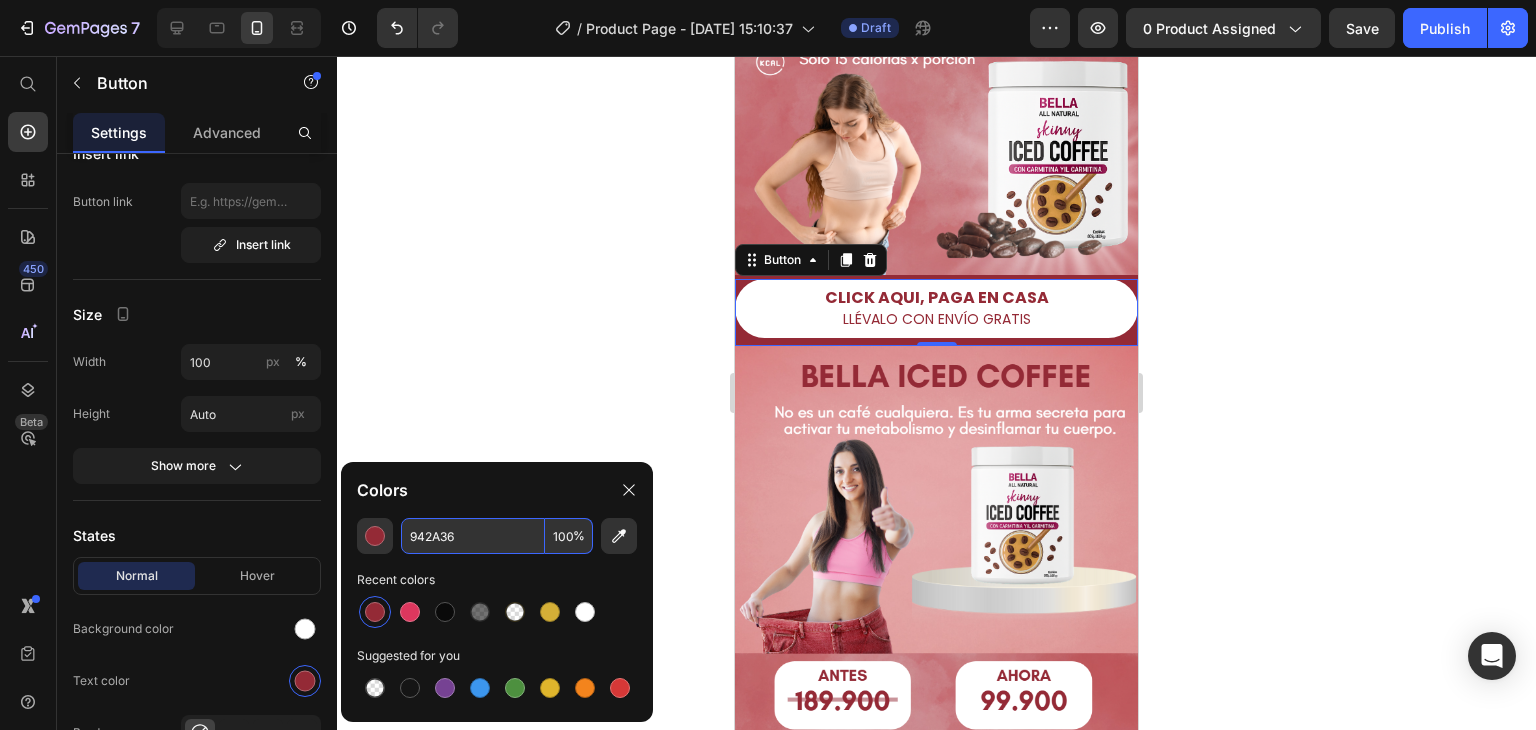 click on "100" at bounding box center [569, 536] 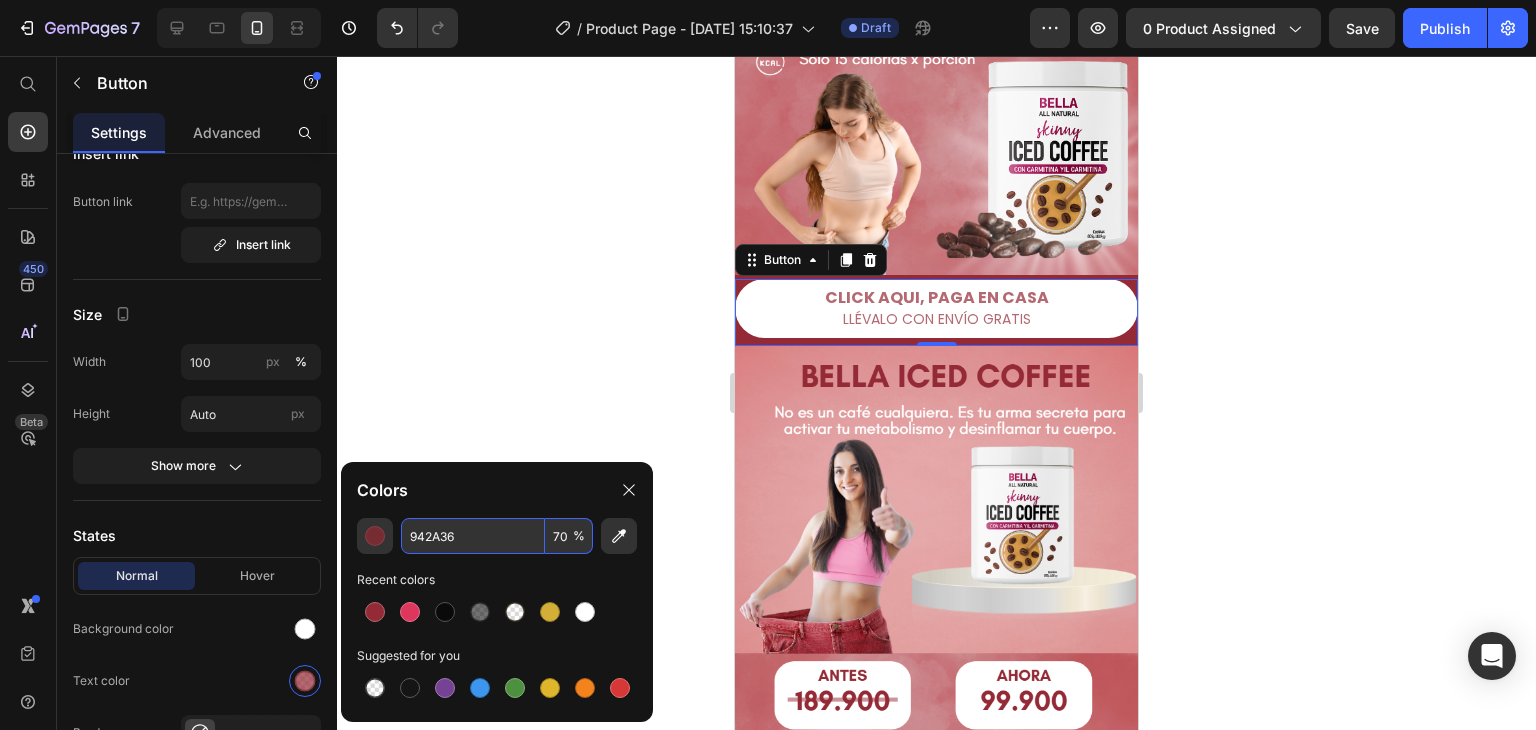 type on "70" 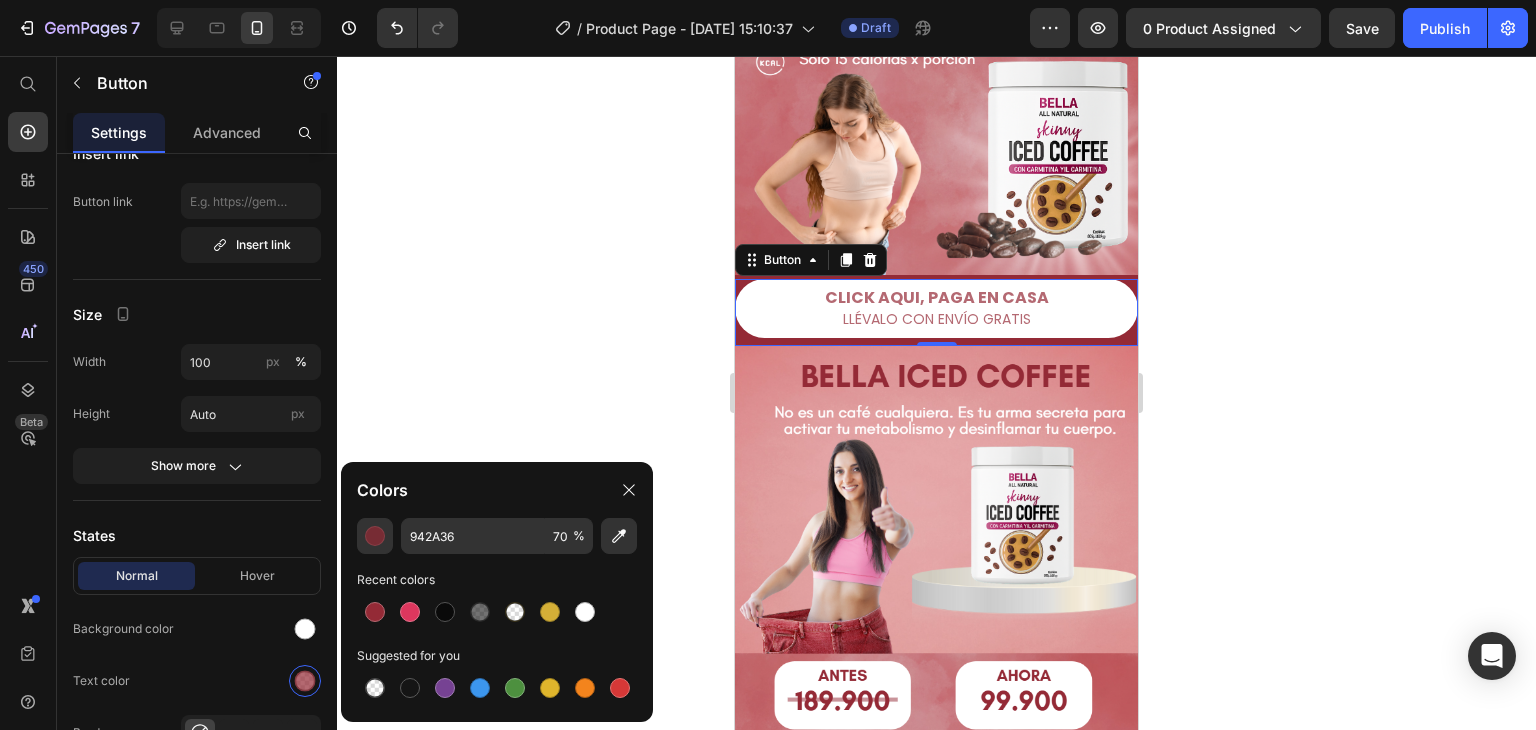 click 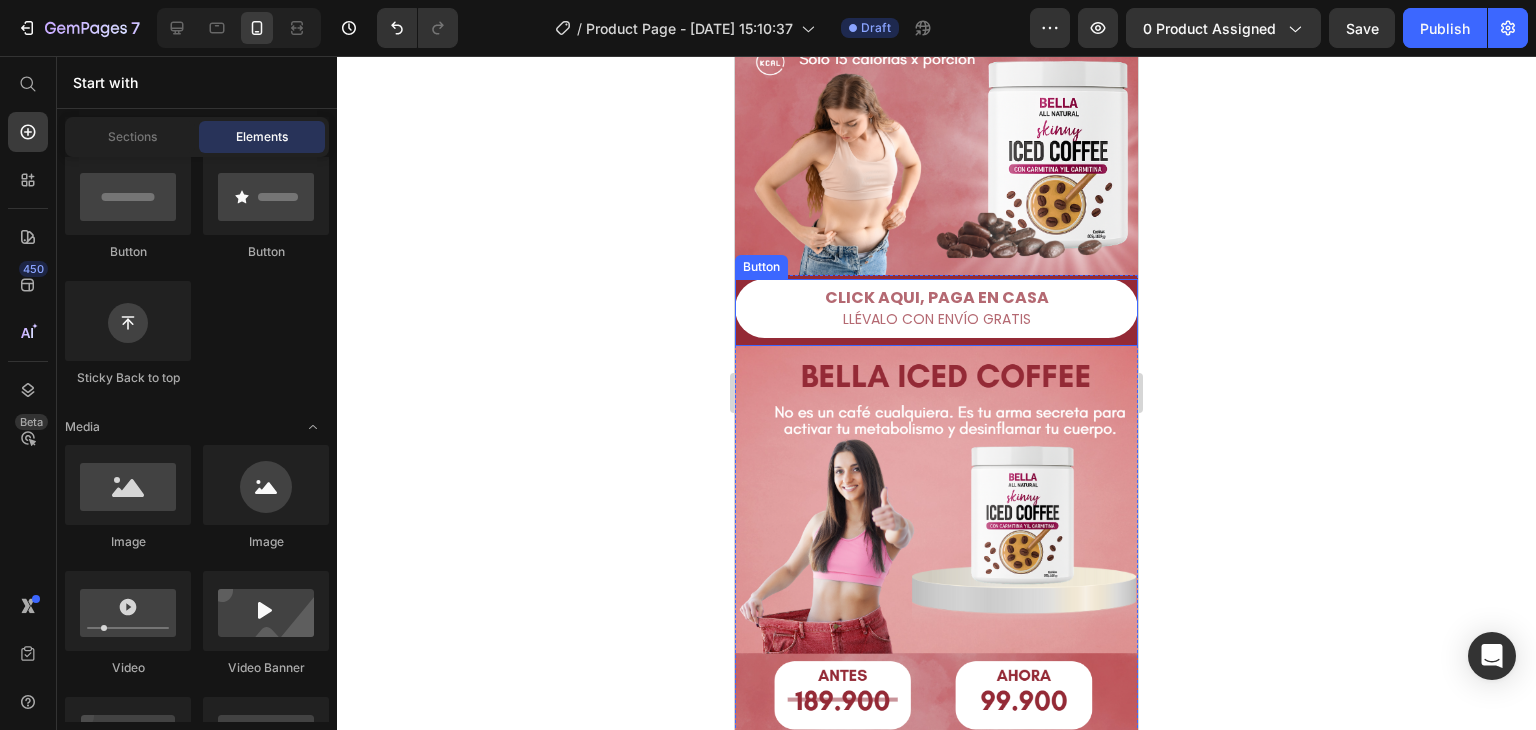 click on "CLICK AQUI, PAGA EN CASA LLÉVALO CON ENVÍO GRATIS   Button" at bounding box center (936, 312) 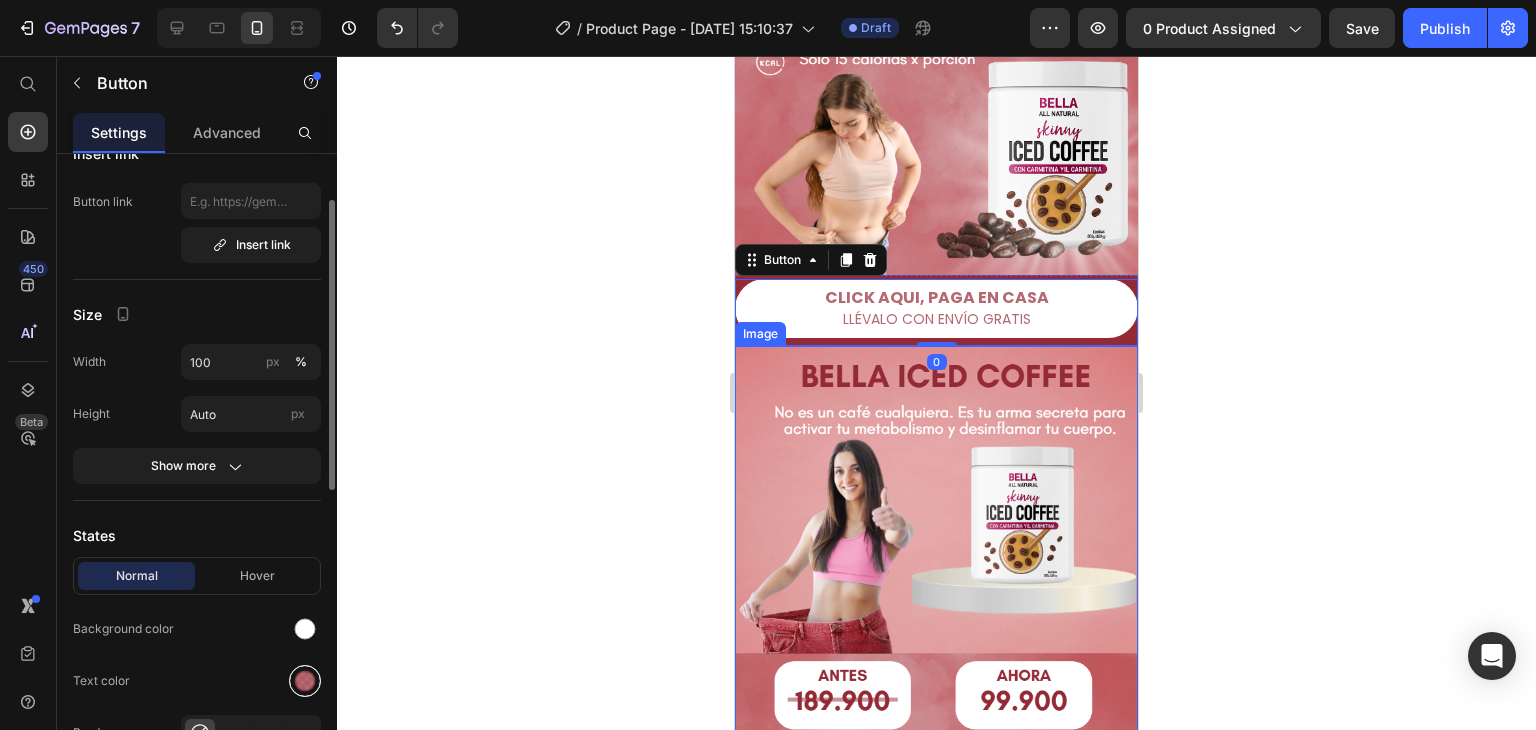 click at bounding box center [305, 681] 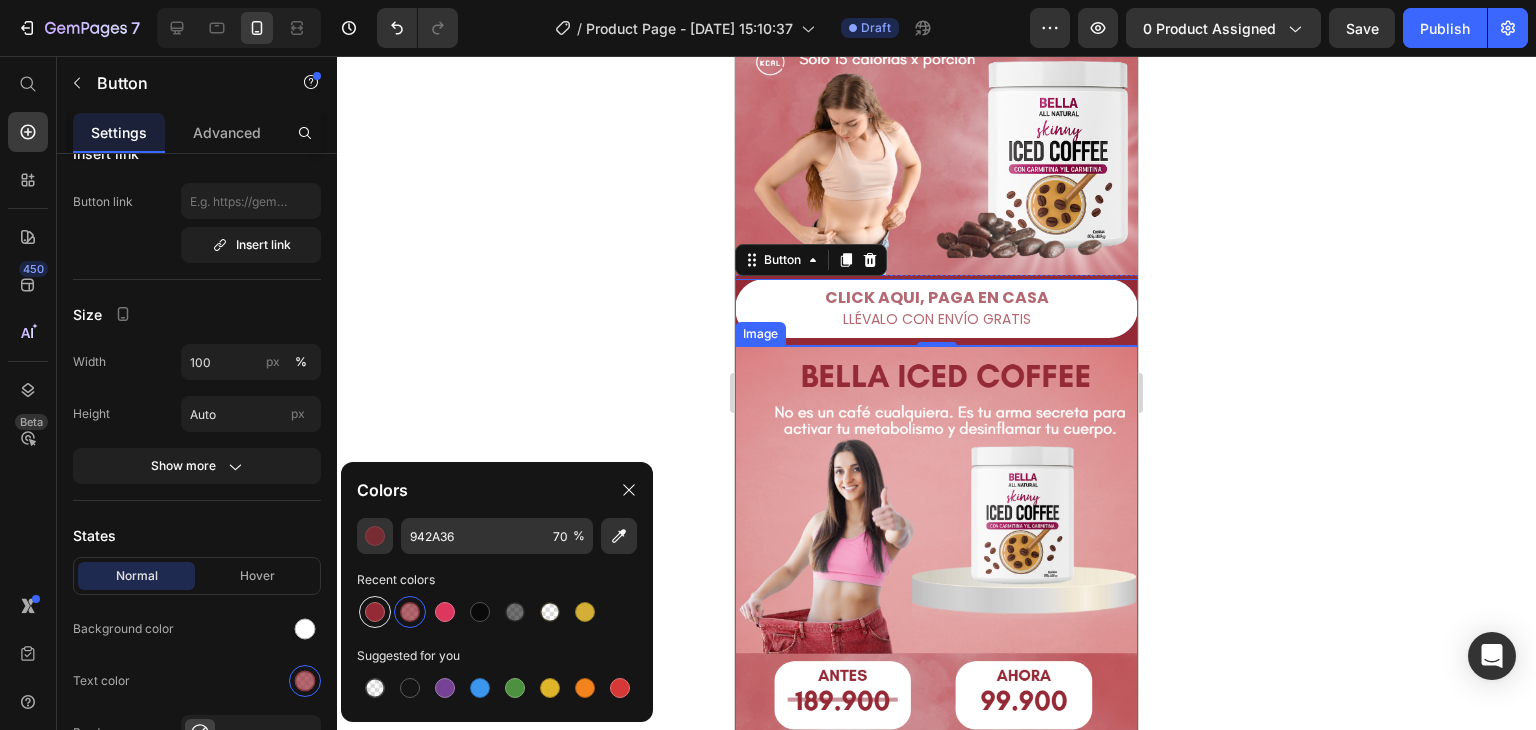 click at bounding box center (375, 612) 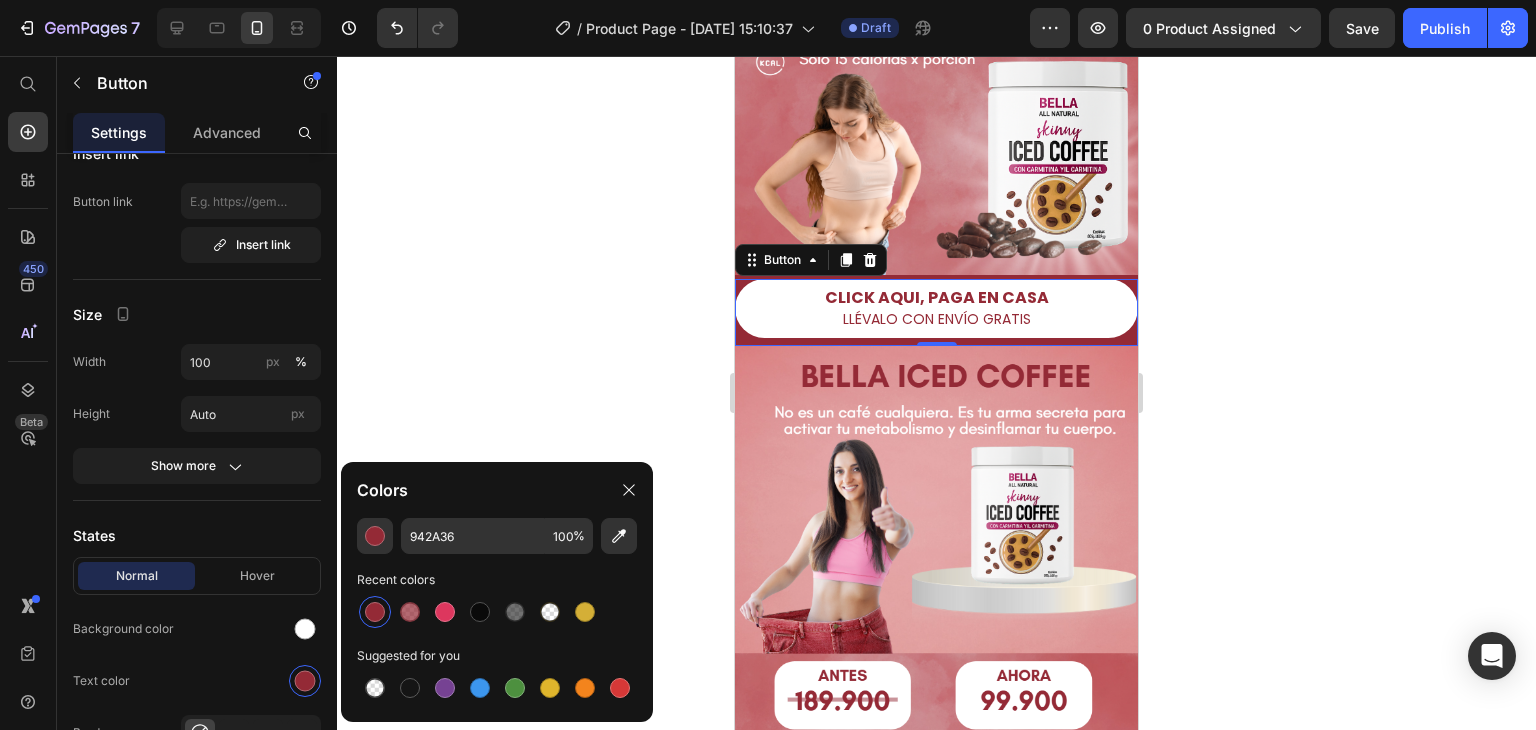 click 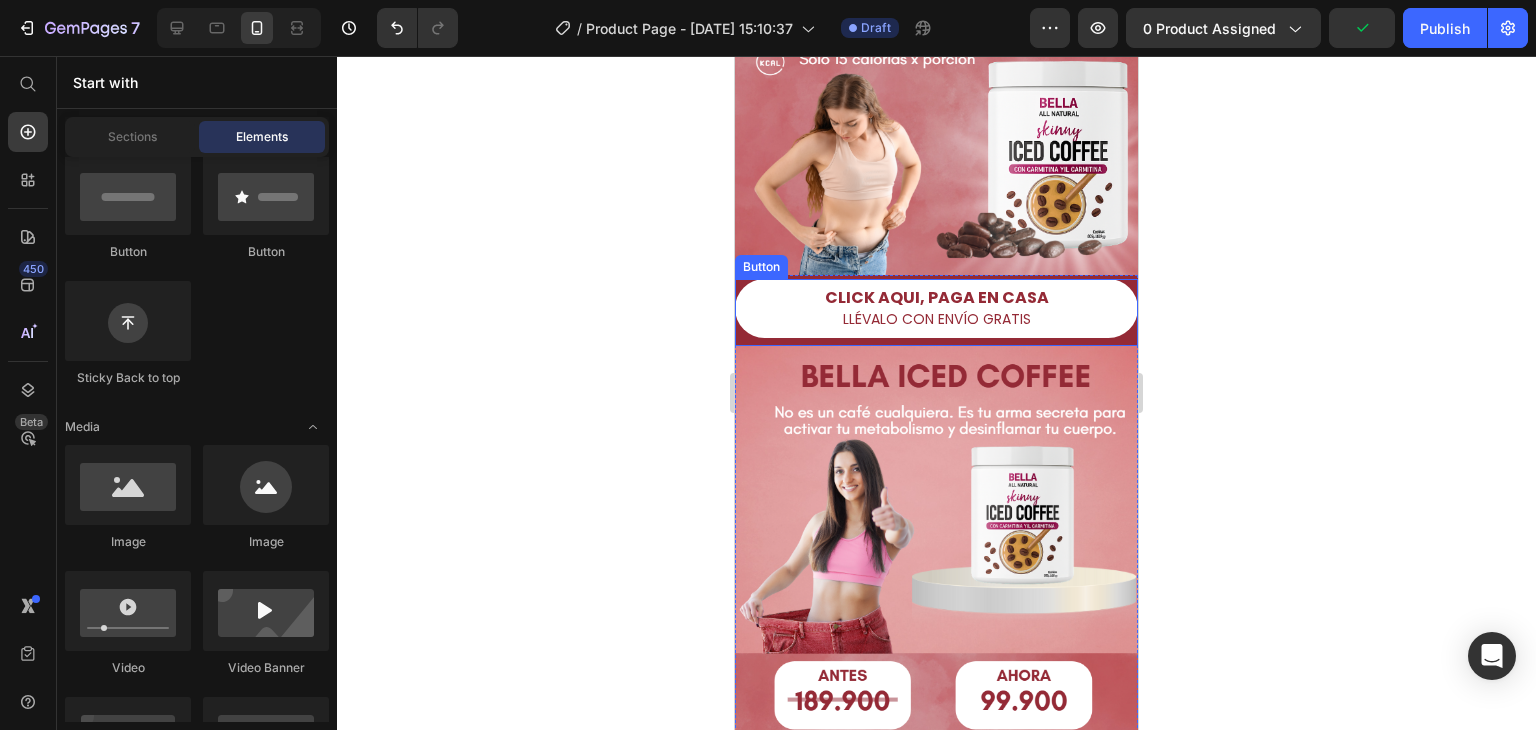 click on "CLICK AQUI, PAGA EN CASA LLÉVALO CON ENVÍO GRATIS   Button" at bounding box center (936, 312) 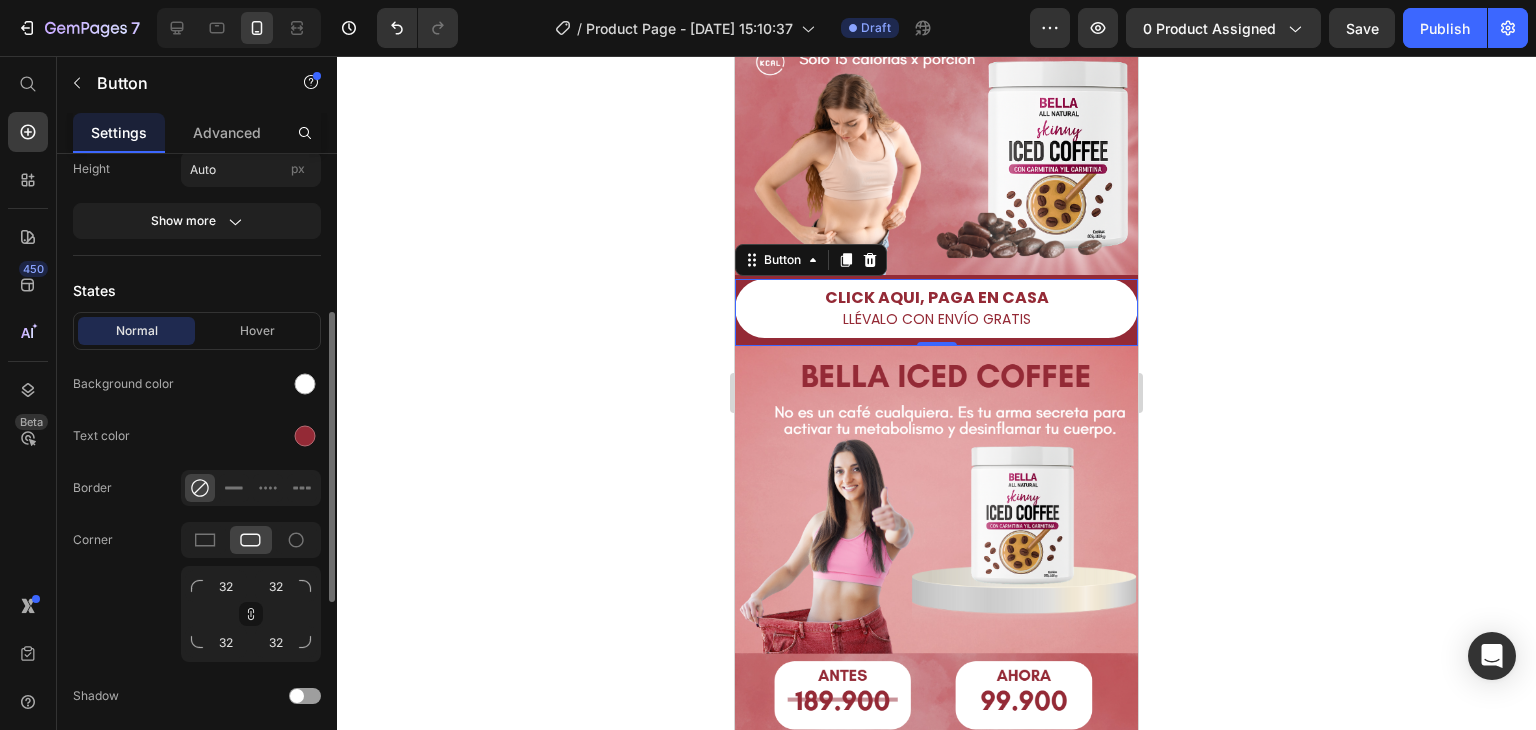 scroll, scrollTop: 0, scrollLeft: 0, axis: both 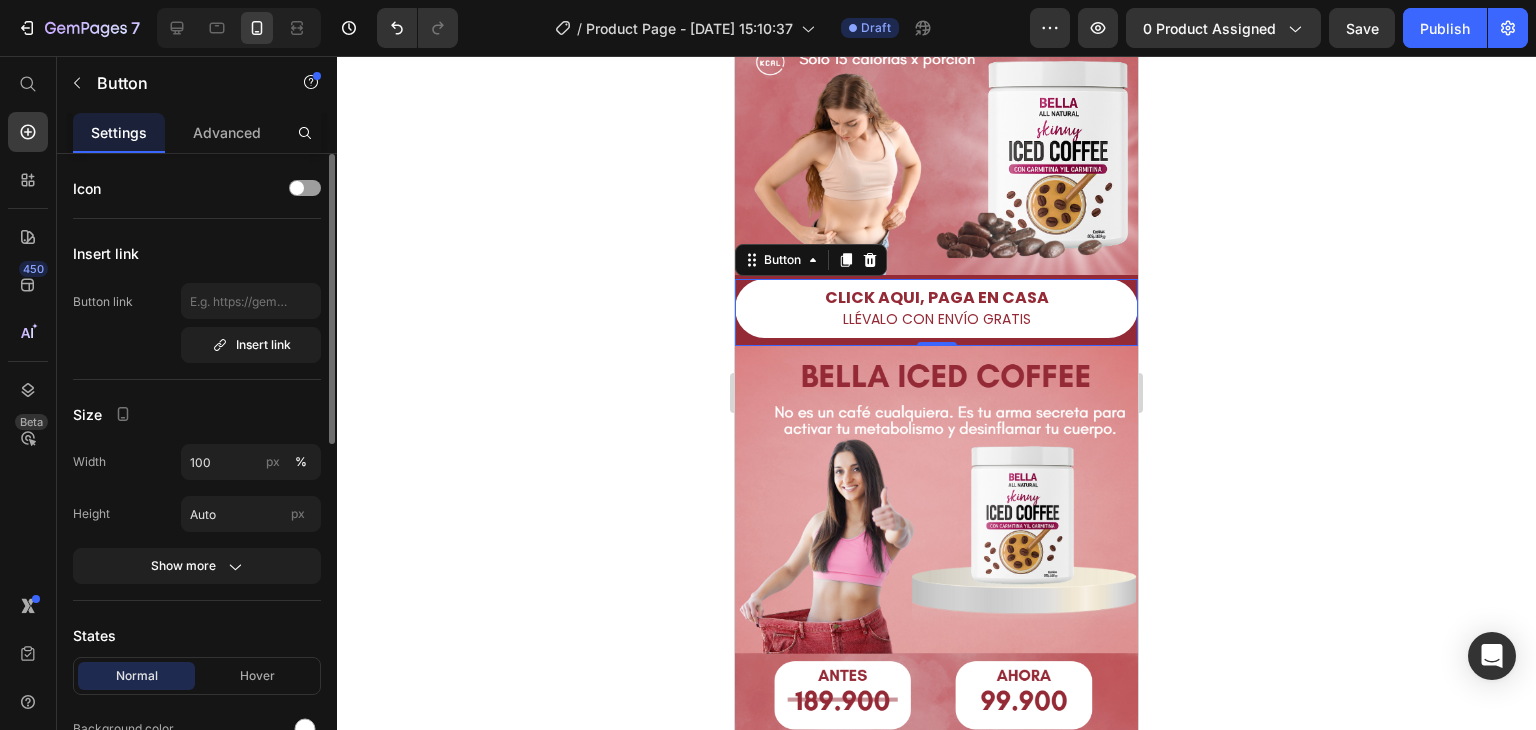 click 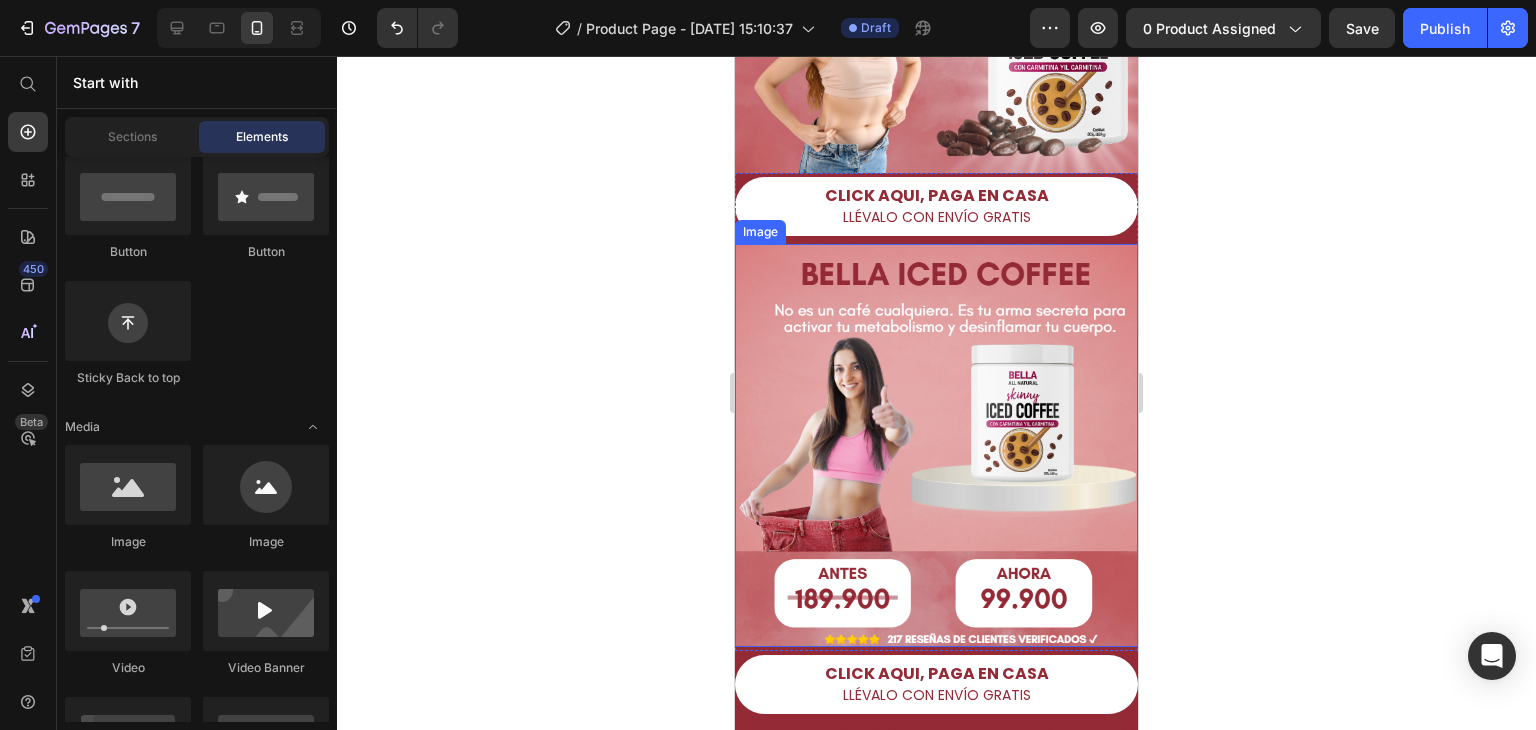 scroll, scrollTop: 600, scrollLeft: 0, axis: vertical 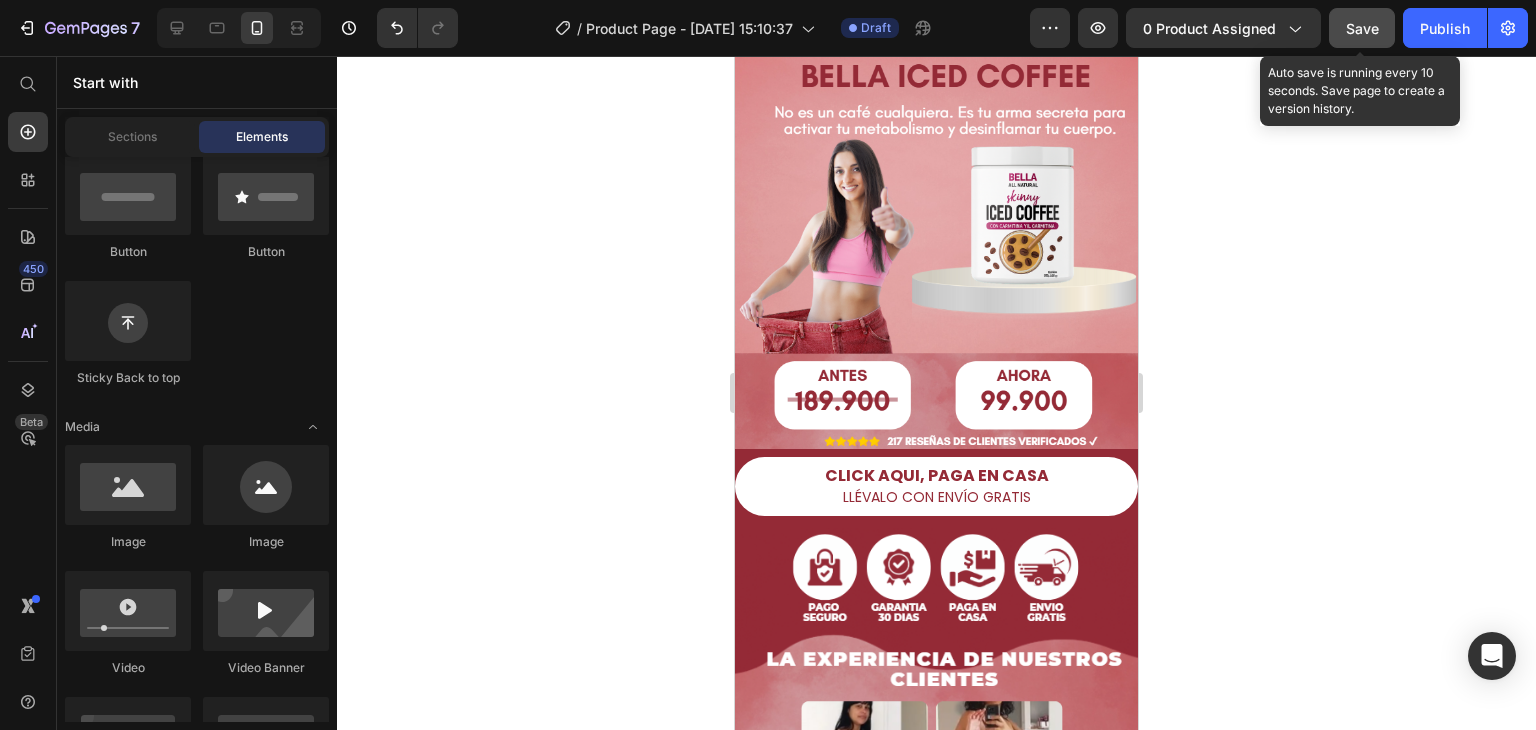 click on "Save" at bounding box center [1362, 28] 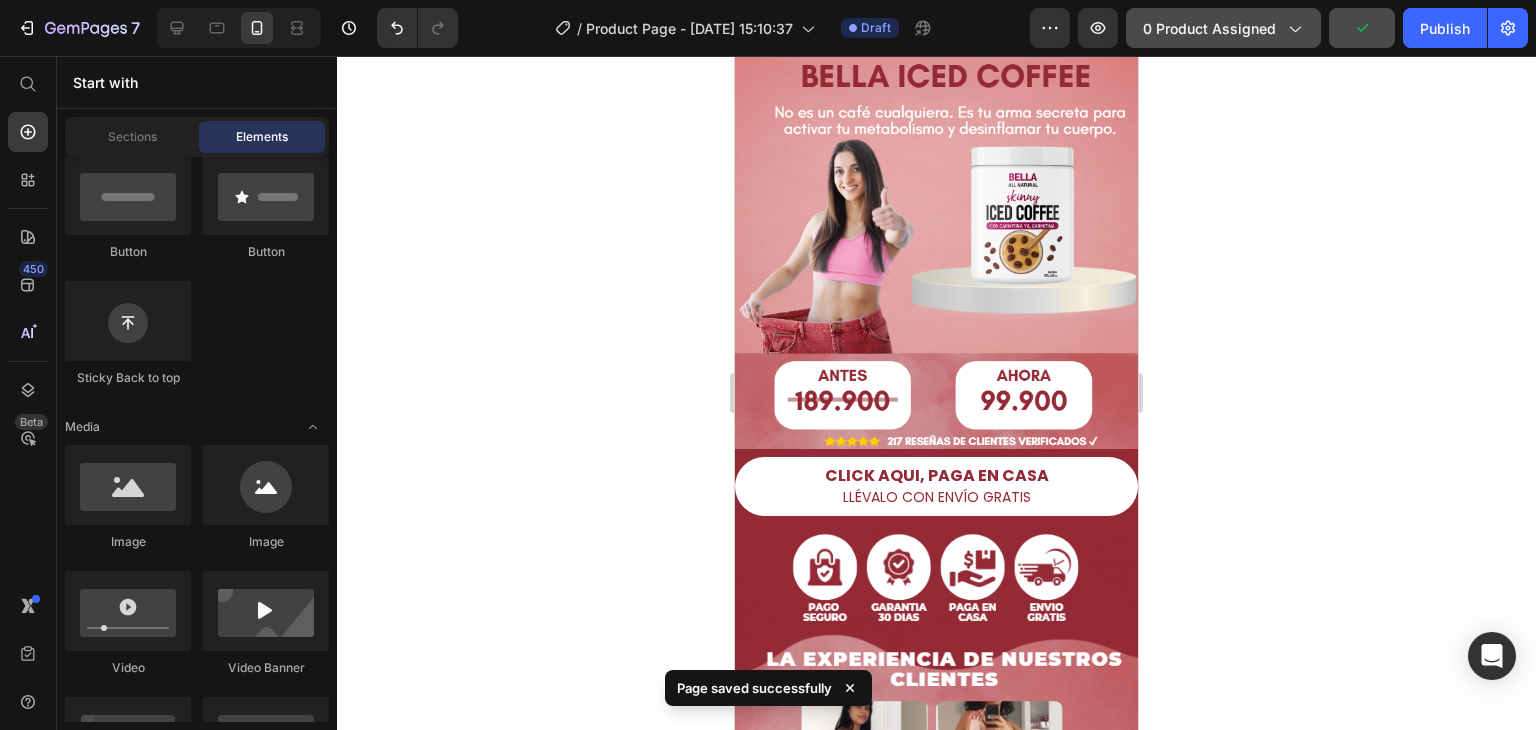 click on "0 product assigned" 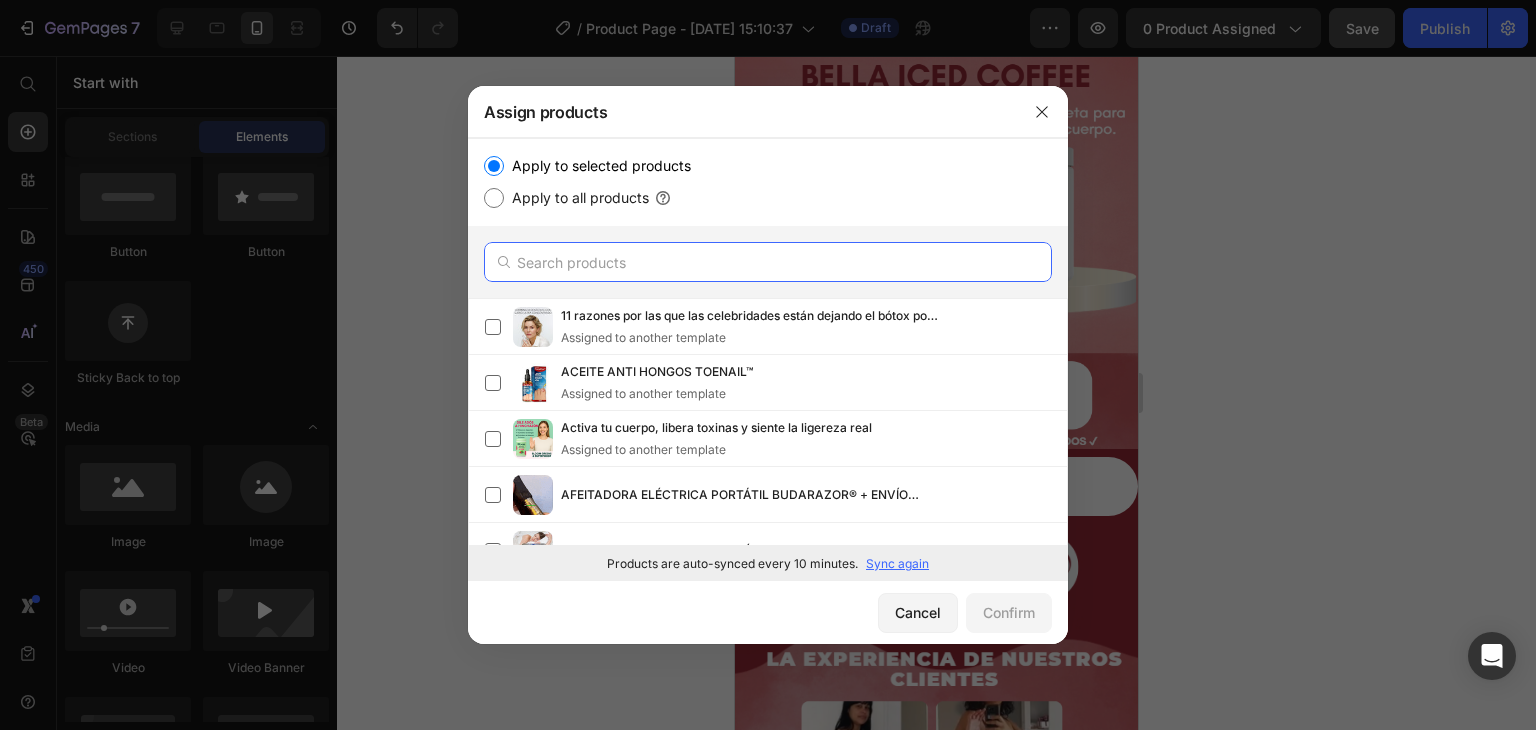 click at bounding box center [768, 262] 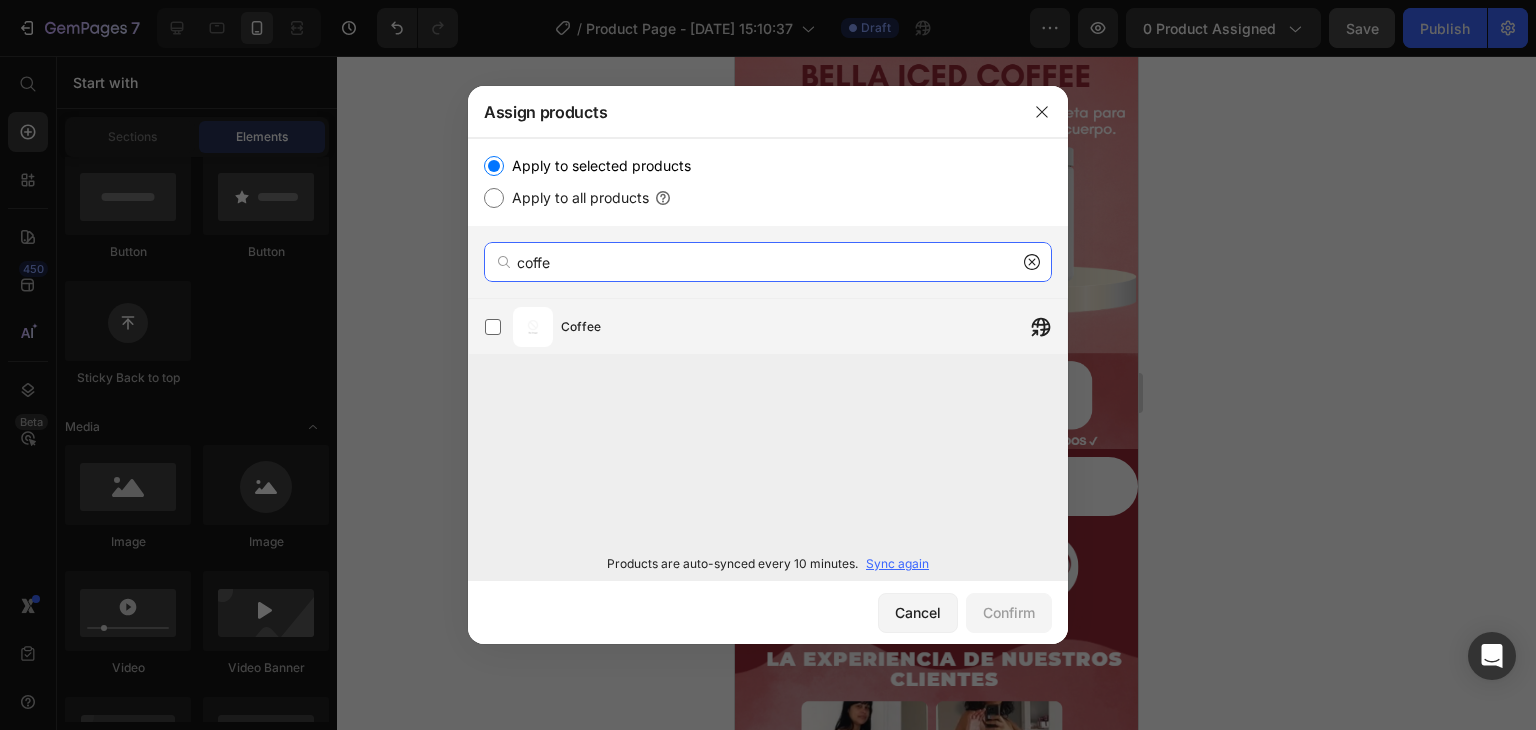 type on "coffe" 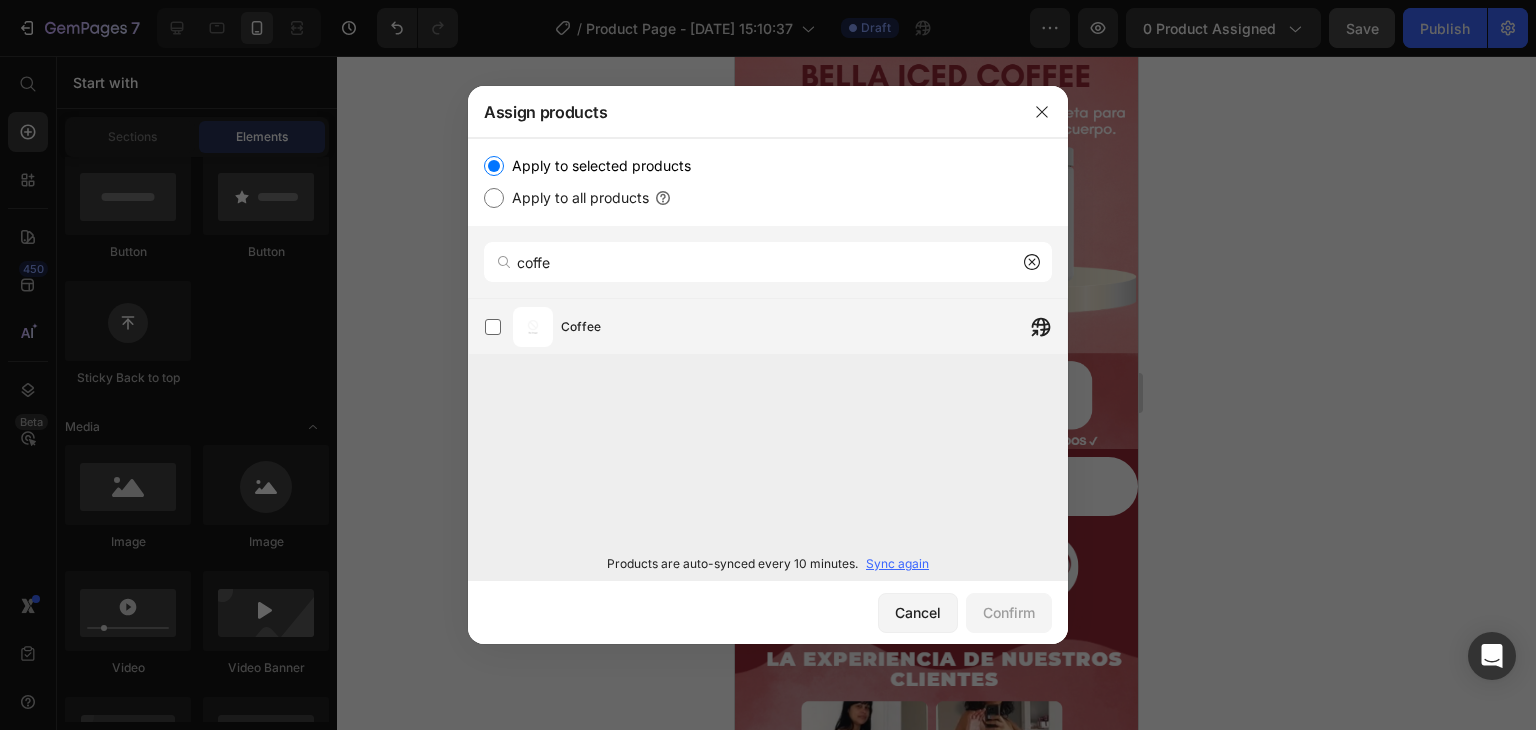 click on "Coffee" at bounding box center [814, 327] 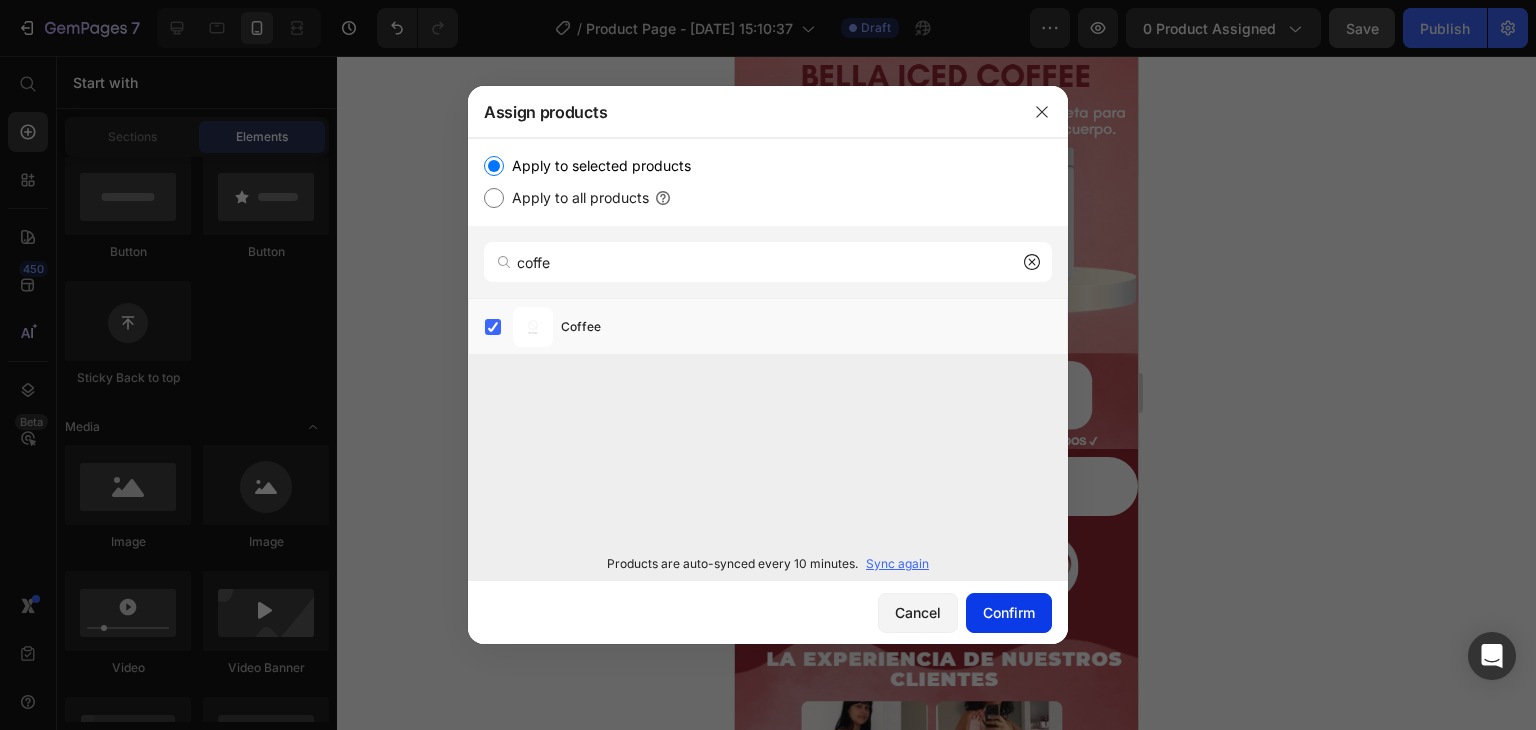 click on "Confirm" at bounding box center (1009, 612) 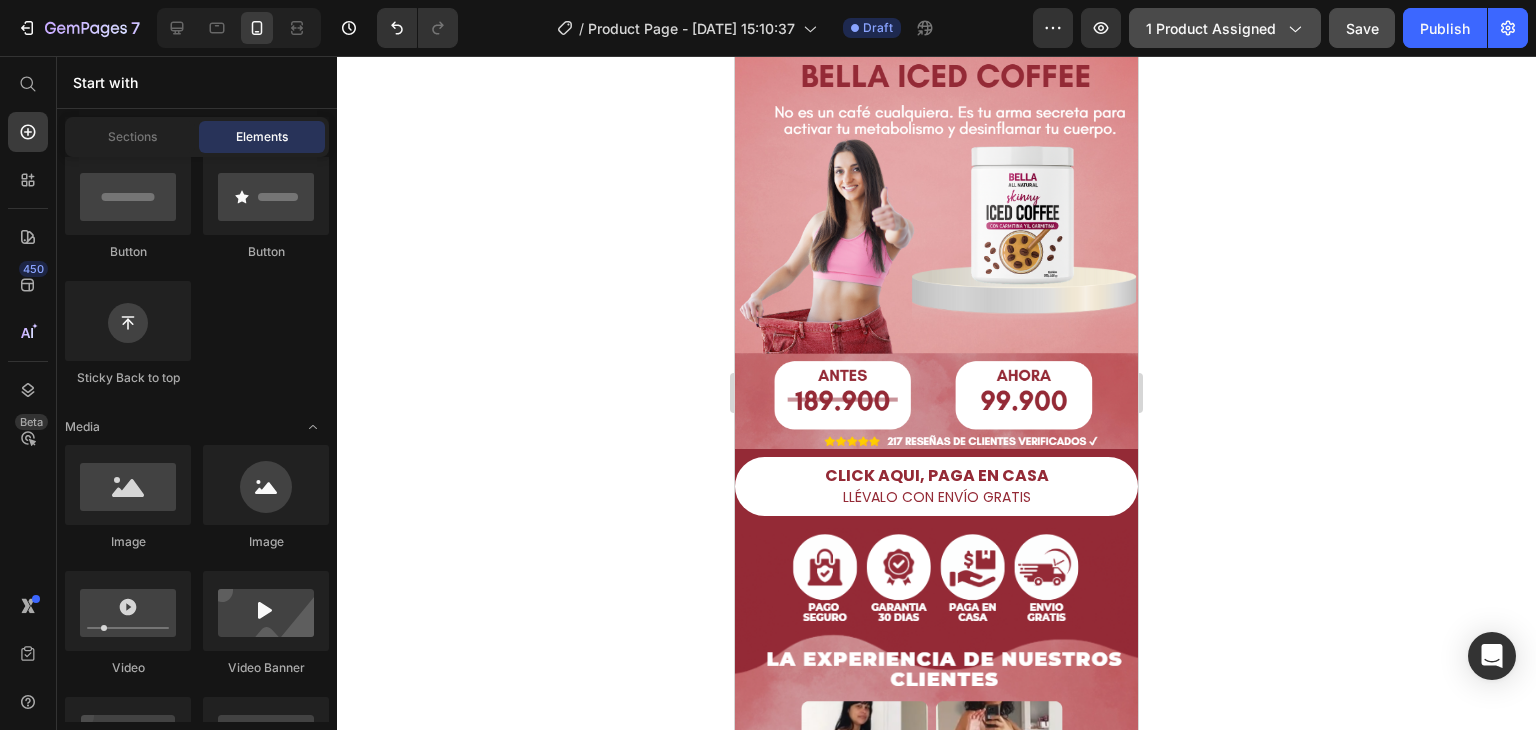 click on "1 product assigned" at bounding box center [1225, 28] 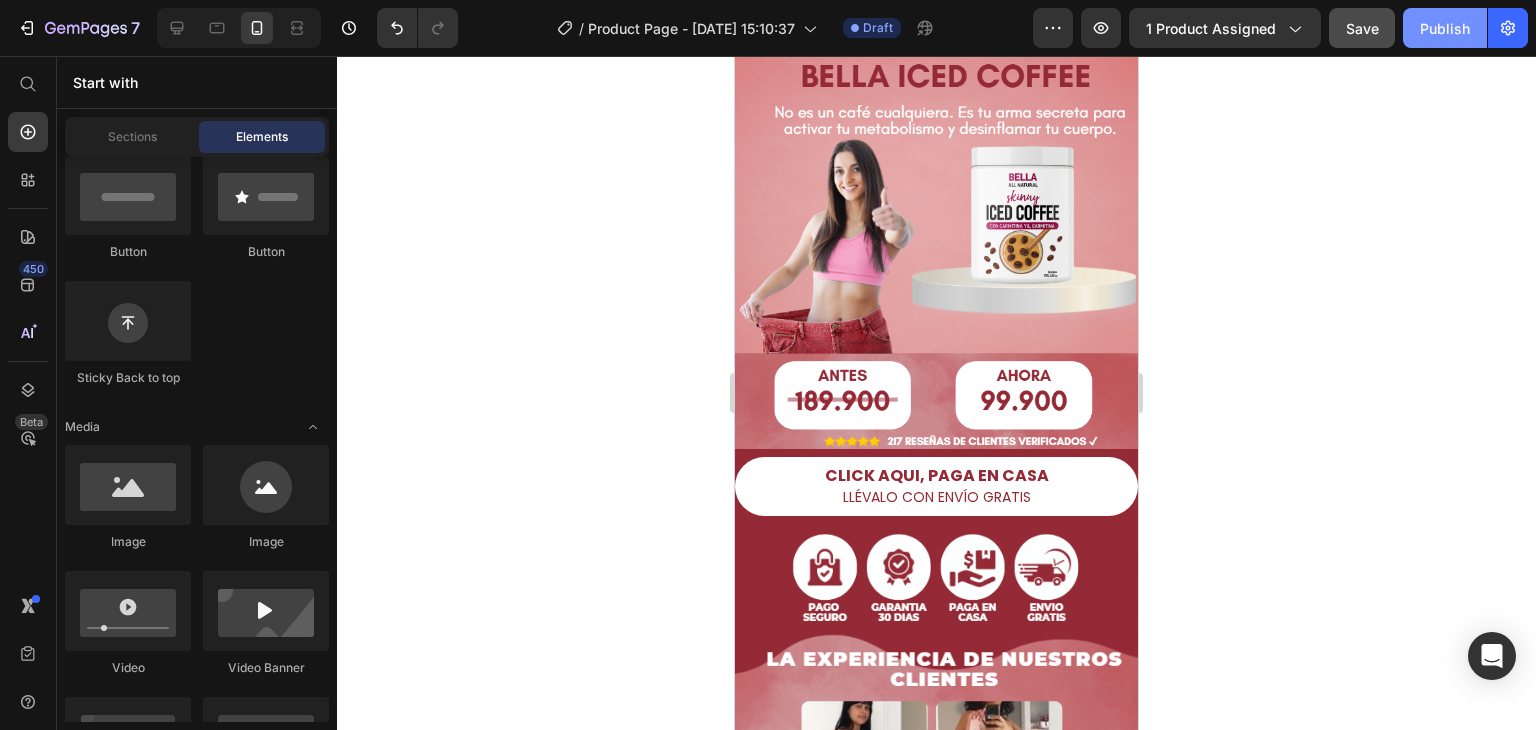 click on "Publish" 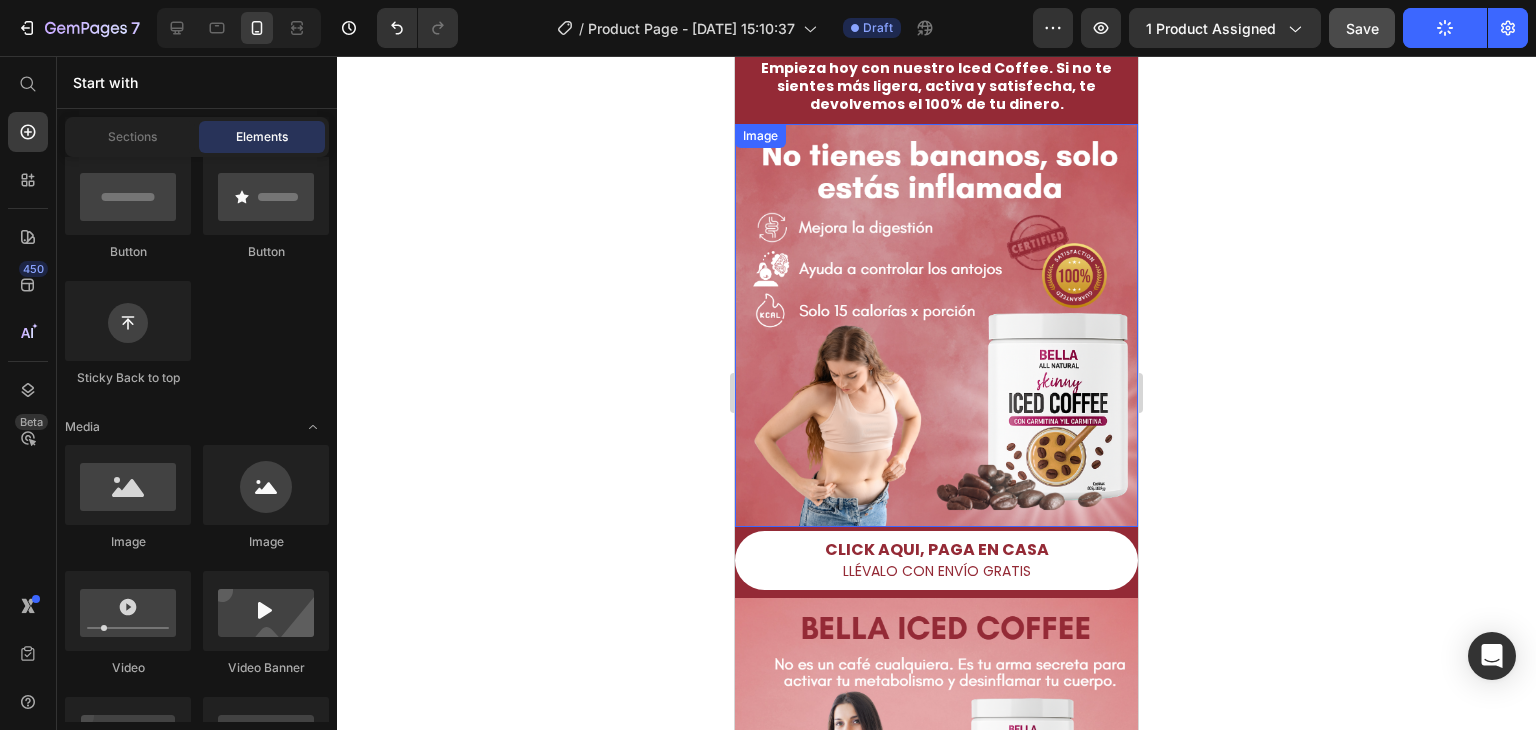 scroll, scrollTop: 0, scrollLeft: 0, axis: both 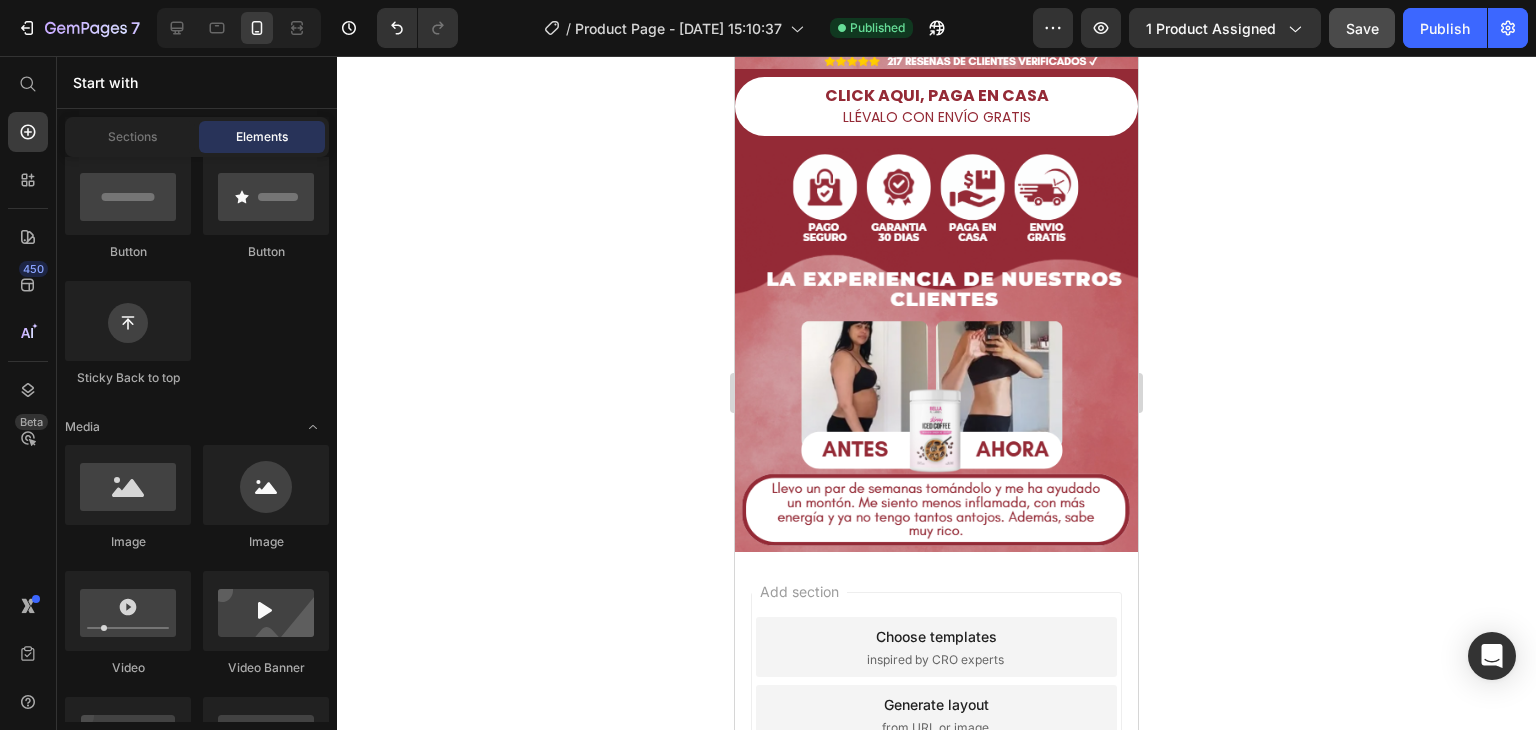click 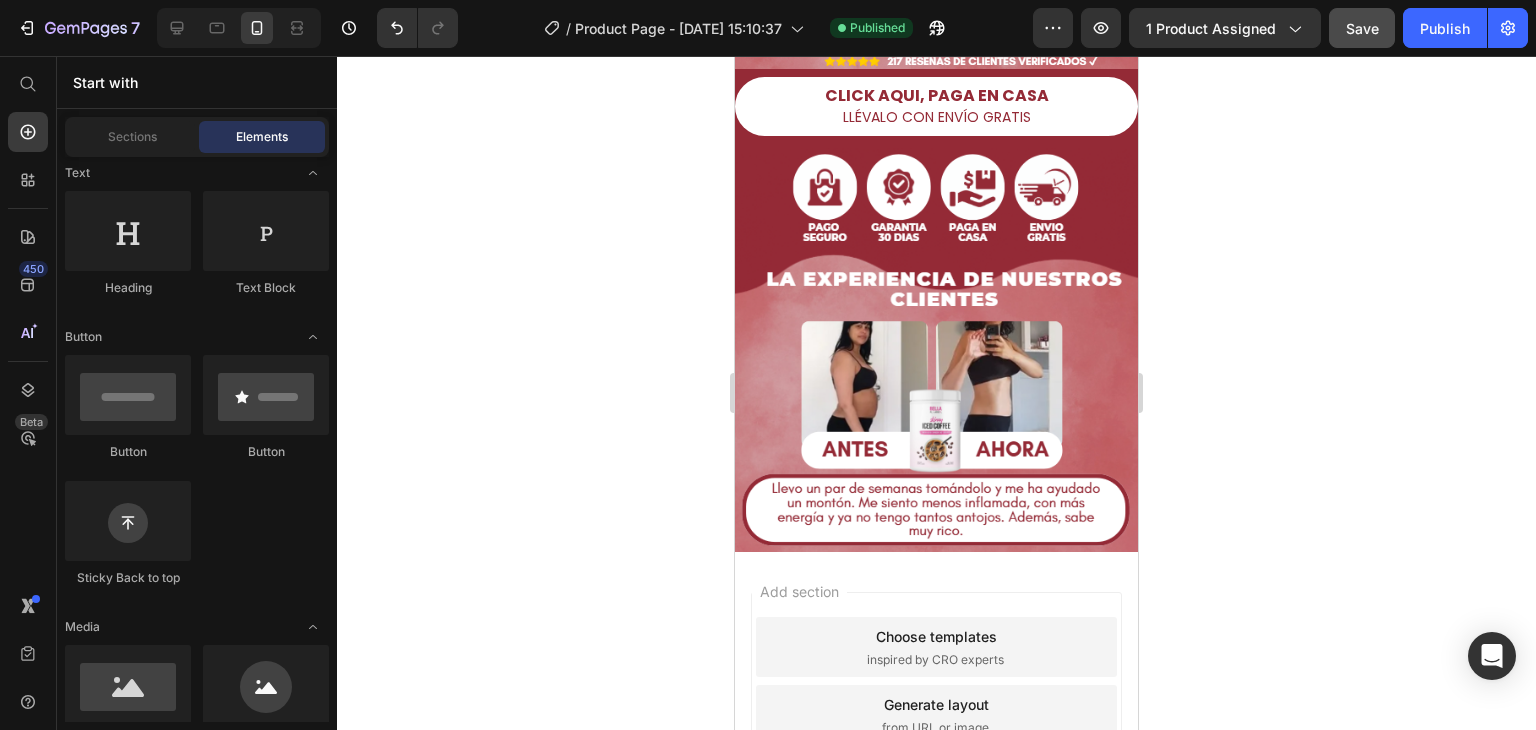 scroll, scrollTop: 100, scrollLeft: 0, axis: vertical 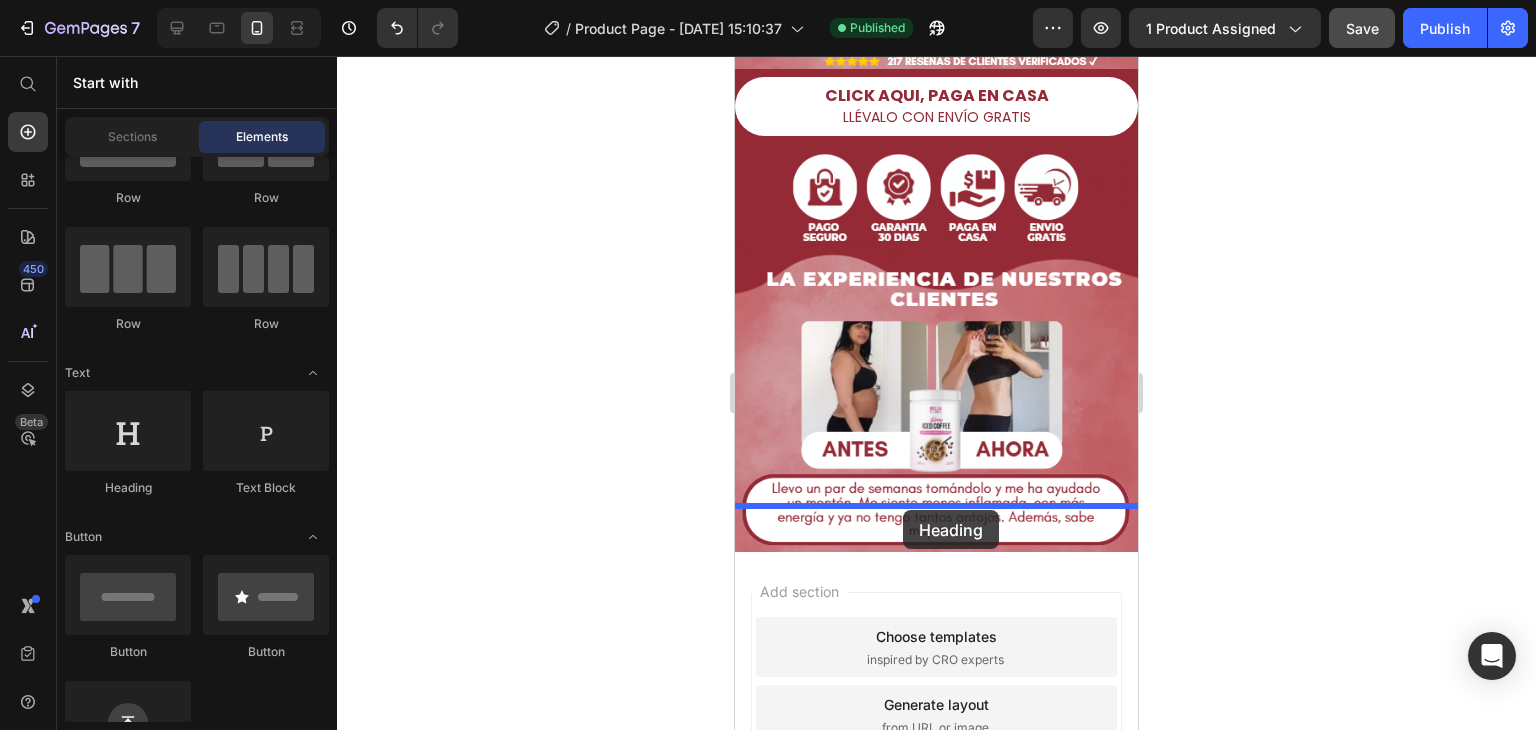 drag, startPoint x: 871, startPoint y: 508, endPoint x: 903, endPoint y: 510, distance: 32.06244 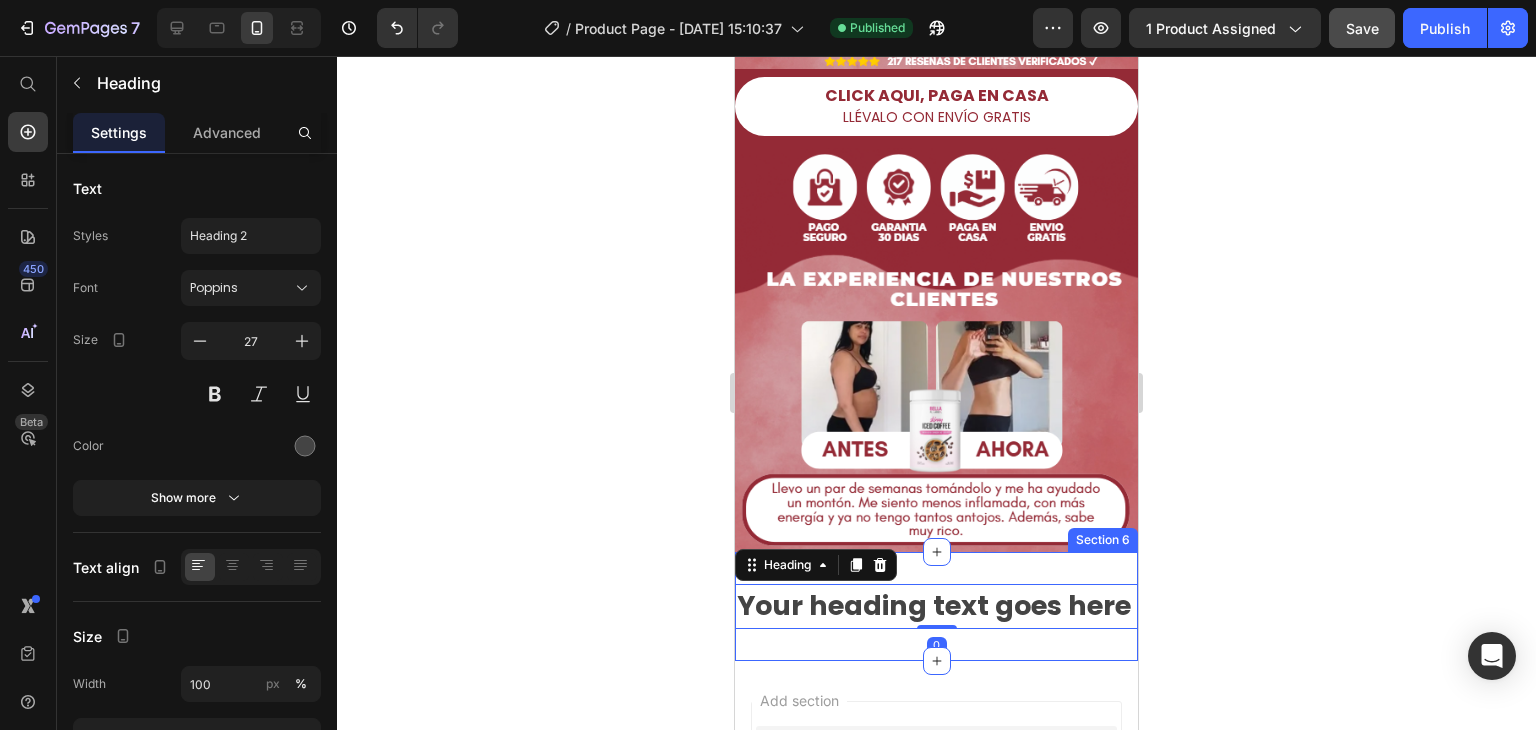 click on "Your heading text goes here Heading   0 Section 6" at bounding box center (936, 606) 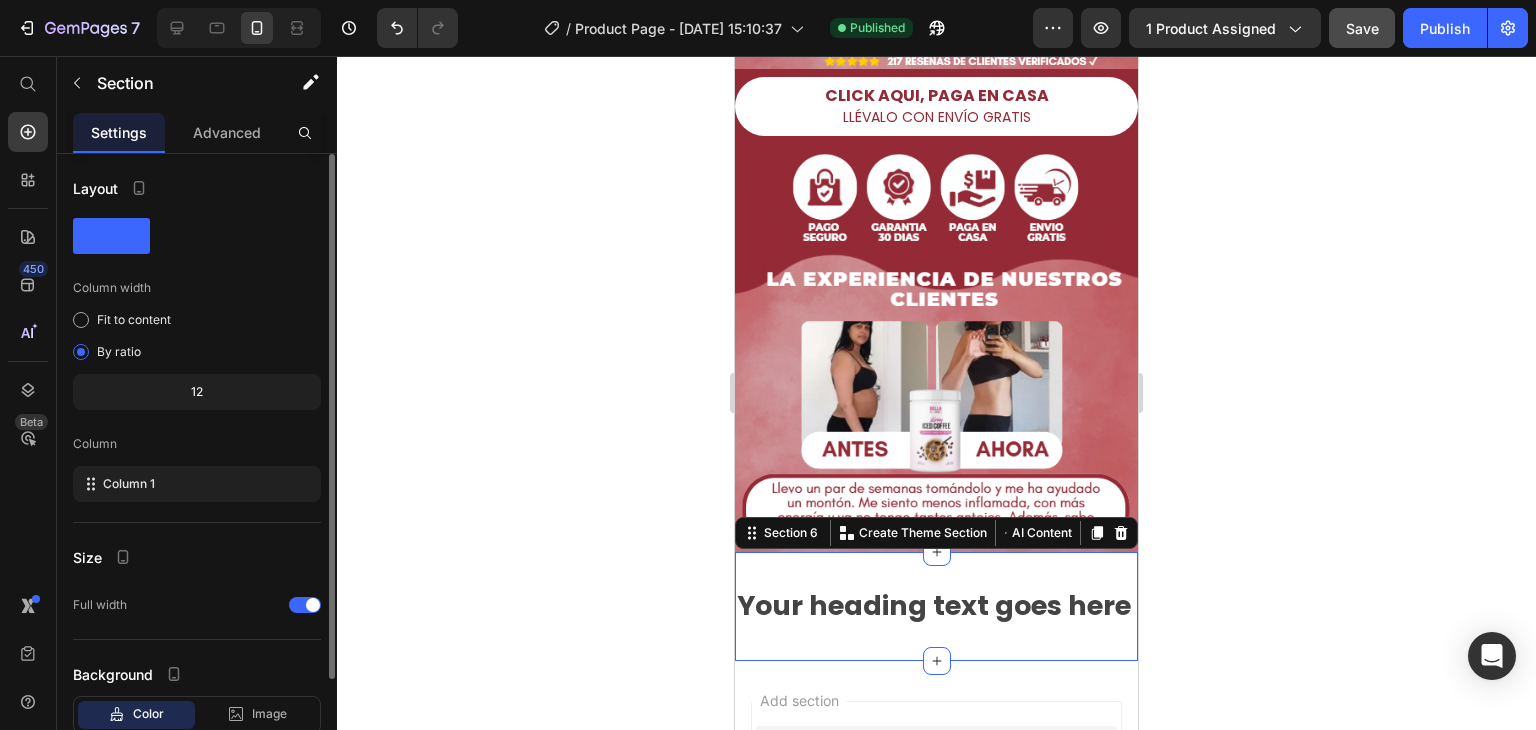 scroll, scrollTop: 129, scrollLeft: 0, axis: vertical 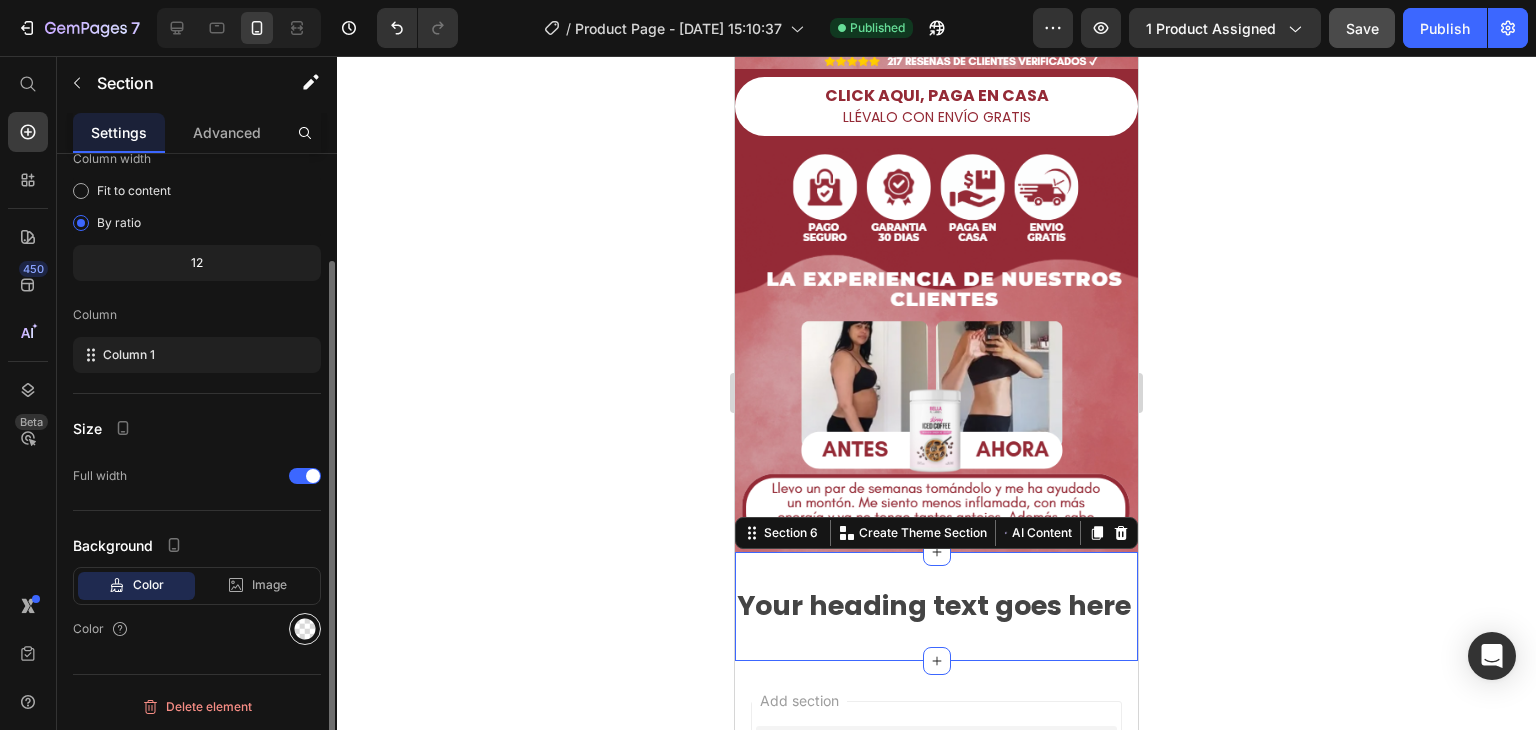 click at bounding box center (305, 629) 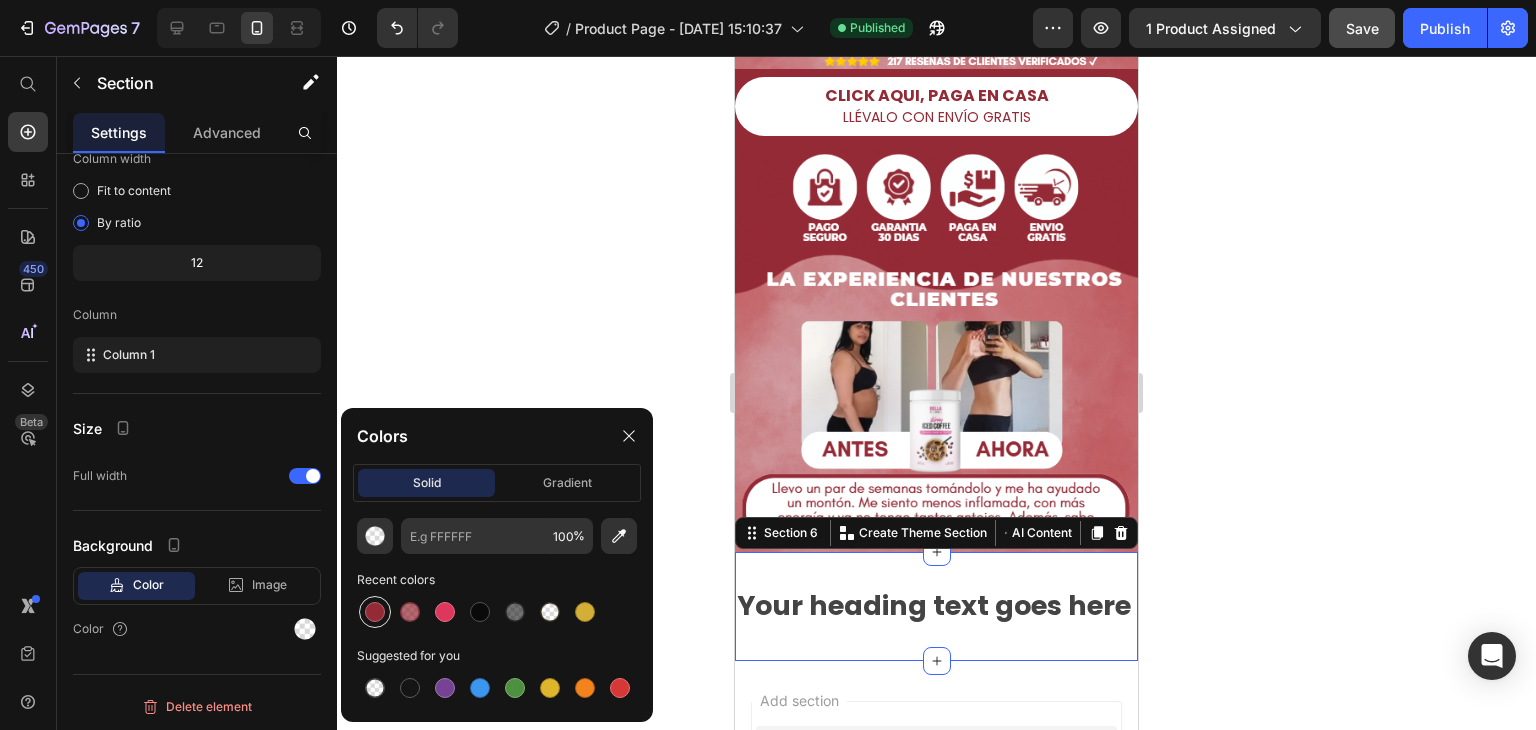 click at bounding box center [375, 612] 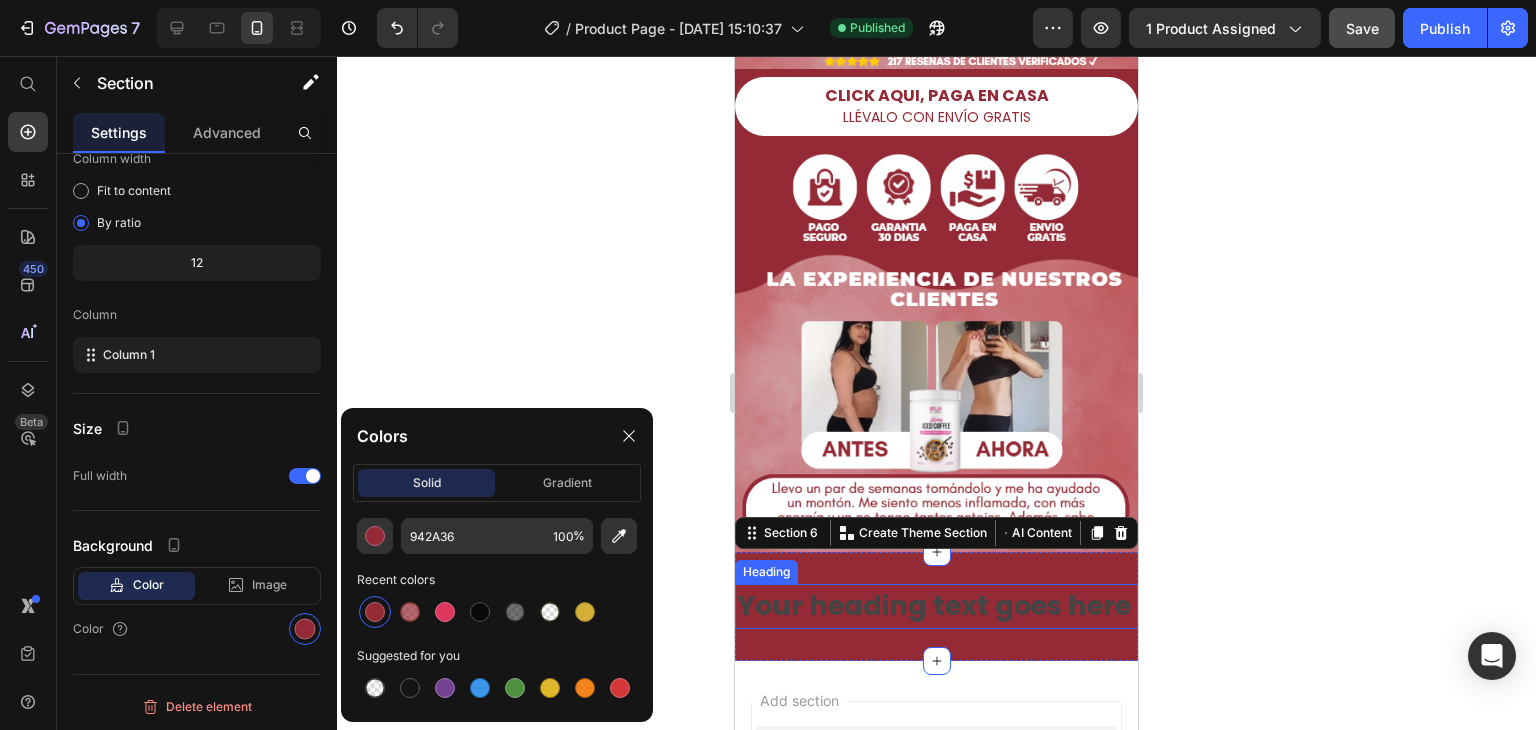 click on "Your heading text goes here" at bounding box center (936, 606) 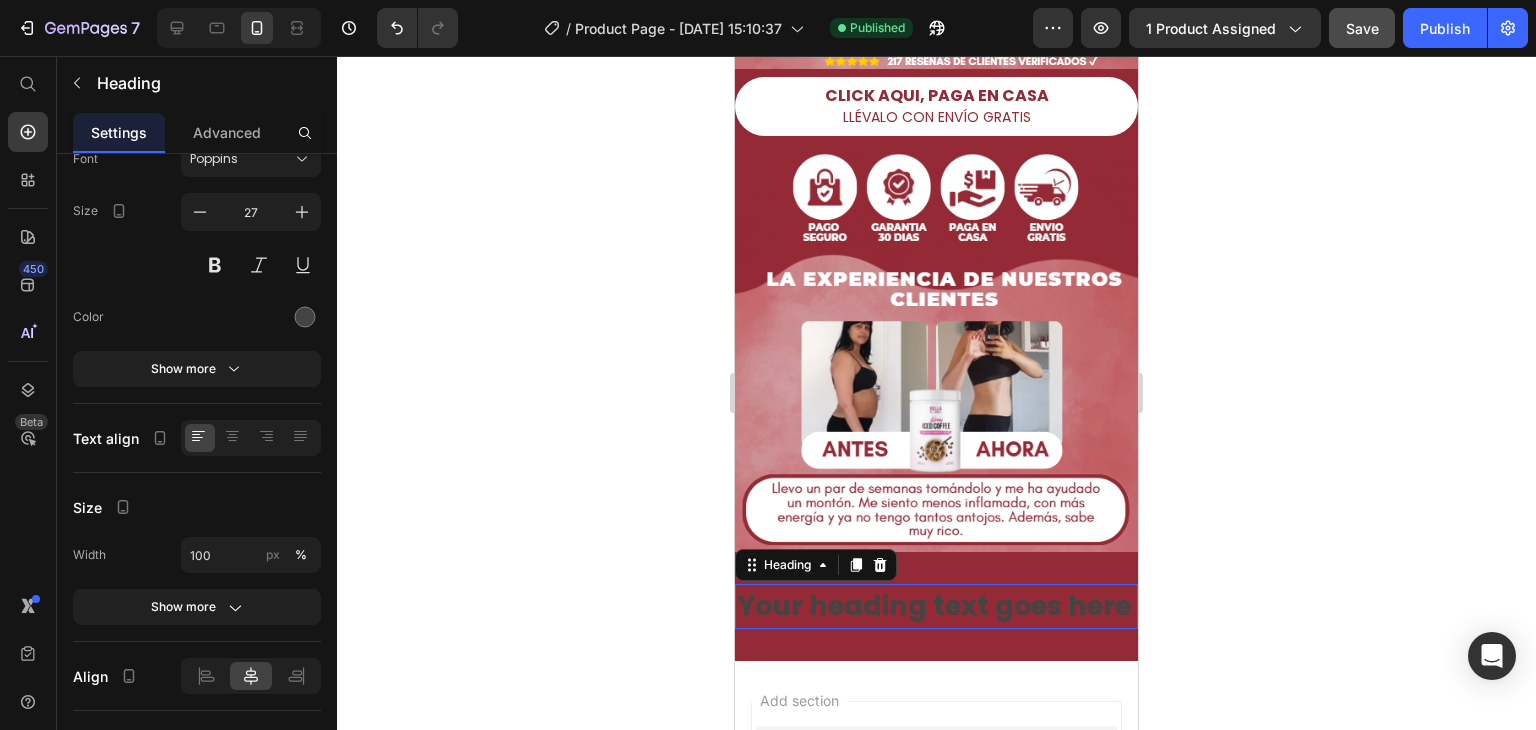 scroll, scrollTop: 0, scrollLeft: 0, axis: both 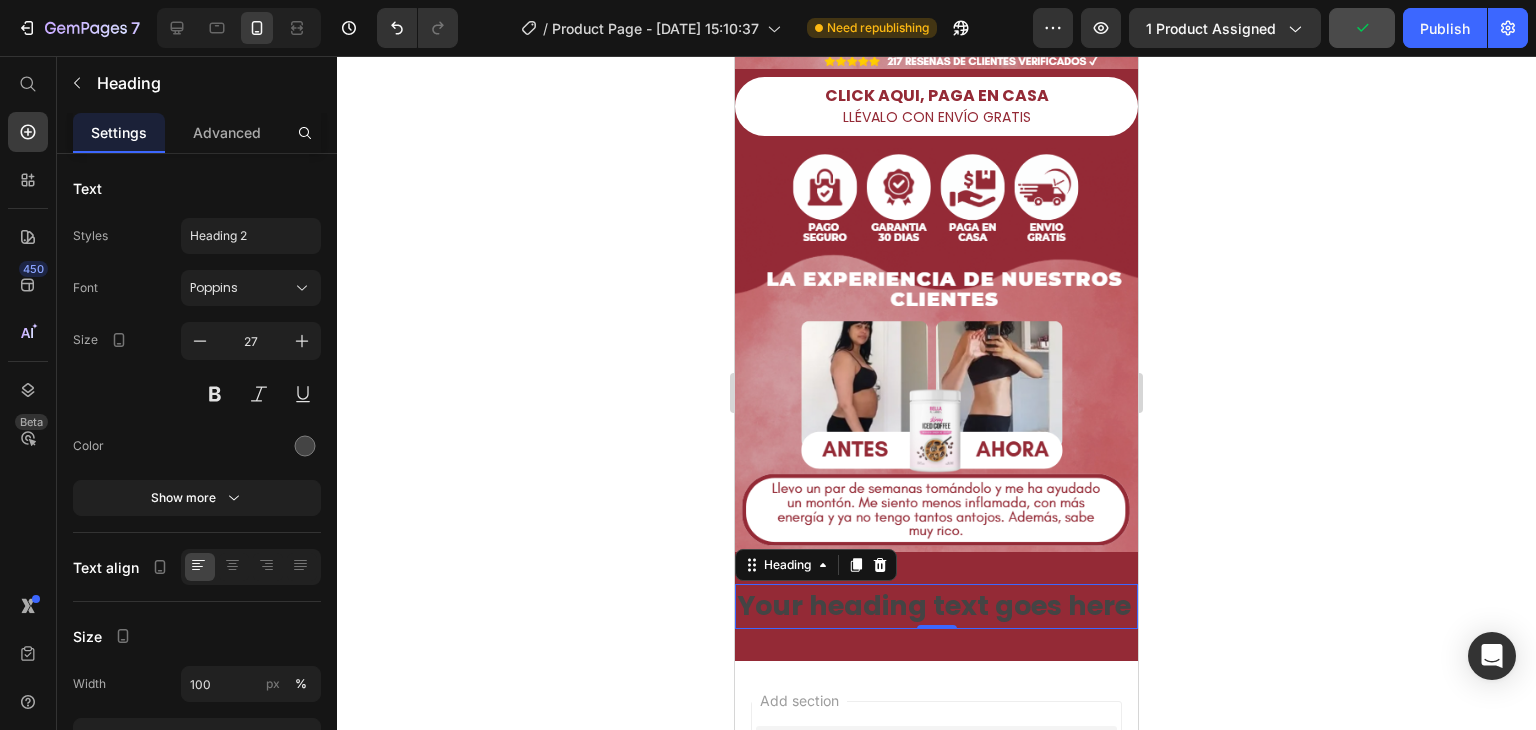 click on "Your heading text goes here" at bounding box center [936, 606] 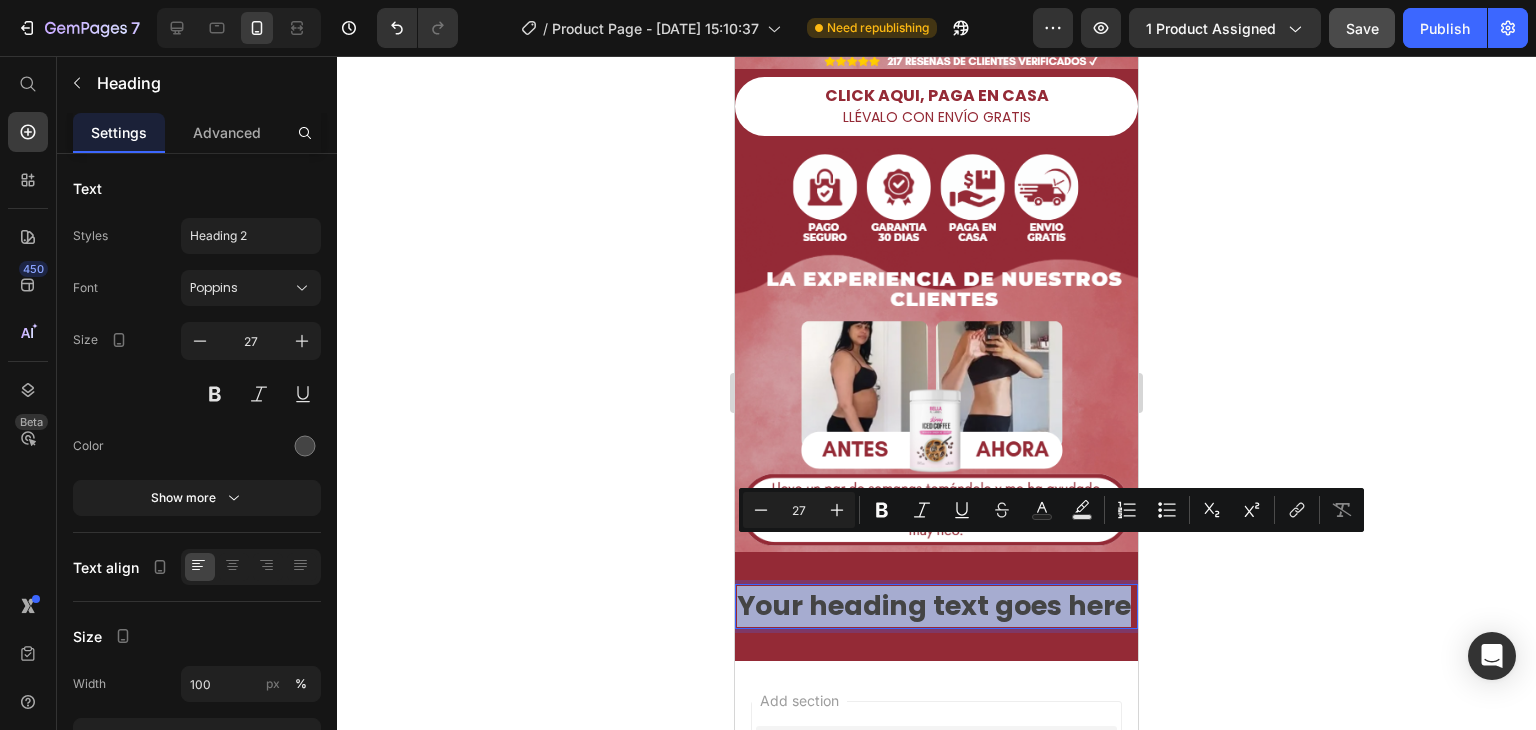 drag, startPoint x: 790, startPoint y: 595, endPoint x: 733, endPoint y: 556, distance: 69.065186 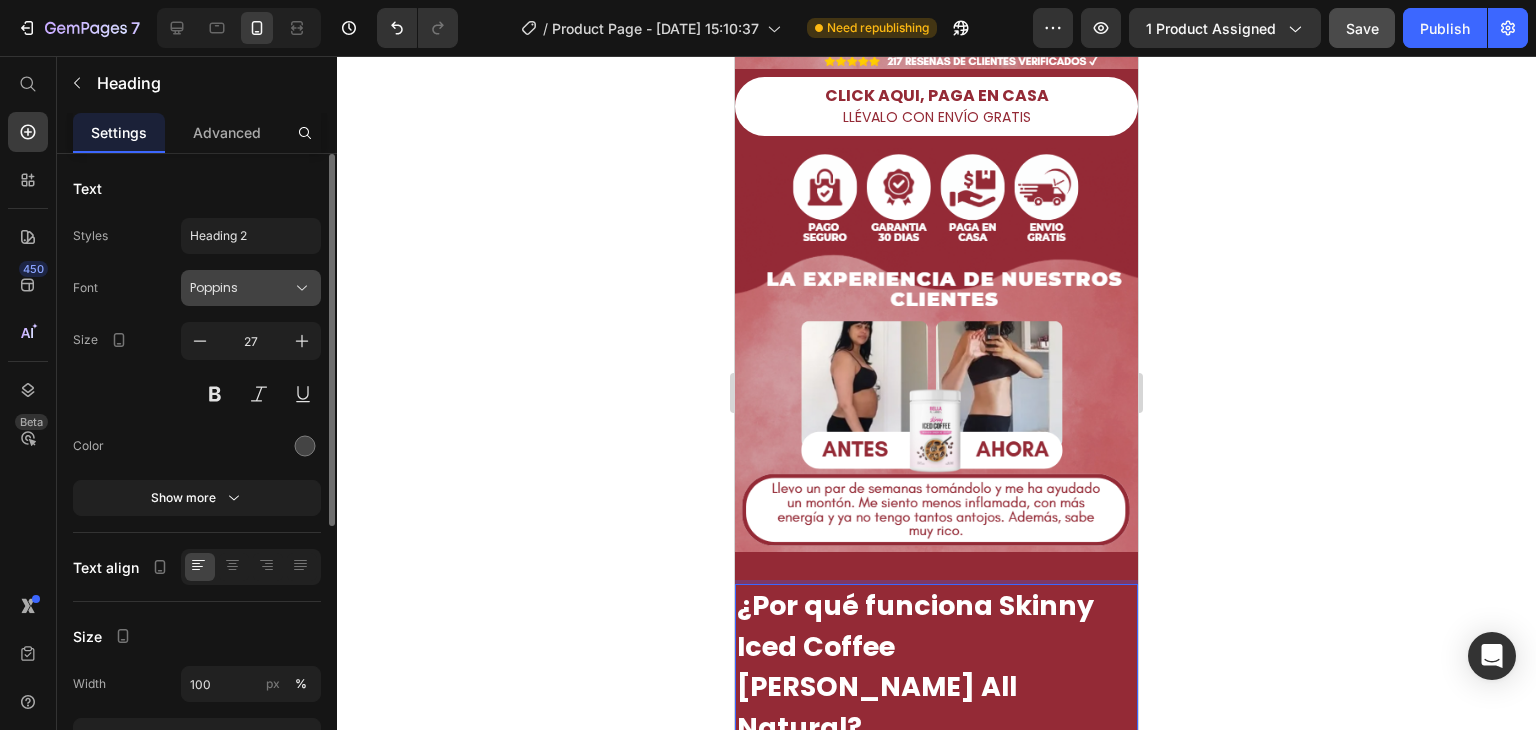 click on "Poppins" at bounding box center (241, 288) 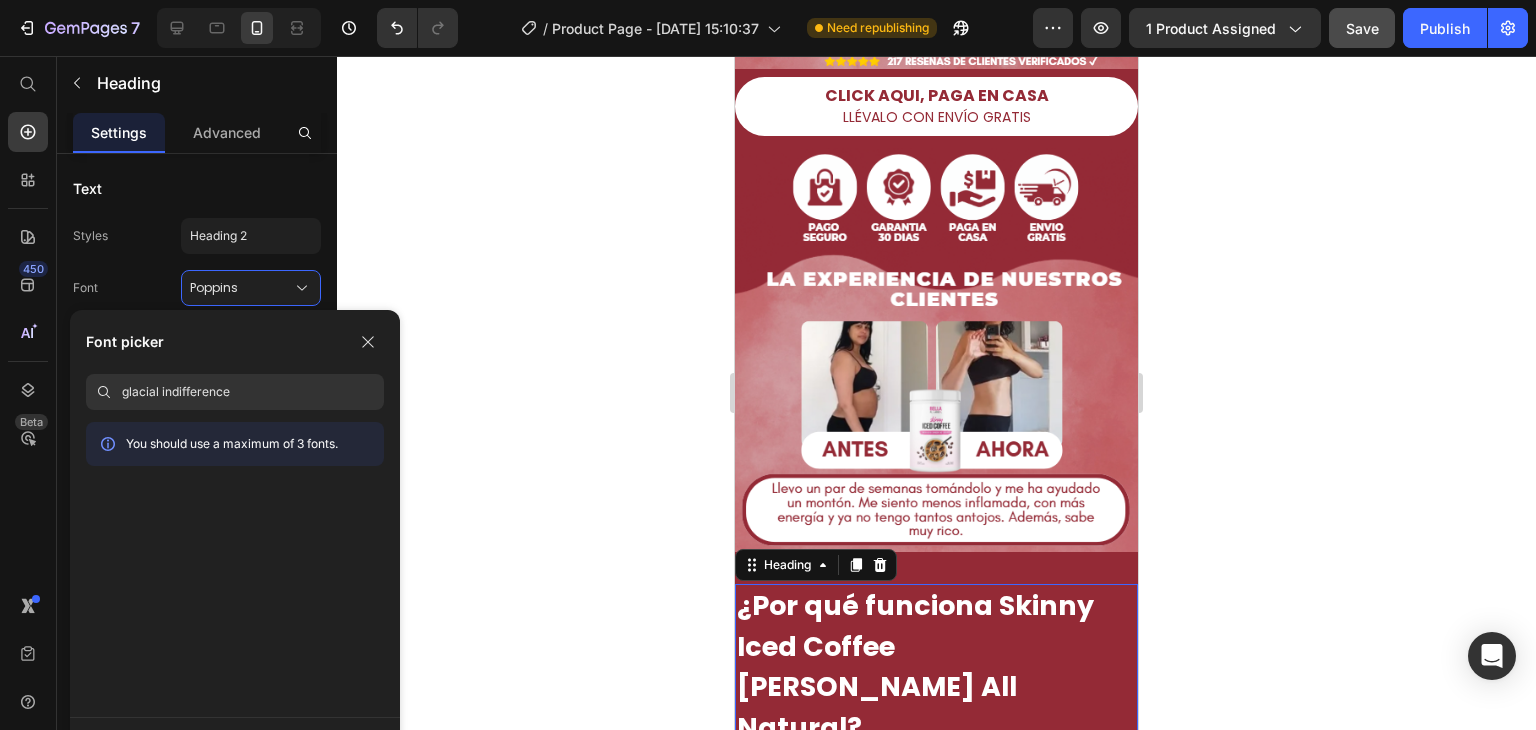 type on "glacial indifference" 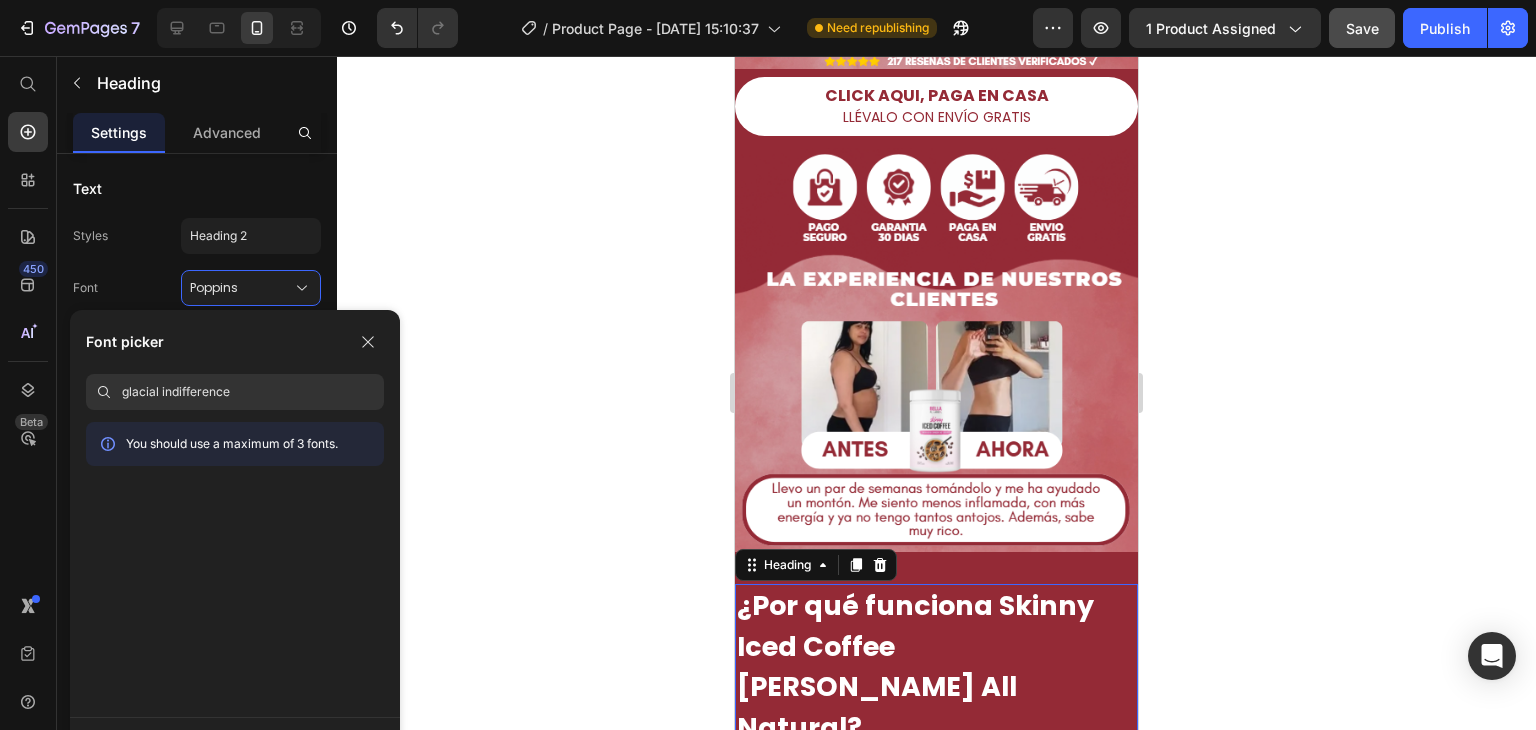 drag, startPoint x: 247, startPoint y: 393, endPoint x: 3, endPoint y: 405, distance: 244.2949 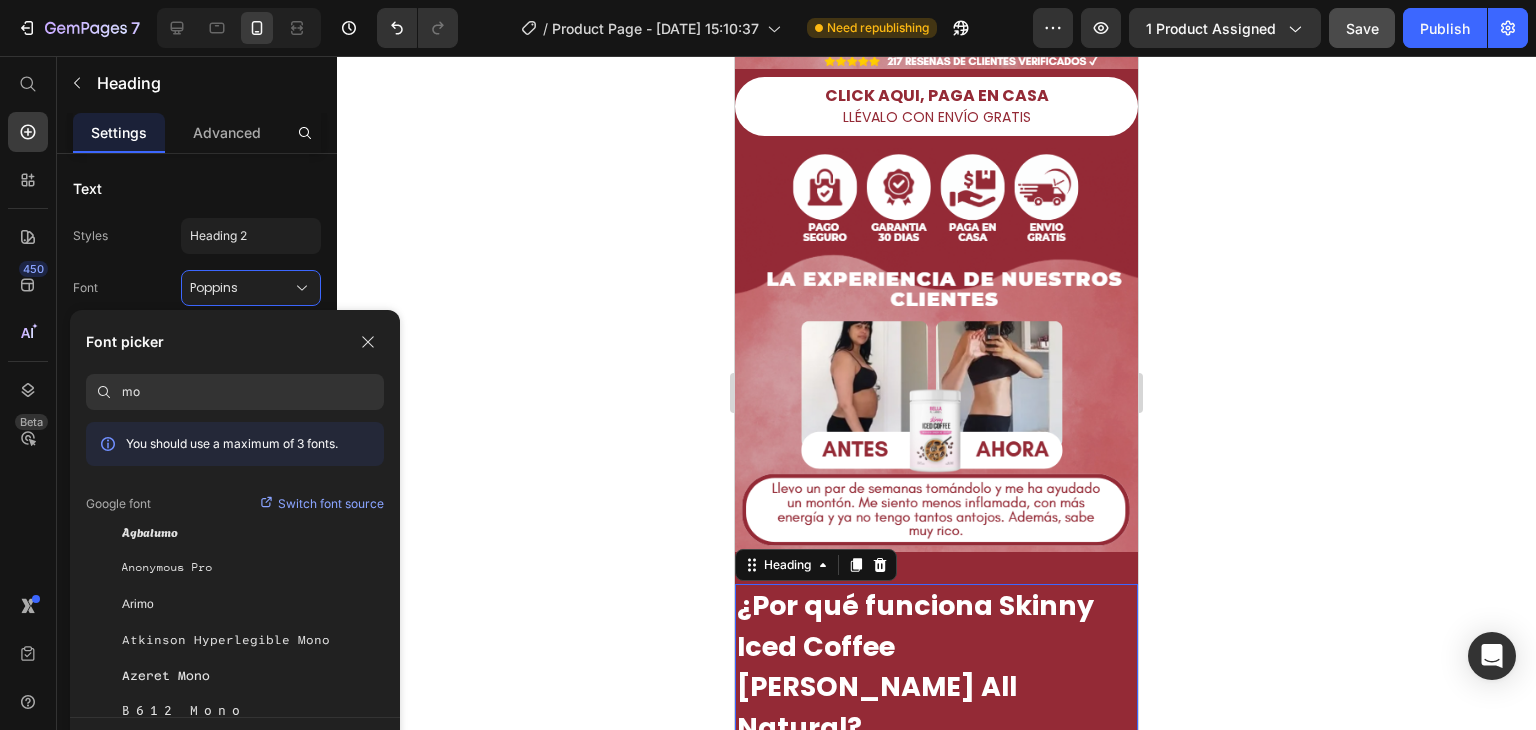 type on "m" 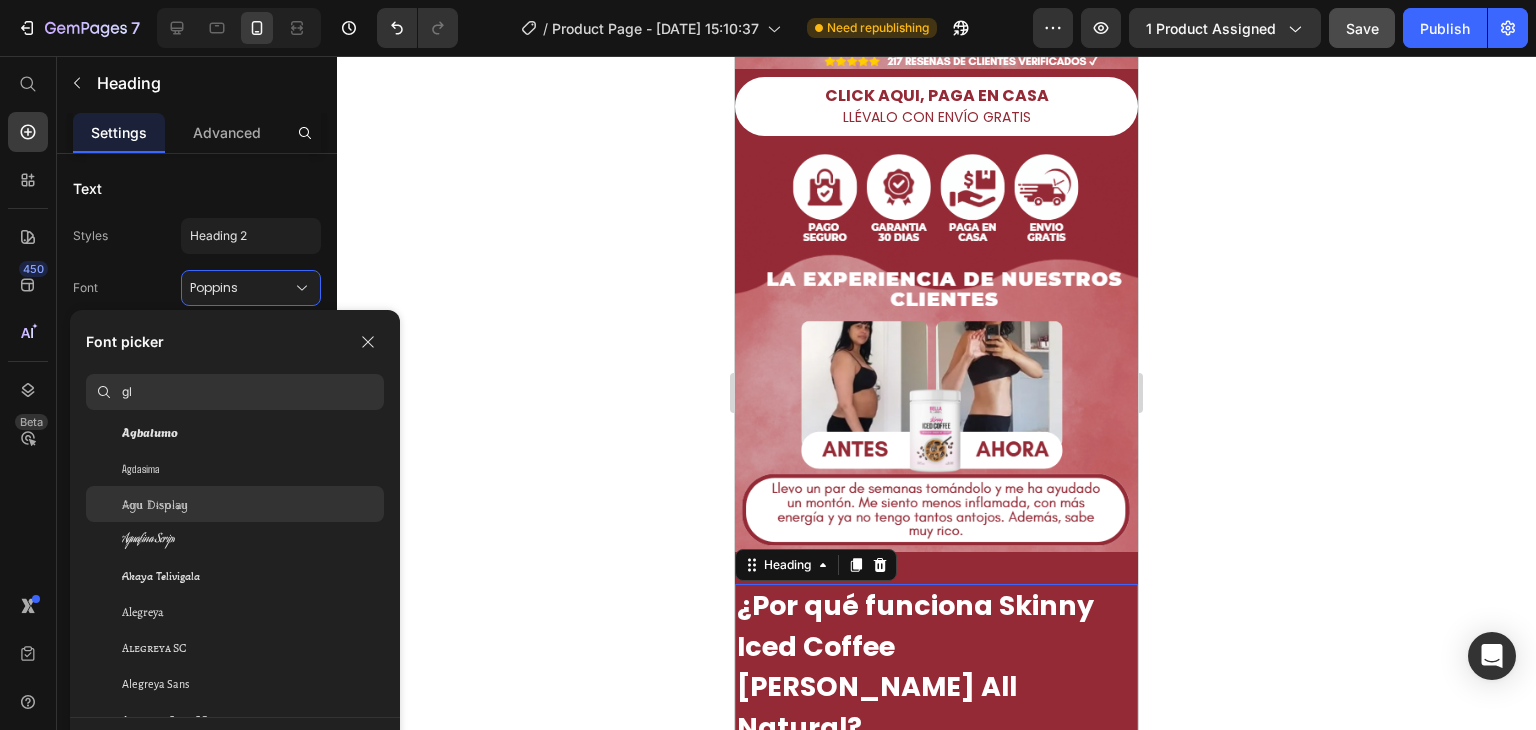 scroll, scrollTop: 0, scrollLeft: 0, axis: both 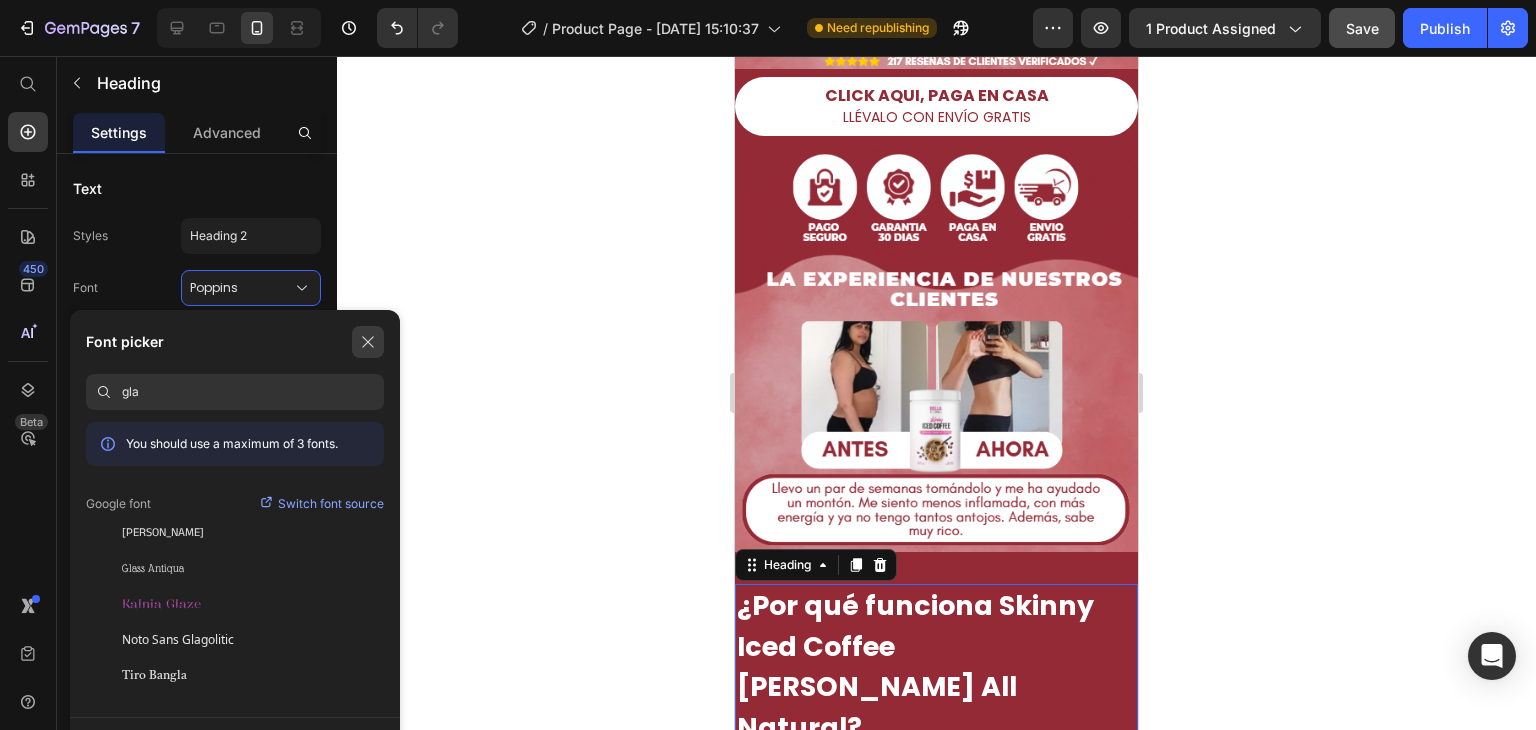 type on "gla" 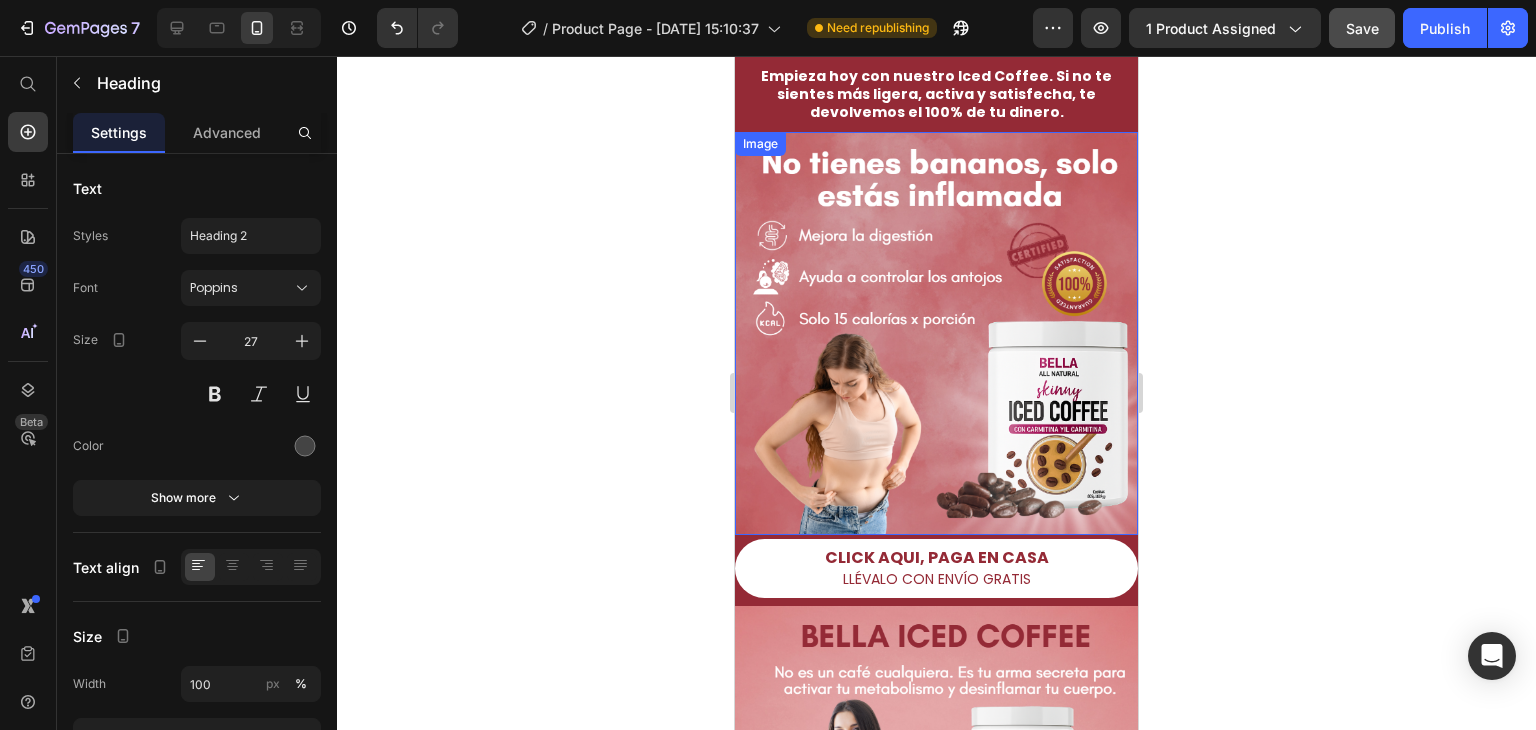 scroll, scrollTop: 0, scrollLeft: 0, axis: both 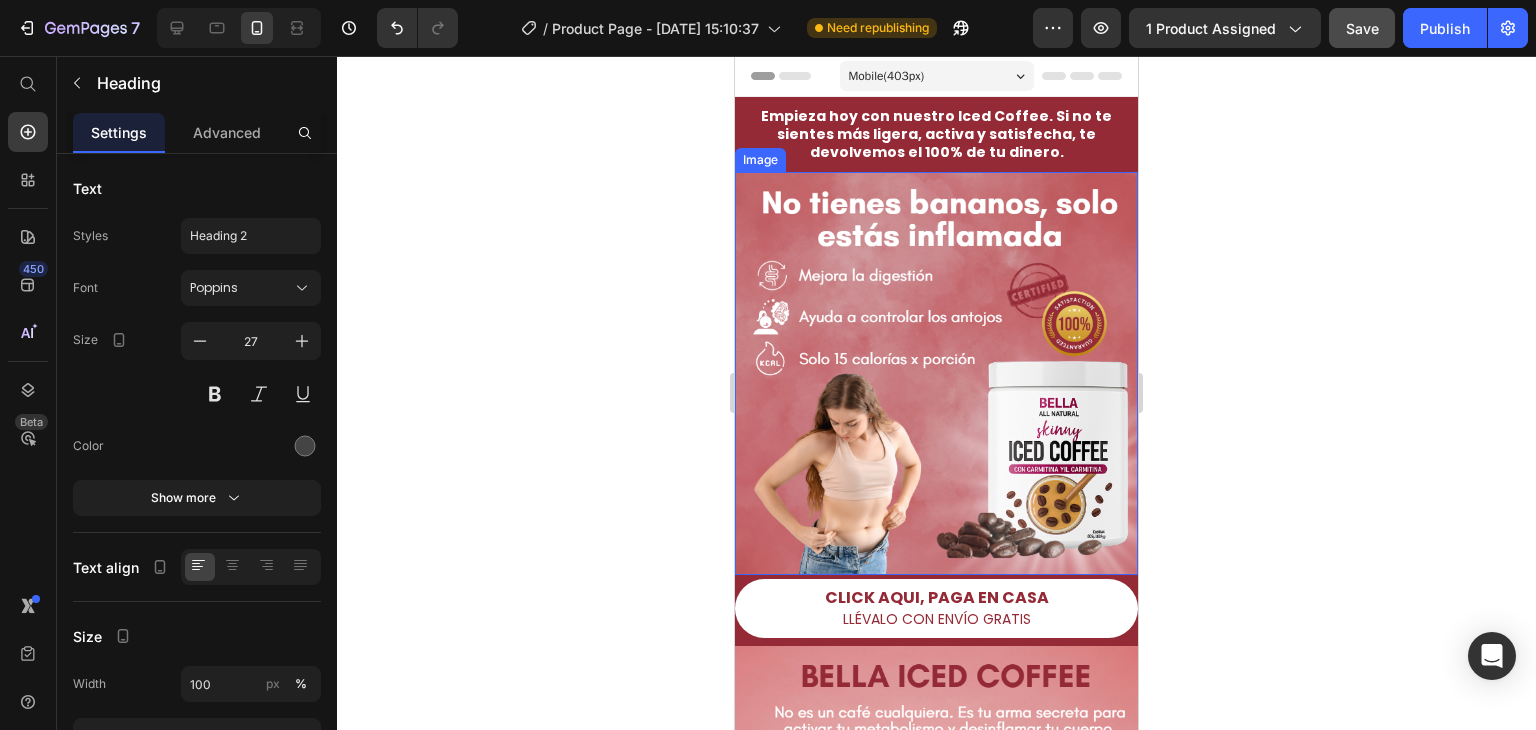 click at bounding box center (936, 374) 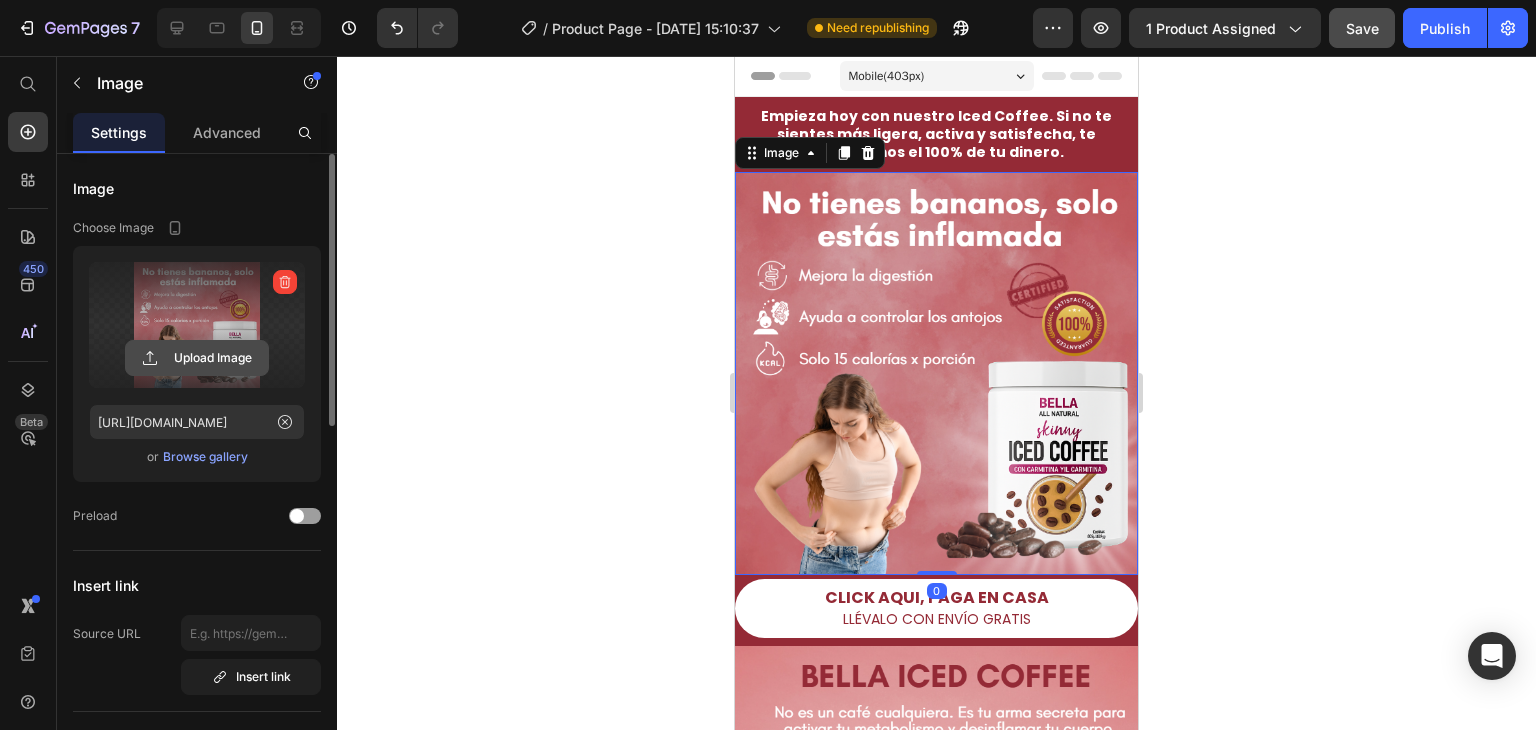 click 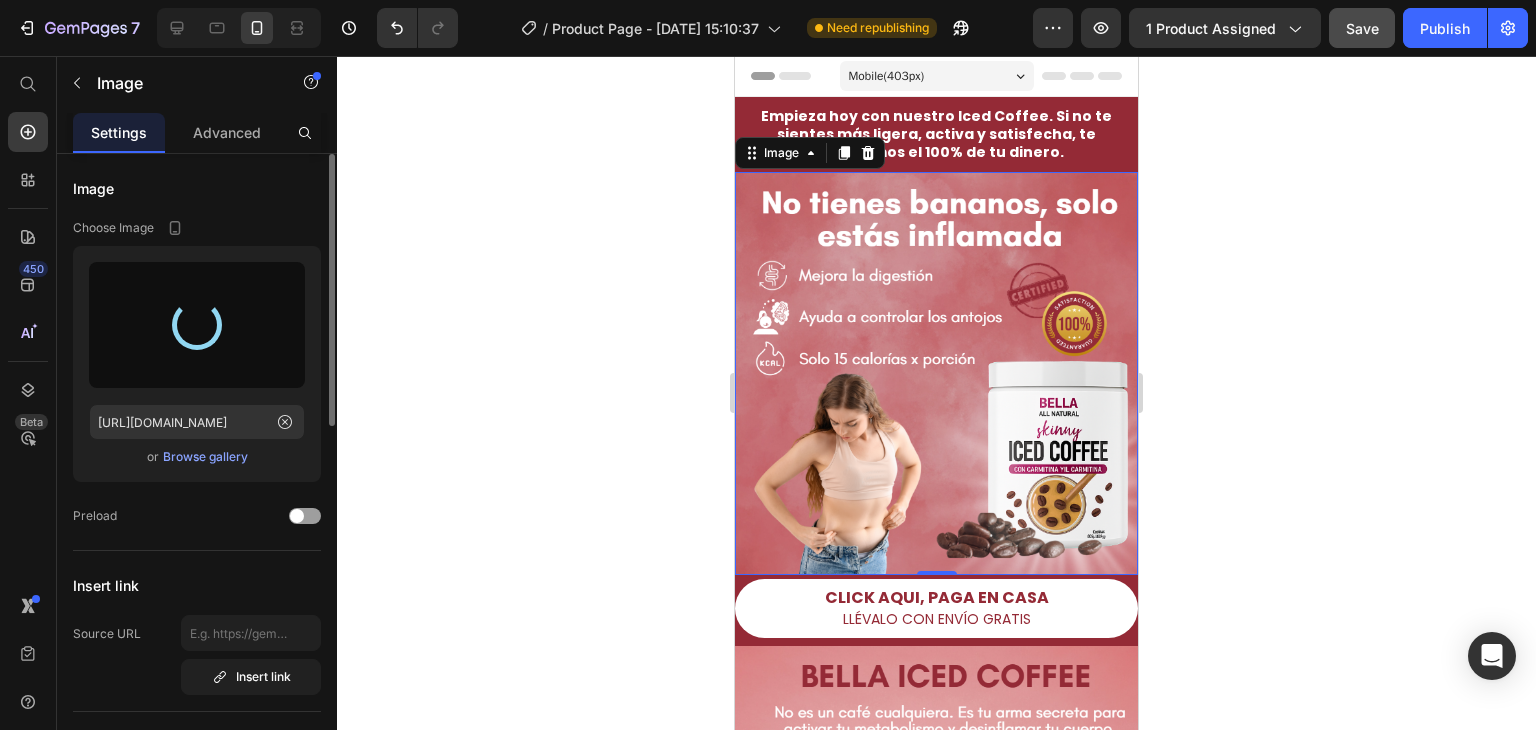 type on "[URL][DOMAIN_NAME]" 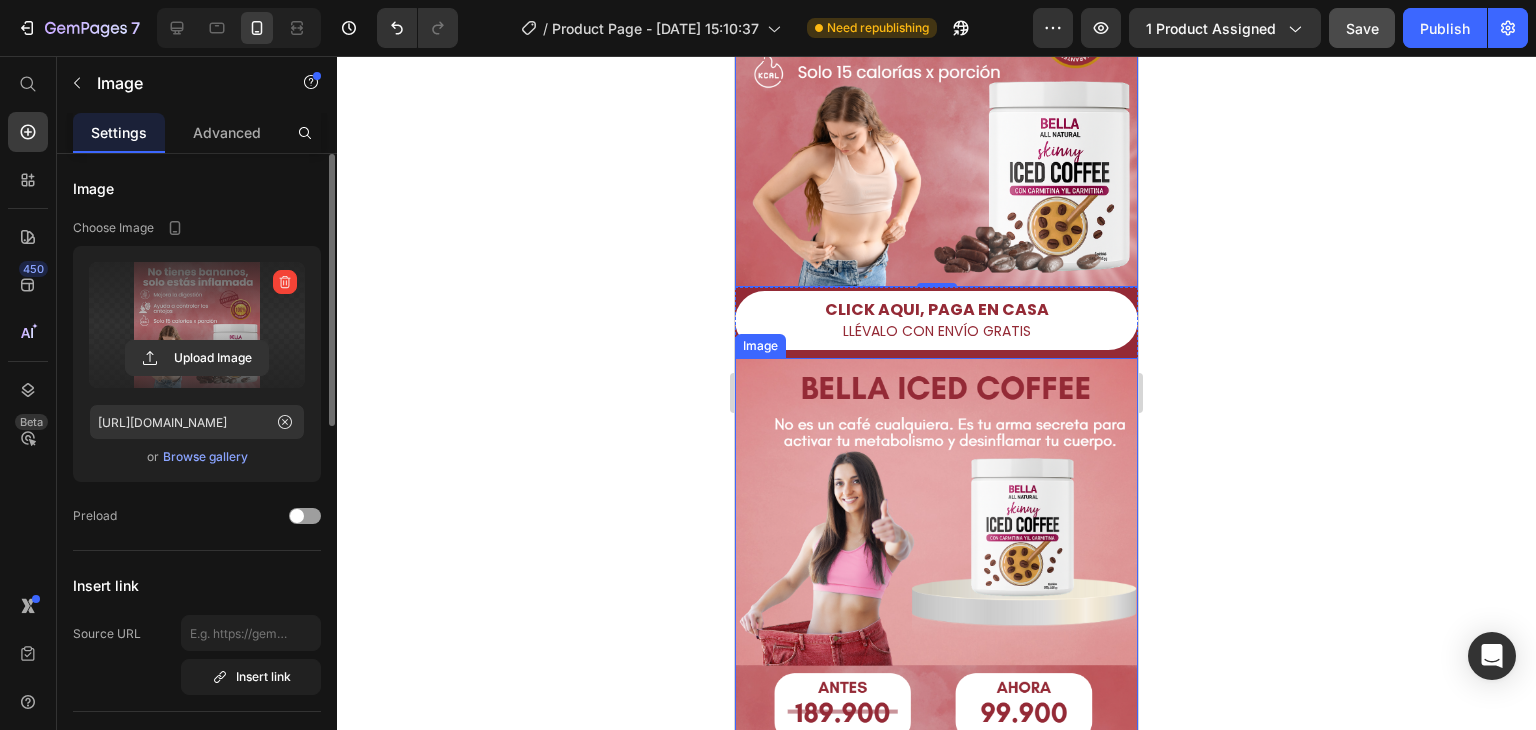 scroll, scrollTop: 300, scrollLeft: 0, axis: vertical 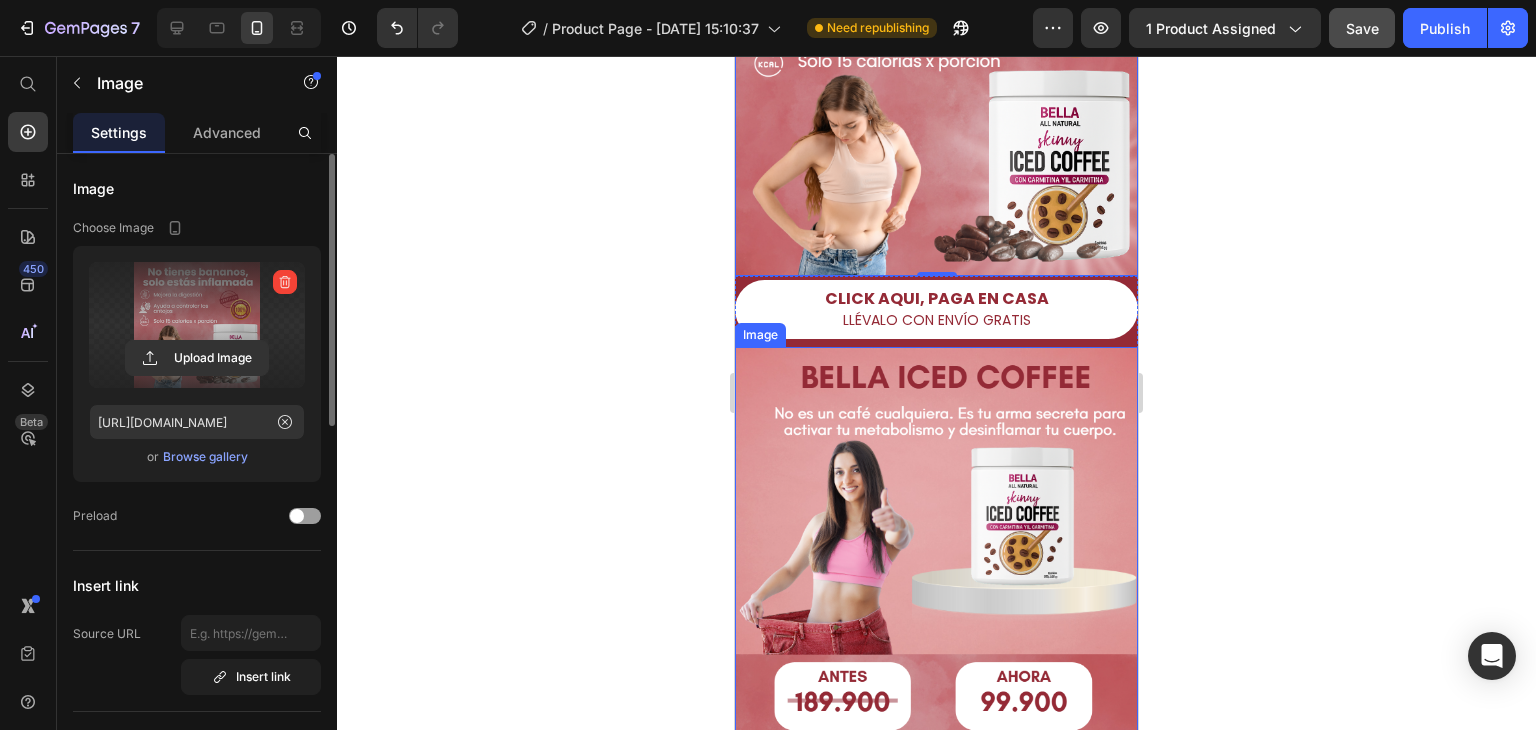 click at bounding box center (936, 548) 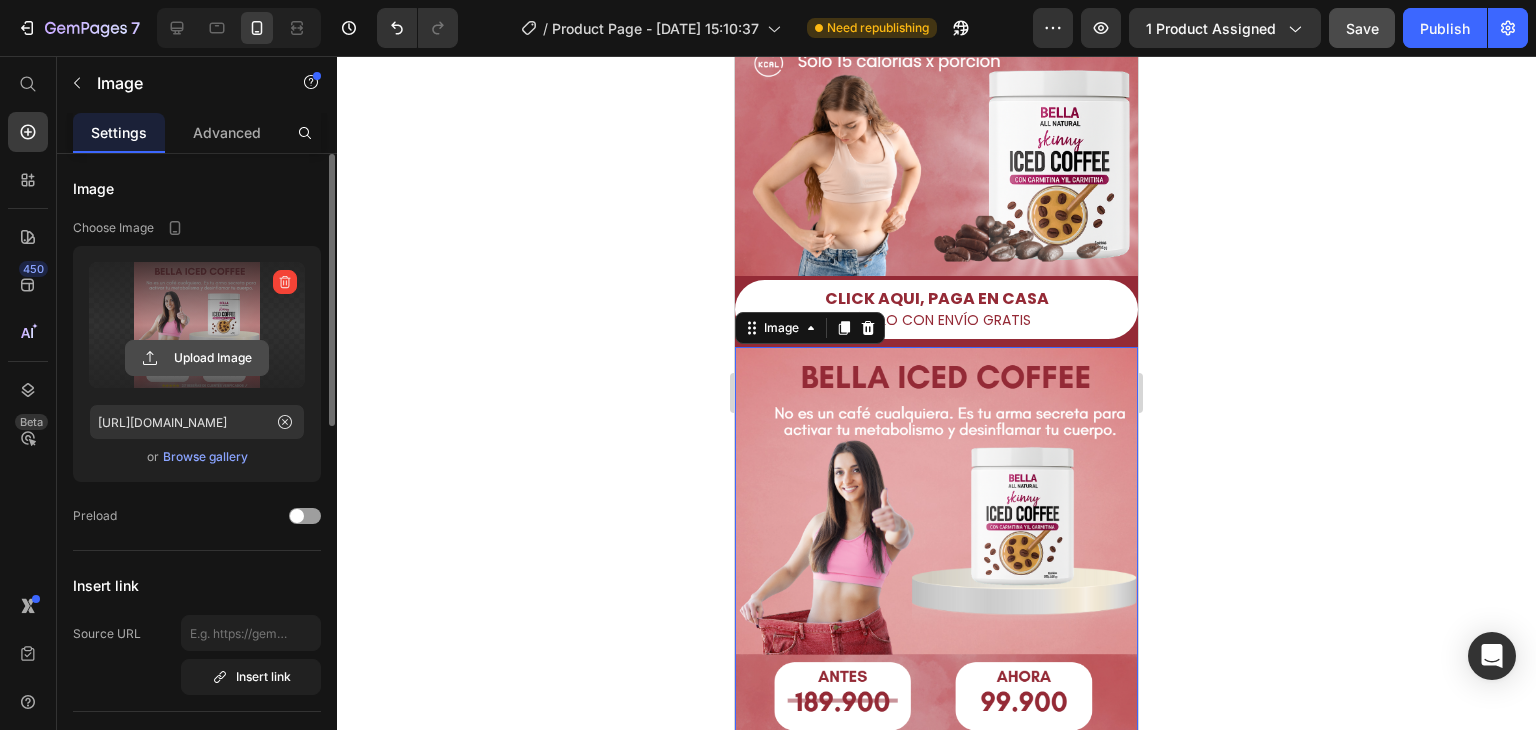 click 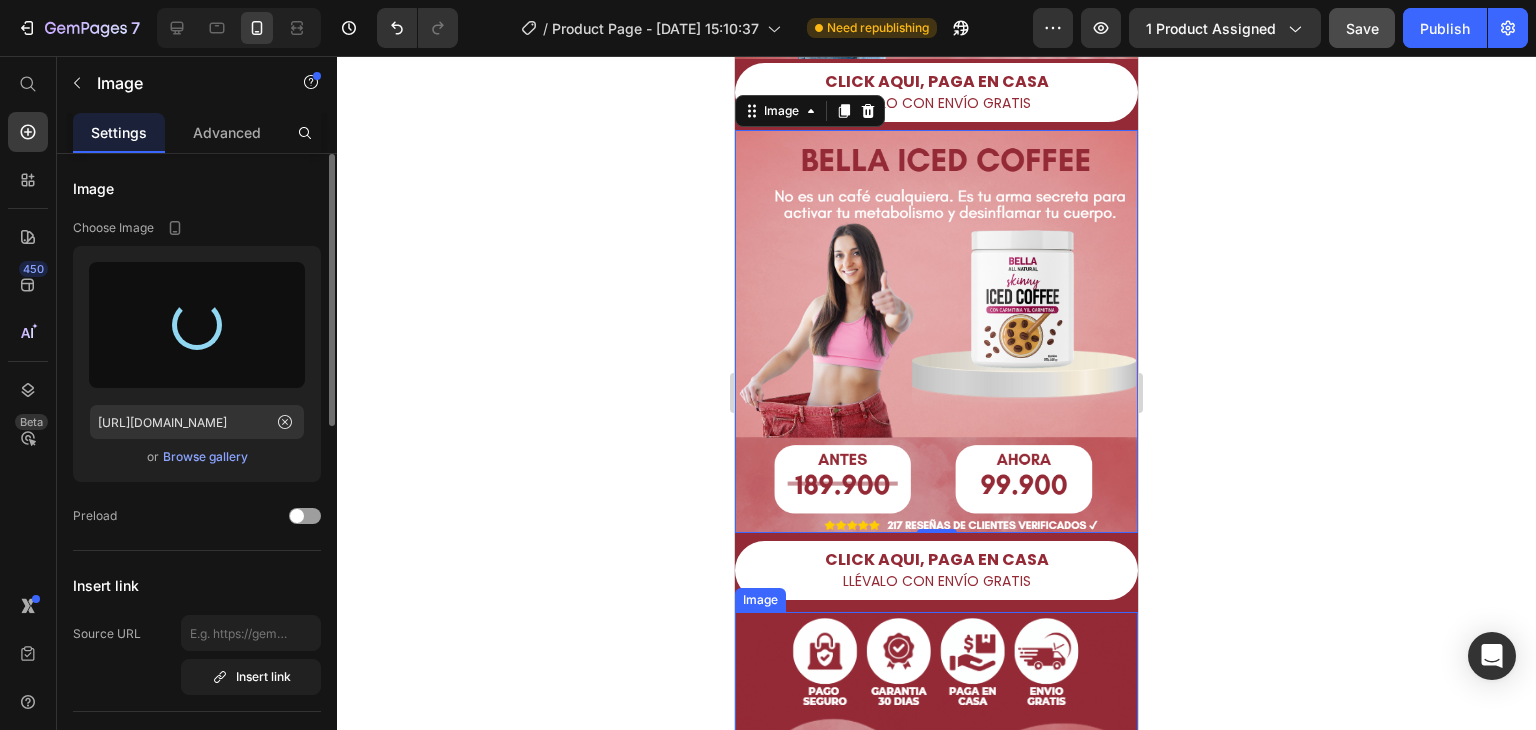scroll, scrollTop: 500, scrollLeft: 0, axis: vertical 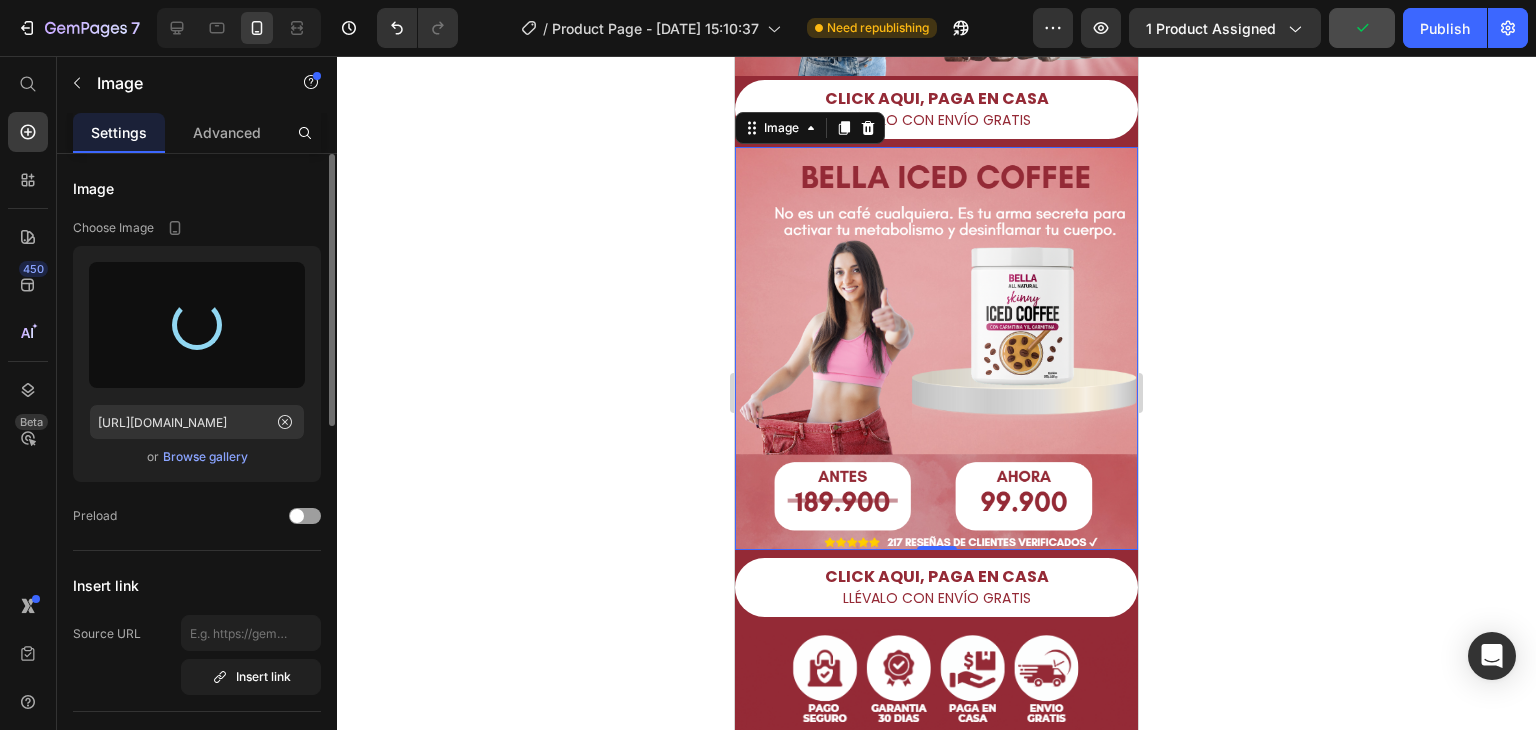 type on "[URL][DOMAIN_NAME]" 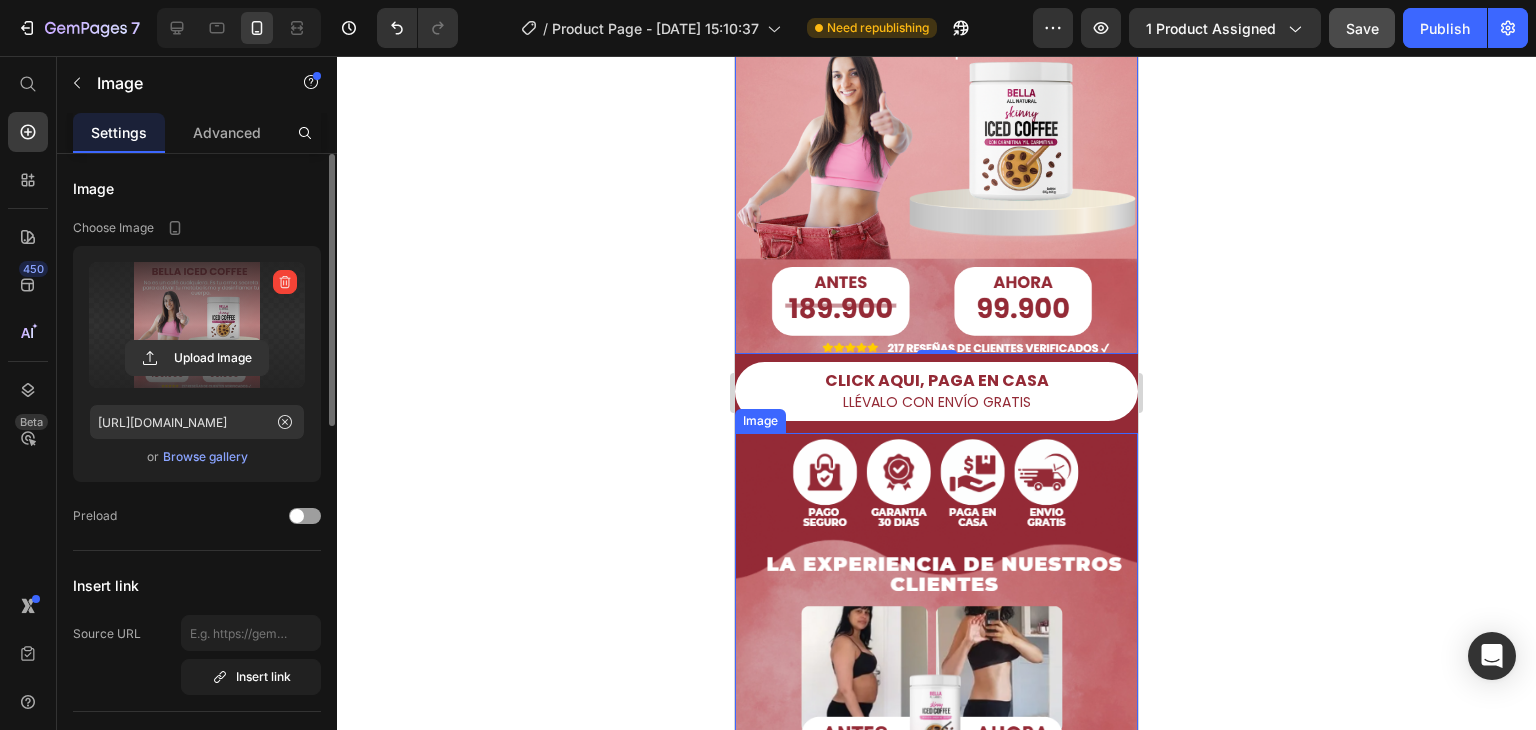 scroll, scrollTop: 700, scrollLeft: 0, axis: vertical 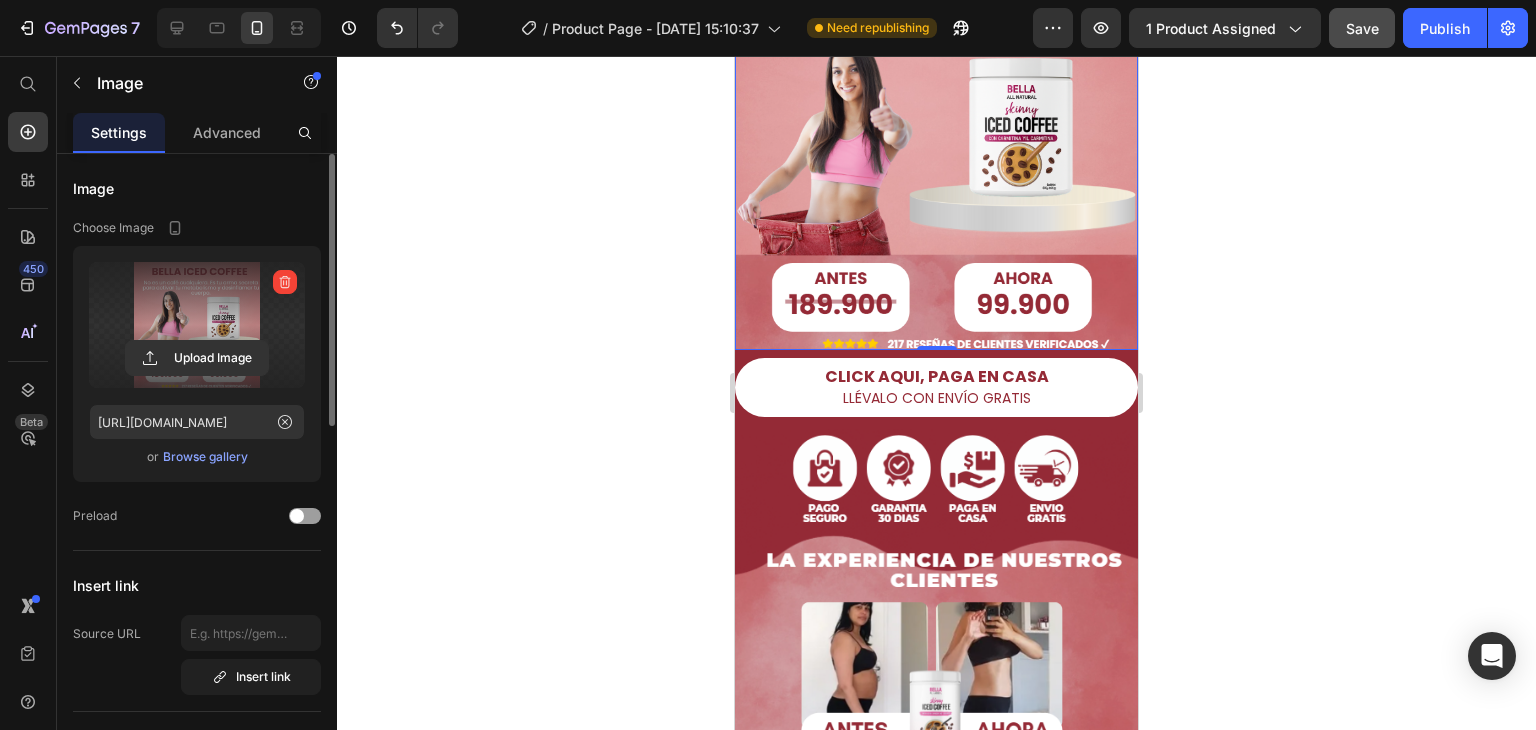 click 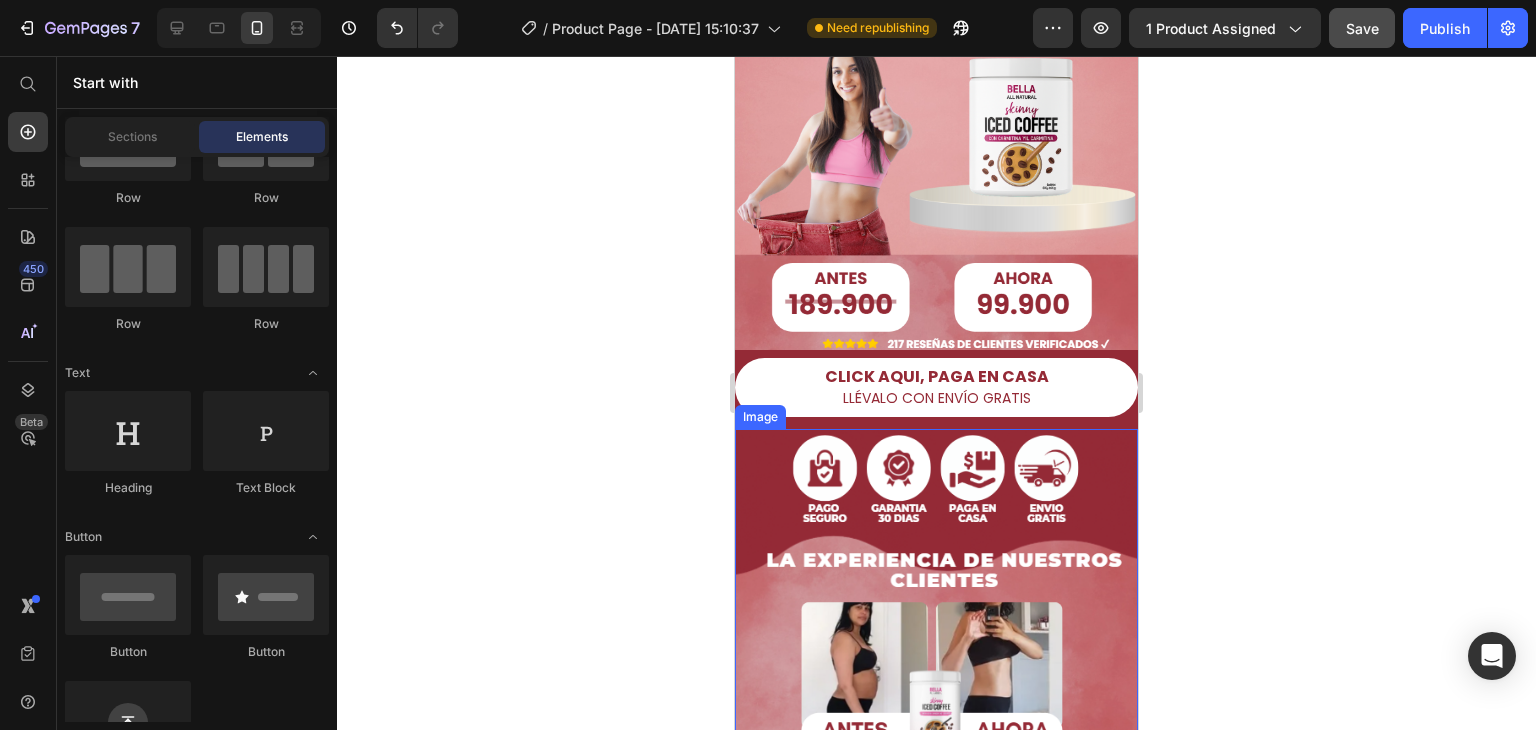 click at bounding box center [936, 631] 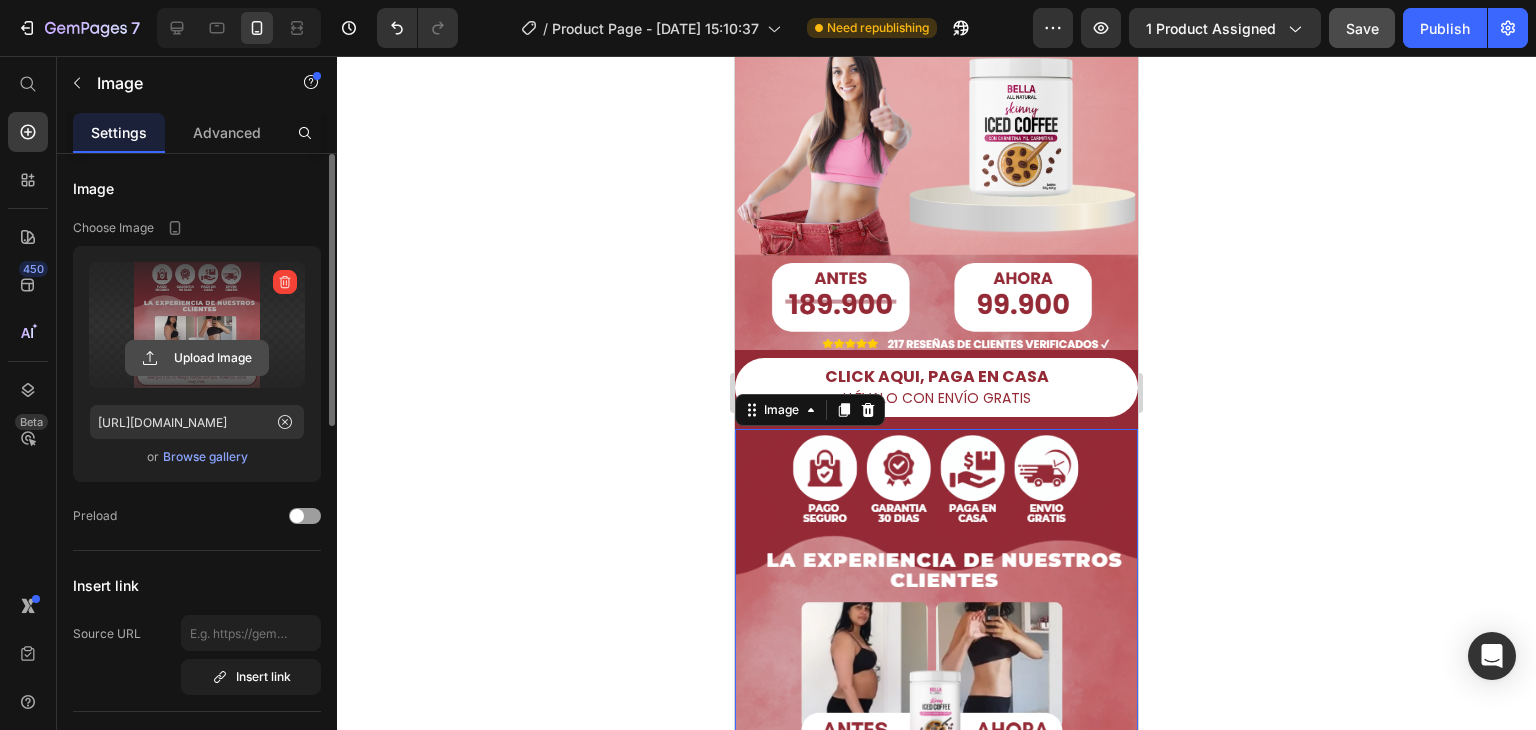 click 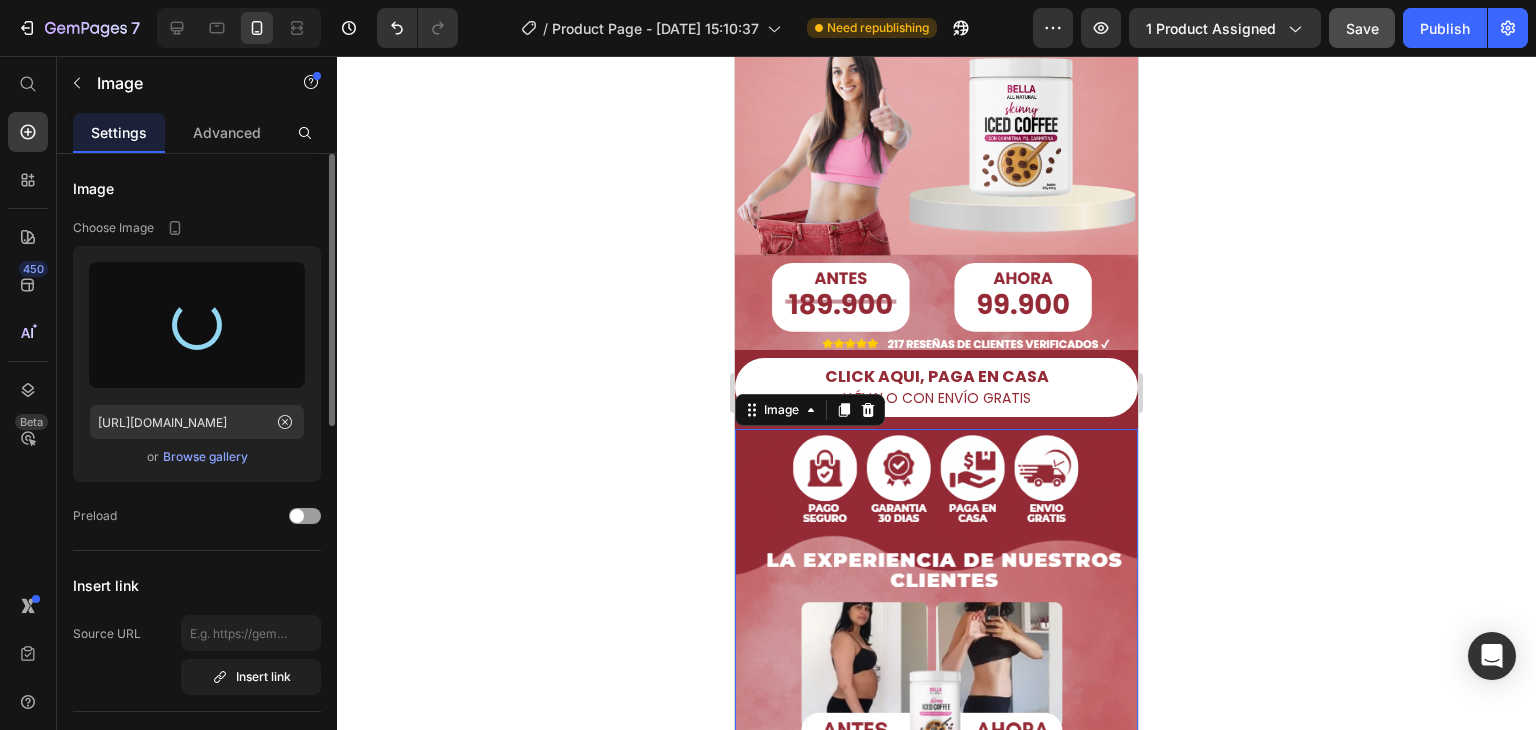 type on "[URL][DOMAIN_NAME]" 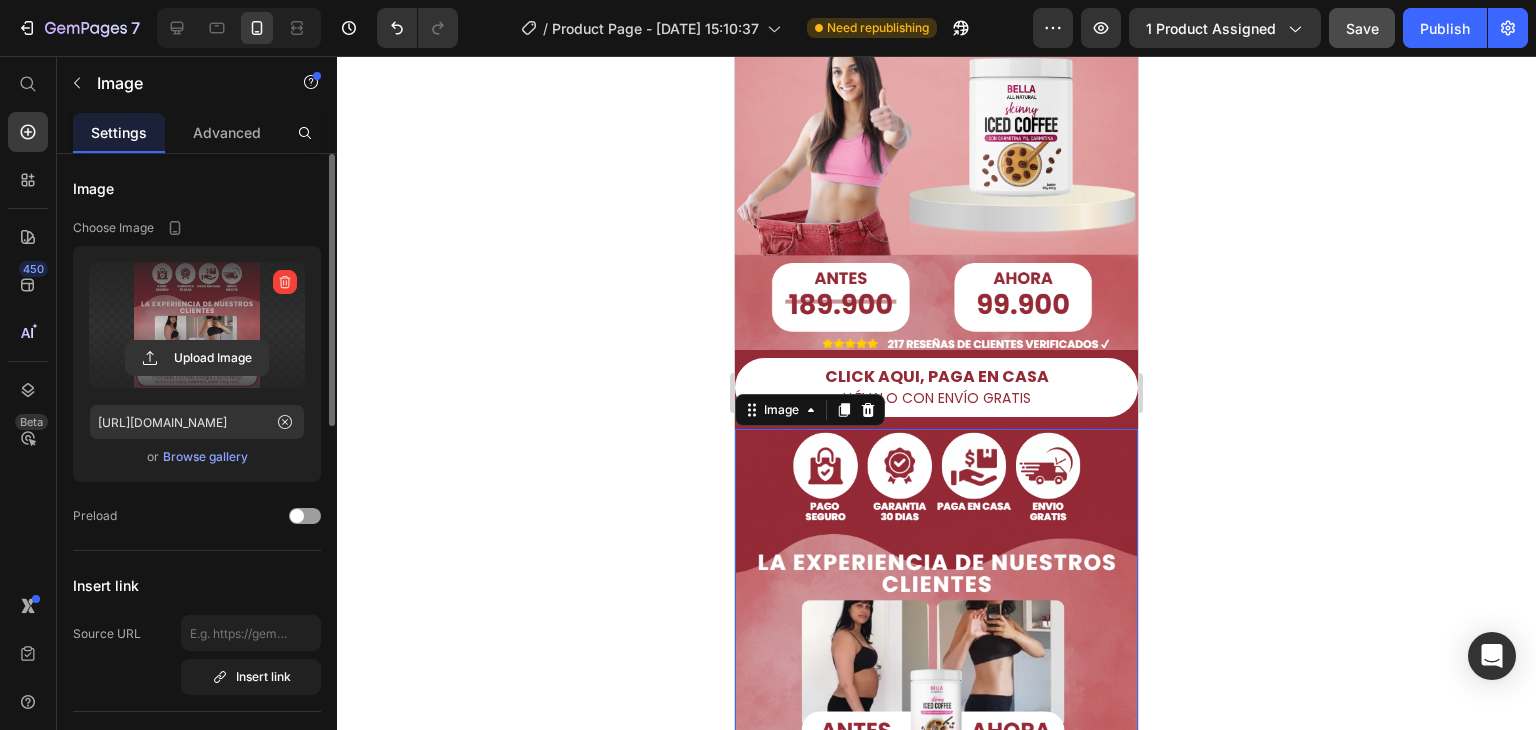 click 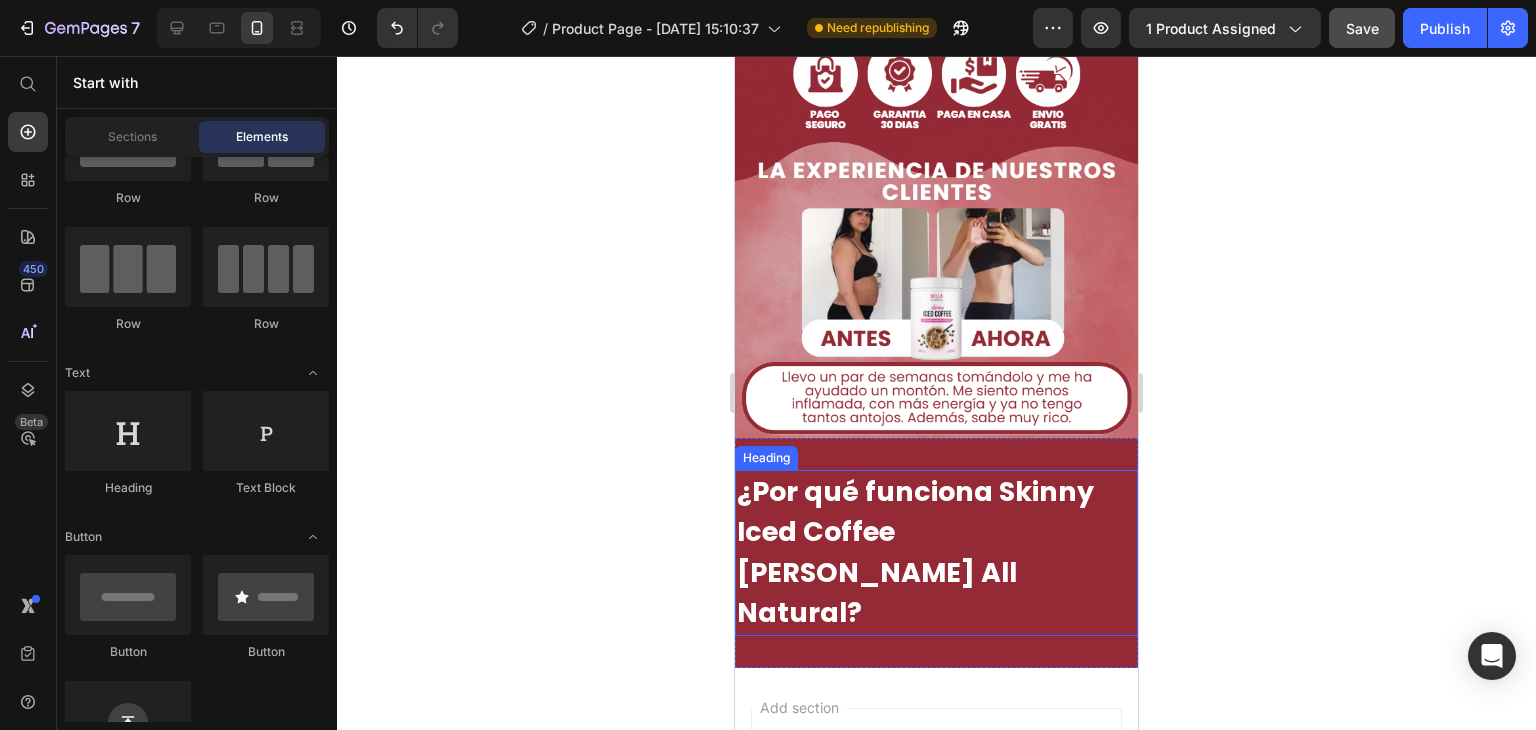 scroll, scrollTop: 1100, scrollLeft: 0, axis: vertical 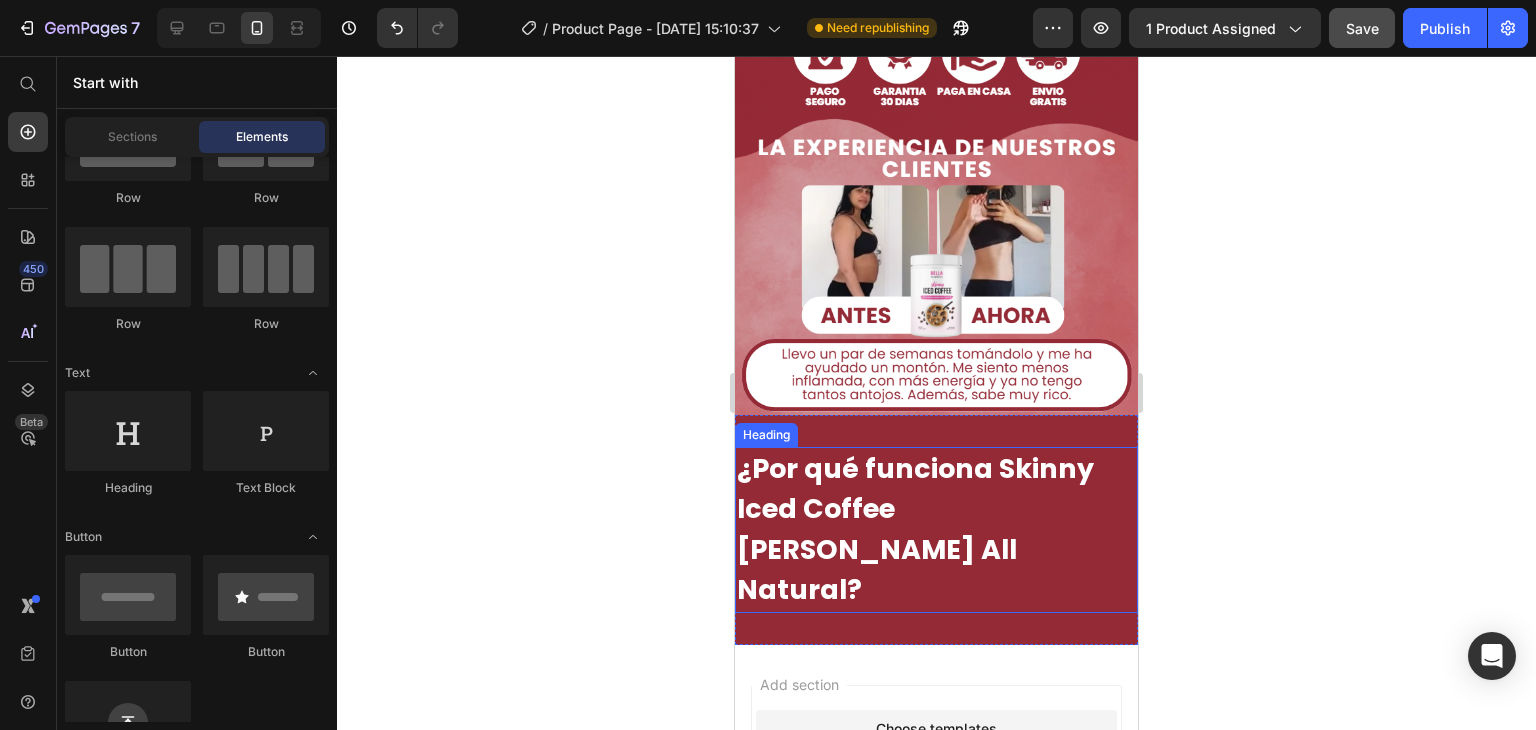 click on "¿Por qué funciona Skinny Iced Coffee [PERSON_NAME] All Natural?" at bounding box center (915, 529) 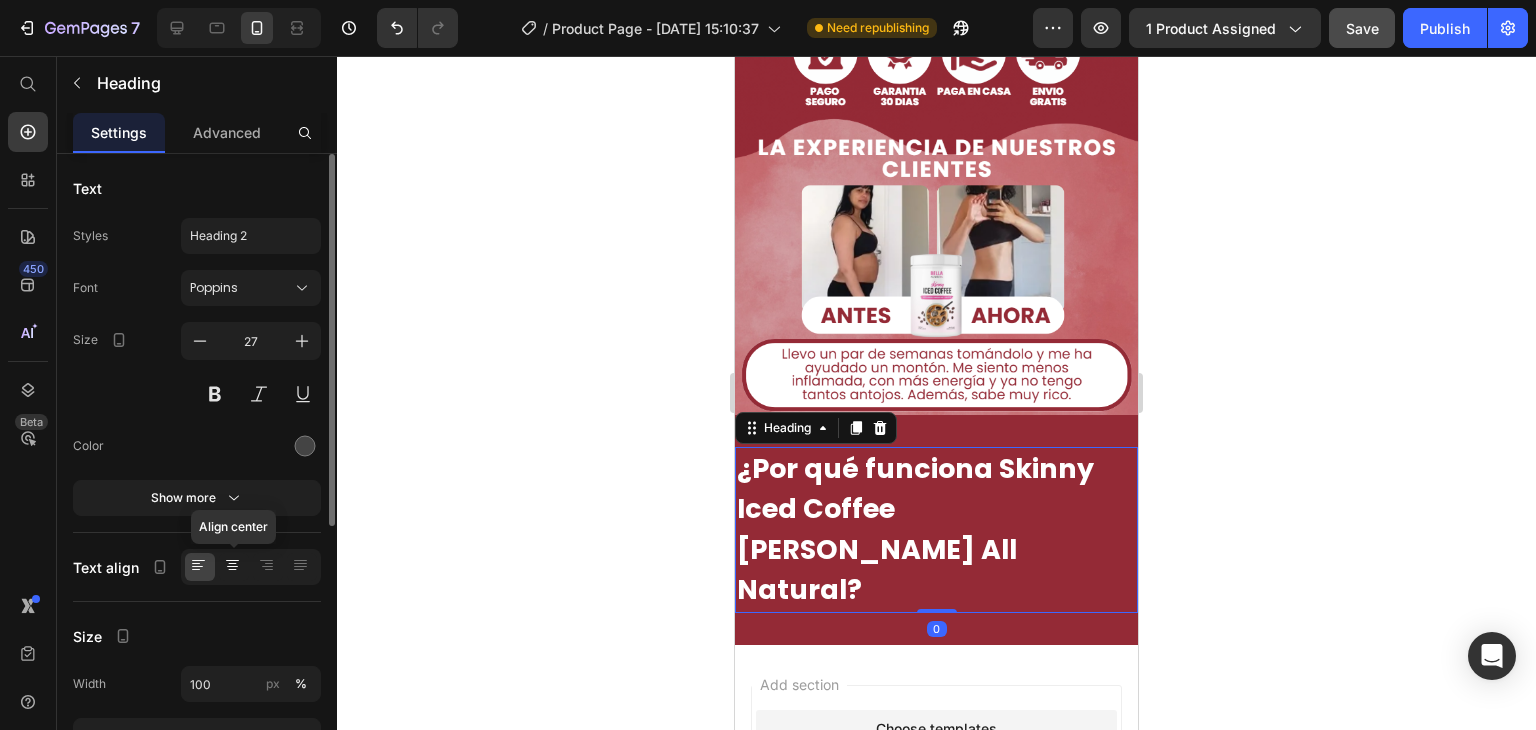 click 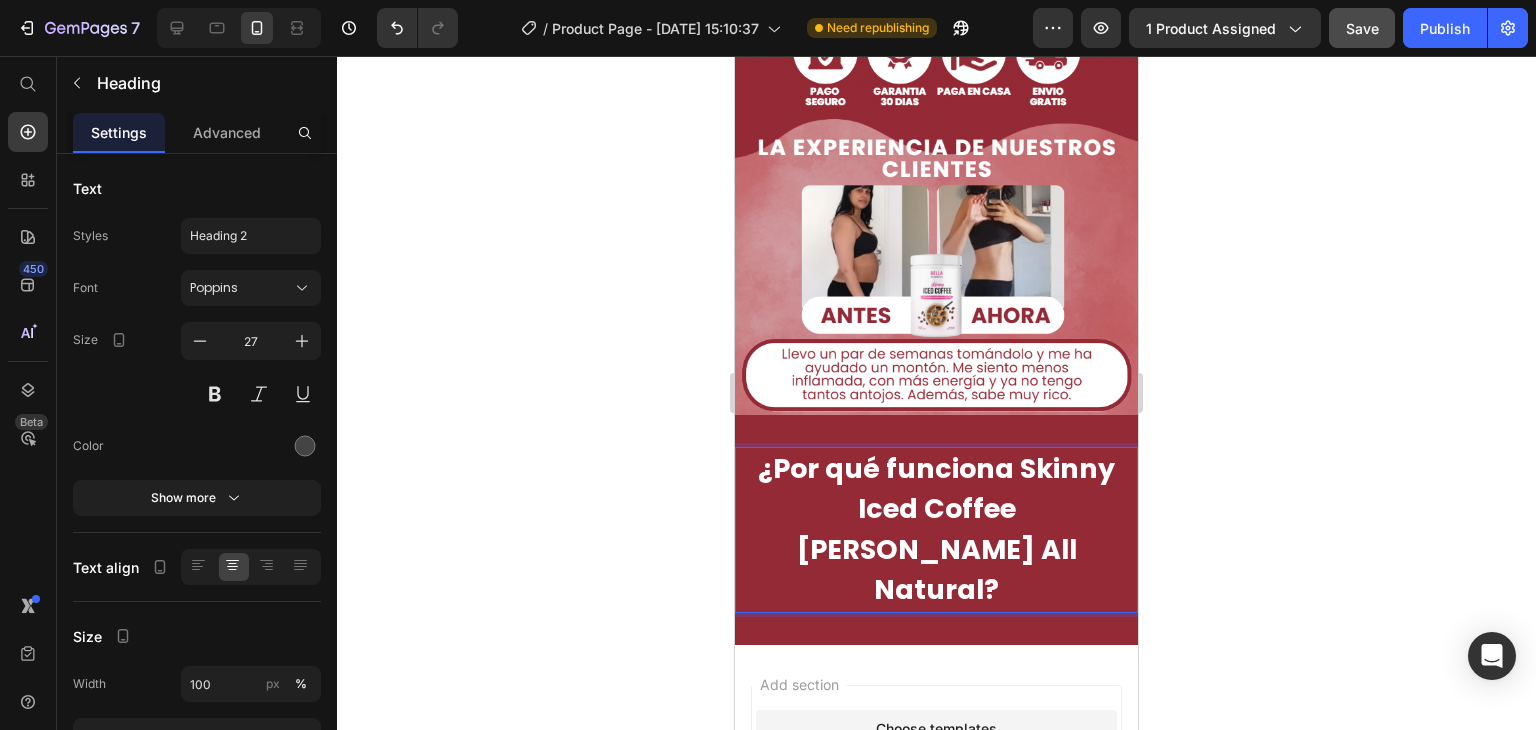 click on "¿Por qué funciona Skinny Iced Coffee [PERSON_NAME] All Natural?" at bounding box center [936, 529] 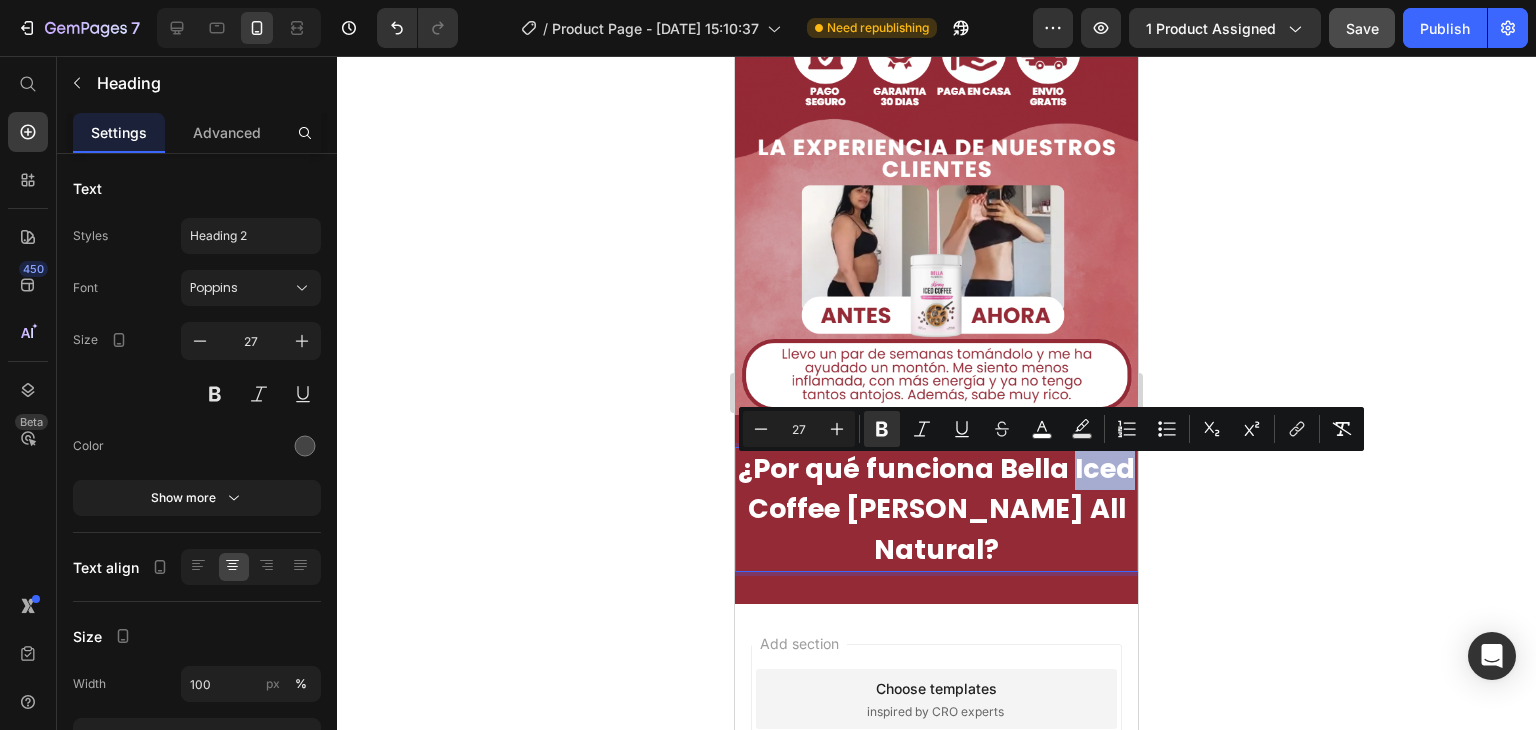 drag, startPoint x: 776, startPoint y: 476, endPoint x: 833, endPoint y: 477, distance: 57.00877 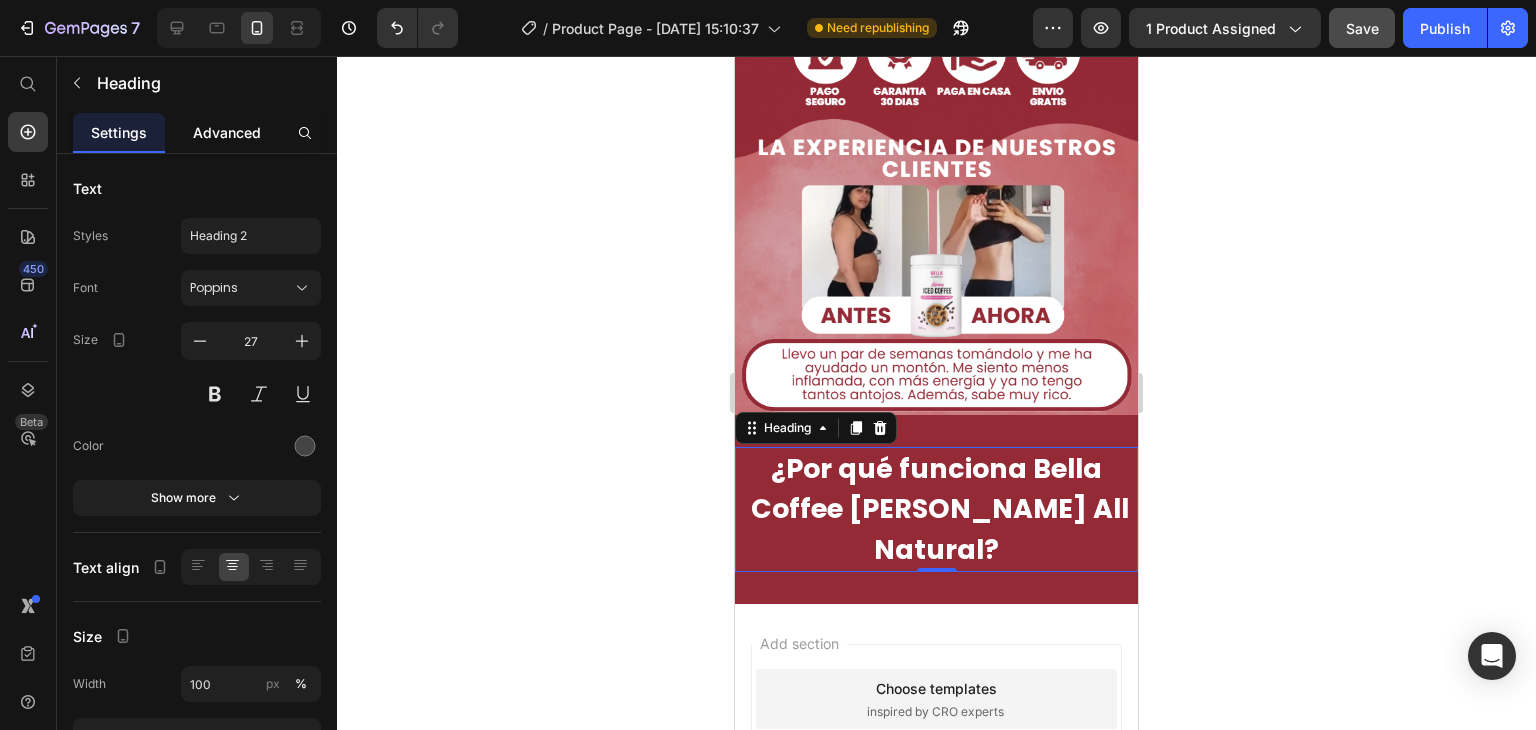 click on "Advanced" at bounding box center (227, 132) 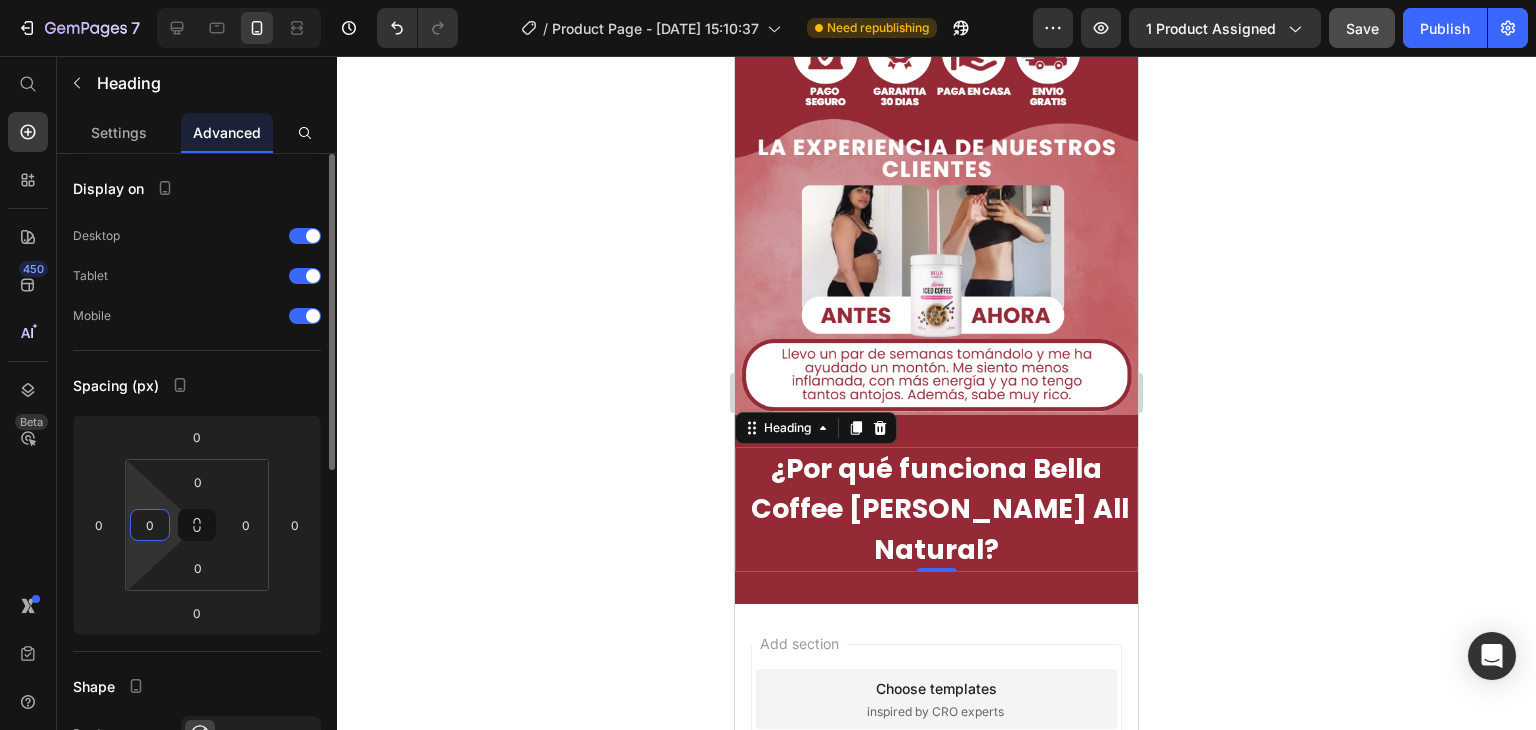 click on "0" at bounding box center [150, 525] 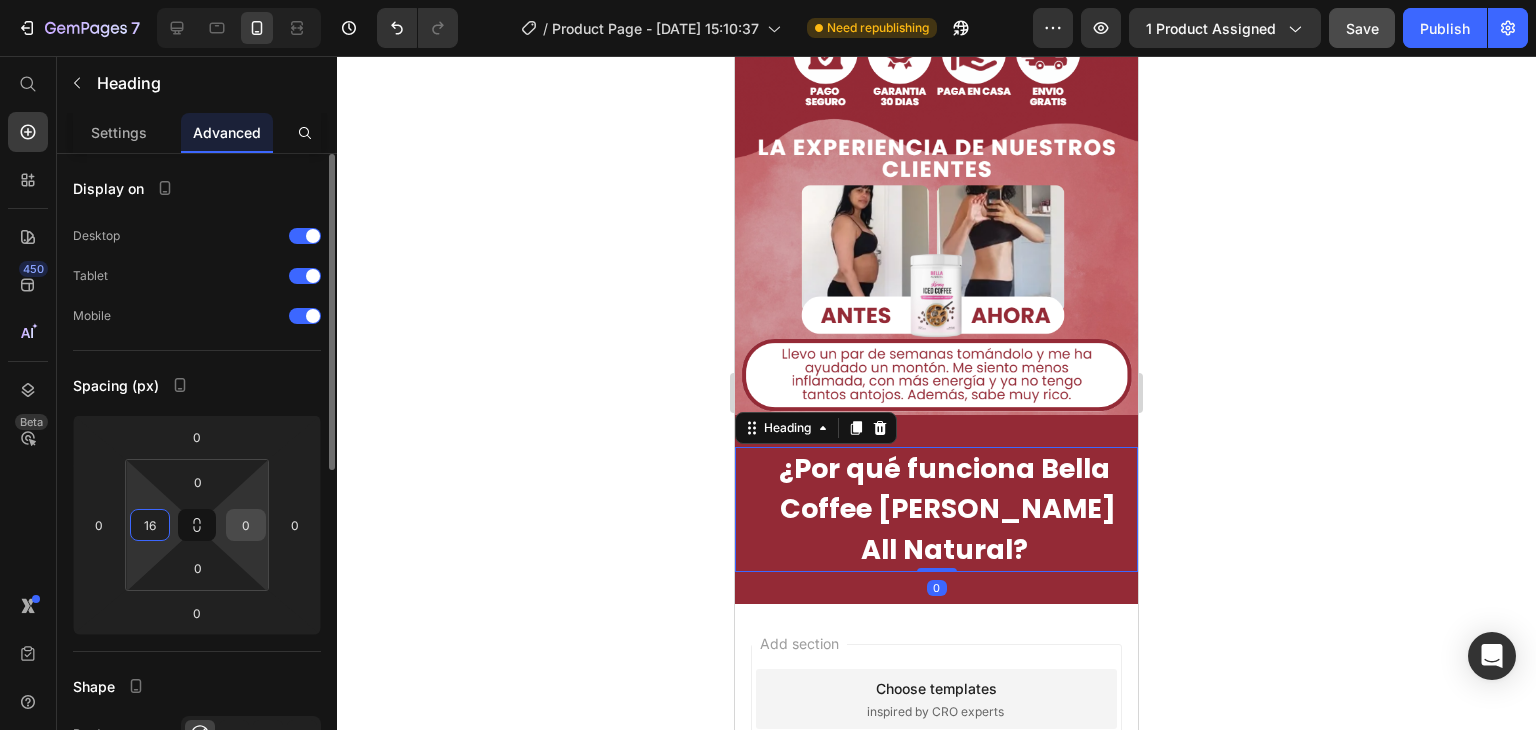 type on "16" 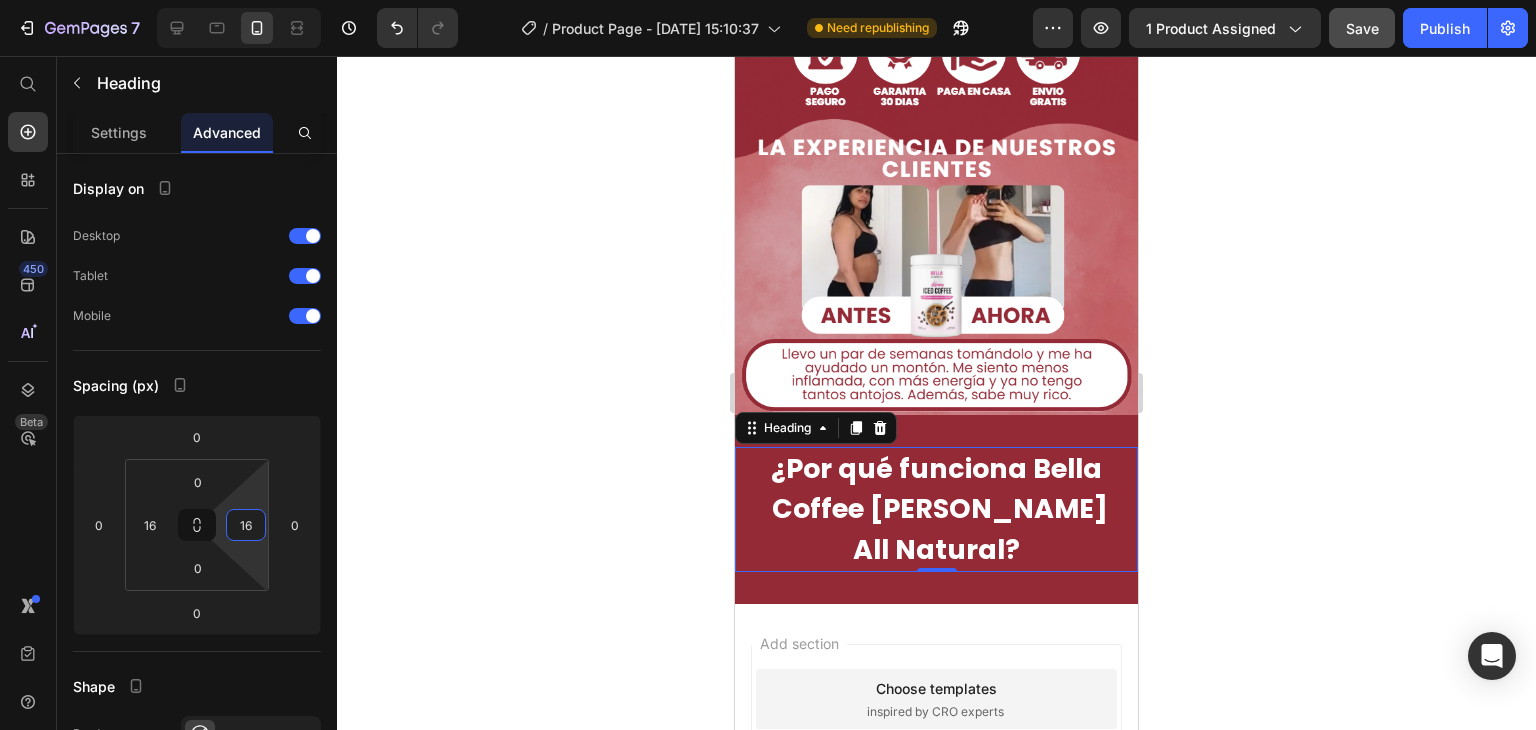 type on "16" 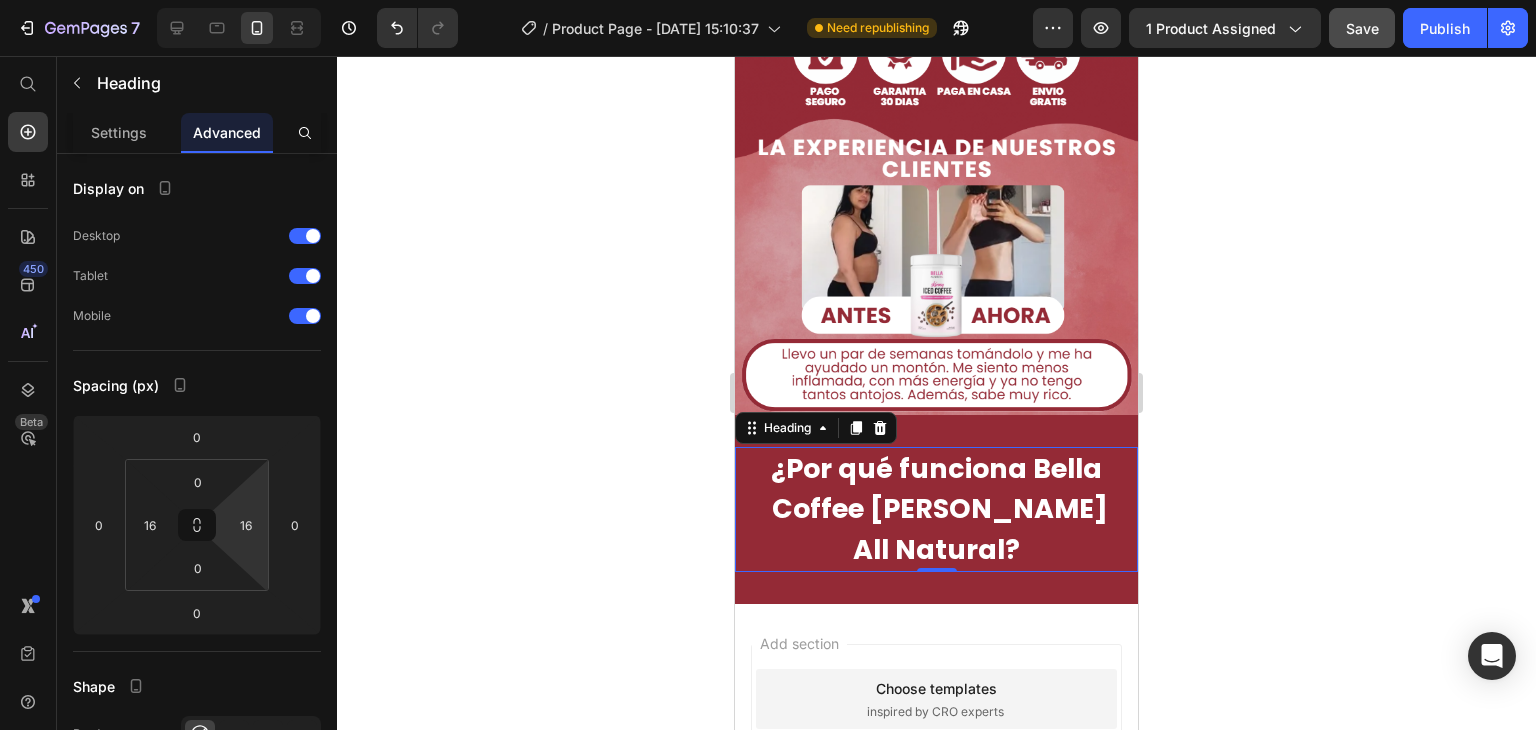 click 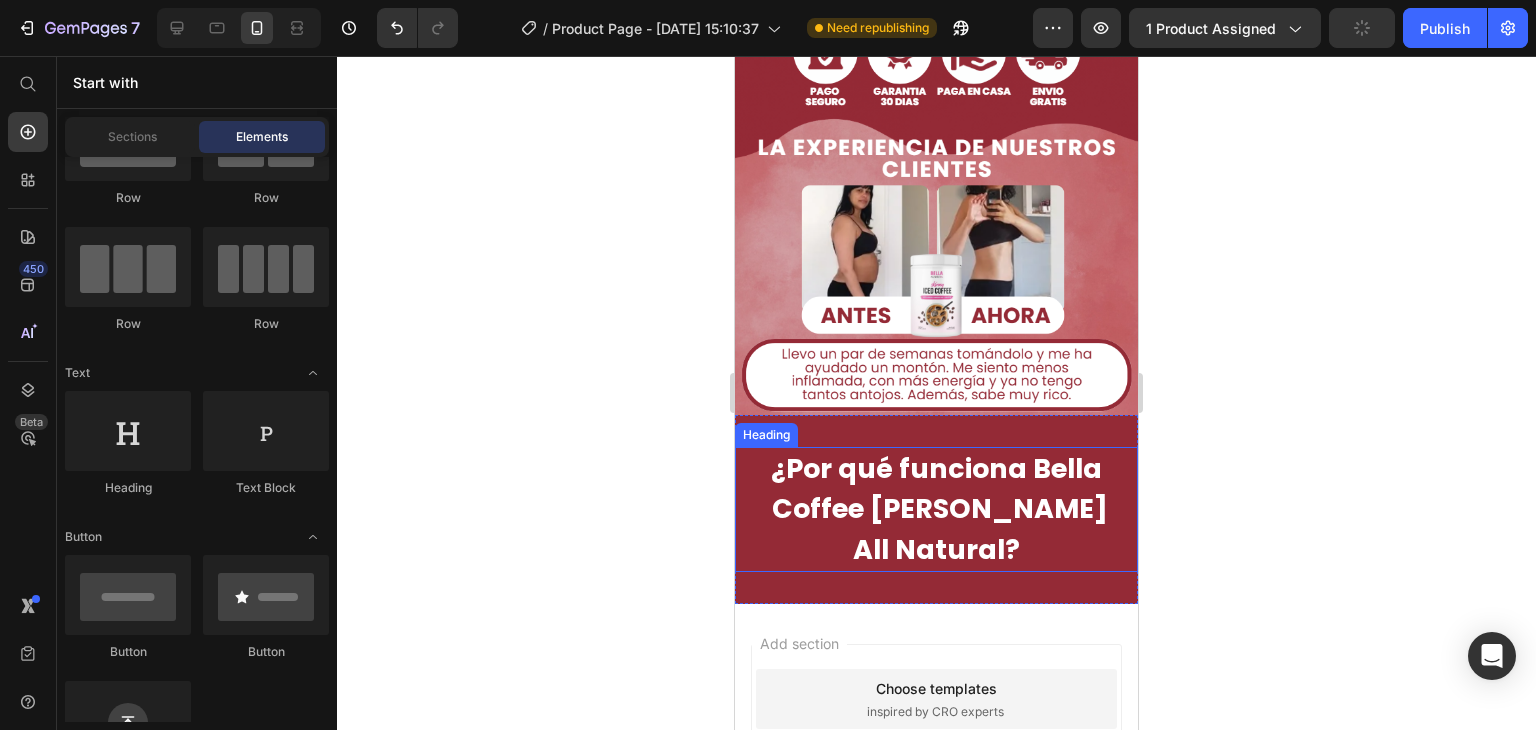 click on "⁠⁠⁠⁠⁠⁠⁠ ¿Por qué funciona Bella  Coffee [PERSON_NAME] All Natural?" at bounding box center (936, 510) 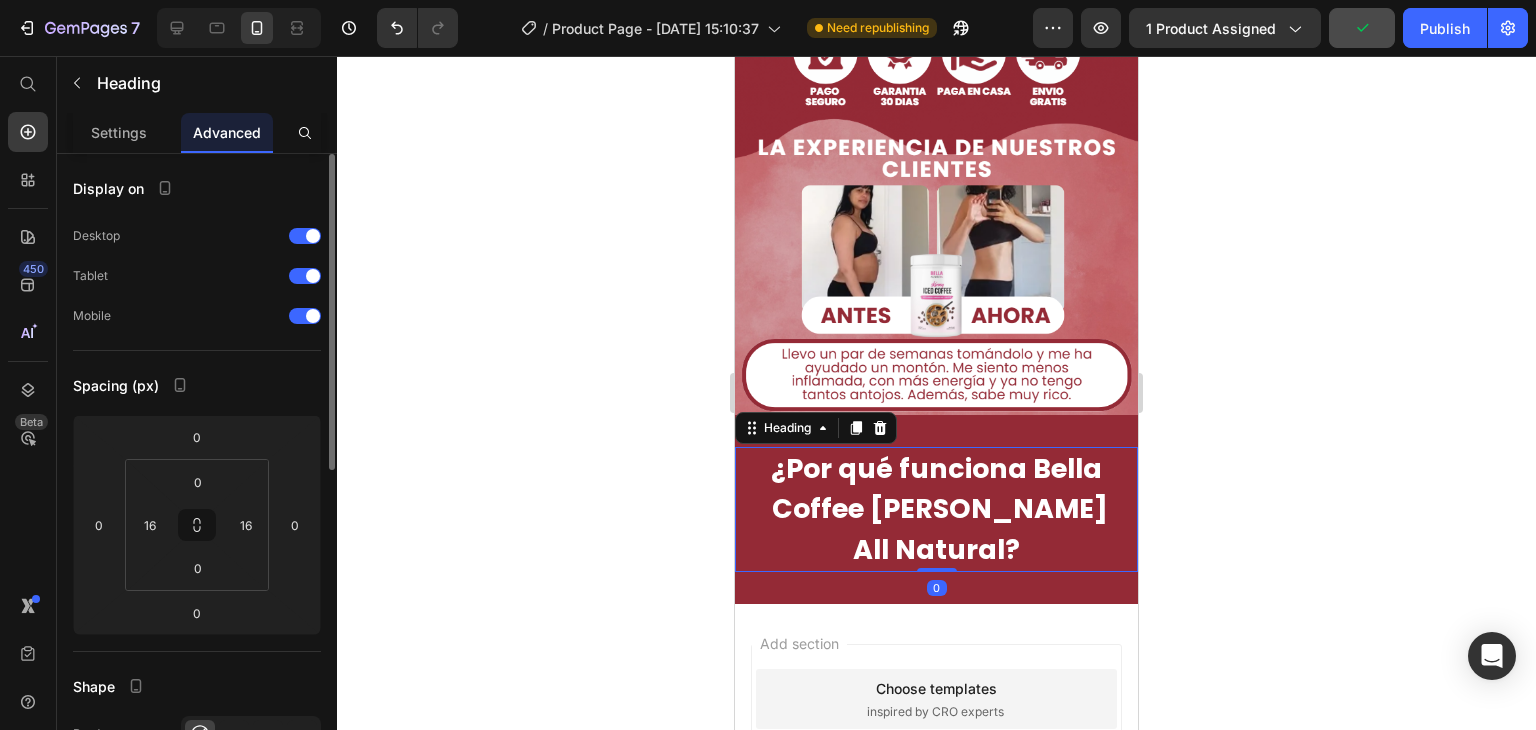 drag, startPoint x: 105, startPoint y: 124, endPoint x: 106, endPoint y: 153, distance: 29.017237 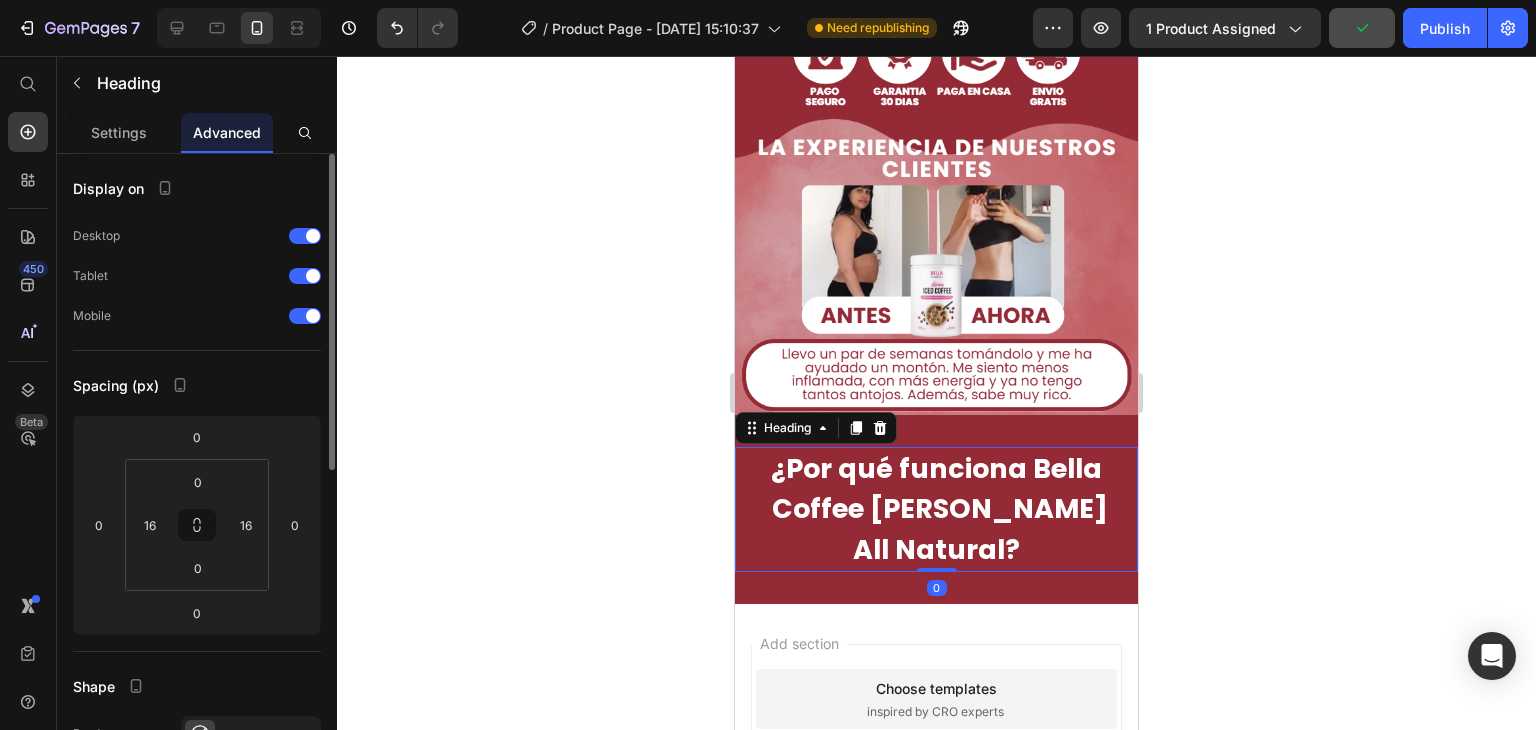 click on "Settings" at bounding box center (119, 132) 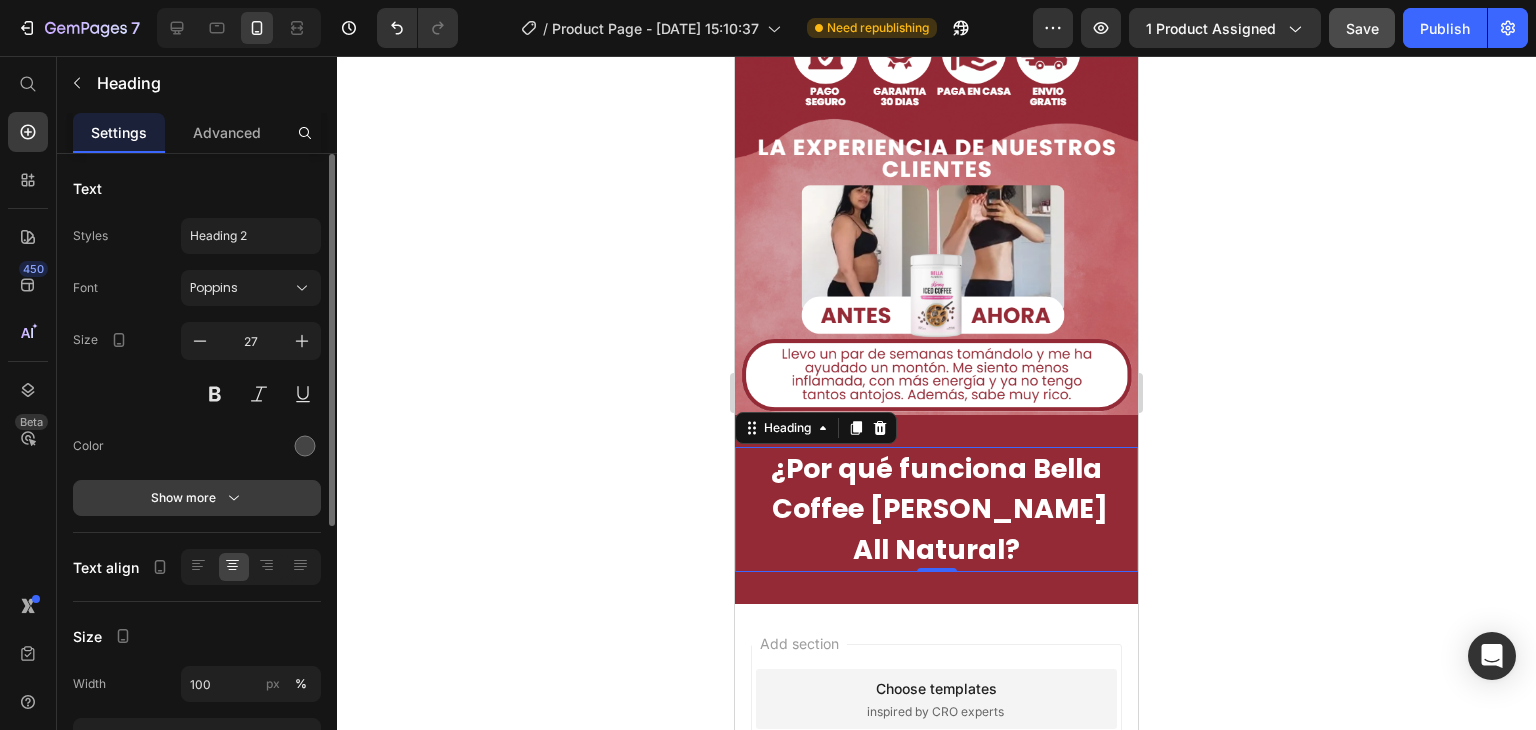 click 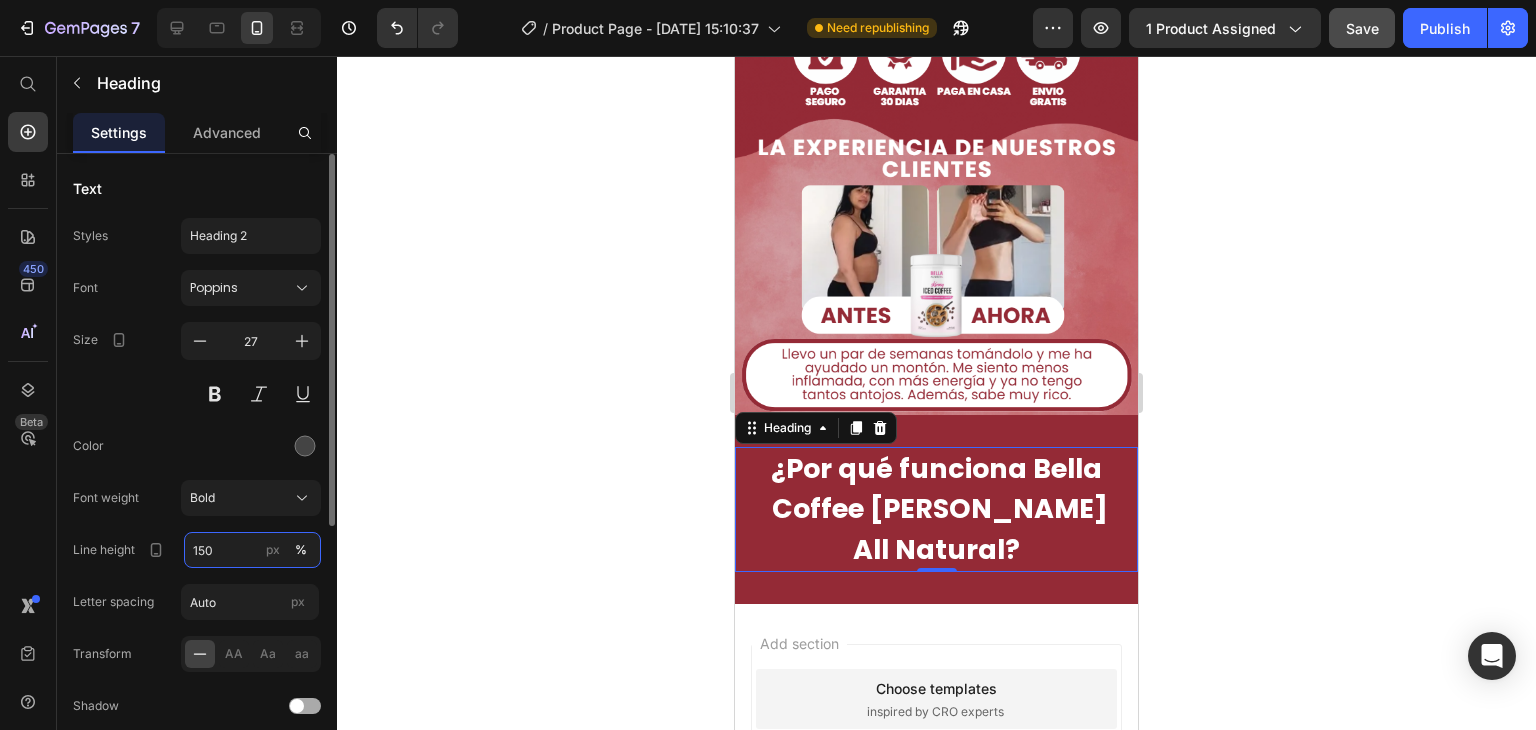 click on "150" at bounding box center (252, 550) 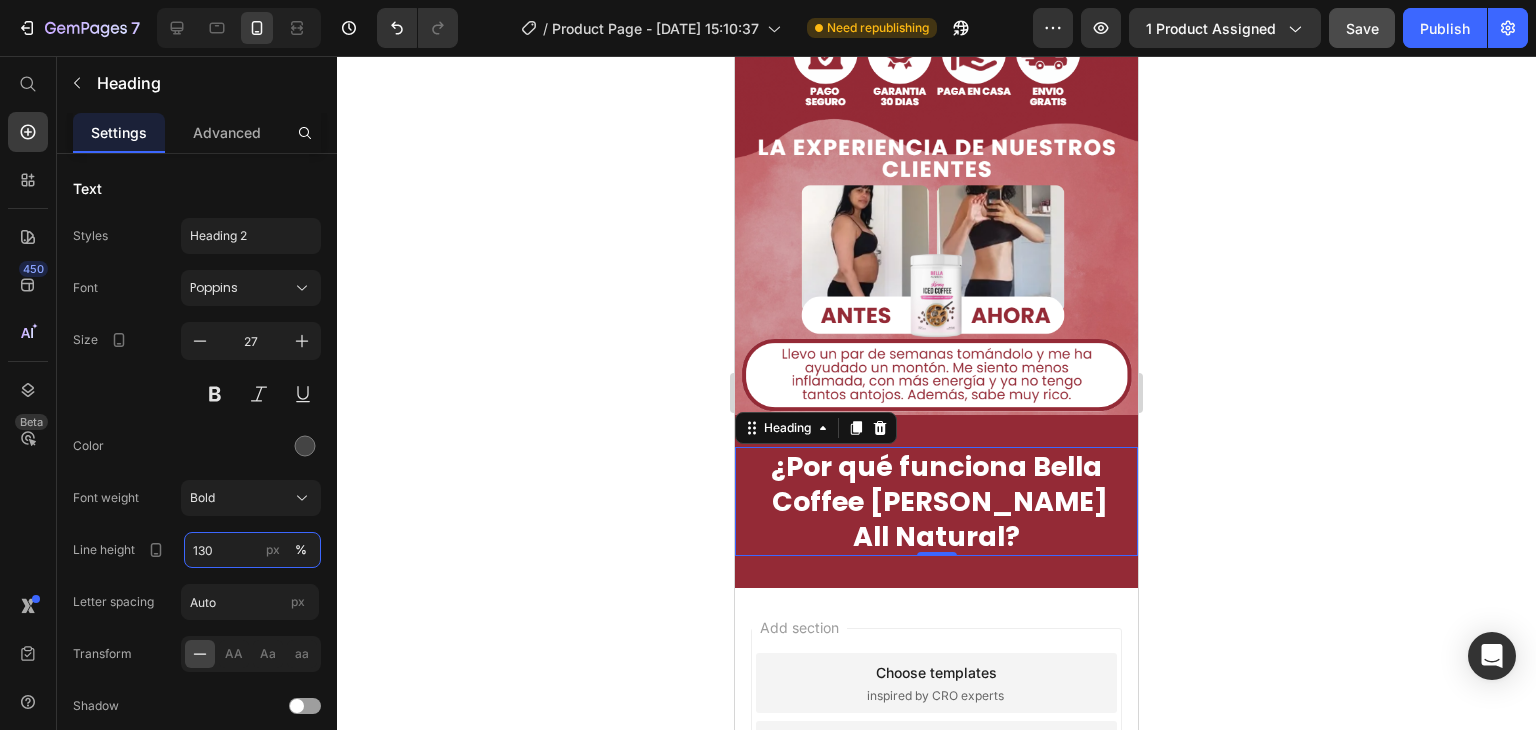 type on "130" 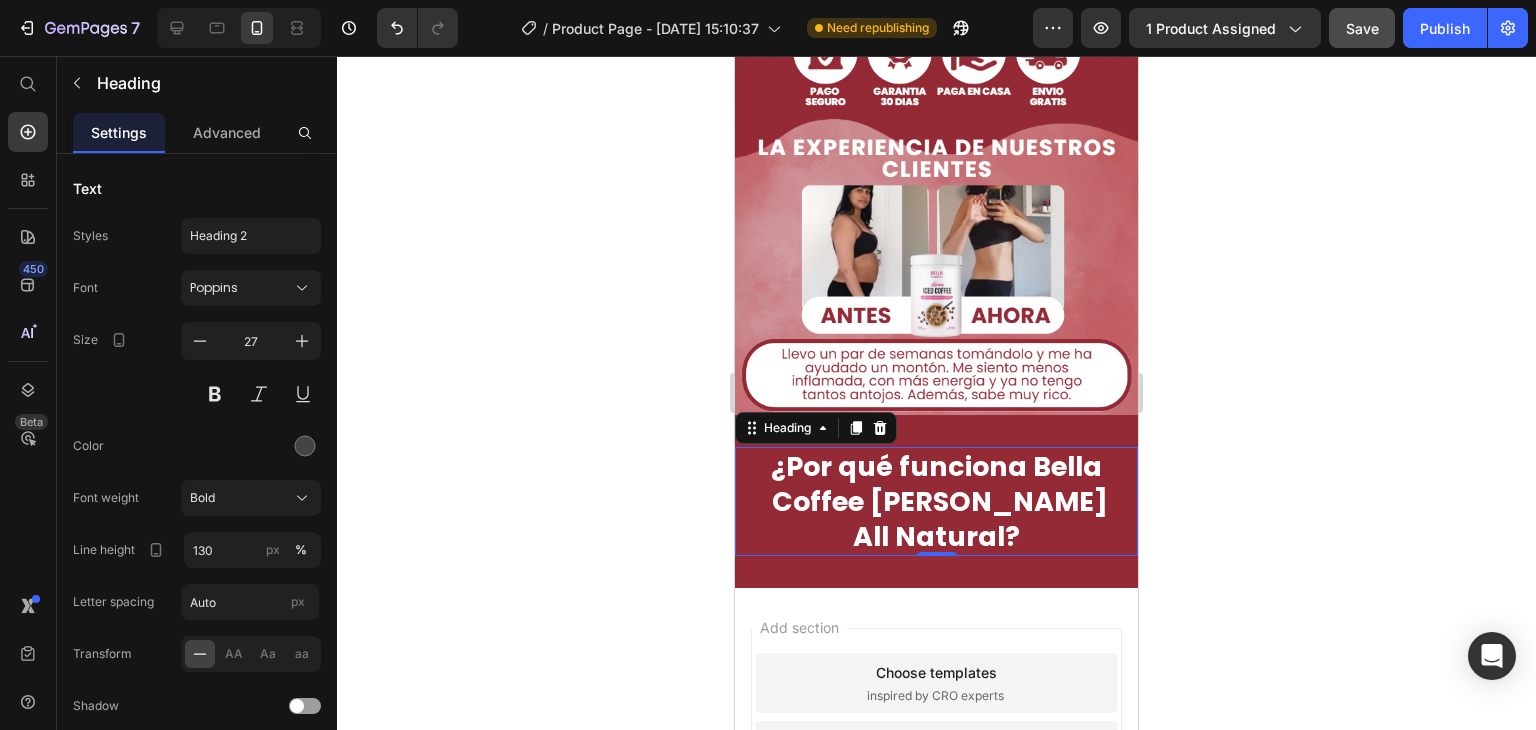click 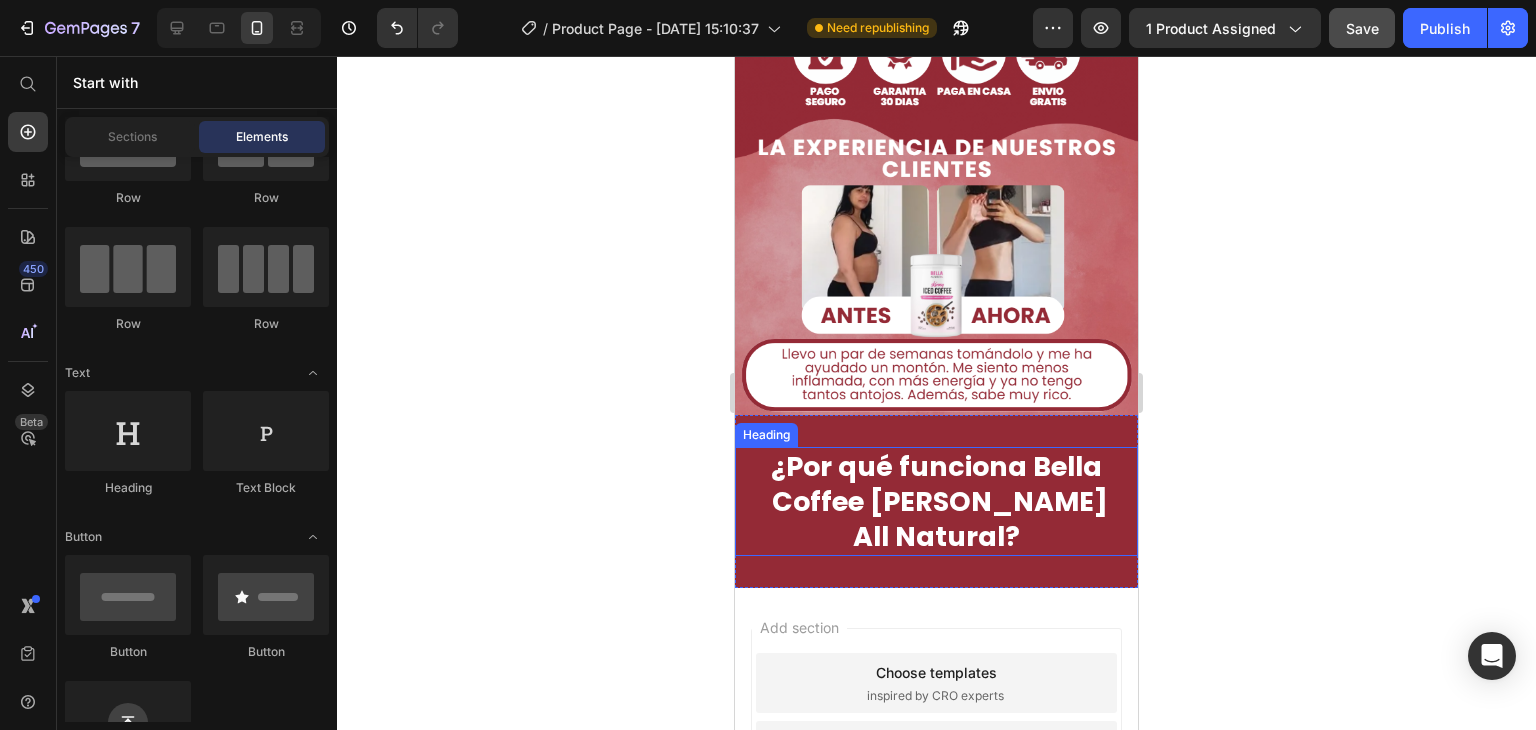 drag, startPoint x: 1501, startPoint y: 409, endPoint x: 1469, endPoint y: 405, distance: 32.24903 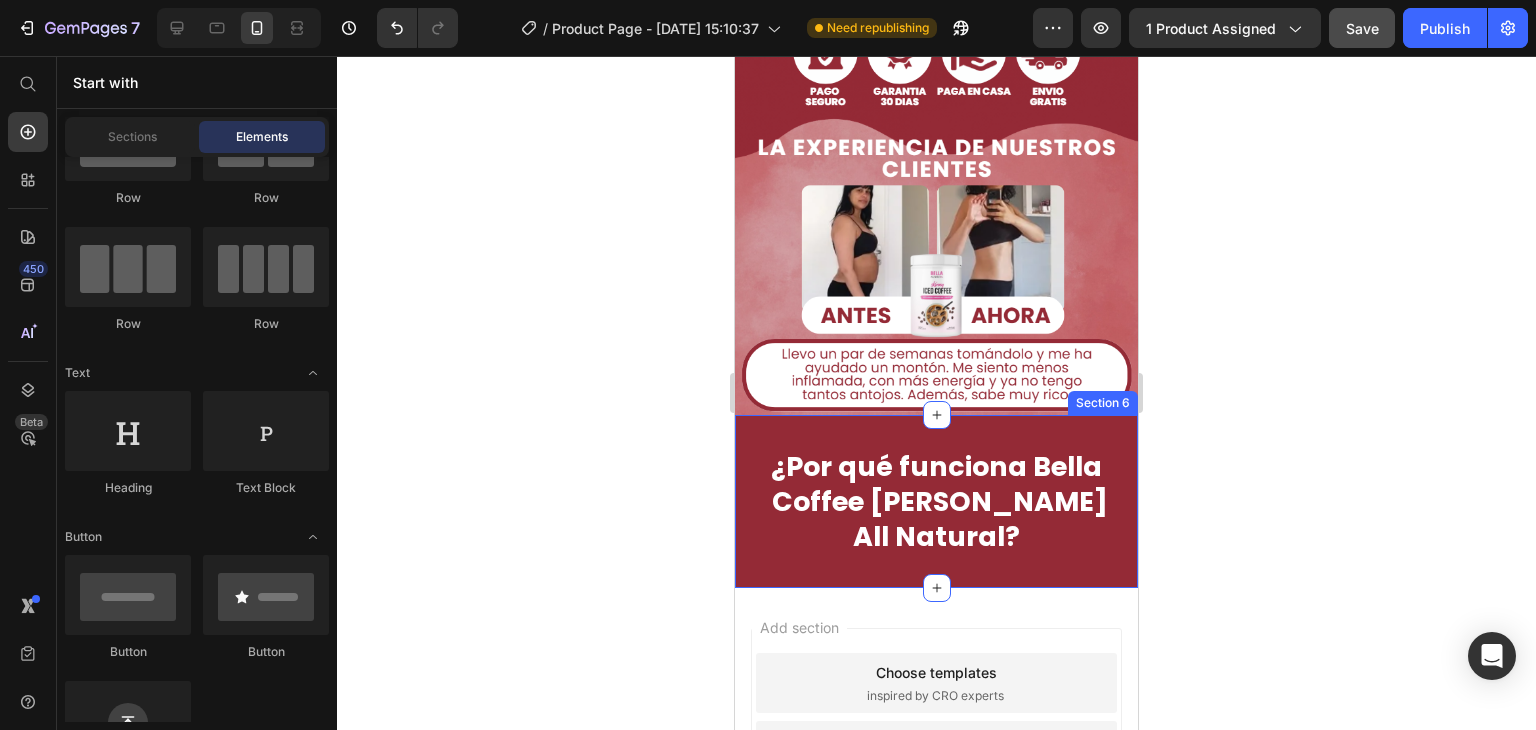 click on "⁠⁠⁠⁠⁠⁠⁠ ¿Por qué funciona Bella  Coffee [PERSON_NAME] All Natural? Heading Section 6" at bounding box center (936, 501) 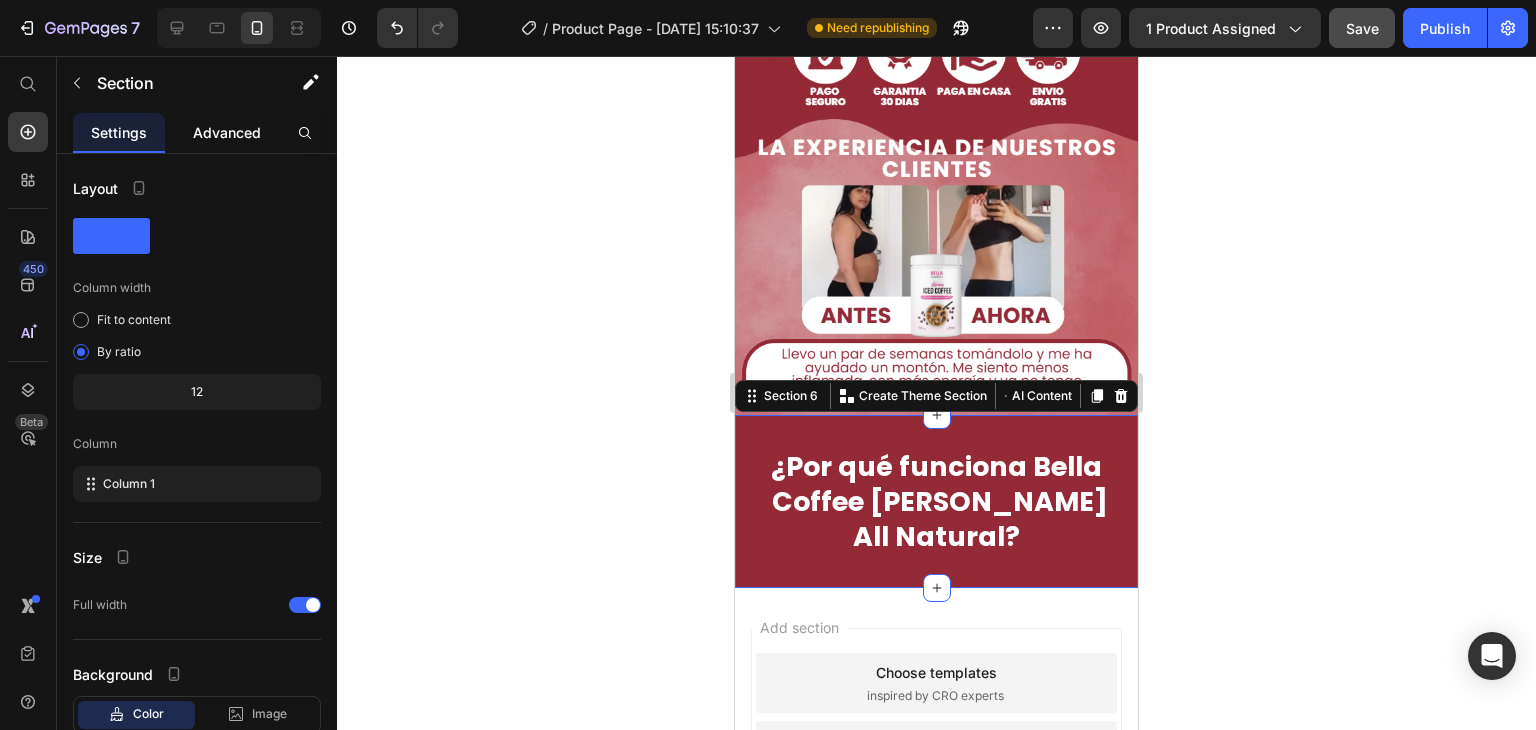 click on "Advanced" 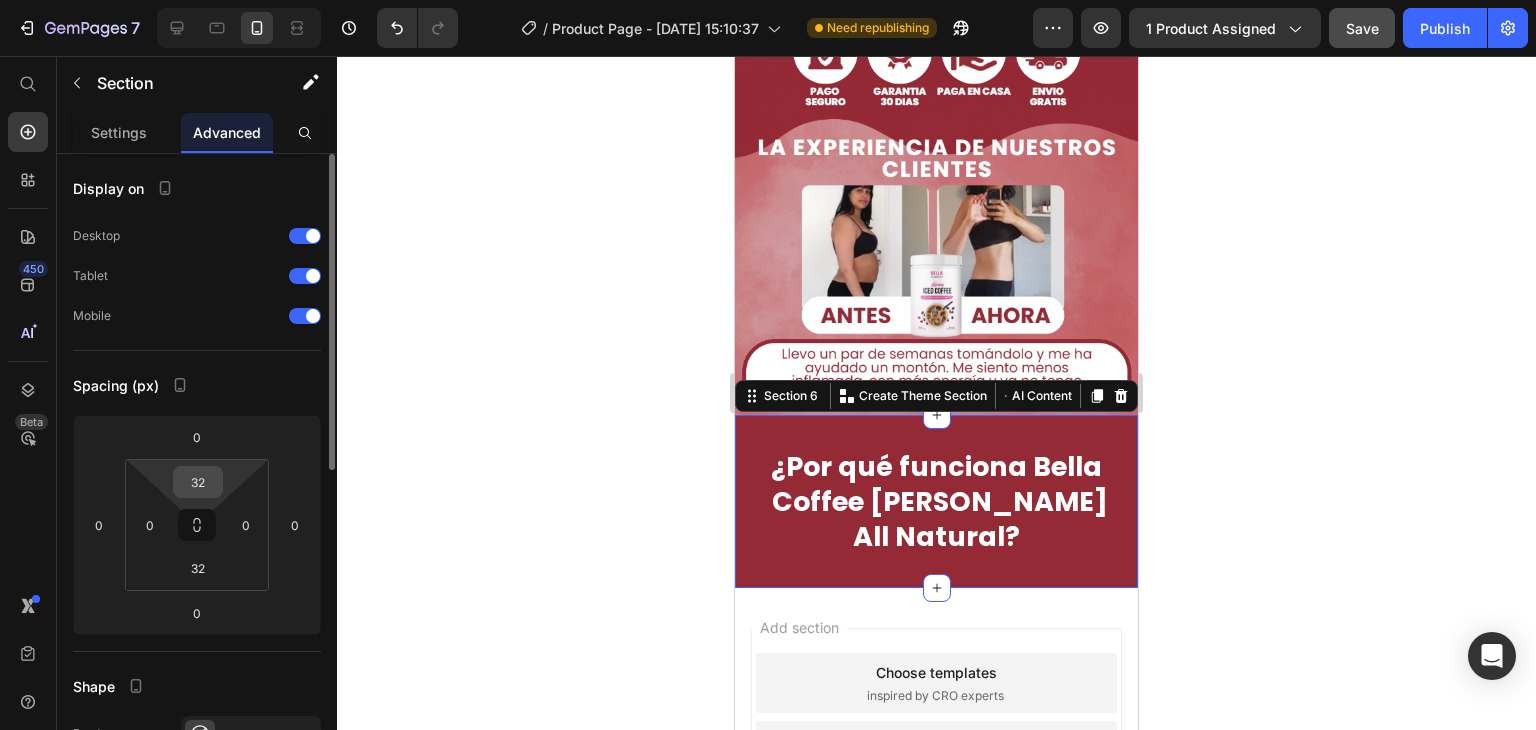 click on "32" at bounding box center [198, 482] 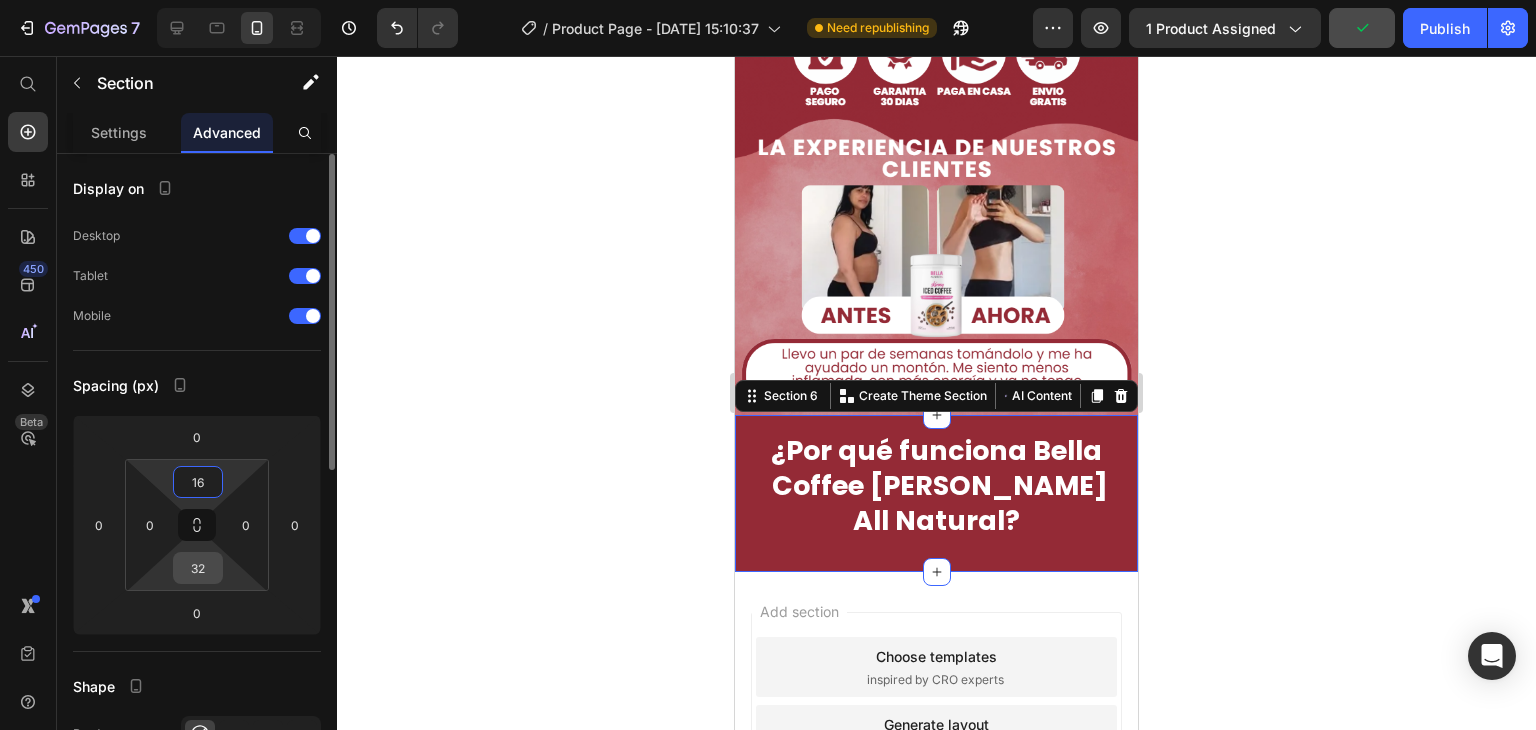 type on "16" 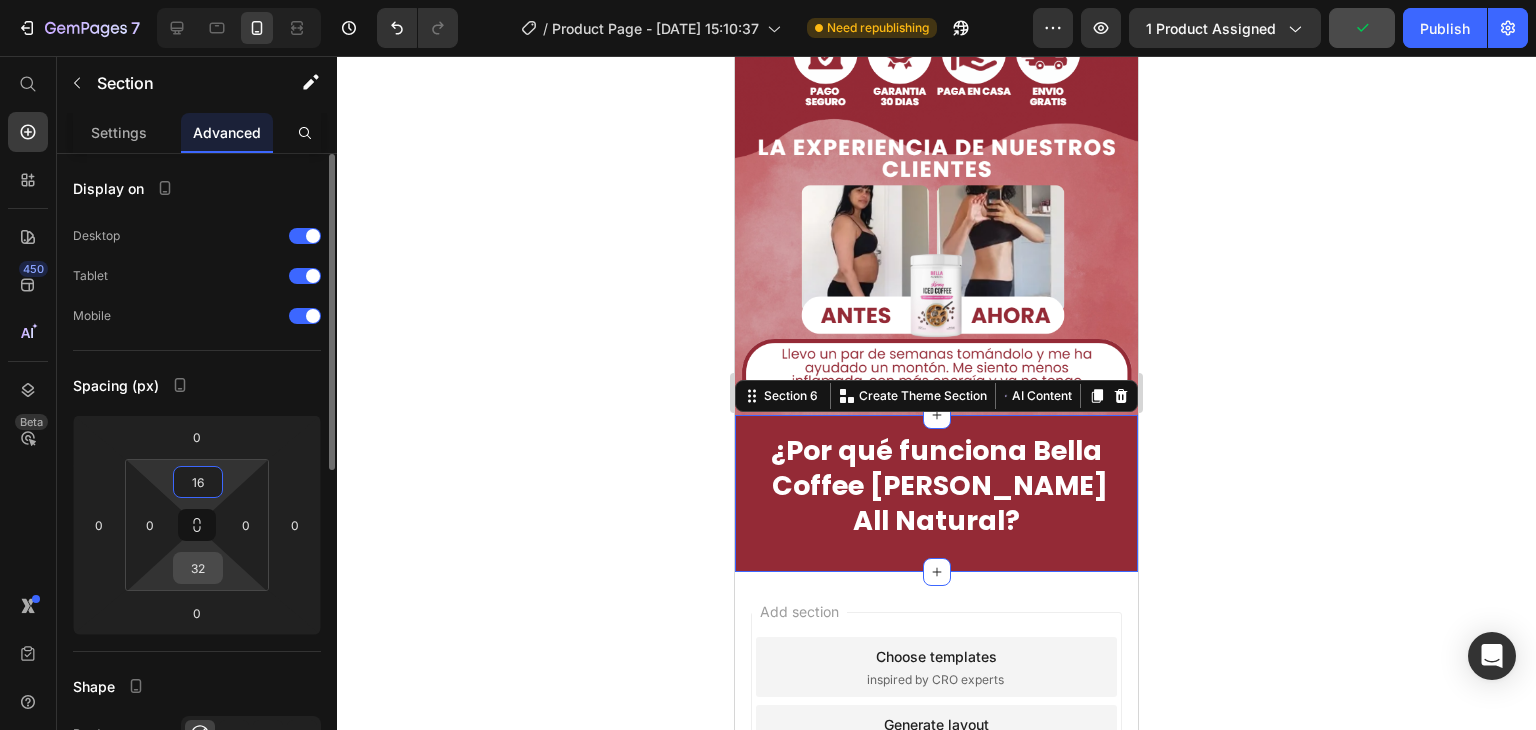 click on "32" at bounding box center [198, 568] 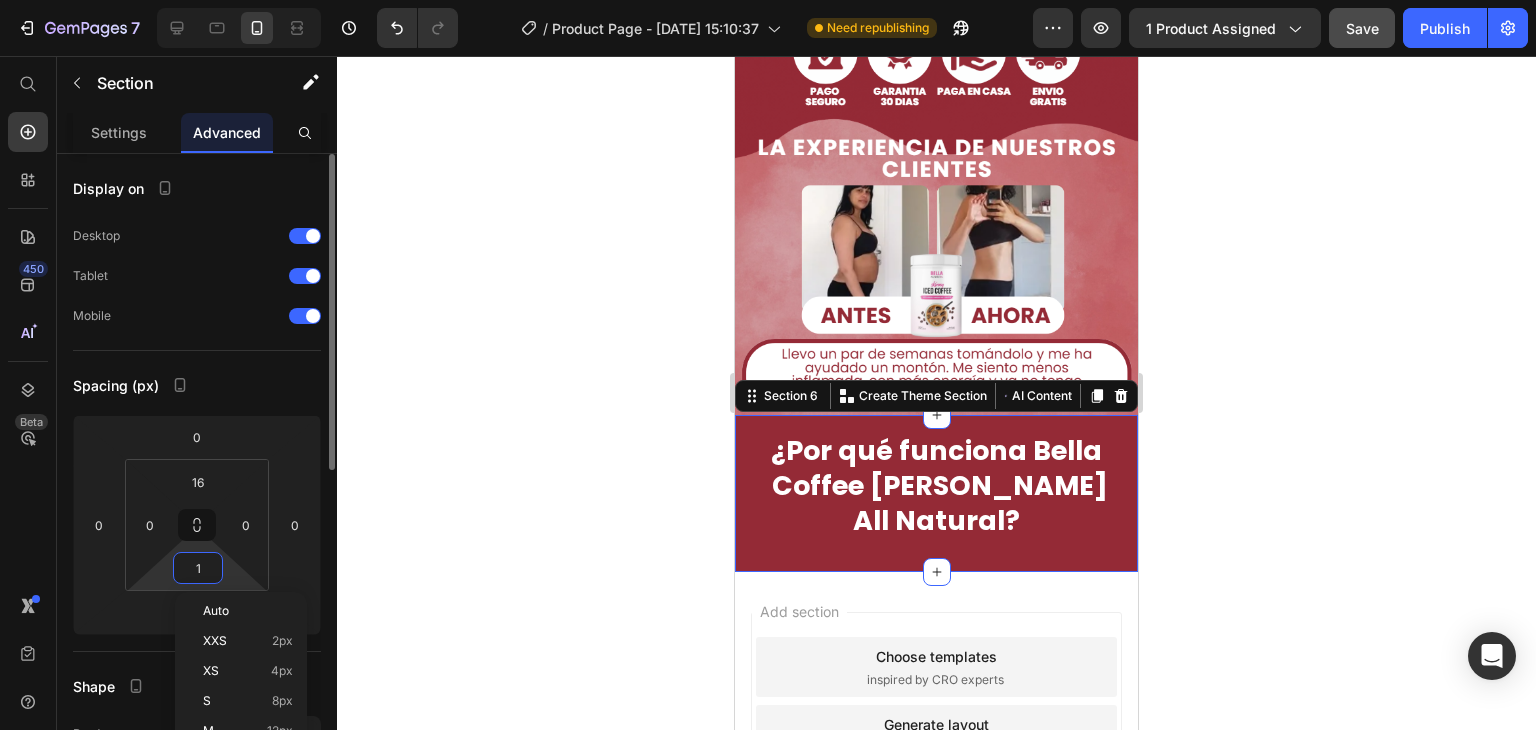 type on "16" 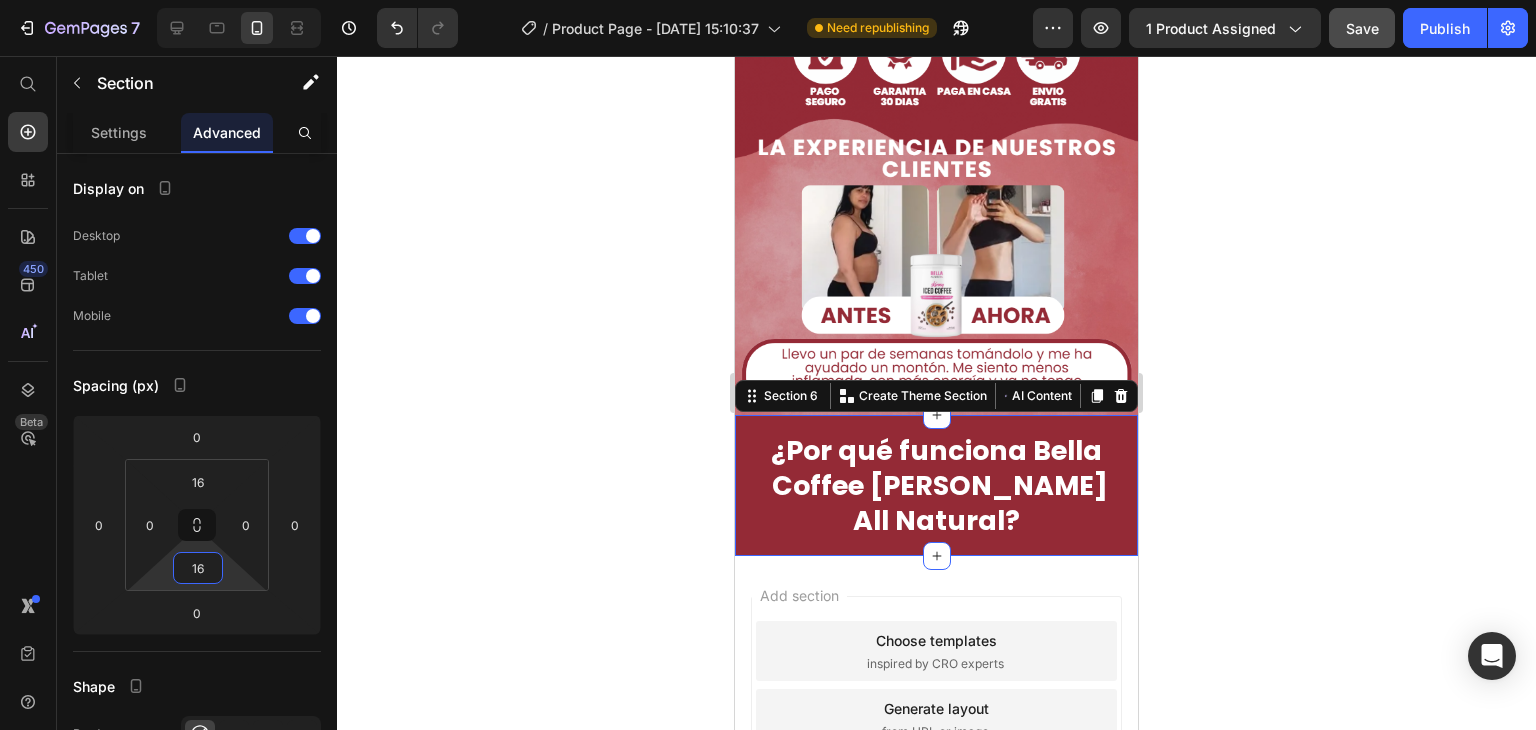 click 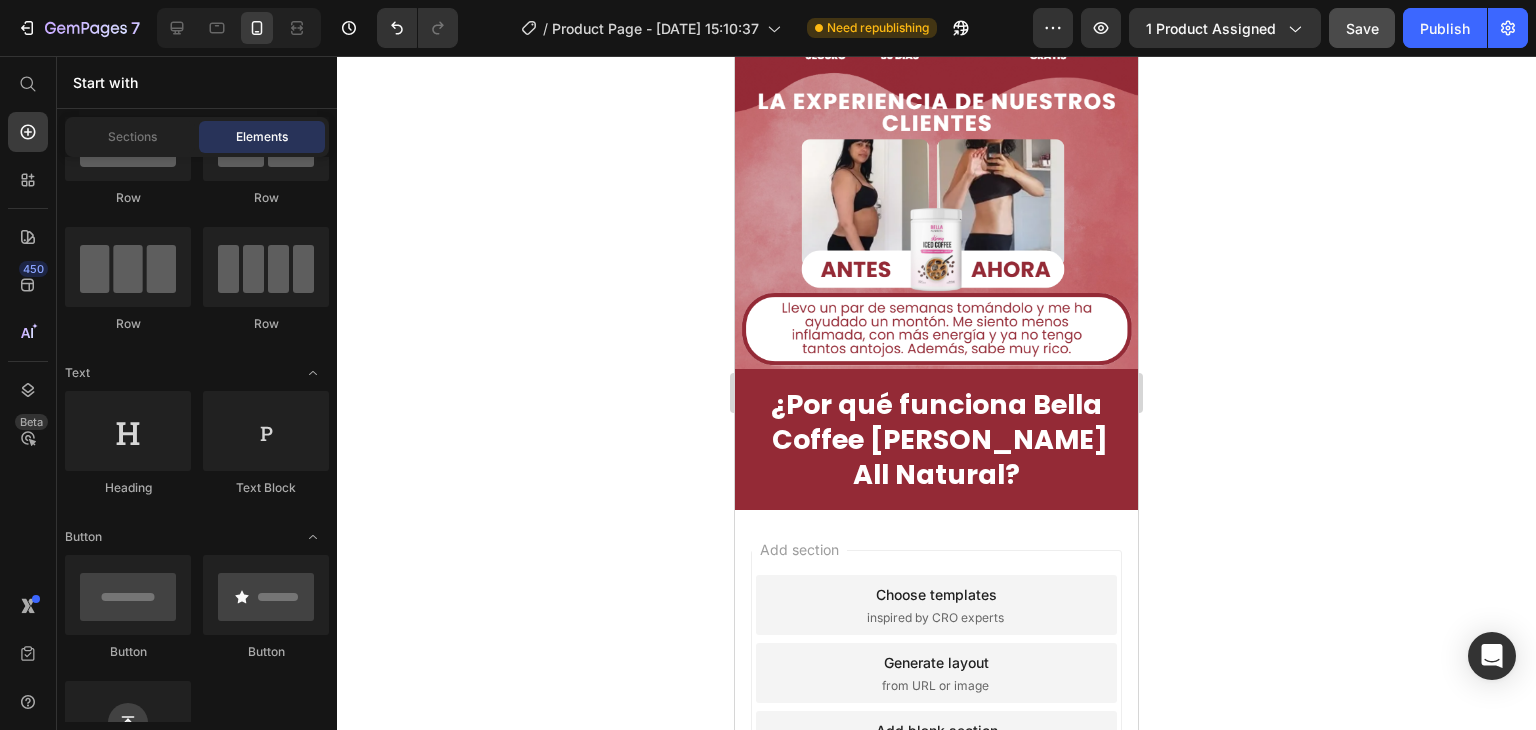 scroll, scrollTop: 1147, scrollLeft: 0, axis: vertical 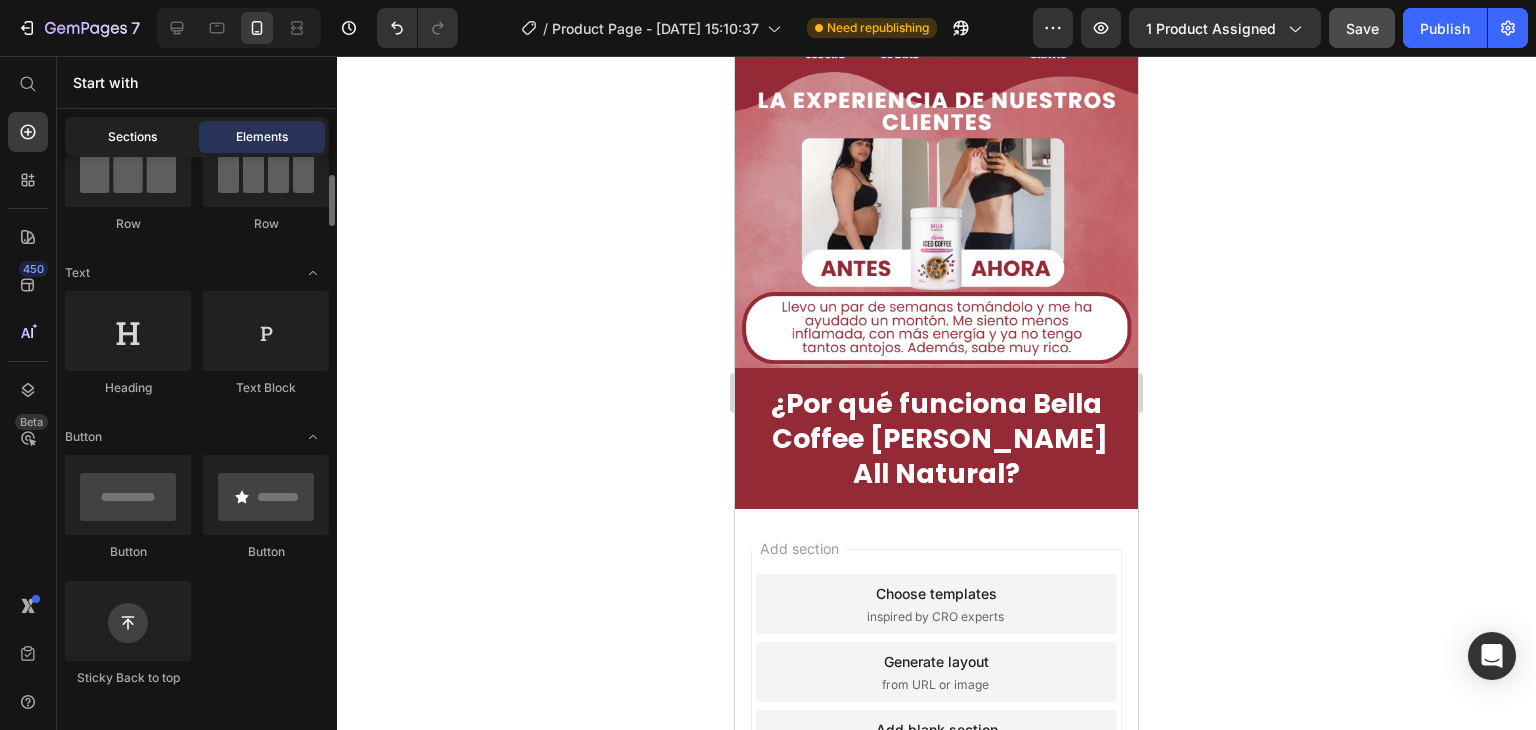 click on "Sections" 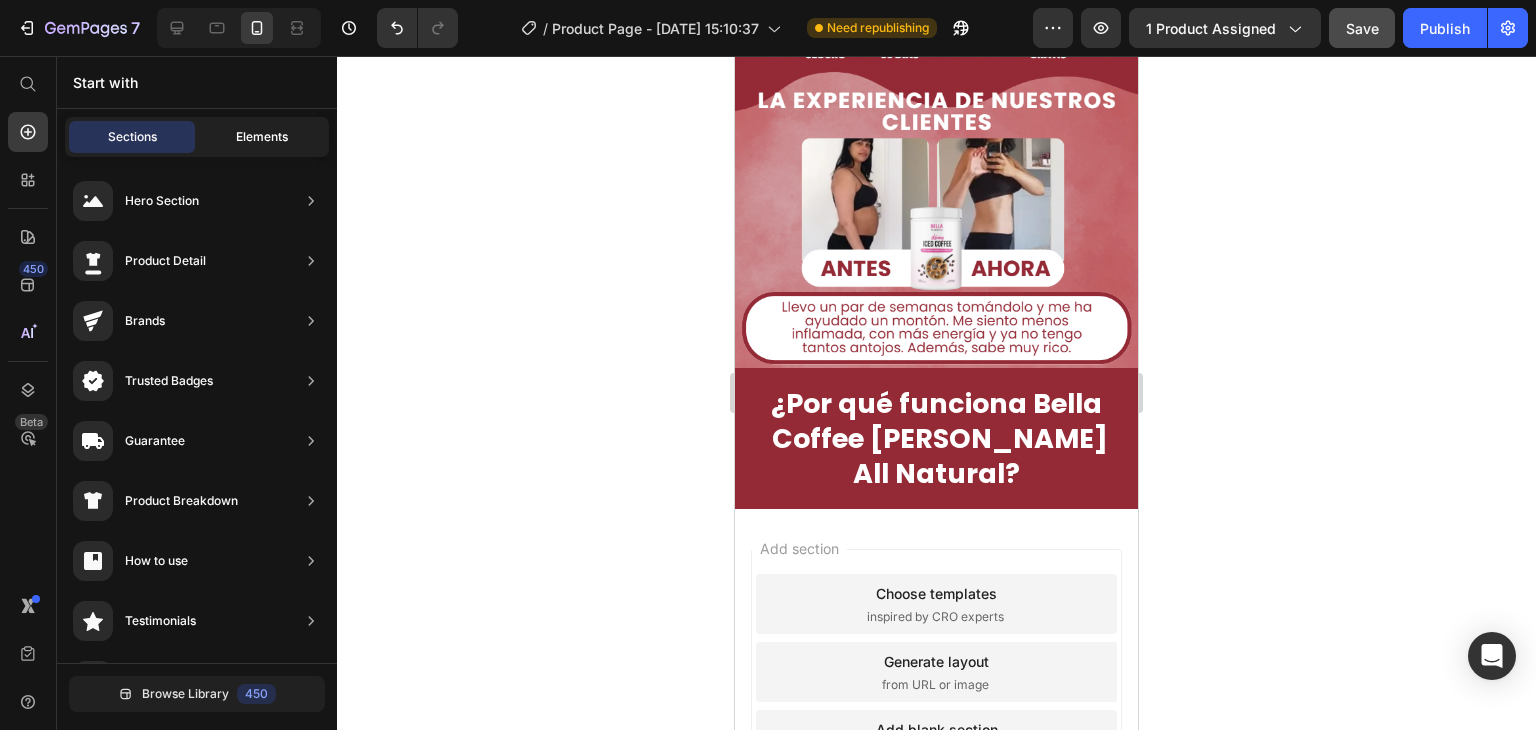 click on "Elements" 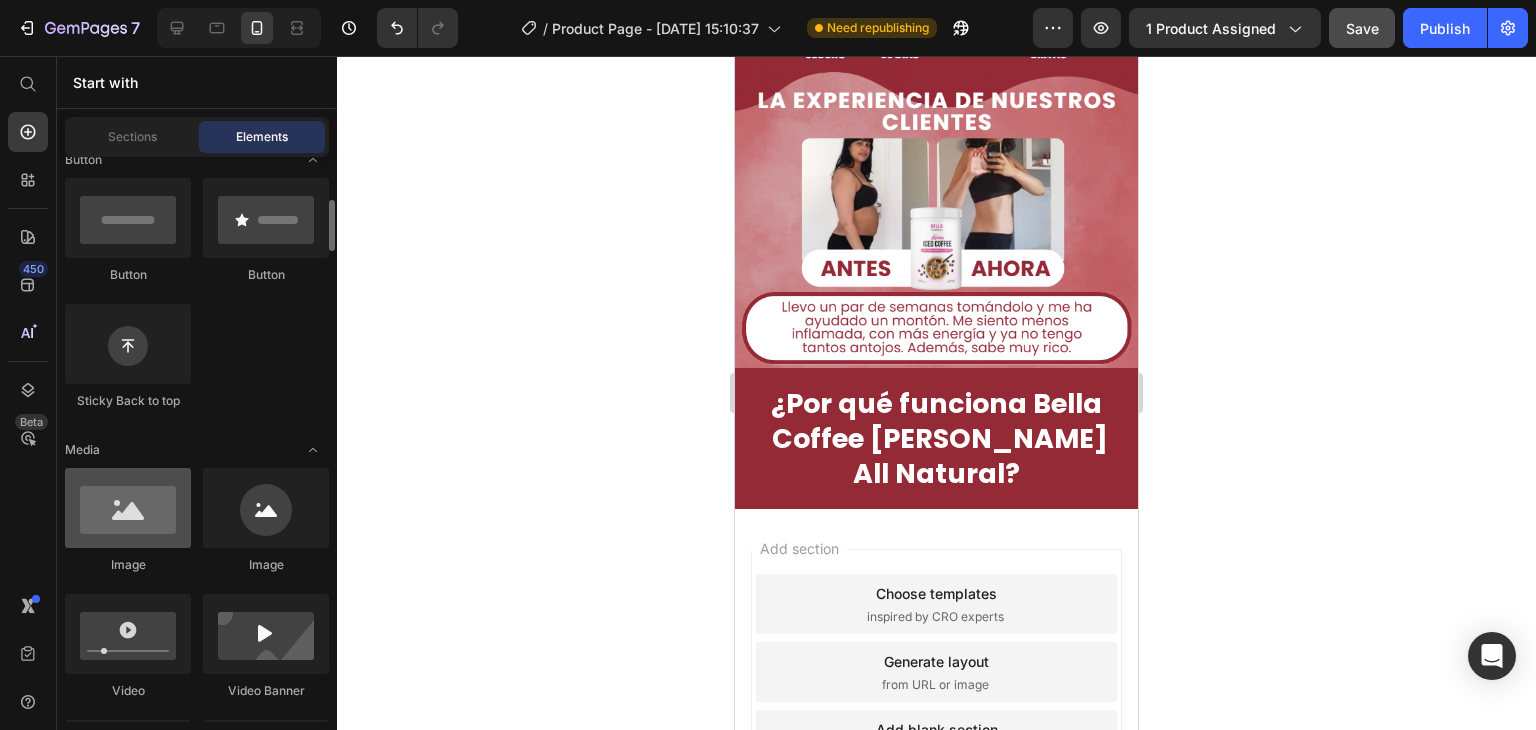 scroll, scrollTop: 478, scrollLeft: 0, axis: vertical 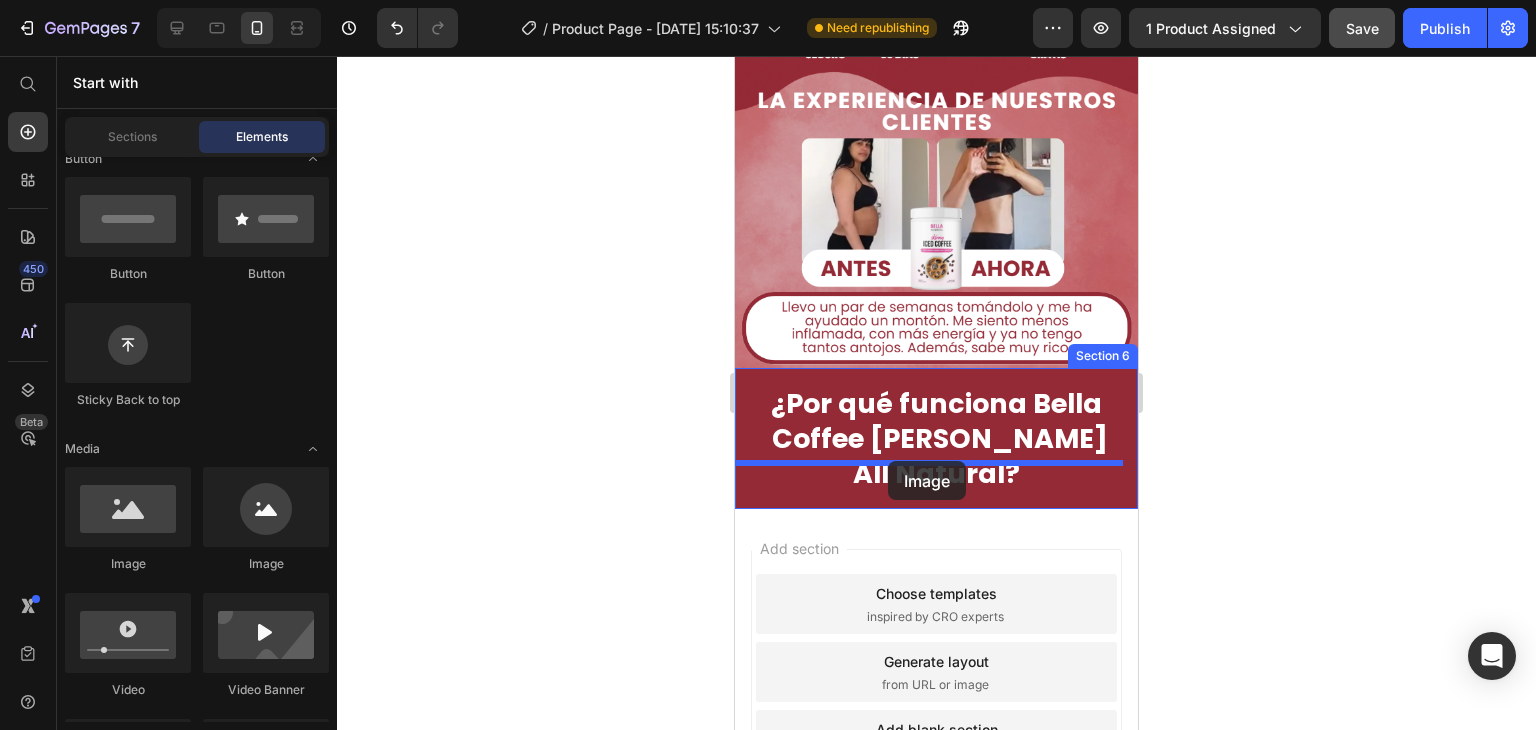drag, startPoint x: 1207, startPoint y: 577, endPoint x: 887, endPoint y: 463, distance: 339.69986 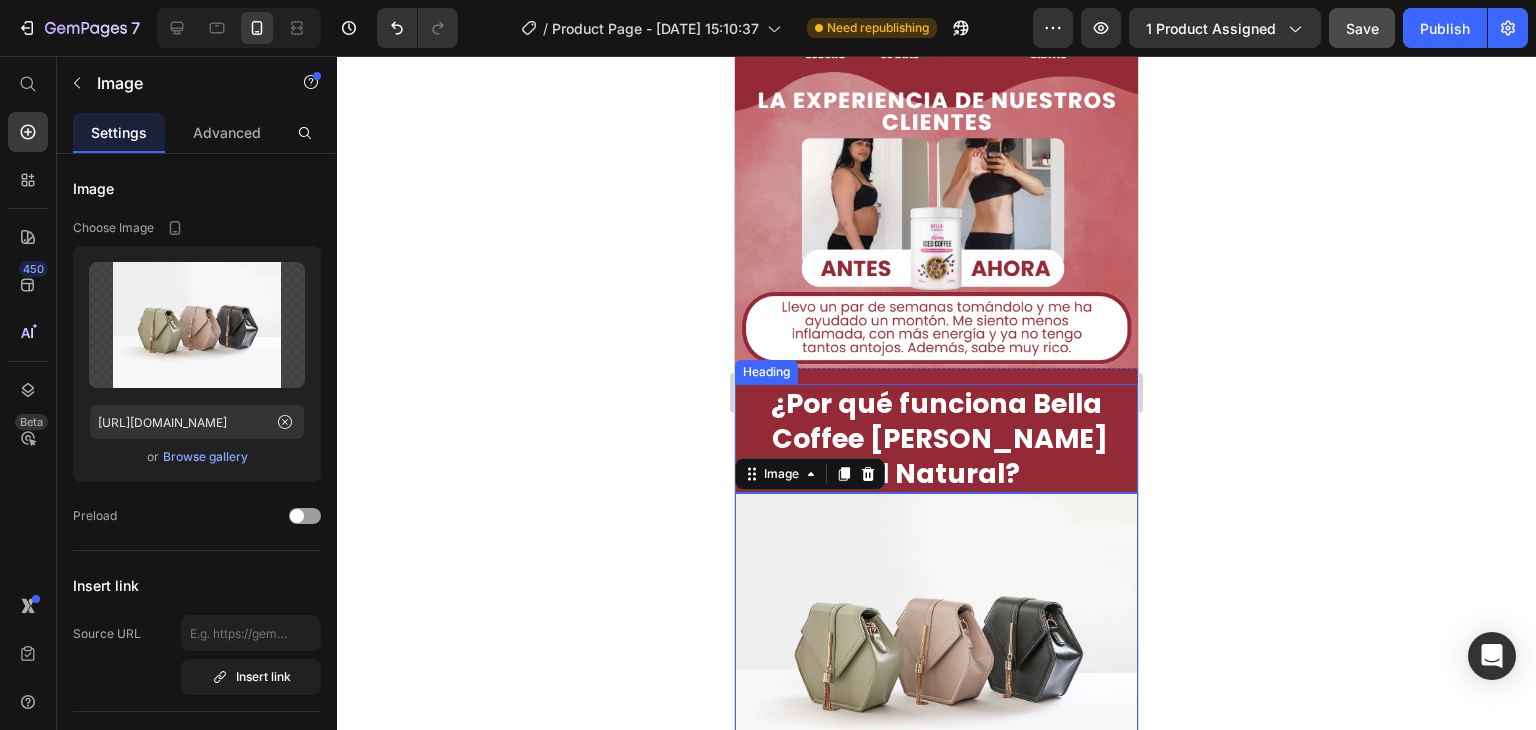 click on "⁠⁠⁠⁠⁠⁠⁠ ¿Por qué funciona Bella  Coffee [PERSON_NAME] All Natural?" at bounding box center (936, 438) 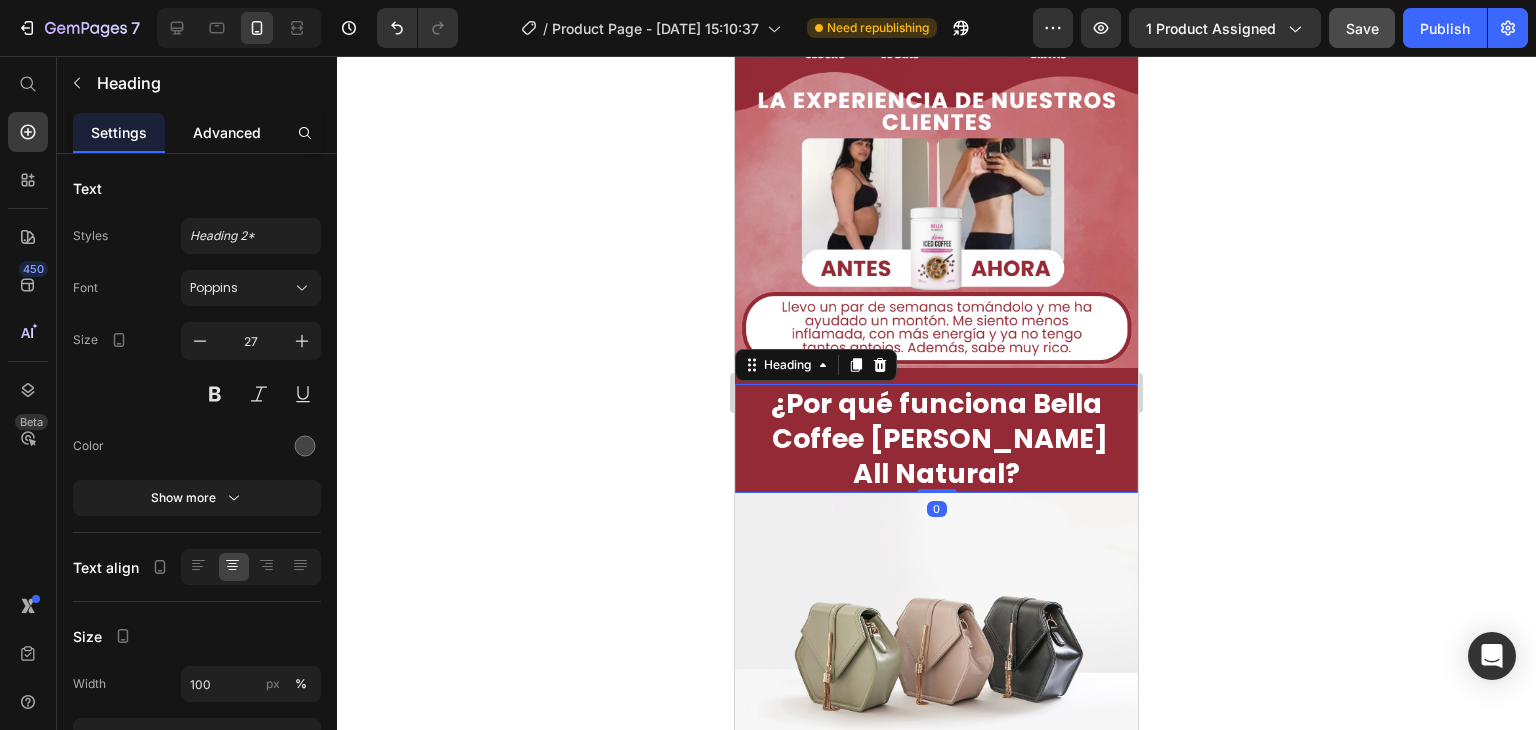 click on "Advanced" at bounding box center [227, 132] 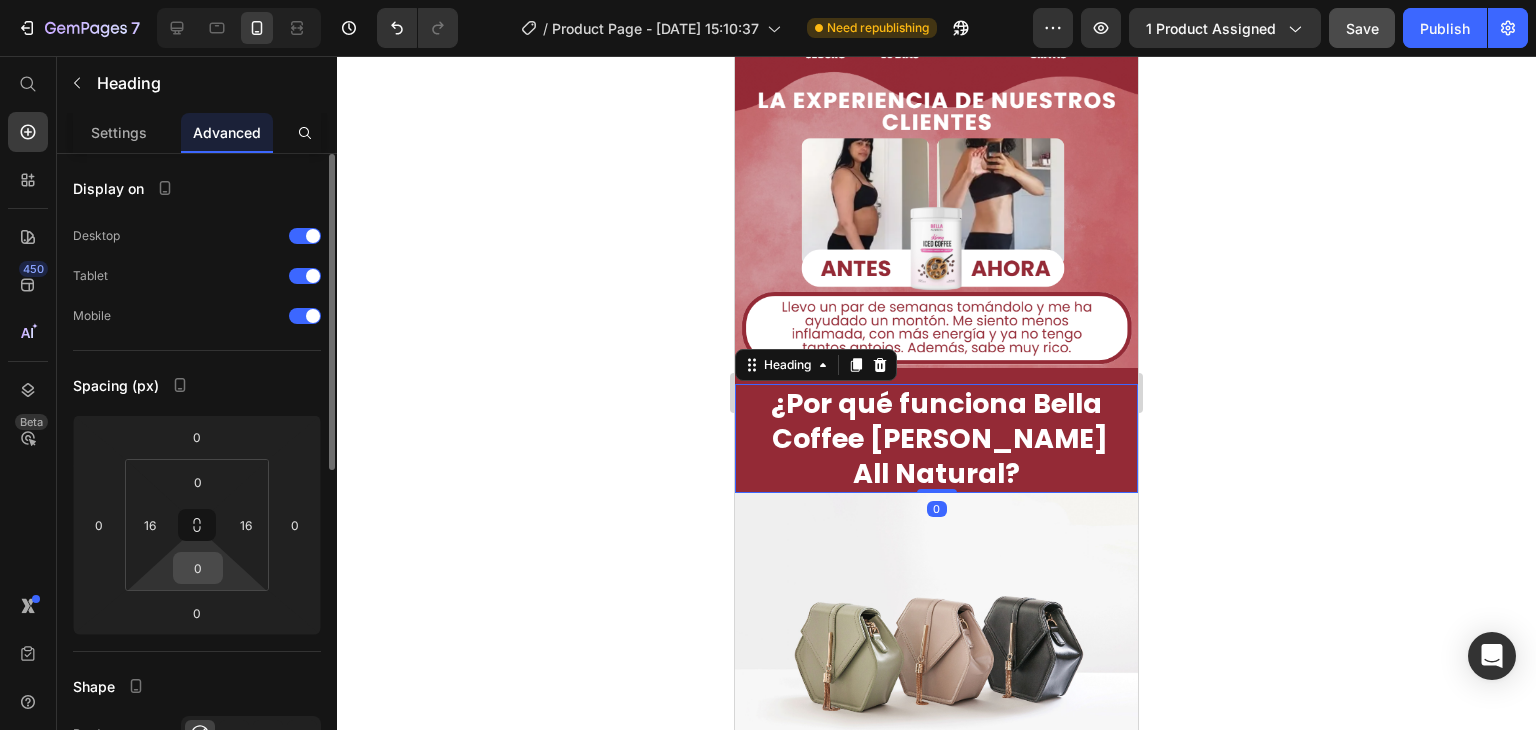 click on "0" at bounding box center (198, 568) 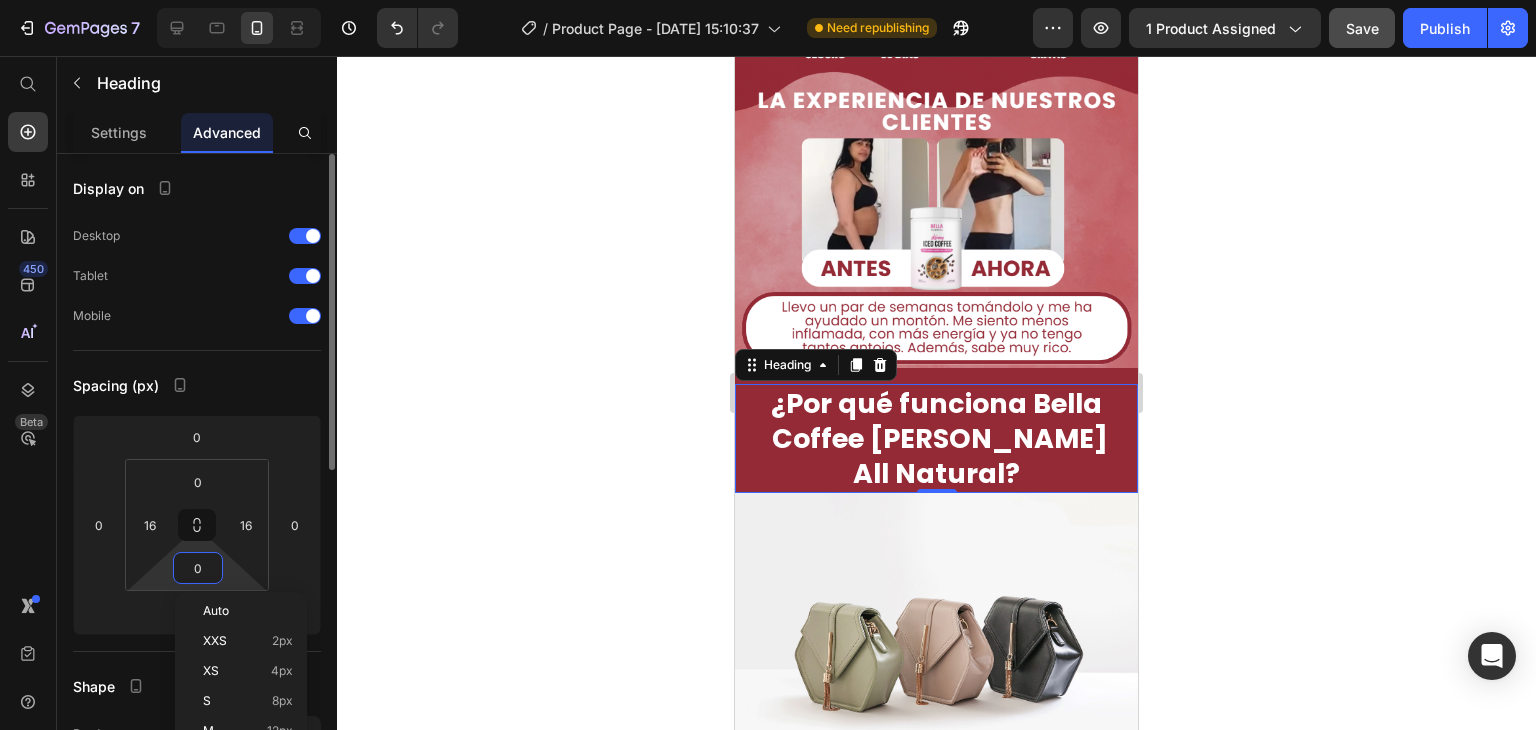 type on "8" 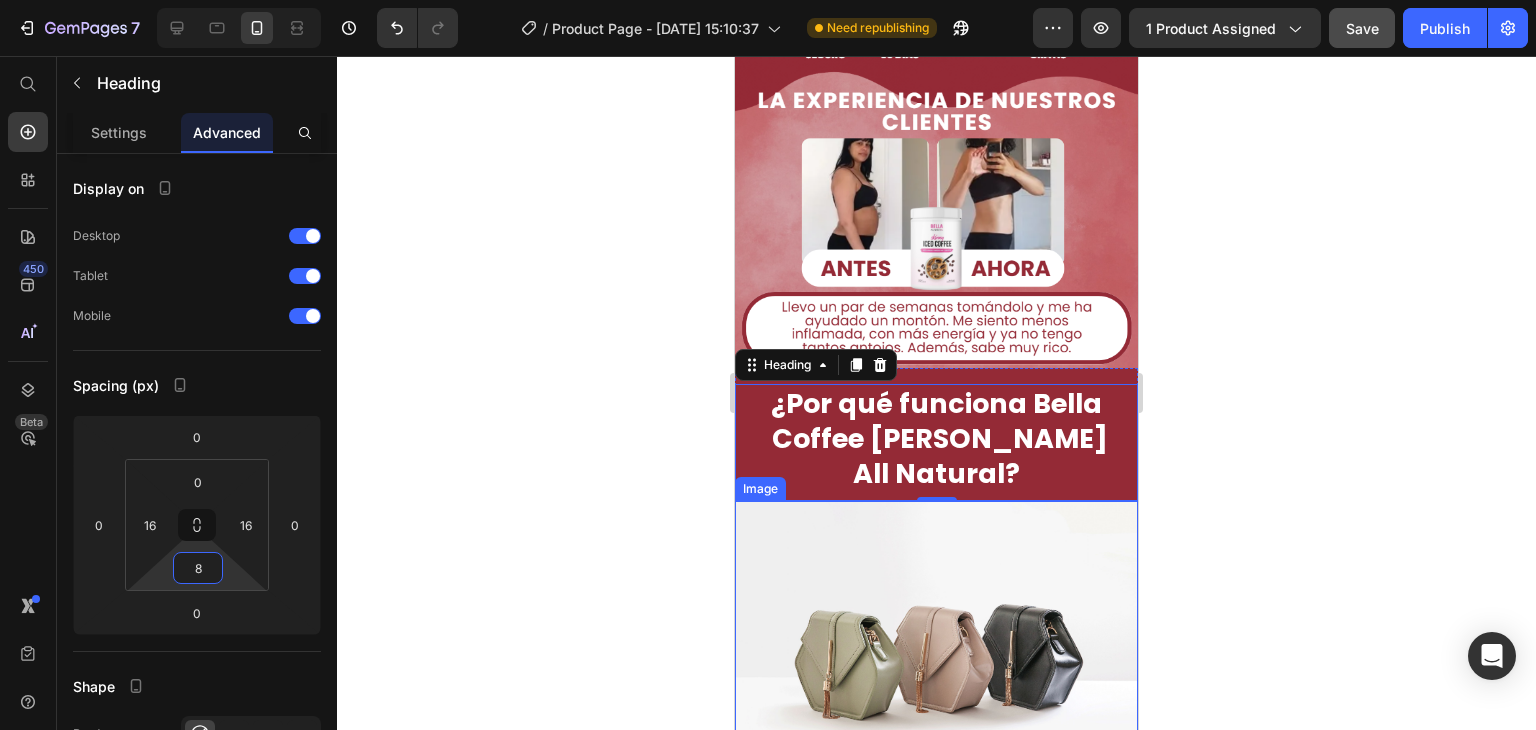 click at bounding box center [936, 652] 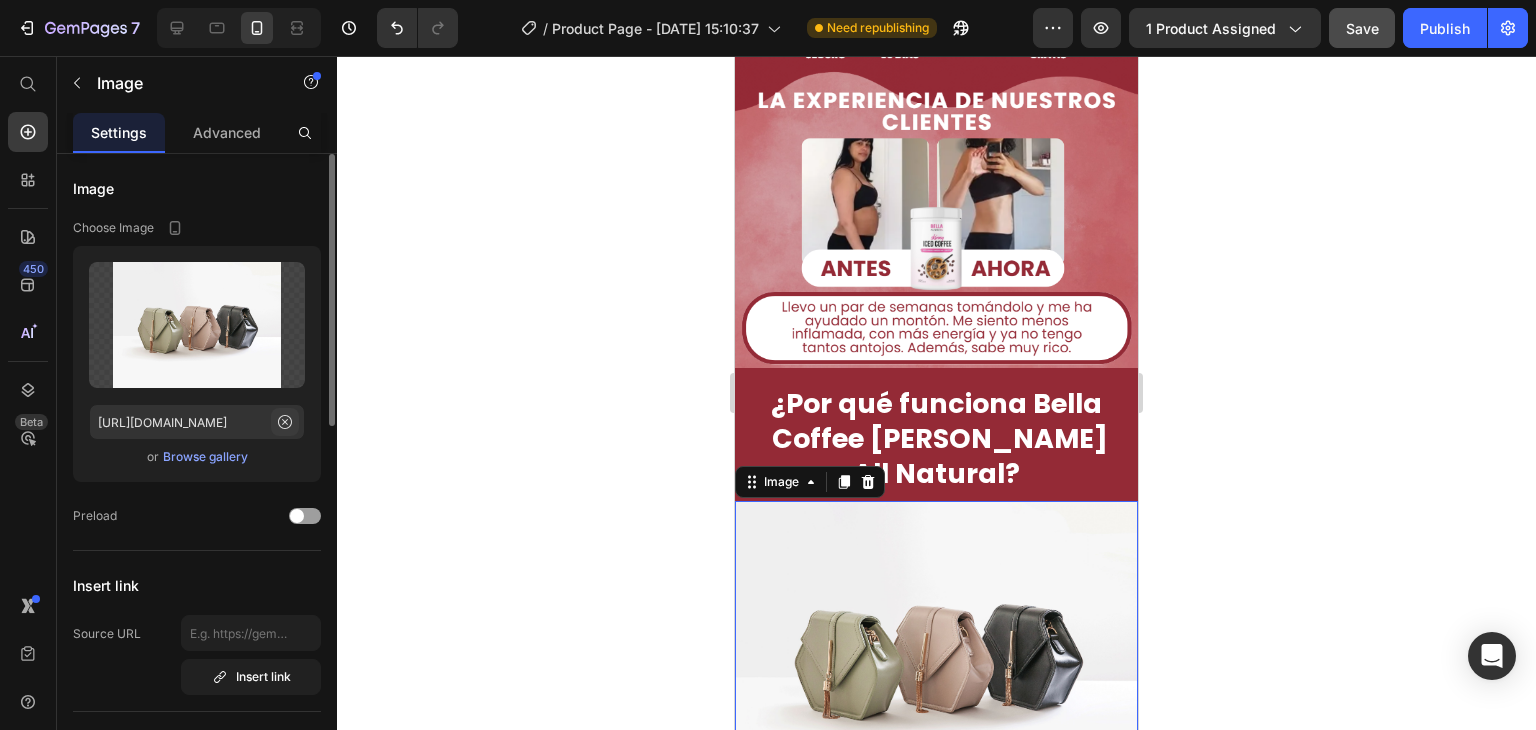 click 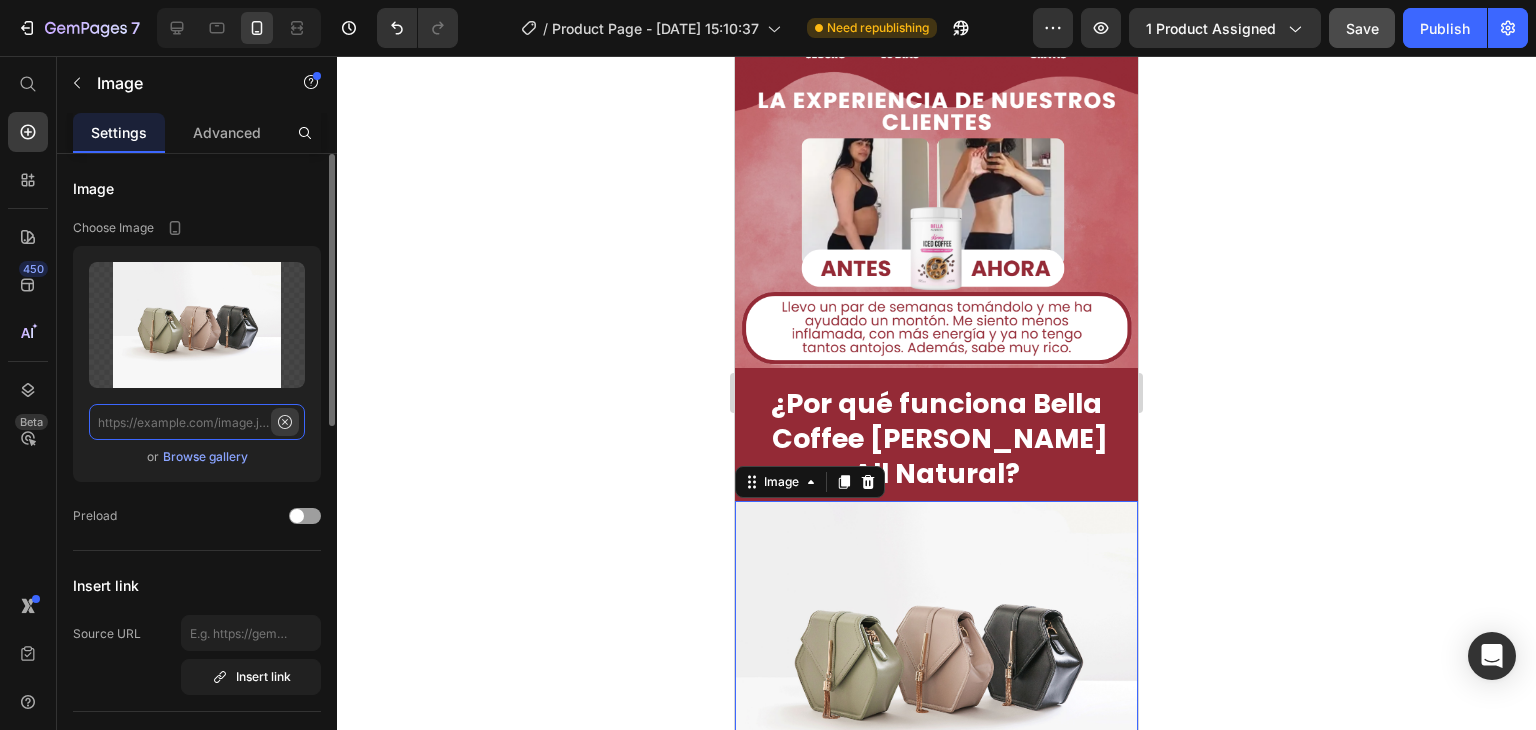 scroll, scrollTop: 0, scrollLeft: 0, axis: both 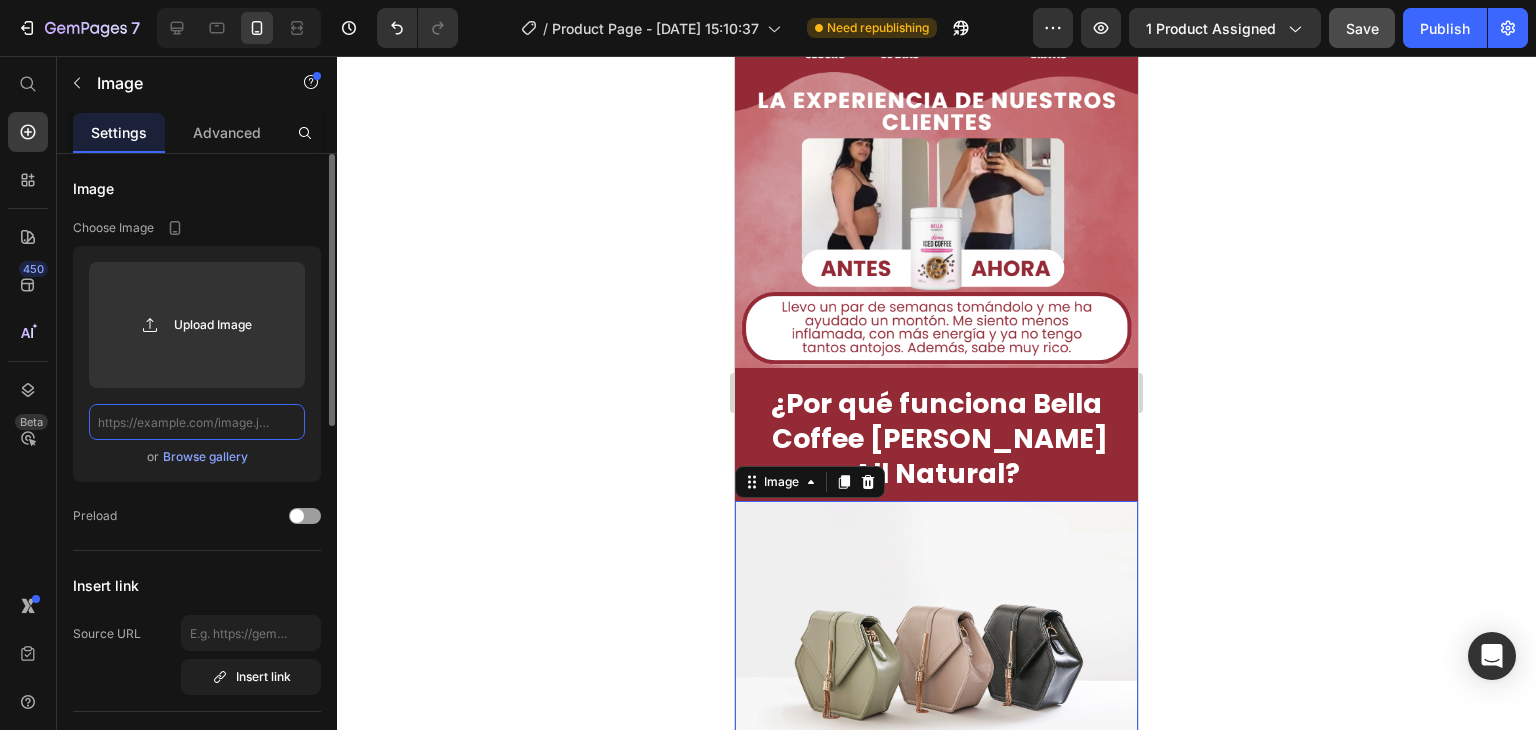 paste on "[URL][DOMAIN_NAME]" 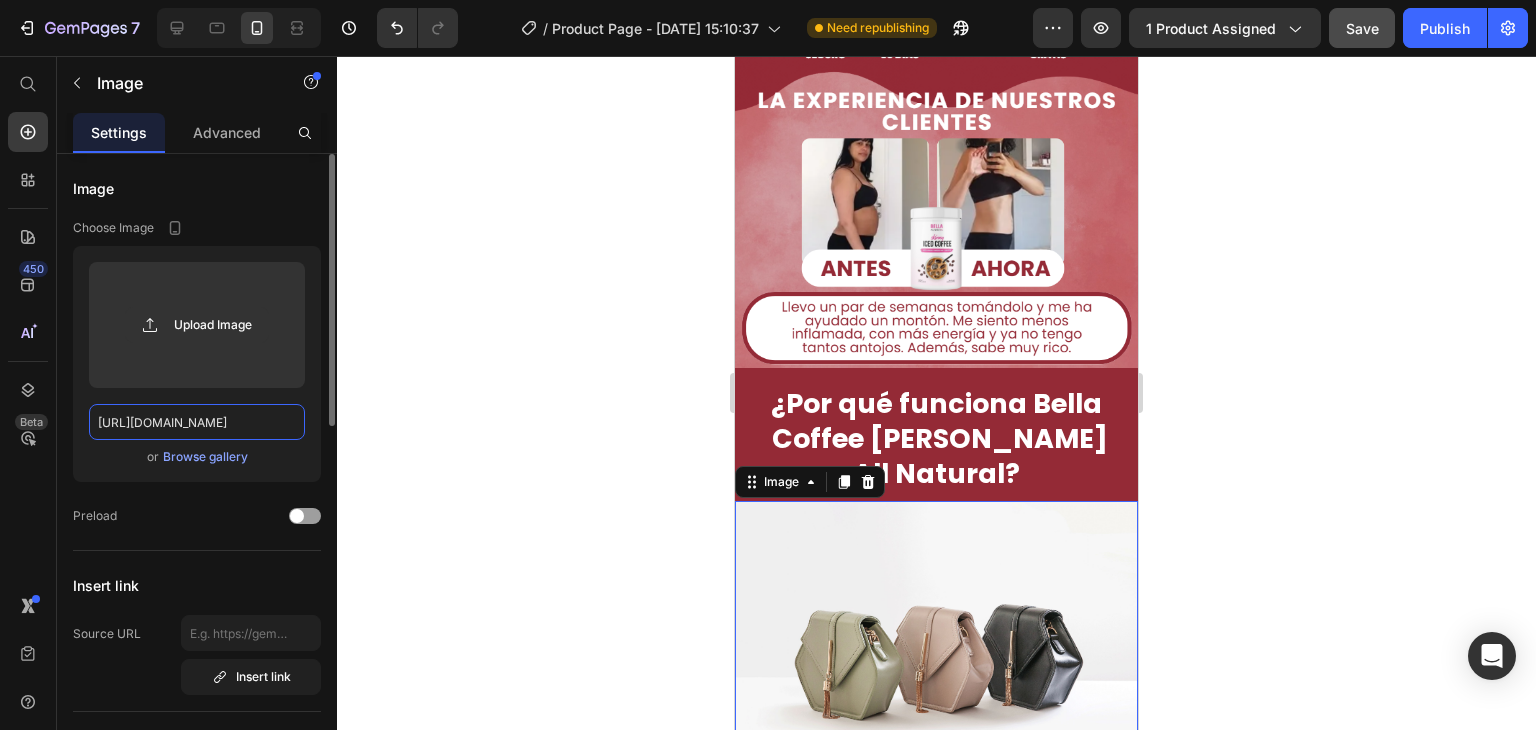 scroll, scrollTop: 0, scrollLeft: 937, axis: horizontal 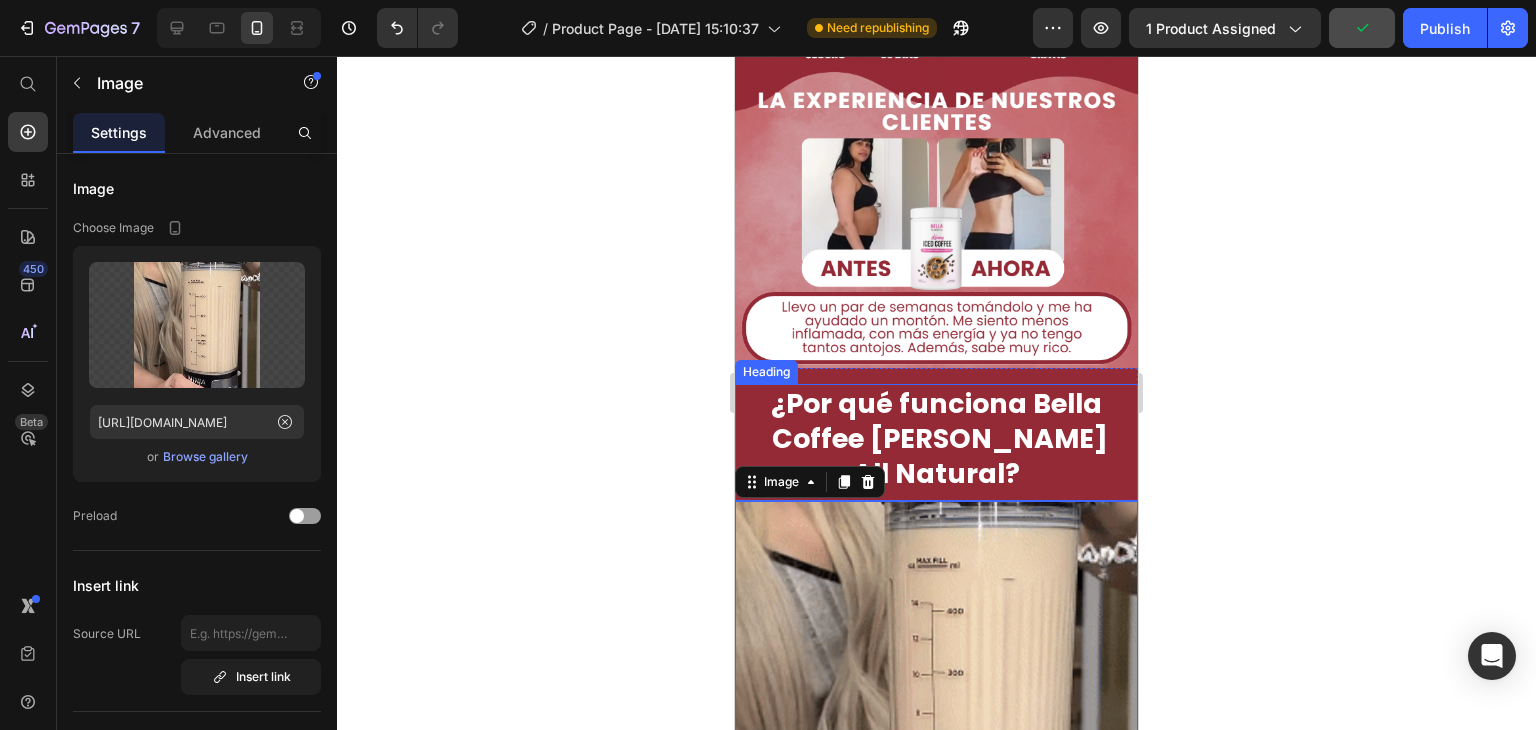 click on "¿Por qué funciona Bella  Coffee [PERSON_NAME] All Natural?" at bounding box center (937, 438) 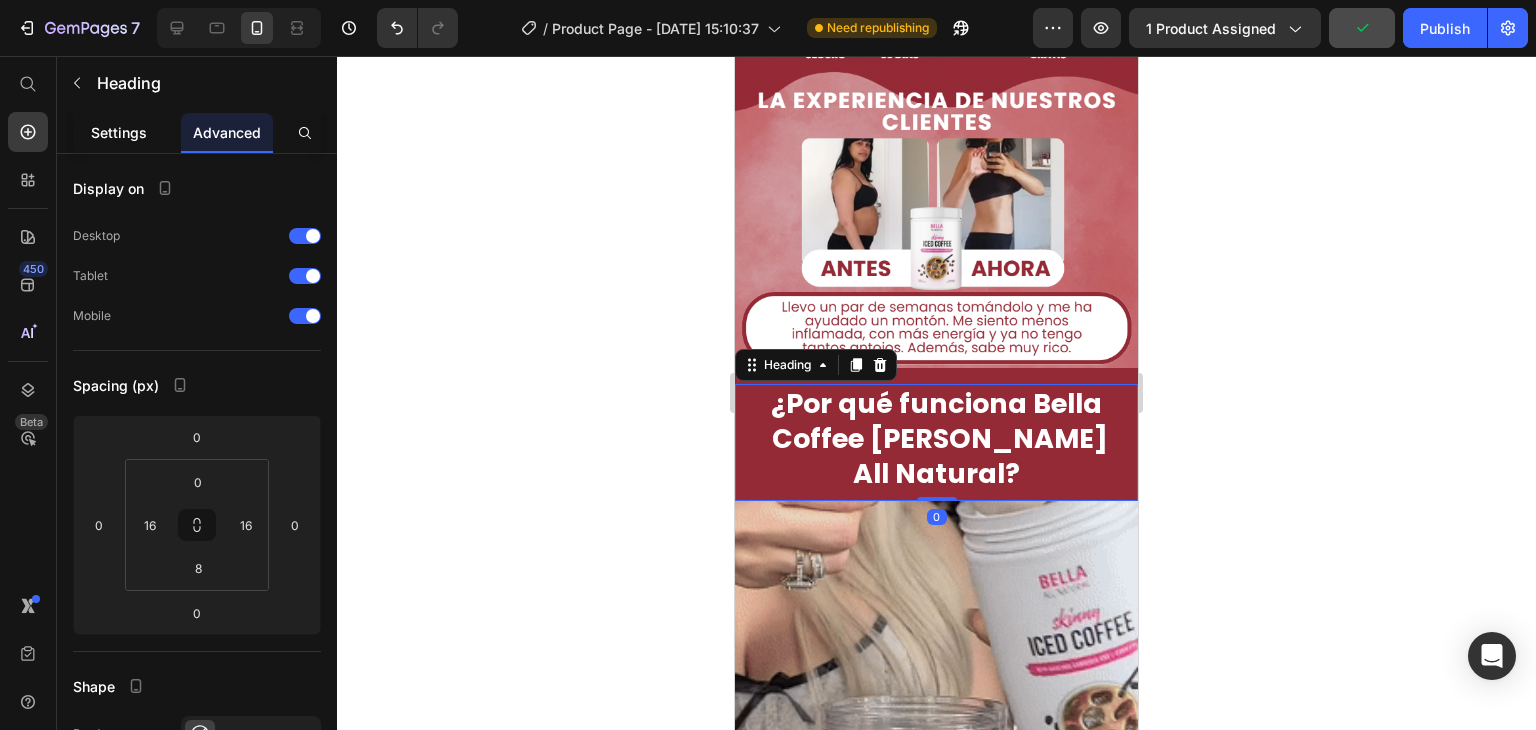 click on "Settings" at bounding box center (119, 132) 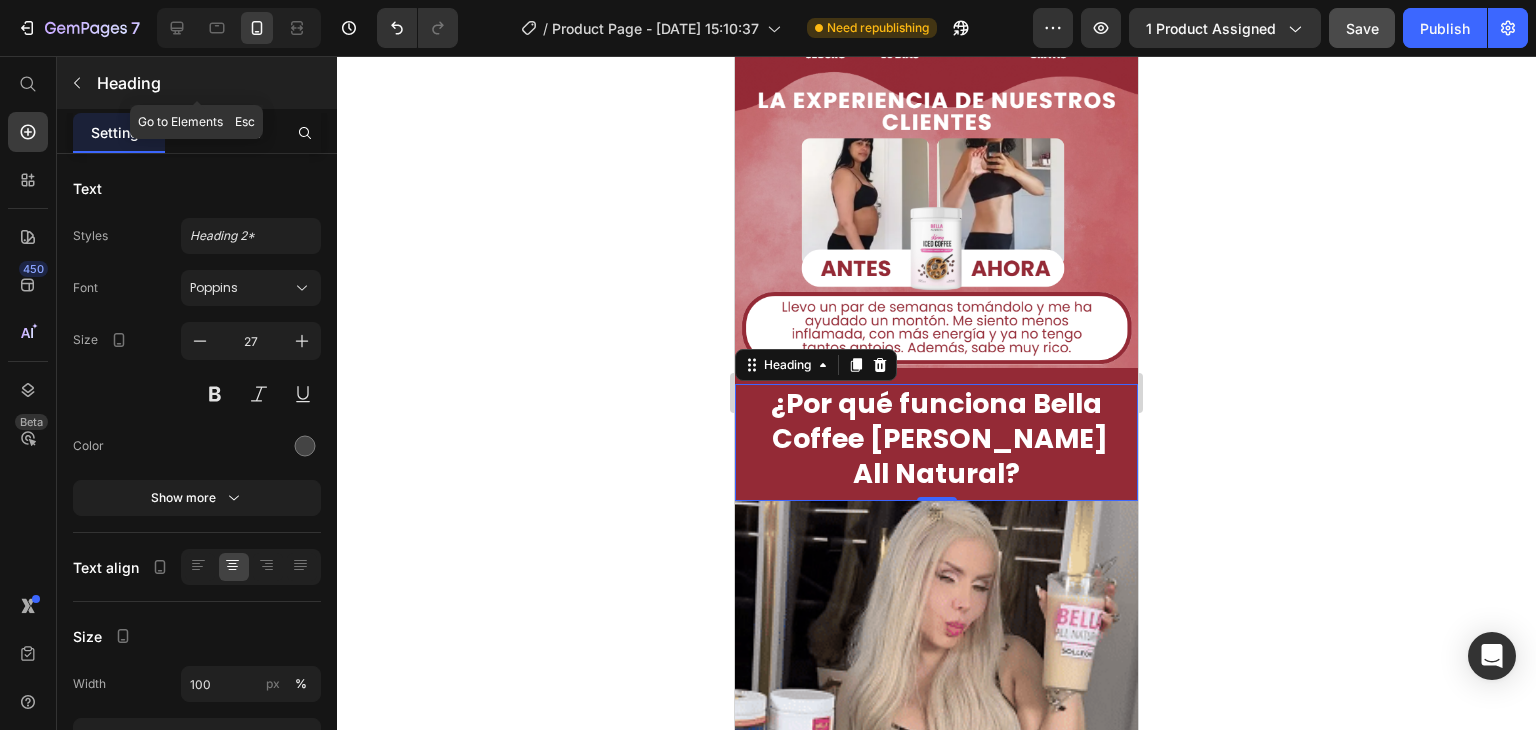 click 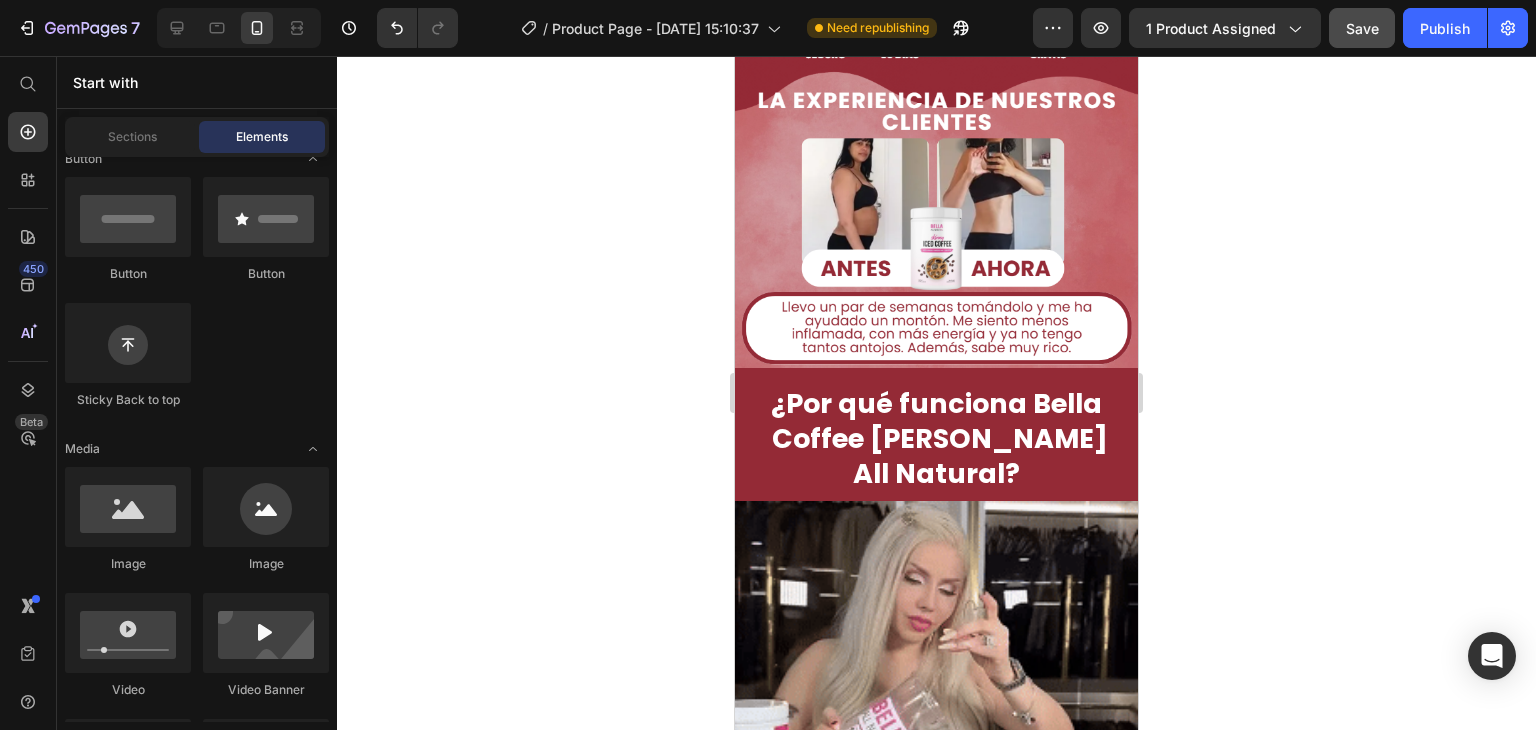 scroll, scrollTop: 178, scrollLeft: 0, axis: vertical 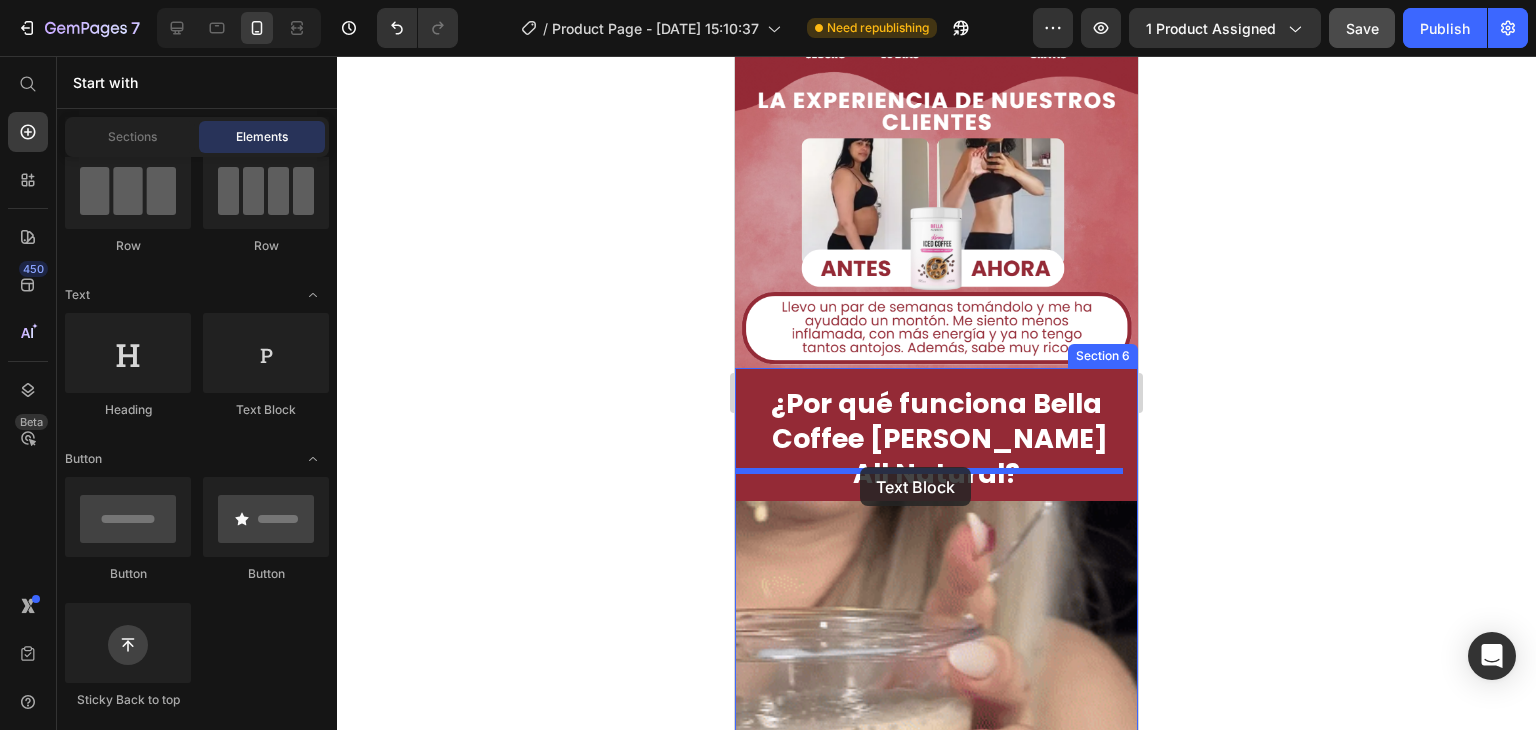 drag, startPoint x: 1003, startPoint y: 422, endPoint x: 860, endPoint y: 467, distance: 149.91331 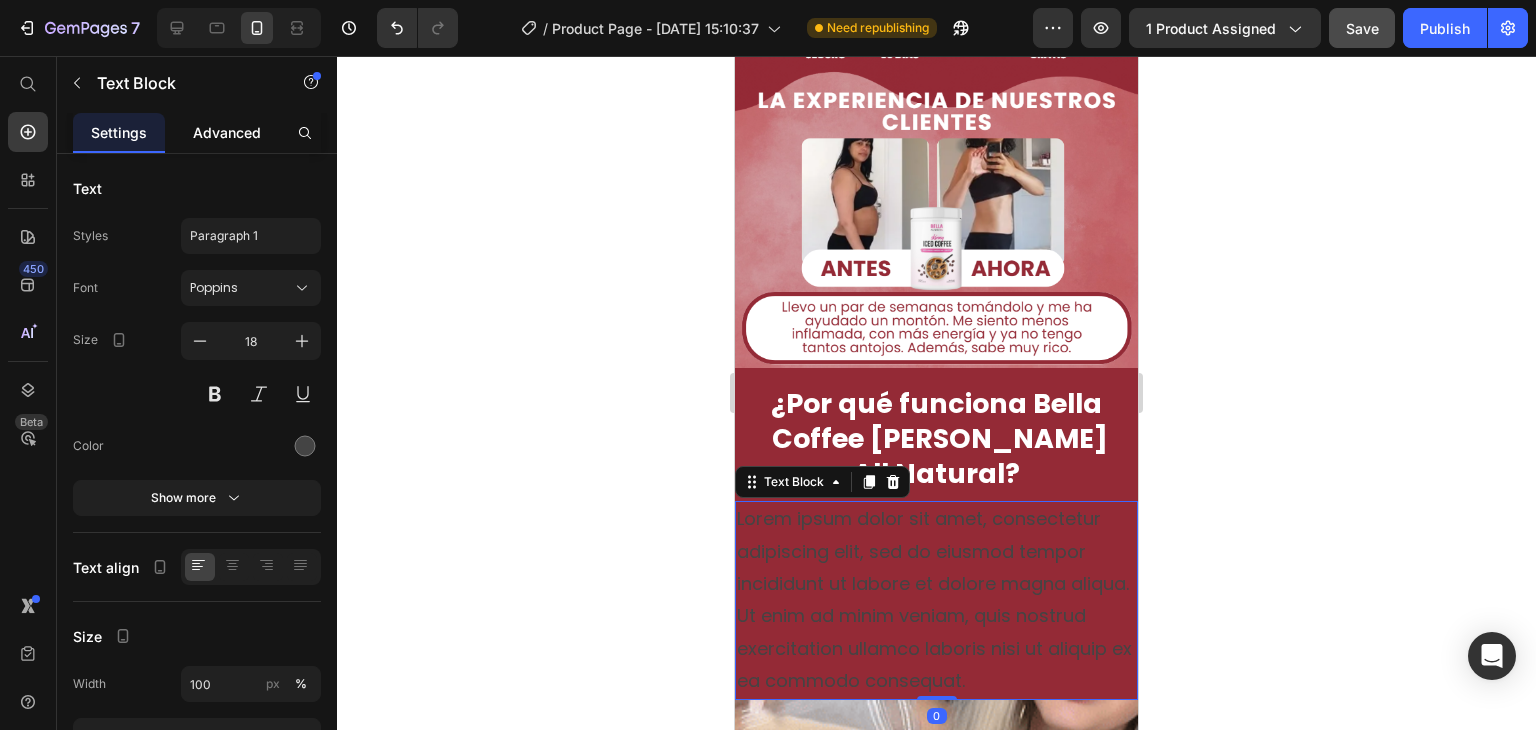 click on "Advanced" at bounding box center (227, 132) 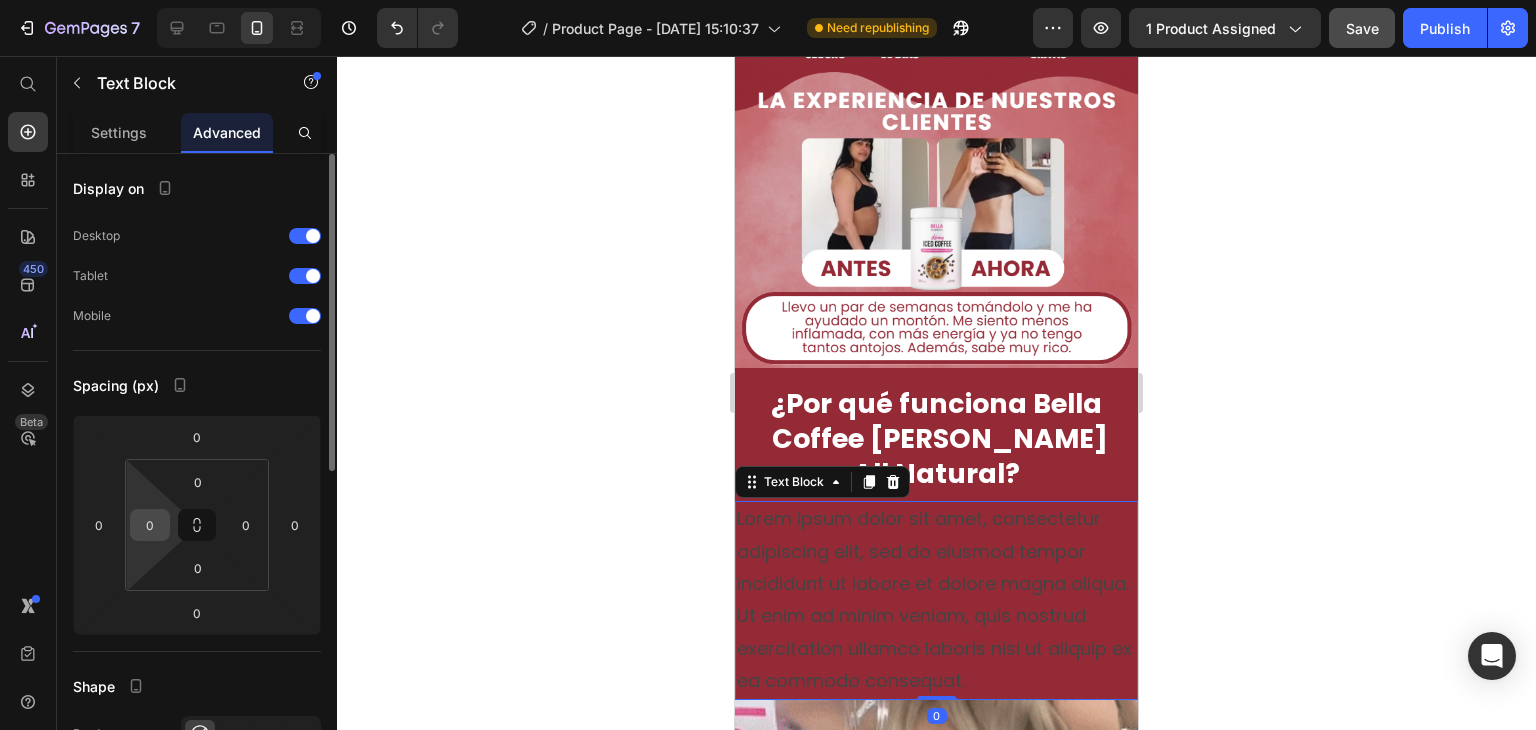 click on "0" at bounding box center (150, 525) 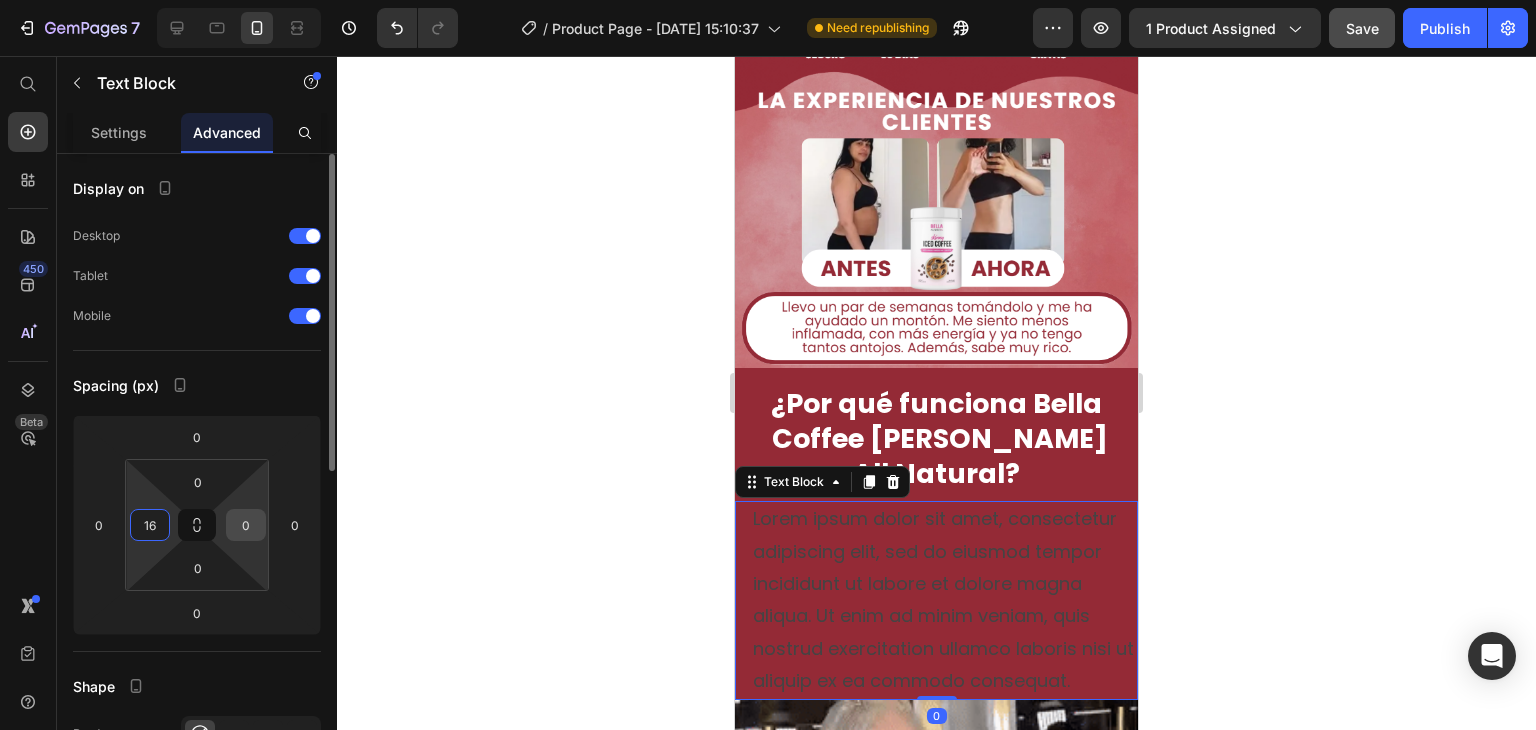 type on "16" 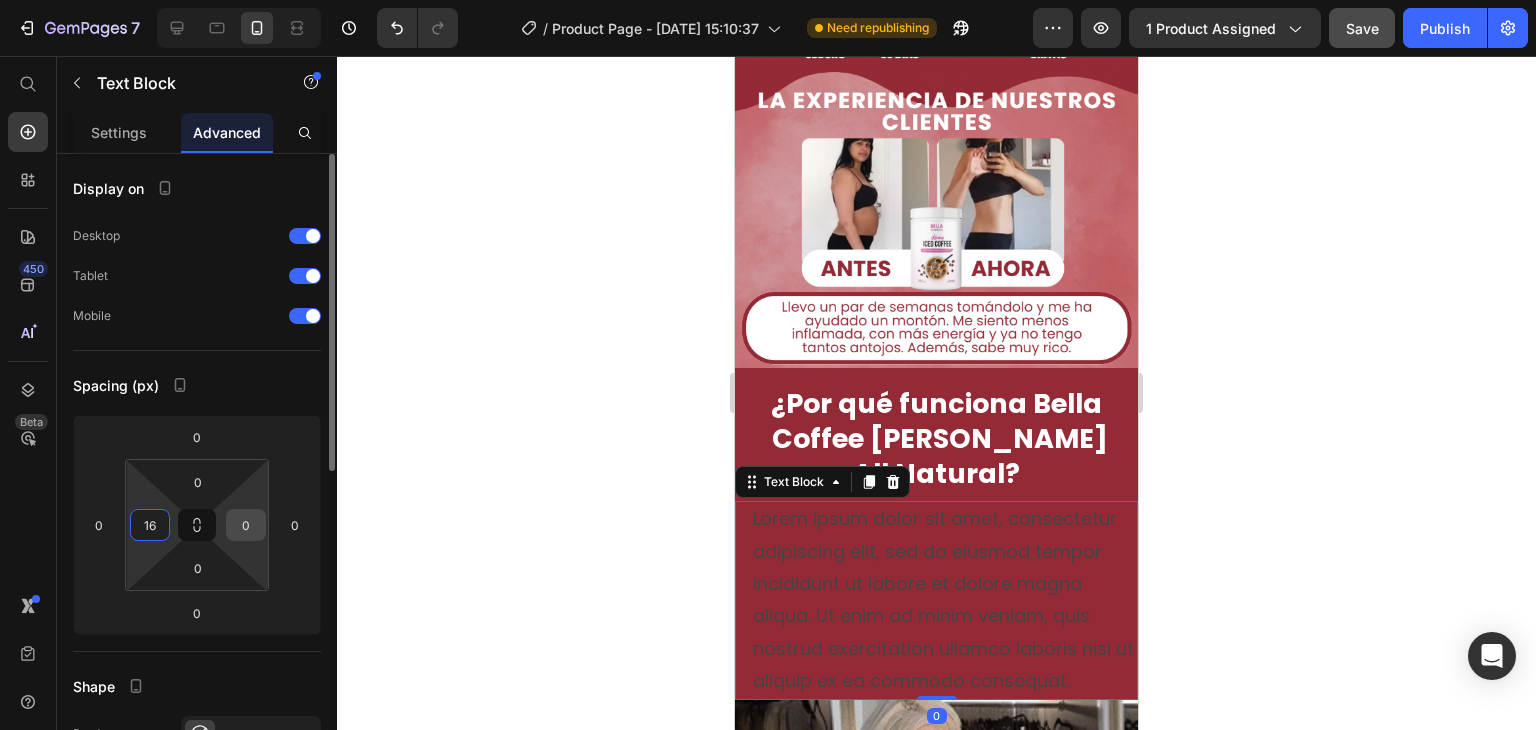 click on "0" at bounding box center (246, 525) 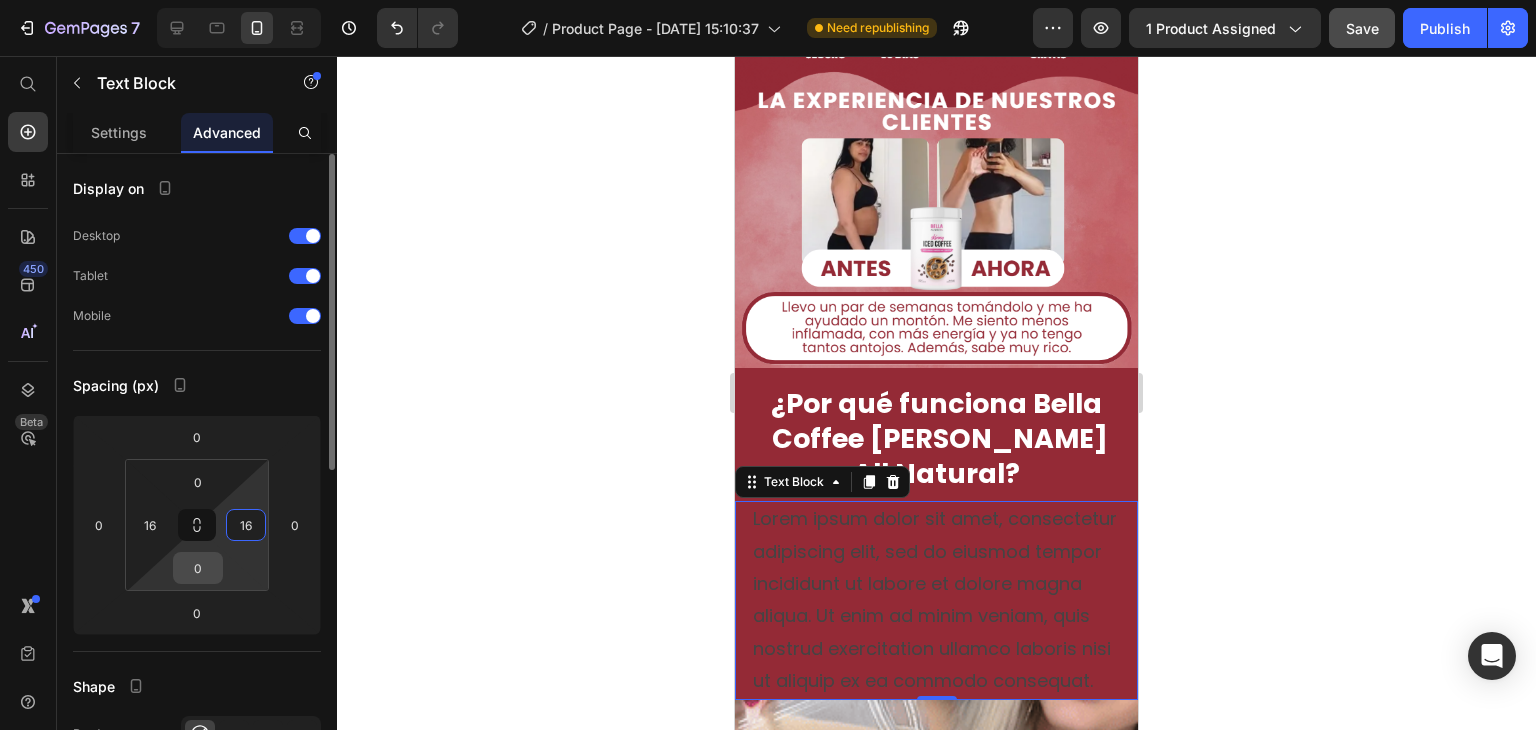 type on "16" 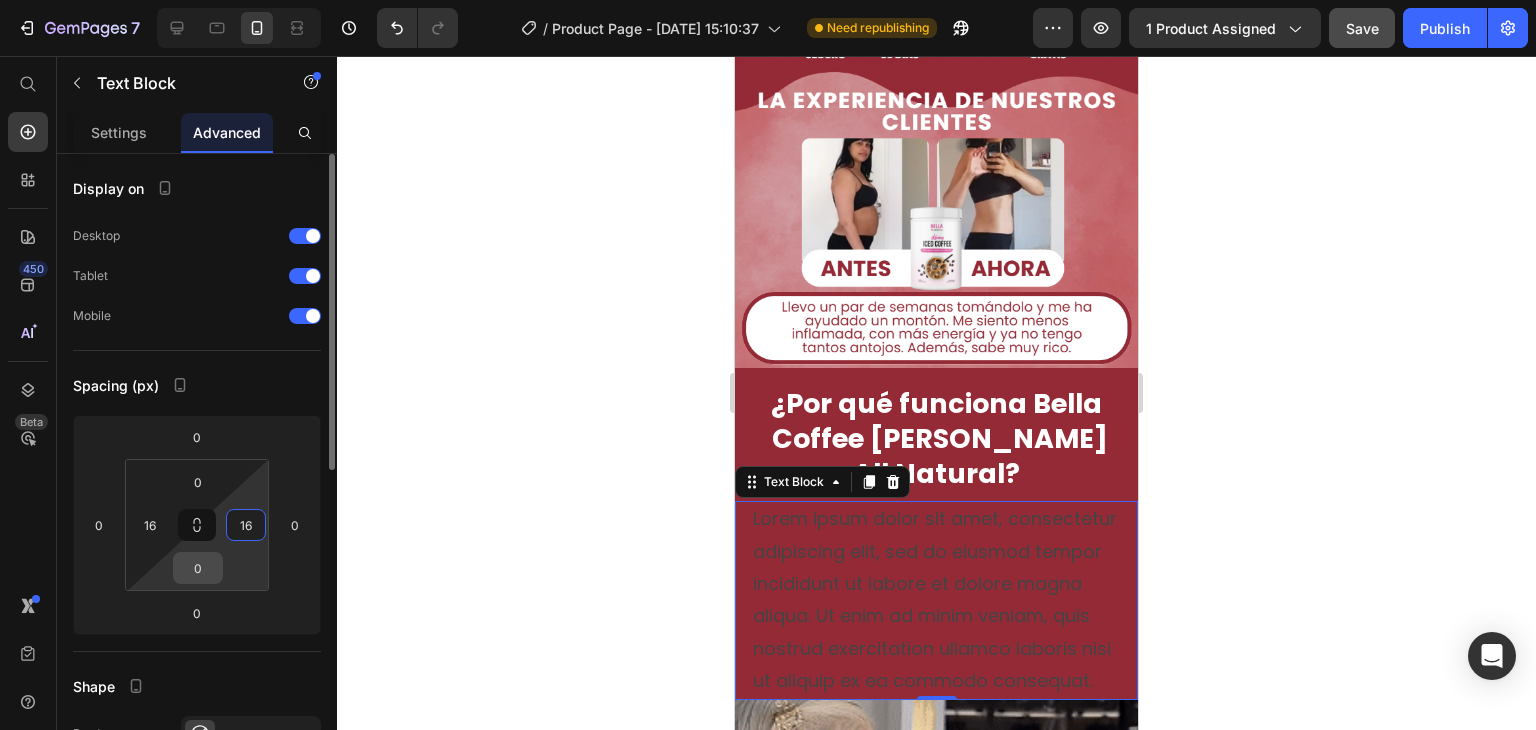 click on "0" at bounding box center [198, 568] 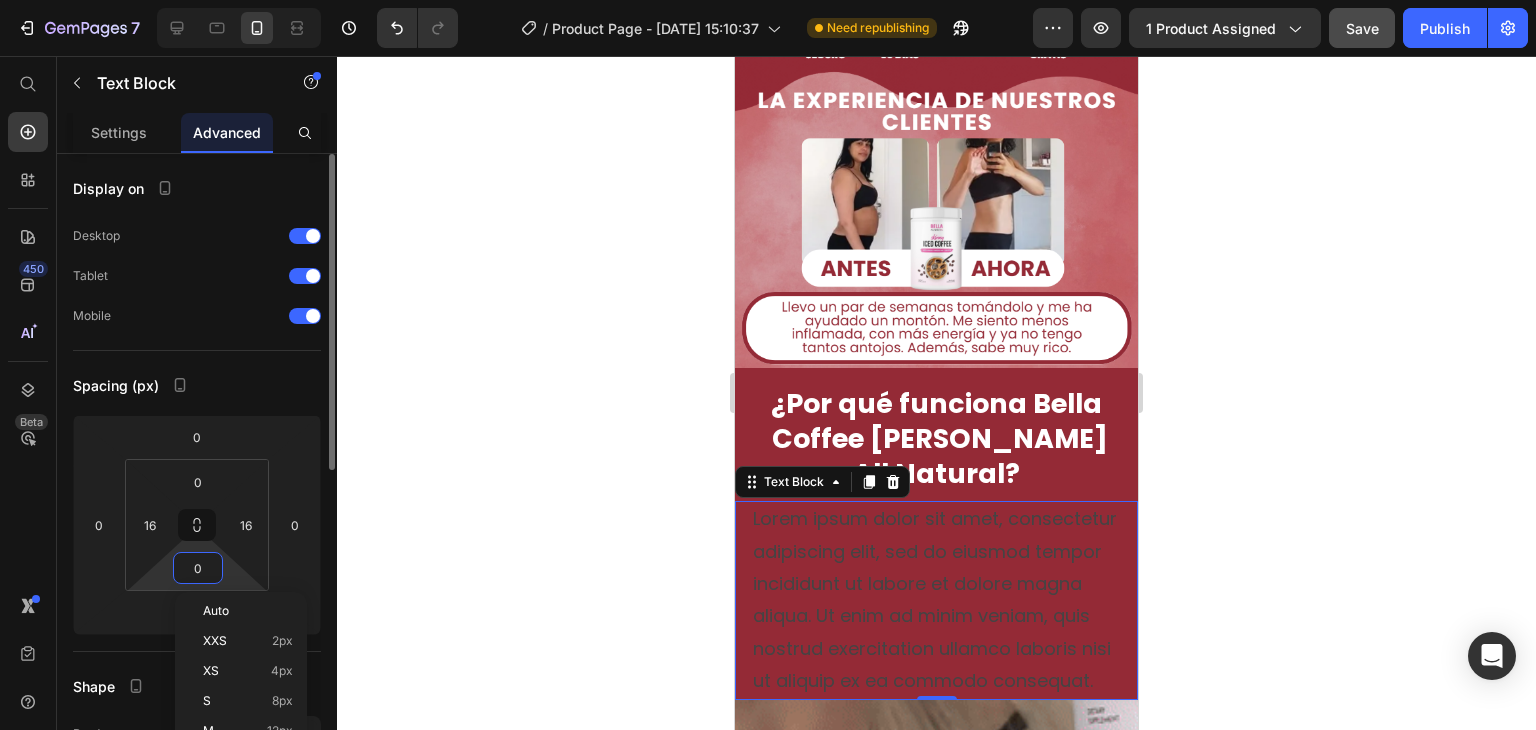 type on "8" 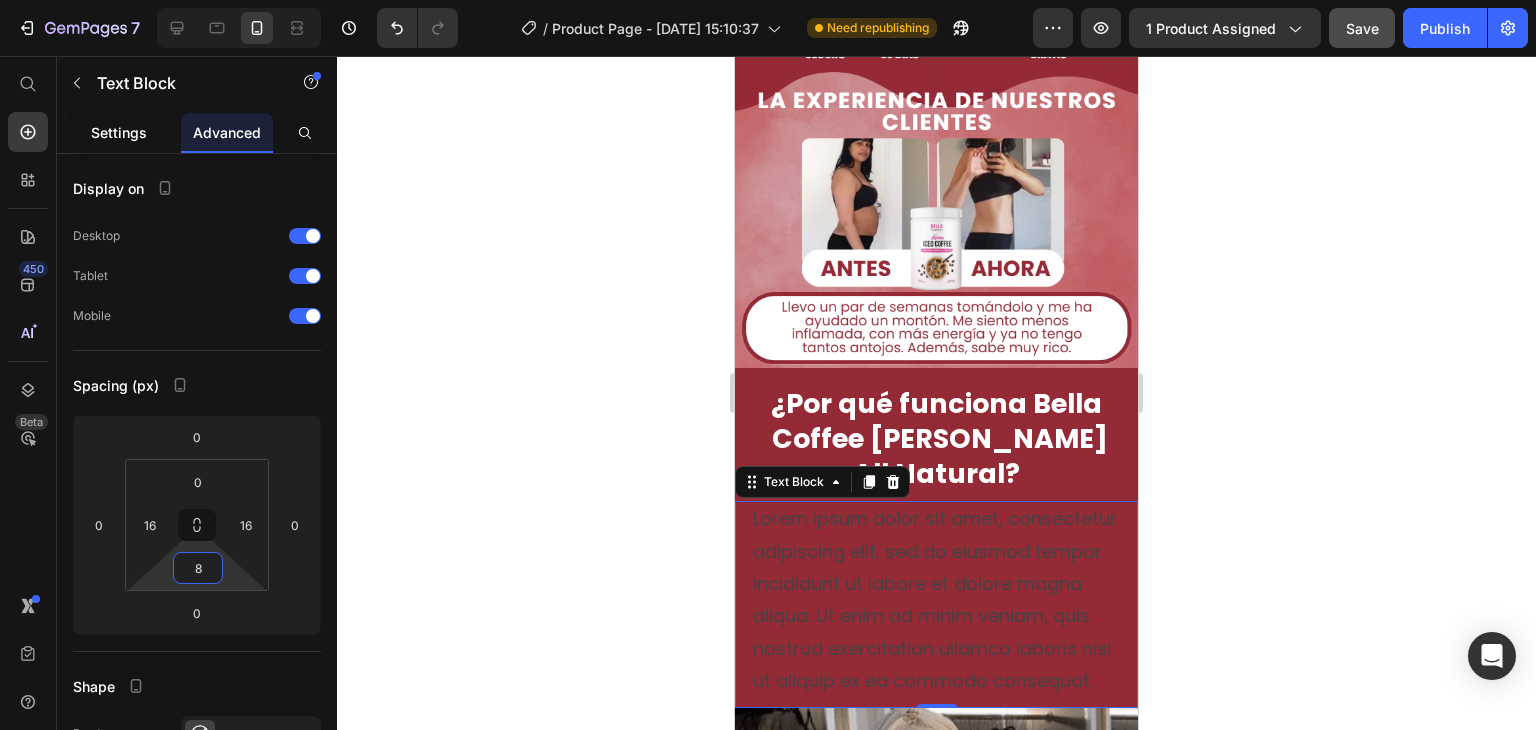 click on "Settings" at bounding box center (119, 132) 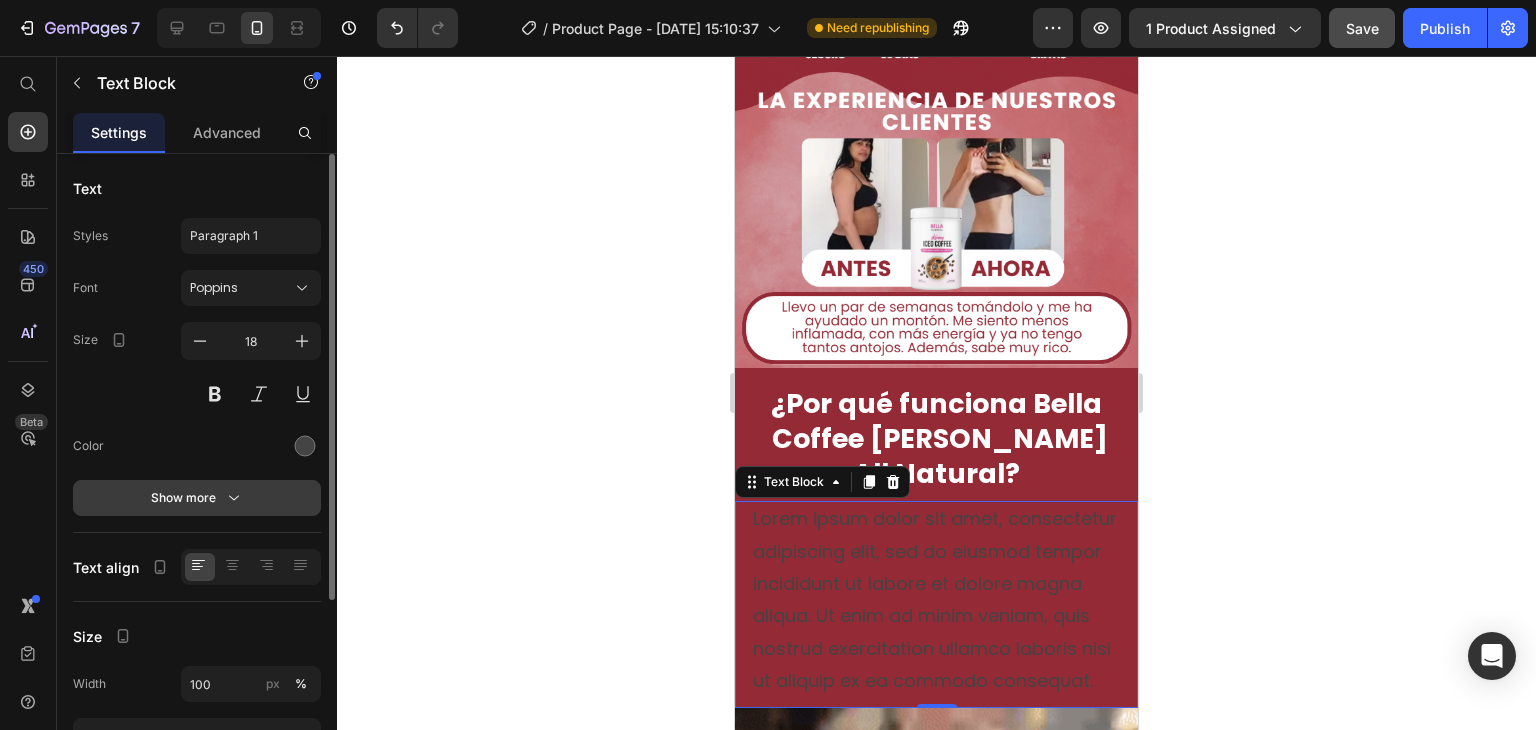 click on "Show more" at bounding box center (197, 498) 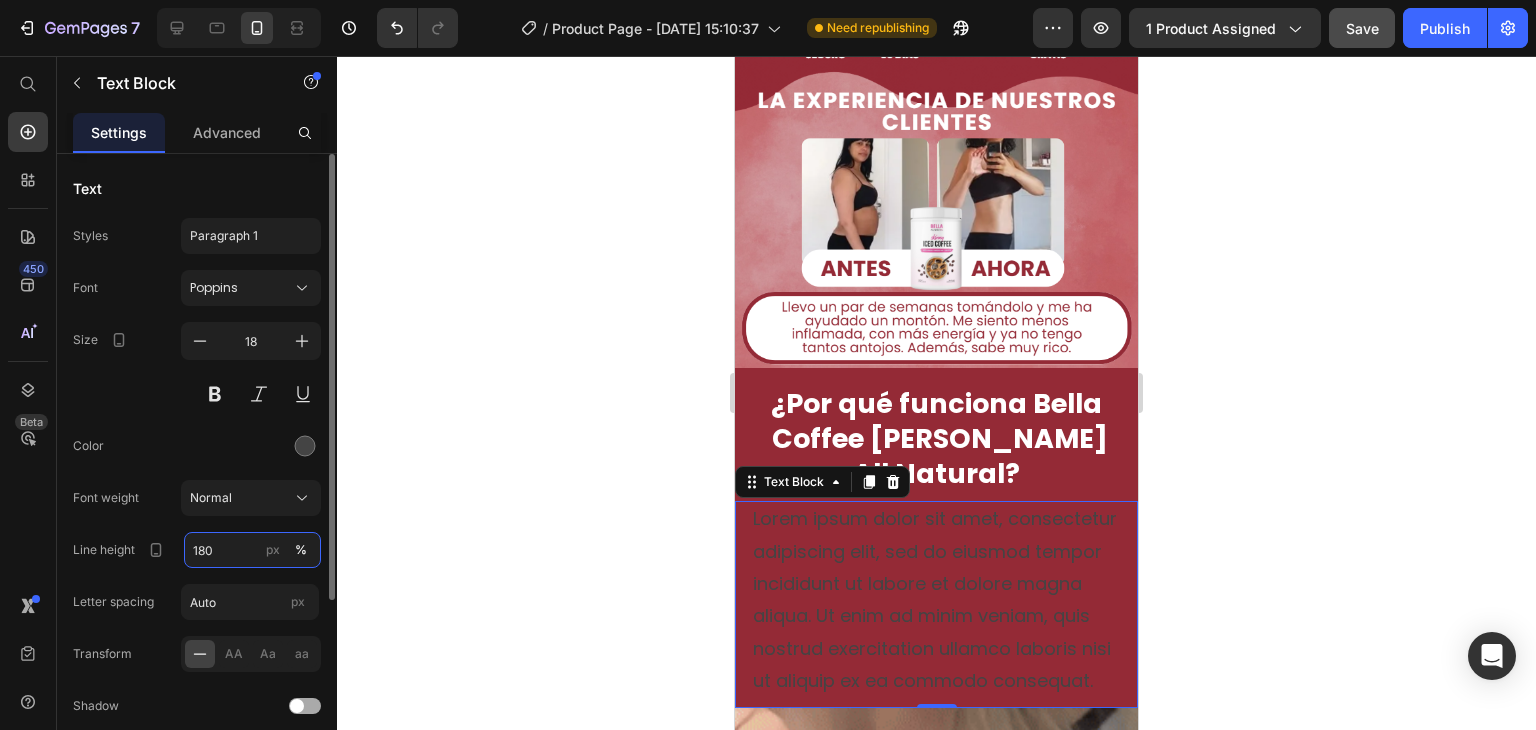 click on "180" at bounding box center [252, 550] 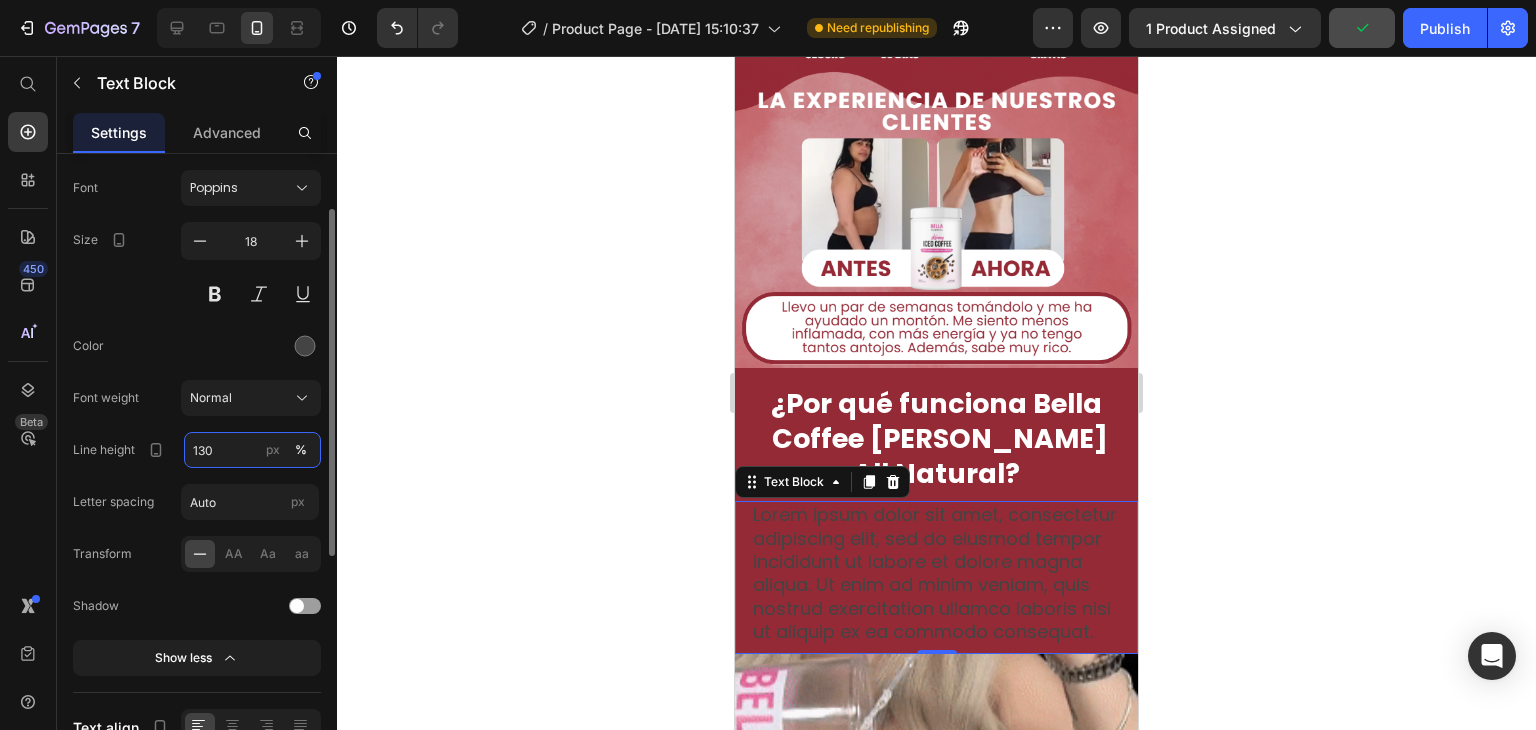 scroll, scrollTop: 200, scrollLeft: 0, axis: vertical 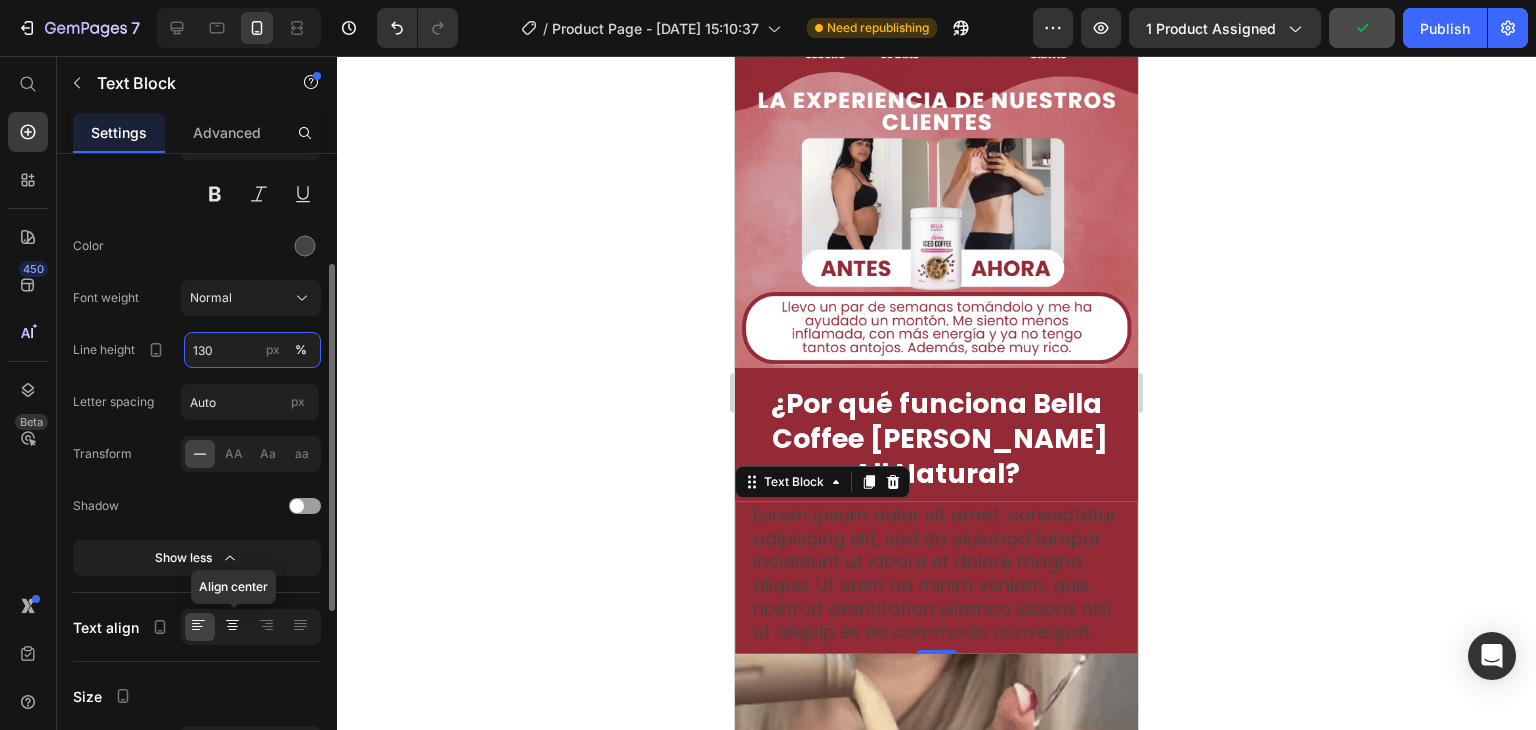 type on "130" 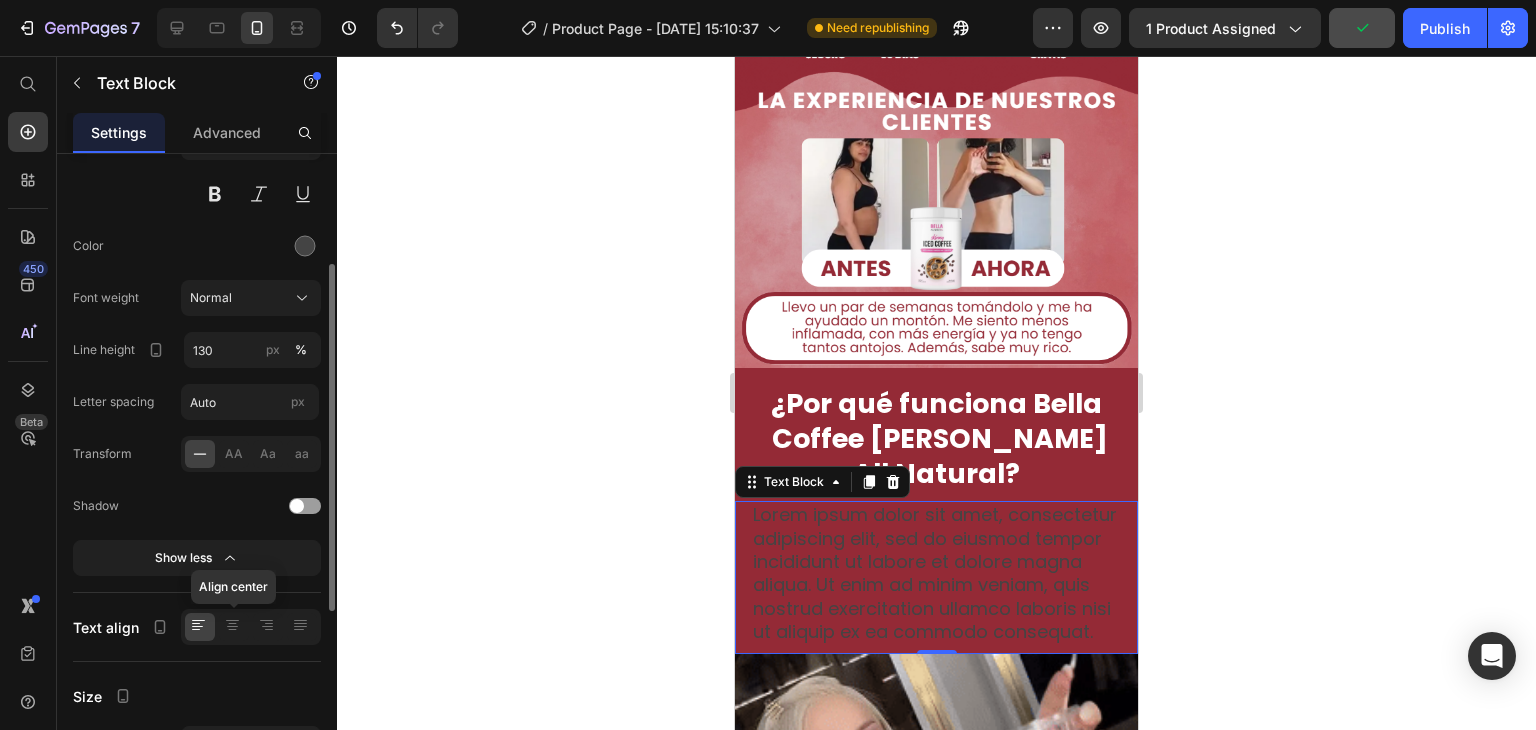 click on "Align center" 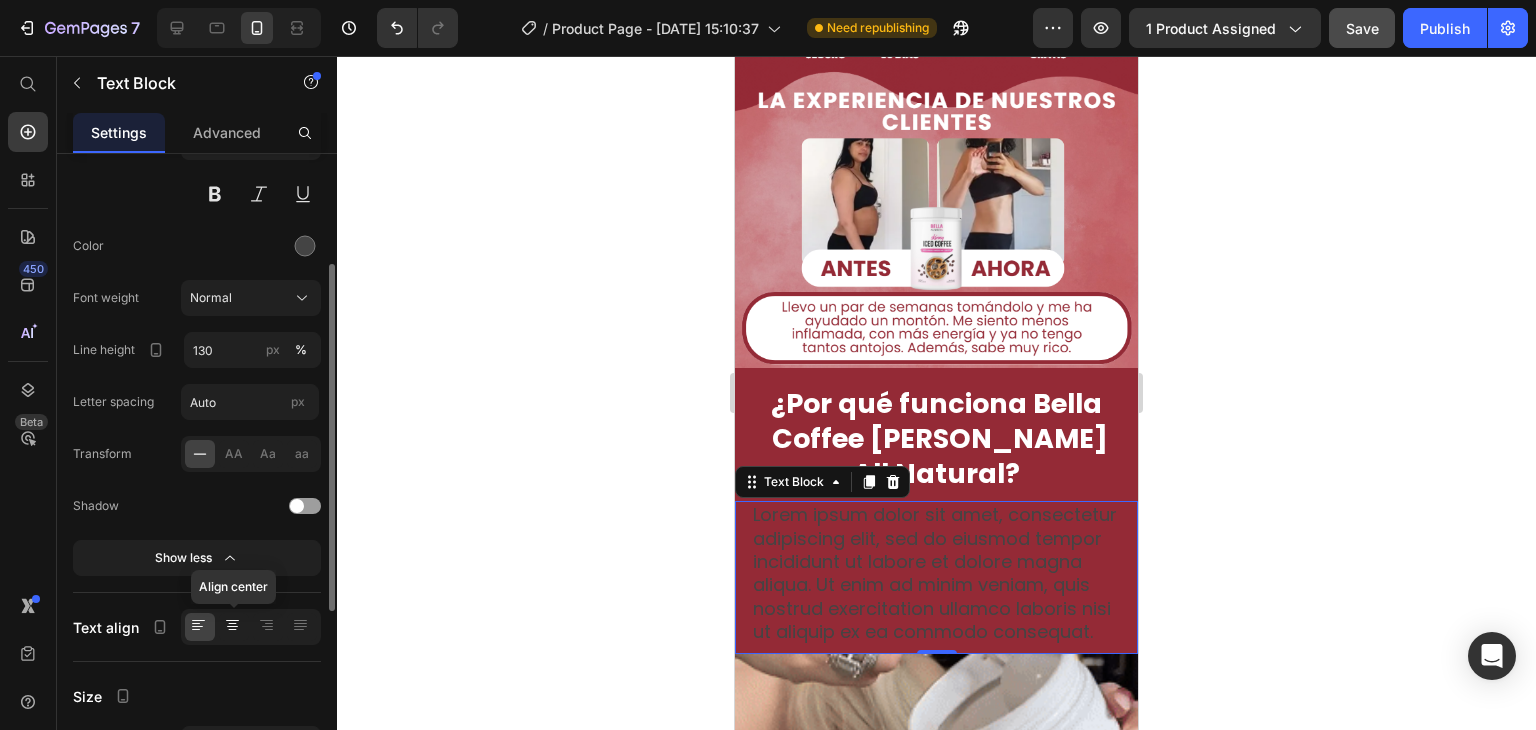 click 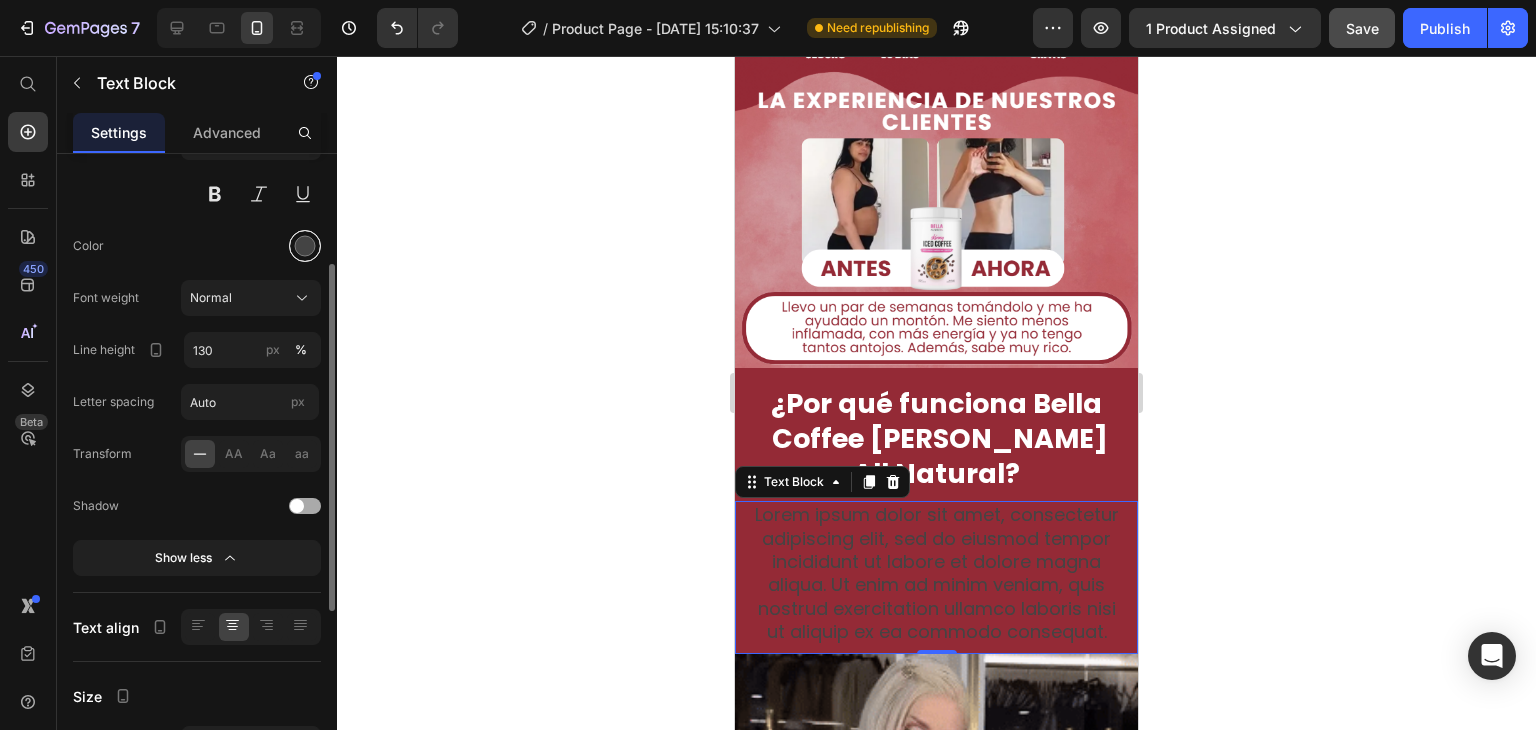 click at bounding box center [305, 246] 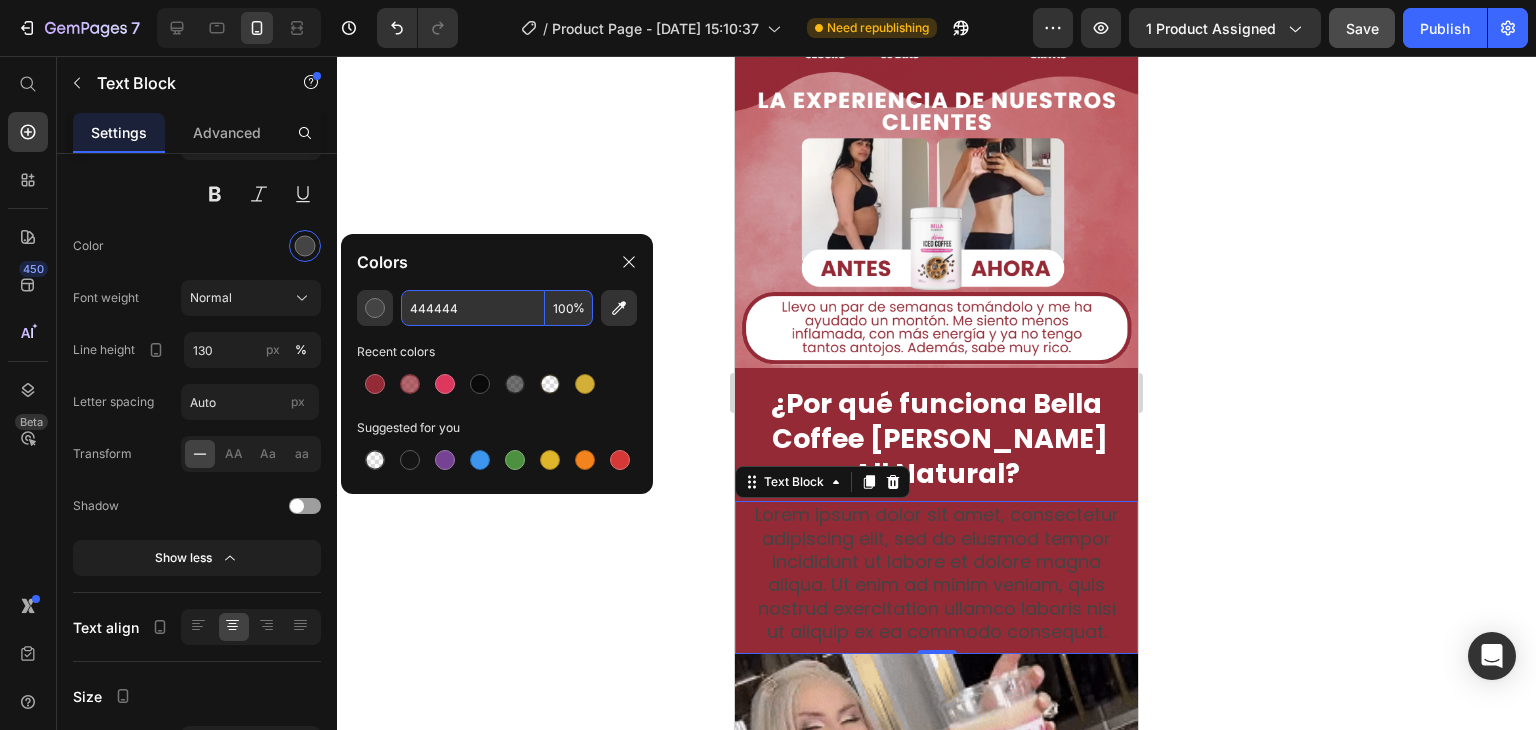 click on "444444" at bounding box center [473, 308] 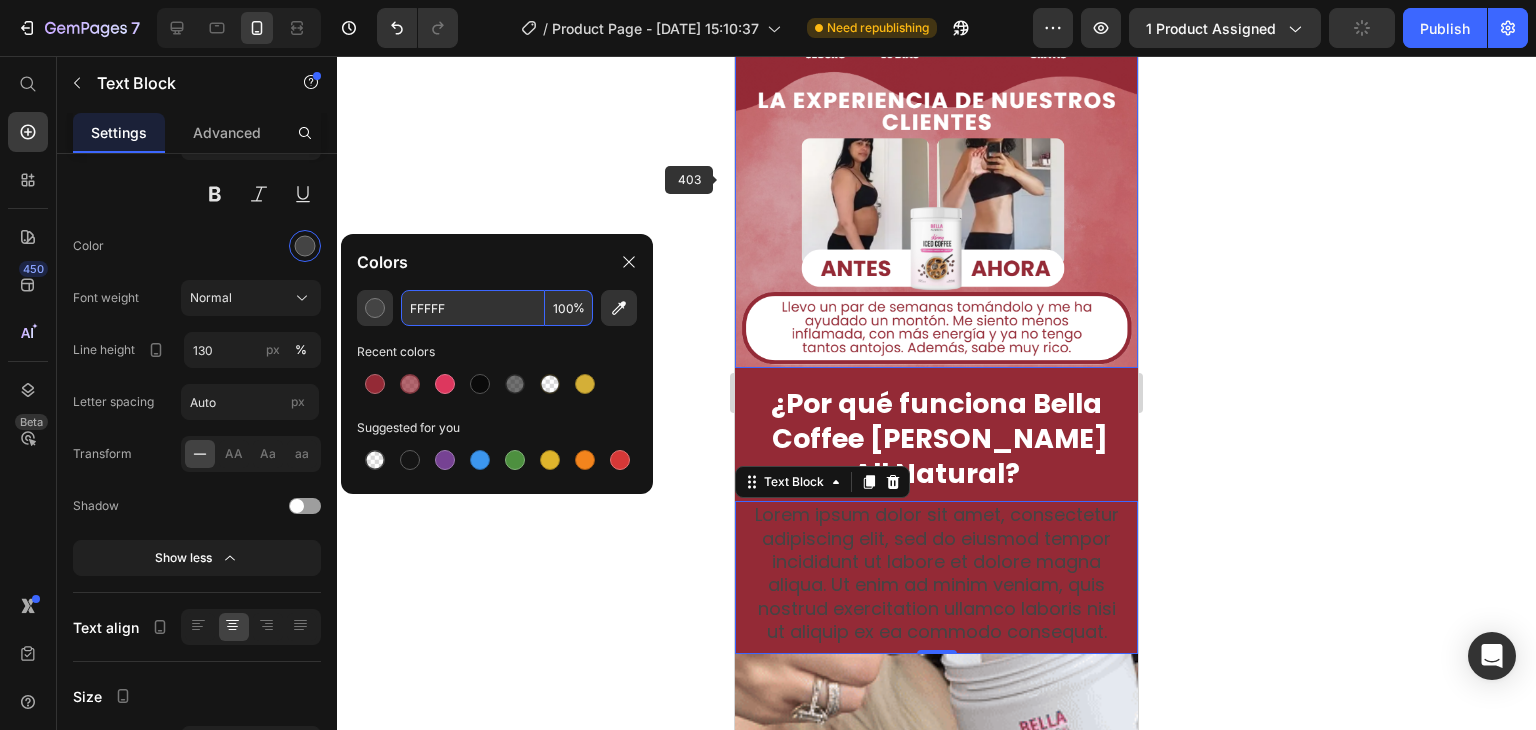 type on "444444" 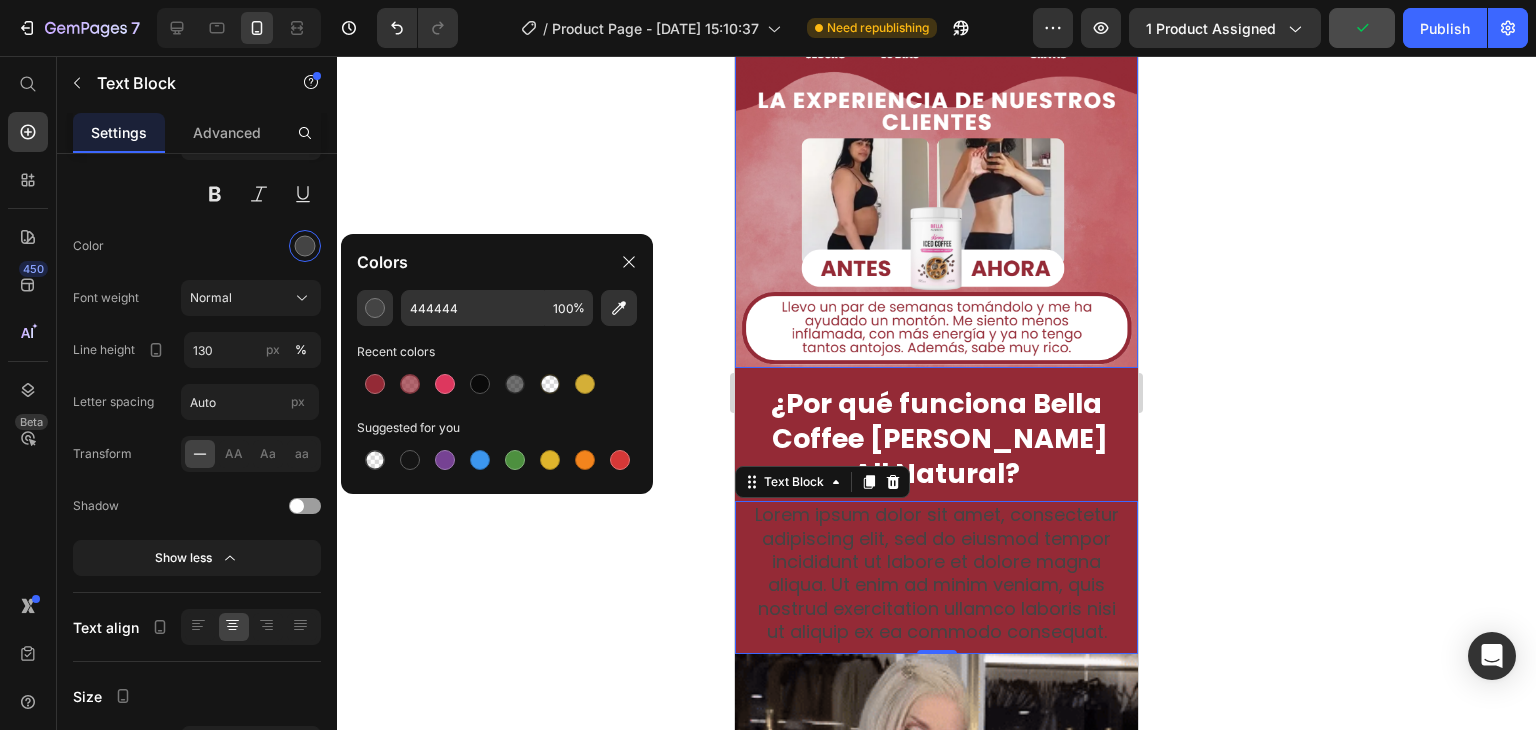 click 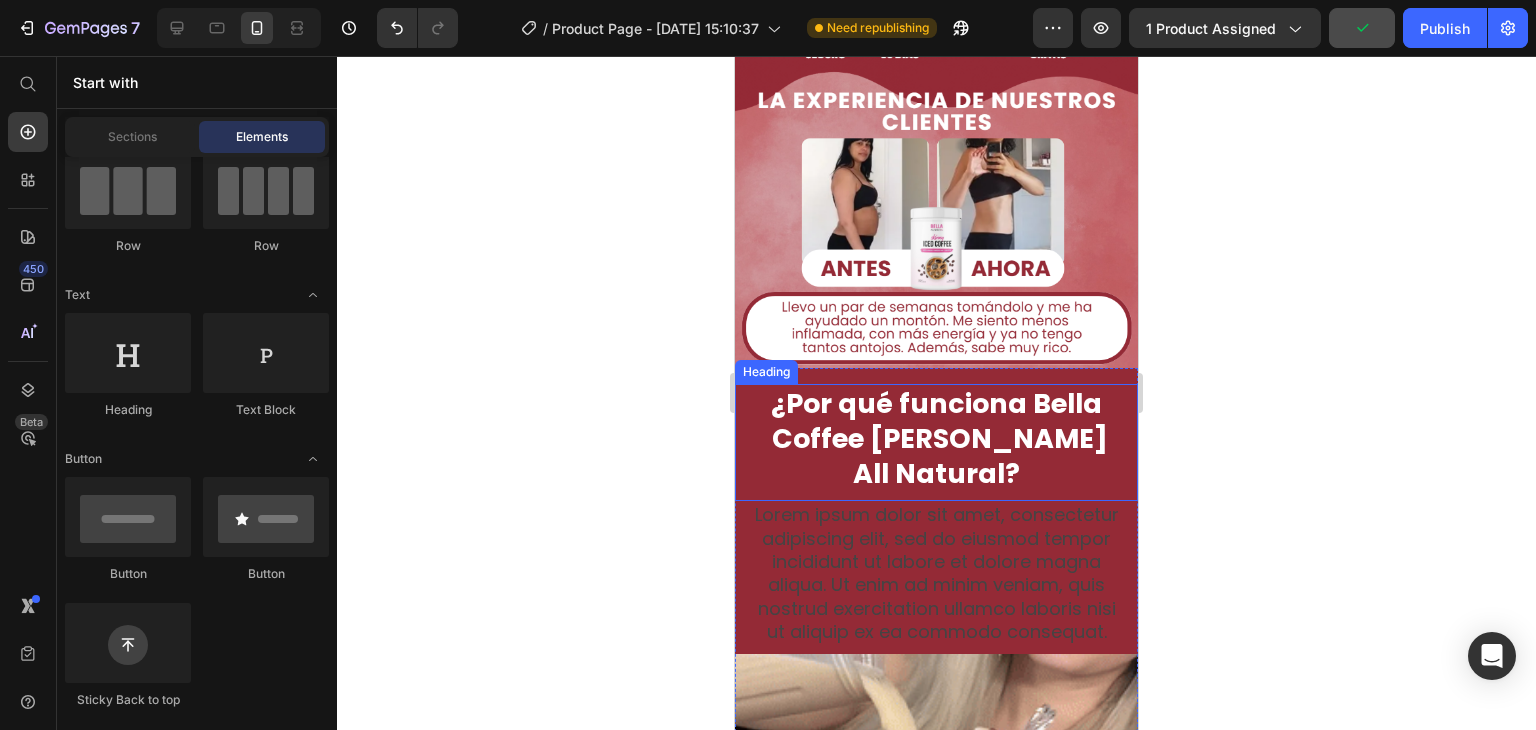 click on "¿Por qué funciona Bella  Coffee [PERSON_NAME] All Natural?" at bounding box center (937, 438) 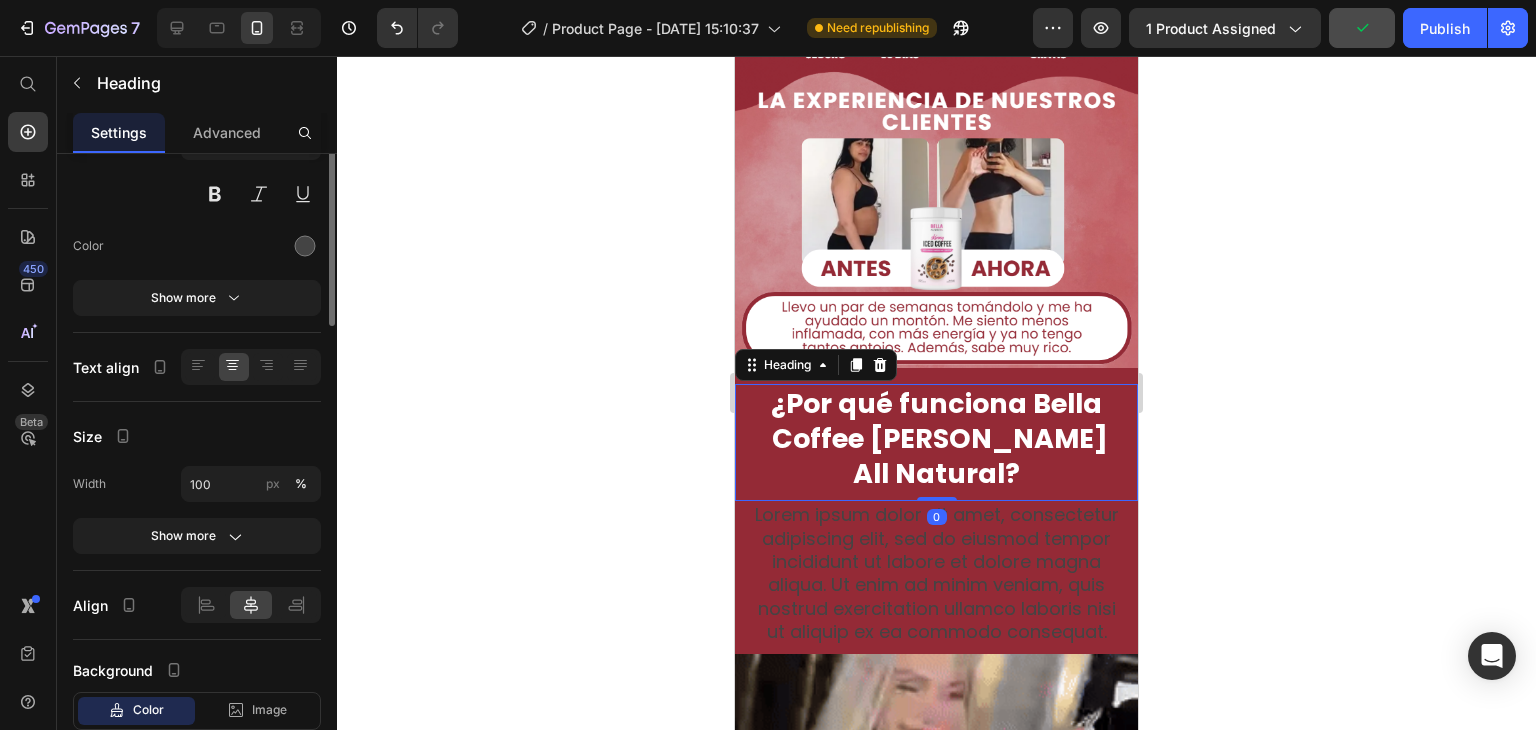 scroll, scrollTop: 0, scrollLeft: 0, axis: both 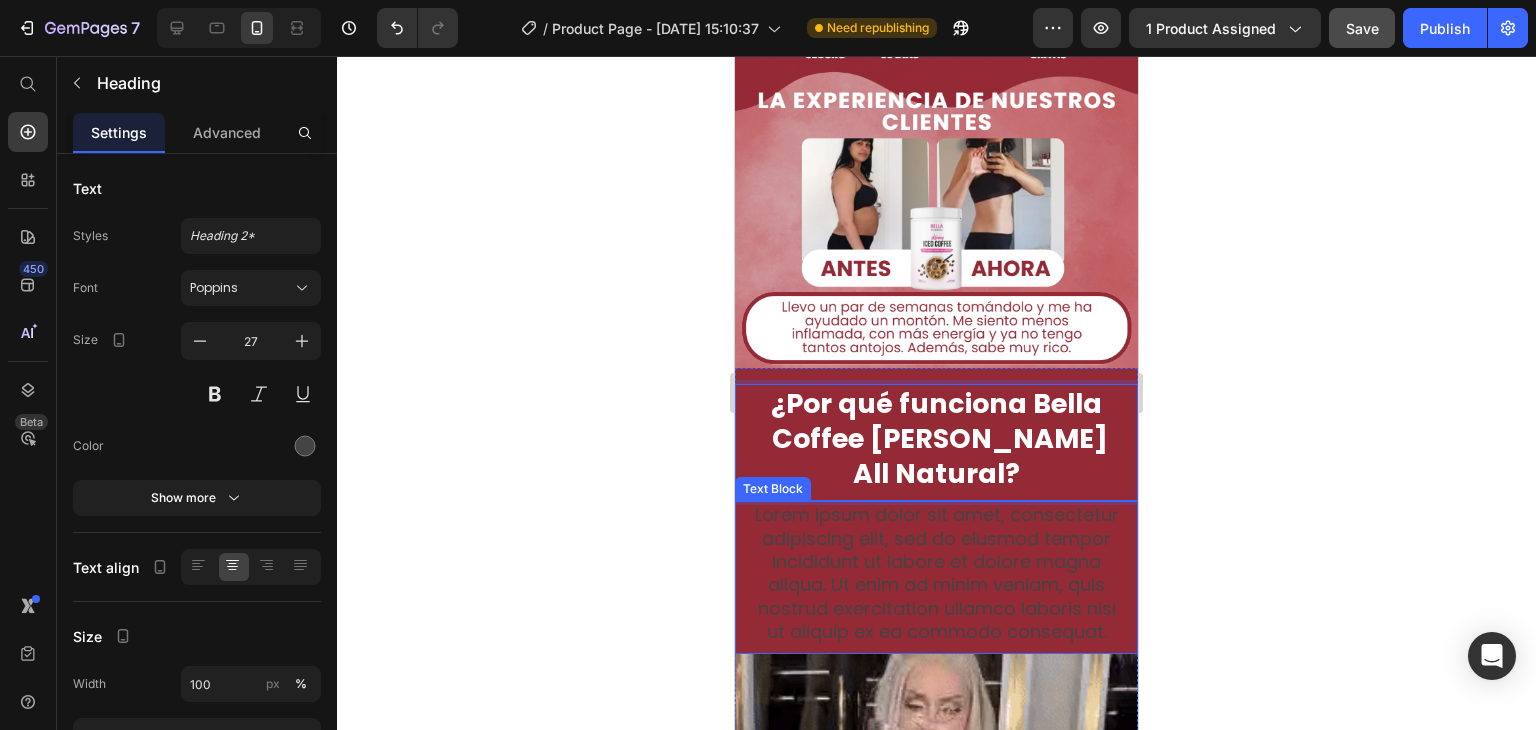 click on "Lorem ipsum dolor sit amet, consectetur adipiscing elit, sed do eiusmod tempor incididunt ut labore et dolore magna aliqua. Ut enim ad minim veniam, quis nostrud exercitation ullamco laboris nisi ut aliquip ex ea commodo consequat." at bounding box center (936, 573) 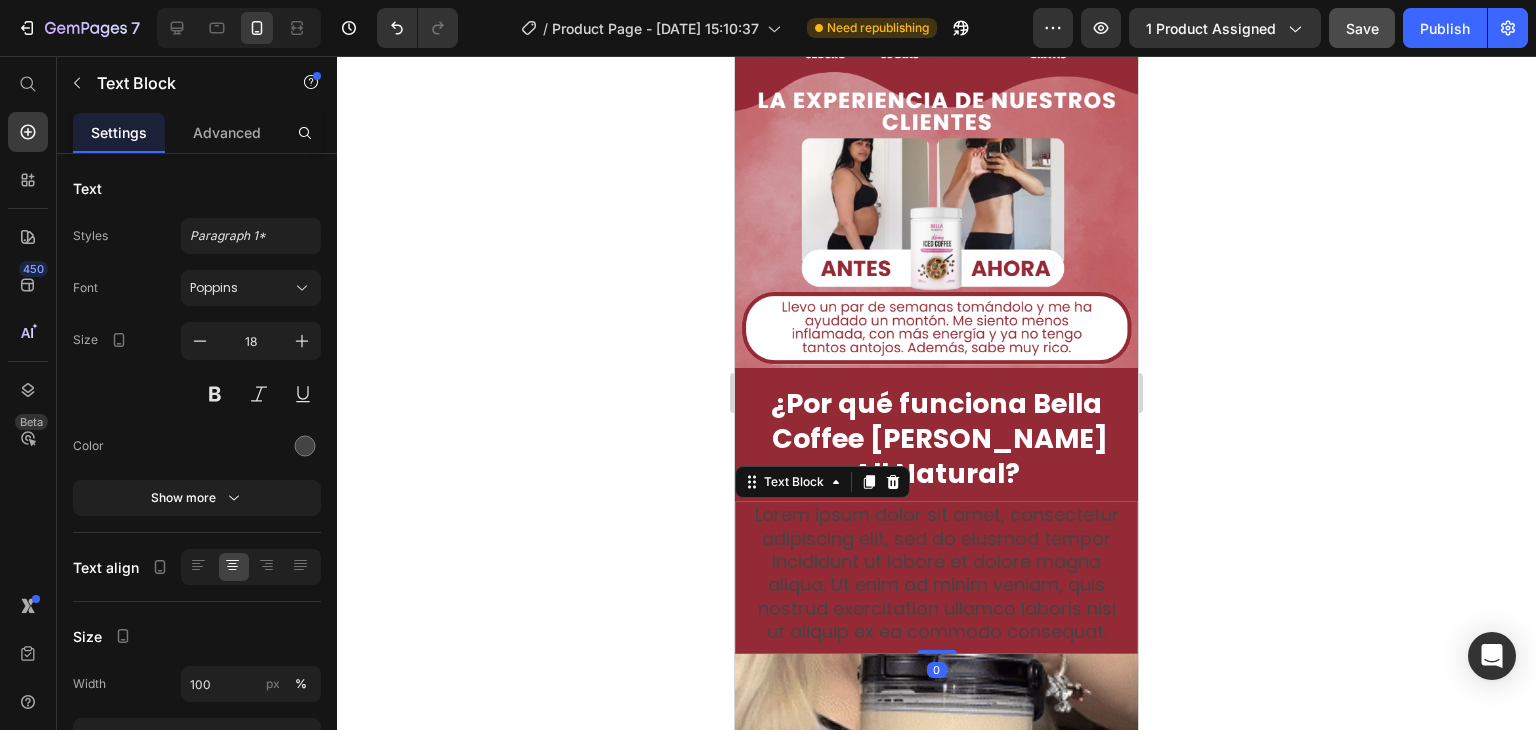click on "¿Por qué funciona Bella  Coffee [PERSON_NAME] All Natural?" at bounding box center [937, 438] 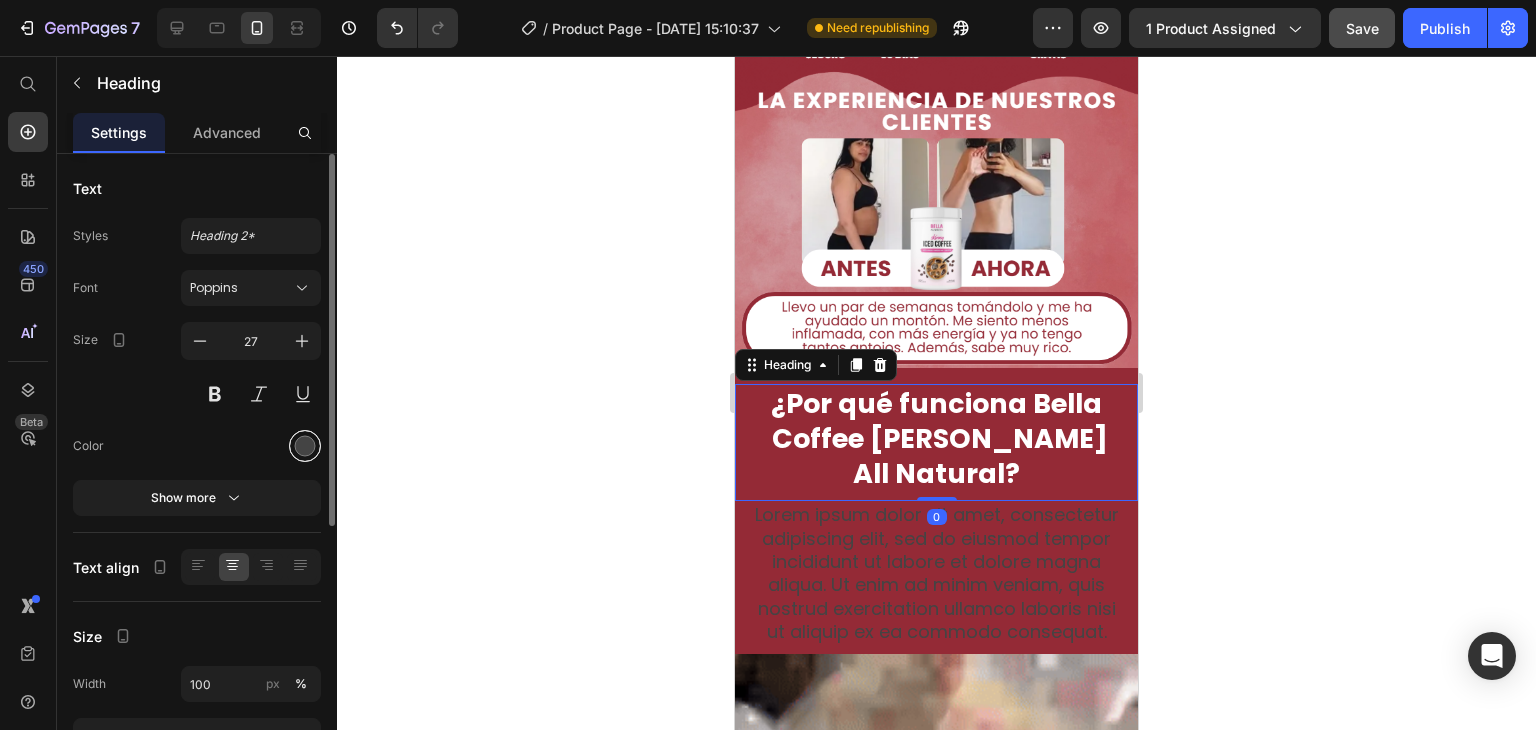 click at bounding box center (305, 446) 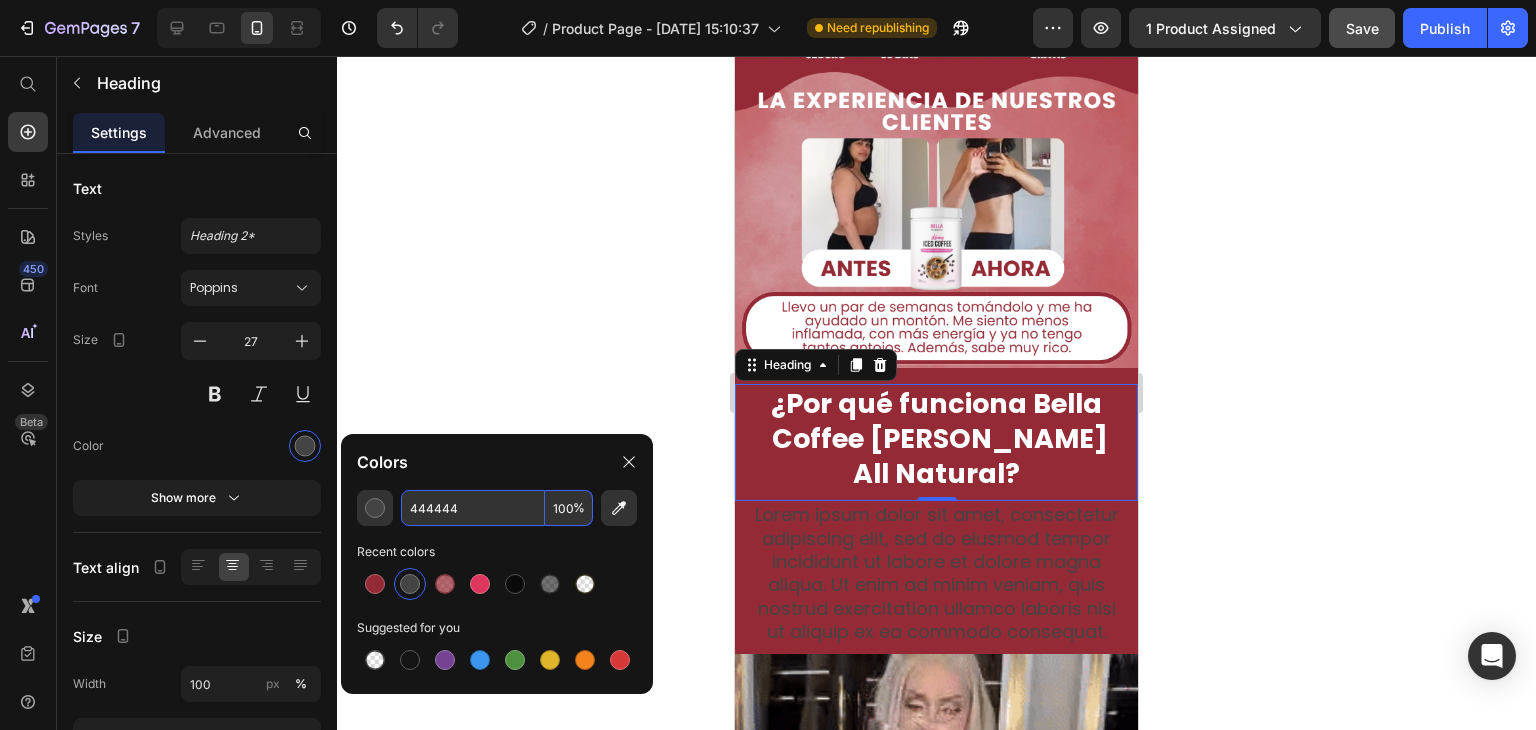 click on "444444" at bounding box center [473, 508] 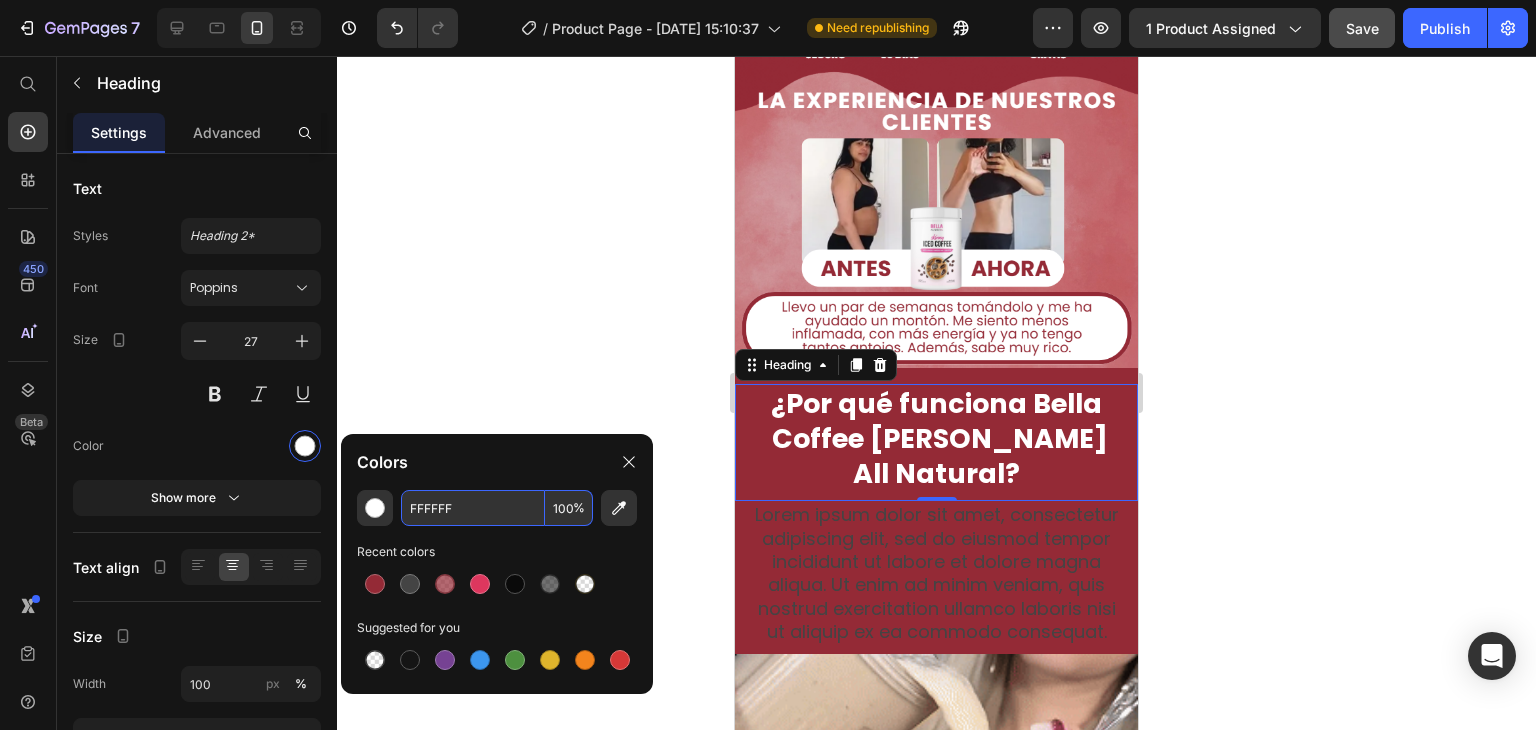 type on "FFFFFF" 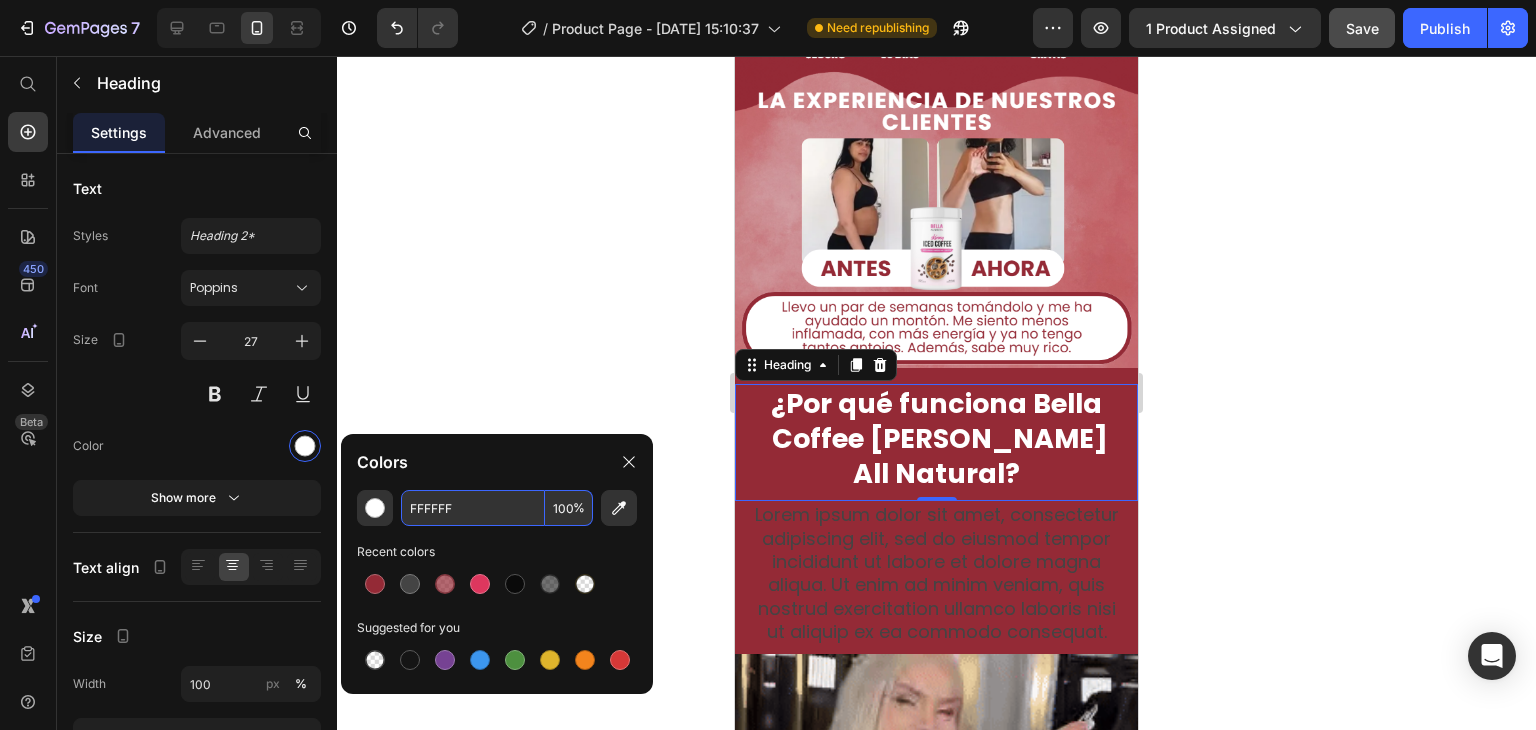click 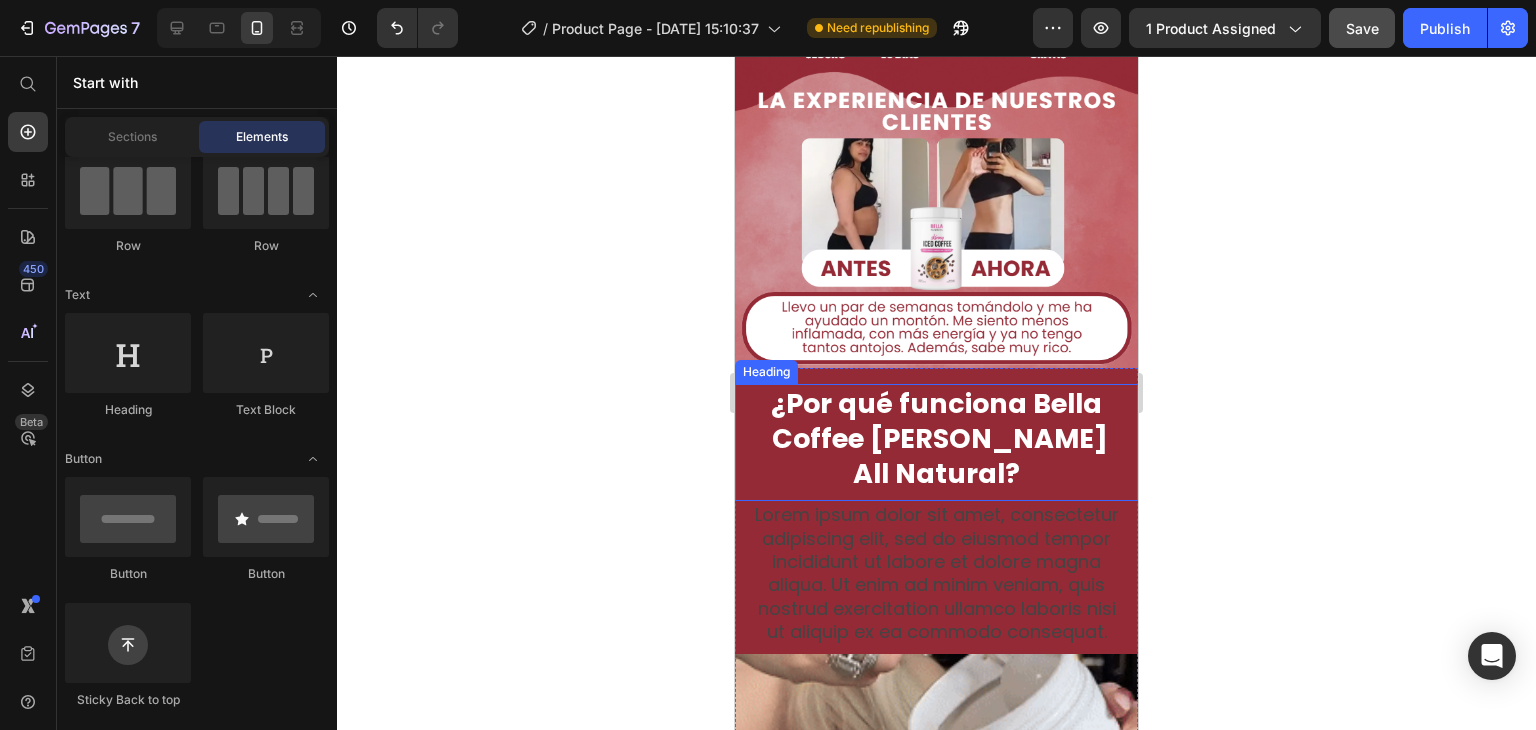 click on "¿Por qué funciona Bella  Coffee [PERSON_NAME] All Natural?" at bounding box center (937, 438) 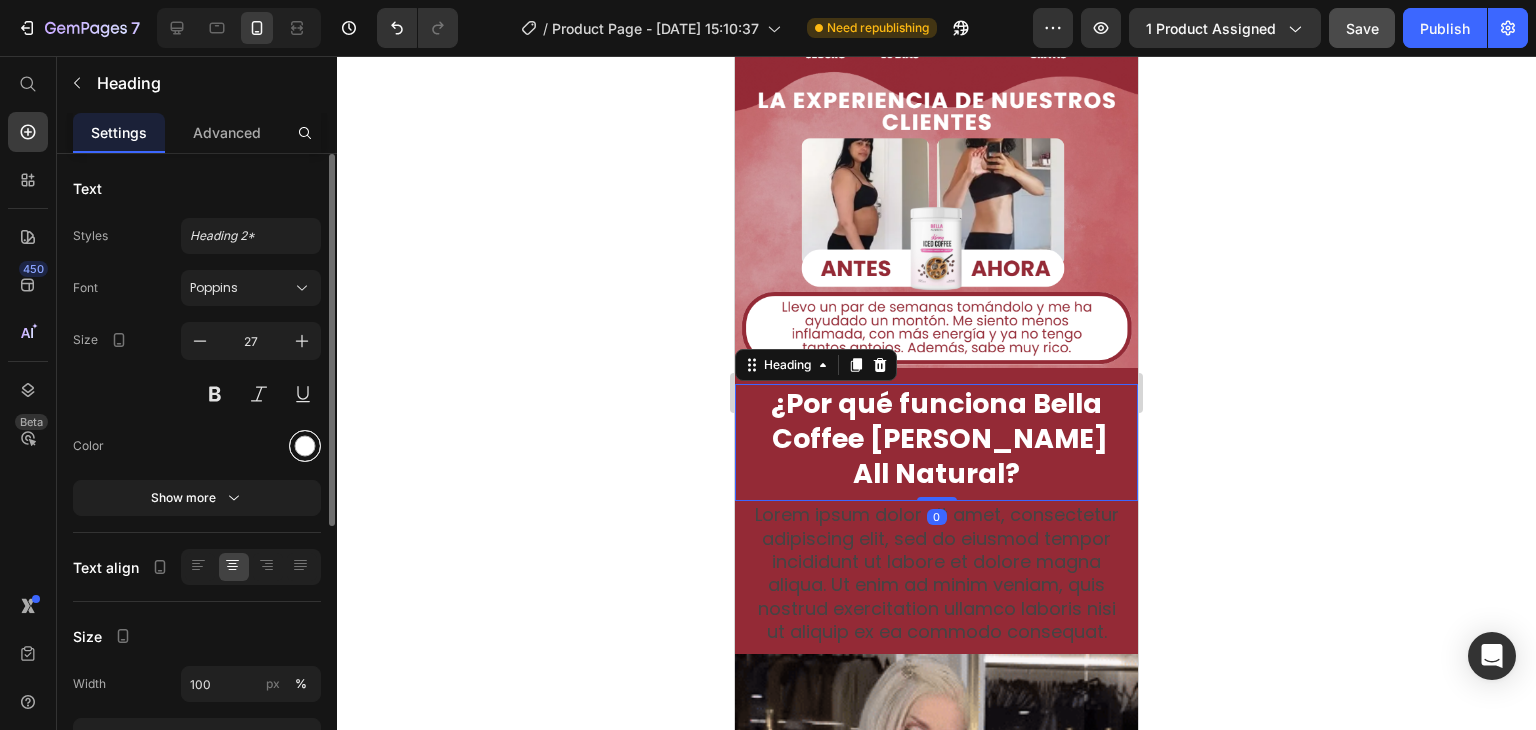 click at bounding box center (305, 446) 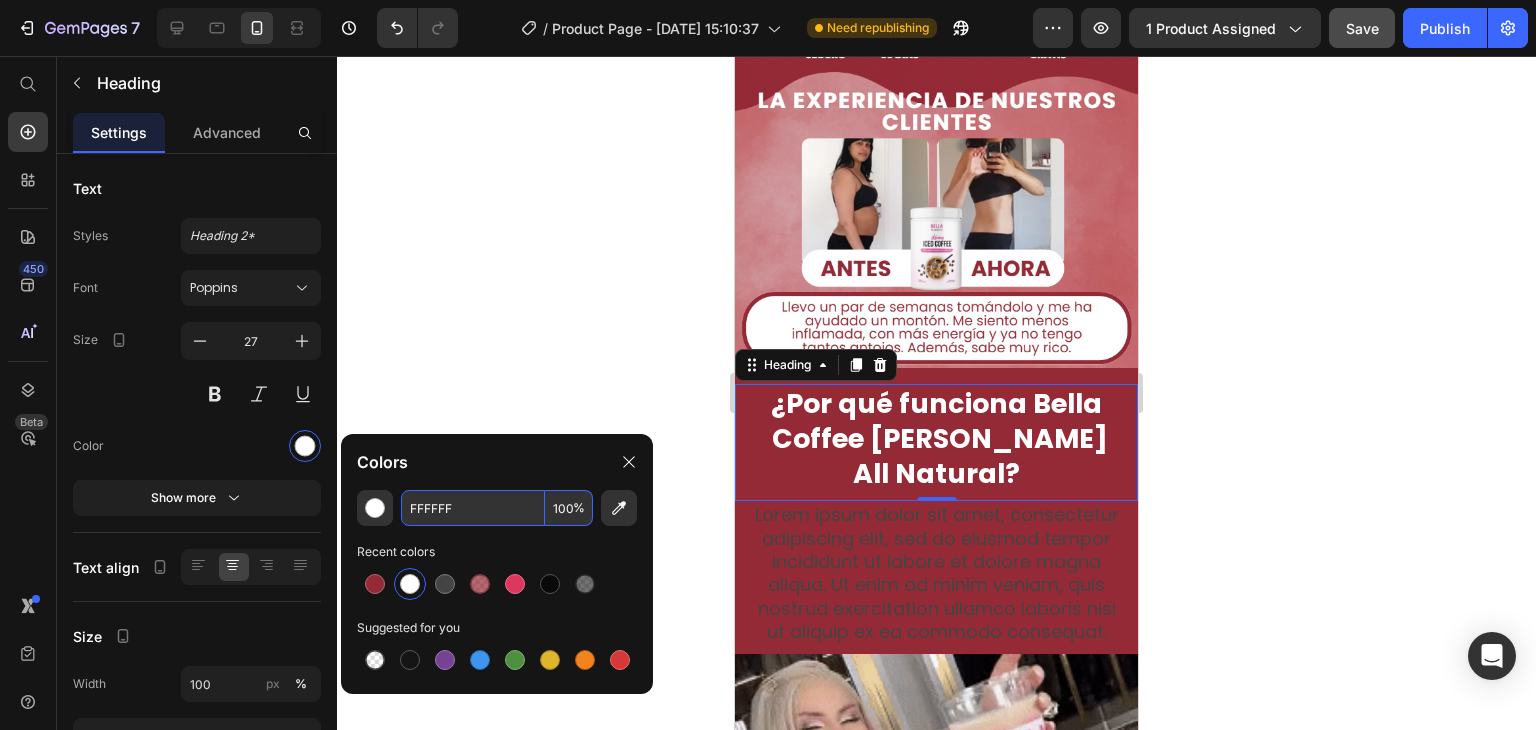 click on "FFFFFF" at bounding box center (473, 508) 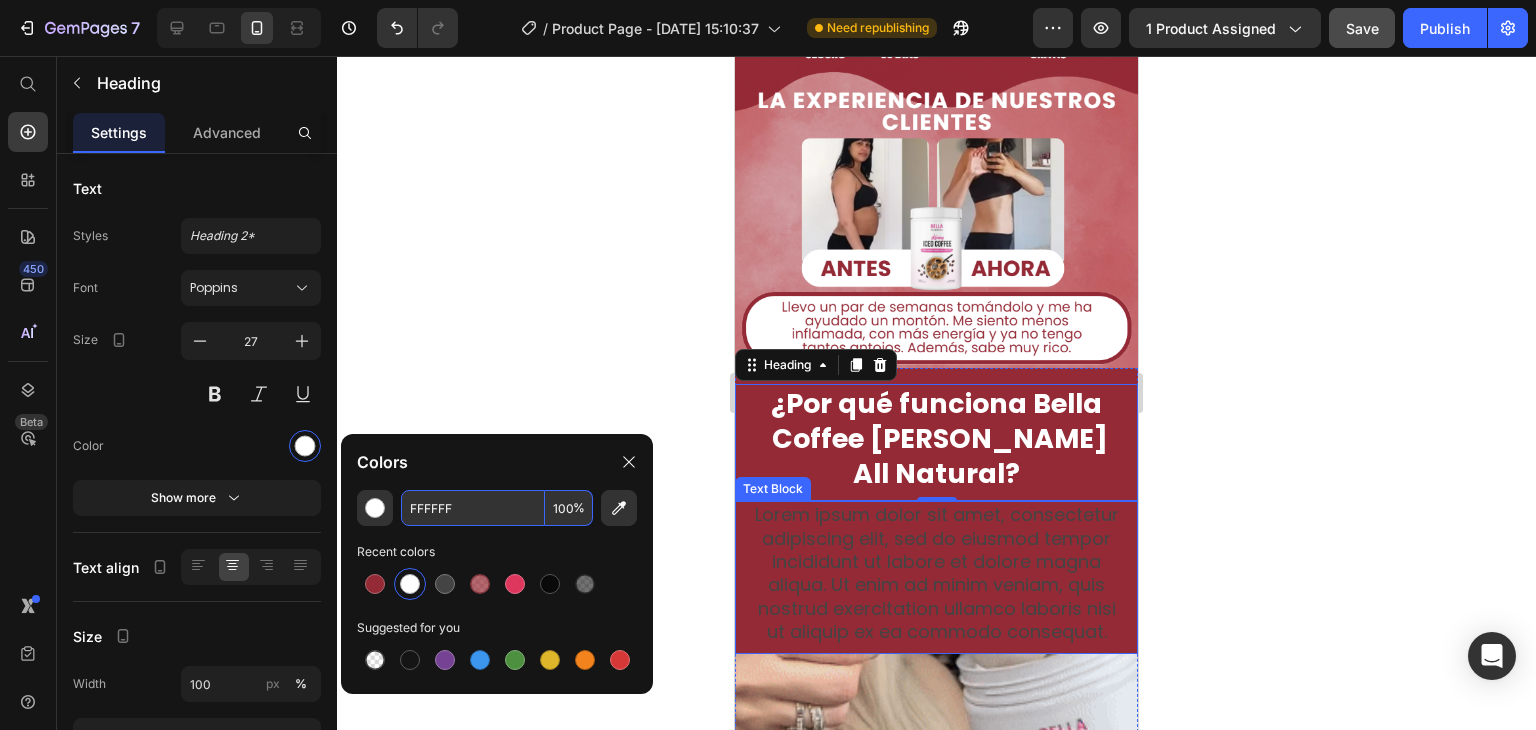 click on "Lorem ipsum dolor sit amet, consectetur adipiscing elit, sed do eiusmod tempor incididunt ut labore et dolore magna aliqua. Ut enim ad minim veniam, quis nostrud exercitation ullamco laboris nisi ut aliquip ex ea commodo consequat." at bounding box center (936, 573) 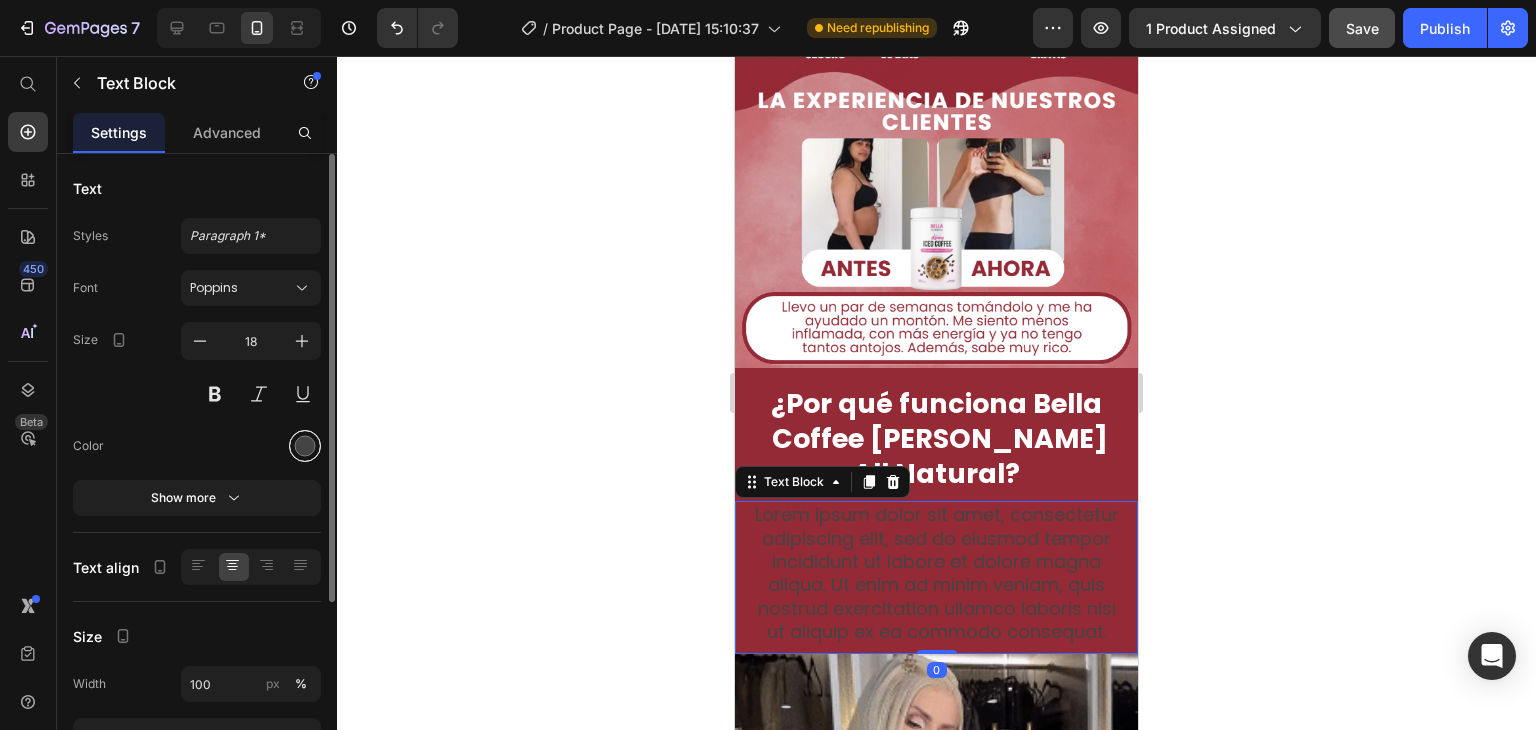 click at bounding box center [305, 446] 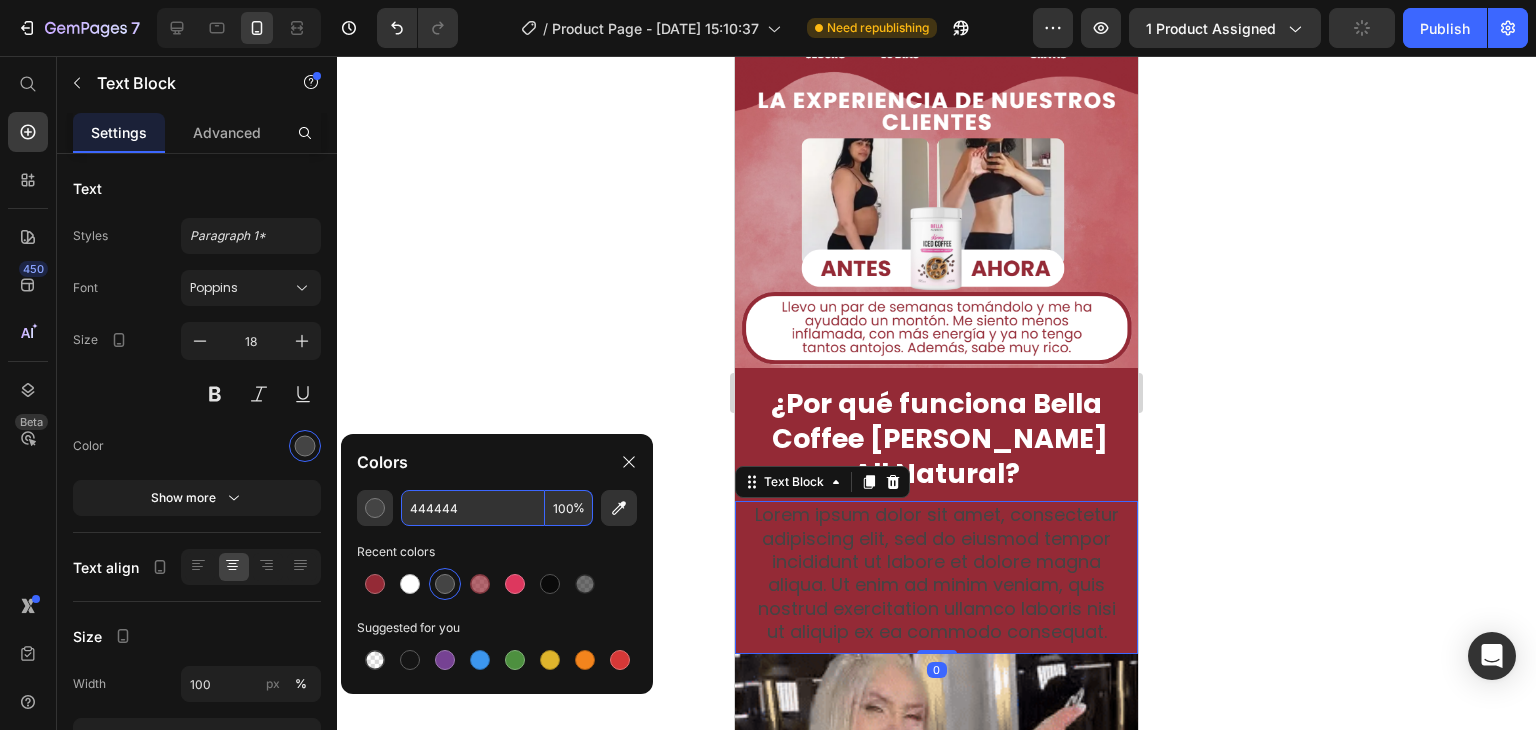 click on "444444" at bounding box center [473, 508] 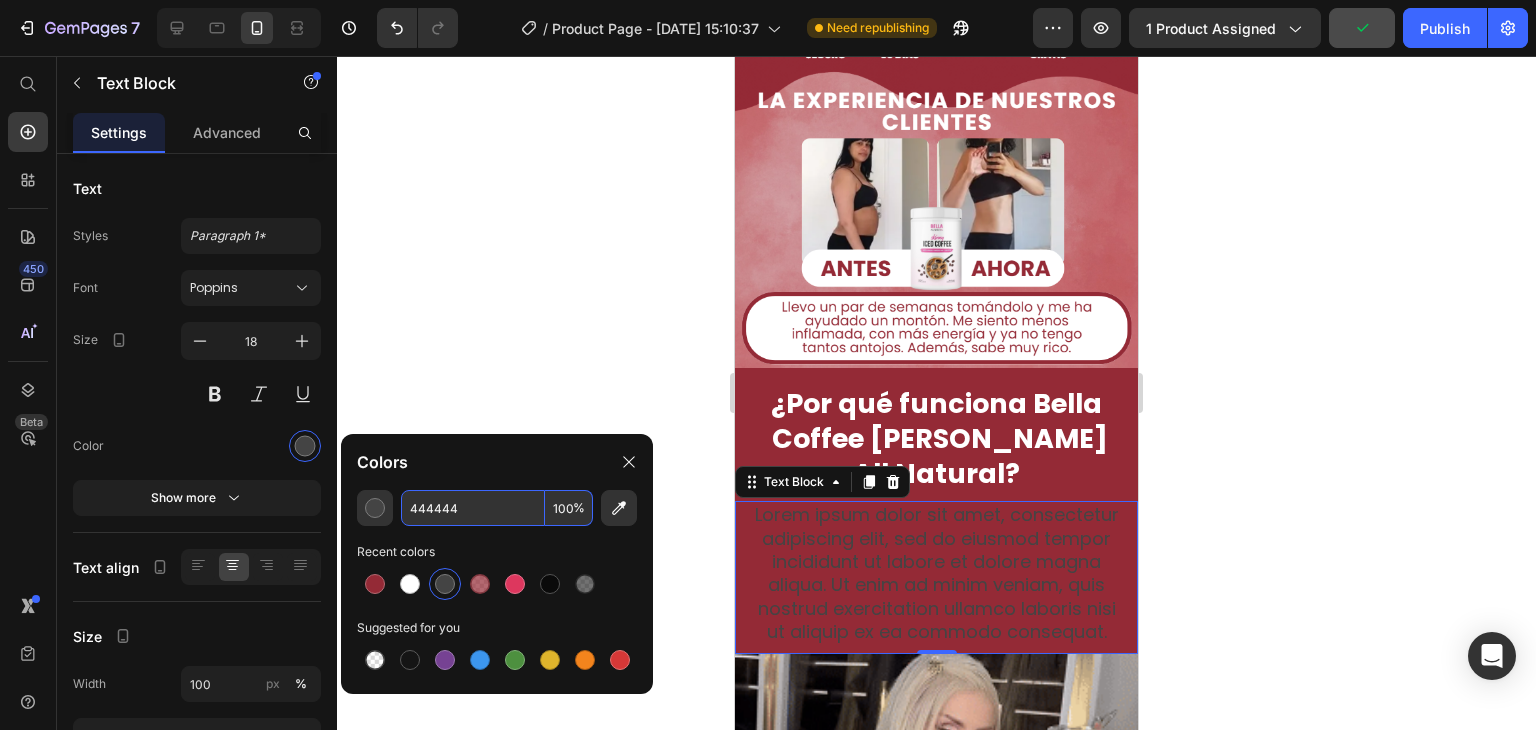 paste on "FFFFFF" 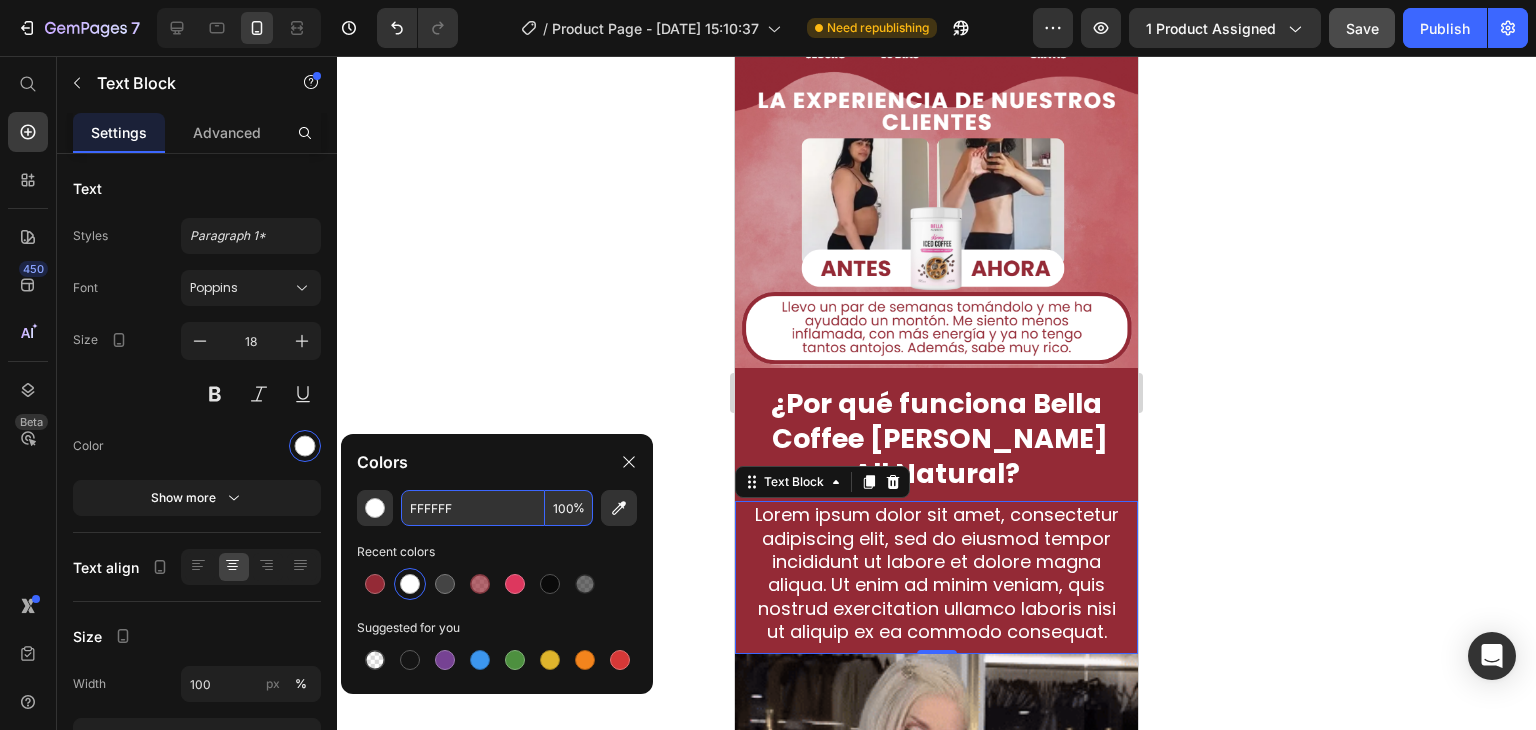 type on "FFFFFF" 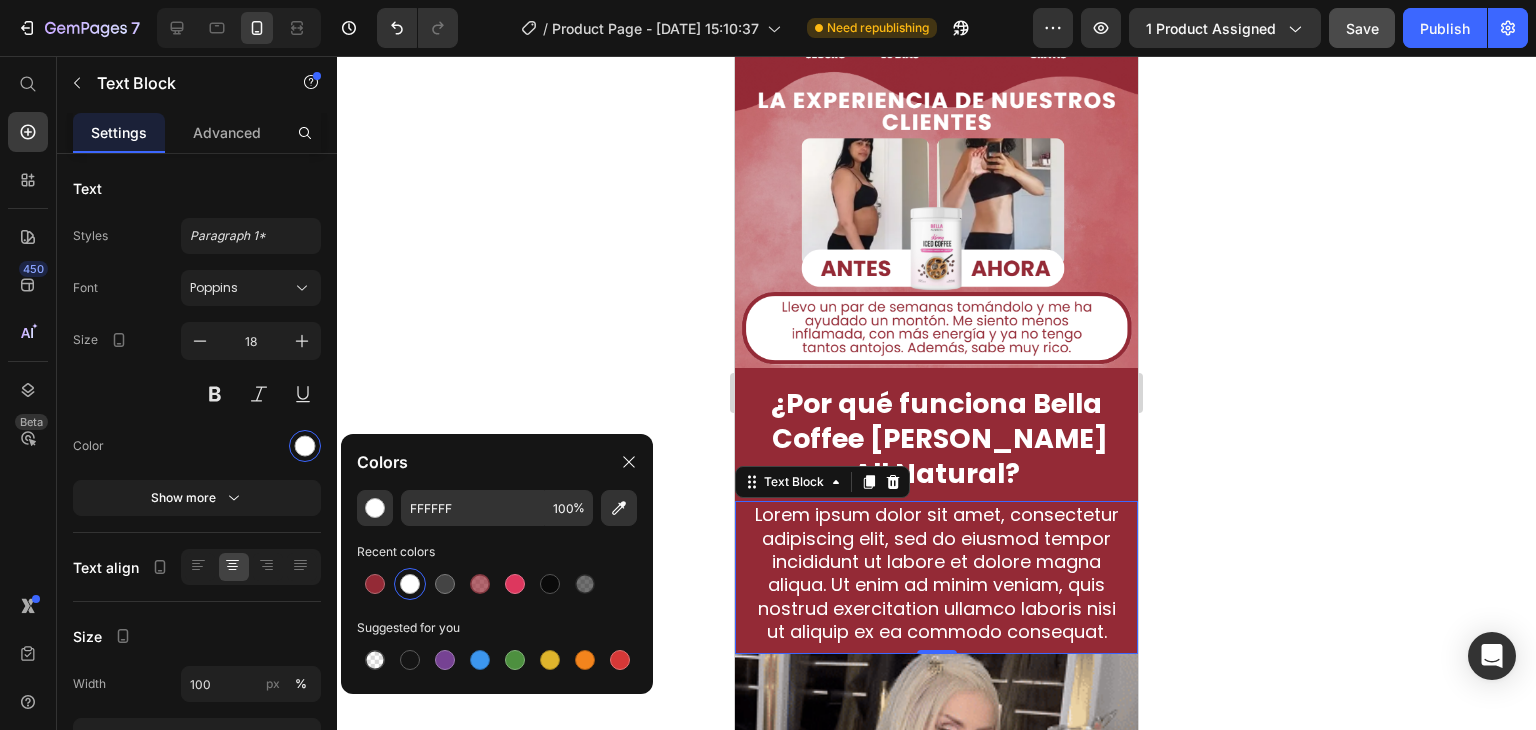 click on "Lorem ipsum dolor sit amet, consectetur adipiscing elit, sed do eiusmod tempor incididunt ut labore et dolore magna aliqua. Ut enim ad minim veniam, quis nostrud exercitation ullamco laboris nisi ut aliquip ex ea commodo consequat." at bounding box center [936, 573] 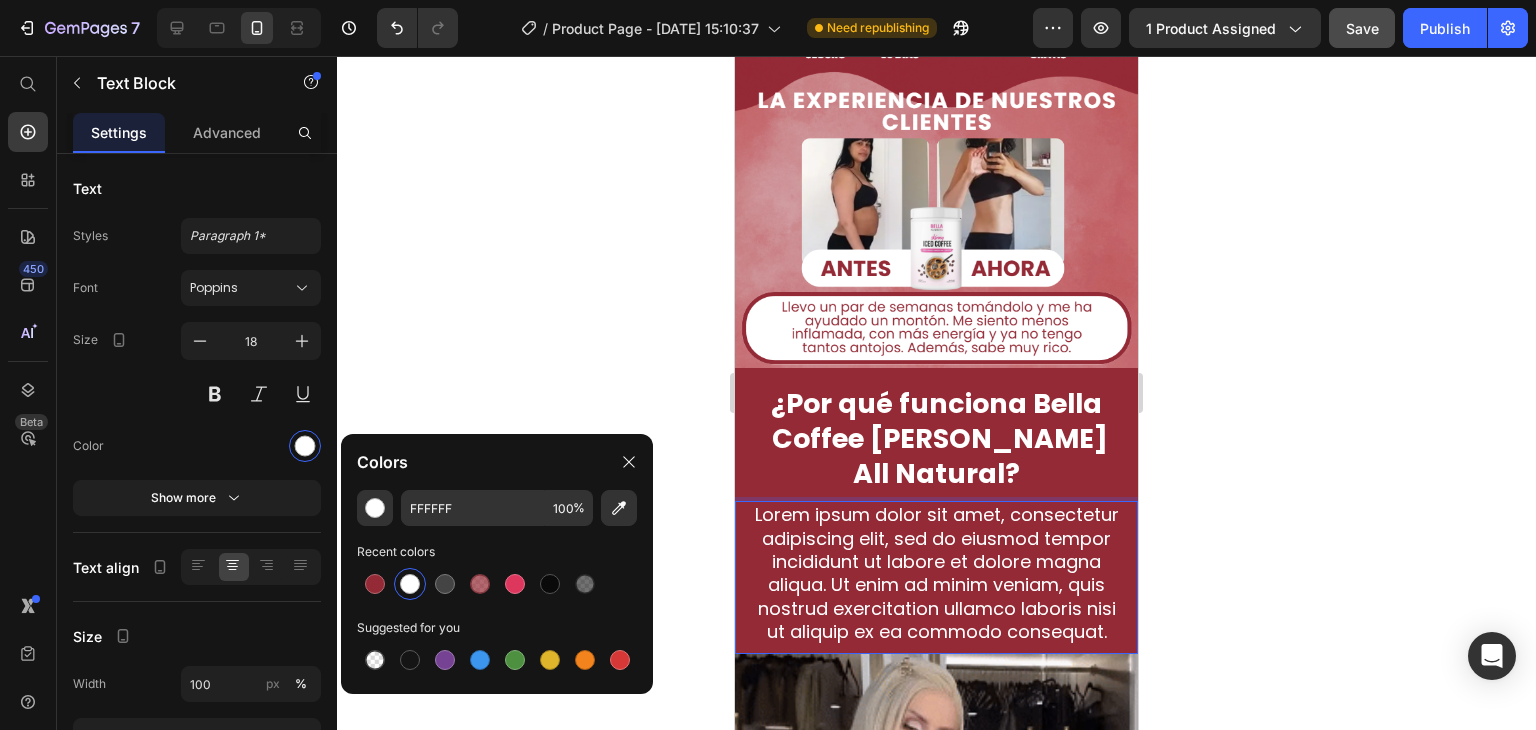 click on "Lorem ipsum dolor sit amet, consectetur adipiscing elit, sed do eiusmod tempor incididunt ut labore et dolore magna aliqua. Ut enim ad minim veniam, quis nostrud exercitation ullamco laboris nisi ut aliquip ex ea commodo consequat." at bounding box center [936, 573] 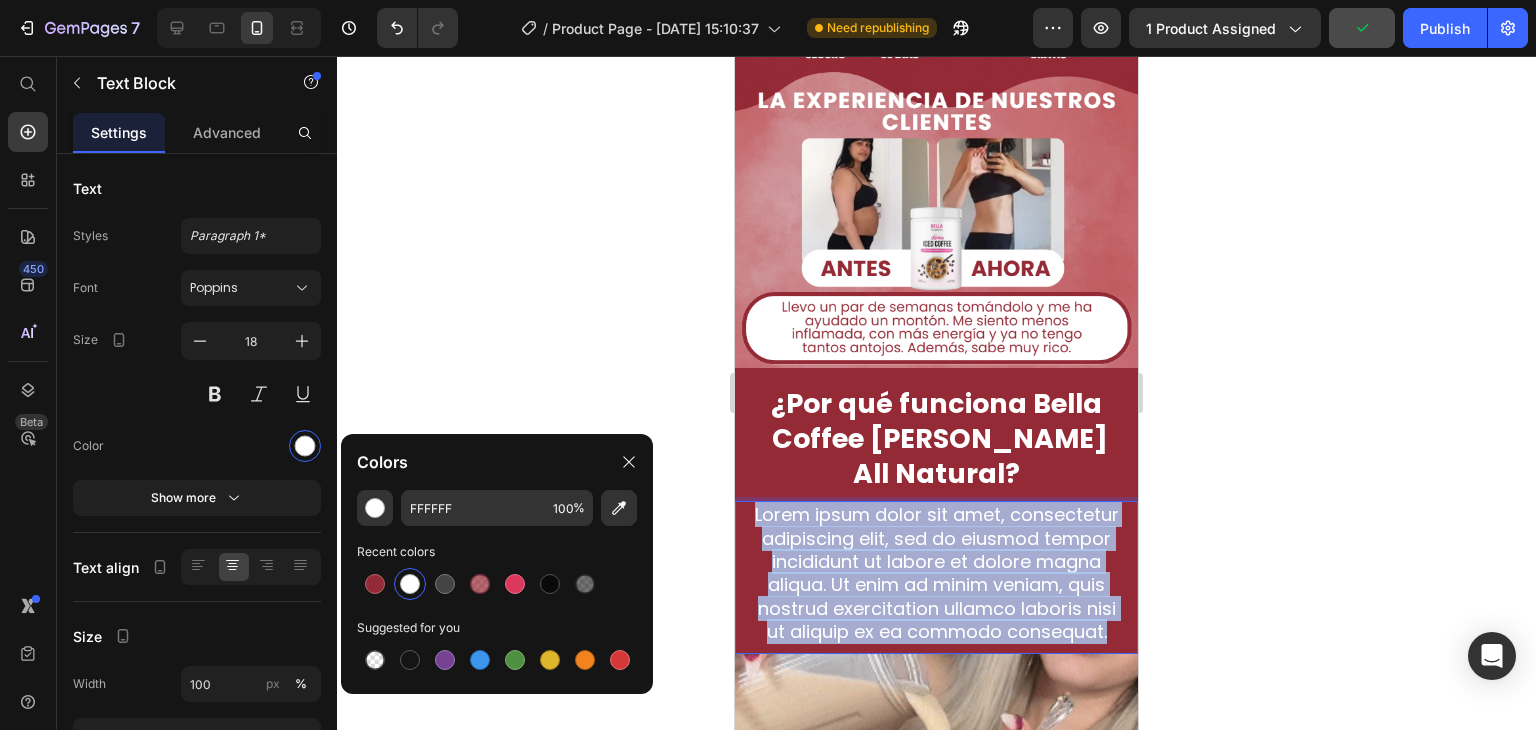 drag, startPoint x: 1100, startPoint y: 630, endPoint x: 781, endPoint y: 489, distance: 348.77213 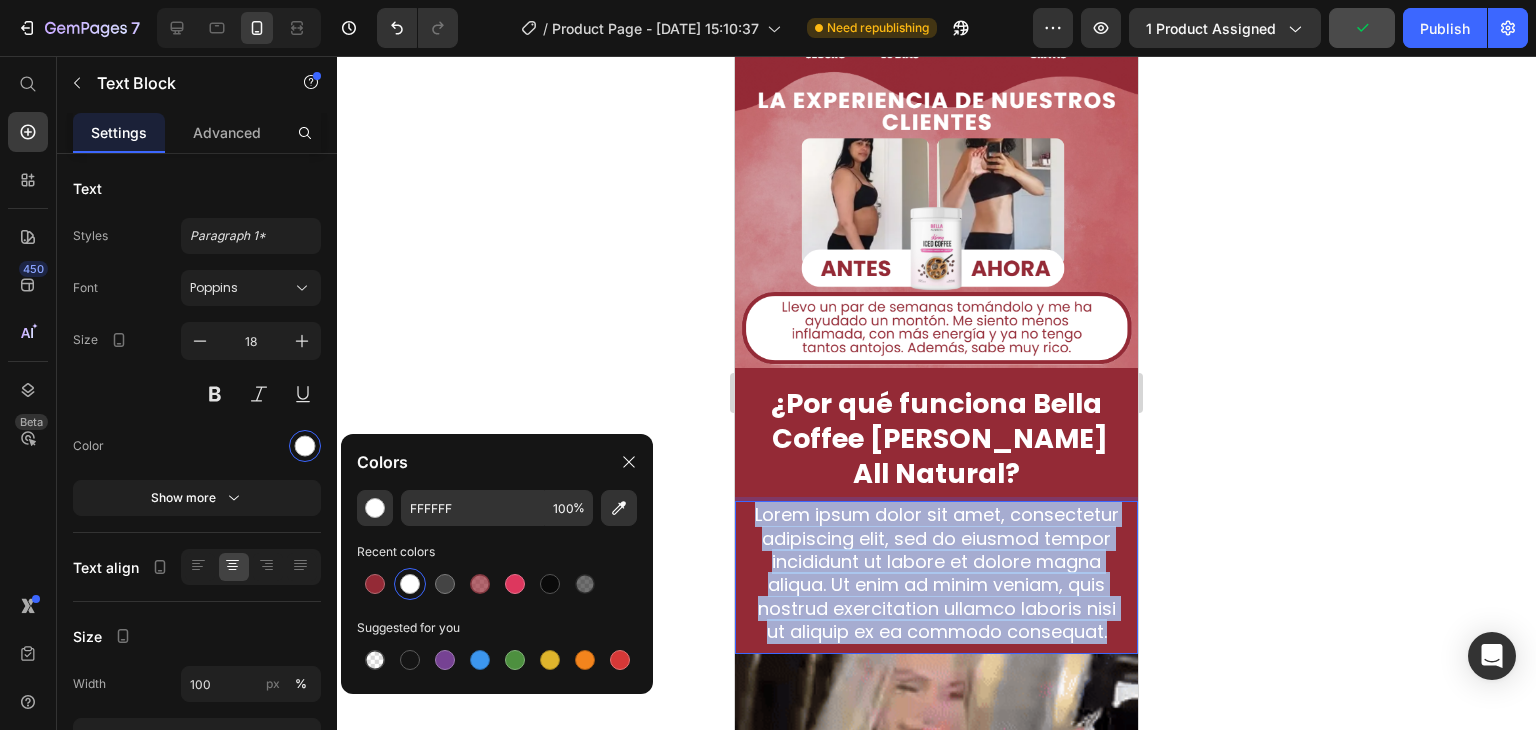 click on "Lorem ipsum dolor sit amet, consectetur adipiscing elit, sed do eiusmod tempor incididunt ut labore et dolore magna aliqua. Ut enim ad minim veniam, quis nostrud exercitation ullamco laboris nisi ut aliquip ex ea commodo consequat." at bounding box center (936, 573) 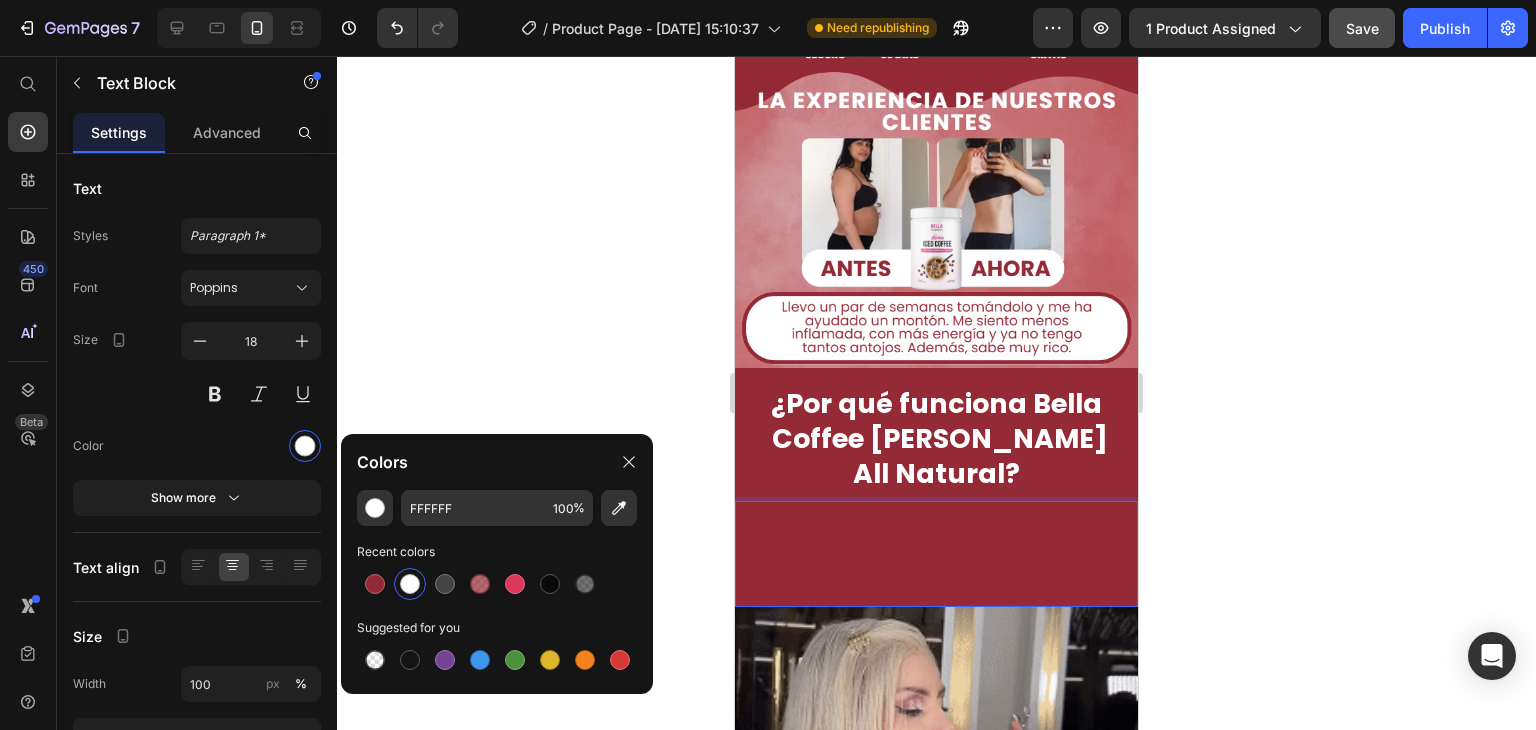 click on "Es una fórmula funcional diseñada para ayudarte a reducir medidas, desinflamarte y sentirte con más energía desde el primer sorbo." at bounding box center (936, 549) 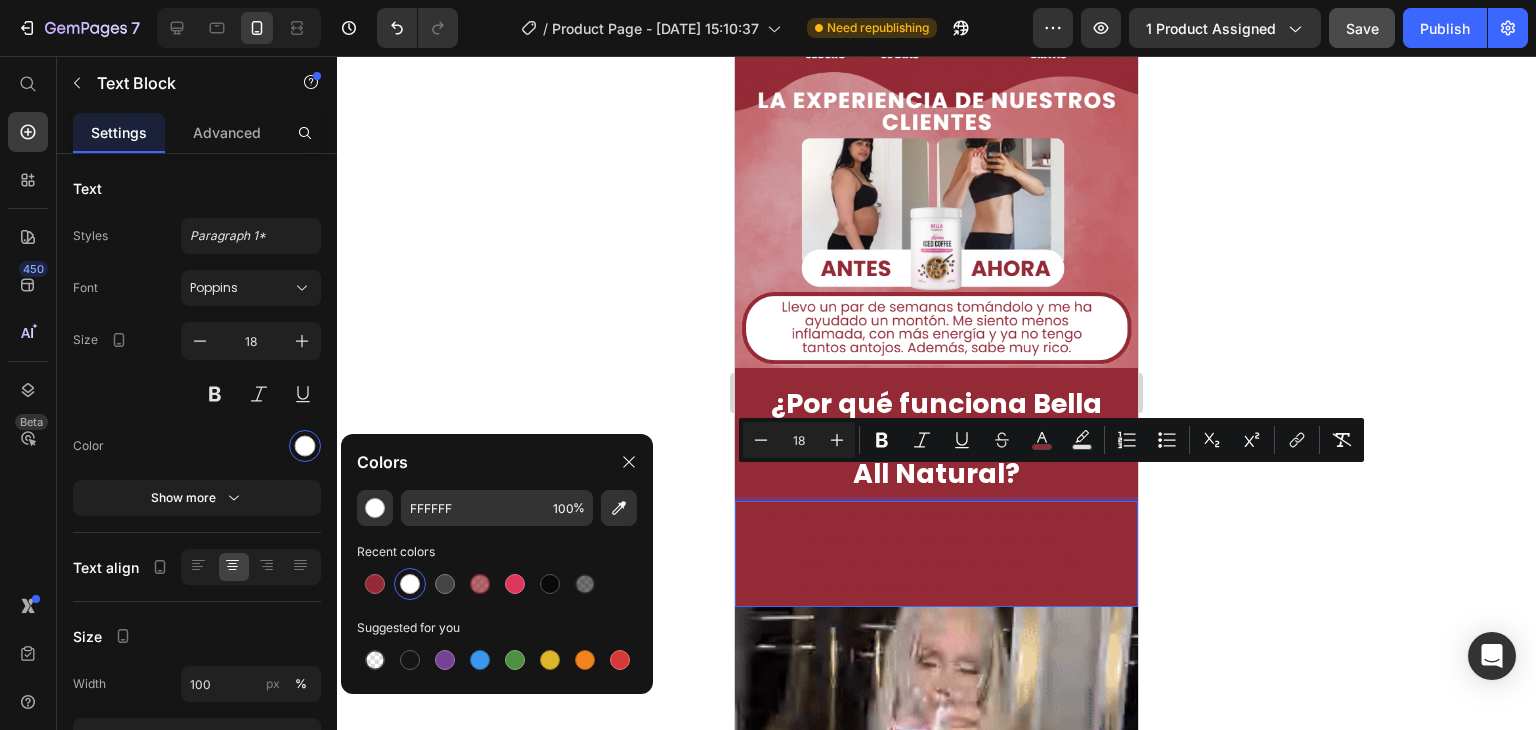 drag, startPoint x: 1074, startPoint y: 545, endPoint x: 718, endPoint y: 477, distance: 362.4362 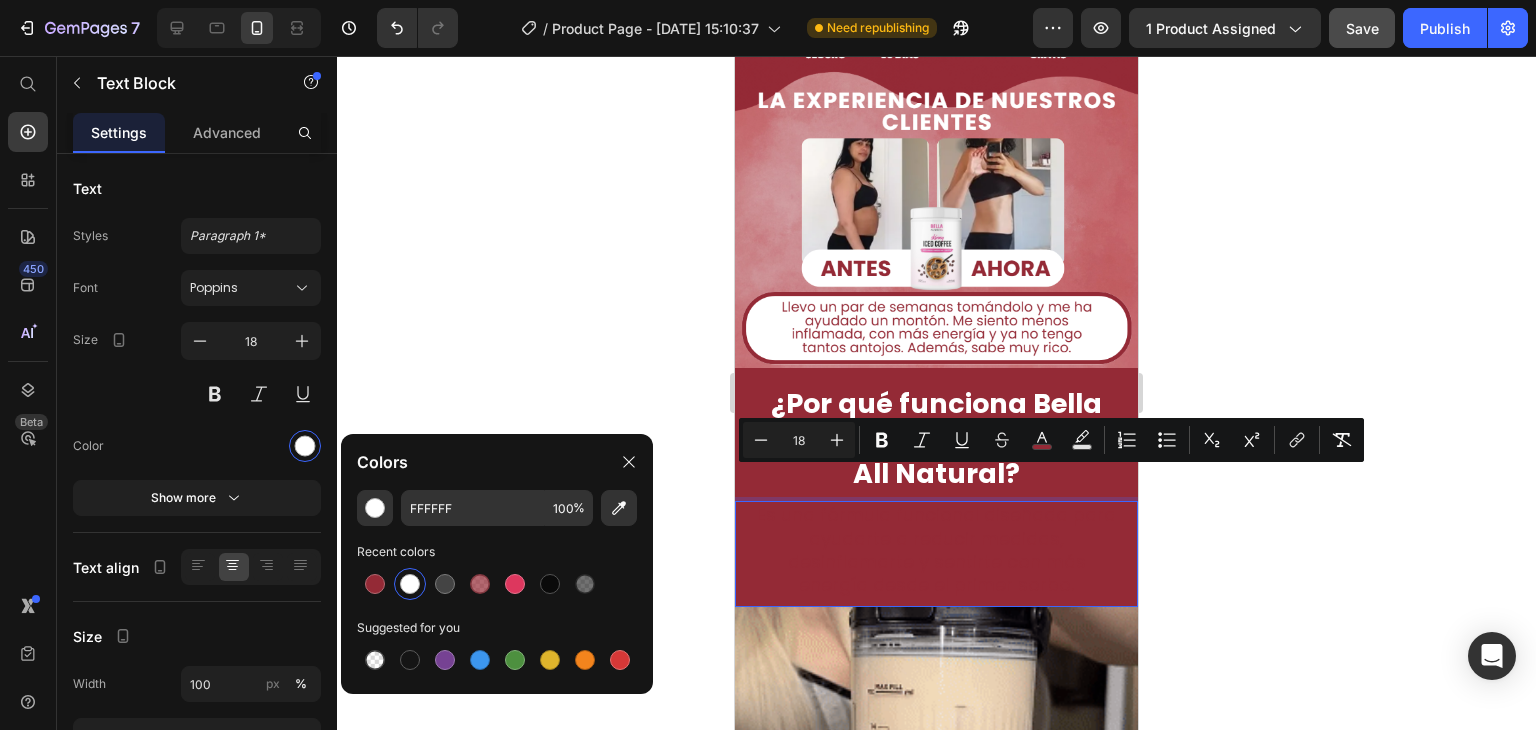 click on "Mobile  ( 403 px) iPhone 13 Mini iPhone 13 Pro iPhone 11 Pro Max iPhone 15 Pro Max Pixel 7 Galaxy S8+ Galaxy S20 Ultra iPad Mini iPad Air iPad Pro Header CLICK AQUI, PAGA EN CASA LLÉVALO CON ENVÍO GRATIS   Button Image Section 3 CLICK AQUI, PAGA EN CASA LLÉVALO CON ENVÍO GRATIS   Button Section 4 Image Section 5 ⁠⁠⁠⁠⁠⁠⁠ ¿Por qué funciona Bella  Coffee [PERSON_NAME] All Natural? Heading Es una fórmula funcional diseñada para ayudarte a reducir medidas, desinflamarte y sentirte con más energía desde el primer [PERSON_NAME].  Text Block   0 Image Section 6 Root Start with Sections from sidebar Add sections Add elements Start with Generating from URL or image Add section Choose templates inspired by CRO experts Generate layout from URL or image Add blank section then drag & drop elements Footer" at bounding box center [936, 179] 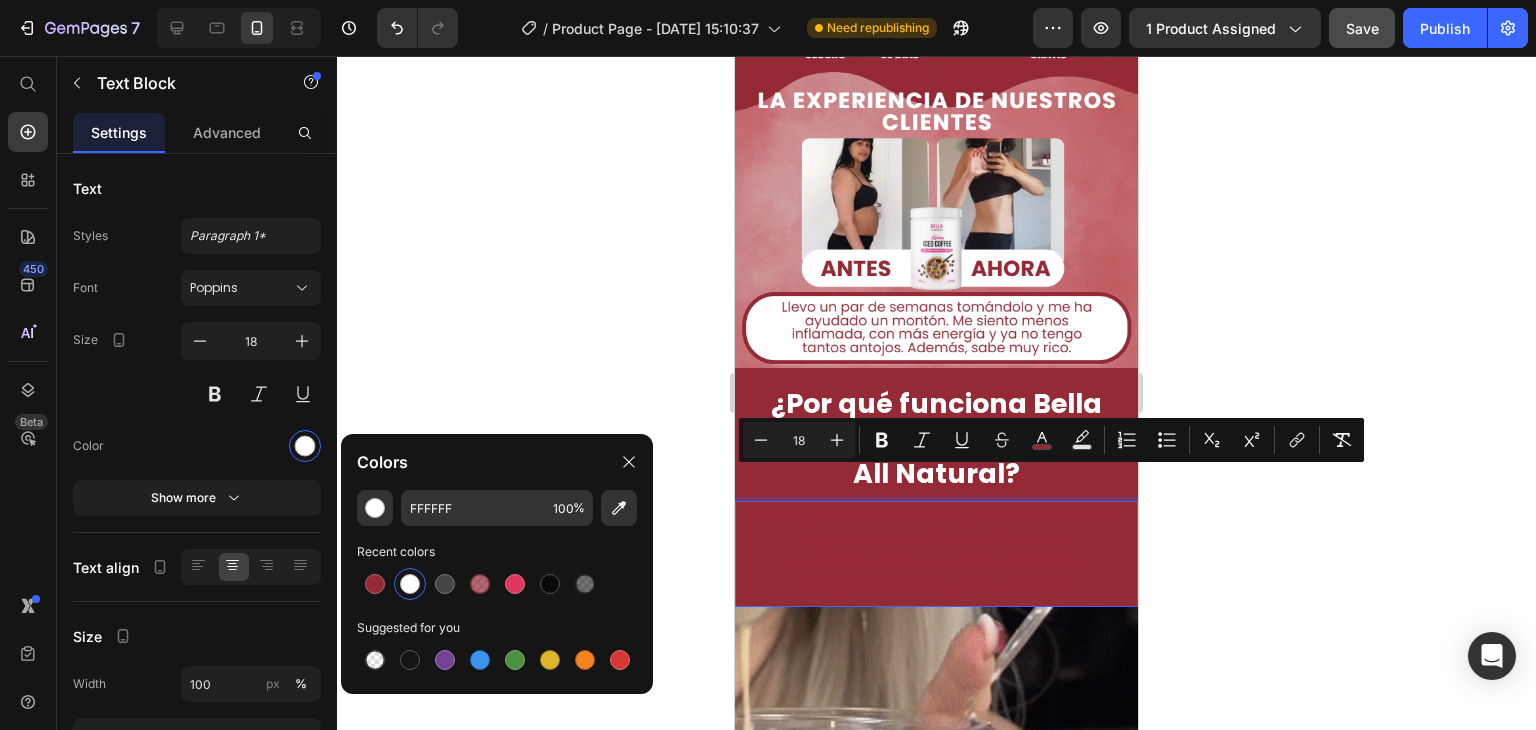 click at bounding box center (410, 584) 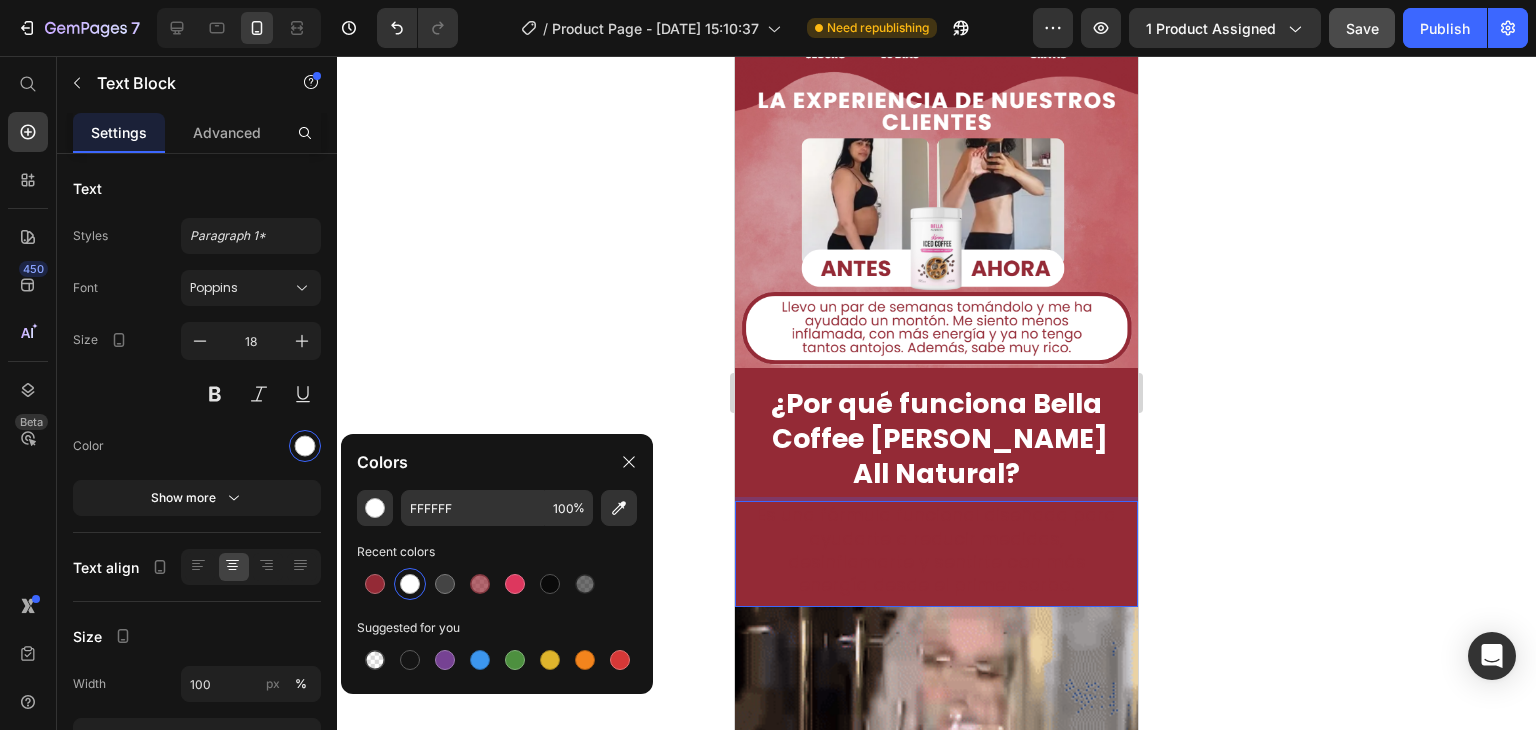 drag, startPoint x: 1094, startPoint y: 558, endPoint x: 1040, endPoint y: 553, distance: 54.230988 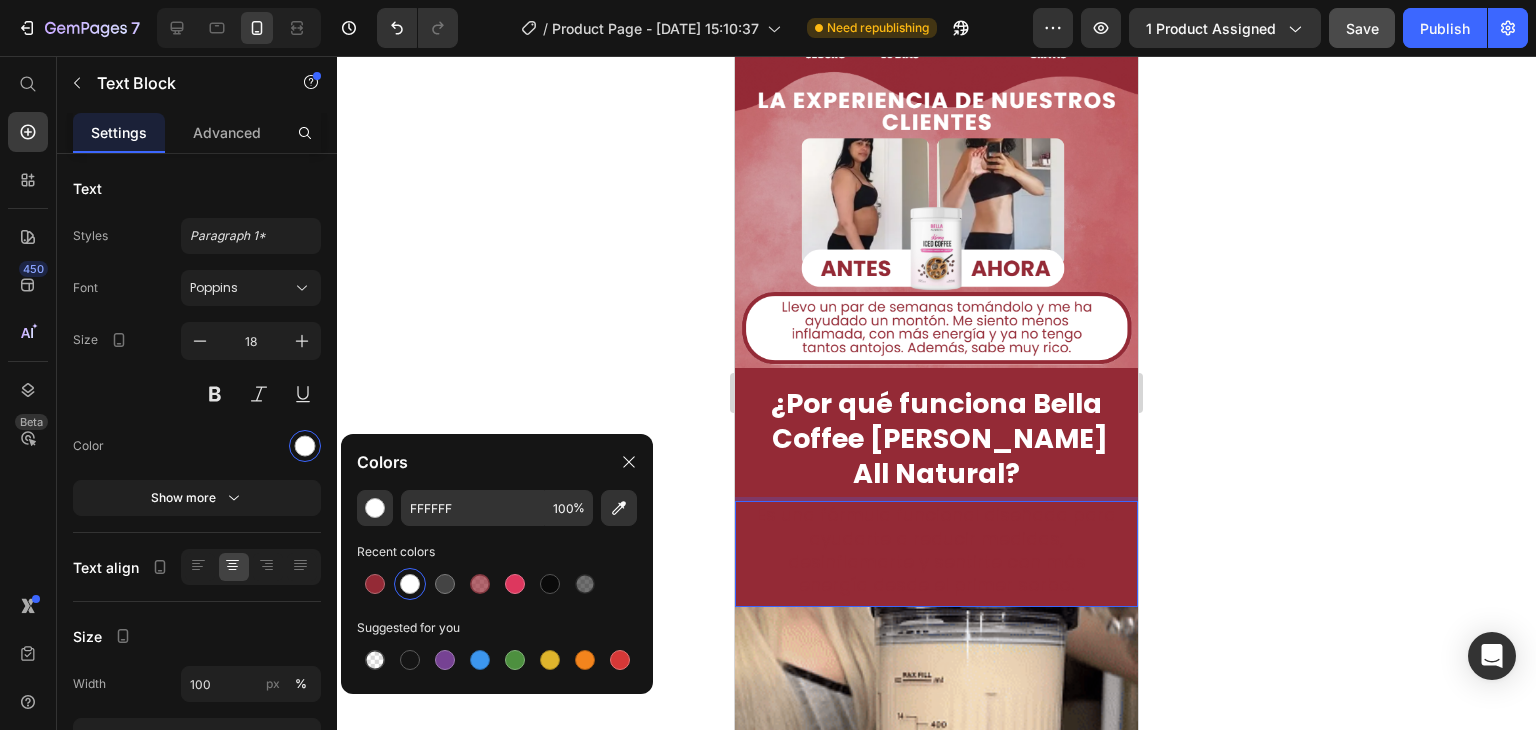 click on "Es una fórmula funcional diseñada para ayudarte a reducir medidas, desinflamarte y sentirte con más energía desde el primer sorbo." at bounding box center (936, 550) 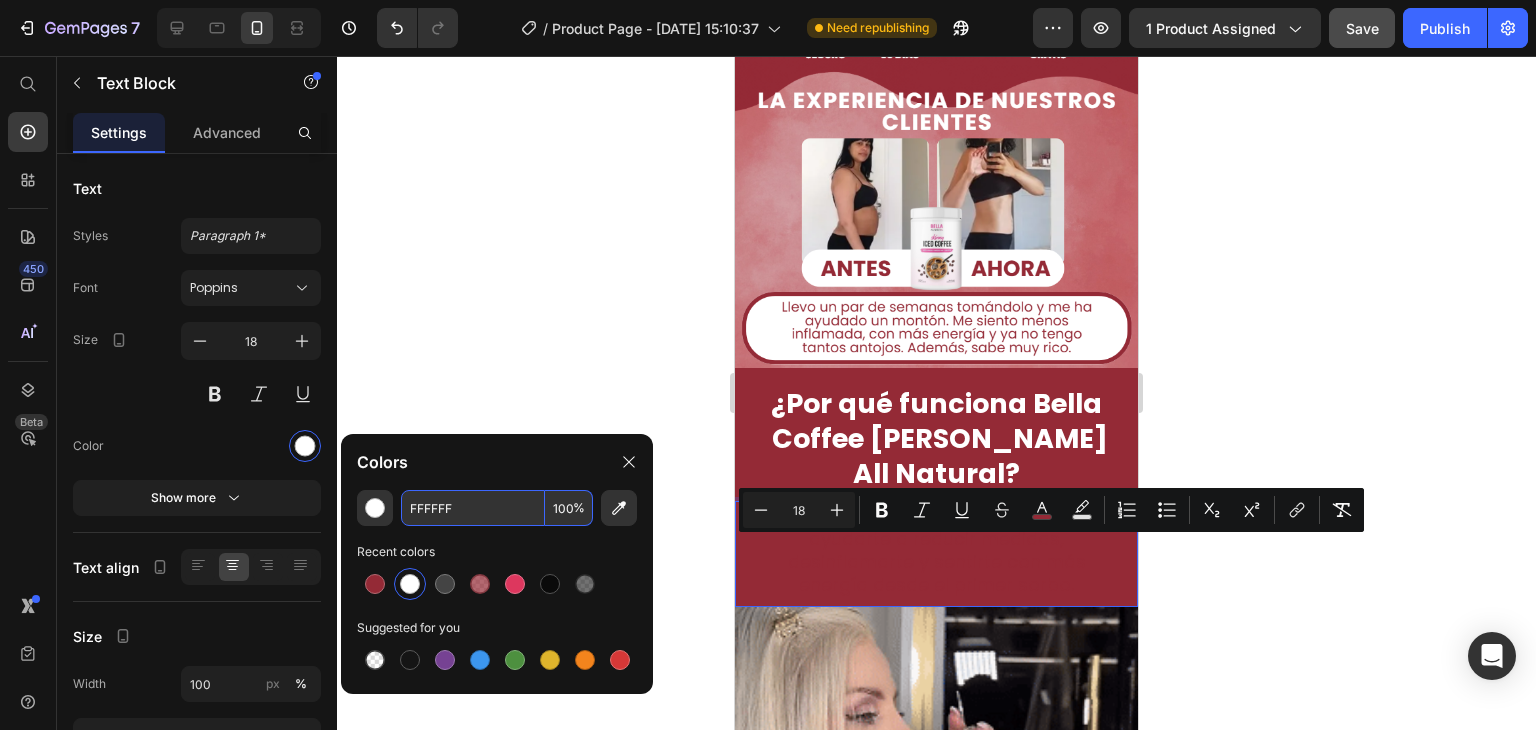 click on "FFFFFF" at bounding box center (473, 508) 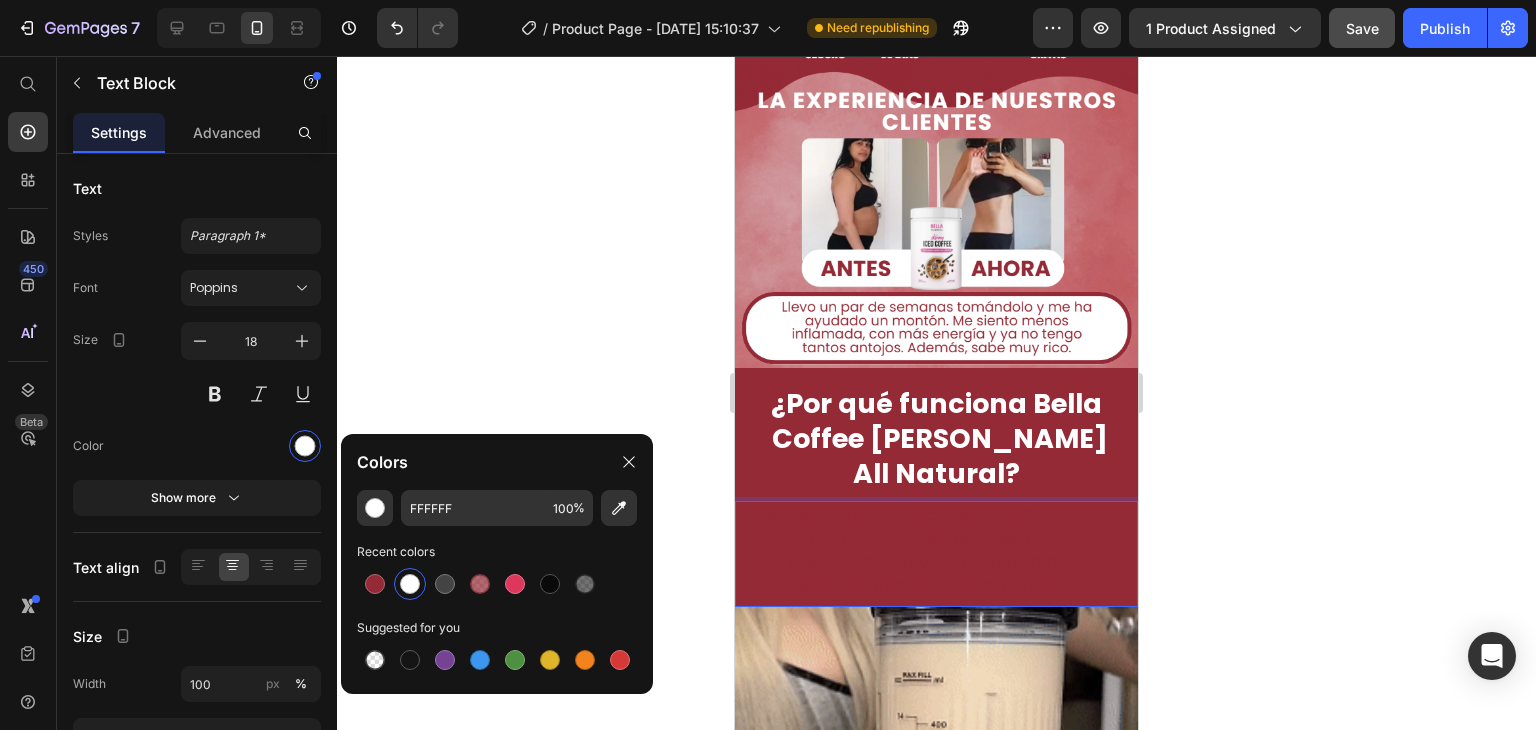 drag, startPoint x: 939, startPoint y: 531, endPoint x: 955, endPoint y: 537, distance: 17.088007 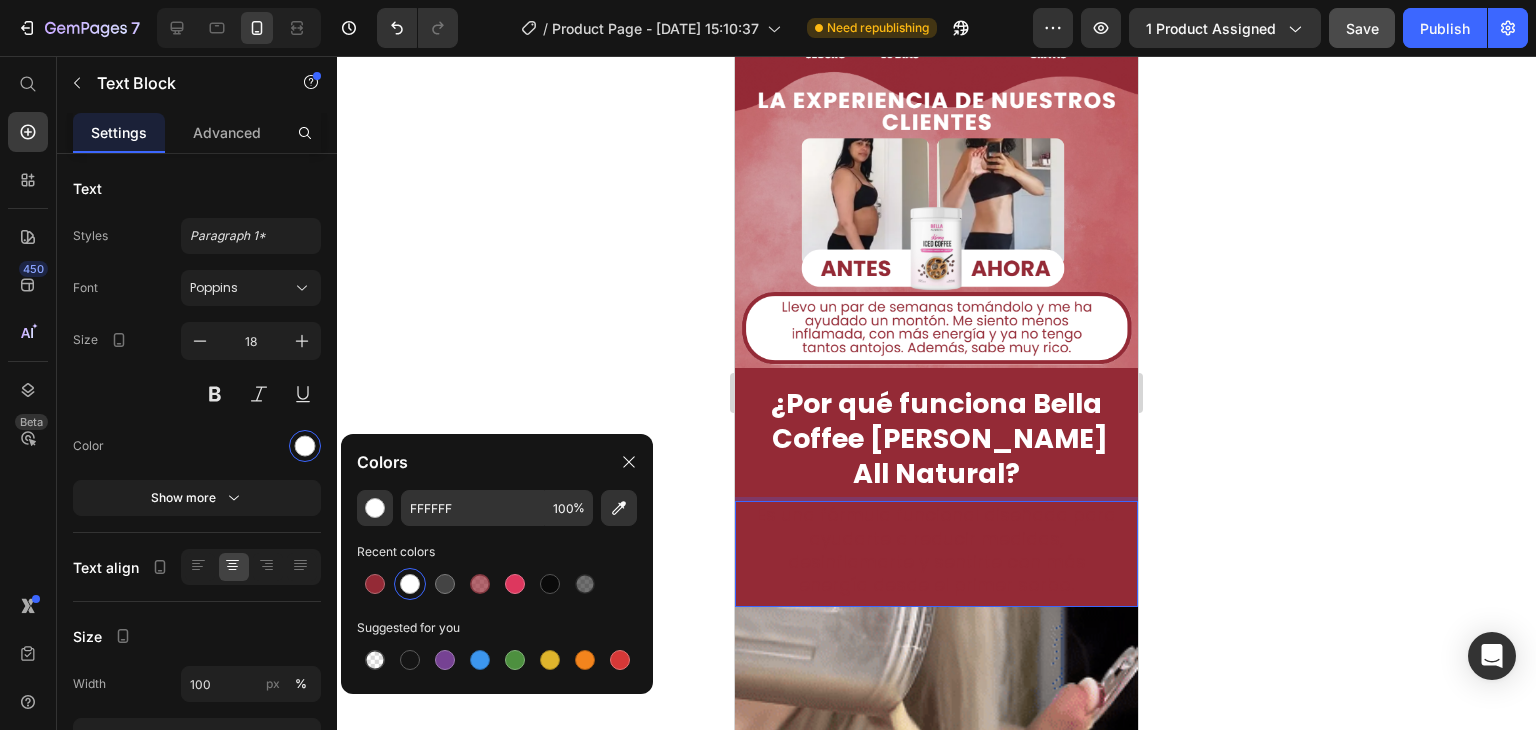 click on "Es una fórmula funcional diseñada para ayudarte a reducir medidas, desinflamarte y sentirte con más energía desde el primer sorbo." at bounding box center [936, 549] 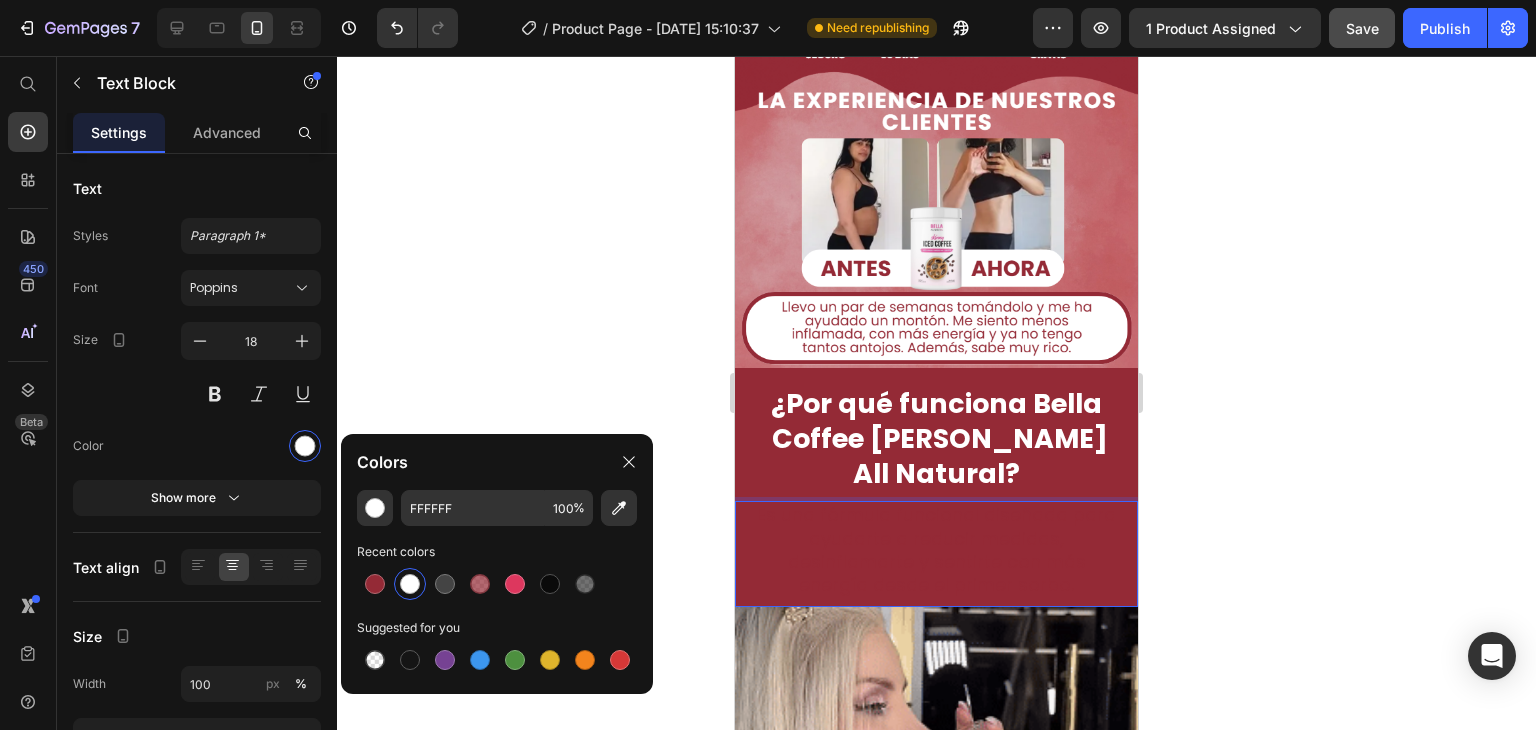 drag, startPoint x: 1095, startPoint y: 565, endPoint x: 756, endPoint y: 485, distance: 348.31165 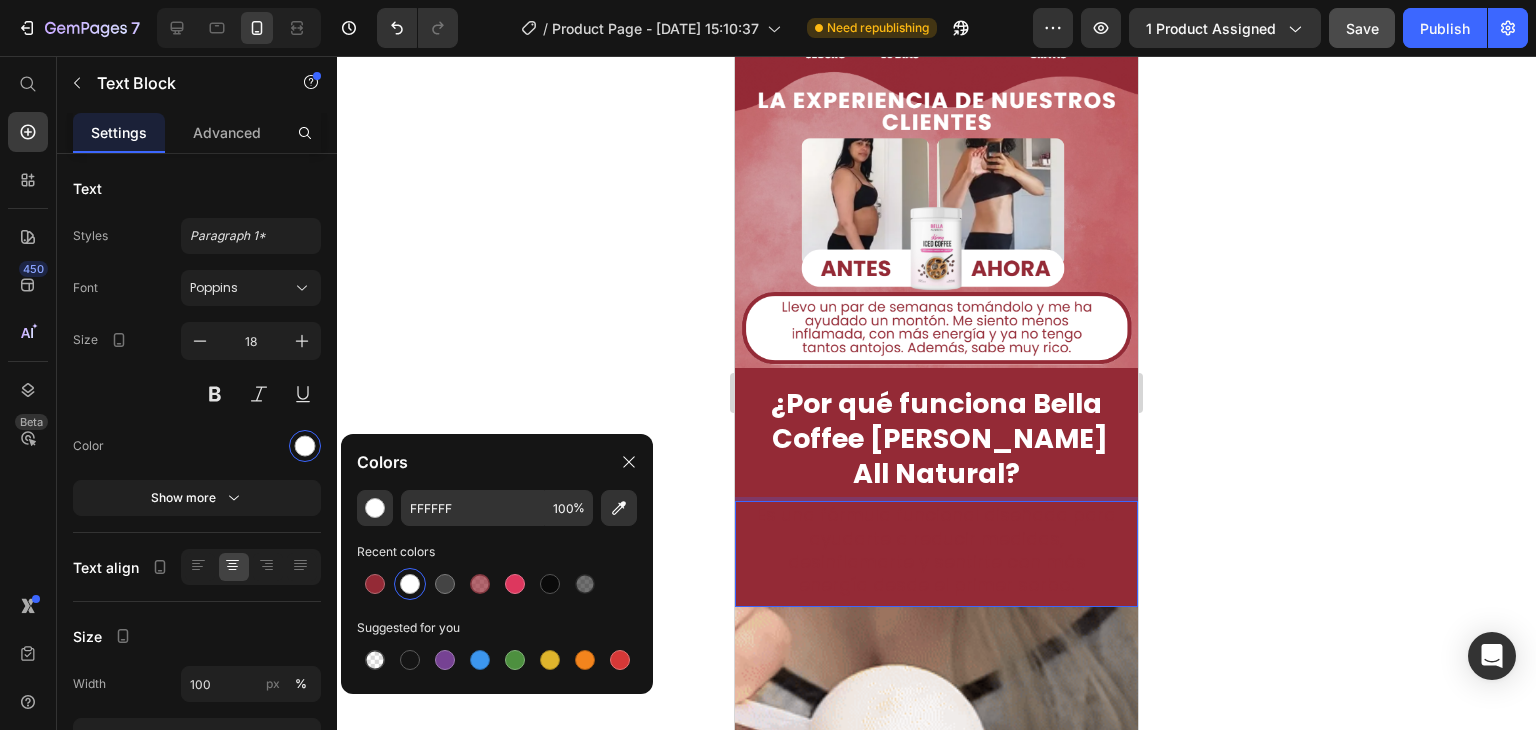 click on "Es una fórmula funcional diseñada para ayudarte a reducir medidas, desinflamarte y sentirte con más energía desde el primer sorbo." at bounding box center (936, 550) 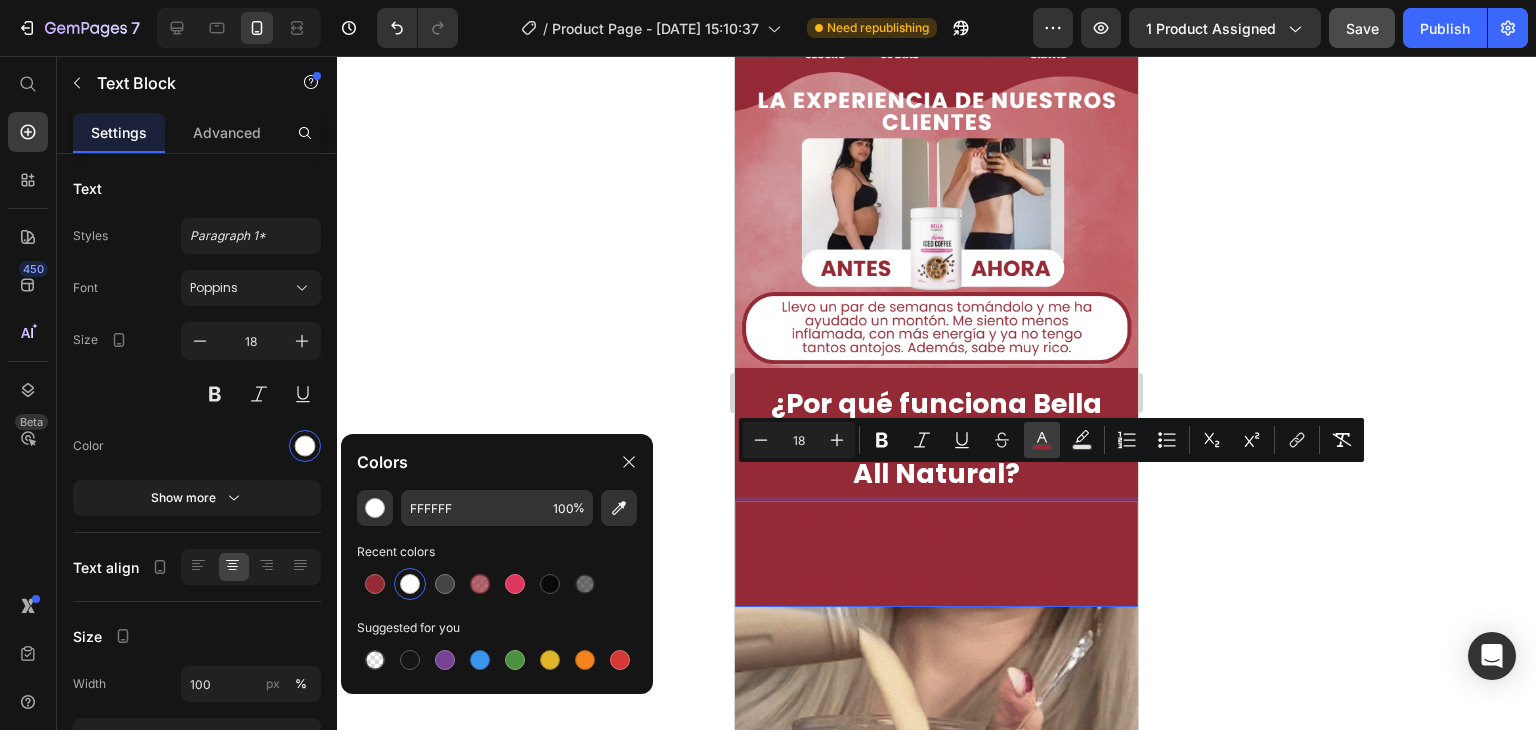click 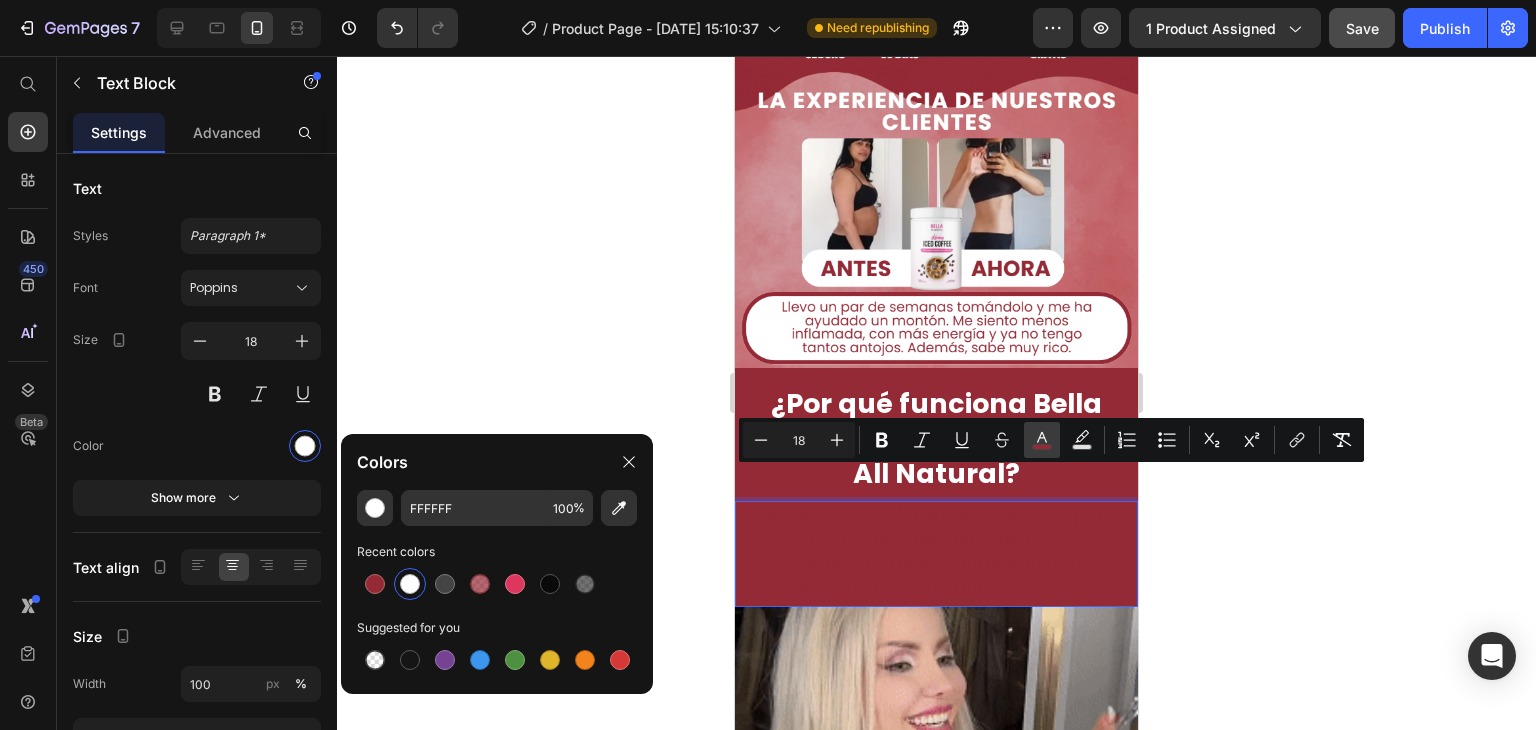 type on "942A36" 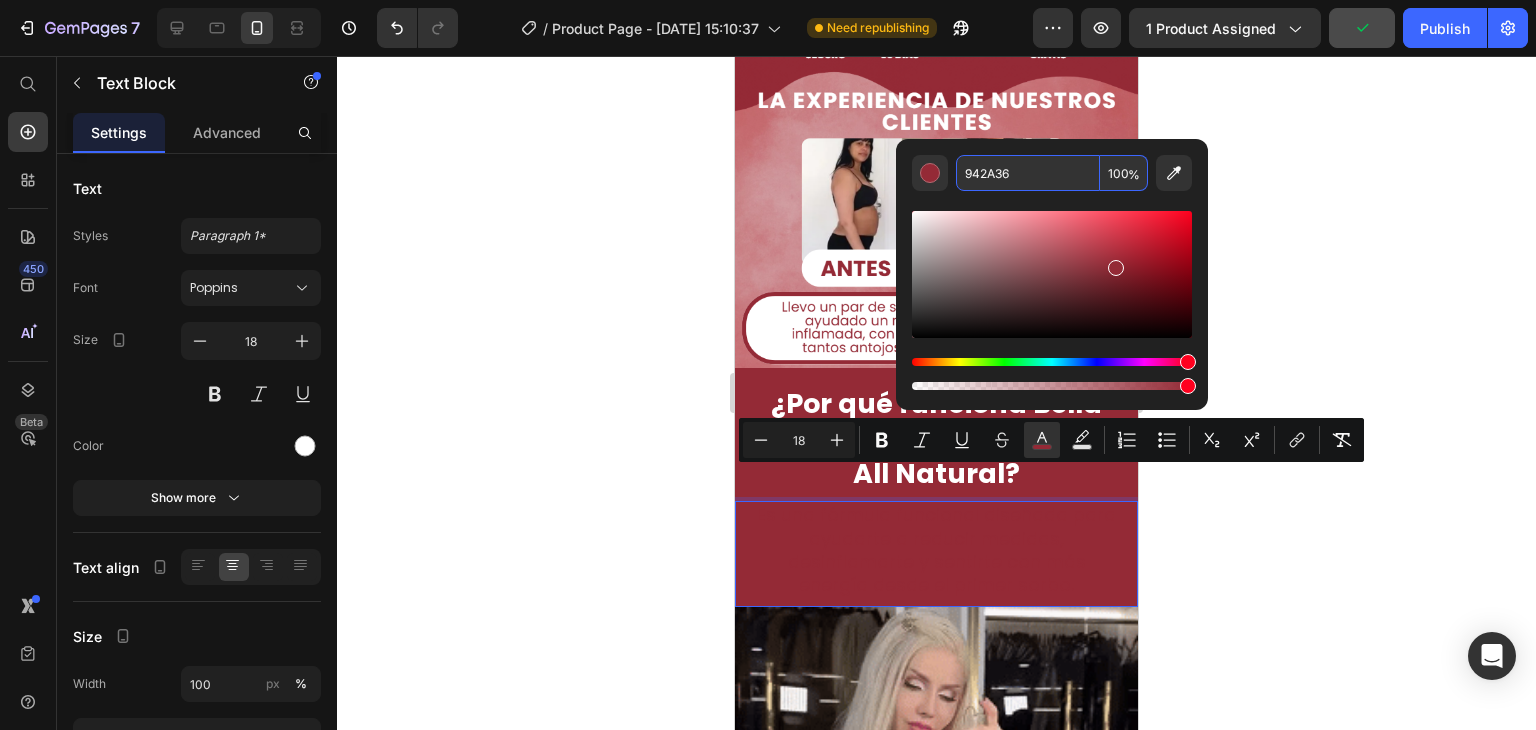 click on "942A36" at bounding box center [1028, 173] 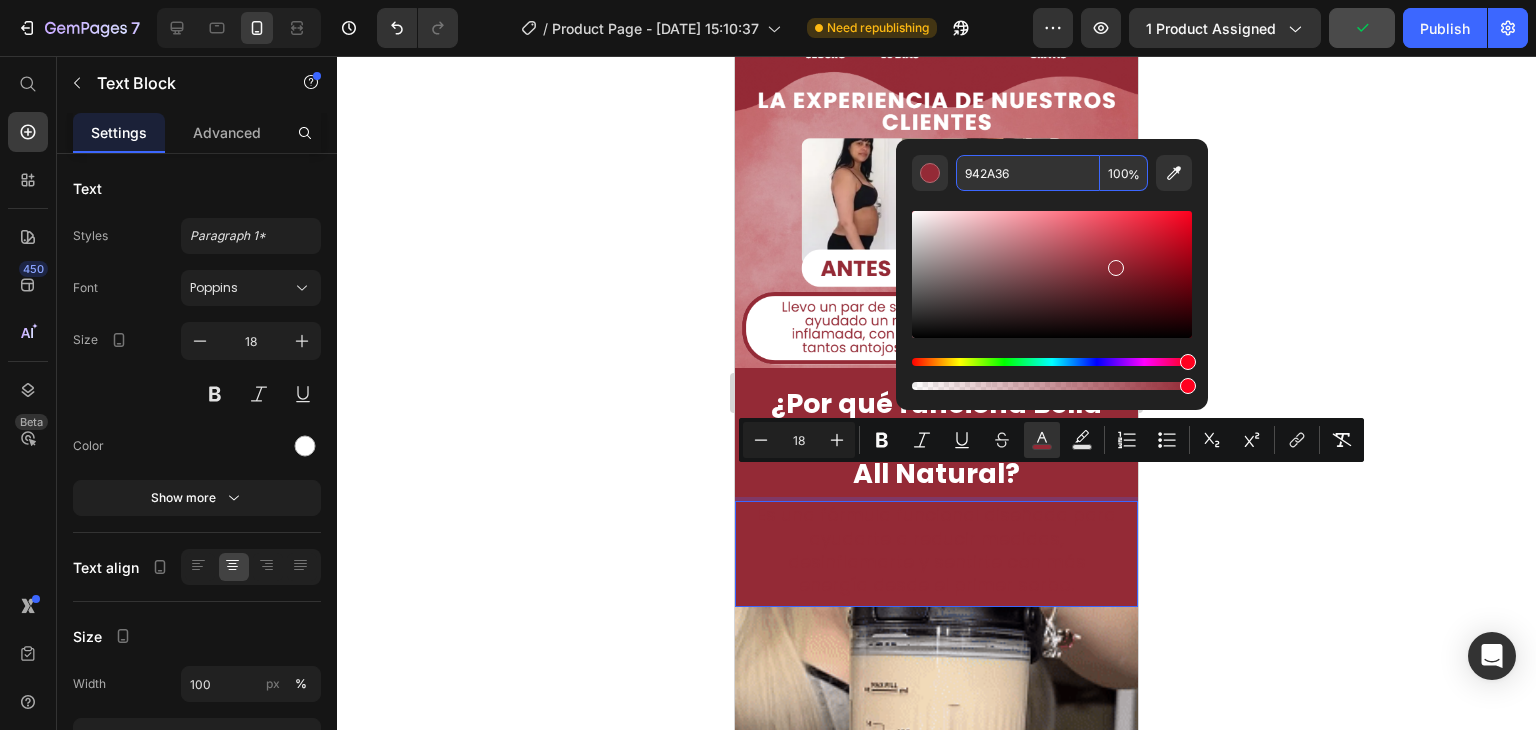 paste on "FFFFFF" 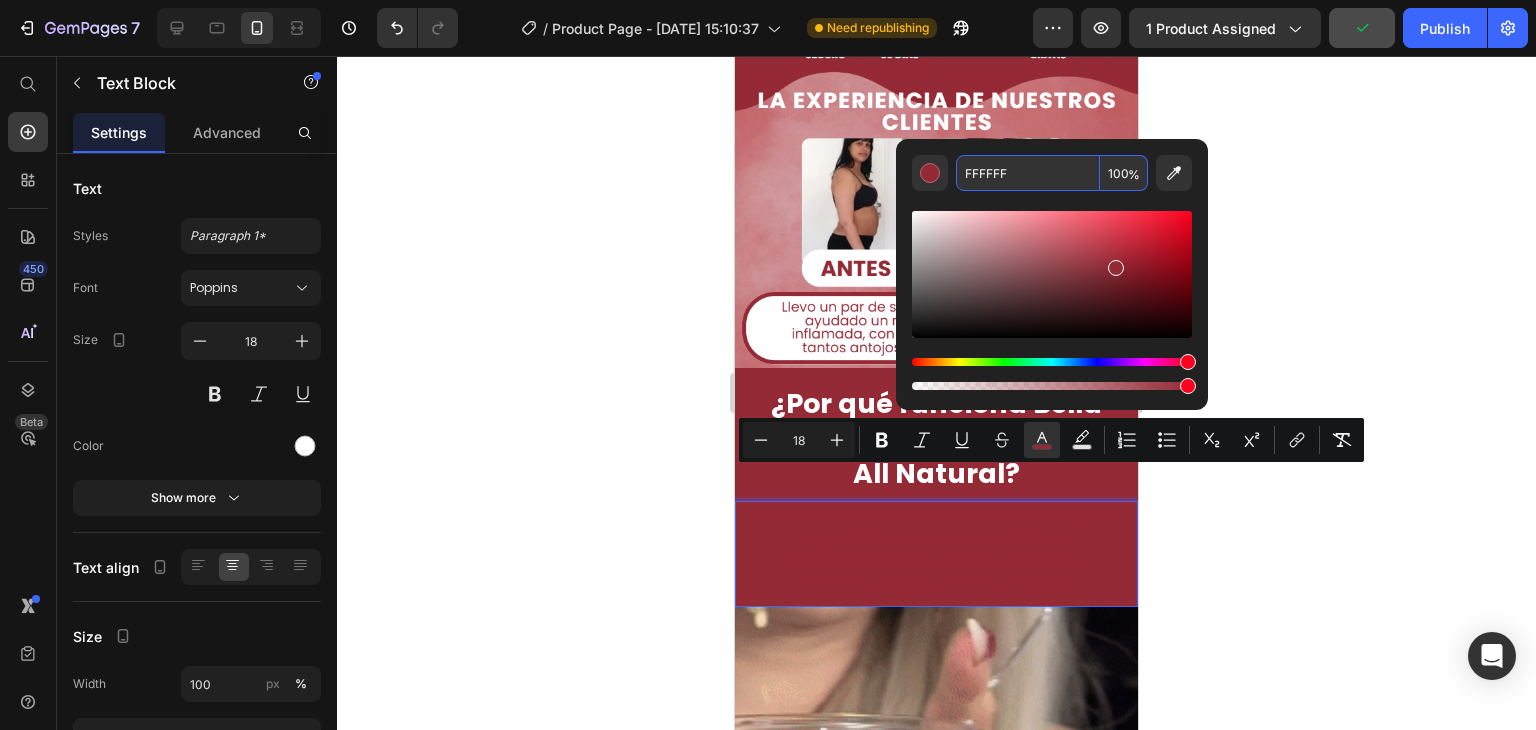 type on "FFFFFF" 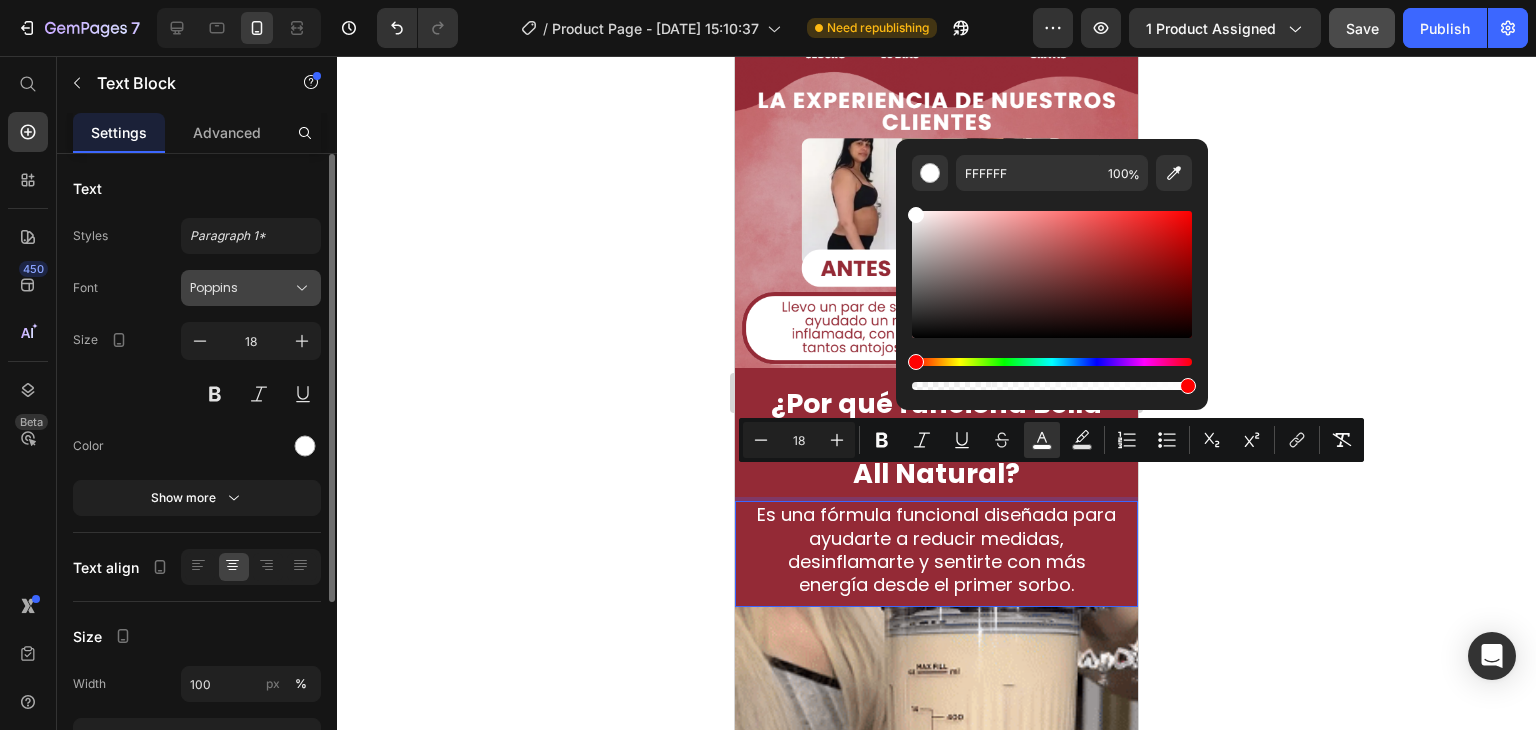 click on "Poppins" at bounding box center (241, 288) 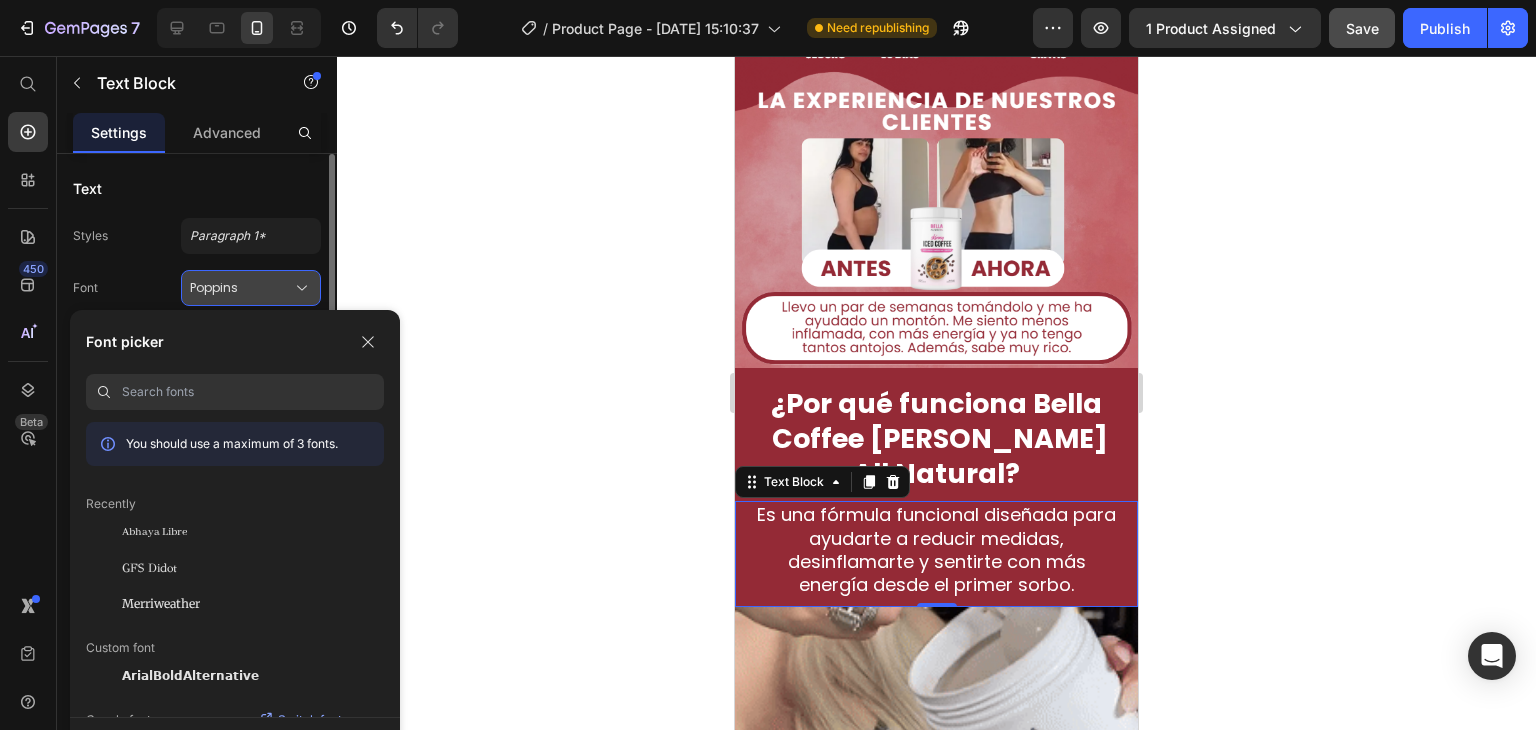 click on "Poppins" at bounding box center [241, 288] 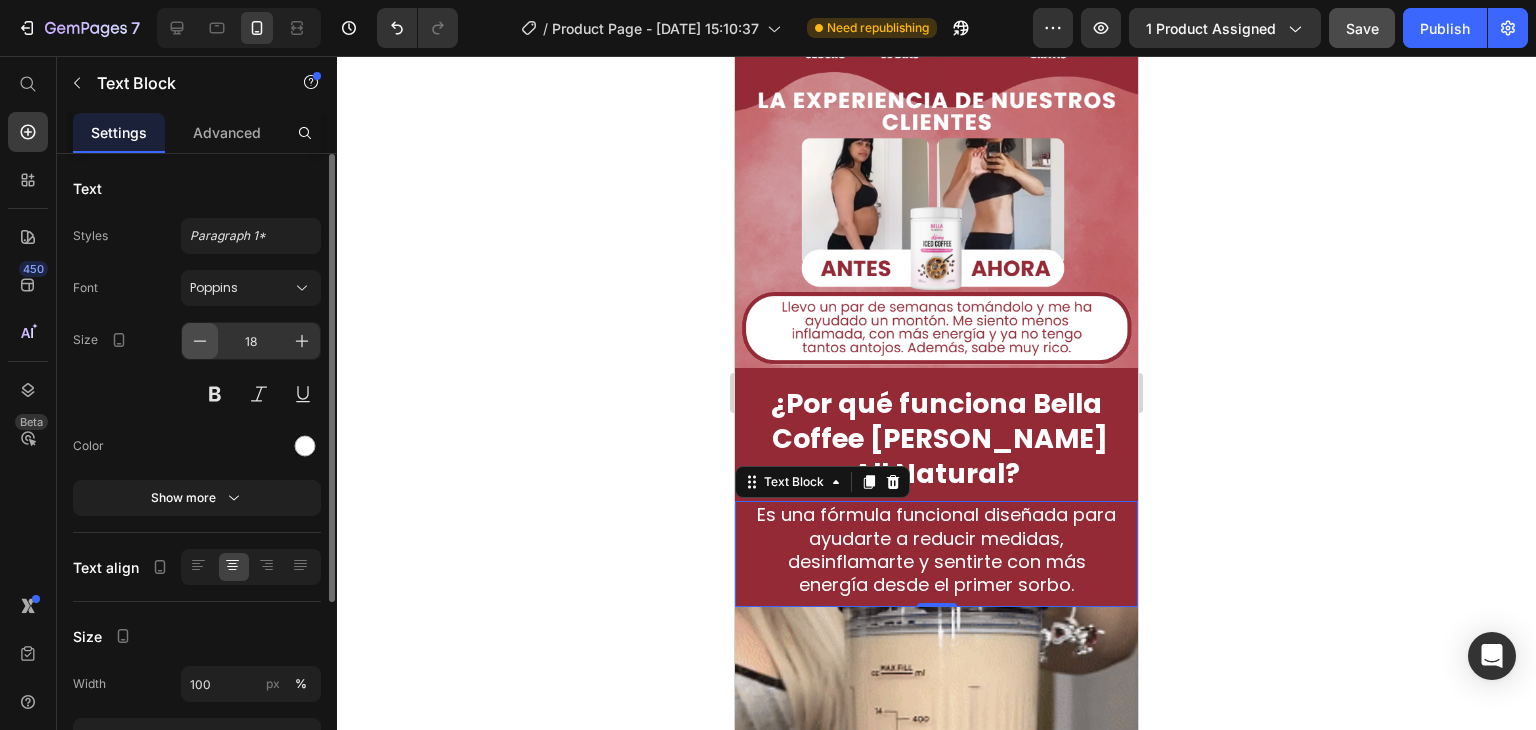 click 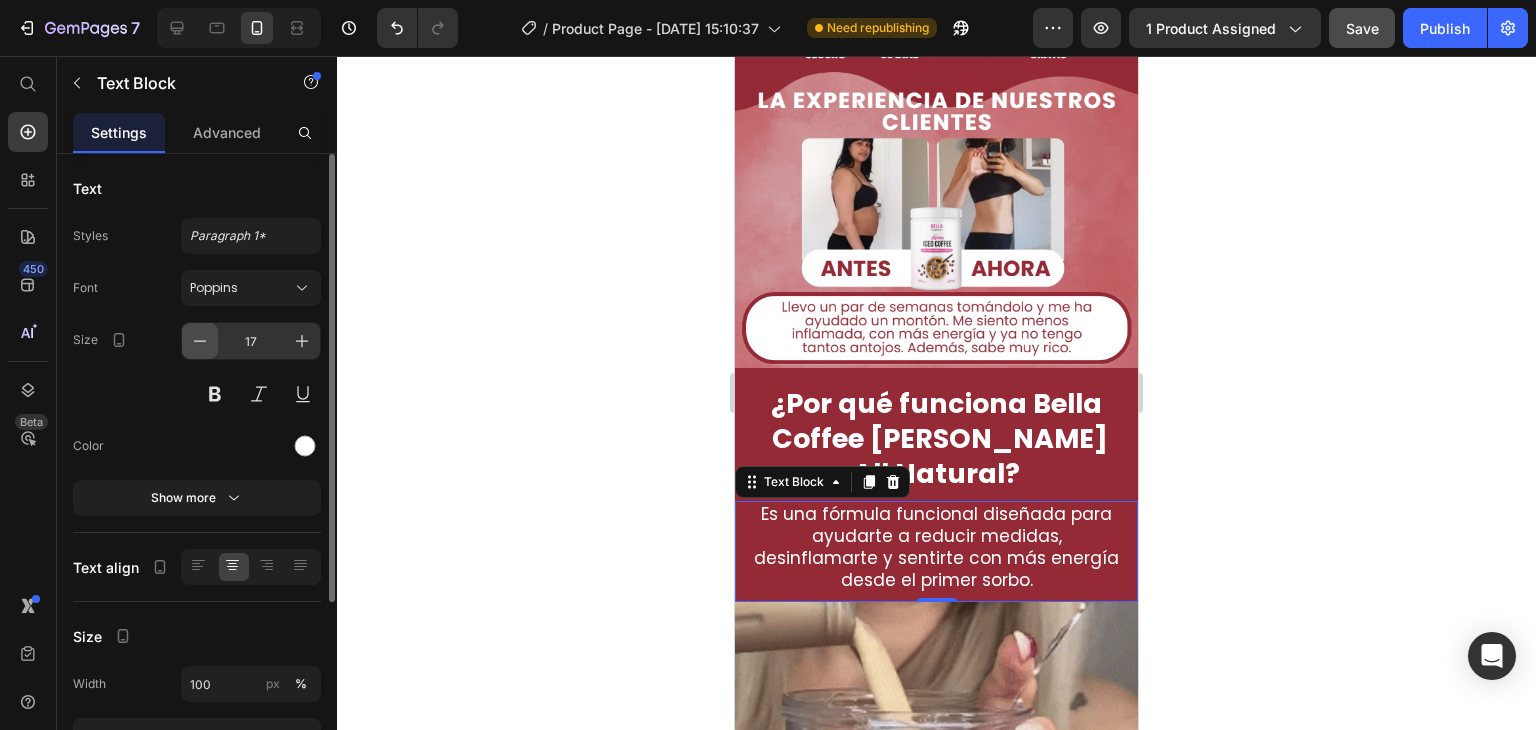 click 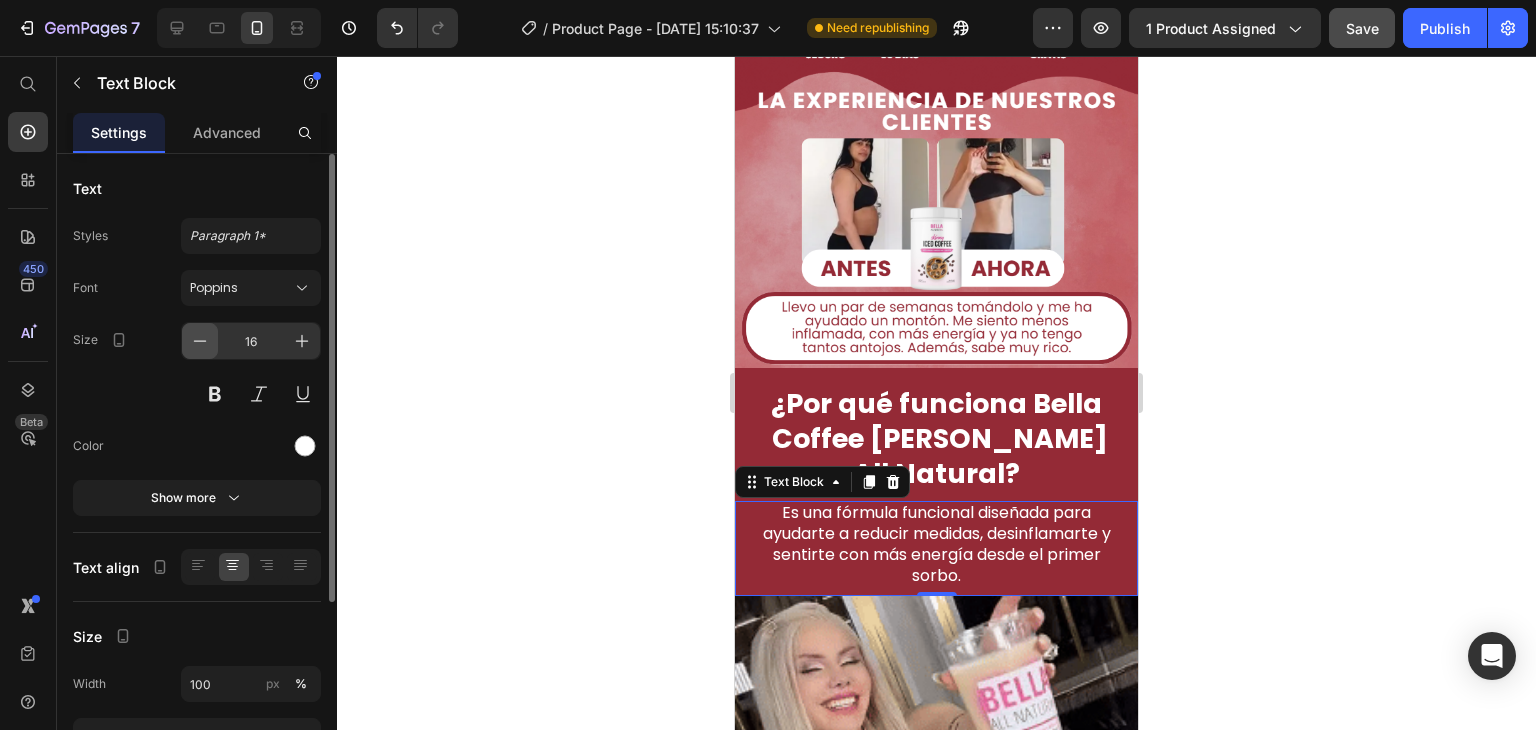 click 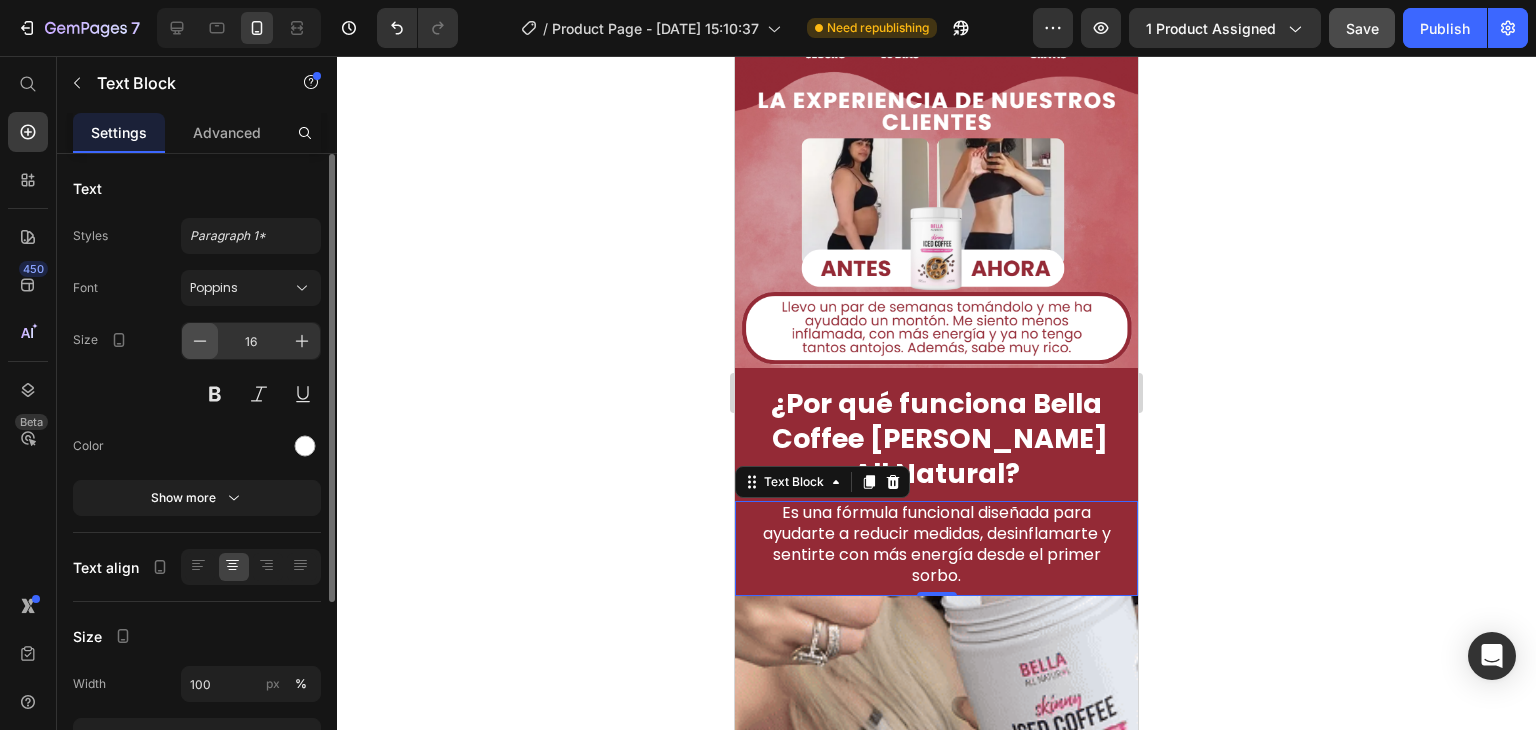 type on "15" 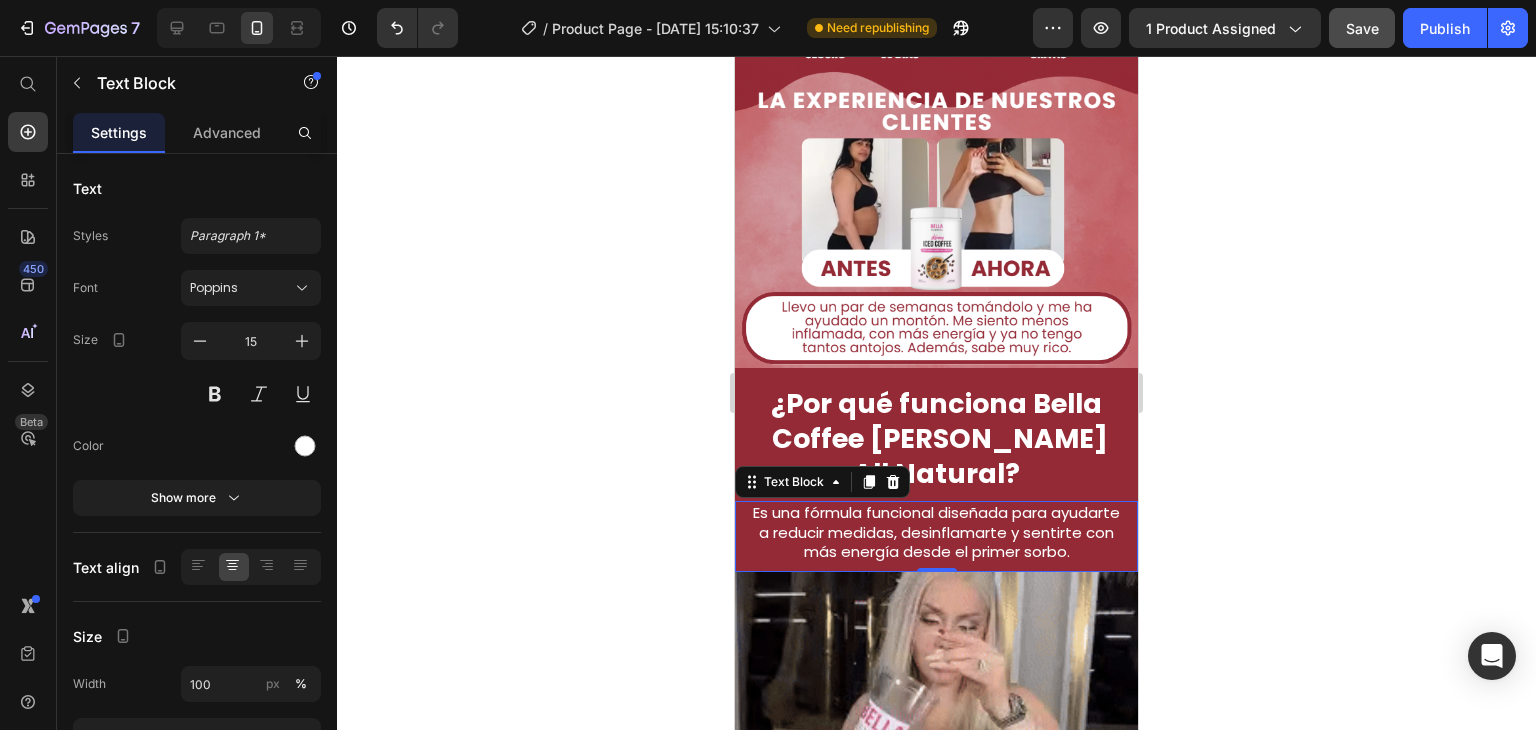 click 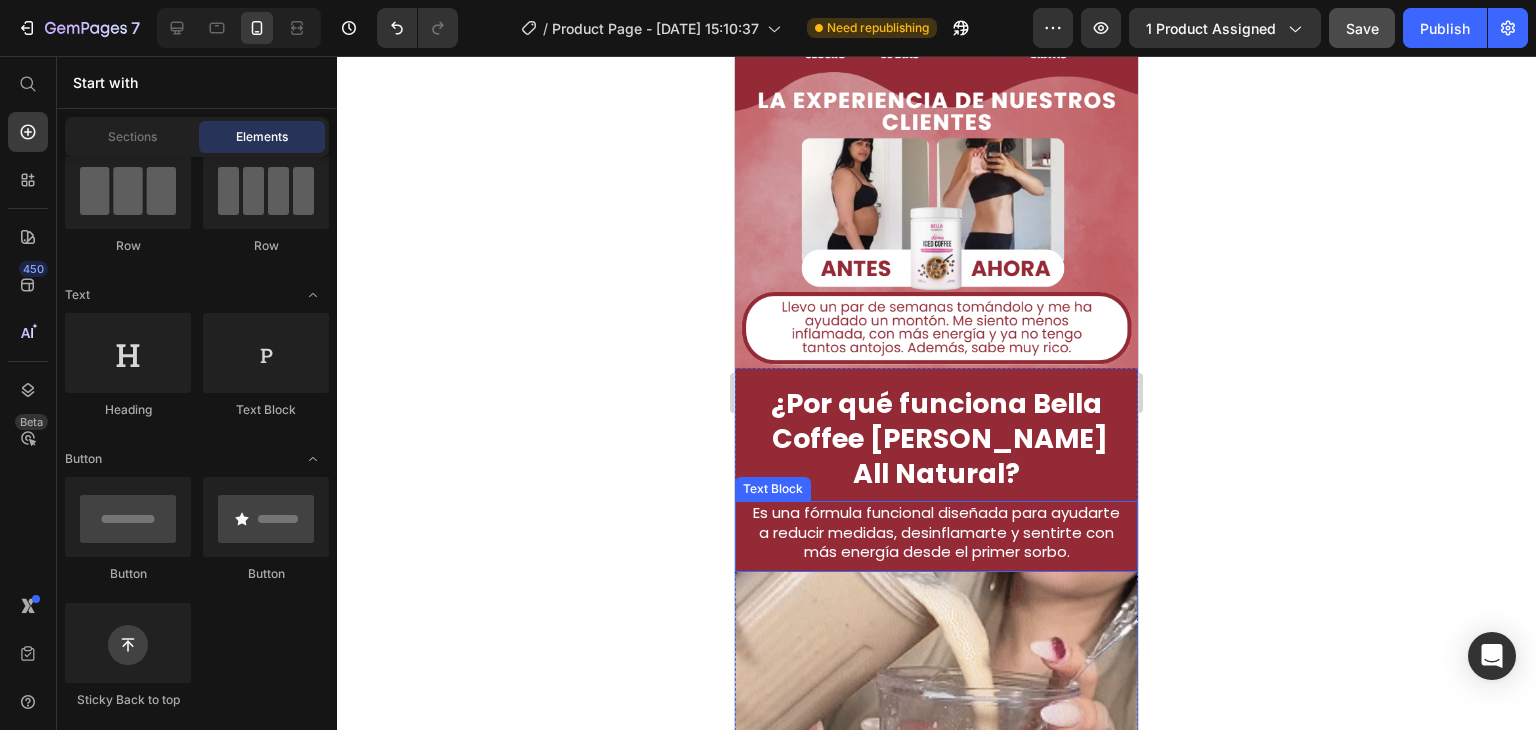 click on "Es una fórmula funcional diseñada para ayudarte a reducir medidas, desinflamarte y sentirte con más energía desde el primer sorbo." at bounding box center (936, 532) 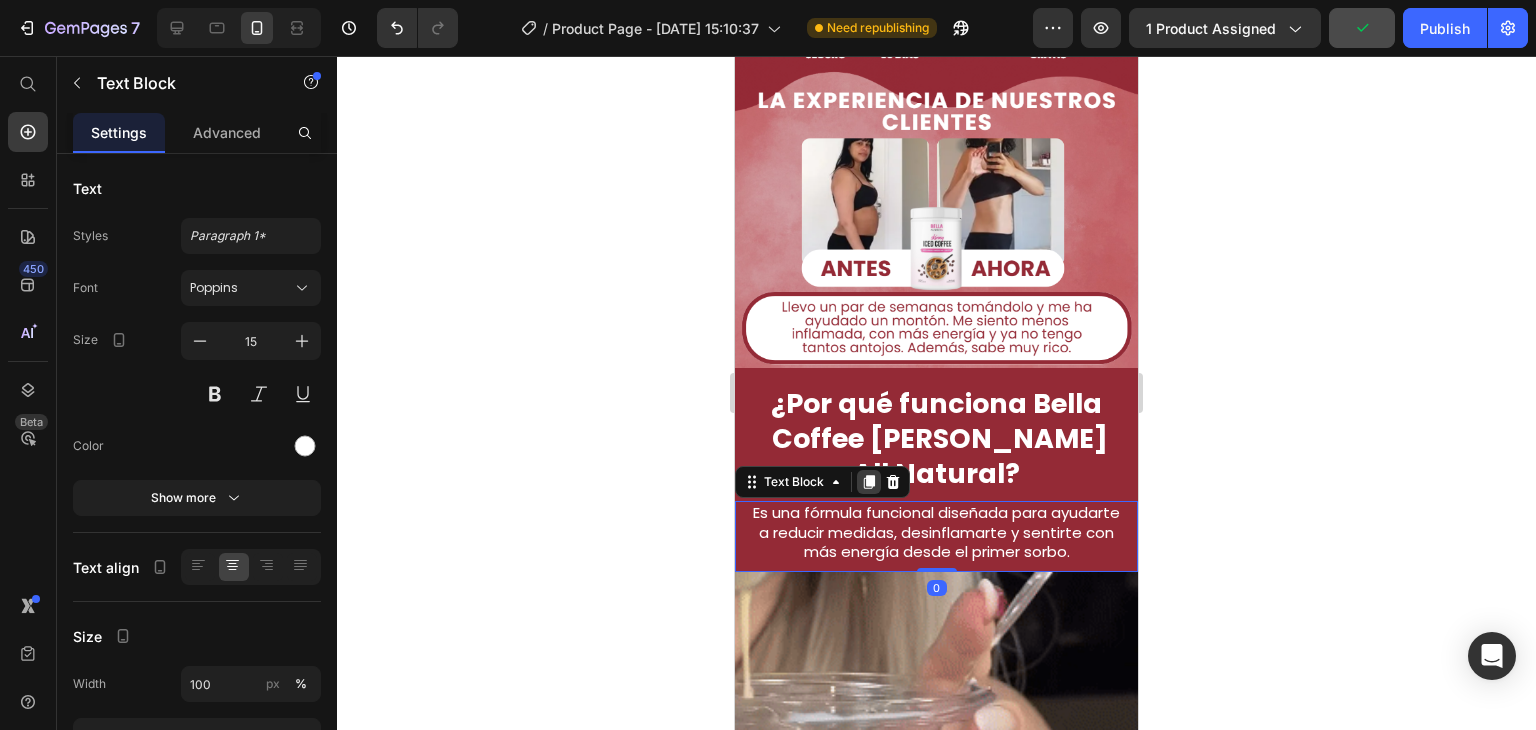 click at bounding box center [869, 482] 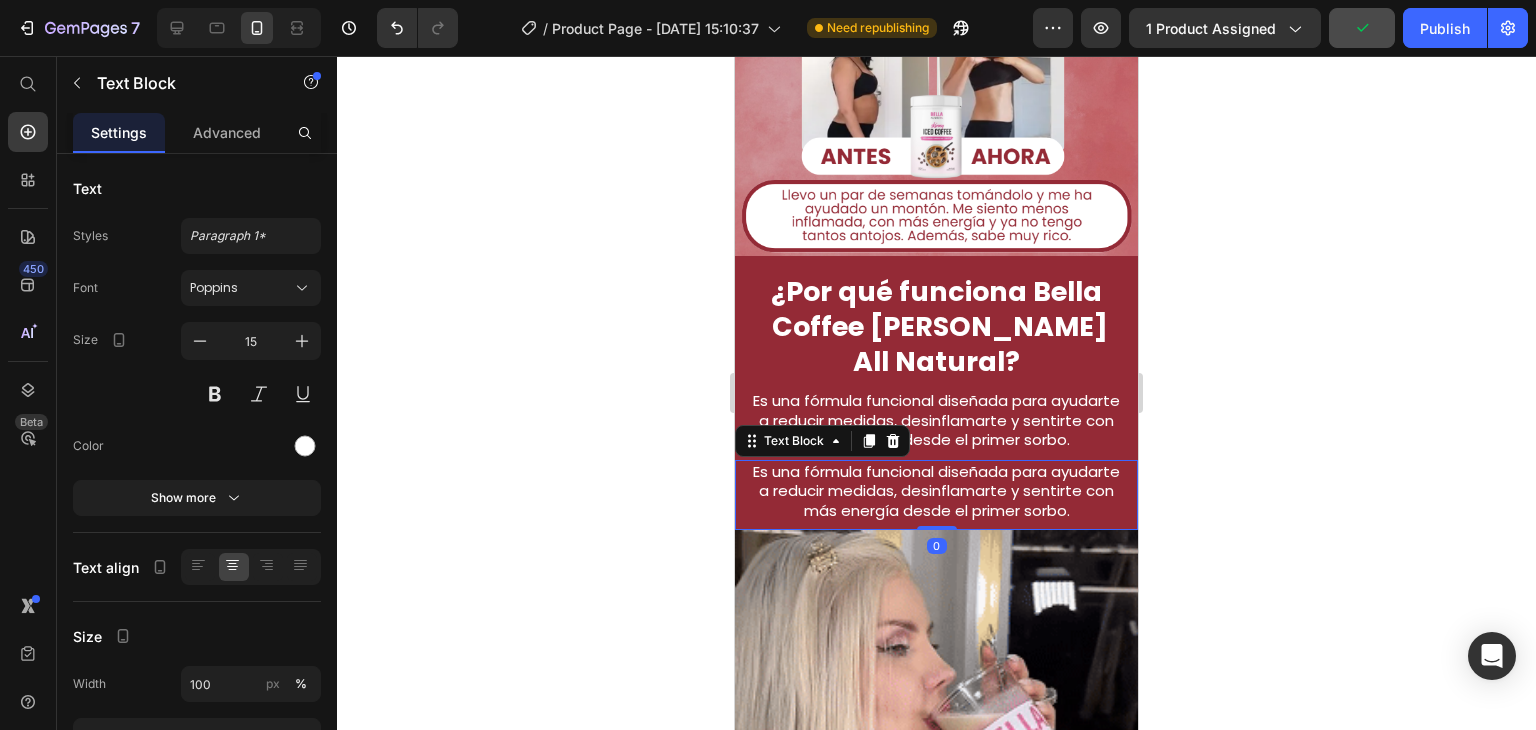 scroll, scrollTop: 1347, scrollLeft: 0, axis: vertical 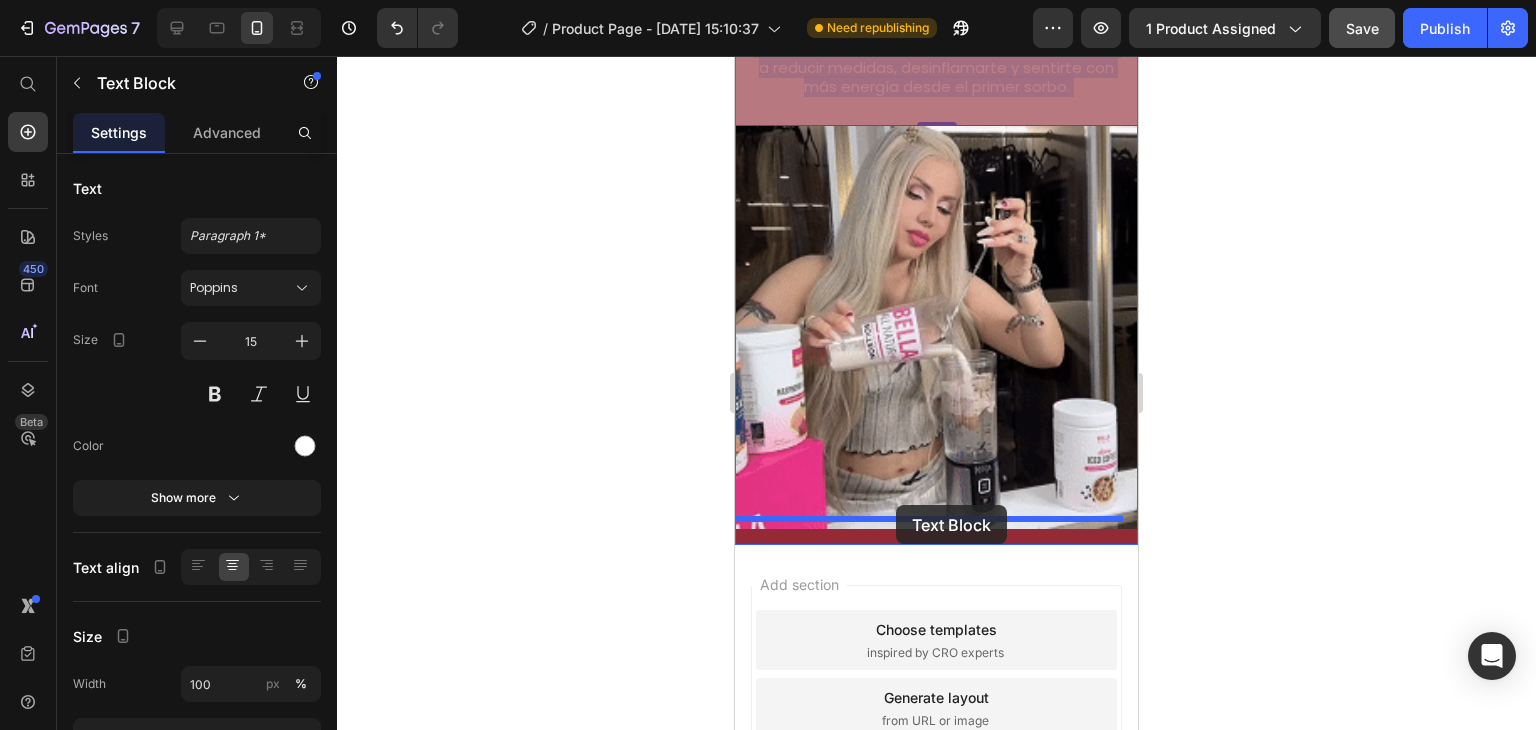 drag, startPoint x: 912, startPoint y: 377, endPoint x: 896, endPoint y: 505, distance: 128.99612 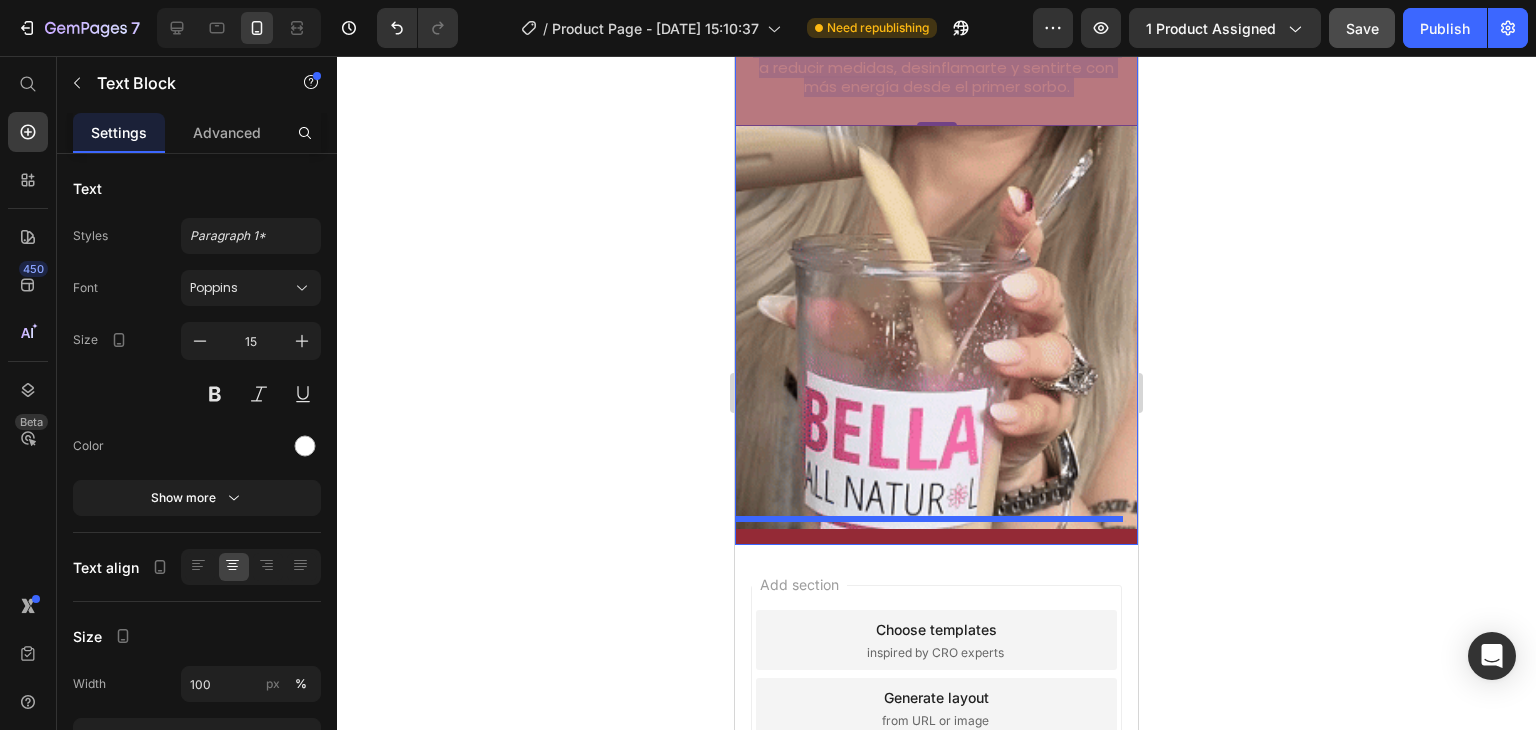 scroll, scrollTop: 1577, scrollLeft: 0, axis: vertical 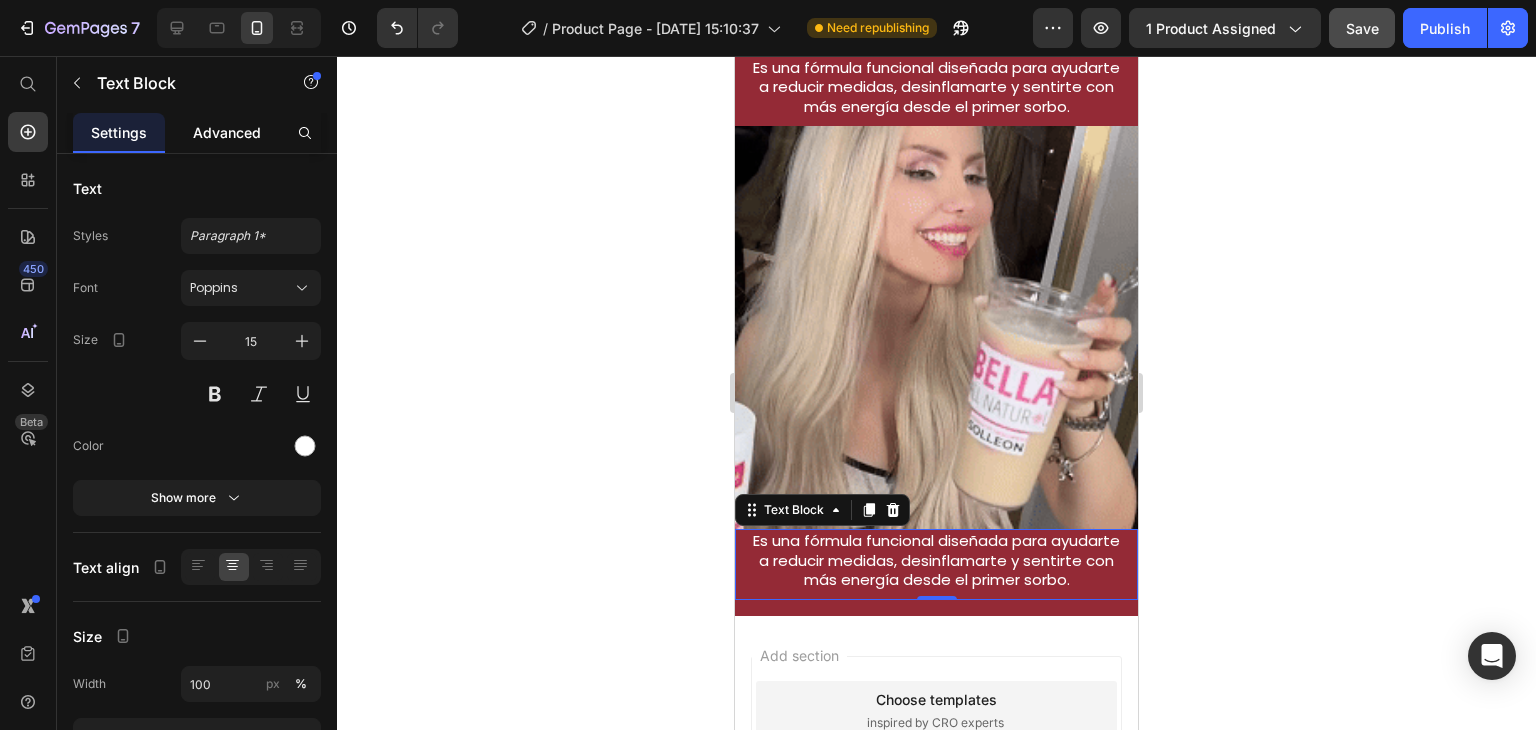 click on "Advanced" at bounding box center [227, 132] 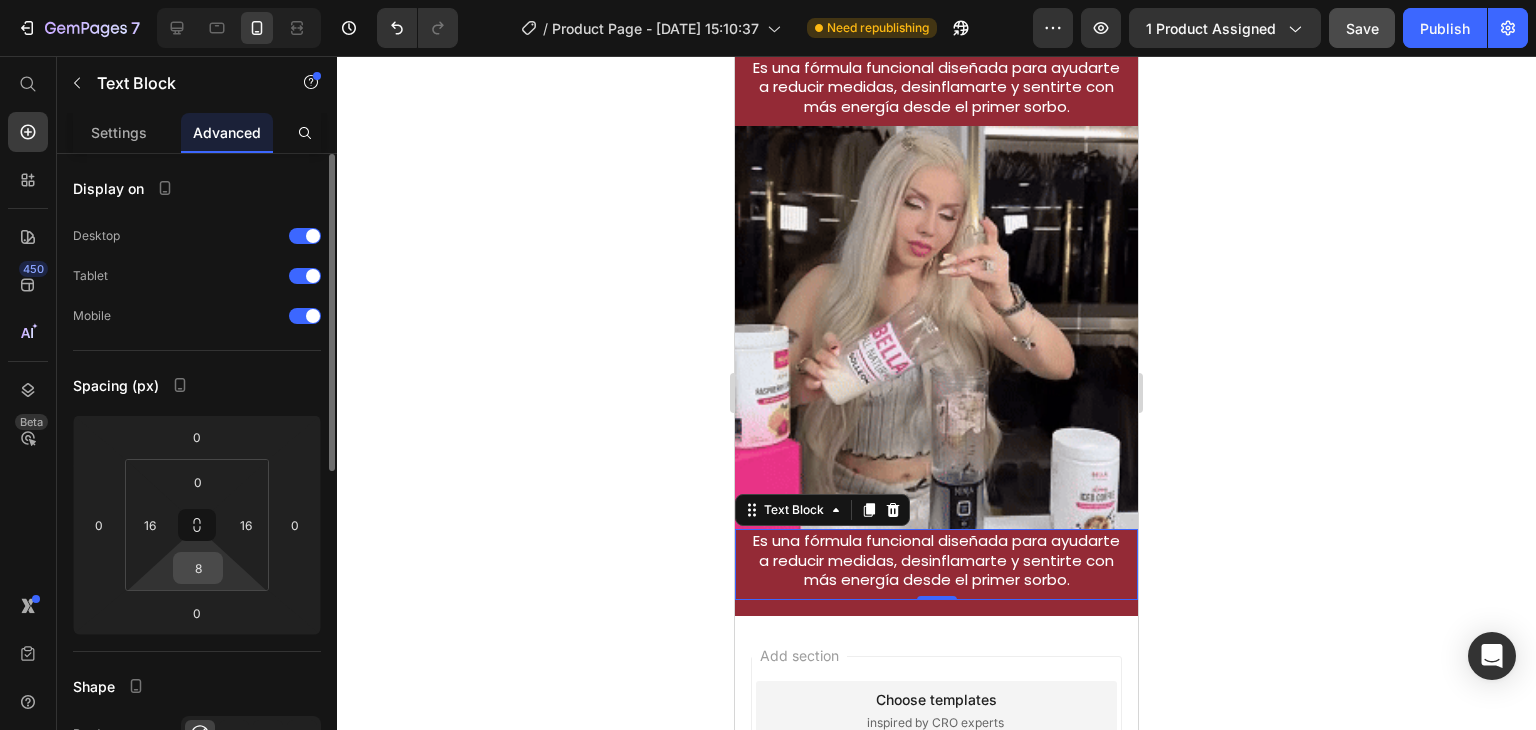 click on "8" at bounding box center [198, 568] 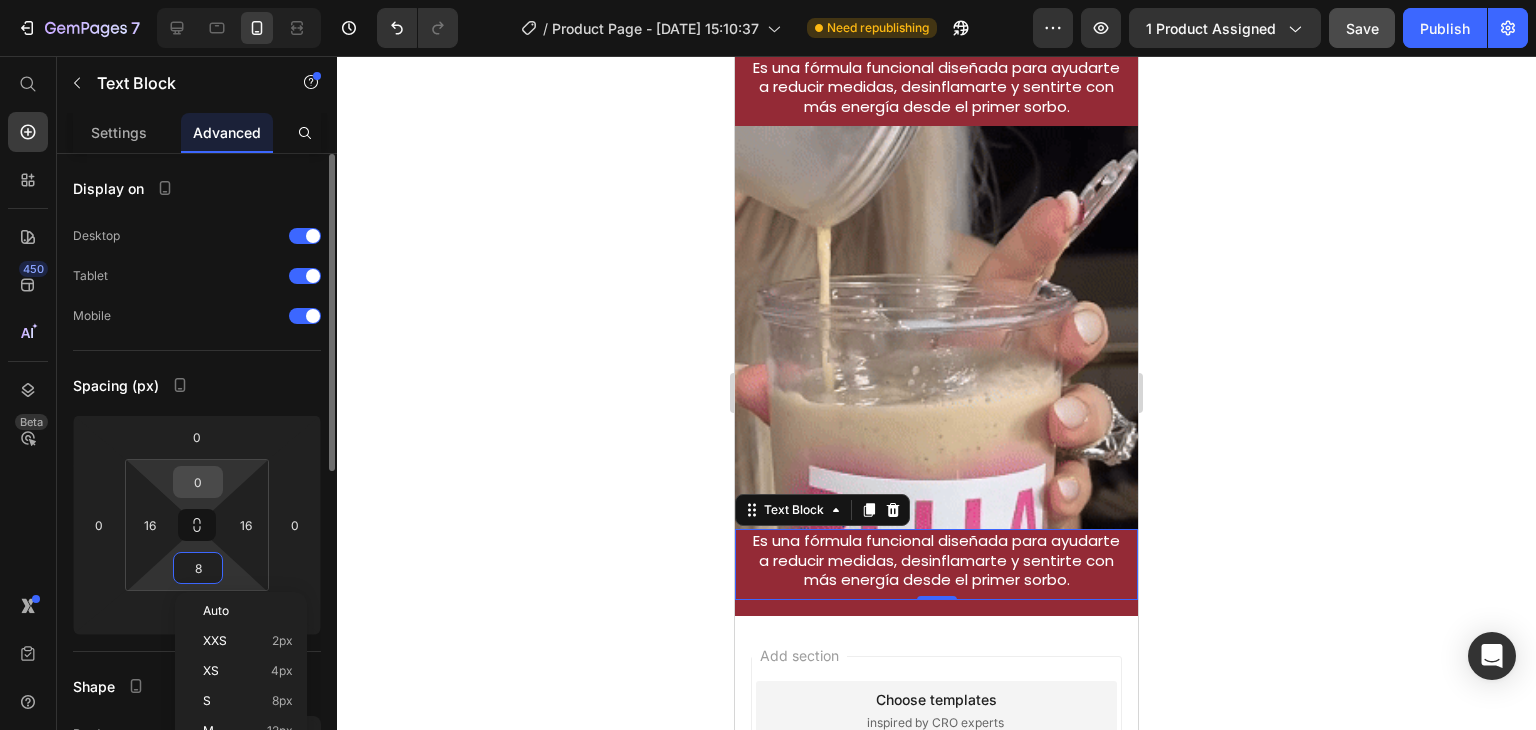 click on "0" at bounding box center (198, 482) 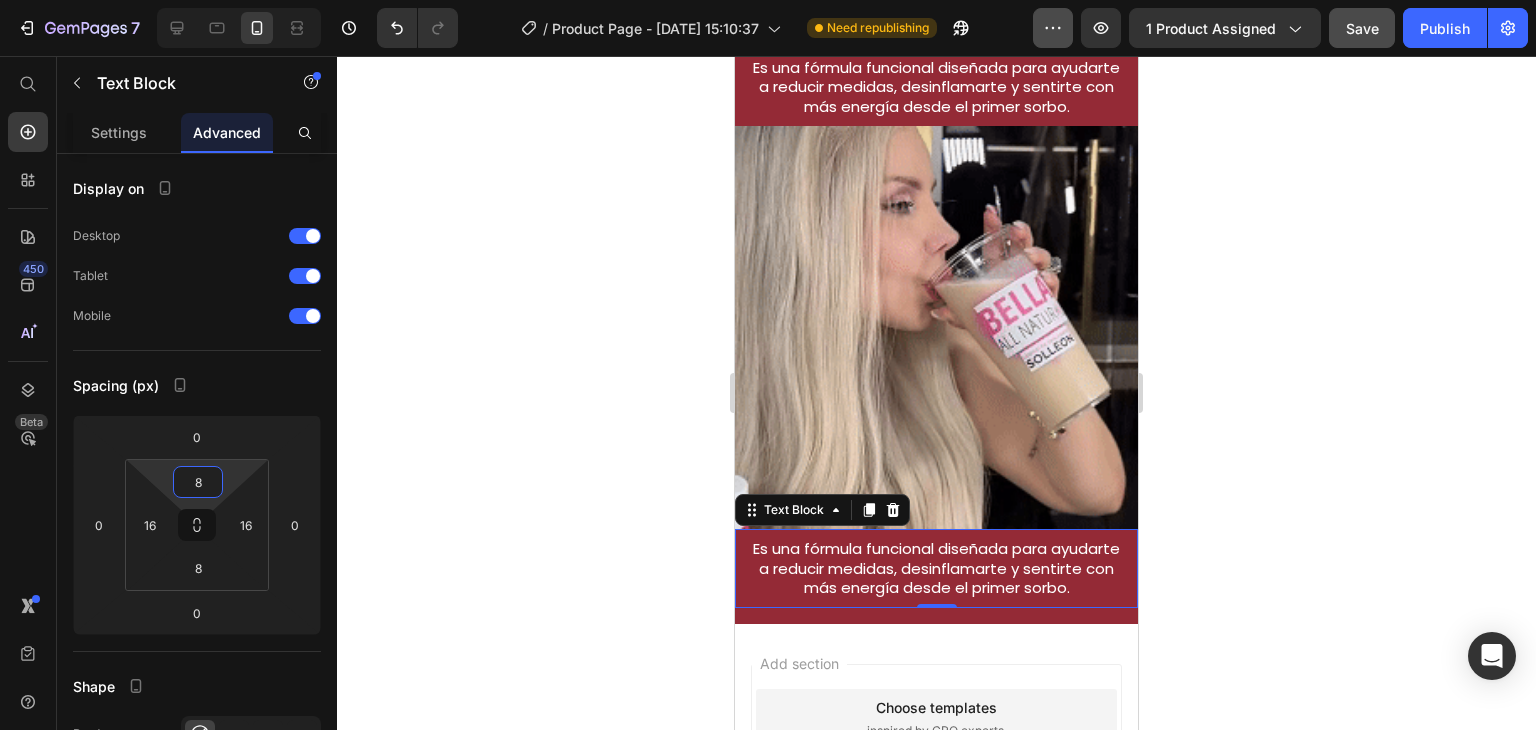 type on "8" 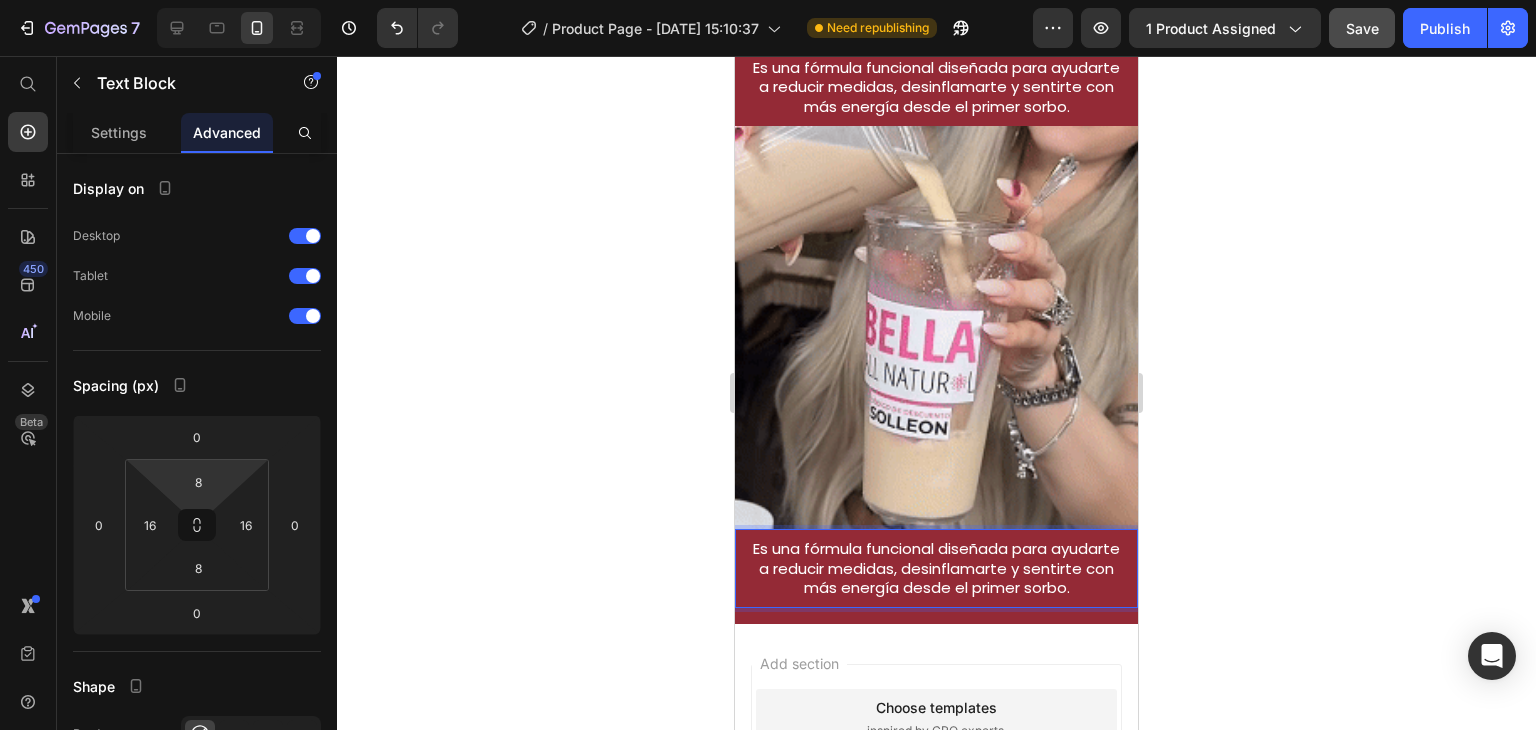 click on "Es una fórmula funcional diseñada para ayudarte a reducir medidas, desinflamarte y sentirte con más energía desde el primer sorbo." at bounding box center [936, 568] 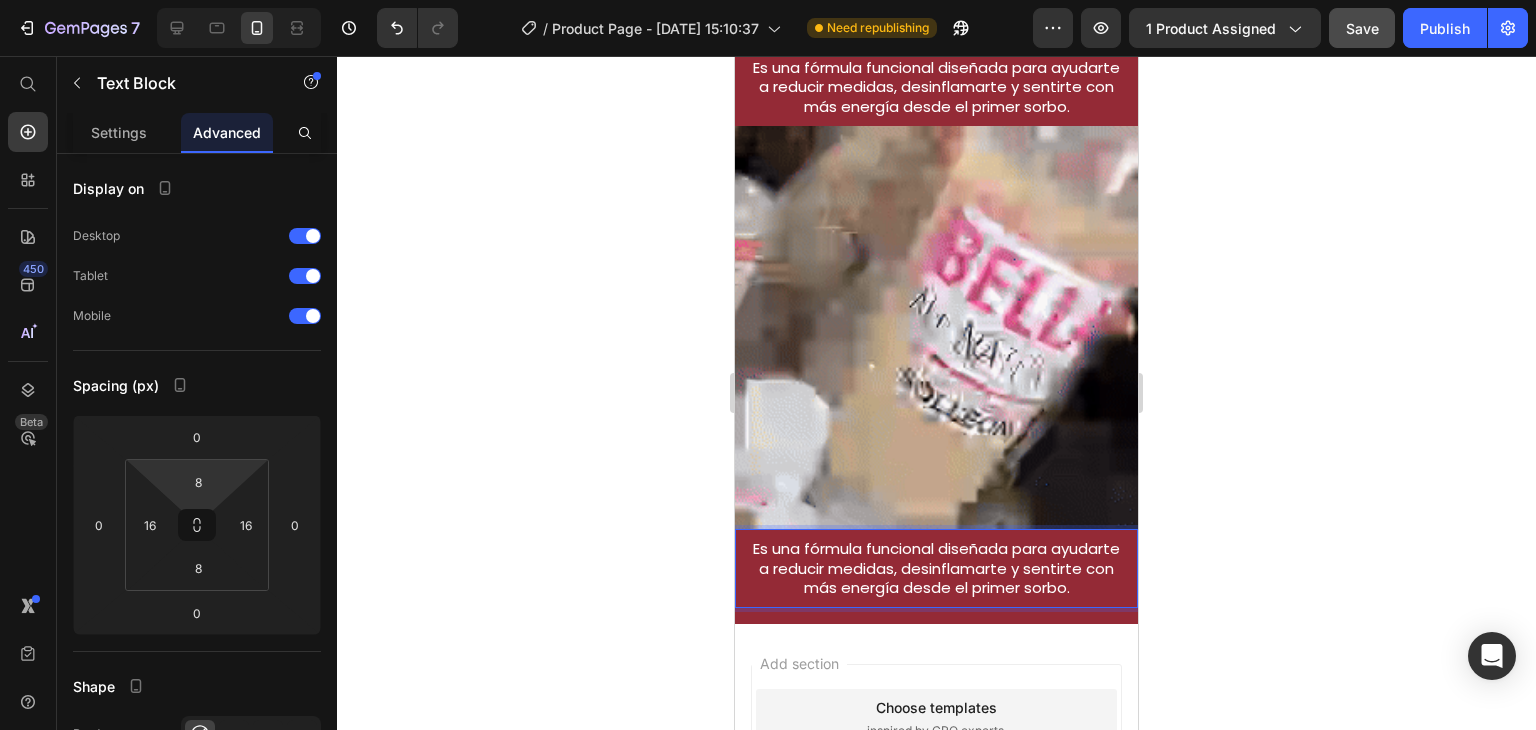 drag, startPoint x: 970, startPoint y: 591, endPoint x: 752, endPoint y: 541, distance: 223.66046 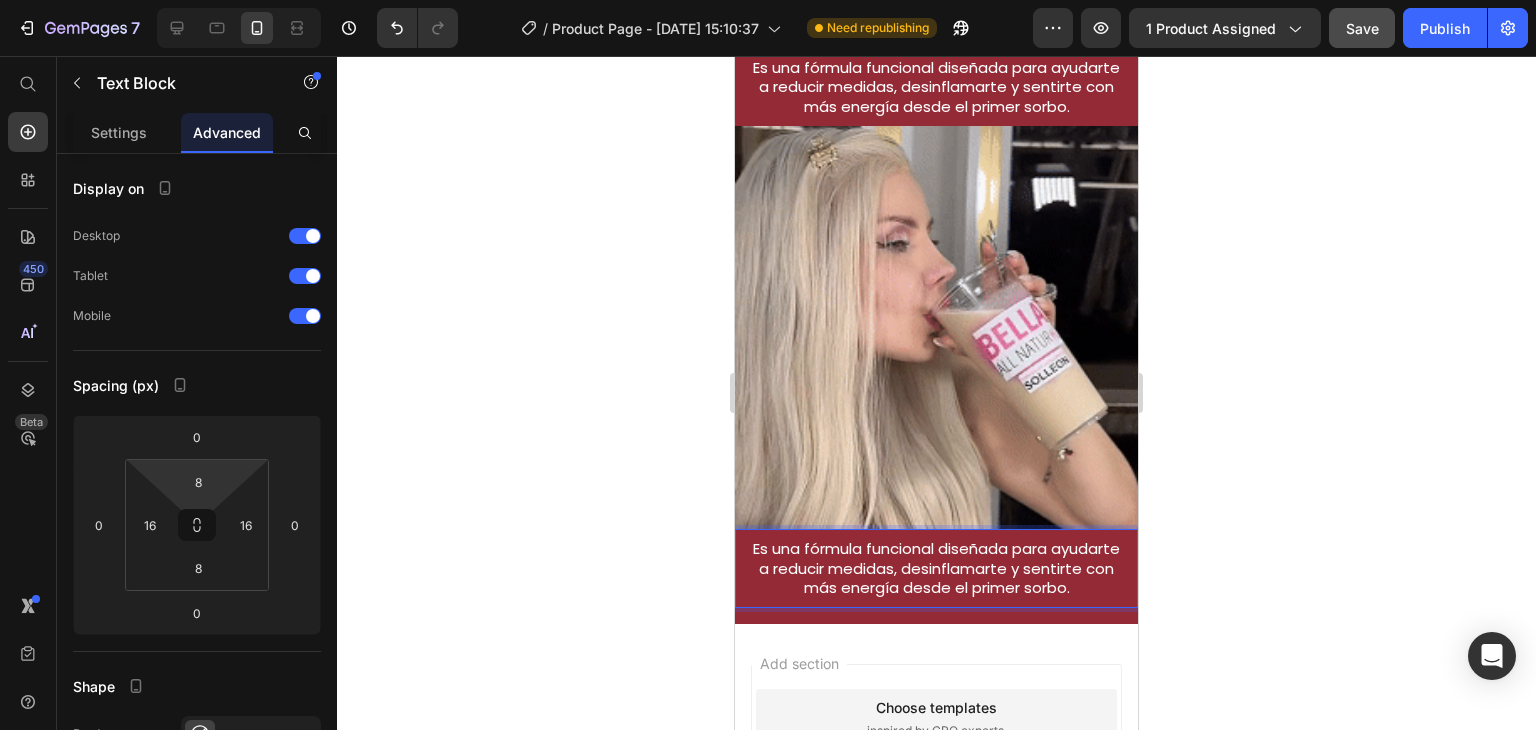 click on "Es una fórmula funcional diseñada para ayudarte a reducir medidas, desinflamarte y sentirte con más energía desde el primer sorbo." at bounding box center [936, 568] 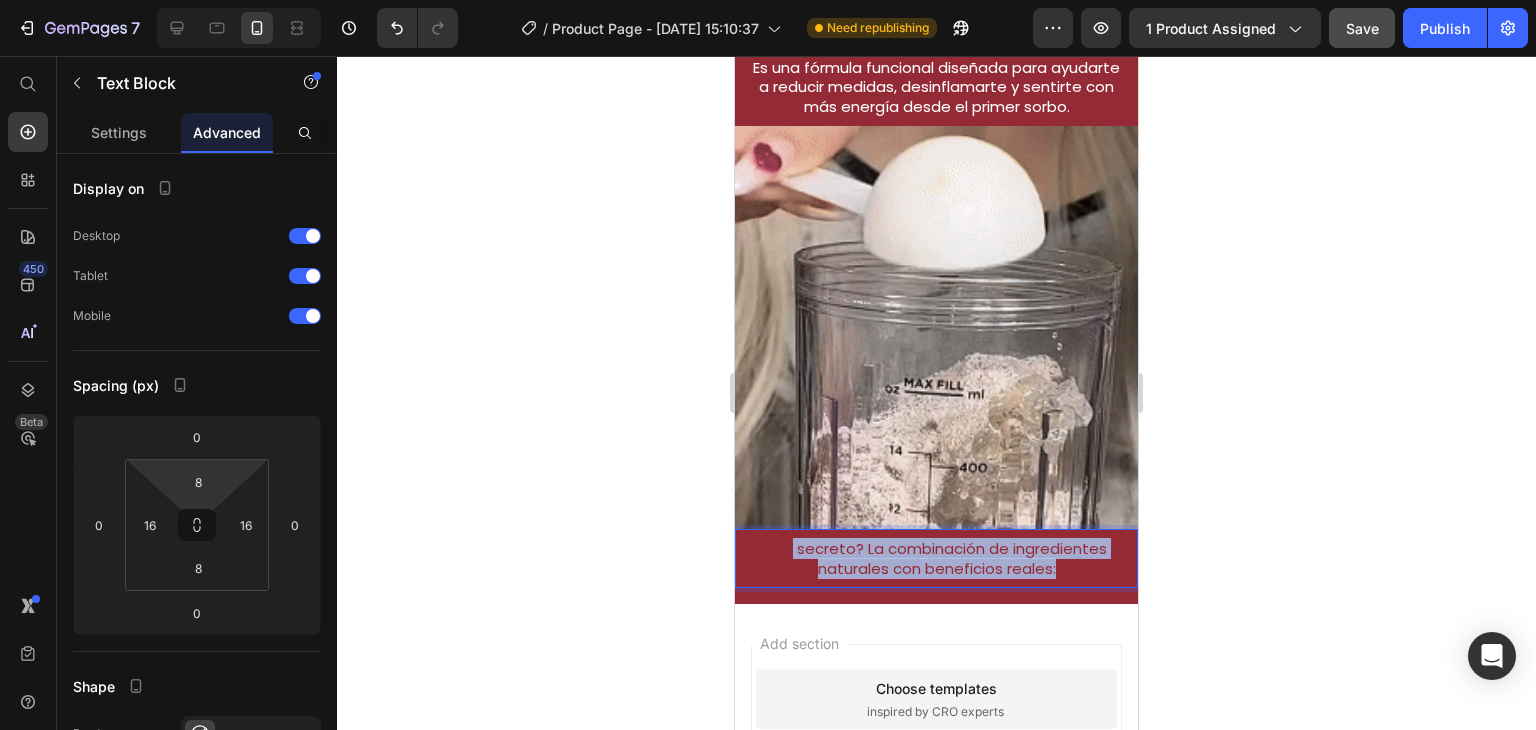 drag, startPoint x: 1088, startPoint y: 553, endPoint x: 782, endPoint y: 524, distance: 307.37112 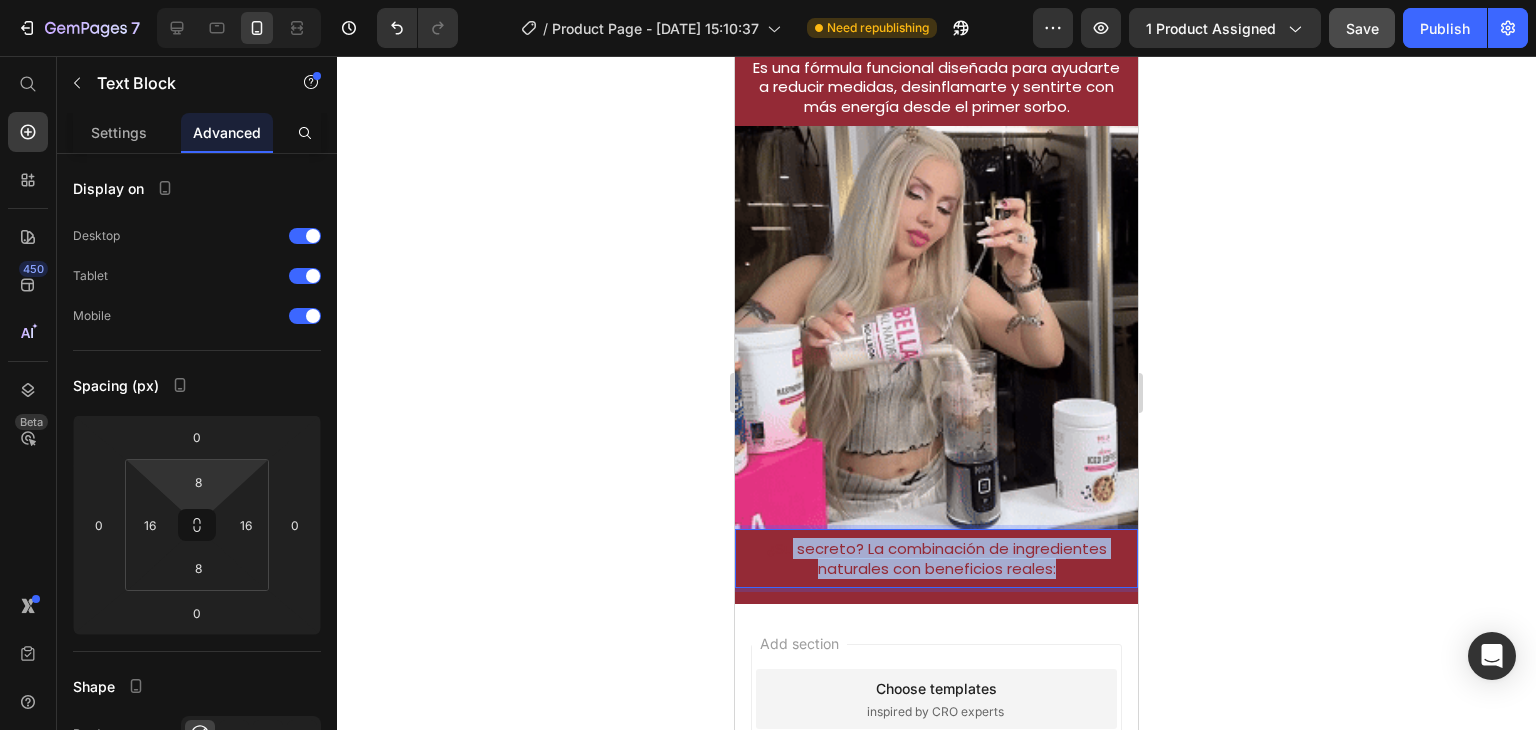 click on "¿Su secreto? La combinación de ingredientes naturales con beneficios reales: Text Block   0" at bounding box center [936, 558] 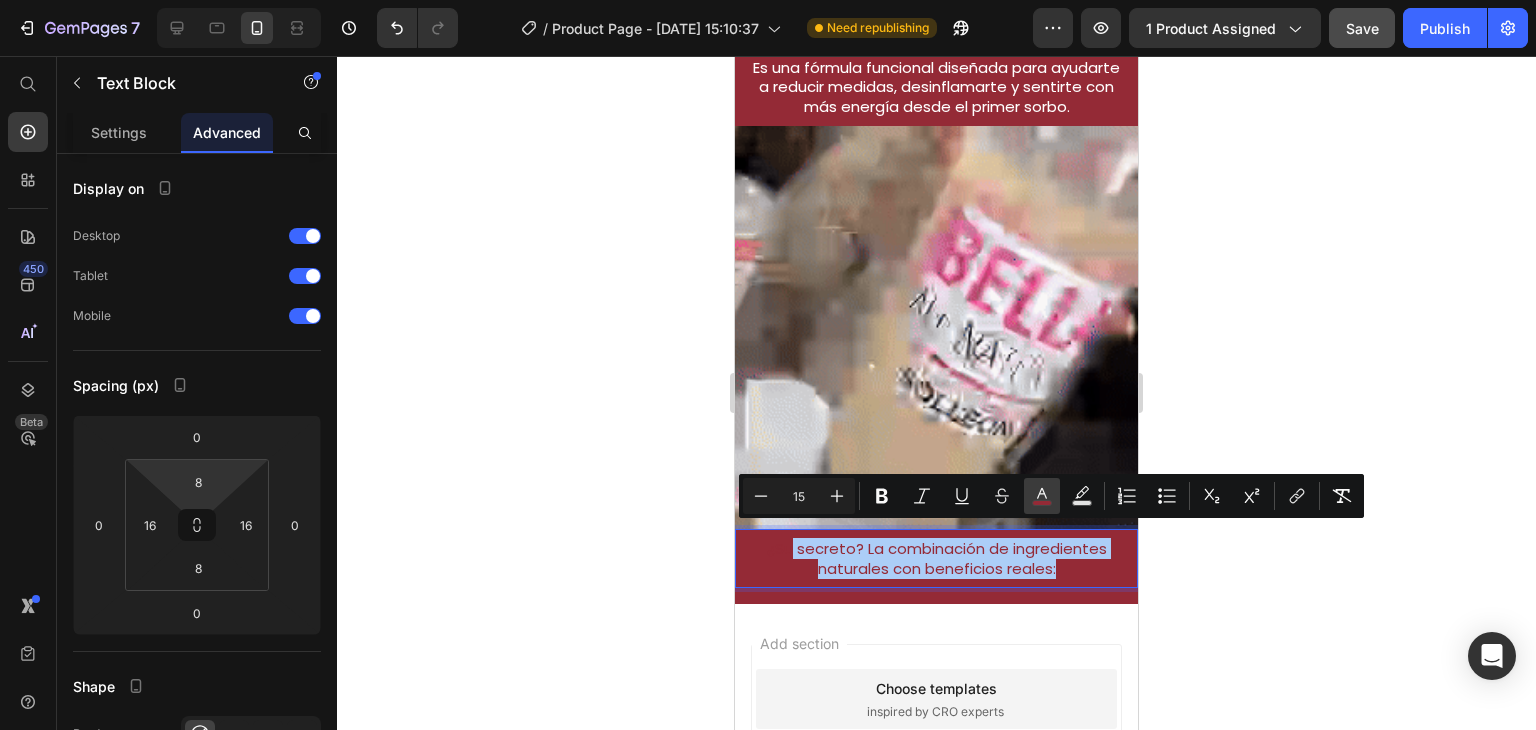 click 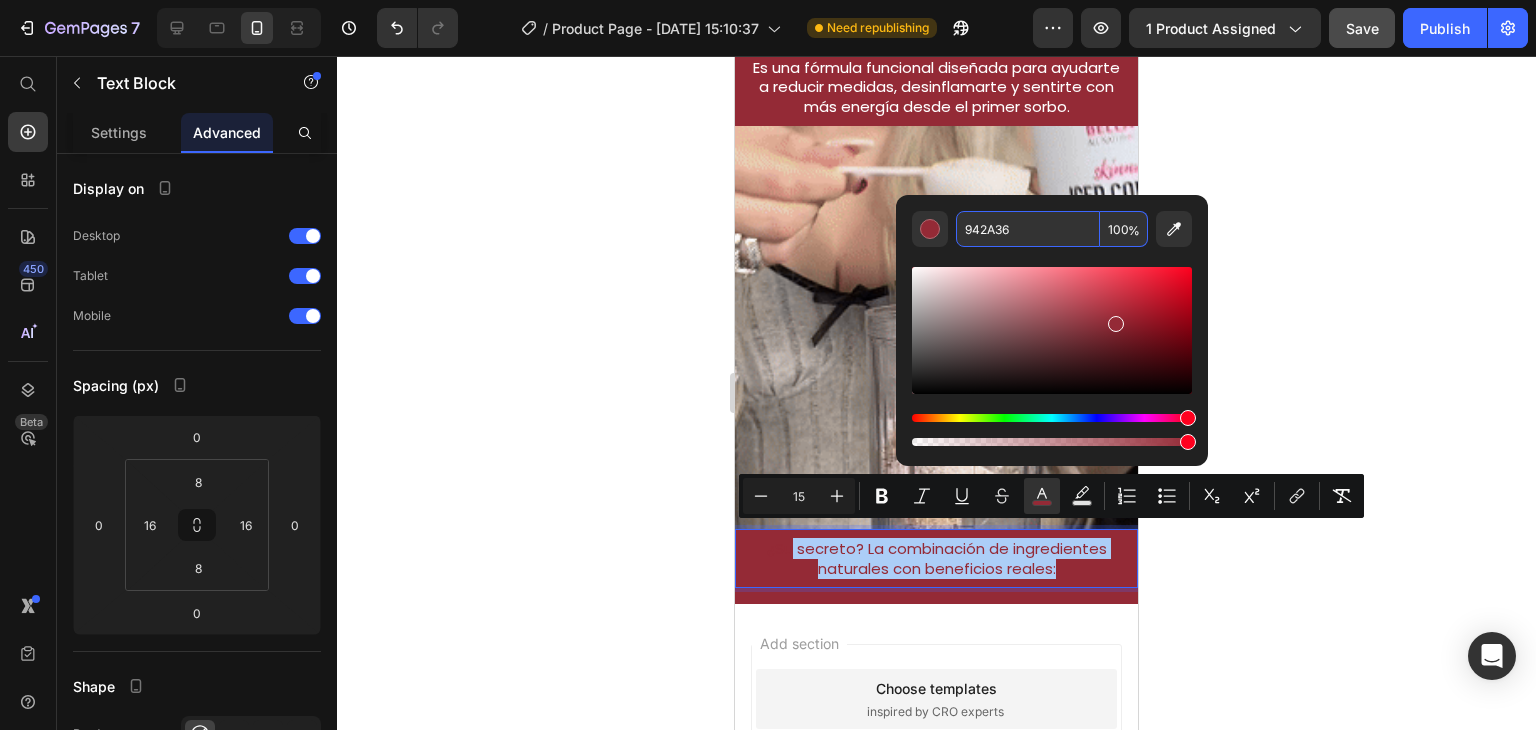 click on "942A36" at bounding box center [1028, 229] 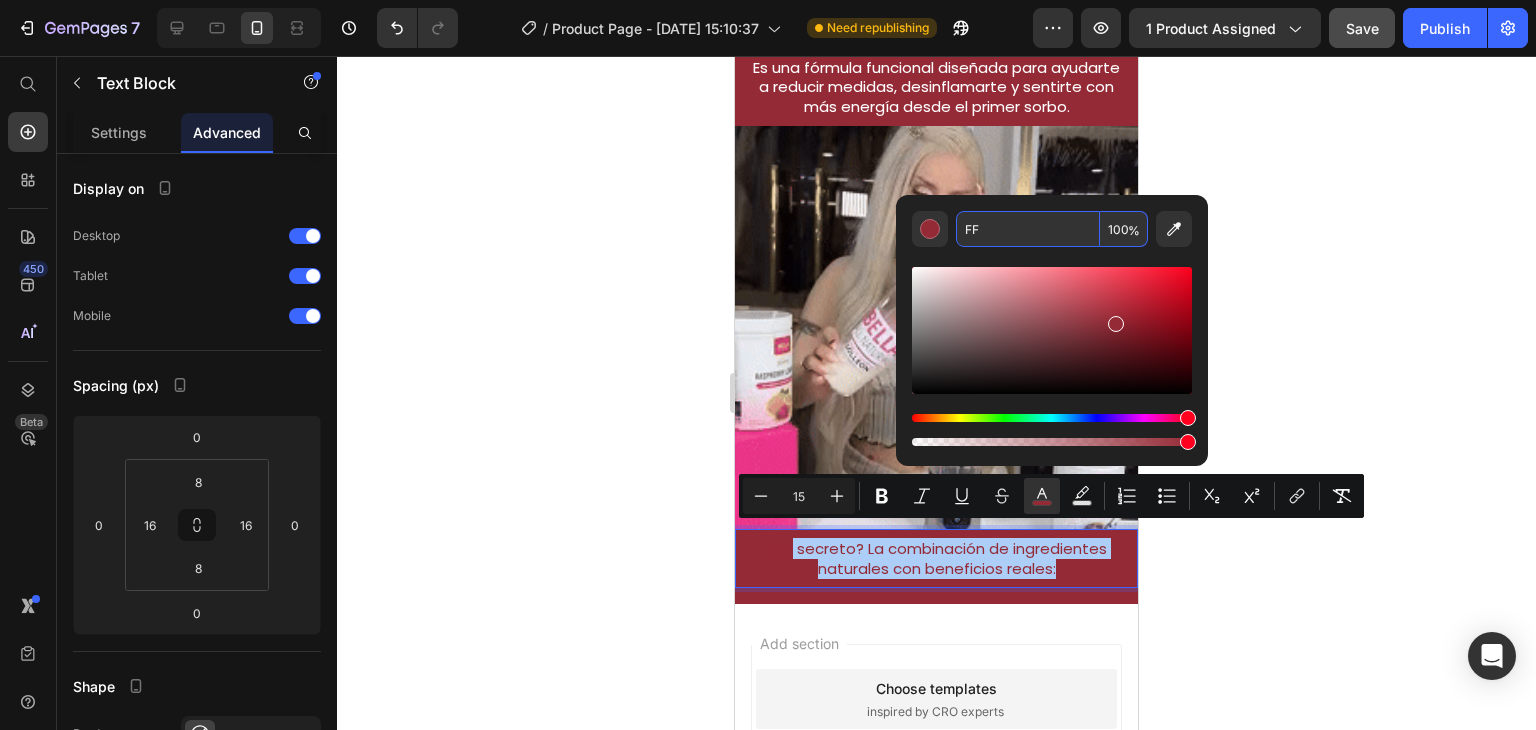 type on "FFF" 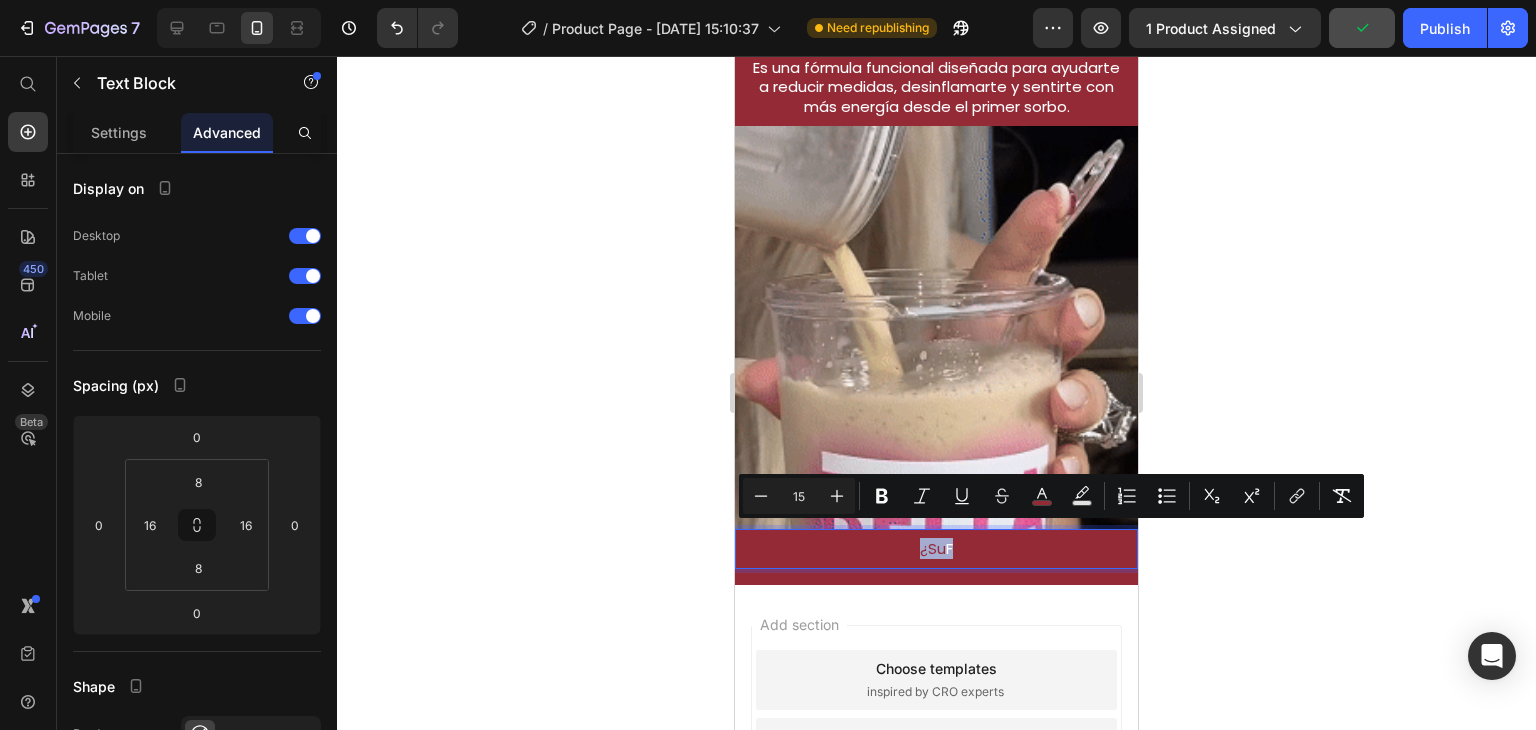 drag, startPoint x: 1008, startPoint y: 533, endPoint x: 744, endPoint y: 329, distance: 333.63452 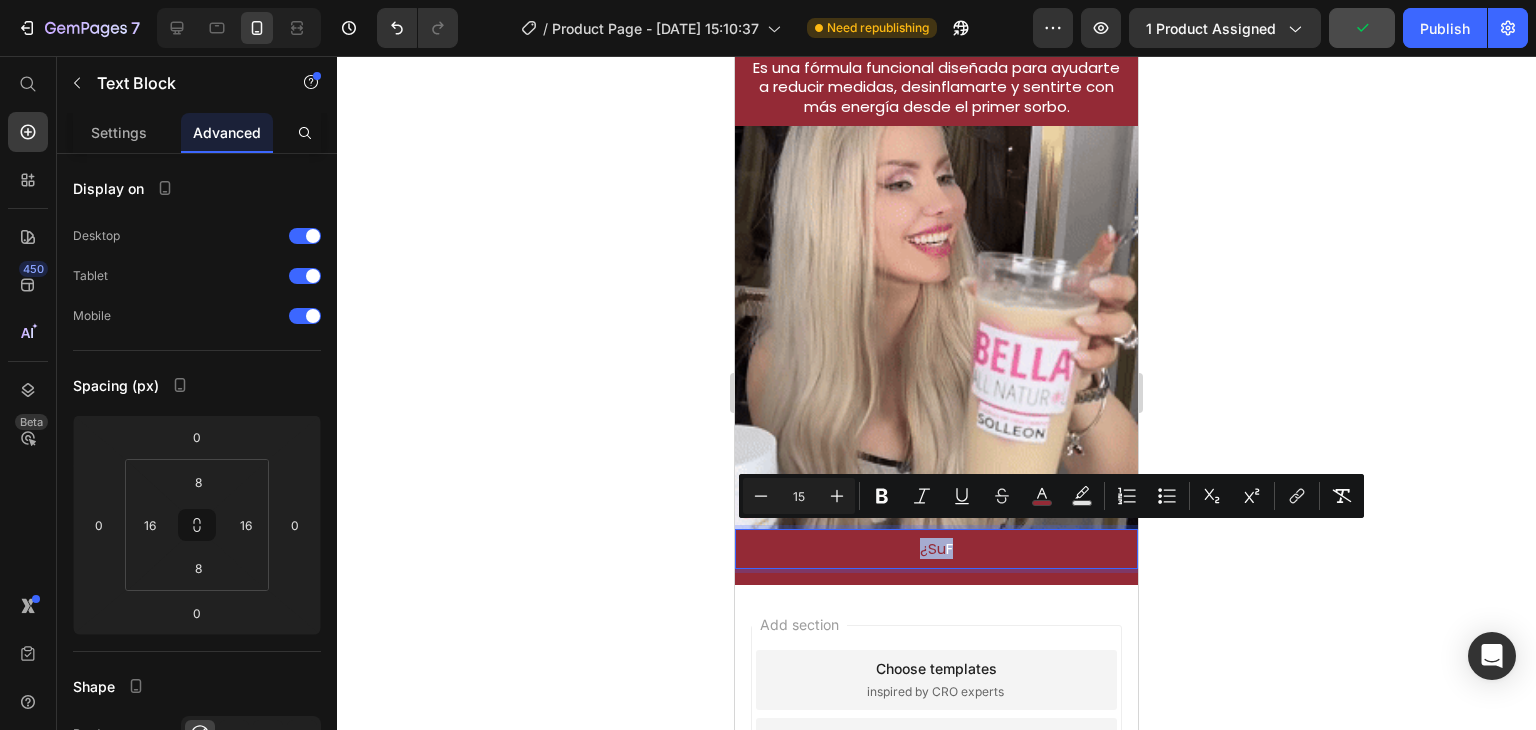 click on "¿Su F" at bounding box center (936, 549) 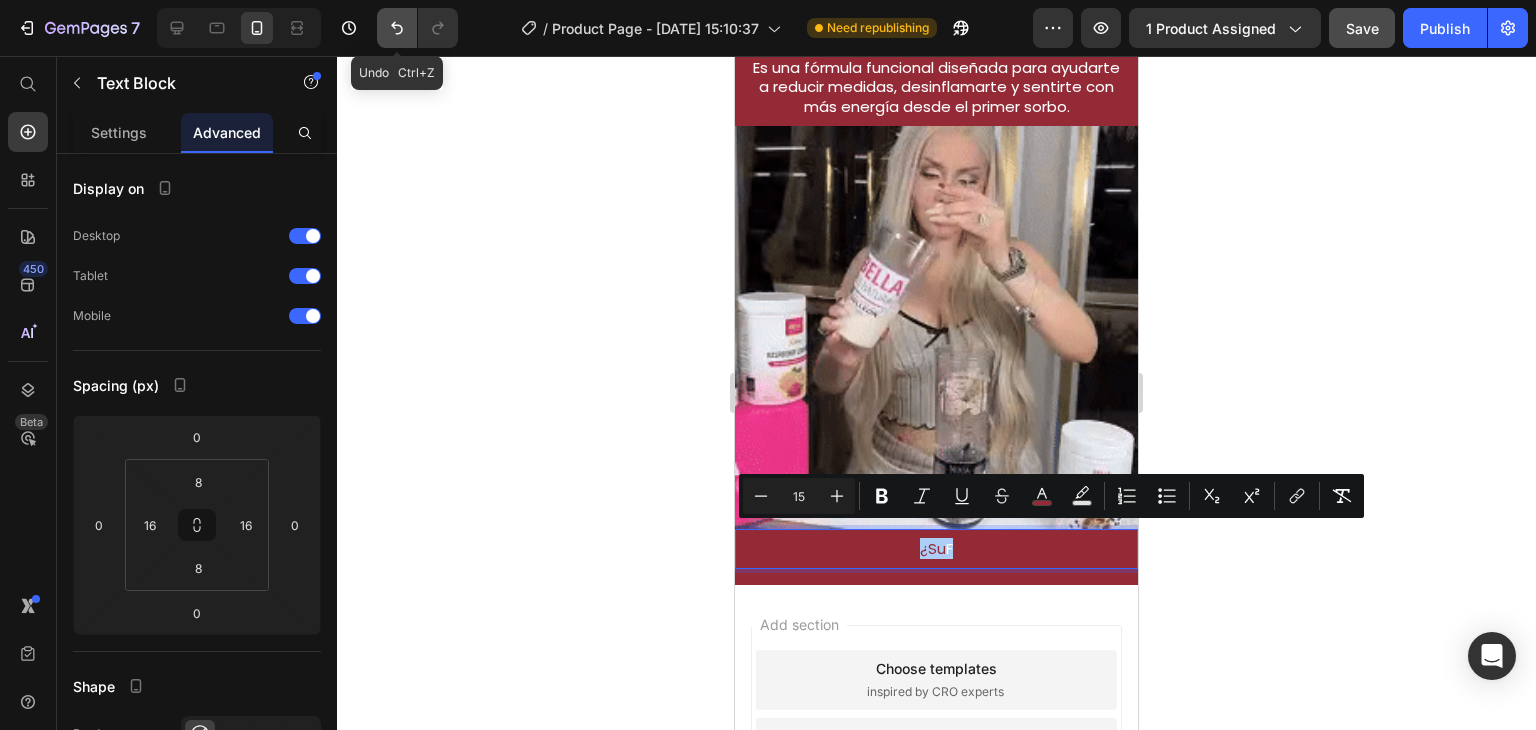 click 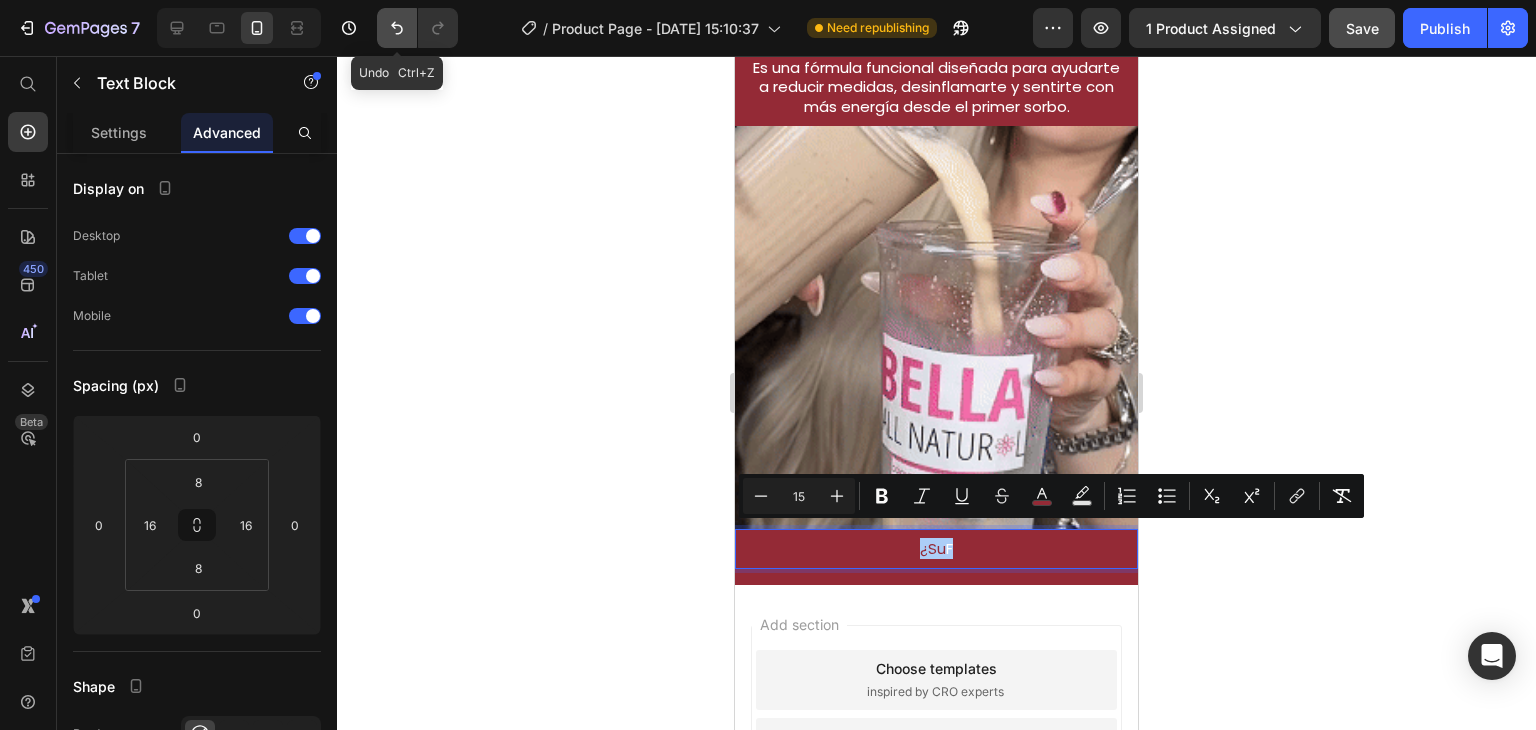 type on "16" 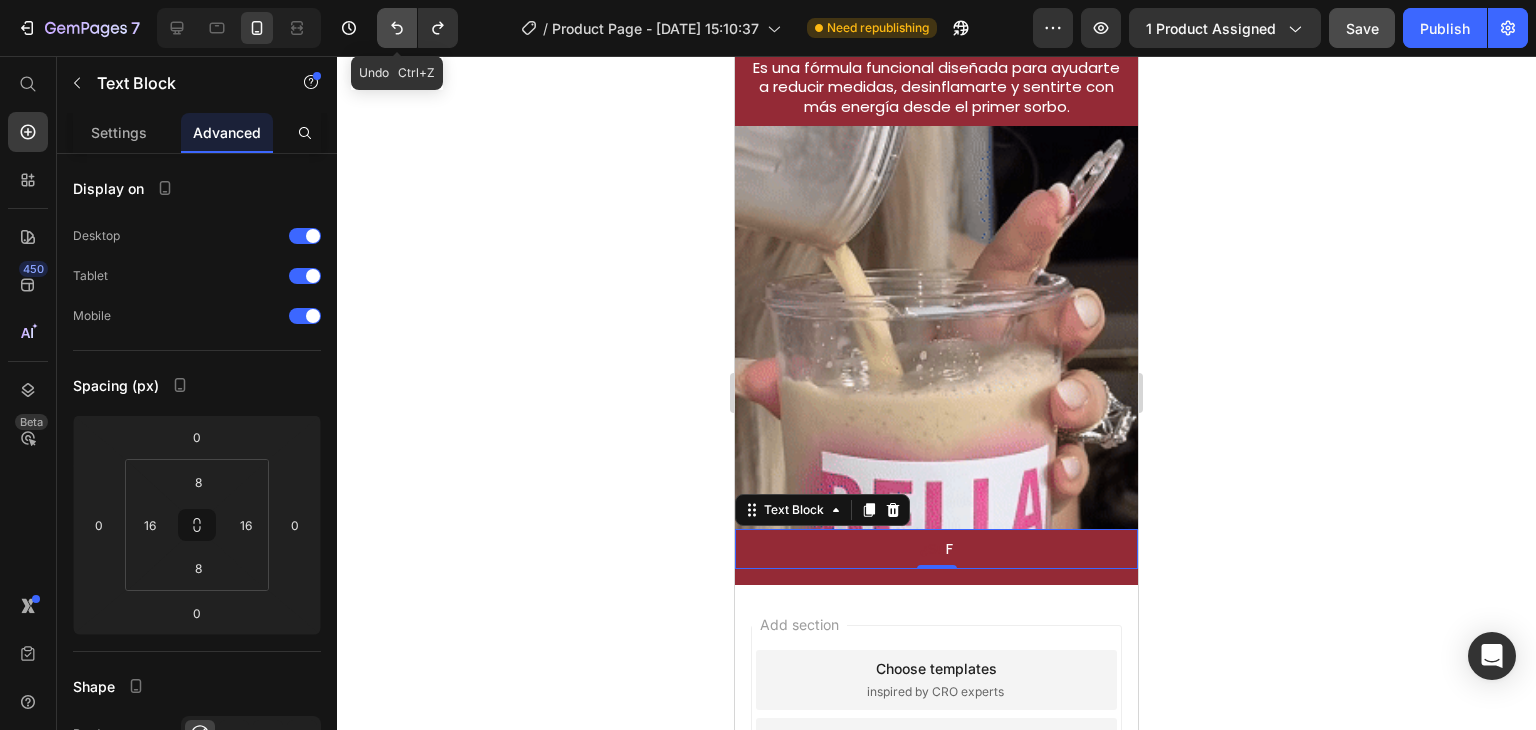 click 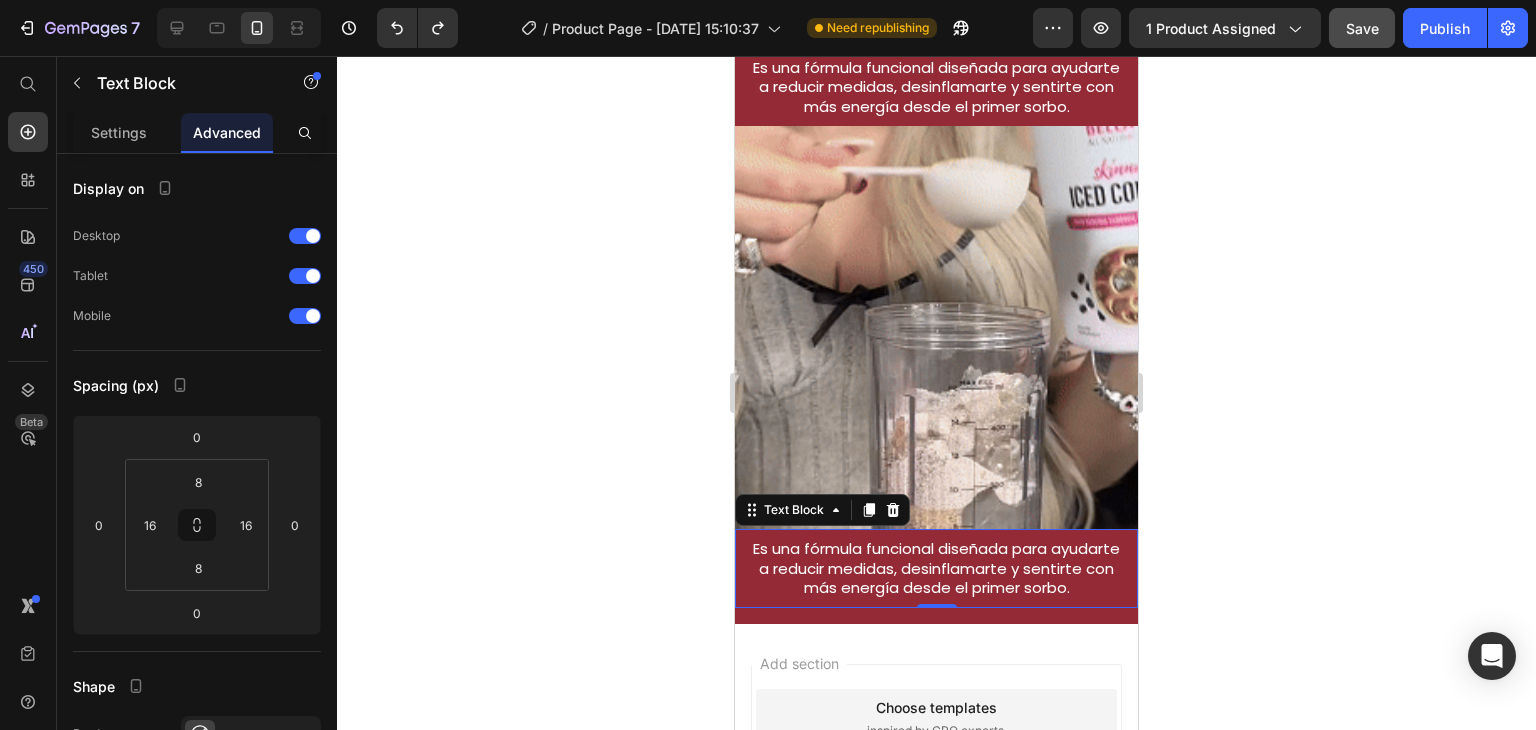 drag, startPoint x: 934, startPoint y: 589, endPoint x: 956, endPoint y: 594, distance: 22.561028 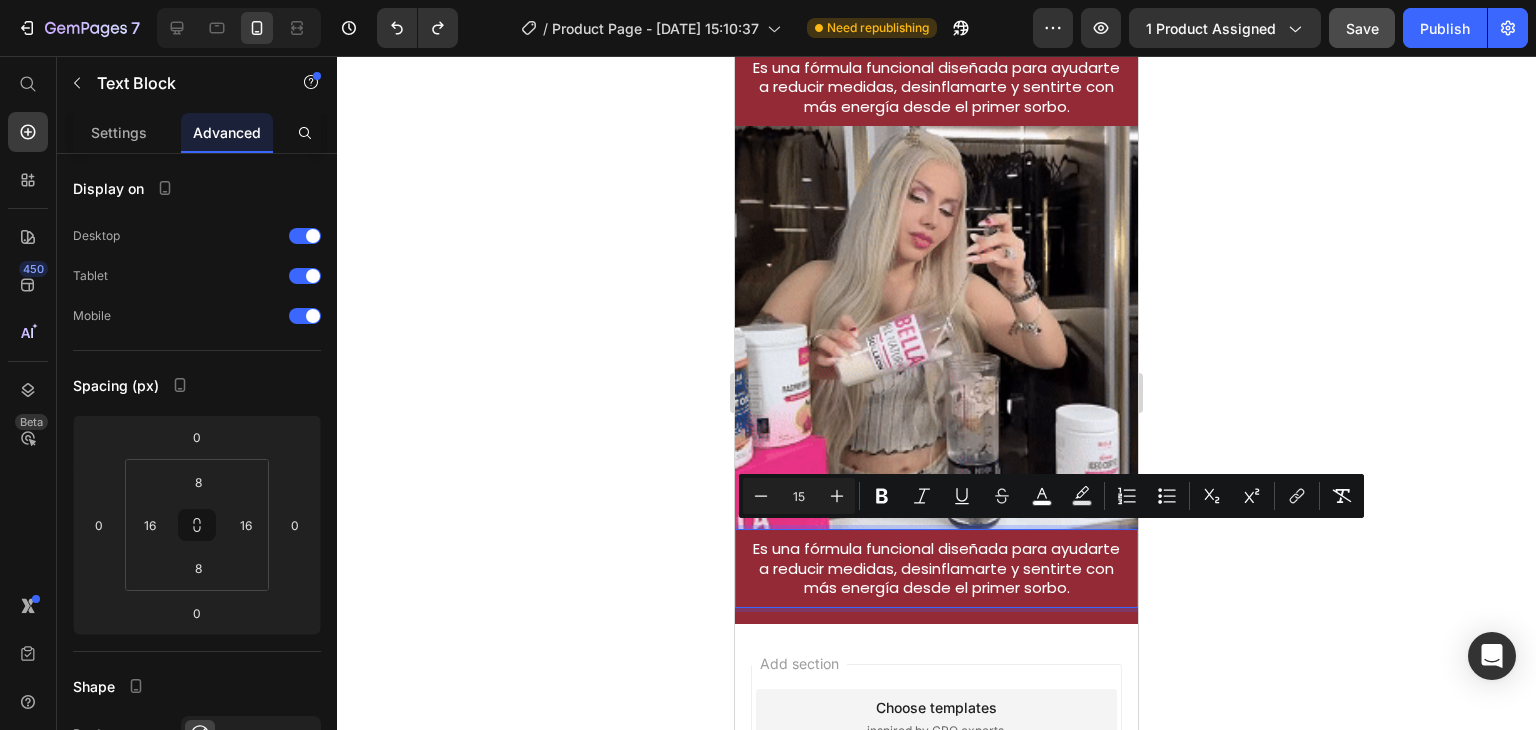 drag, startPoint x: 974, startPoint y: 594, endPoint x: 735, endPoint y: 529, distance: 247.68124 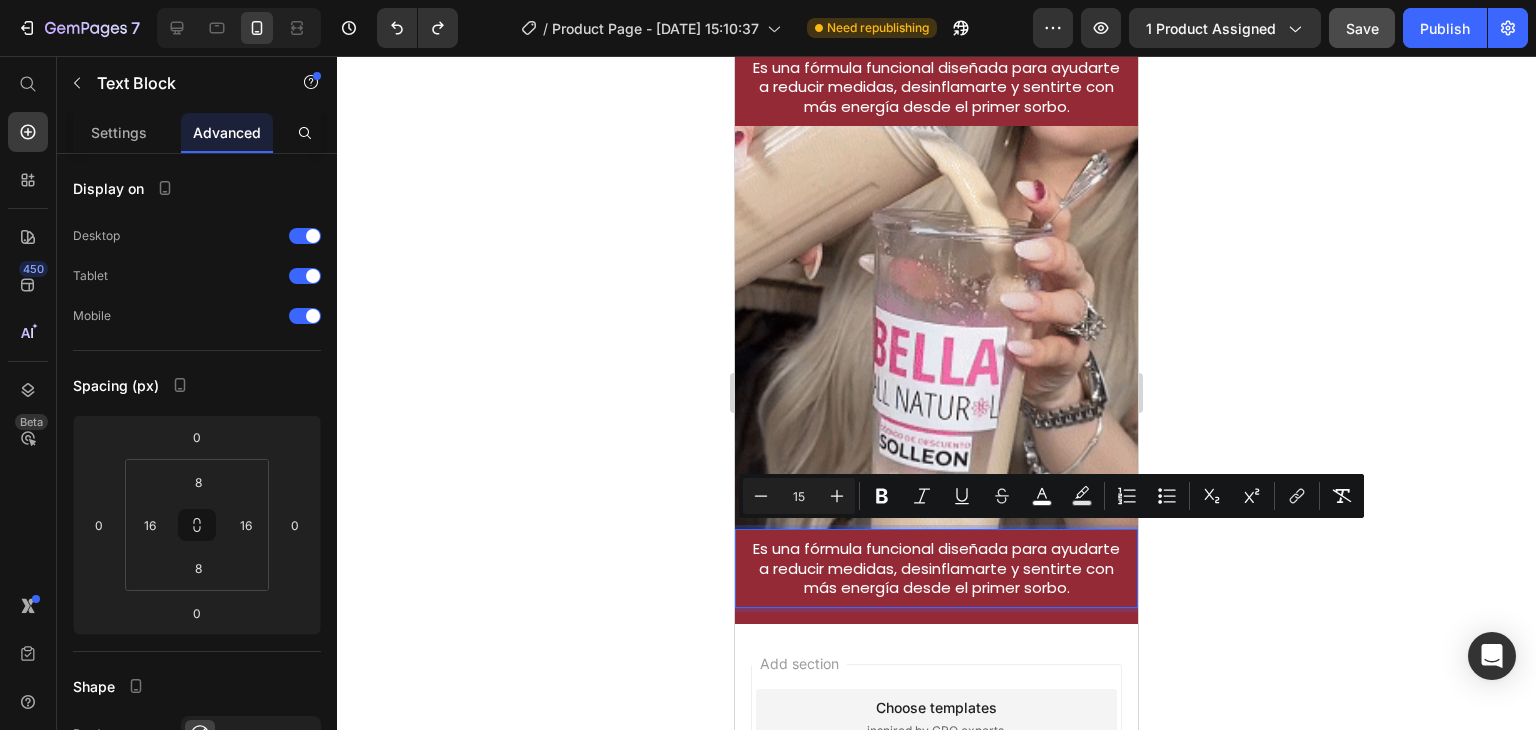 click on "Es una fórmula funcional diseñada para ayudarte a reducir medidas, desinflamarte y sentirte con más energía desde el primer sorbo.  Text Block   0" at bounding box center (936, 568) 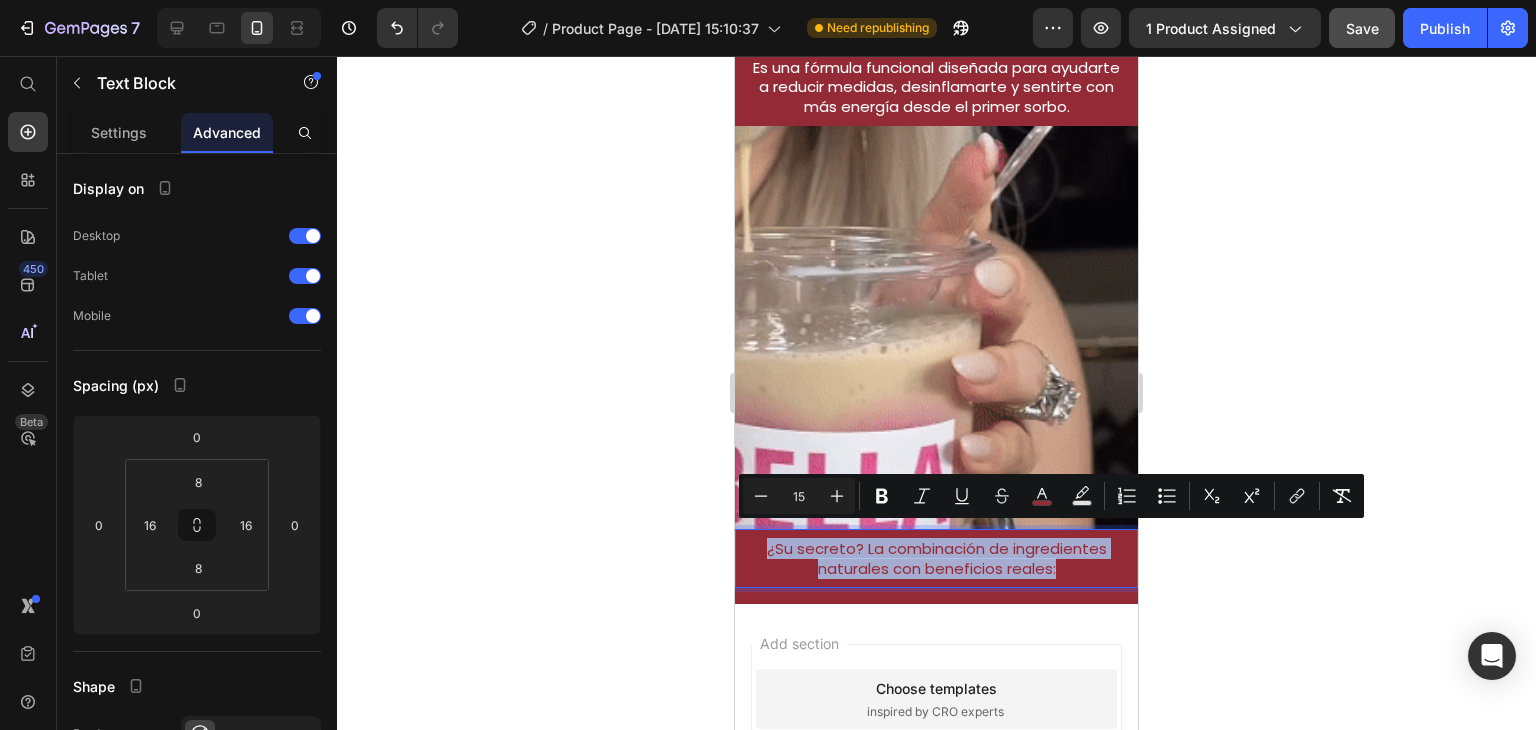 drag, startPoint x: 1048, startPoint y: 557, endPoint x: 833, endPoint y: 519, distance: 218.33232 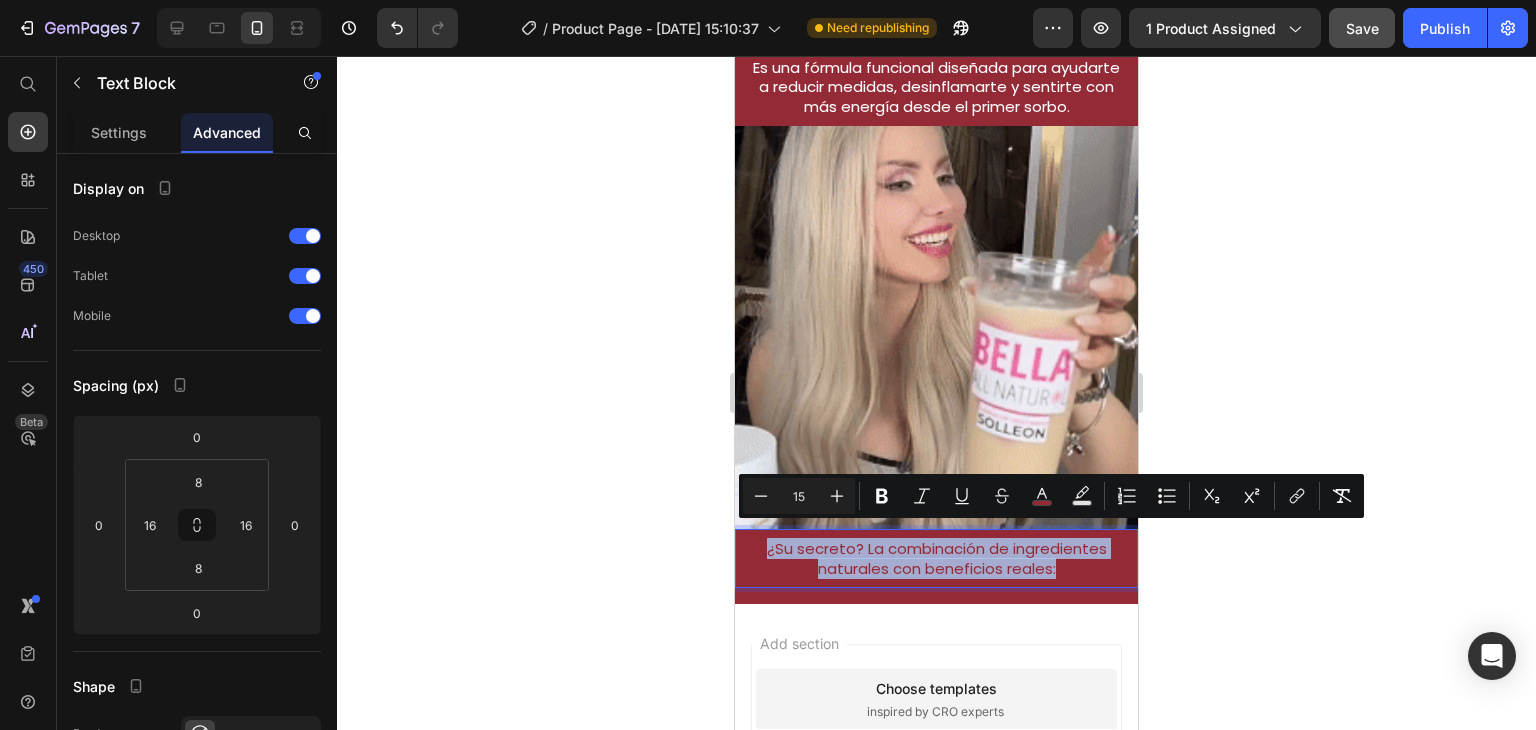 click on "¿Su secreto? La combinación de ingredientes naturales con beneficios reales: Text Block   0" at bounding box center [936, 558] 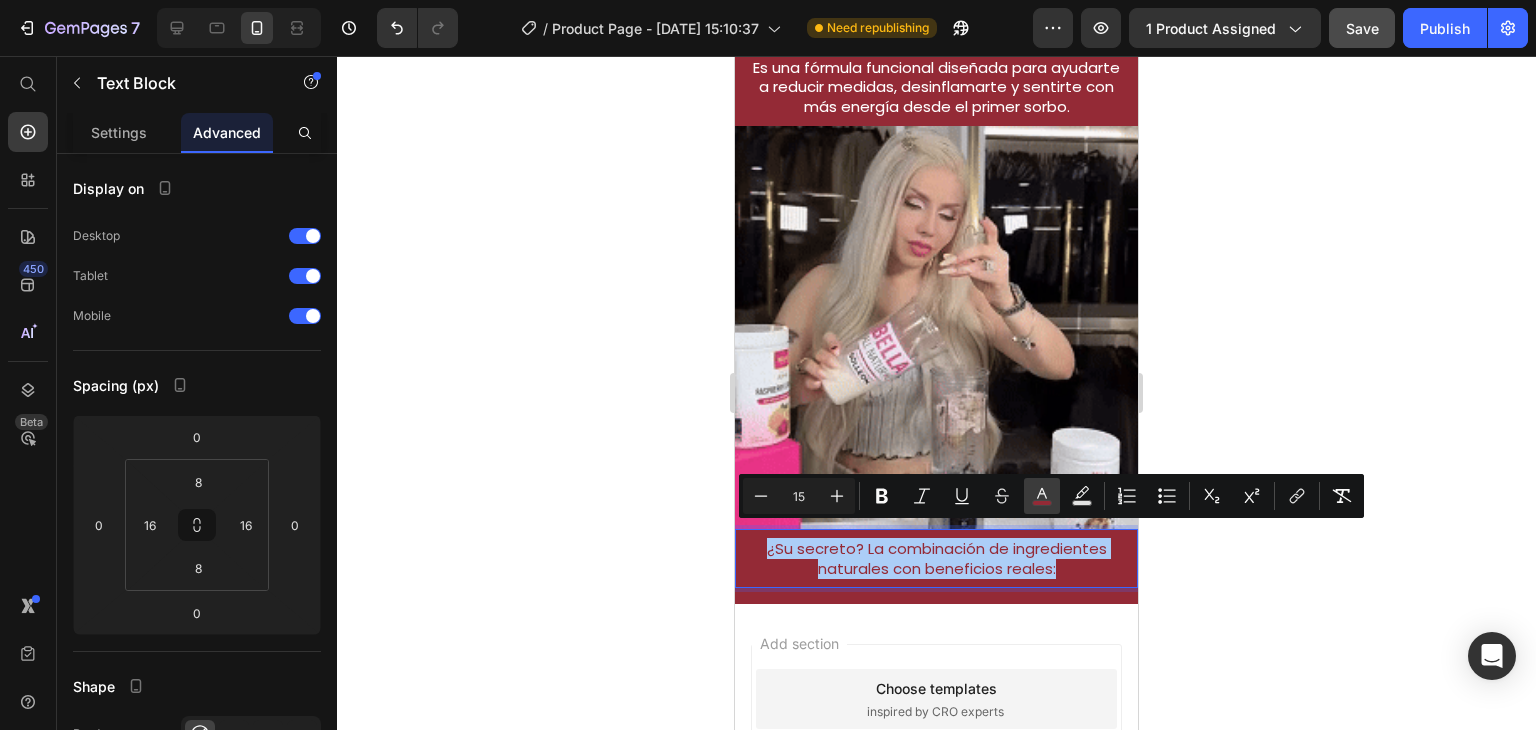 click 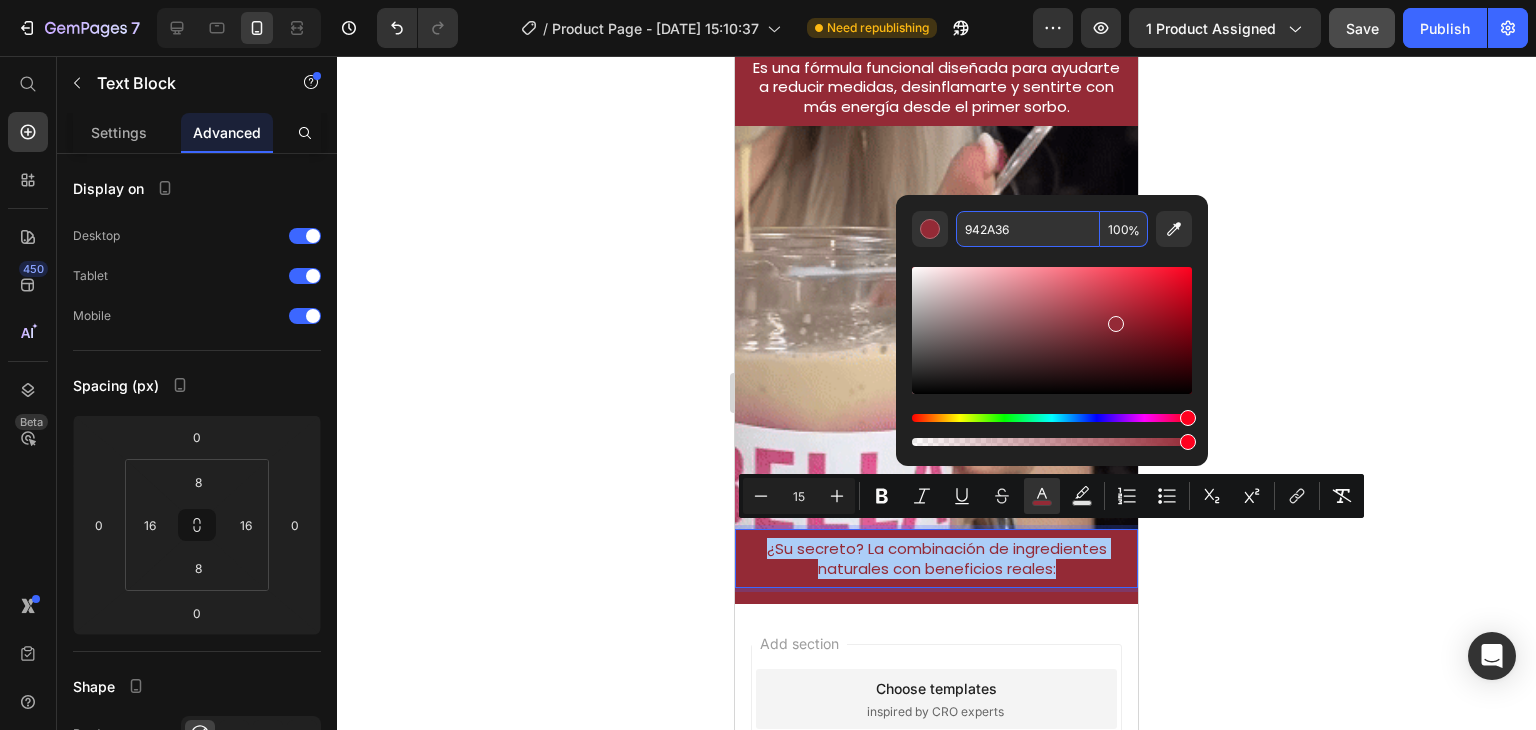 click on "942A36" at bounding box center [1028, 229] 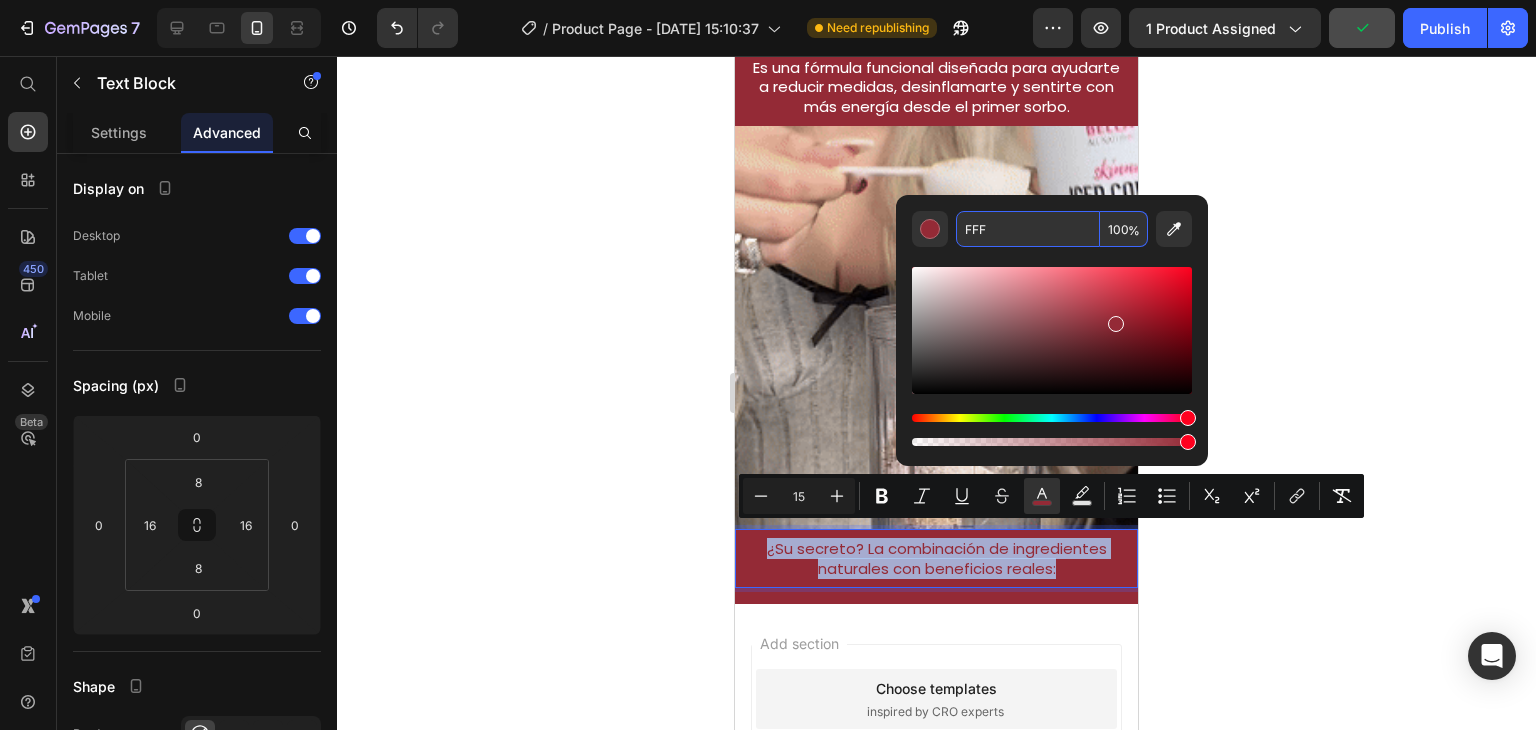 type on "FFFFFF" 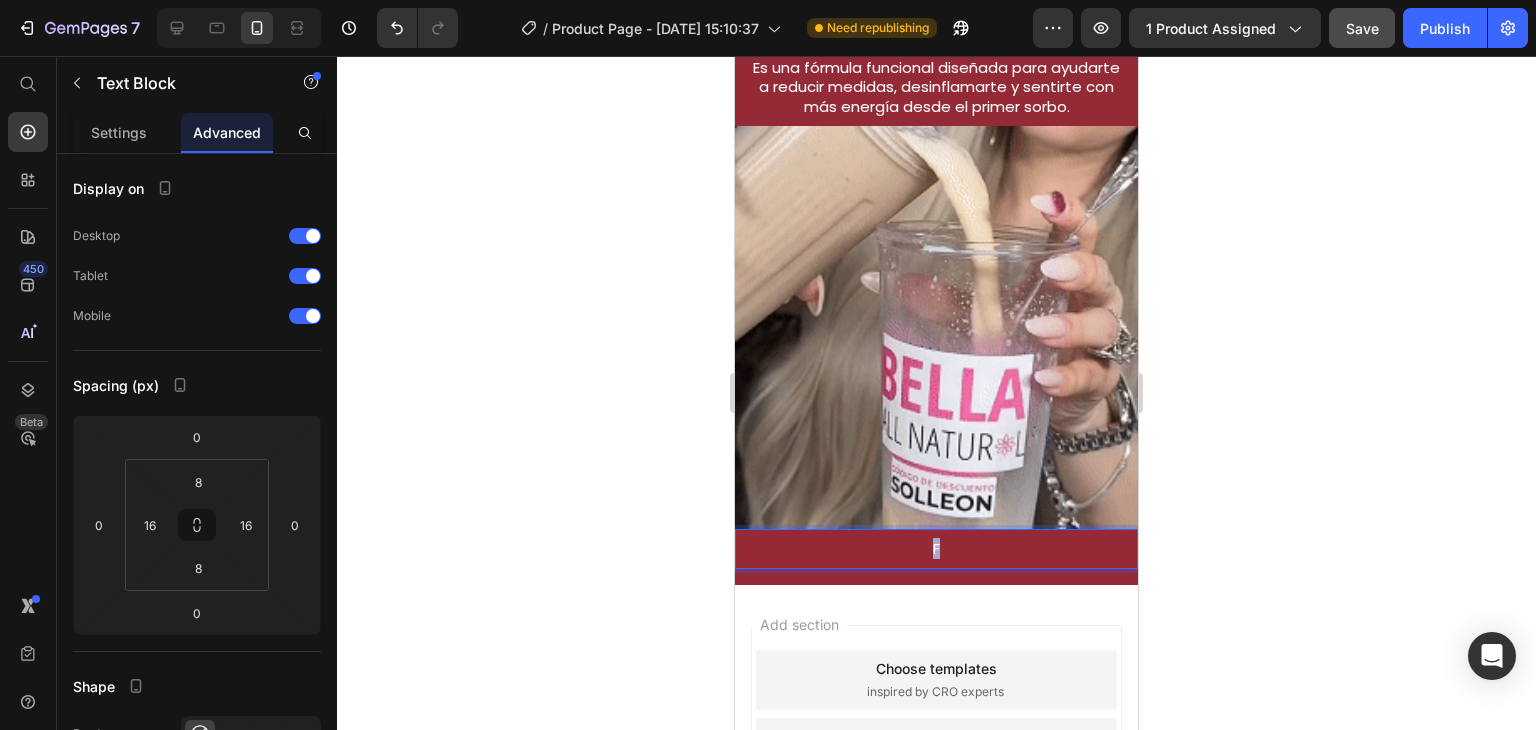 drag, startPoint x: 932, startPoint y: 528, endPoint x: 879, endPoint y: 531, distance: 53.08484 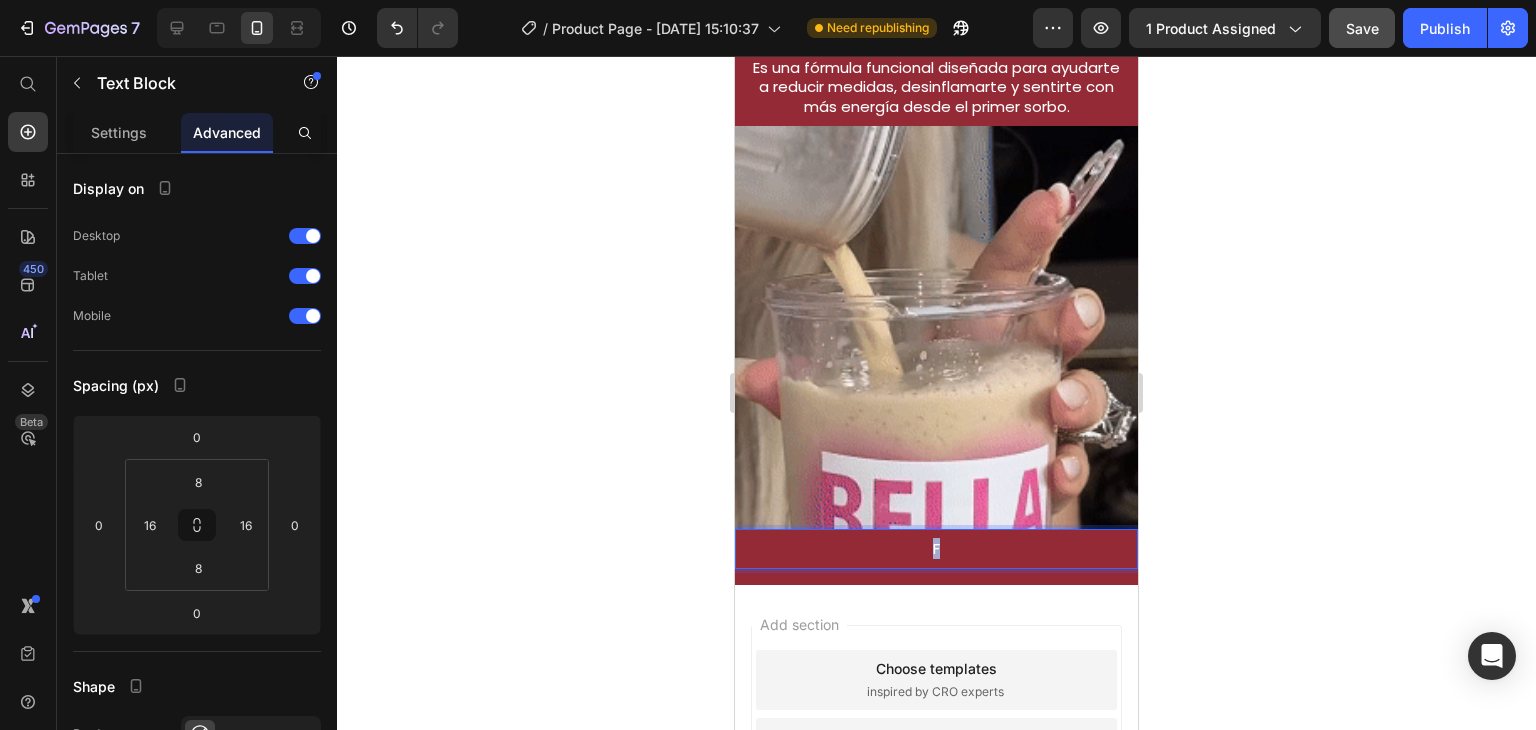 click on "F" at bounding box center [936, 549] 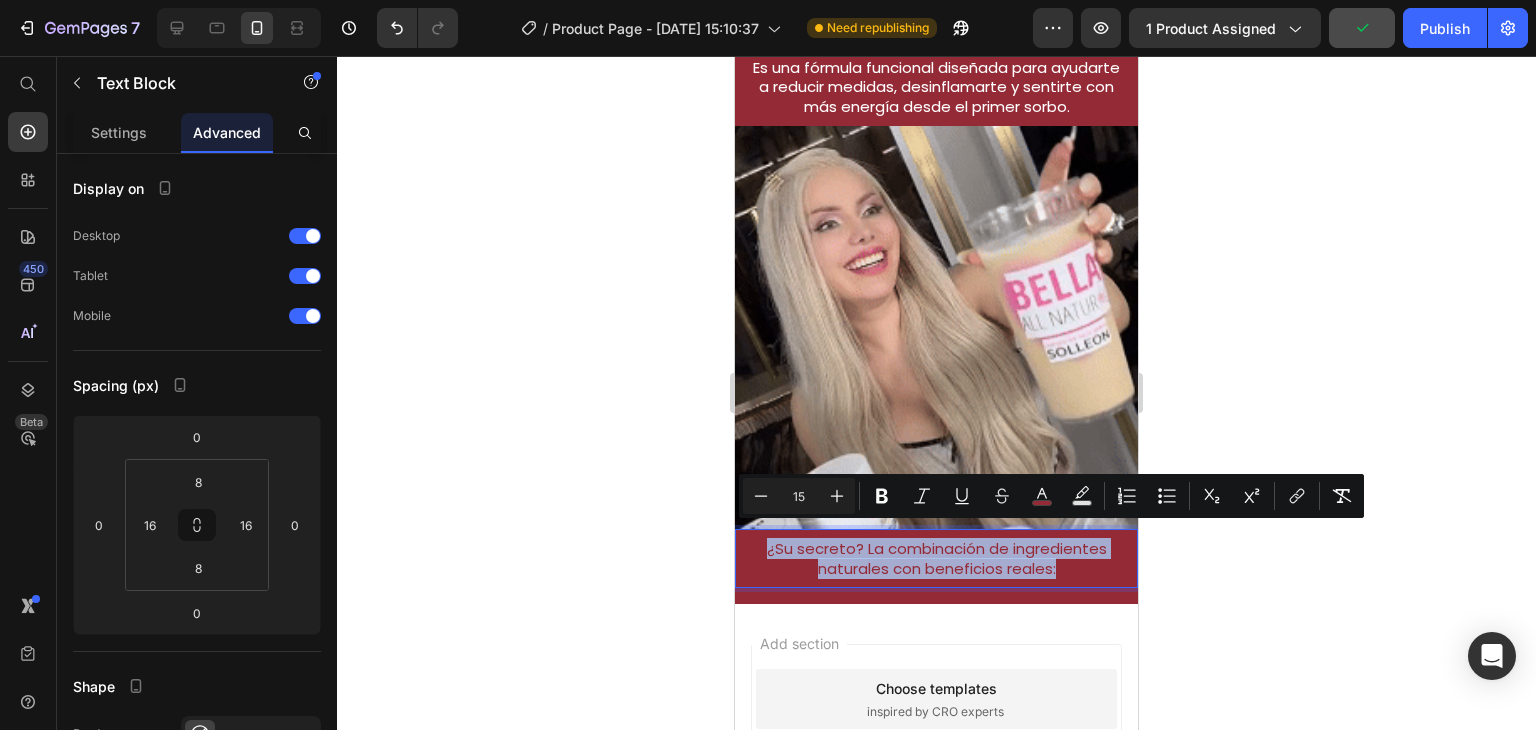 drag, startPoint x: 1089, startPoint y: 553, endPoint x: 740, endPoint y: 519, distance: 350.65225 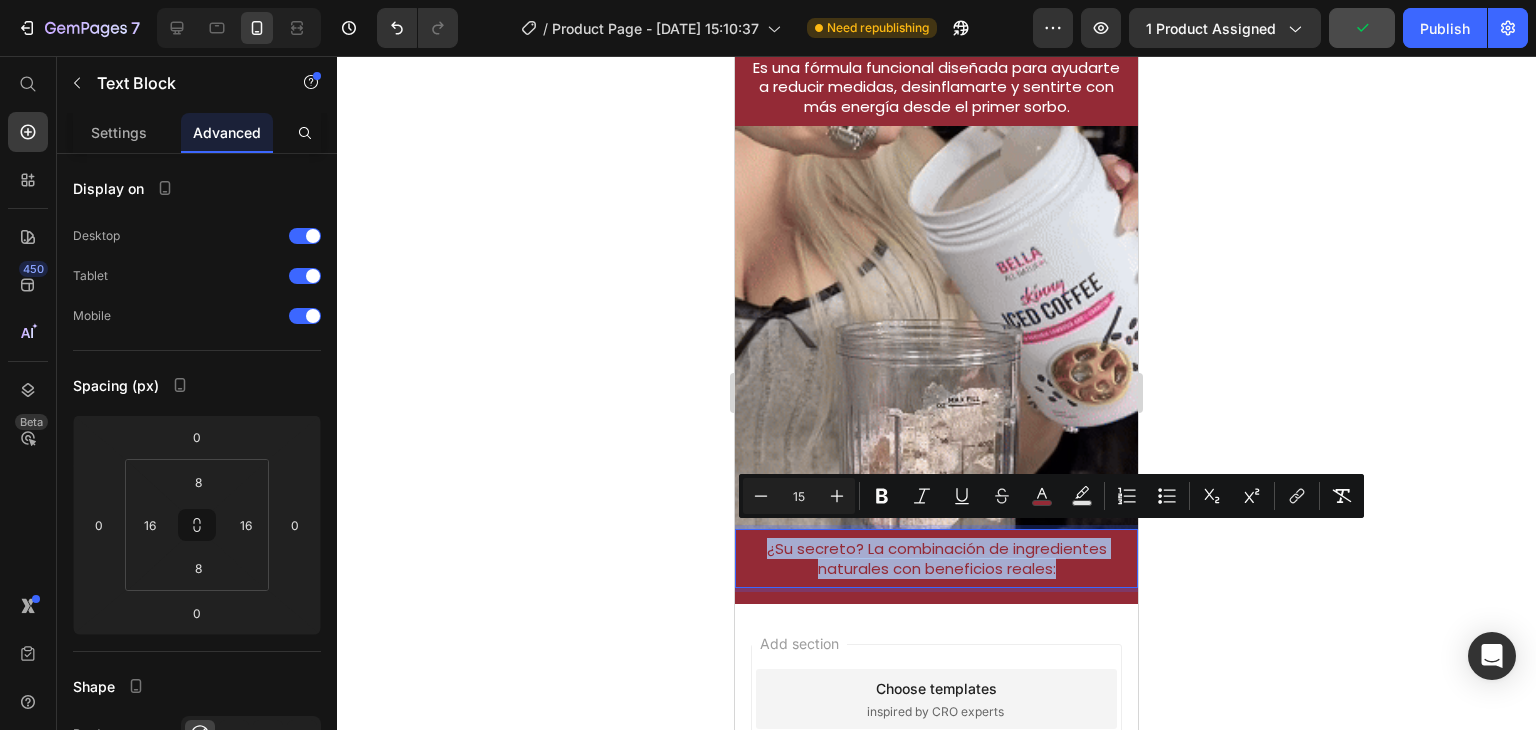 click on "¿Su secreto? La combinación de ingredientes naturales con beneficios reales: Text Block   0" at bounding box center [936, 558] 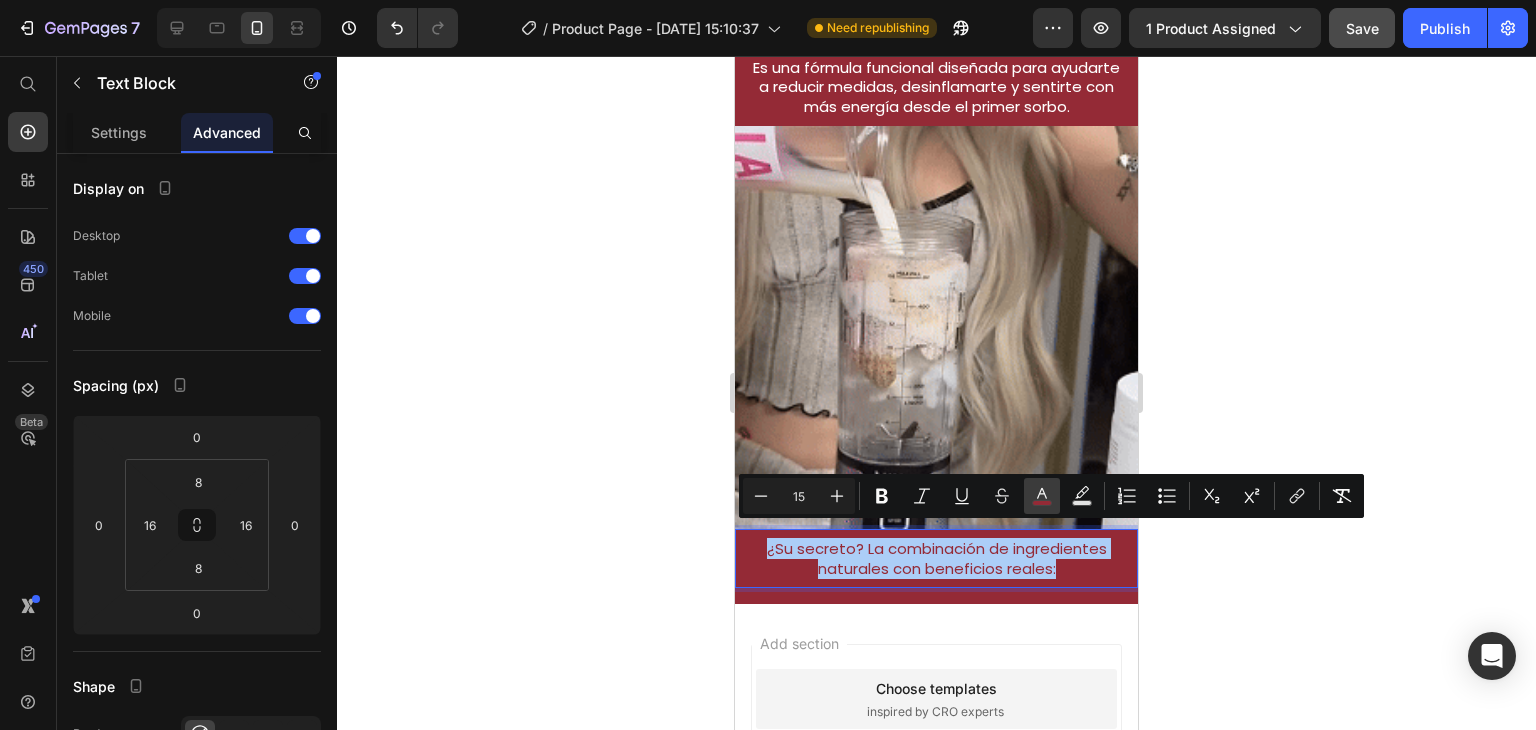 click 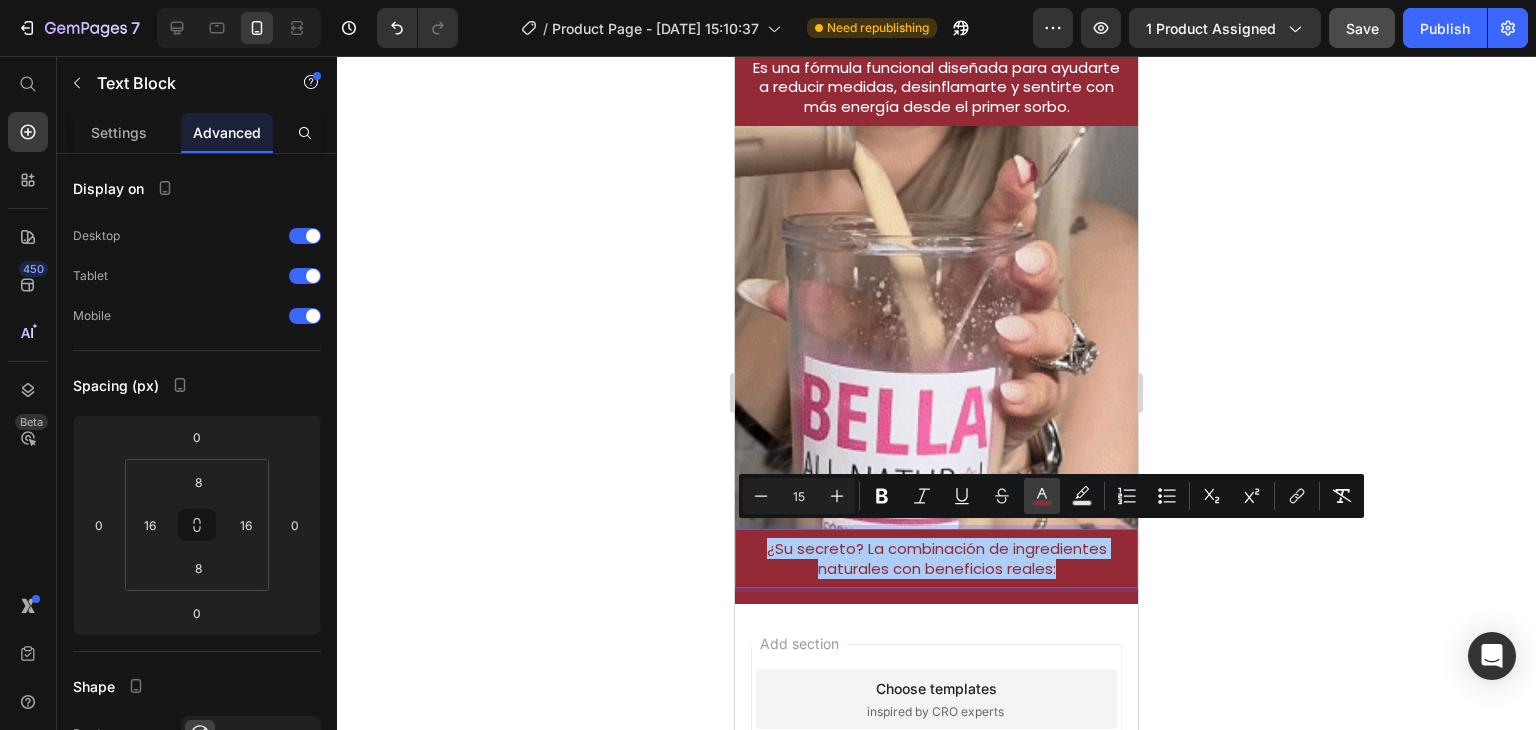 type on "942A36" 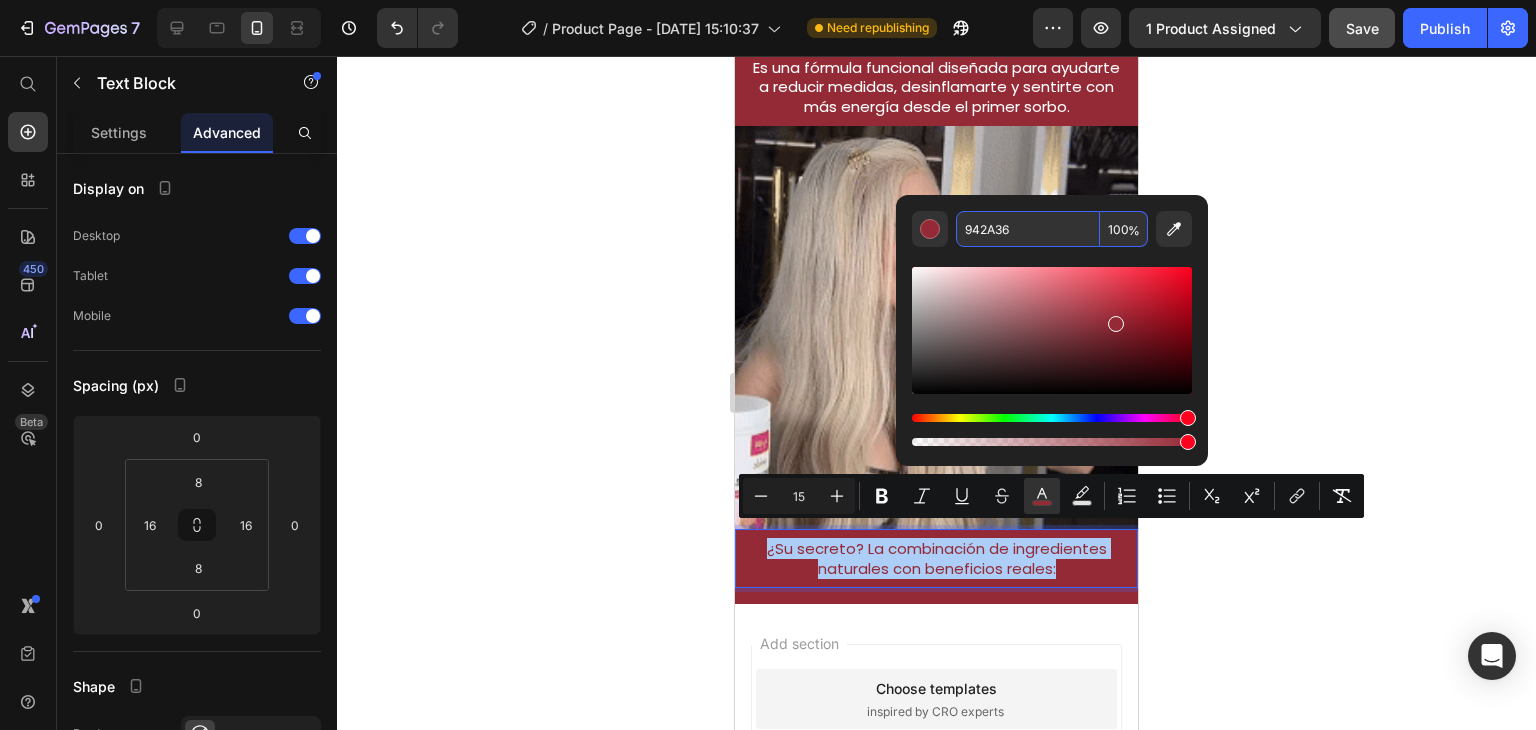 click on "942A36" at bounding box center [1028, 229] 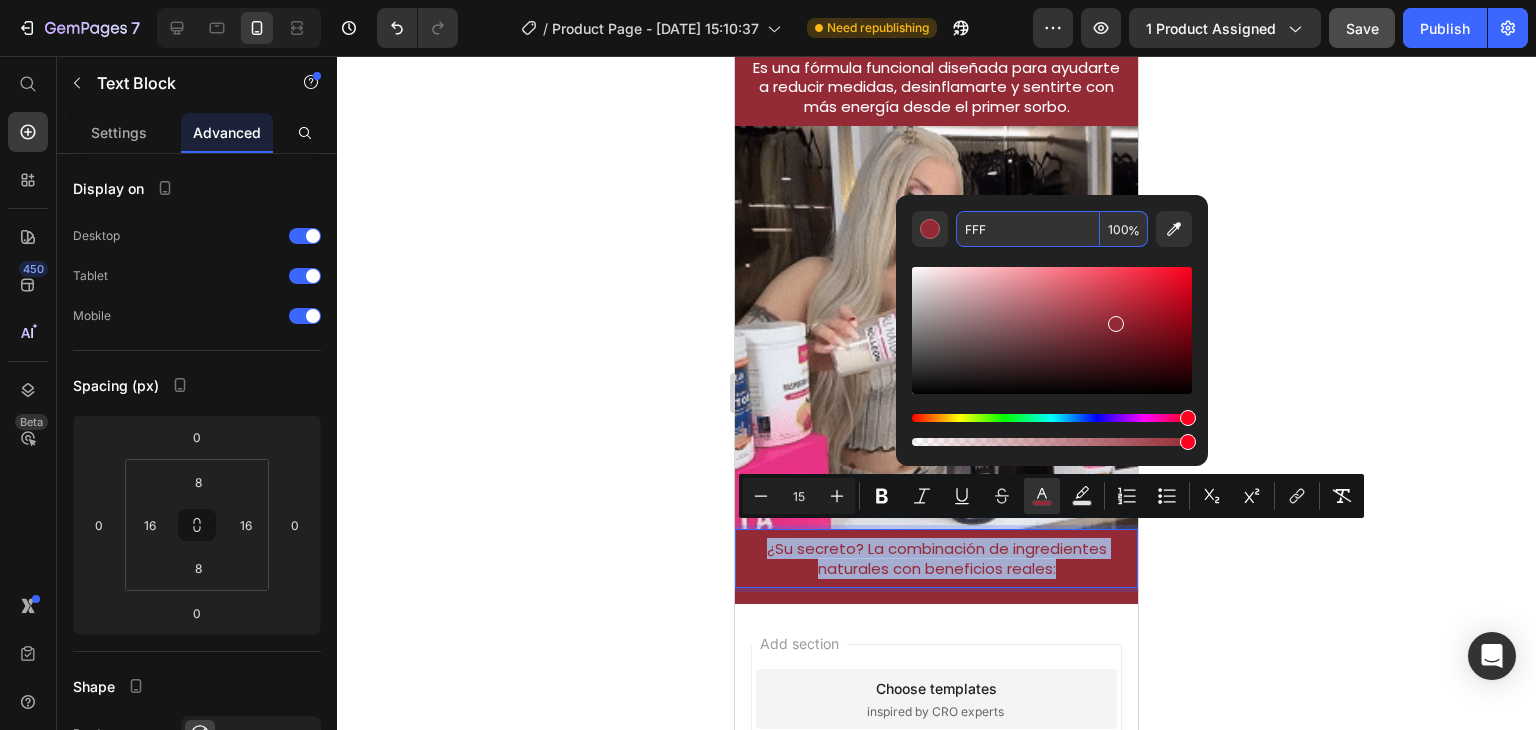 type on "FFFFFF" 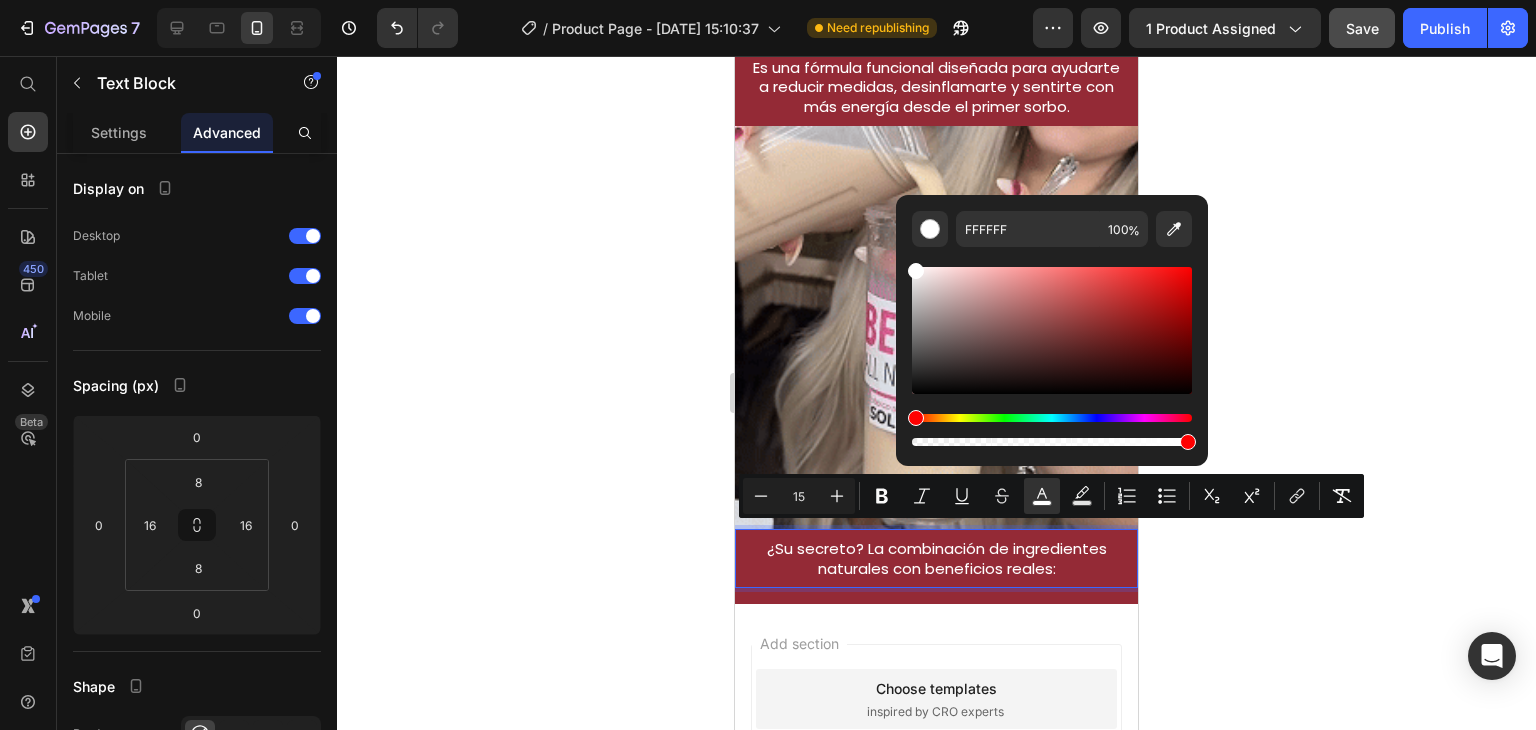 click 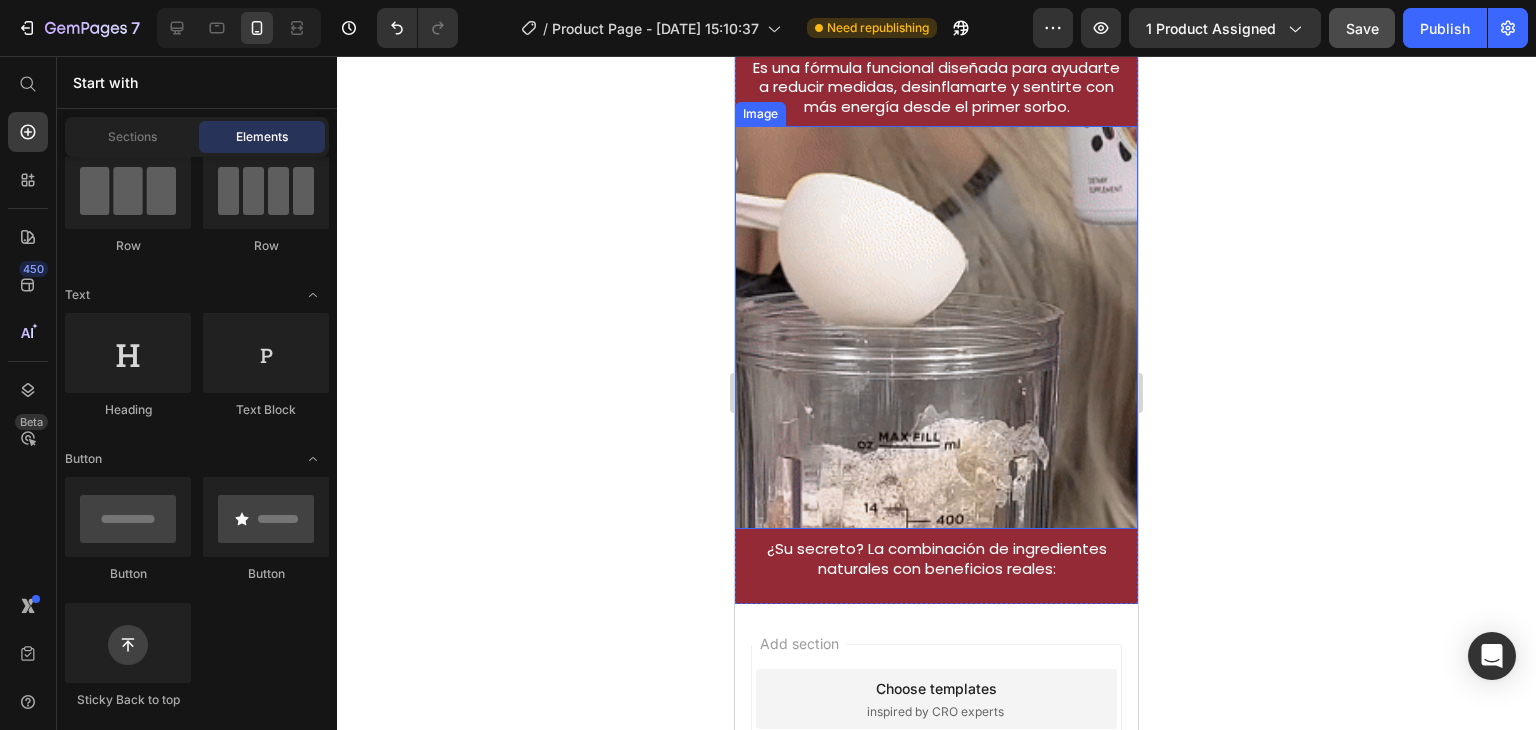 click at bounding box center [936, 327] 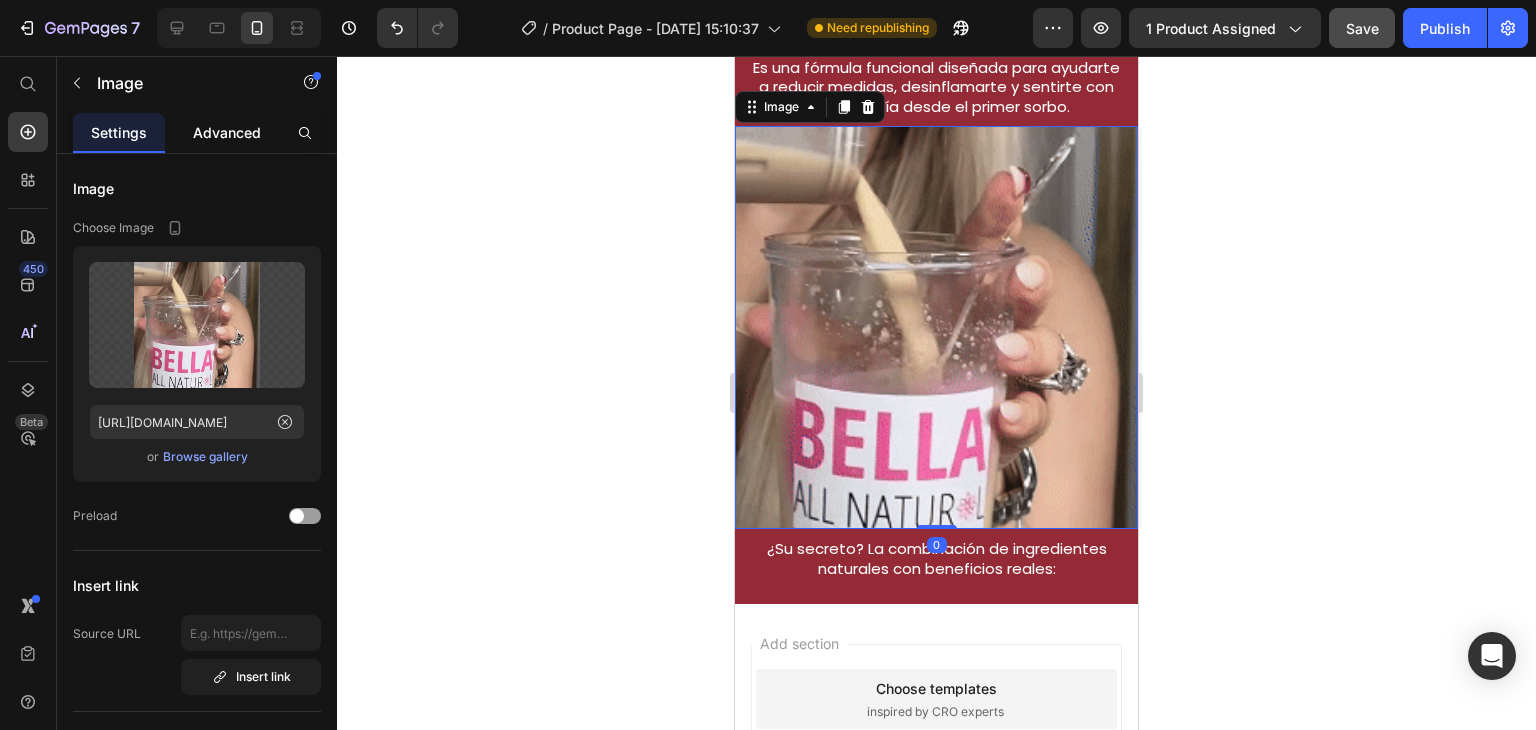 click on "Advanced" 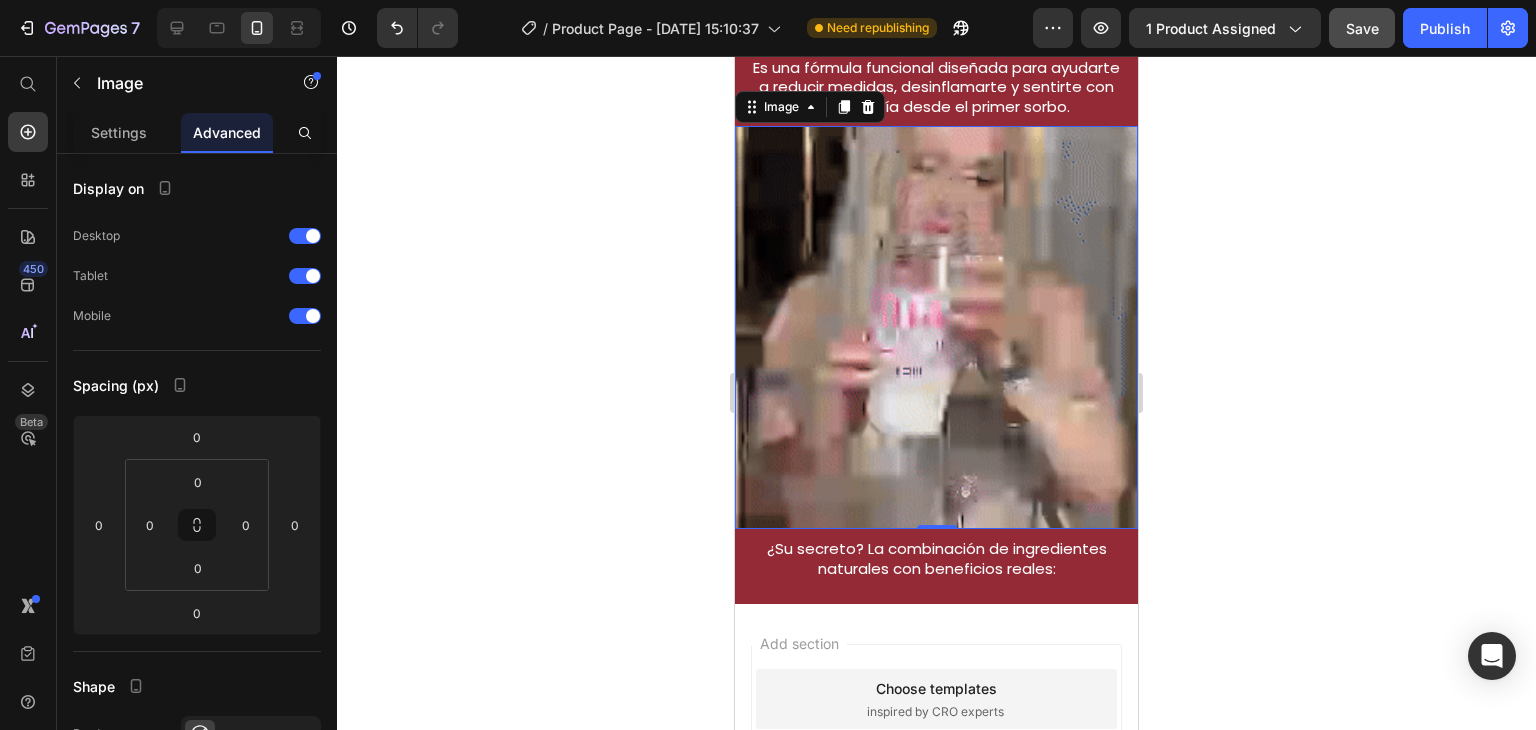 click 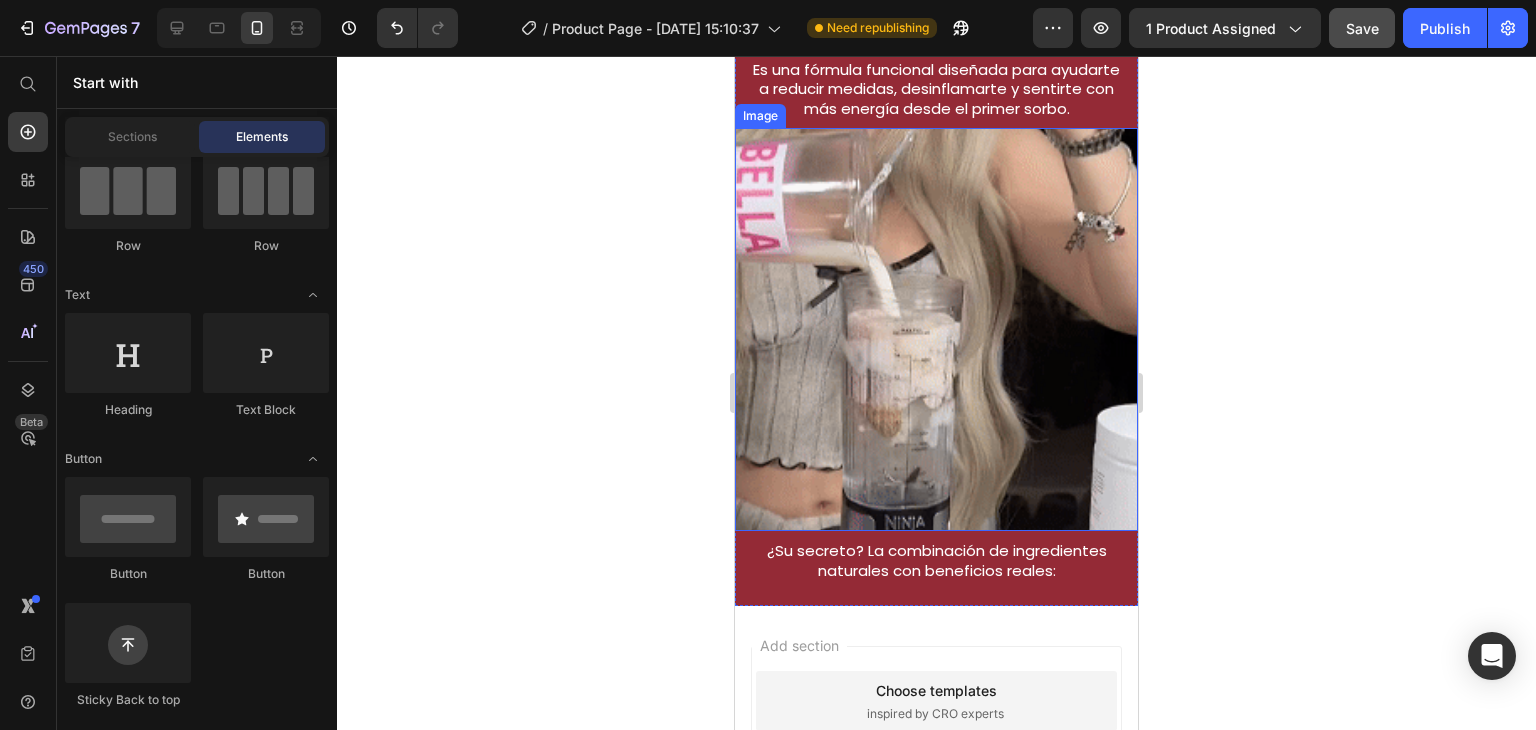 scroll, scrollTop: 1574, scrollLeft: 0, axis: vertical 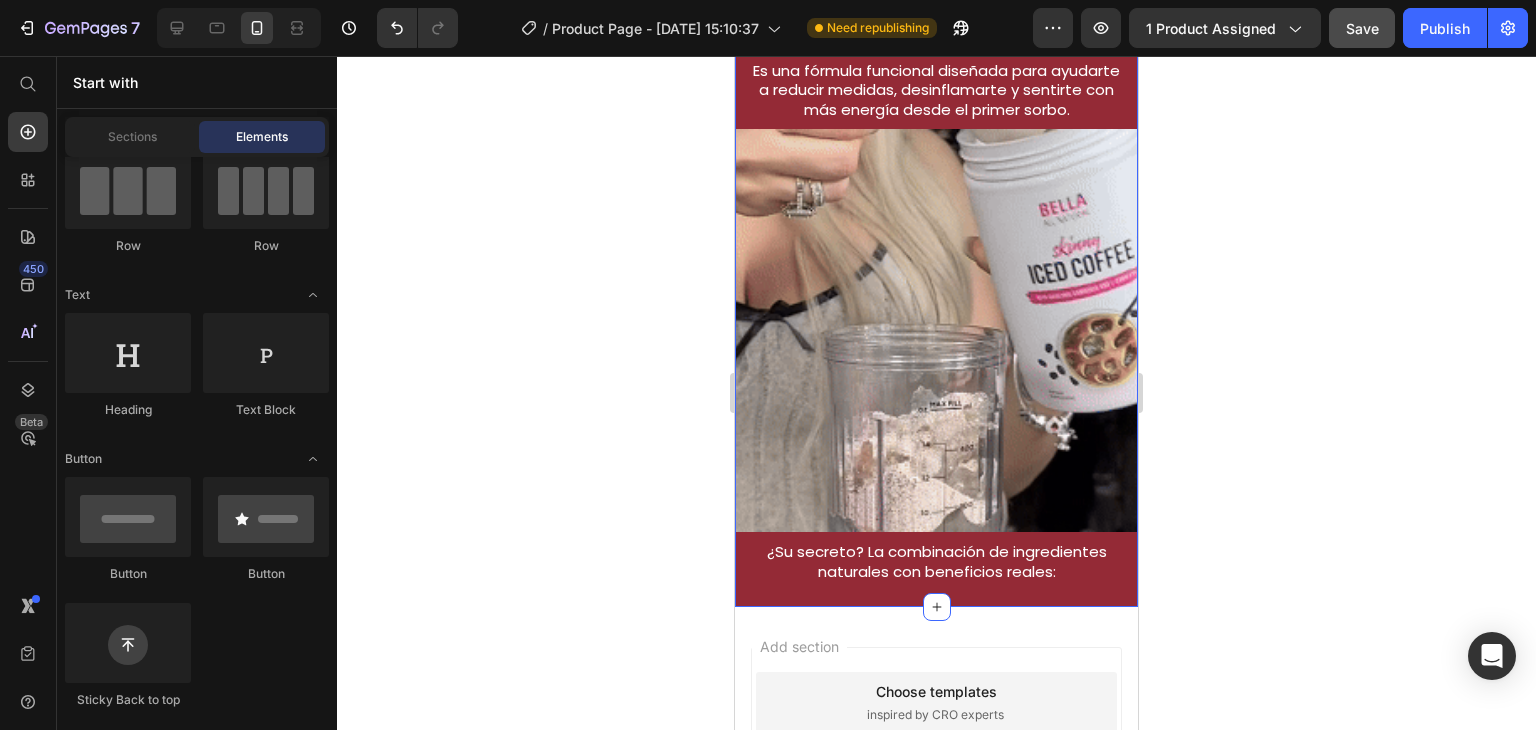 click on "⁠⁠⁠⁠⁠⁠⁠ ¿Por qué funciona Bella  Coffee [PERSON_NAME] All Natural? Heading Es una fórmula funcional diseñada para ayudarte a reducir medidas, desinflamarte y sentirte con más energía desde el primer [PERSON_NAME].  Text Block Image ¿Su secreto? La combinación de ingredientes naturales con beneficios reales: Text Block Section 6   Create Theme Section AI Content Write with GemAI What would you like to describe here? Tone and Voice Persuasive Product Coffee Show more Generate" at bounding box center [936, 266] 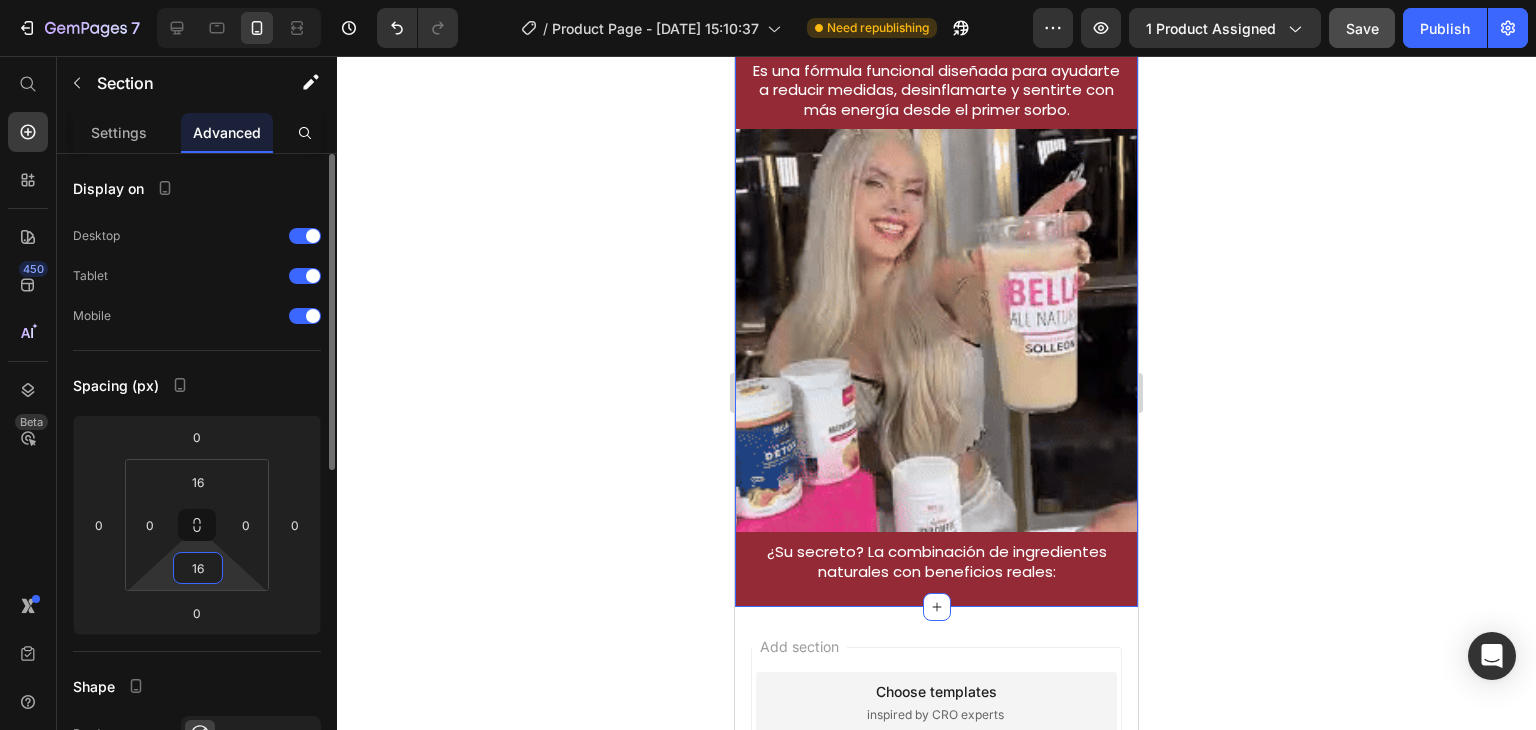 click on "16" at bounding box center (198, 568) 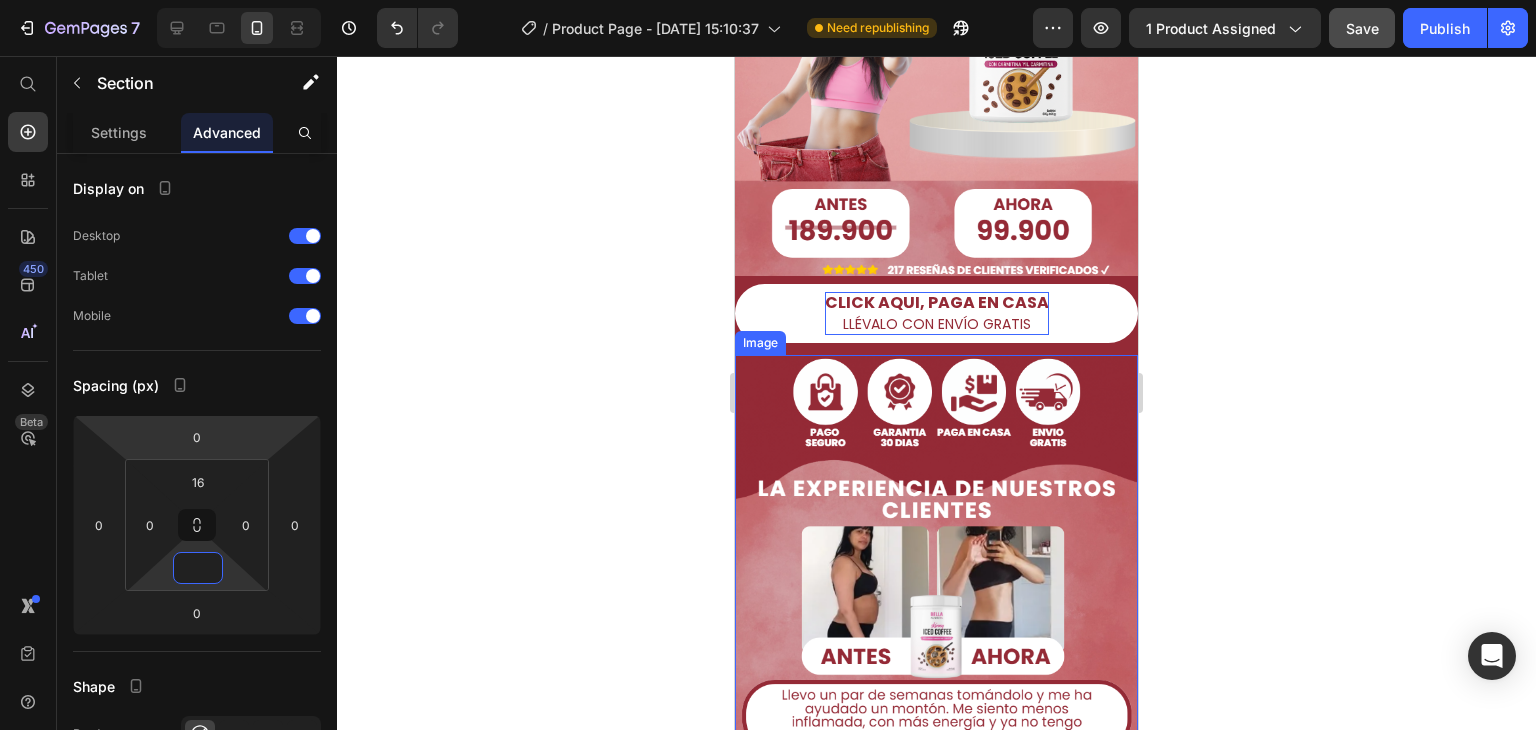 scroll, scrollTop: 773, scrollLeft: 0, axis: vertical 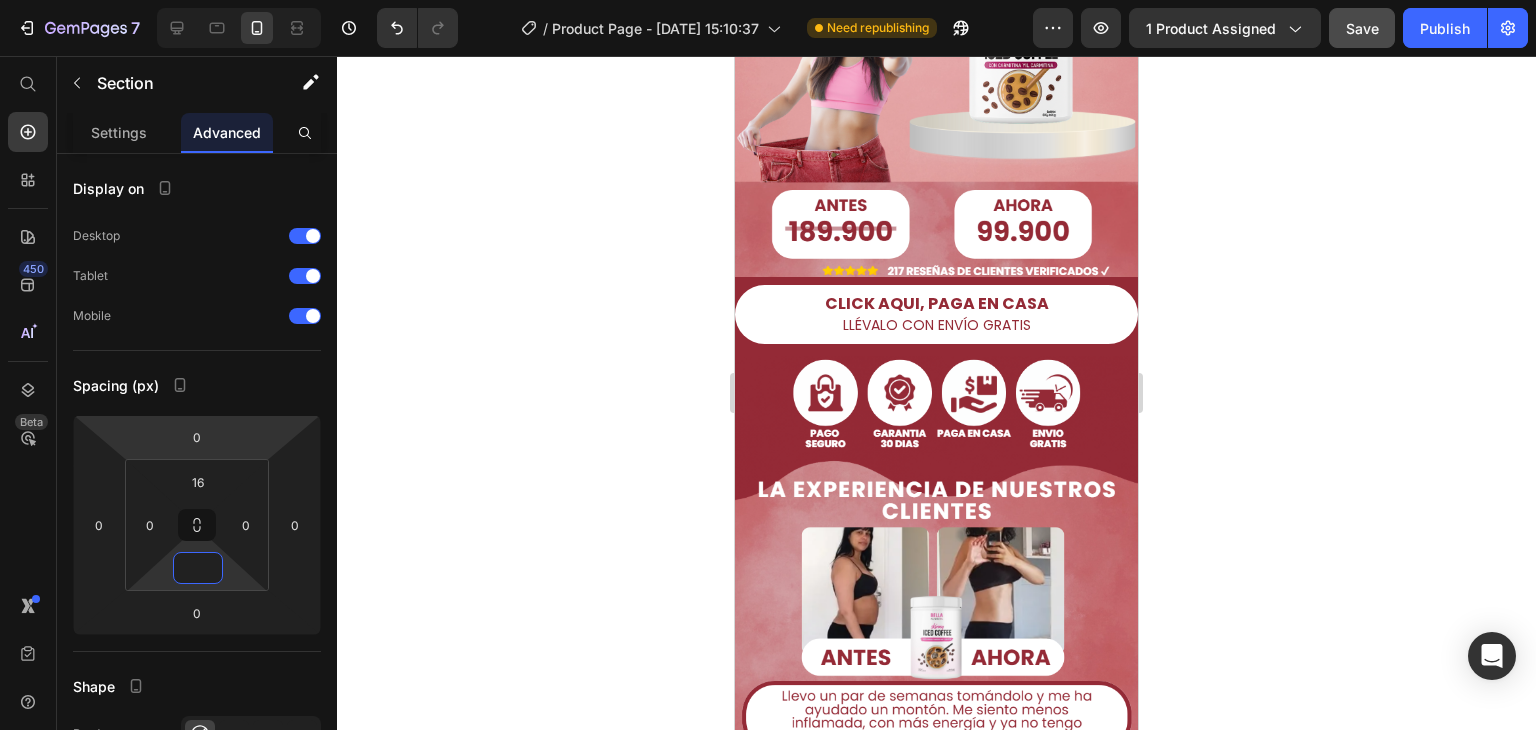 type on "0" 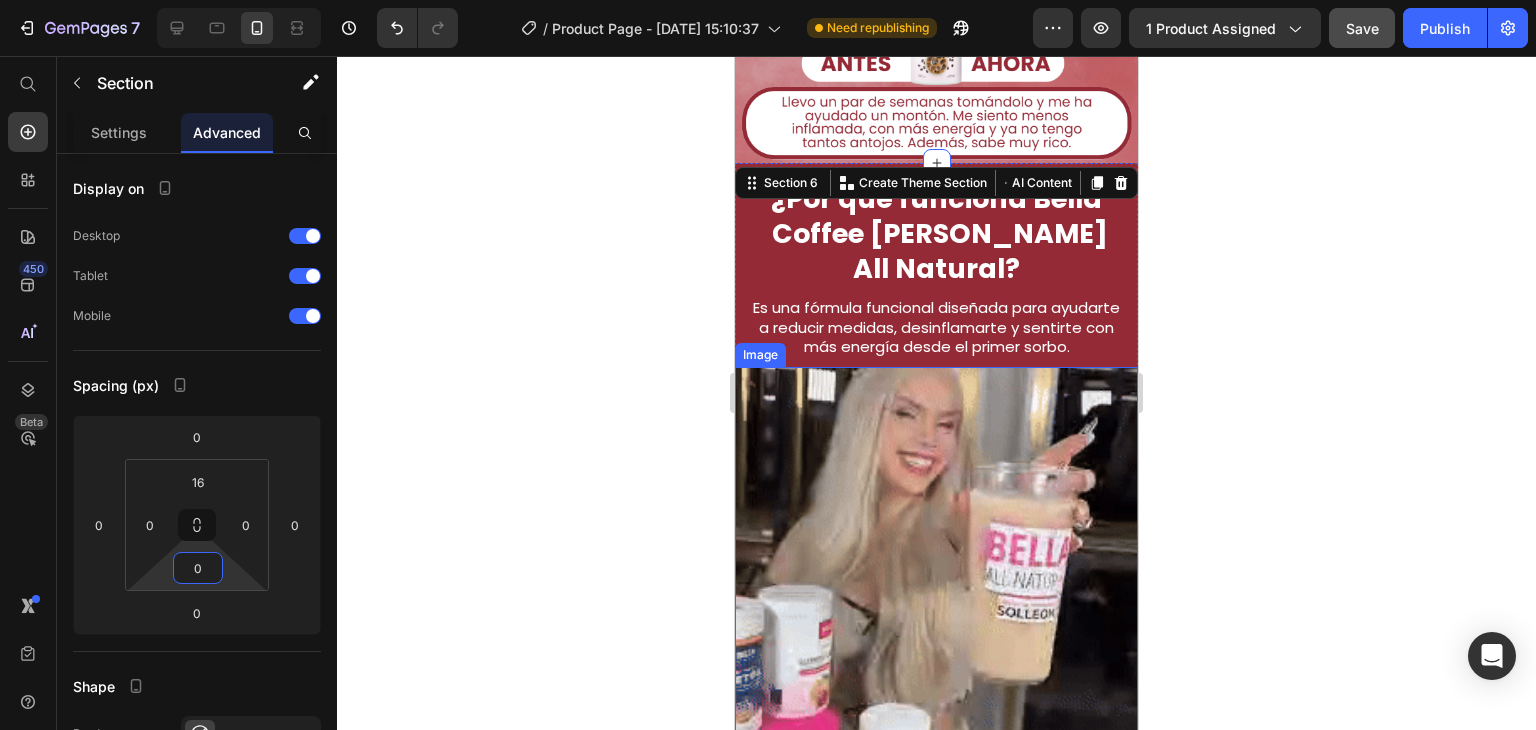scroll, scrollTop: 1573, scrollLeft: 0, axis: vertical 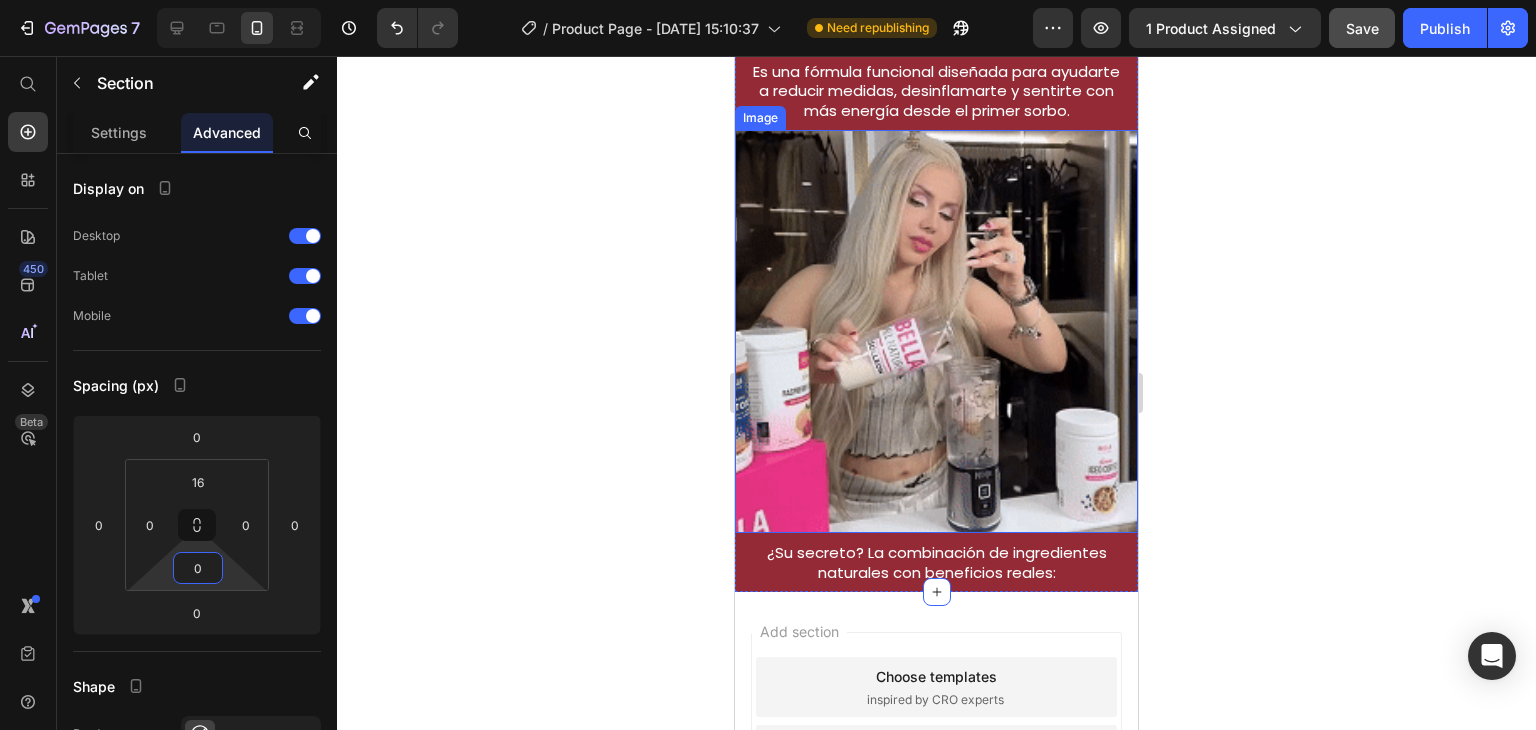 click at bounding box center (936, 331) 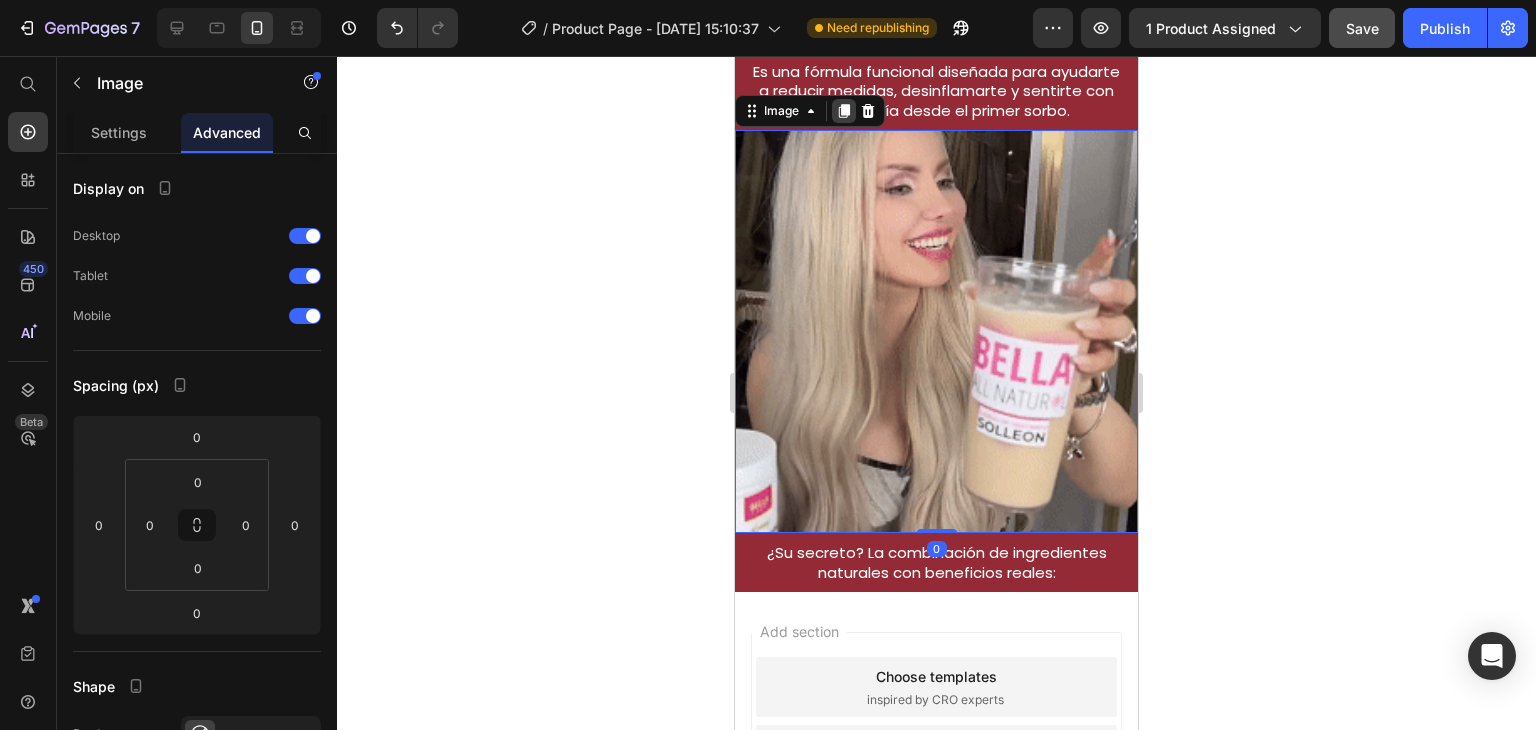 click 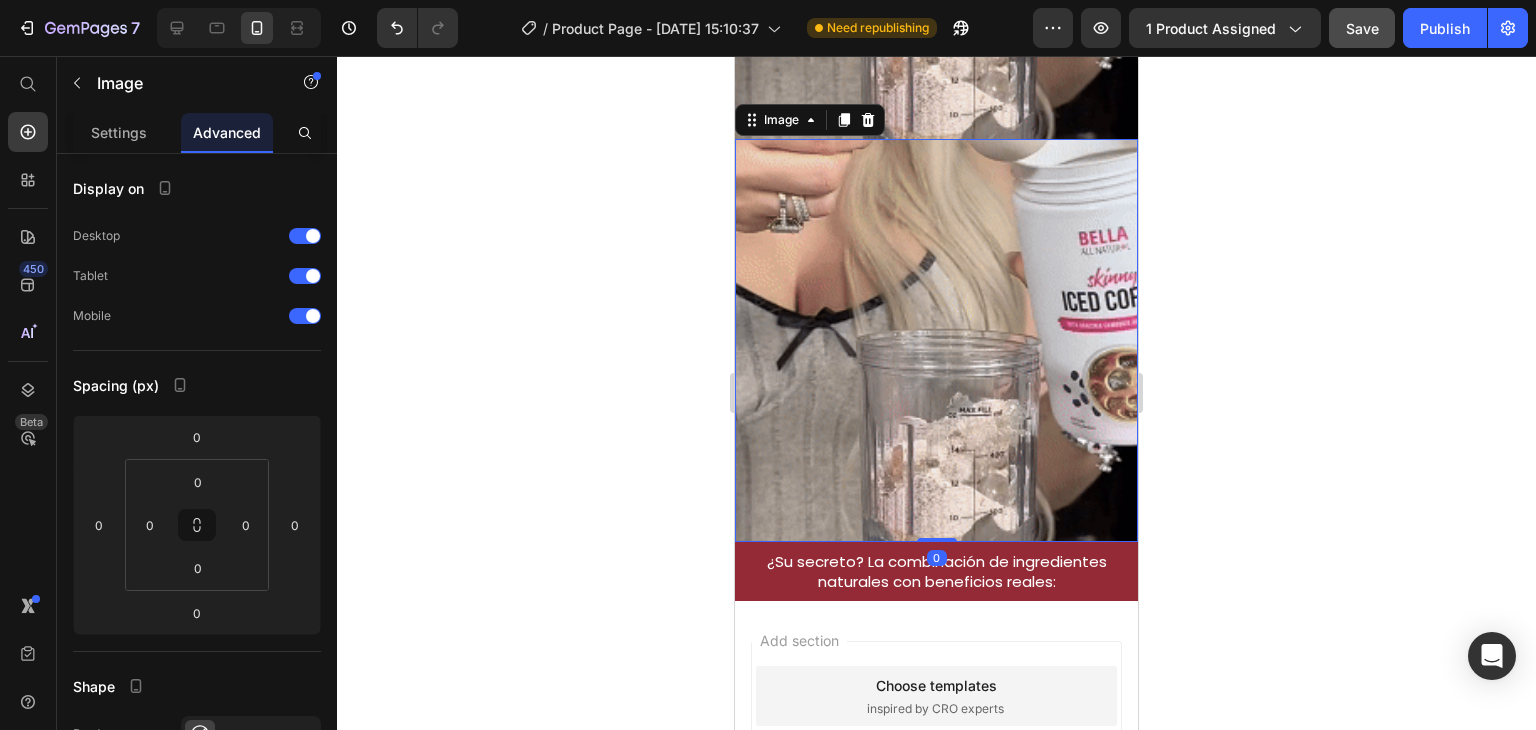 scroll, scrollTop: 1969, scrollLeft: 0, axis: vertical 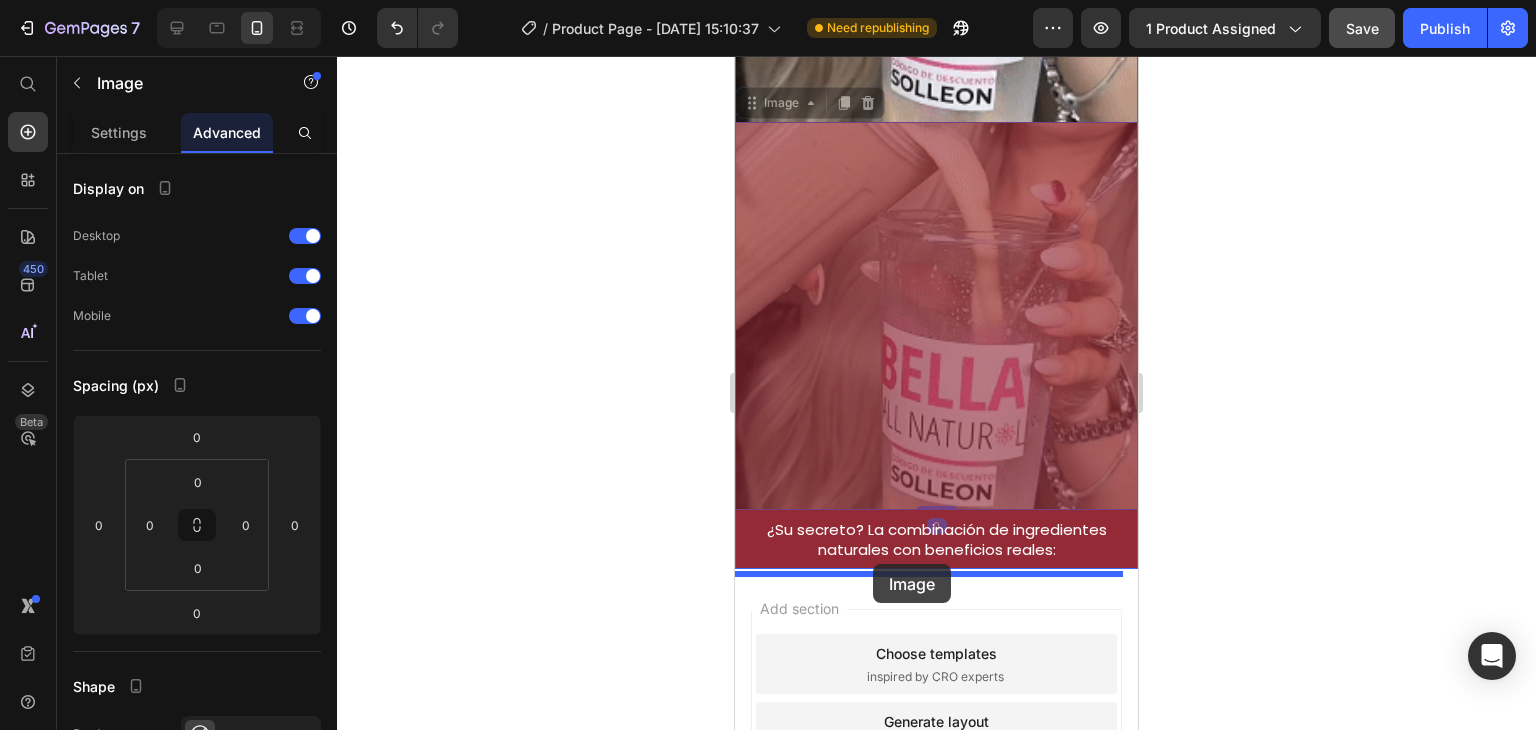 drag, startPoint x: 869, startPoint y: 217, endPoint x: 873, endPoint y: 564, distance: 347.02304 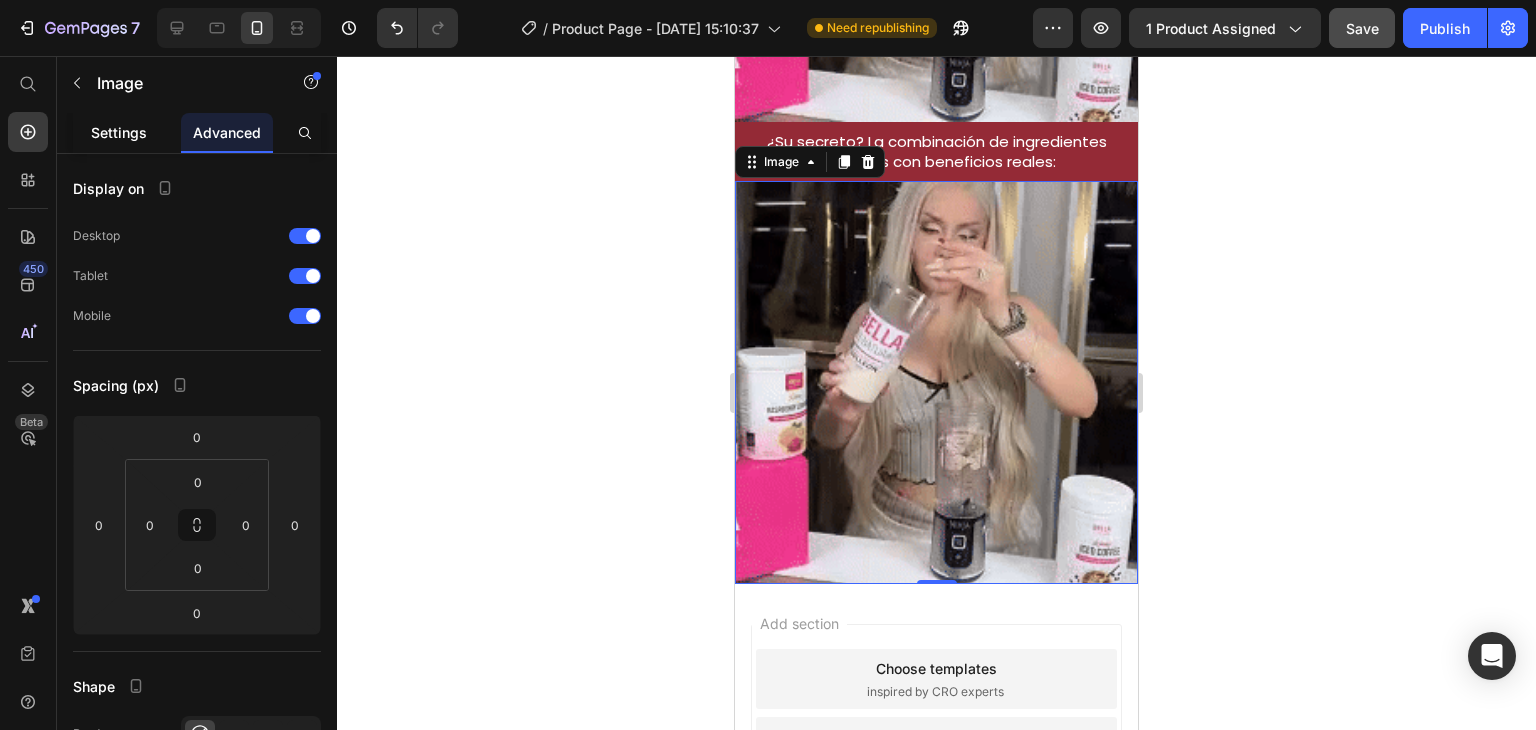 click on "Settings" at bounding box center (119, 132) 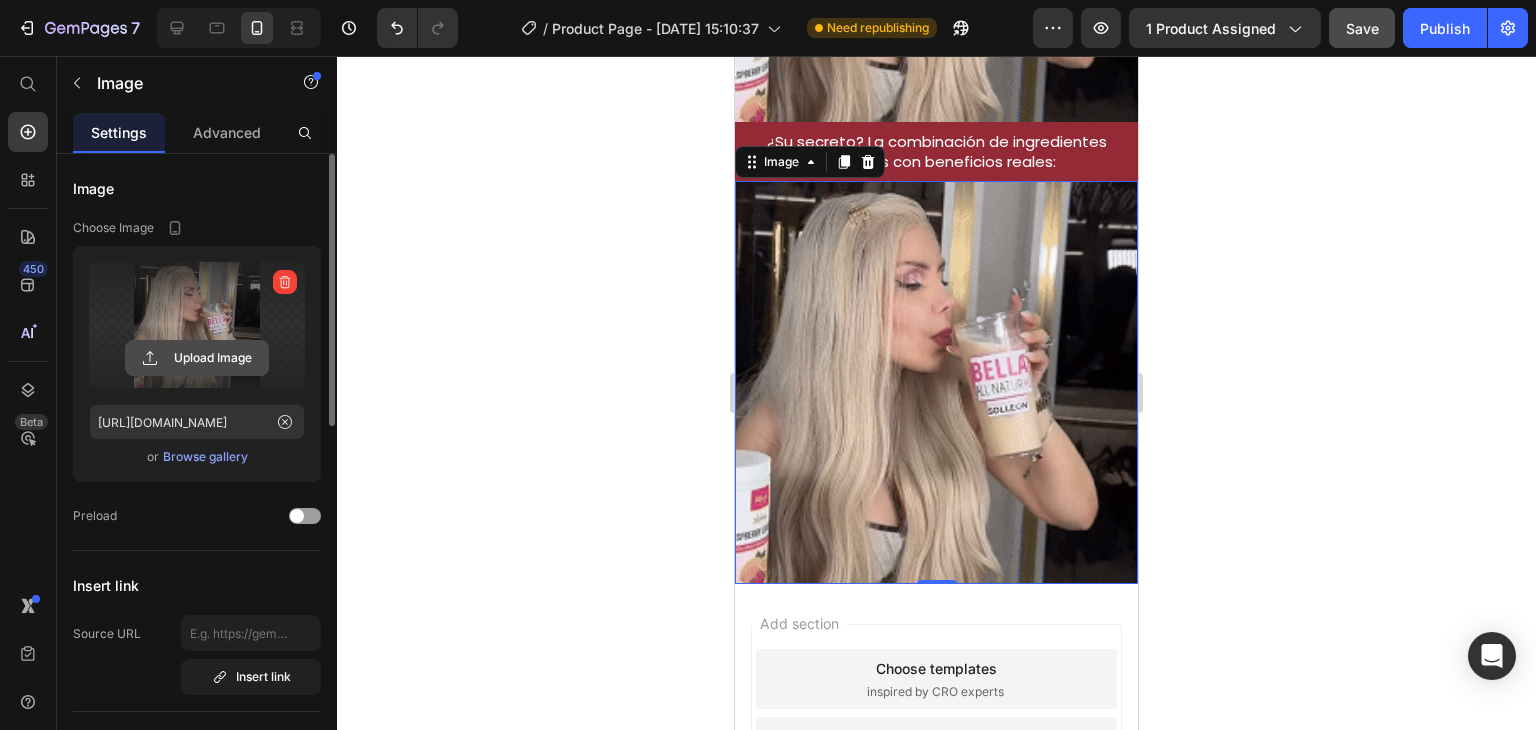 click 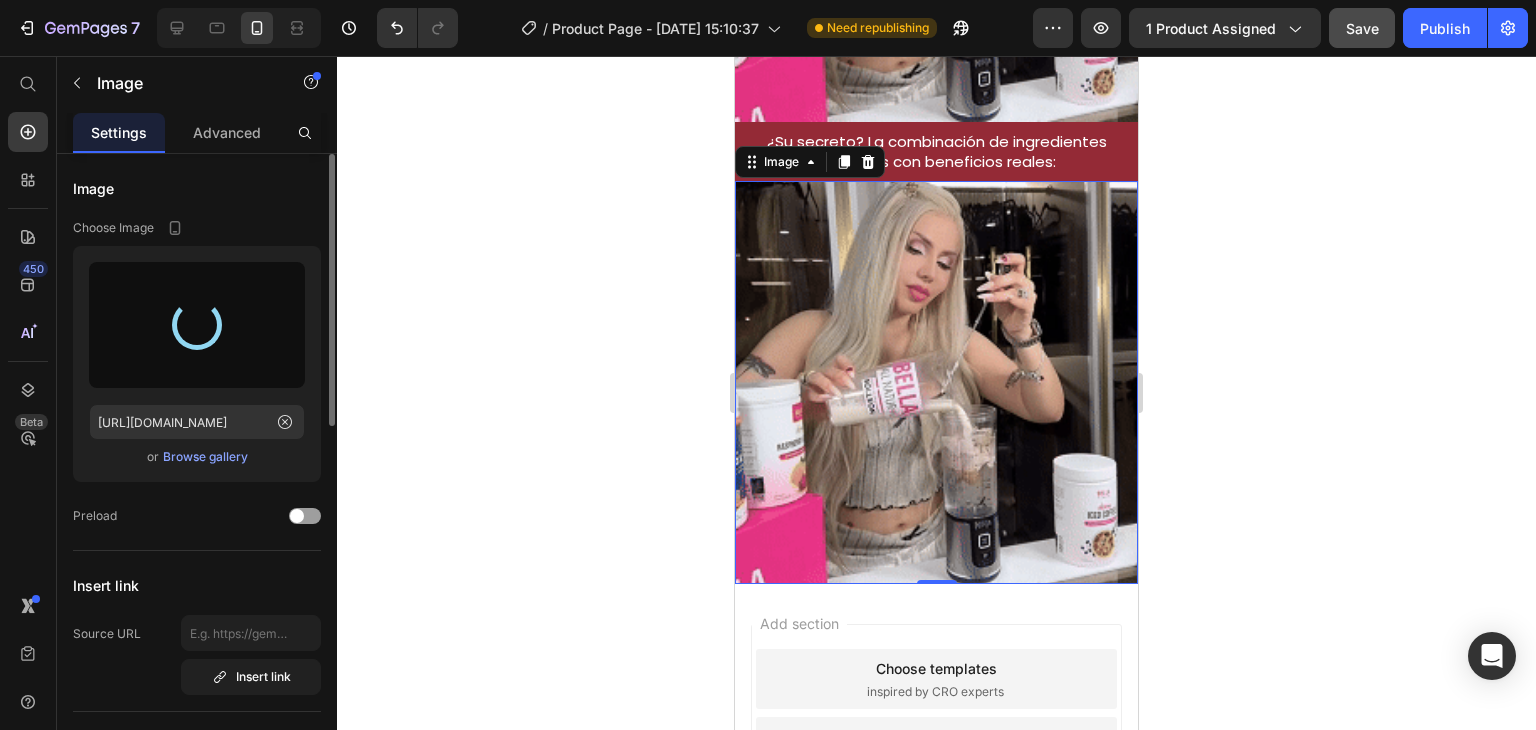 type on "[URL][DOMAIN_NAME]" 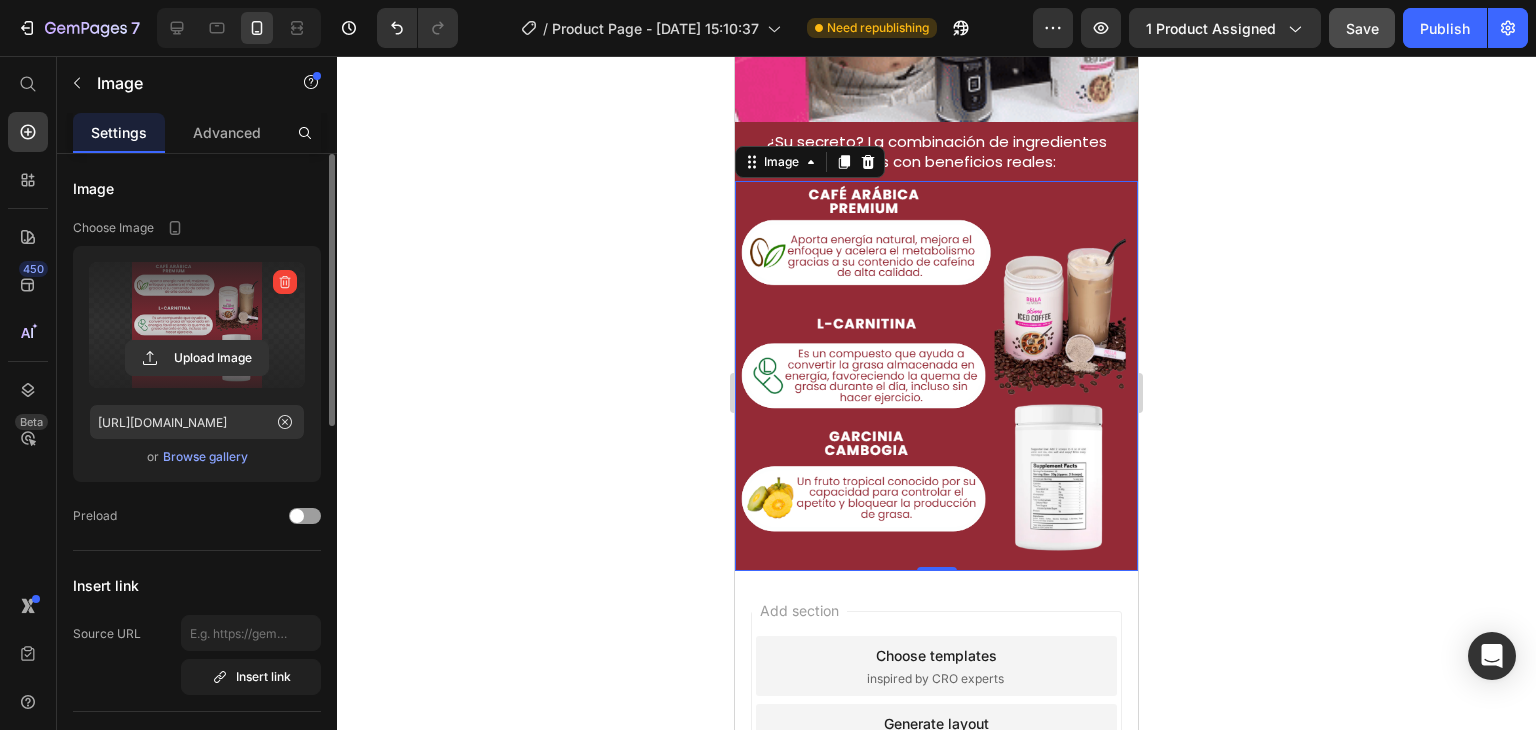 click 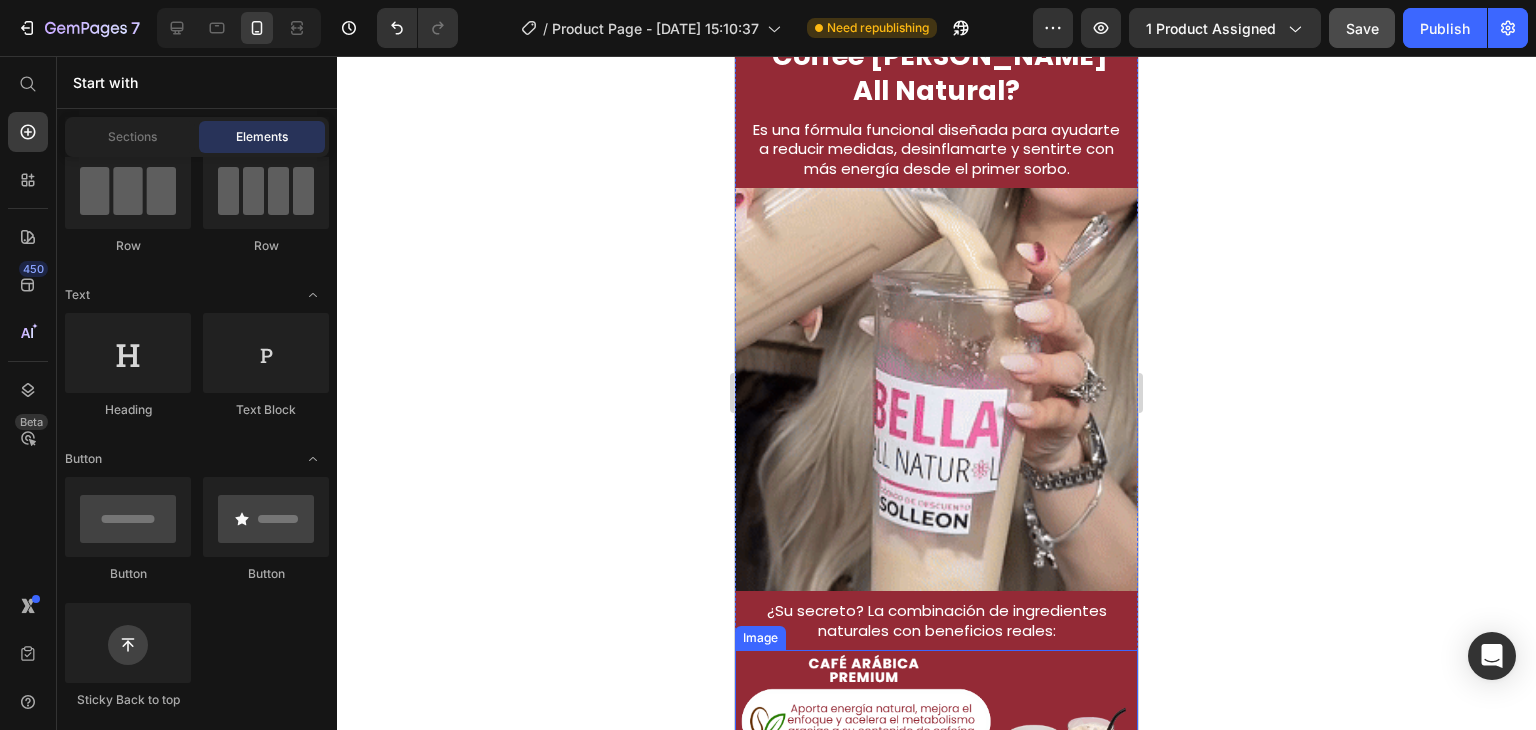 scroll, scrollTop: 1869, scrollLeft: 0, axis: vertical 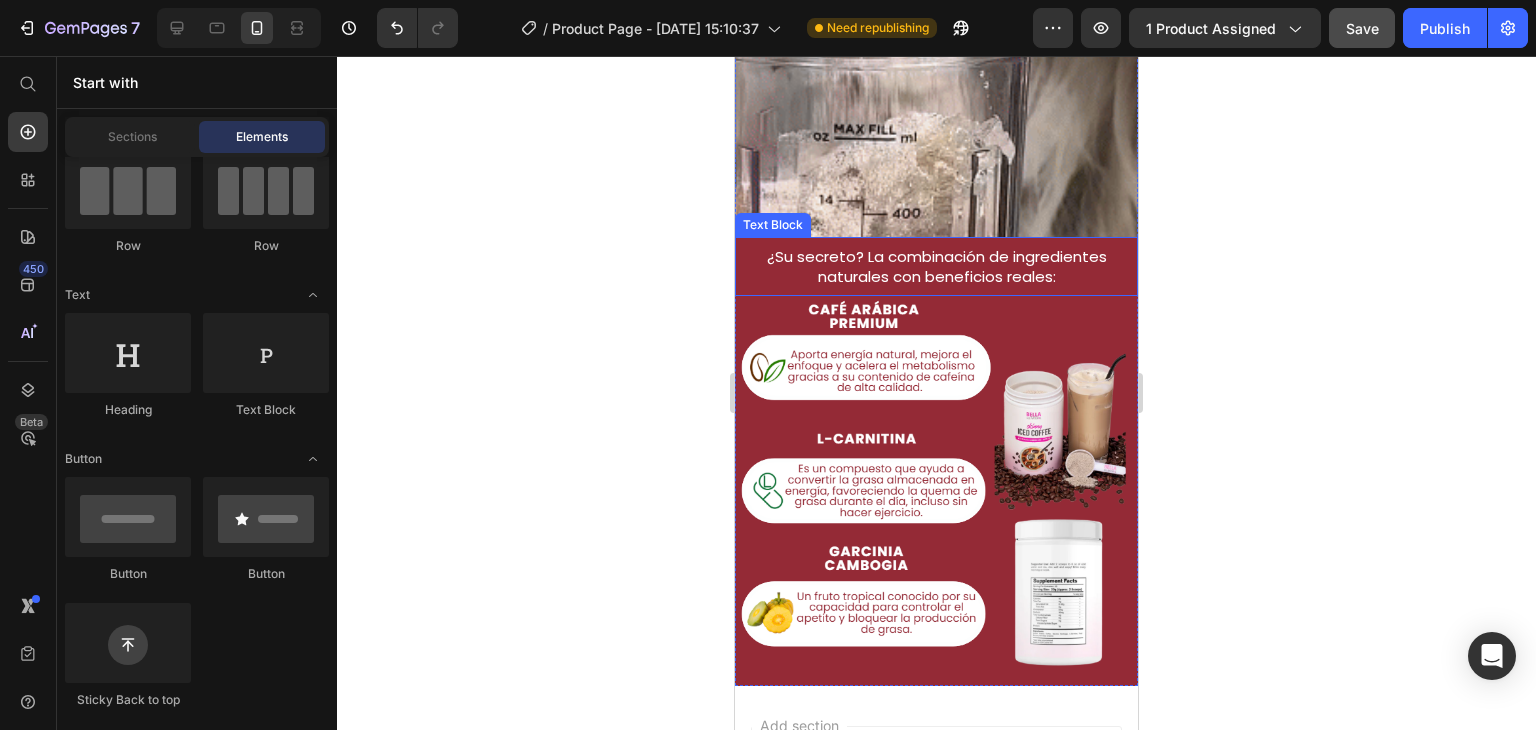 click on "¿Su secreto? La combinación de ingredientes naturales con beneficios reales:" at bounding box center (937, 266) 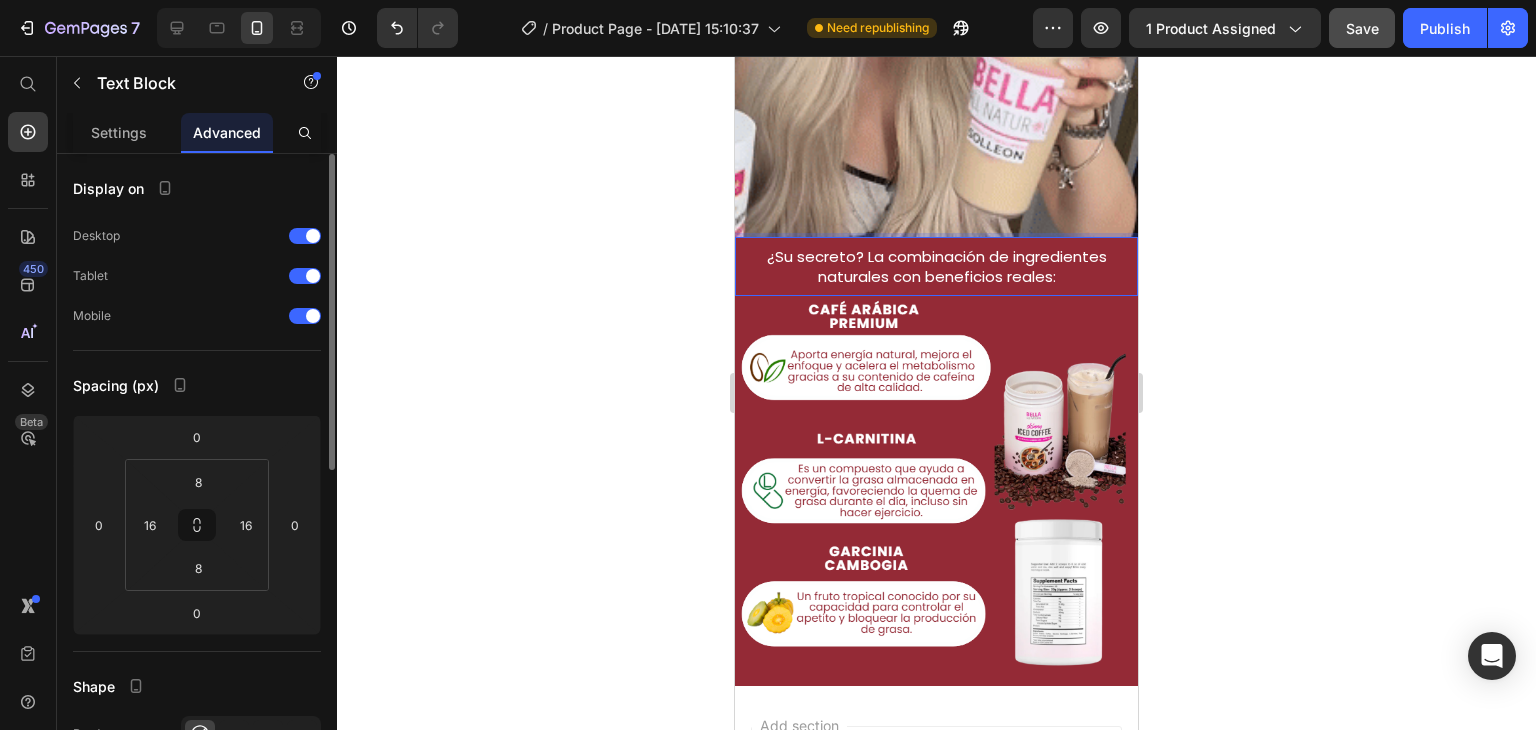 click on "¿Su secreto? La combinación de ingredientes naturales con beneficios reales:" at bounding box center (937, 266) 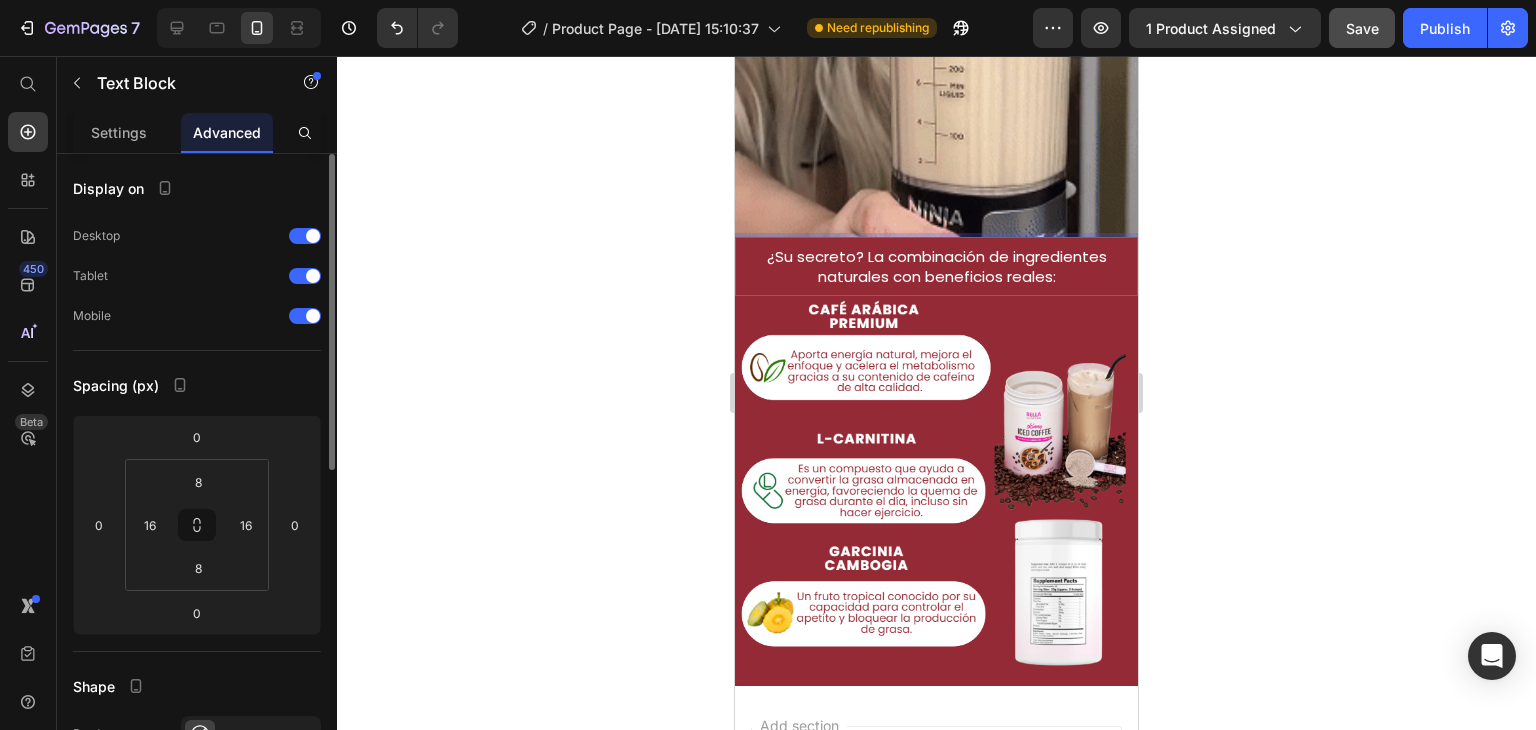 click on "¿Su secreto? La combinación de ingredientes naturales con beneficios reales:" at bounding box center (937, 266) 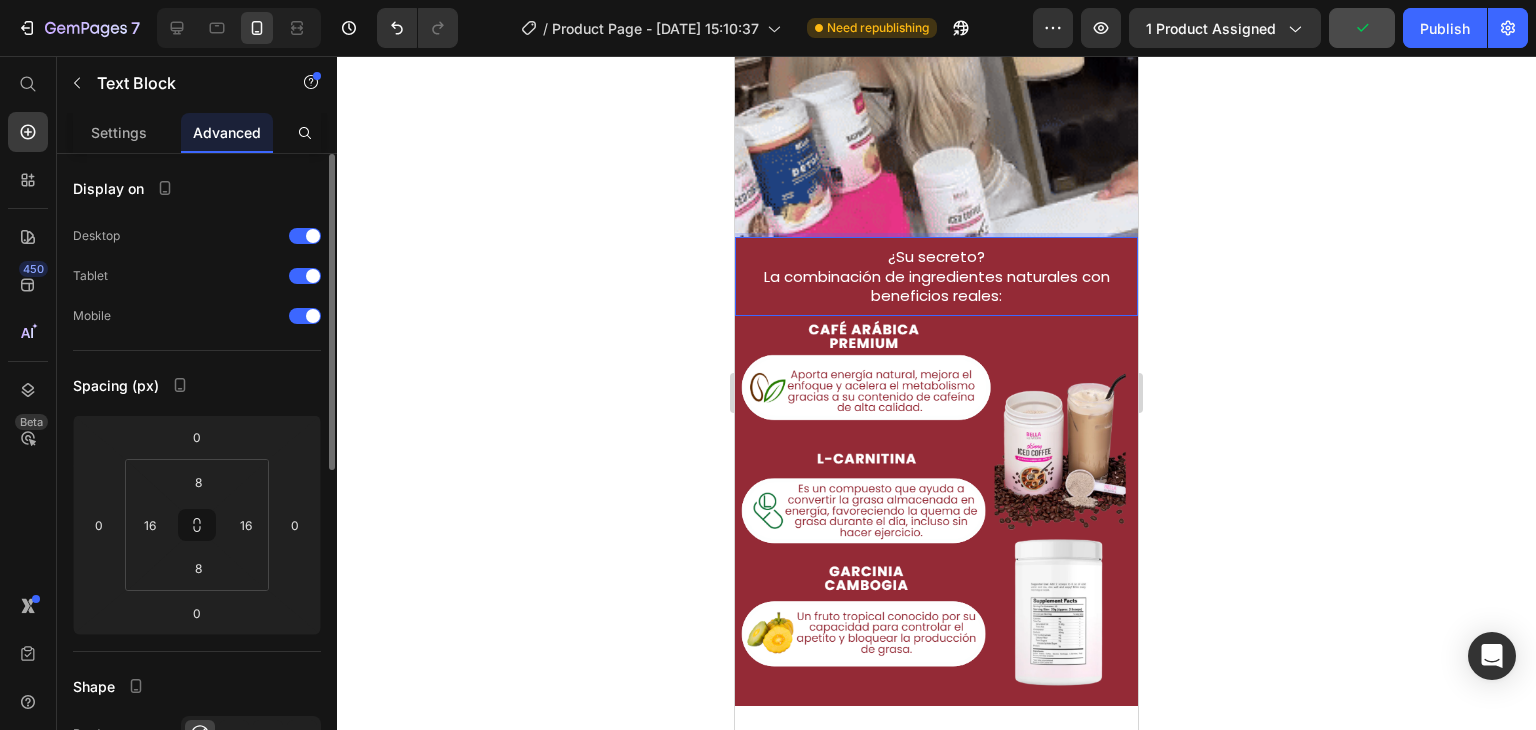 drag, startPoint x: 871, startPoint y: 234, endPoint x: 986, endPoint y: 232, distance: 115.01739 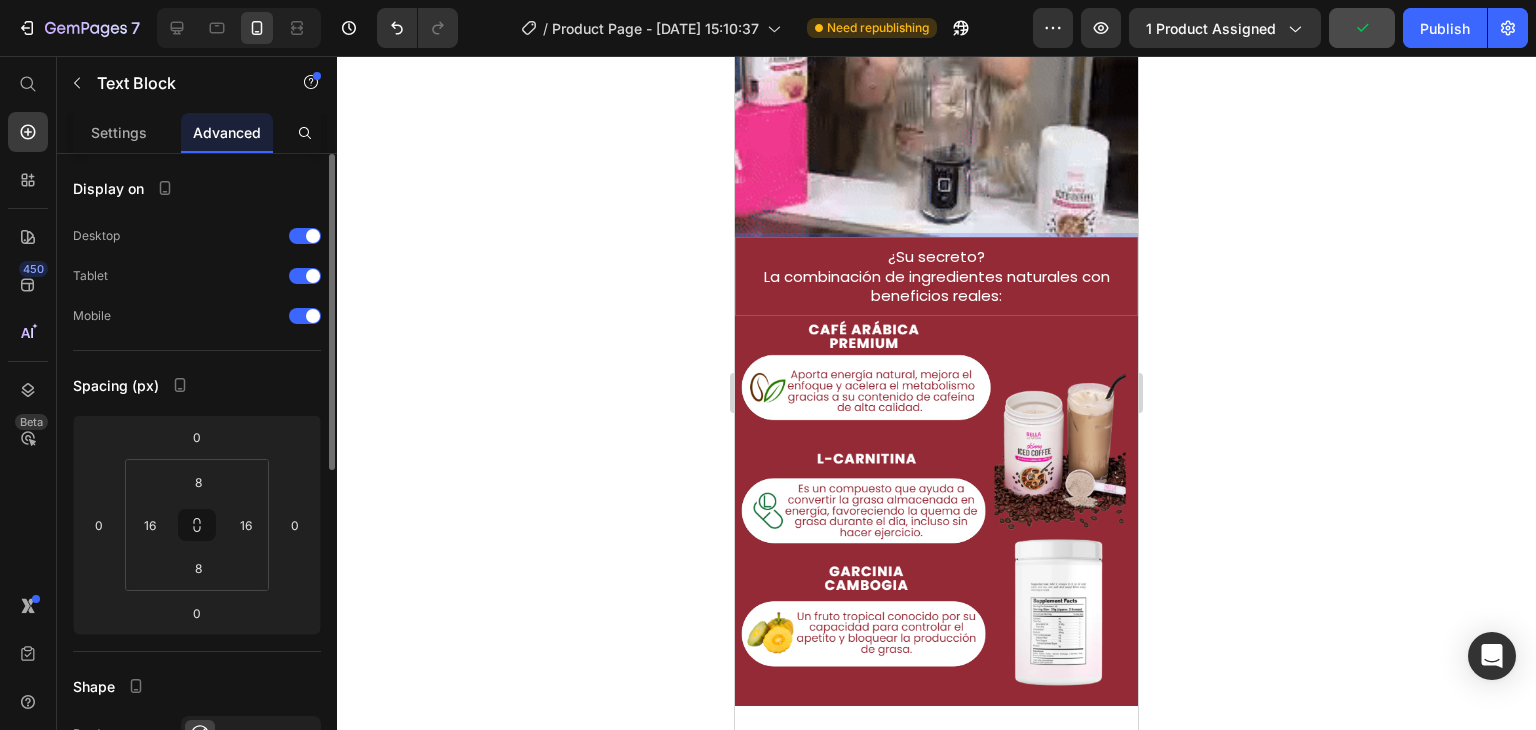 click on "¿Su secreto?  La combinación de ingredientes naturales con beneficios reales: Text Block   0" at bounding box center [936, 276] 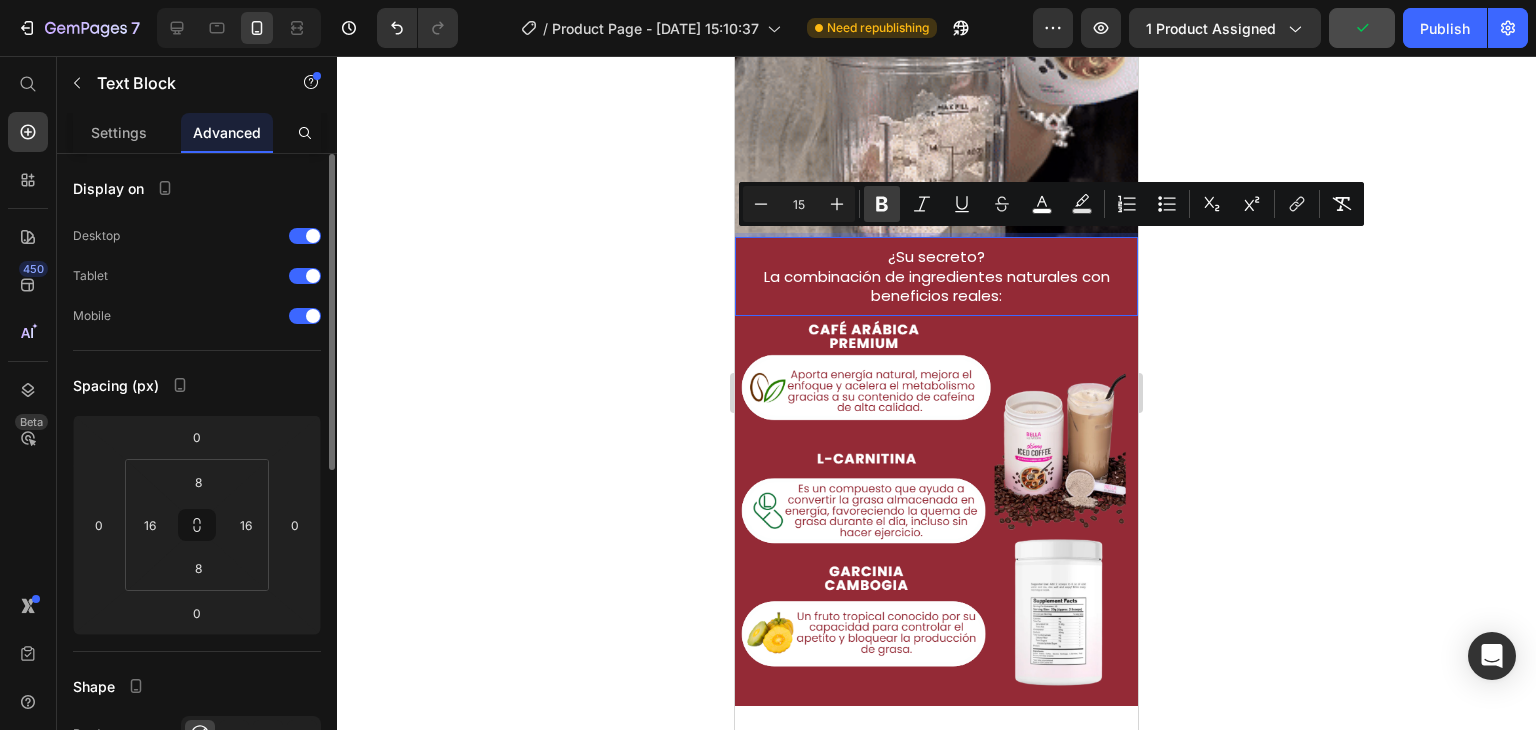 click 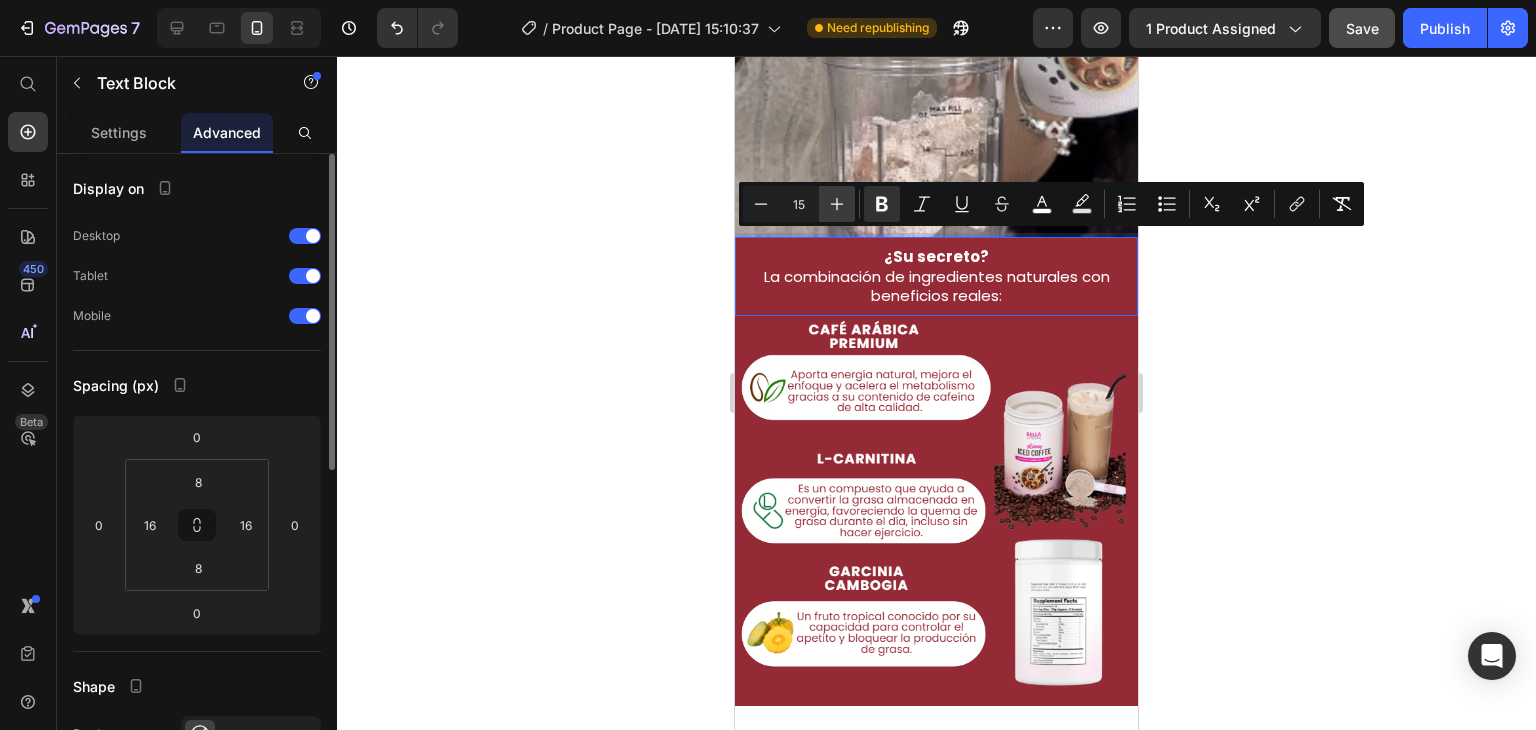 click on "Plus" at bounding box center (837, 204) 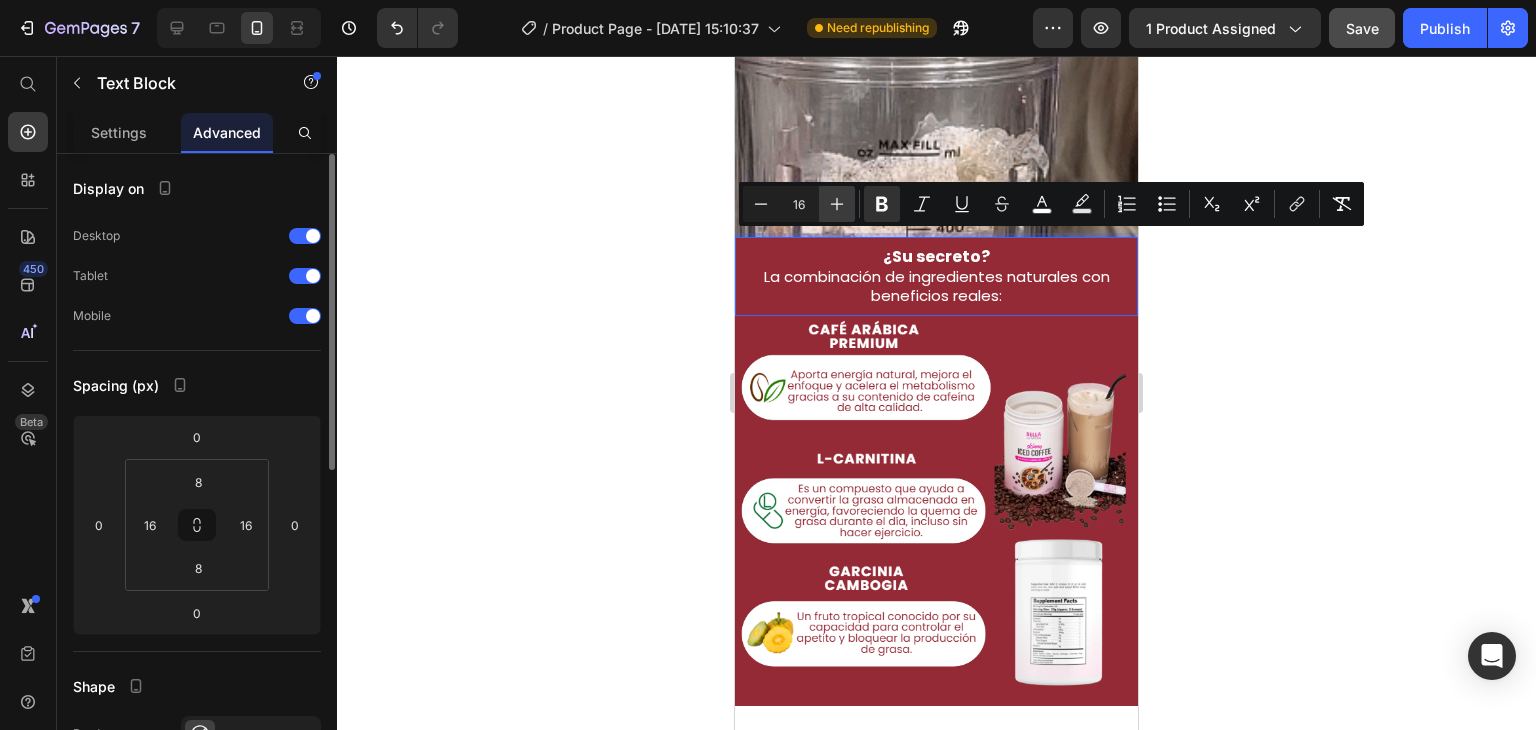click on "Plus" at bounding box center [837, 204] 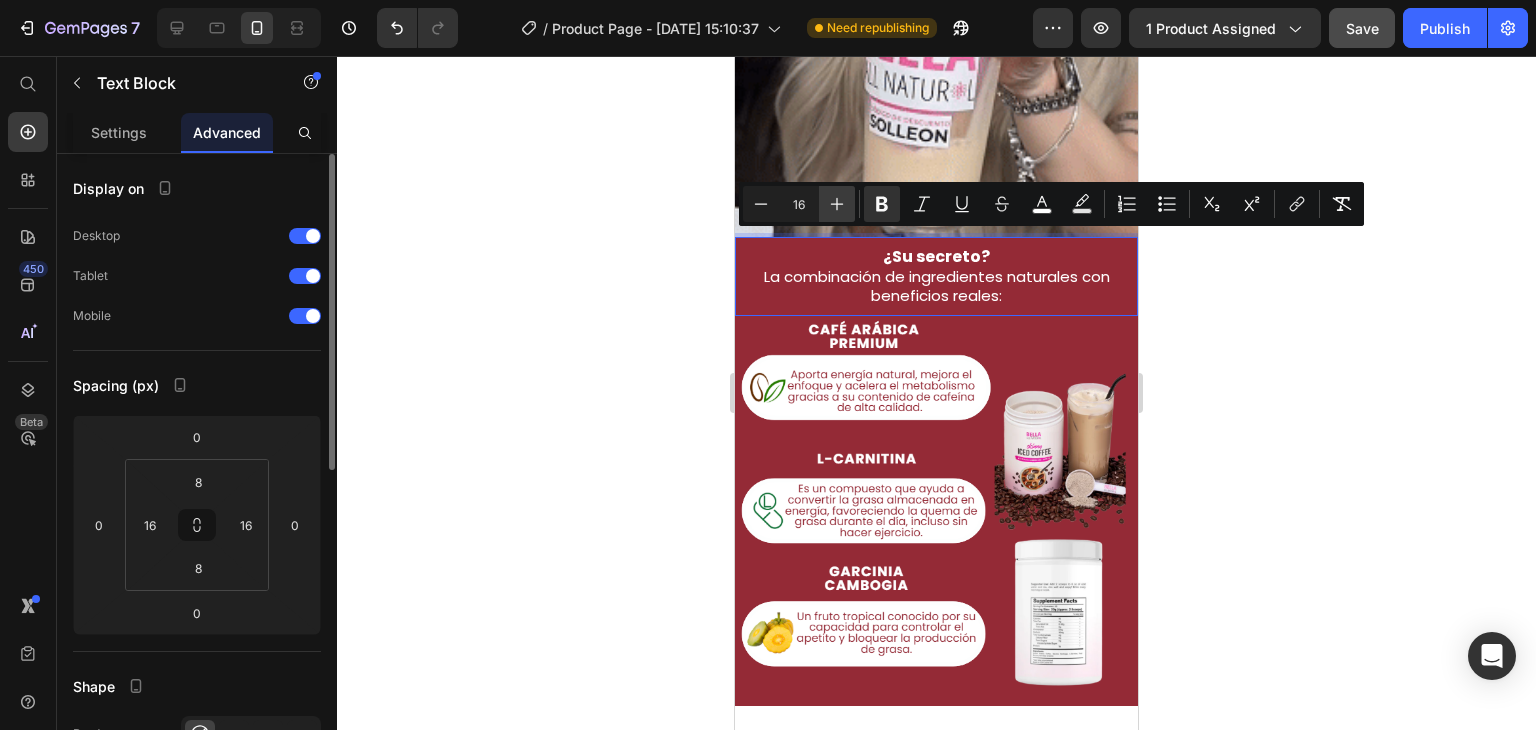 type on "17" 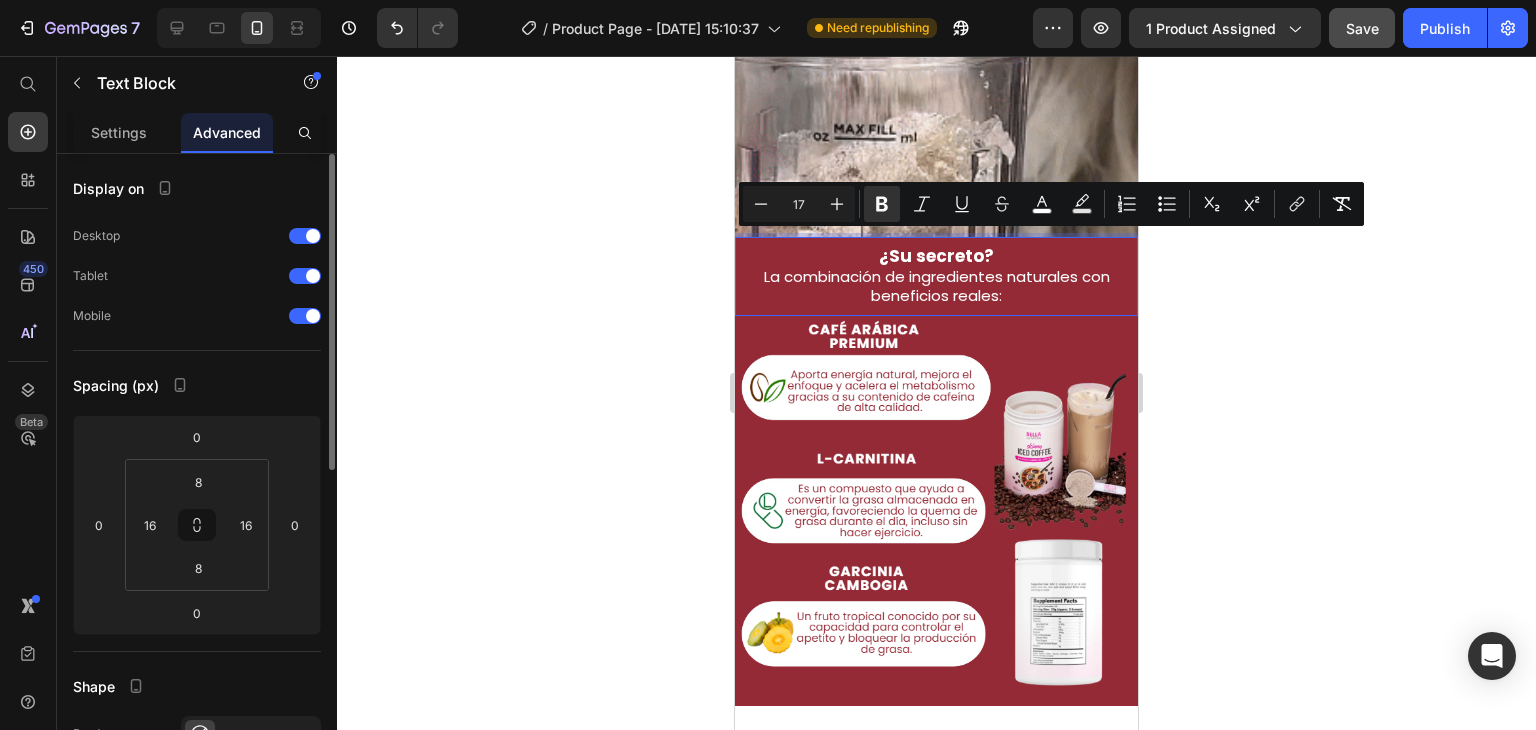click 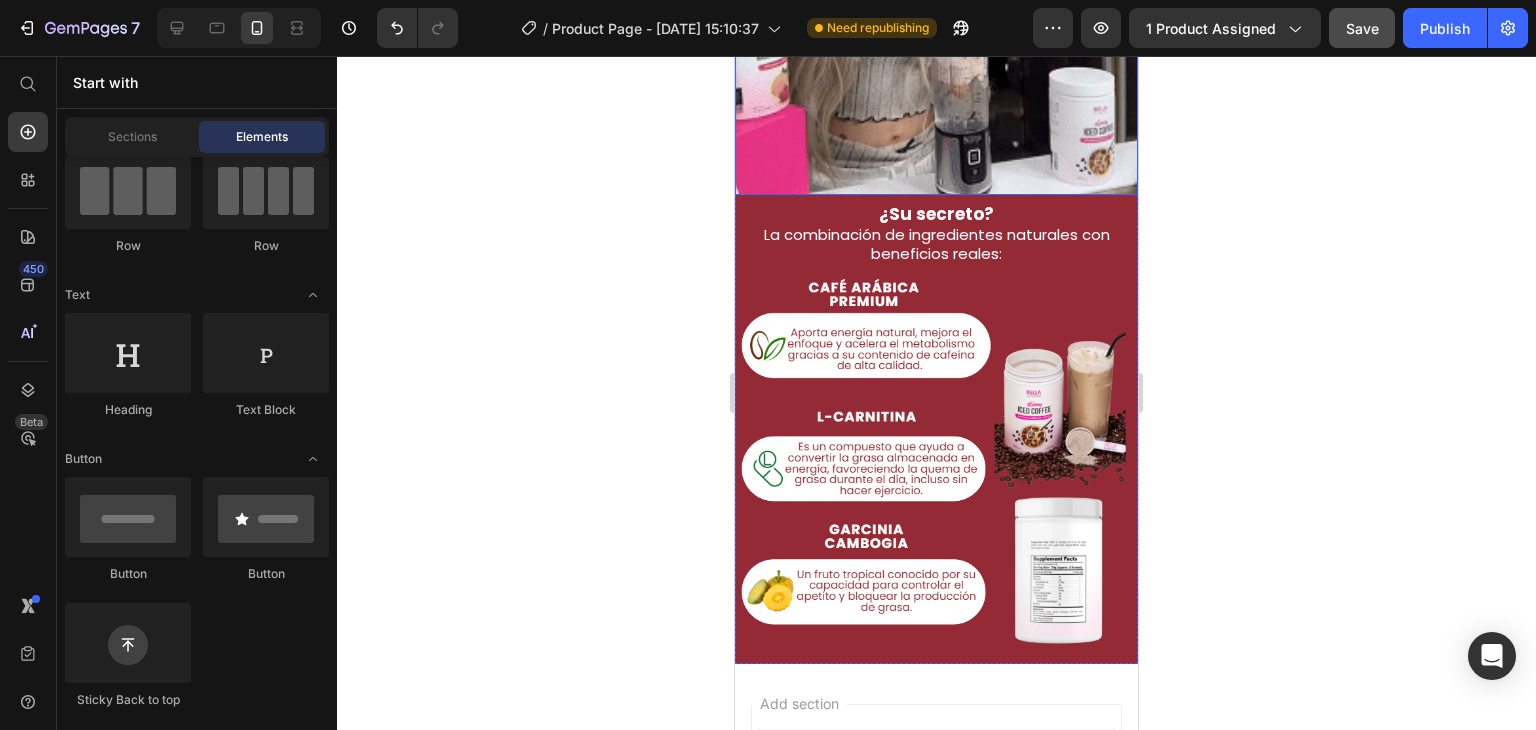 scroll, scrollTop: 980, scrollLeft: 0, axis: vertical 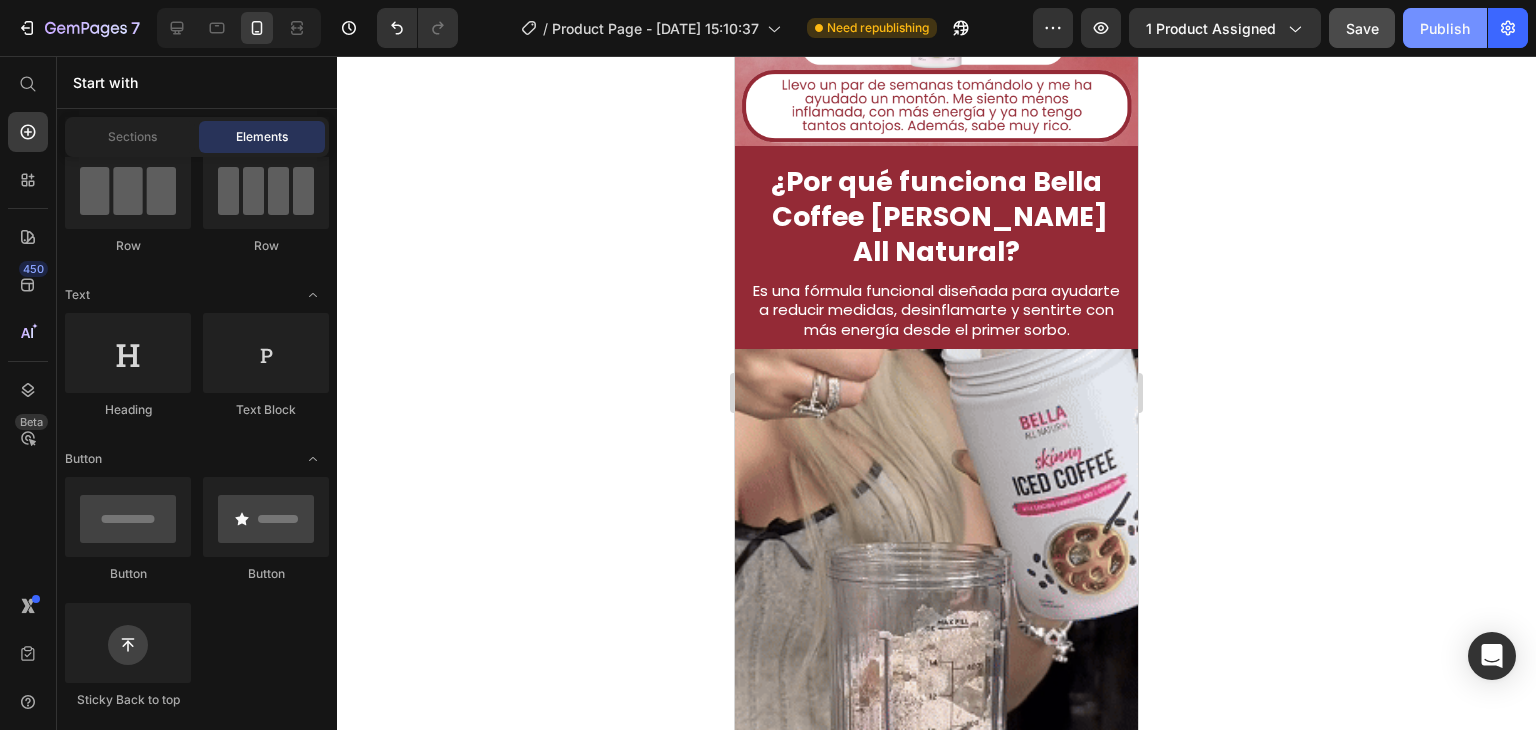 click on "Publish" at bounding box center (1445, 28) 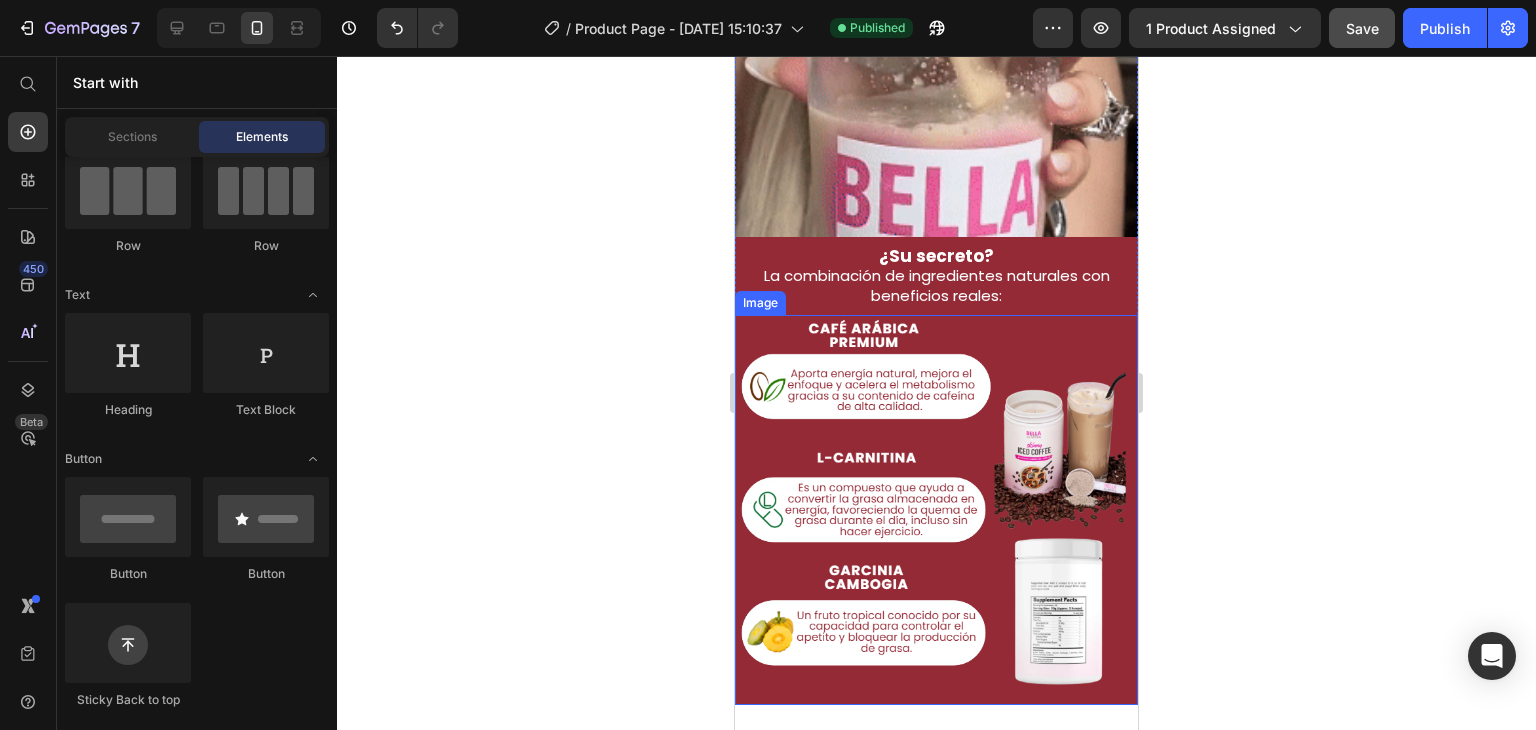 scroll, scrollTop: 1680, scrollLeft: 0, axis: vertical 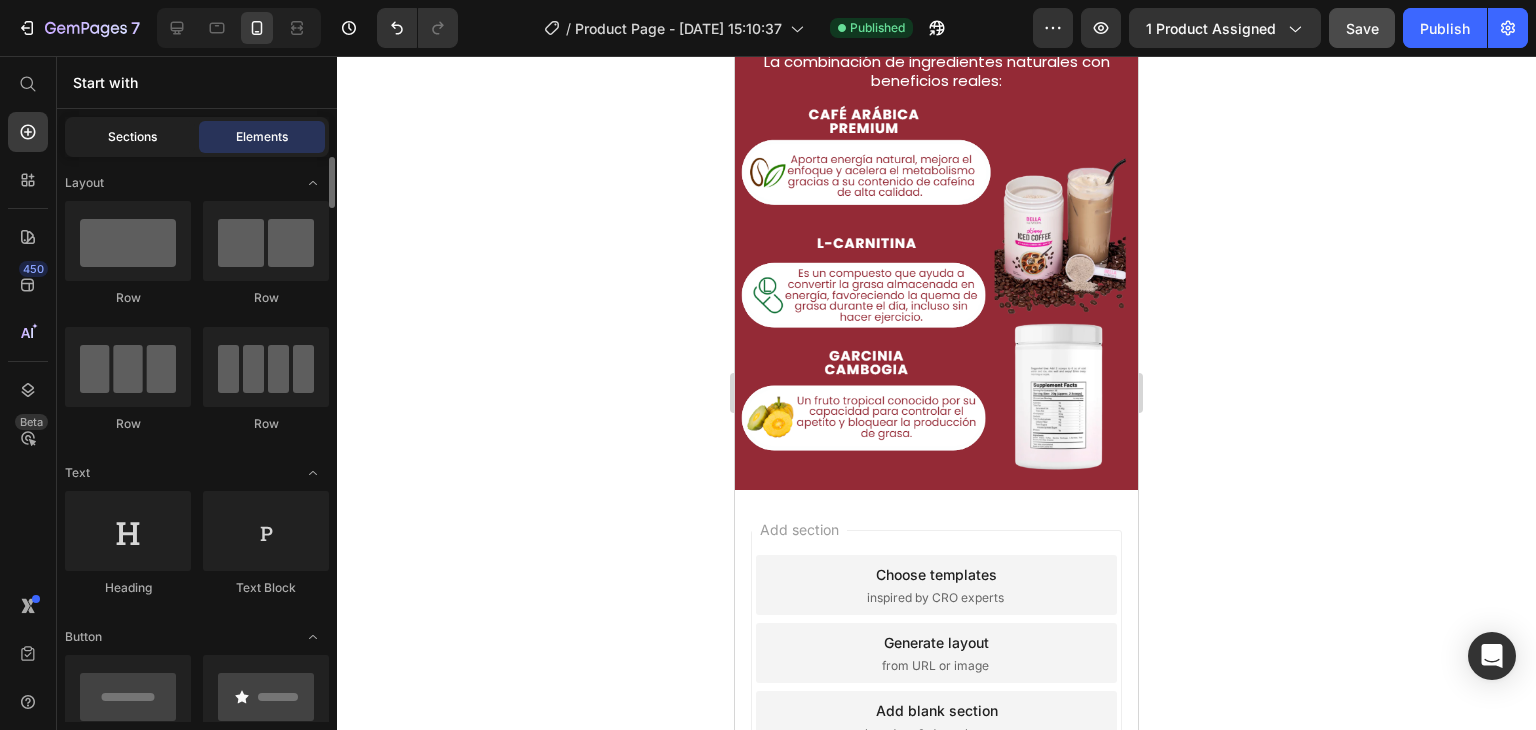 click on "Sections" at bounding box center [132, 137] 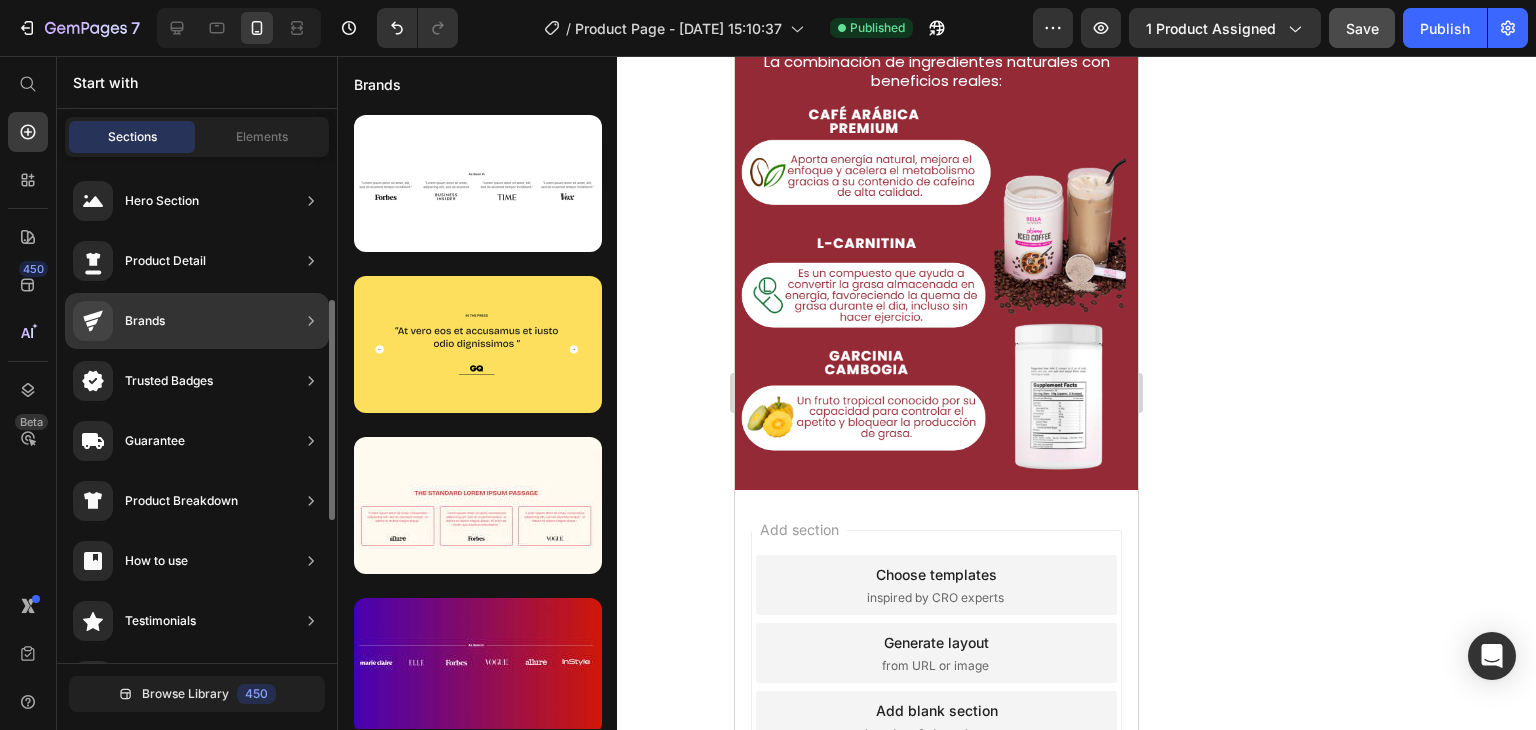 scroll, scrollTop: 100, scrollLeft: 0, axis: vertical 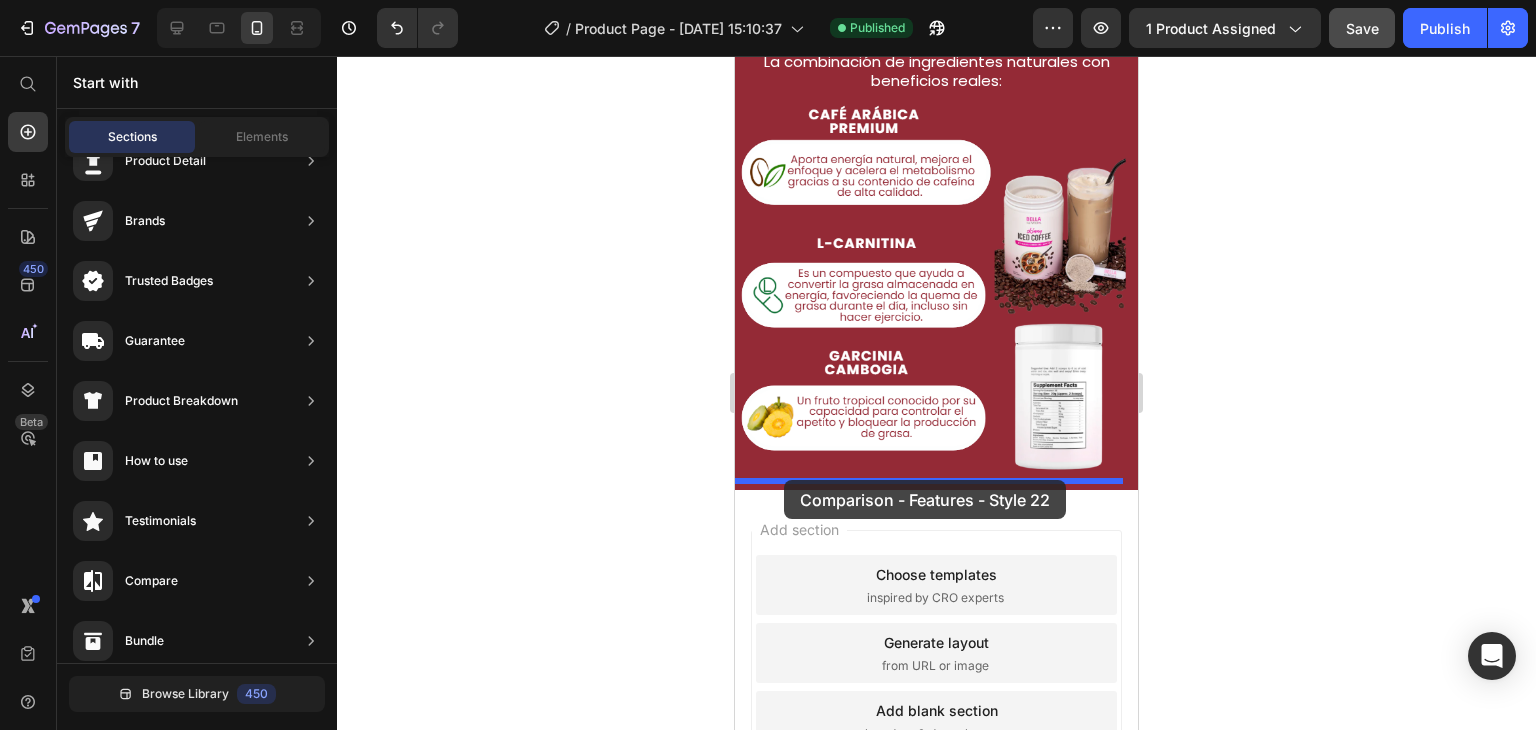 drag, startPoint x: 1186, startPoint y: 493, endPoint x: 784, endPoint y: 480, distance: 402.21014 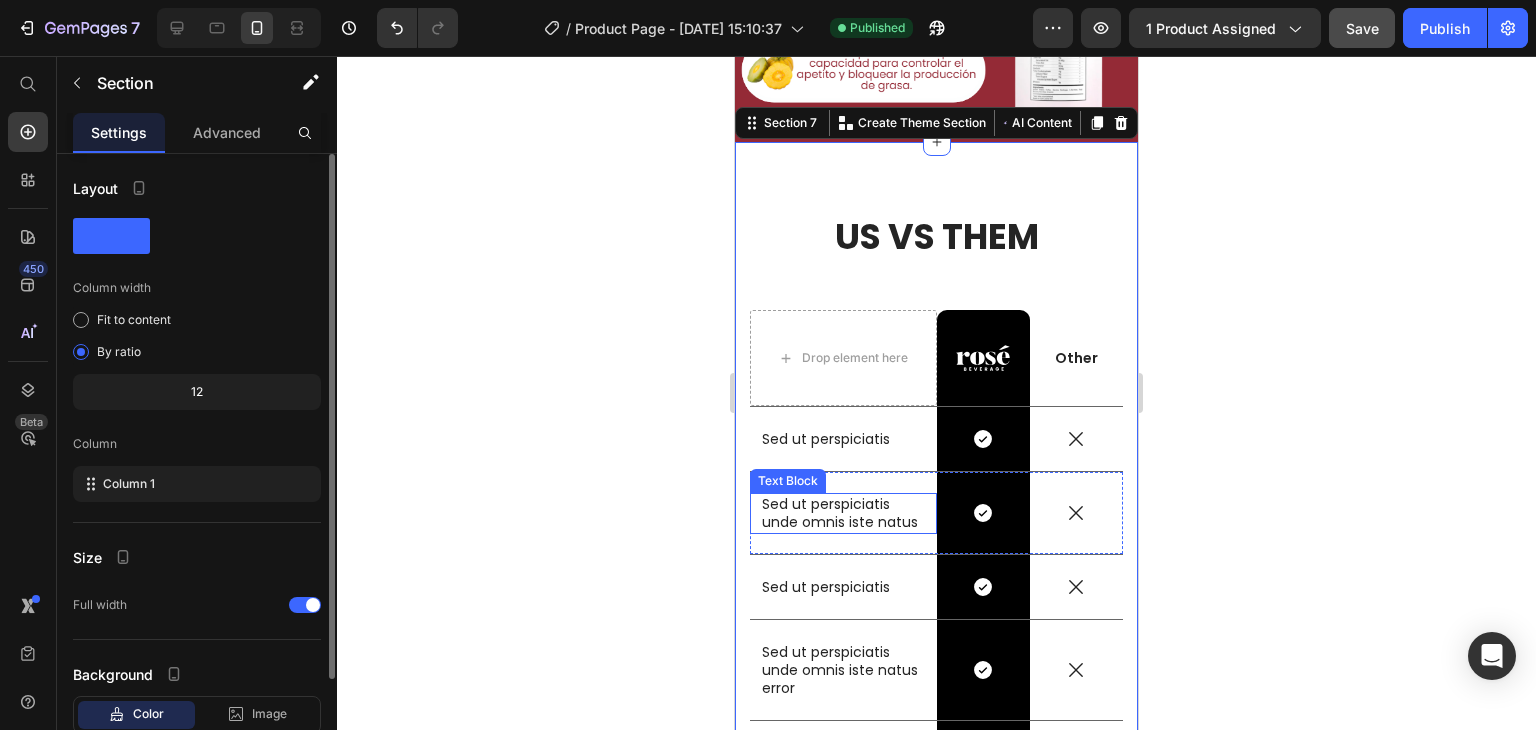 scroll, scrollTop: 2035, scrollLeft: 0, axis: vertical 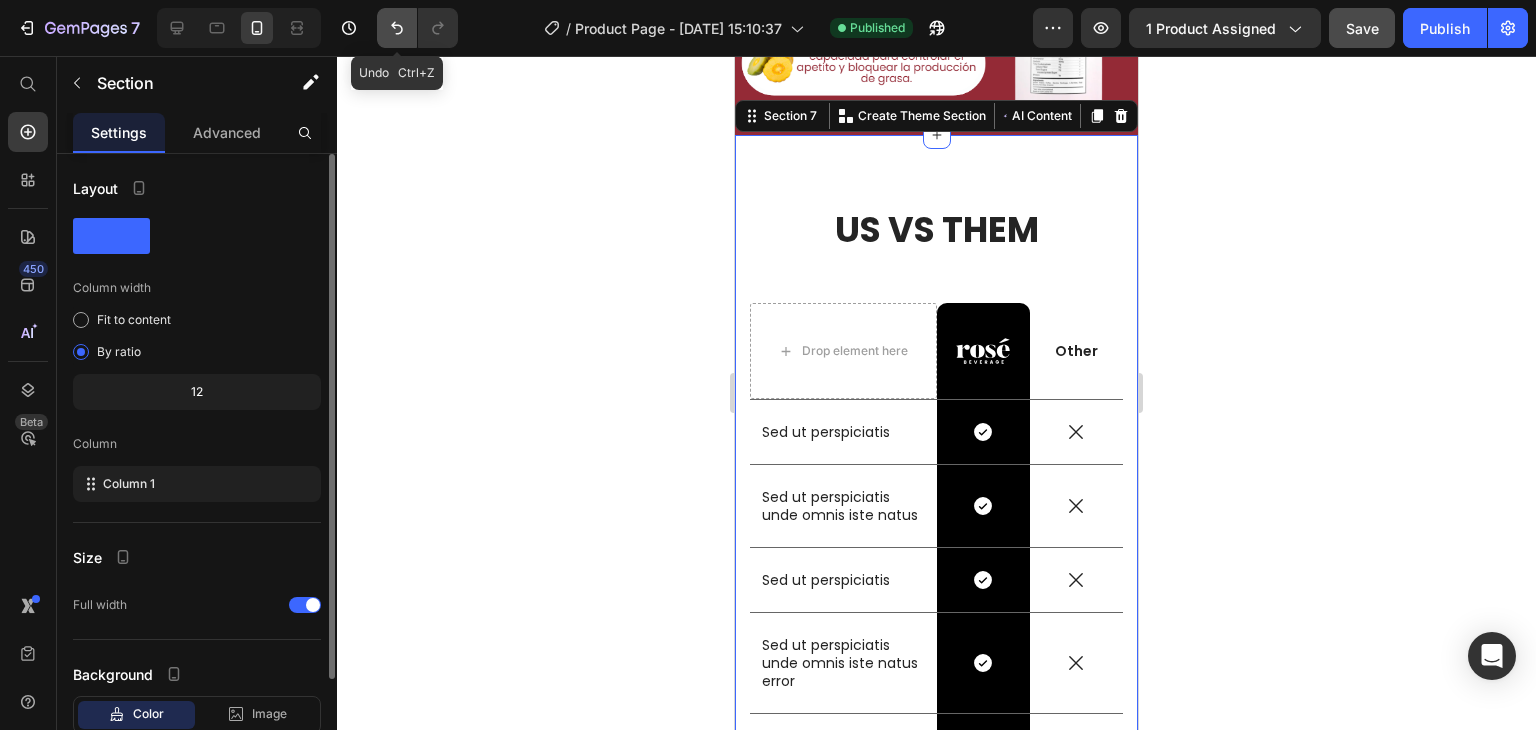 click 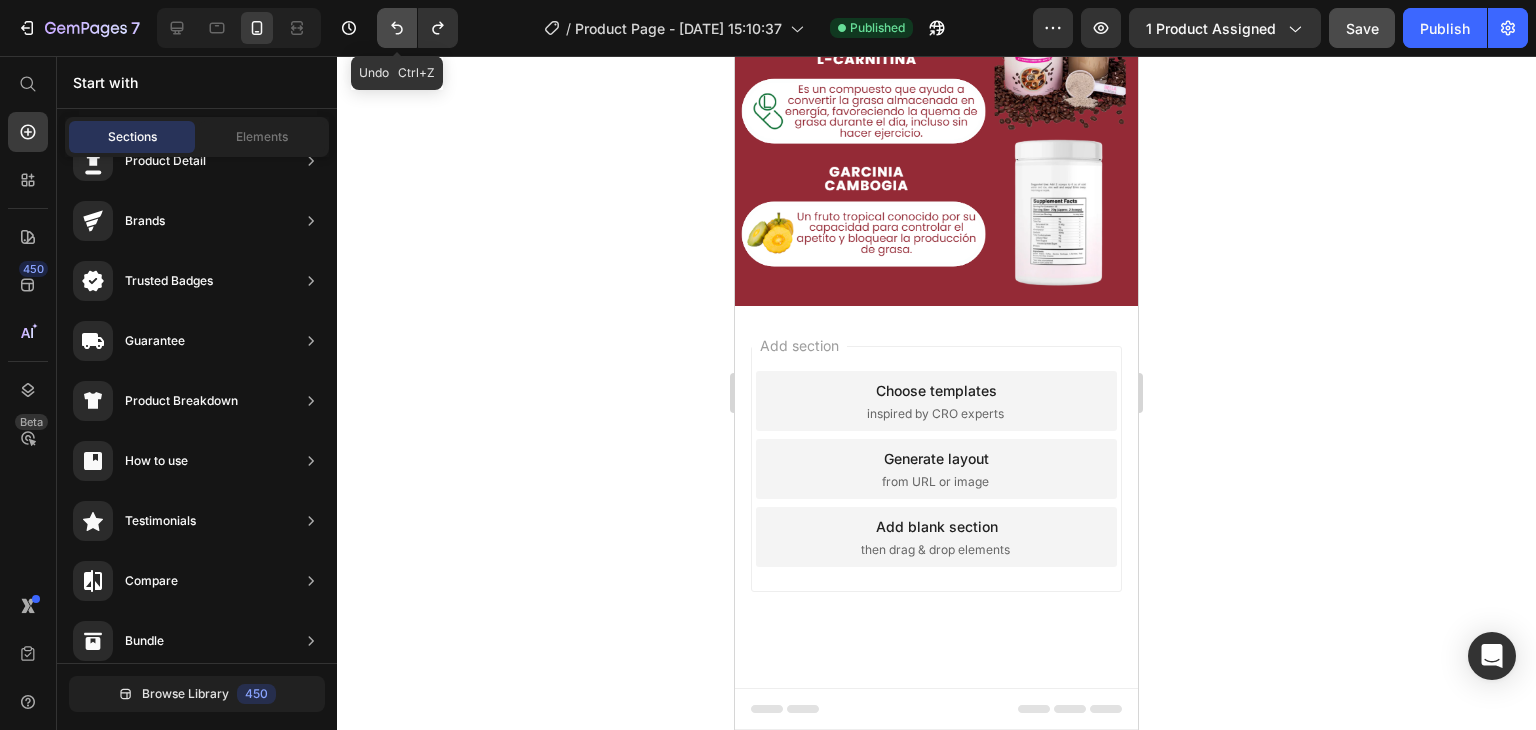 scroll, scrollTop: 1854, scrollLeft: 0, axis: vertical 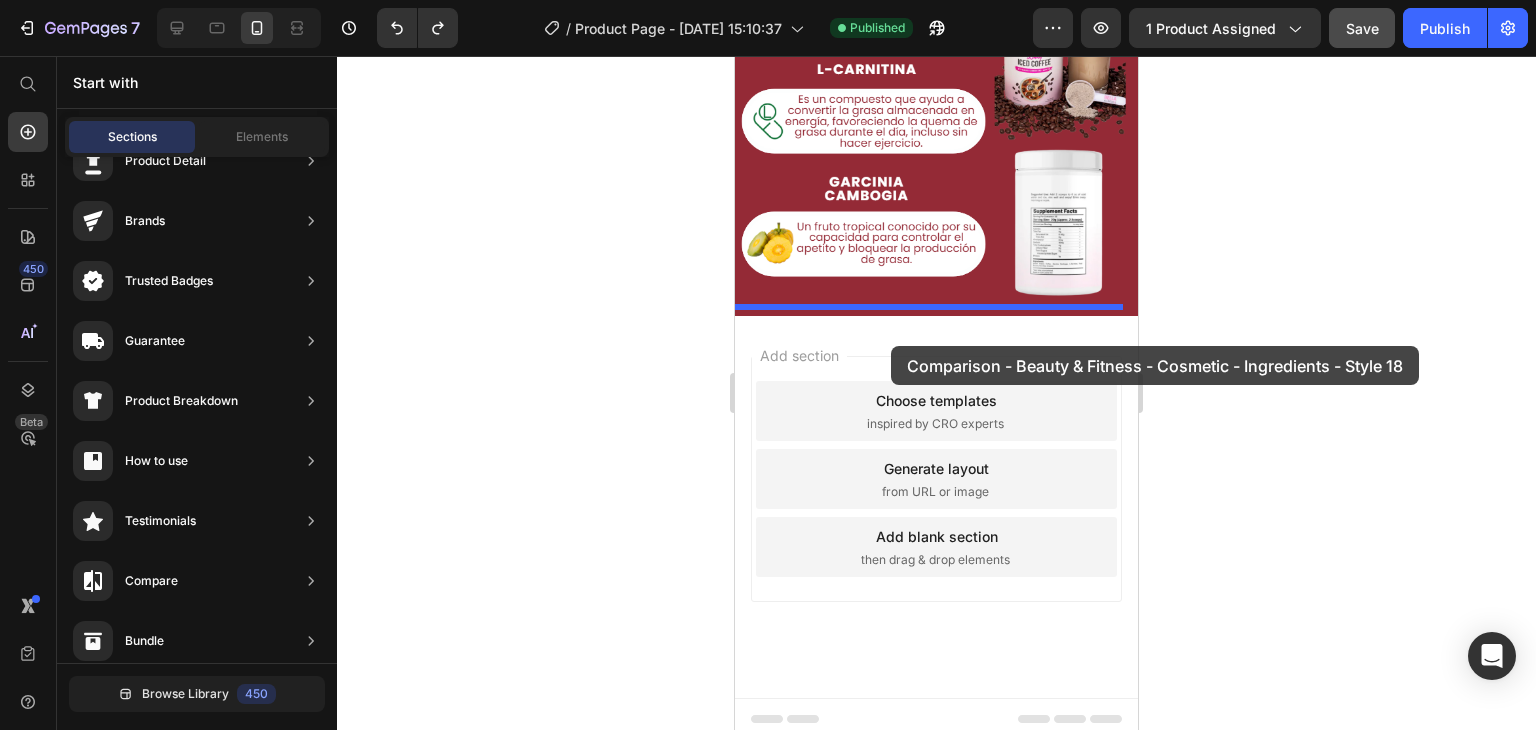 drag, startPoint x: 1205, startPoint y: 484, endPoint x: 885, endPoint y: 348, distance: 347.70102 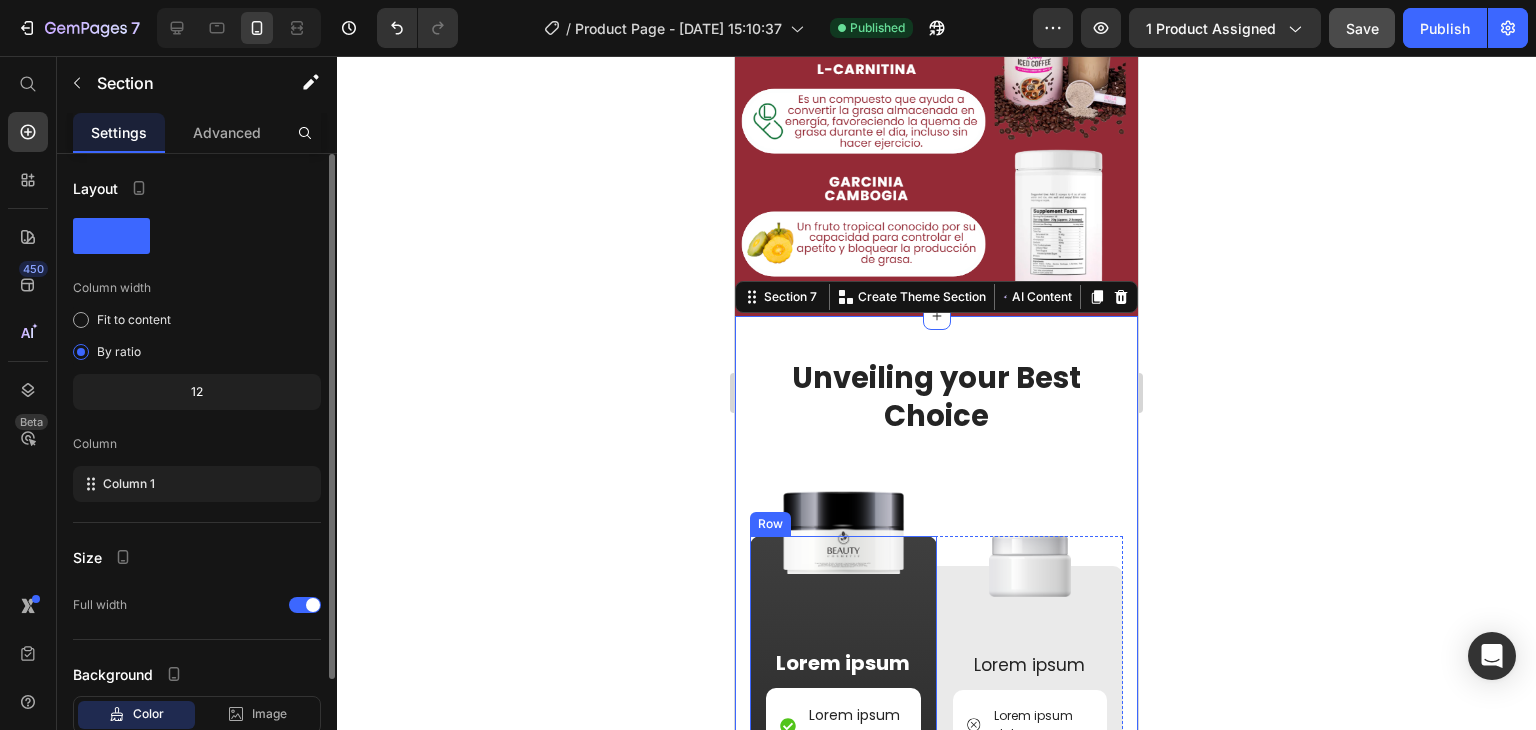 scroll, scrollTop: 2035, scrollLeft: 0, axis: vertical 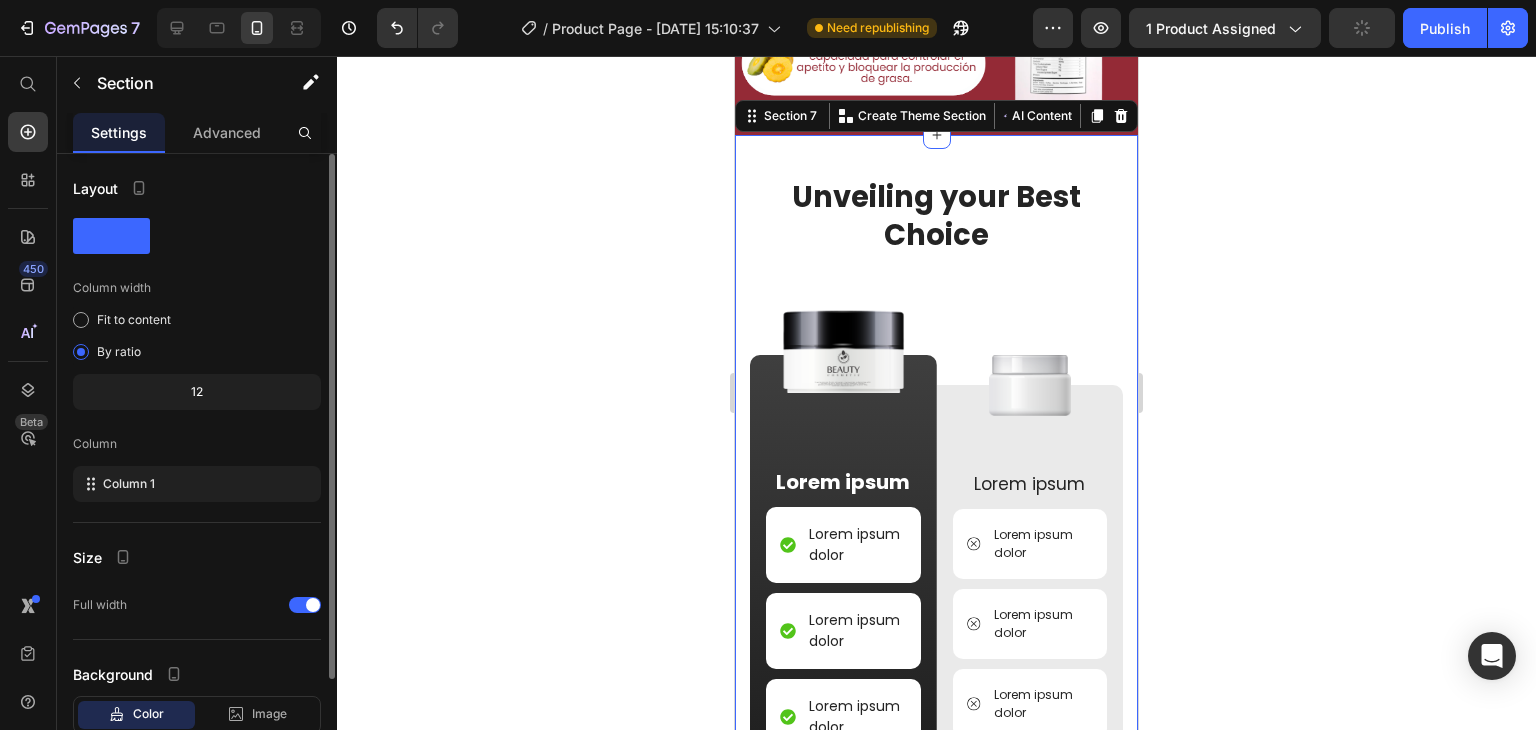 click on "Image Unveiling your Best Choice Heading Image Lorem ipsum Text Block Lorem ipsum dolor Item List Lorem ipsum dolor Item List Lorem ipsum dolor Item List Lorem ipsum dolor Item List Lorem ipsum dolor Item List Row Image Lorem ipsum Text Block
Lorem ipsum dolor Item List
Lorem ipsum dolor Item List
Lorem ipsum dolor Item List
Lorem ipsum dolor Item List
Lorem ipsum dolor Item List Row Row Row
Shop Now Button 30-day money-back guarantee included  Text Block Row Section 7   Create Theme Section AI Content Write with GemAI What would you like to describe here? Tone and Voice Persuasive Product Coffee Show more Generate" at bounding box center [936, 612] 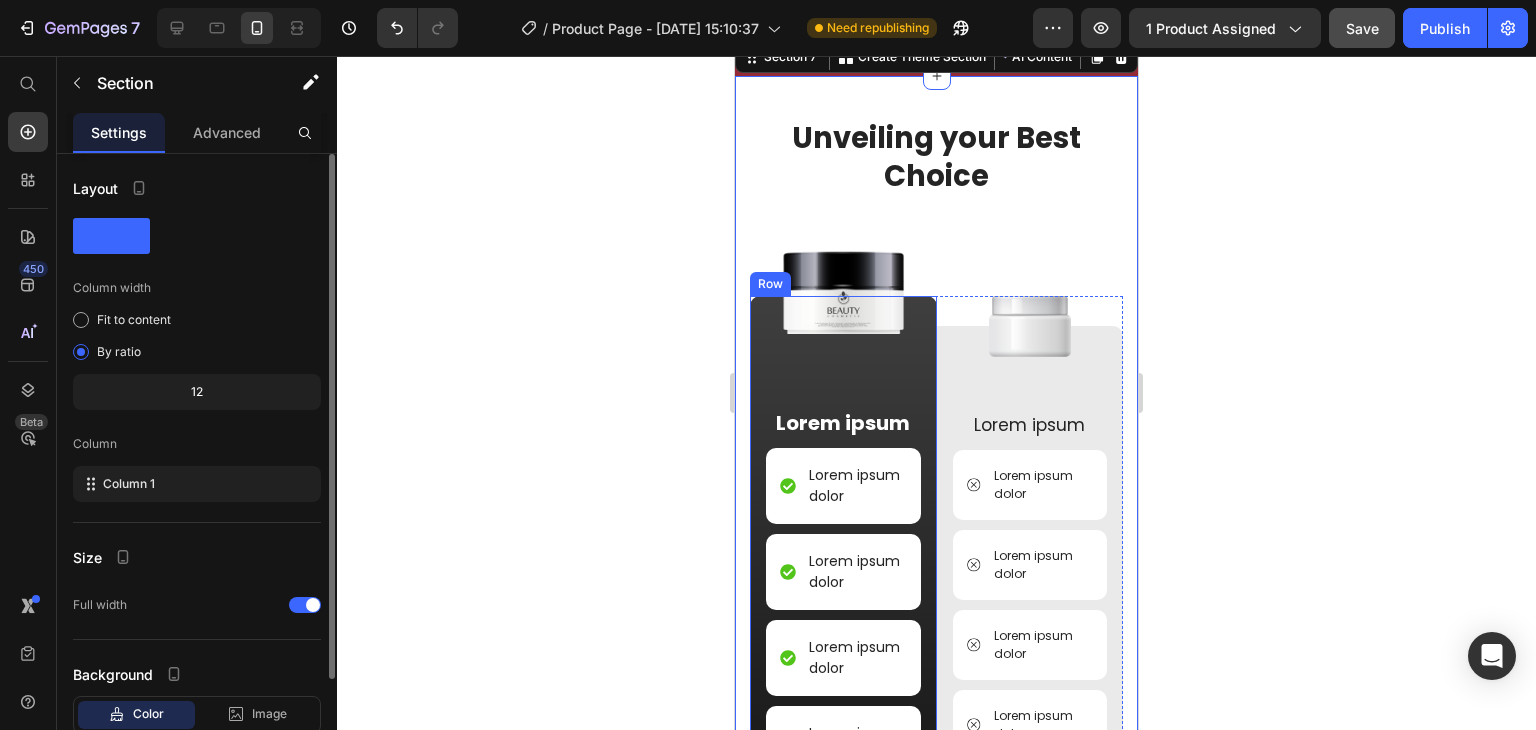 scroll, scrollTop: 2095, scrollLeft: 0, axis: vertical 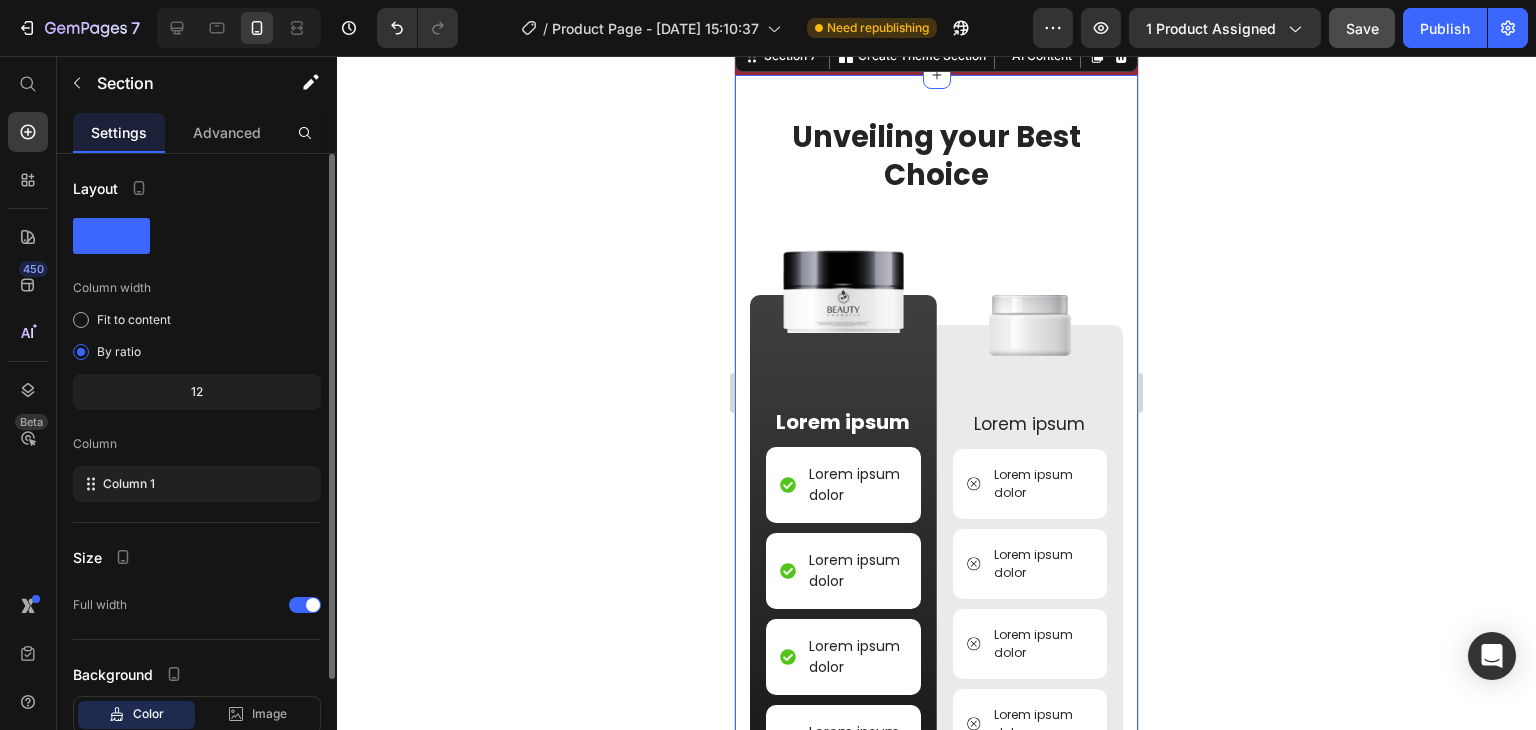 click on "Image Unveiling your Best Choice Heading Image Lorem ipsum Text Block Lorem ipsum dolor Item List Lorem ipsum dolor Item List Lorem ipsum dolor Item List Lorem ipsum dolor Item List Lorem ipsum dolor Item List Row Image Lorem ipsum Text Block
Lorem ipsum dolor Item List
Lorem ipsum dolor Item List
Lorem ipsum dolor Item List
Lorem ipsum dolor Item List
Lorem ipsum dolor Item List Row Row Row
Shop Now Button 30-day money-back guarantee included  Text Block Row Section 7   Create Theme Section AI Content Write with GemAI What would you like to describe here? Tone and Voice Persuasive Product Coffee Show more Generate" at bounding box center (936, 552) 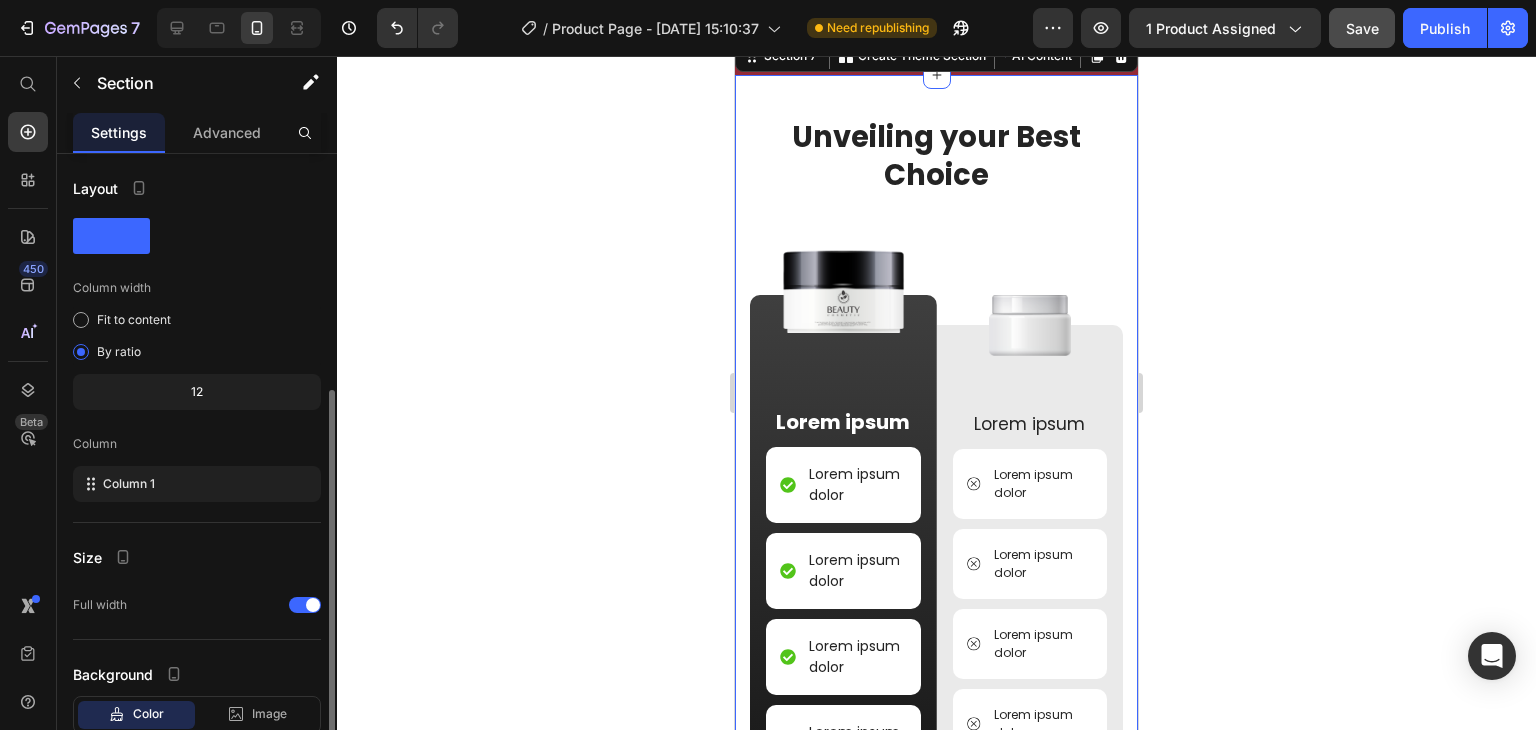 scroll, scrollTop: 129, scrollLeft: 0, axis: vertical 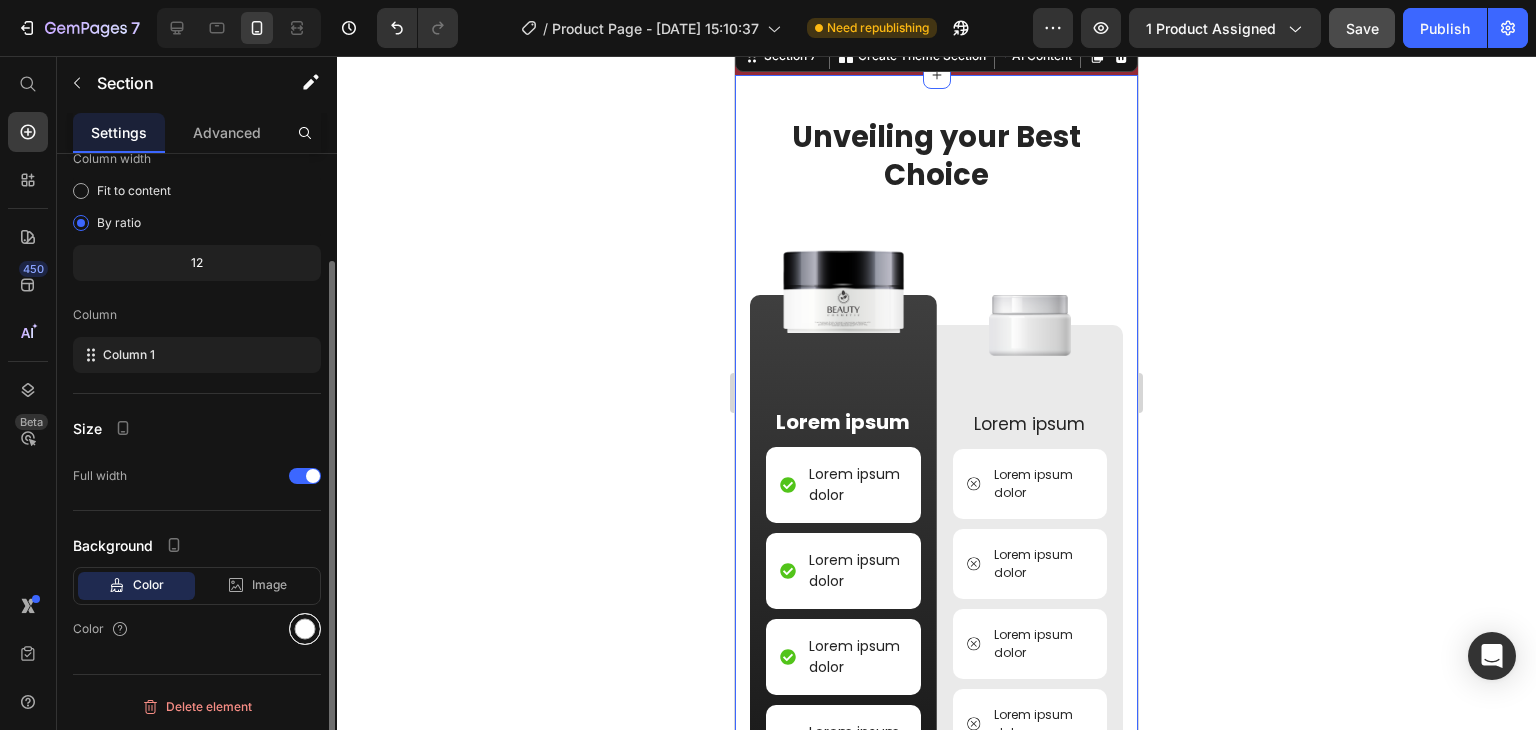 click at bounding box center [305, 629] 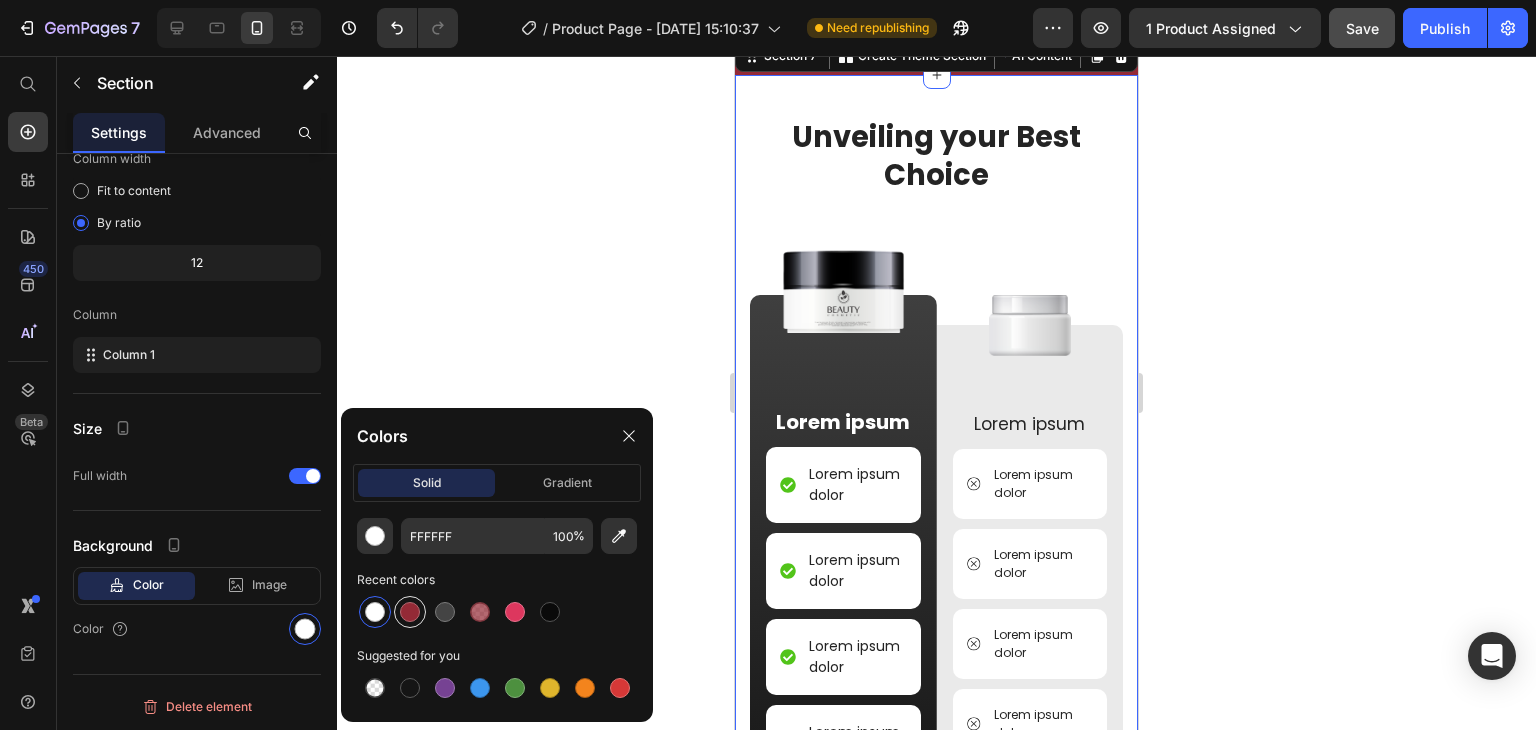 click at bounding box center [410, 612] 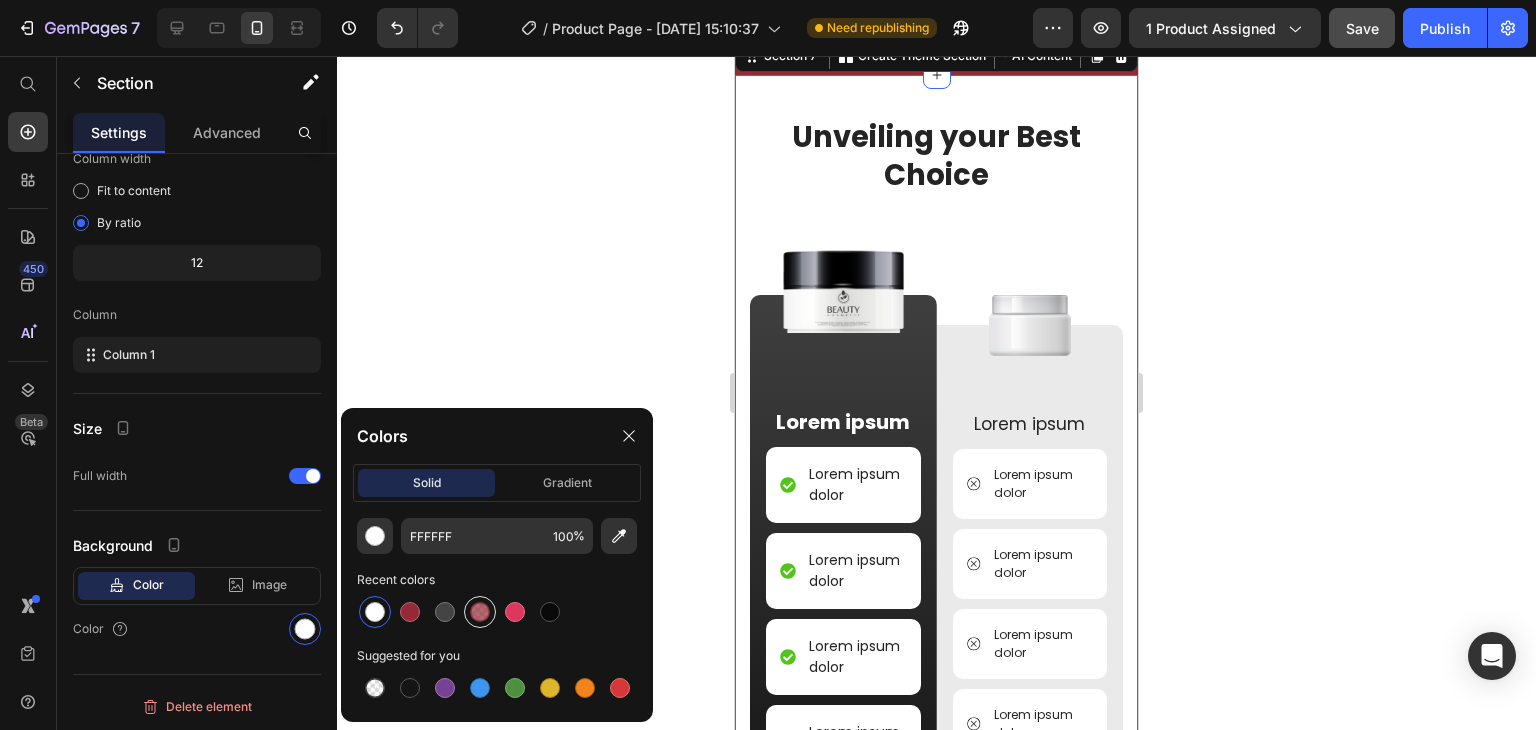 type on "942A36" 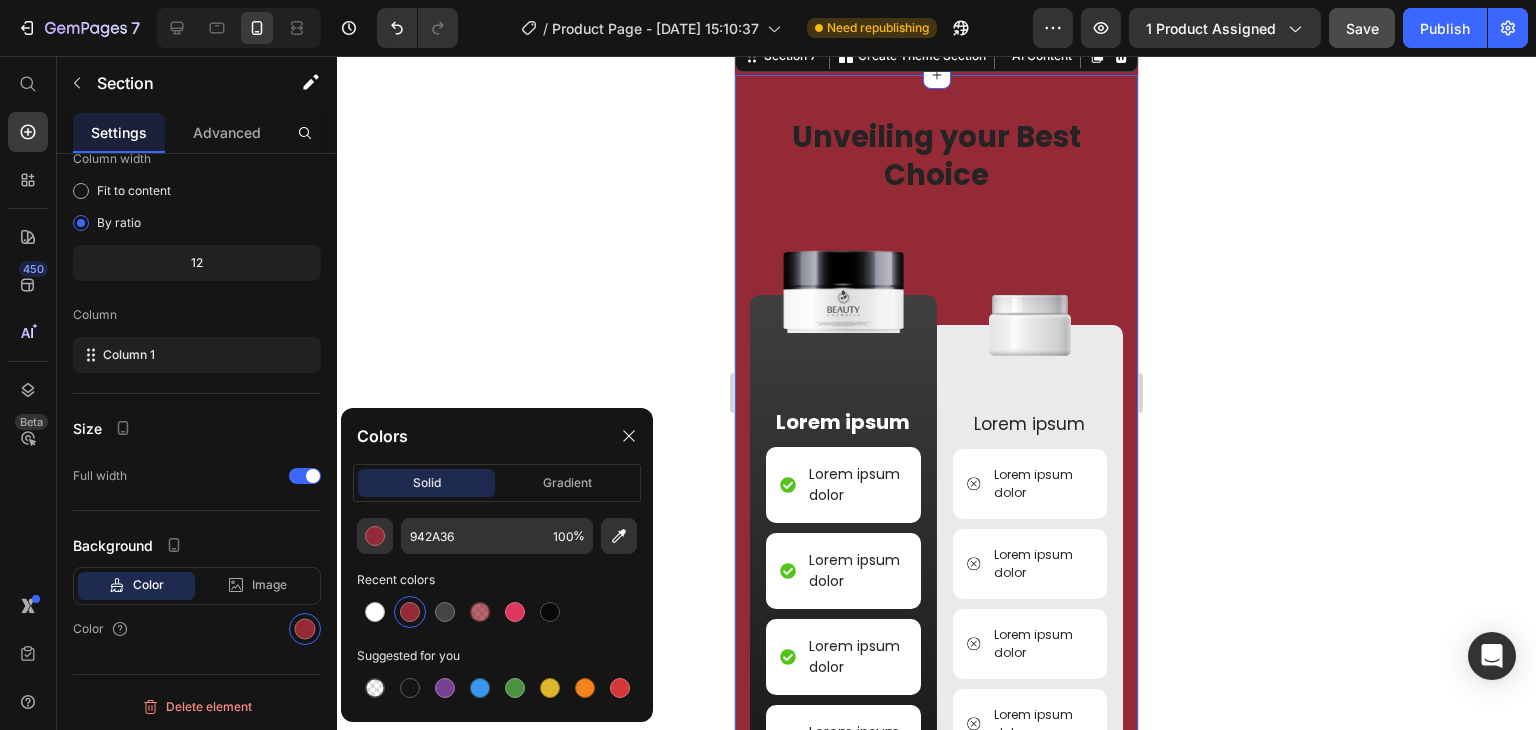 click 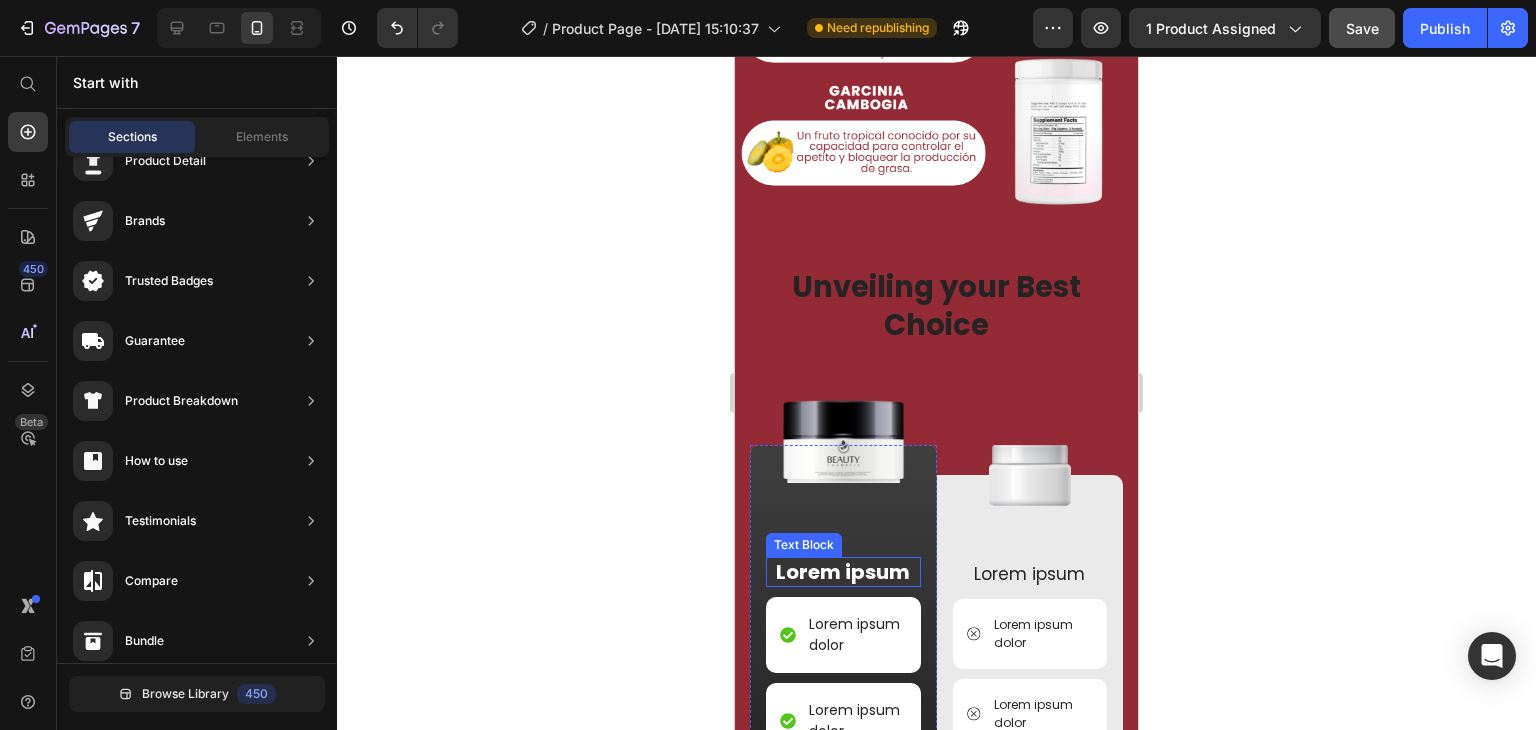 scroll, scrollTop: 1795, scrollLeft: 0, axis: vertical 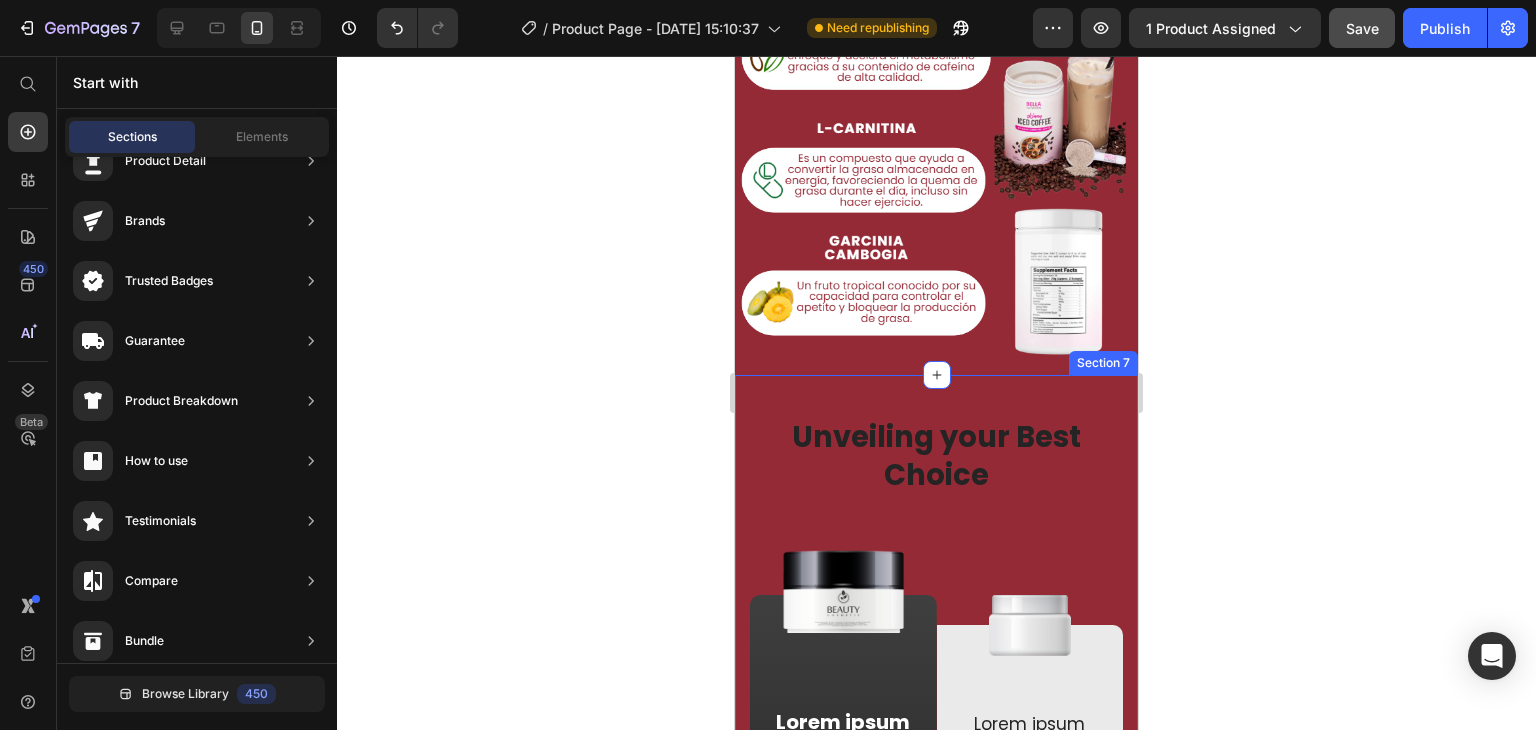 click on "Image Unveiling your Best Choice Heading Image Lorem ipsum Text Block Lorem ipsum dolor Item List Lorem ipsum dolor Item List Lorem ipsum dolor Item List Lorem ipsum dolor Item List Lorem ipsum dolor Item List Row Image Lorem ipsum Text Block
Lorem ipsum dolor Item List
Lorem ipsum dolor Item List
Lorem ipsum dolor Item List
Lorem ipsum dolor Item List
Lorem ipsum dolor Item List Row Row Row
Shop Now Button 30-day money-back guarantee included  Text Block Row Section 7" at bounding box center [936, 852] 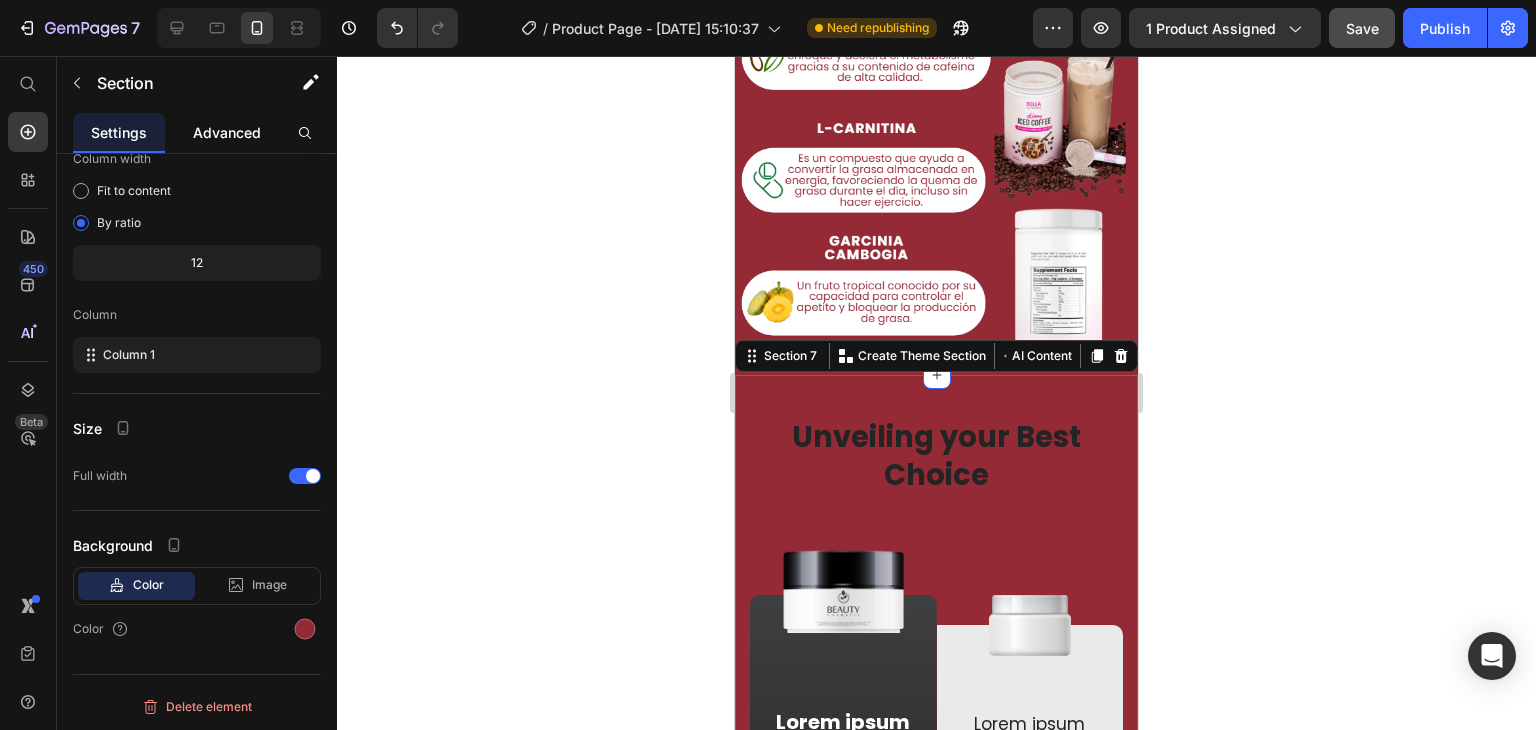 click on "Advanced" 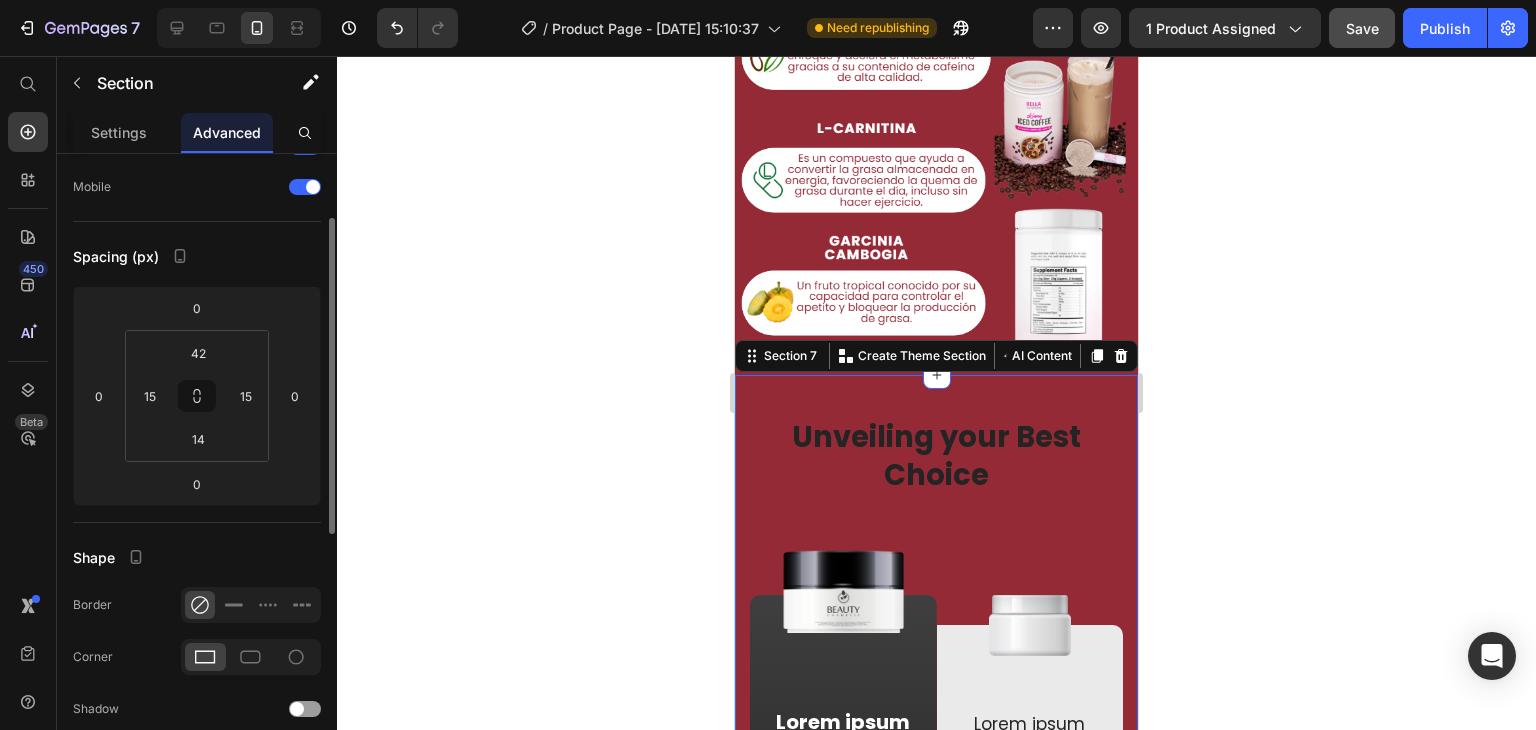 scroll, scrollTop: 0, scrollLeft: 0, axis: both 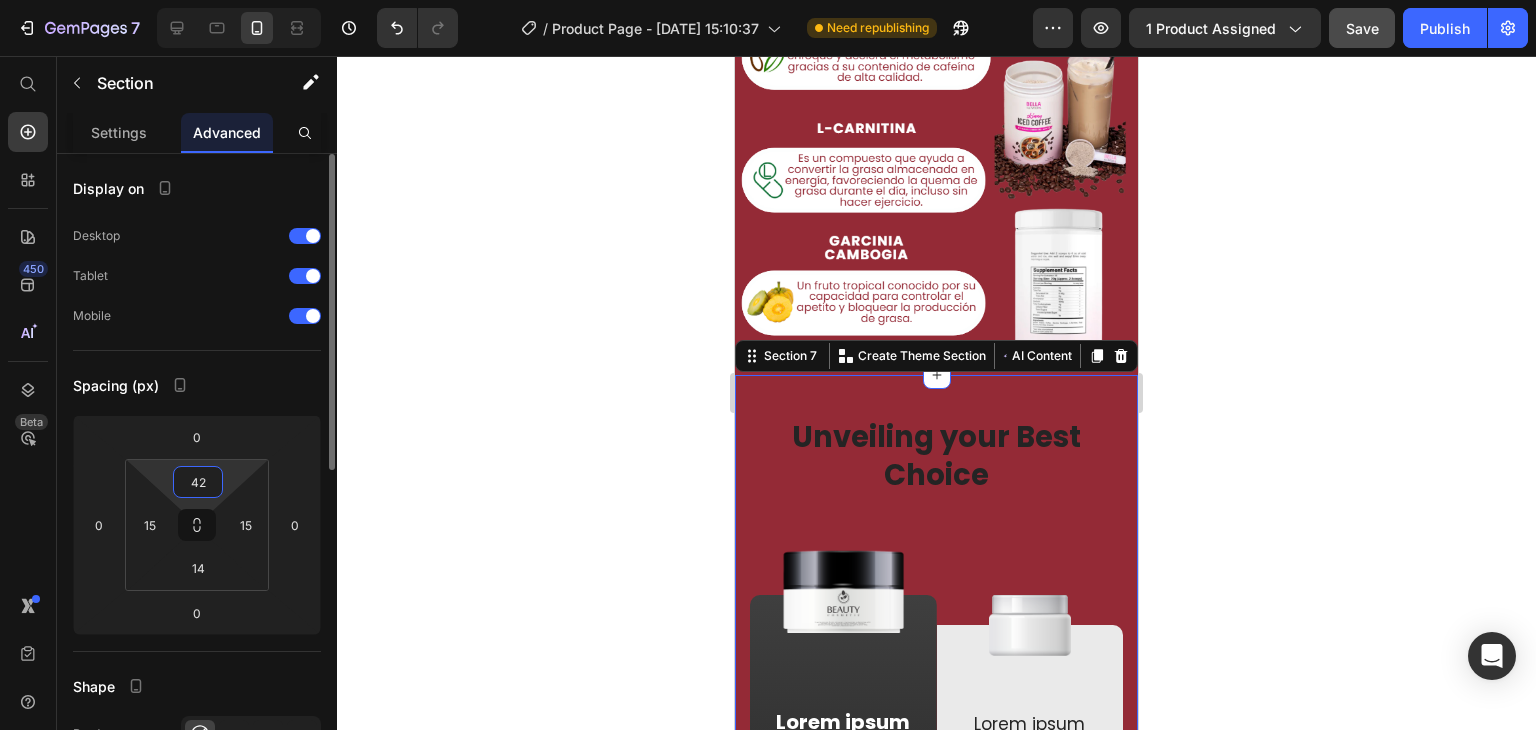 click on "42" at bounding box center [198, 482] 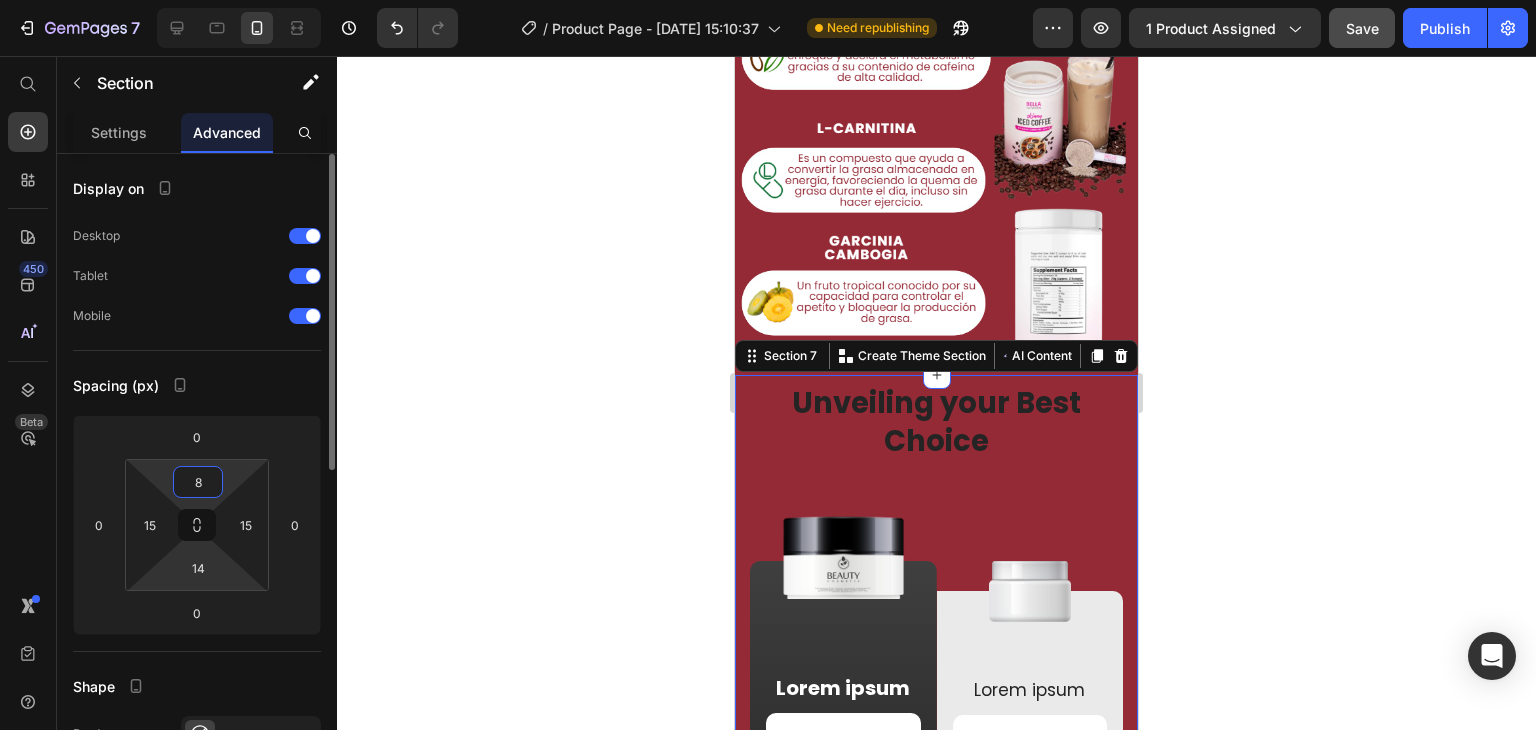 type on "8" 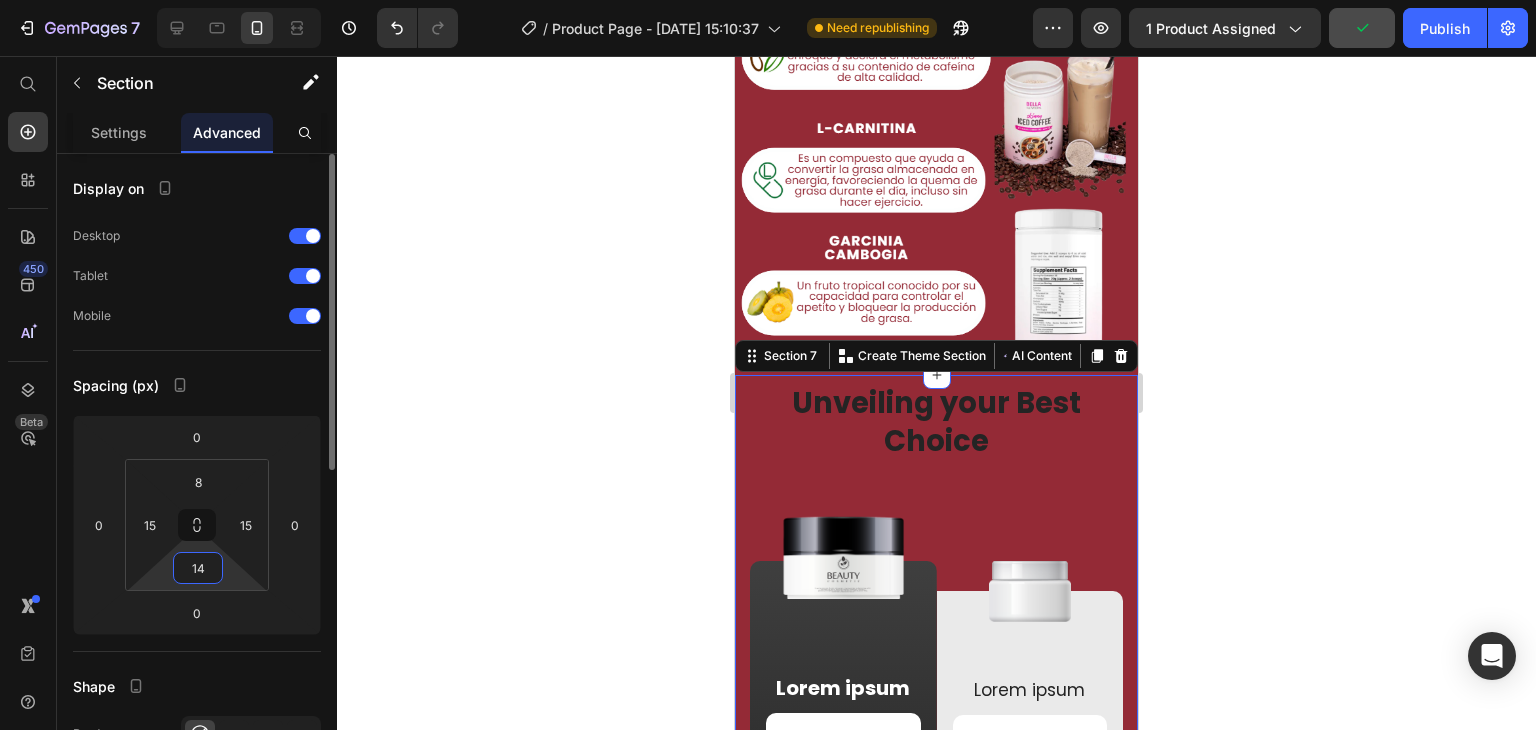 type on "8" 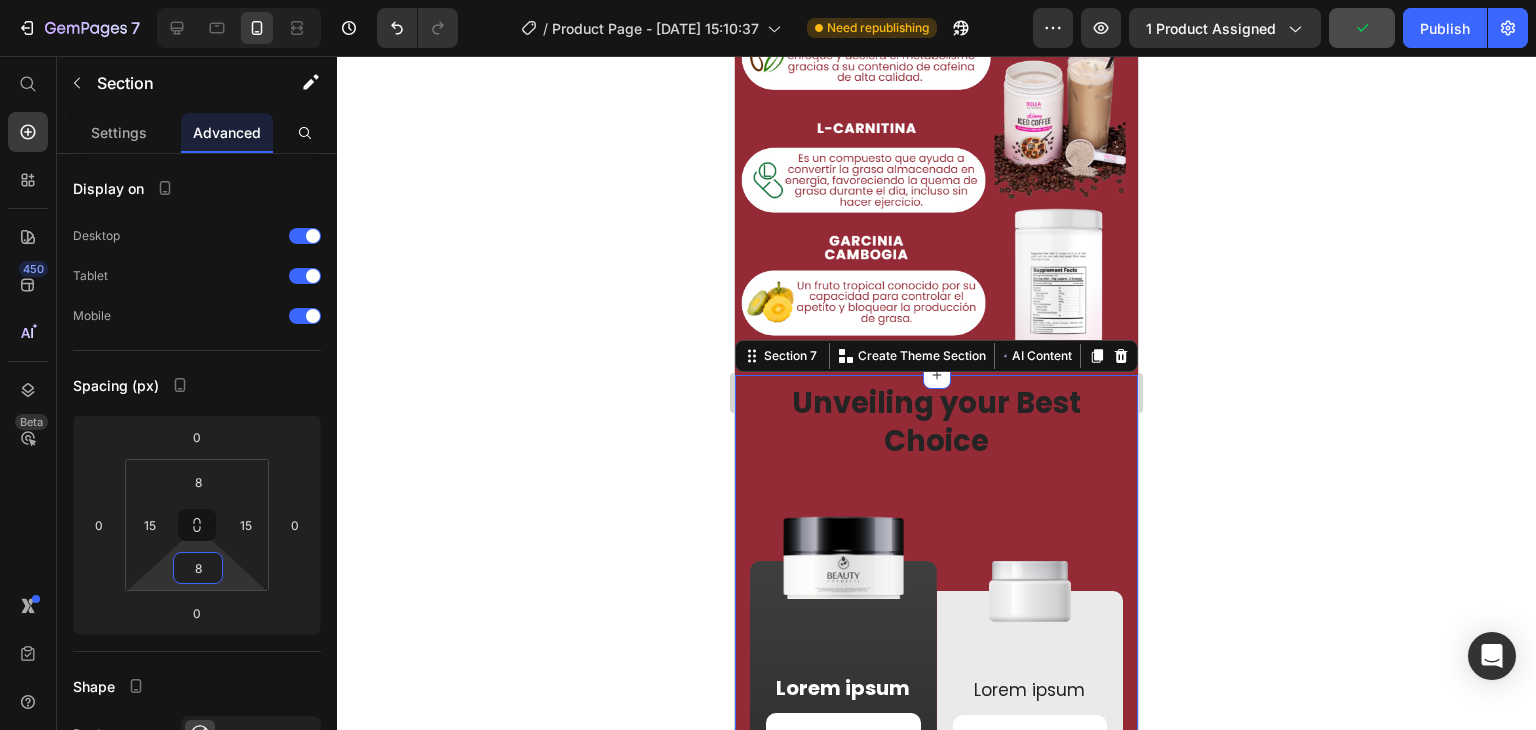click 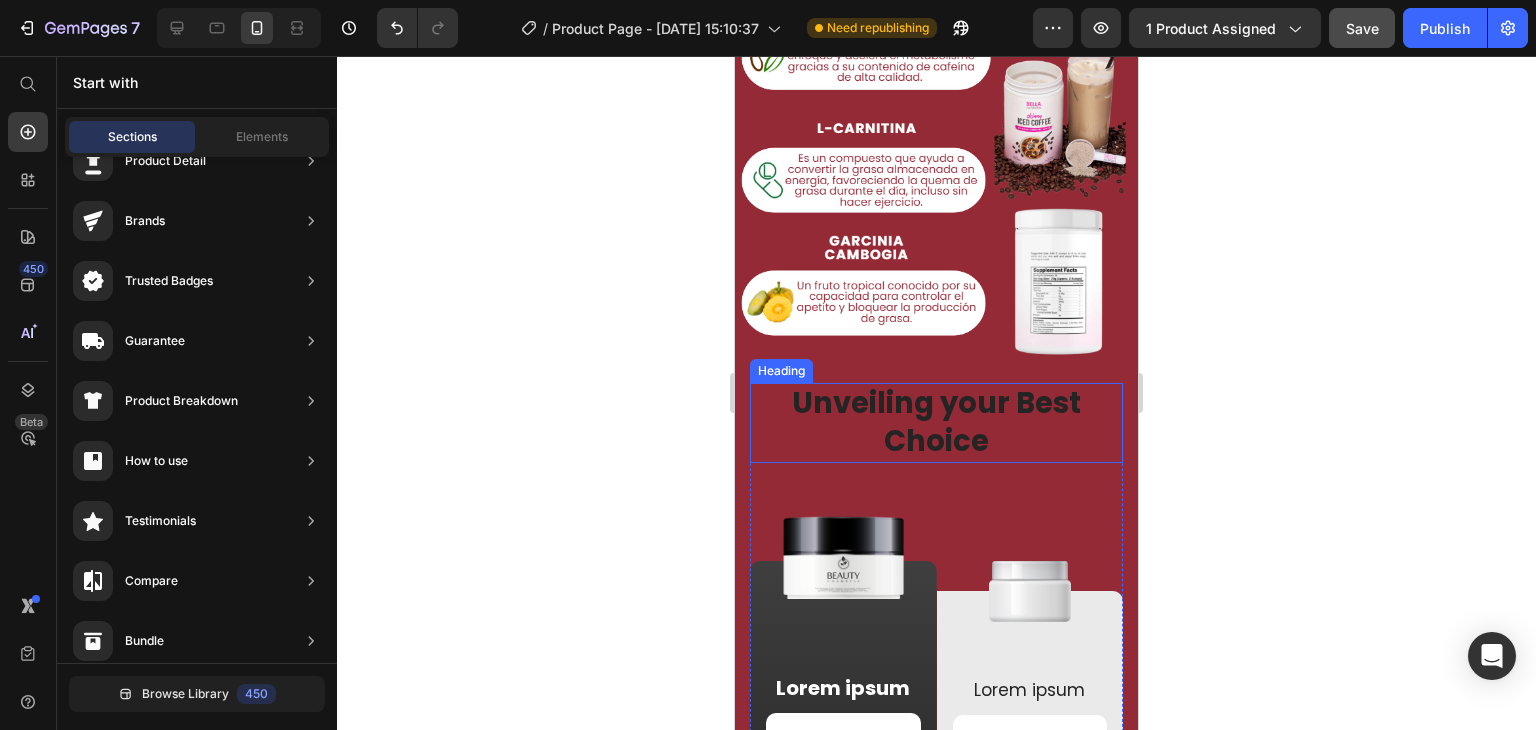 click on "Unveiling your Best Choice" at bounding box center (936, 422) 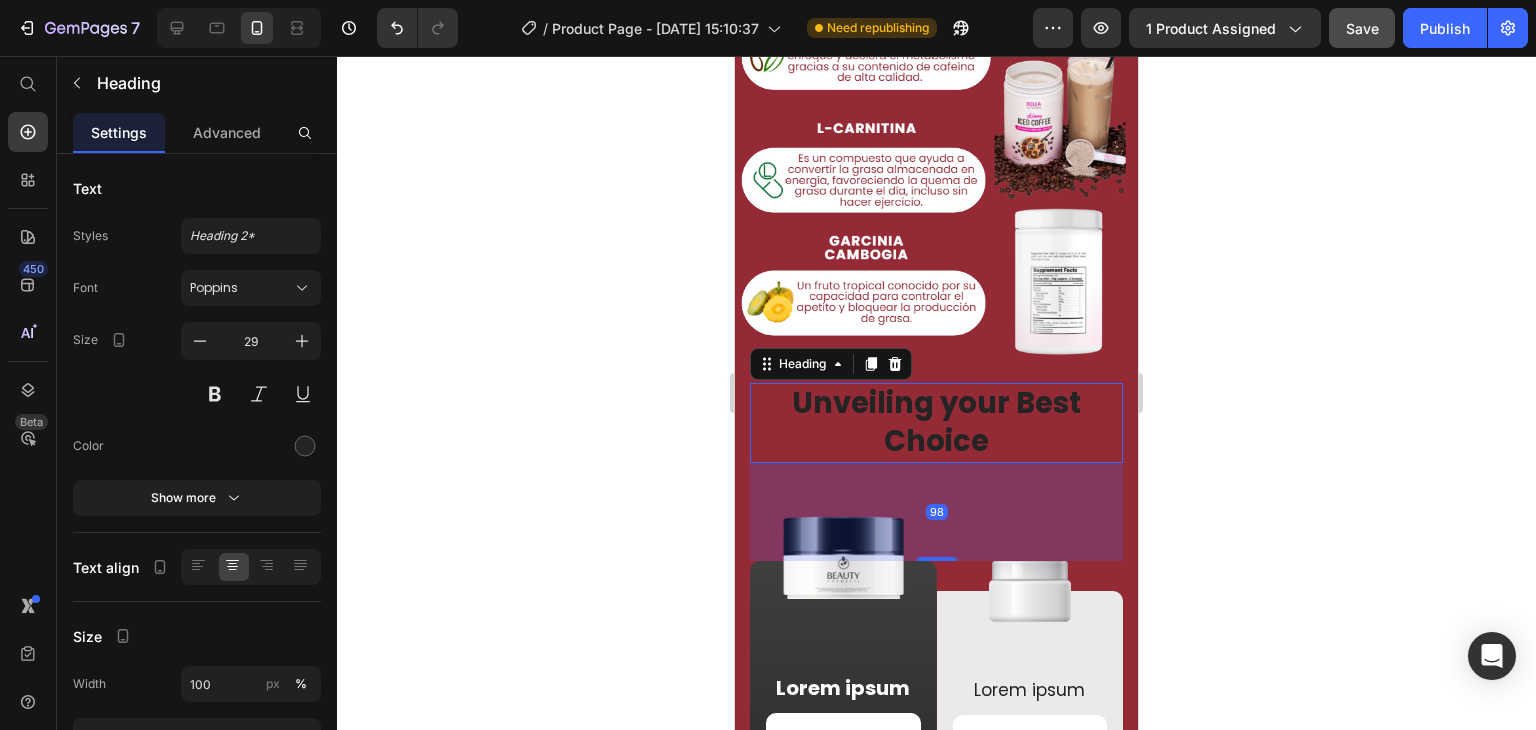 click on "Unveiling your Best Choice" at bounding box center [936, 422] 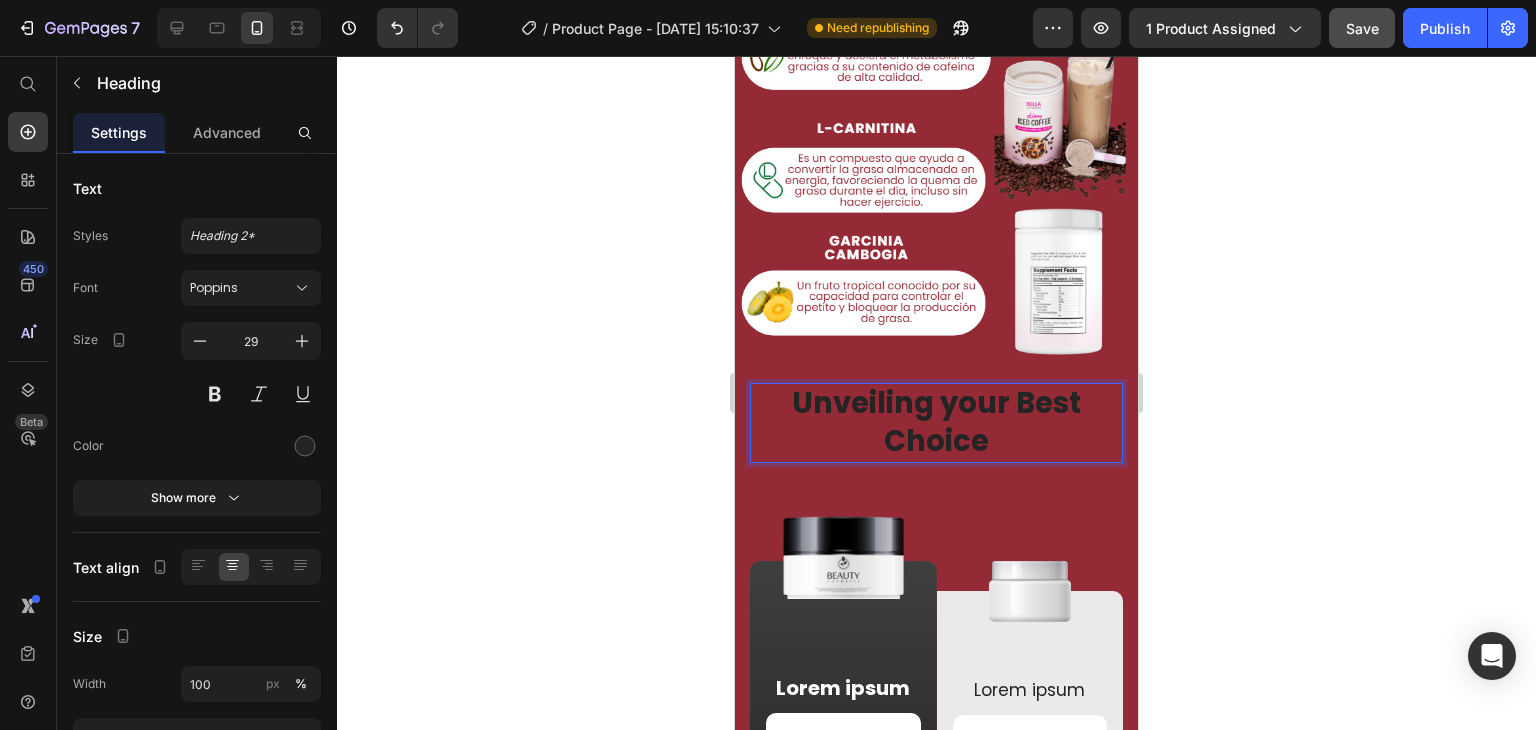click on "Unveiling your Best Choice" at bounding box center [936, 422] 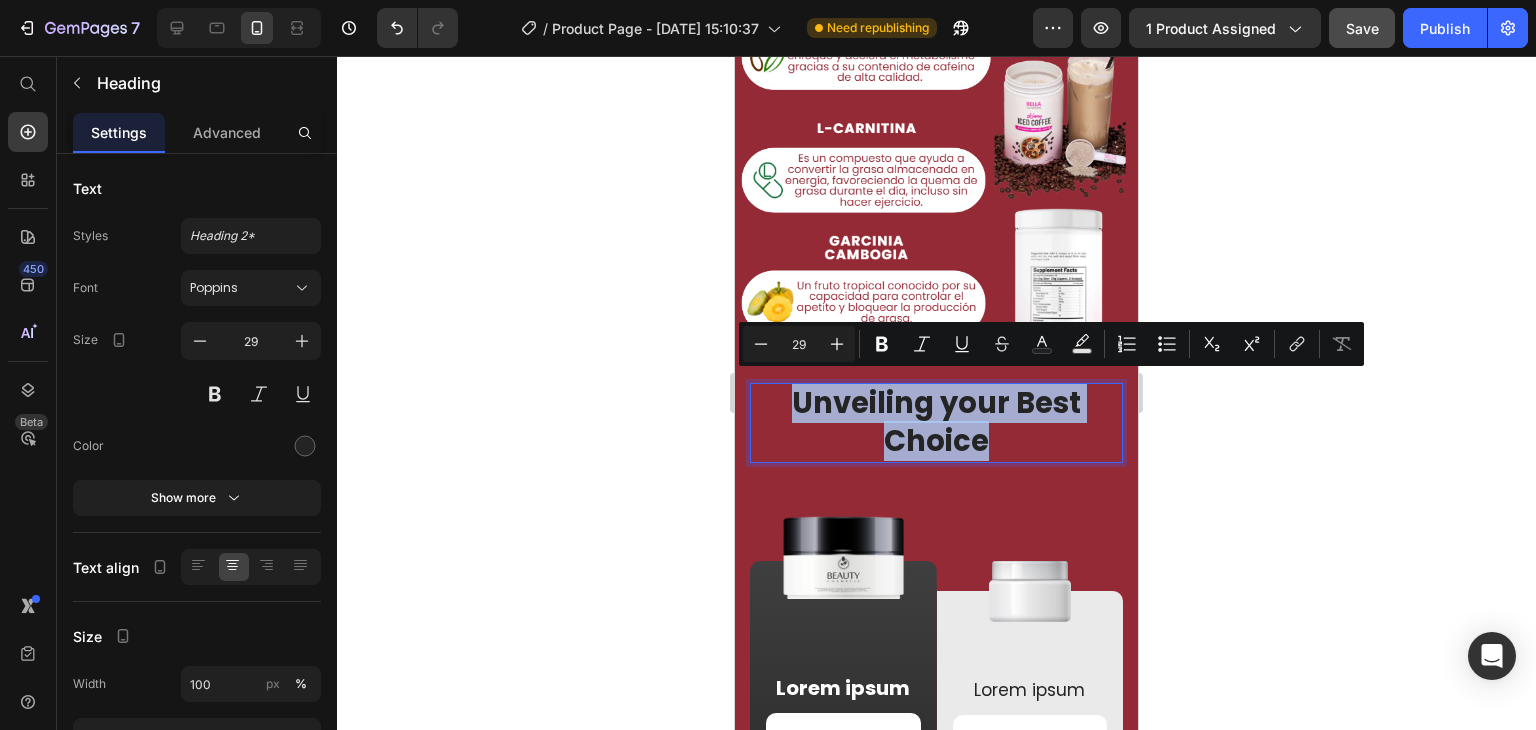 drag, startPoint x: 984, startPoint y: 419, endPoint x: 768, endPoint y: 398, distance: 217.01843 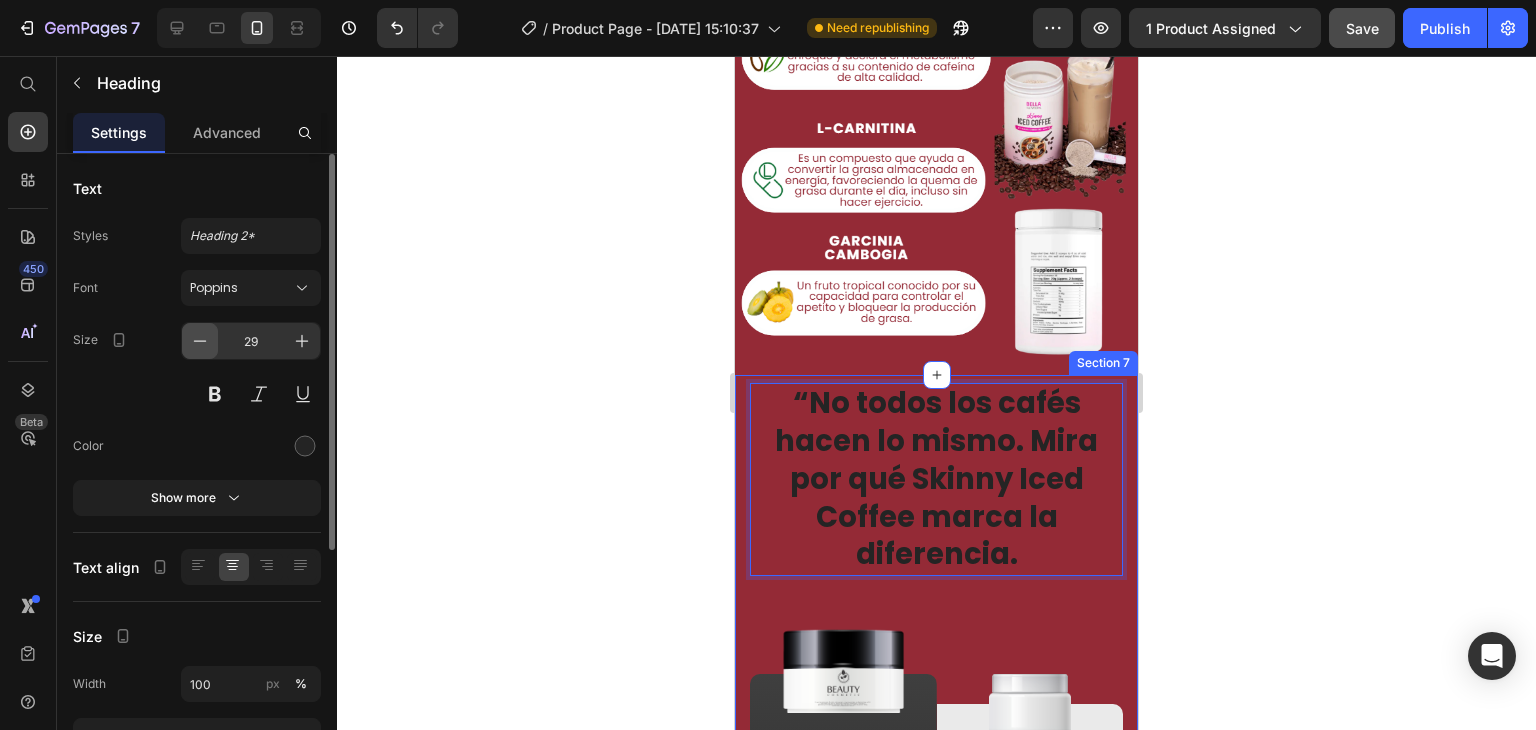 click at bounding box center [200, 341] 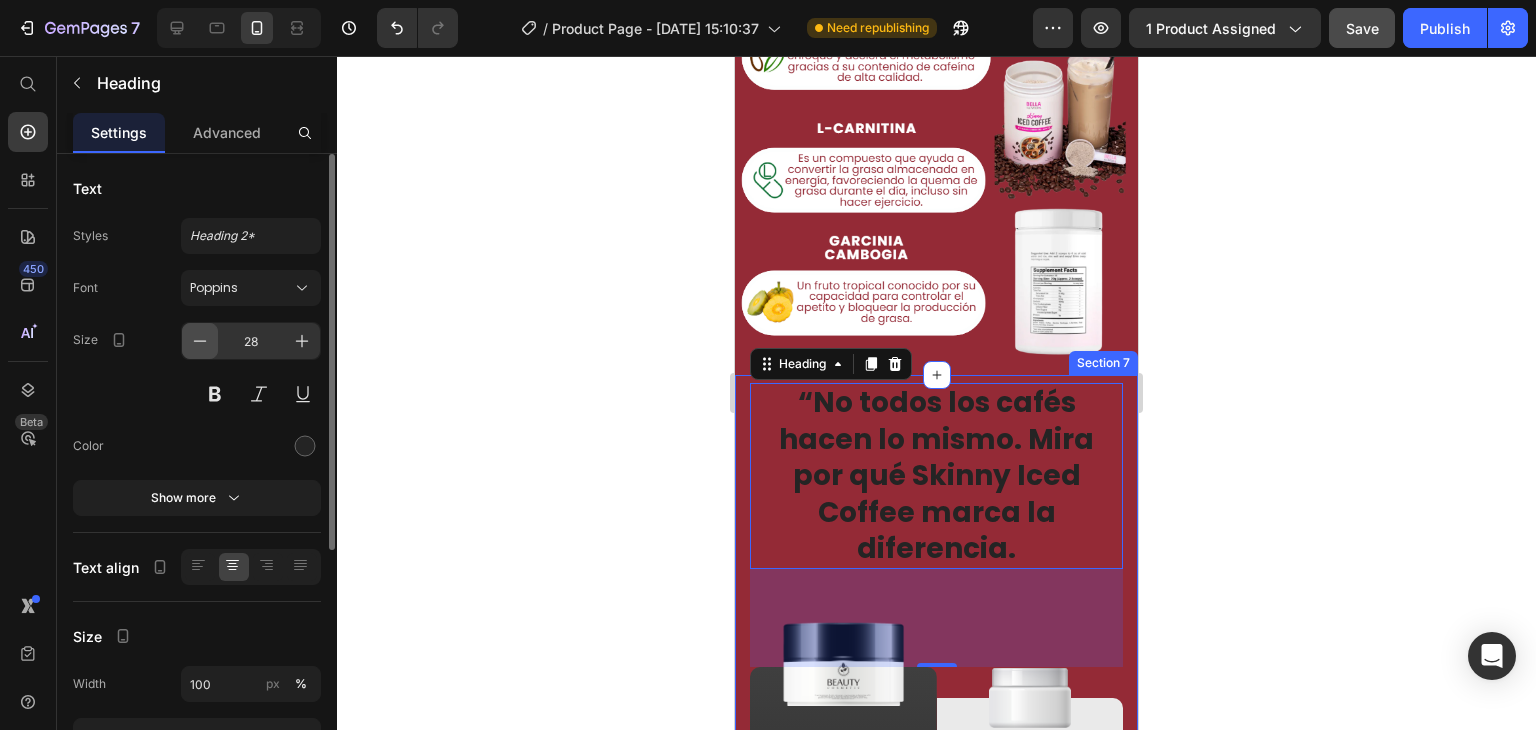 click at bounding box center [200, 341] 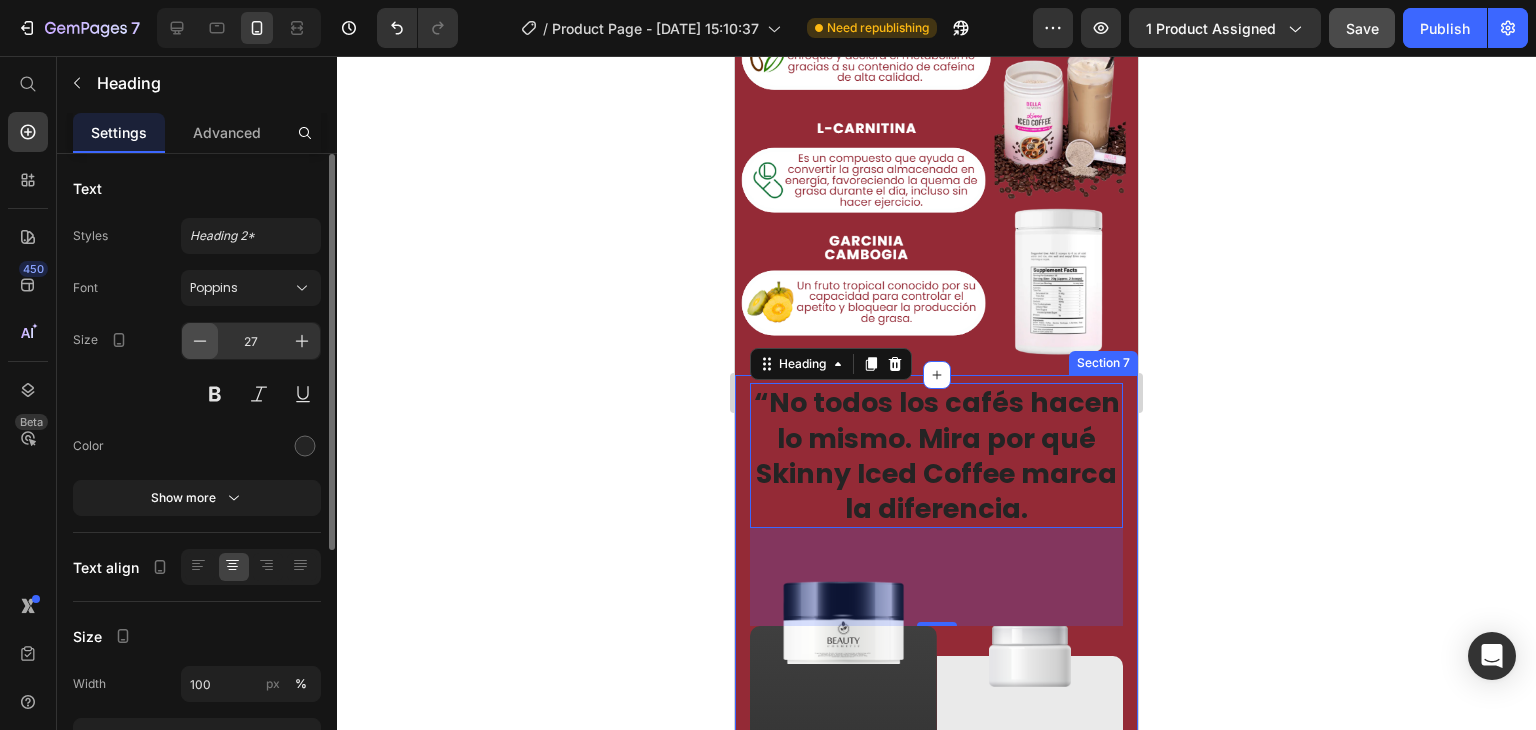 click at bounding box center (200, 341) 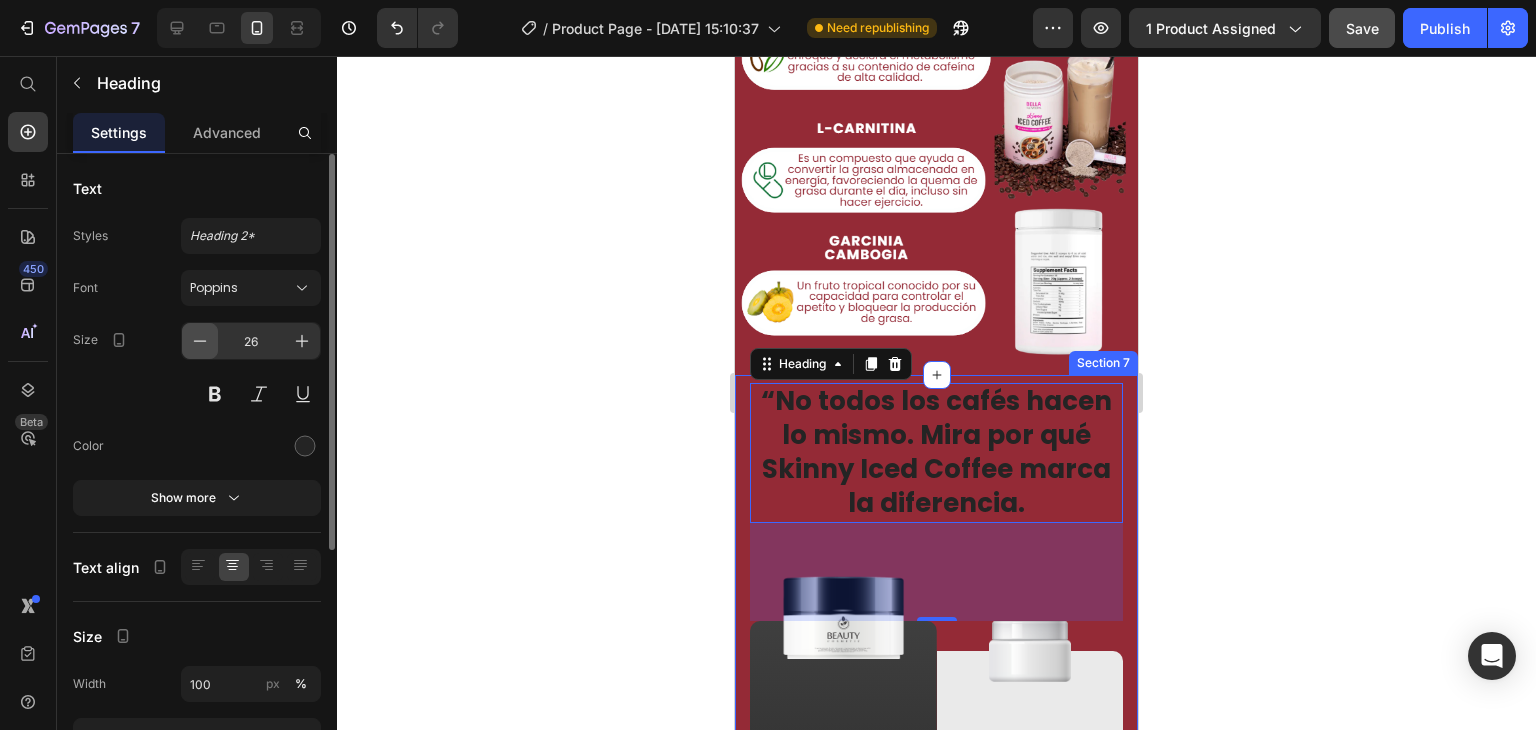 click at bounding box center [200, 341] 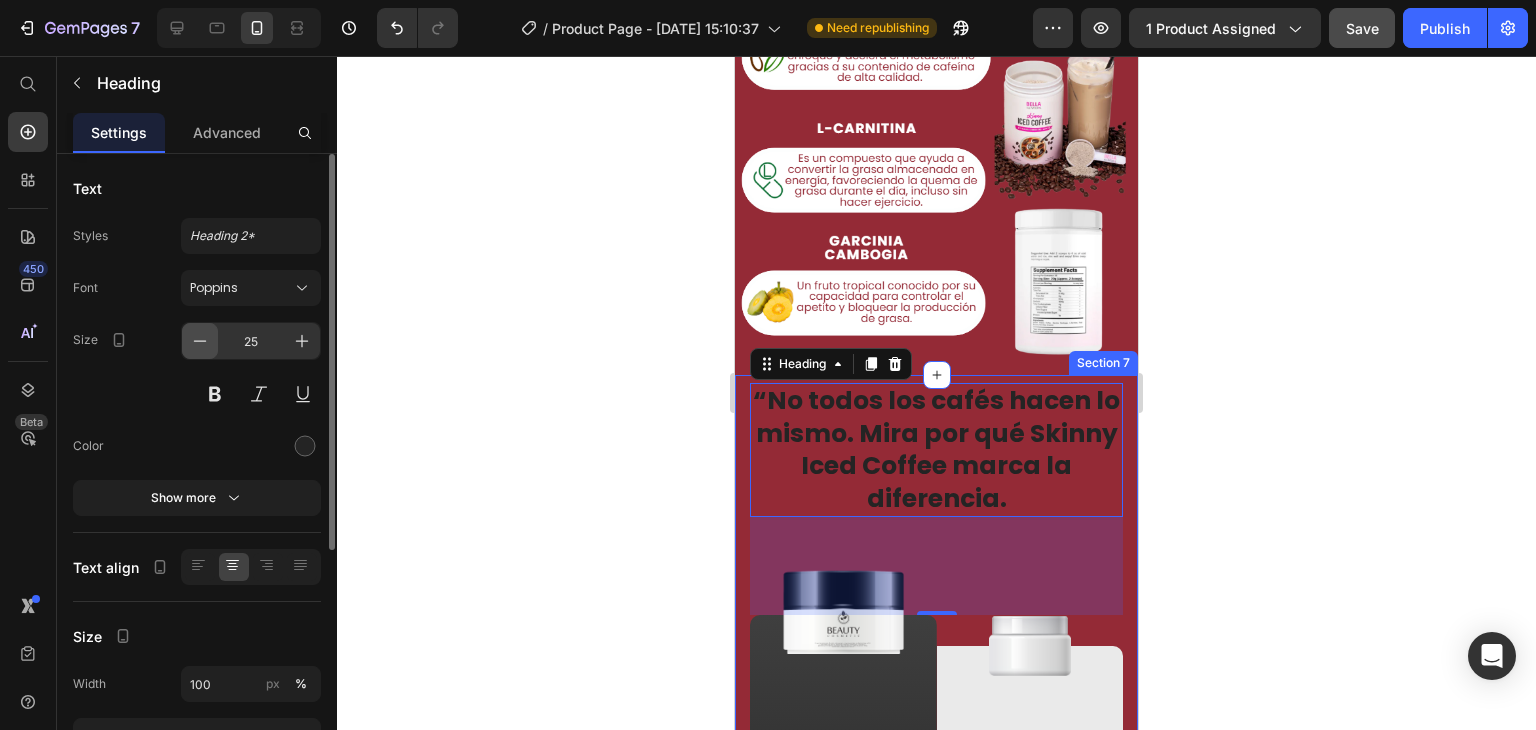 click at bounding box center [200, 341] 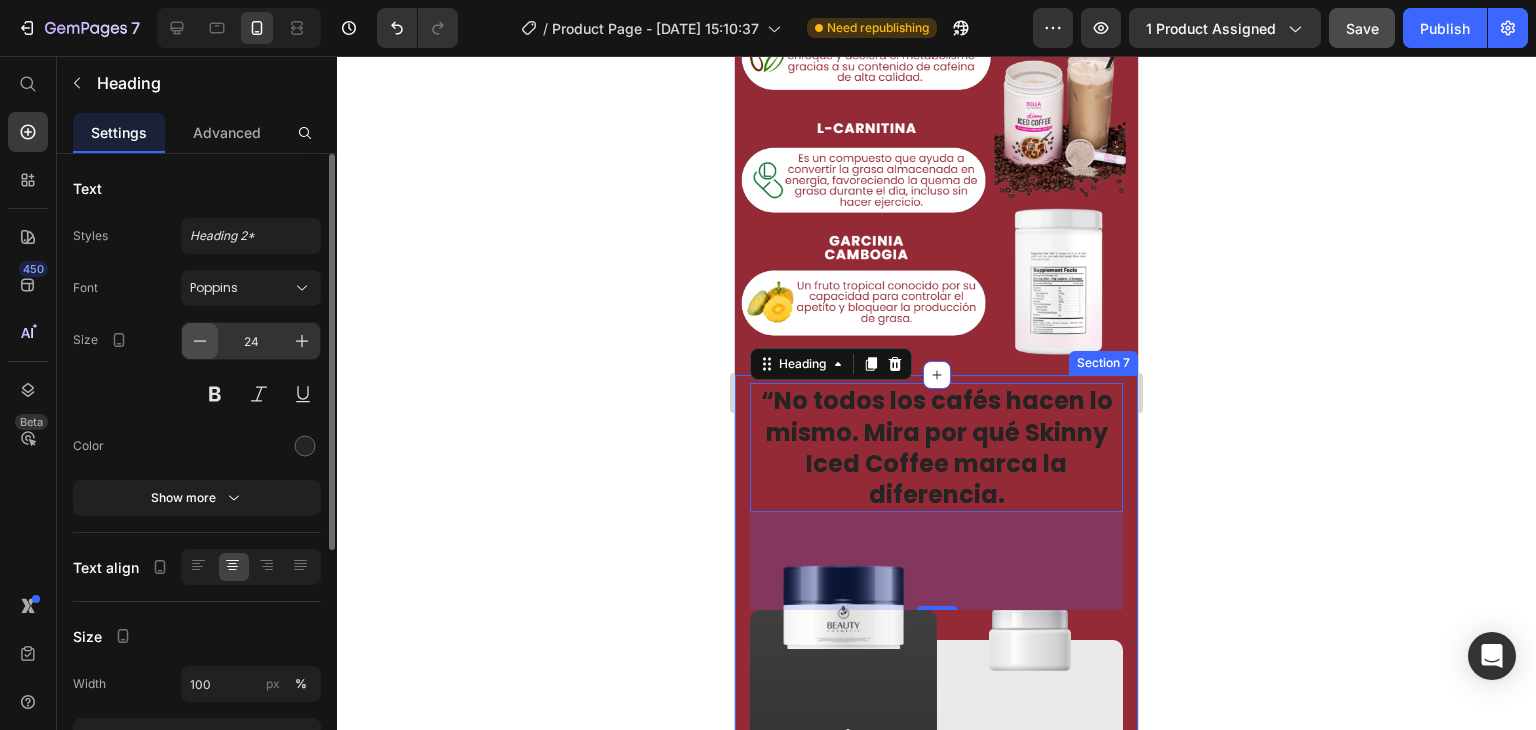 click at bounding box center (200, 341) 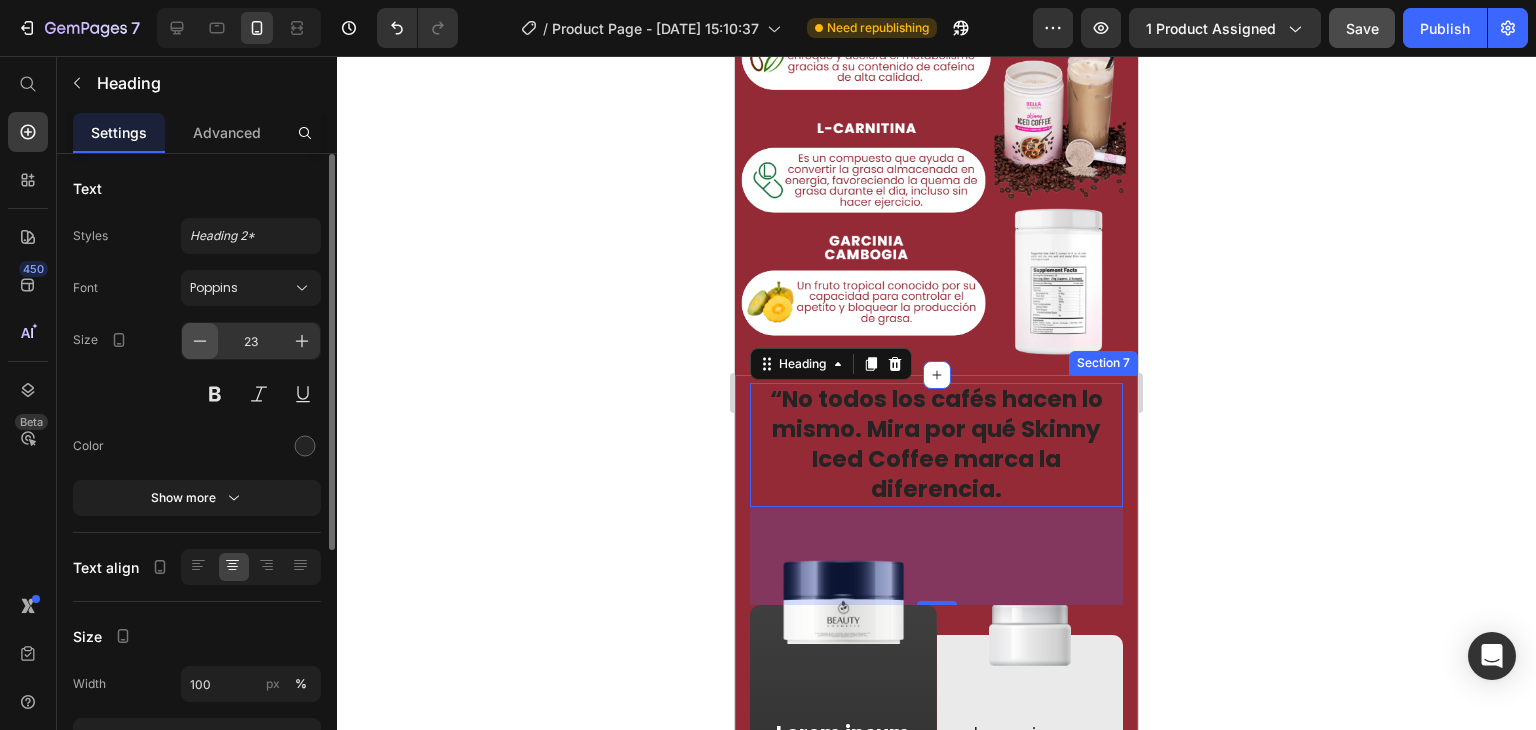 click at bounding box center [200, 341] 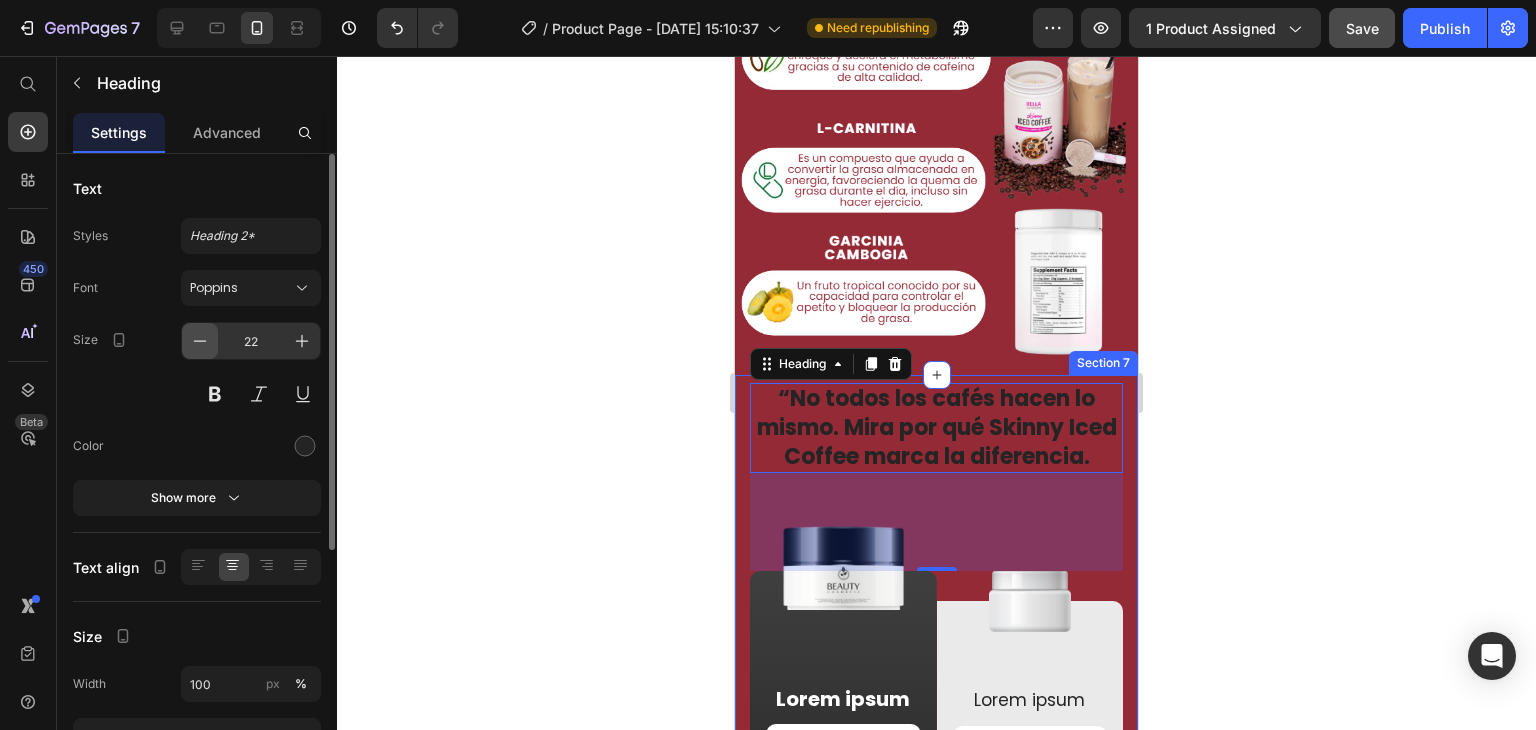 click 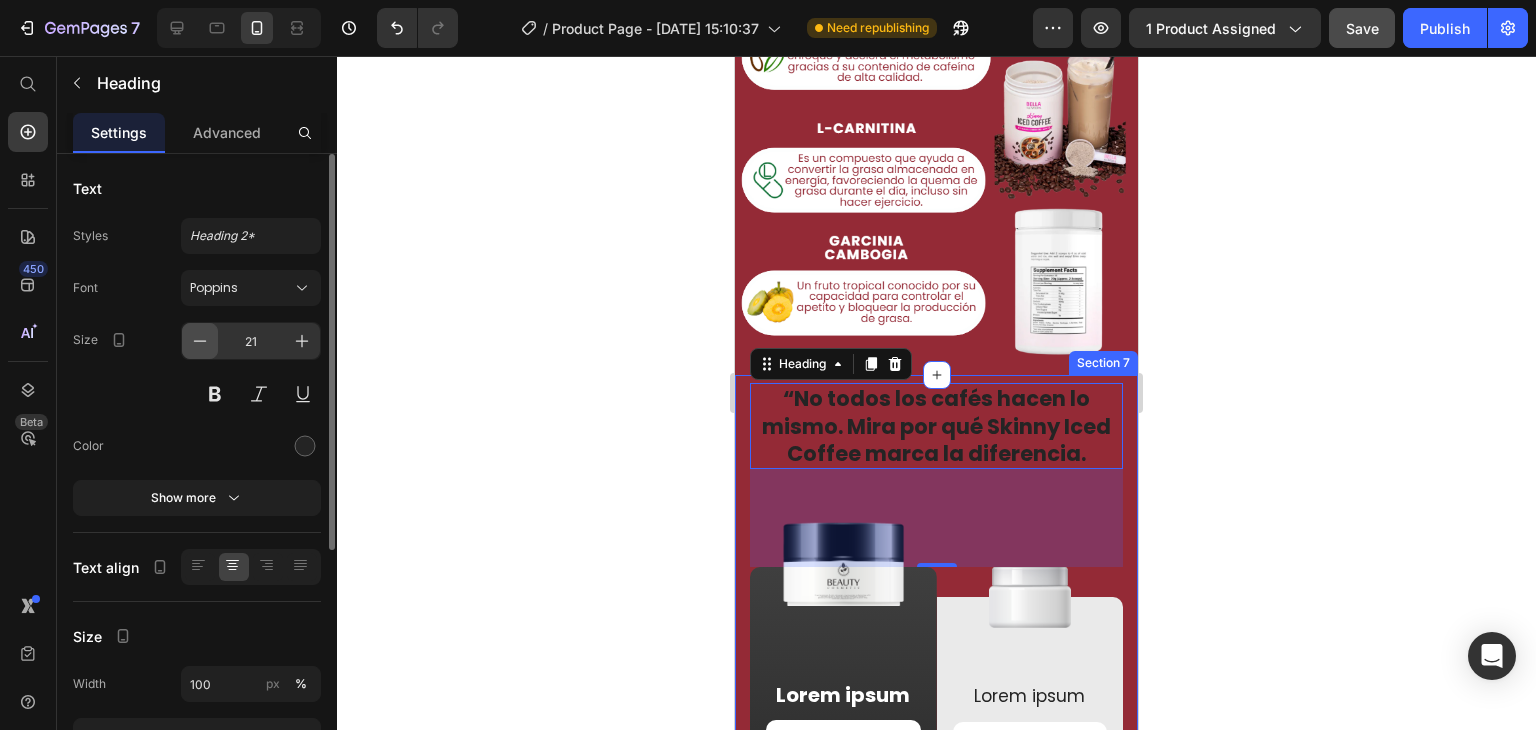 click 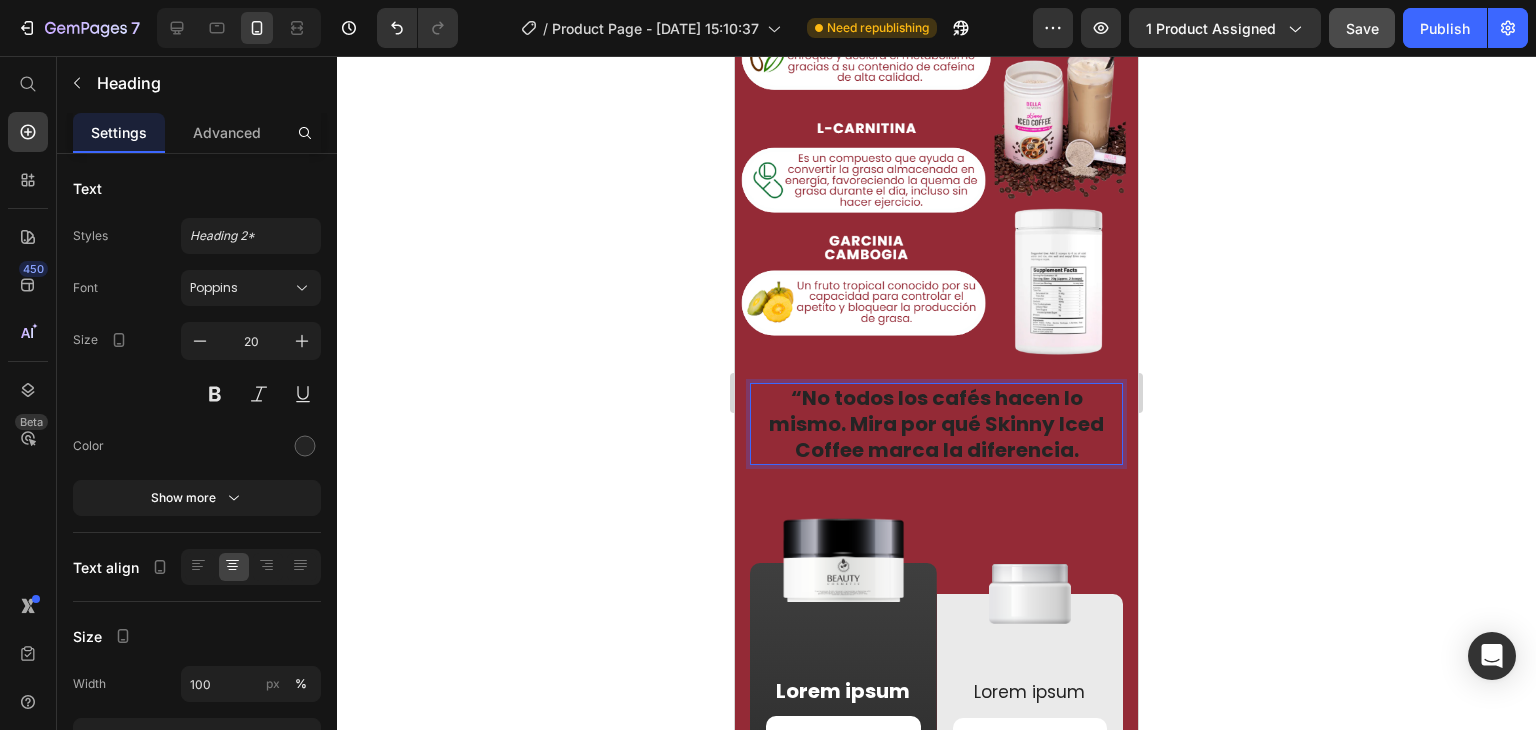 click on "“No todos los cafés hacen lo mismo. Mira por qué Skinny Iced Coffee marca la diferencia." at bounding box center (936, 424) 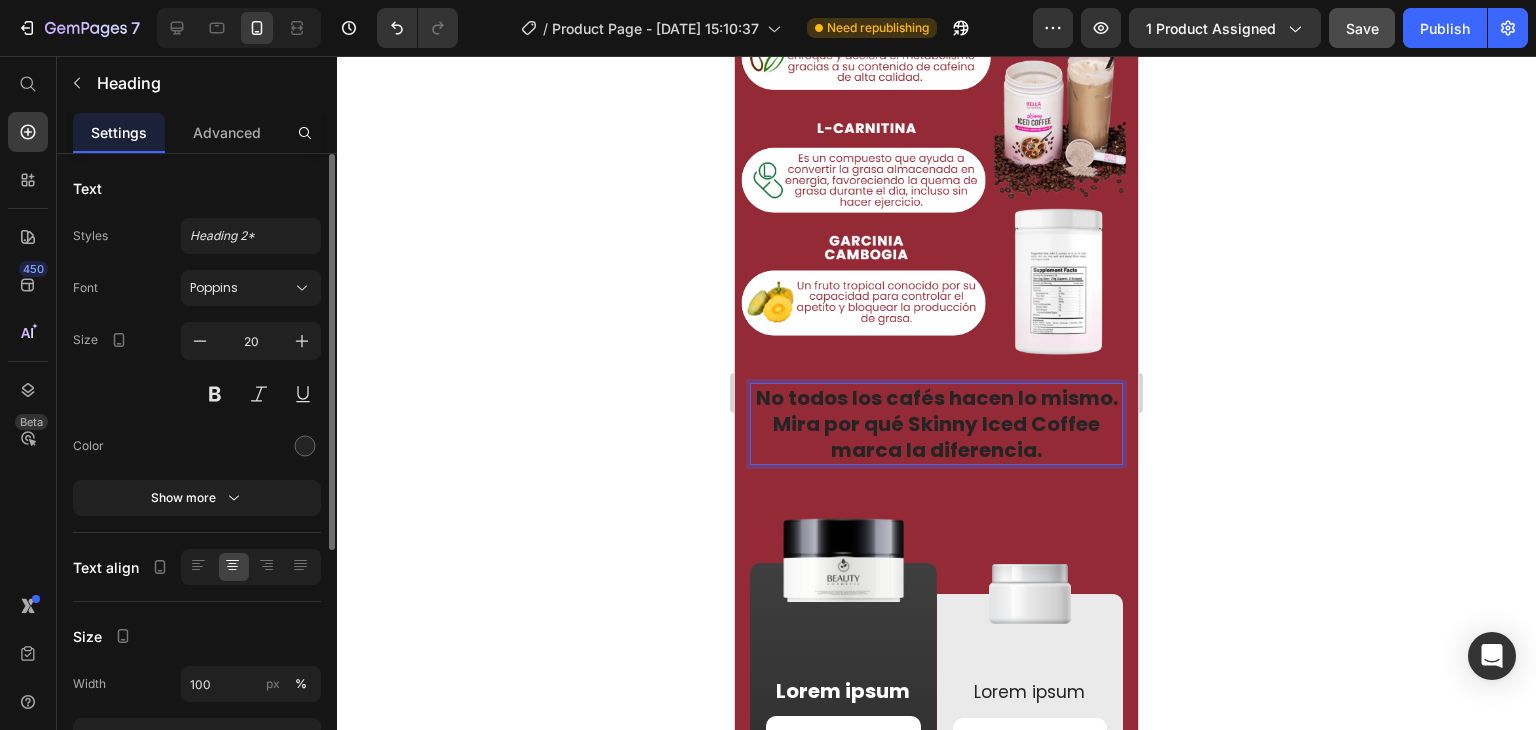 click at bounding box center (251, 446) 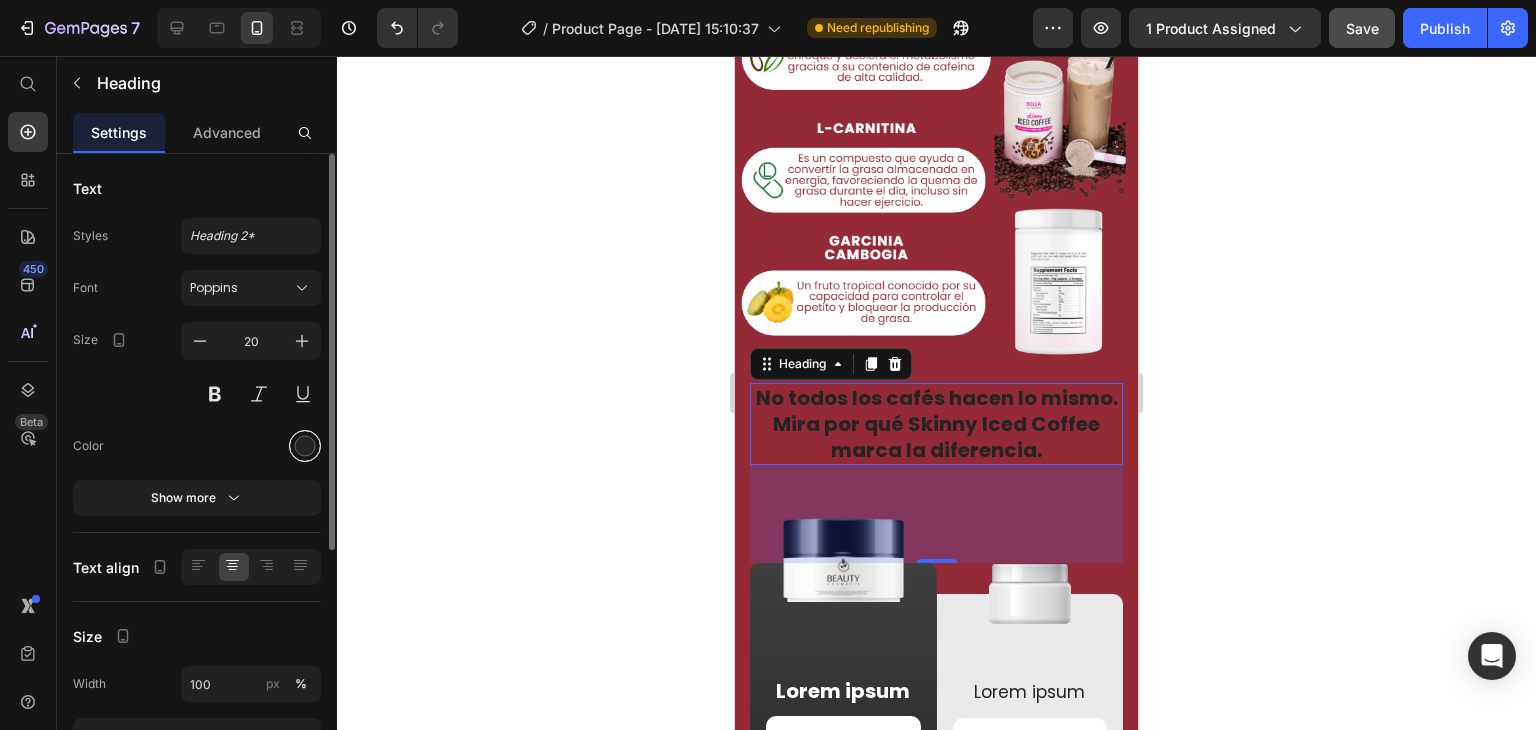 click at bounding box center (305, 446) 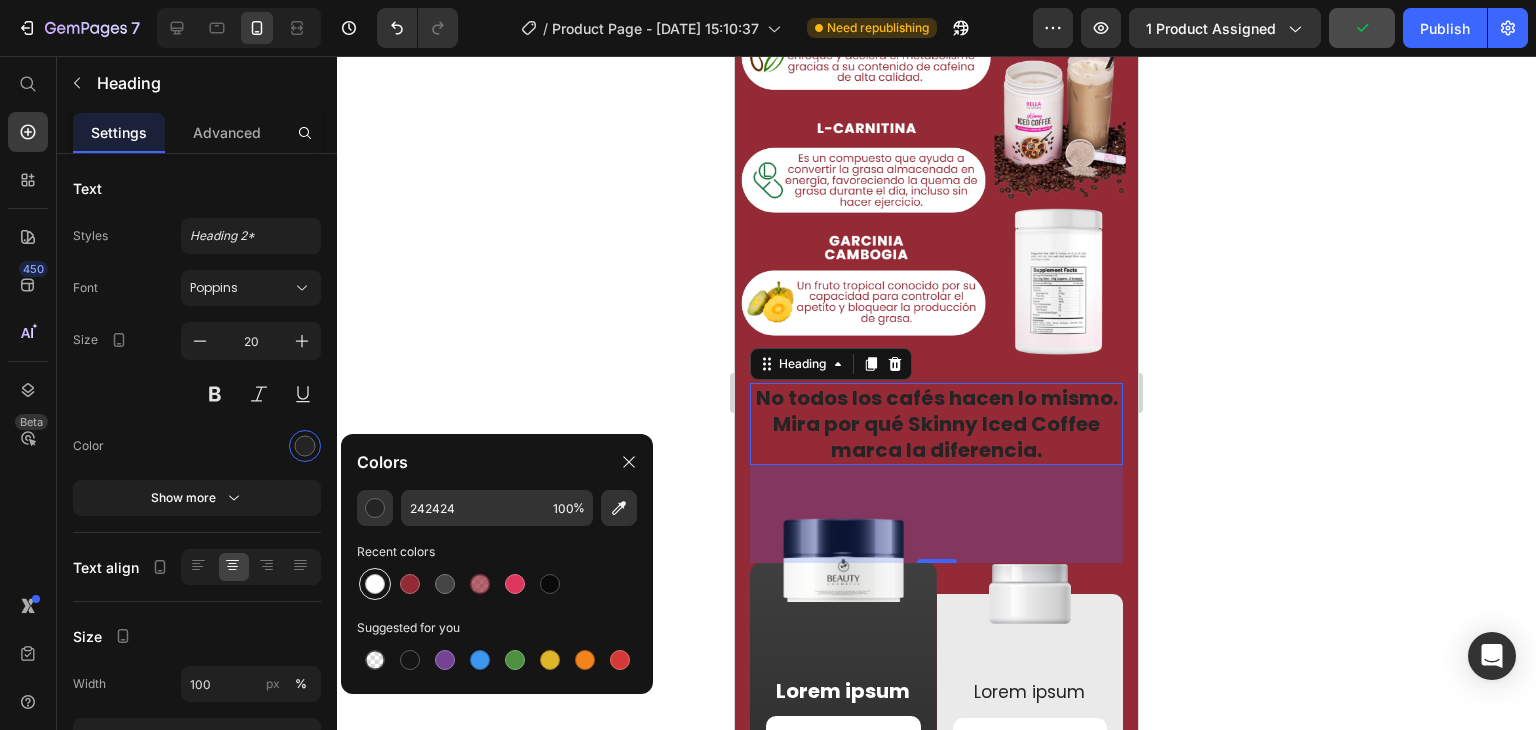 click at bounding box center [375, 584] 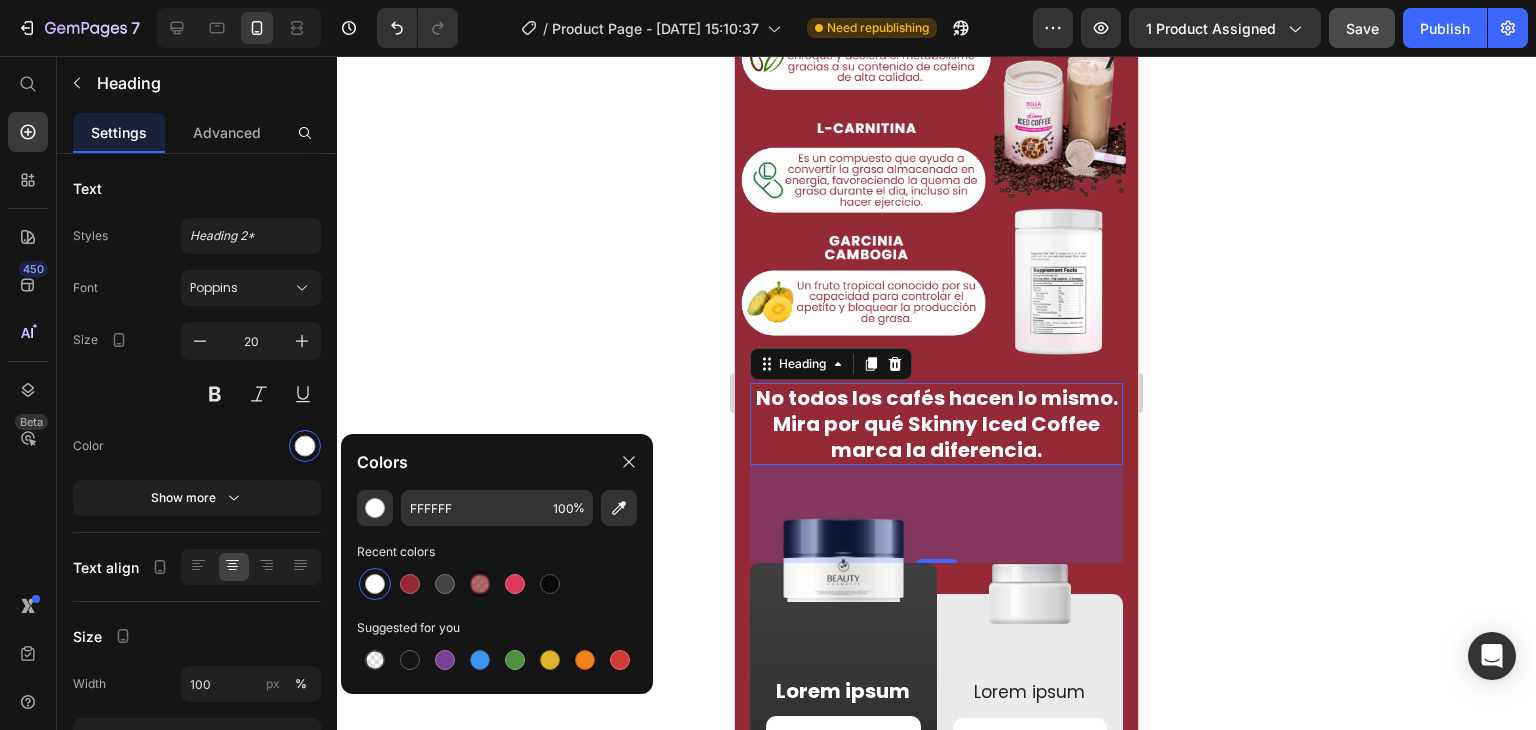 click 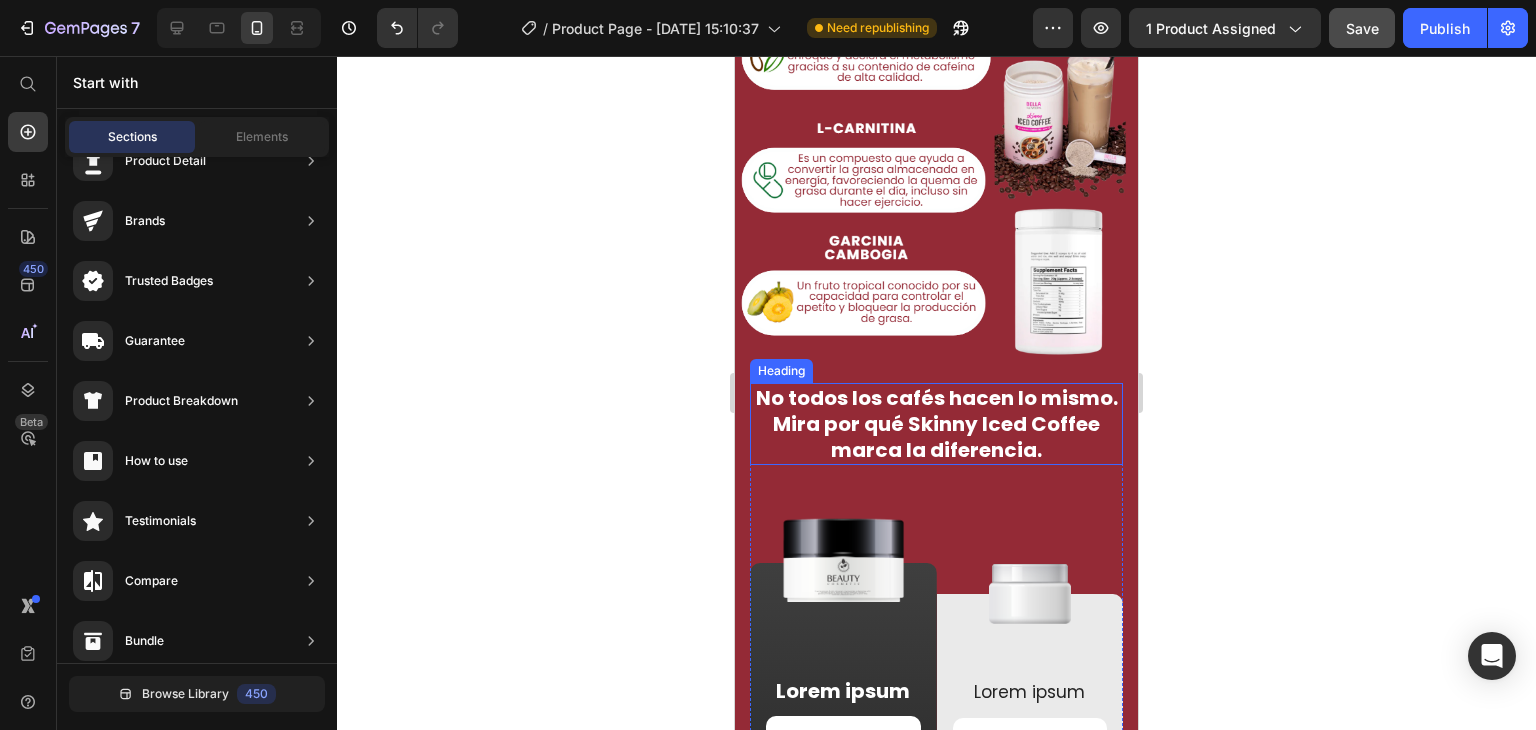 click on "No todos los cafés hacen lo mismo. Mira por qué Skinny Iced Coffee marca la diferencia." at bounding box center (936, 424) 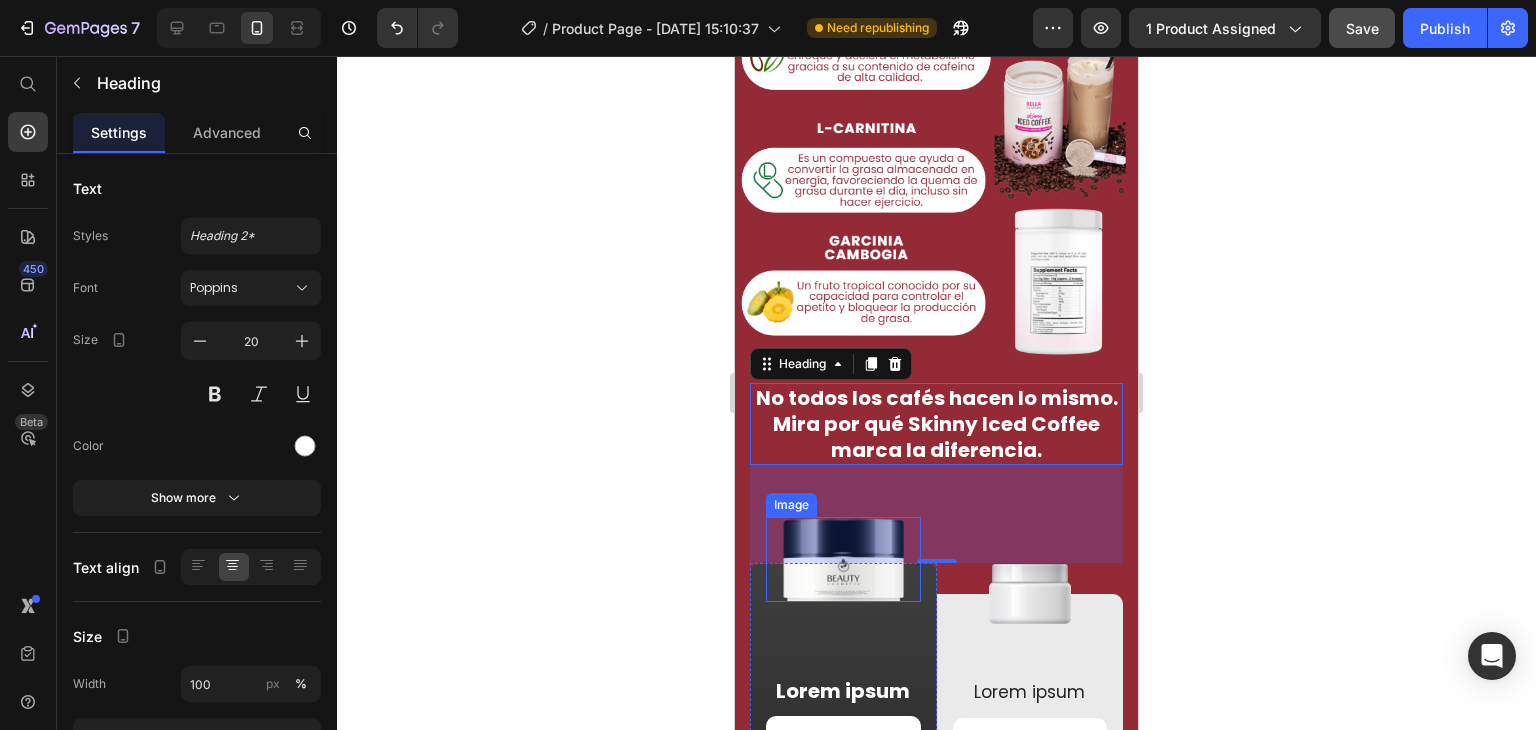 click at bounding box center (843, 559) 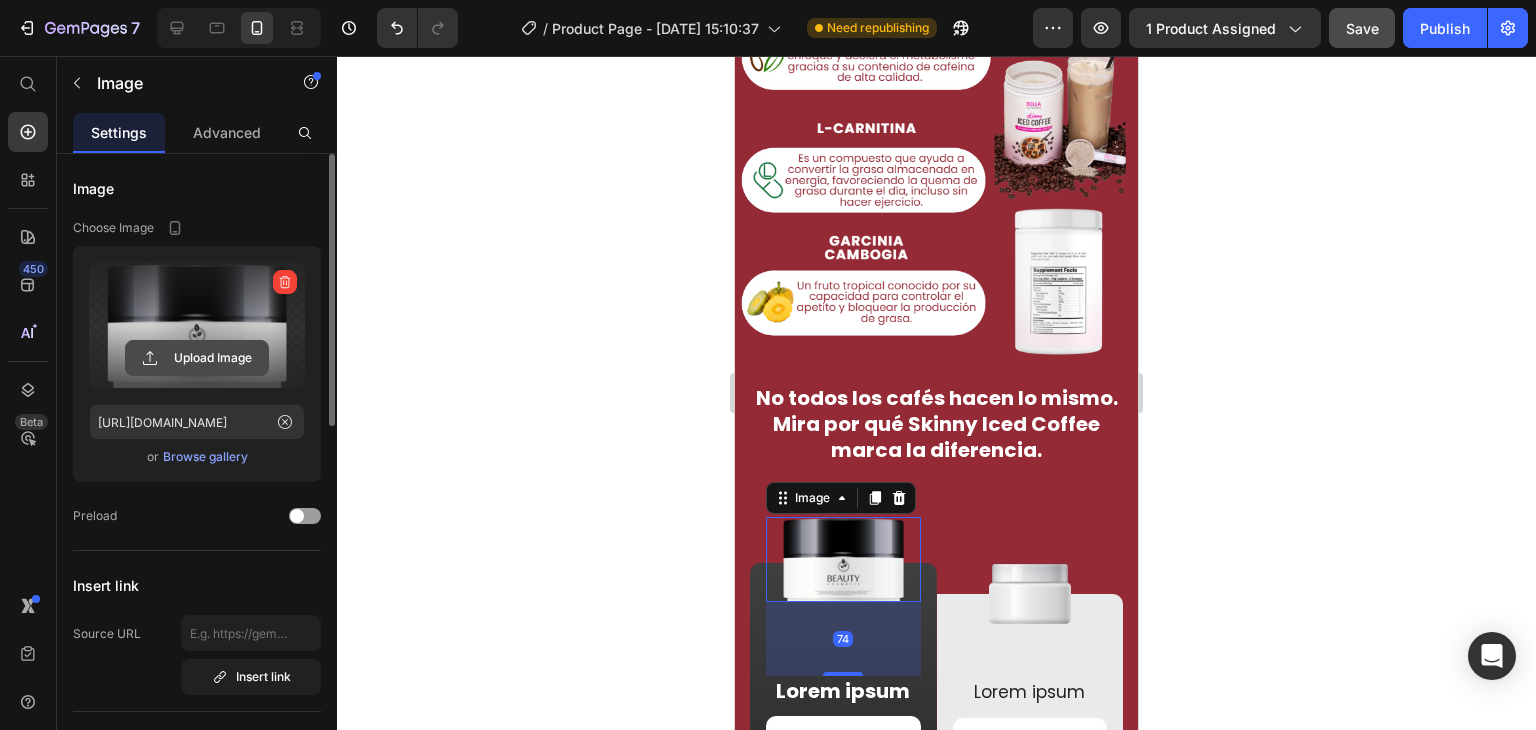 click 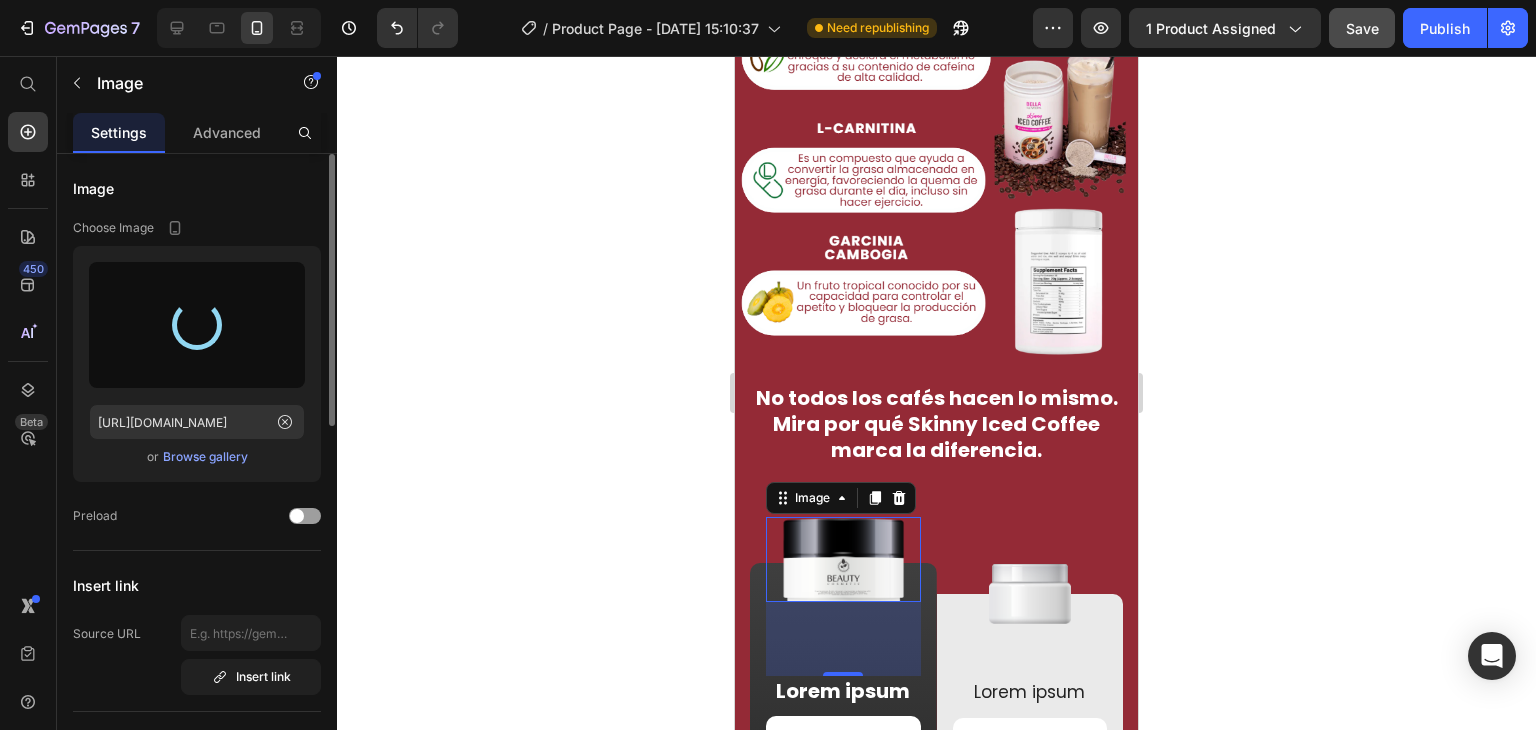 type on "[URL][DOMAIN_NAME]" 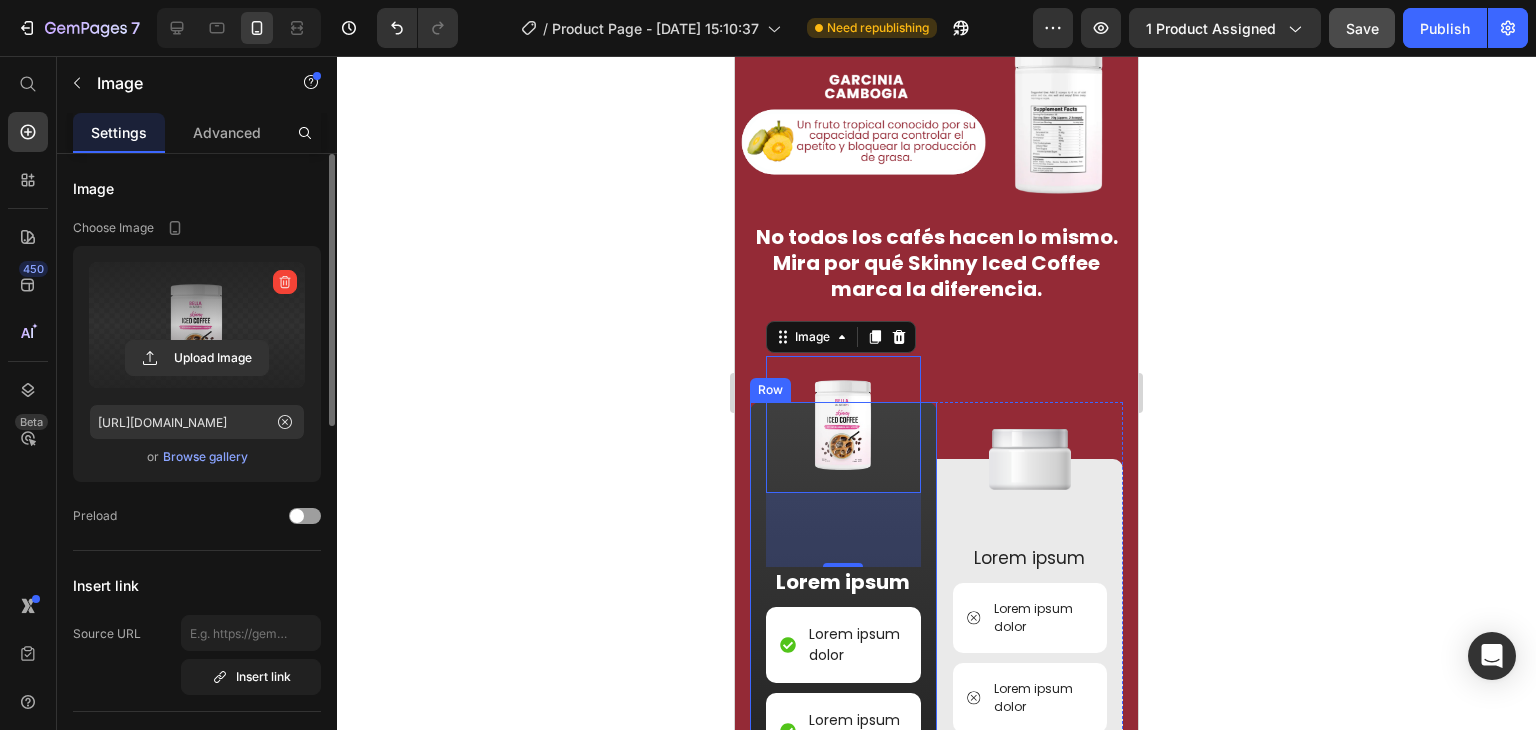 scroll, scrollTop: 1995, scrollLeft: 0, axis: vertical 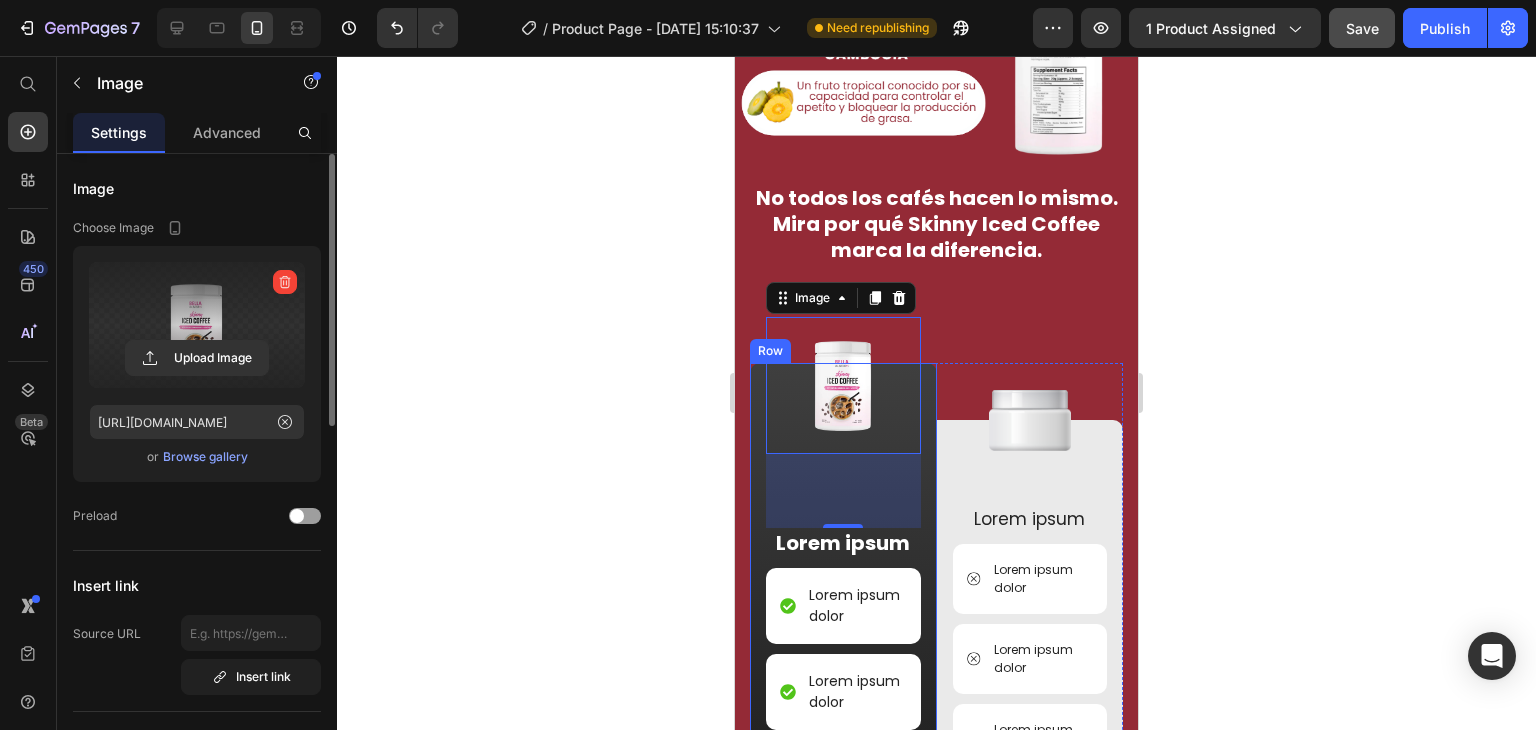 click on "Image   74 Lorem ipsum Text Block Lorem ipsum dolor Item List Lorem ipsum dolor Item List Lorem ipsum dolor Item List Lorem ipsum dolor Item List Lorem ipsum dolor Item List Row" at bounding box center [843, 683] 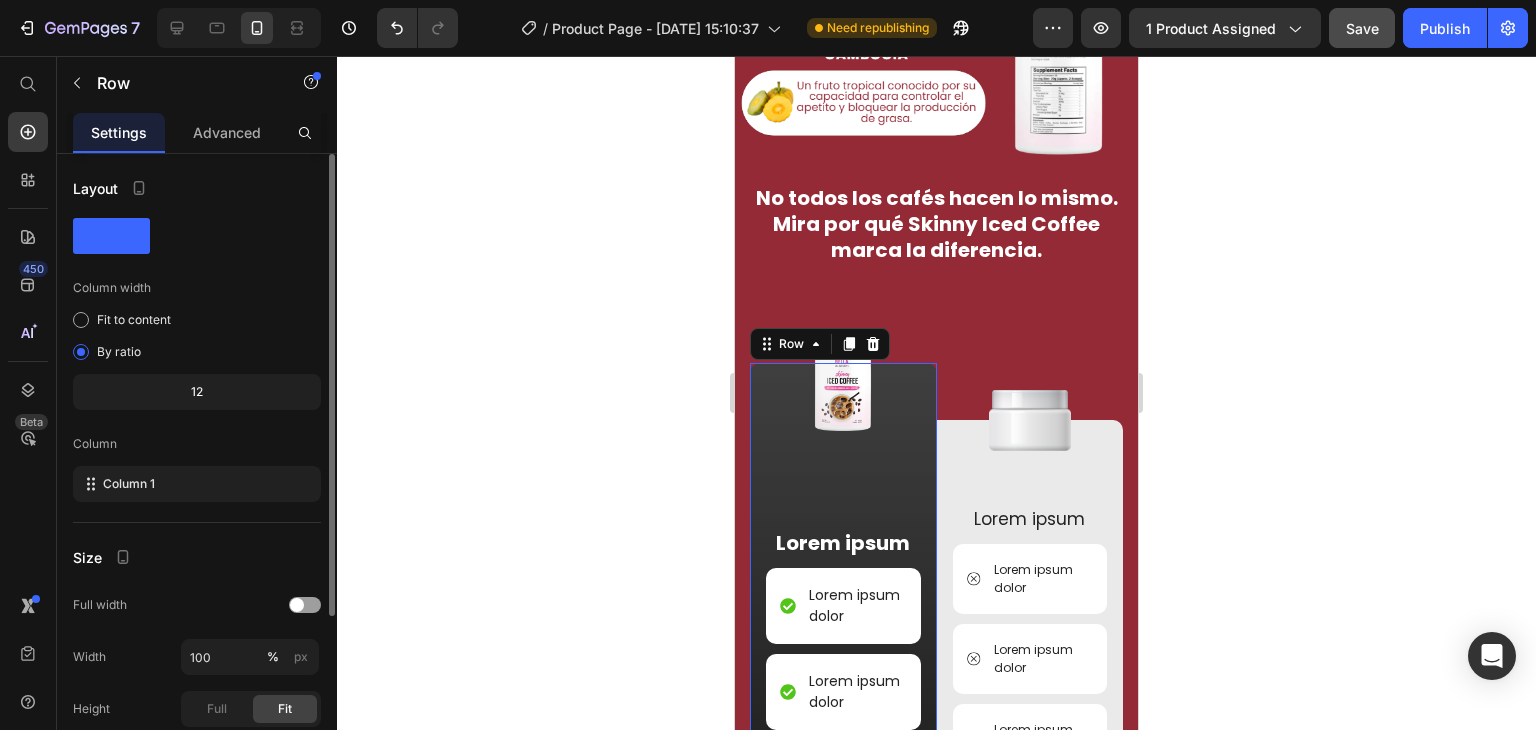 scroll, scrollTop: 233, scrollLeft: 0, axis: vertical 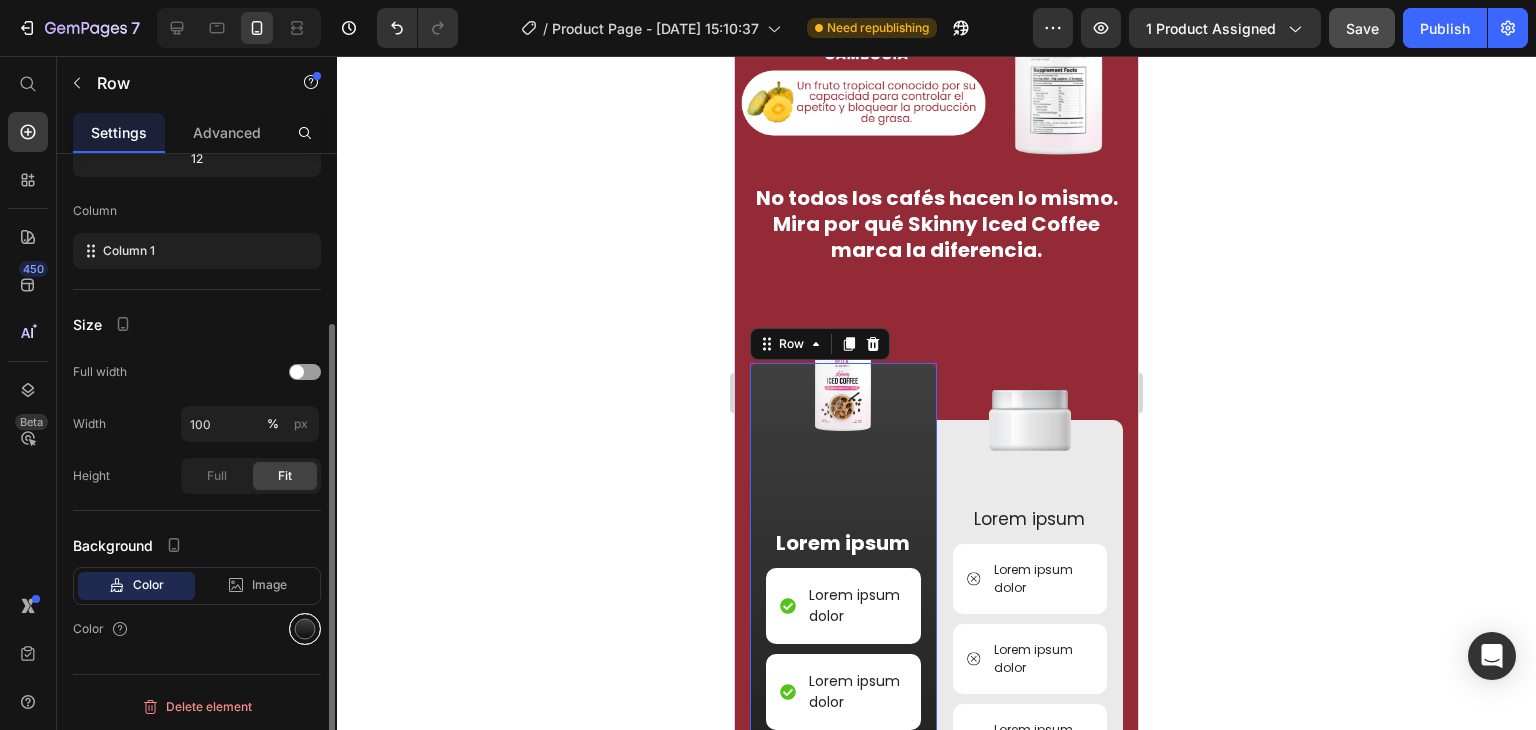 click at bounding box center (305, 629) 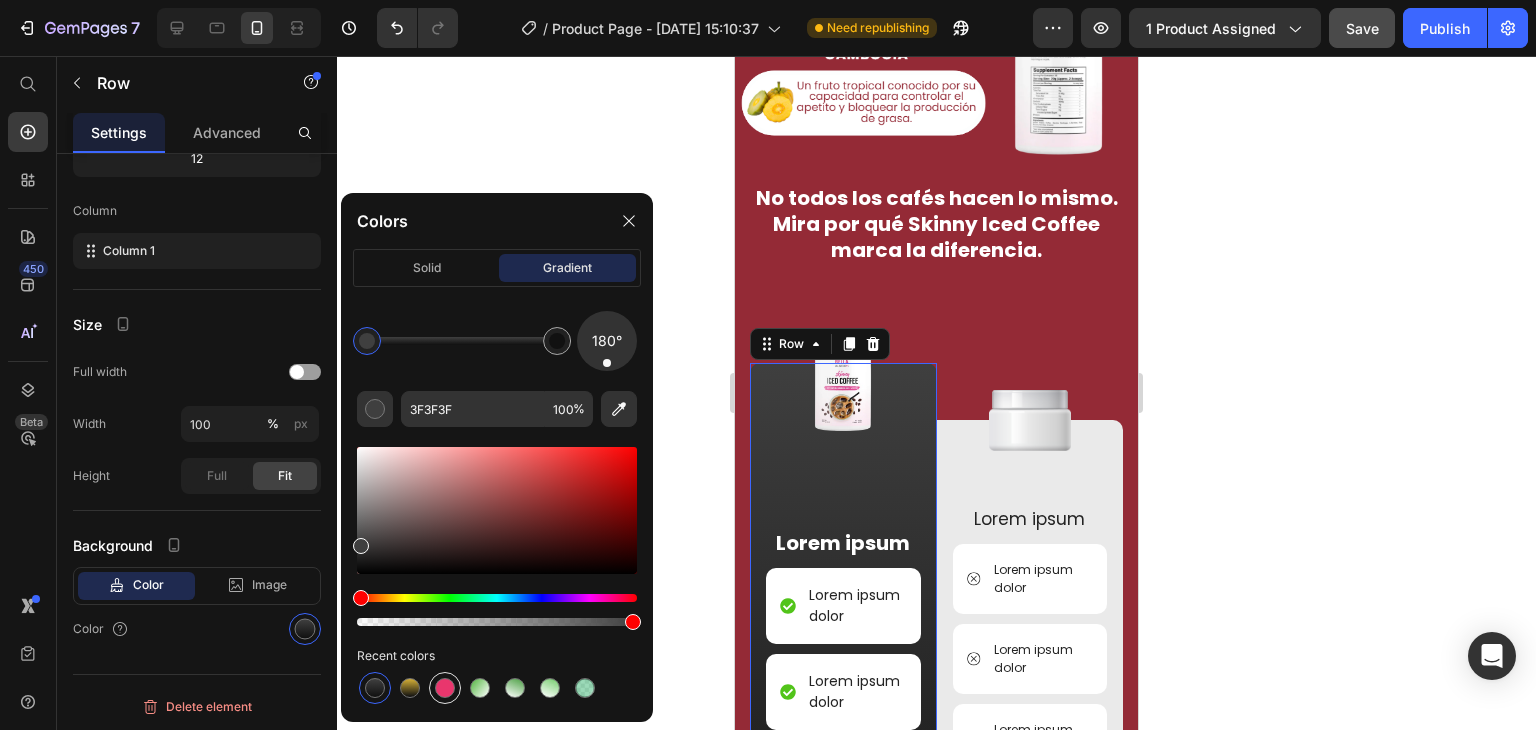 click at bounding box center (445, 688) 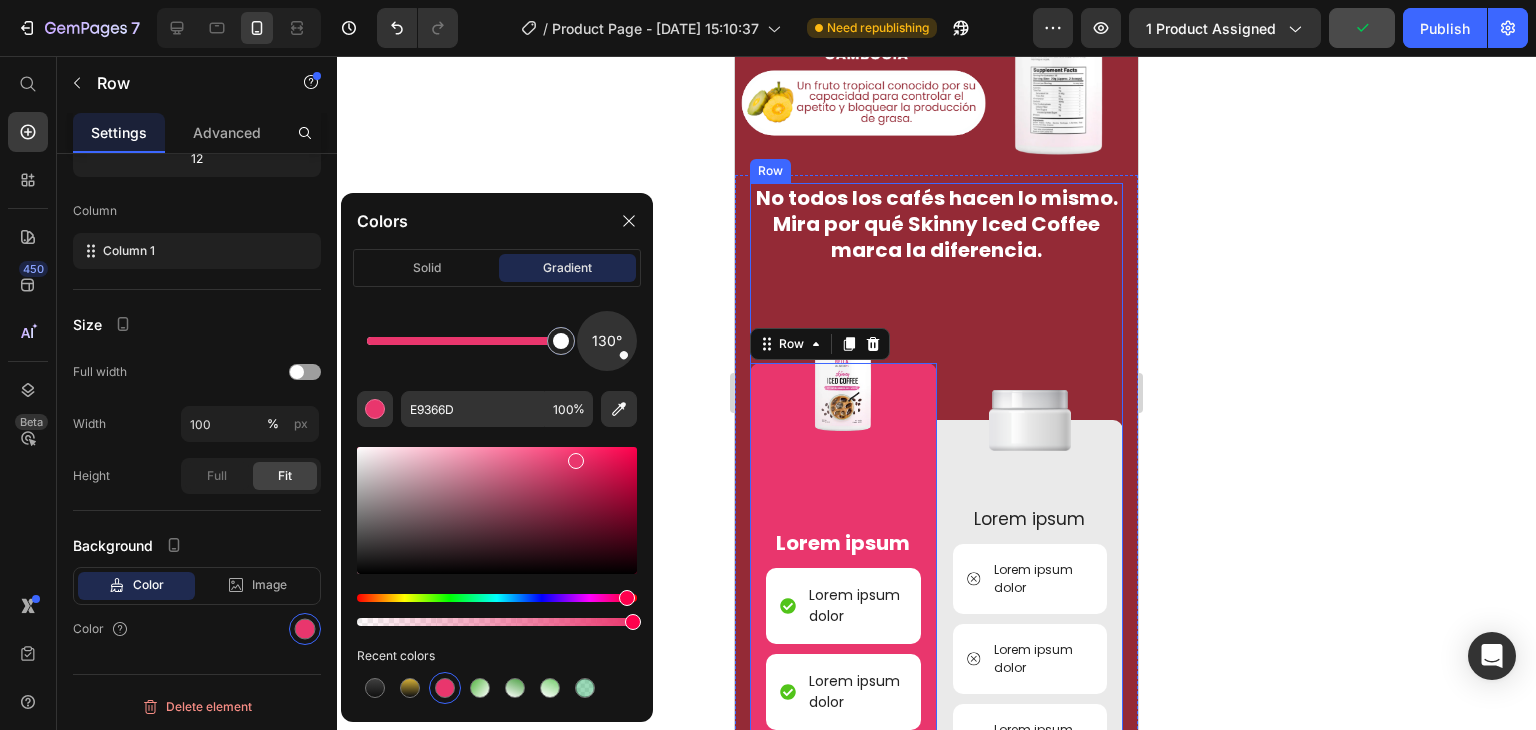 click on "No todos los cafés hacen lo mismo. Mira por qué Skinny Iced Coffee marca la diferencia. Heading Image Lorem ipsum Text Block Lorem ipsum dolor Item List Lorem ipsum dolor Item List Lorem ipsum dolor Item List Lorem ipsum dolor Item List Lorem ipsum dolor Item List Row   0 Image Lorem ipsum Text Block
Lorem ipsum dolor Item List
Lorem ipsum dolor Item List
Lorem ipsum dolor Item List
Lorem ipsum dolor Item List
Lorem ipsum dolor Item List Row Row" at bounding box center (936, 600) 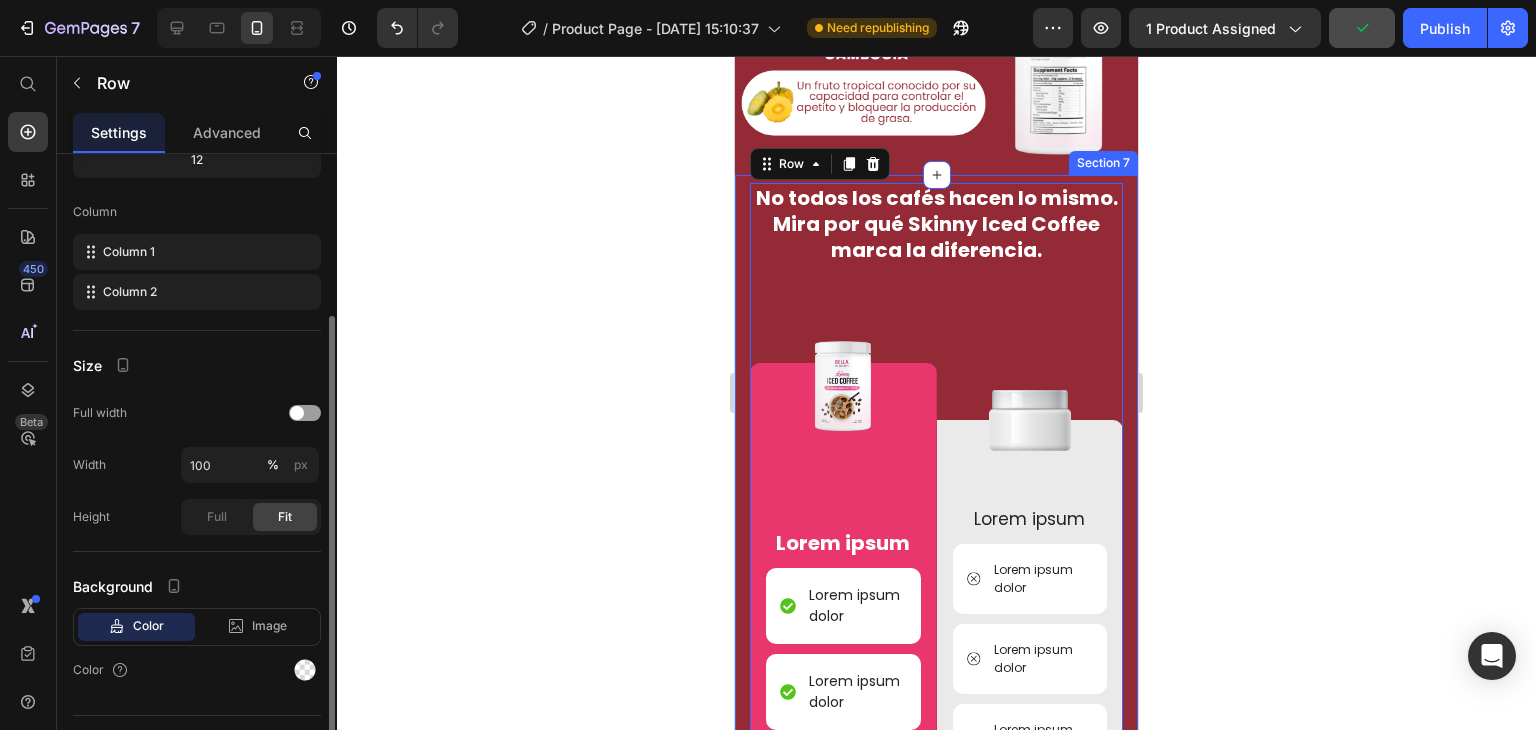 click on "Image No todos los cafés hacen lo mismo. Mira por qué Skinny Iced Coffee marca la diferencia. Heading Image Lorem ipsum Text Block Lorem ipsum dolor Item List Lorem ipsum dolor Item List Lorem ipsum dolor Item List Lorem ipsum dolor Item List Lorem ipsum dolor Item List Row Image Lorem ipsum Text Block
Lorem ipsum dolor Item List
Lorem ipsum dolor Item List
Lorem ipsum dolor Item List
Lorem ipsum dolor Item List
Lorem ipsum dolor Item List Row Row Row   14
Shop Now Button 30-day money-back guarantee included  Text Block Row Section 7" at bounding box center (936, 659) 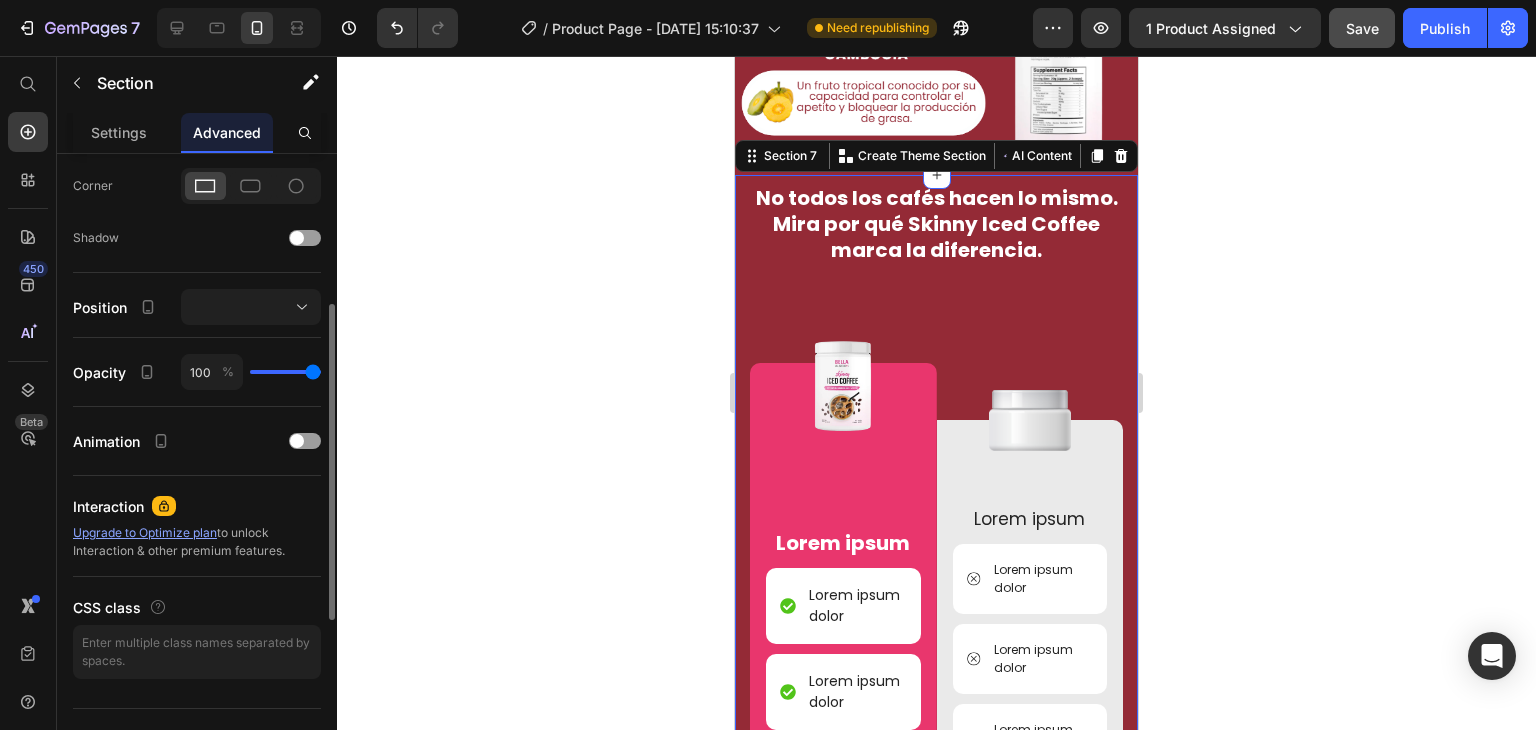 scroll, scrollTop: 634, scrollLeft: 0, axis: vertical 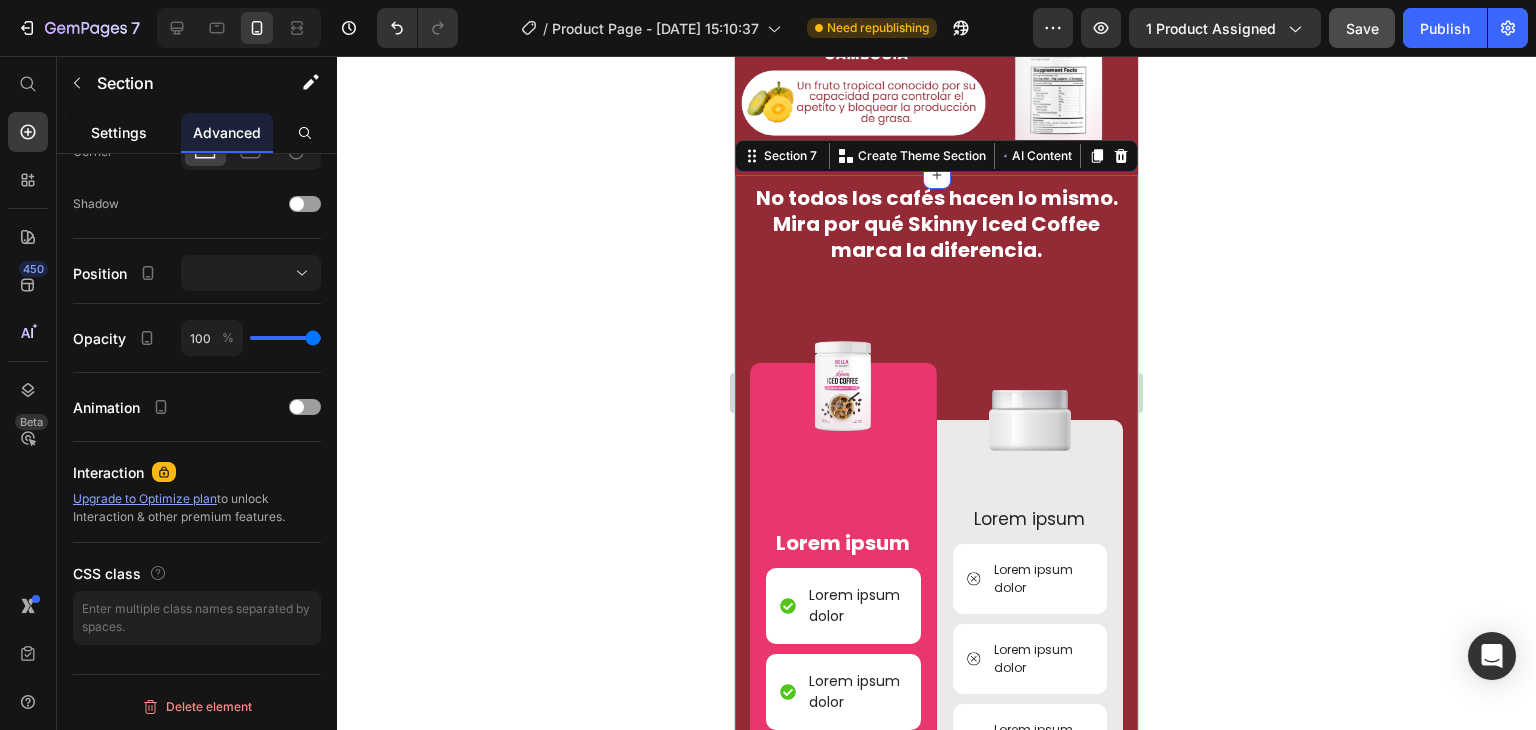 click on "Settings" at bounding box center (119, 132) 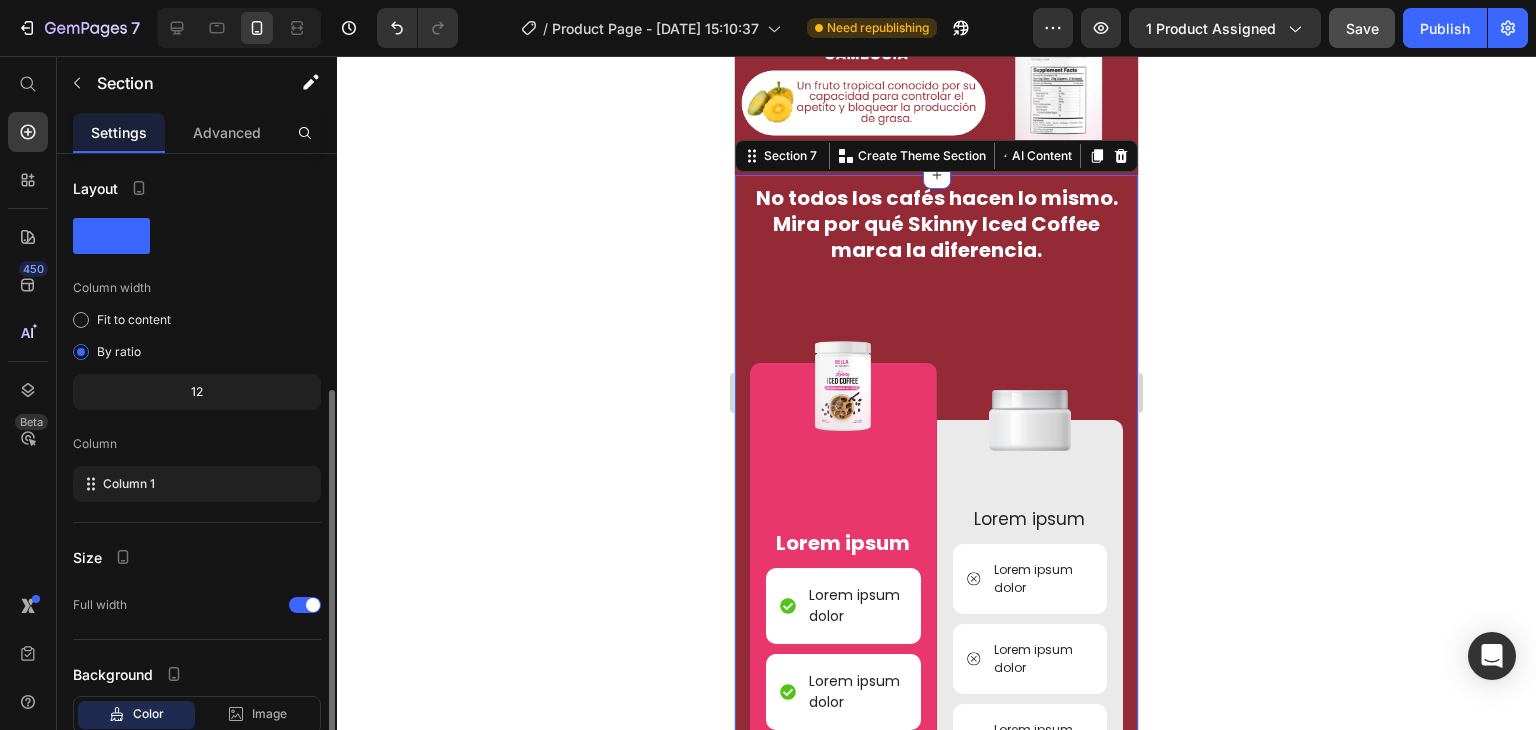 scroll, scrollTop: 129, scrollLeft: 0, axis: vertical 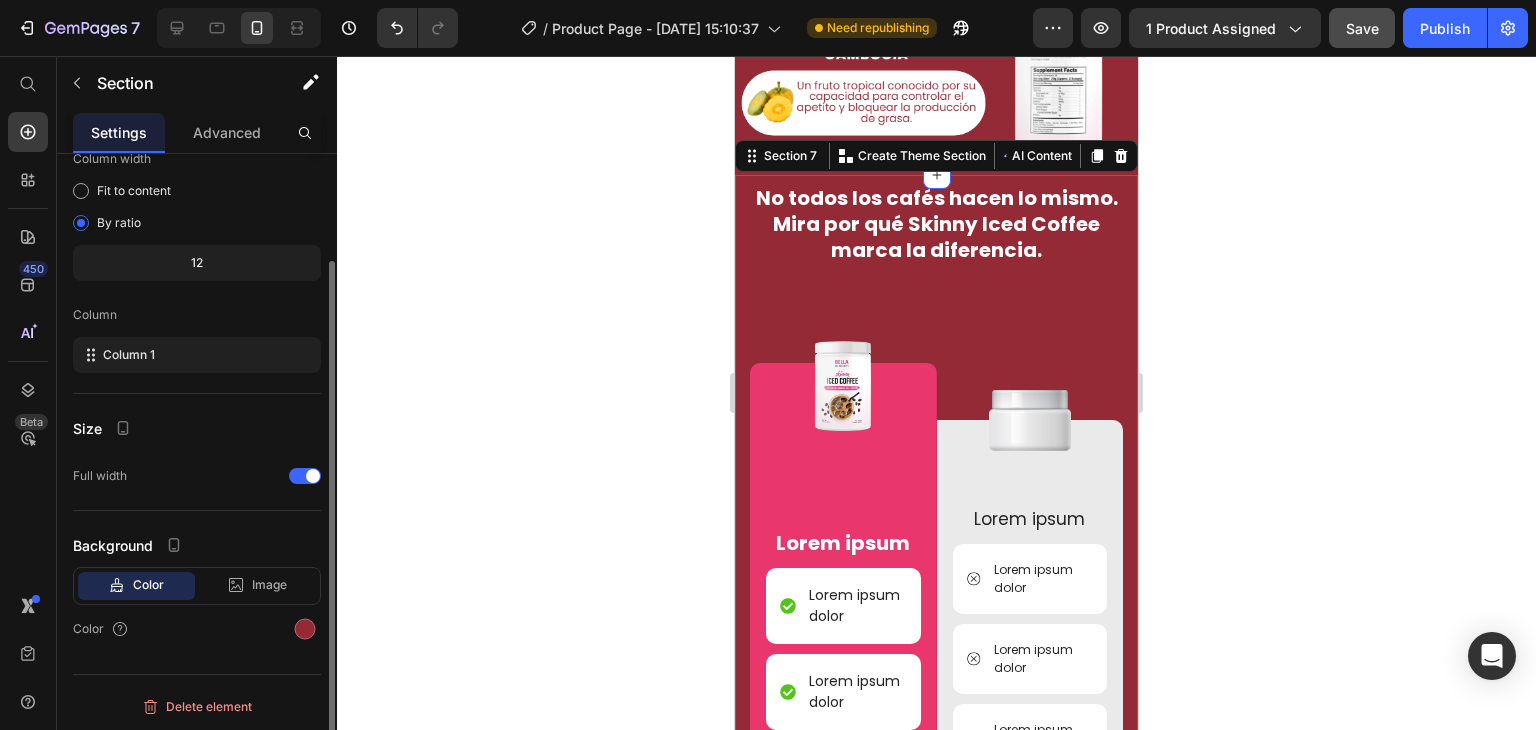 click on "Color" at bounding box center [197, 629] 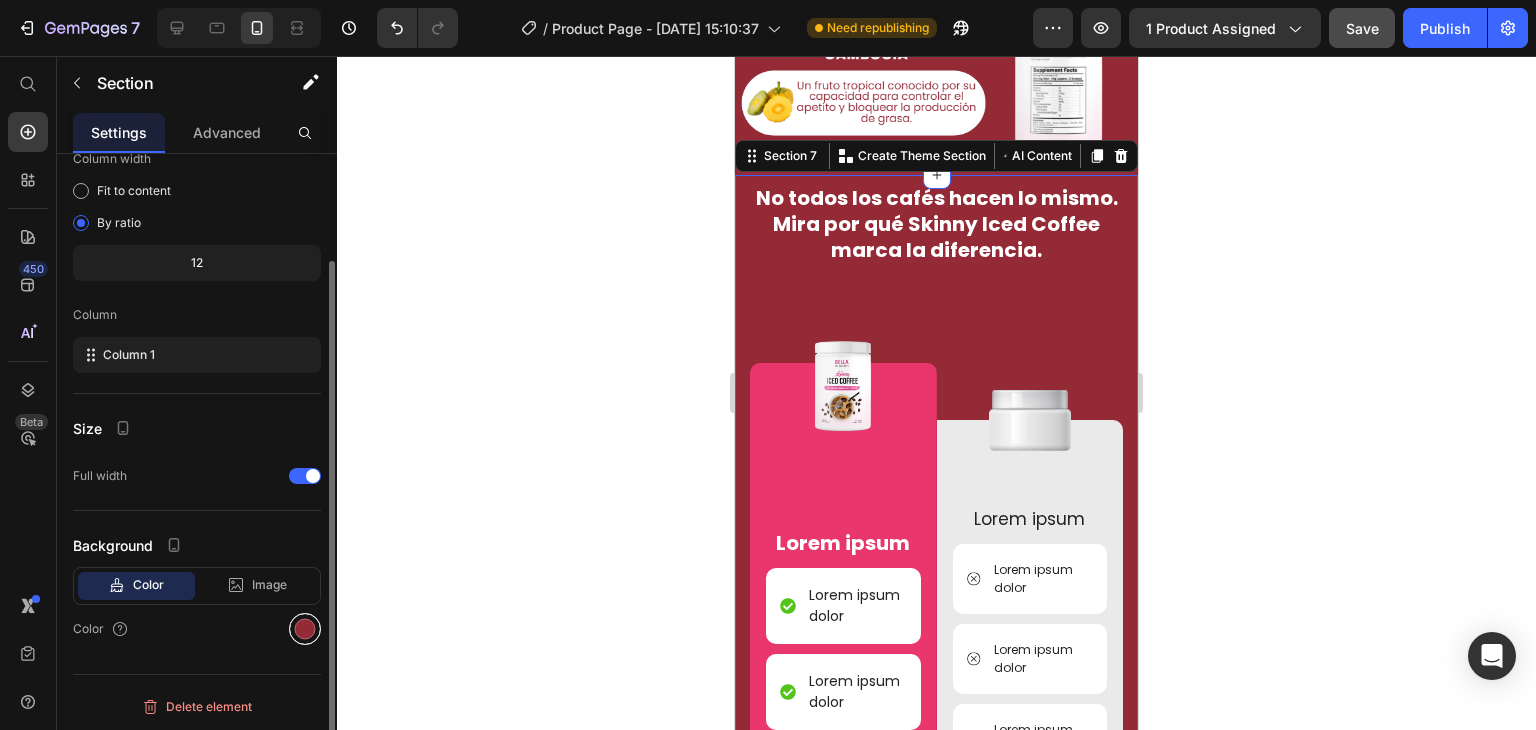 click at bounding box center [305, 629] 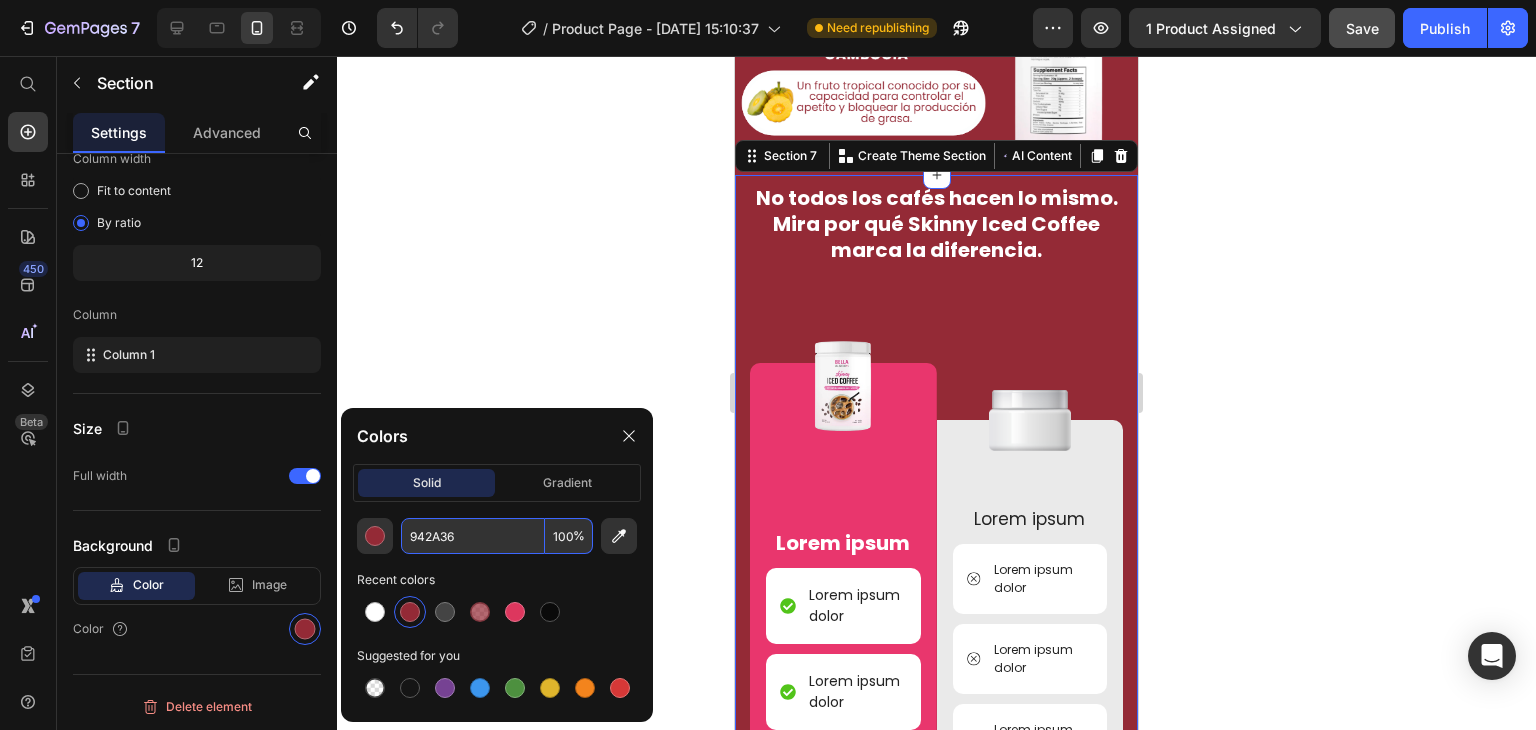 click on "942A36" at bounding box center (473, 536) 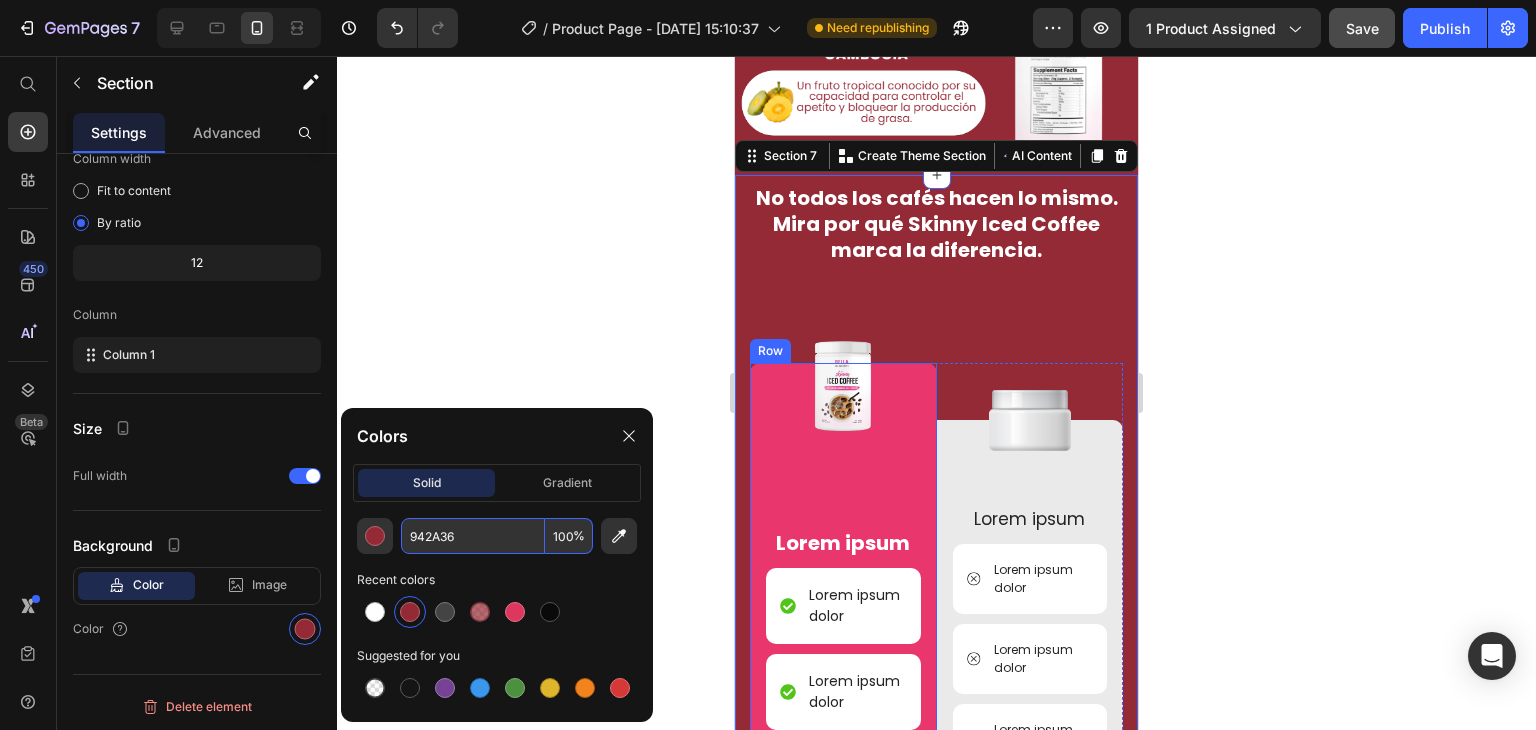 click on "Image Lorem ipsum Text Block Lorem ipsum dolor Item List Lorem ipsum dolor Item List Lorem ipsum dolor Item List Lorem ipsum dolor Item List Lorem ipsum dolor Item List Row" at bounding box center [843, 683] 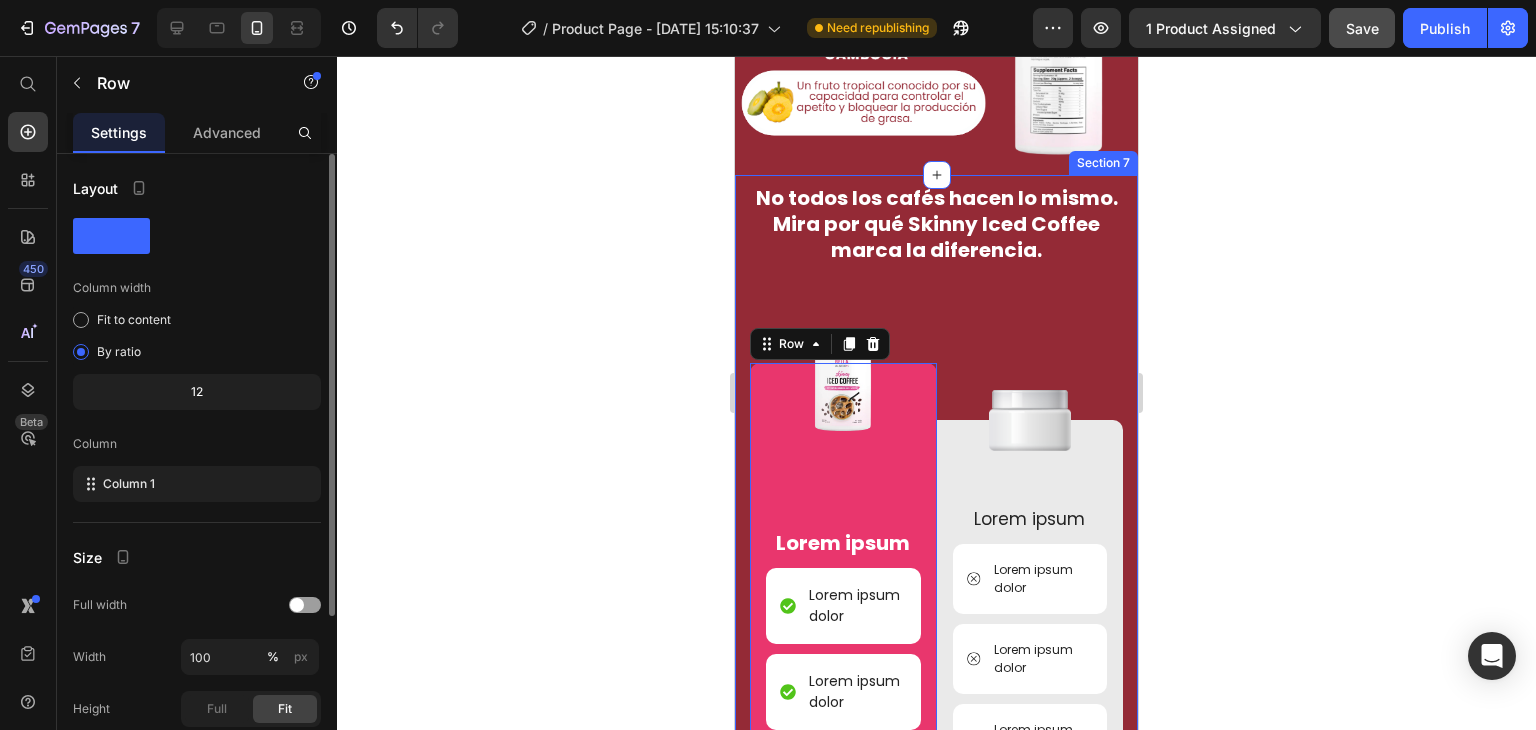 scroll, scrollTop: 233, scrollLeft: 0, axis: vertical 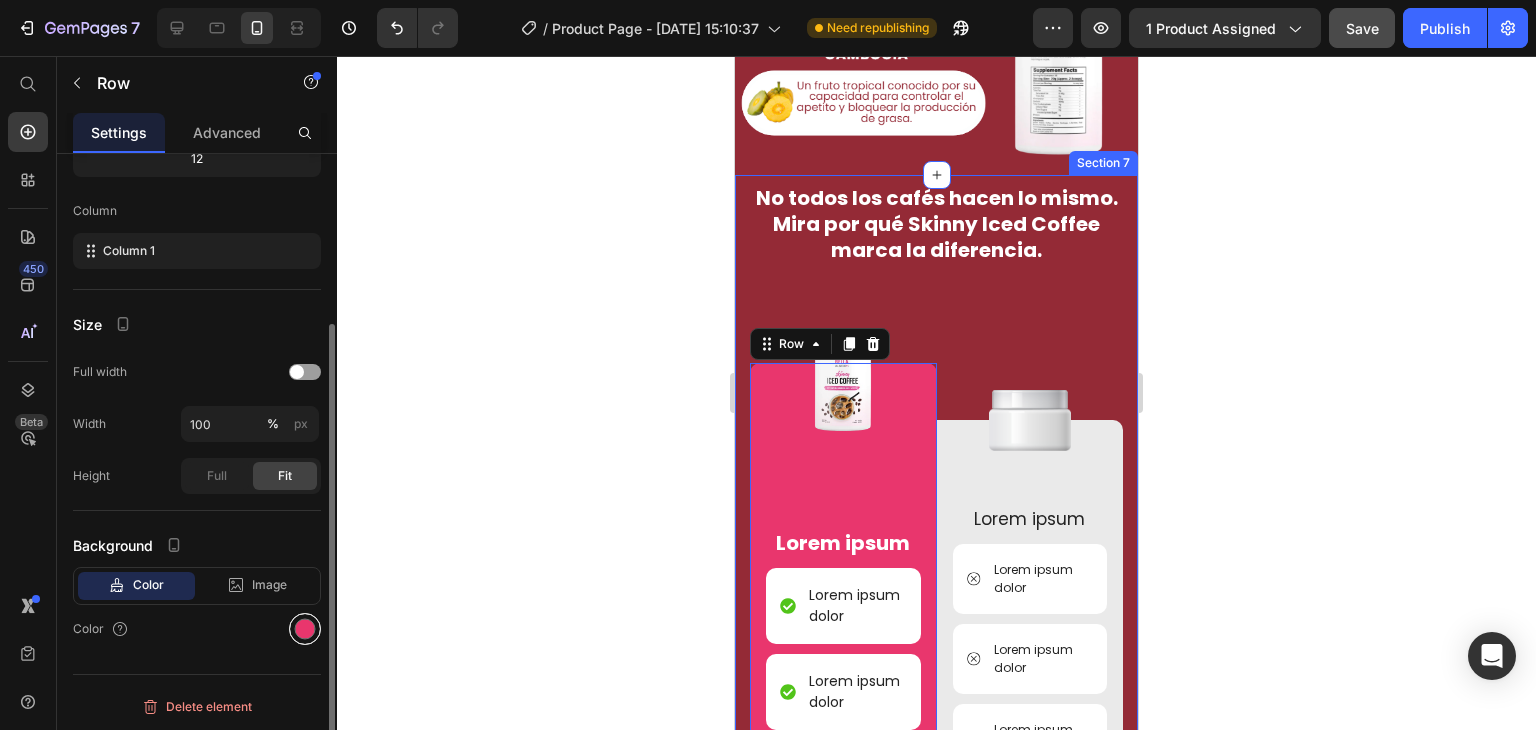 click at bounding box center (305, 629) 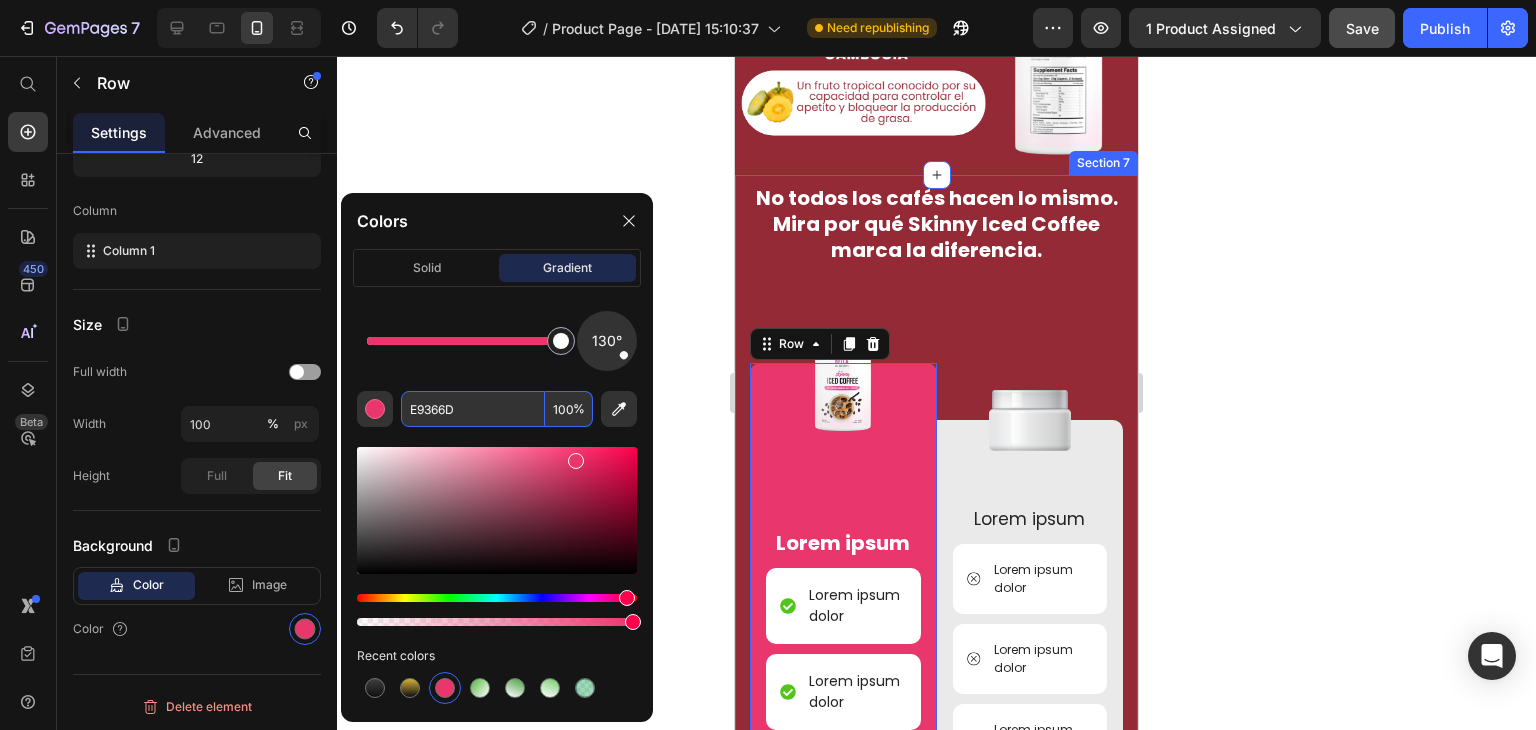 click on "E9366D" at bounding box center (473, 409) 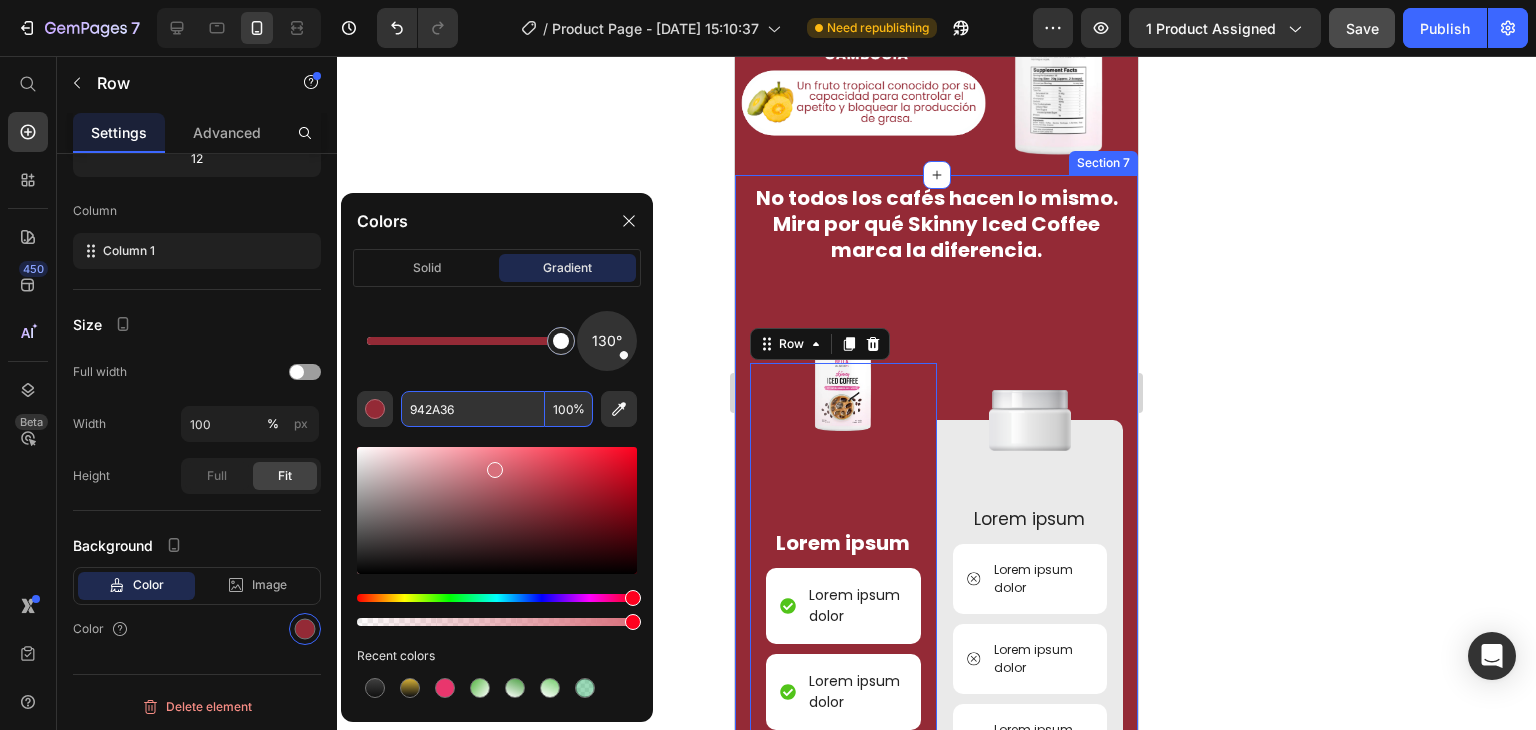 drag, startPoint x: 559, startPoint y: 502, endPoint x: 494, endPoint y: 464, distance: 75.29276 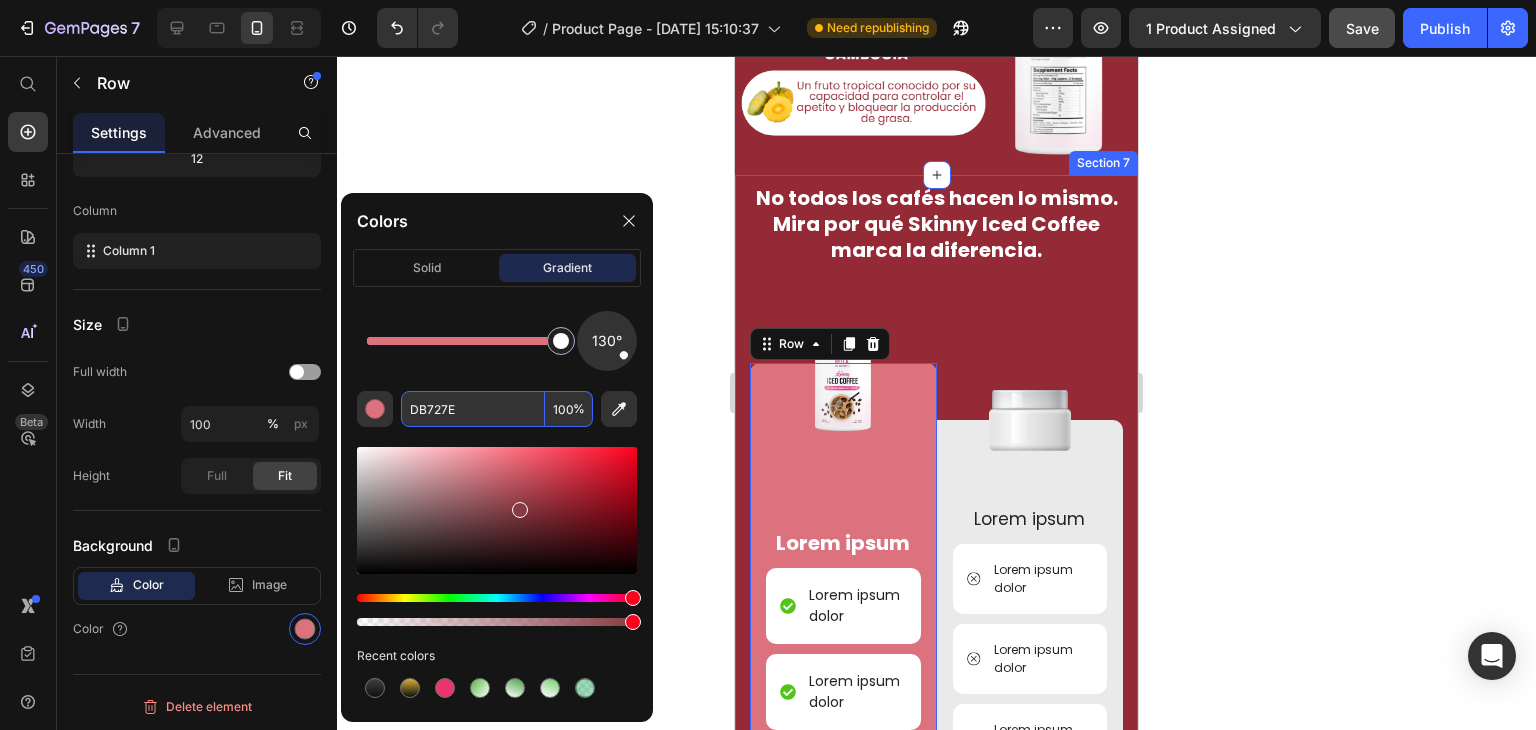 drag, startPoint x: 494, startPoint y: 464, endPoint x: 517, endPoint y: 506, distance: 47.88528 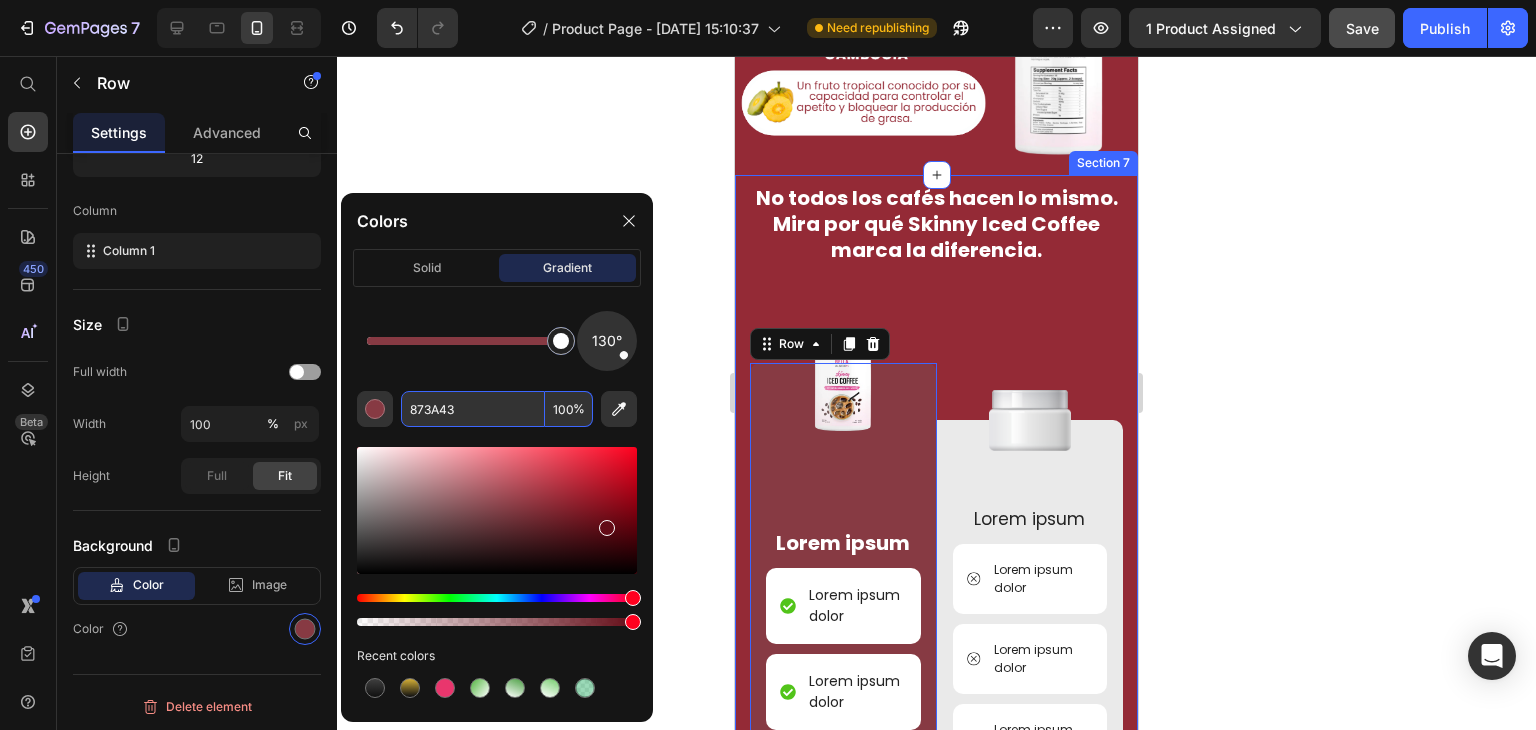drag, startPoint x: 520, startPoint y: 513, endPoint x: 618, endPoint y: 522, distance: 98.4124 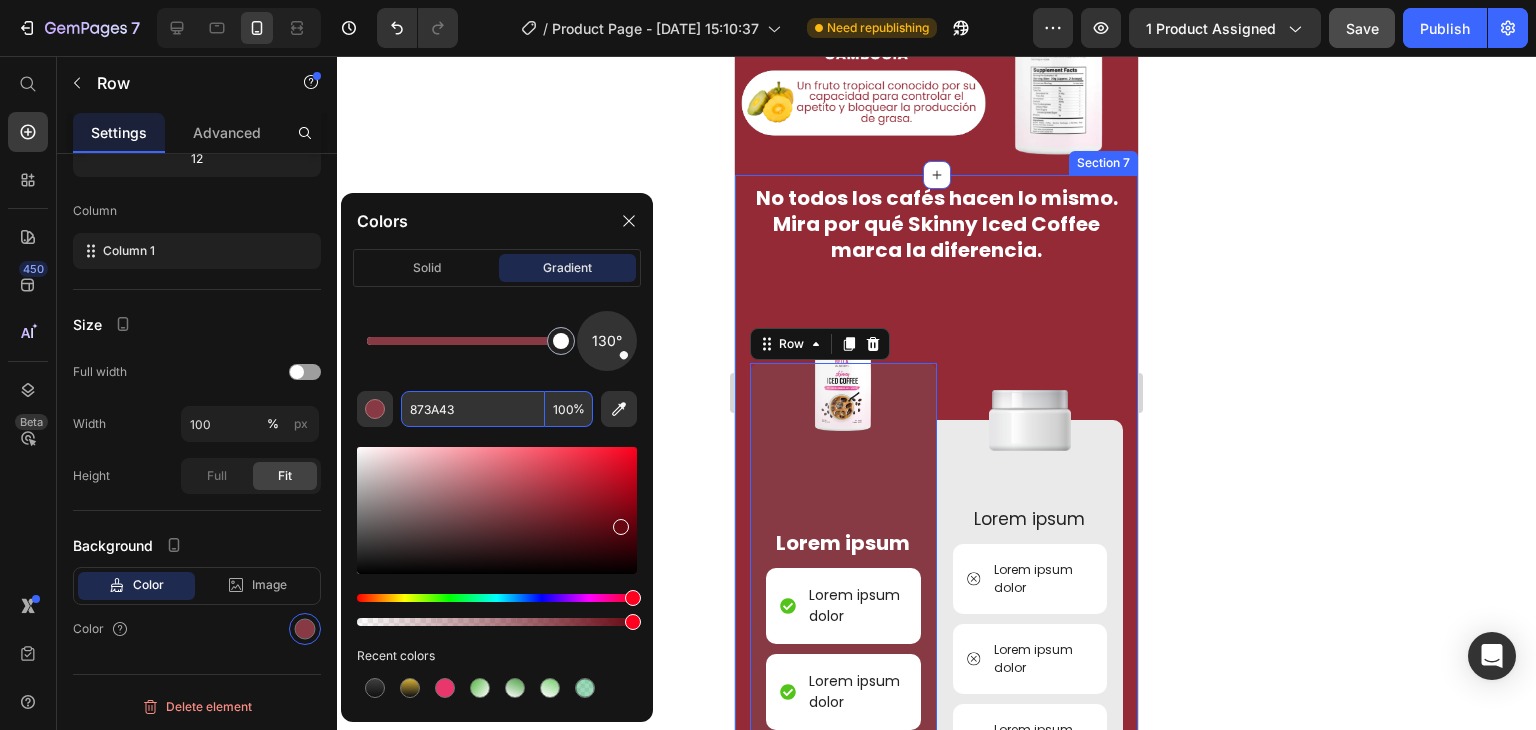 type on "660712" 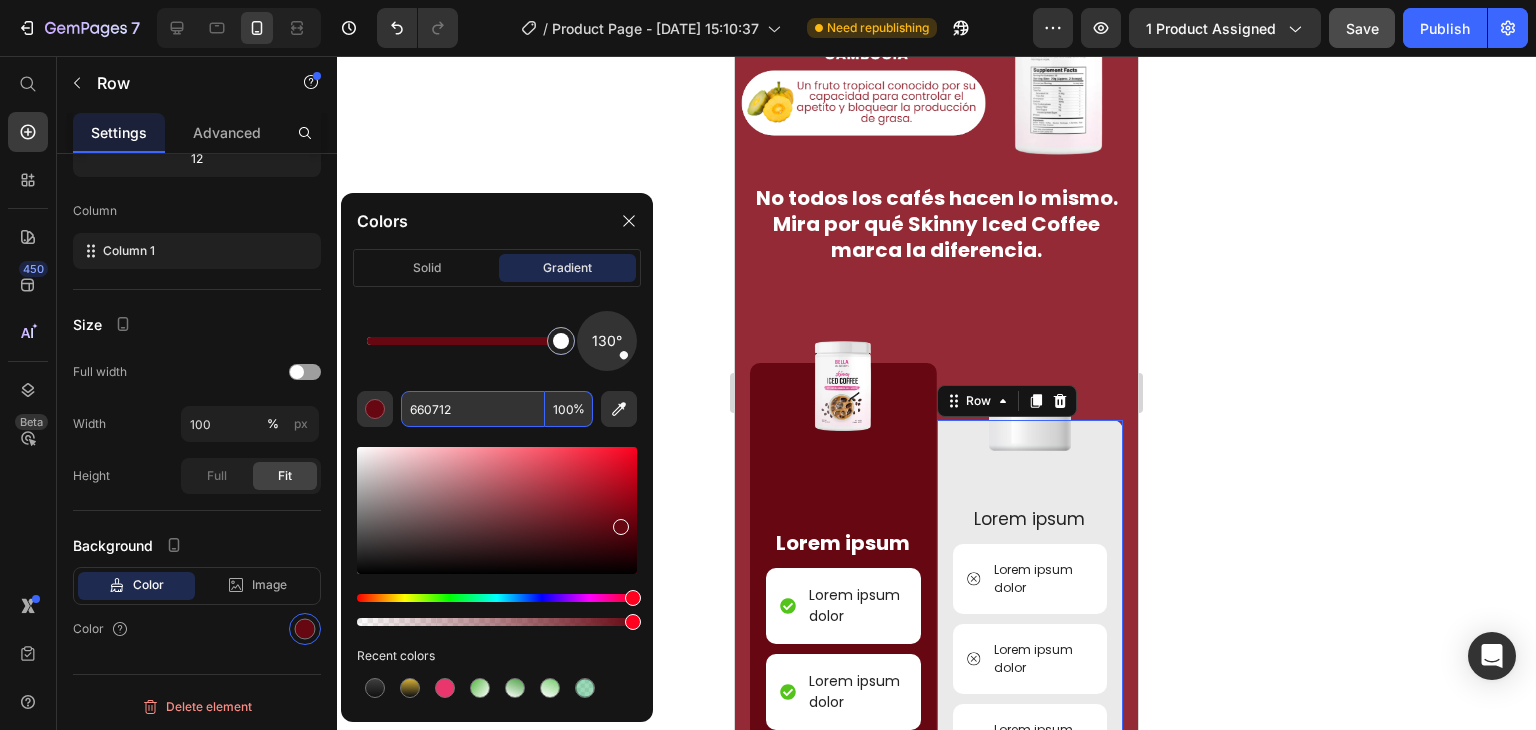 click on "Image Lorem ipsum Text Block
Lorem ipsum dolor Item List
Lorem ipsum dolor Item List
Lorem ipsum dolor Item List
Lorem ipsum dolor Item List
Lorem ipsum dolor Item List Row   0" at bounding box center [1030, 684] 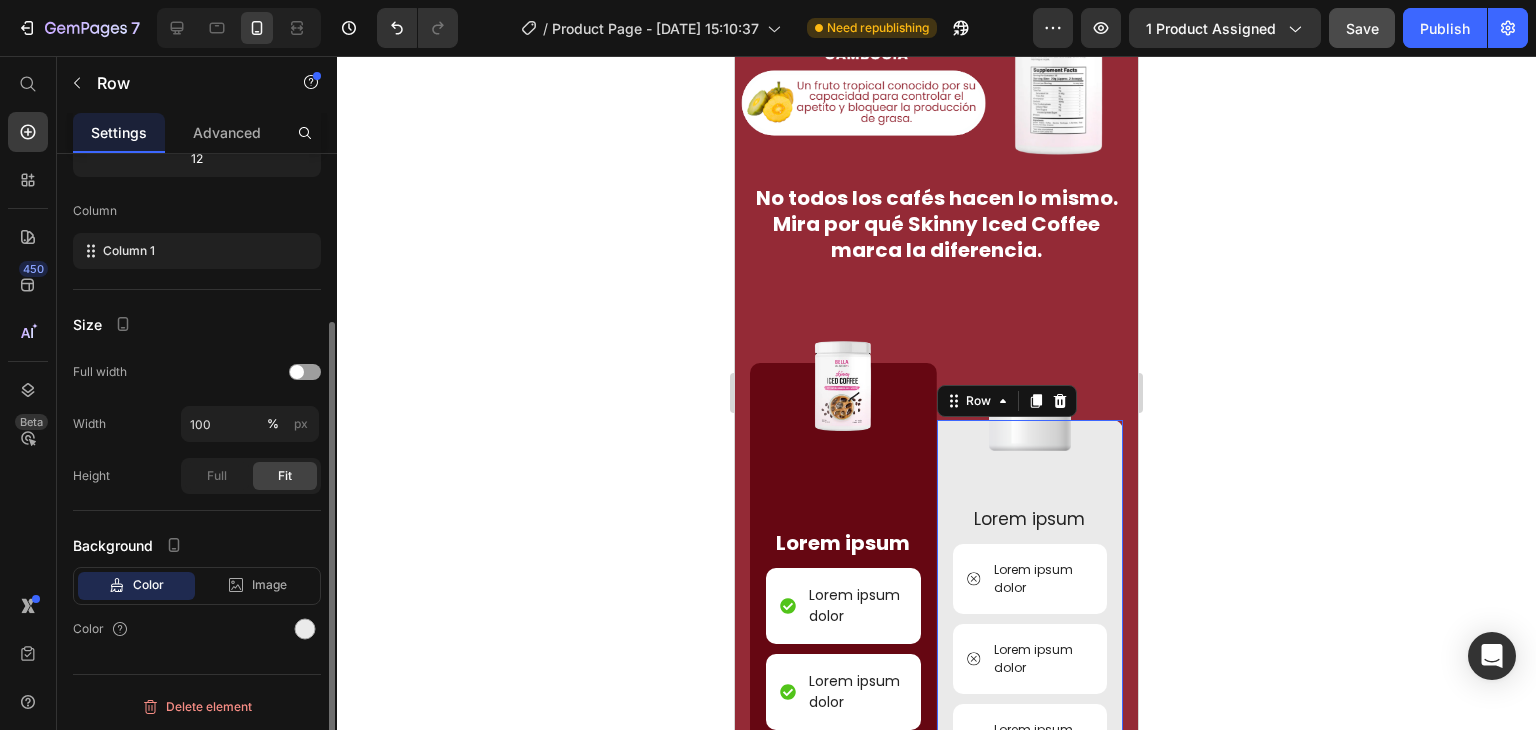 scroll, scrollTop: 232, scrollLeft: 0, axis: vertical 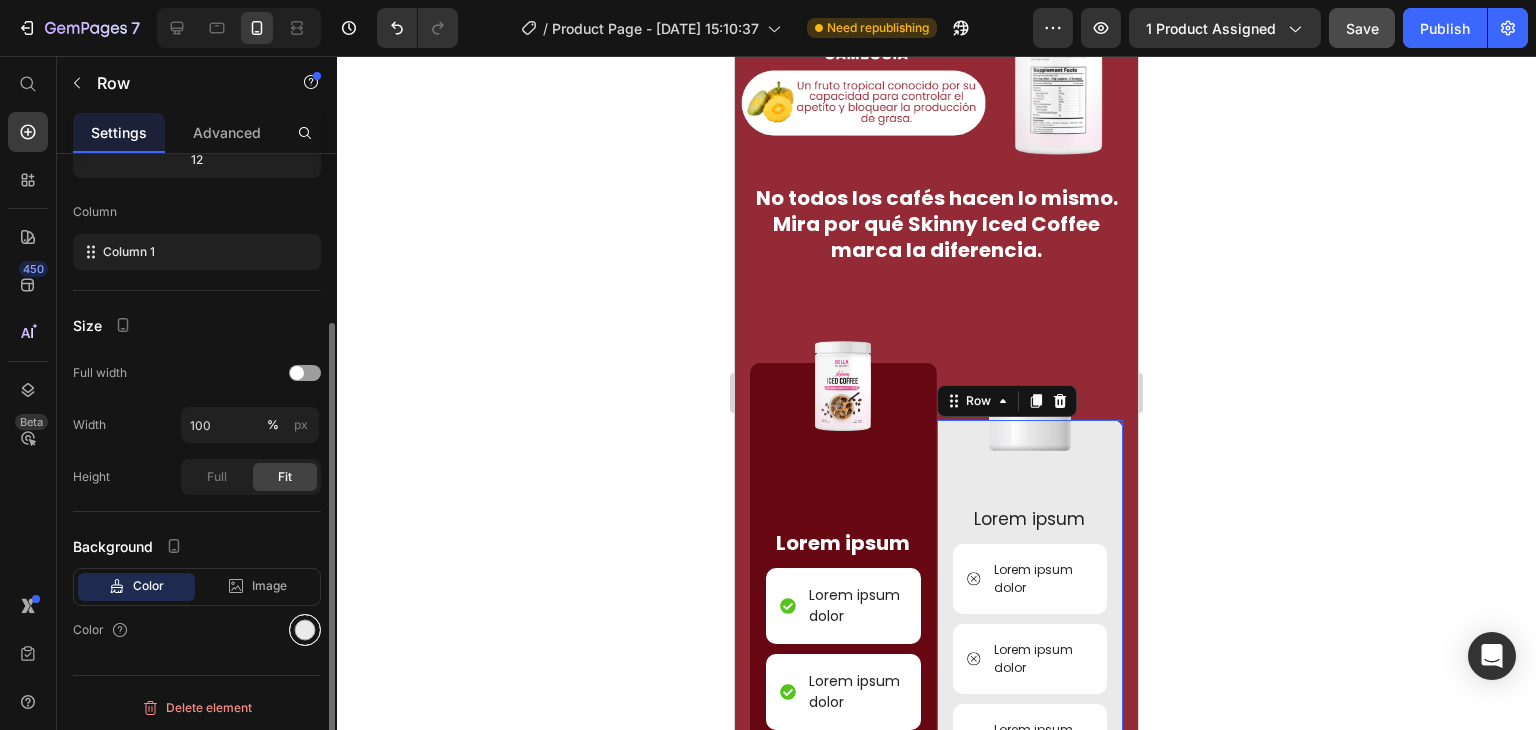 click at bounding box center (305, 630) 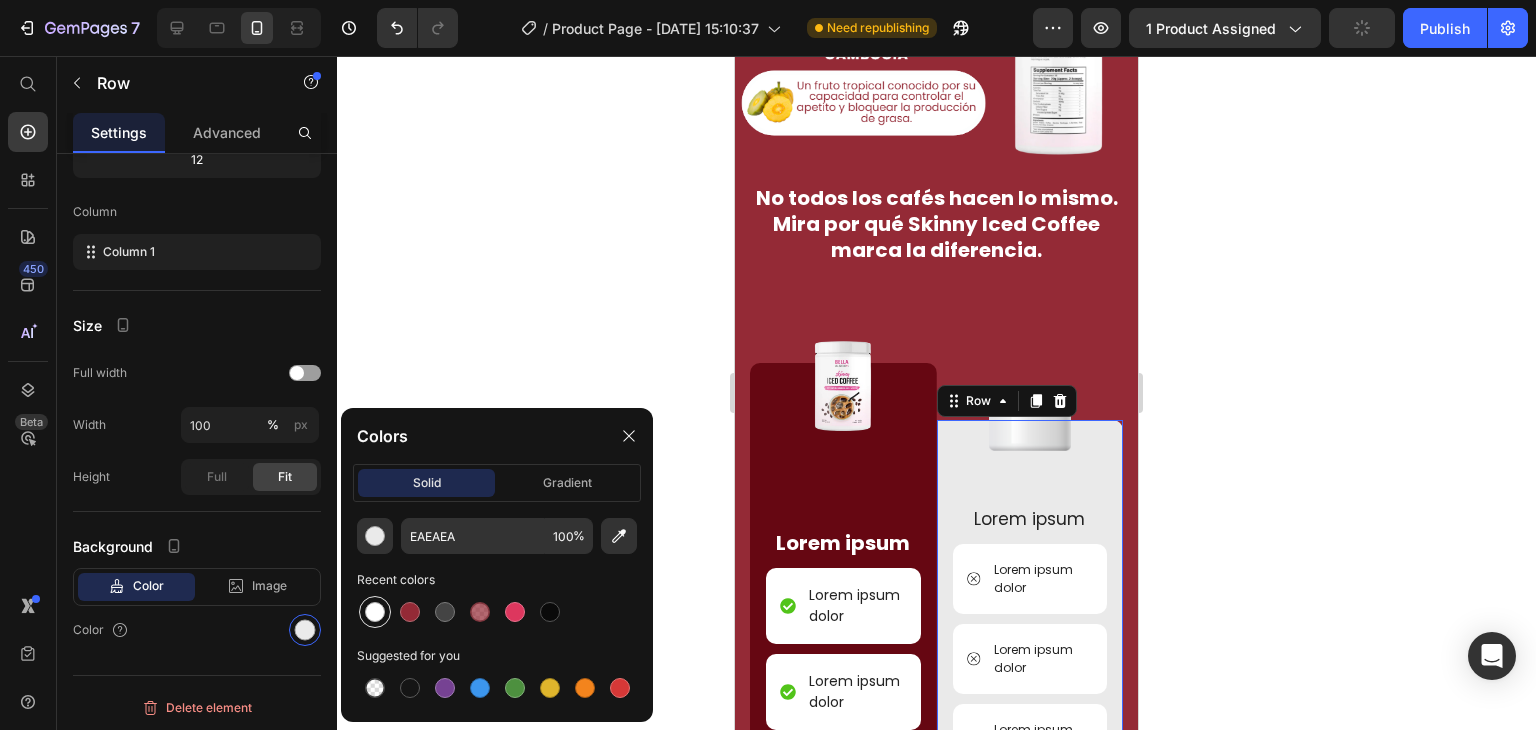click at bounding box center [375, 612] 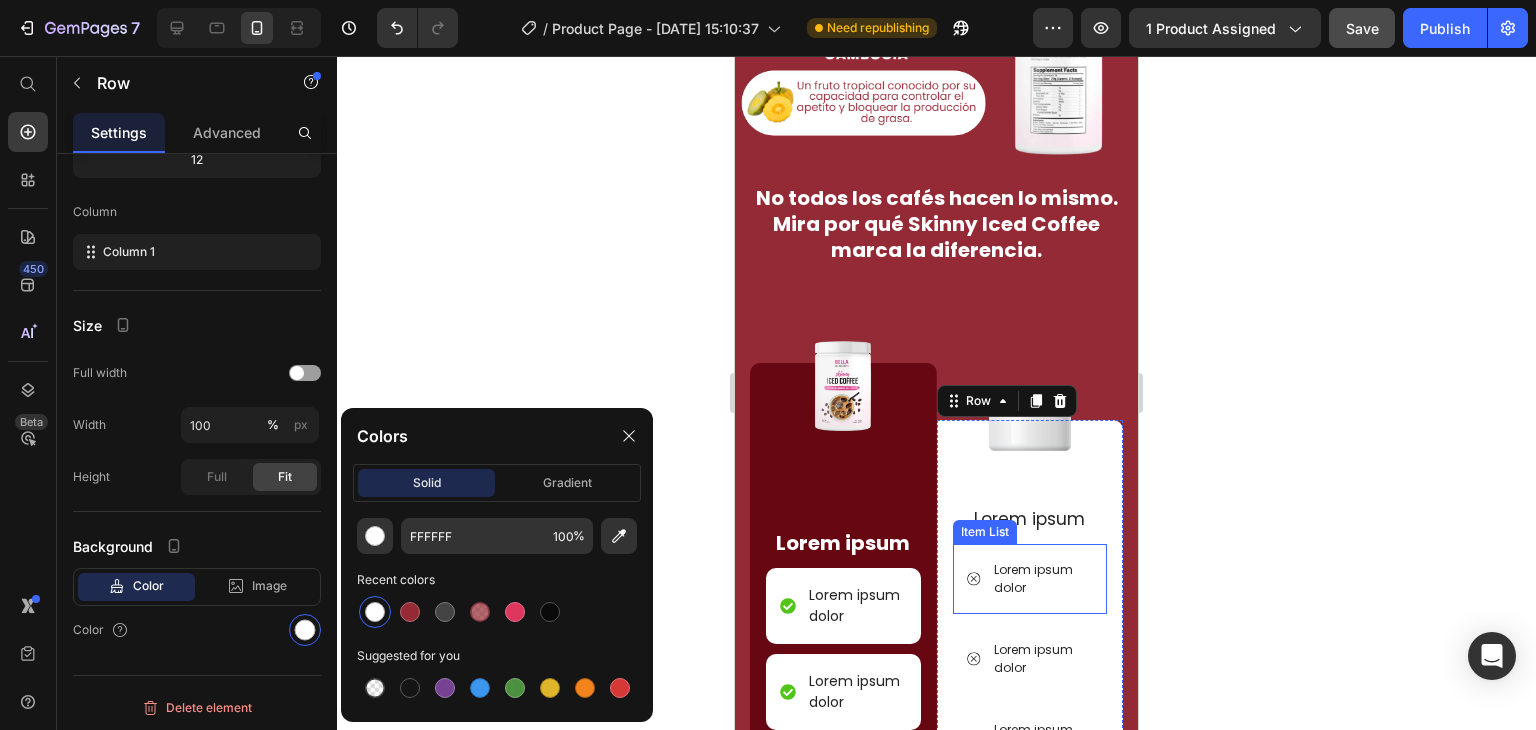 click on "Lorem ipsum dolor" at bounding box center (1030, 579) 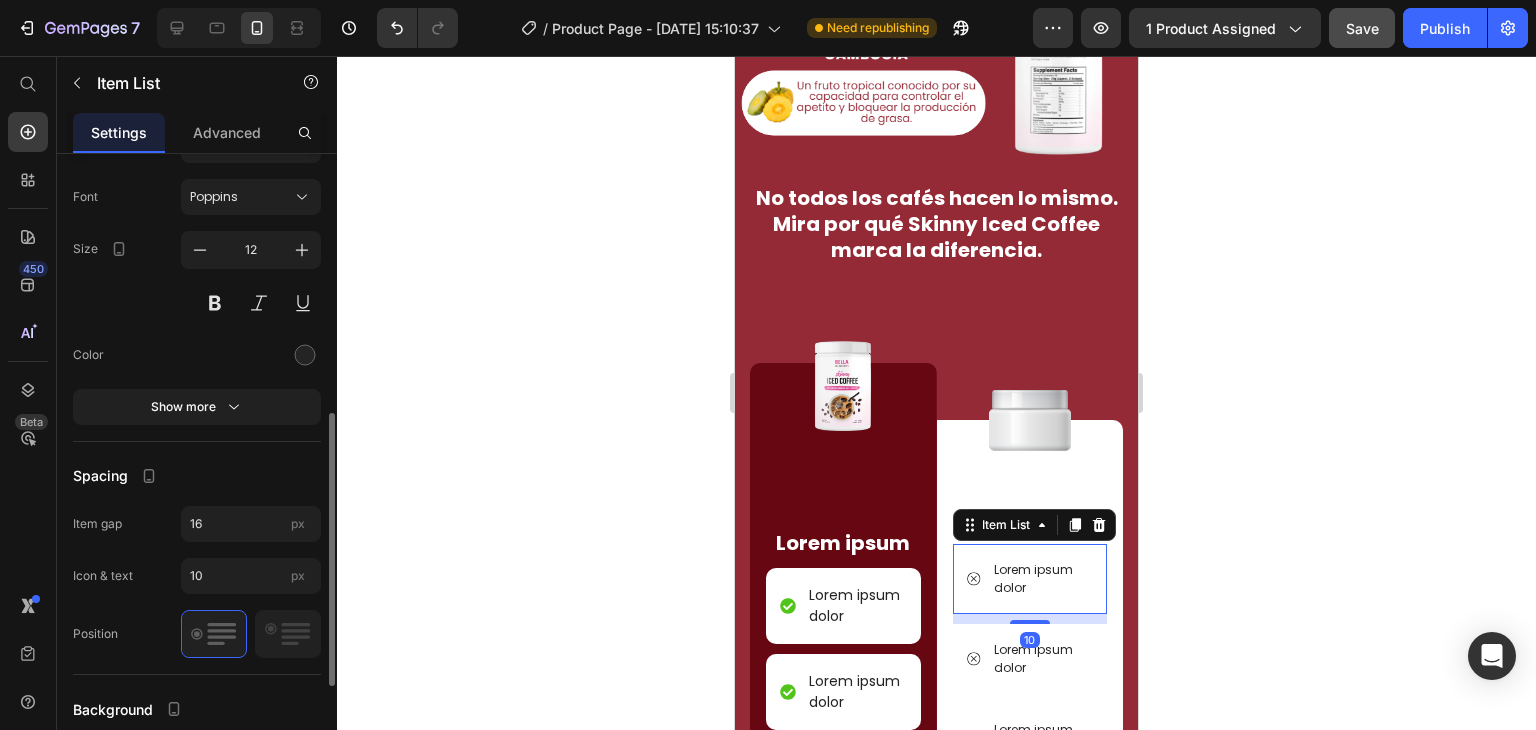 scroll, scrollTop: 832, scrollLeft: 0, axis: vertical 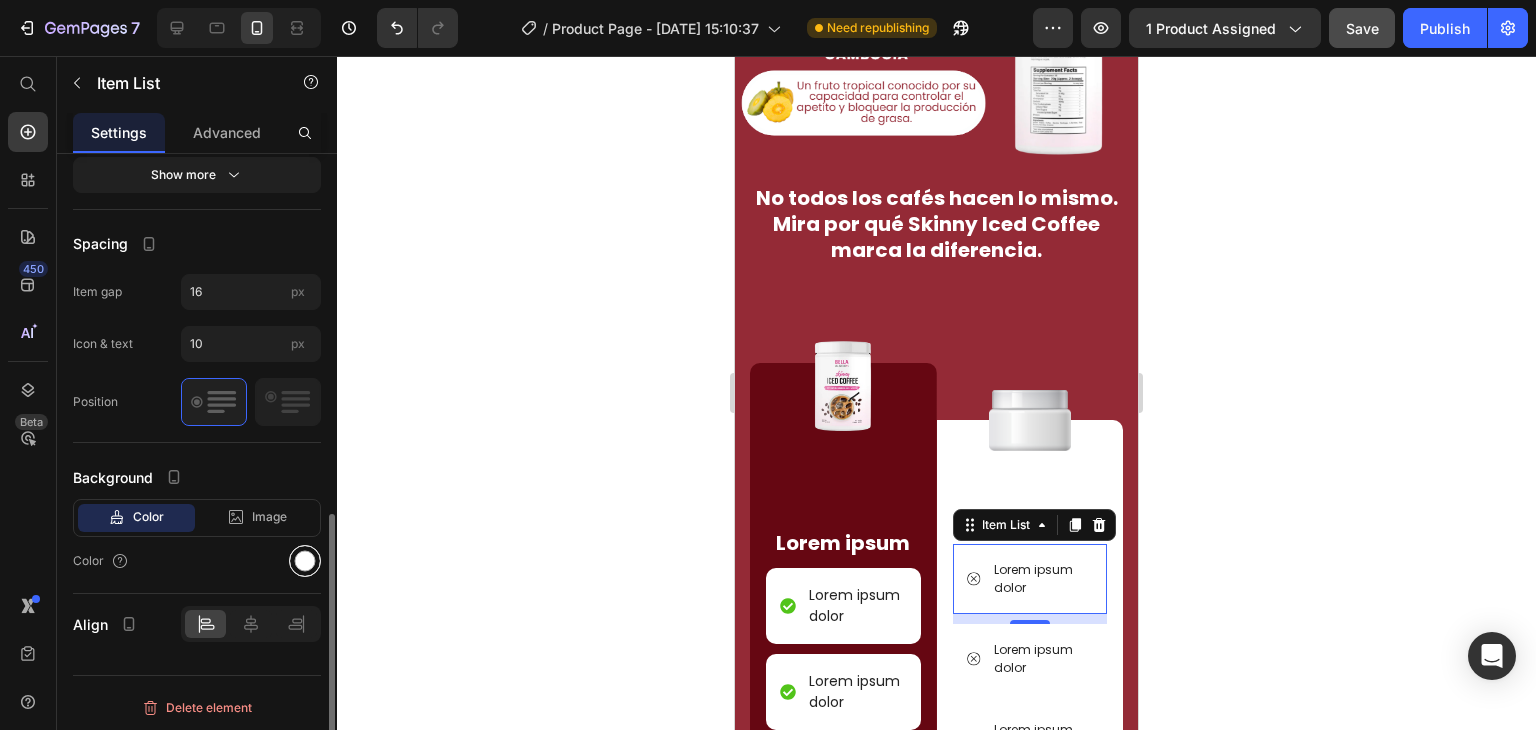 click at bounding box center [305, 561] 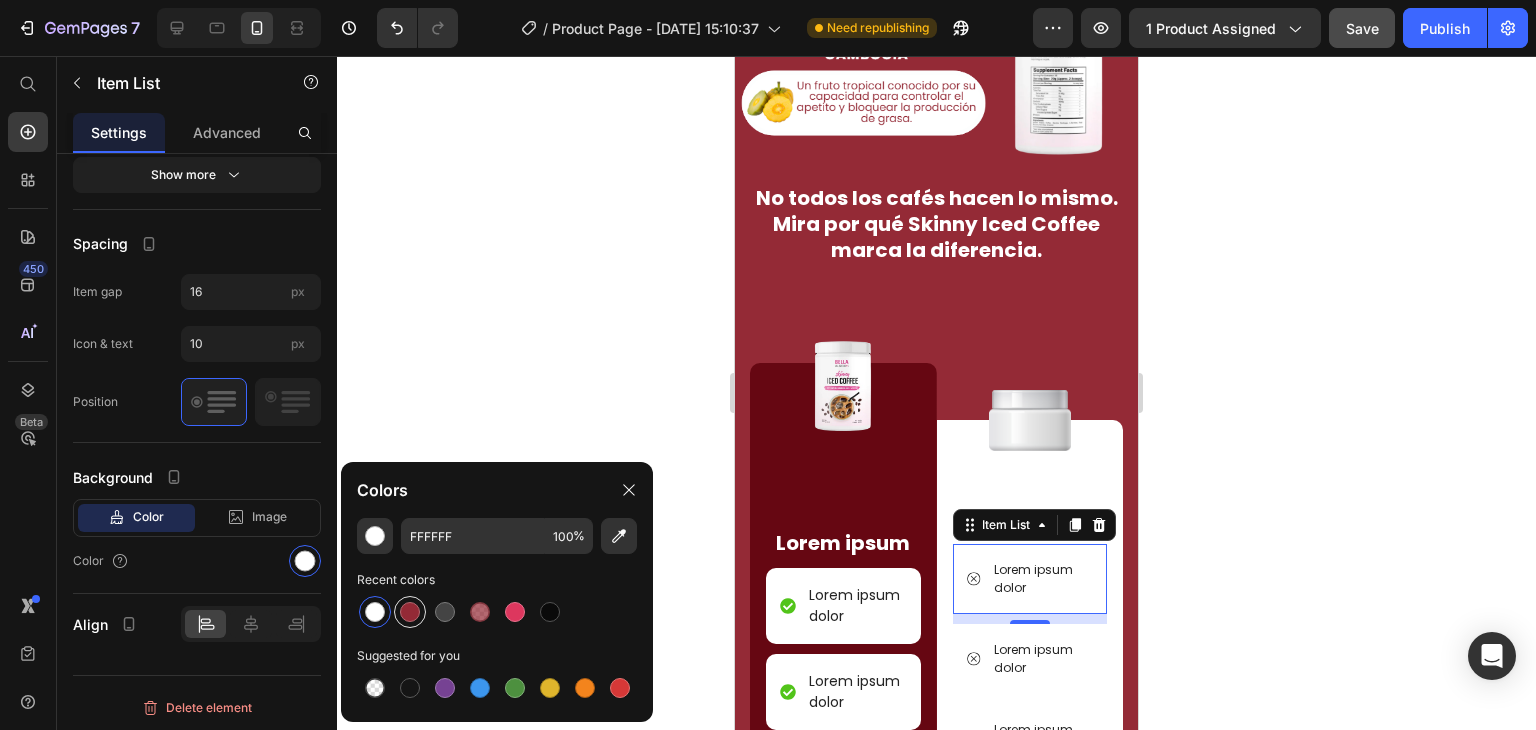 click at bounding box center (410, 612) 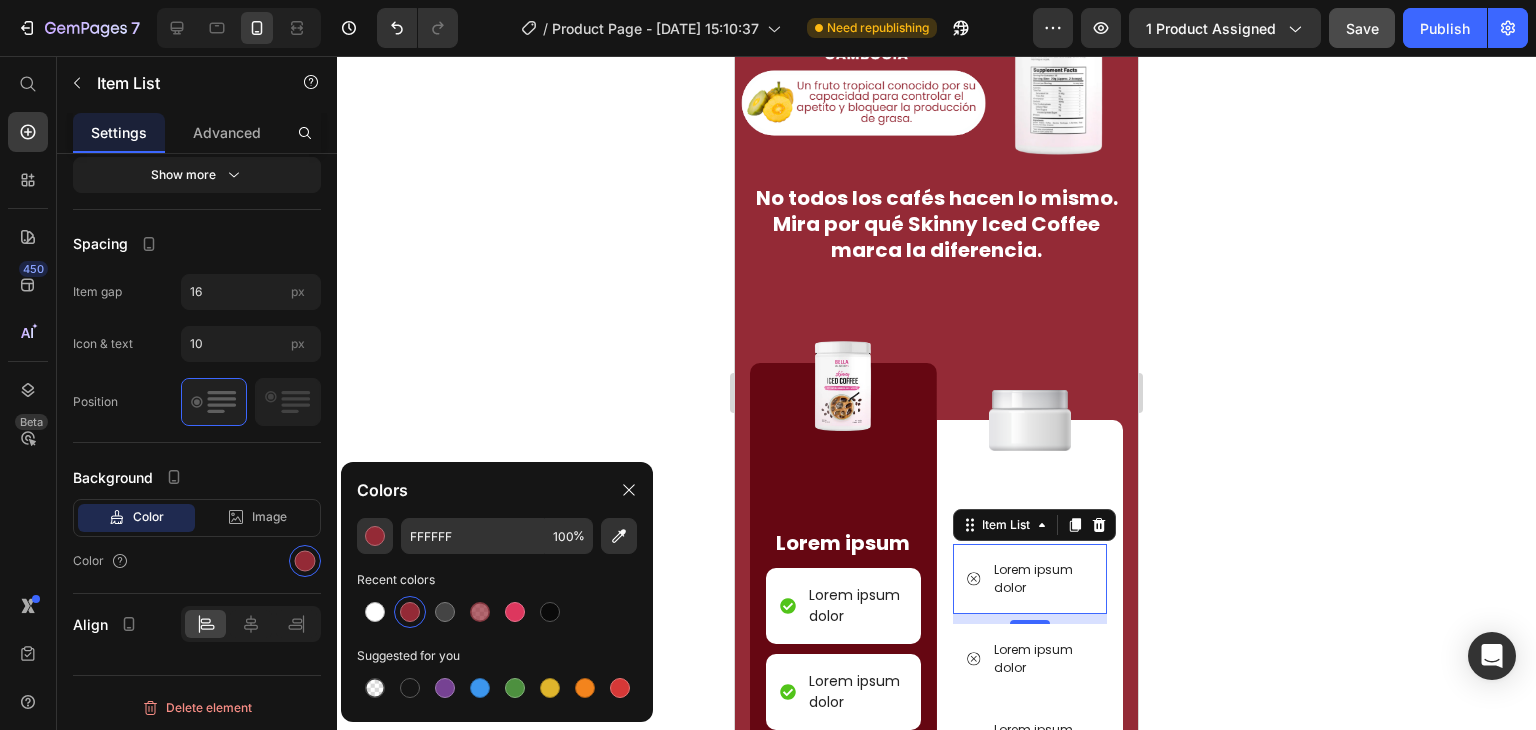 type on "942A36" 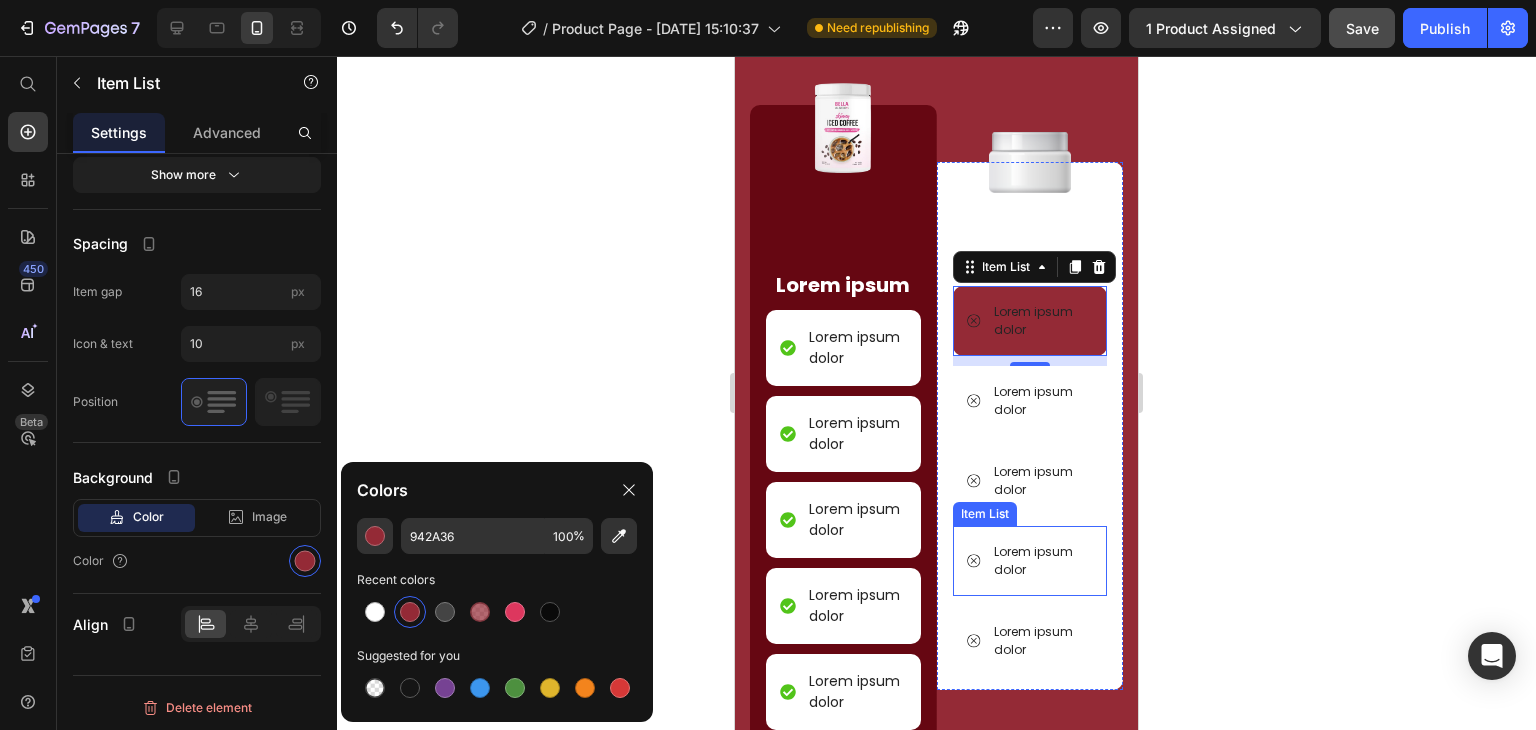 scroll, scrollTop: 2295, scrollLeft: 0, axis: vertical 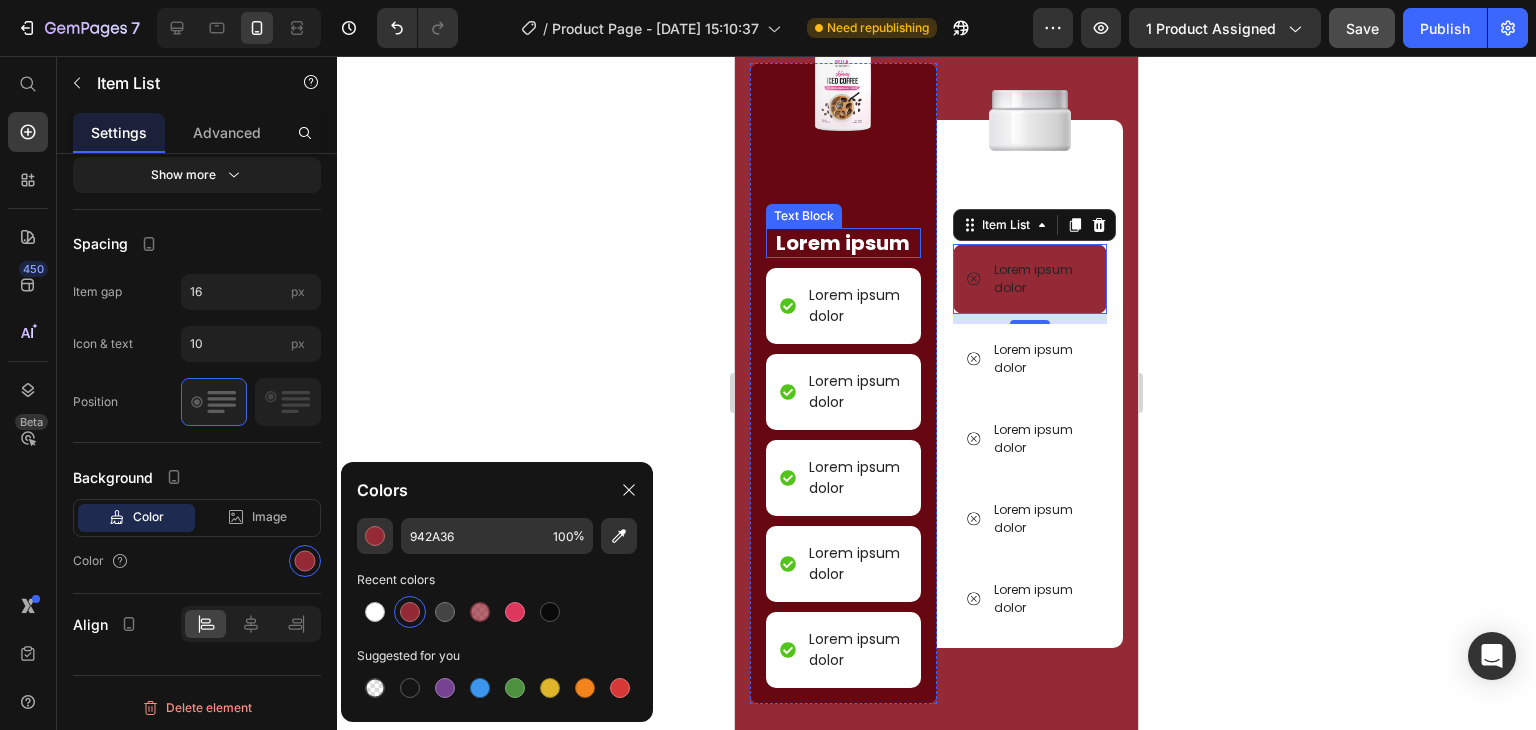 click on "Text Block" at bounding box center (804, 216) 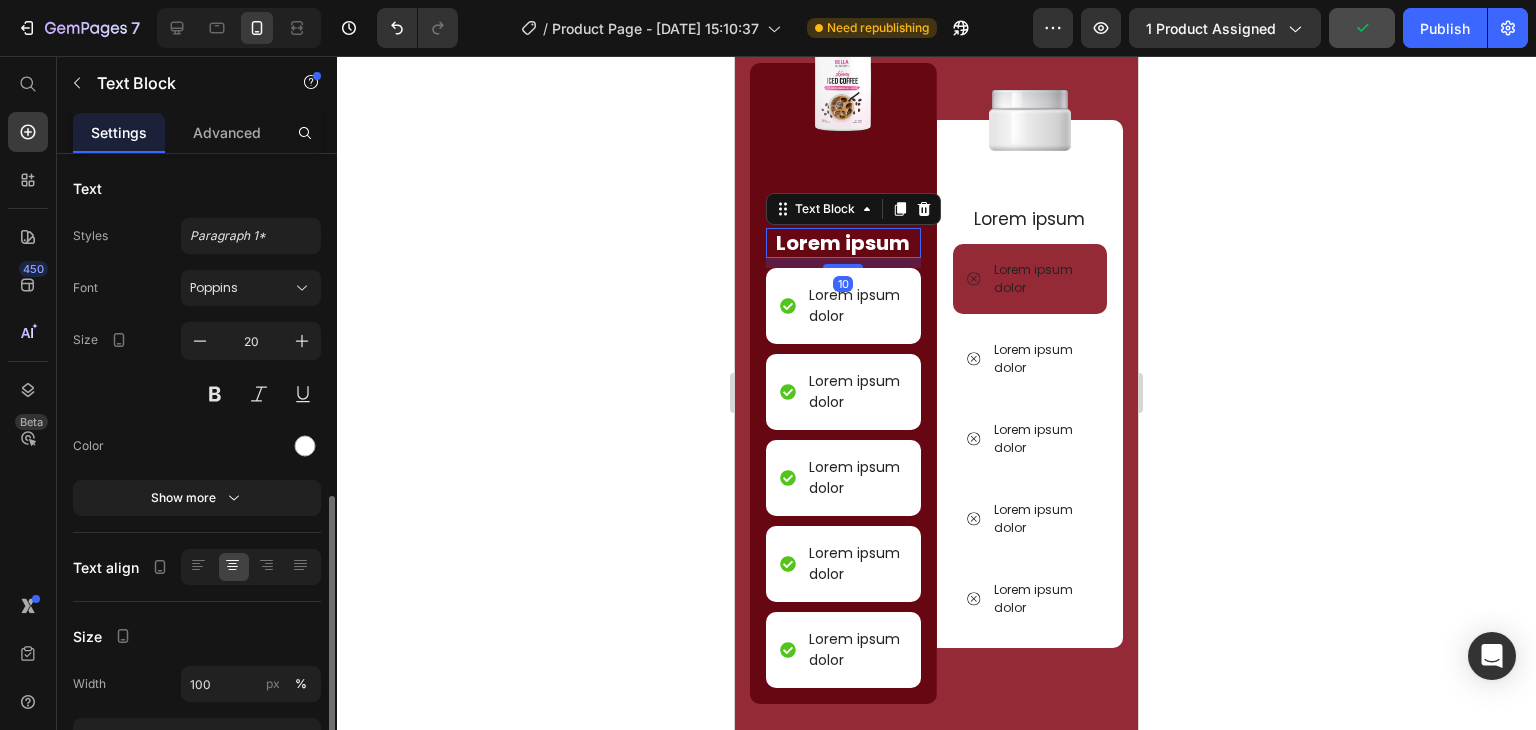 scroll, scrollTop: 260, scrollLeft: 0, axis: vertical 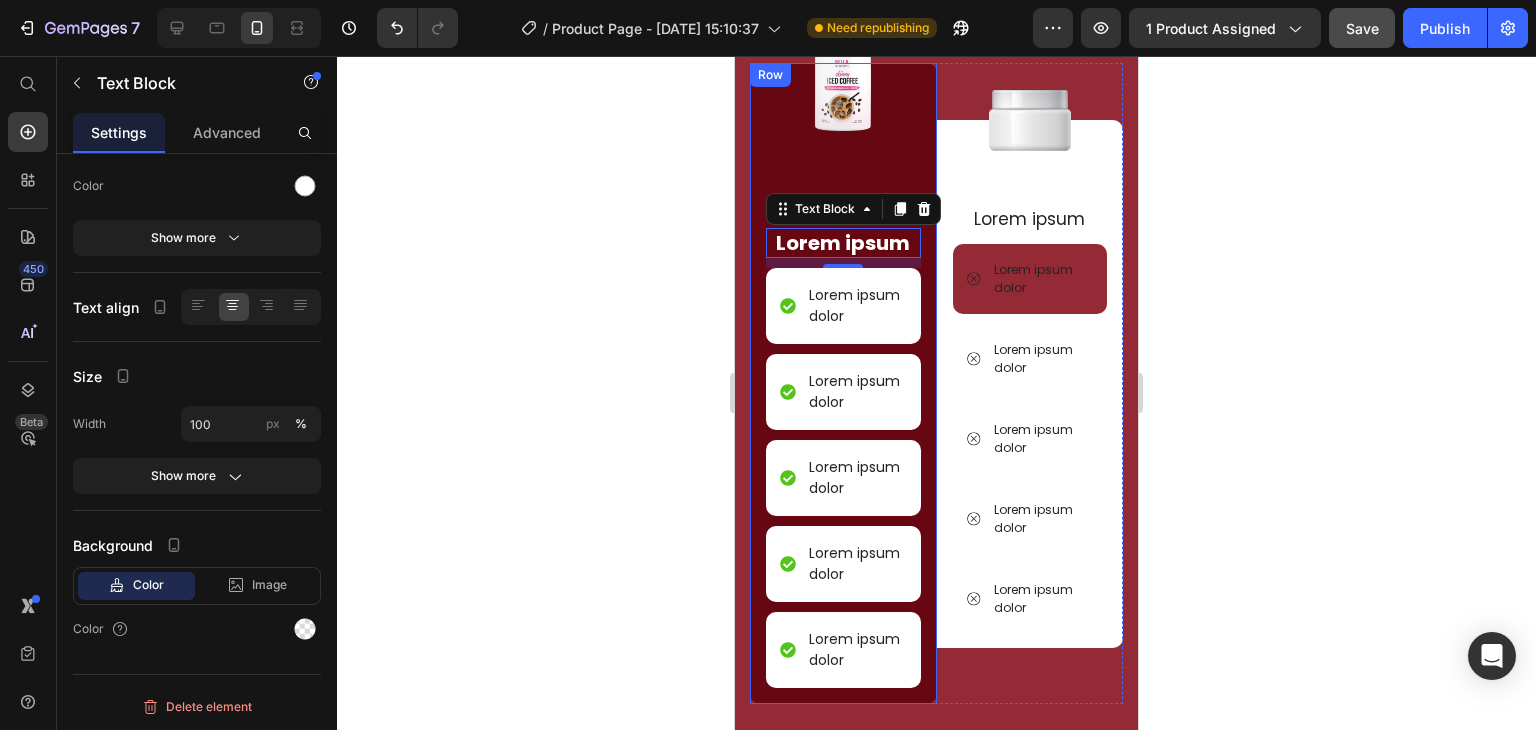 click on "Image Lorem ipsum Text Block   10 Lorem ipsum dolor Item List Lorem ipsum dolor Item List Lorem ipsum dolor Item List Lorem ipsum dolor Item List Lorem ipsum dolor Item List" at bounding box center [843, 383] 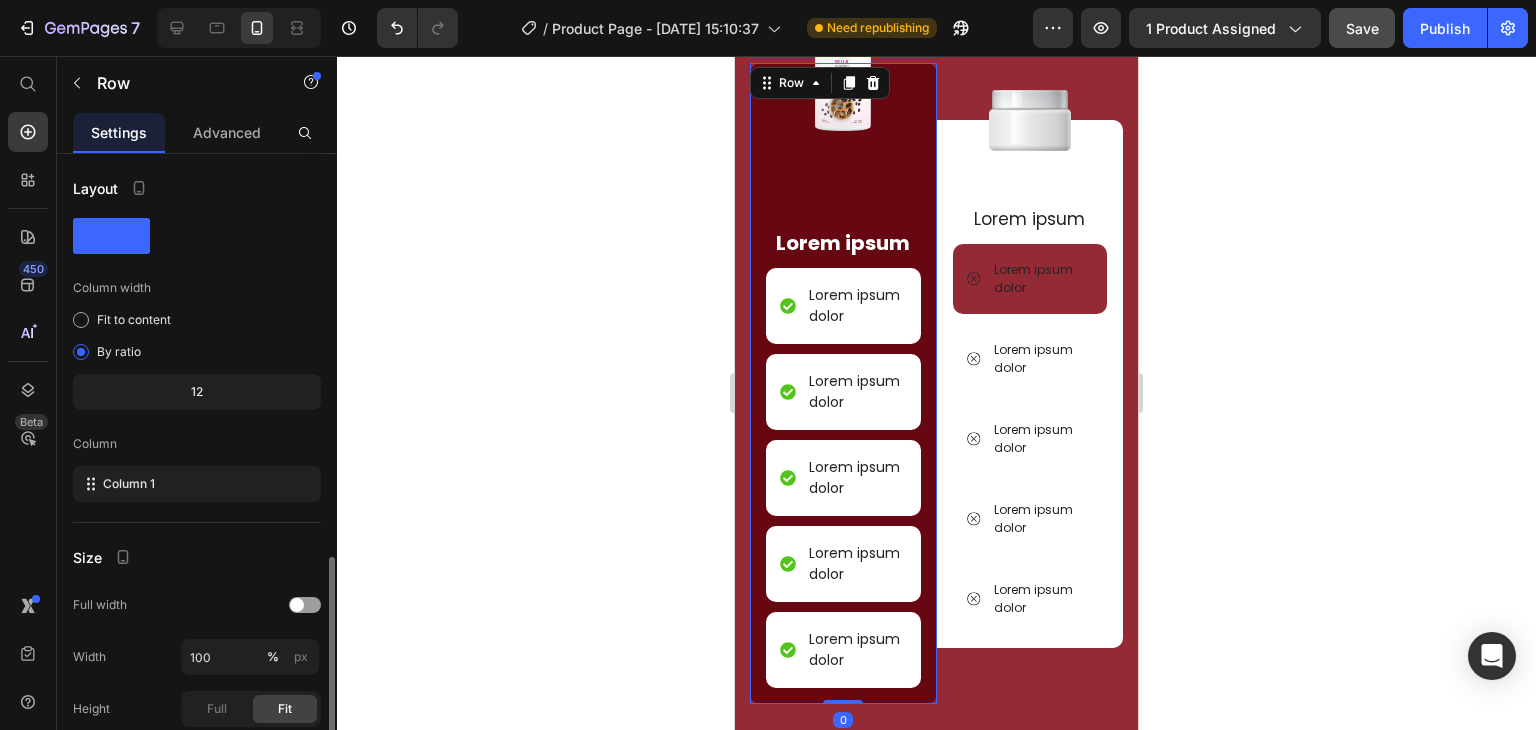 scroll, scrollTop: 233, scrollLeft: 0, axis: vertical 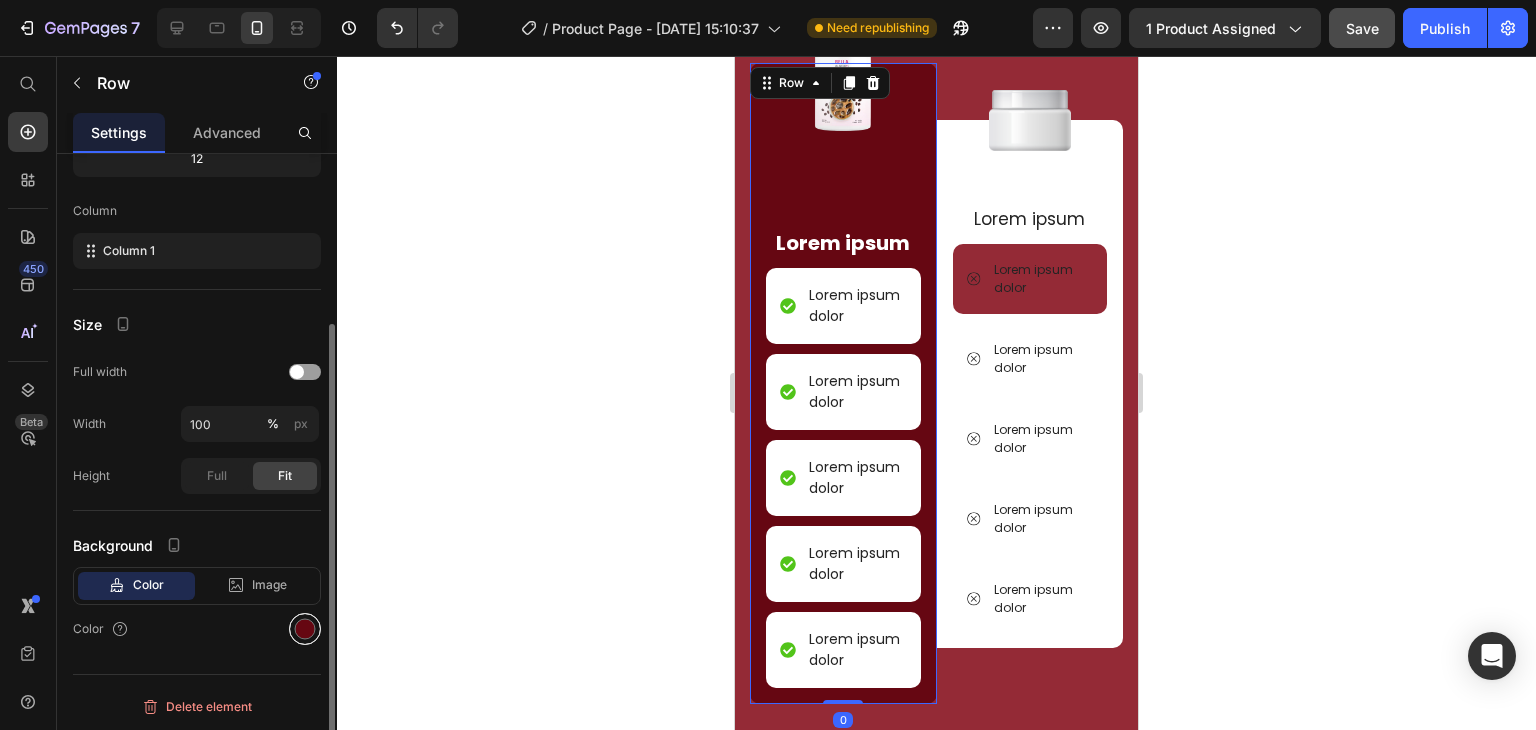 click at bounding box center (305, 629) 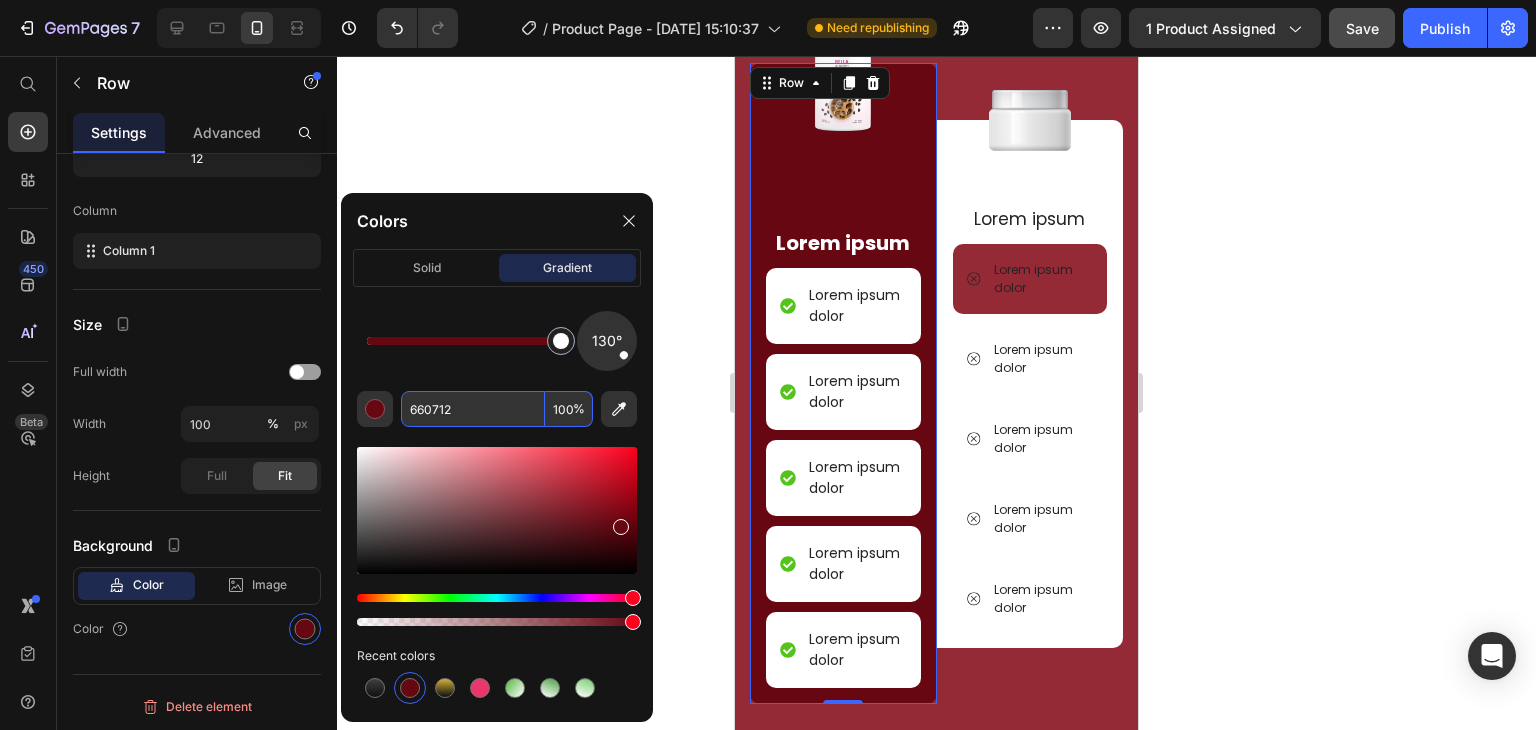 click on "660712" at bounding box center (473, 409) 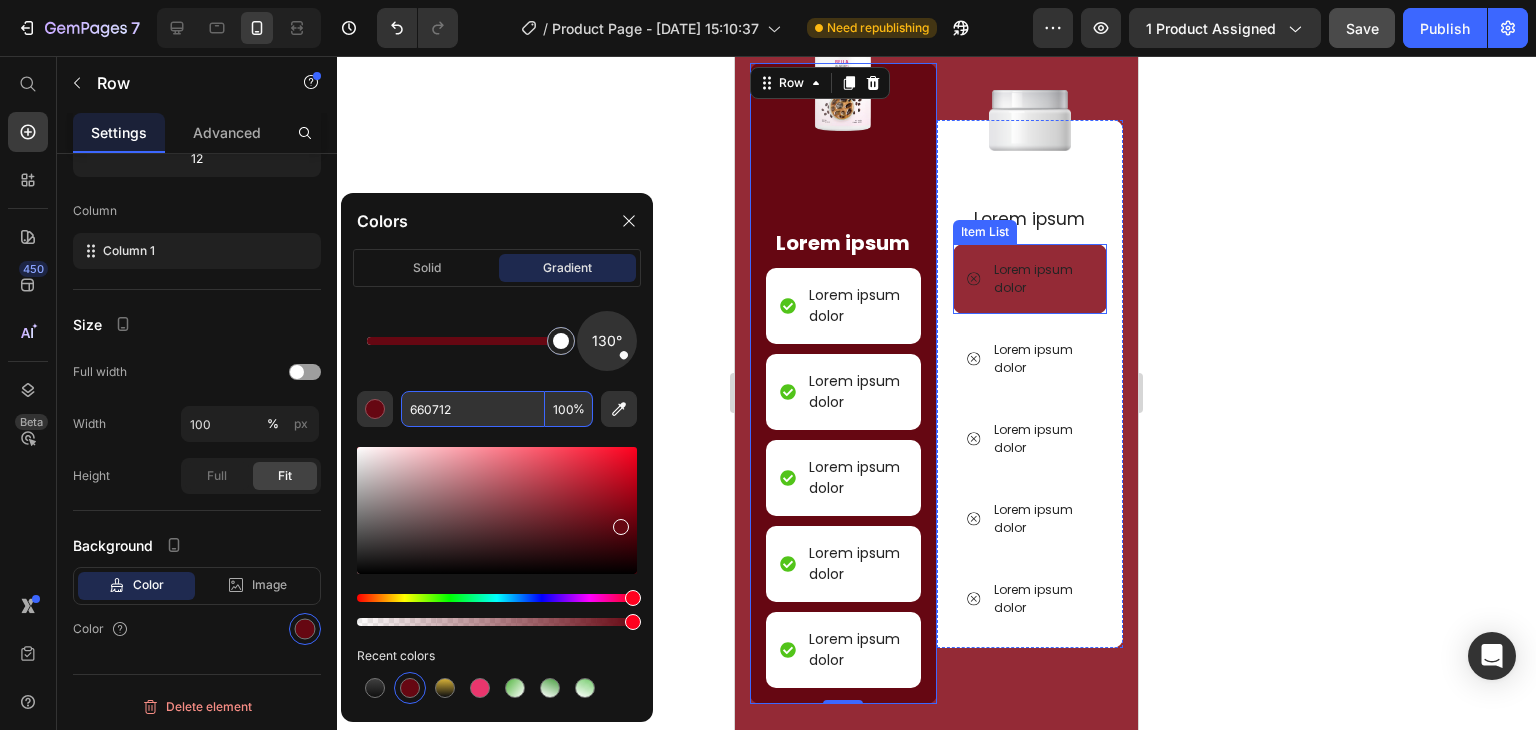 click on "Lorem ipsum dolor" at bounding box center (1030, 279) 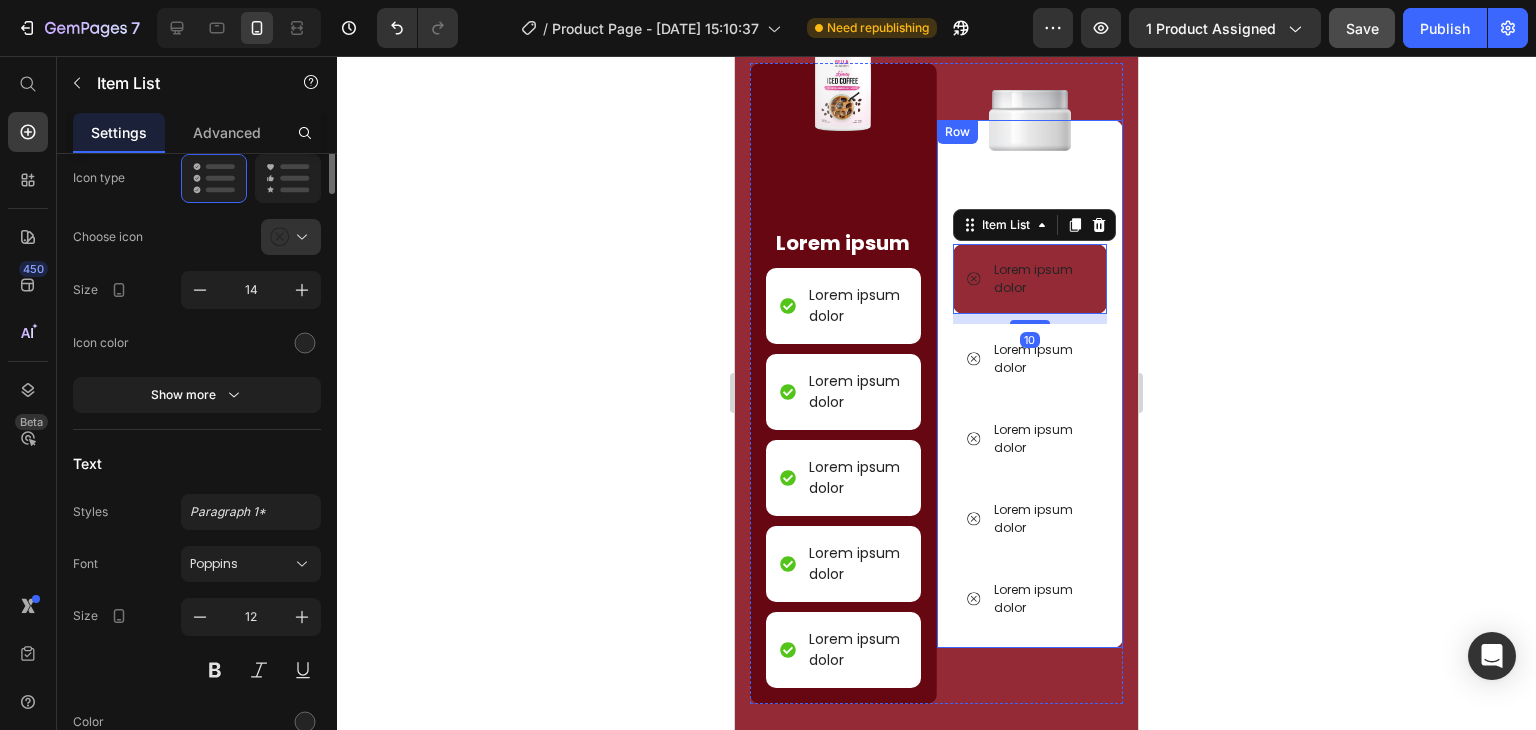 scroll, scrollTop: 0, scrollLeft: 0, axis: both 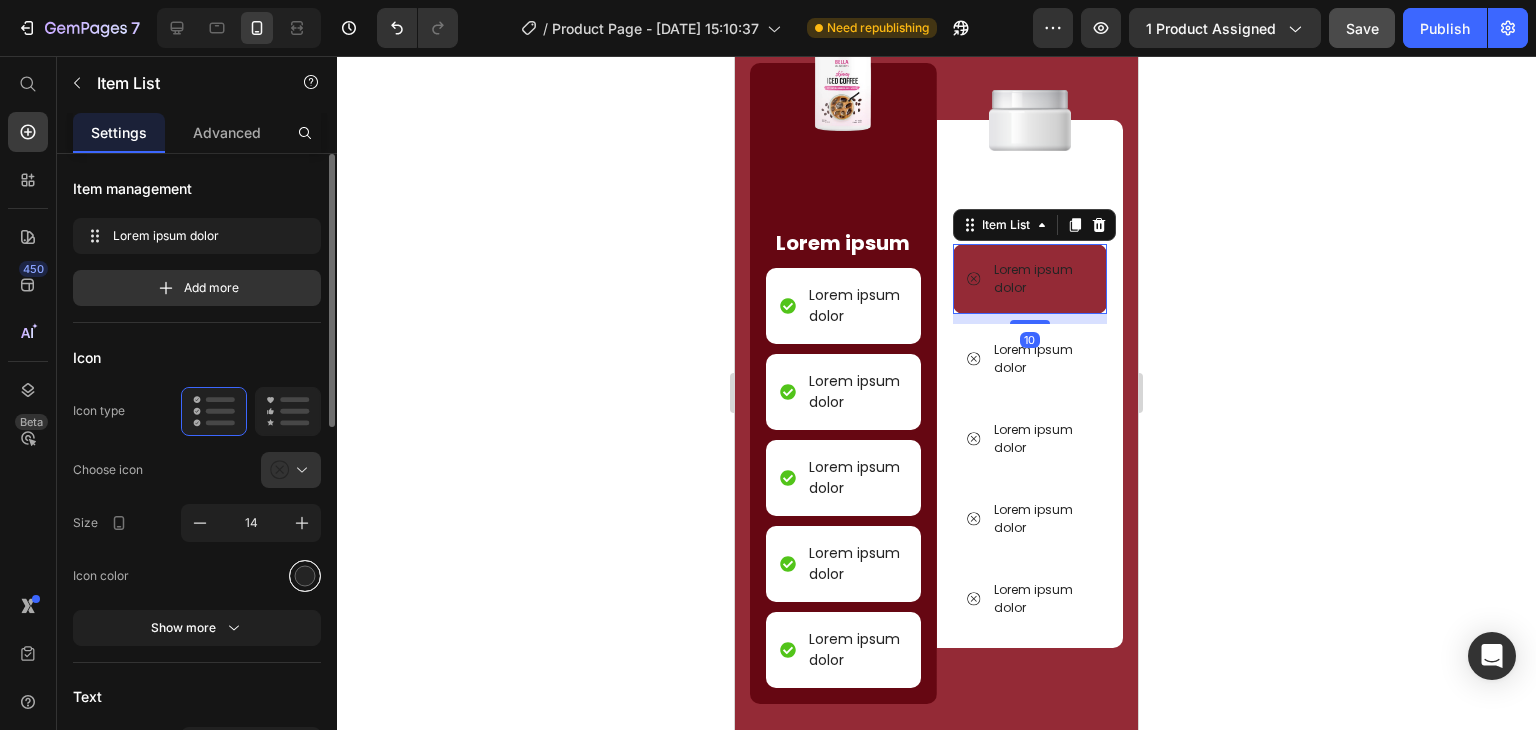 click at bounding box center (305, 576) 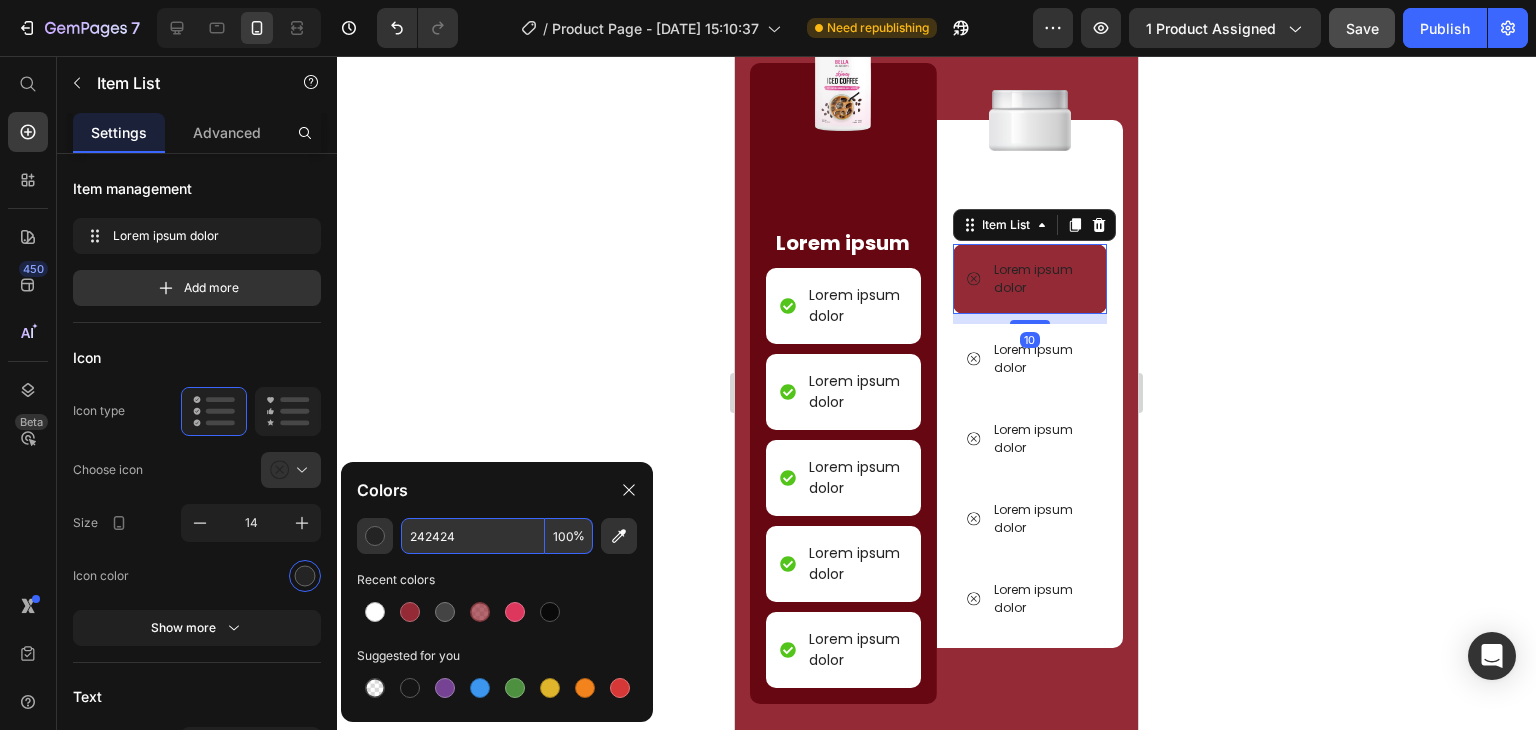 click on "242424" at bounding box center [473, 536] 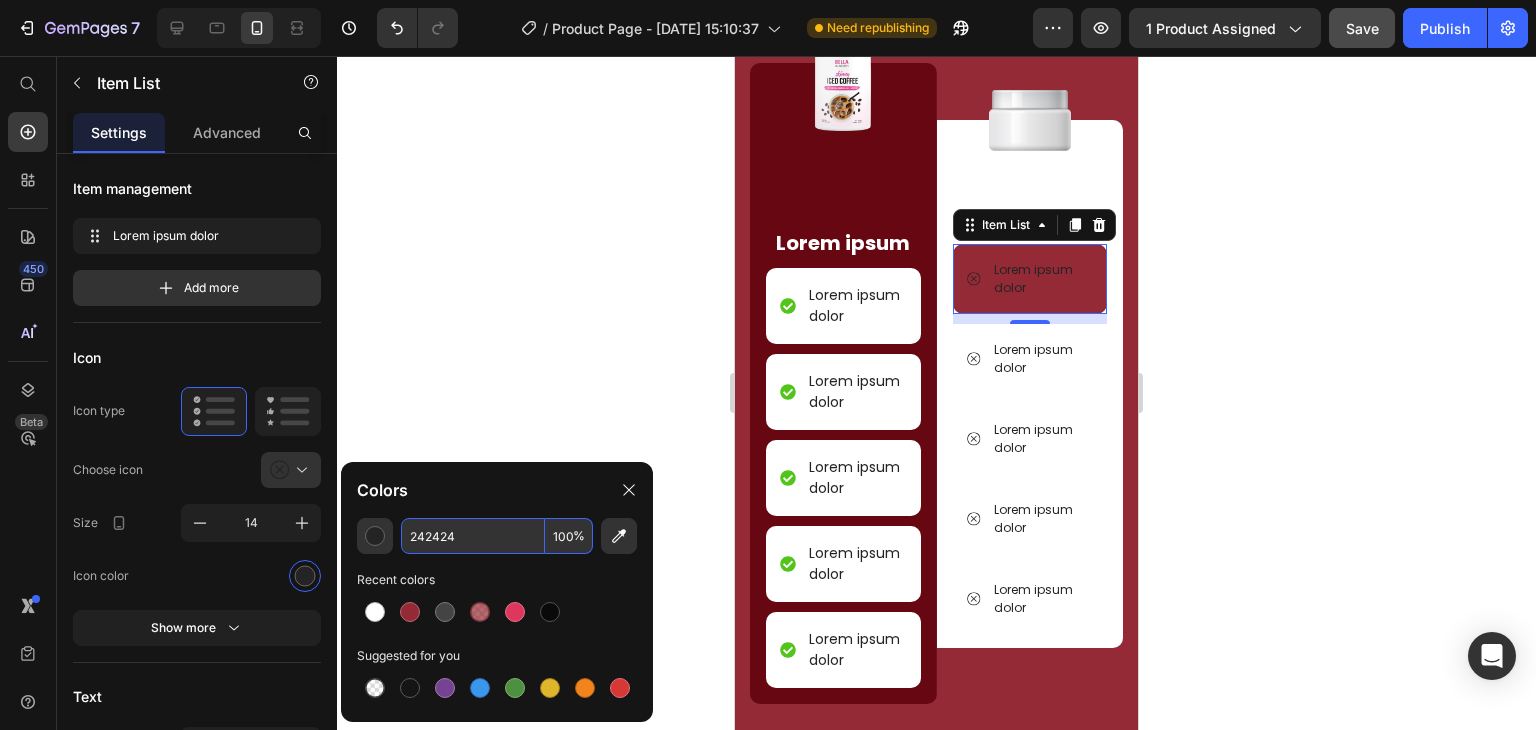paste on "660712" 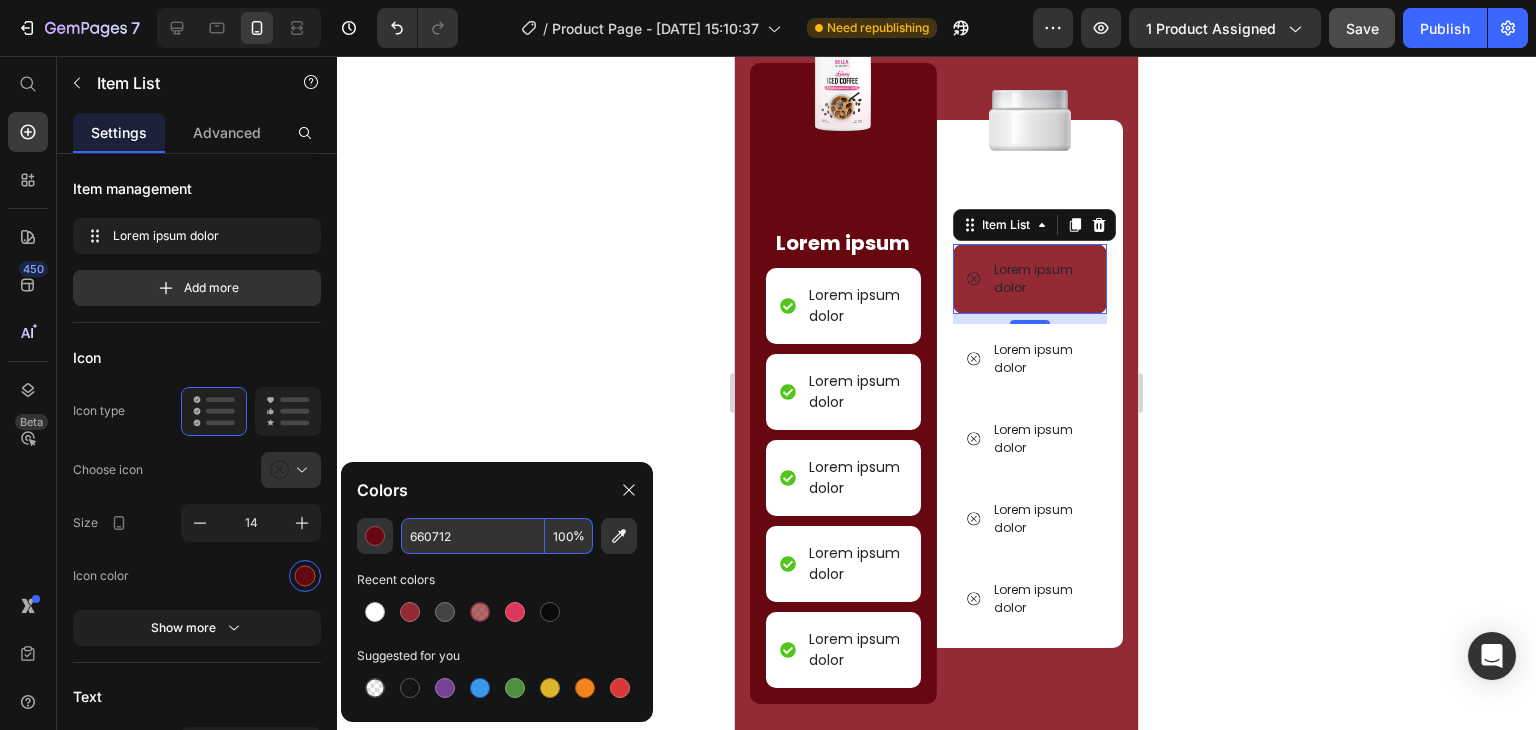 click on "660712" at bounding box center [473, 536] 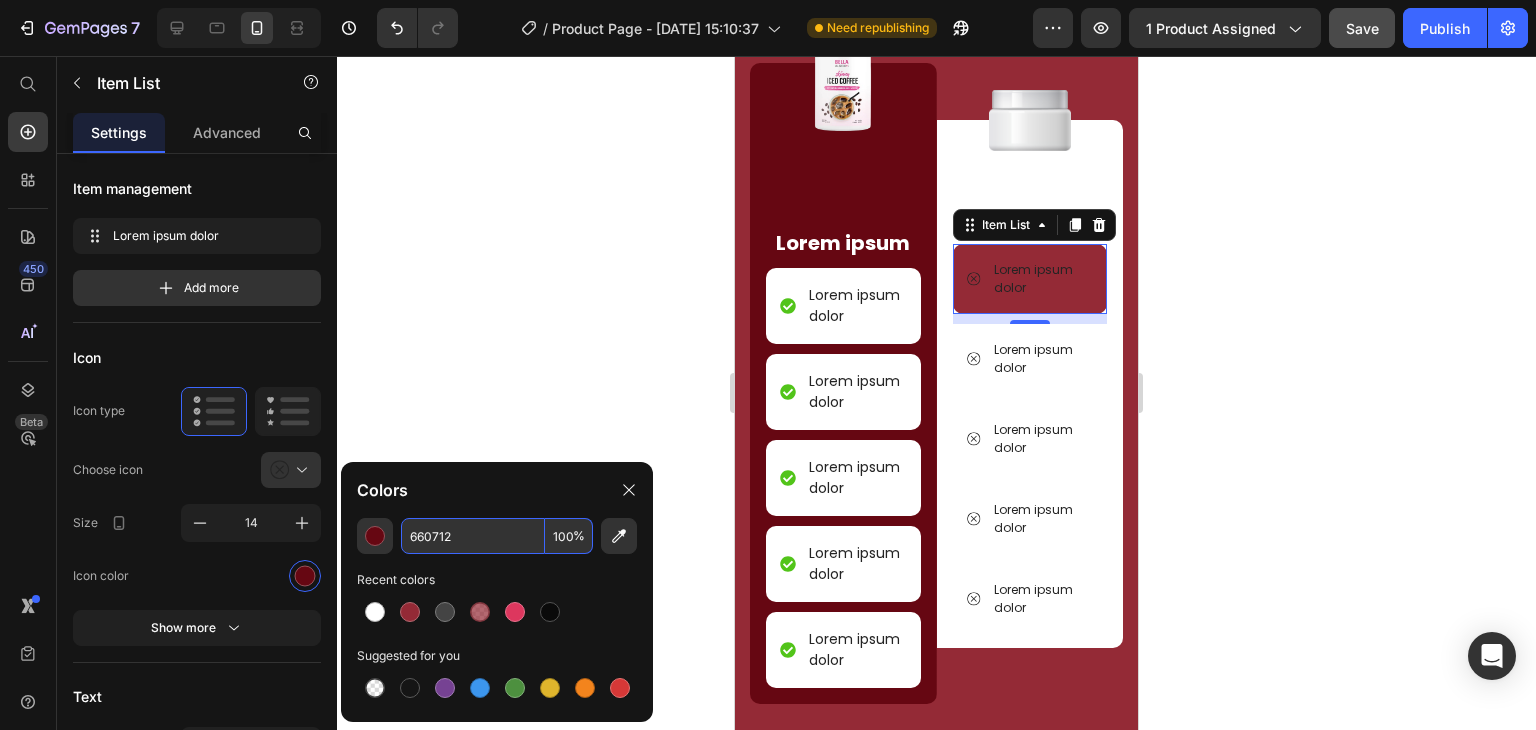 type on "660712" 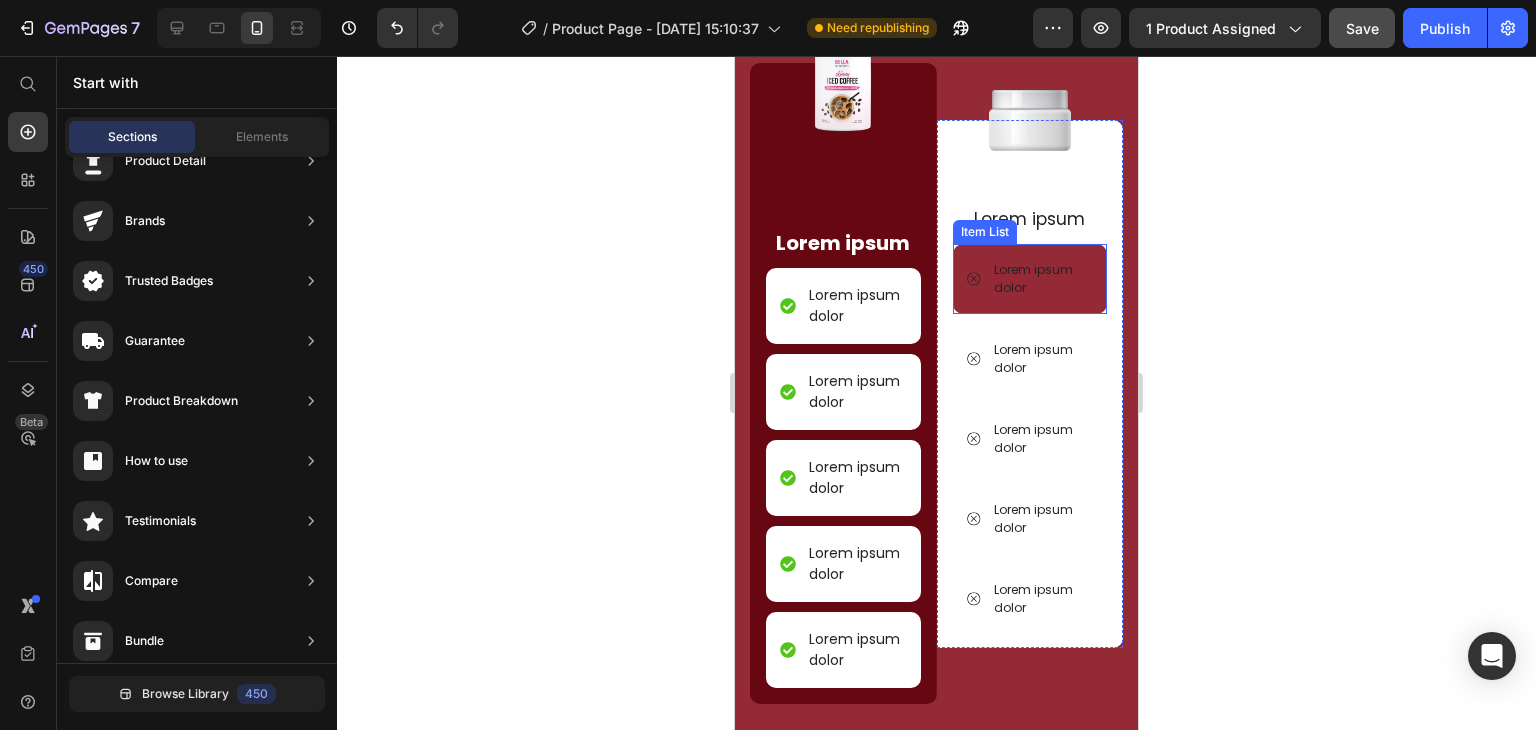 click on "Lorem ipsum dolor" at bounding box center [1030, 279] 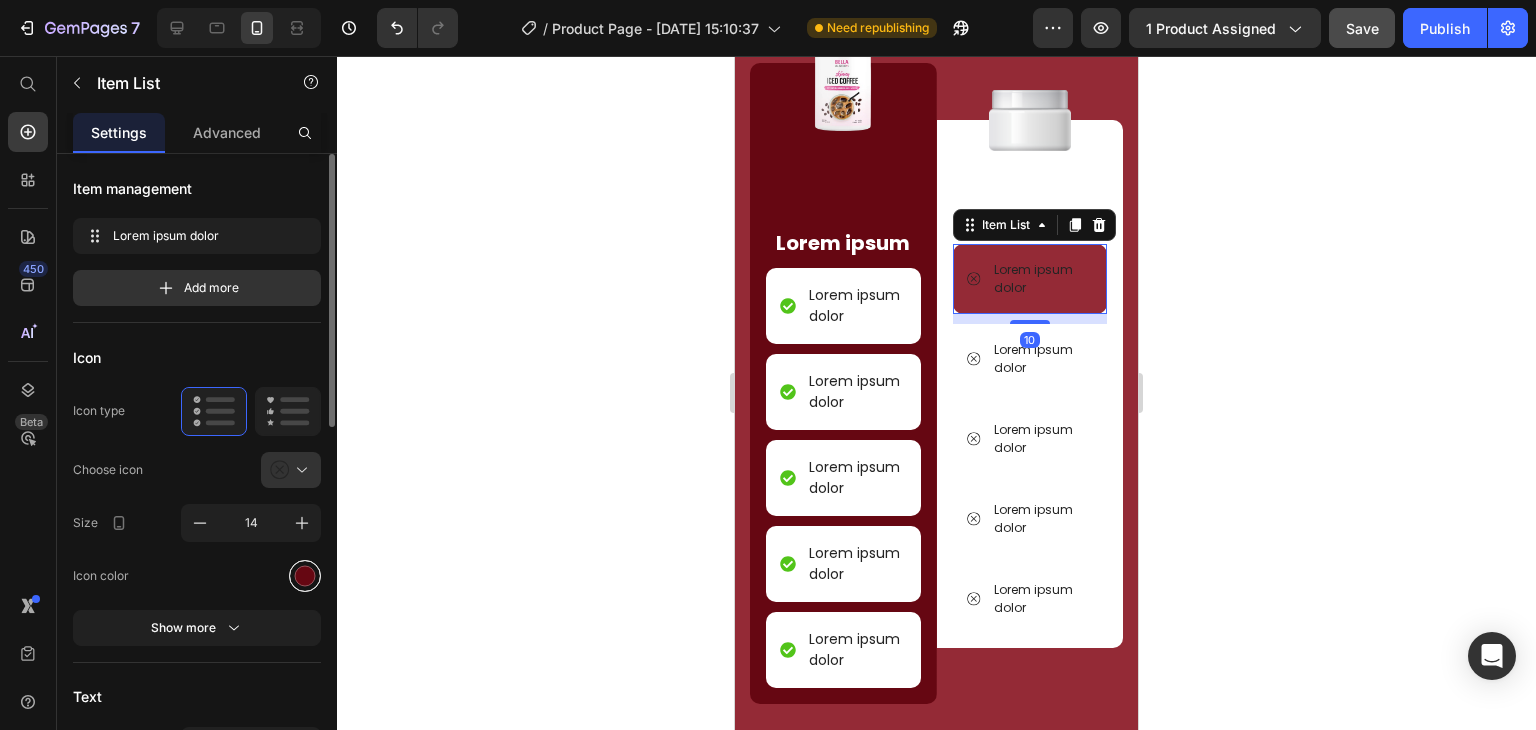 click at bounding box center [305, 575] 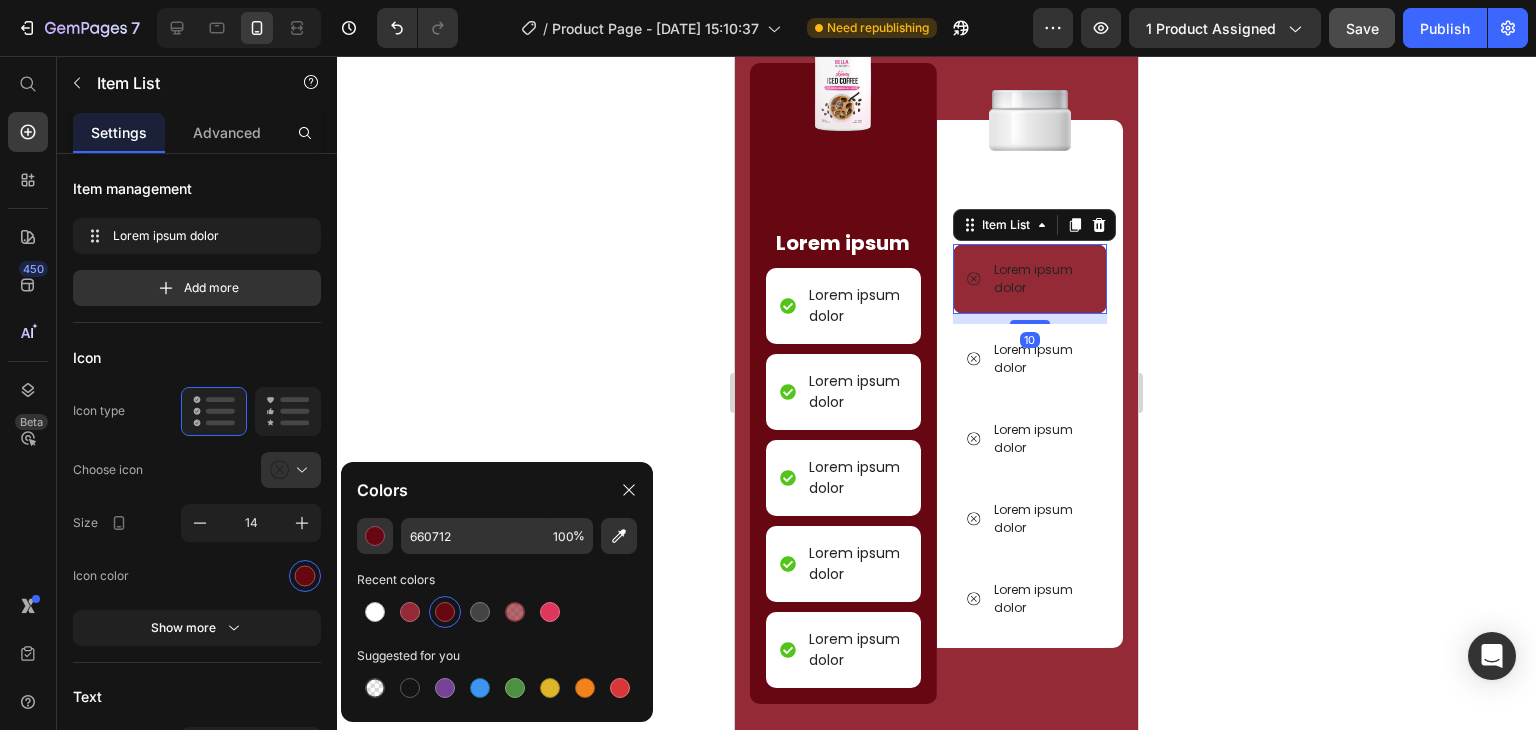 click at bounding box center [445, 612] 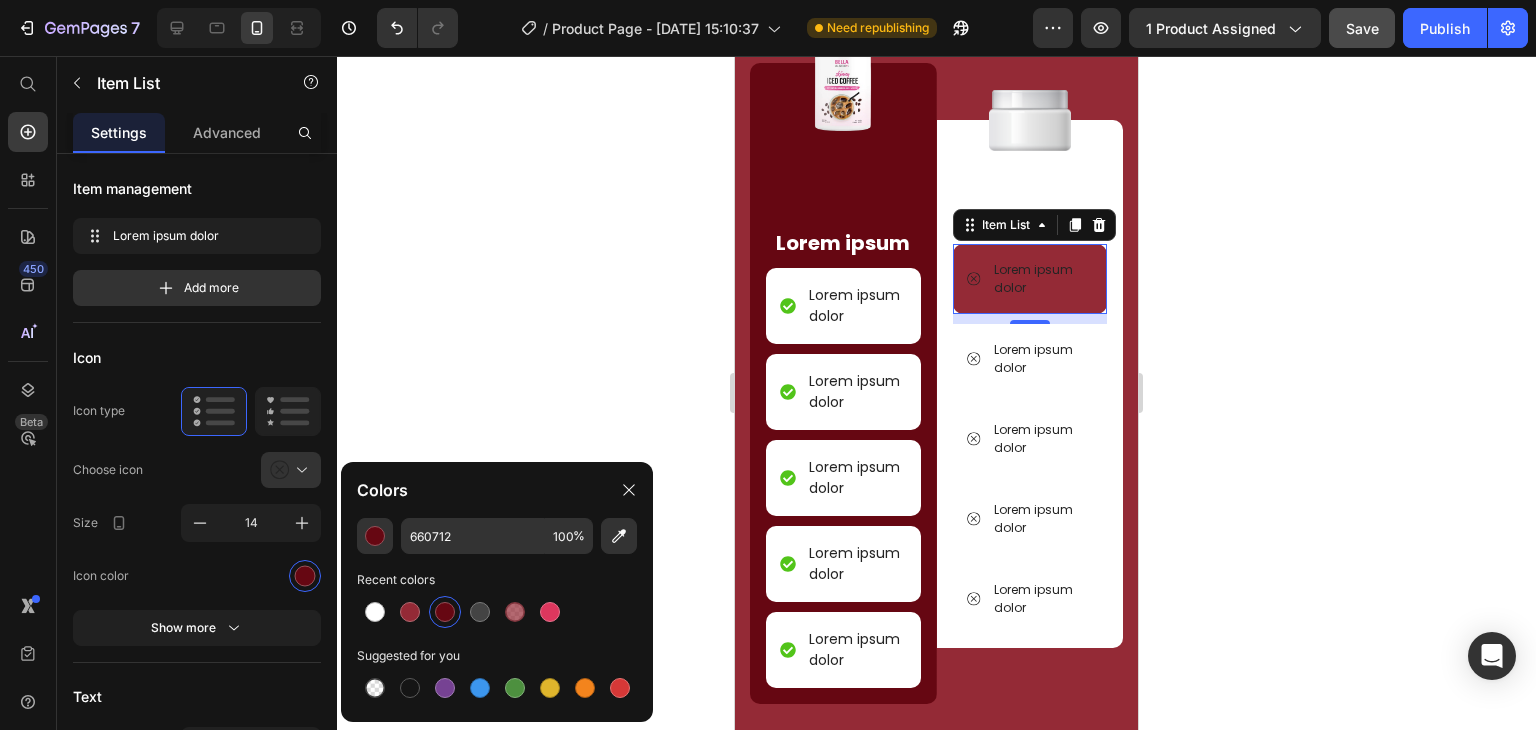 click 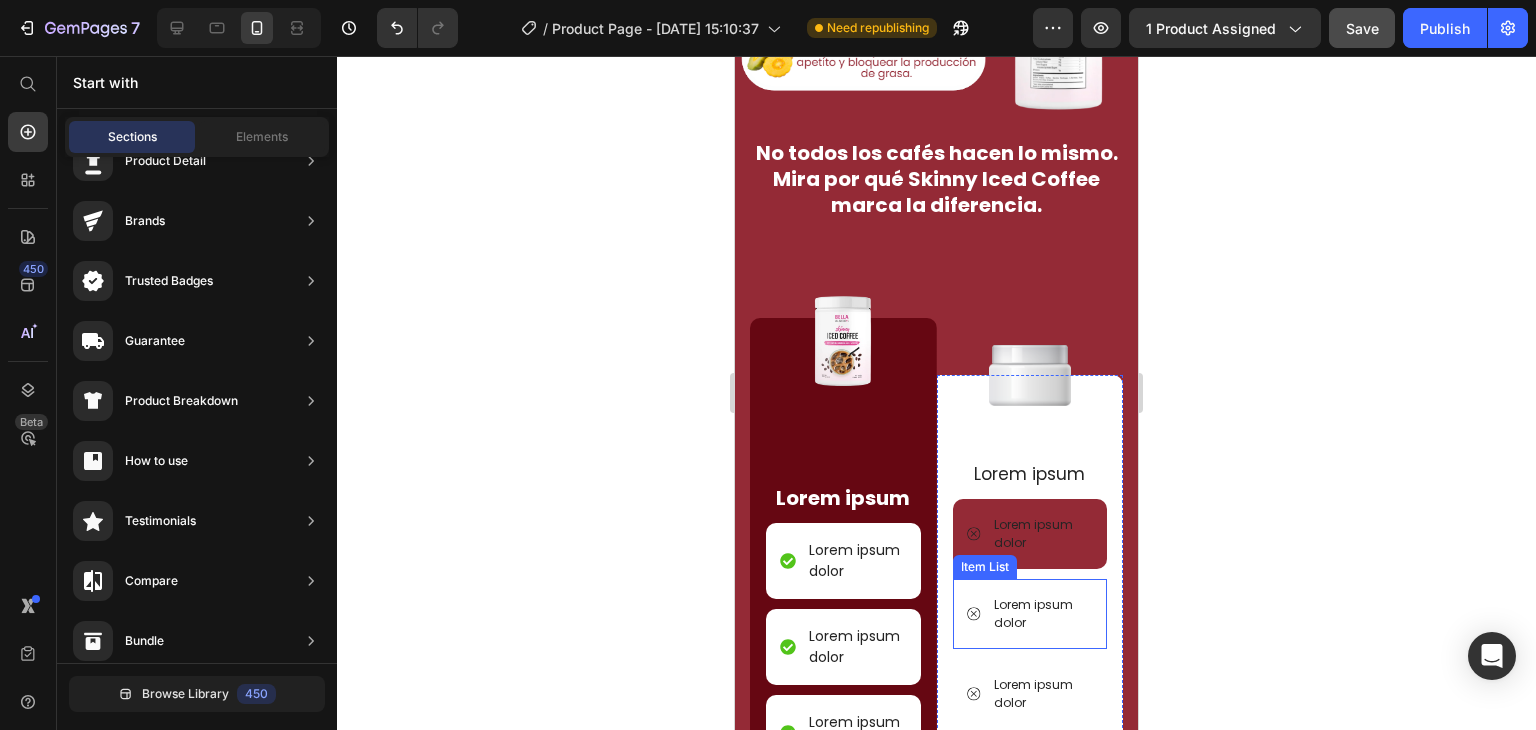 scroll, scrollTop: 1995, scrollLeft: 0, axis: vertical 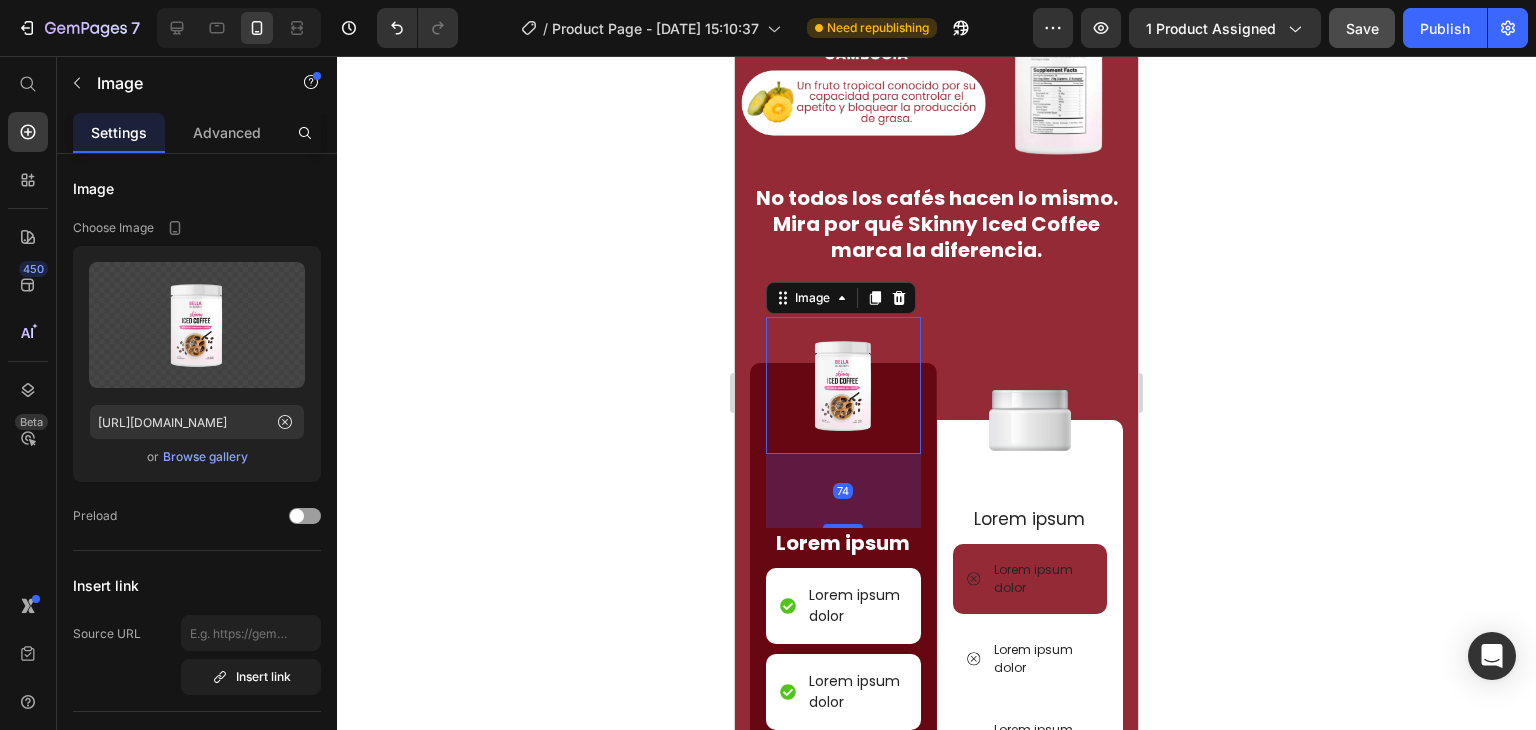 click at bounding box center (843, 385) 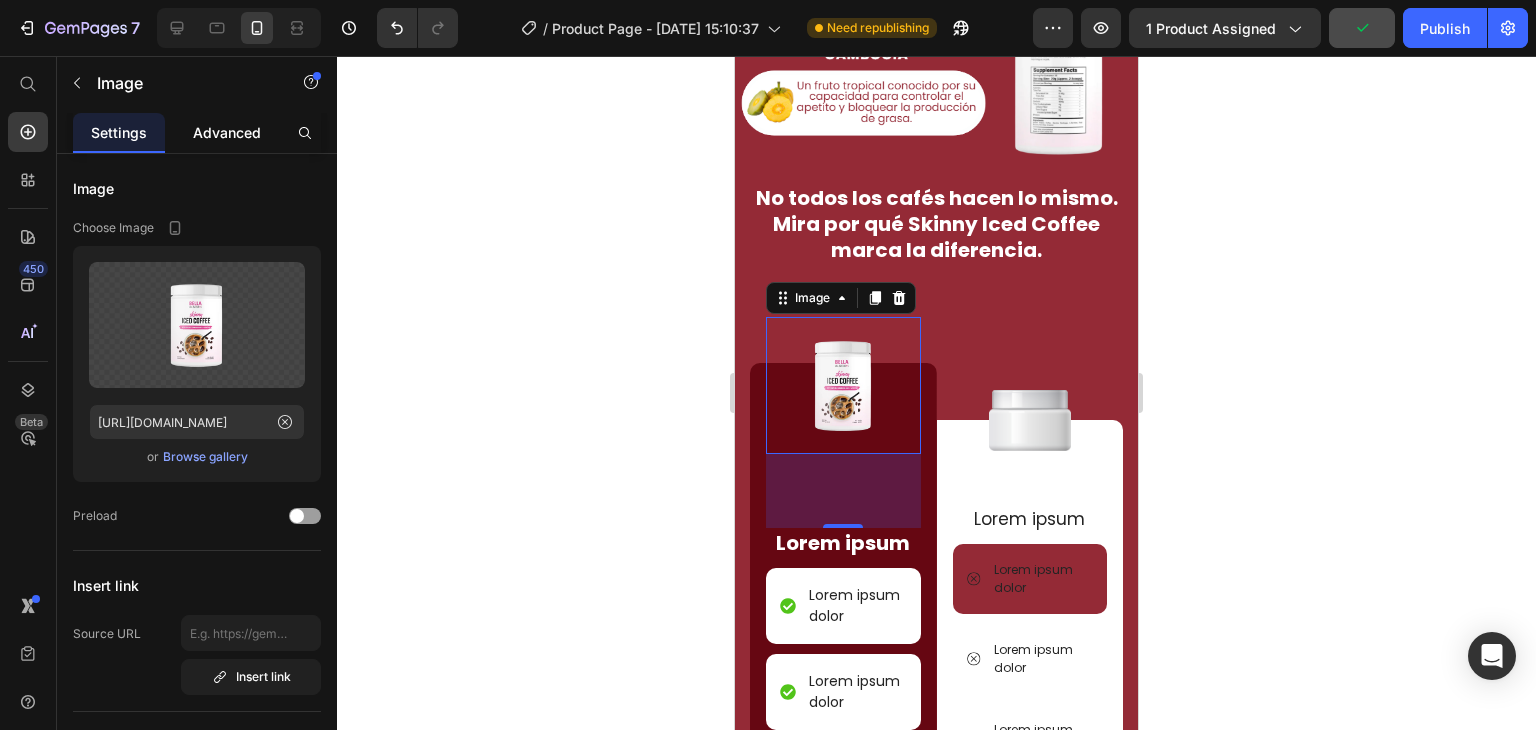 click on "Advanced" 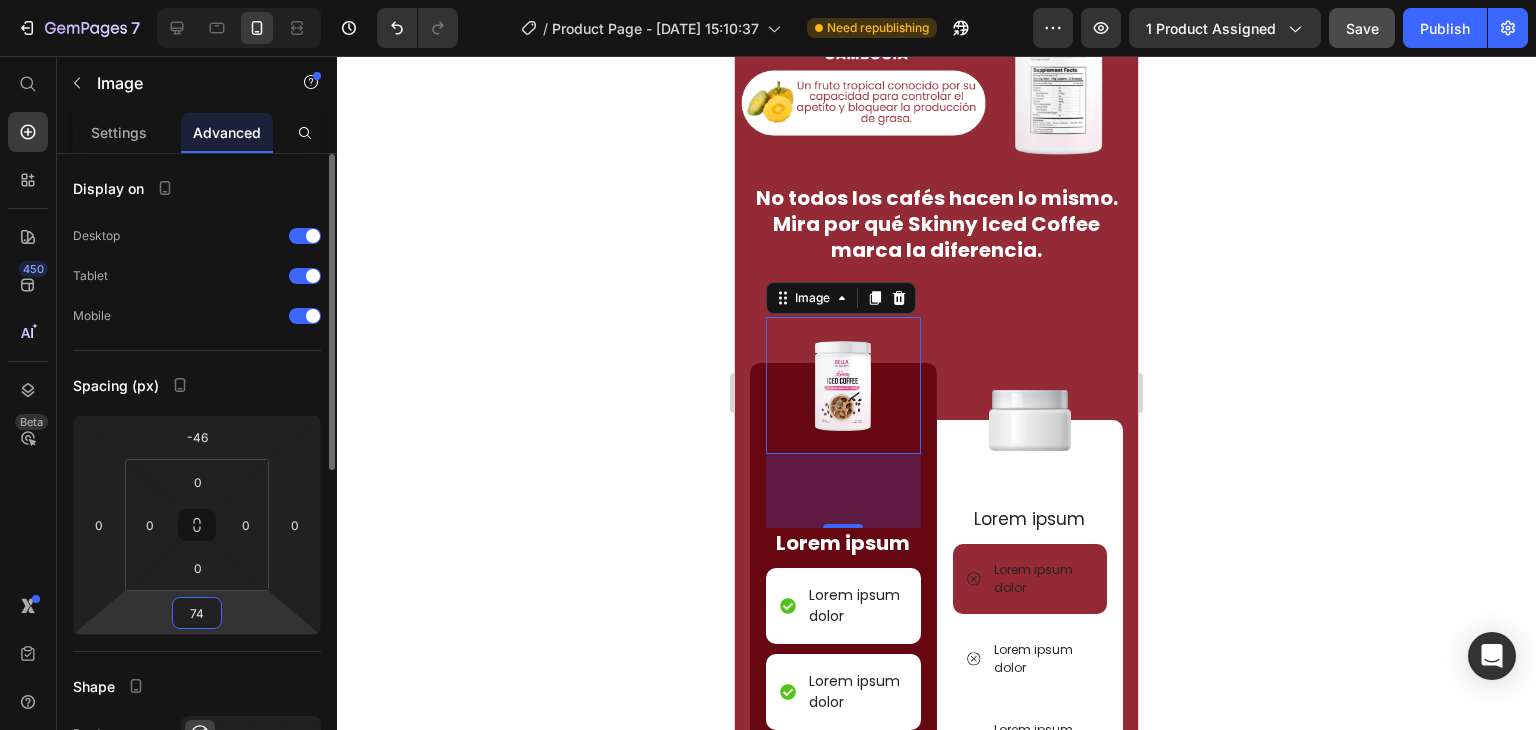 click on "74" at bounding box center (197, 613) 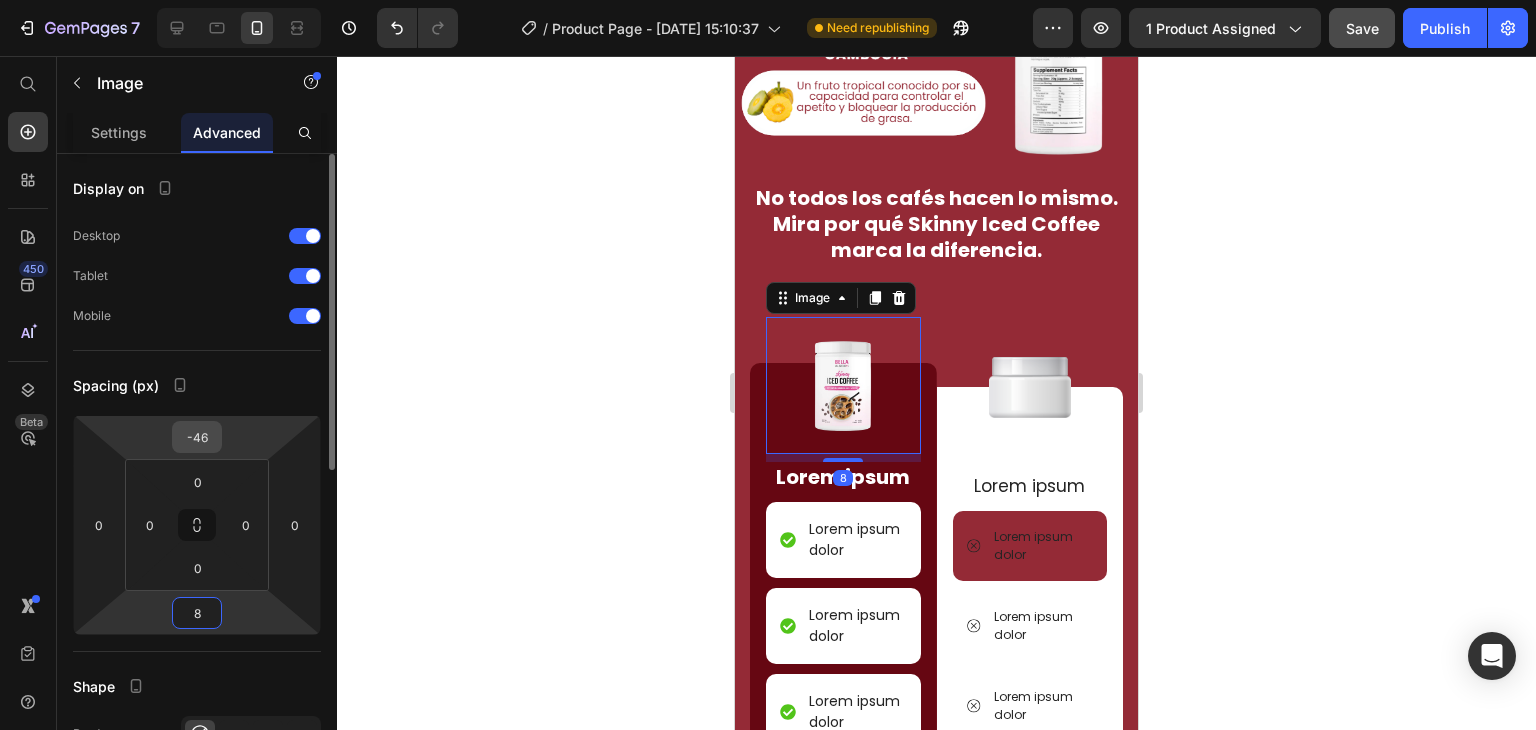 type on "8" 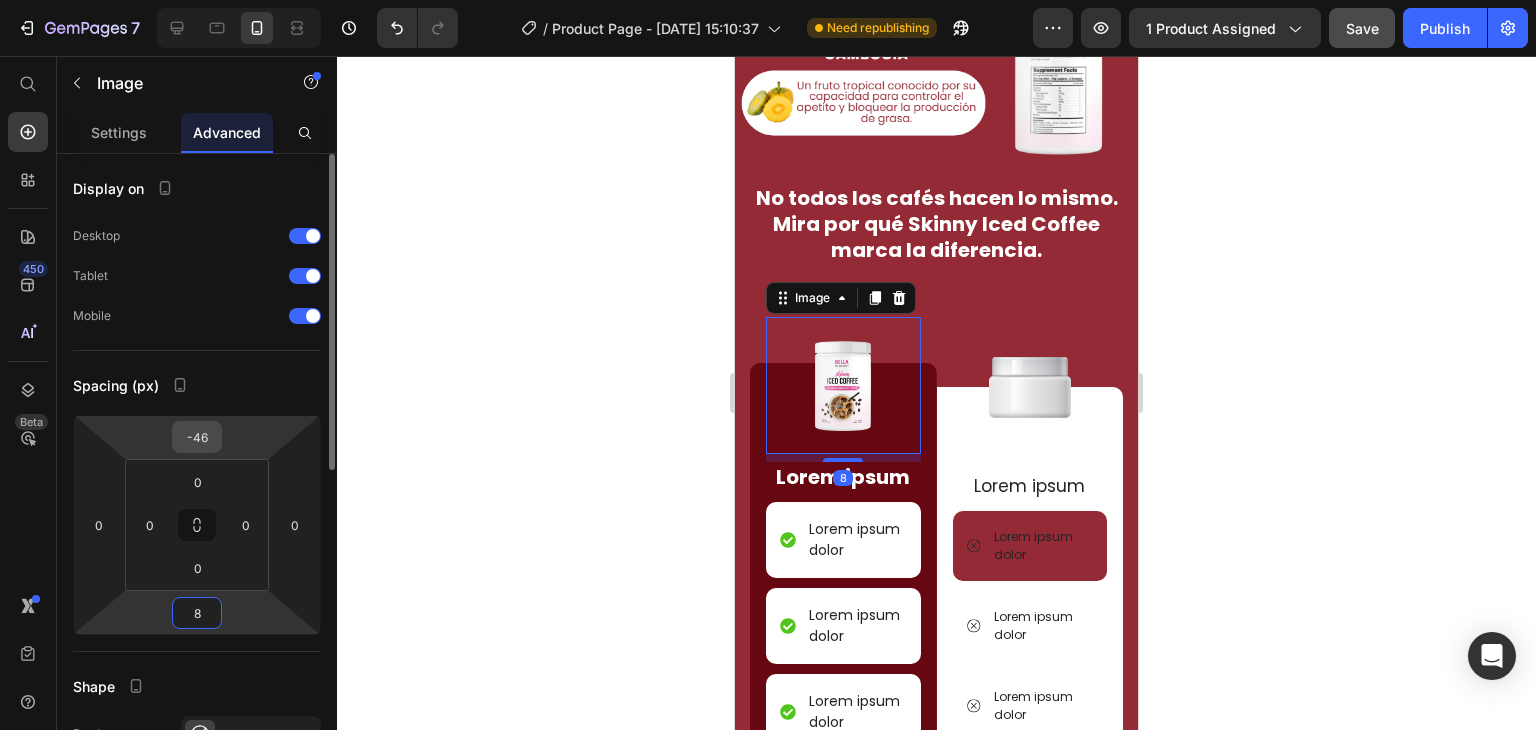 click on "-46" at bounding box center [197, 437] 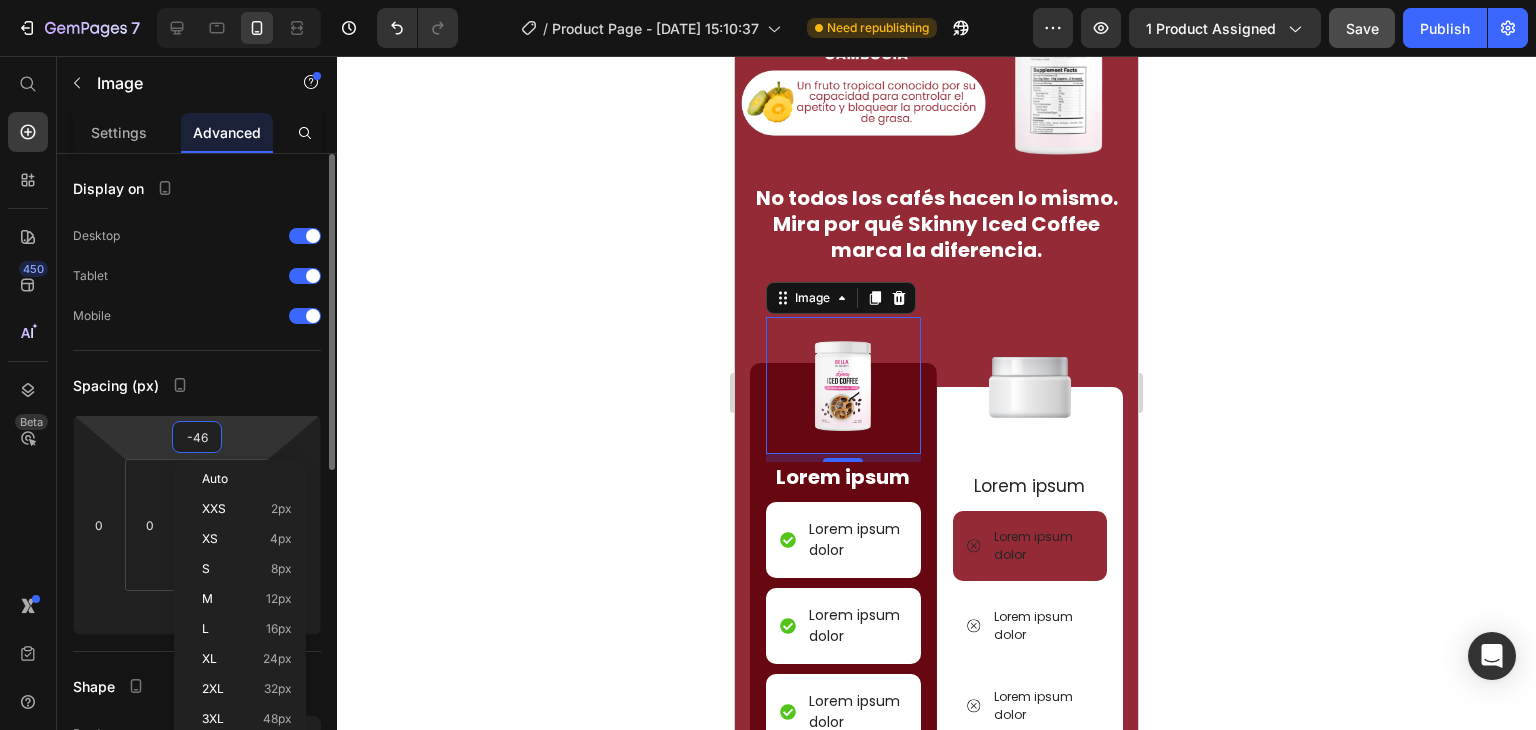 type on "8" 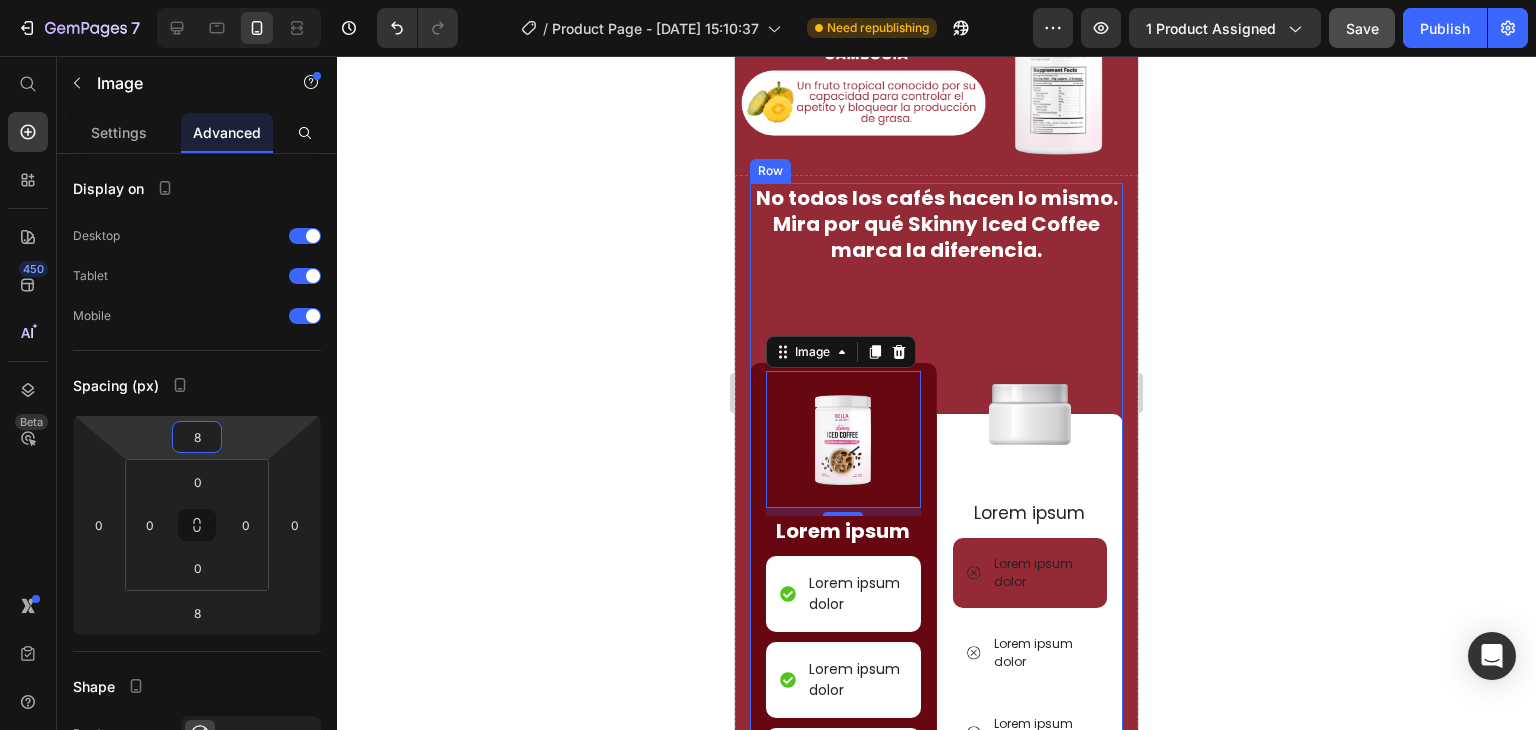 click on "No todos los cafés hacen lo mismo. Mira por qué Skinny Iced Coffee marca la diferencia." at bounding box center (936, 224) 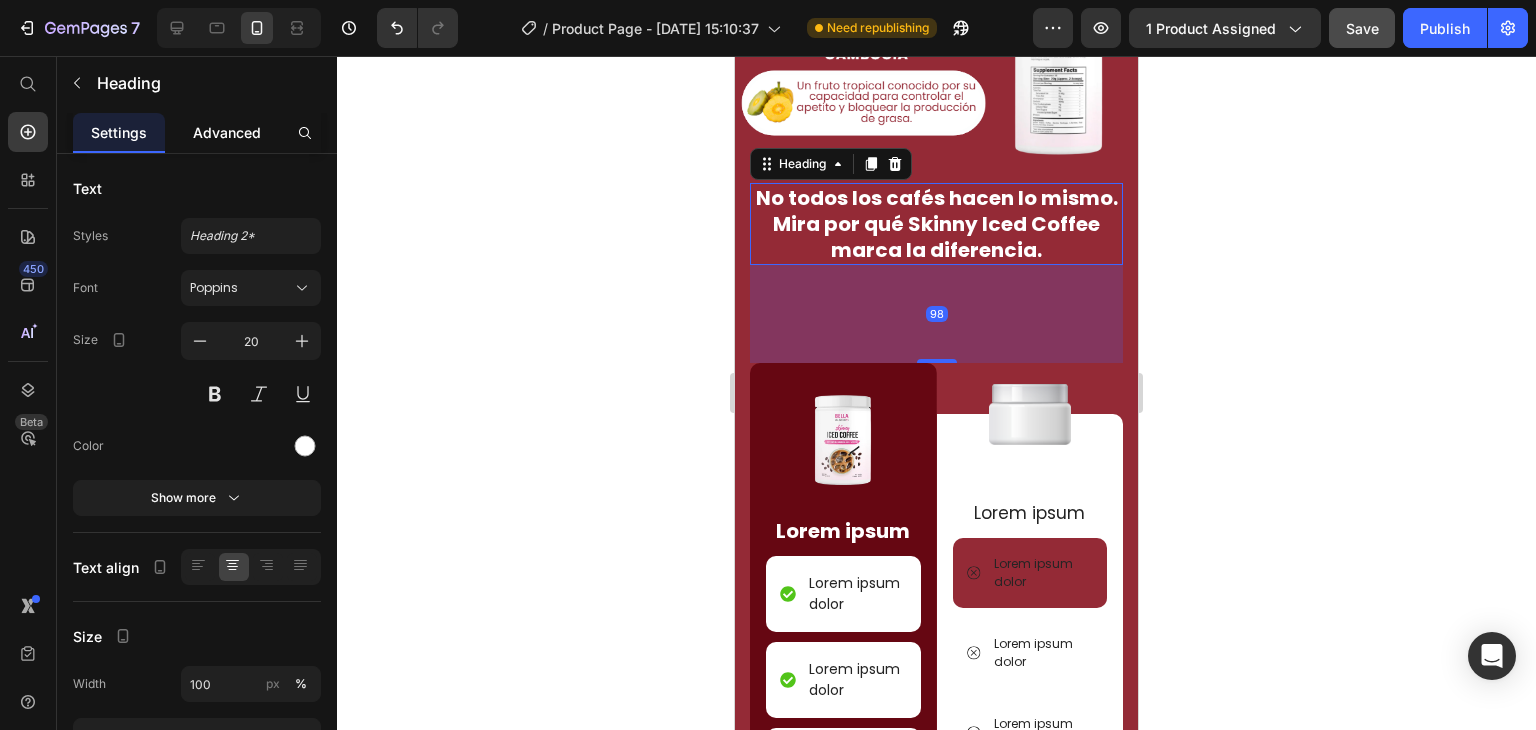 click on "Advanced" at bounding box center [227, 132] 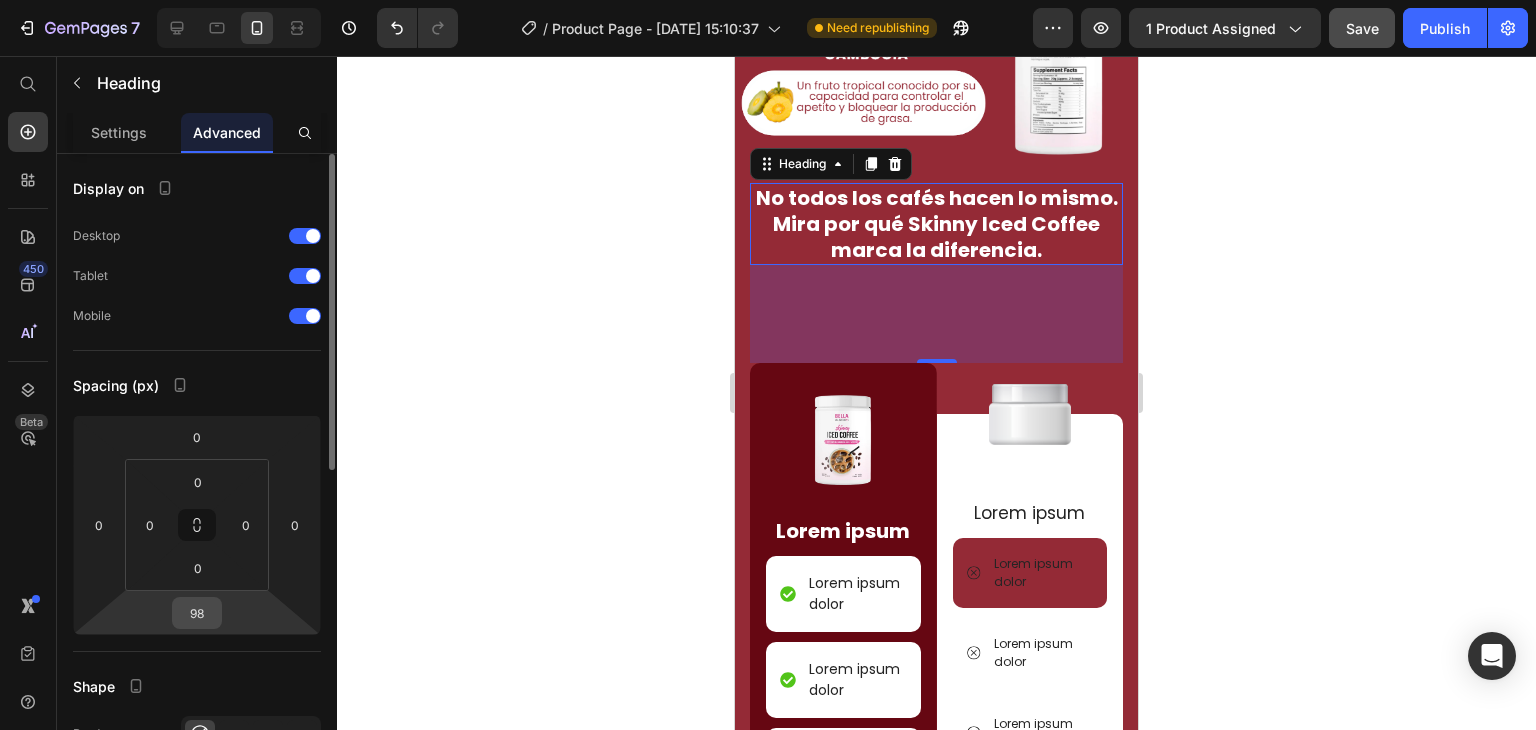 click on "98" at bounding box center (197, 613) 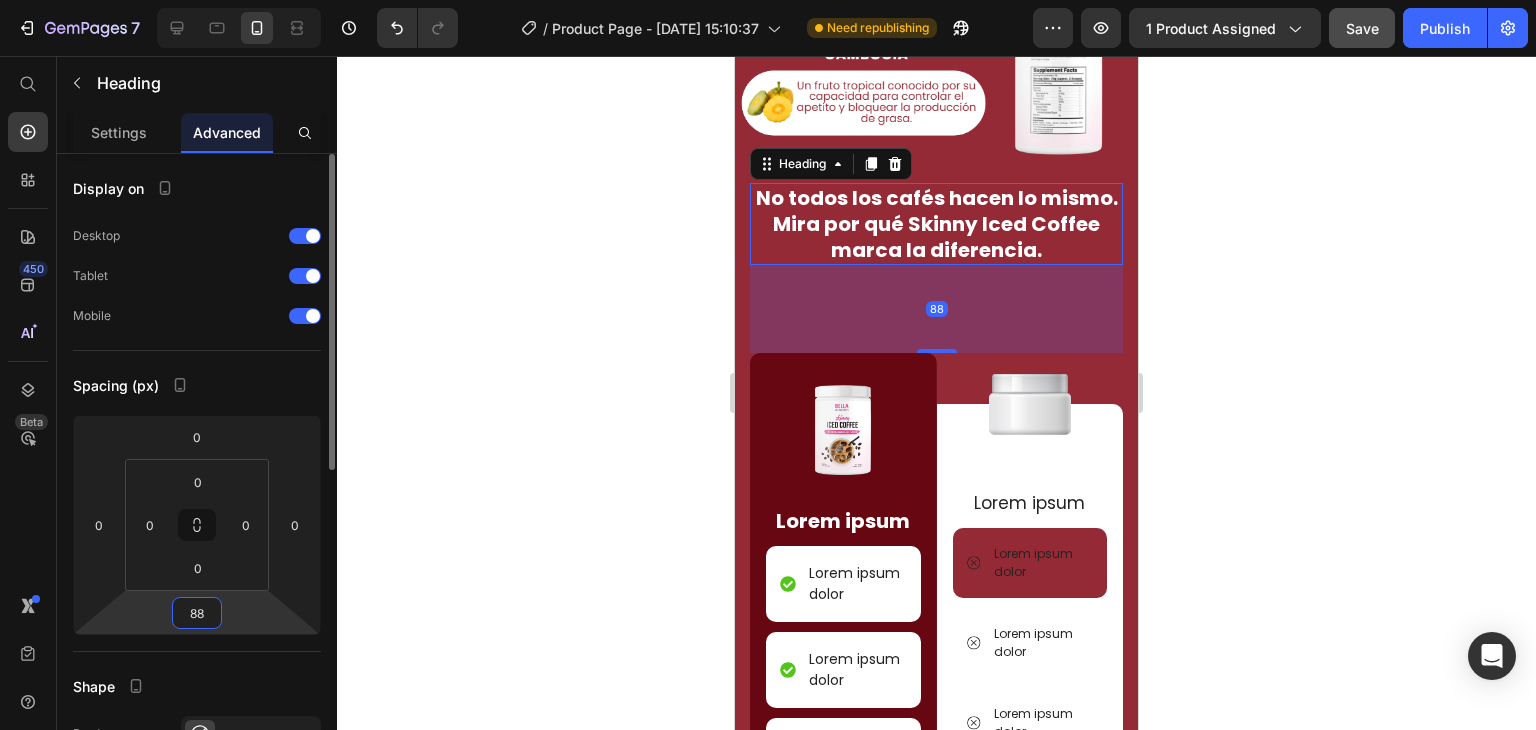 type on "8" 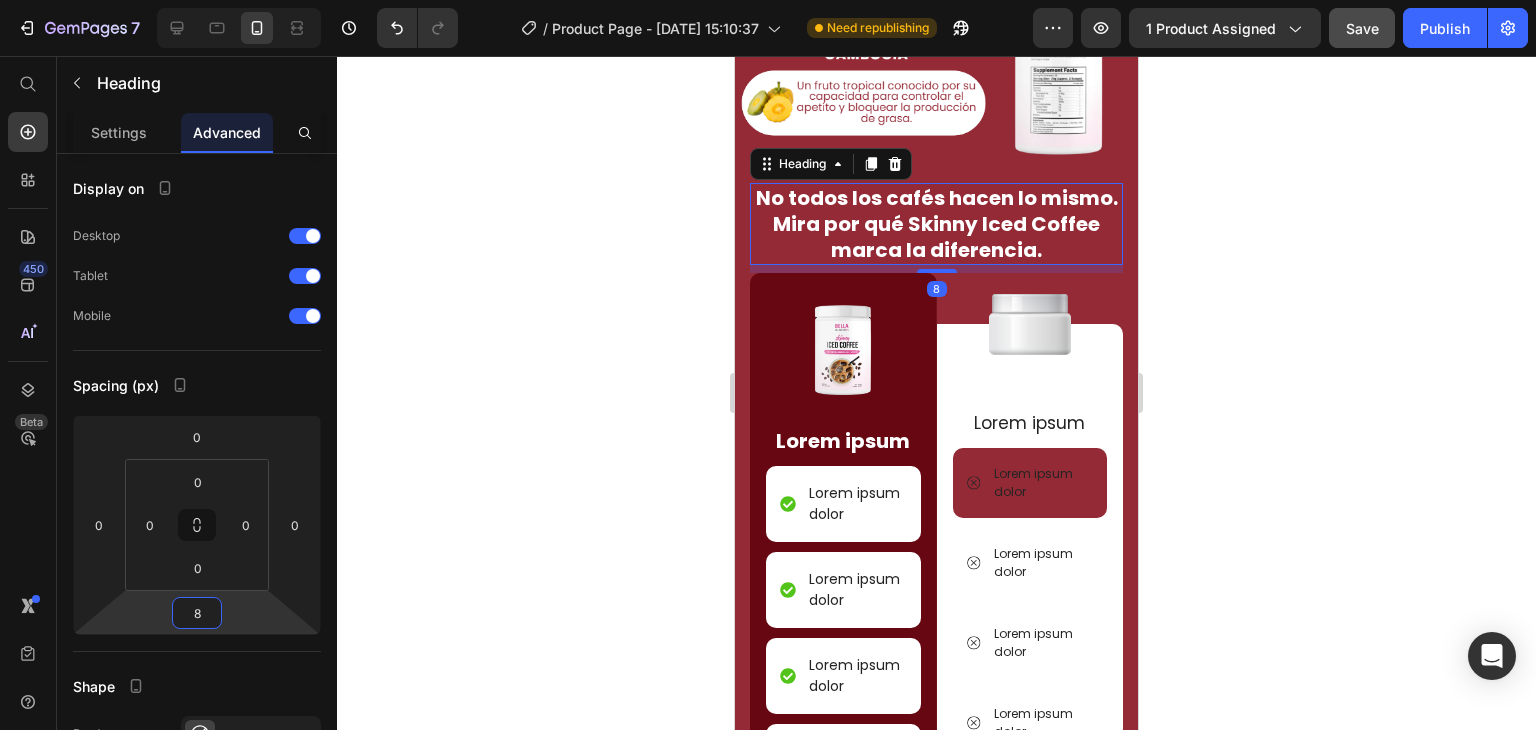 click 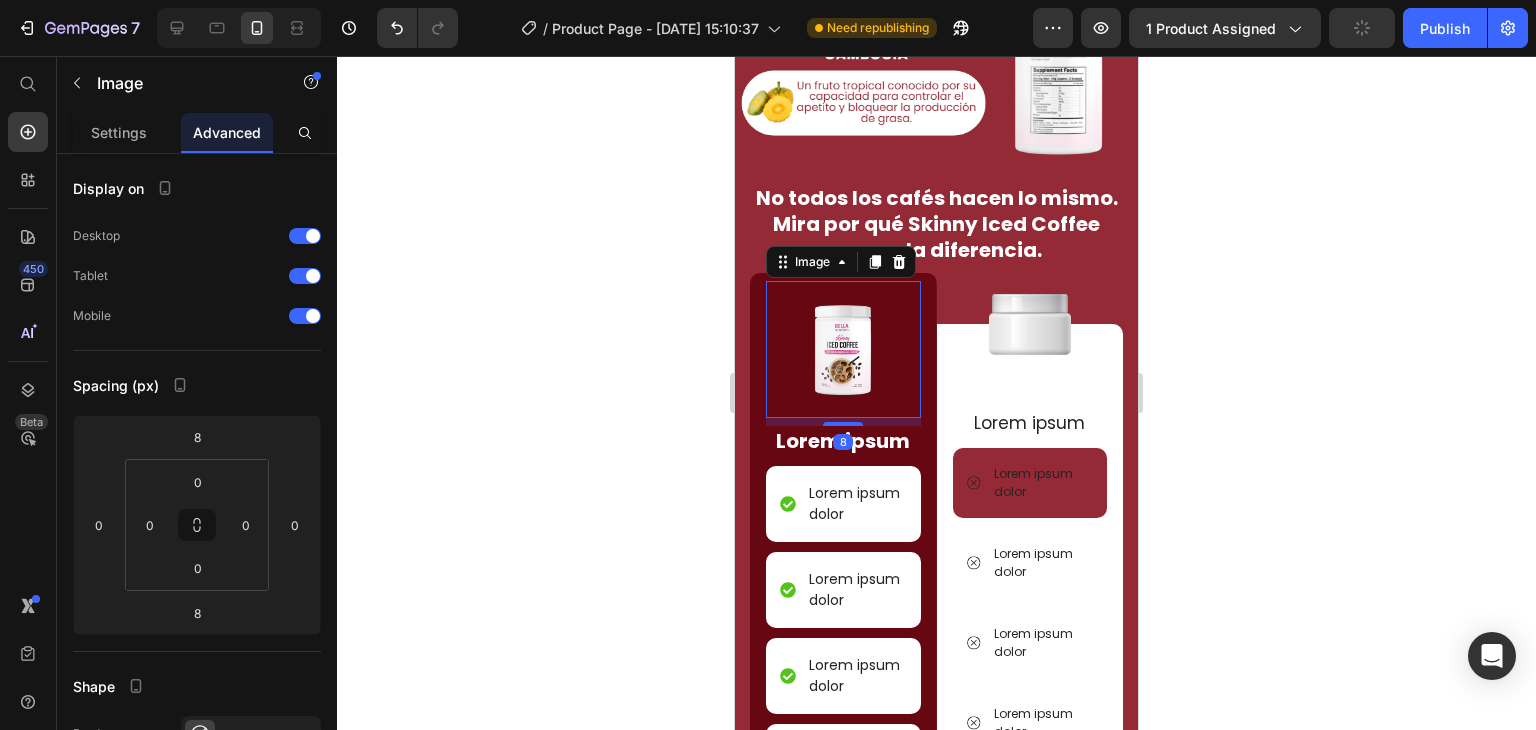 click at bounding box center (843, 349) 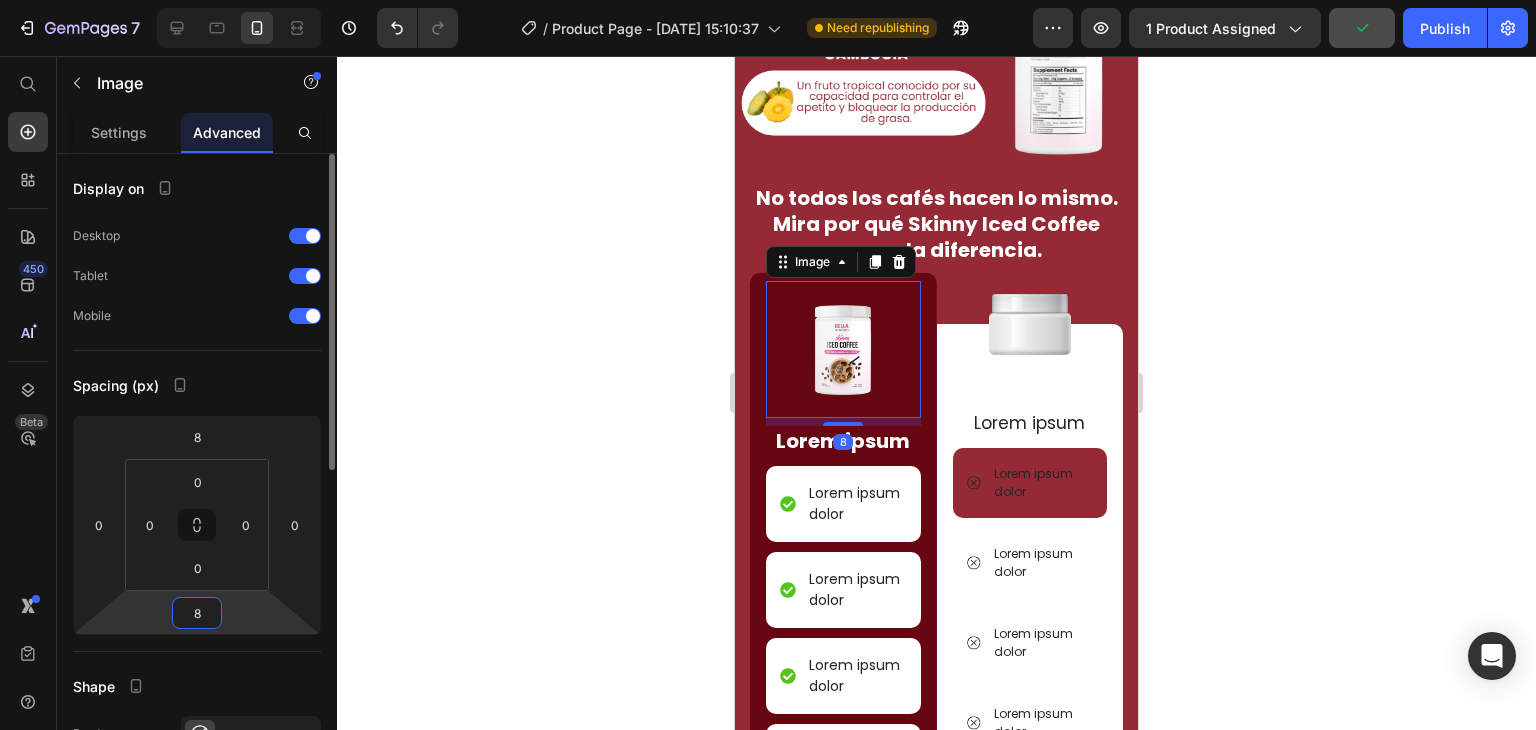 click on "8" at bounding box center (197, 613) 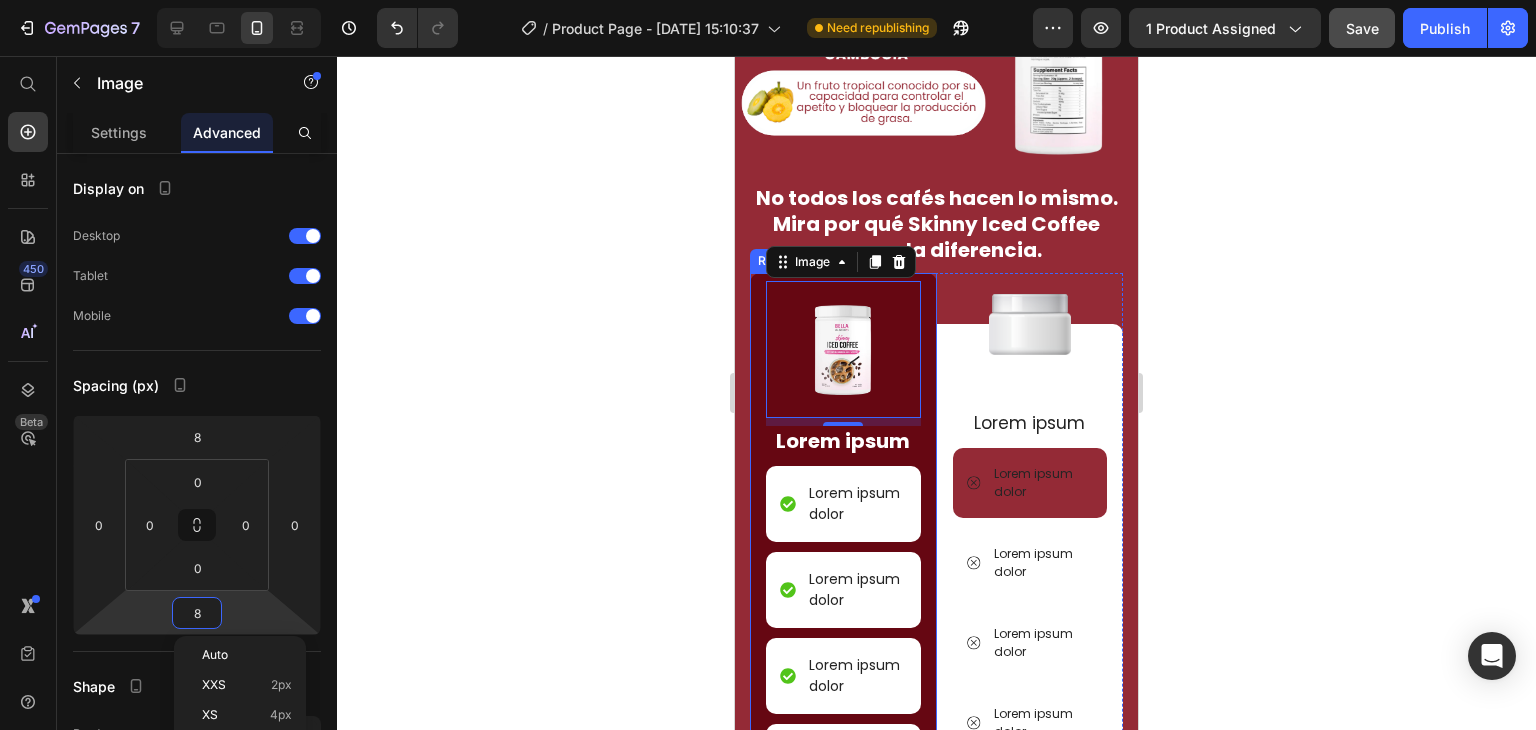 click on "Image   8 Lorem ipsum Text Block Lorem ipsum dolor Item List Lorem ipsum dolor Item List Lorem ipsum dolor Item List Lorem ipsum dolor Item List Lorem ipsum dolor Item List Row" at bounding box center (843, 587) 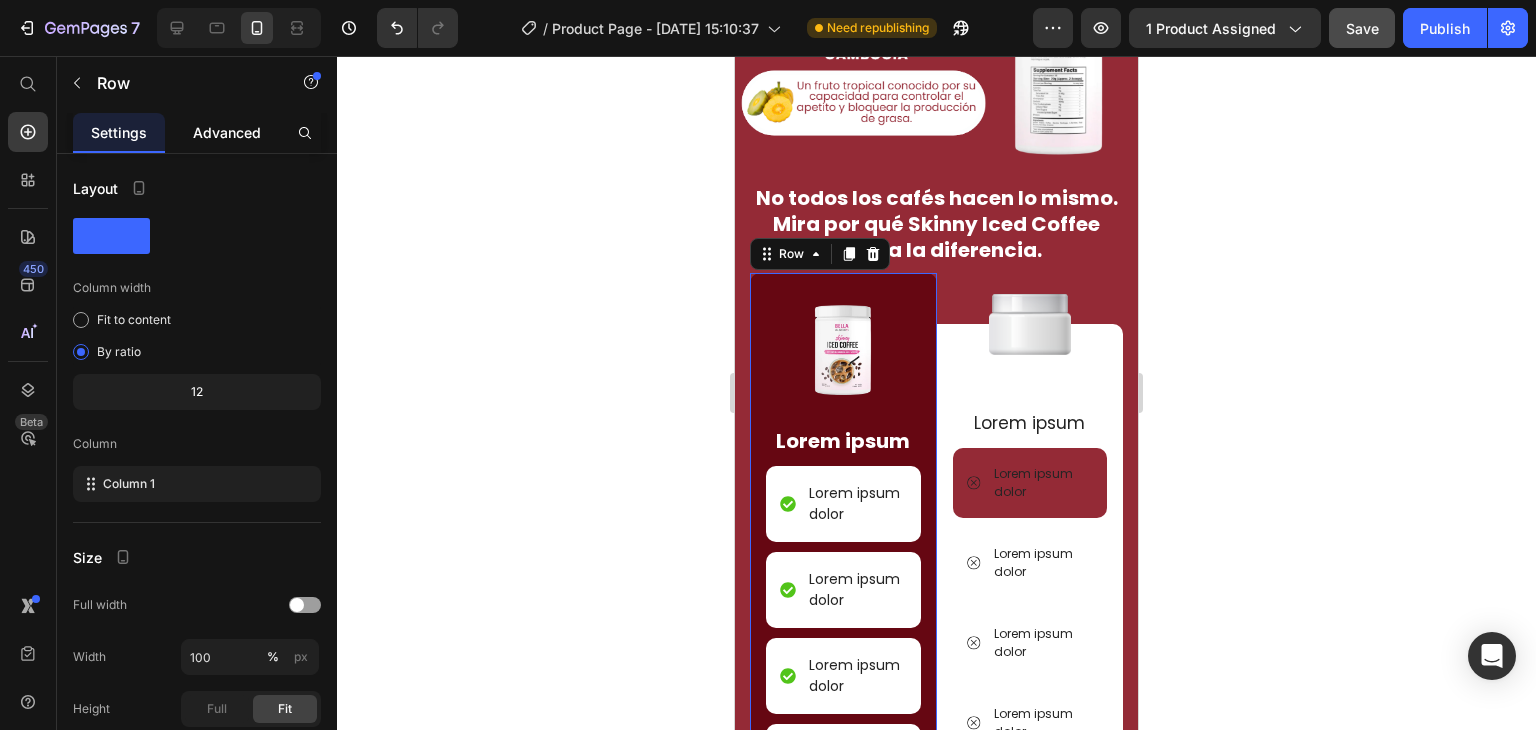 click on "Advanced" 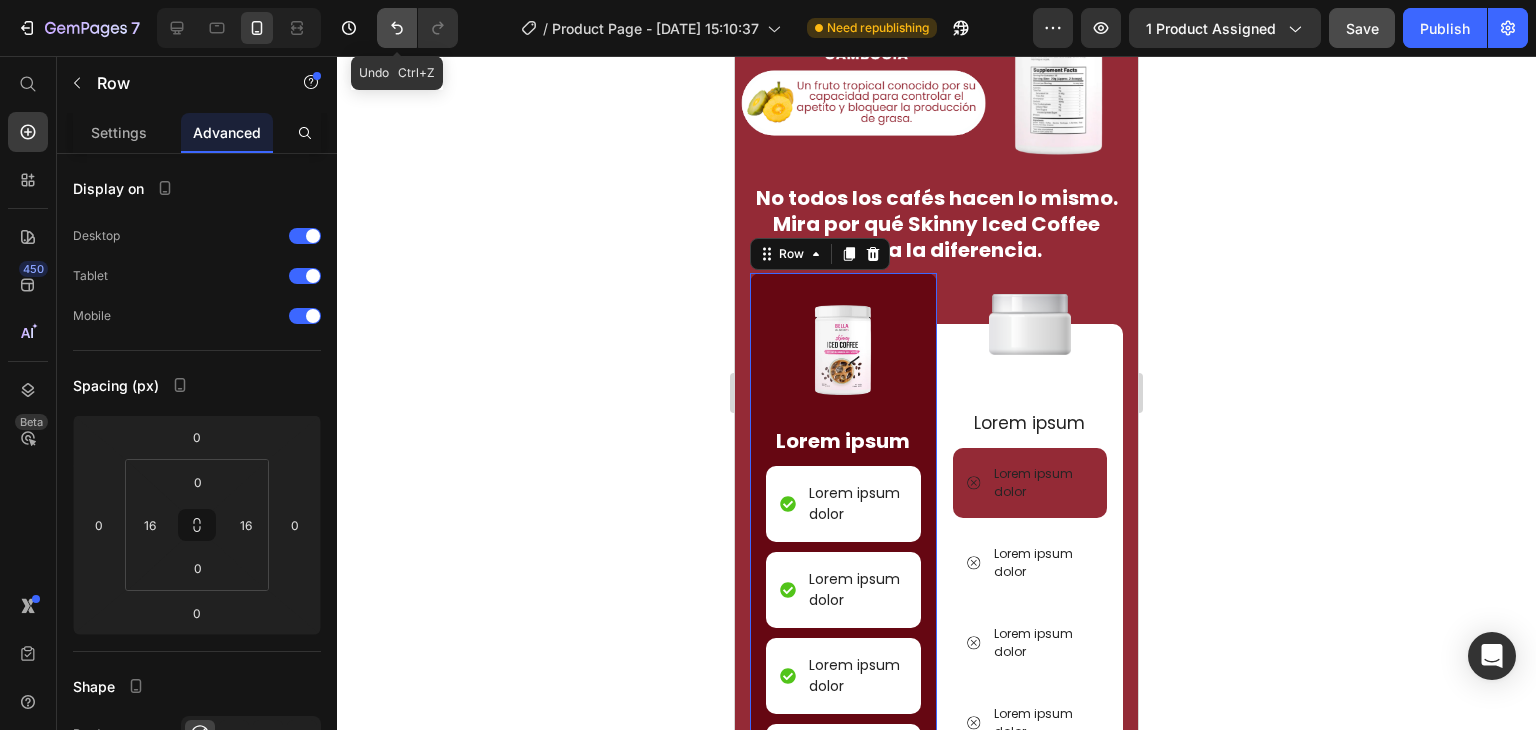 click 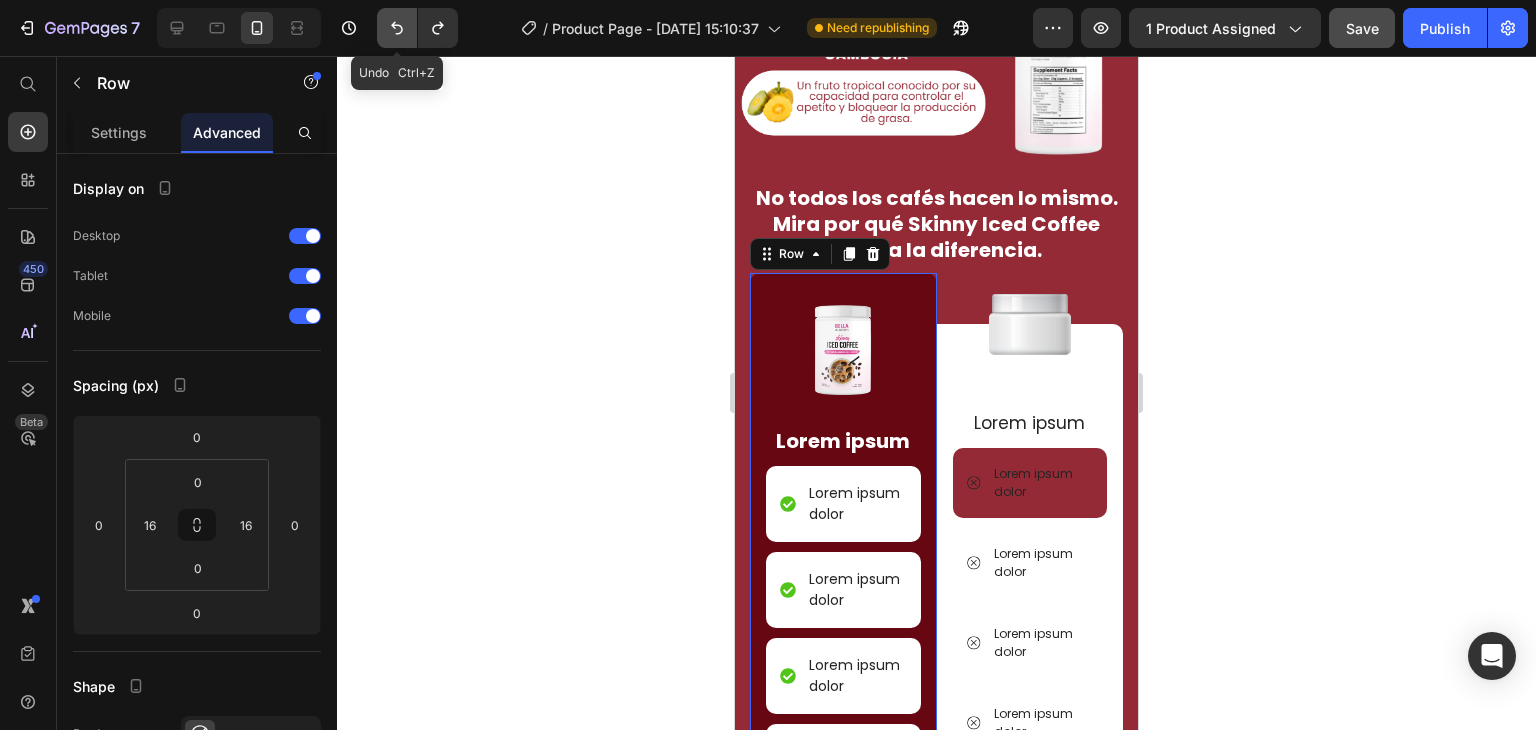 click 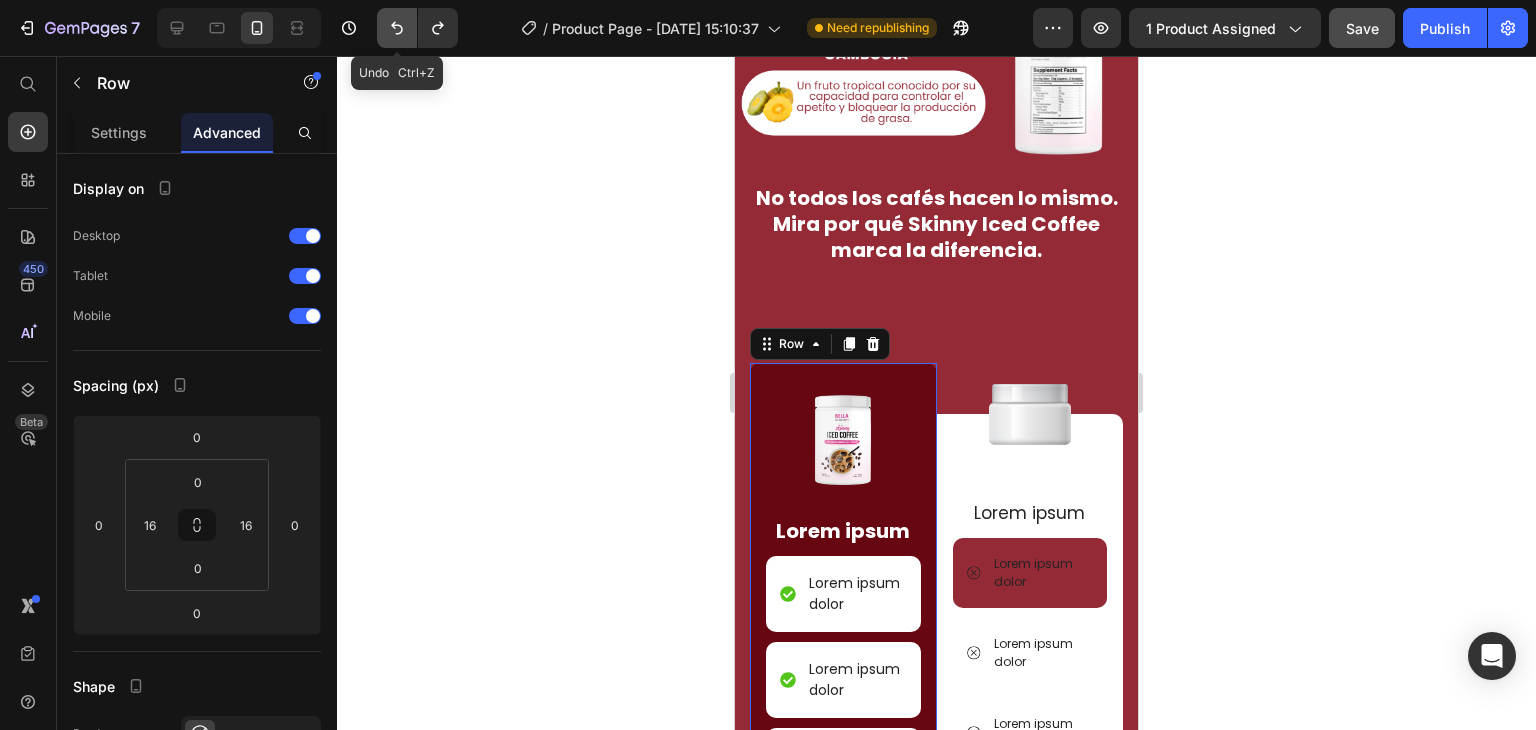click 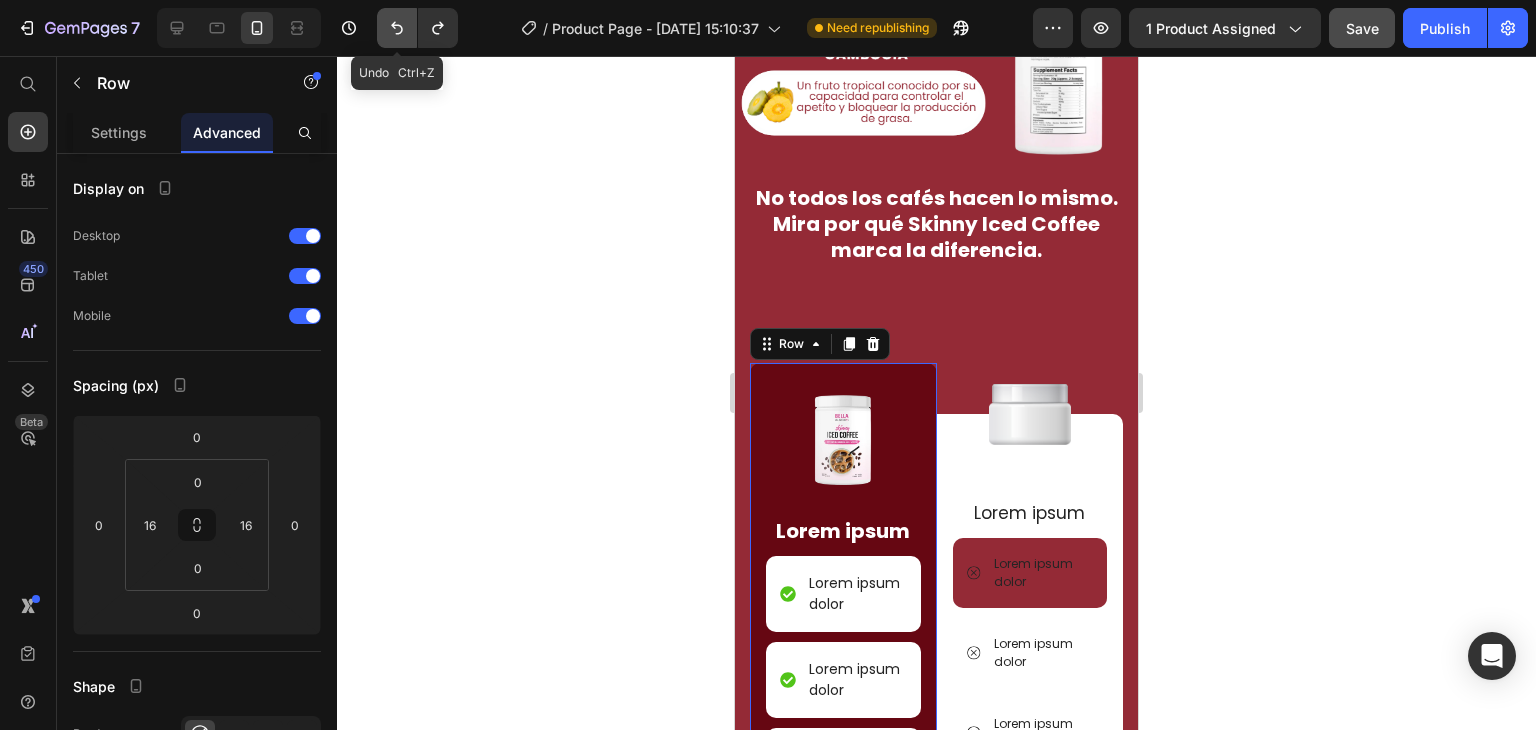 click 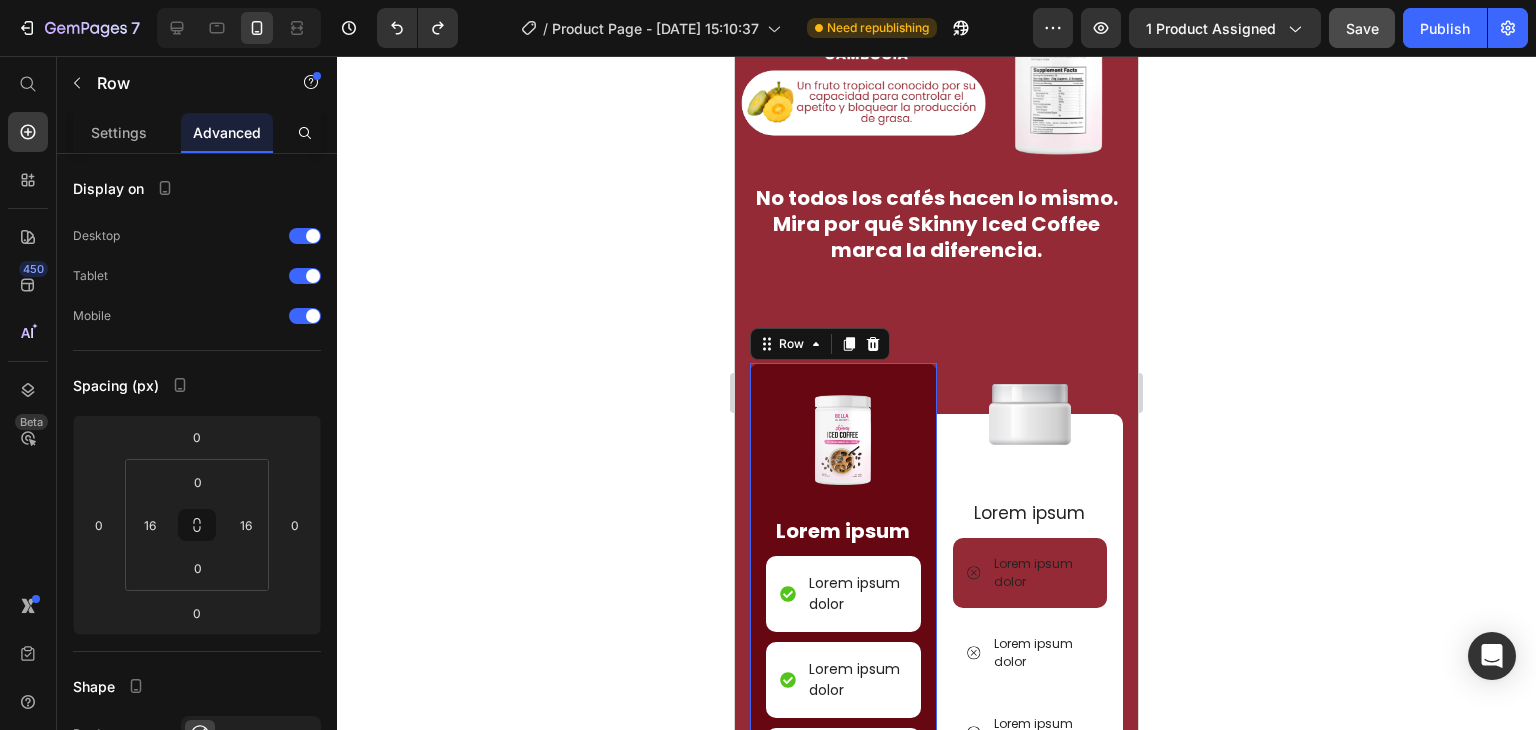 click 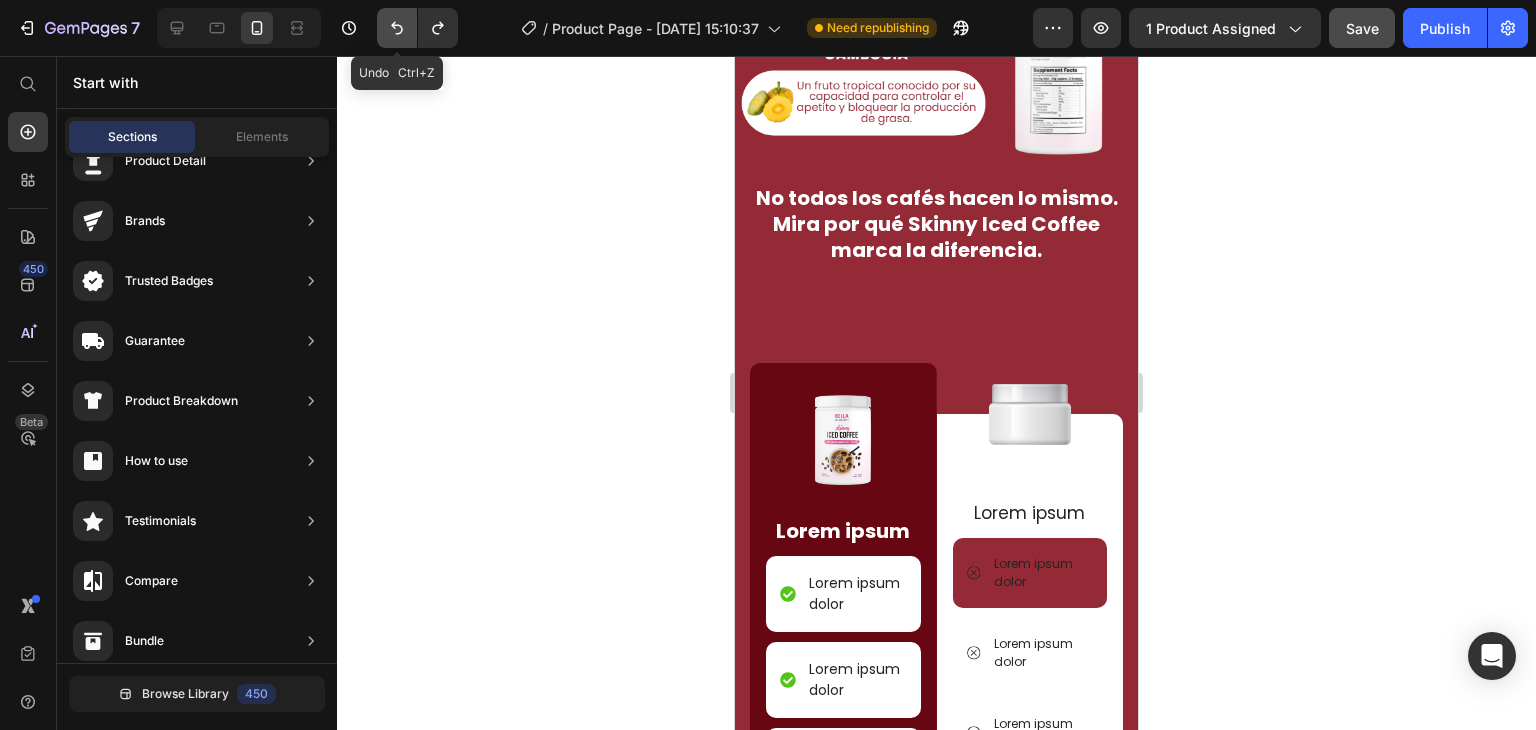 click 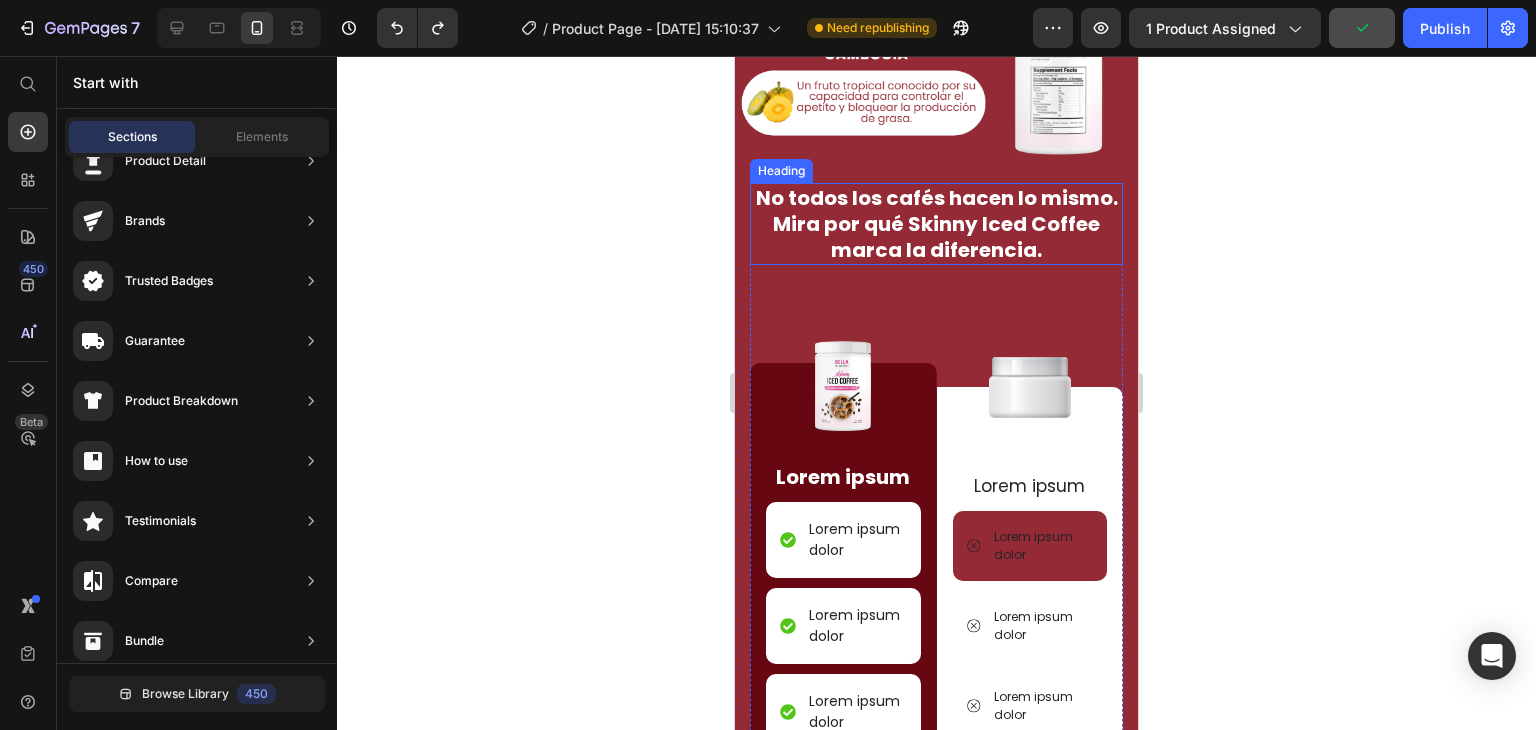 click on "No todos los cafés hacen lo mismo. Mira por qué Skinny Iced Coffee marca la diferencia." at bounding box center (936, 224) 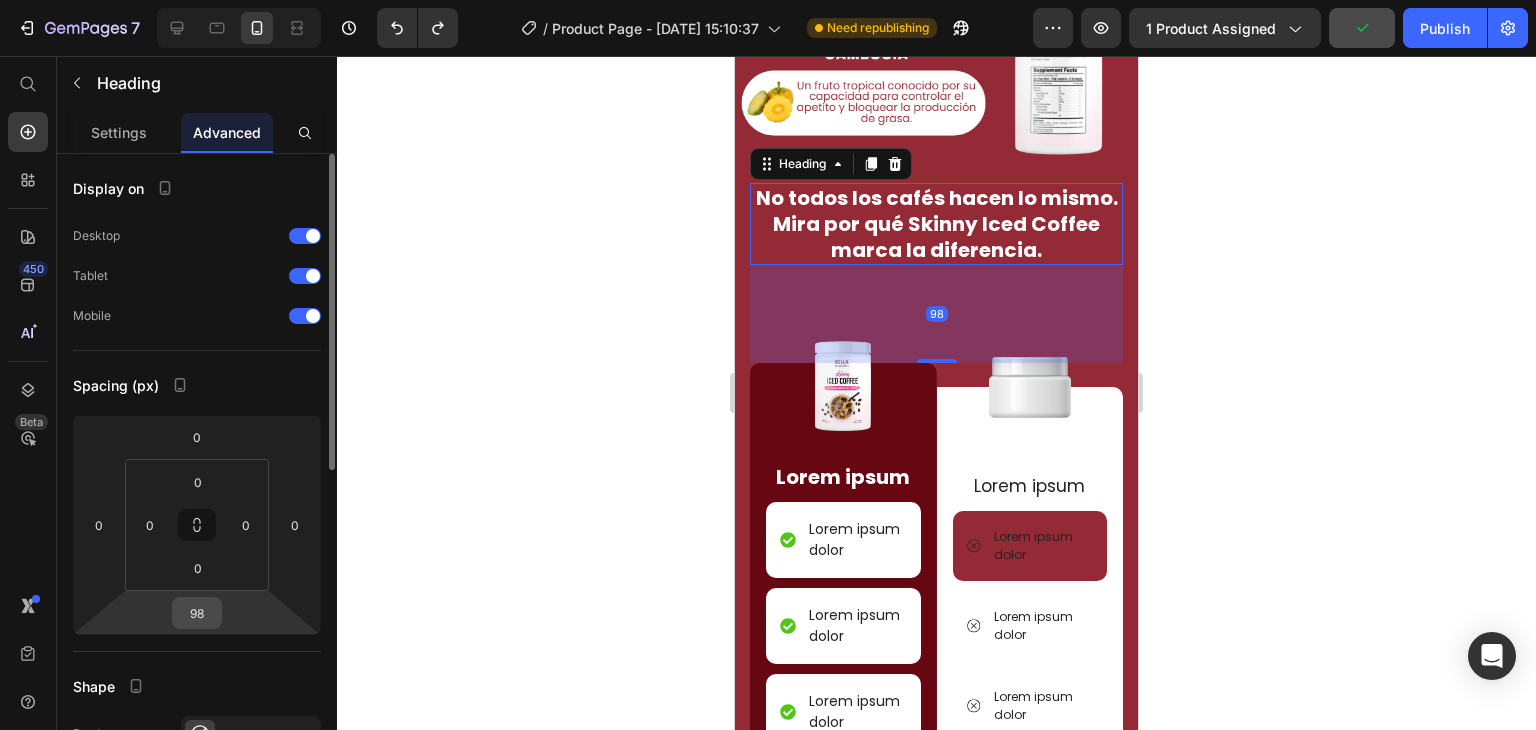 click on "98" at bounding box center (197, 613) 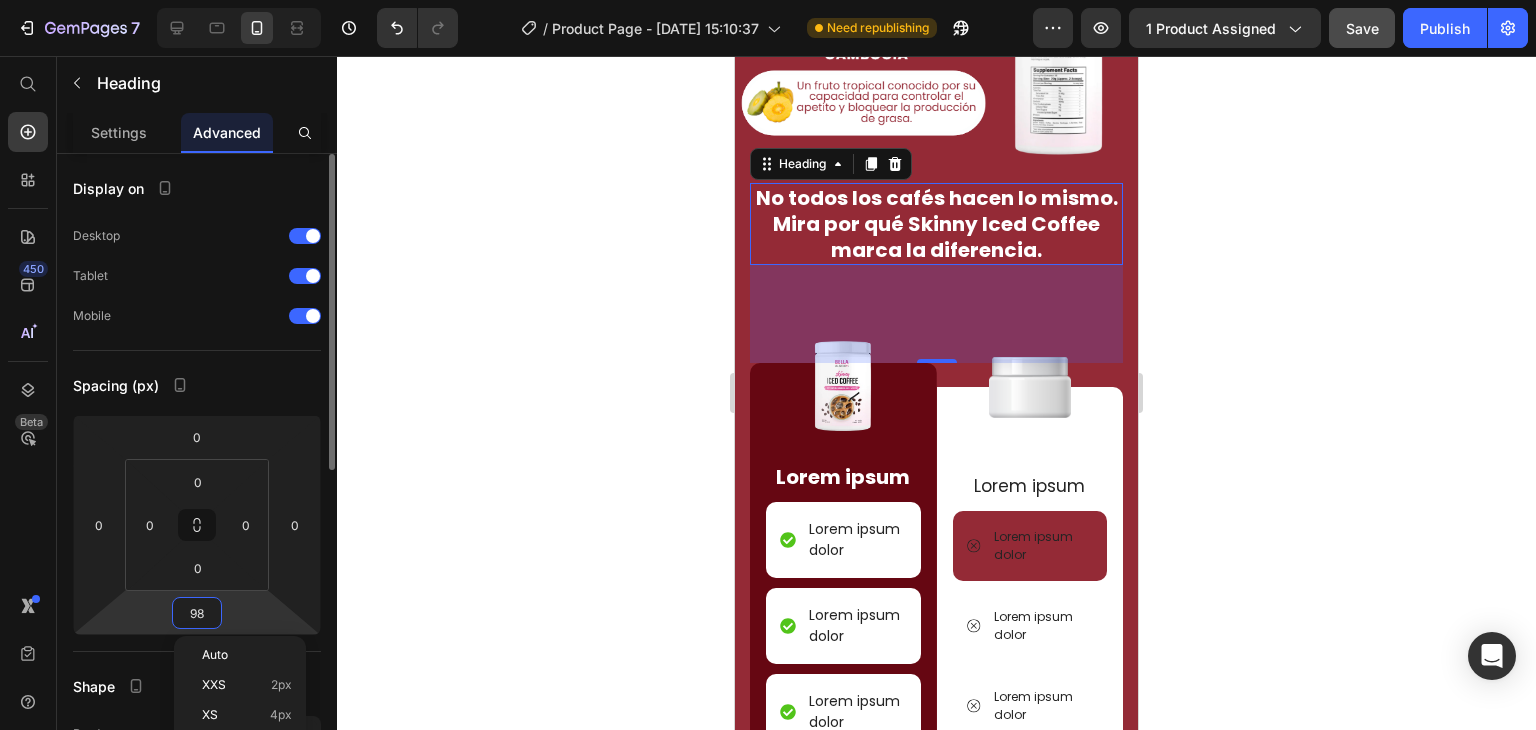 type on "8" 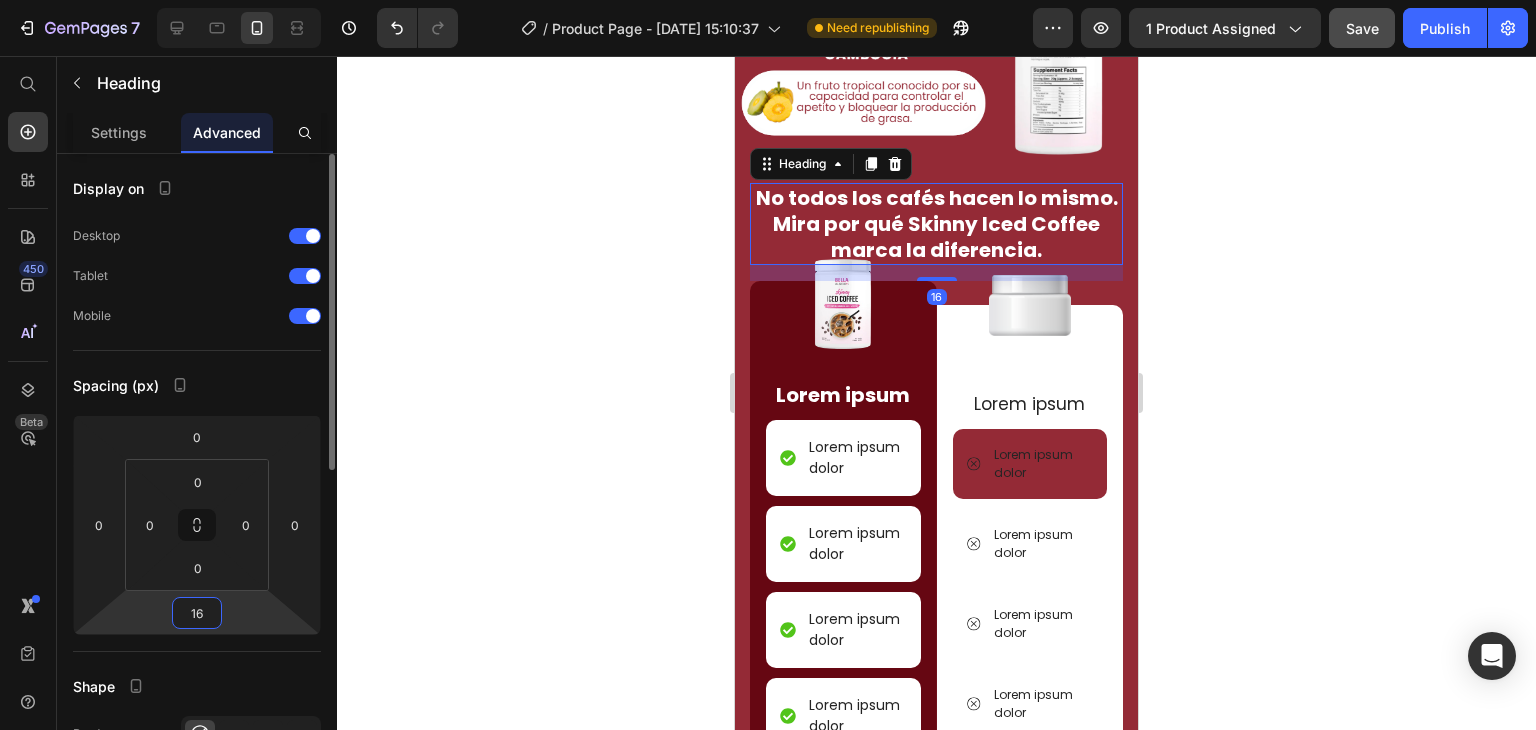 type on "1" 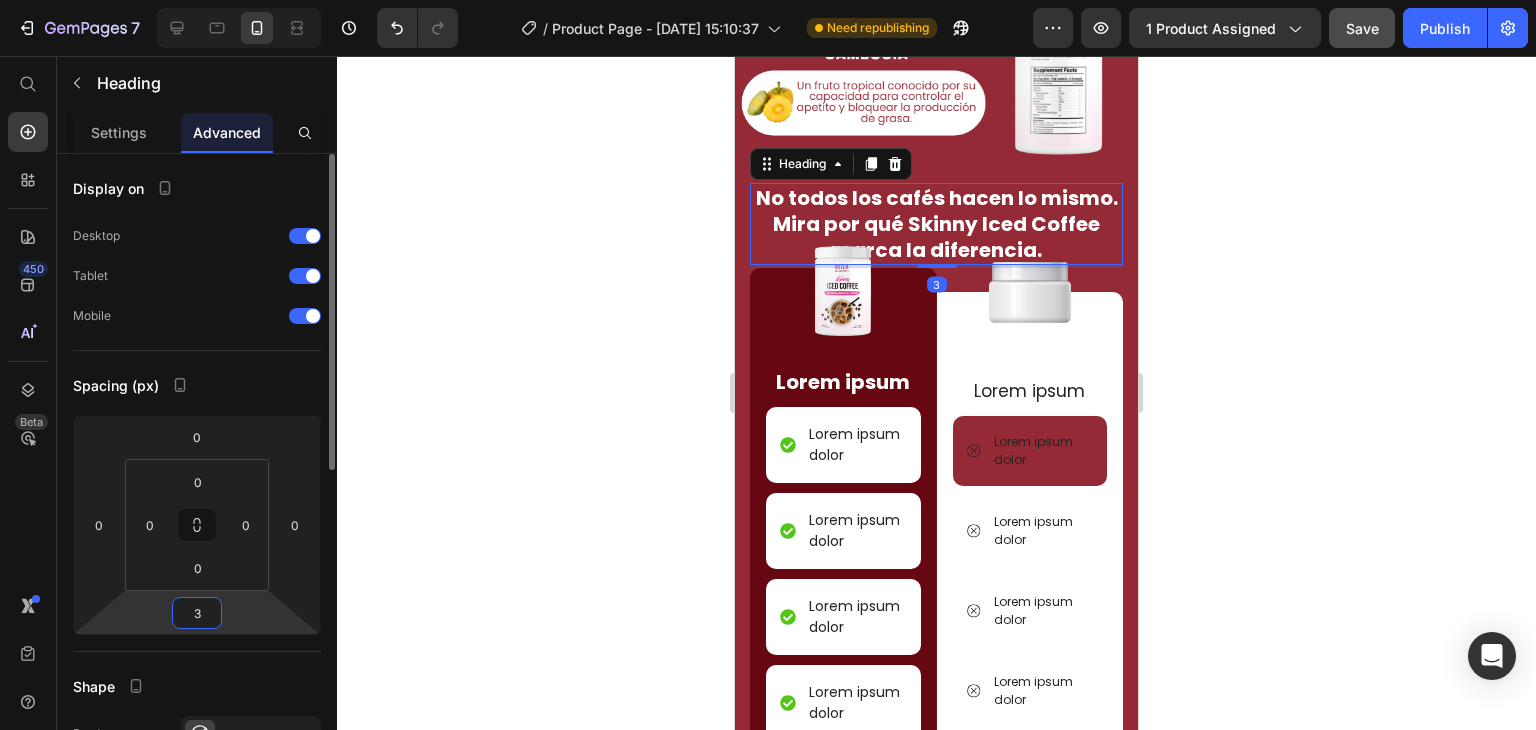 type on "32" 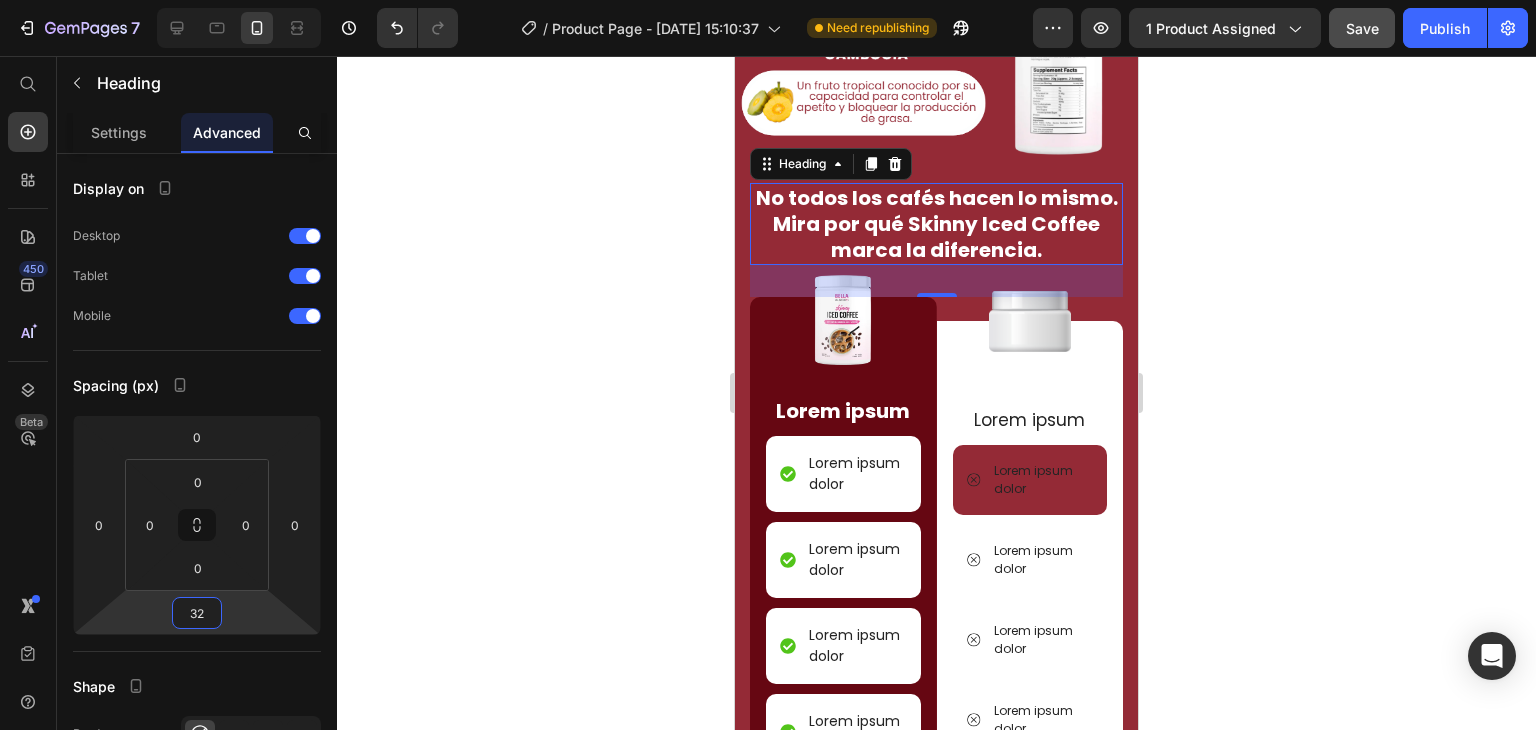 click 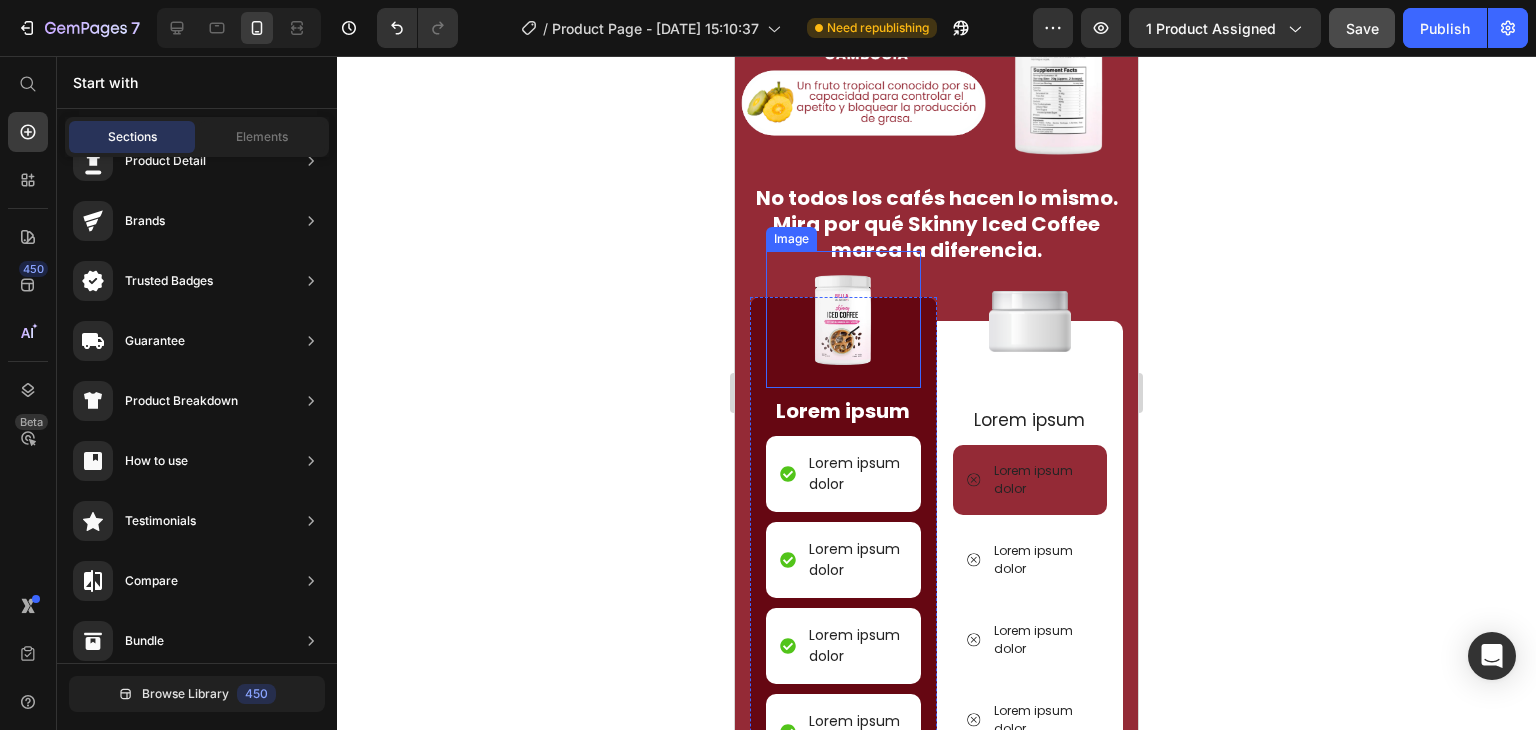 click at bounding box center (843, 319) 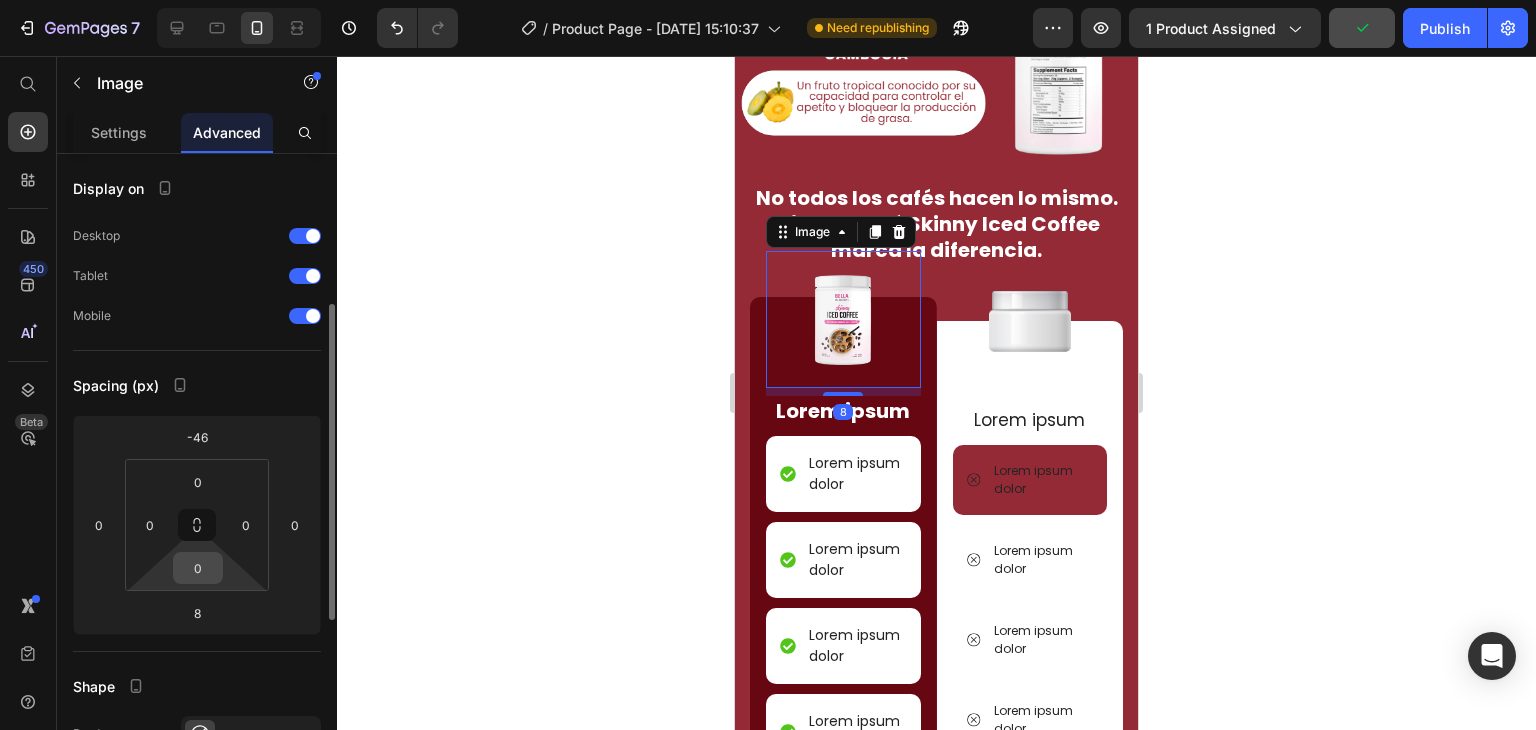 scroll, scrollTop: 400, scrollLeft: 0, axis: vertical 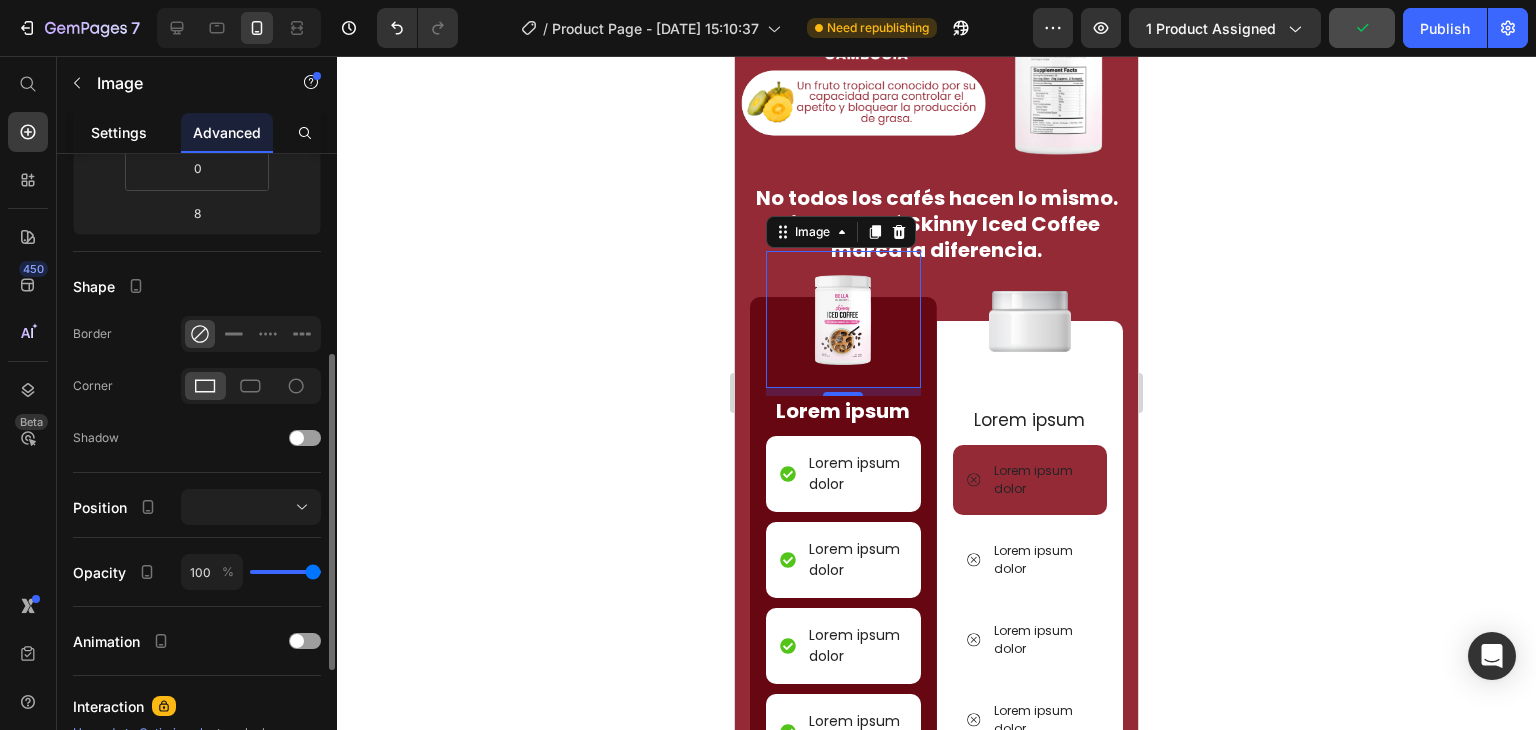 click on "Settings" 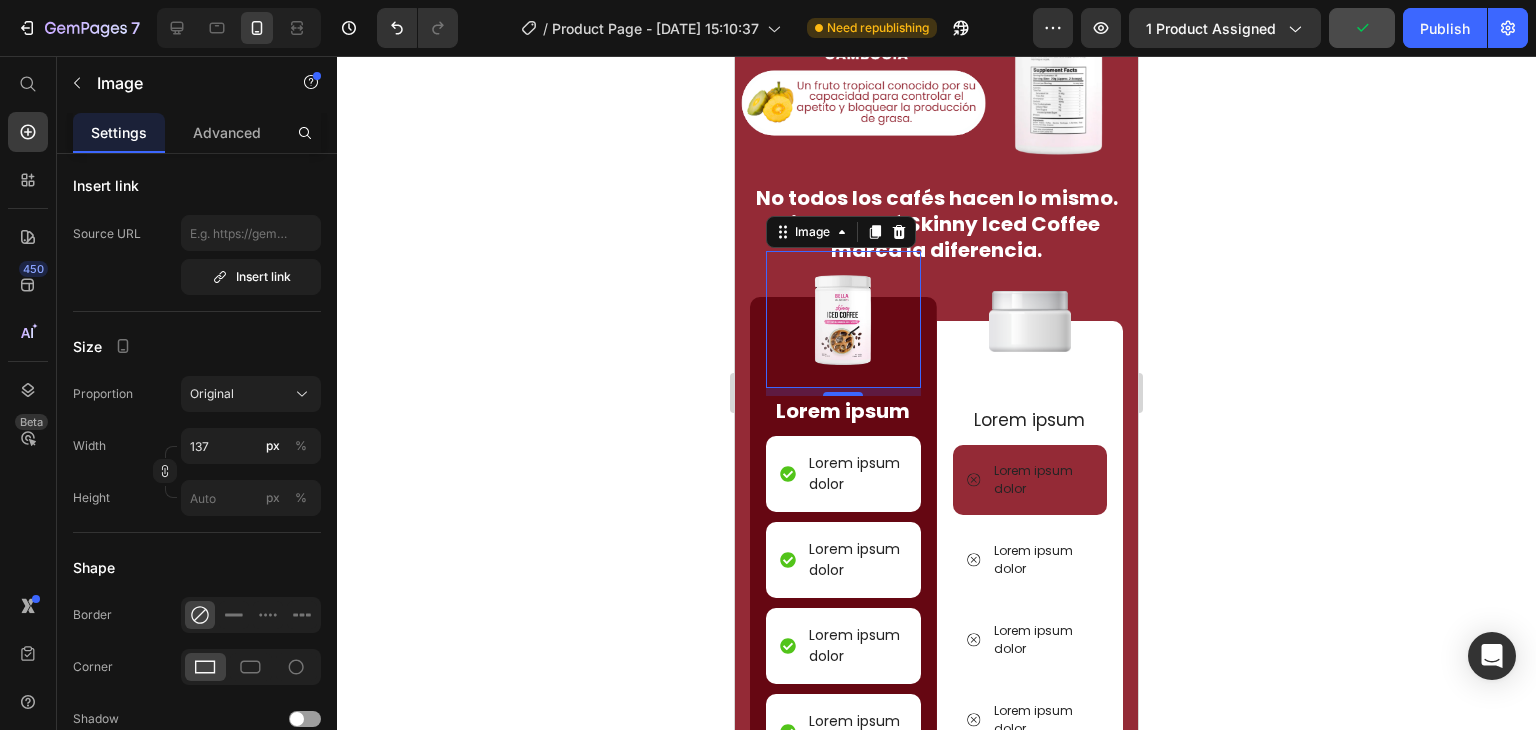 scroll, scrollTop: 0, scrollLeft: 0, axis: both 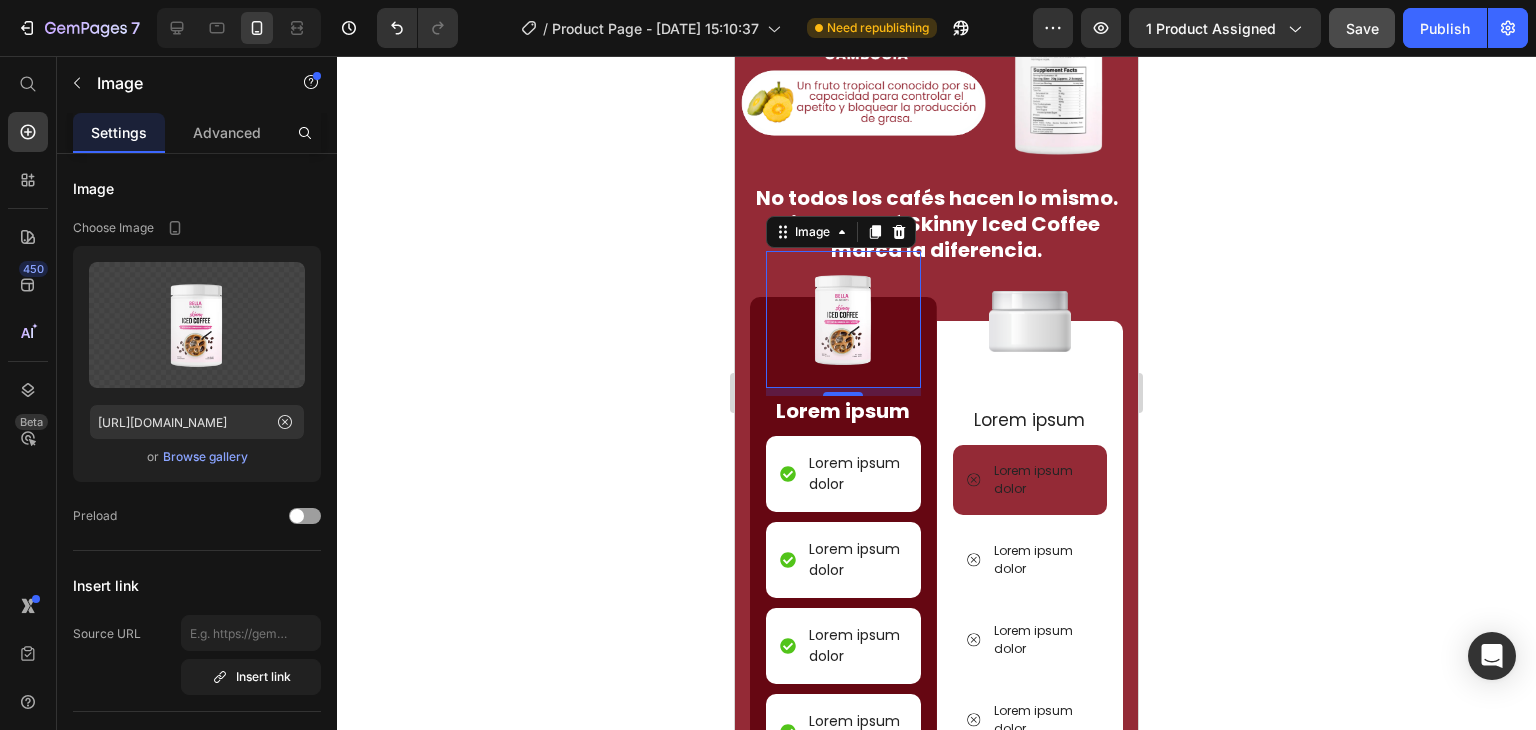 click 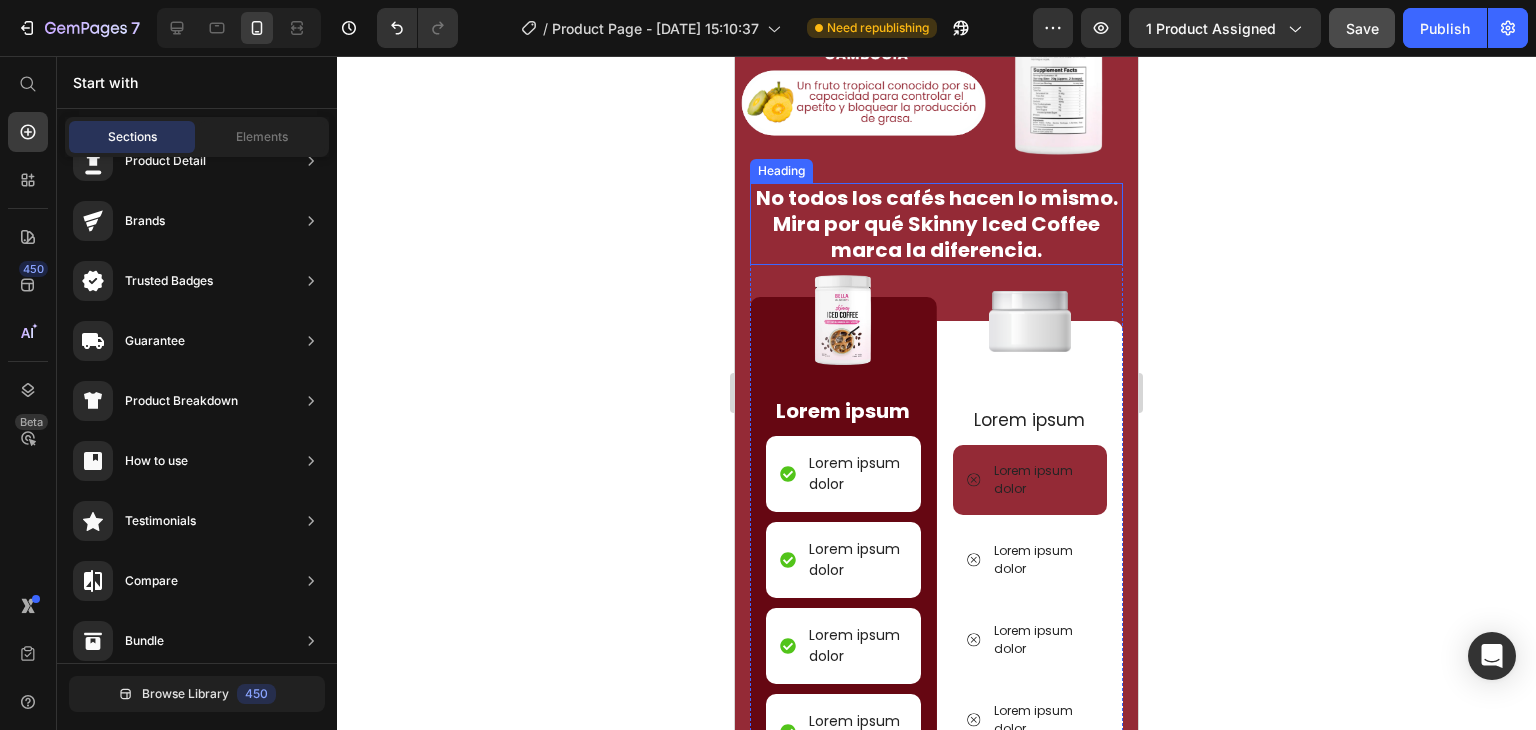 click at bounding box center [1030, 321] 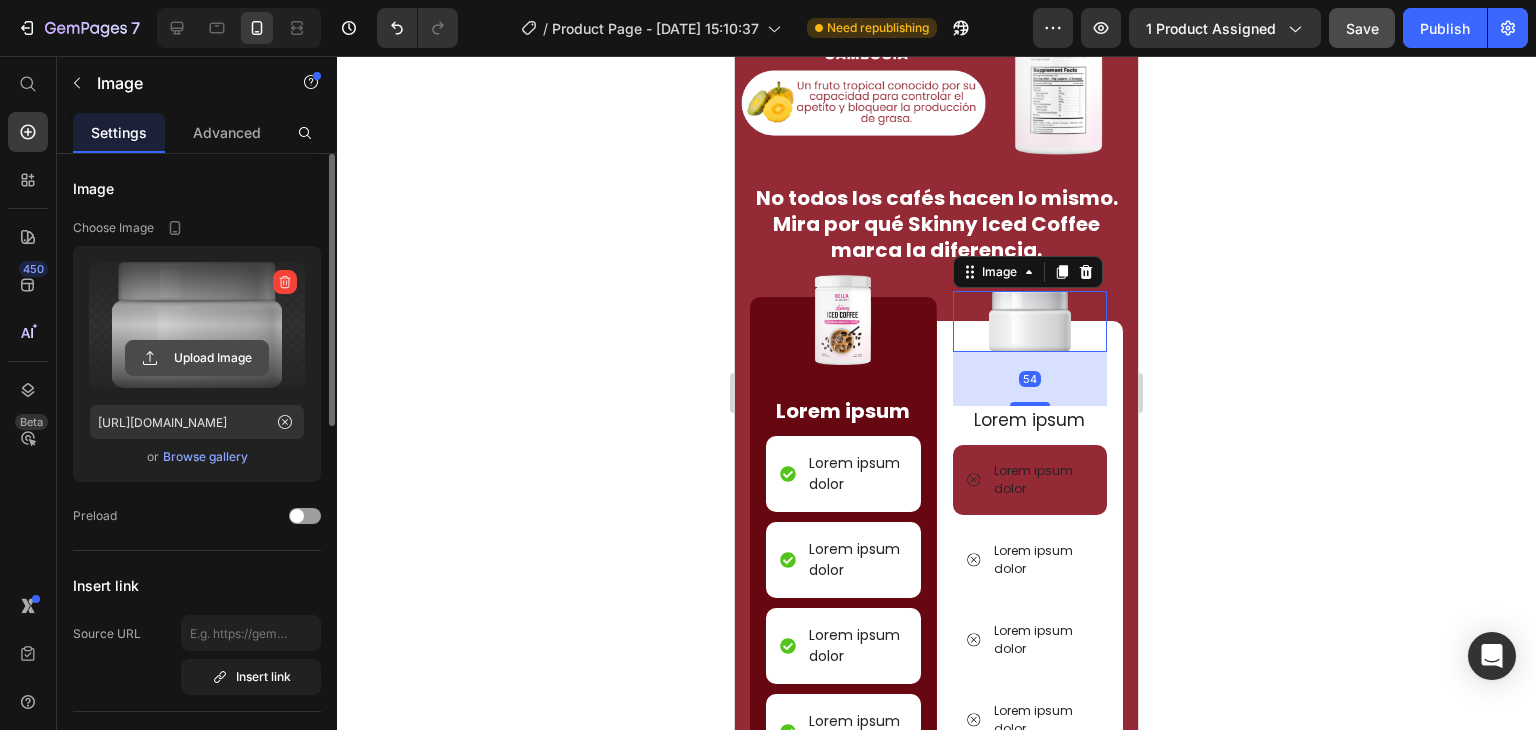 click 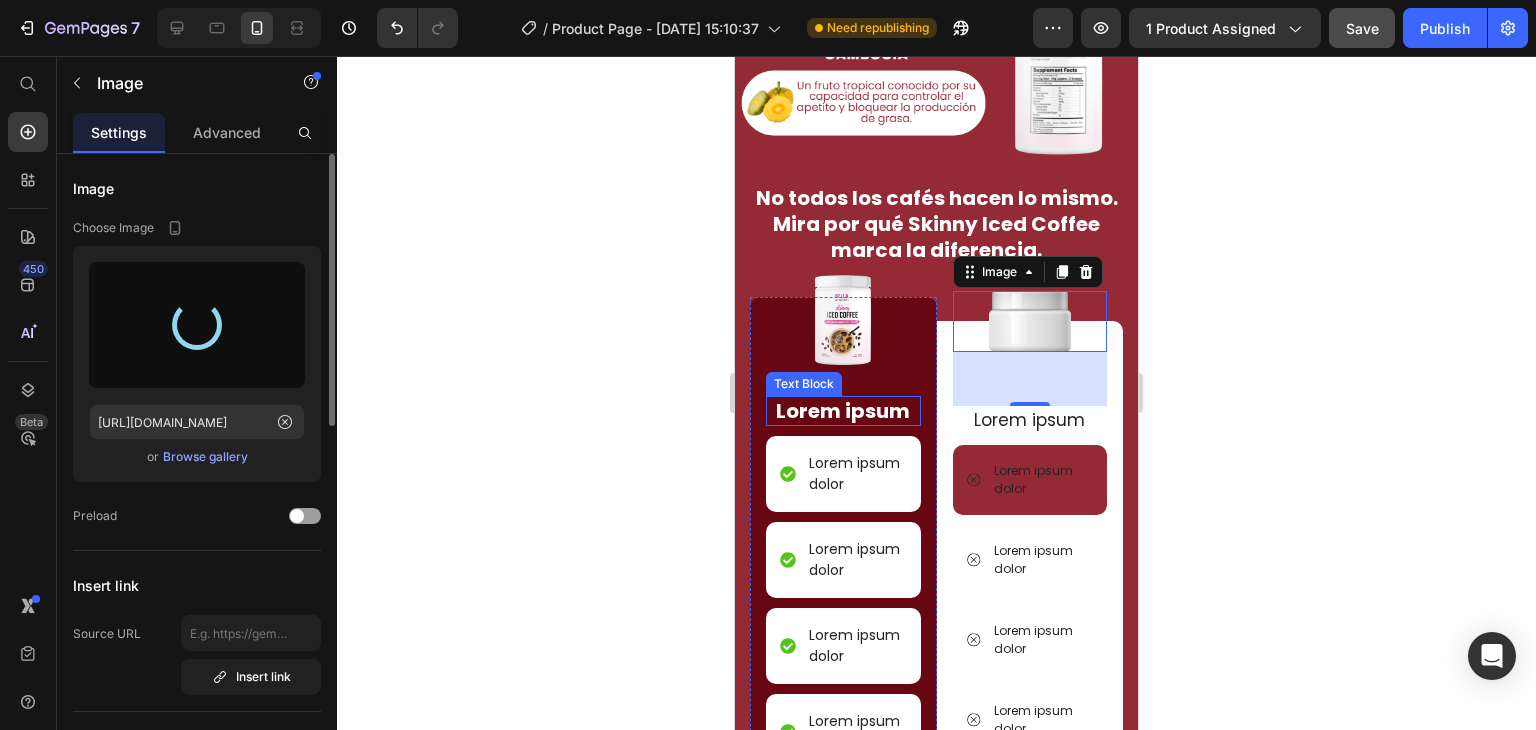 click on "Lorem ipsum" at bounding box center (843, 411) 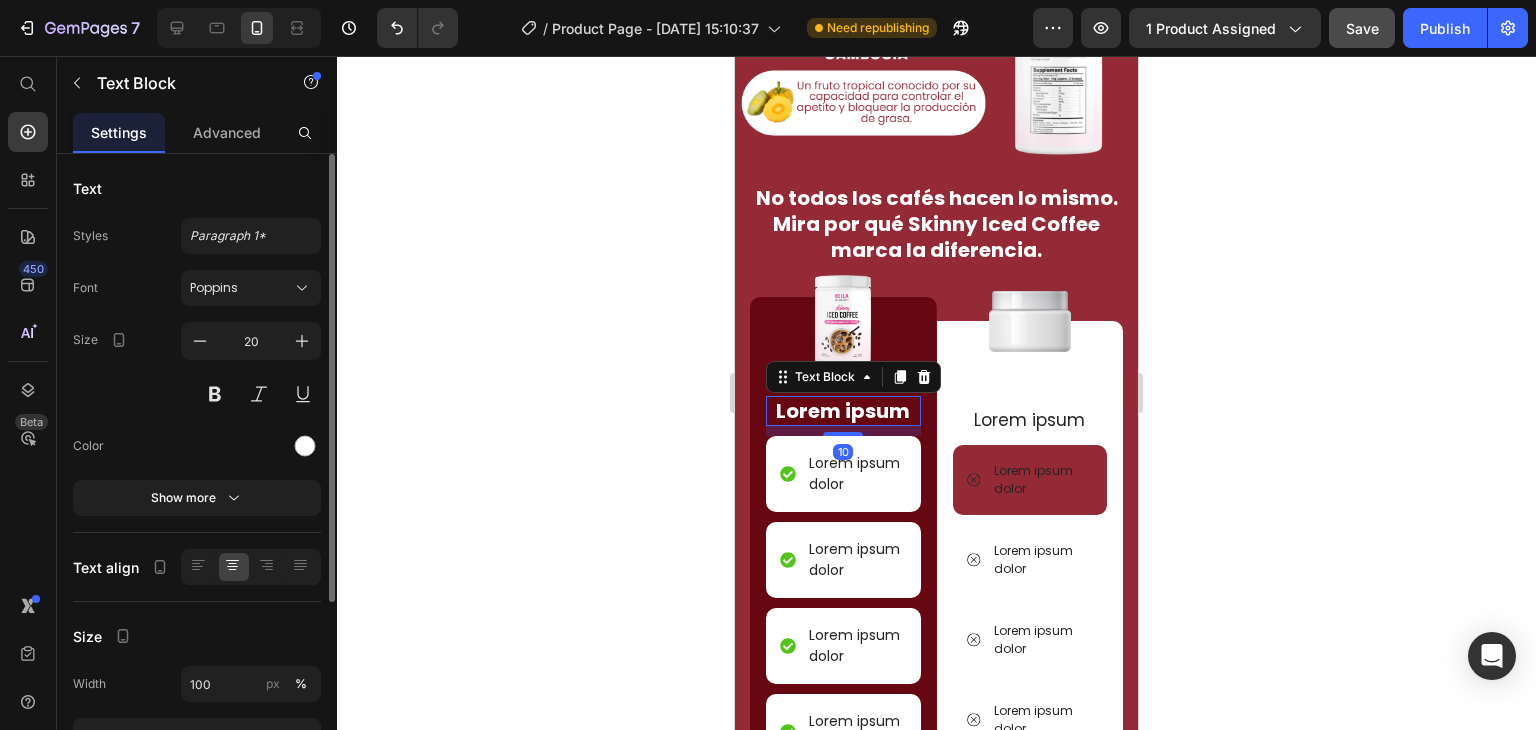 click on "Lorem ipsum" at bounding box center (843, 411) 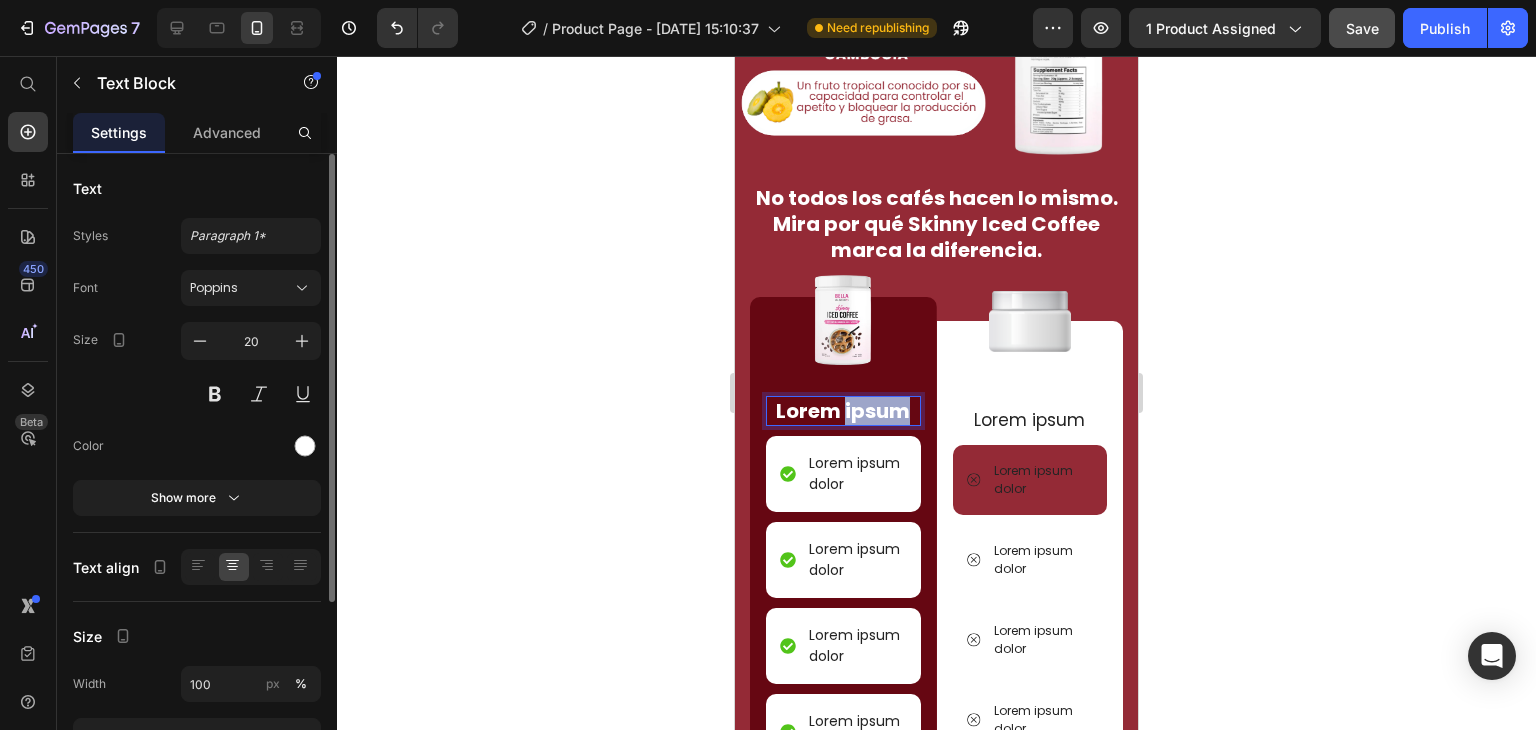 click on "Lorem ipsum" at bounding box center (843, 411) 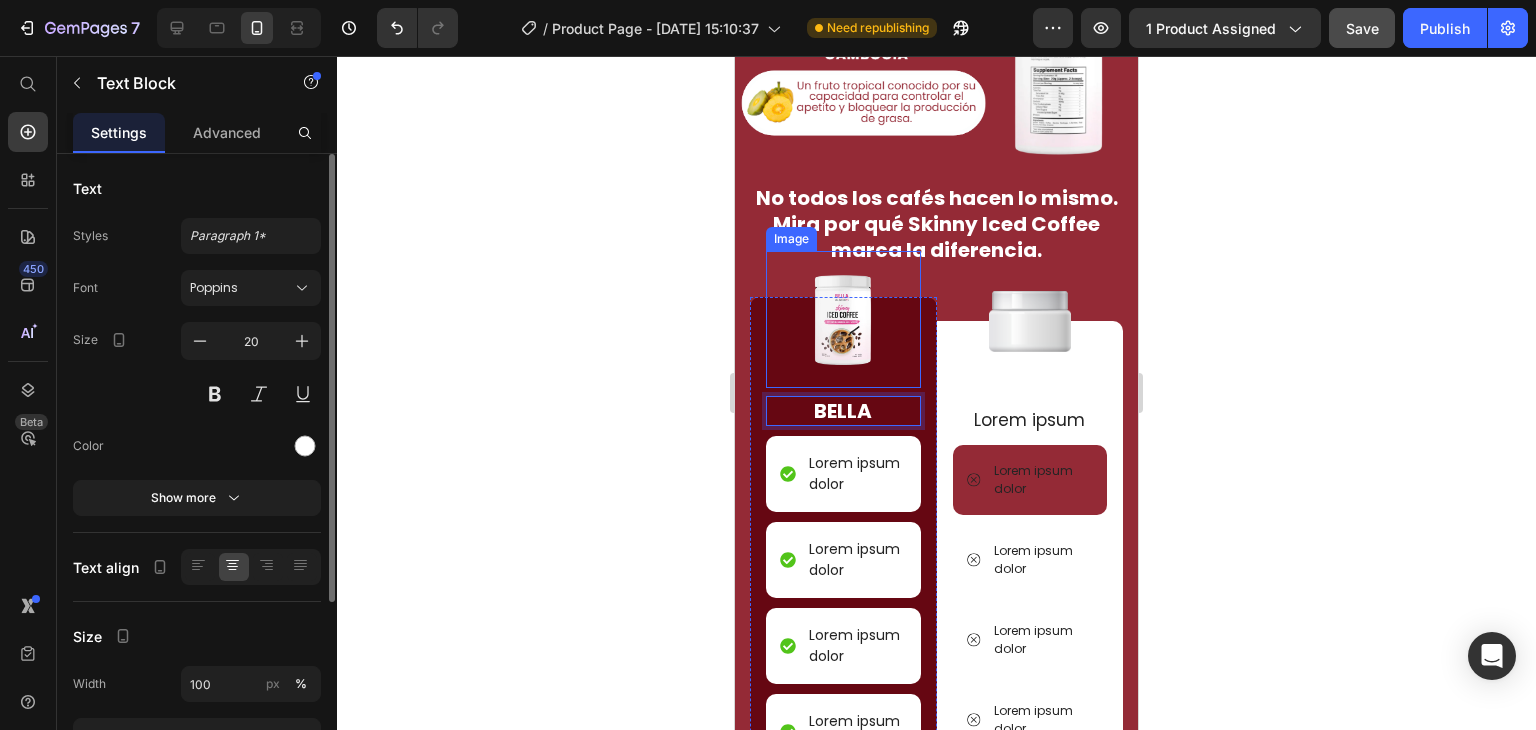 click at bounding box center [843, 319] 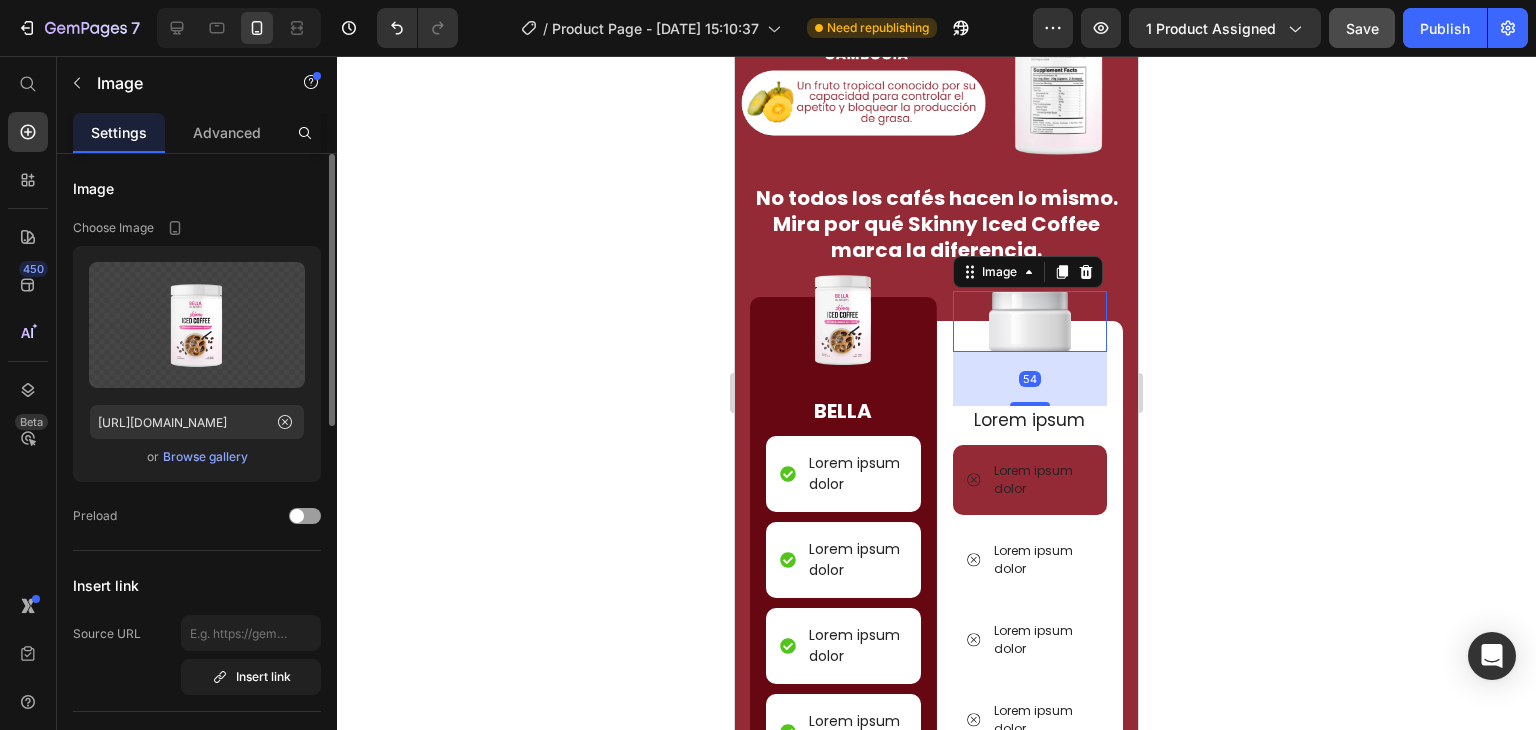 click at bounding box center [1030, 321] 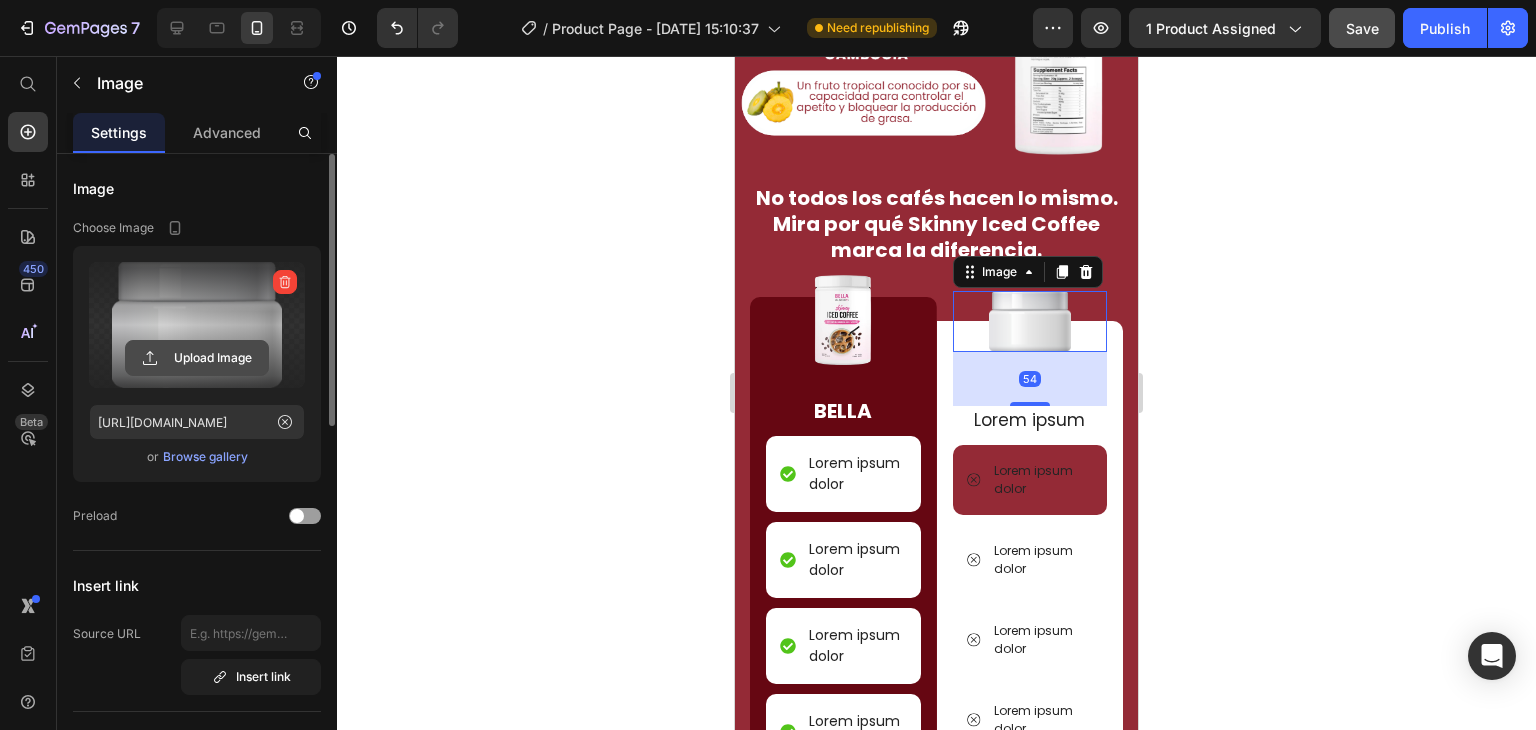 click 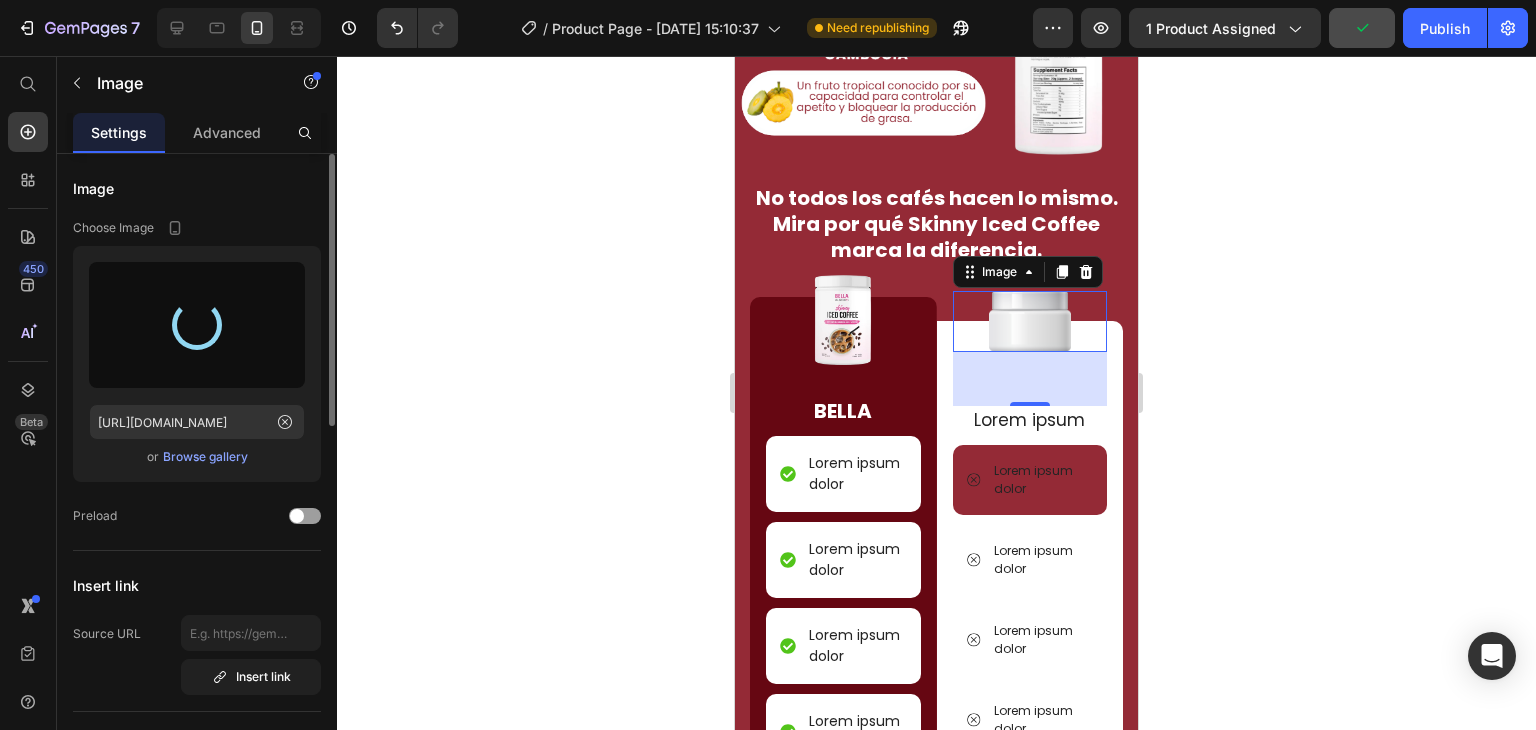type on "[URL][DOMAIN_NAME]" 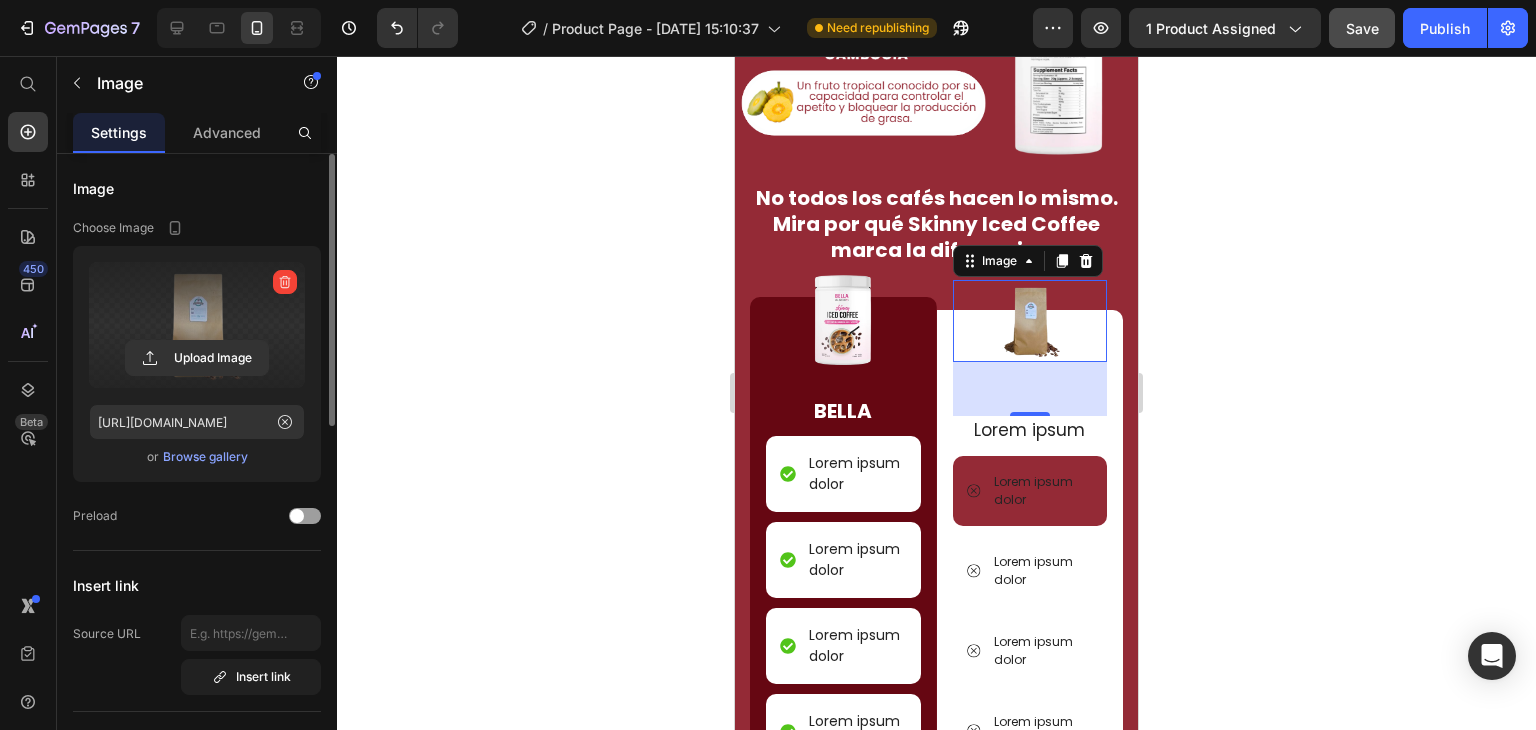 click 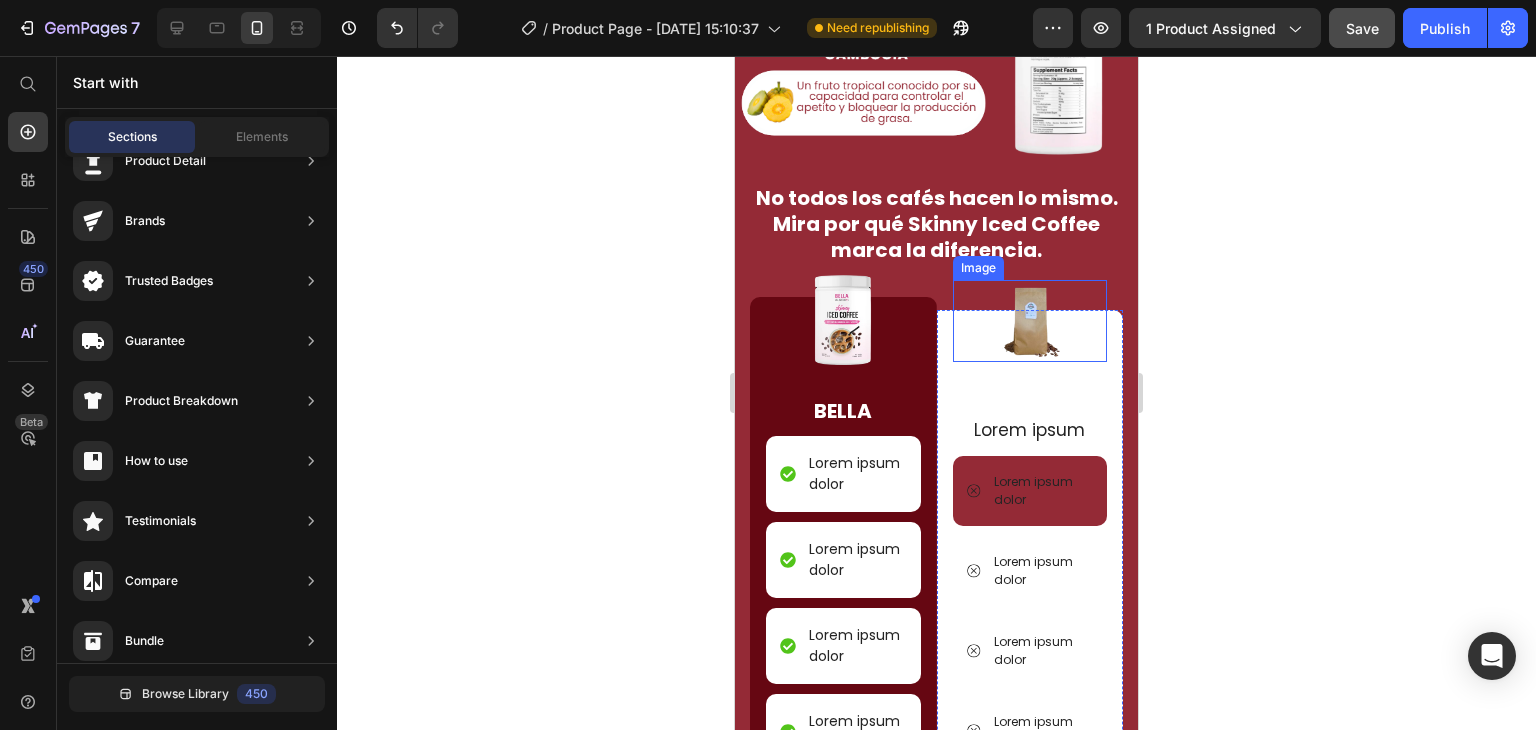 click at bounding box center (1030, 321) 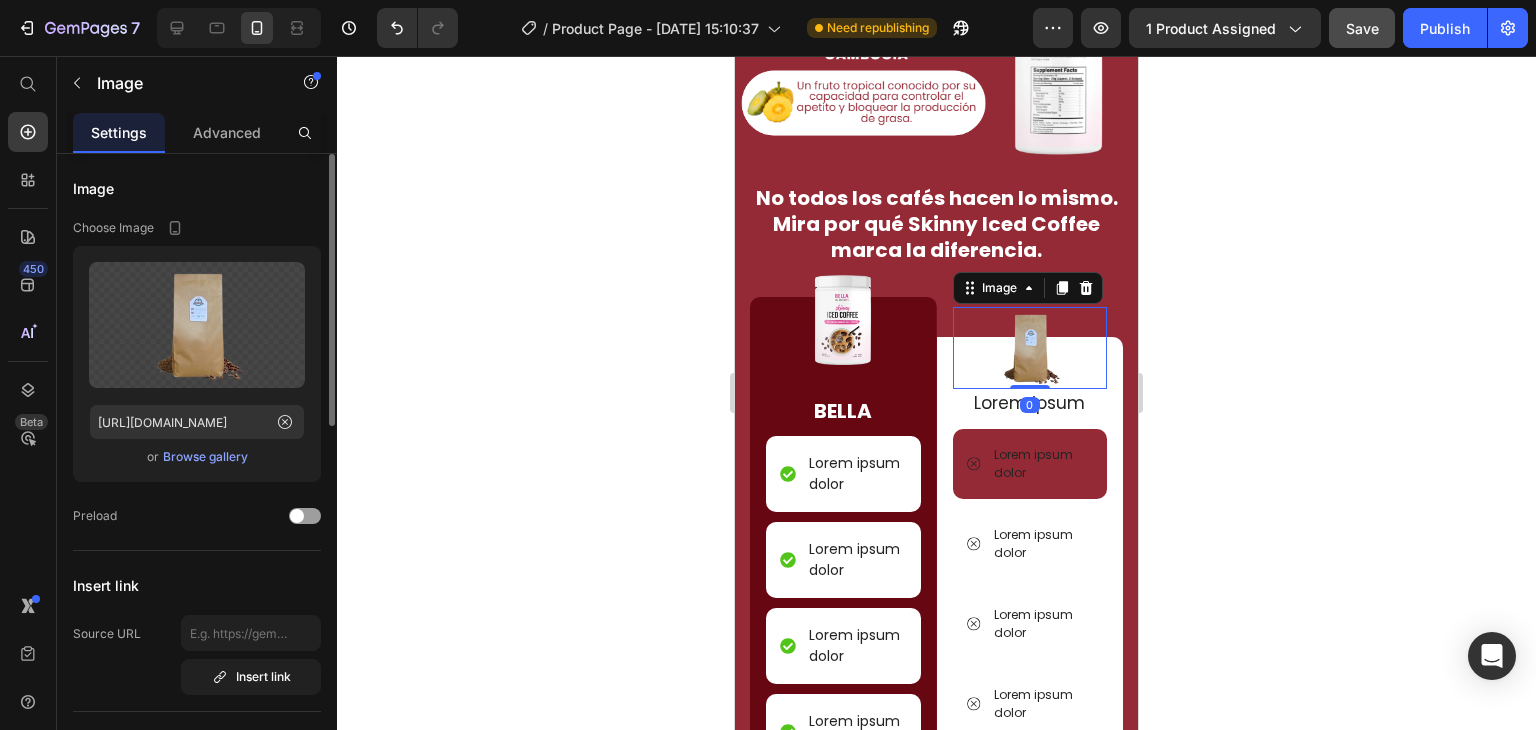 drag, startPoint x: 1015, startPoint y: 403, endPoint x: 1012, endPoint y: 342, distance: 61.073727 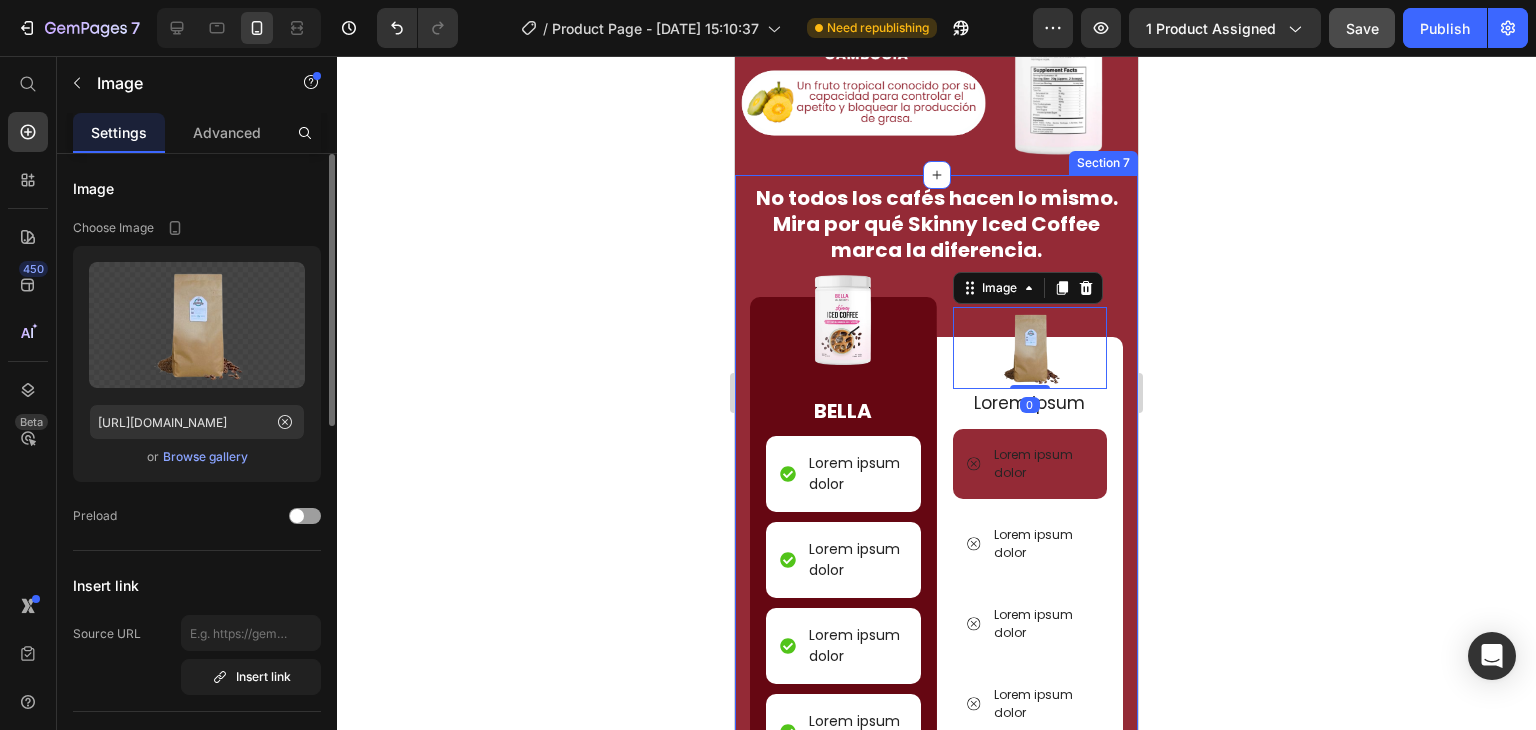 drag, startPoint x: 1294, startPoint y: 359, endPoint x: 1152, endPoint y: 353, distance: 142.12671 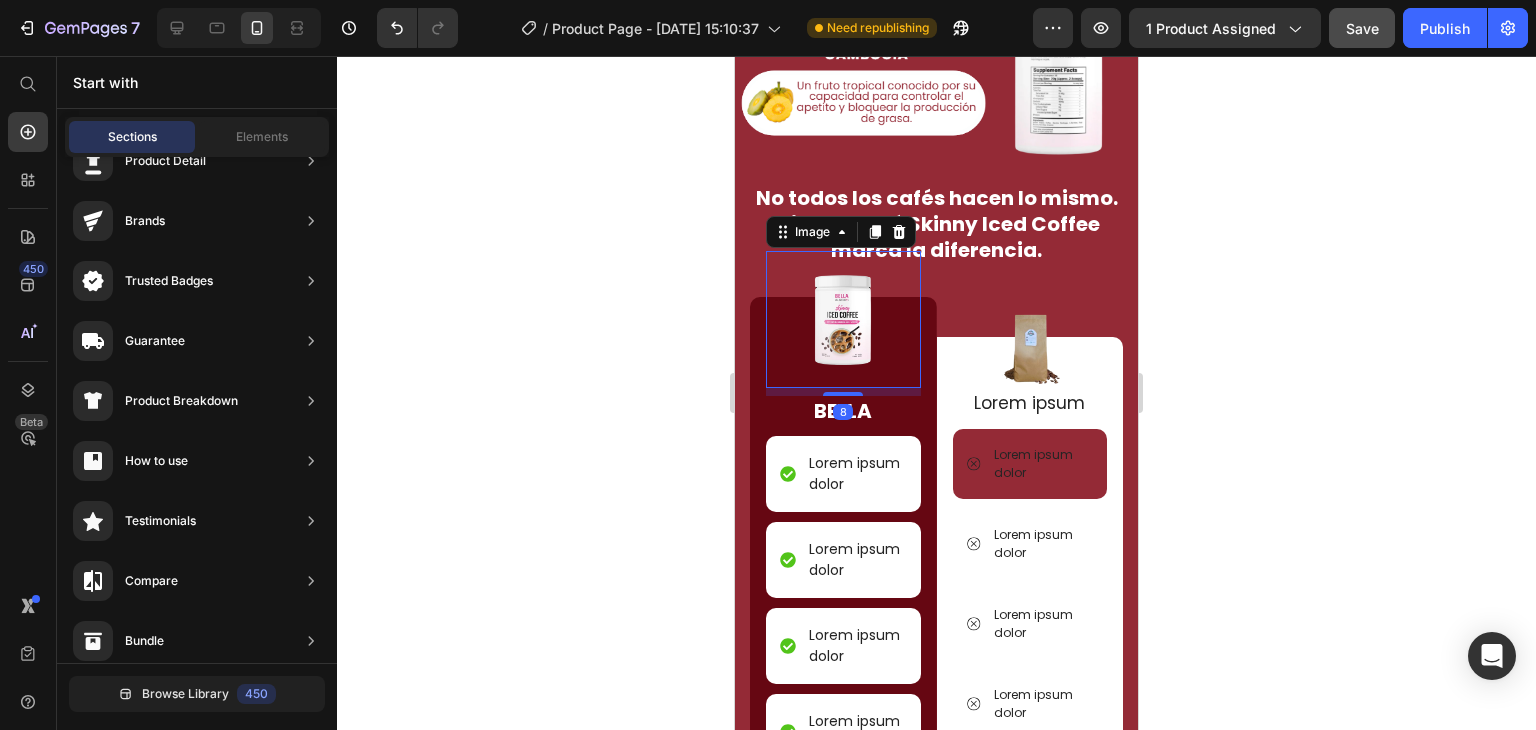click at bounding box center (843, 319) 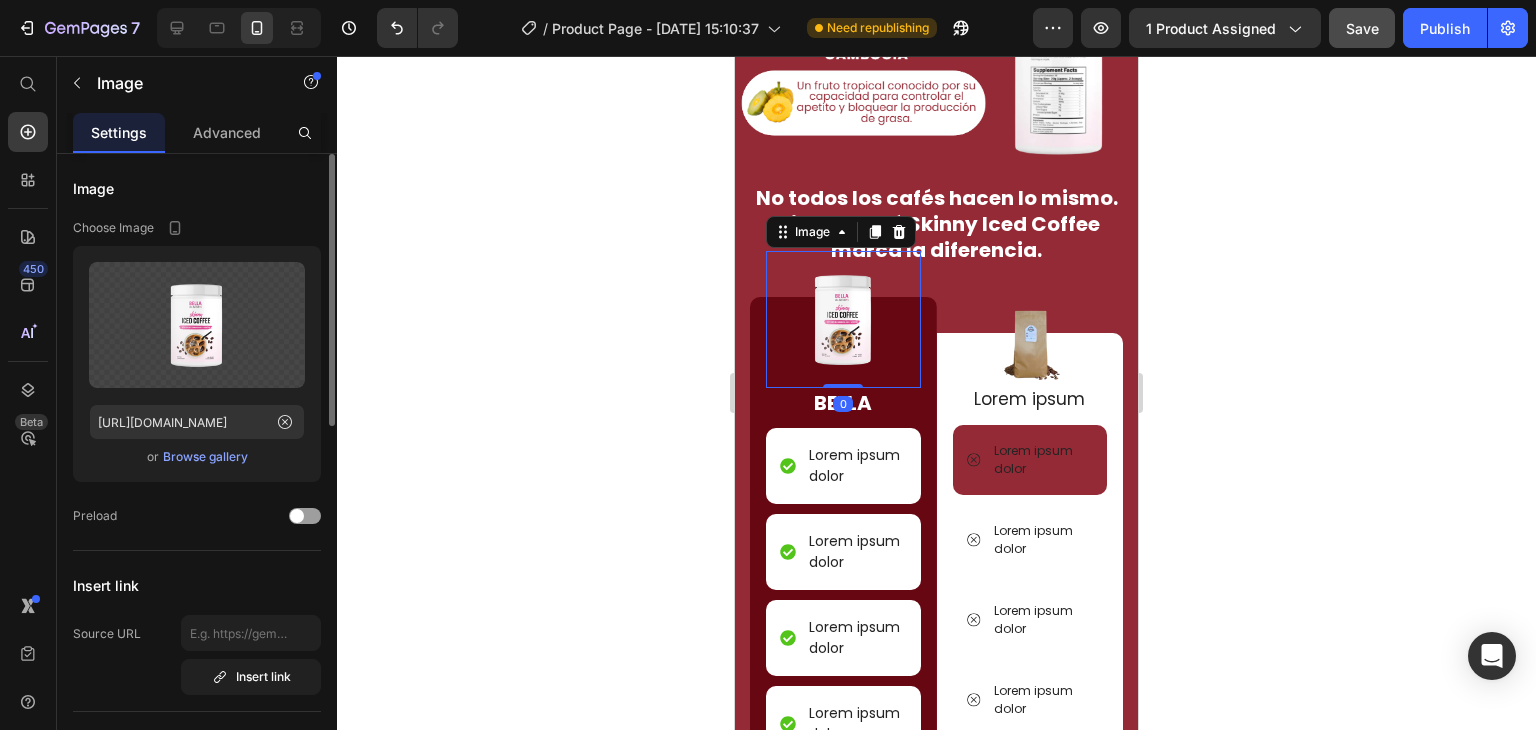 drag, startPoint x: 835, startPoint y: 383, endPoint x: 834, endPoint y: 371, distance: 12.0415945 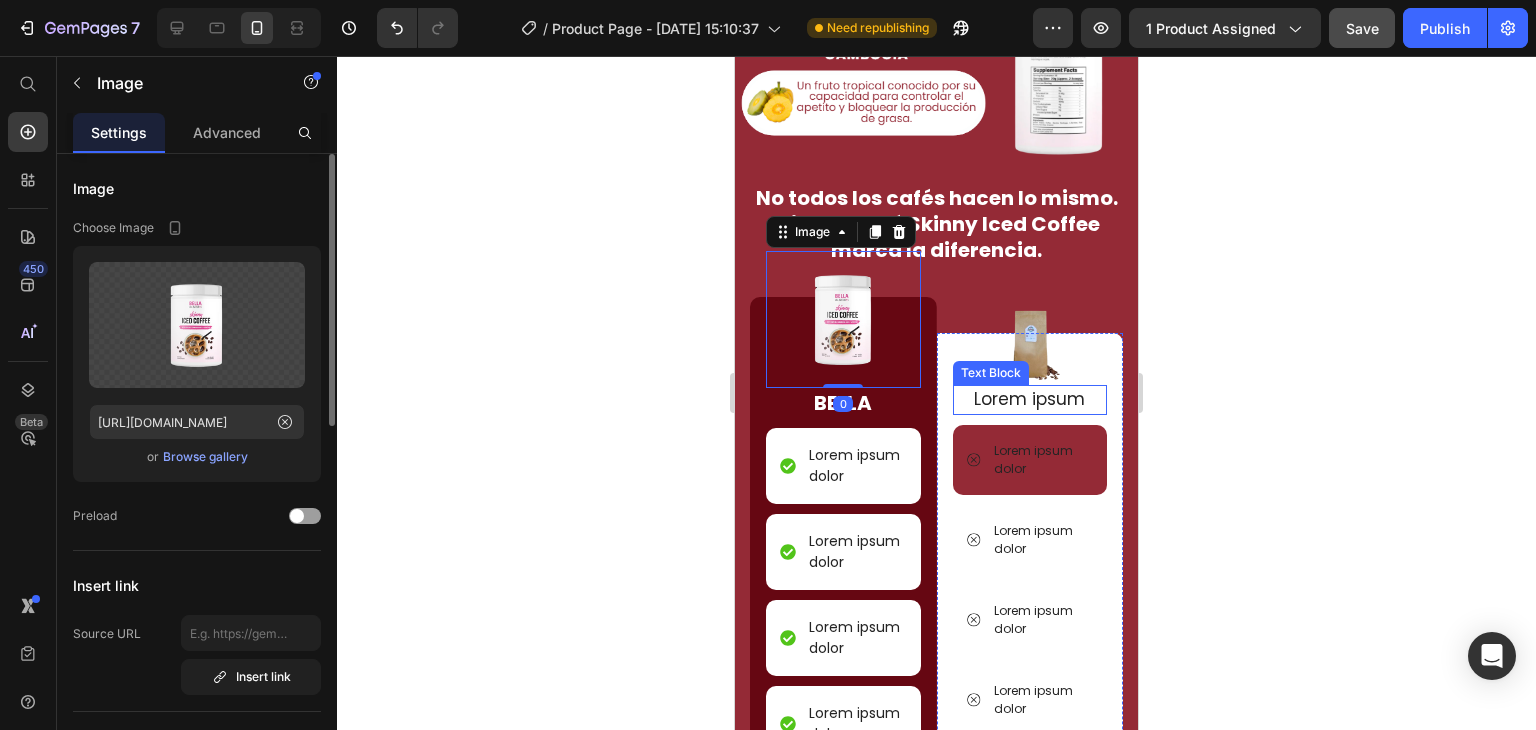 click on "Lorem ipsum" at bounding box center (1030, 400) 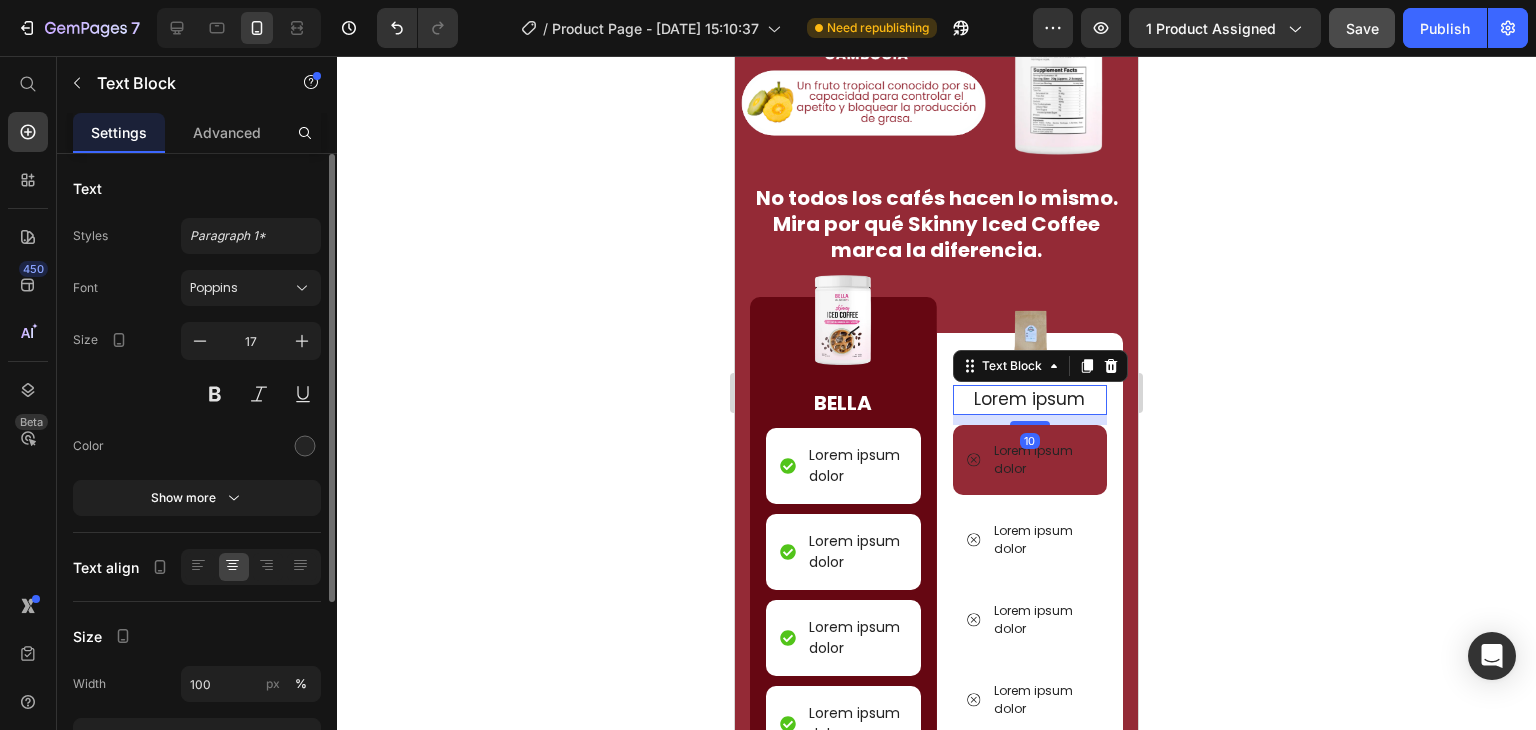 click on "Lorem ipsum" at bounding box center (1030, 400) 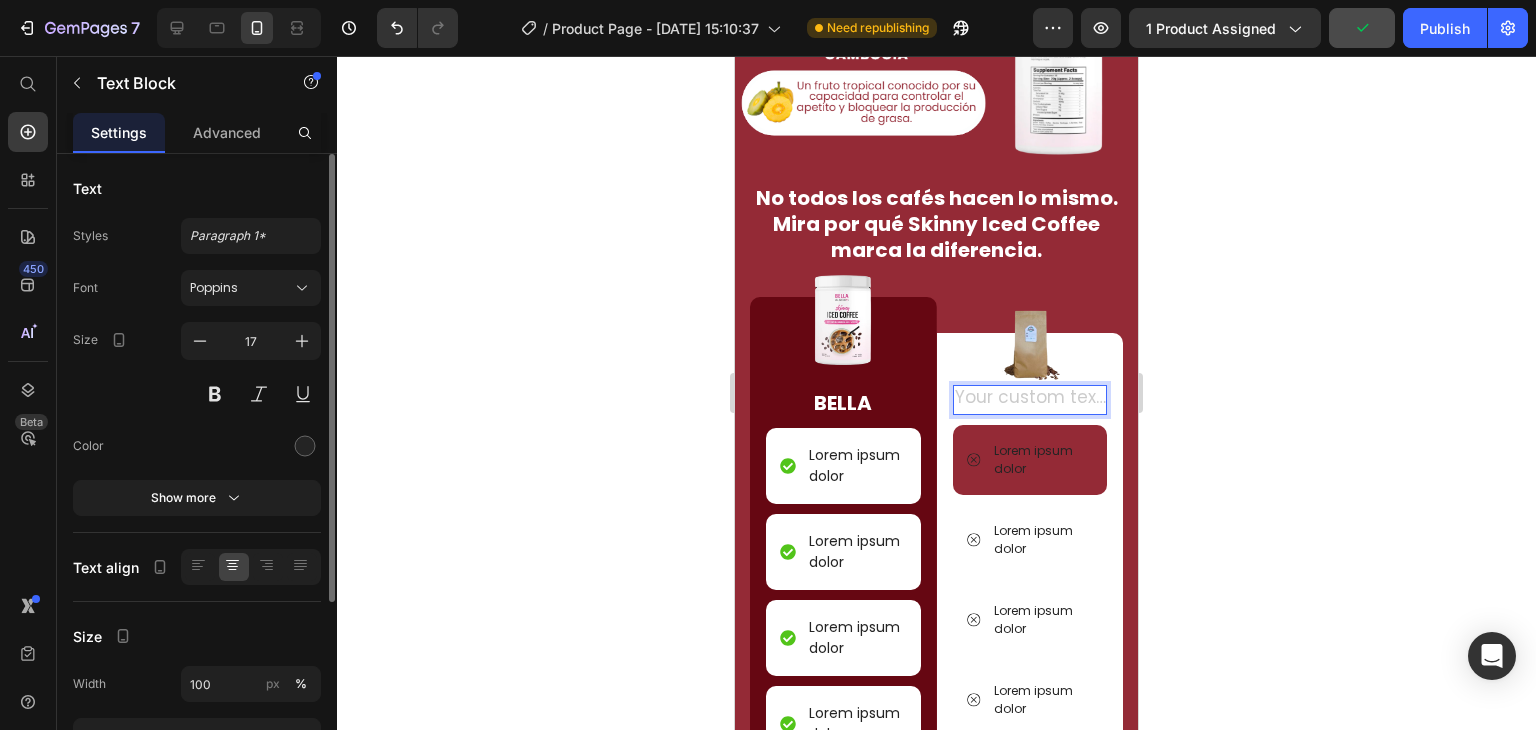 scroll, scrollTop: 1983, scrollLeft: 0, axis: vertical 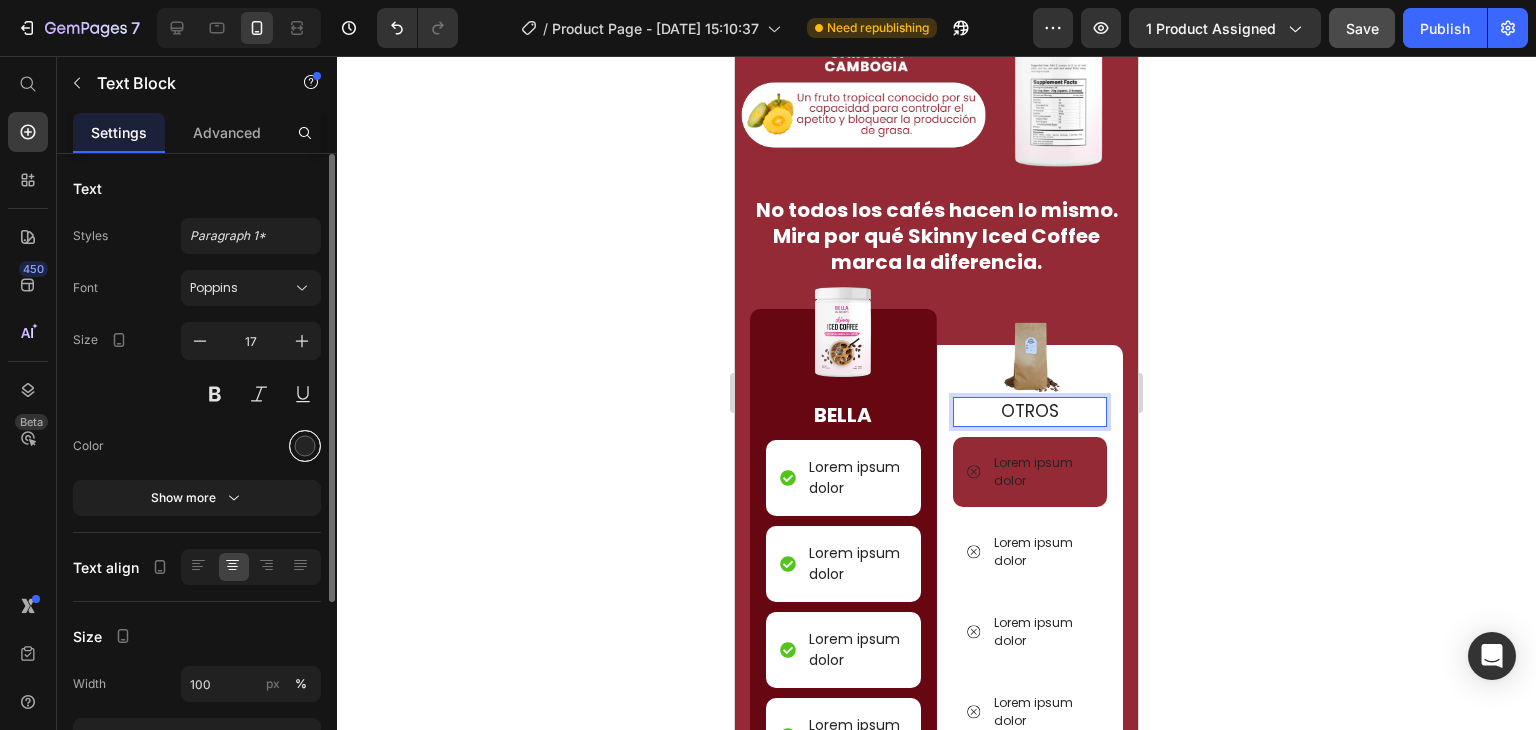 click at bounding box center (305, 446) 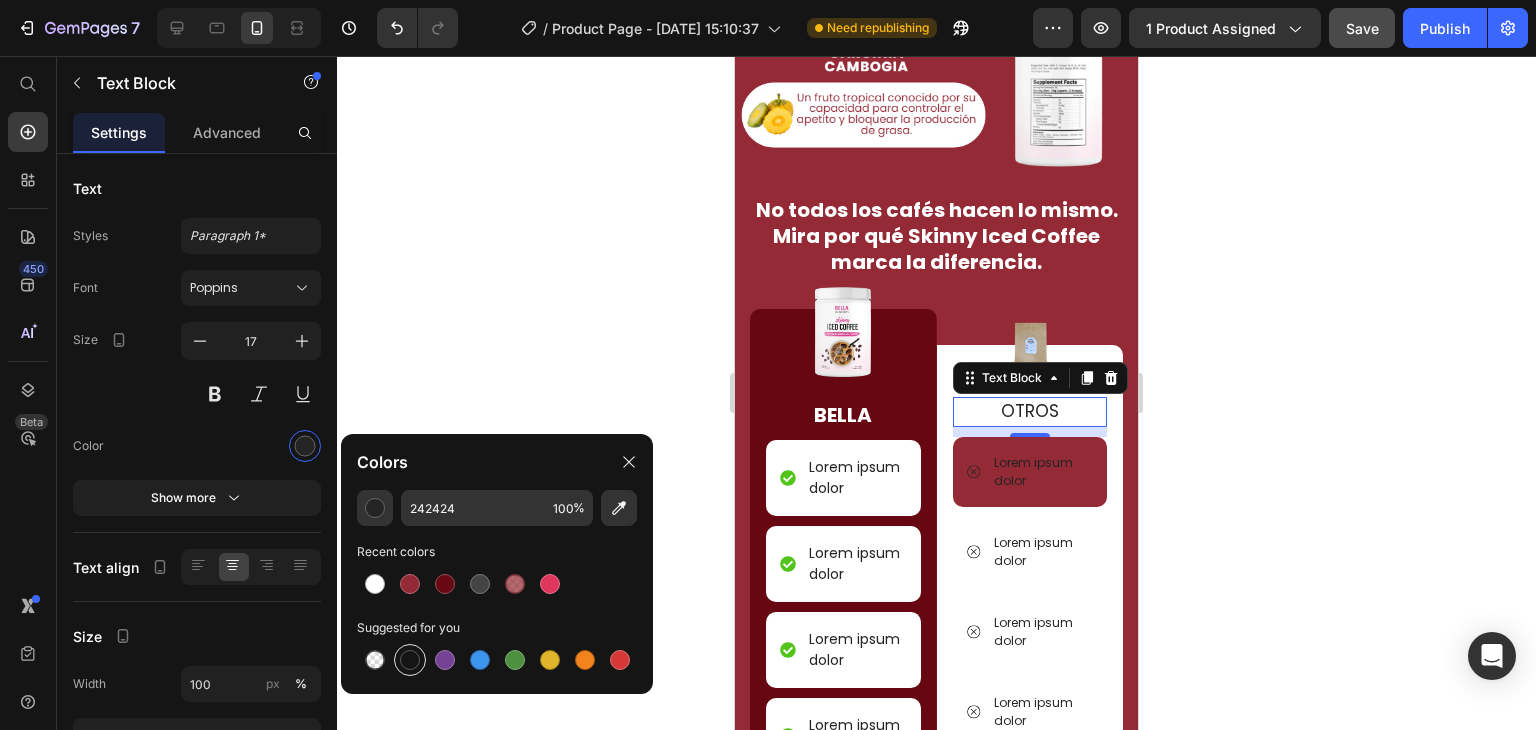 click at bounding box center [410, 660] 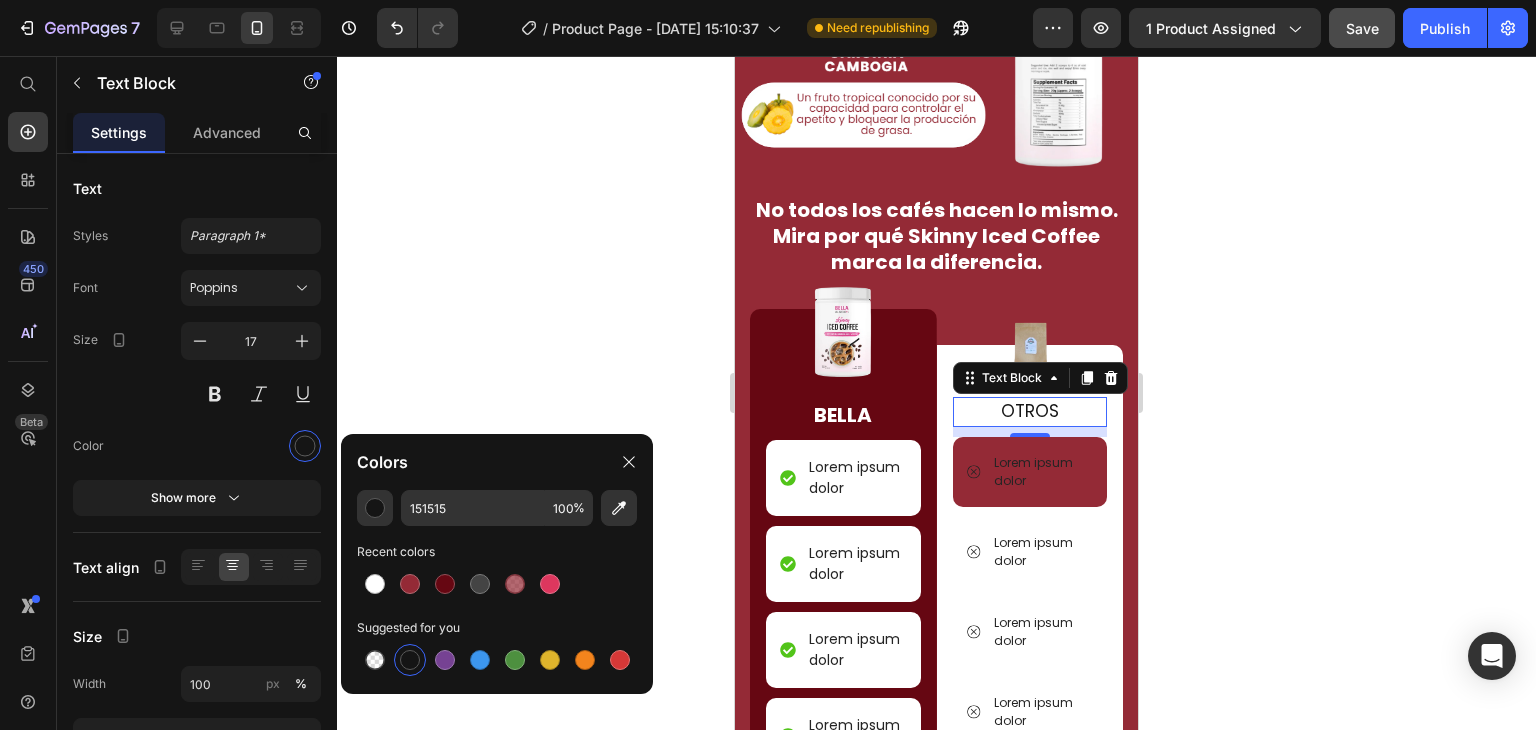 click at bounding box center (410, 660) 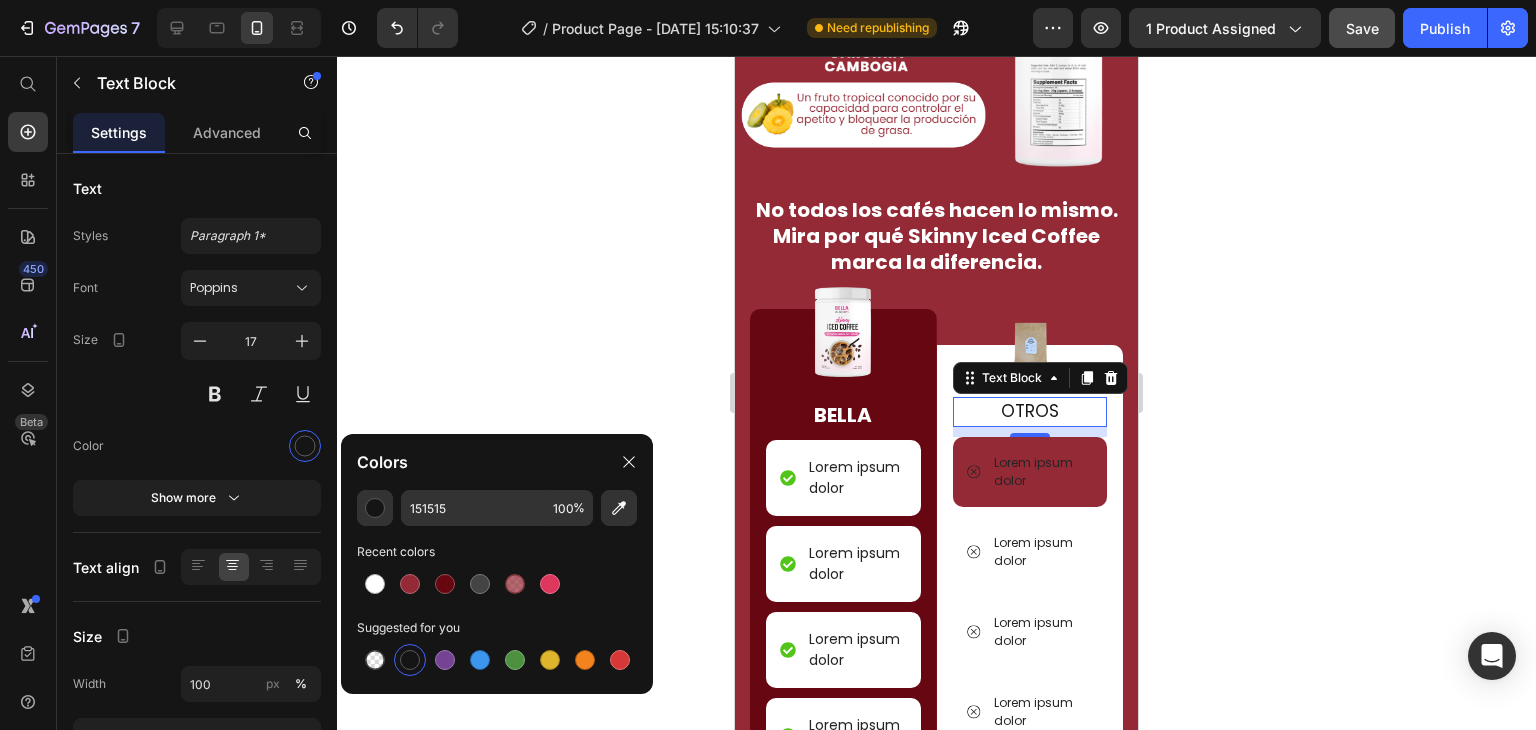 click 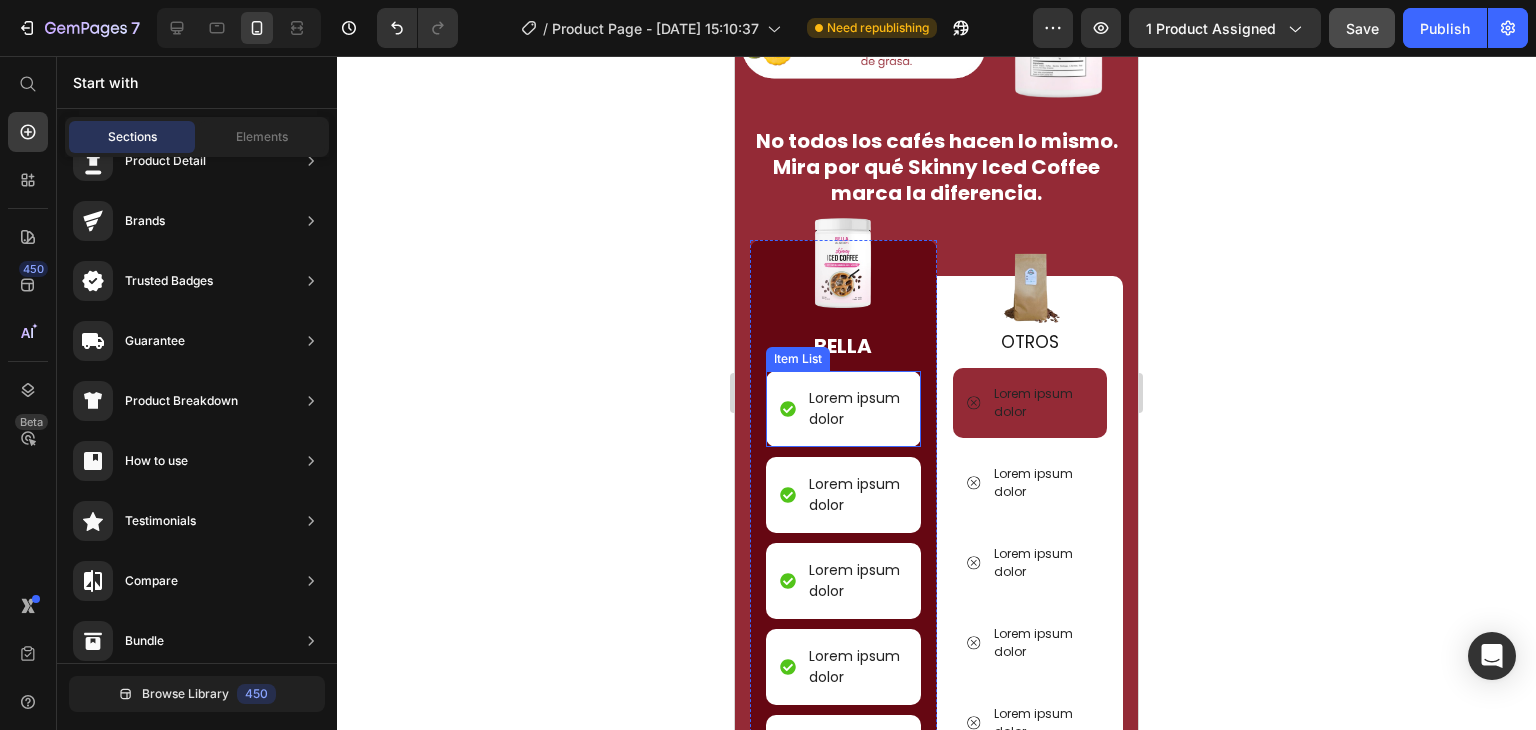 scroll, scrollTop: 2083, scrollLeft: 0, axis: vertical 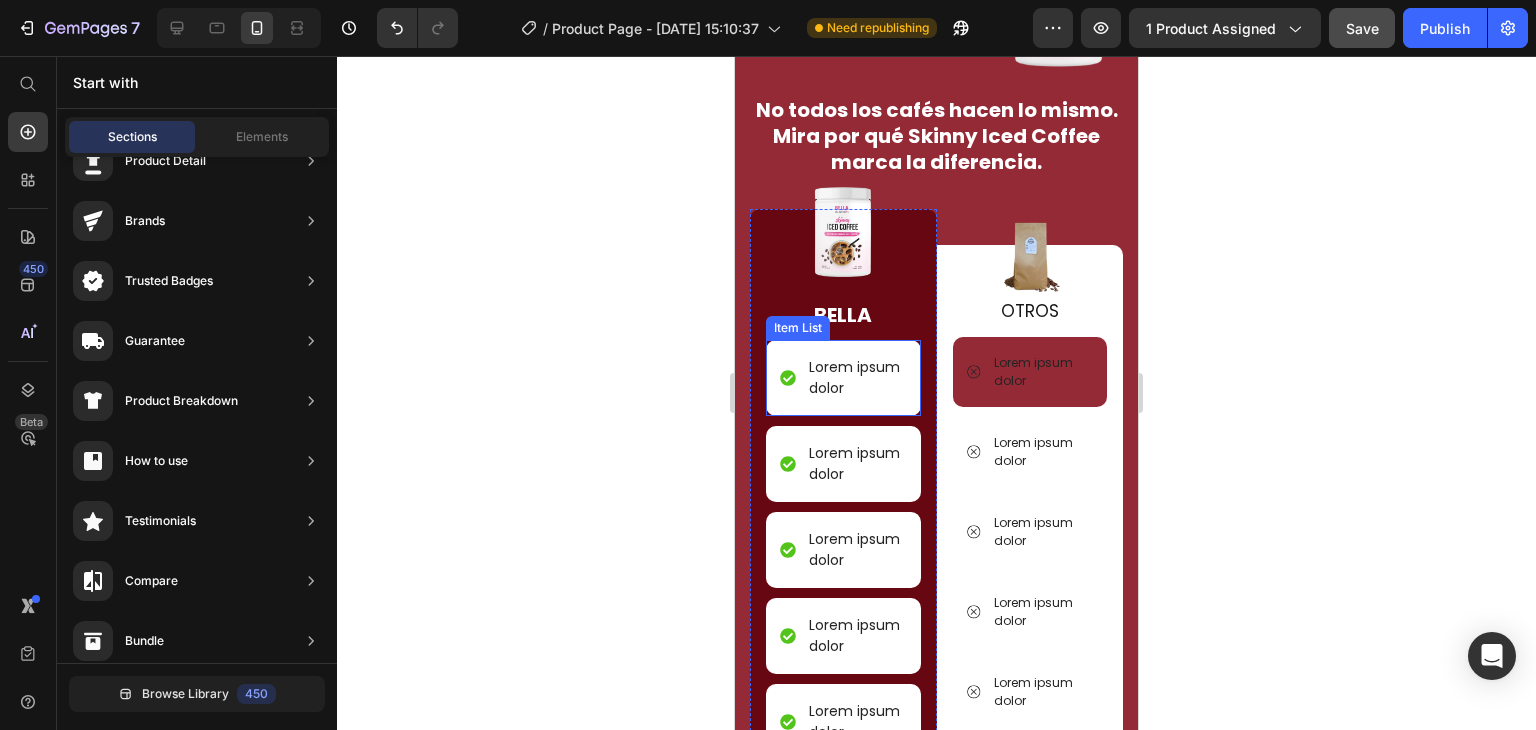 click on "Lorem ipsum dolor" at bounding box center (856, 378) 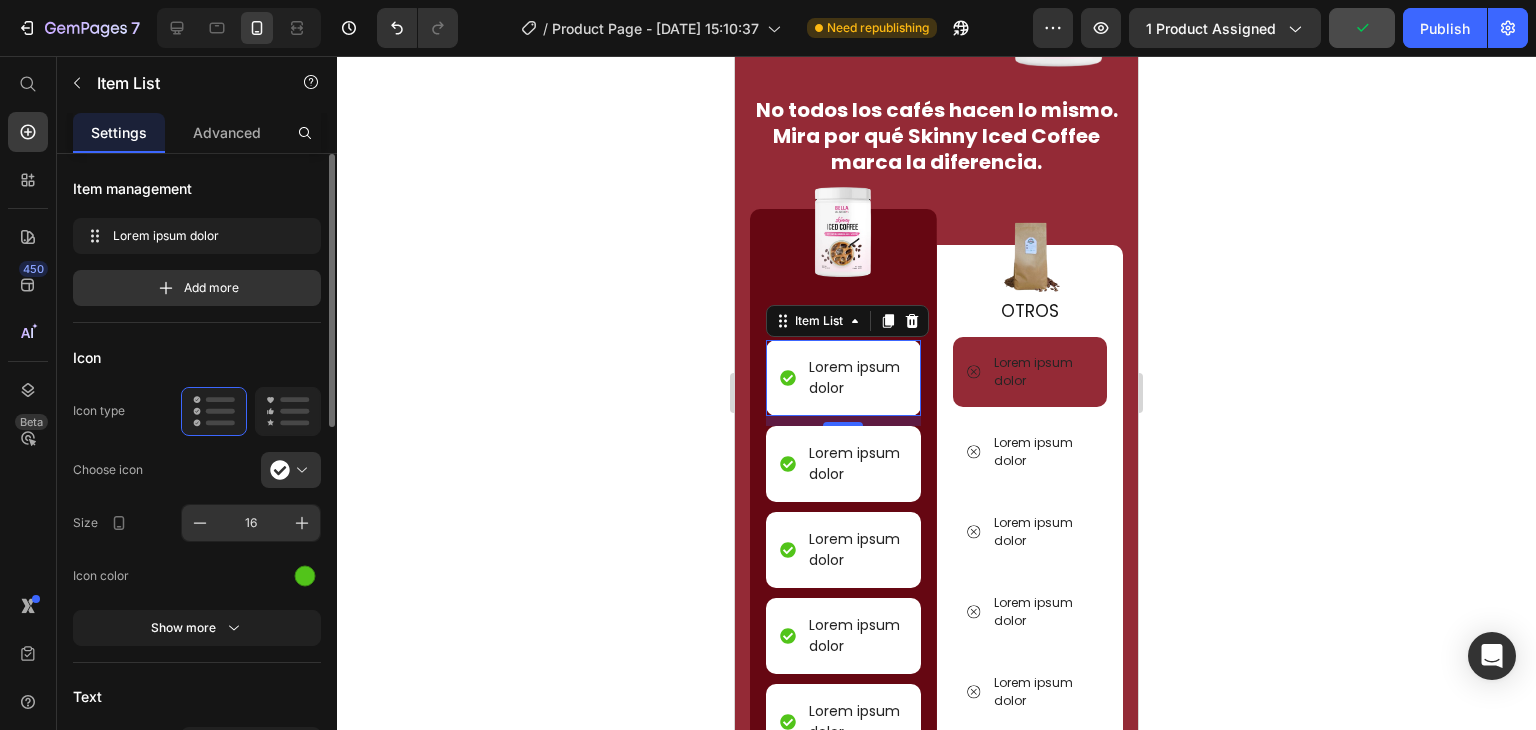 scroll, scrollTop: 300, scrollLeft: 0, axis: vertical 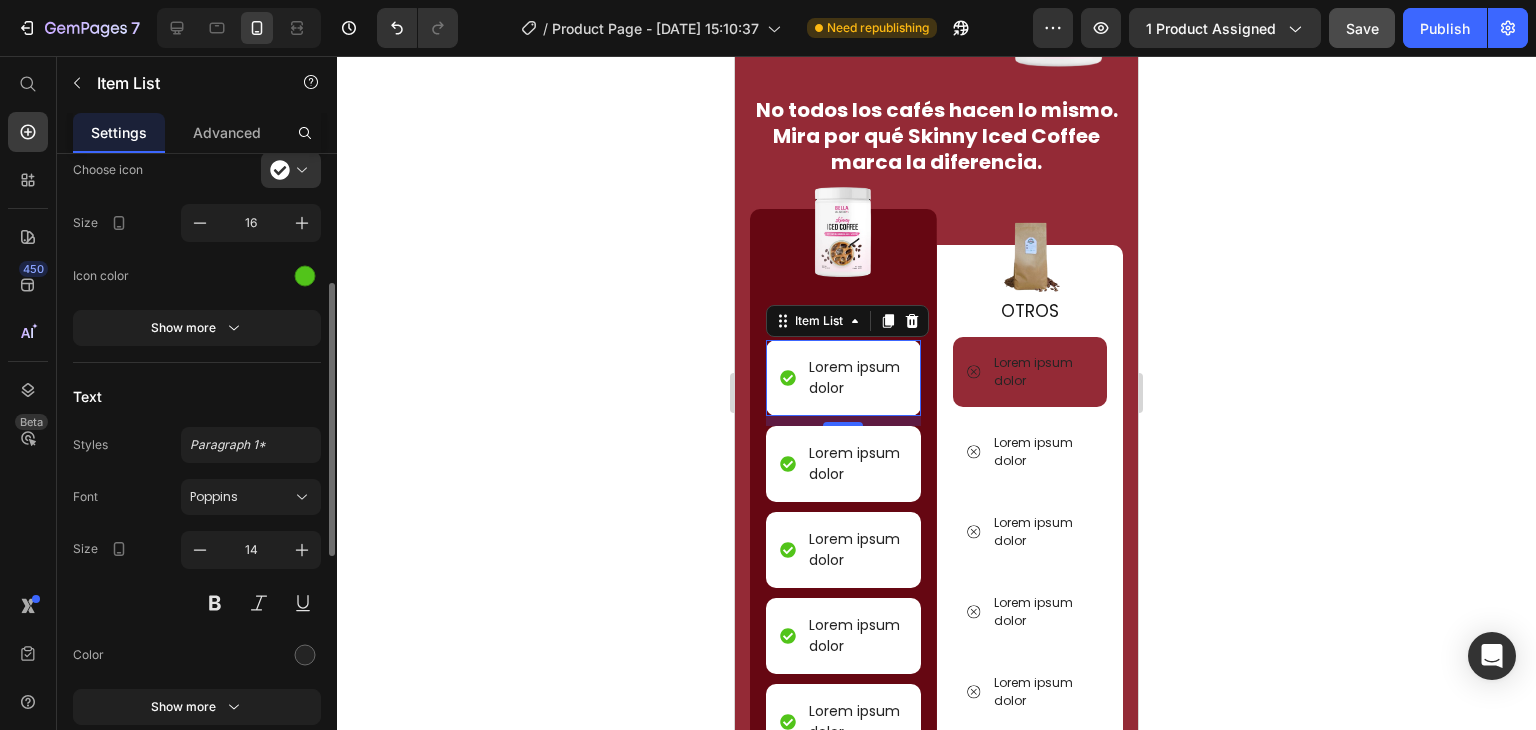 click on "Lorem ipsum dolor" at bounding box center [856, 378] 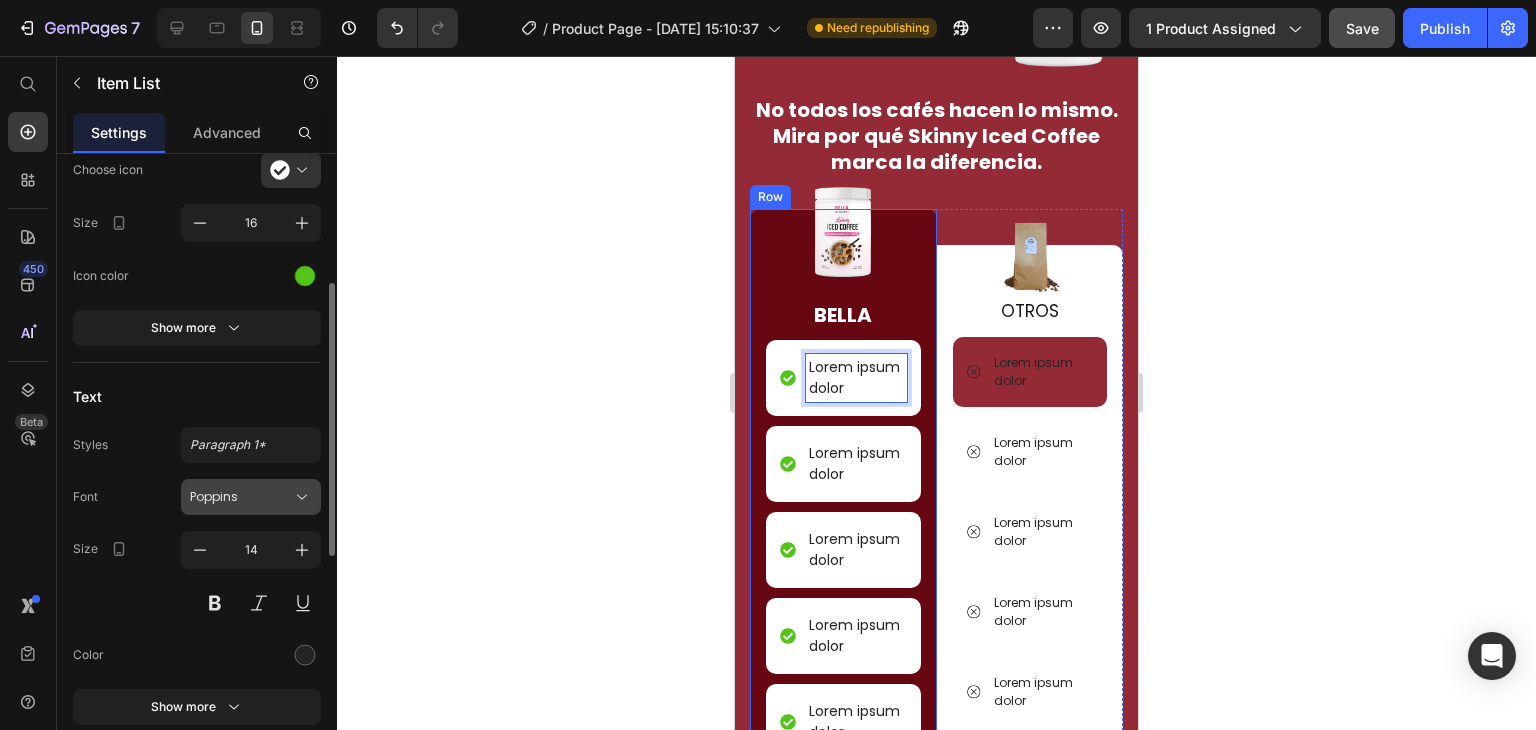 click on "Poppins" at bounding box center (241, 497) 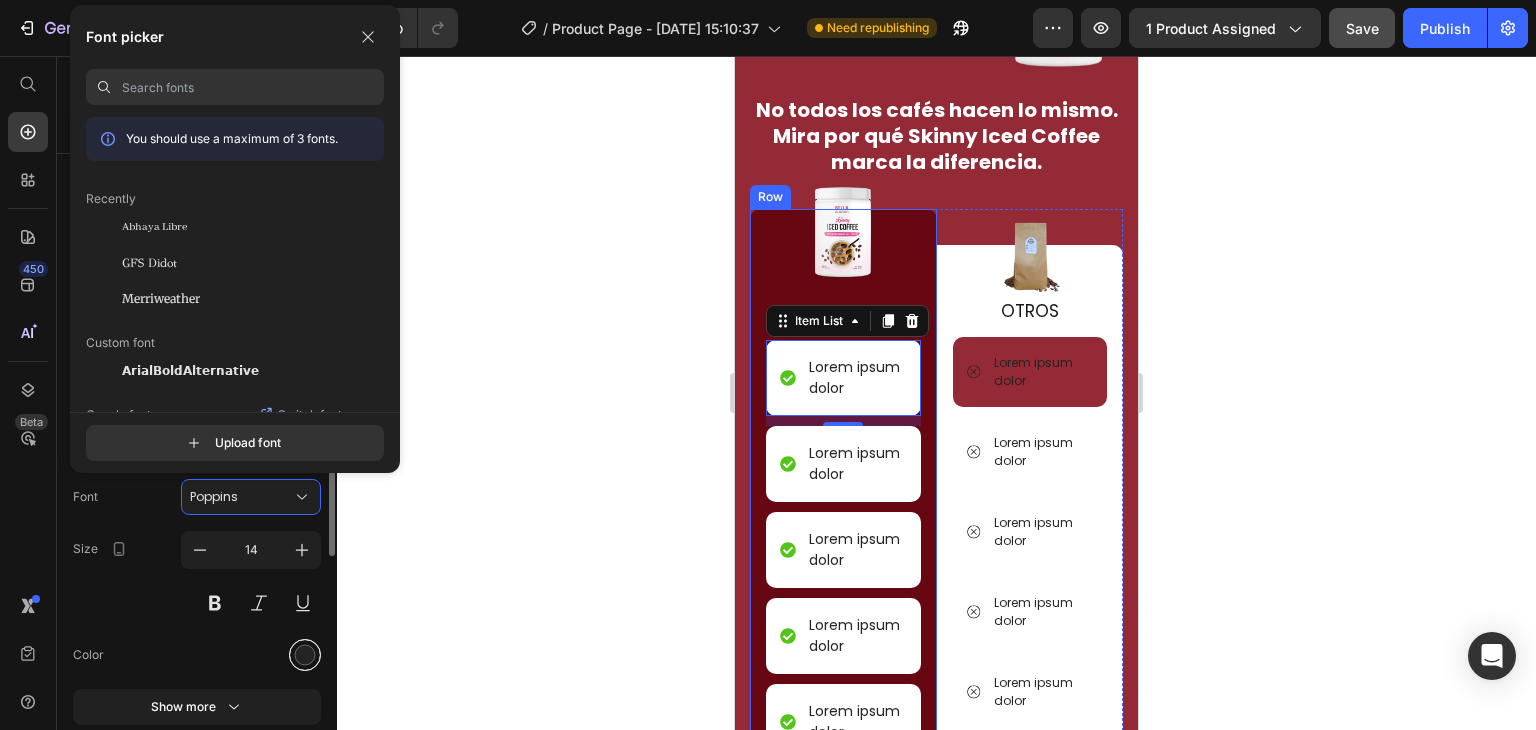 click at bounding box center [305, 654] 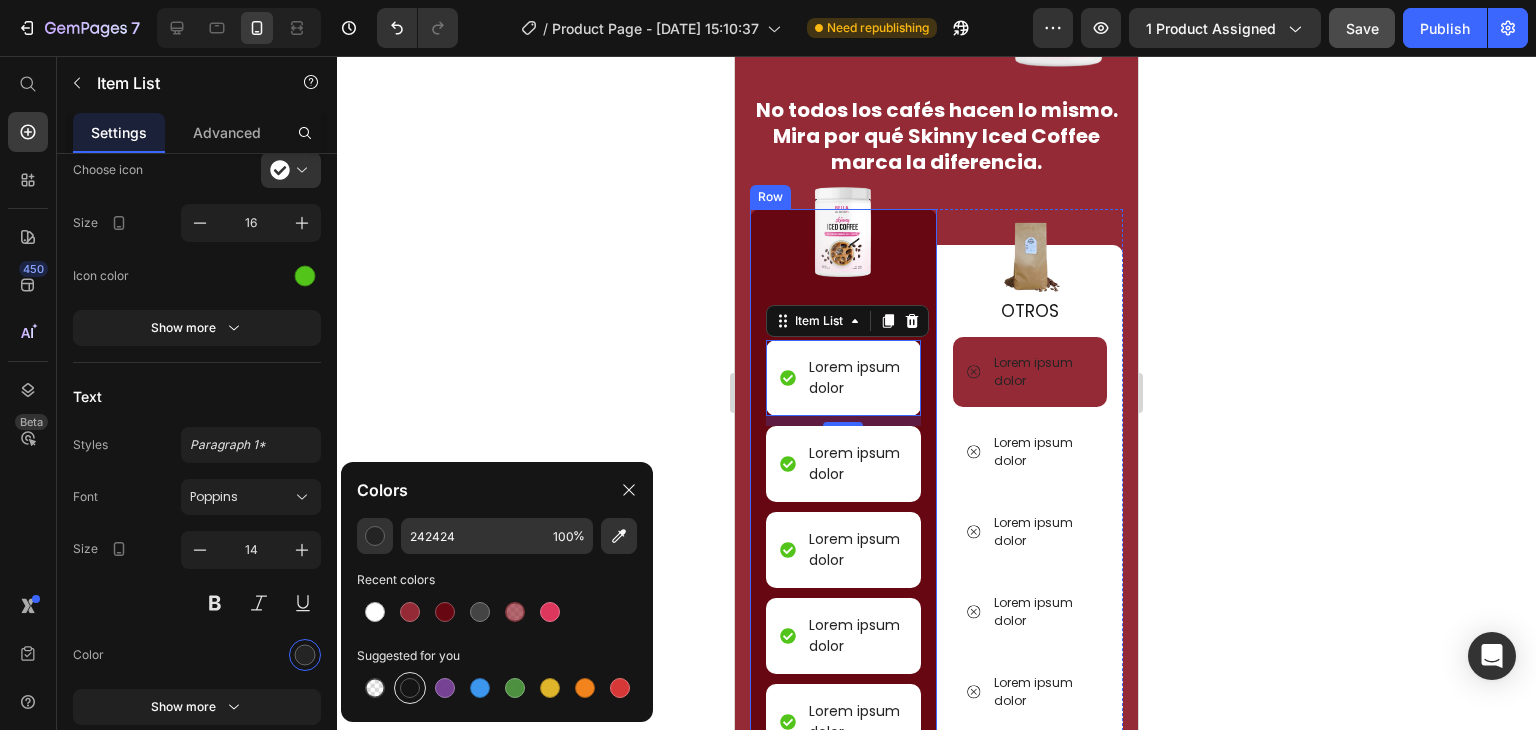 click at bounding box center (410, 688) 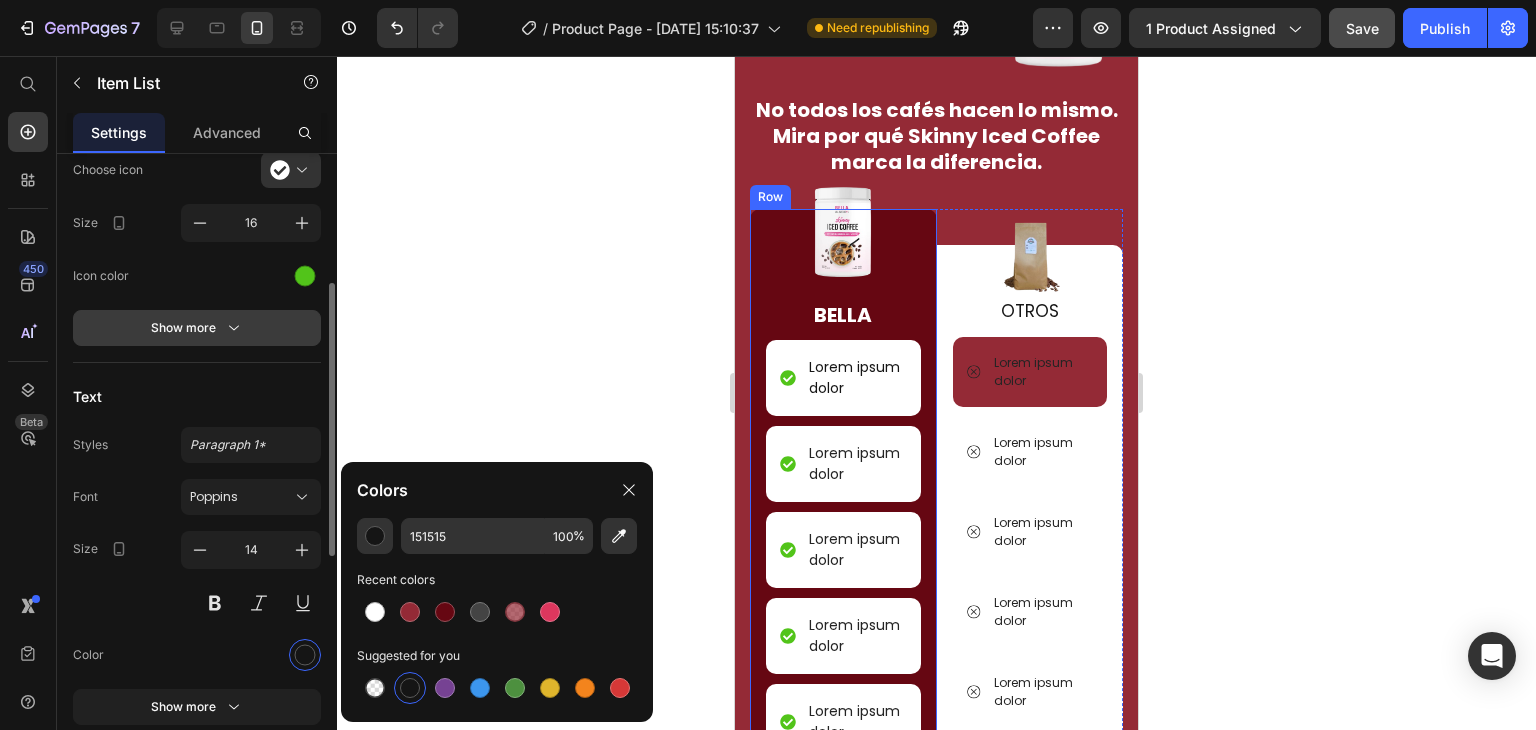 click 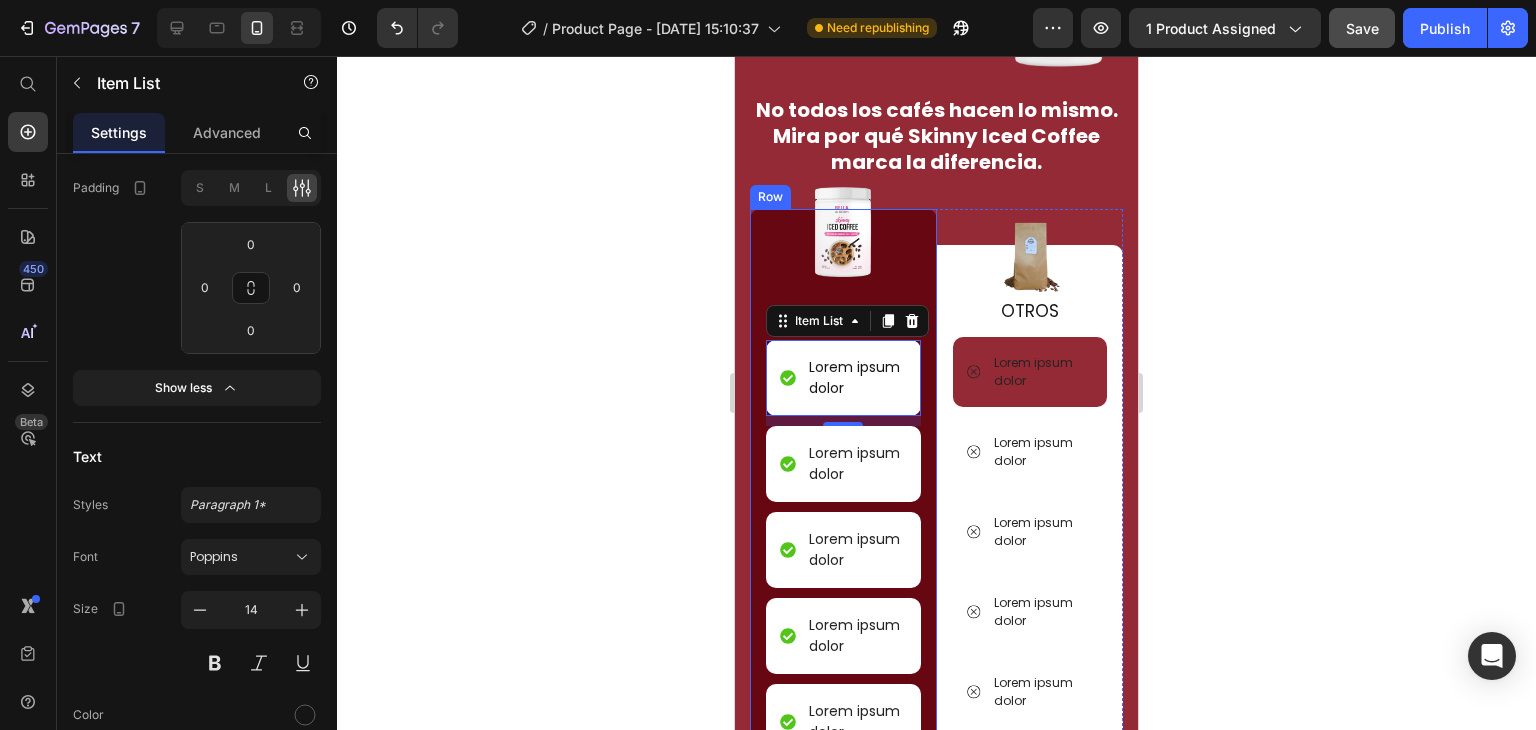 scroll, scrollTop: 1100, scrollLeft: 0, axis: vertical 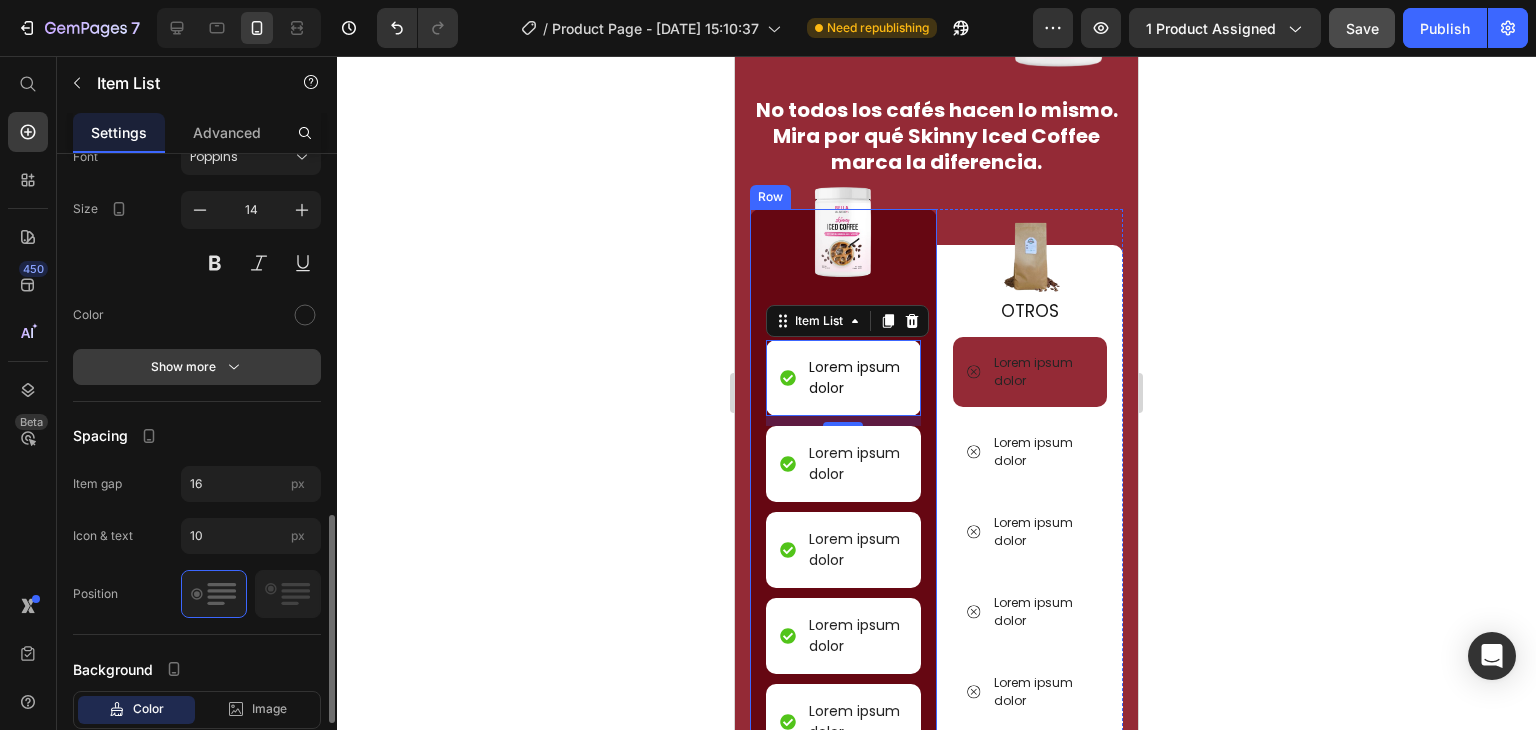 click on "Show more" at bounding box center [197, 367] 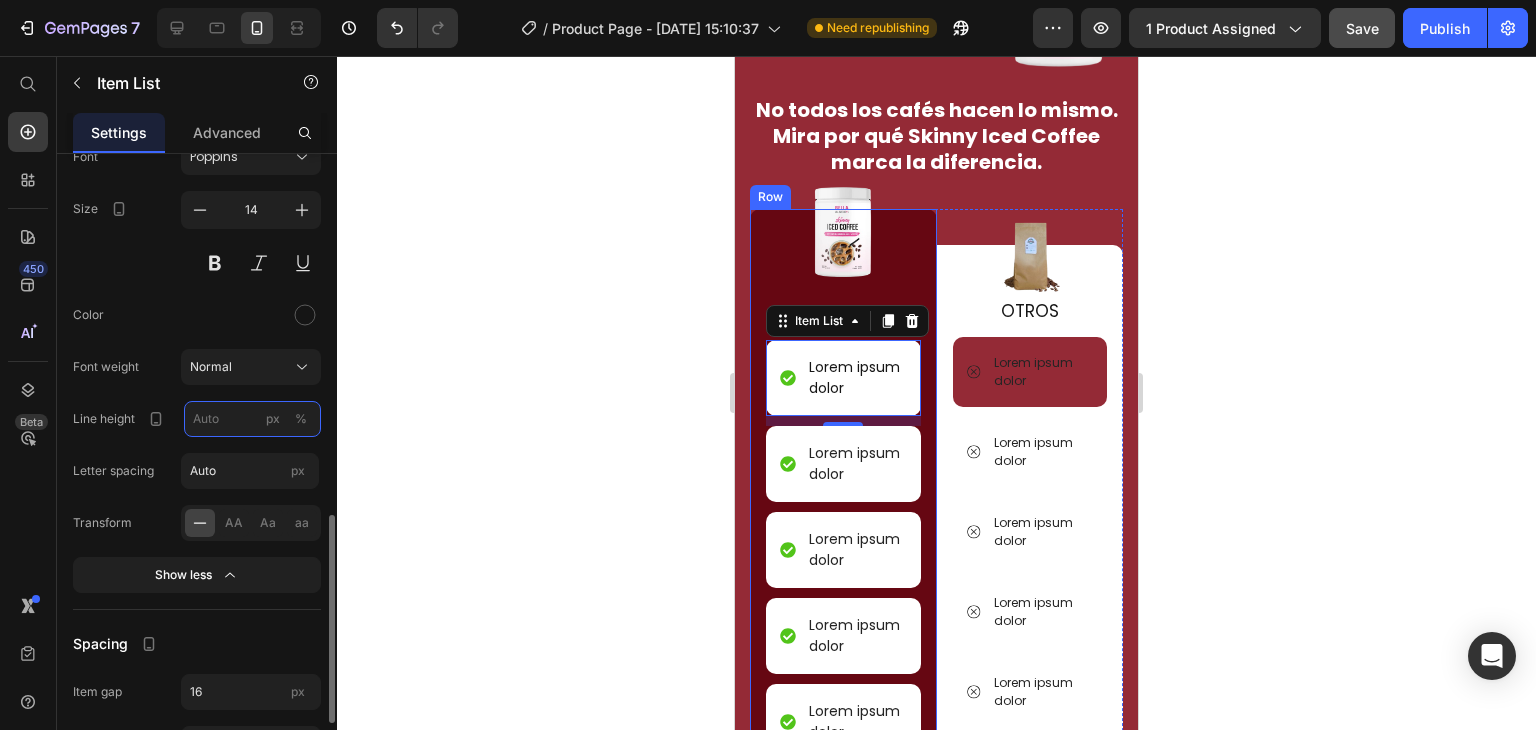 click on "px %" at bounding box center (252, 419) 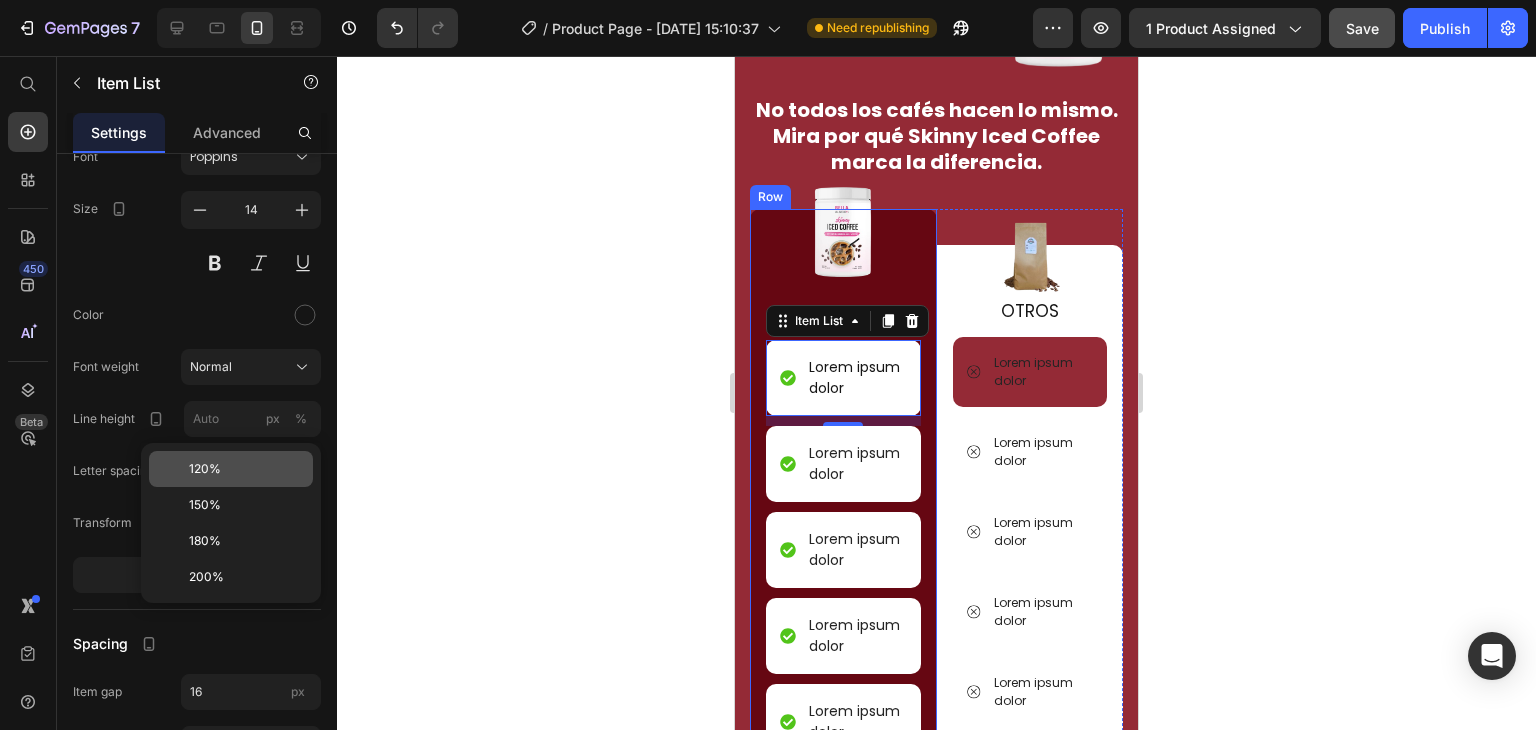 click on "120%" at bounding box center [247, 469] 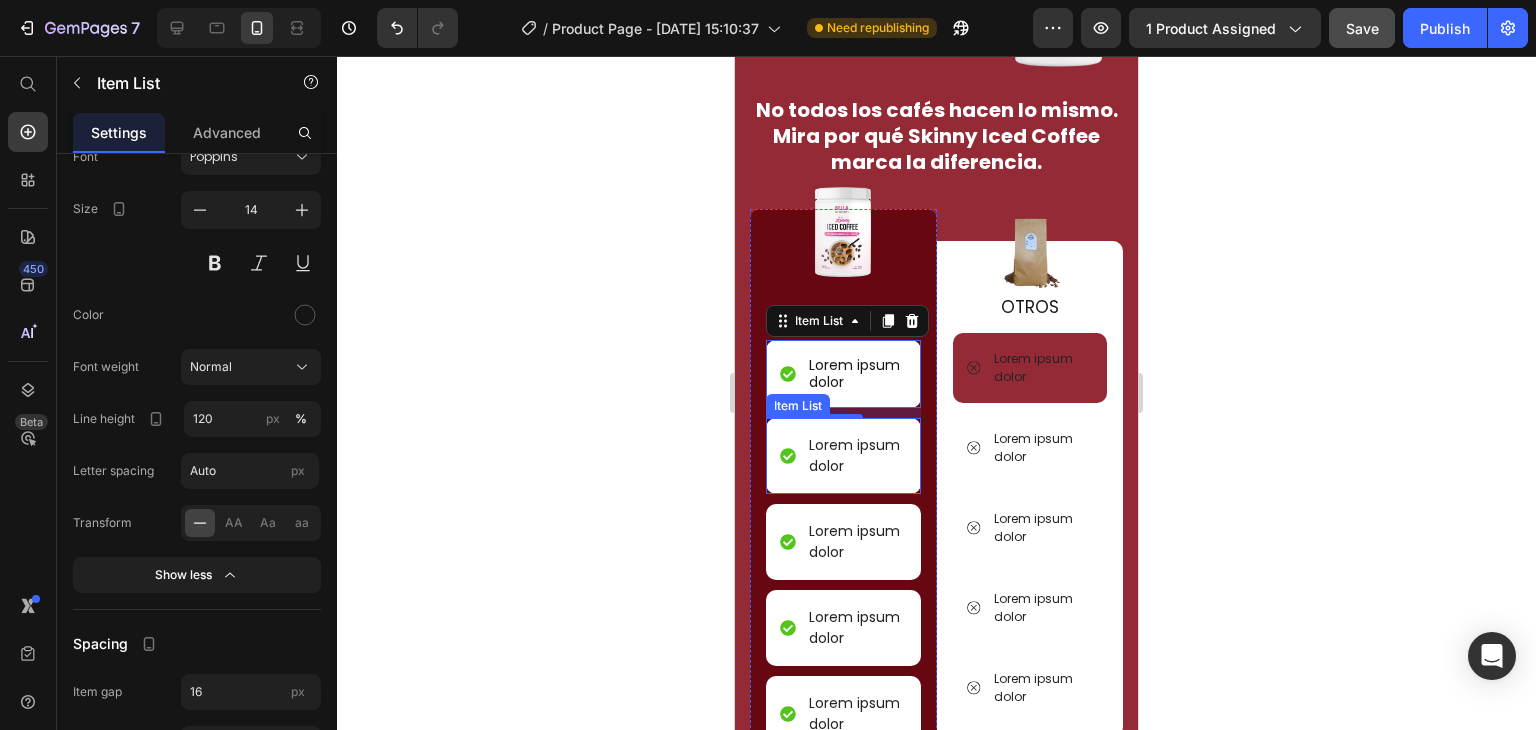 click on "Lorem ipsum dolor" at bounding box center (843, 456) 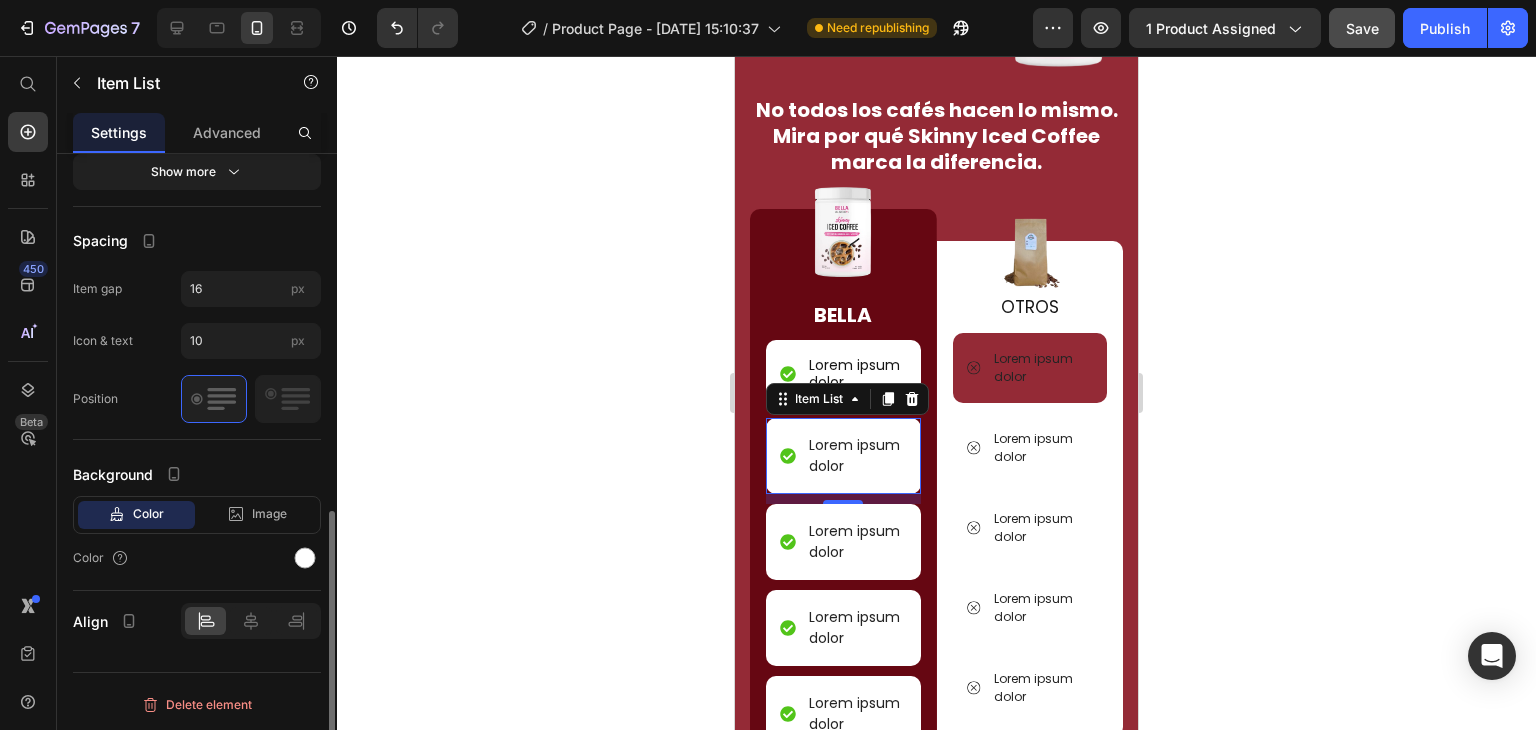 scroll, scrollTop: 832, scrollLeft: 0, axis: vertical 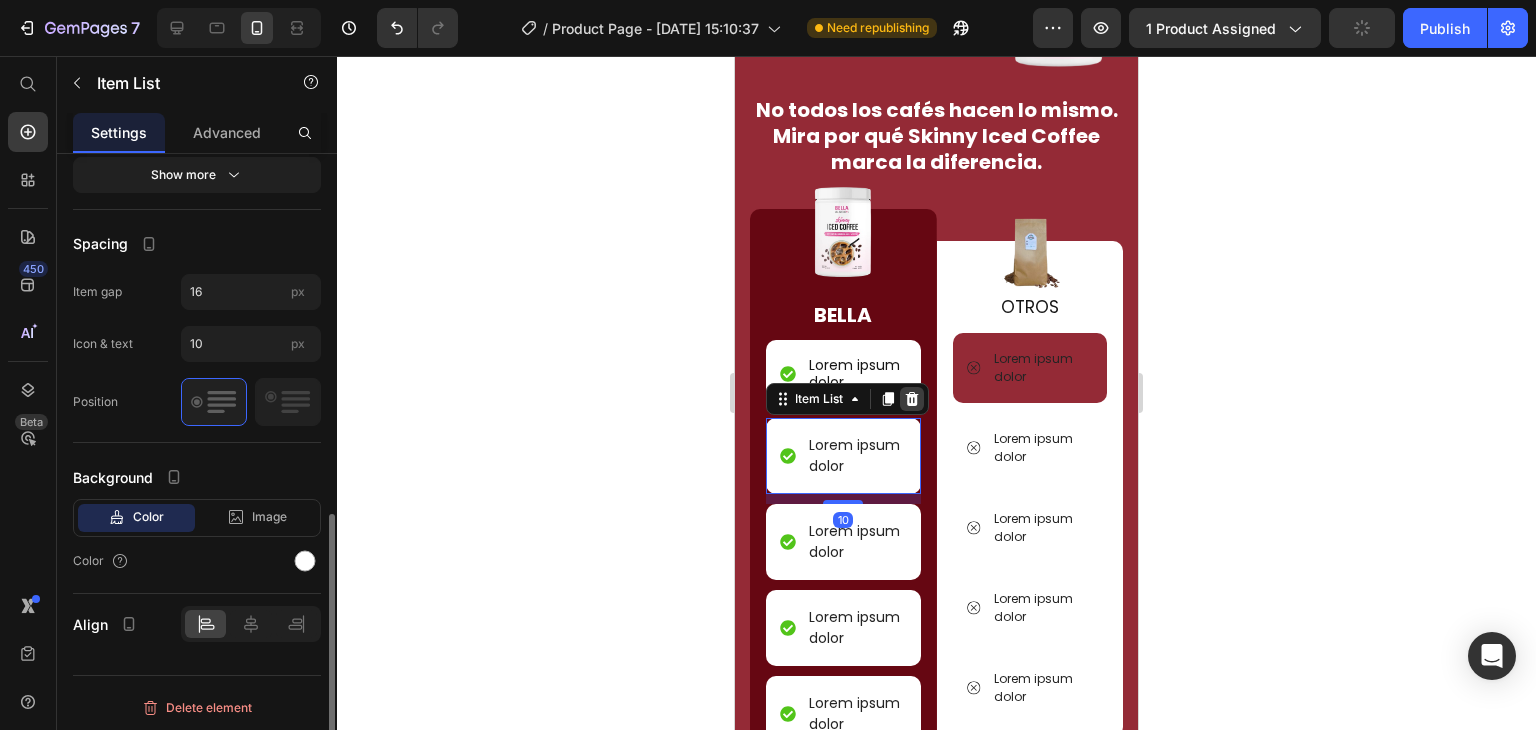 click 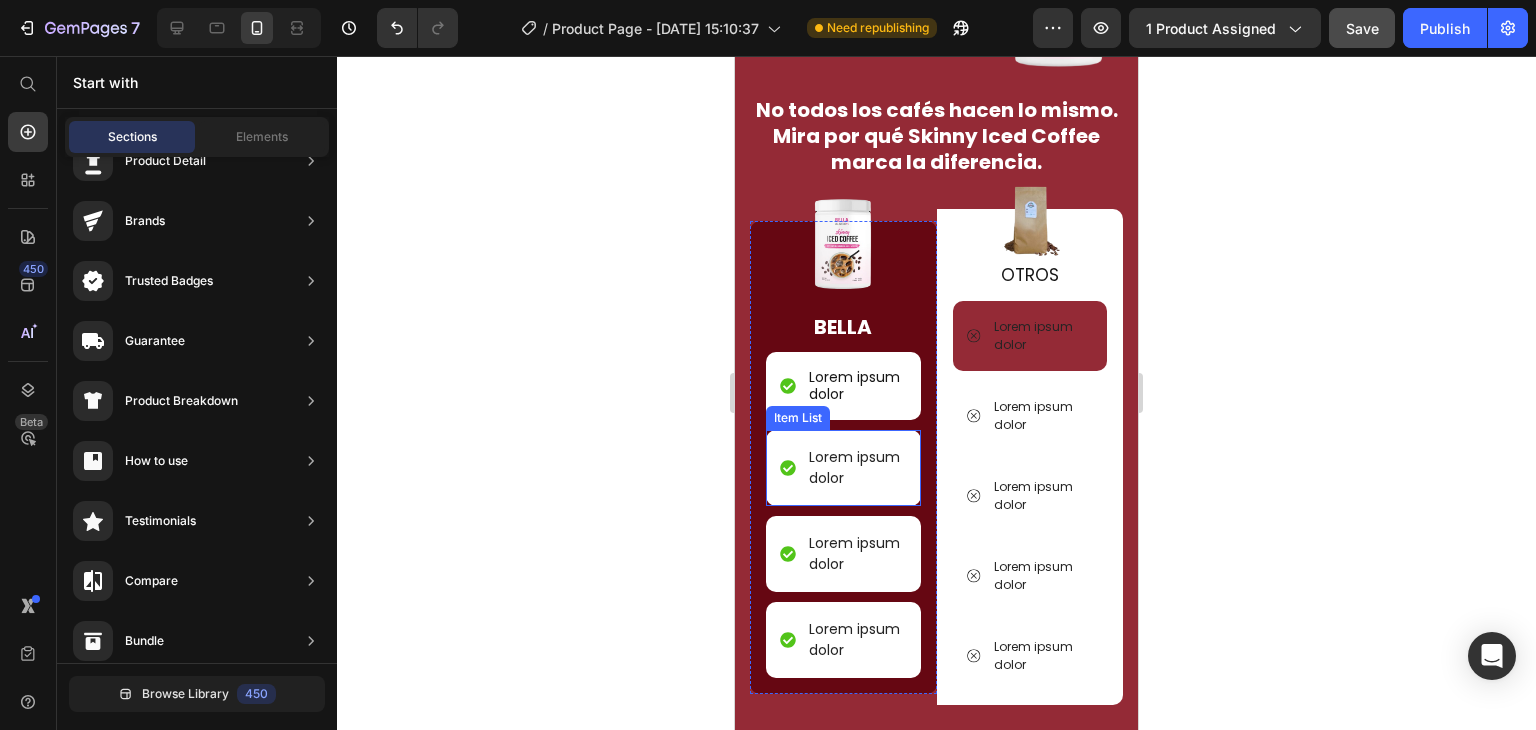 click on "Lorem ipsum dolor" at bounding box center (843, 468) 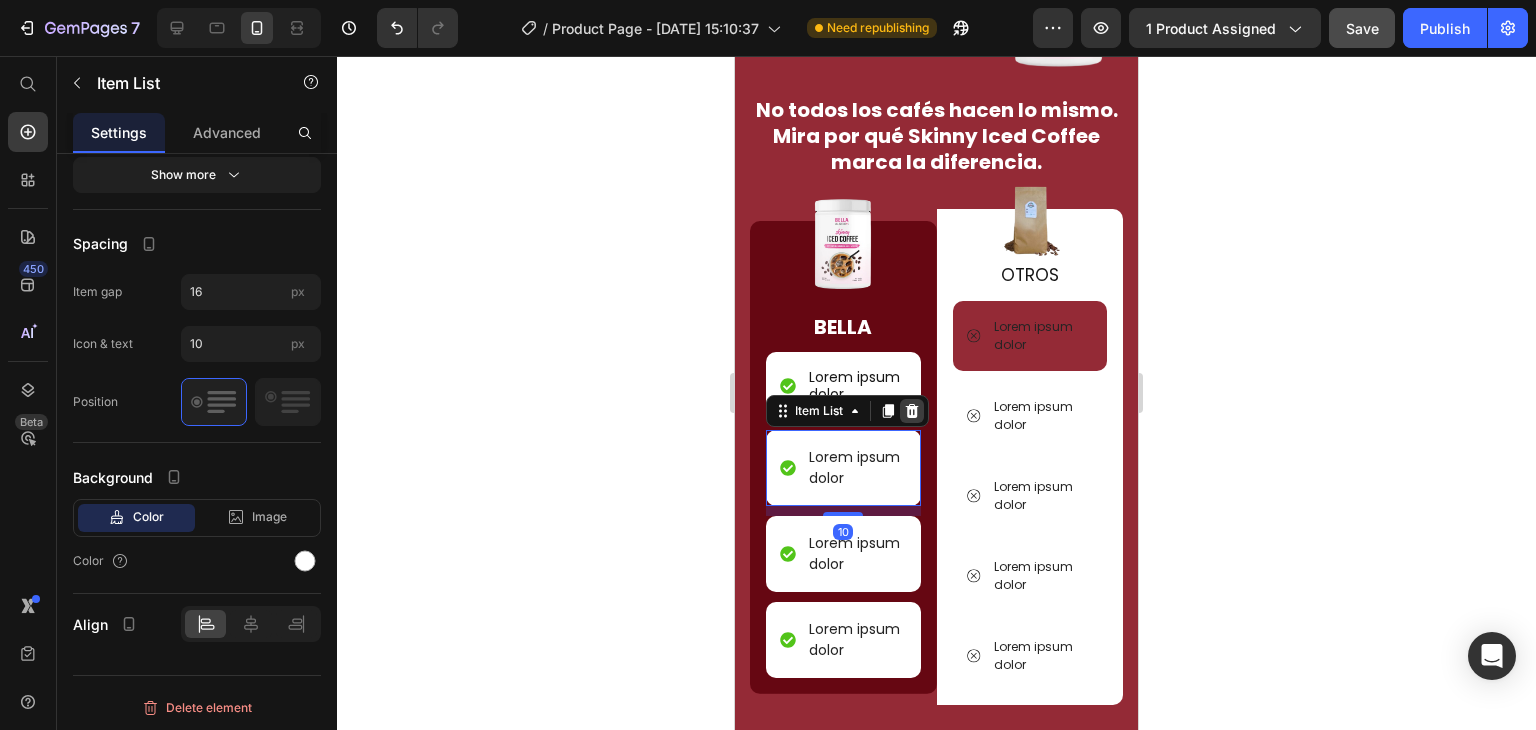 click 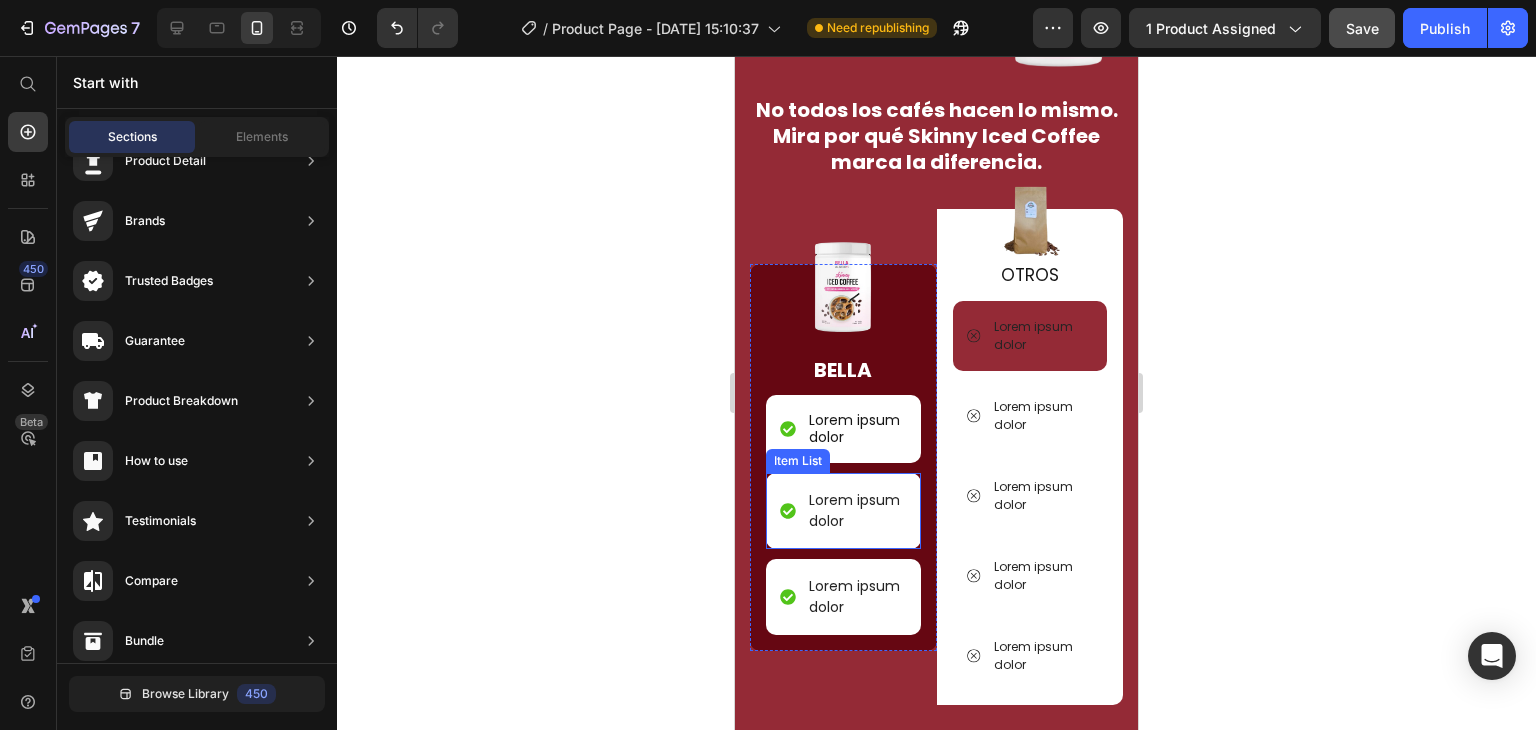 click on "Lorem ipsum dolor" at bounding box center [843, 511] 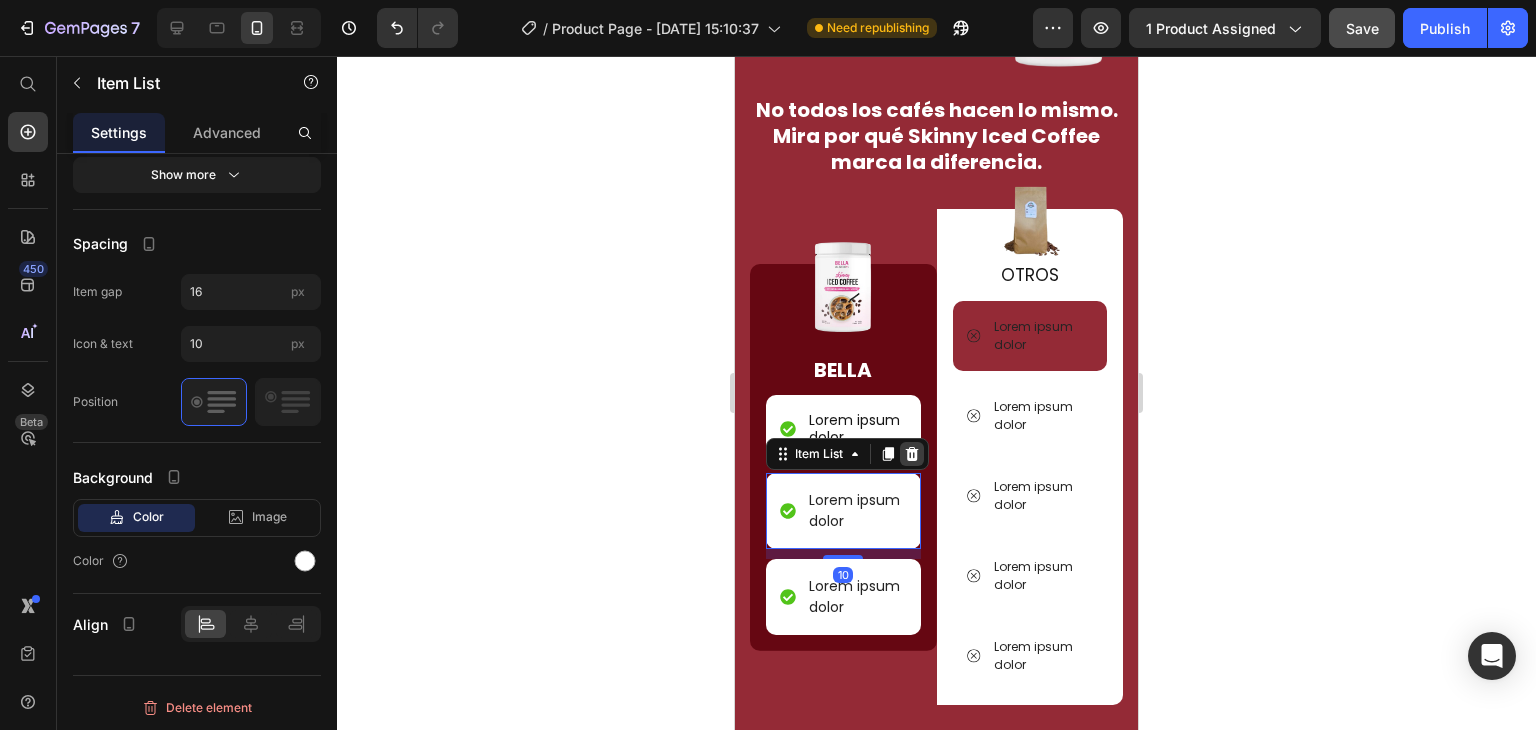 click 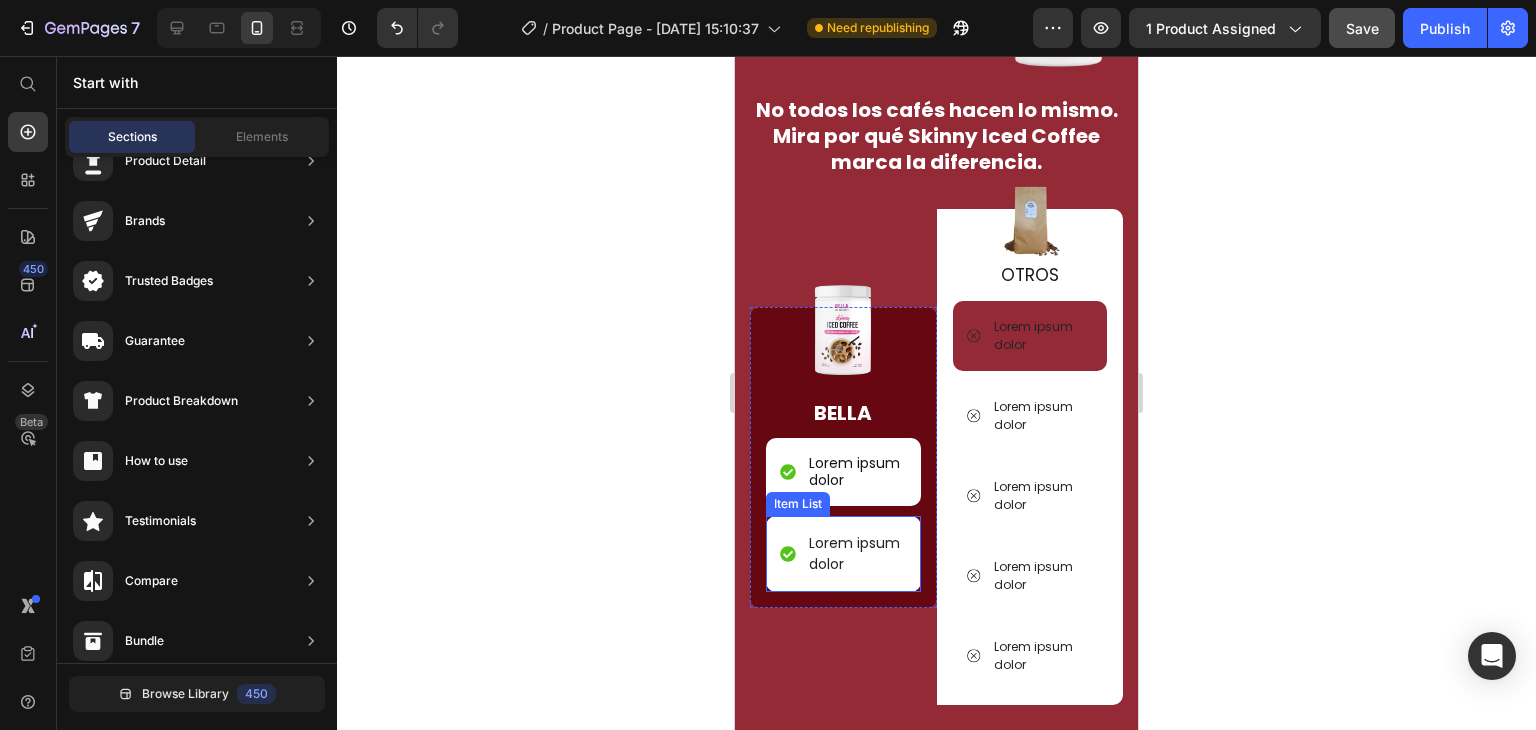 click on "Lorem ipsum dolor" at bounding box center [856, 554] 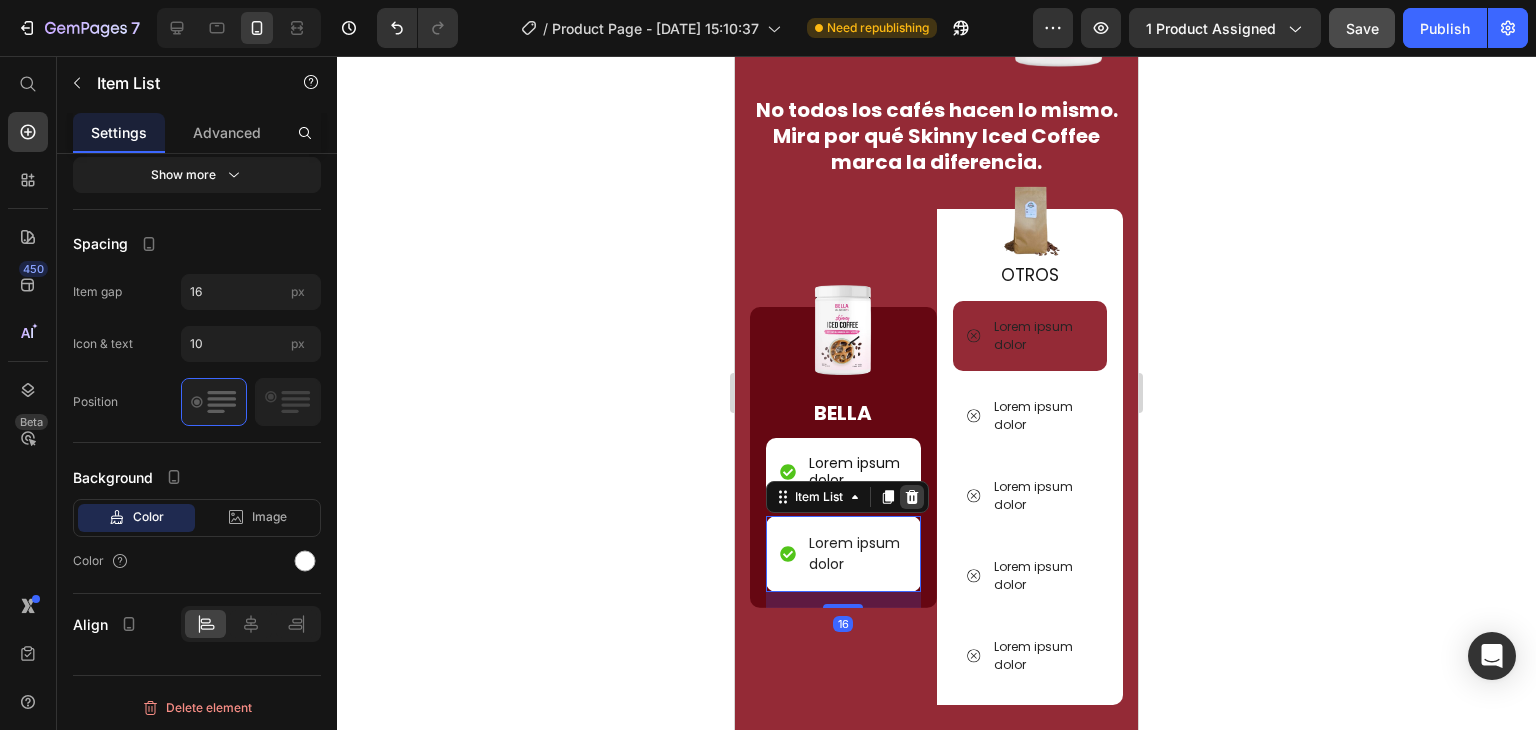click 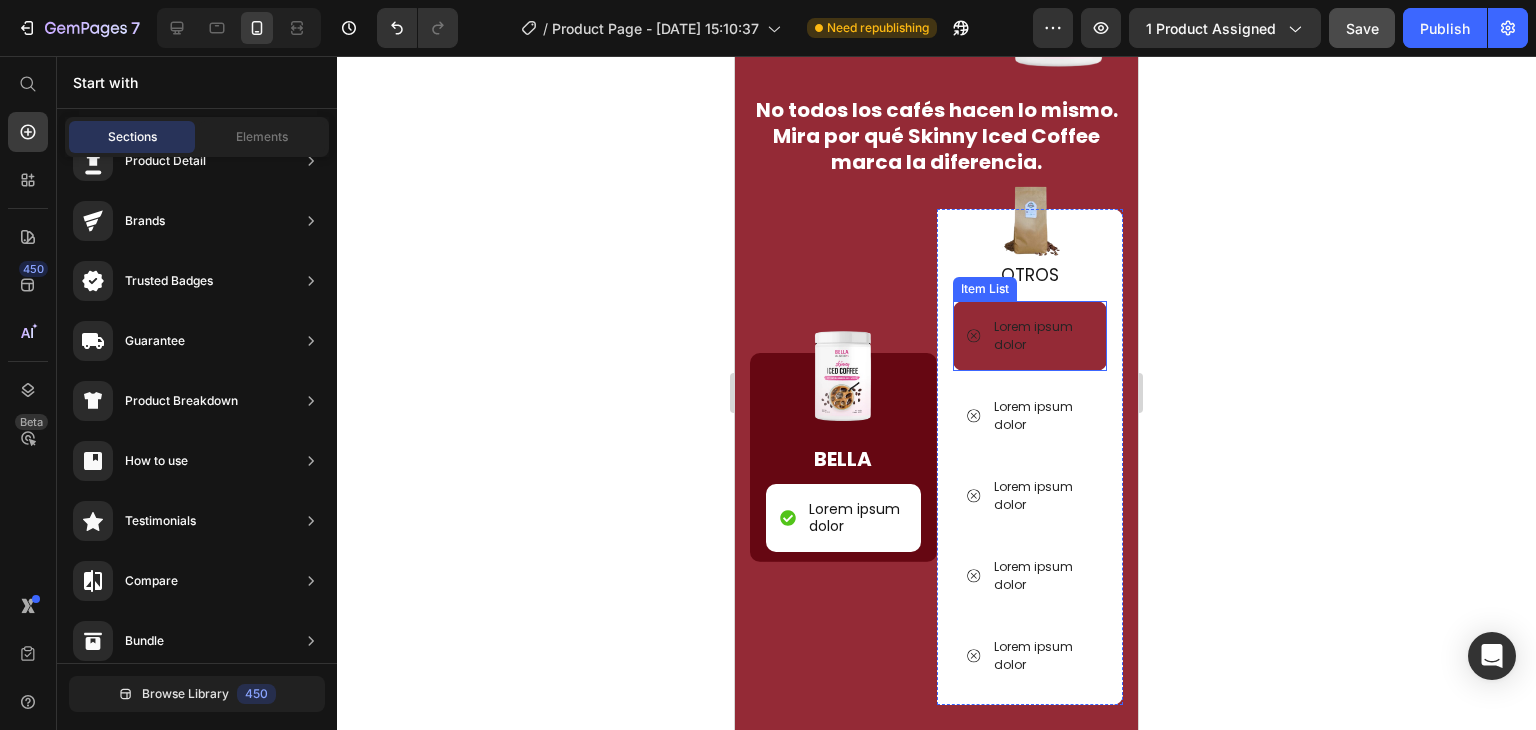 click on "Lorem ipsum dolor" at bounding box center [1042, 336] 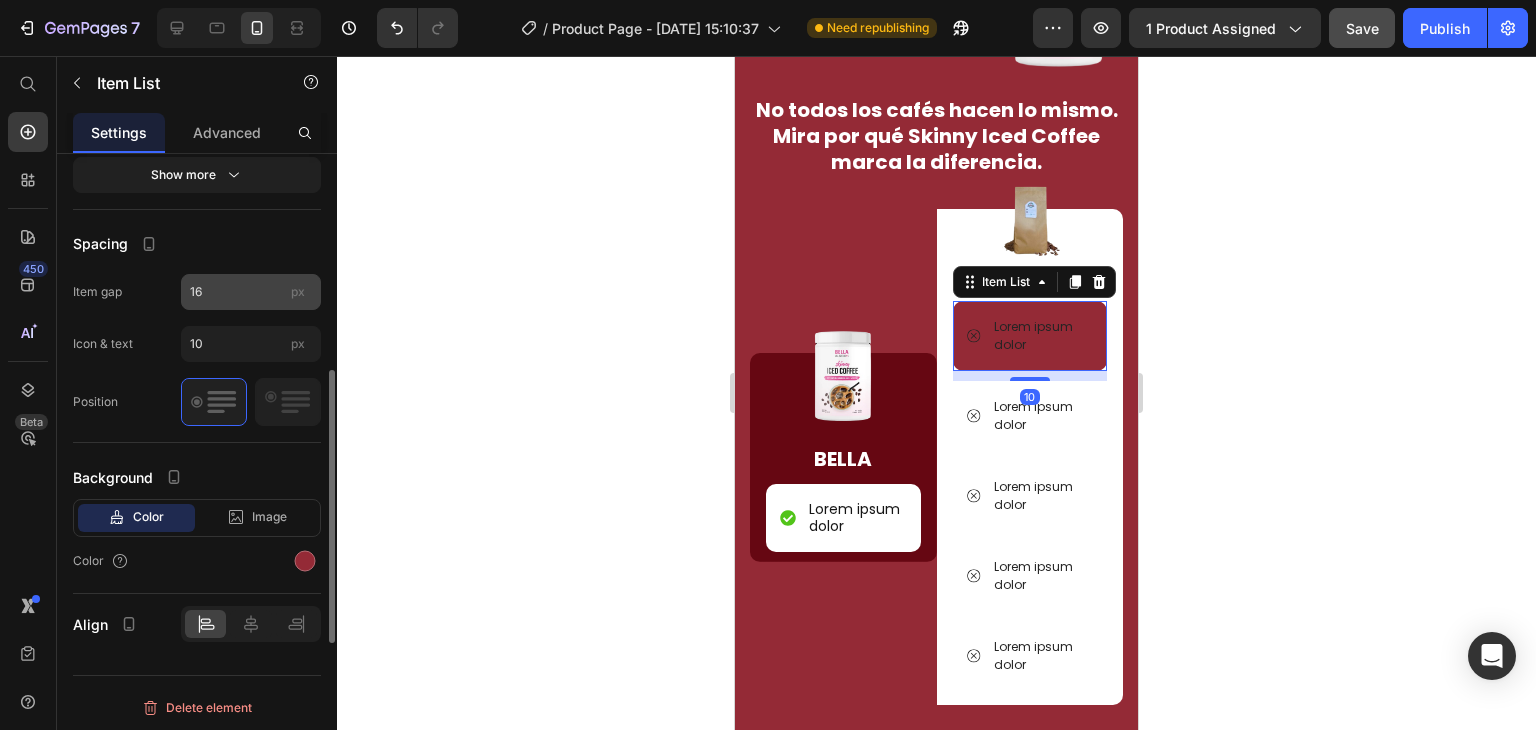 scroll, scrollTop: 632, scrollLeft: 0, axis: vertical 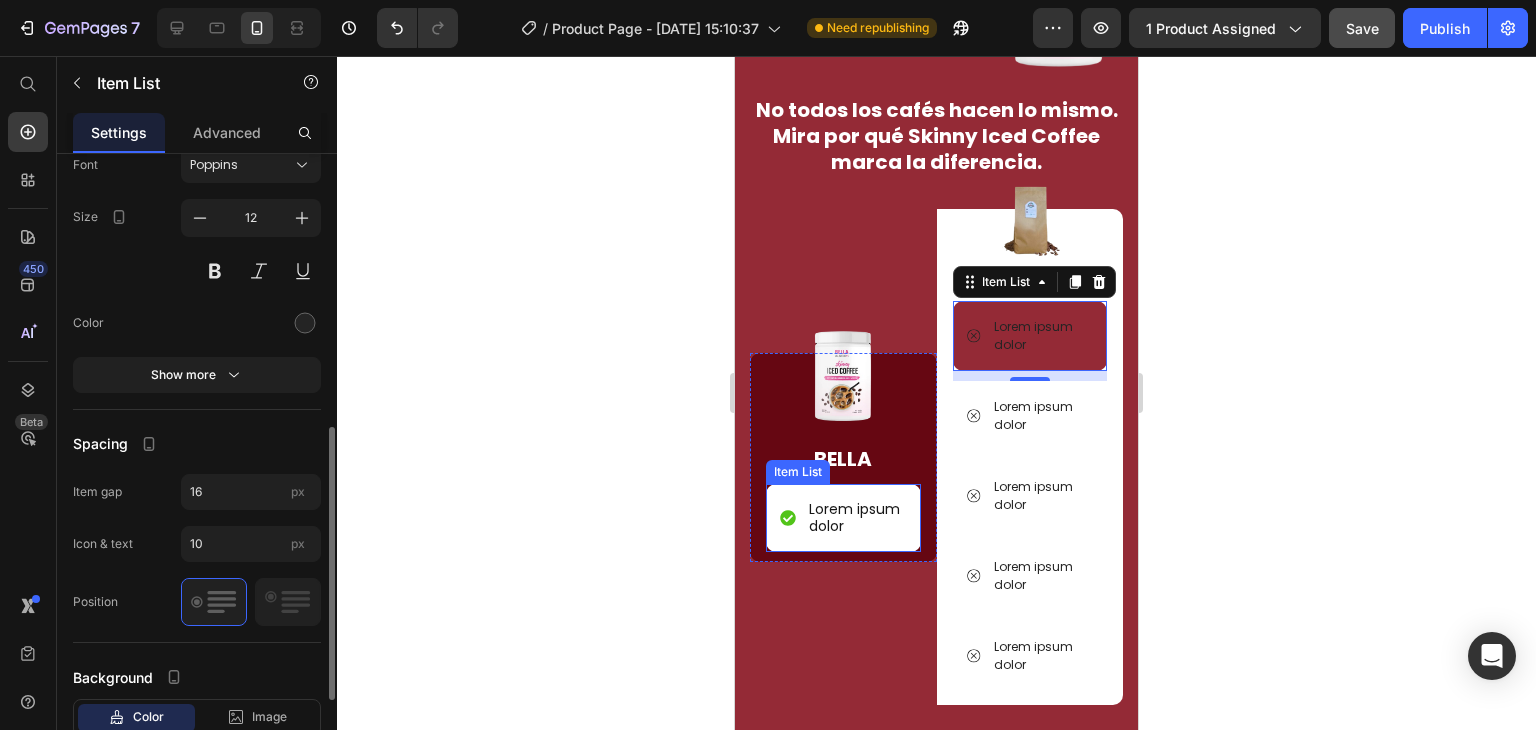 click on "Lorem ipsum dolor" at bounding box center (856, 518) 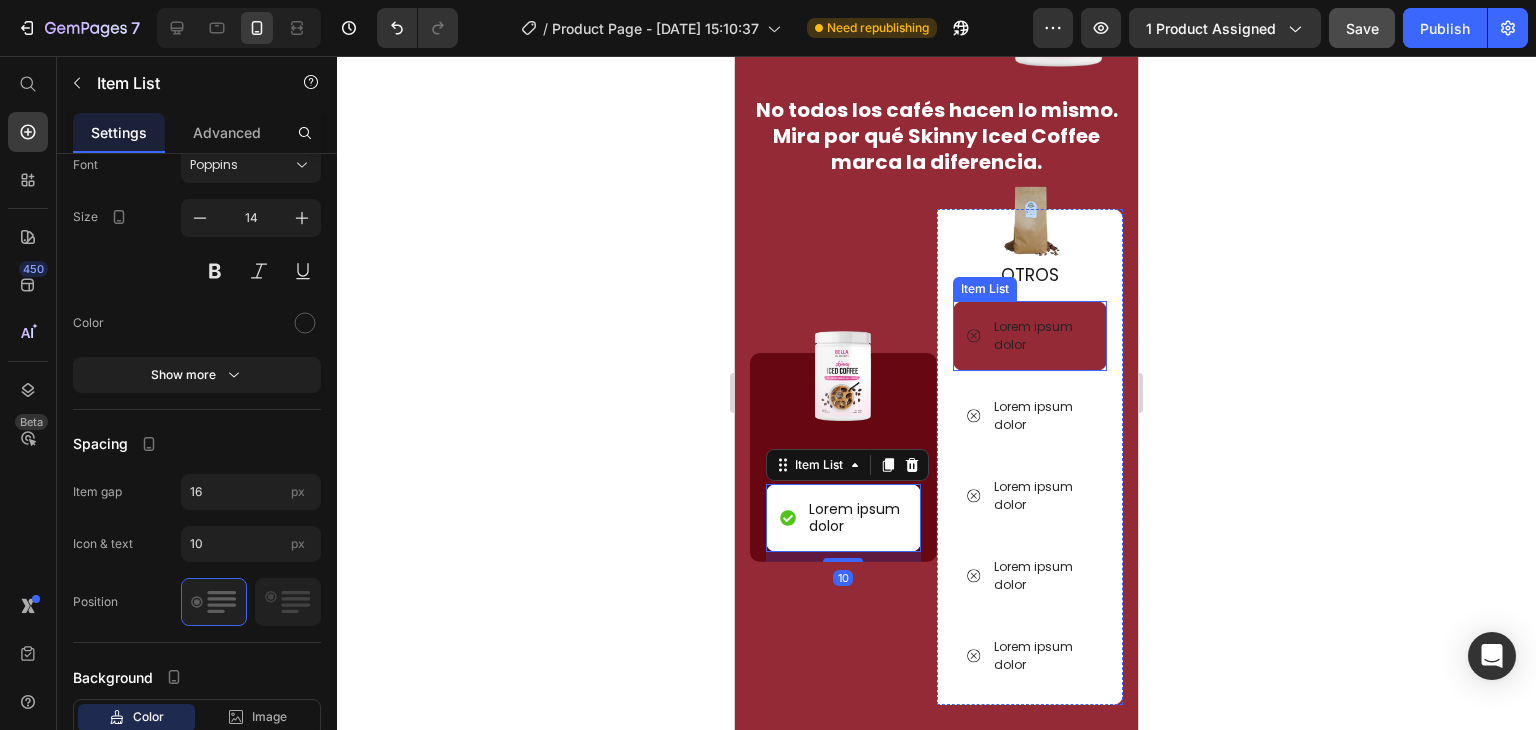 click on "Lorem ipsum dolor" at bounding box center [1042, 336] 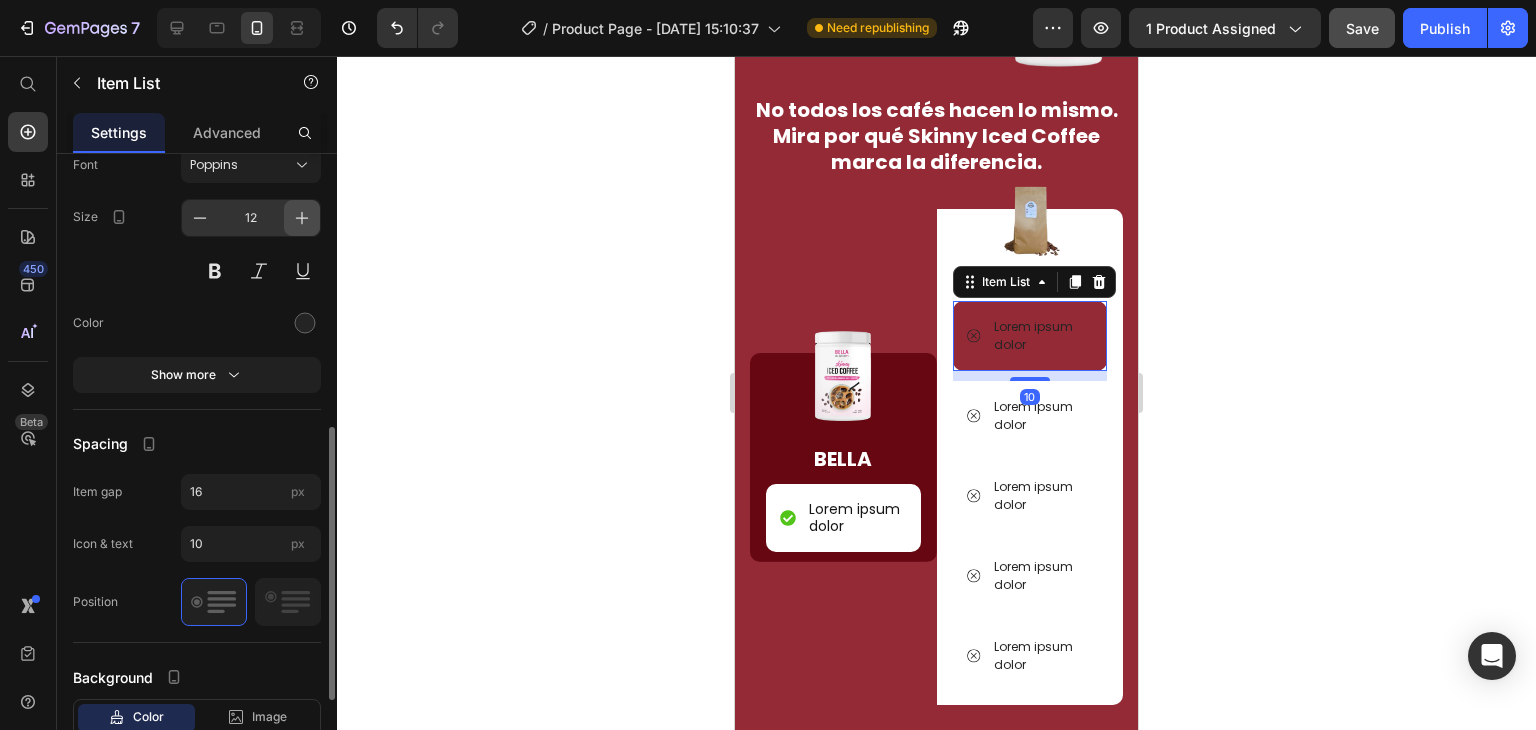 click 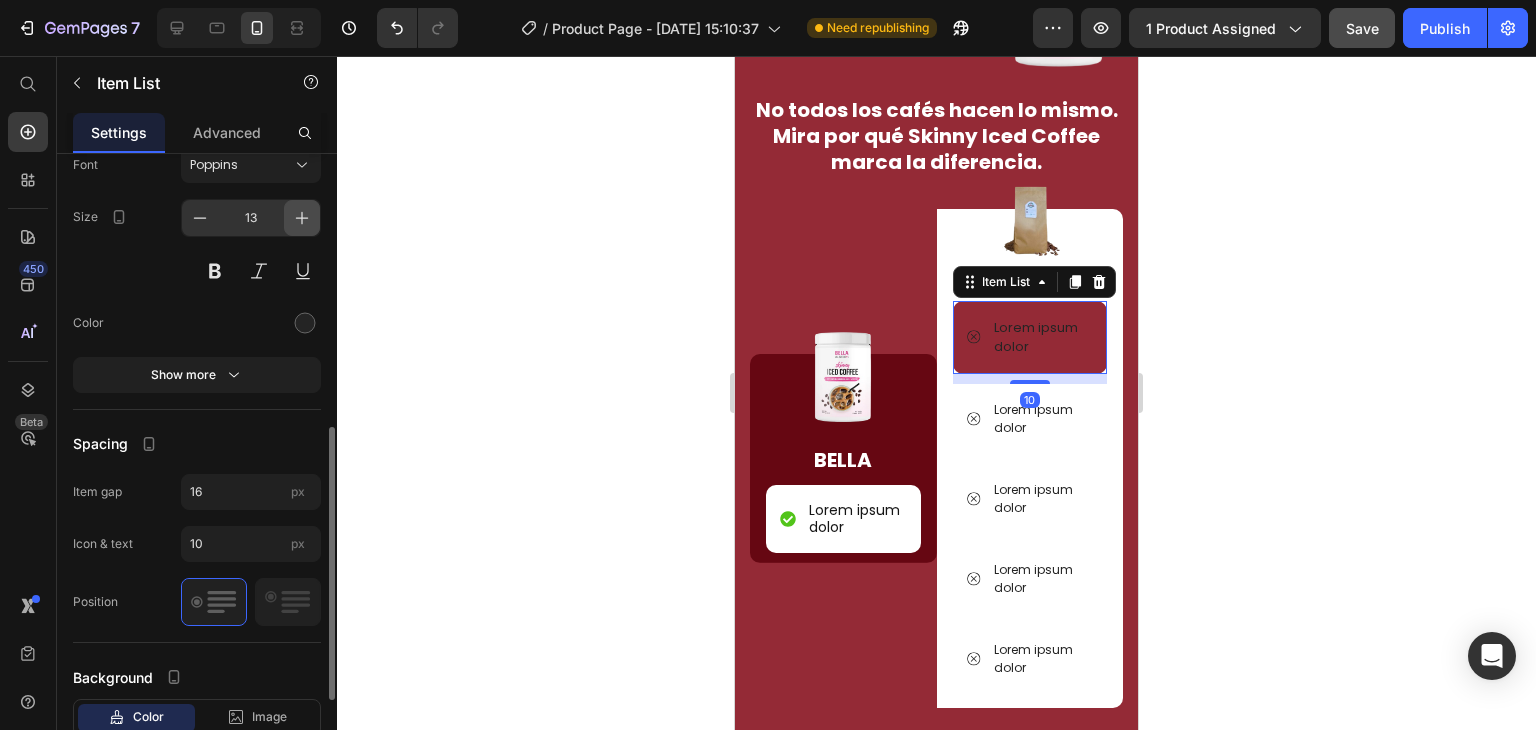 click 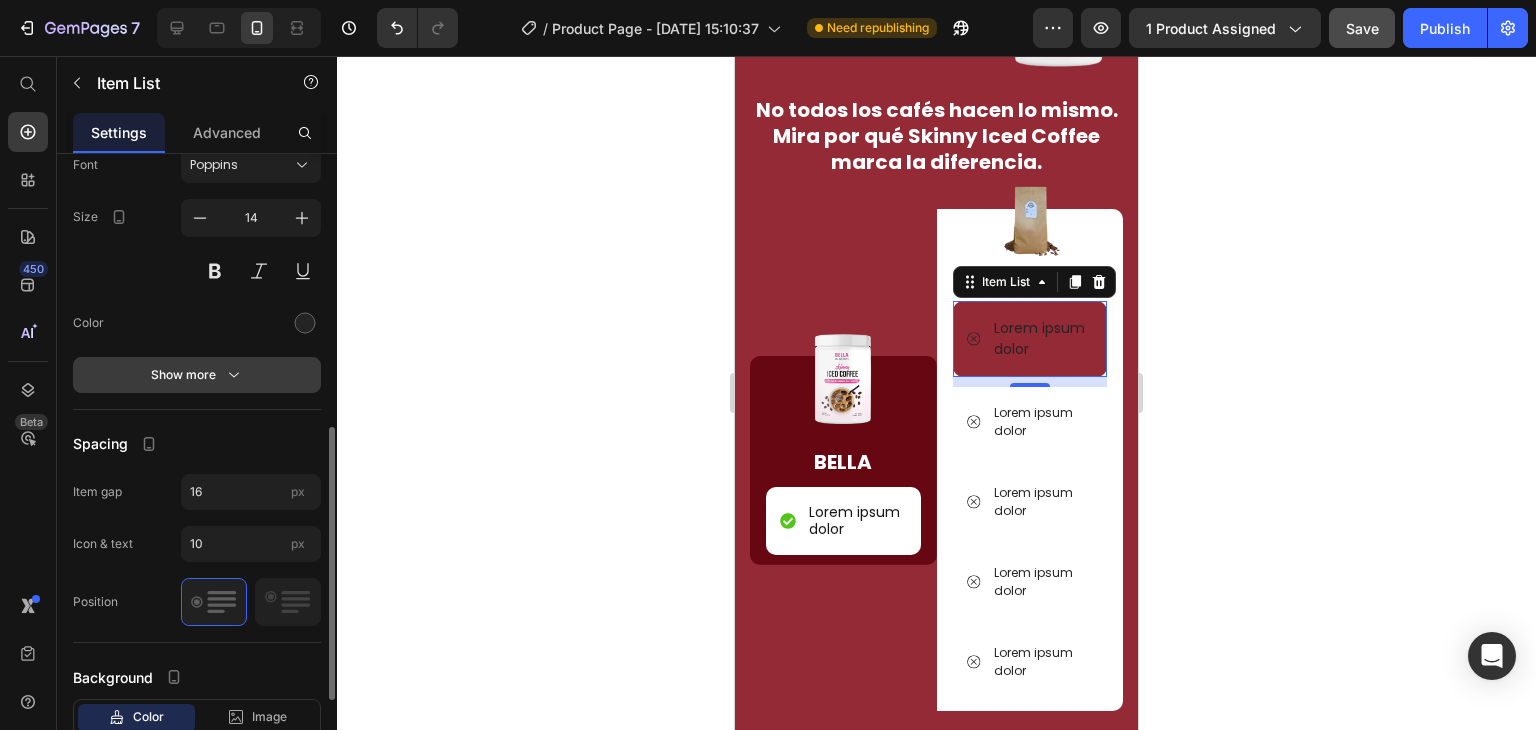 click on "Show more" at bounding box center (197, 375) 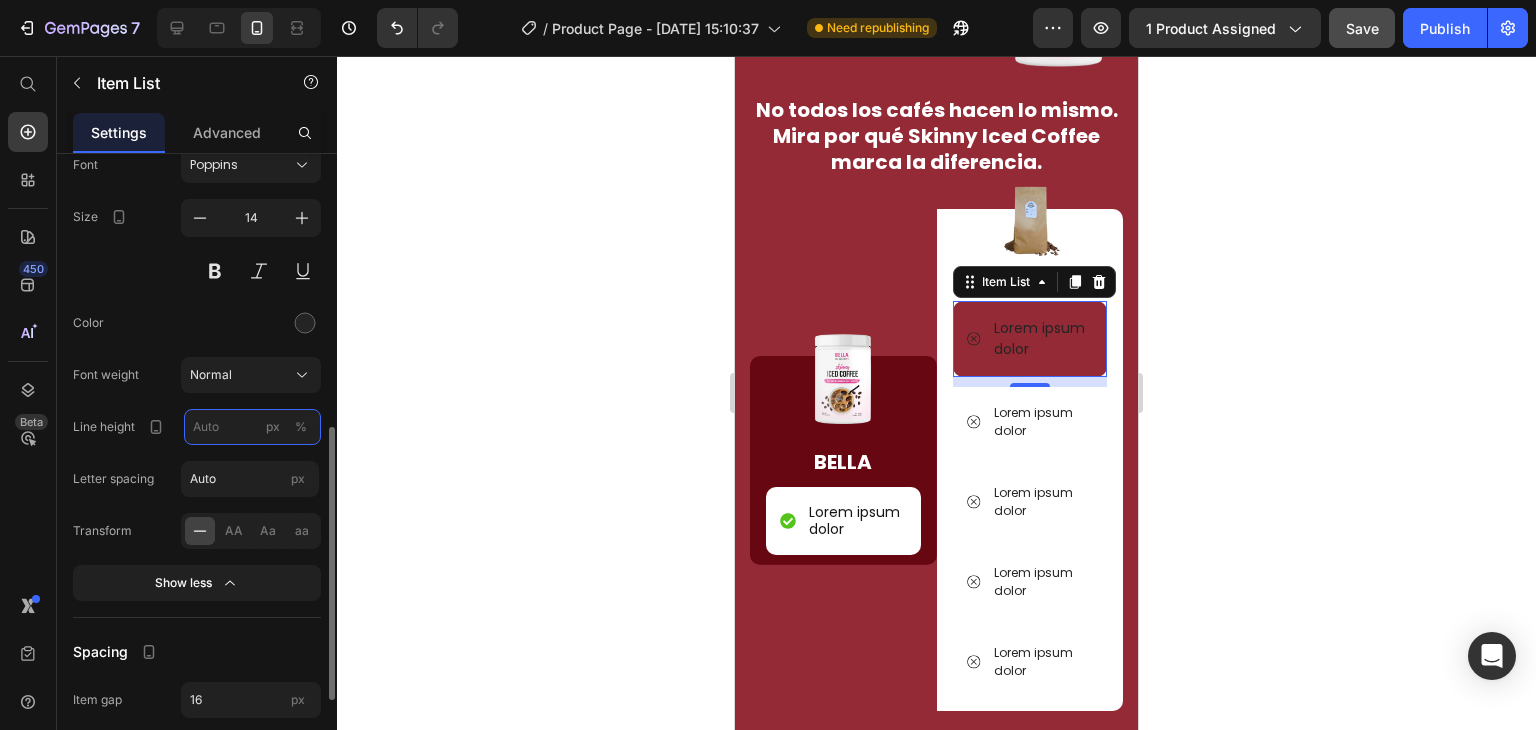 click on "px %" at bounding box center (252, 427) 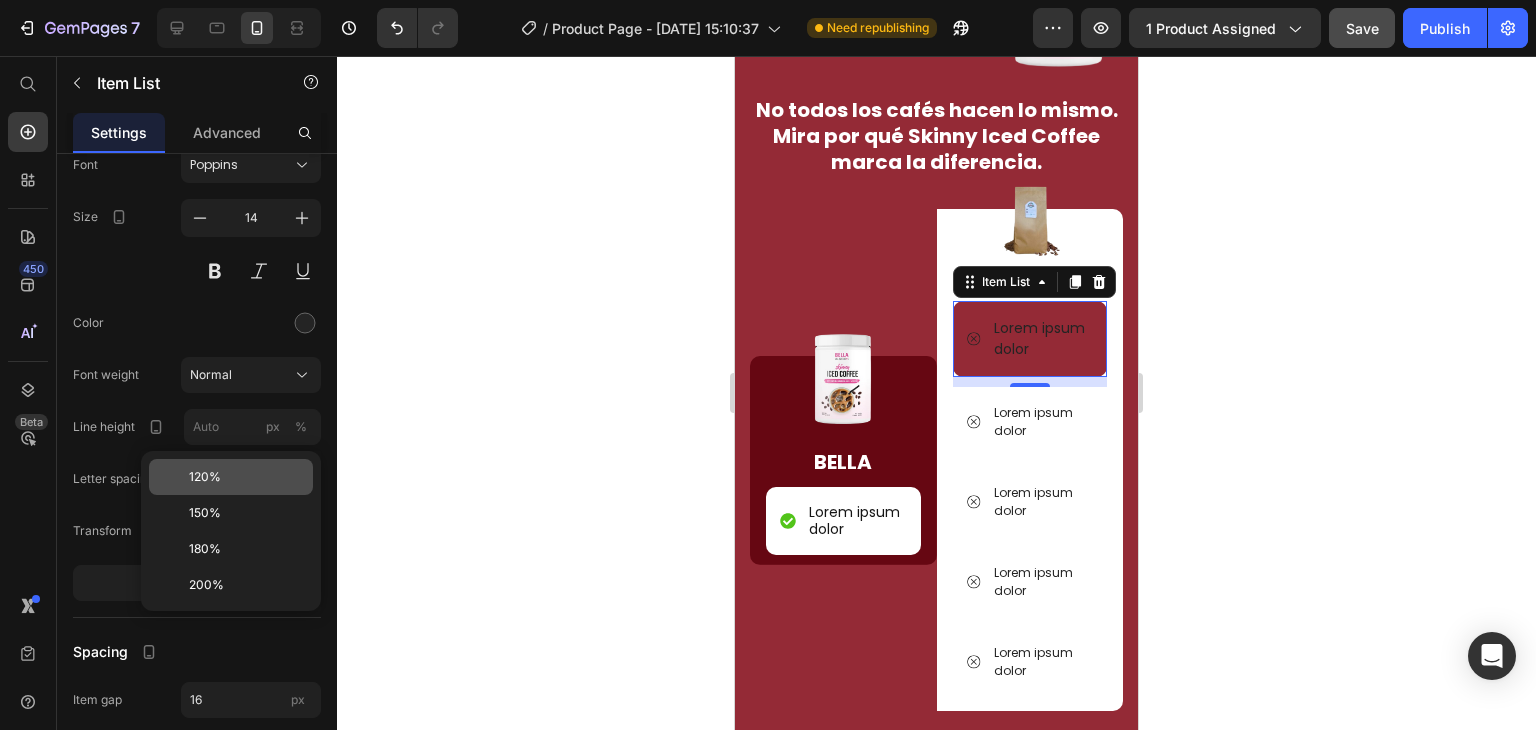 click on "120%" at bounding box center [247, 477] 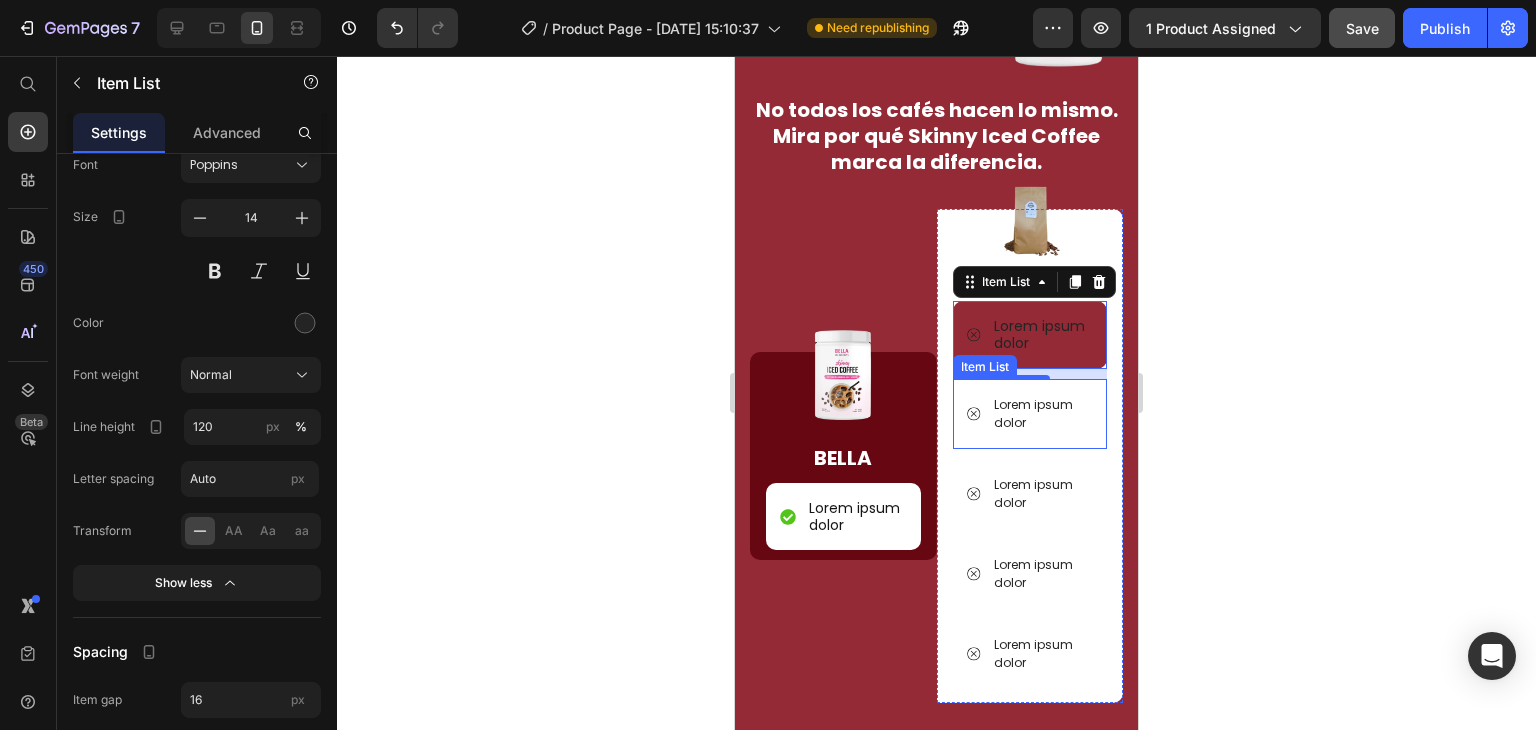 click on "Lorem ipsum dolor" at bounding box center (1030, 414) 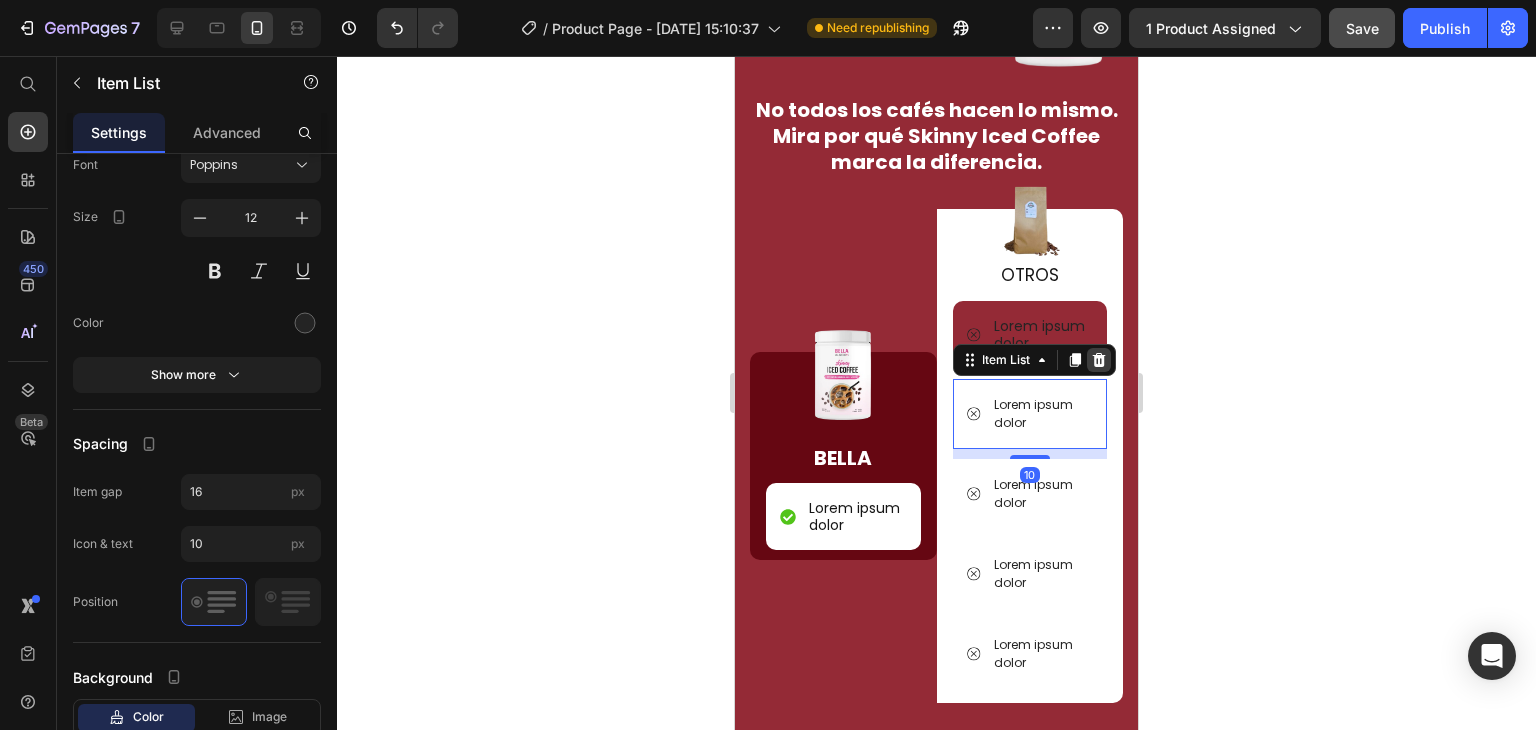 click 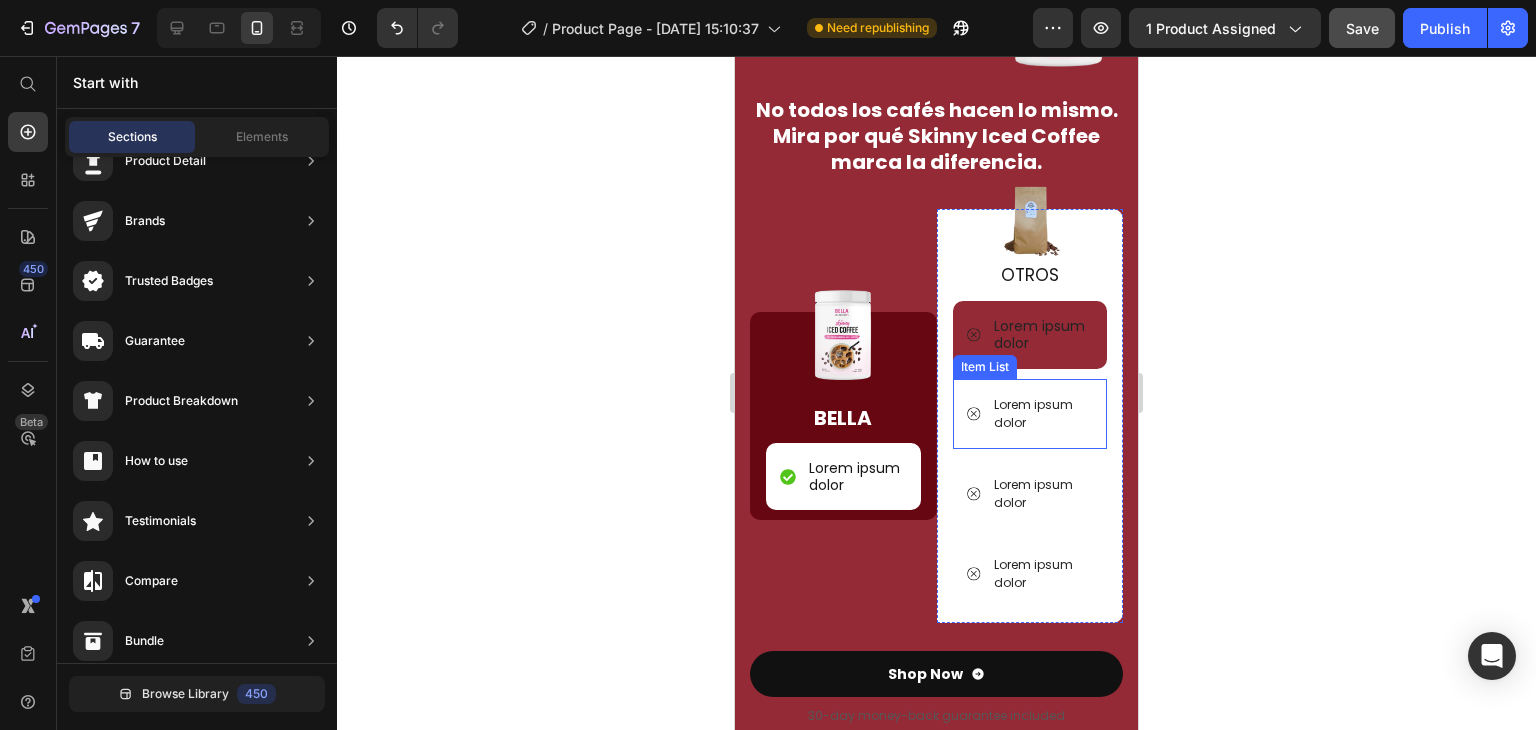 click on "Lorem ipsum dolor" at bounding box center (1042, 414) 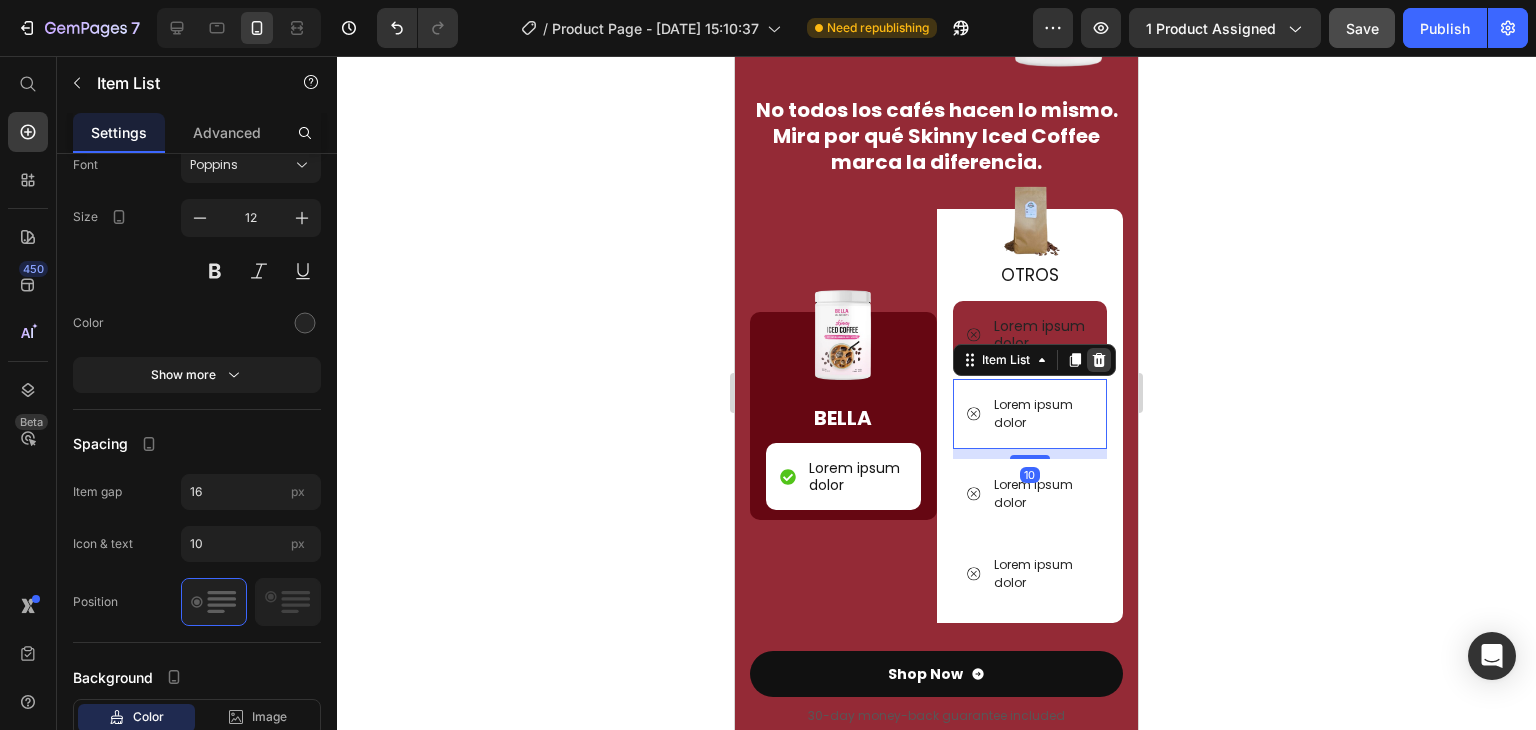 click 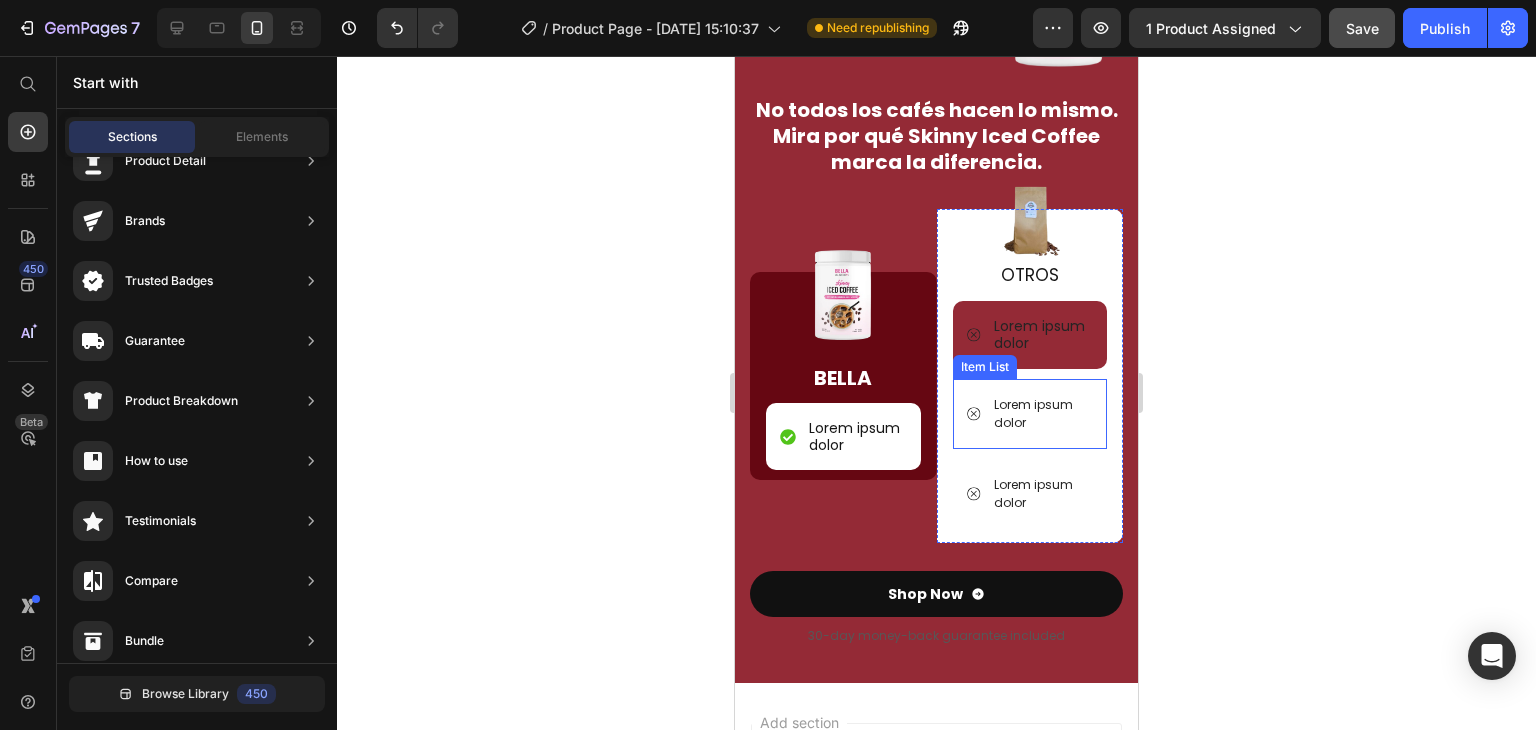 click on "Lorem ipsum dolor" at bounding box center [1030, 414] 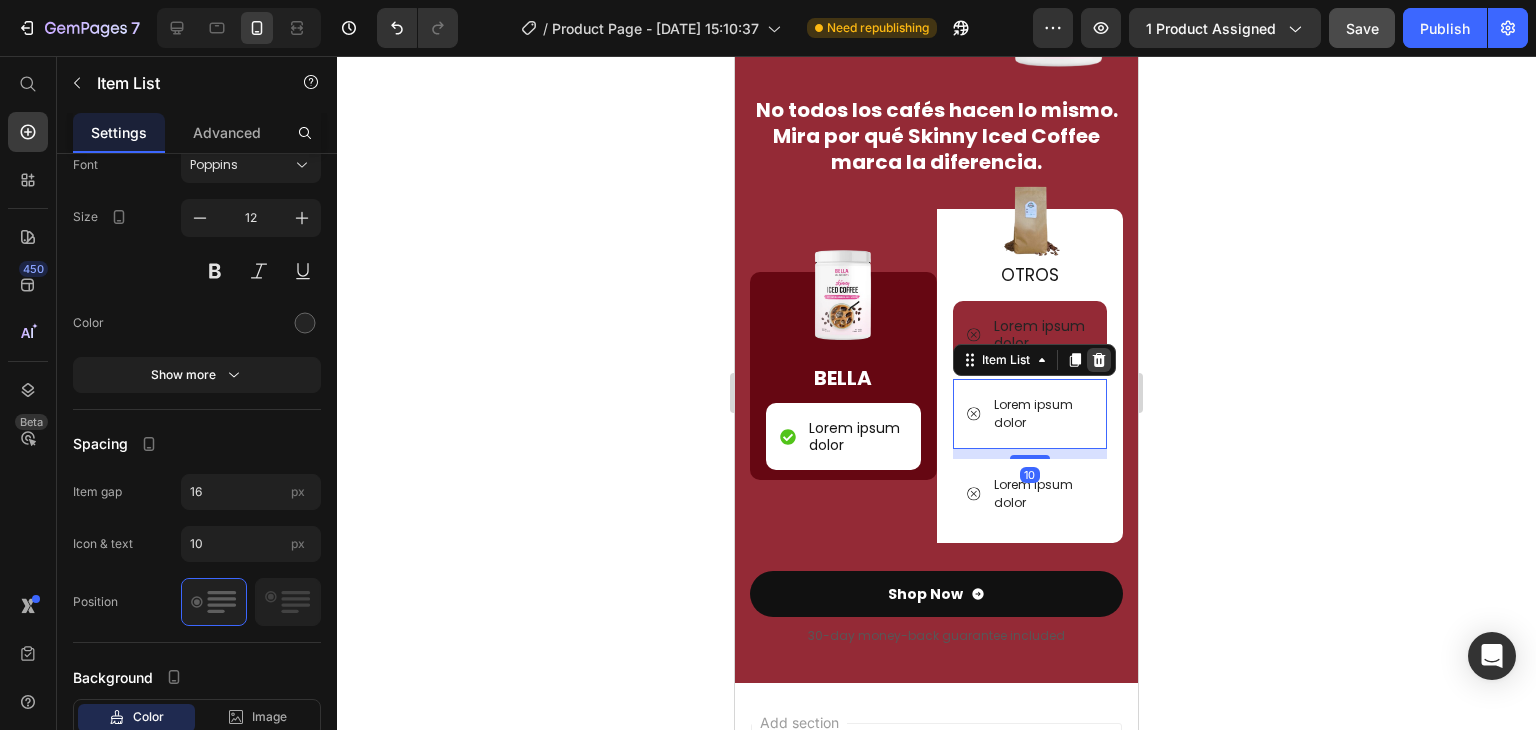 click at bounding box center (1099, 360) 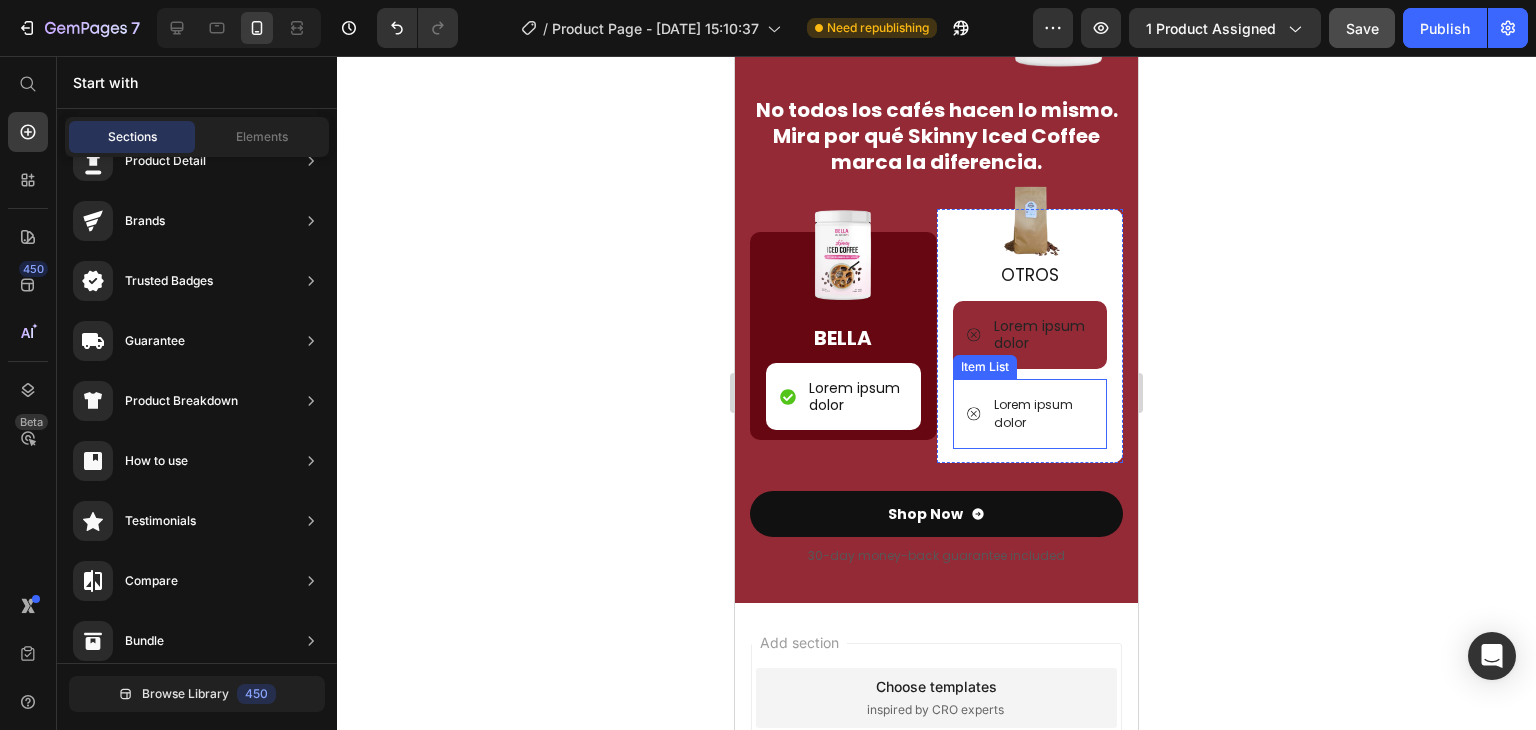 click on "Lorem ipsum dolor" at bounding box center [1030, 414] 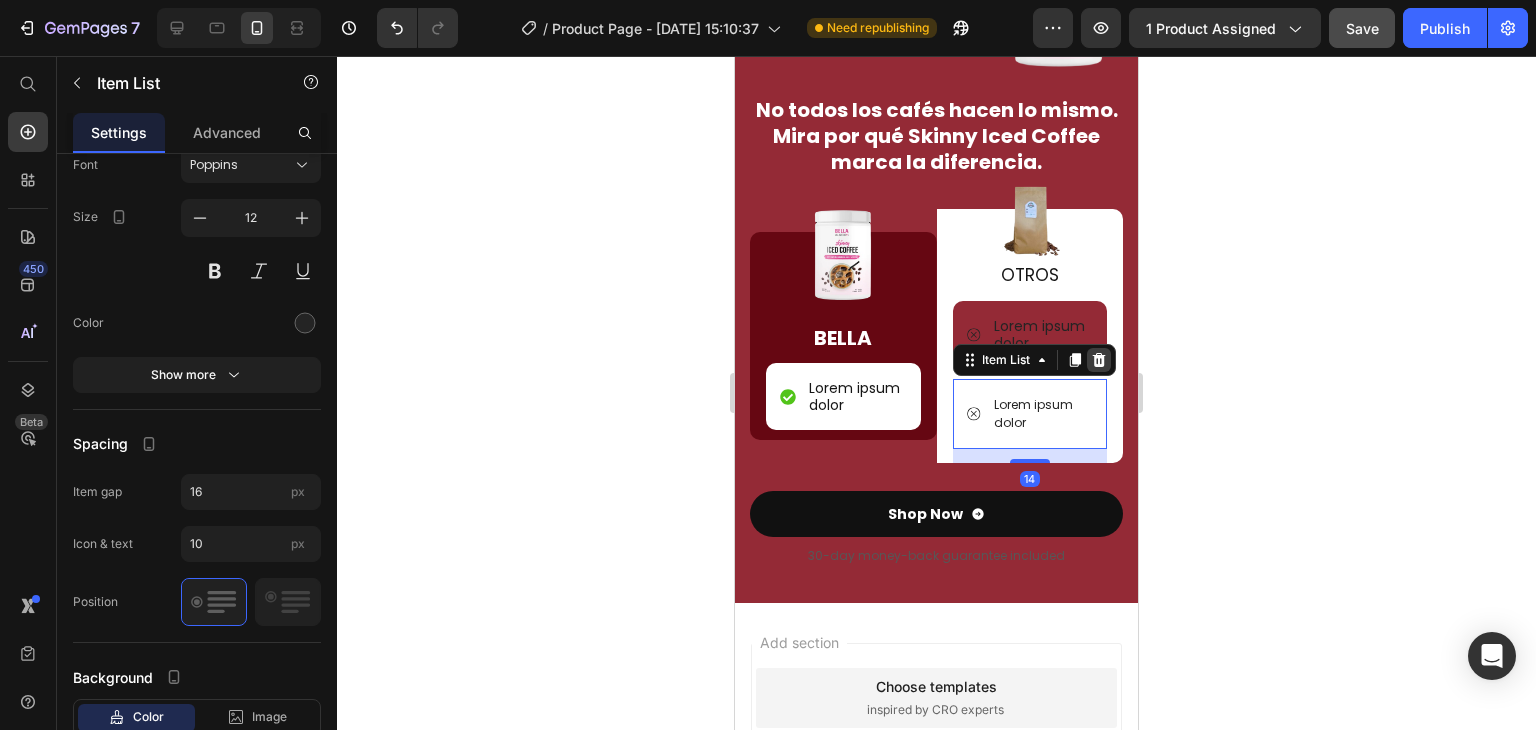 click 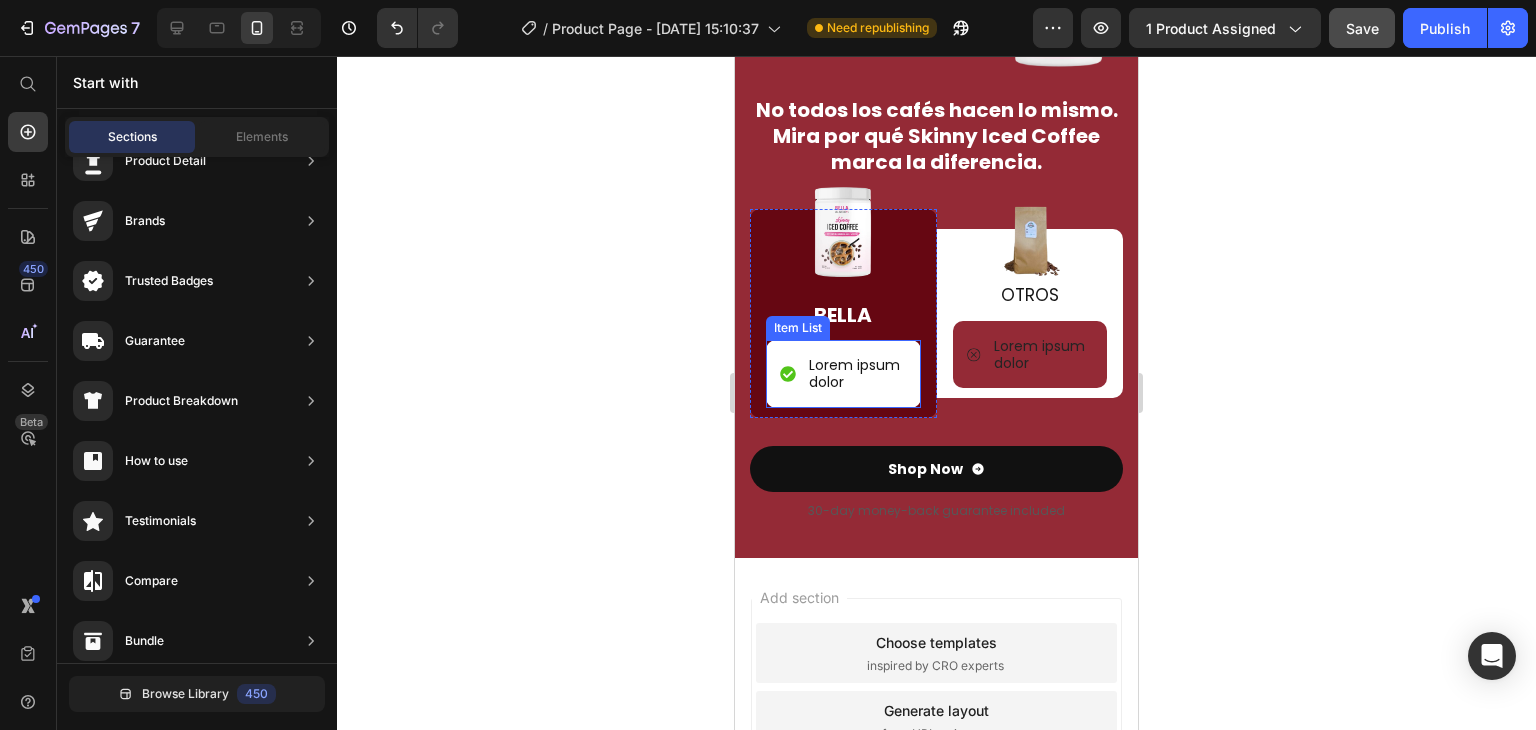 click on "Lorem ipsum dolor" at bounding box center [856, 374] 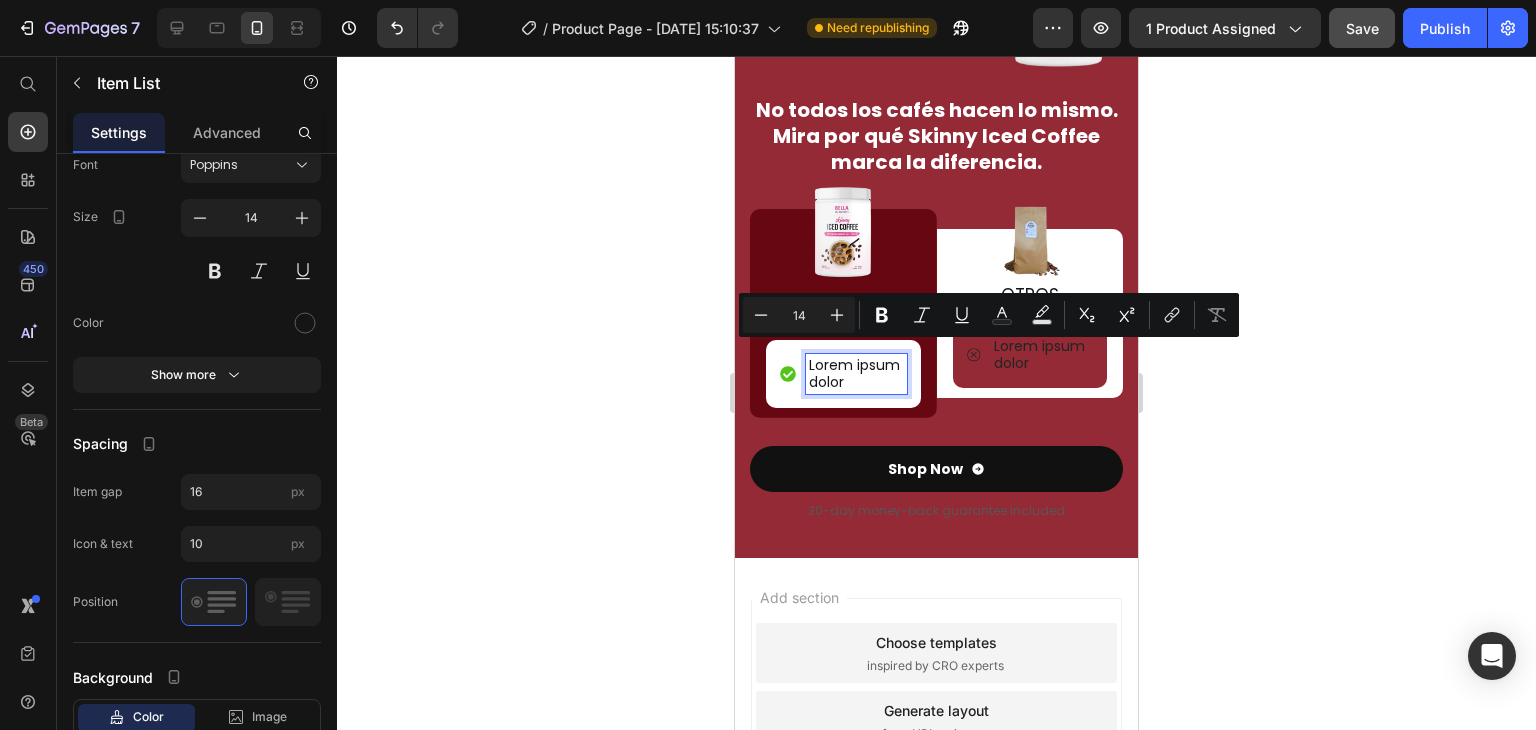 click on "Lorem ipsum dolor" at bounding box center [856, 374] 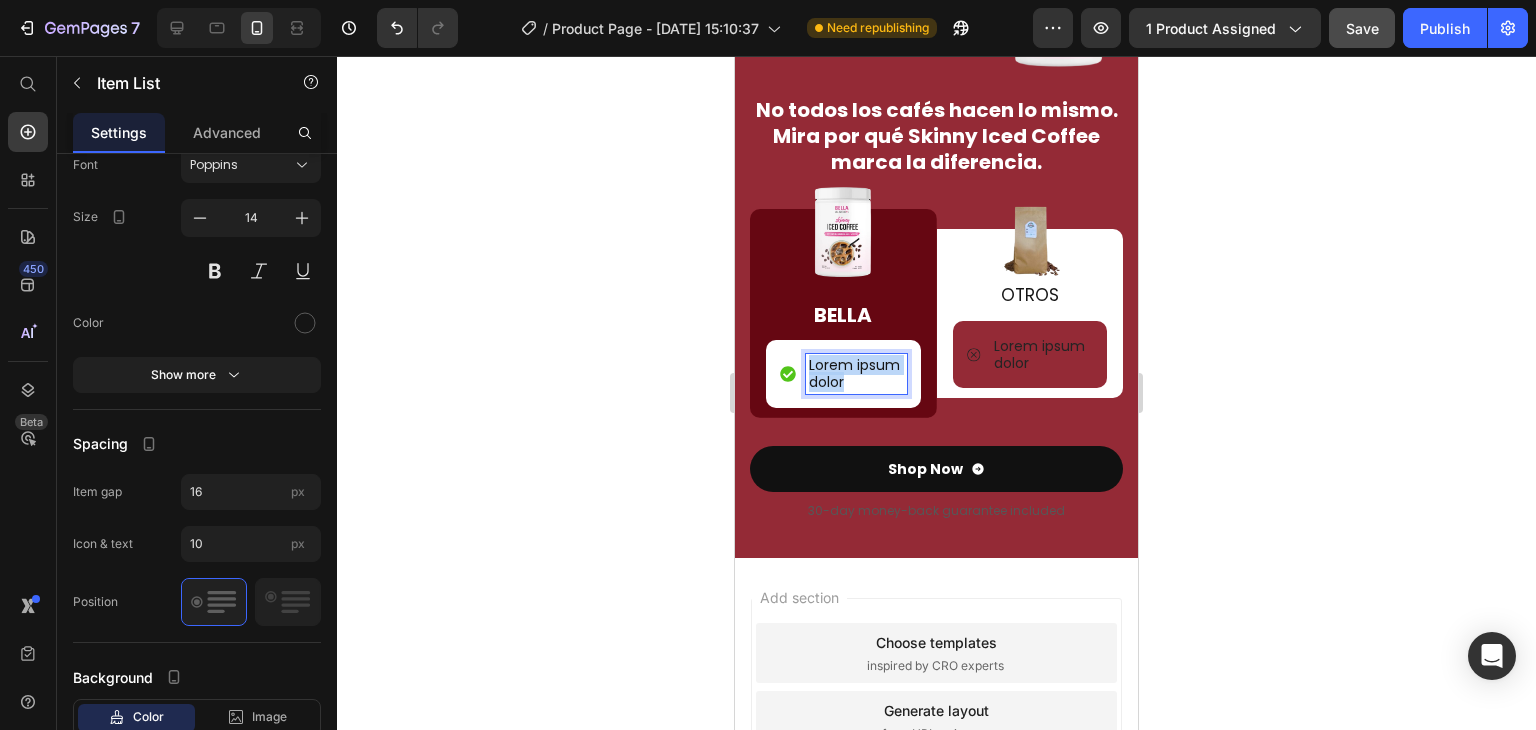 drag, startPoint x: 892, startPoint y: 373, endPoint x: 806, endPoint y: 352, distance: 88.52683 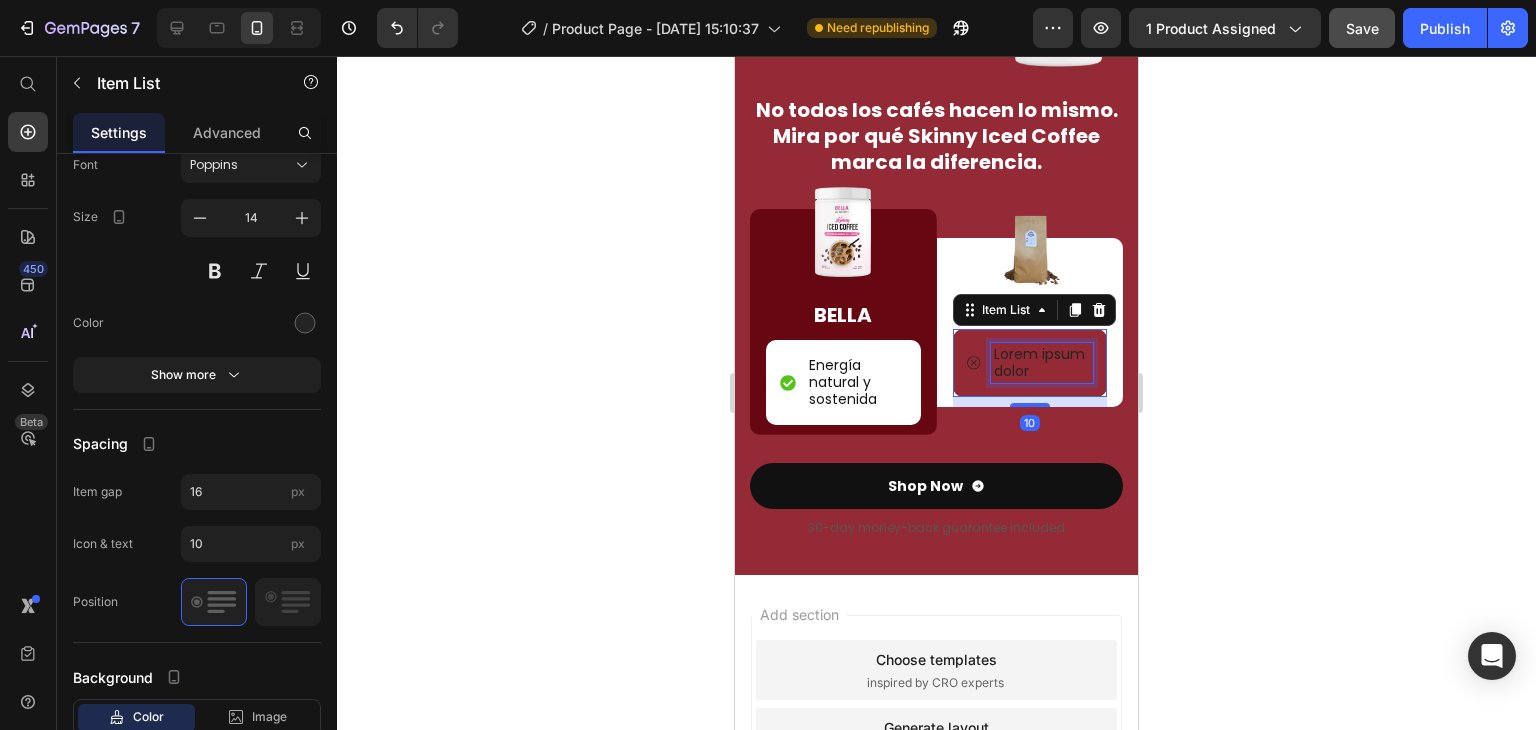 click on "Lorem ipsum dolor" at bounding box center [1042, 363] 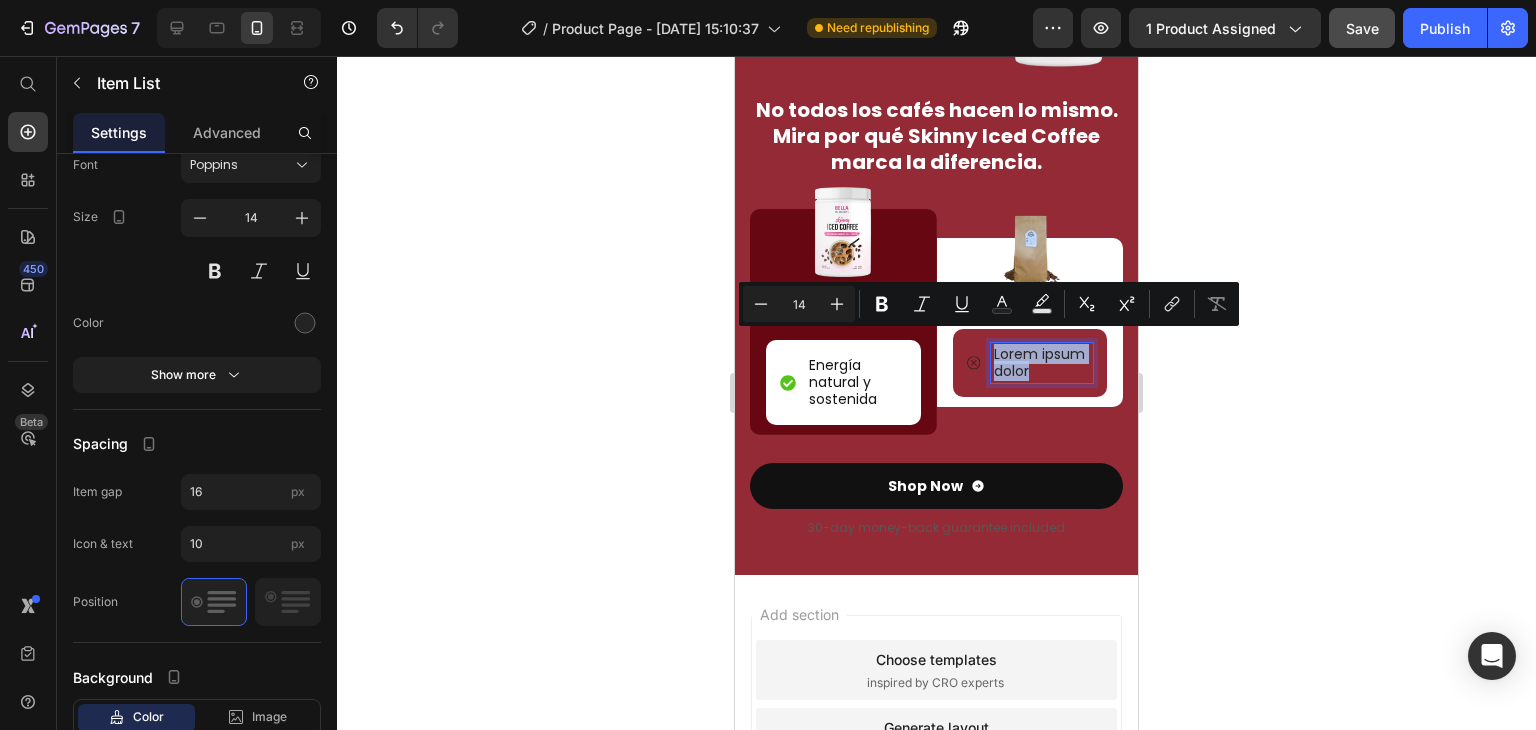 drag, startPoint x: 1066, startPoint y: 360, endPoint x: 988, endPoint y: 352, distance: 78.40918 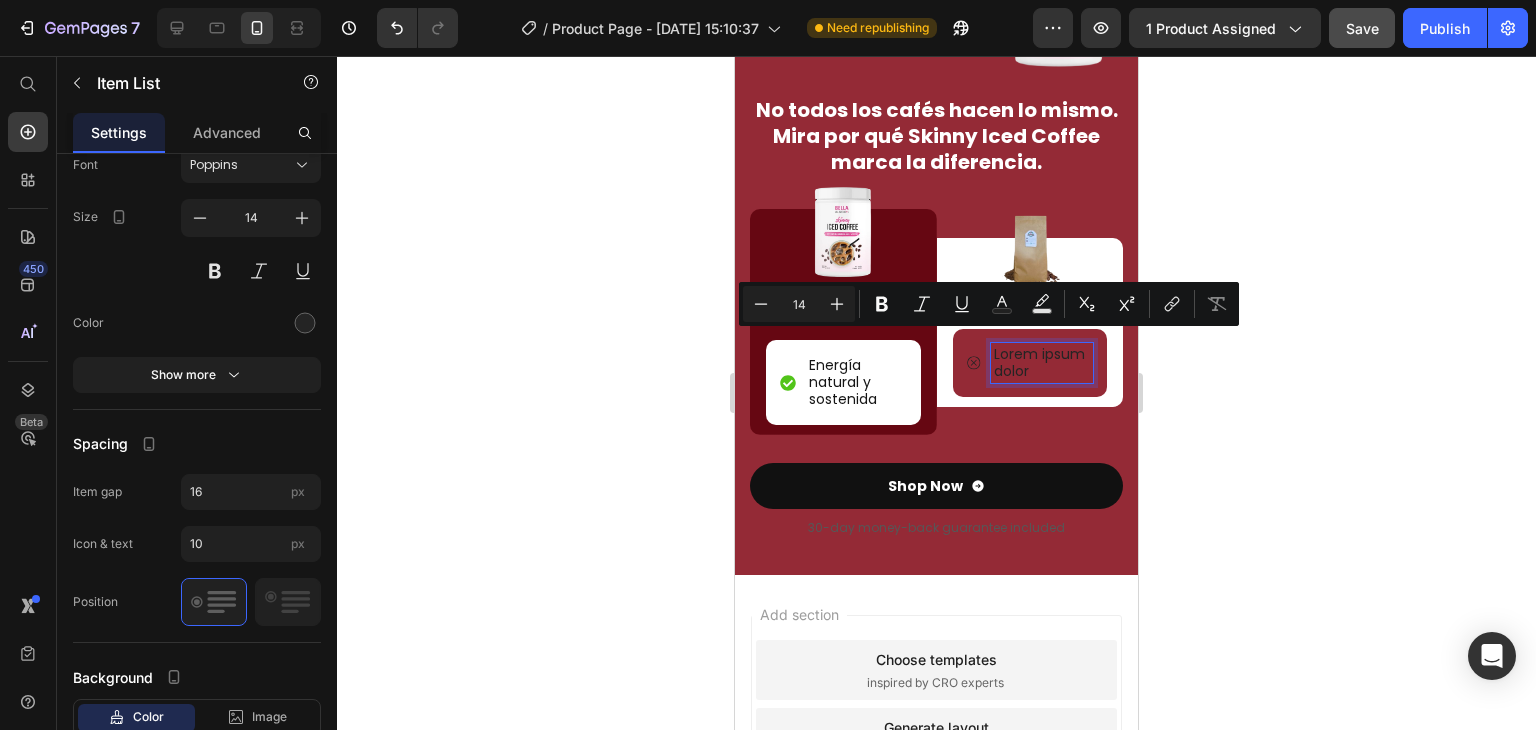 scroll, scrollTop: 2074, scrollLeft: 0, axis: vertical 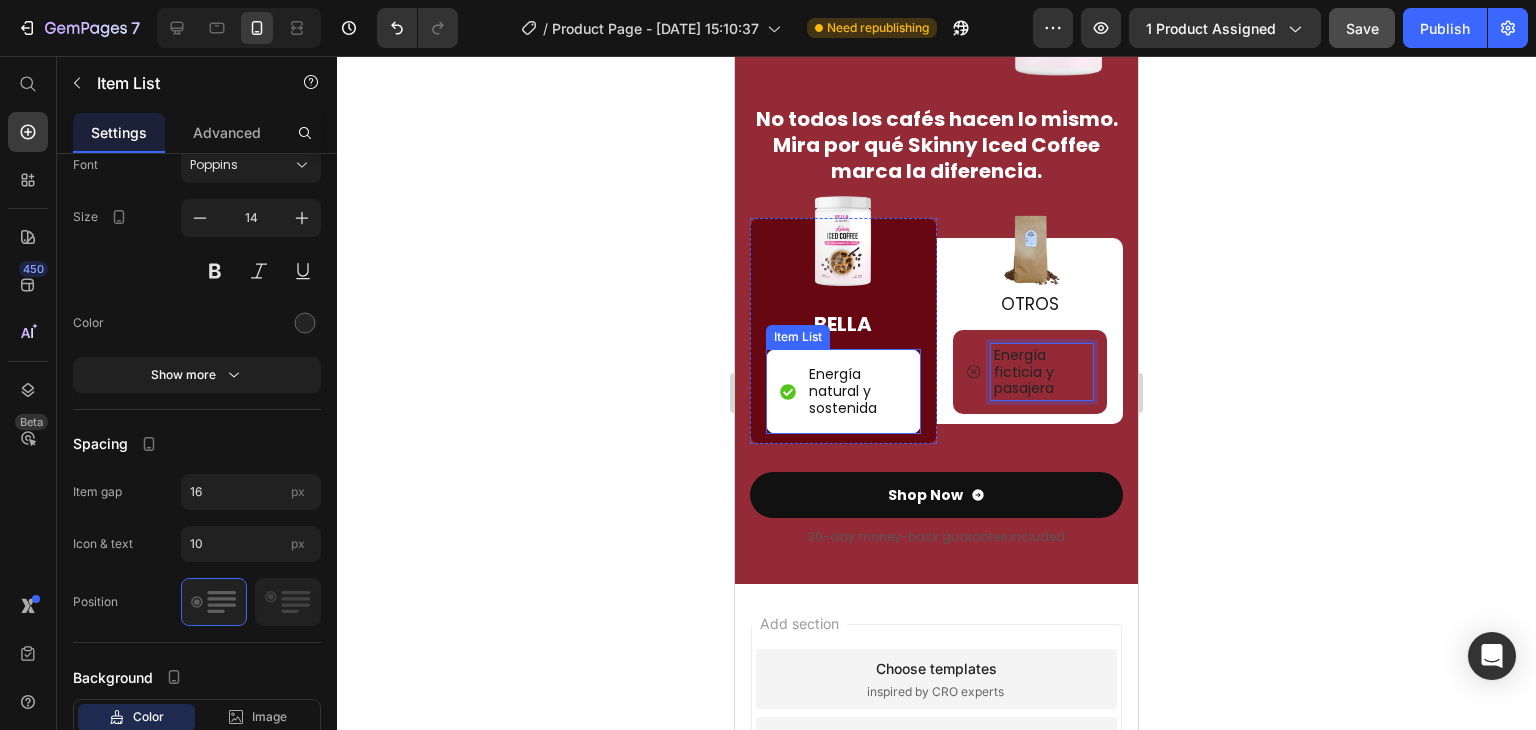 click on "Energía natural y sostenida" at bounding box center (856, 391) 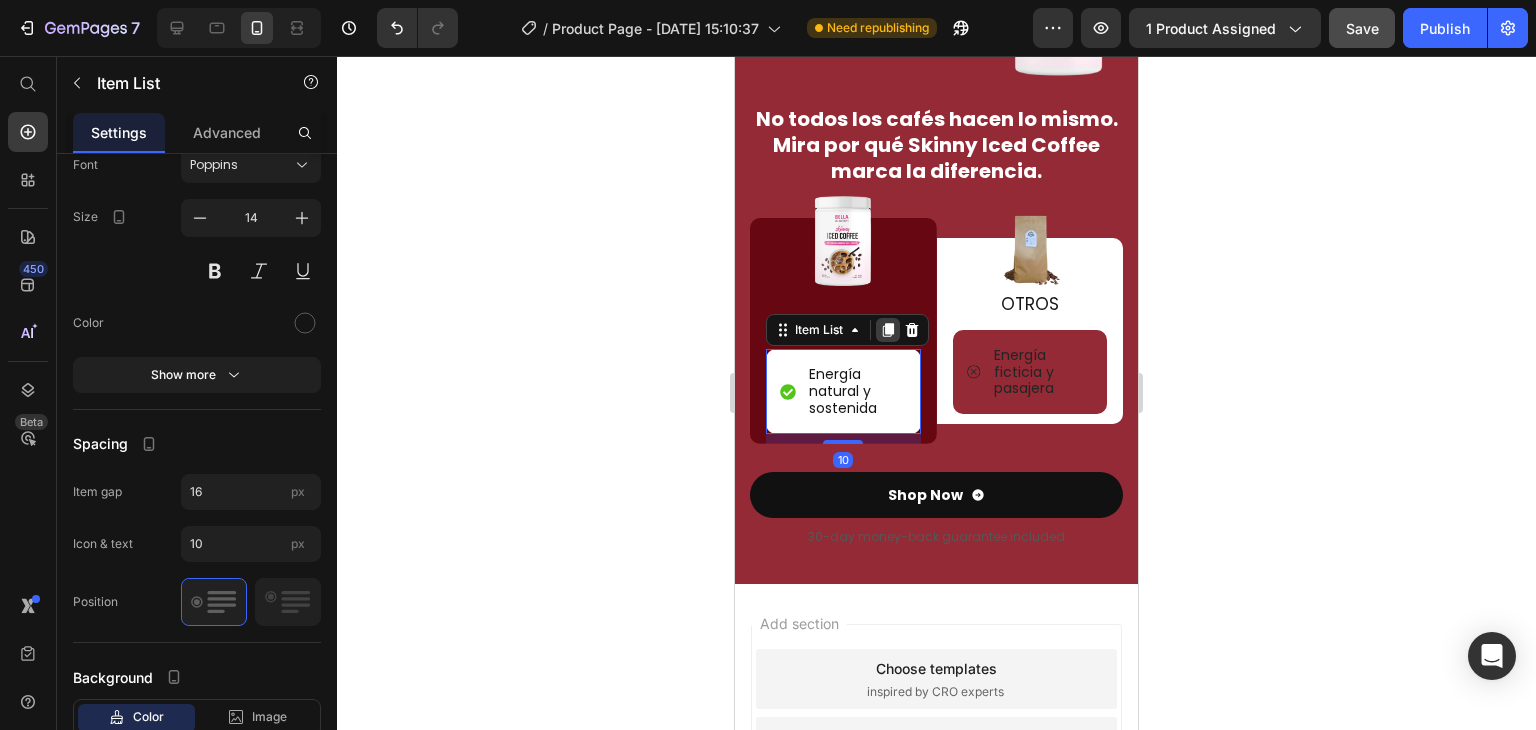 click 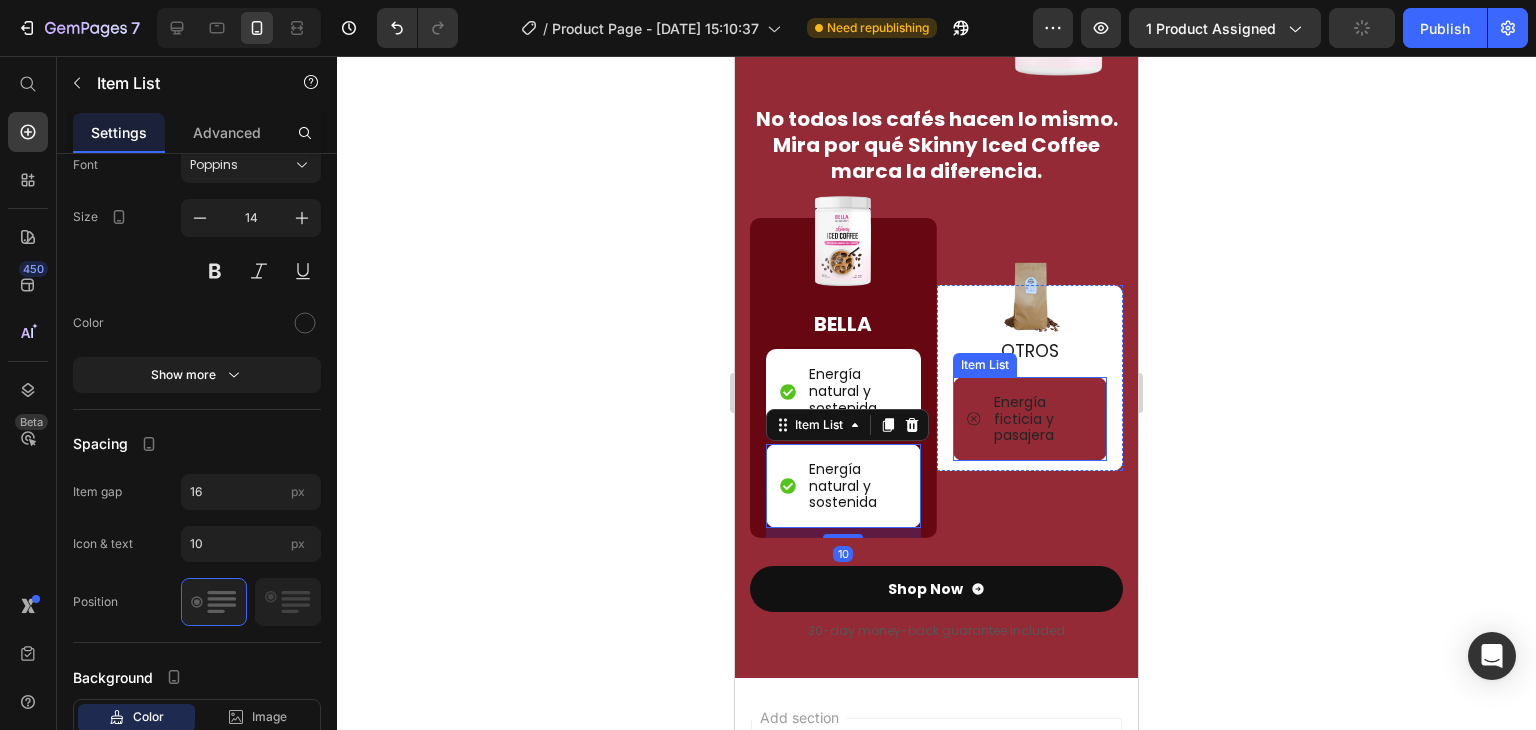 click on "Energía ficticia y pasajera" at bounding box center [1030, 419] 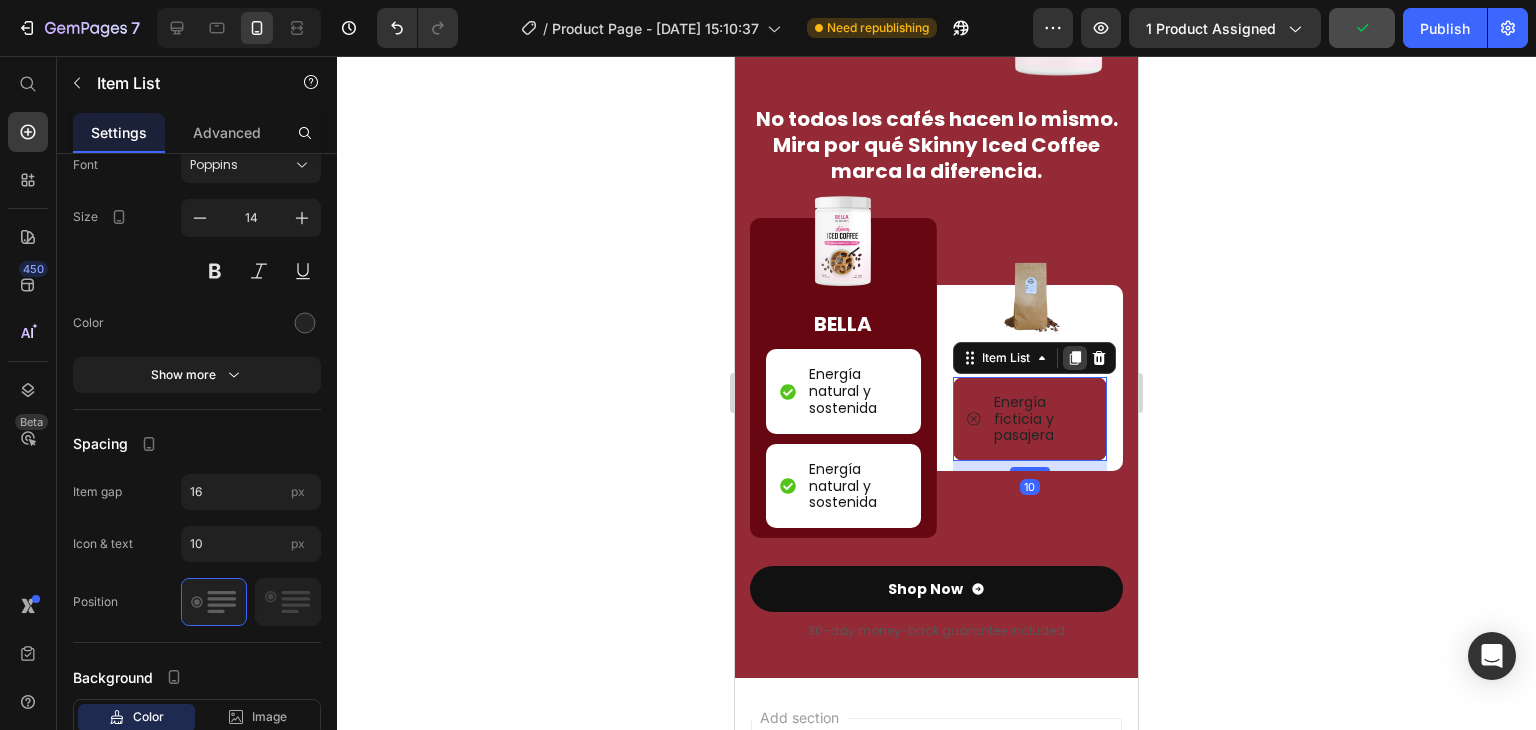 click 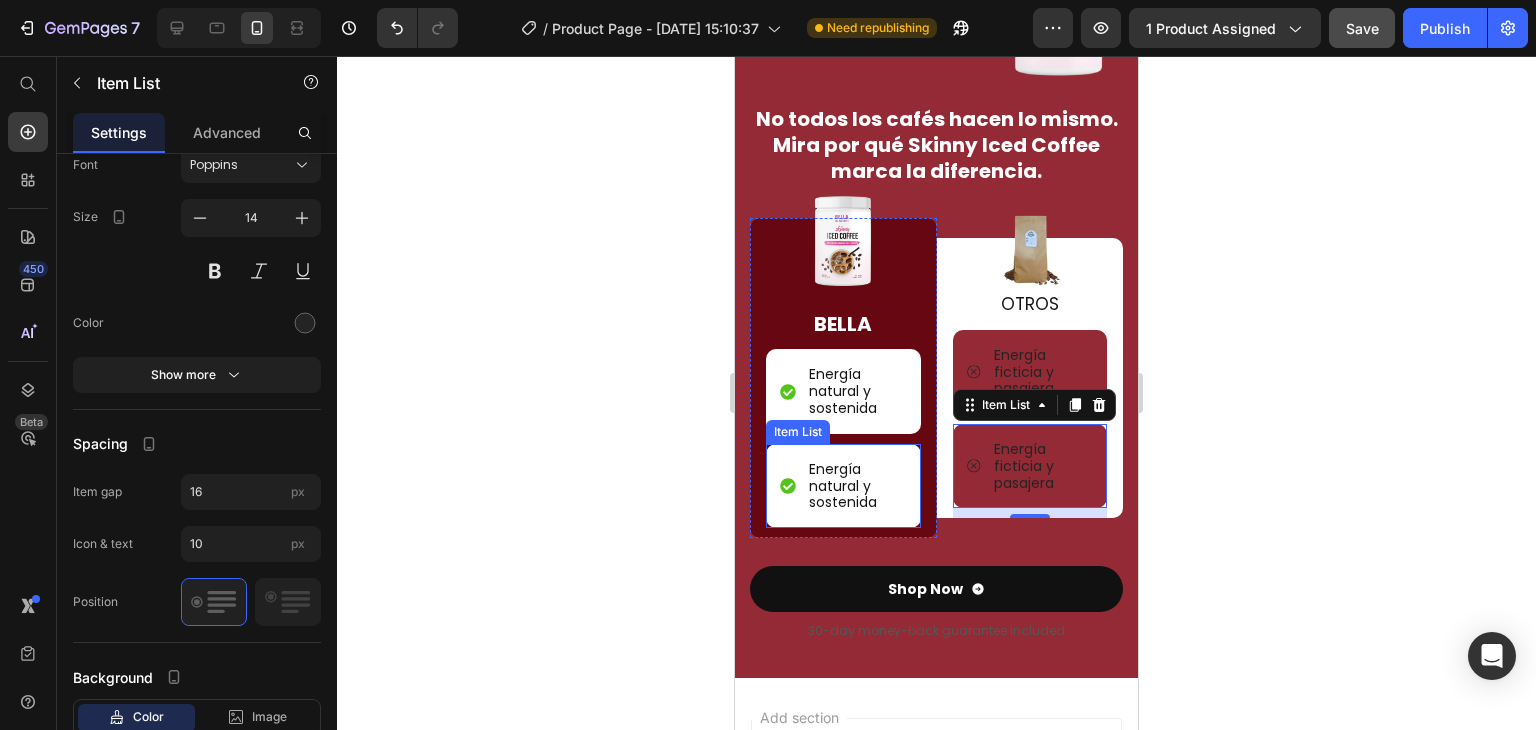 click on "Energía natural y sostenida" at bounding box center (856, 486) 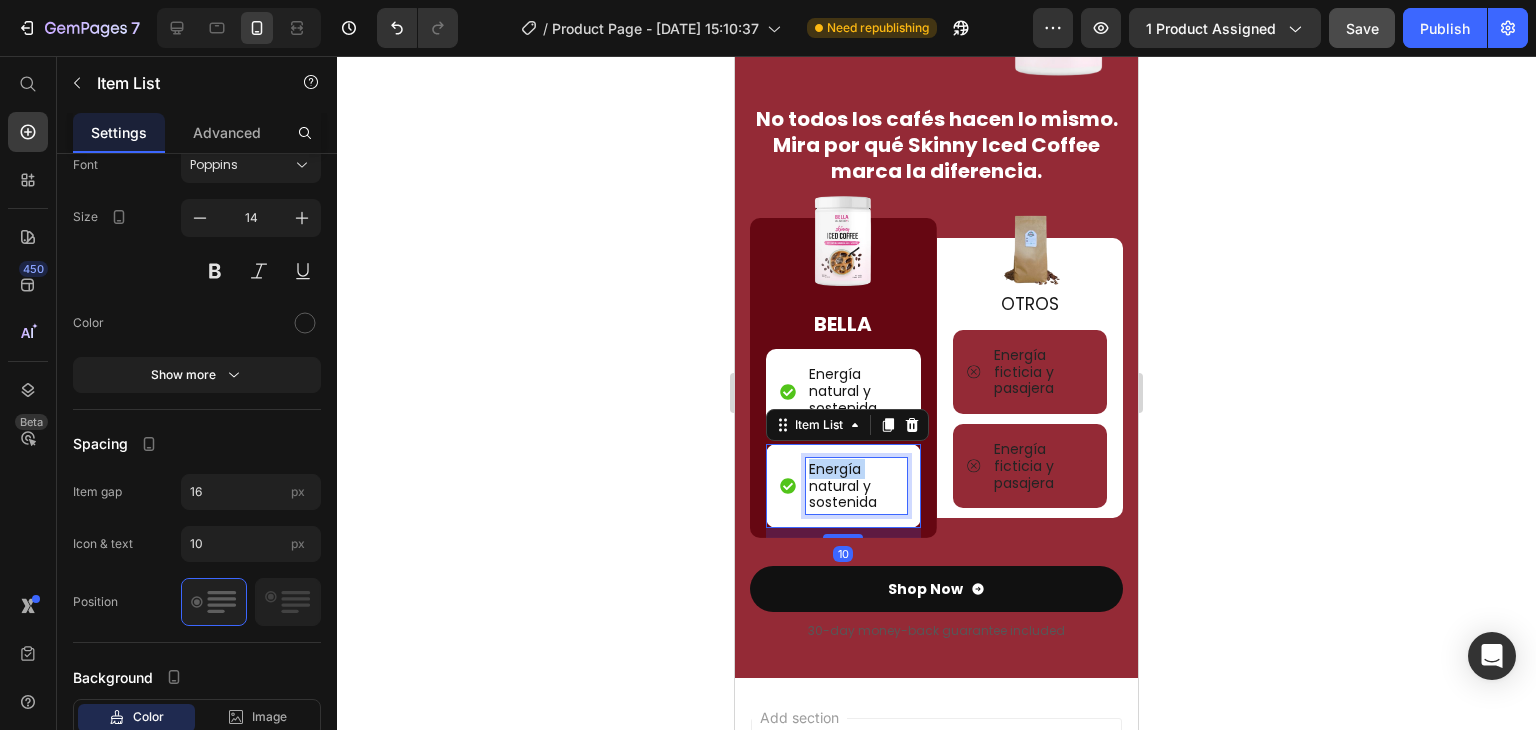 click on "Energía natural y sostenida" at bounding box center [856, 486] 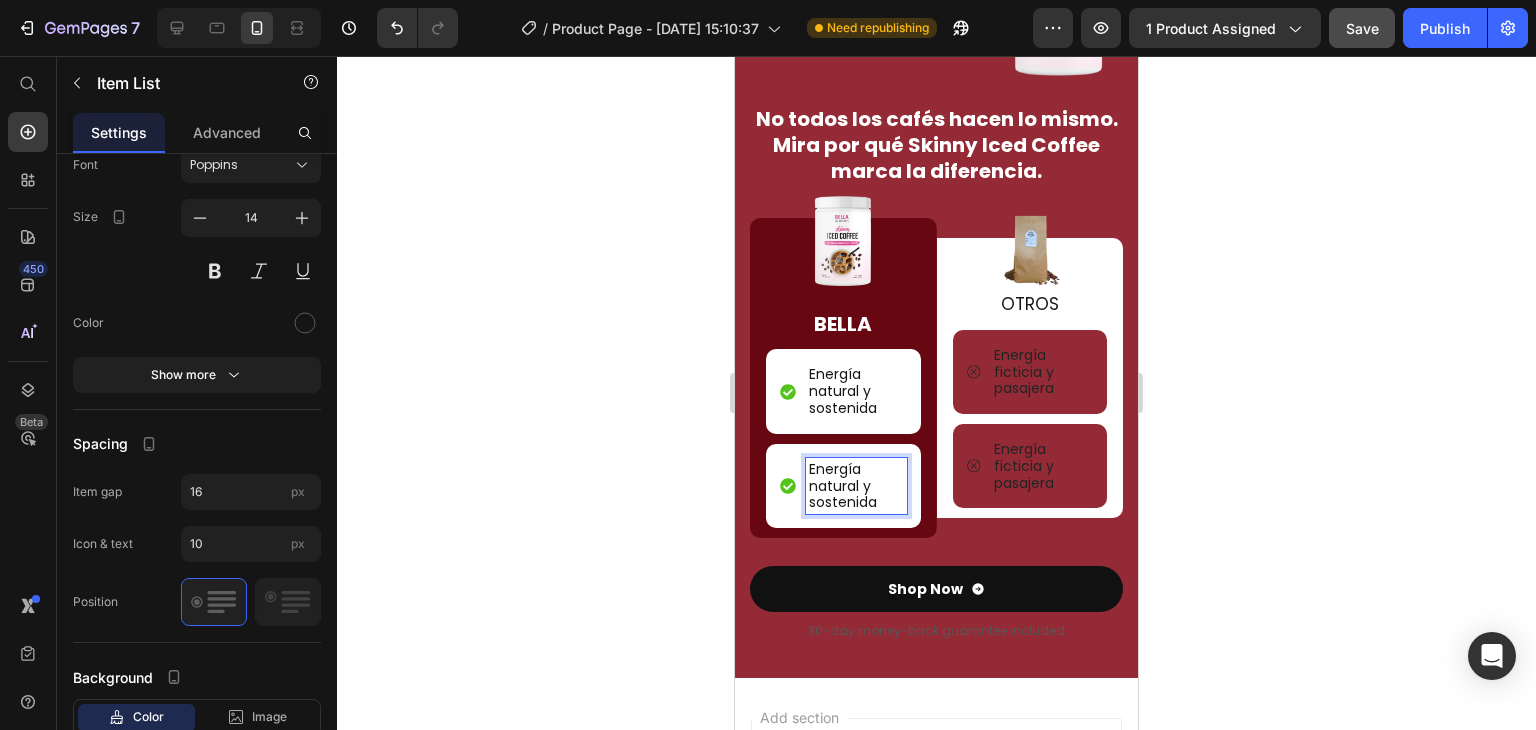 click on "Energía natural y sostenida" at bounding box center (856, 486) 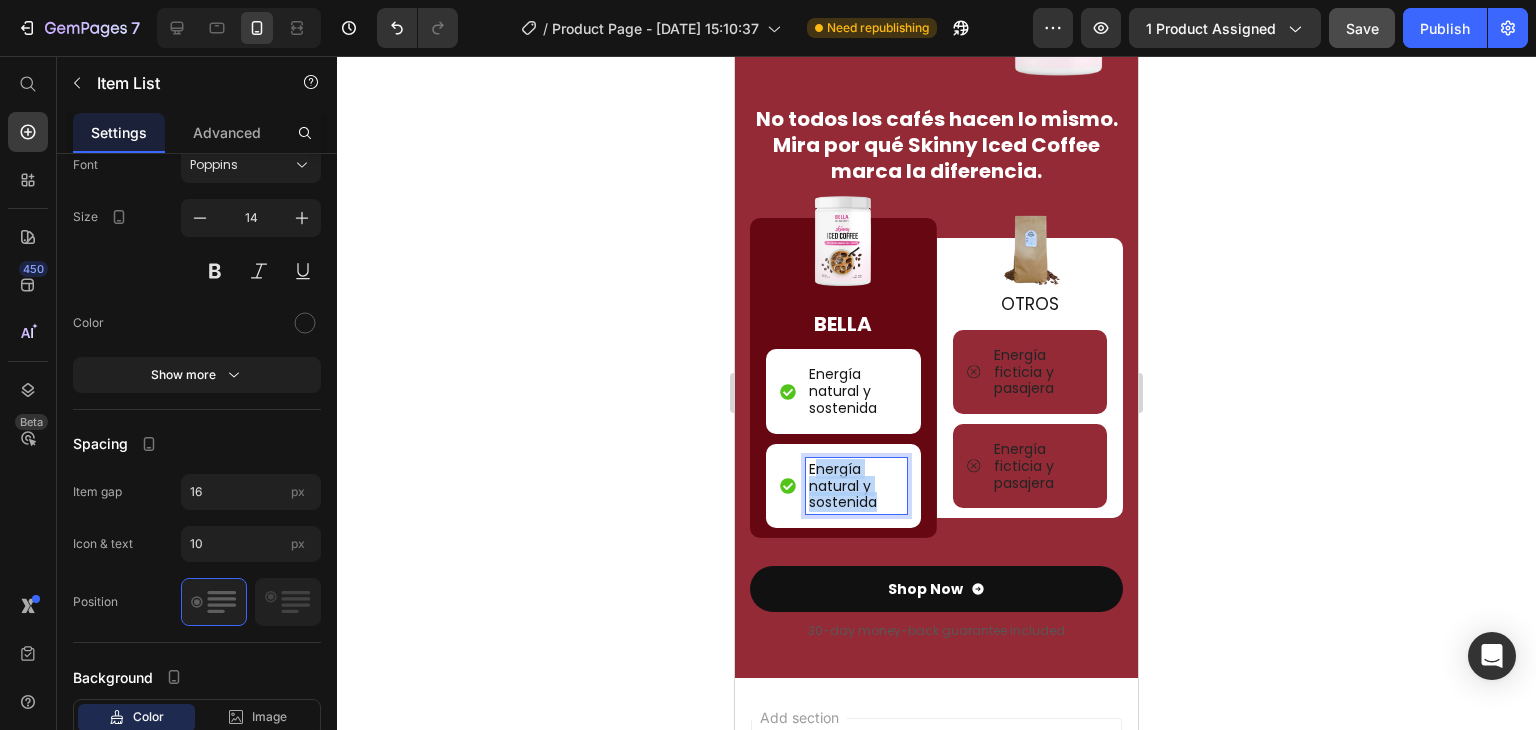 drag, startPoint x: 879, startPoint y: 492, endPoint x: 814, endPoint y: 462, distance: 71.5891 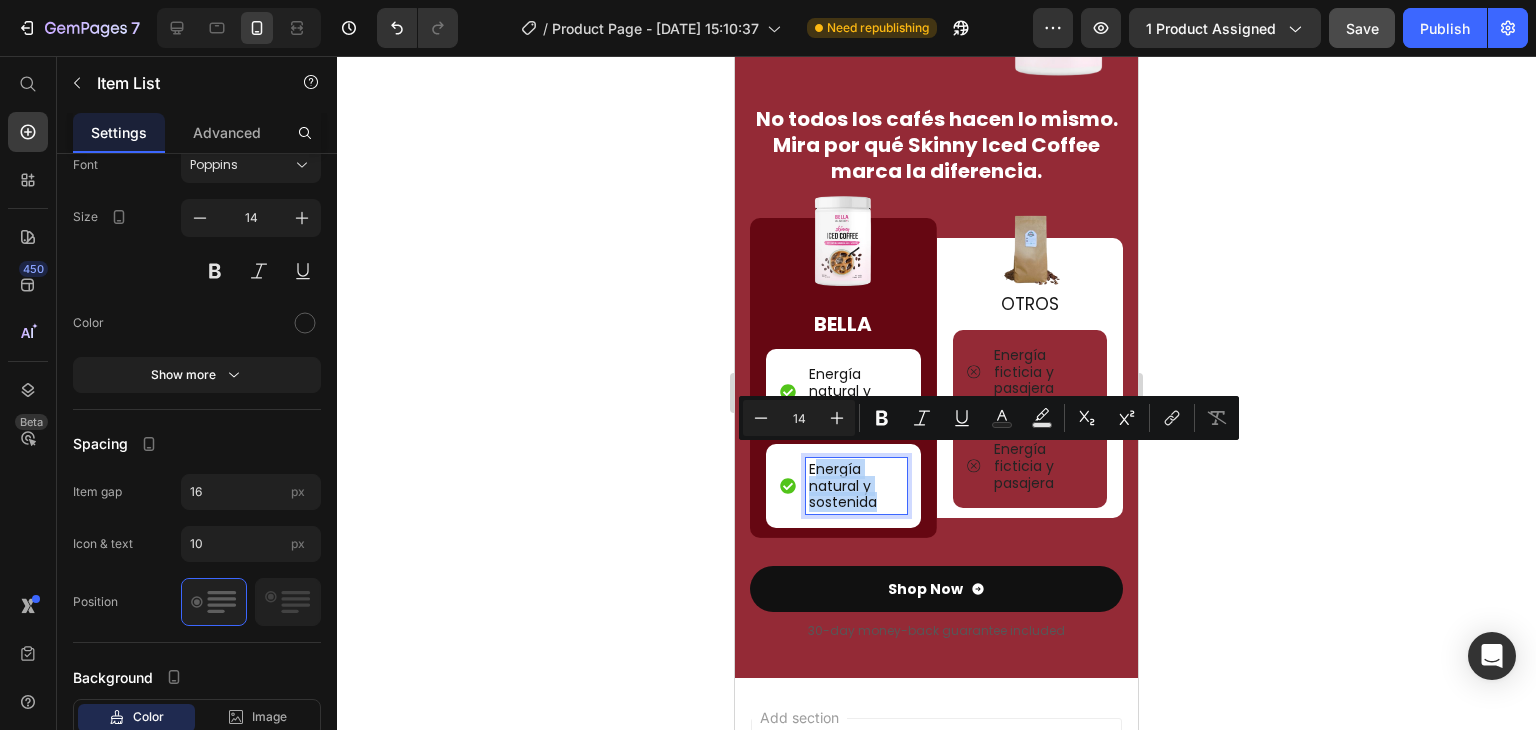 click on "Energía natural y sostenida" at bounding box center (856, 486) 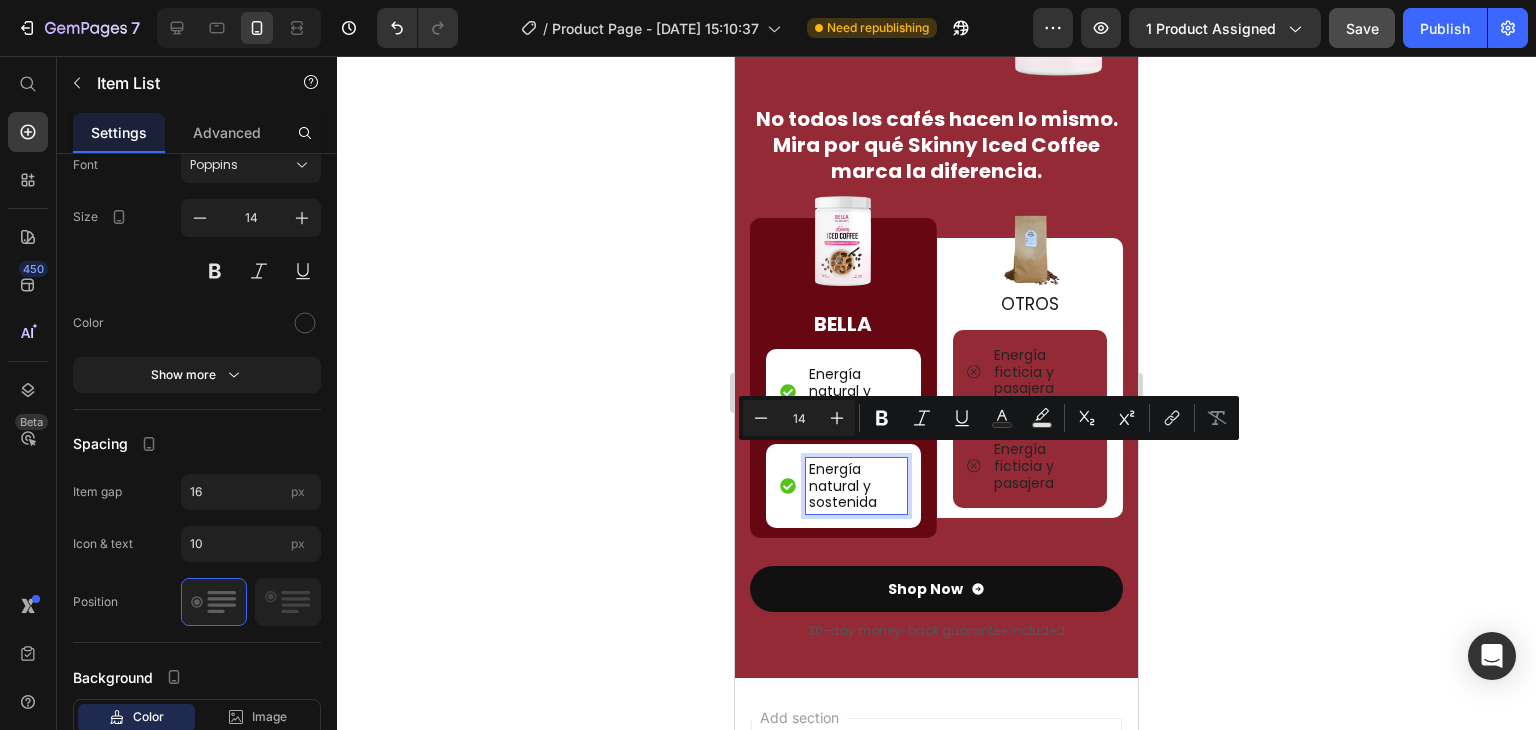 click on "Energía natural y sostenida" at bounding box center [856, 486] 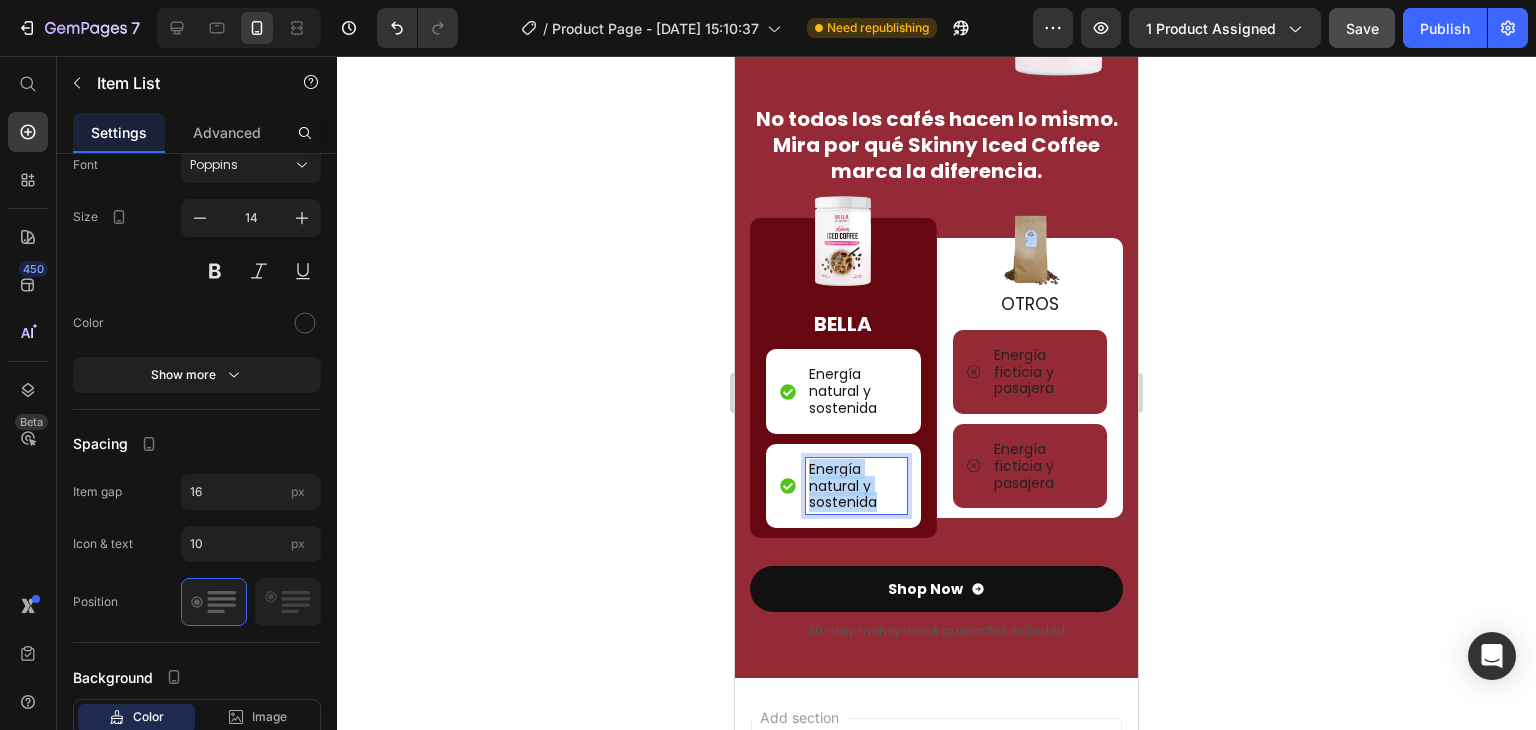 drag, startPoint x: 810, startPoint y: 453, endPoint x: 892, endPoint y: 490, distance: 89.961105 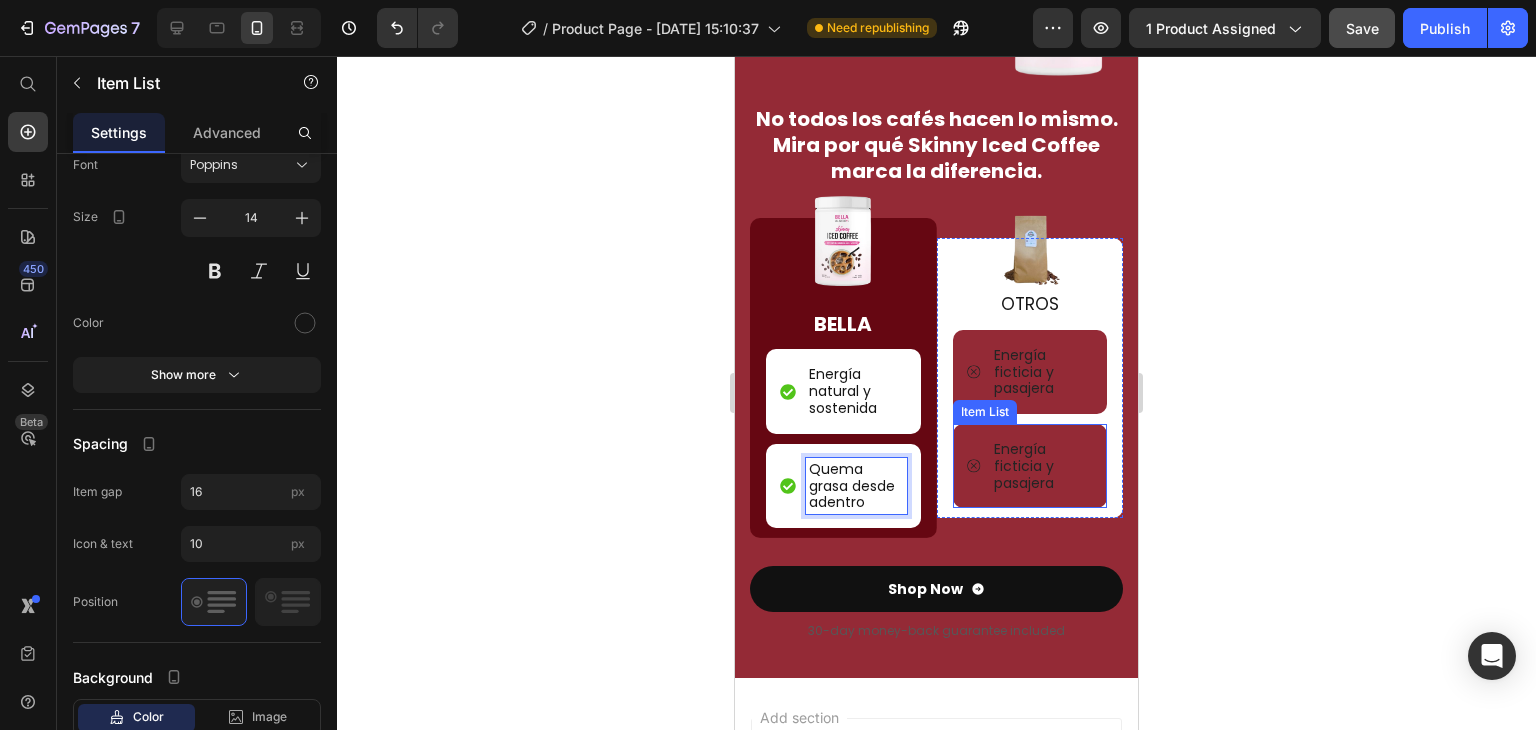 click on "Energía ficticia y pasajera" at bounding box center [1042, 466] 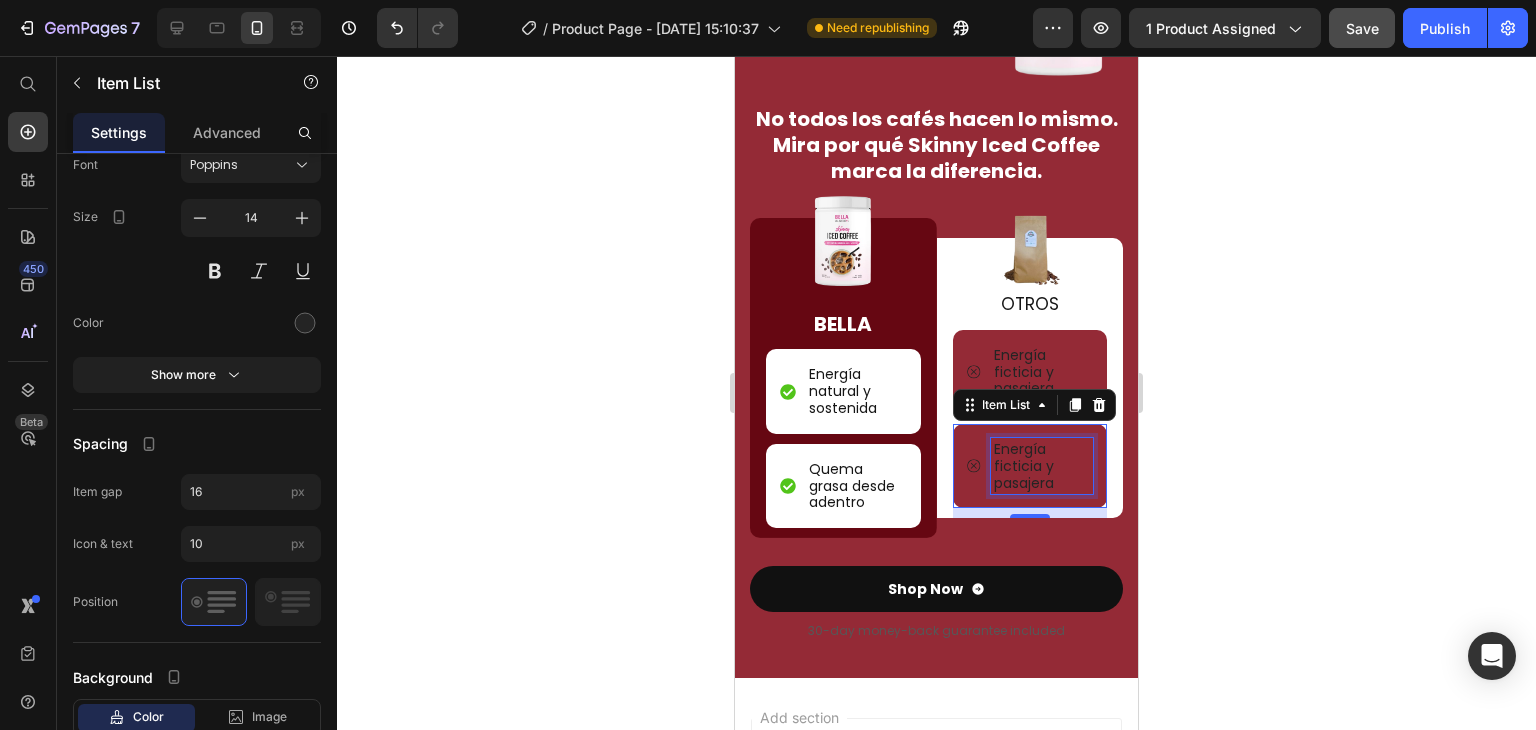 click on "Energía ficticia y pasajera" at bounding box center (1042, 466) 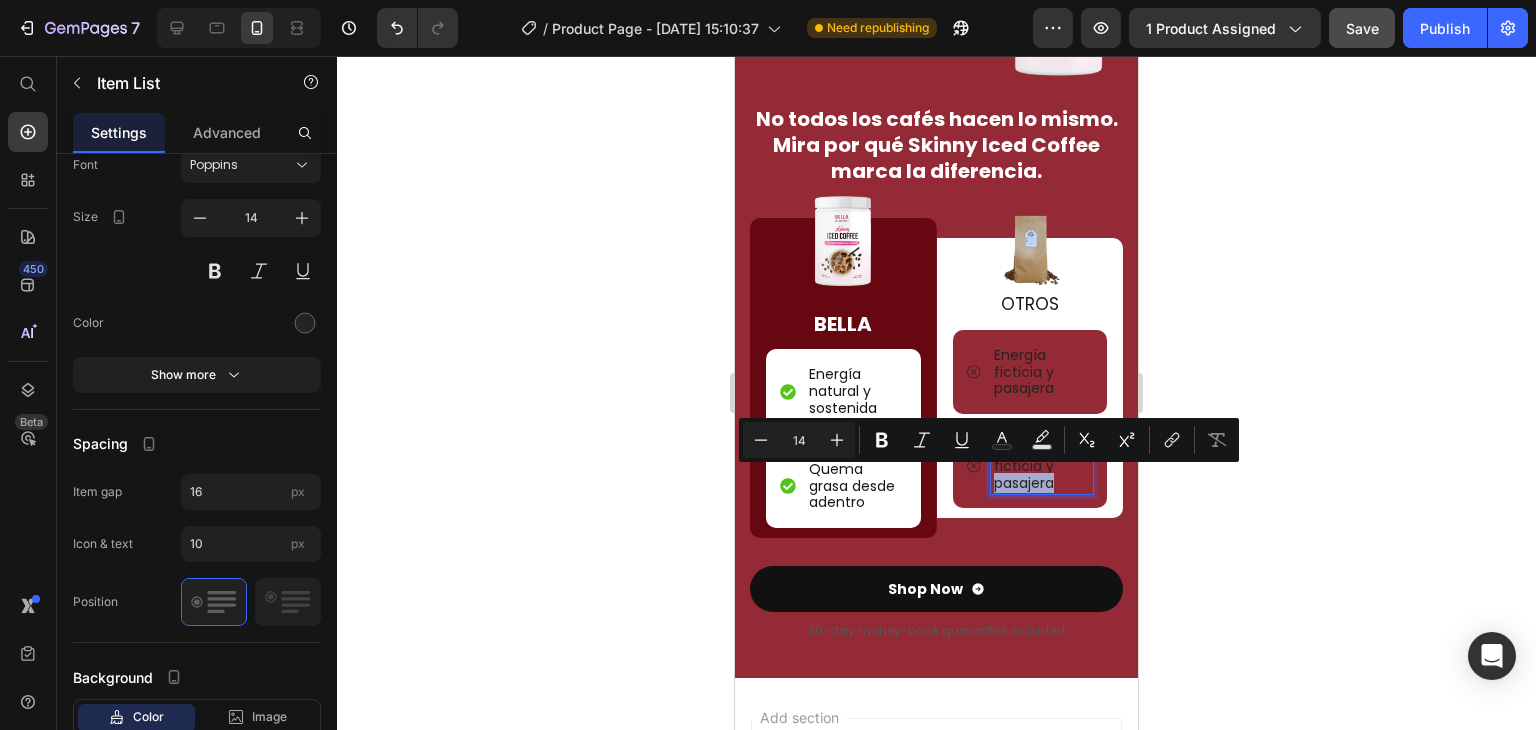 click on "Energía ficticia y pasajera" at bounding box center (1042, 466) 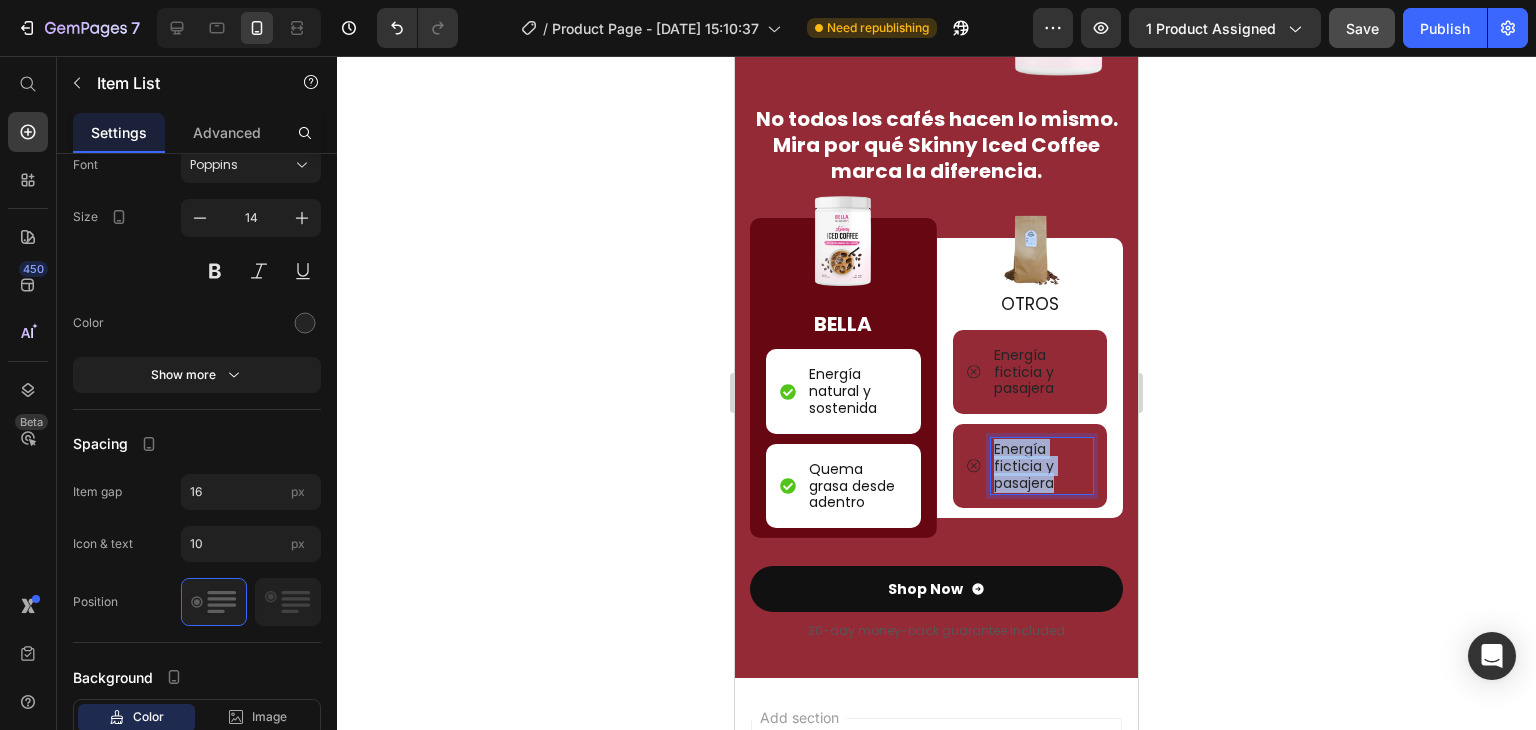 drag, startPoint x: 1049, startPoint y: 478, endPoint x: 988, endPoint y: 444, distance: 69.83552 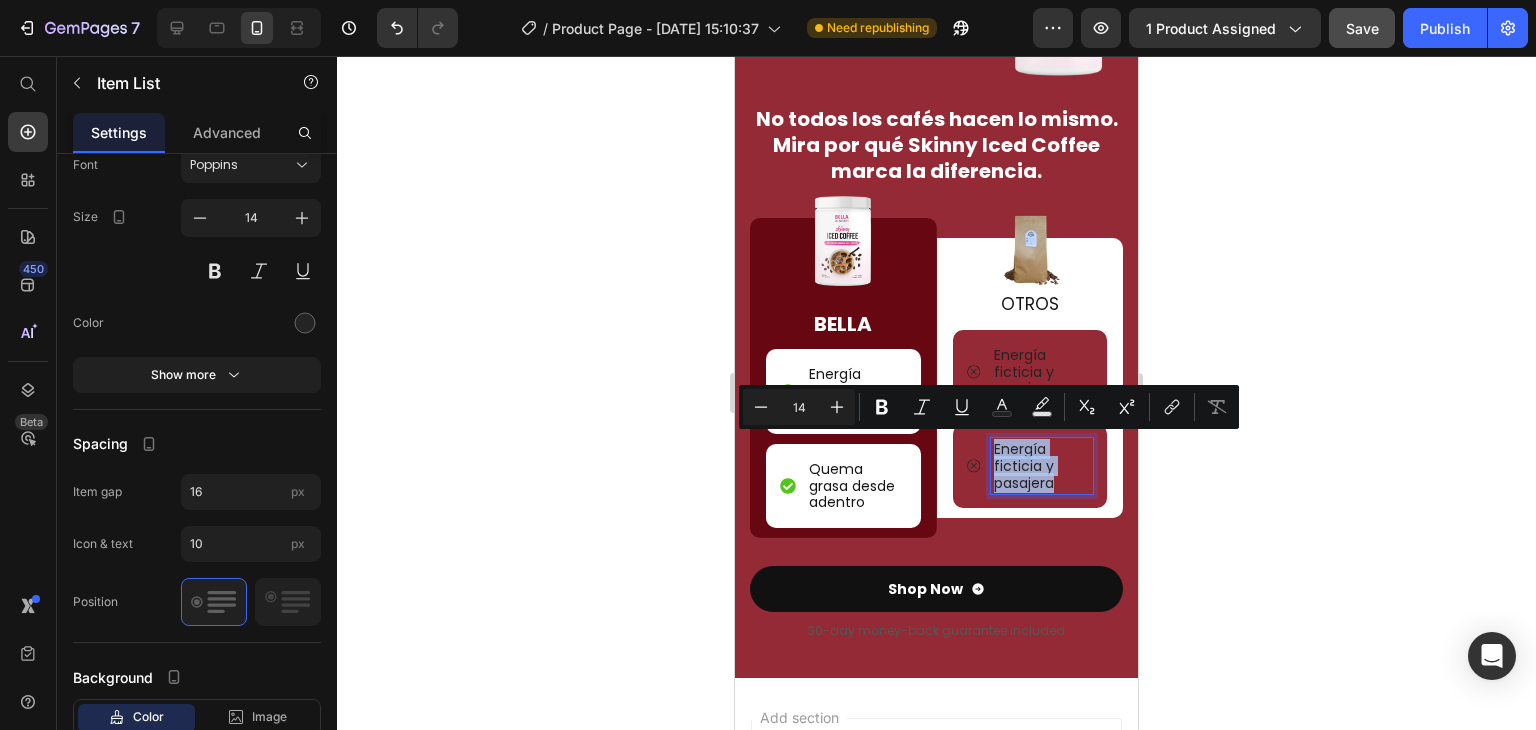 scroll, scrollTop: 2083, scrollLeft: 0, axis: vertical 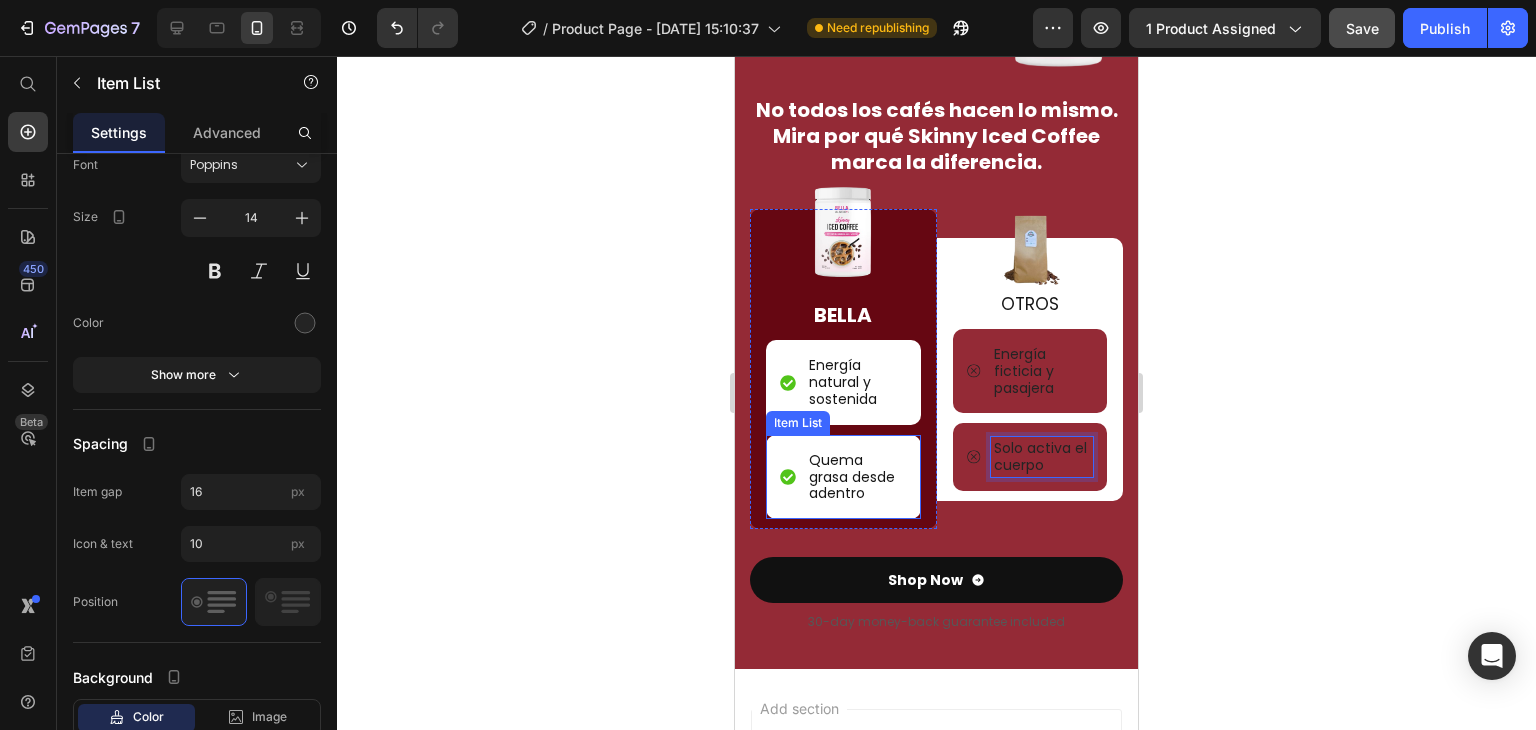click on "Quema grasa desde adentro" at bounding box center (843, 477) 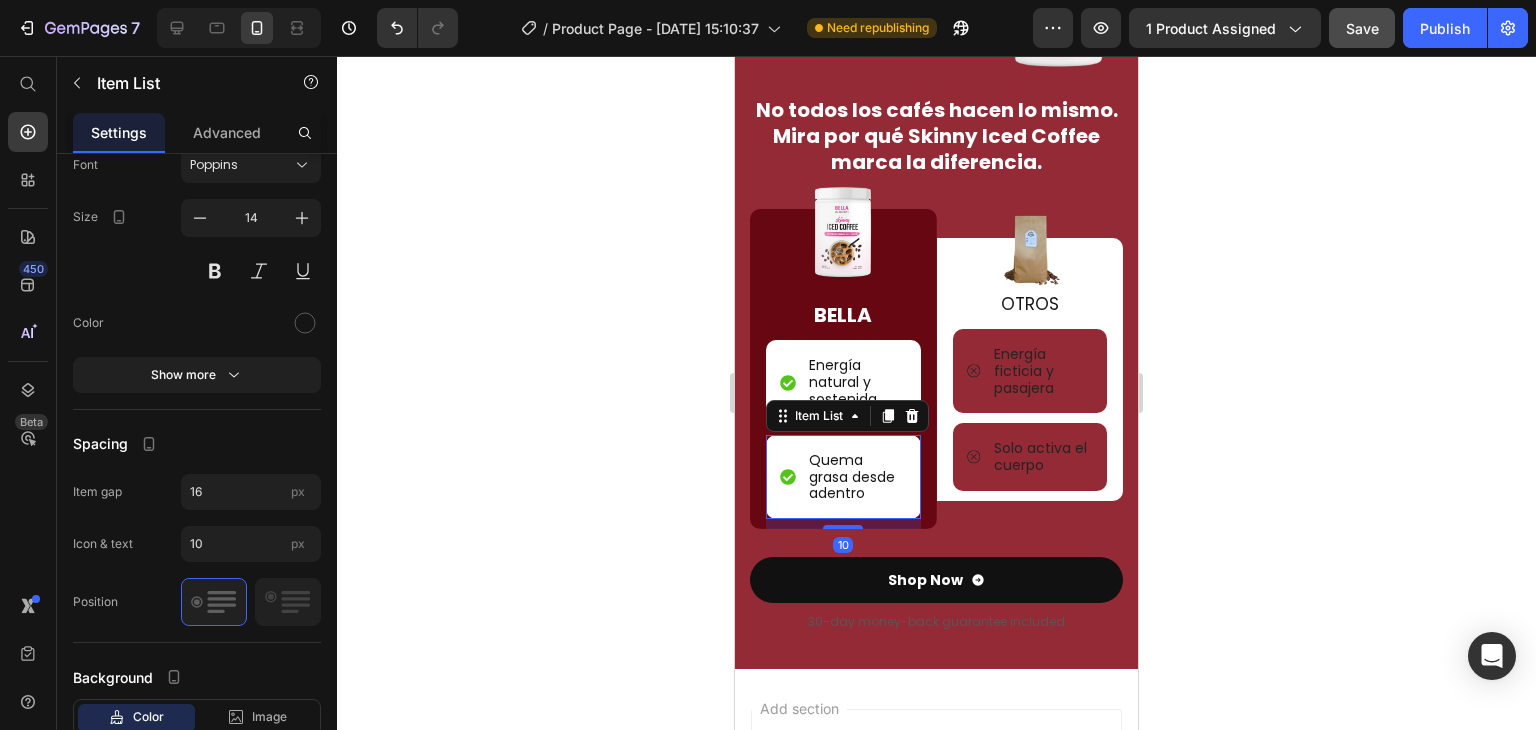 click at bounding box center [888, 416] 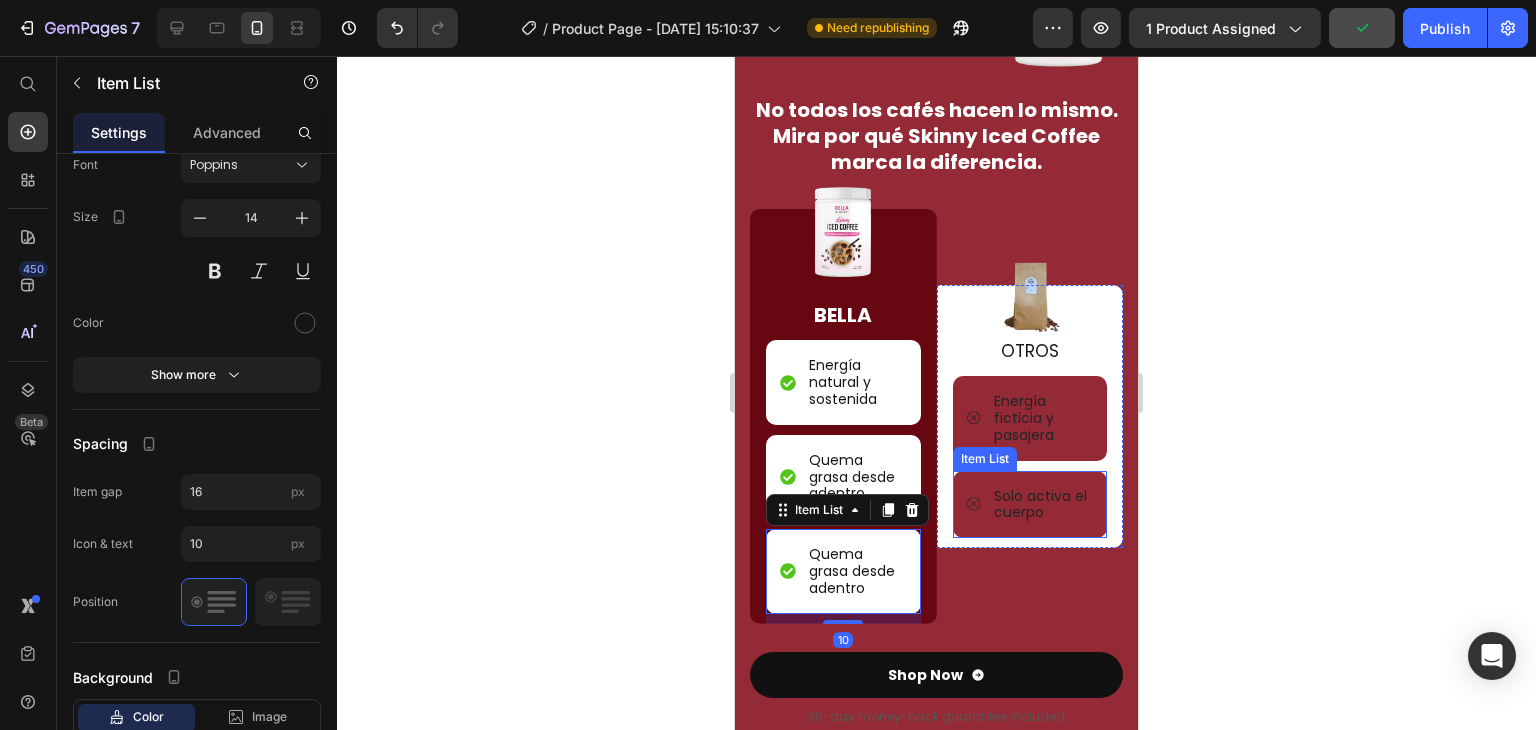click on "Solo activa el cuerpo" at bounding box center [1030, 505] 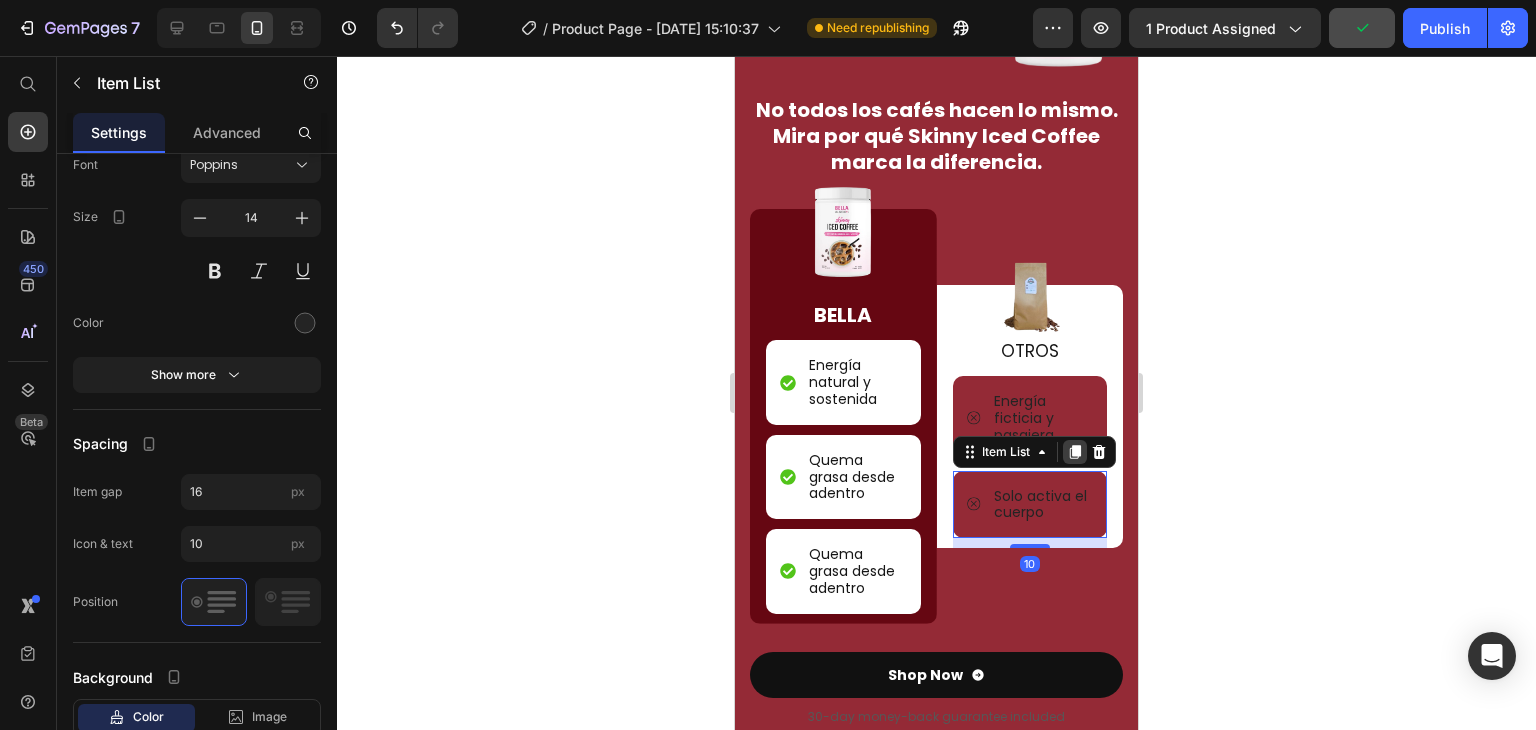 click 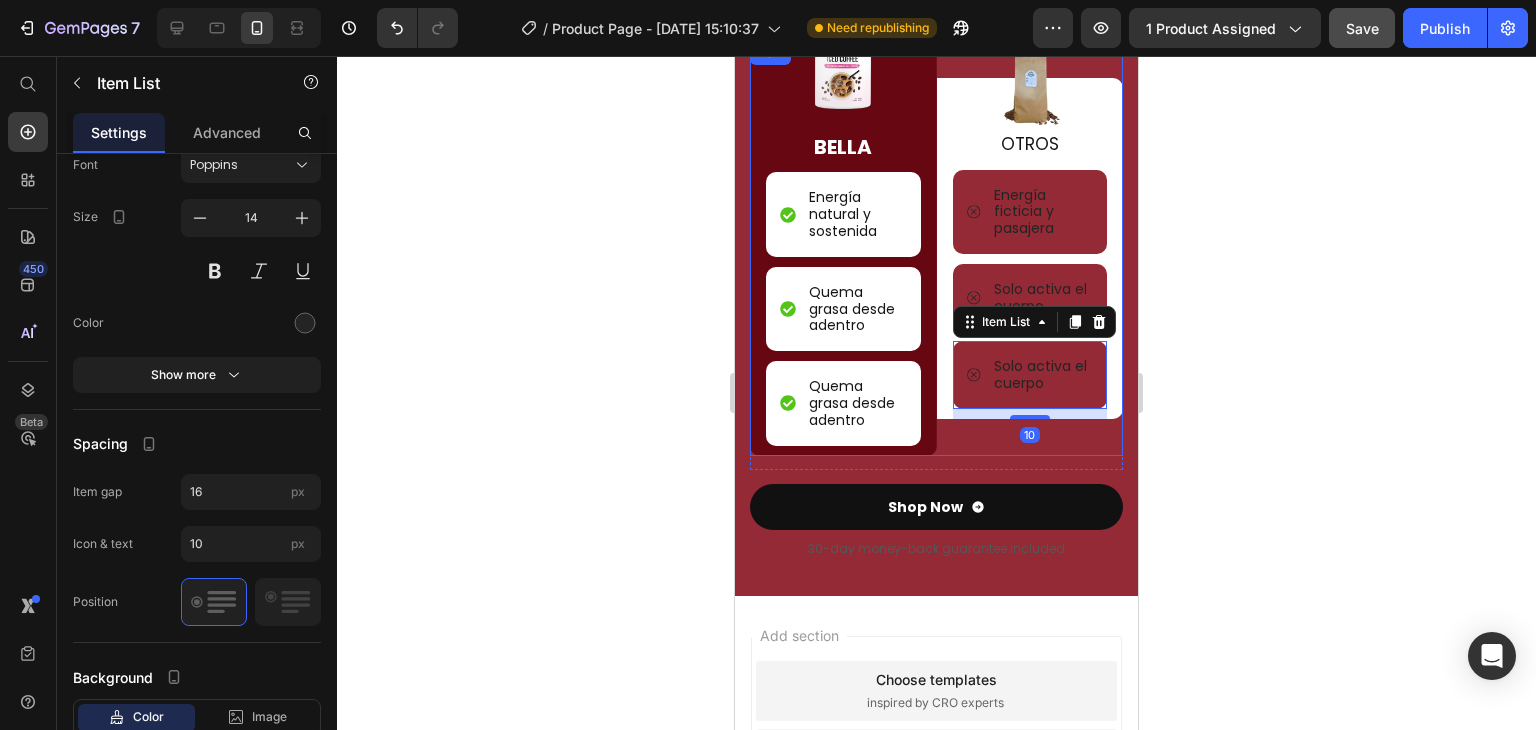scroll, scrollTop: 2288, scrollLeft: 0, axis: vertical 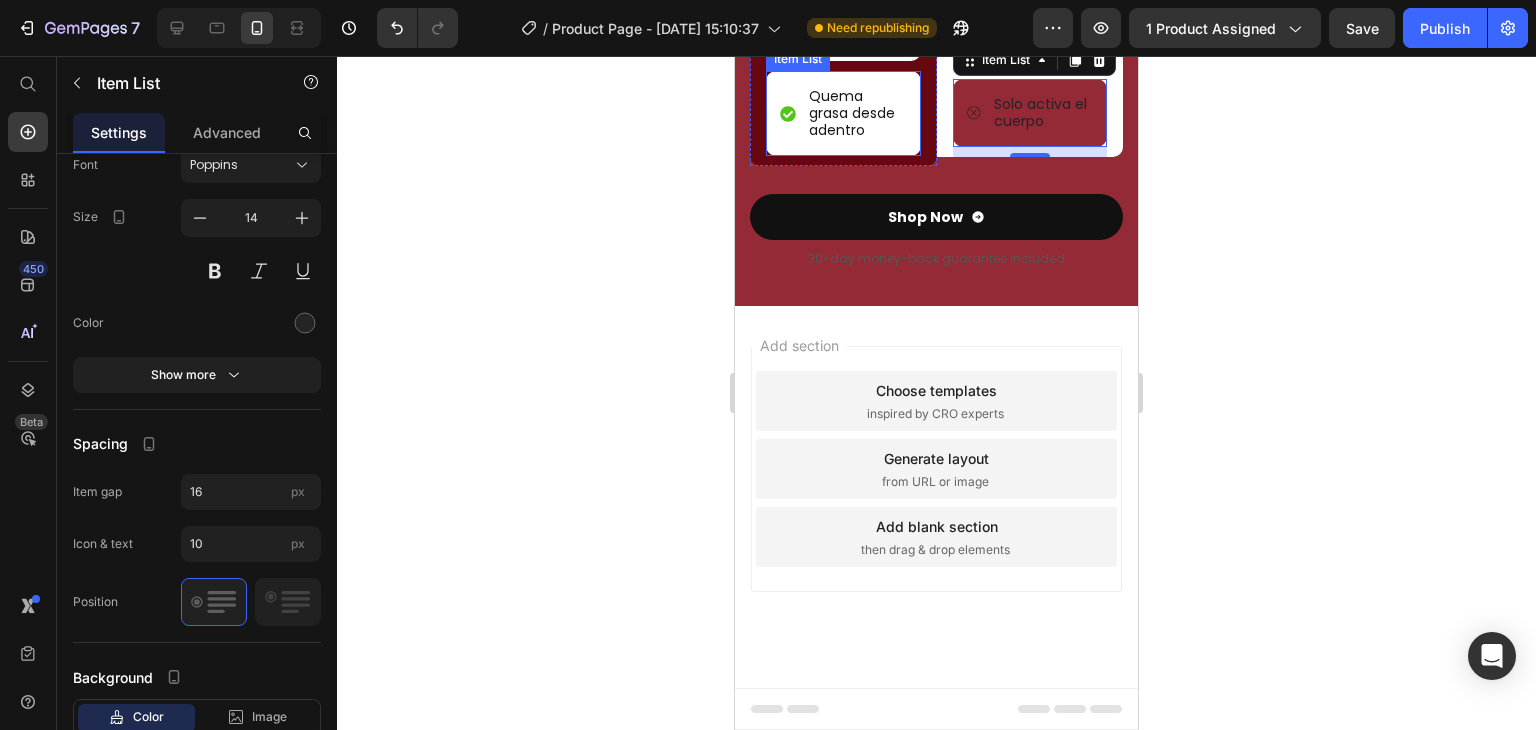 click on "Quema grasa desde adentro" at bounding box center (856, 113) 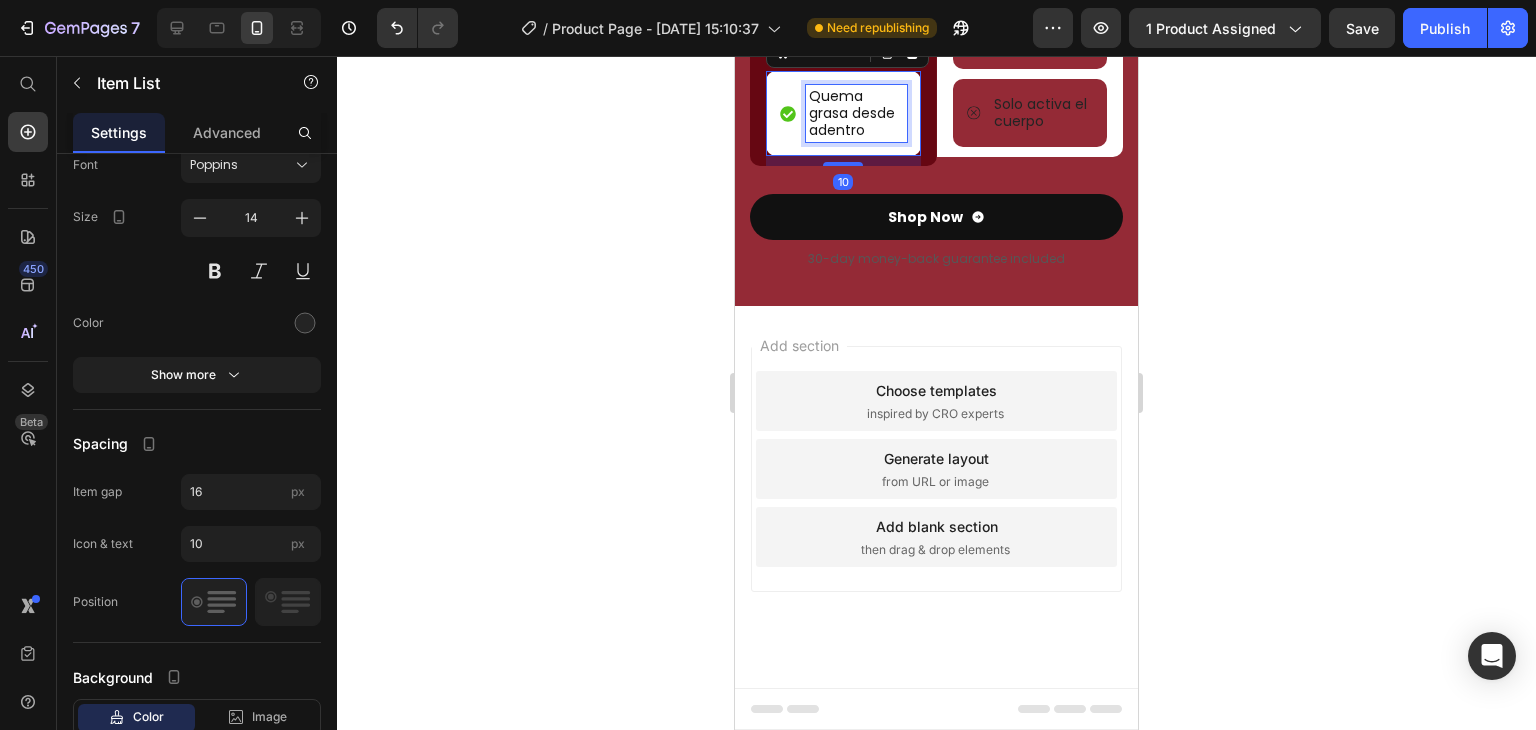 click on "Quema grasa desde adentro" at bounding box center [856, 113] 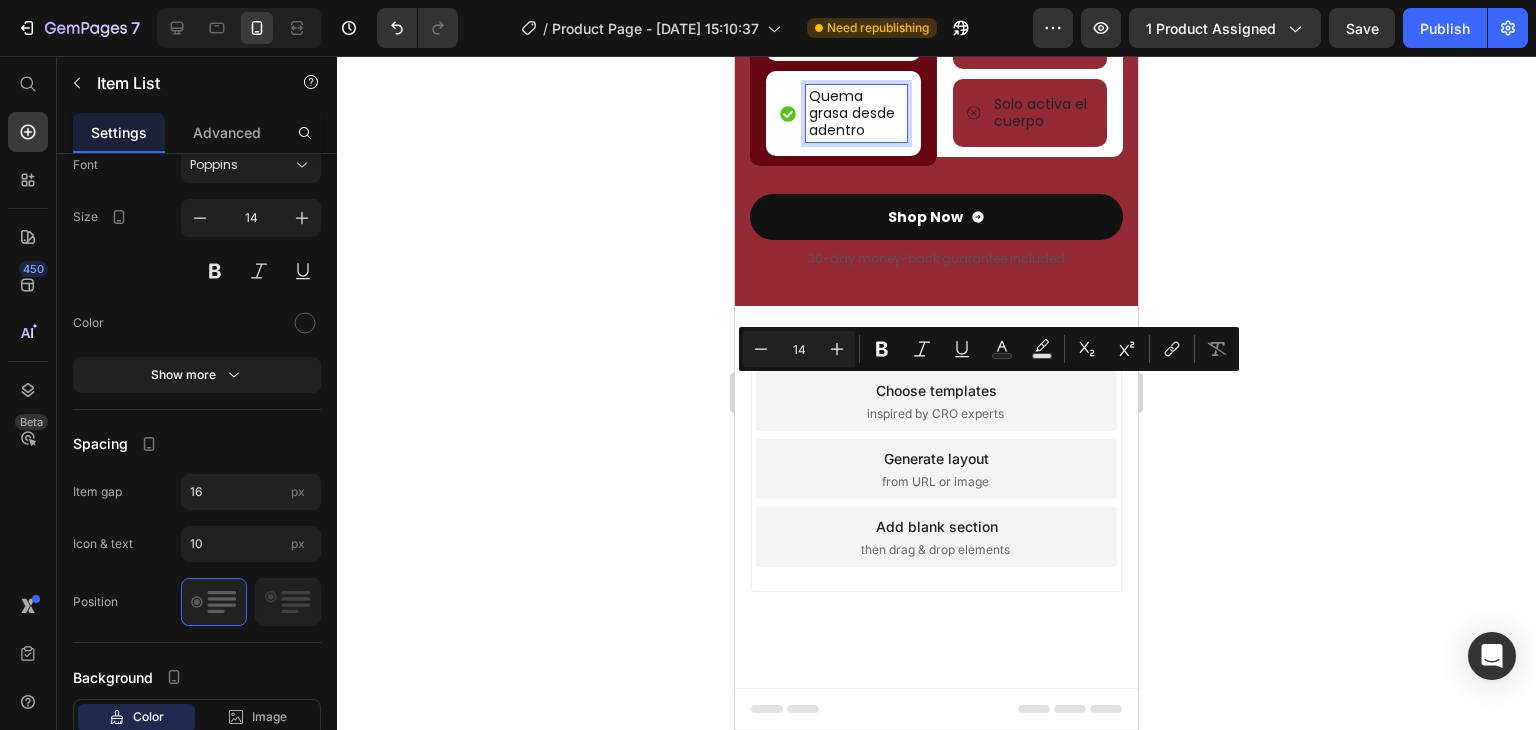 click on "Quema grasa desde adentro" at bounding box center (856, 113) 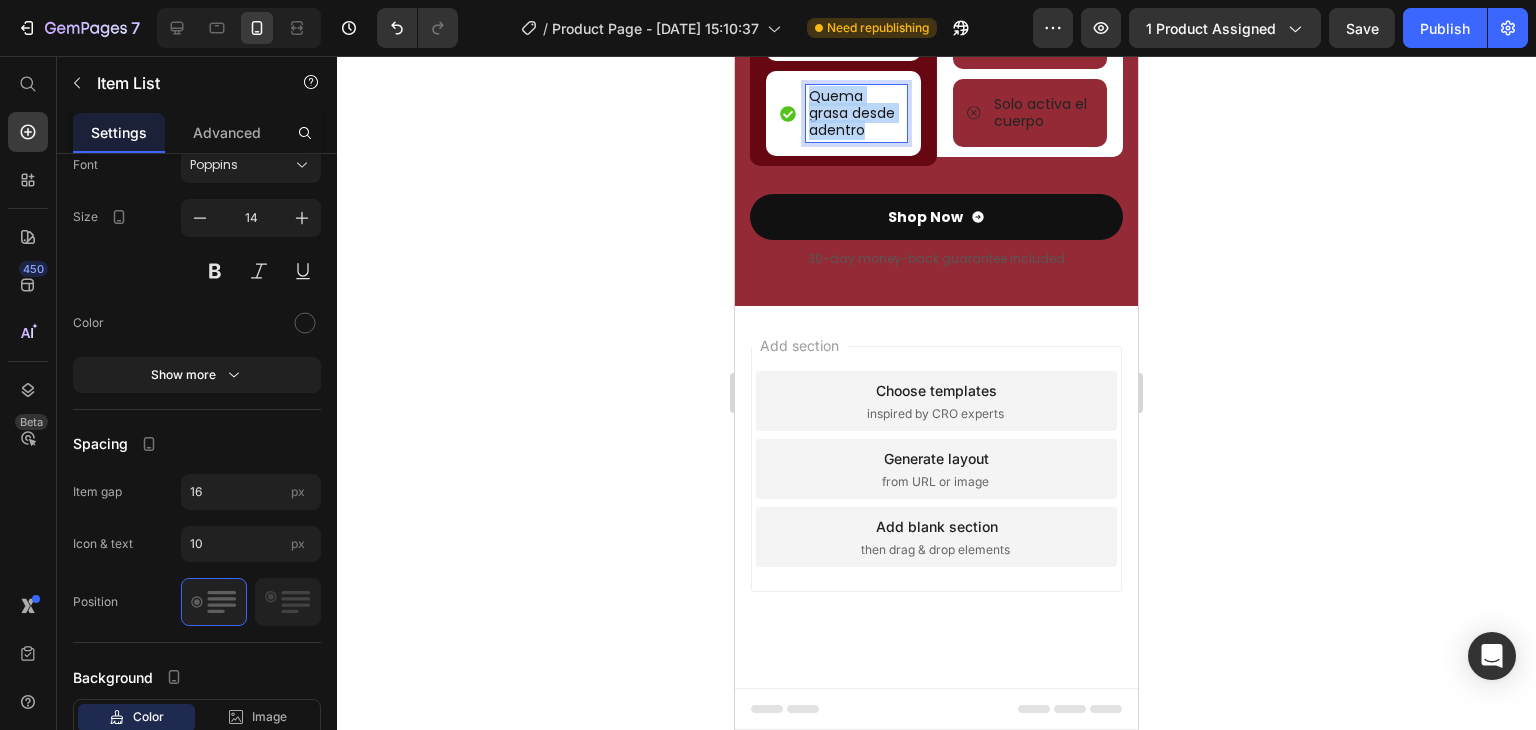 drag, startPoint x: 867, startPoint y: 401, endPoint x: 797, endPoint y: 362, distance: 80.13114 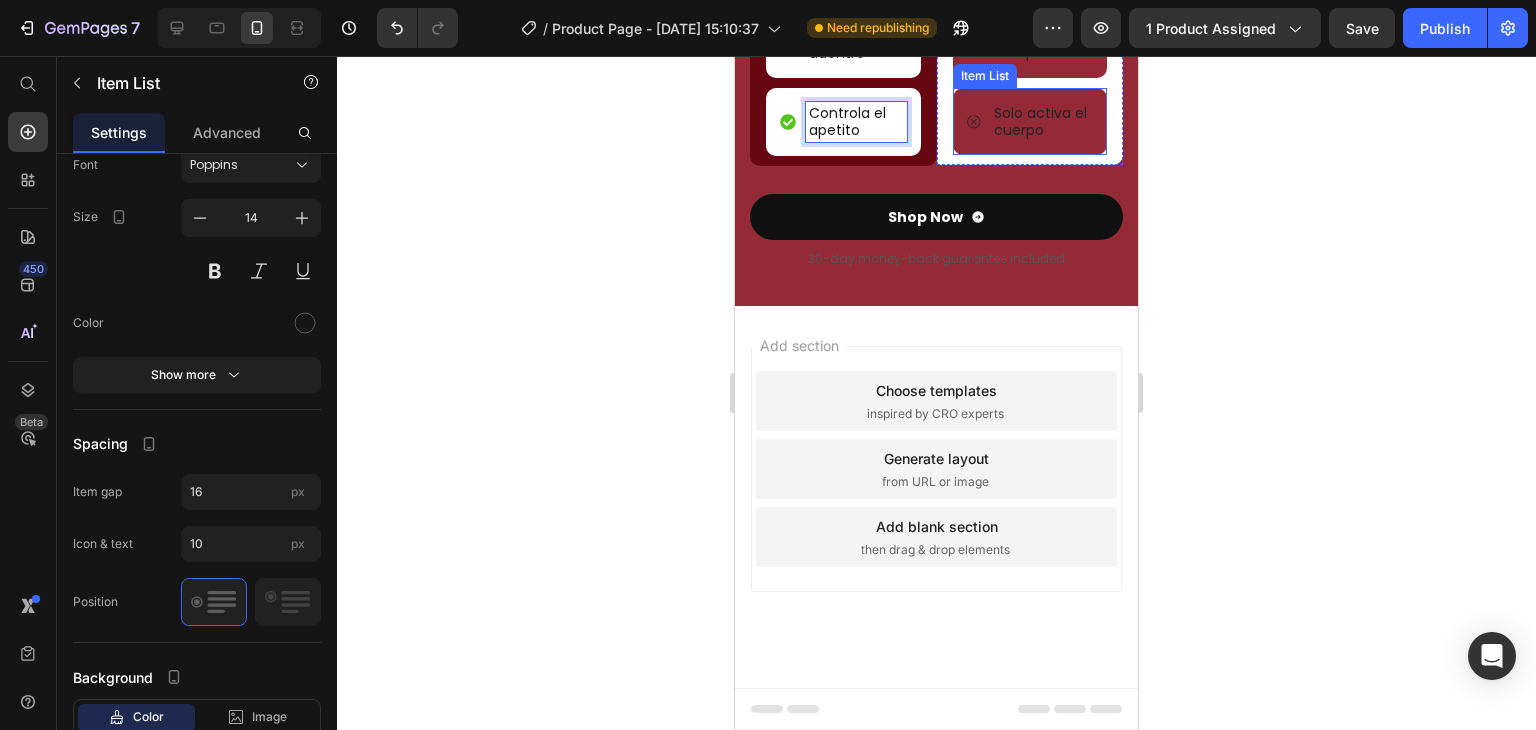 click on "Solo activa el cuerpo" at bounding box center [1042, 122] 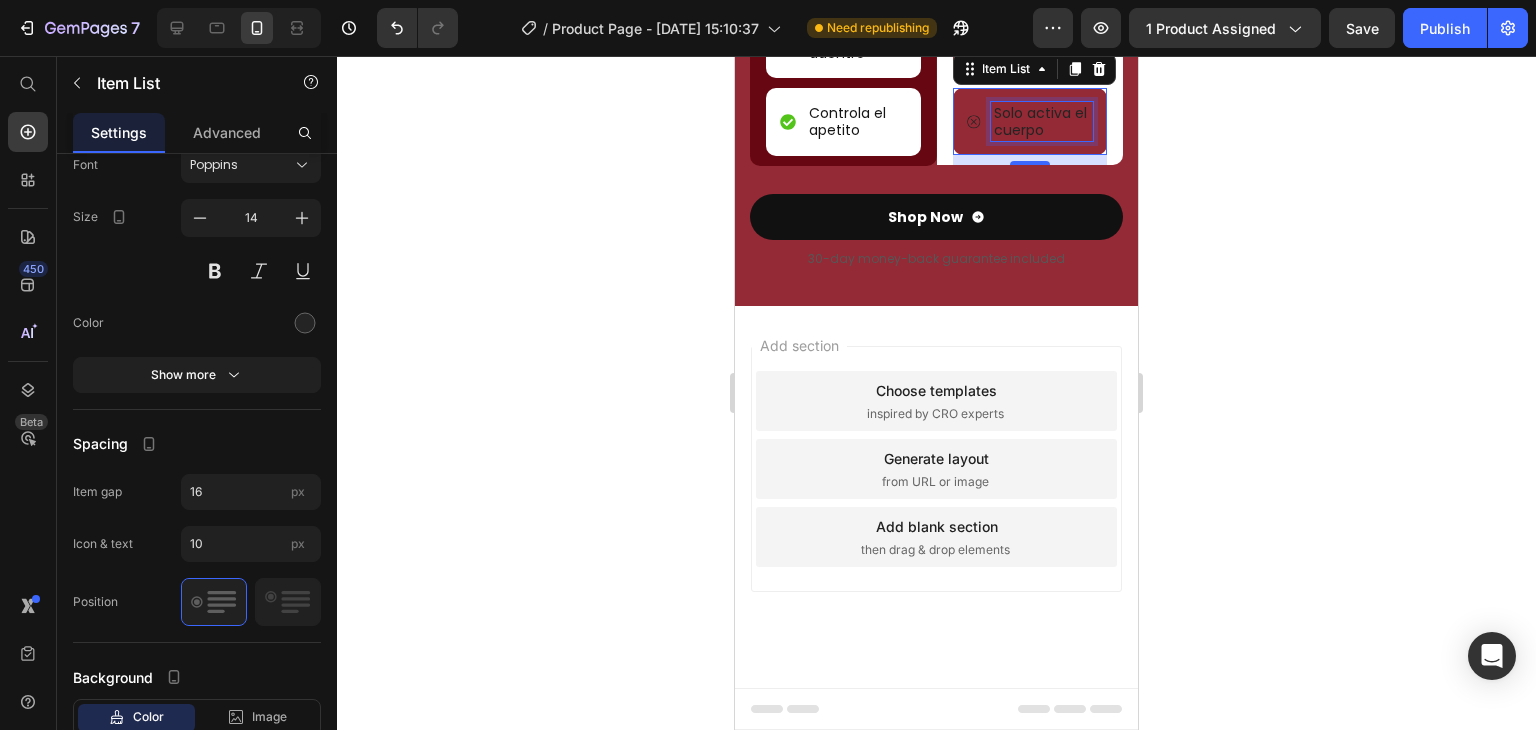 drag, startPoint x: 1006, startPoint y: 329, endPoint x: 1041, endPoint y: 332, distance: 35.128338 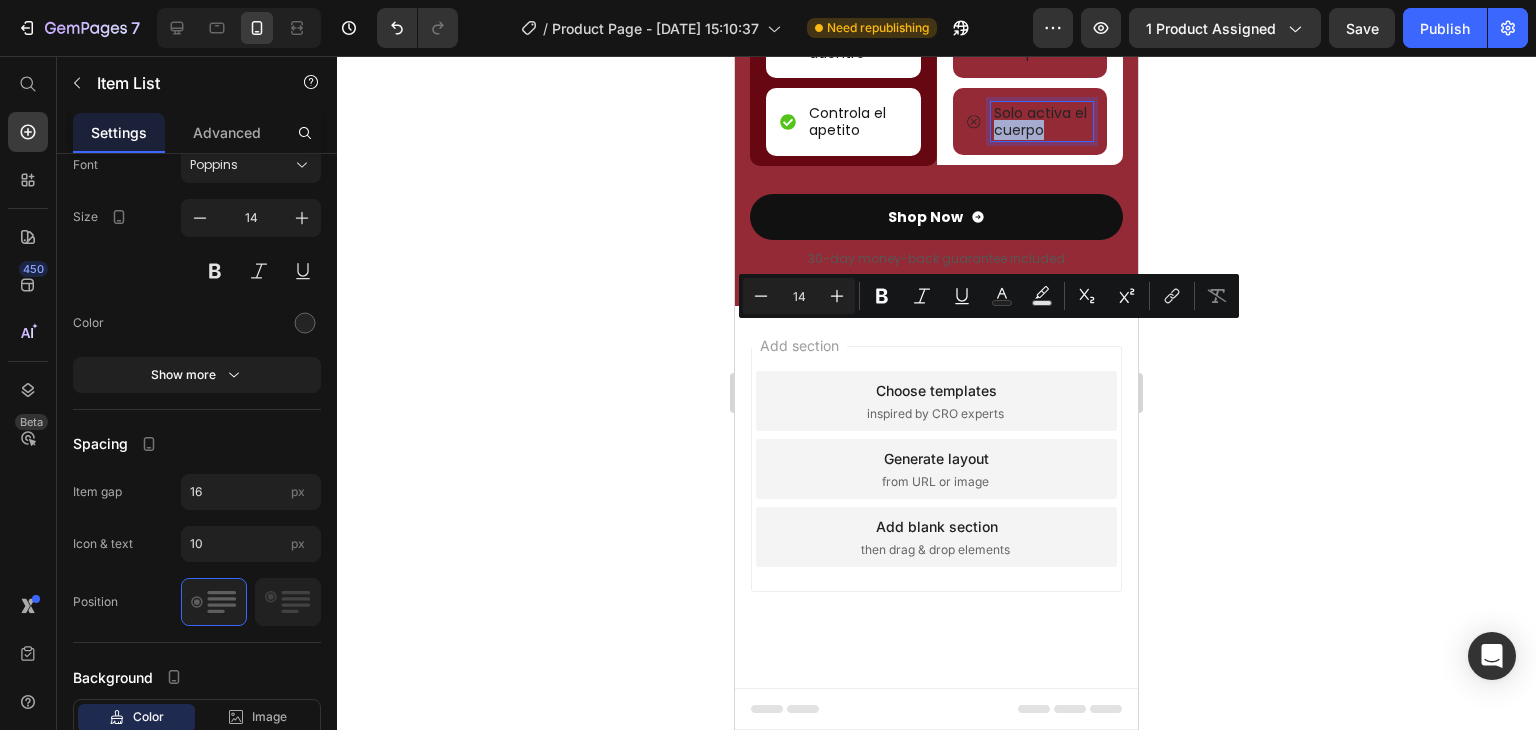 click on "Solo activa el cuerpo" at bounding box center [1042, 122] 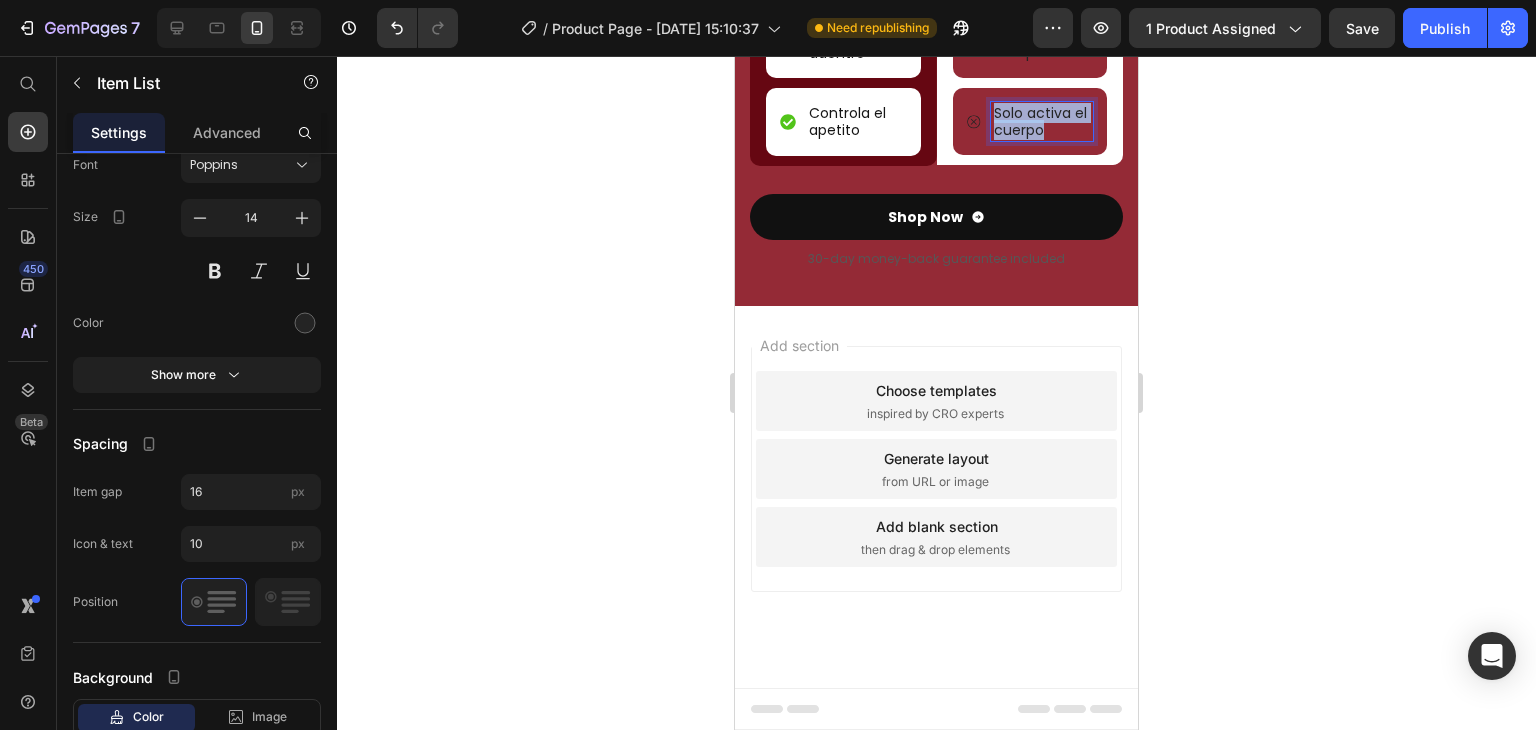 drag, startPoint x: 1057, startPoint y: 330, endPoint x: 984, endPoint y: 313, distance: 74.953316 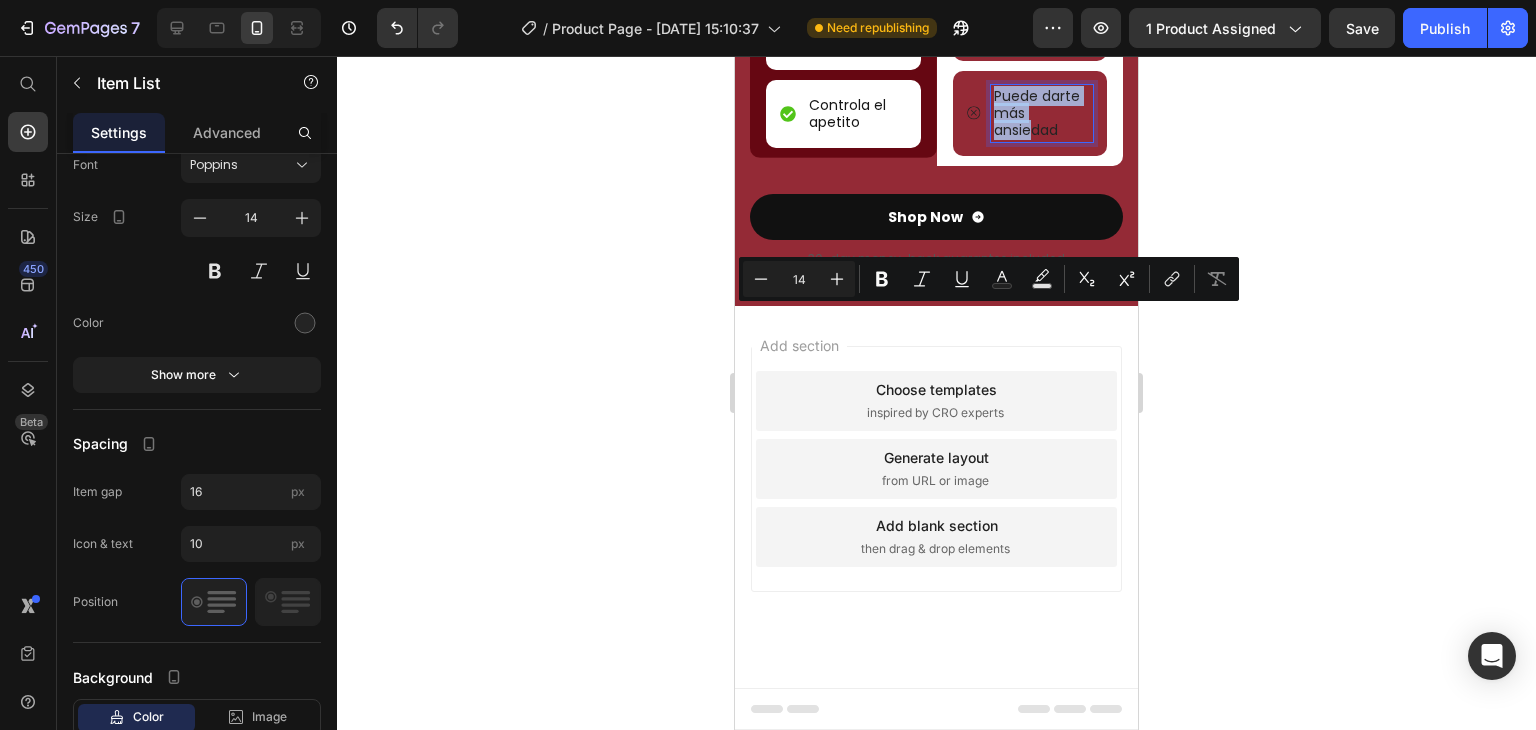 scroll, scrollTop: 2280, scrollLeft: 0, axis: vertical 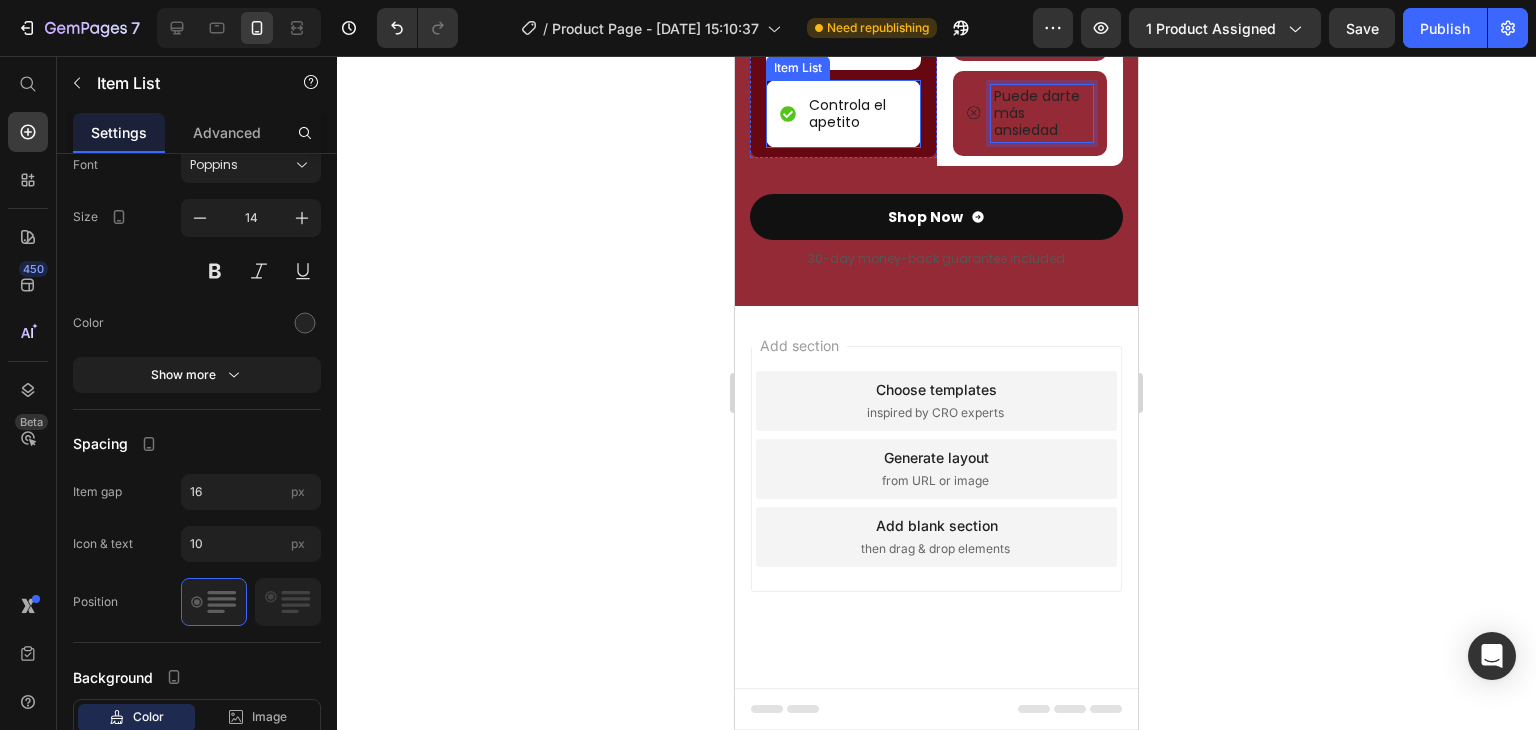 click on "Controla el apetito" at bounding box center [843, 114] 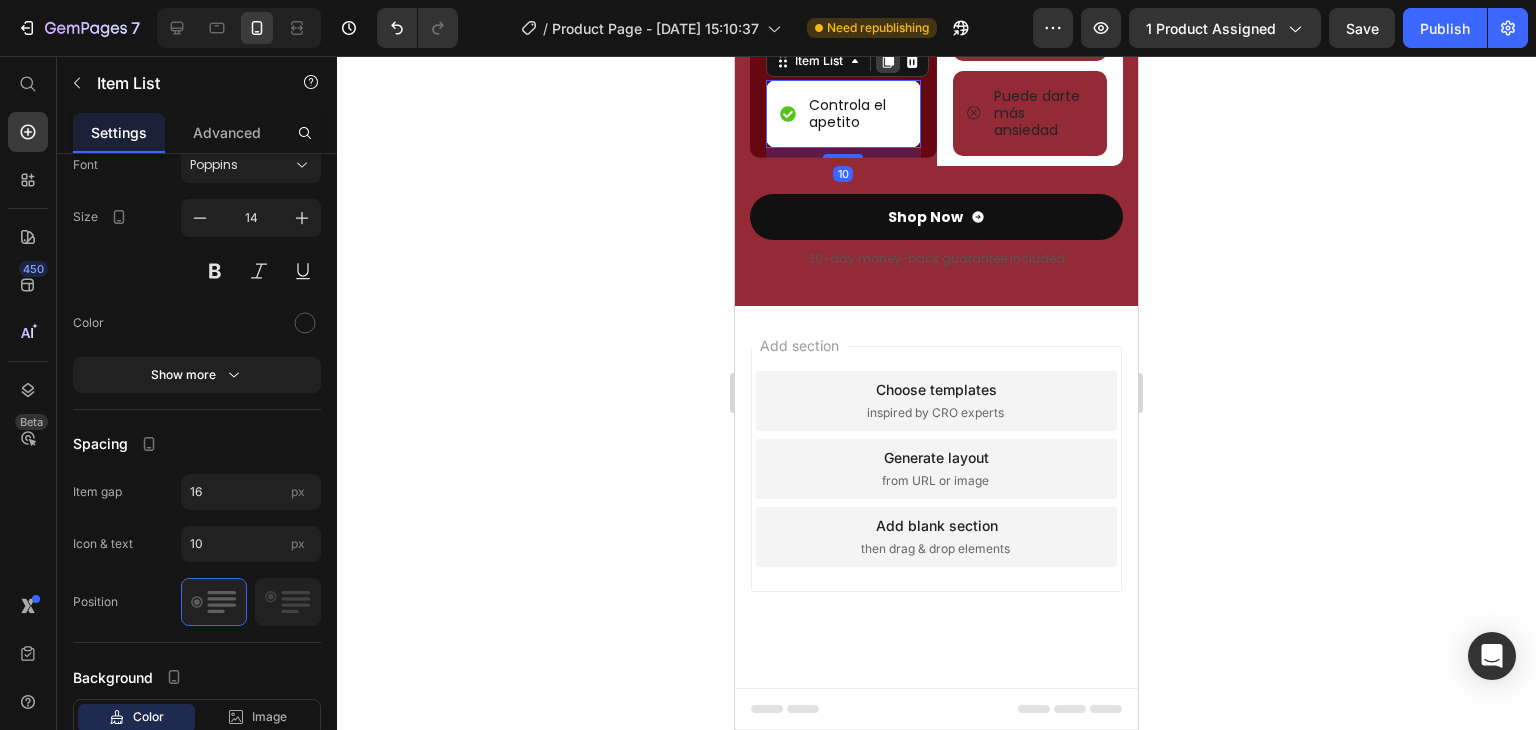 click 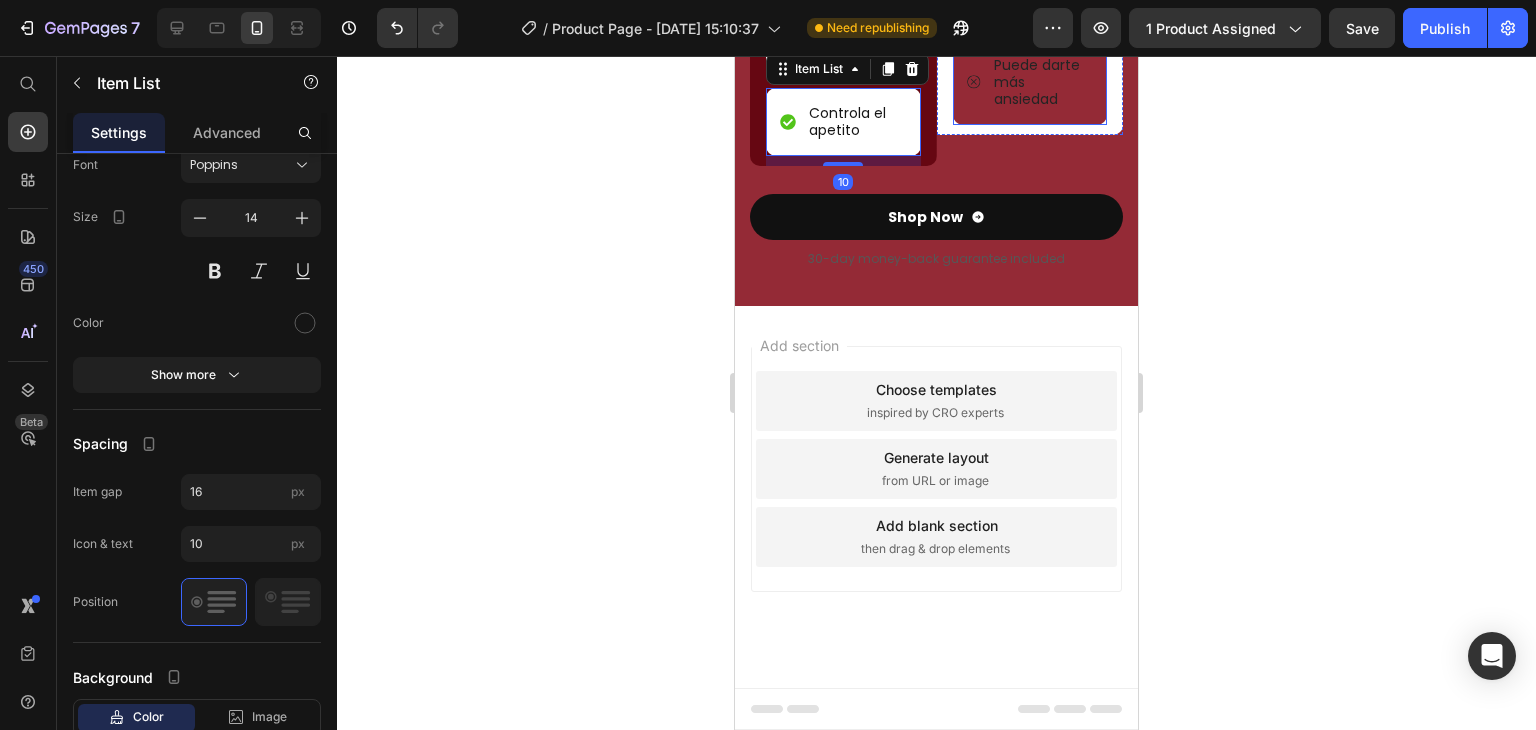 click on "Puede darte más ansiedad" at bounding box center [1030, 82] 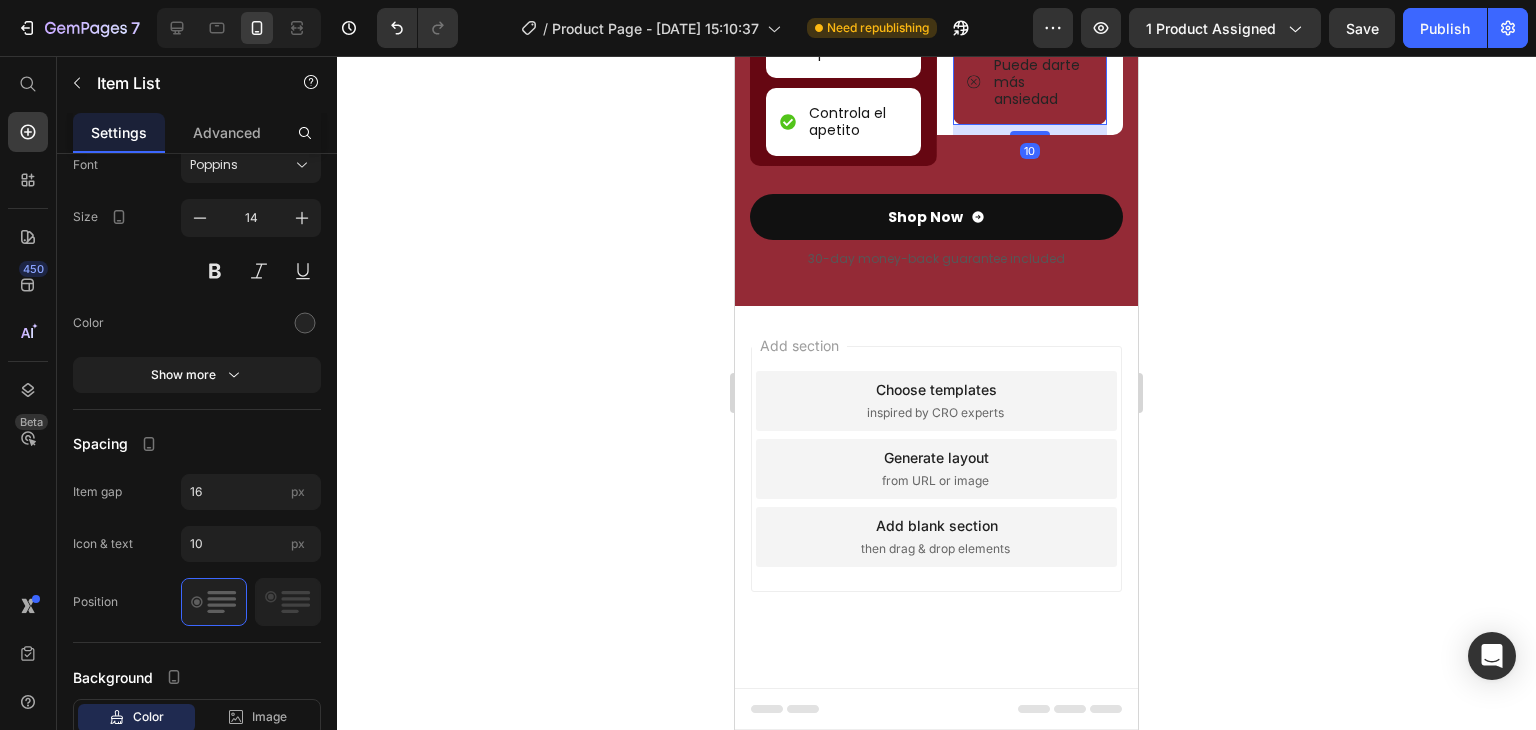 click 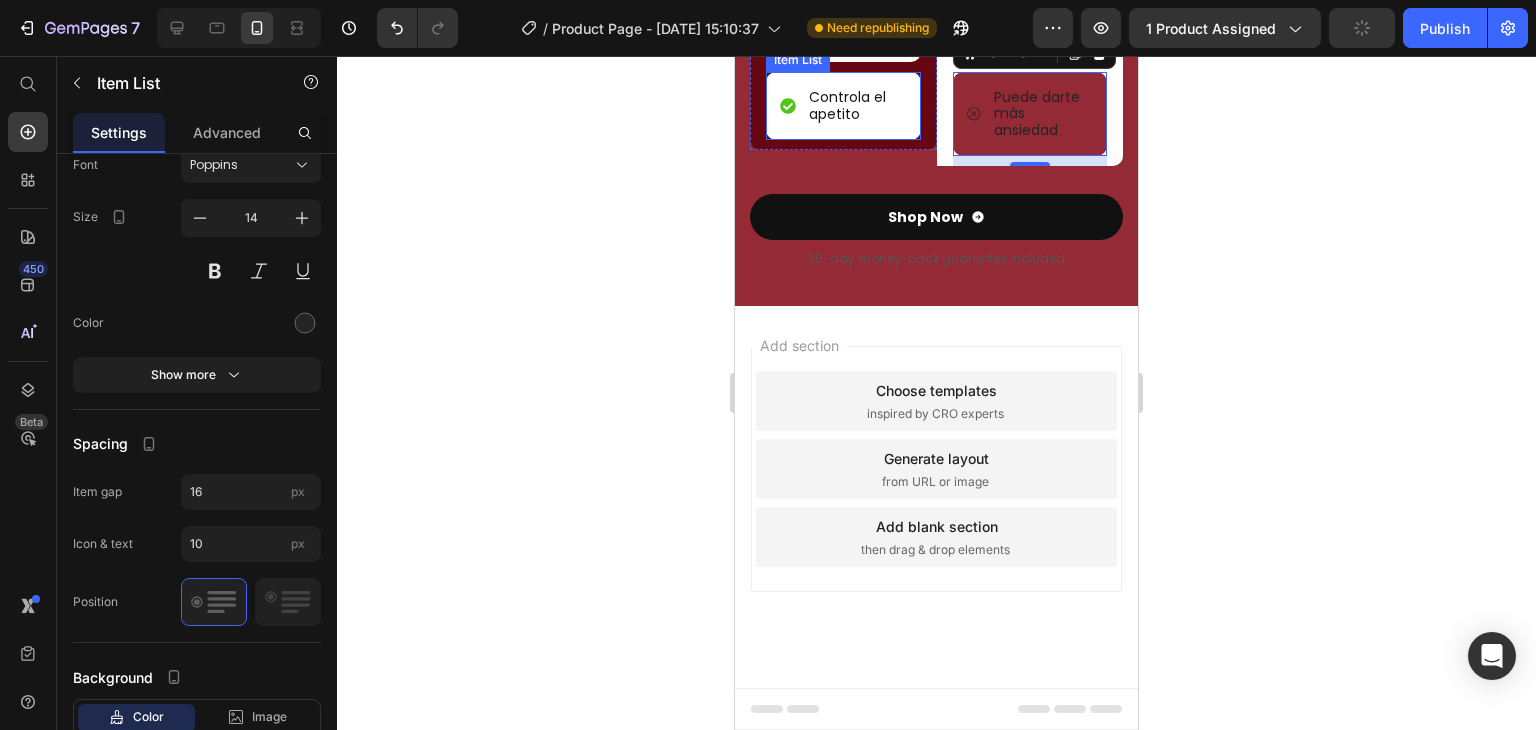 click on "Controla el apetito" at bounding box center [856, 106] 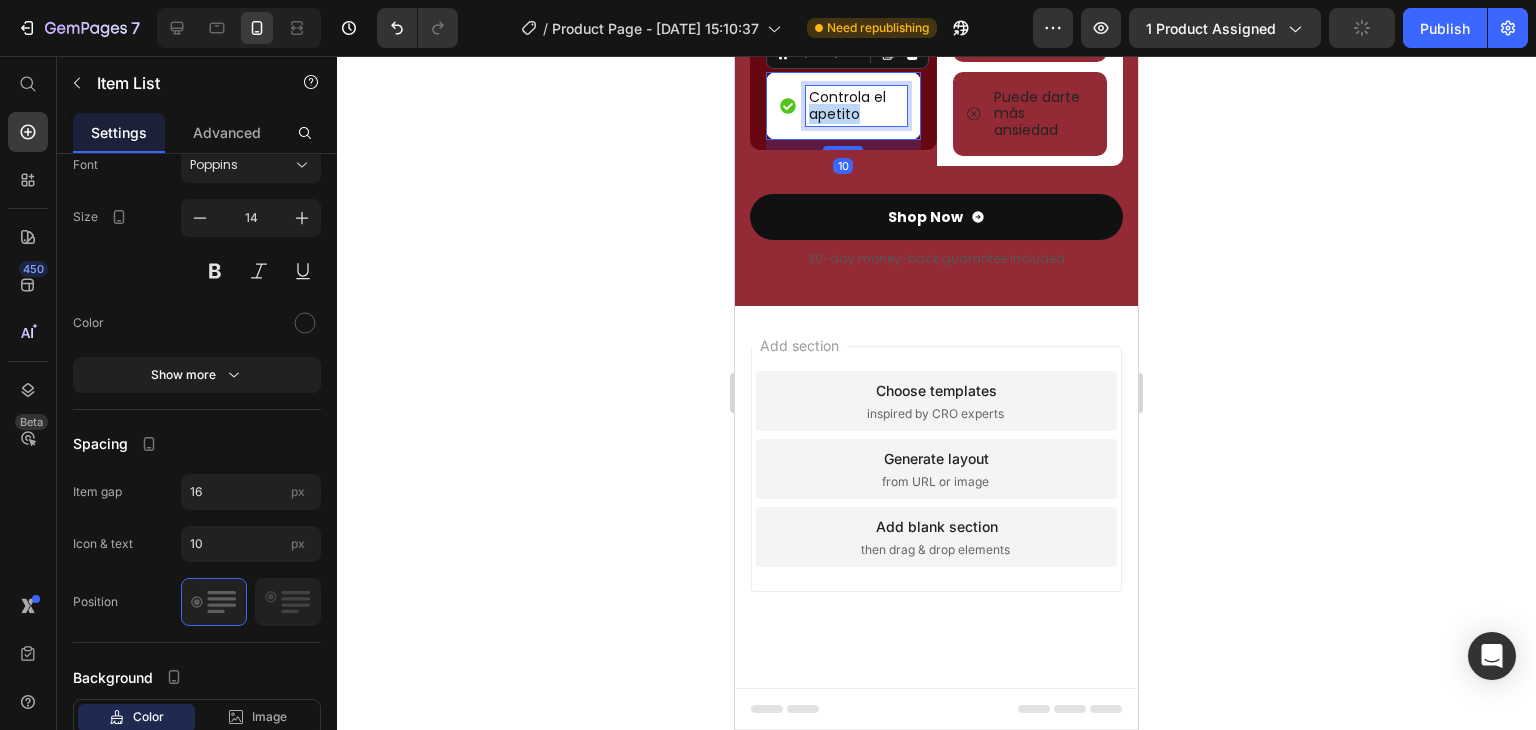click on "Controla el apetito" at bounding box center (856, 106) 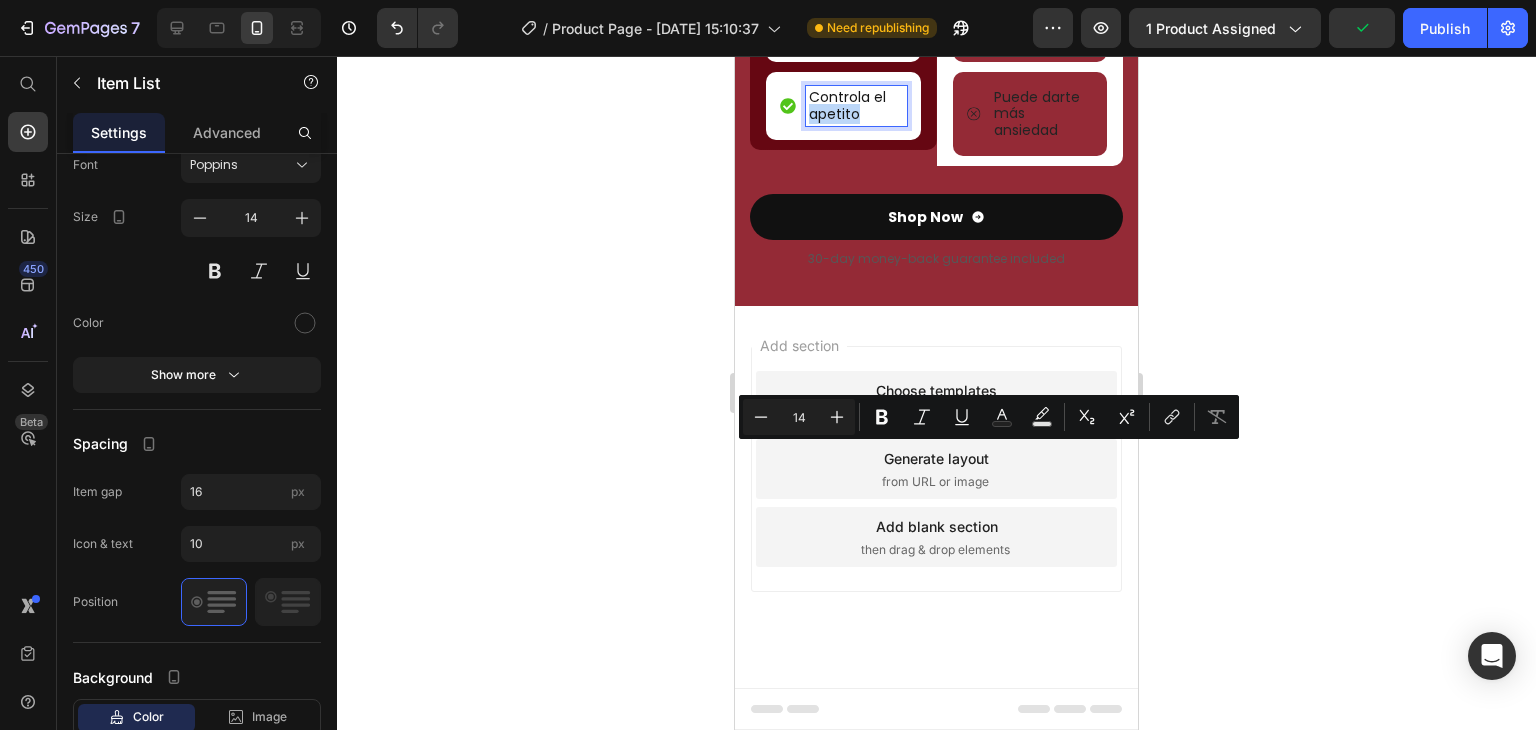 click on "Controla el apetito" at bounding box center [856, 106] 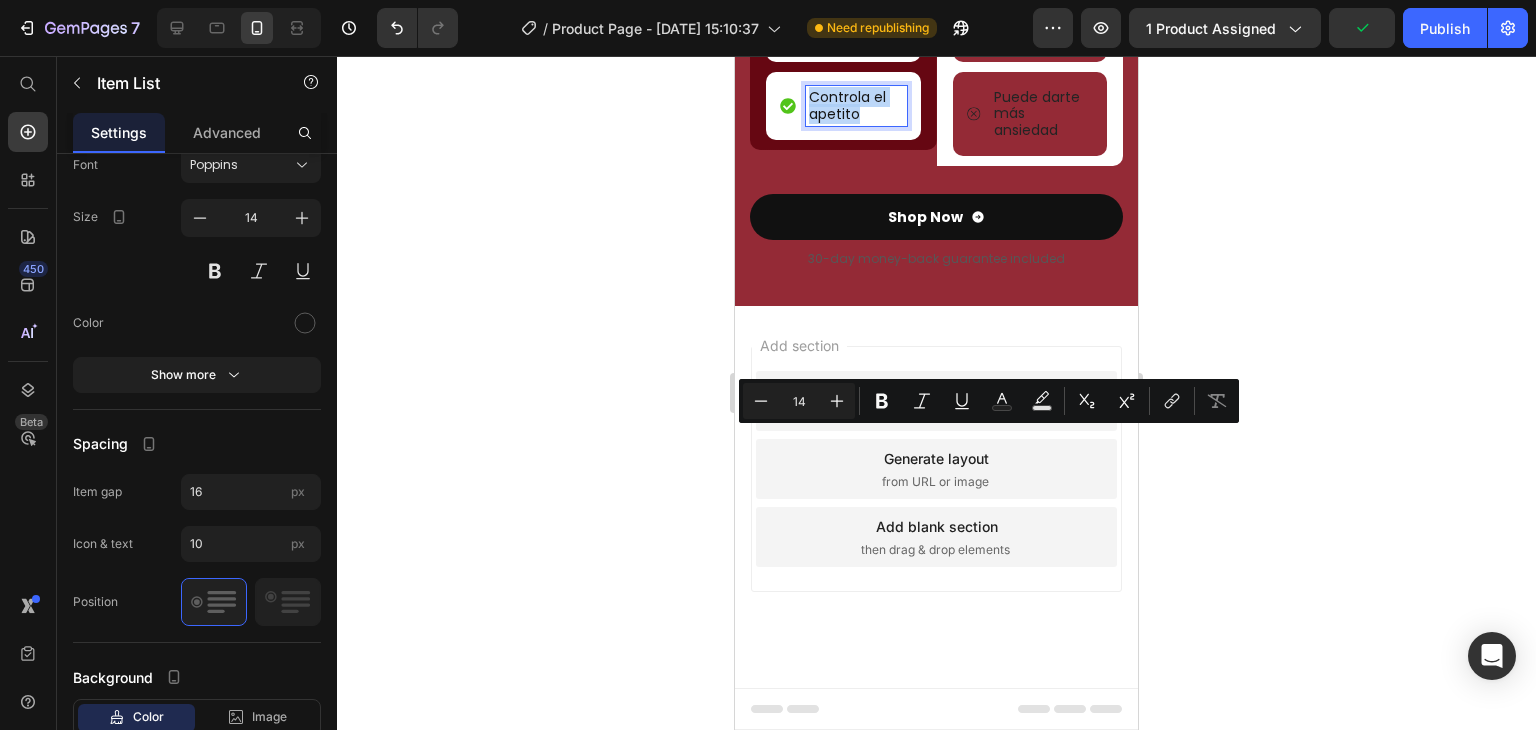 drag, startPoint x: 868, startPoint y: 454, endPoint x: 809, endPoint y: 442, distance: 60.207973 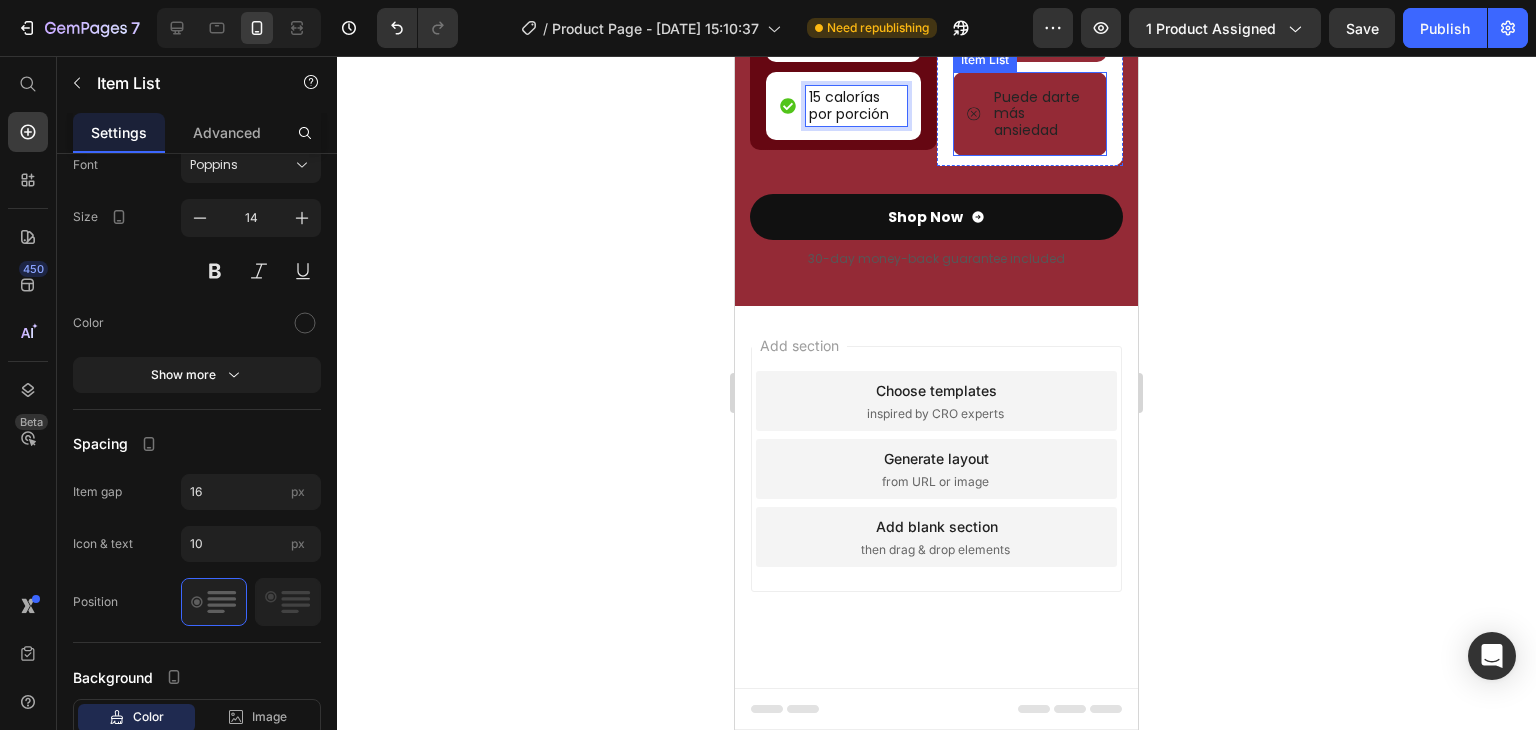 click on "Puede darte más ansiedad" at bounding box center [1042, 114] 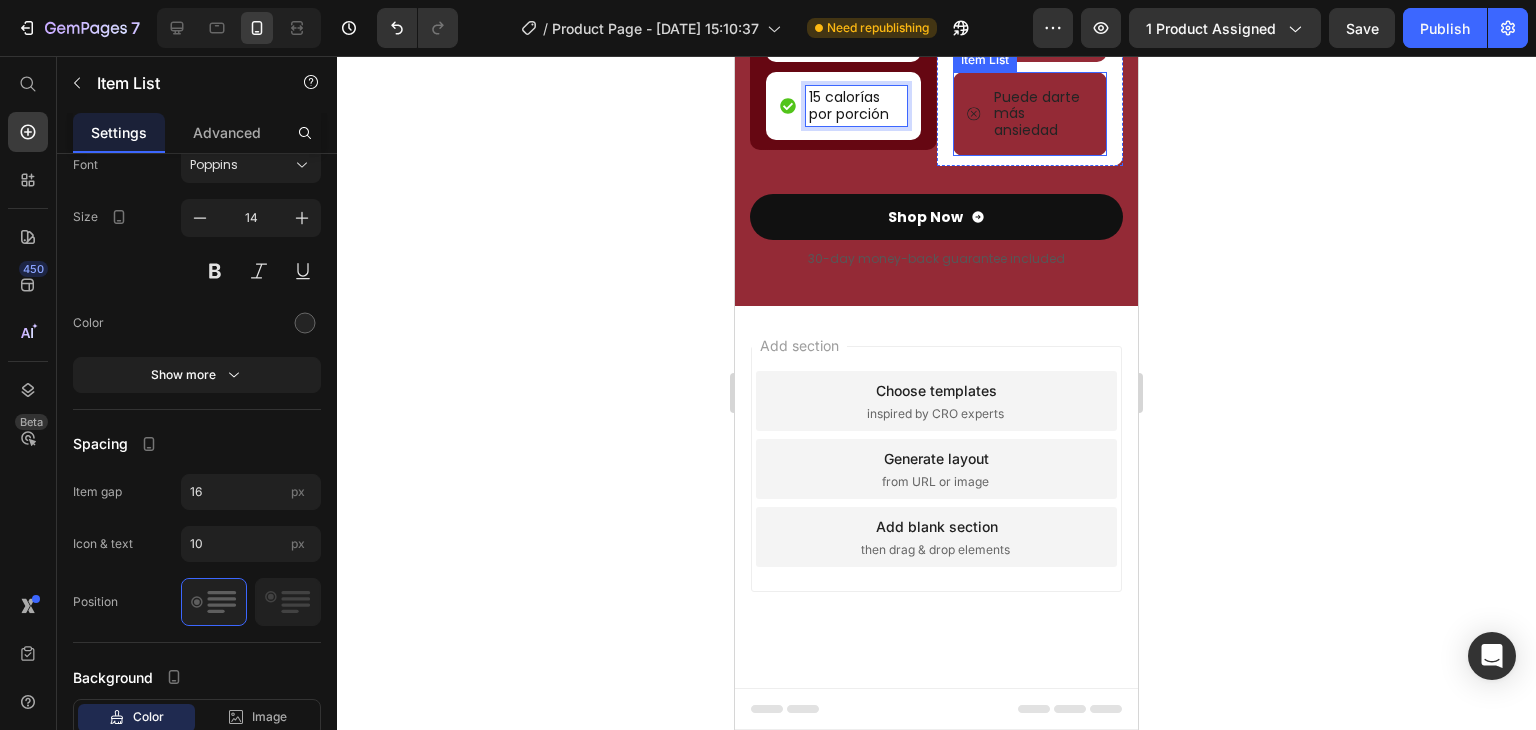 click on "Puede darte más ansiedad" at bounding box center (1042, 114) 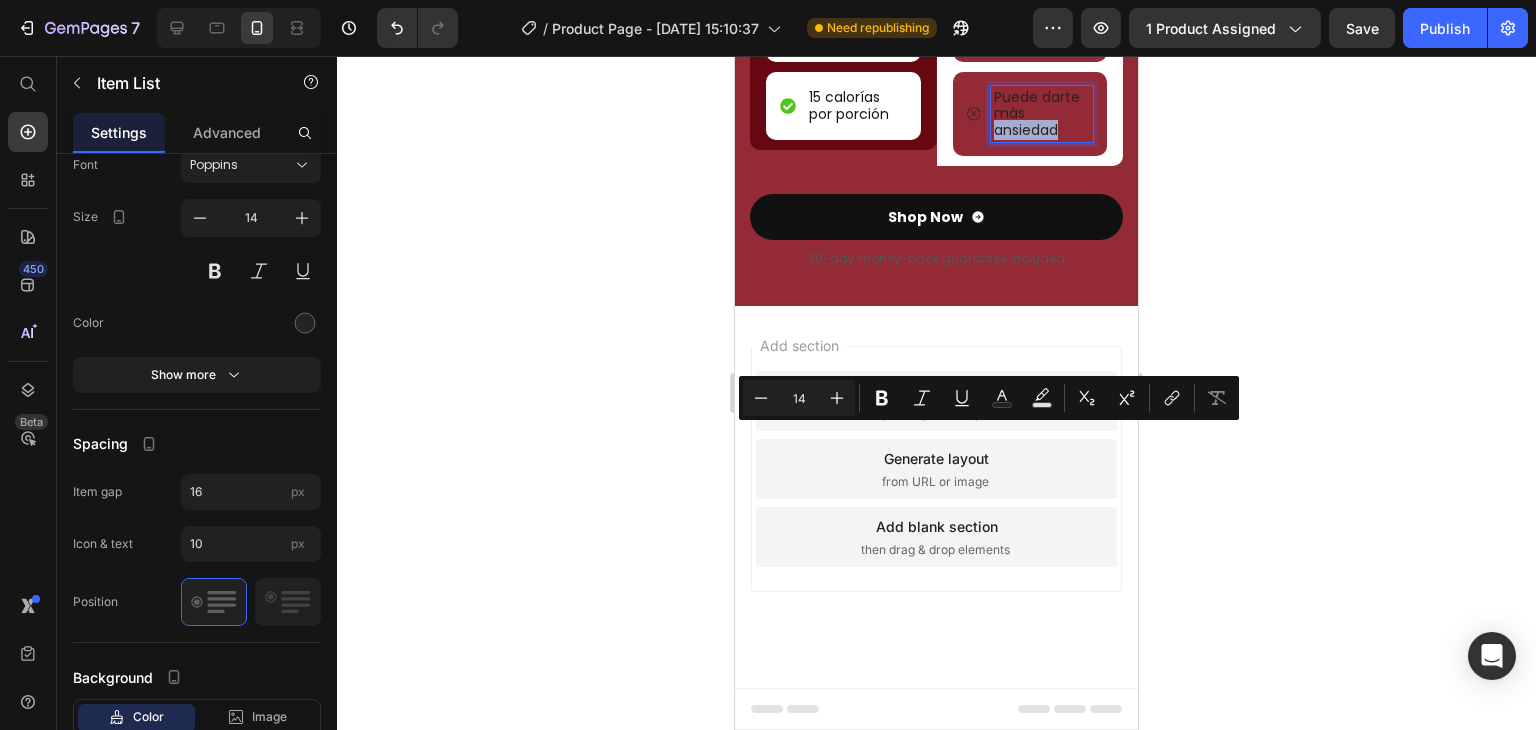 click on "Puede darte más ansiedad" at bounding box center (1042, 114) 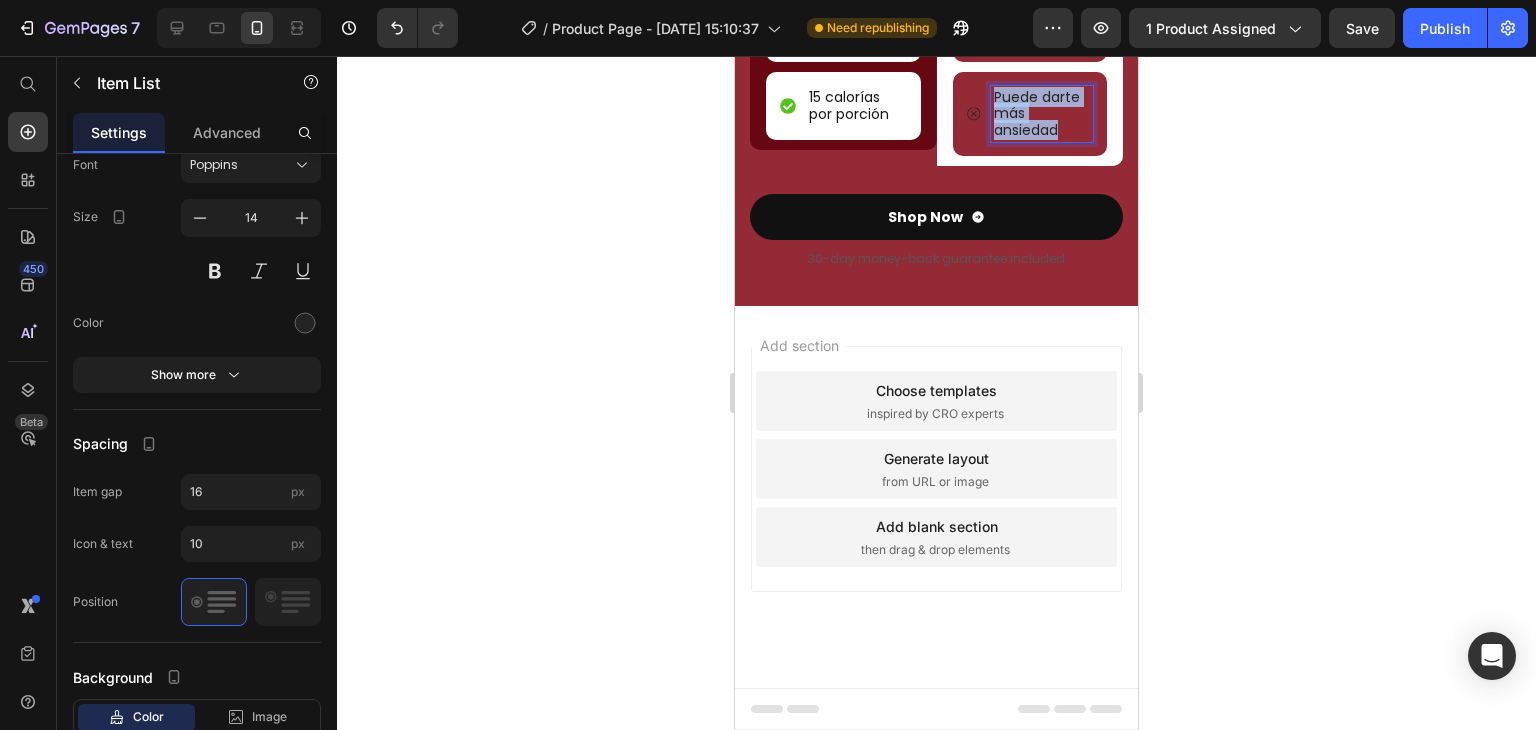 drag, startPoint x: 1059, startPoint y: 437, endPoint x: 986, endPoint y: 403, distance: 80.529495 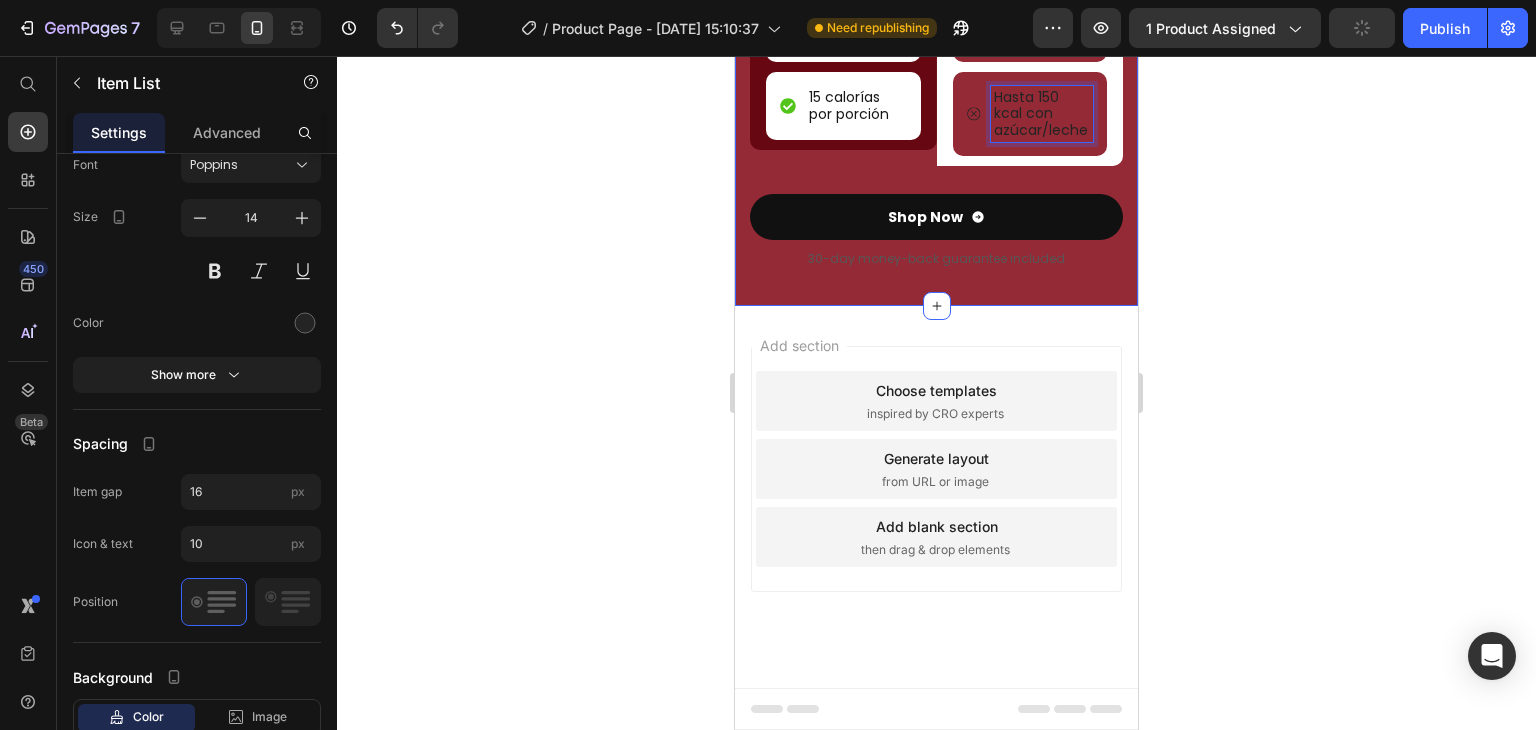 scroll, scrollTop: 2371, scrollLeft: 0, axis: vertical 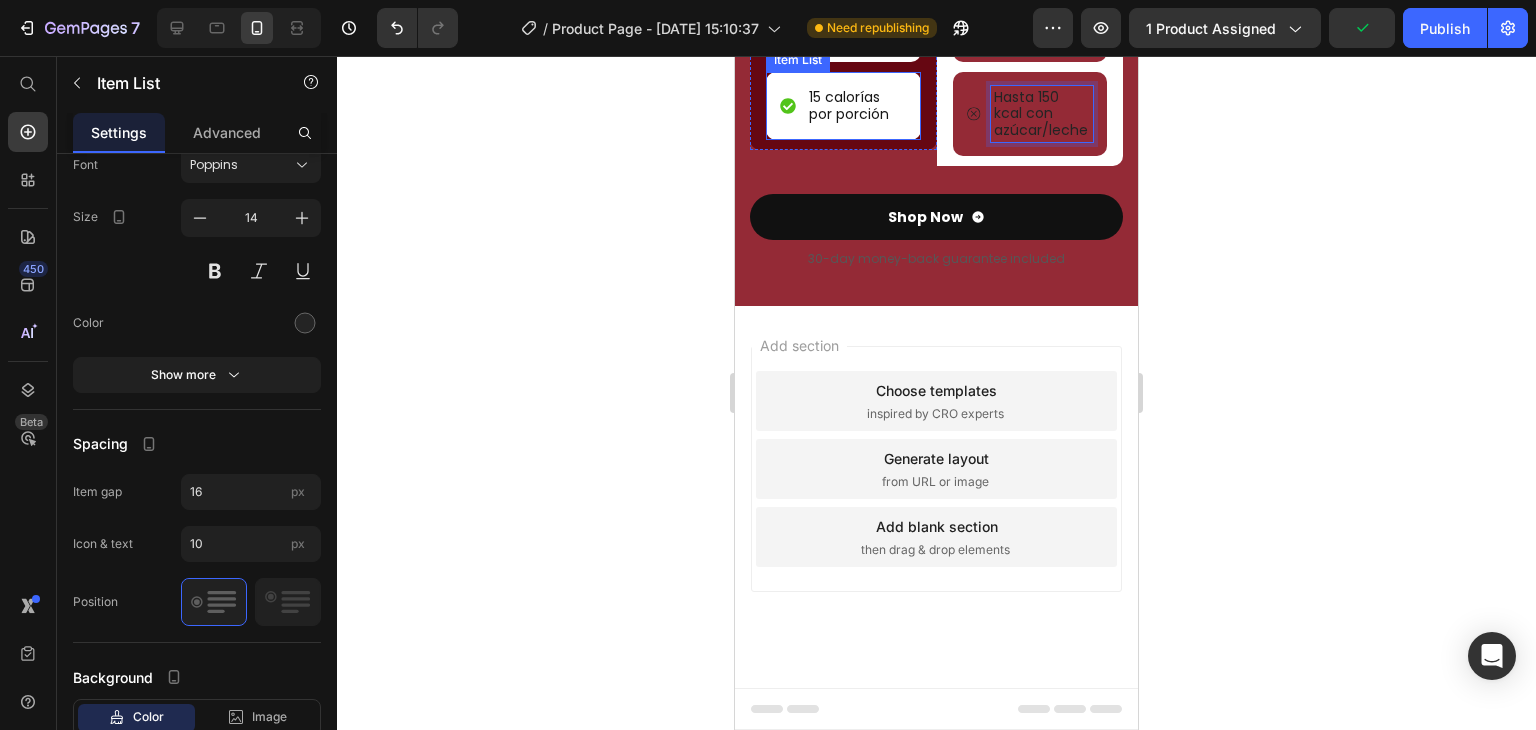 click on "15 calorías por porción" at bounding box center (843, 106) 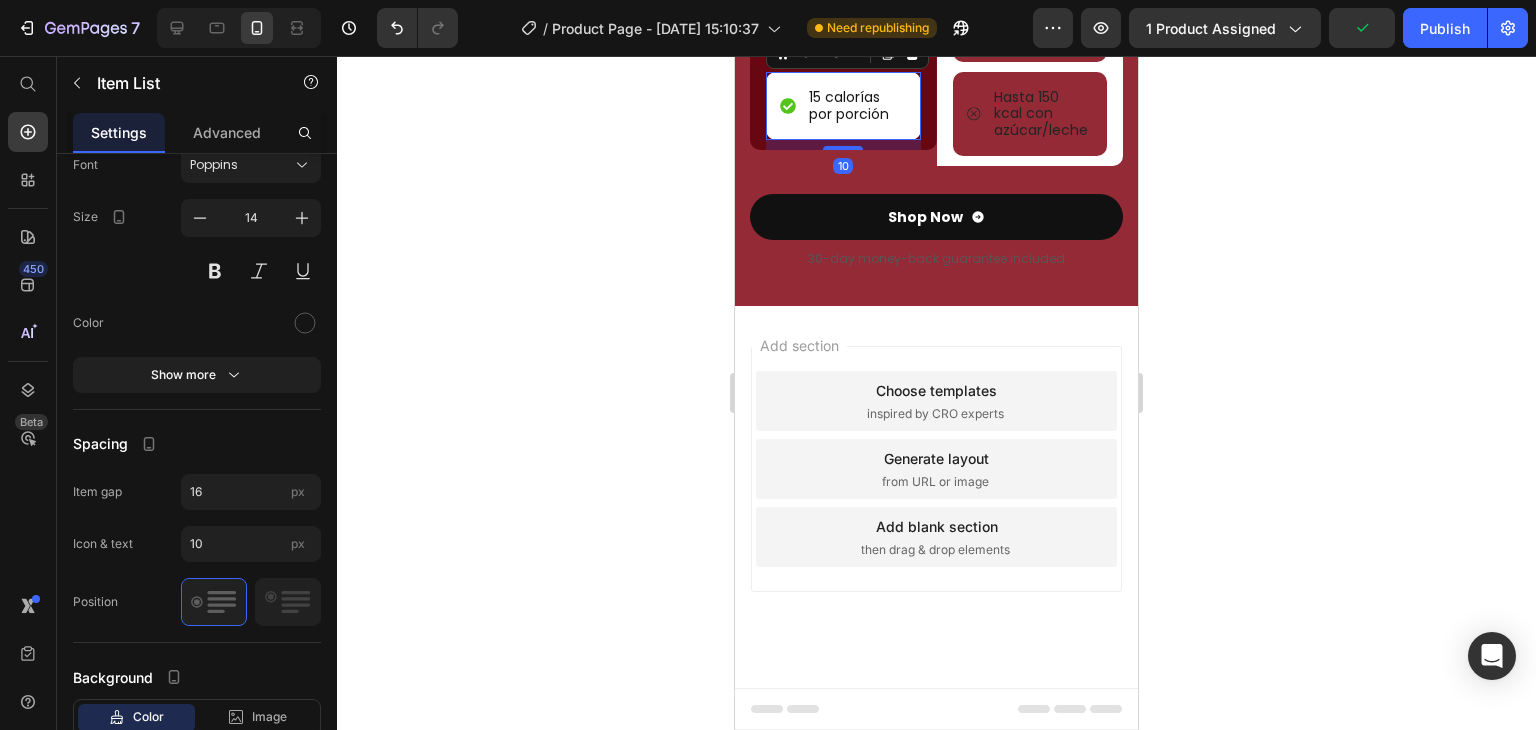 click 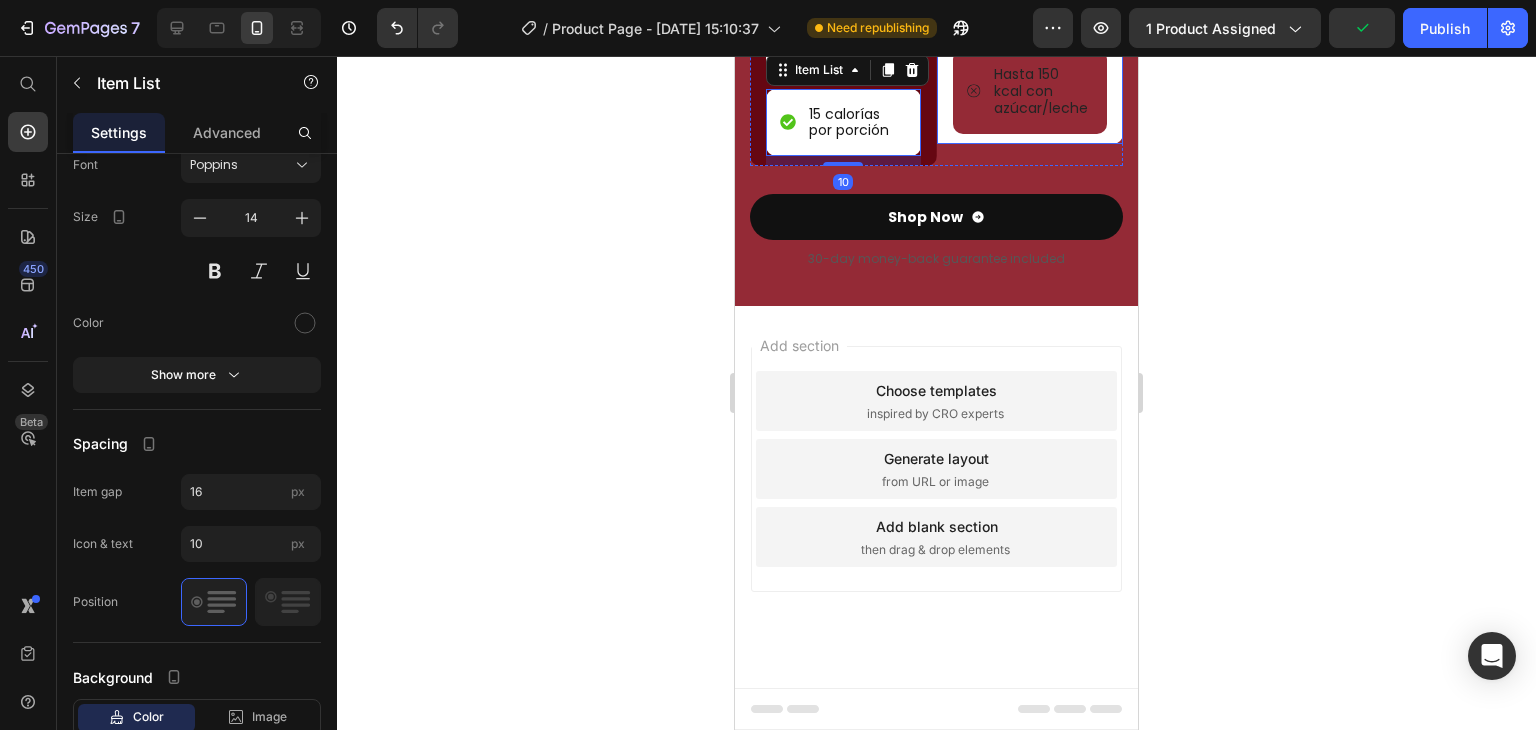 click on "Hasta 150 kcal con azúcar/leche" at bounding box center [1030, 91] 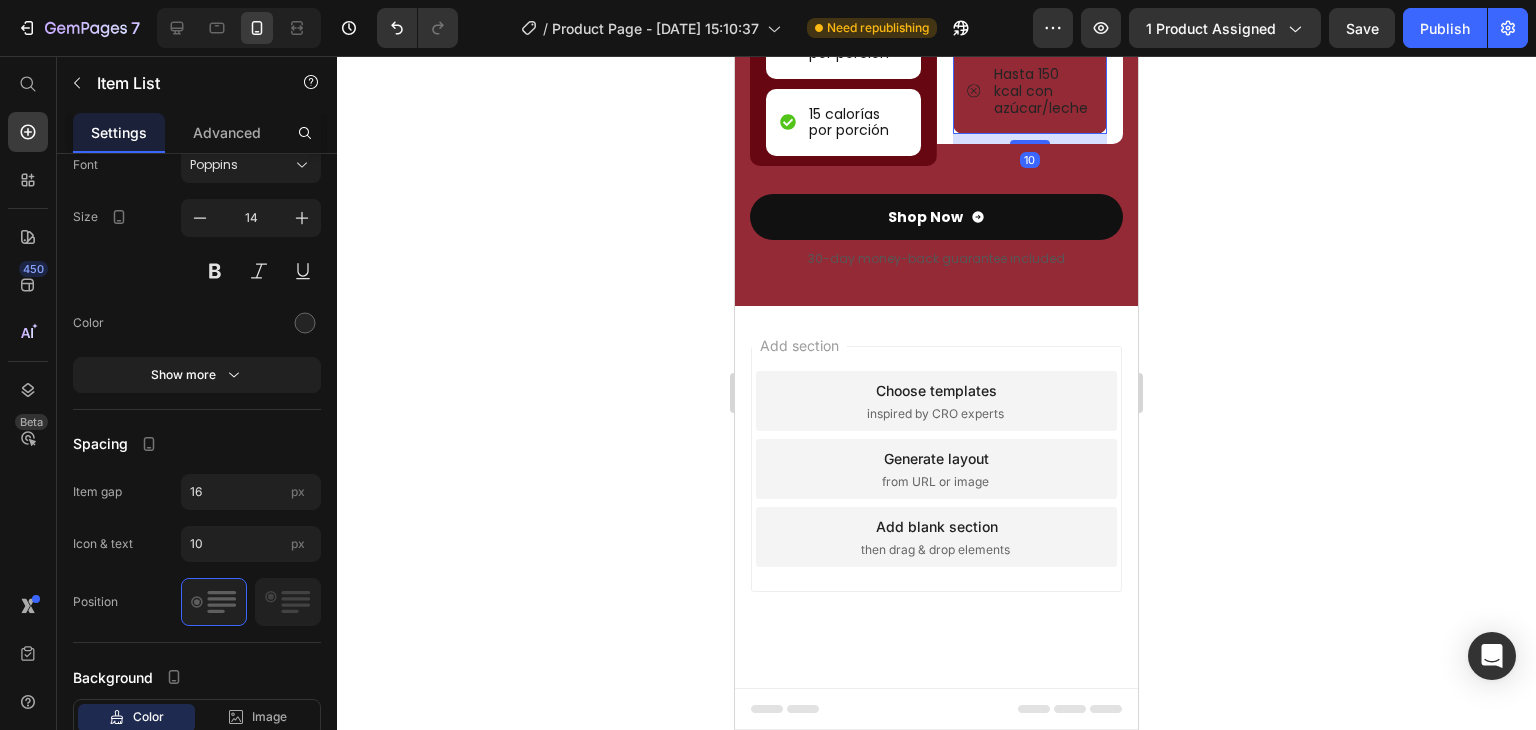click 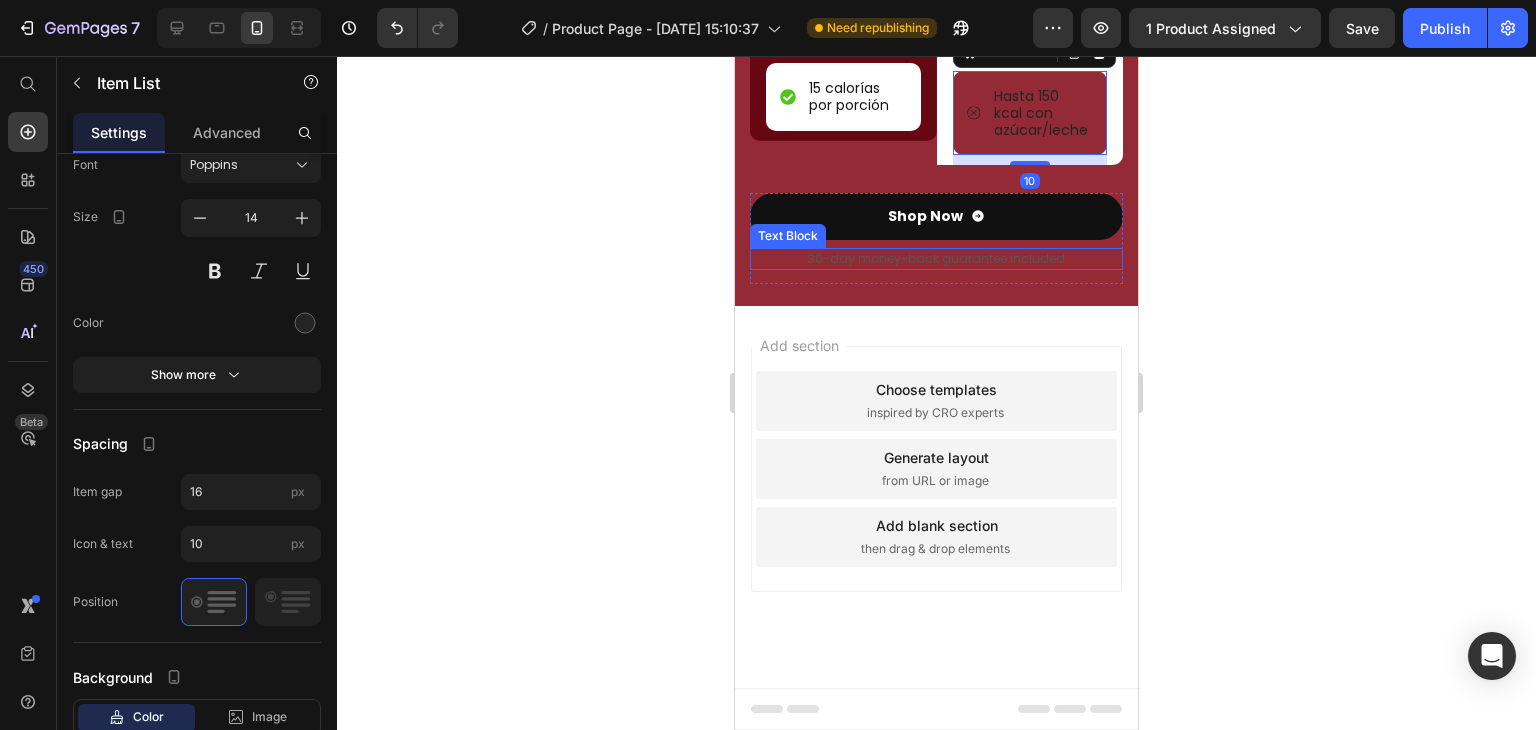 scroll, scrollTop: 2376, scrollLeft: 0, axis: vertical 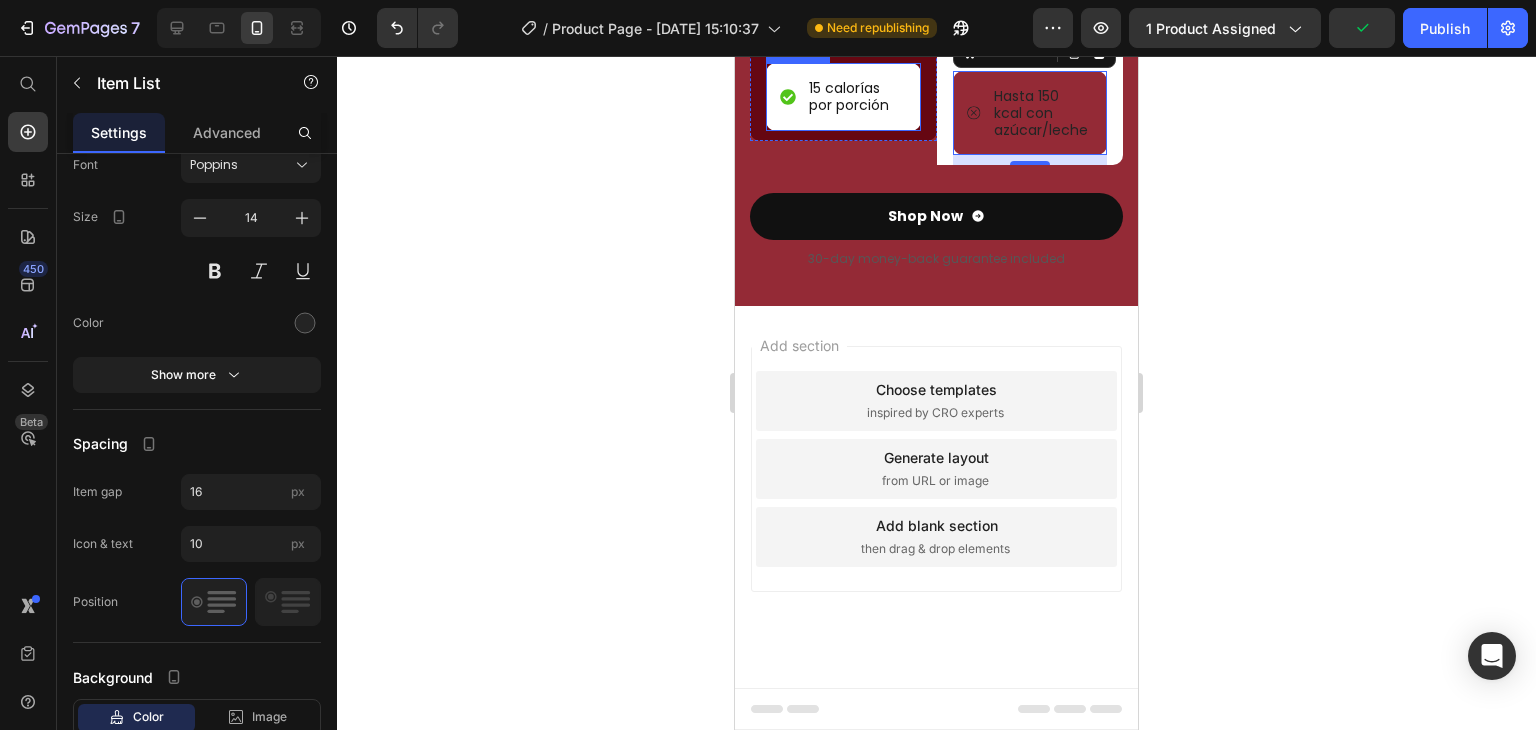 click on "15 calorías por porción" at bounding box center (856, 97) 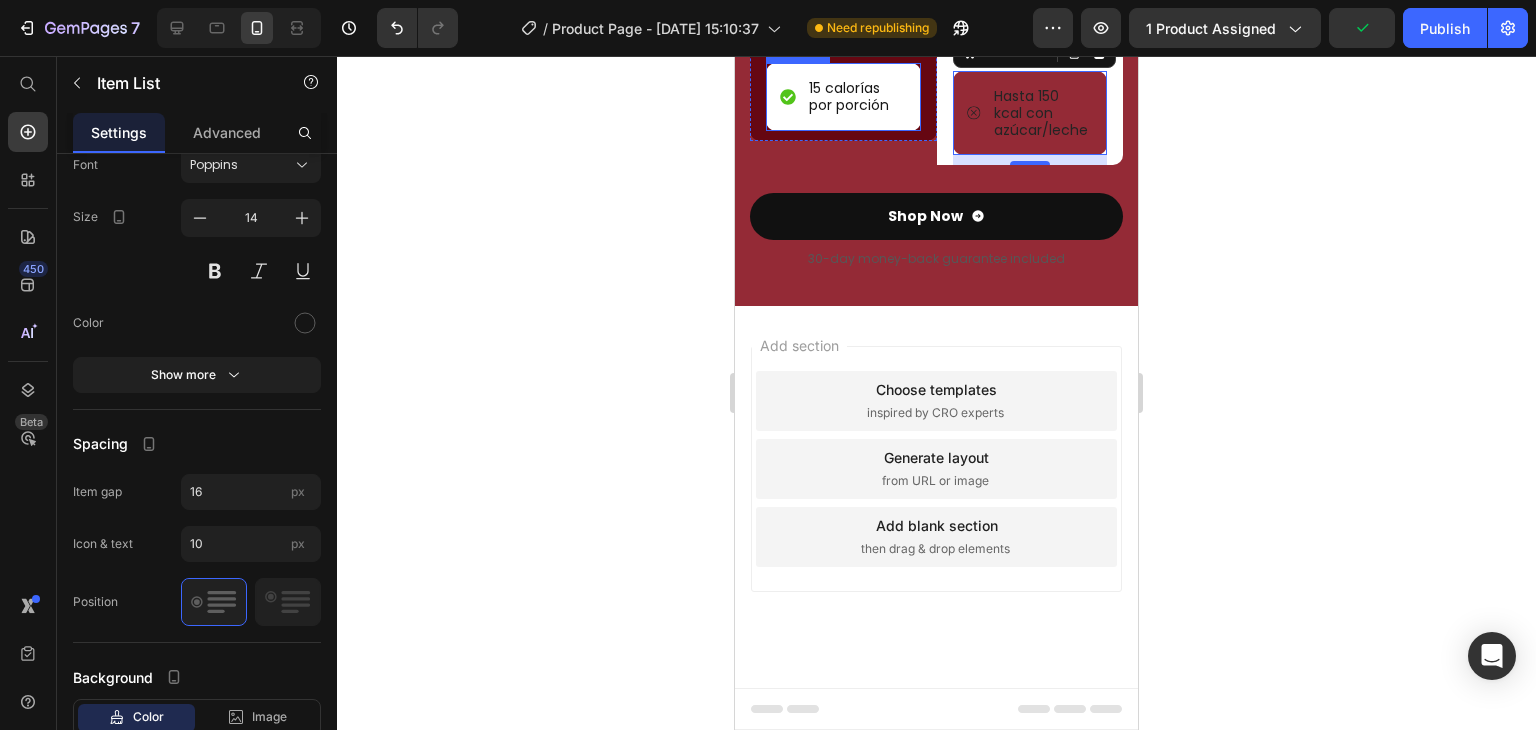 click on "15 calorías por porción" at bounding box center (856, 97) 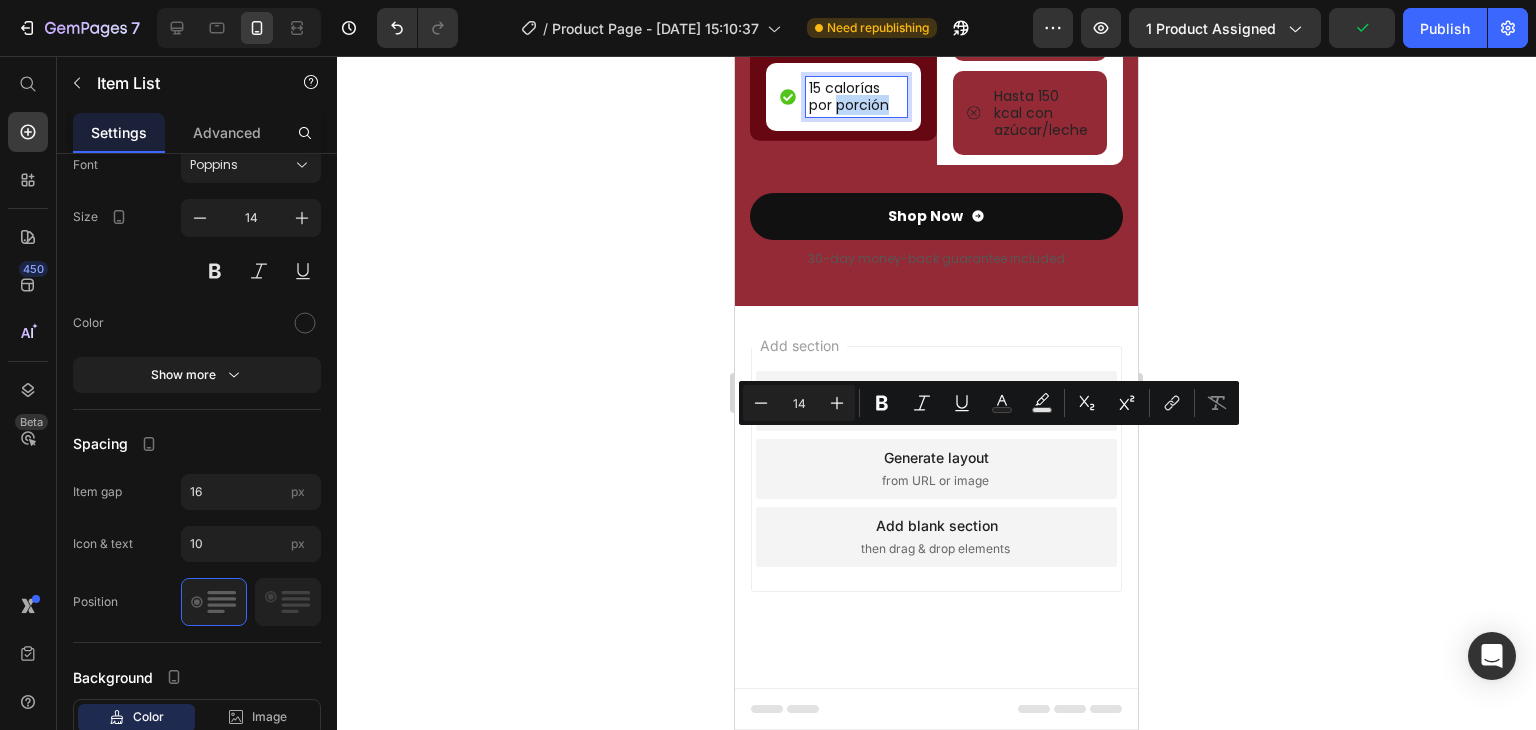 click on "15 calorías por porción" at bounding box center (856, 97) 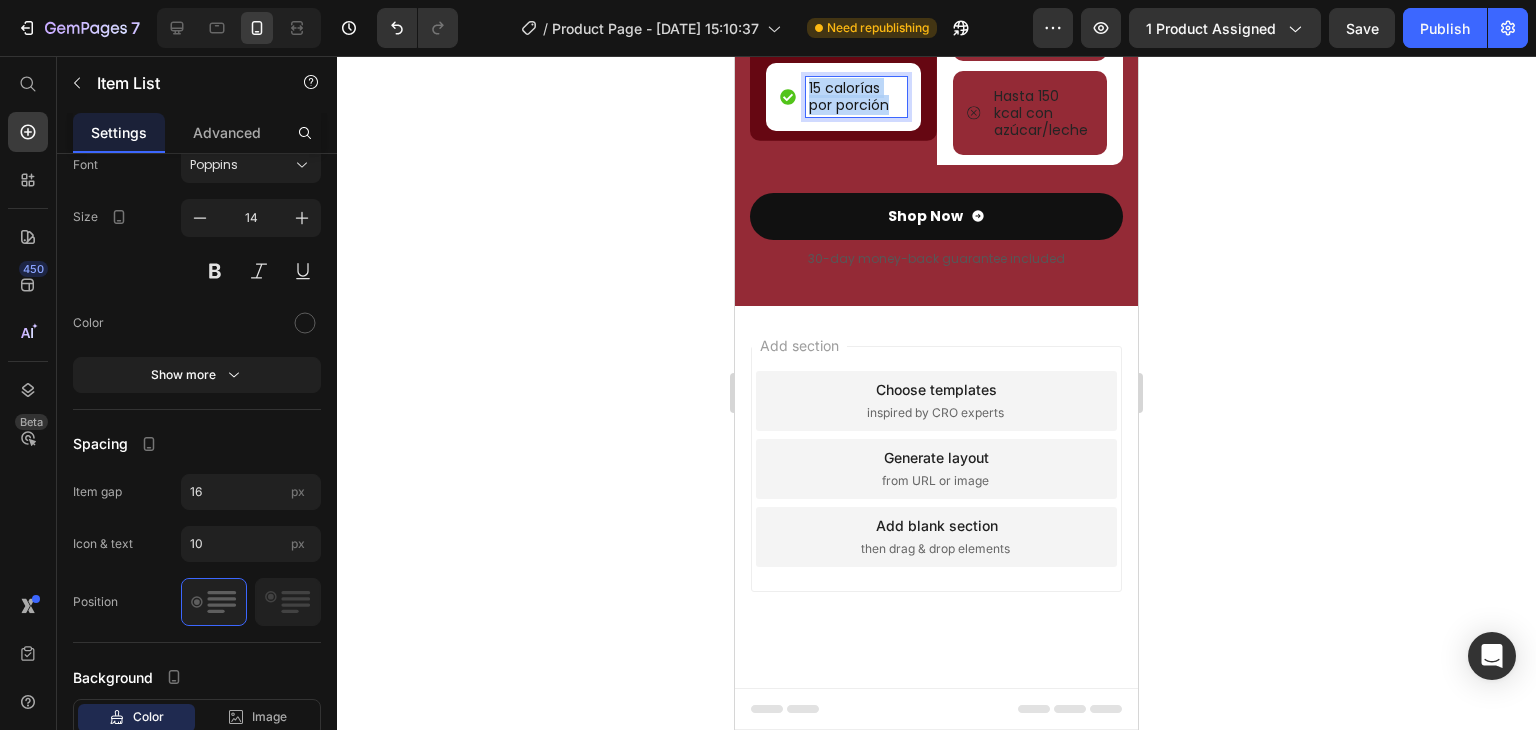 drag, startPoint x: 889, startPoint y: 445, endPoint x: 792, endPoint y: 429, distance: 98.31073 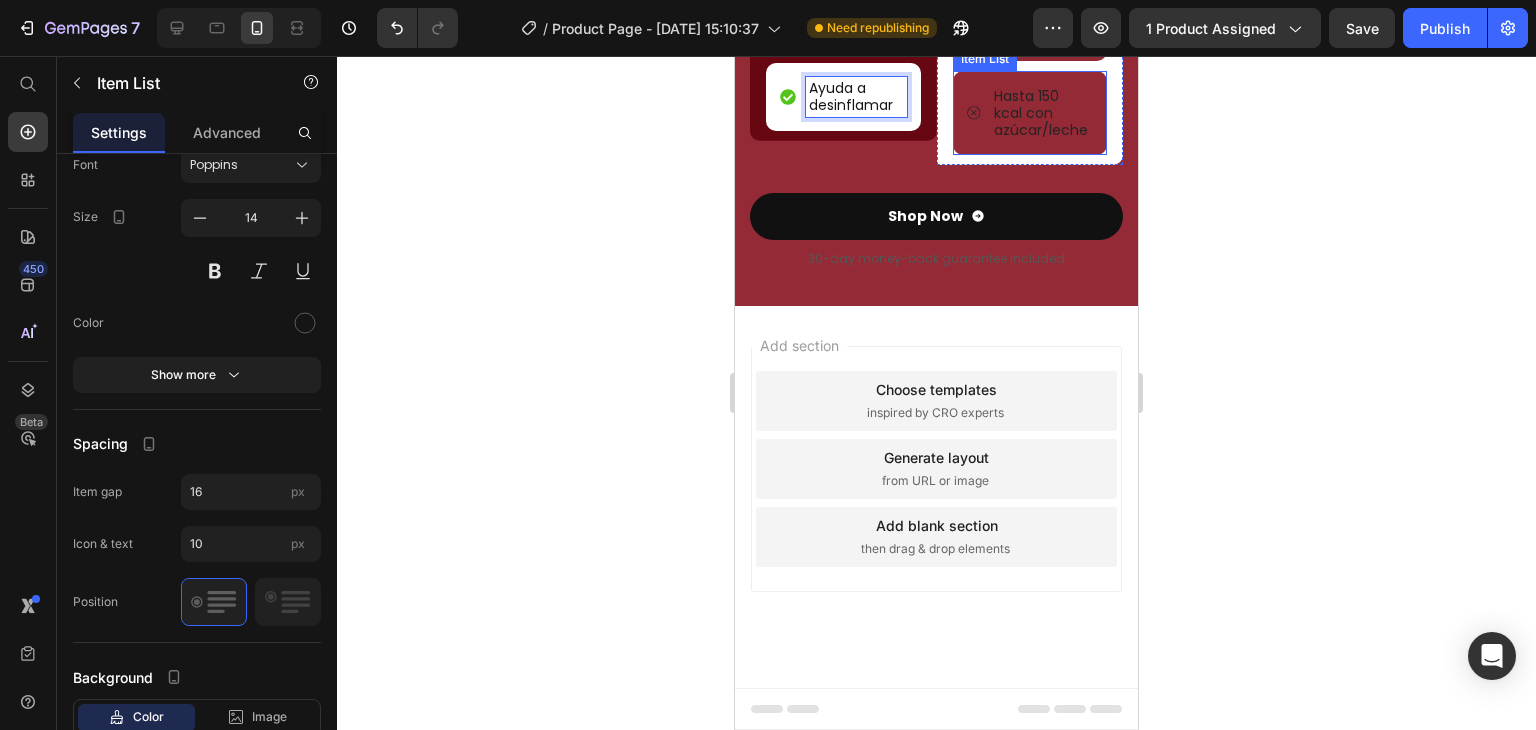 click on "Hasta 150 kcal con azúcar/leche" at bounding box center (1042, 113) 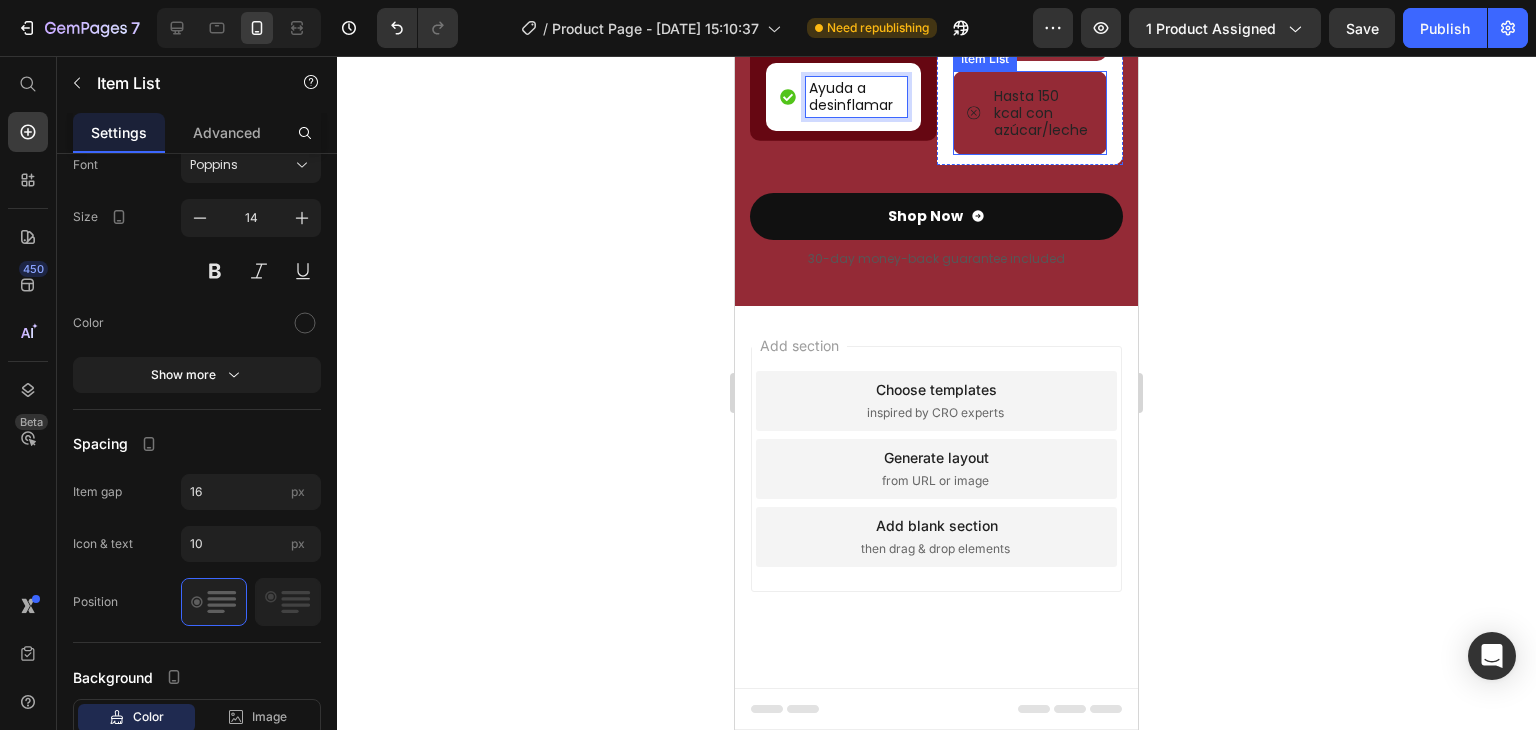 click on "Hasta 150 kcal con azúcar/leche" at bounding box center [1042, 113] 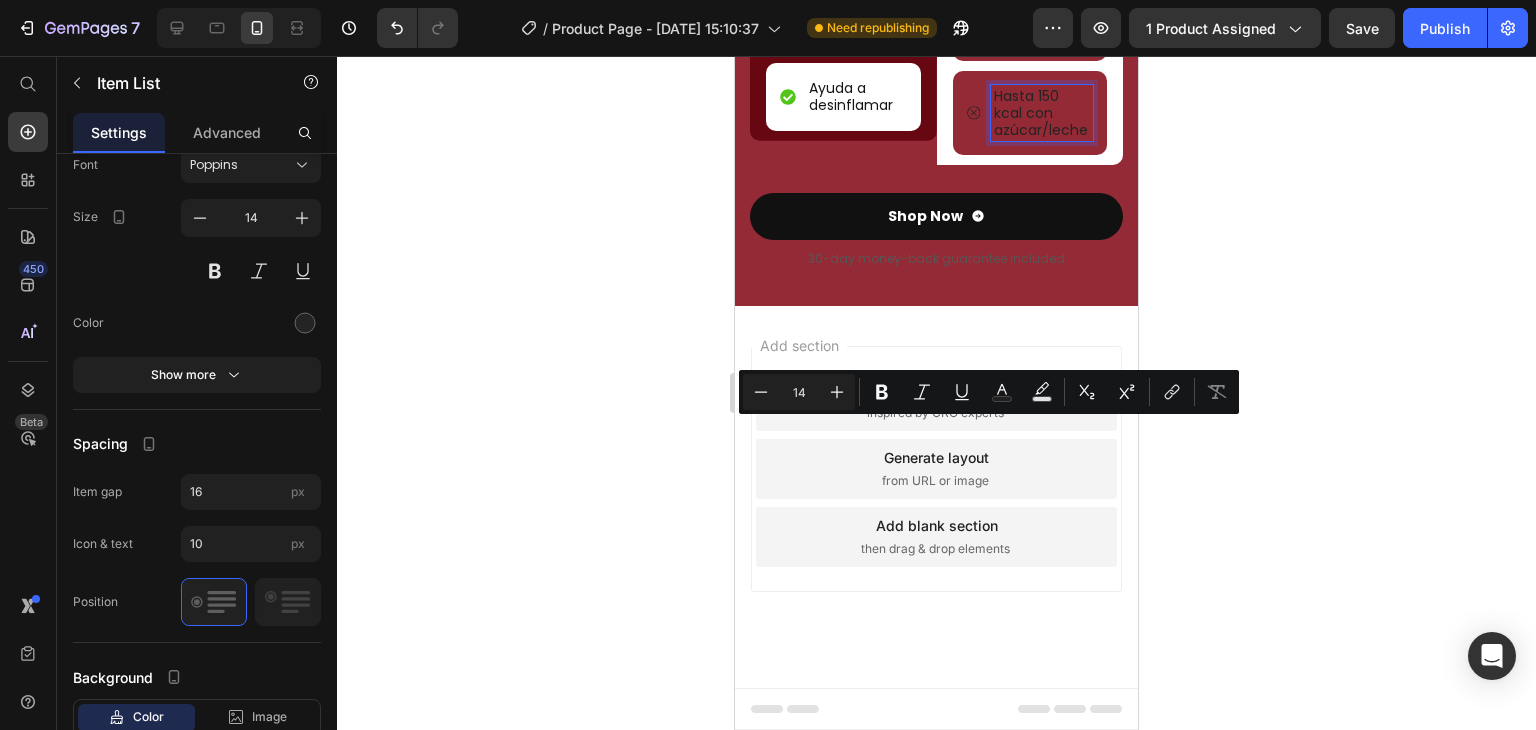 click on "Hasta 150 kcal con azúcar/leche" at bounding box center (1042, 113) 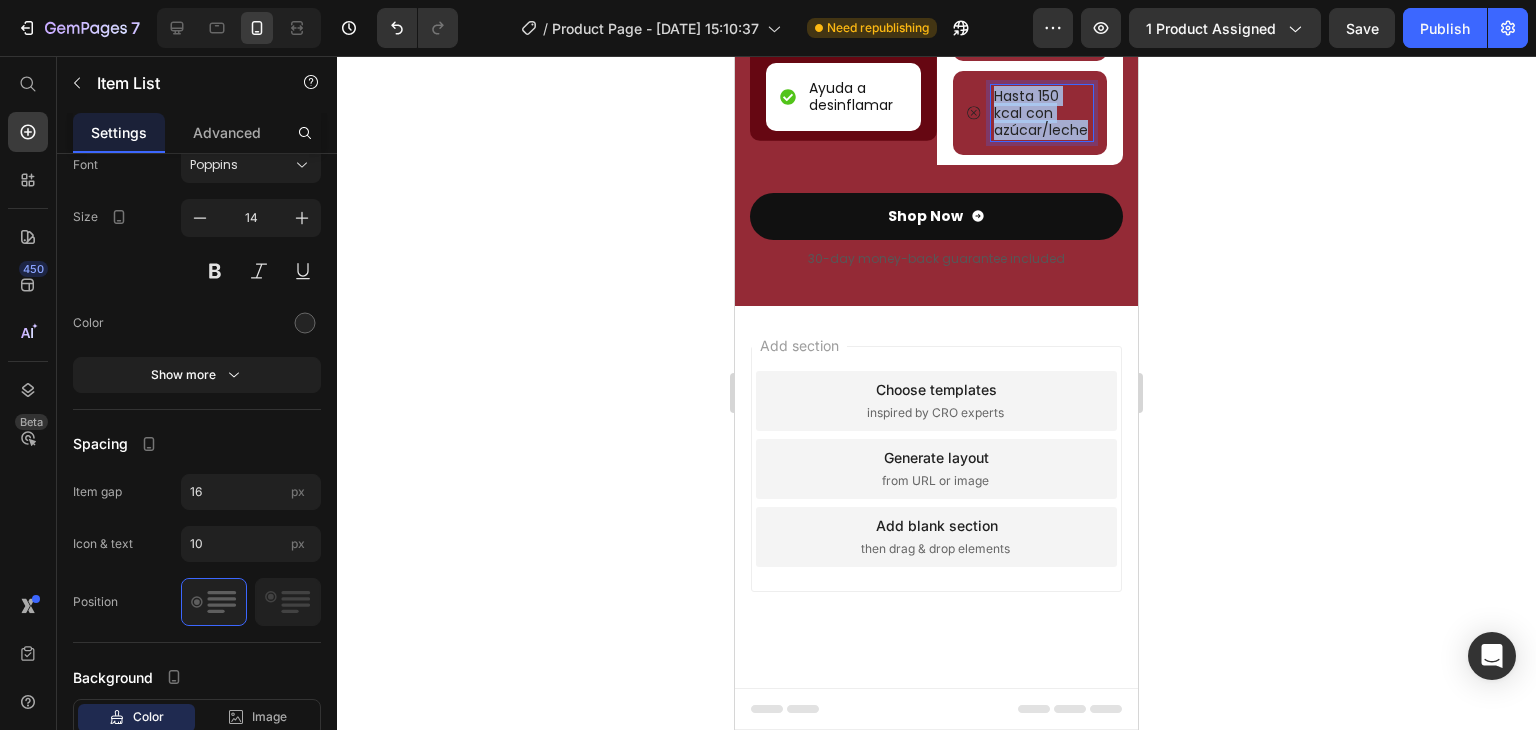 drag, startPoint x: 1006, startPoint y: 449, endPoint x: 980, endPoint y: 399, distance: 56.35601 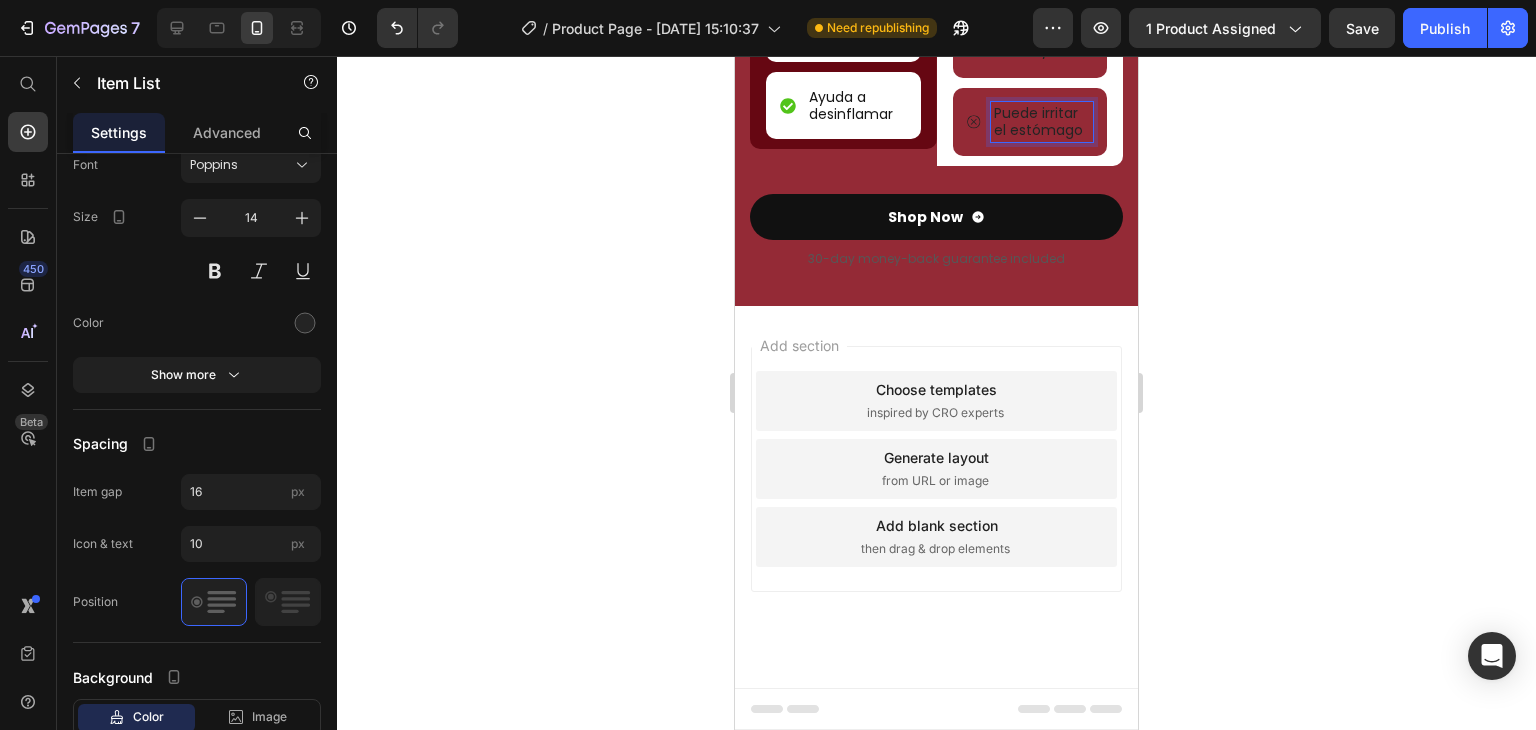 scroll, scrollTop: 2388, scrollLeft: 0, axis: vertical 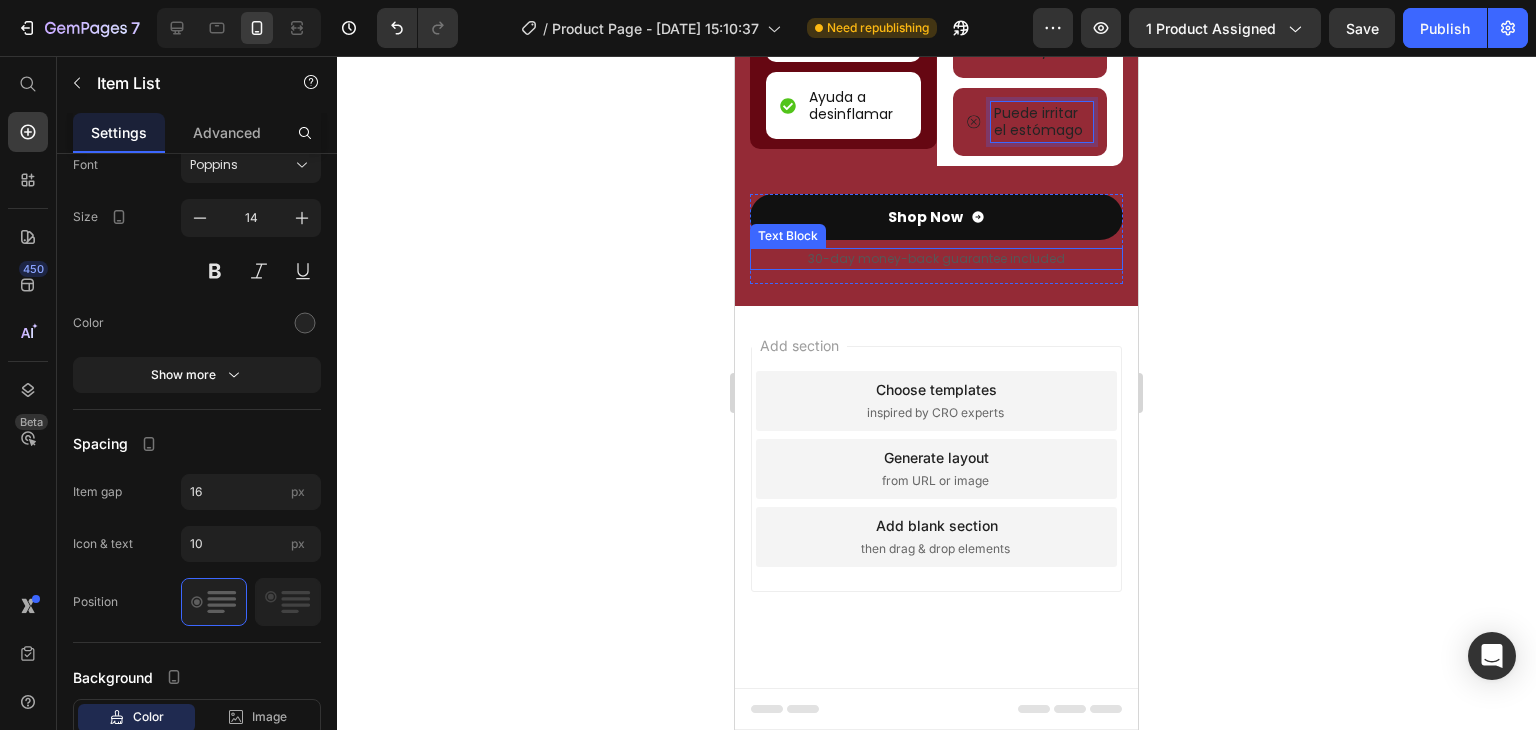 click on "30-day money-back guarantee included" at bounding box center [936, 259] 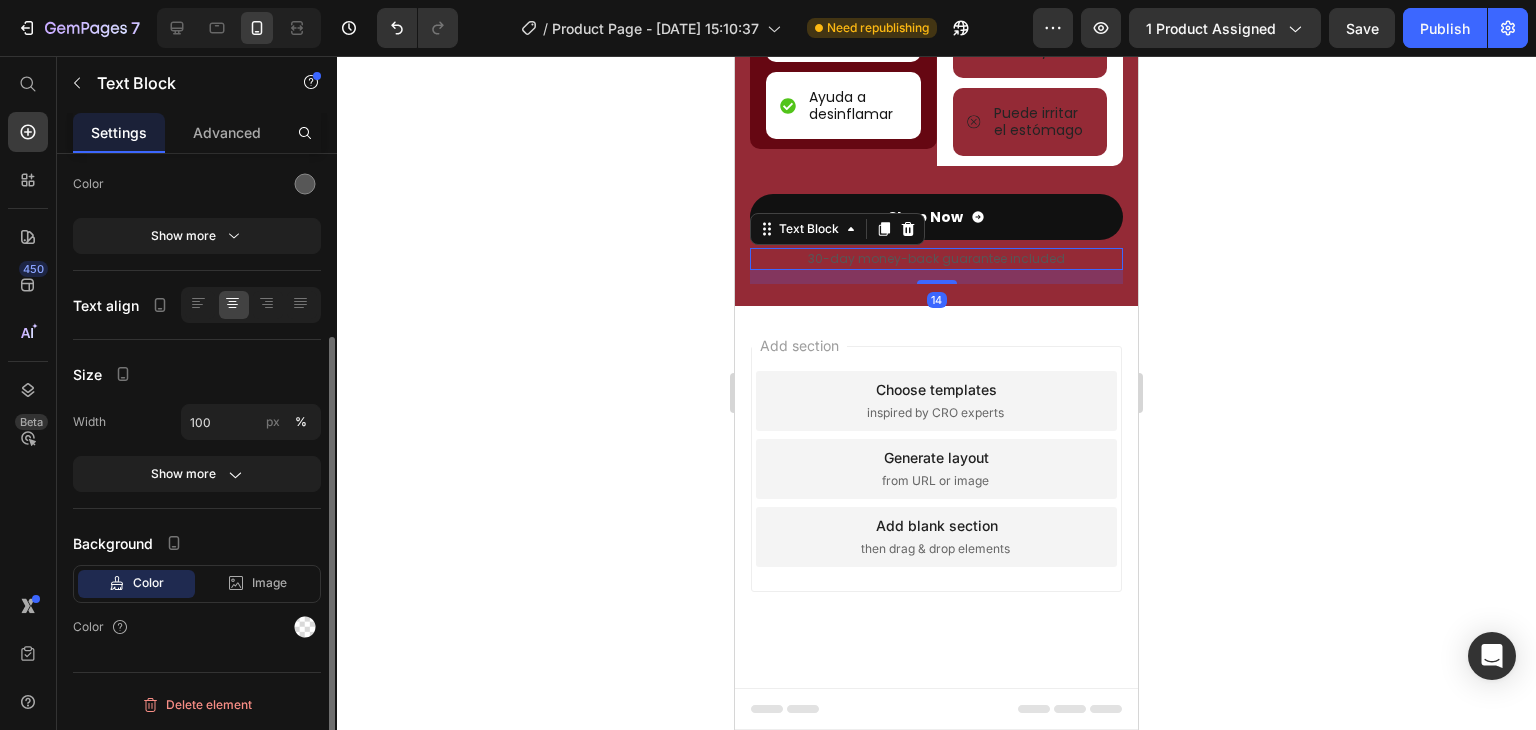 scroll, scrollTop: 0, scrollLeft: 0, axis: both 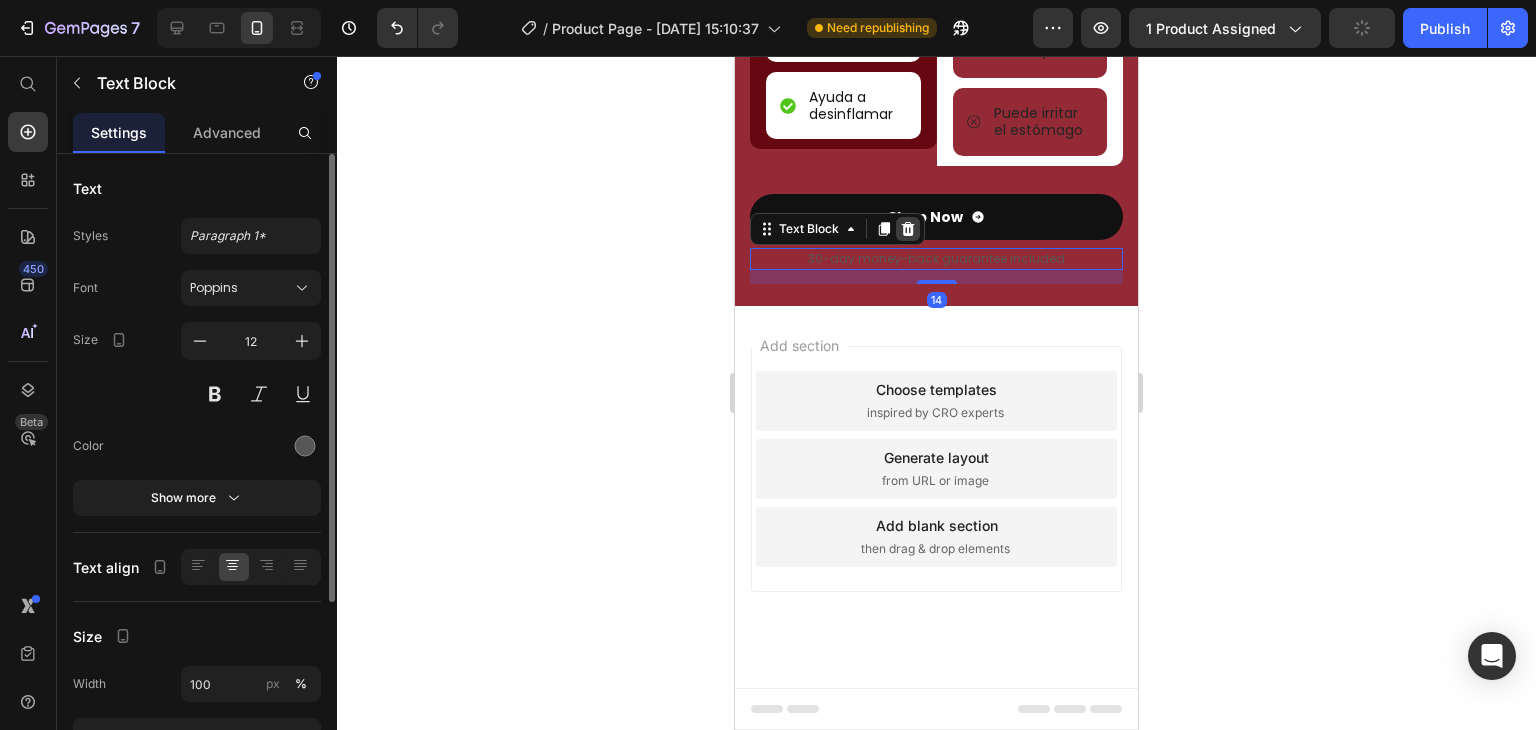 click 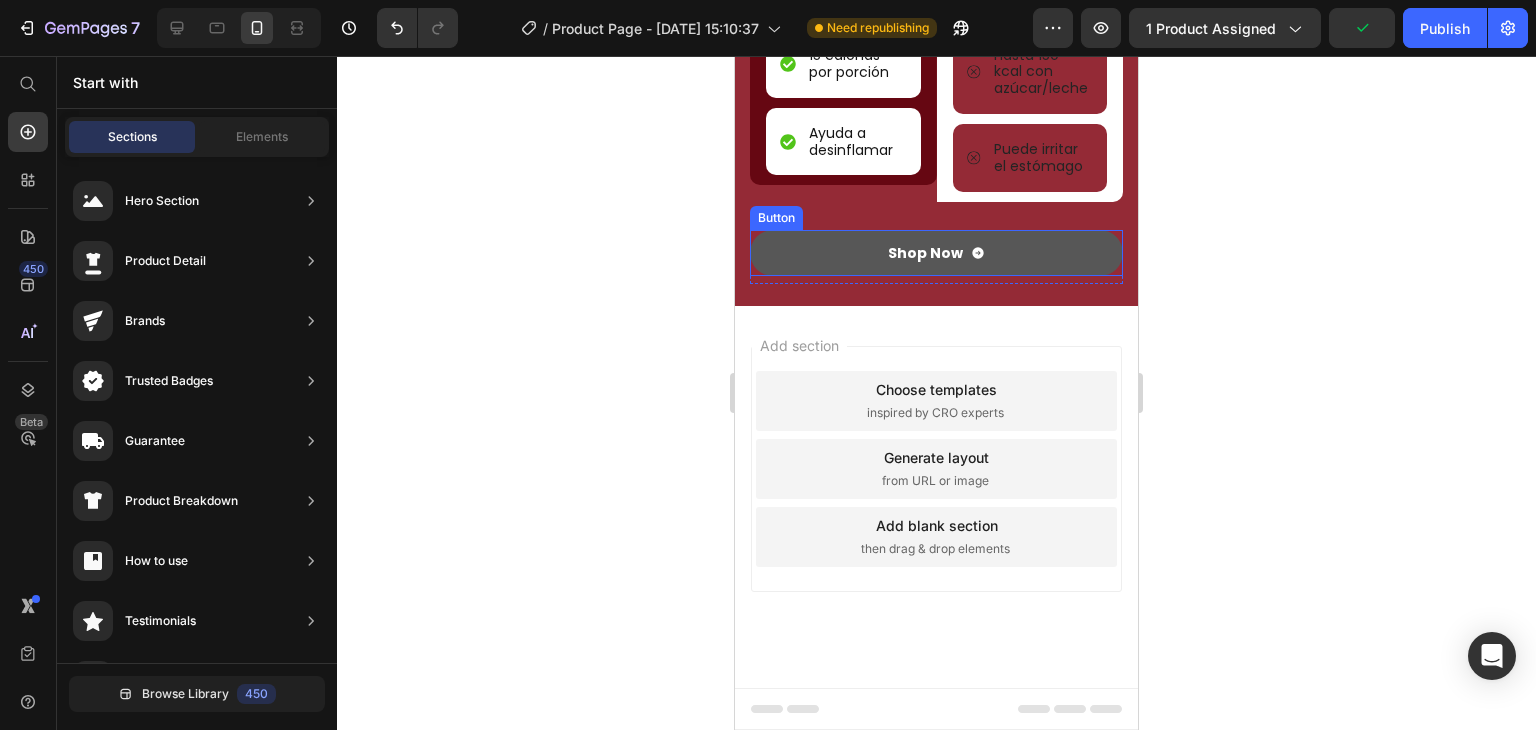 click on "Shop Now" at bounding box center (936, 253) 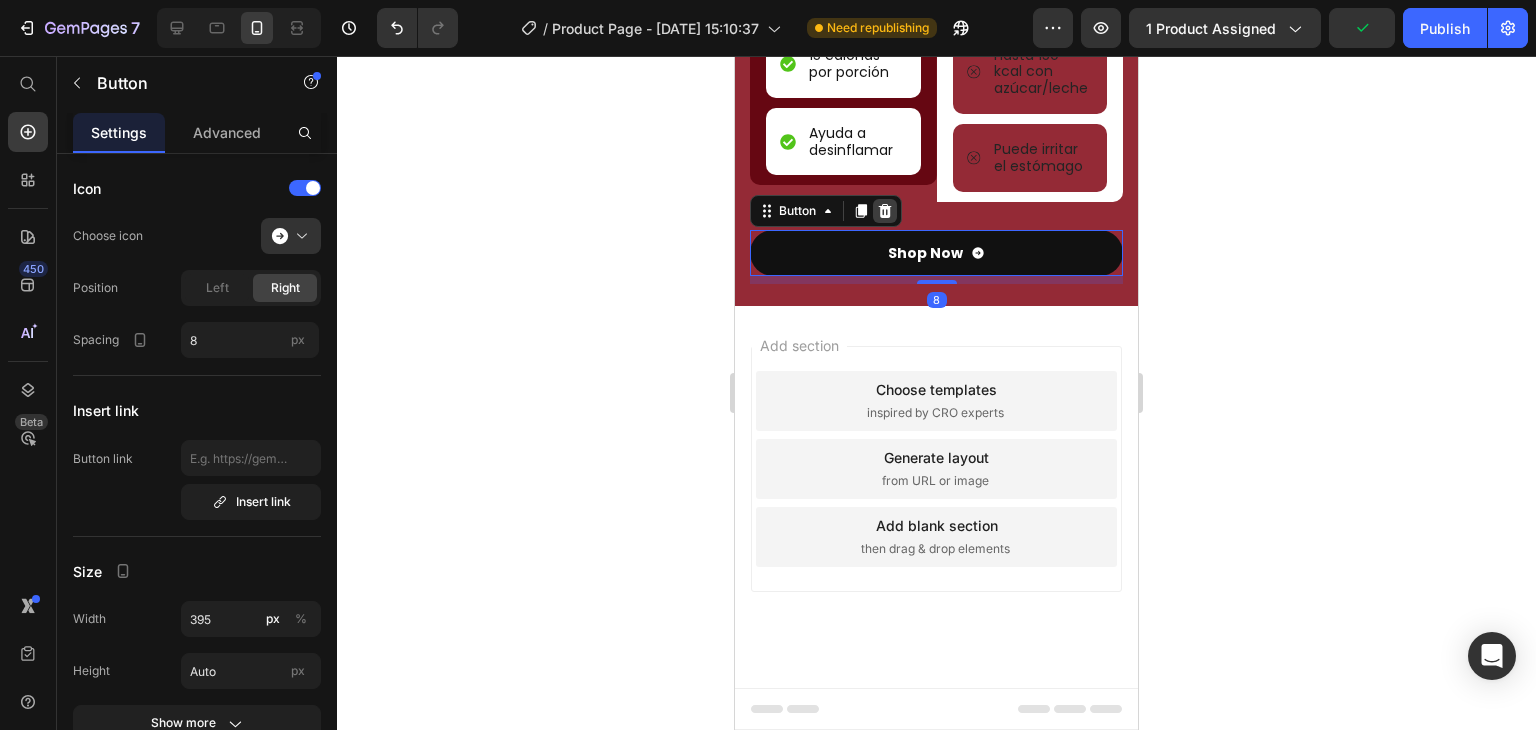 click 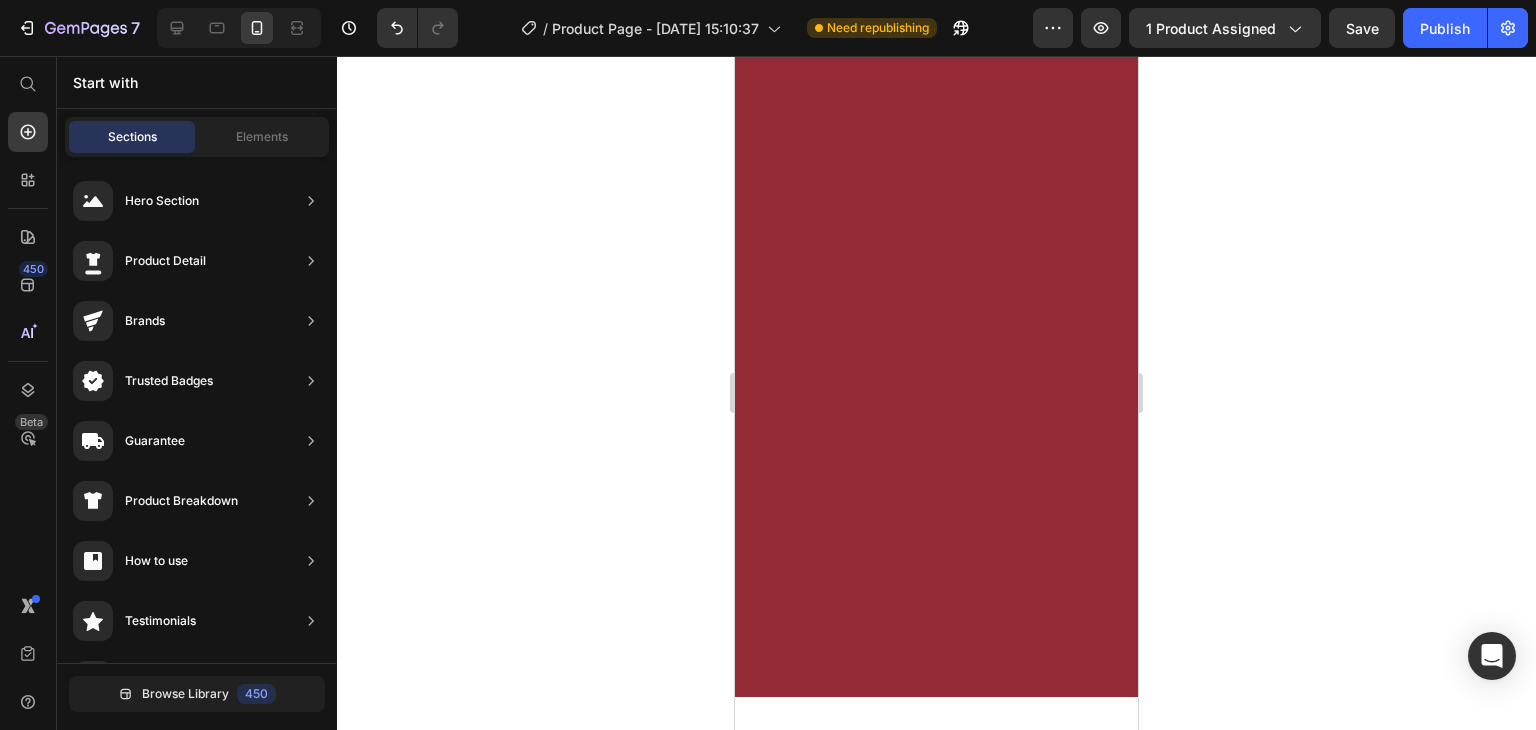 scroll, scrollTop: 676, scrollLeft: 0, axis: vertical 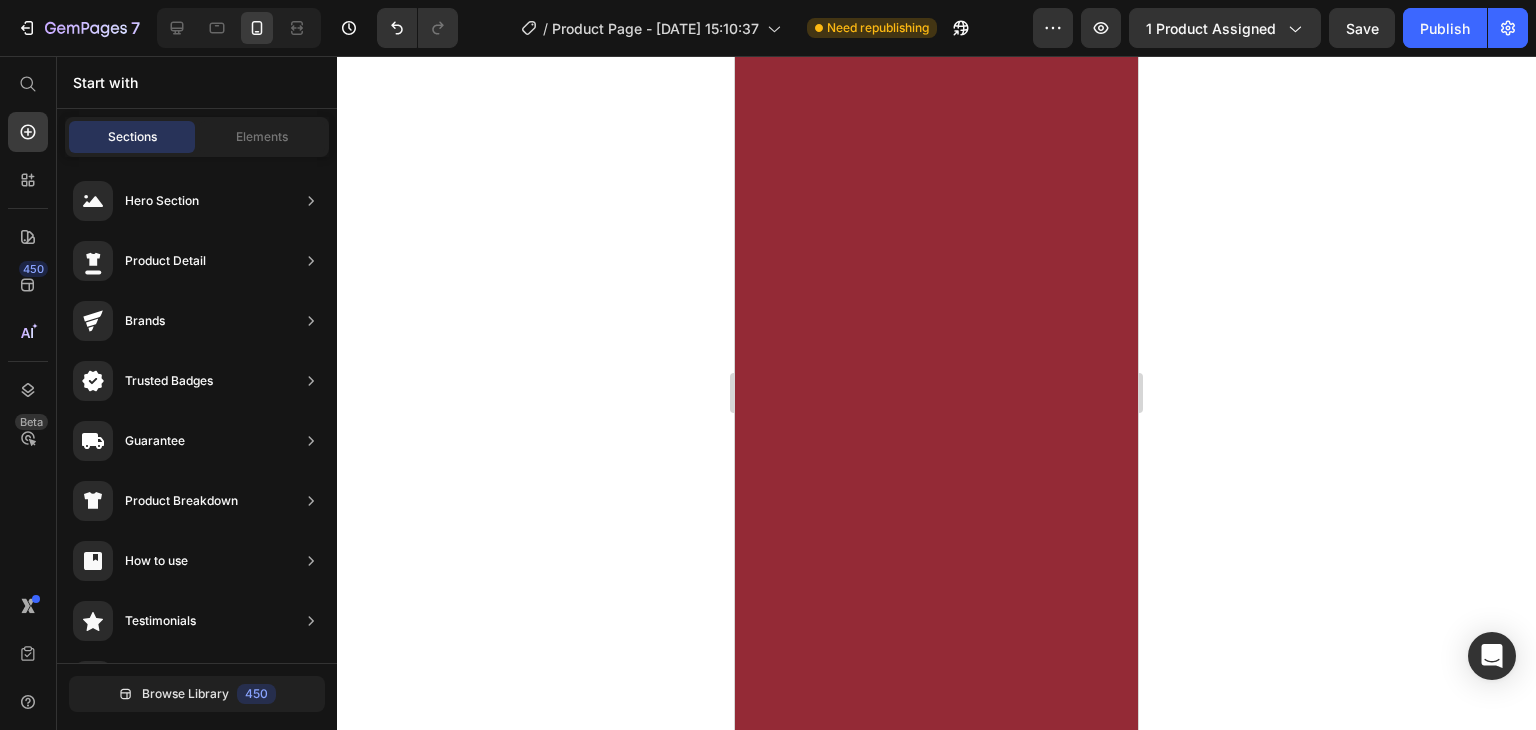 click on "CLICK AQUI, PAGA EN CASA LLÉVALO CON ENVÍO GRATIS   Button Section 4" at bounding box center (936, -392) 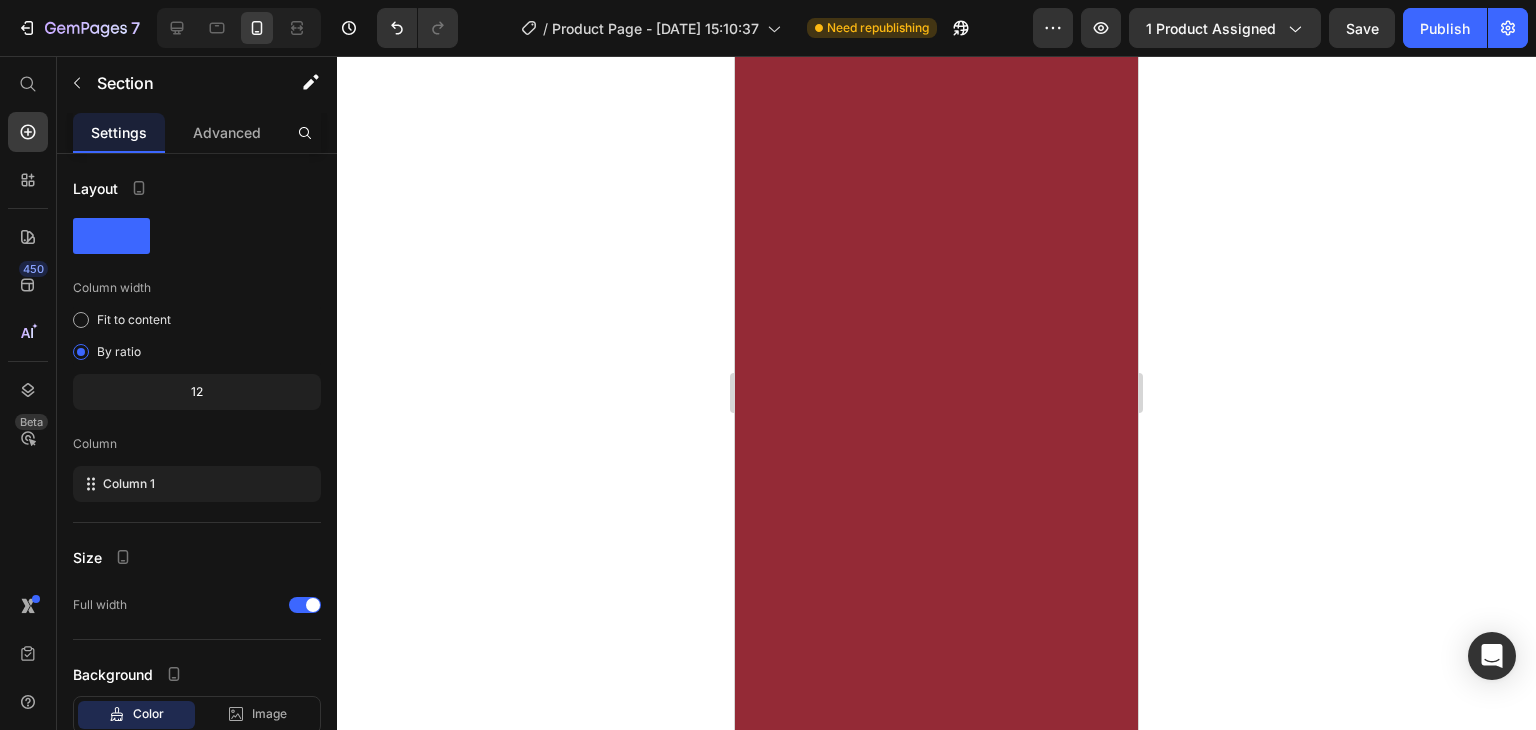 click 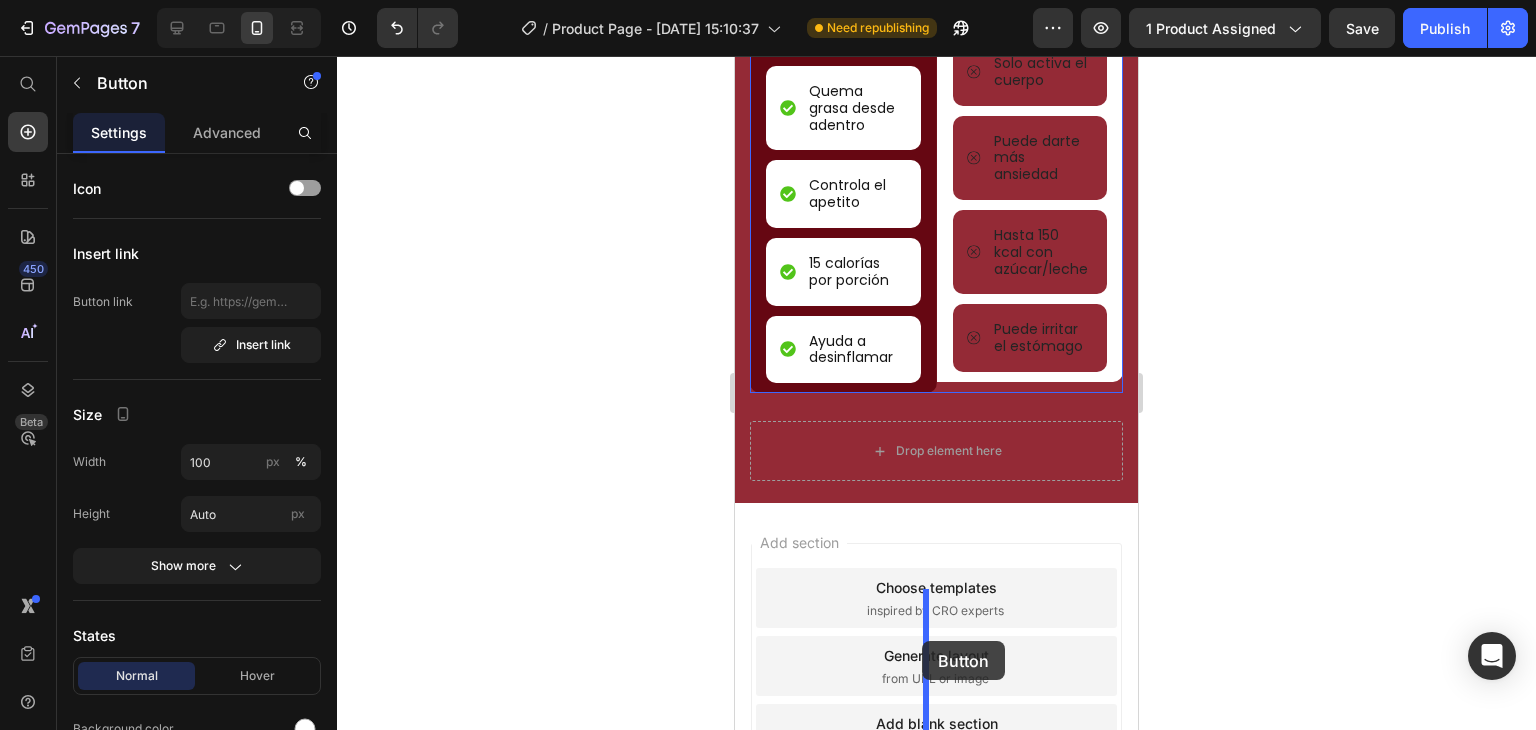 scroll, scrollTop: 2164, scrollLeft: 0, axis: vertical 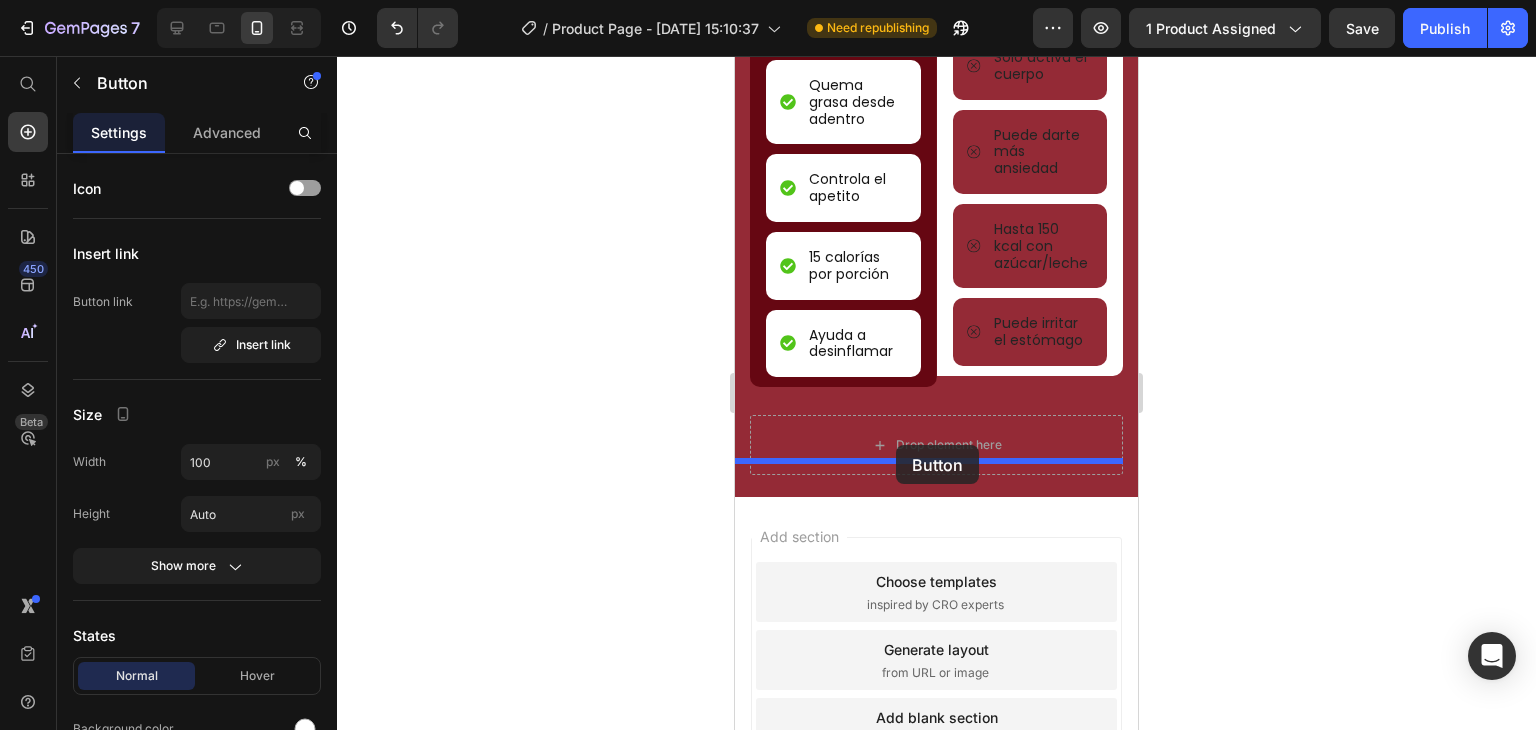 drag, startPoint x: 1087, startPoint y: 453, endPoint x: 896, endPoint y: 445, distance: 191.16747 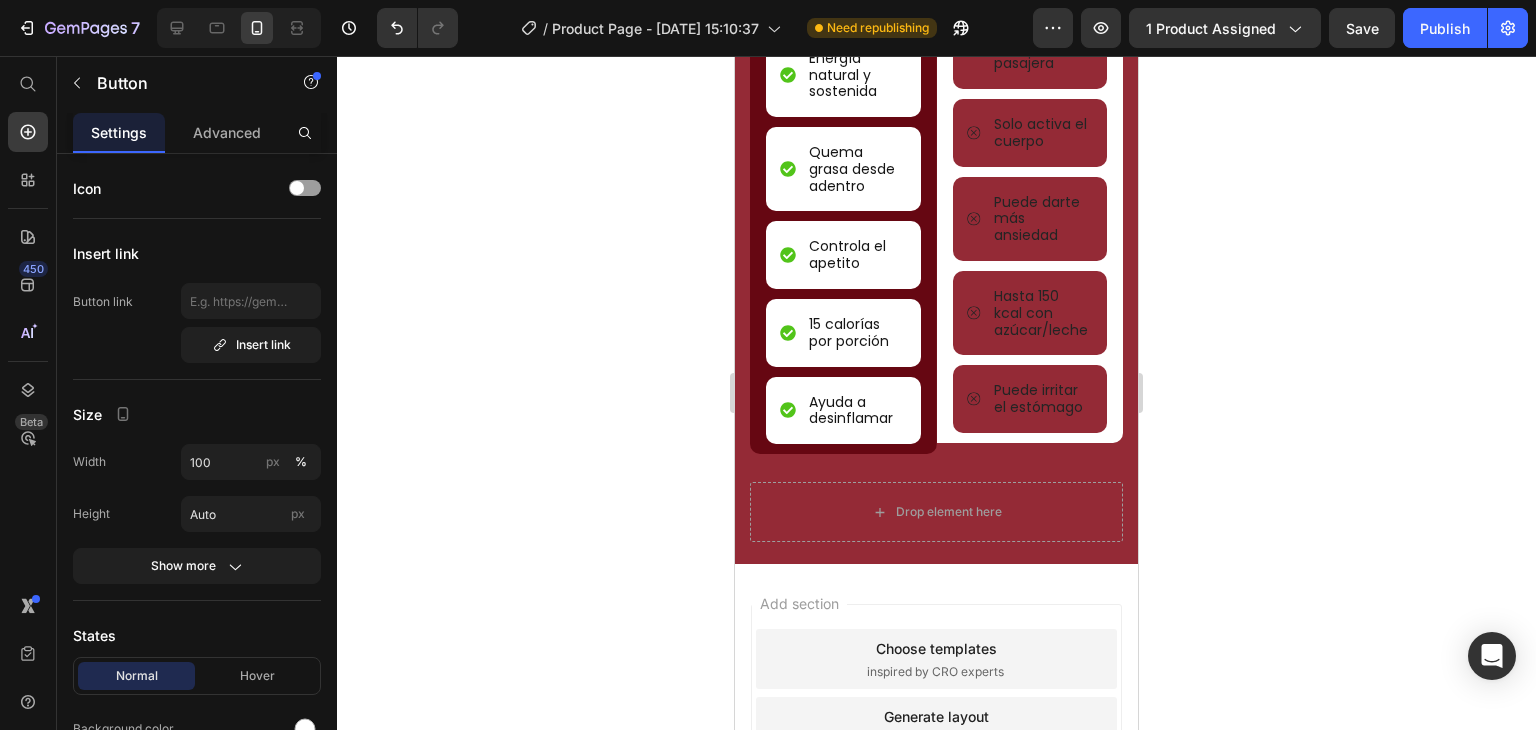 click 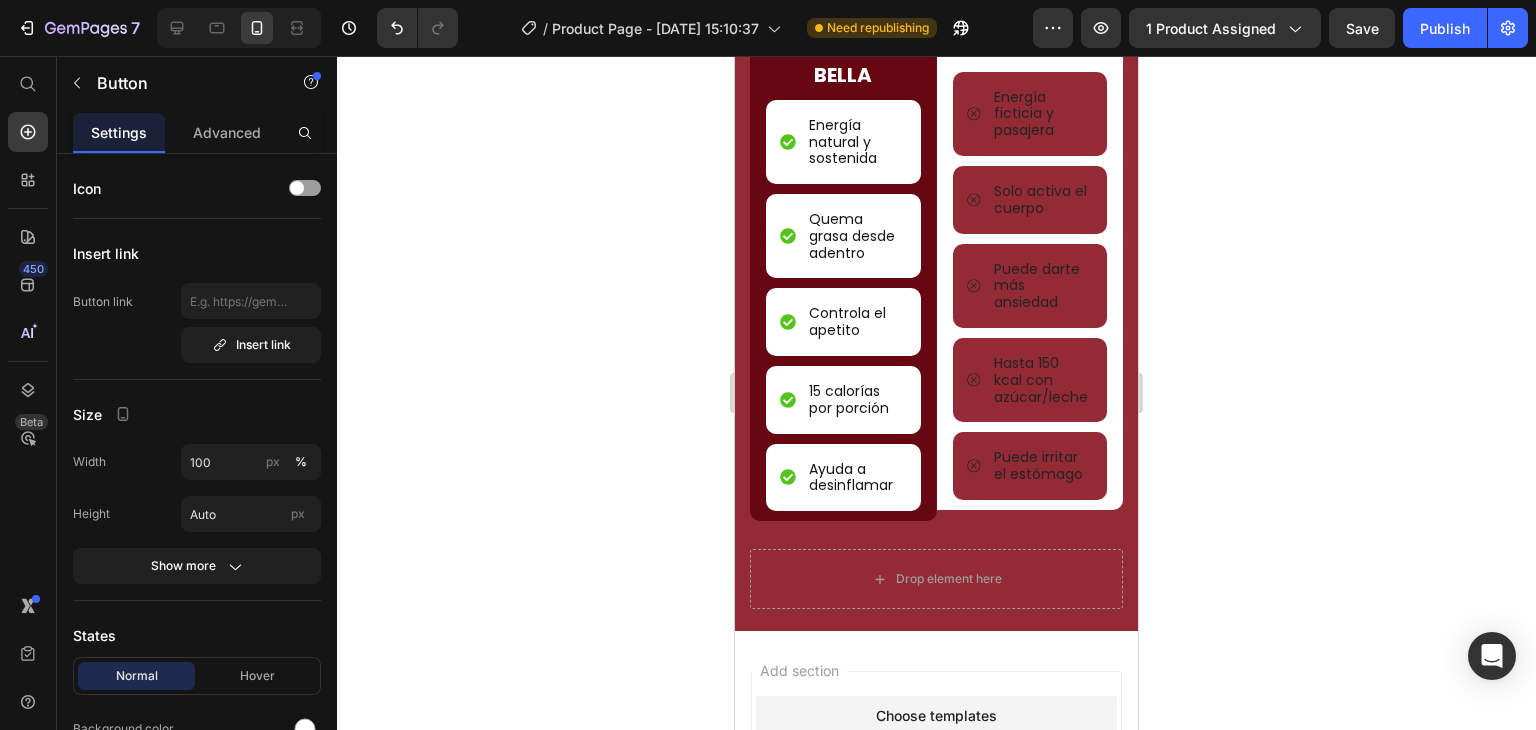 scroll, scrollTop: 2364, scrollLeft: 0, axis: vertical 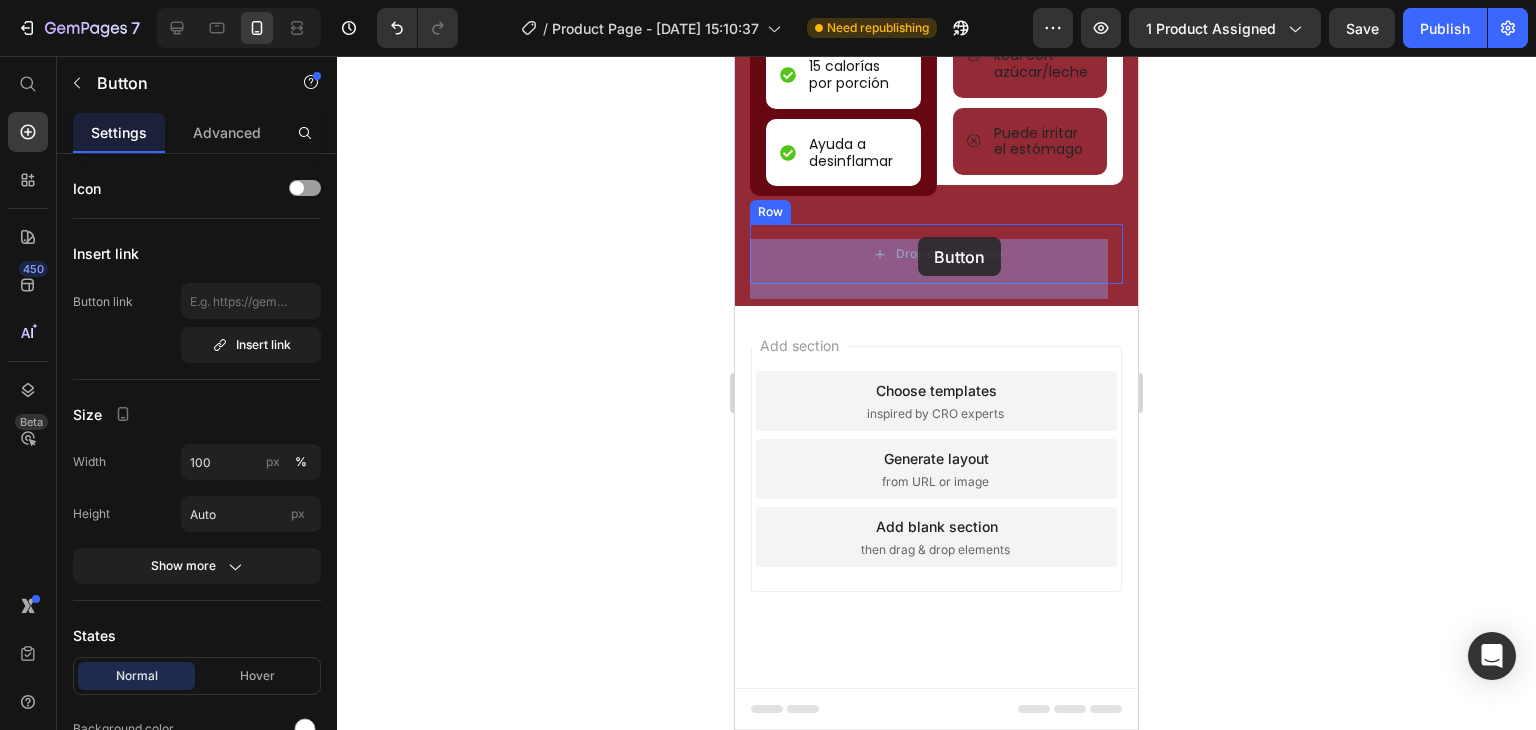 drag, startPoint x: 1063, startPoint y: 353, endPoint x: 918, endPoint y: 237, distance: 185.6906 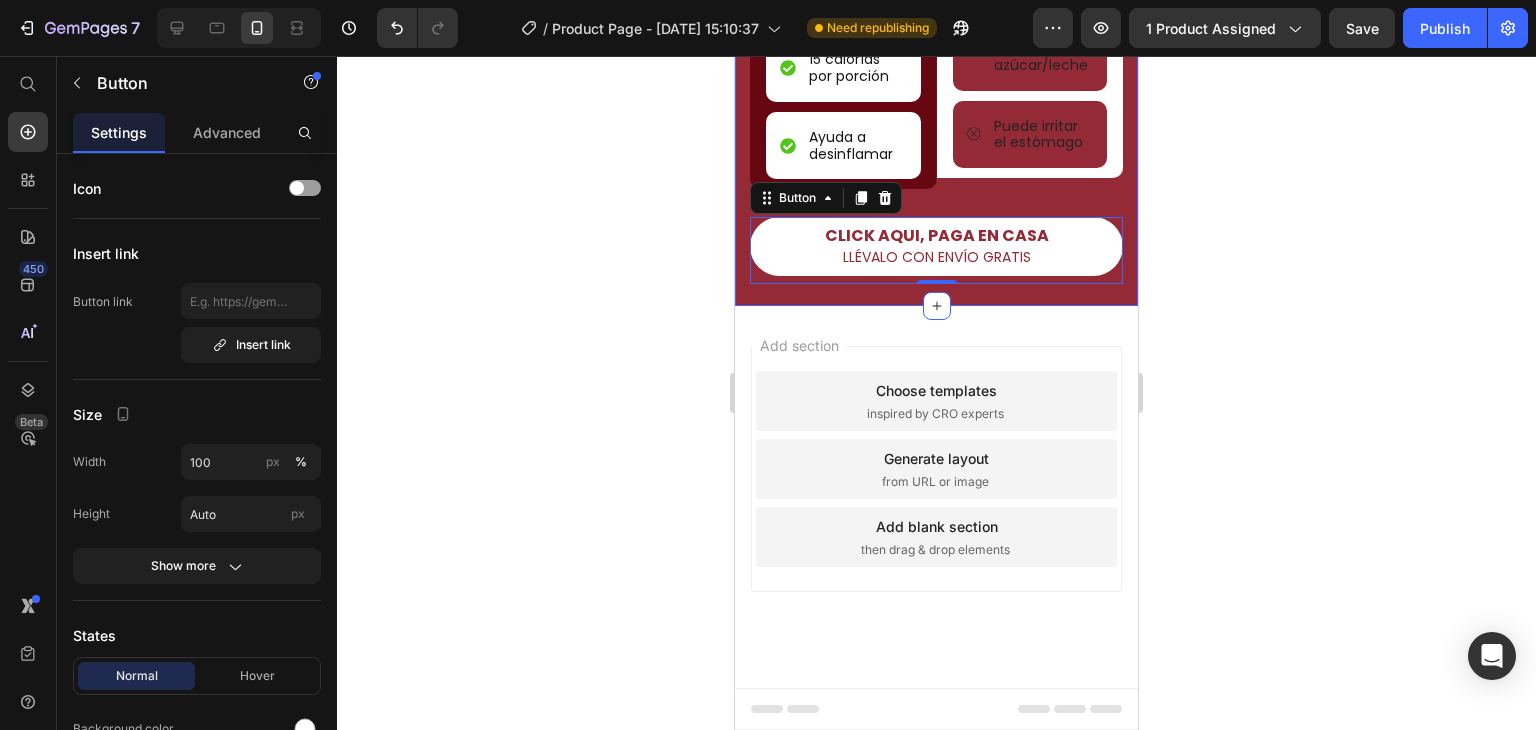 click 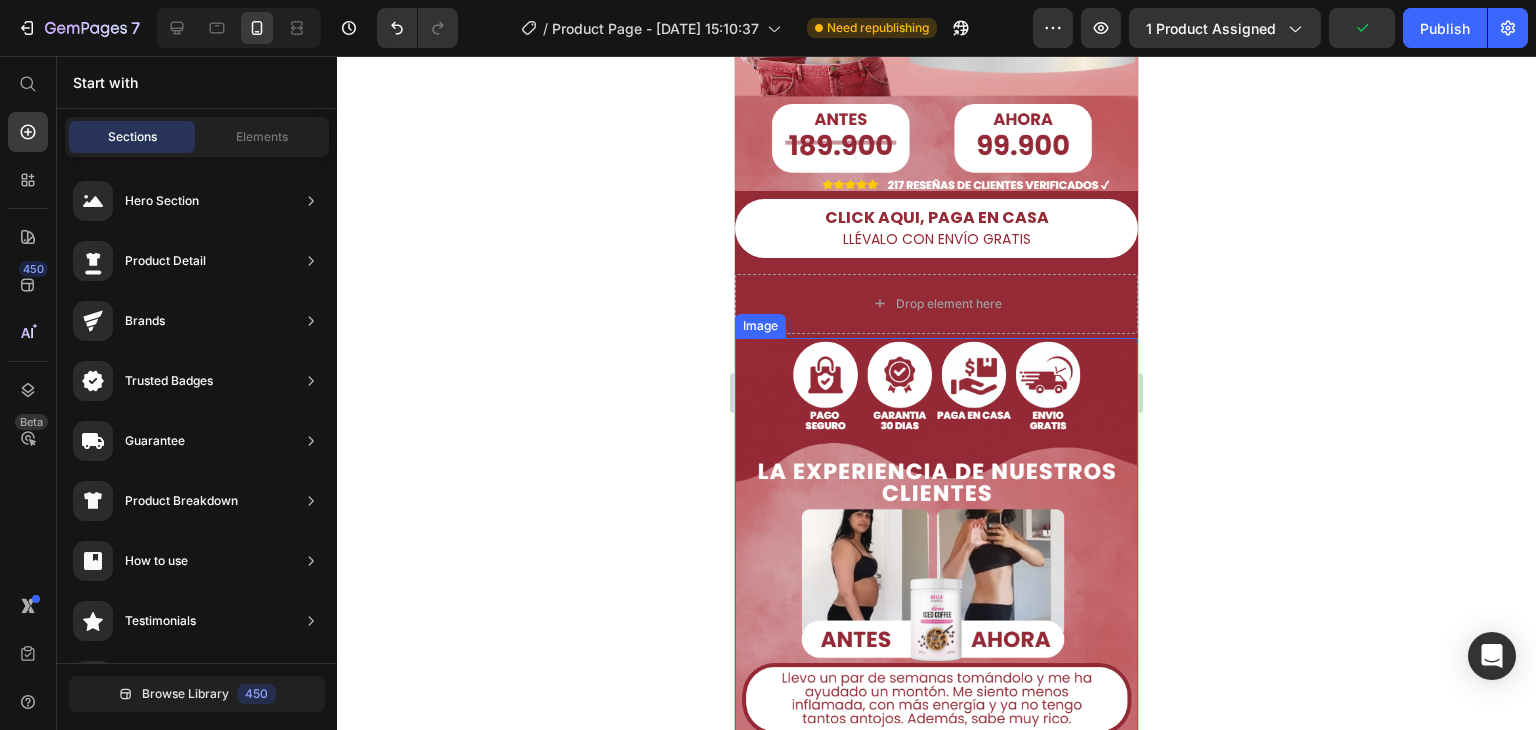scroll, scrollTop: 679, scrollLeft: 0, axis: vertical 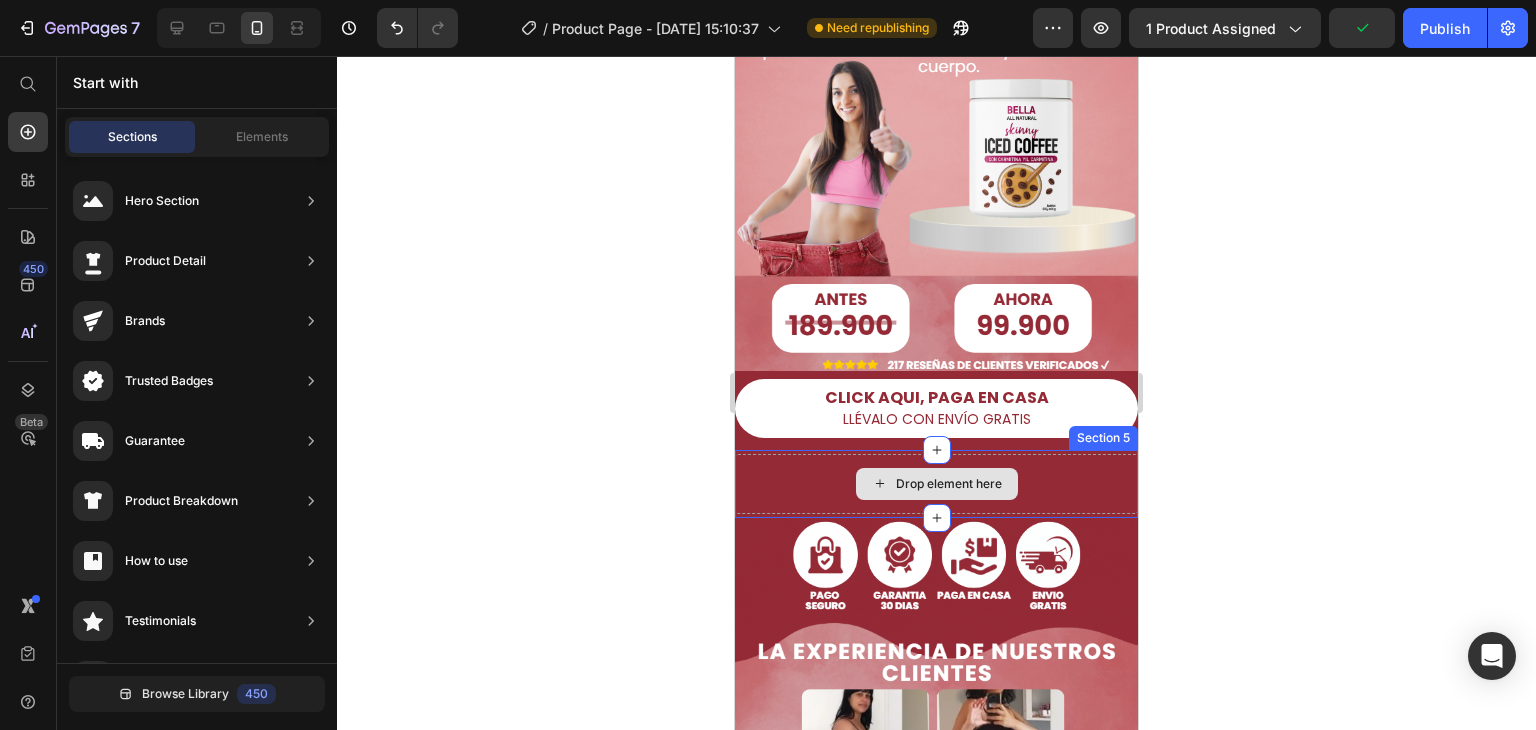 click on "Drop element here" at bounding box center [936, 484] 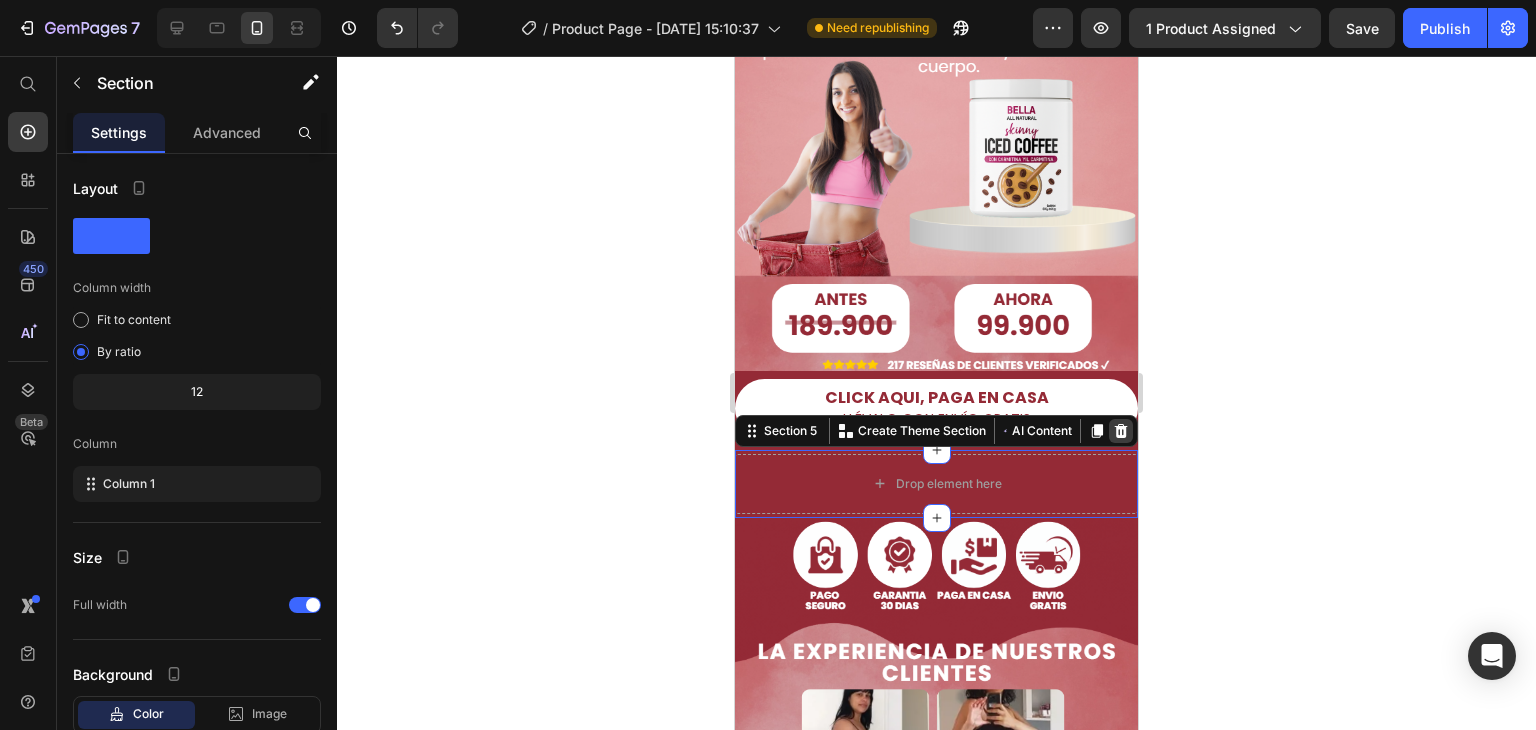 click 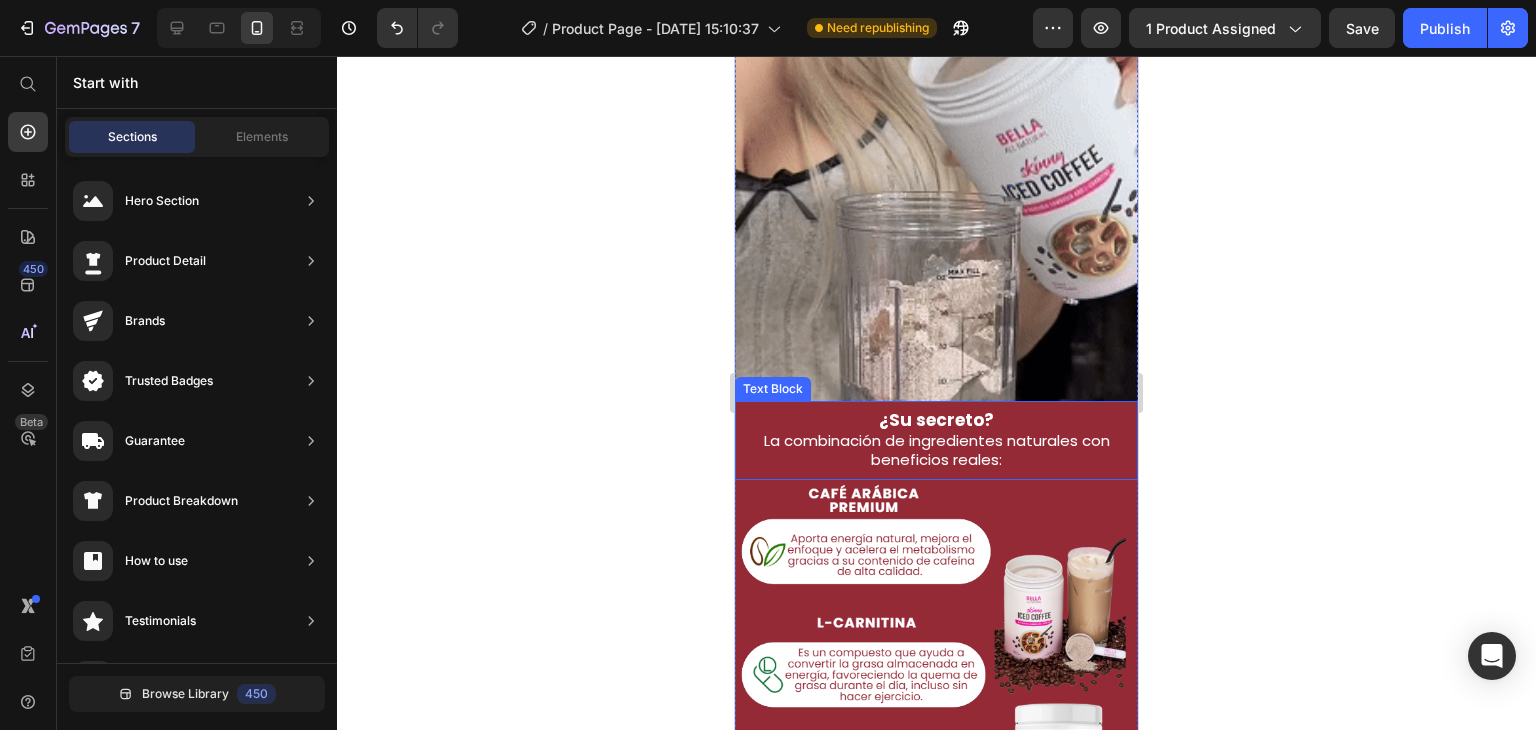scroll, scrollTop: 1979, scrollLeft: 0, axis: vertical 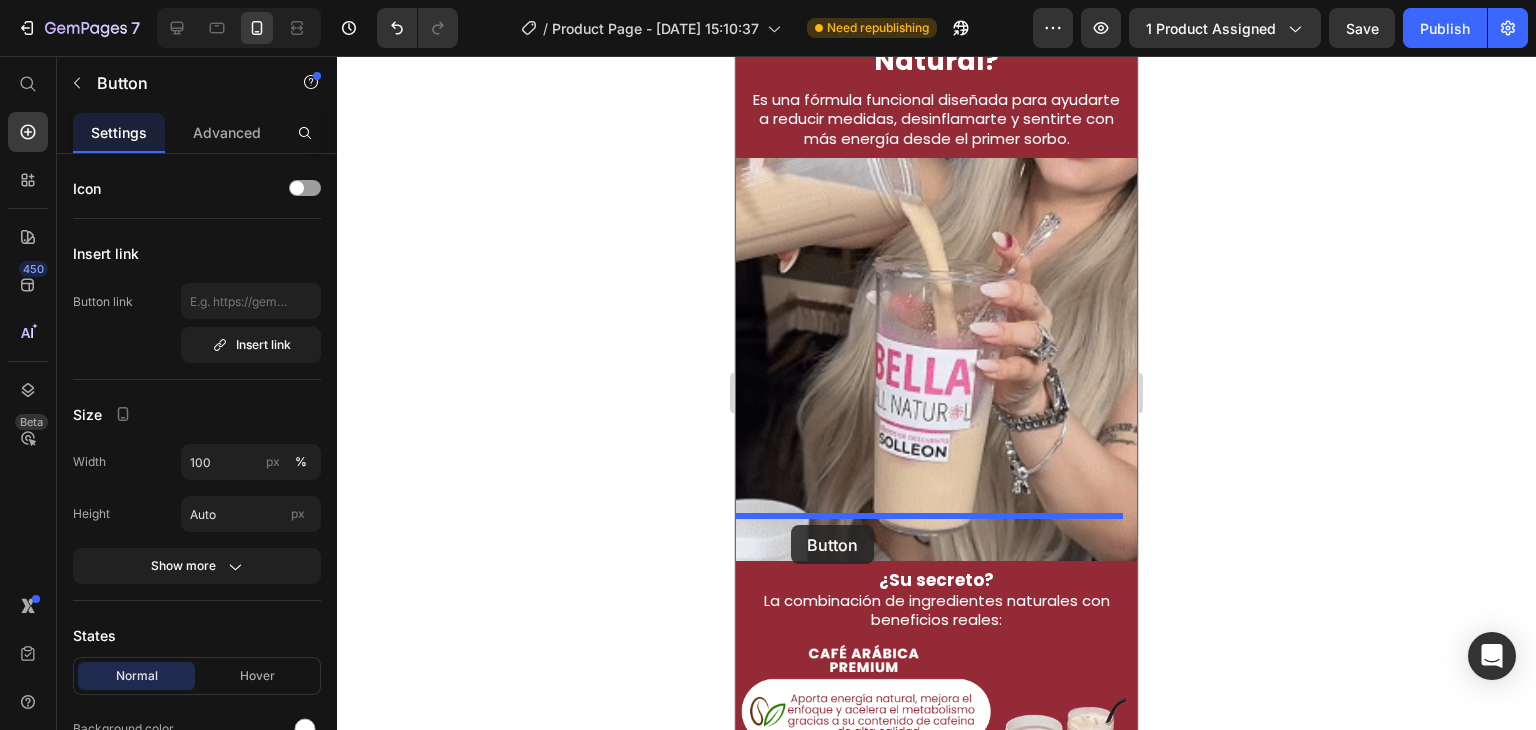 drag, startPoint x: 795, startPoint y: 605, endPoint x: 791, endPoint y: 525, distance: 80.09994 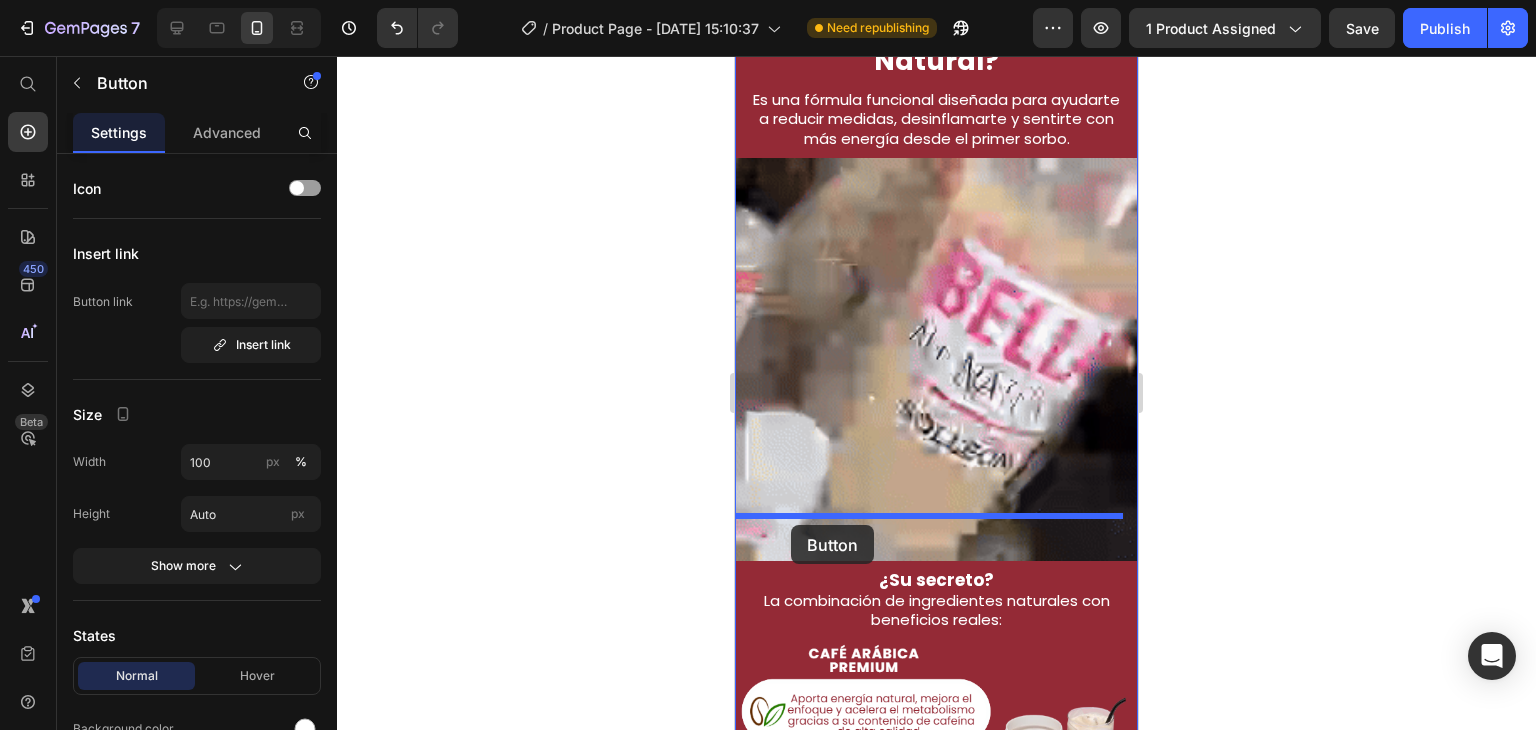click on "Mobile  ( 403 px) iPhone 13 Mini iPhone 13 Pro iPhone 11 Pro Max iPhone 15 Pro Max Pixel 7 Galaxy S8+ Galaxy S20 Ultra iPad Mini iPad Air iPad Pro Header Image Section 5 ¿Por qué funciona Bella  Coffee de Bella All Natural? Heading Es una fórmula funcional diseñada para ayudarte a reducir medidas, desinflamarte y sentirte con más energía desde el primer sorbo.  Text Block Image ¿Su secreto?  La combinación de ingredientes naturales con beneficios reales: Text Block Image CLICK AQUI, PAGA EN CASA LLÉVALO CON ENVÍO GRATIS   Button   0 CLICK AQUI, PAGA EN CASA LLÉVALO CON ENVÍO GRATIS   Button   0 Section 6 Image No todos los cafés hacen lo mismo. Mira por qué Skinny Iced Coffee marca la diferencia. Heading Image BELLA  Text Block Energía natural y sostenida Item List Quema grasa desde adentro Item List Controla el apetito Item List 15 calorías por porción Item List Ayuda a desinflamar Item List Row Image OTROS Text Block
Energía ficticia y pasajera Item List" at bounding box center (936, 394) 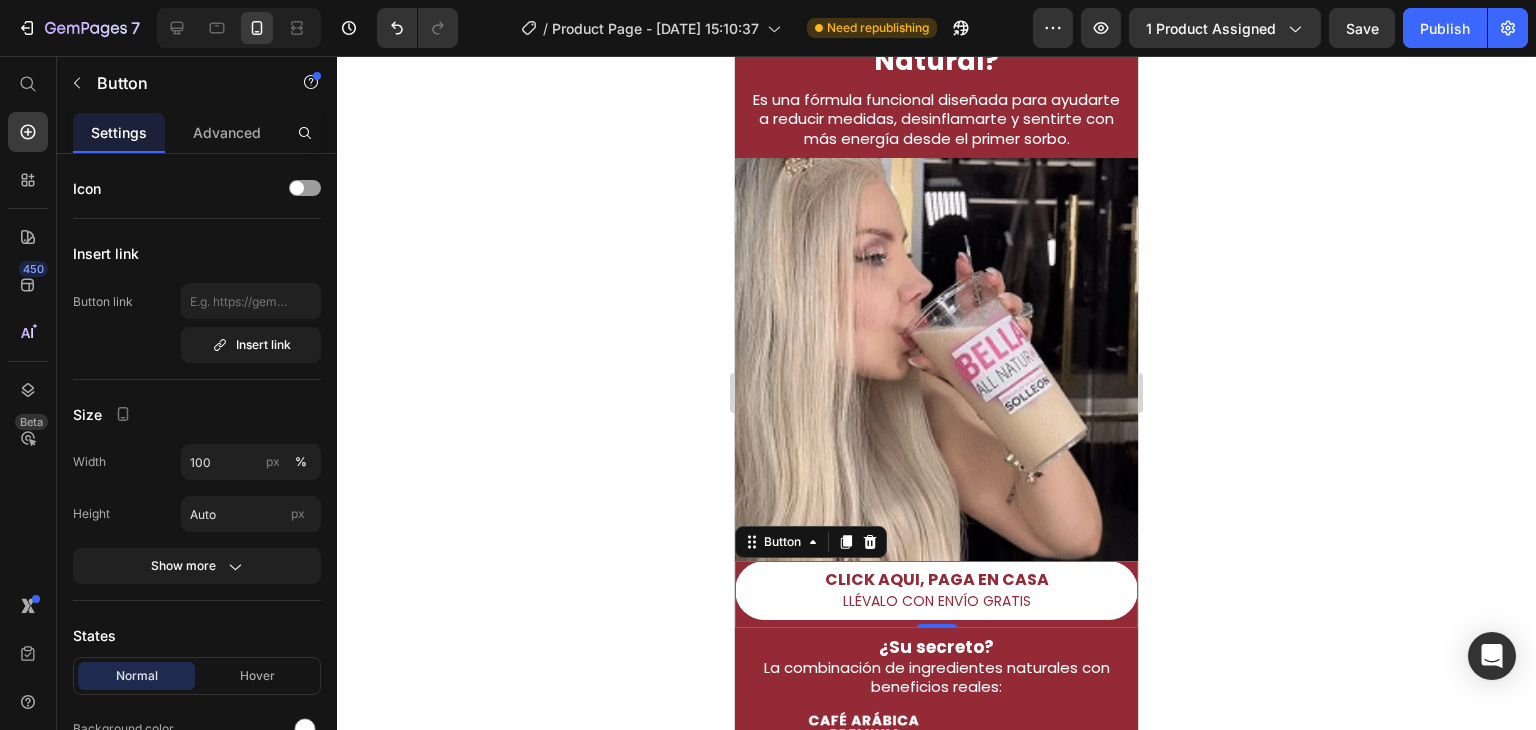 click 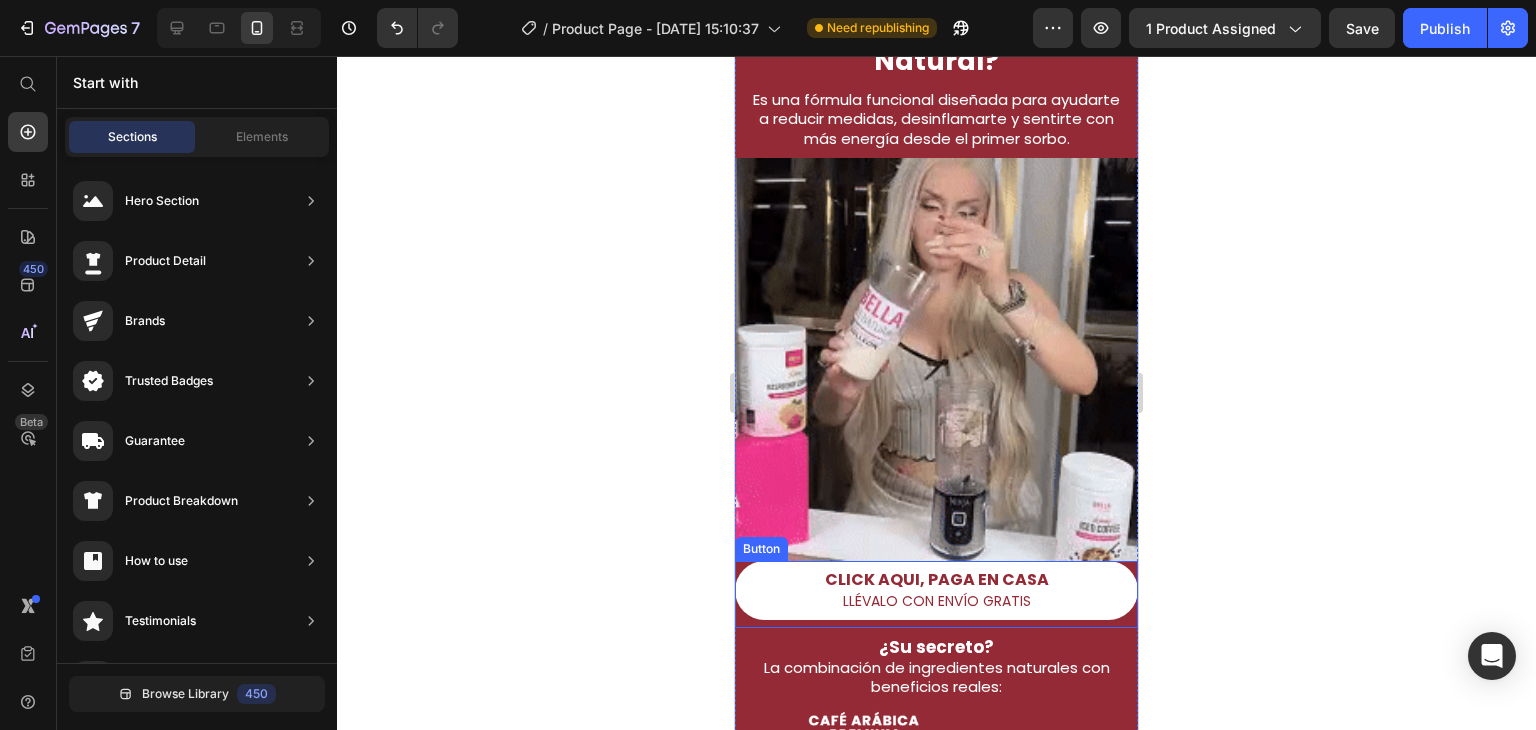 click on "CLICK AQUI, PAGA EN CASA LLÉVALO CON ENVÍO GRATIS" at bounding box center (936, 590) 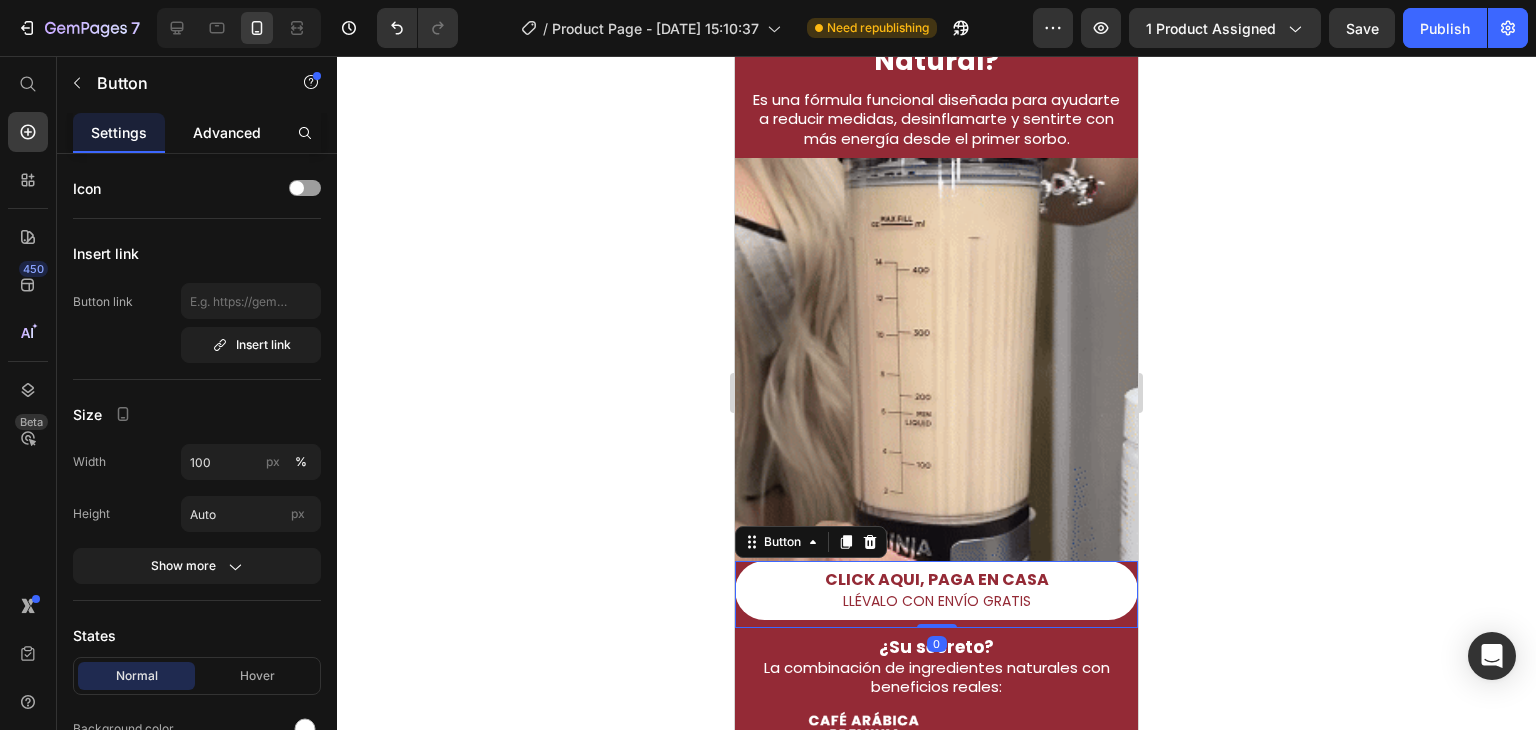 click on "Advanced" at bounding box center [227, 132] 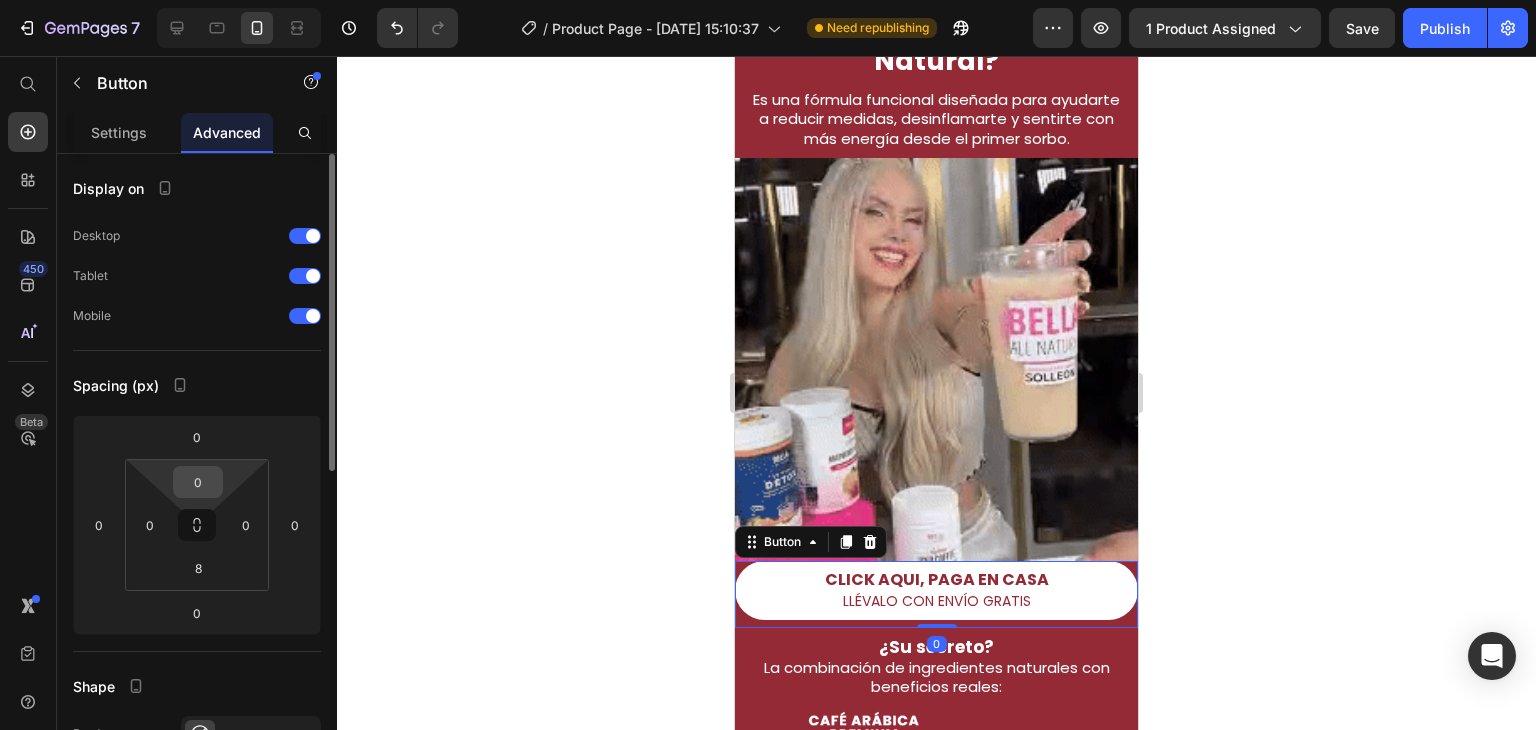 click on "0" at bounding box center (198, 482) 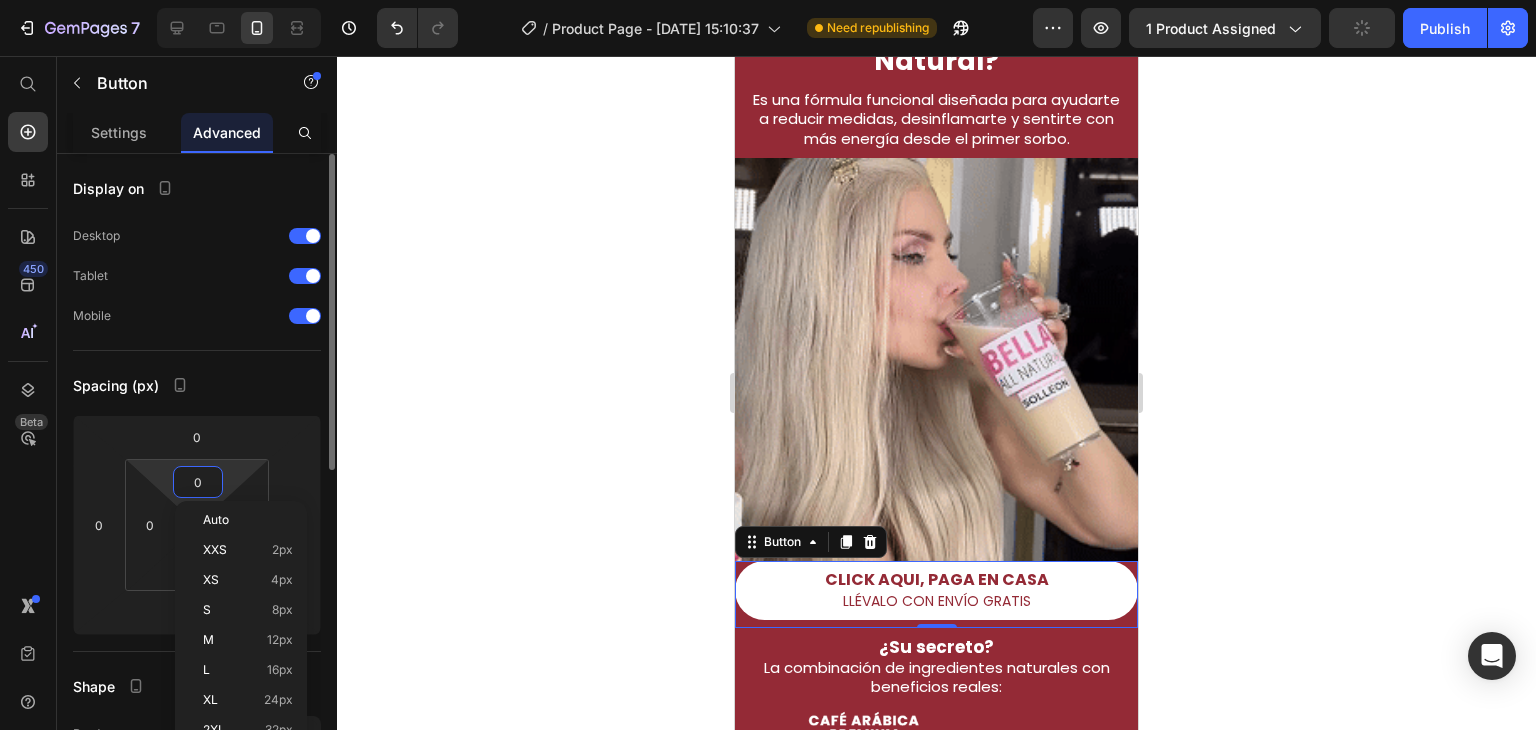 type on "8" 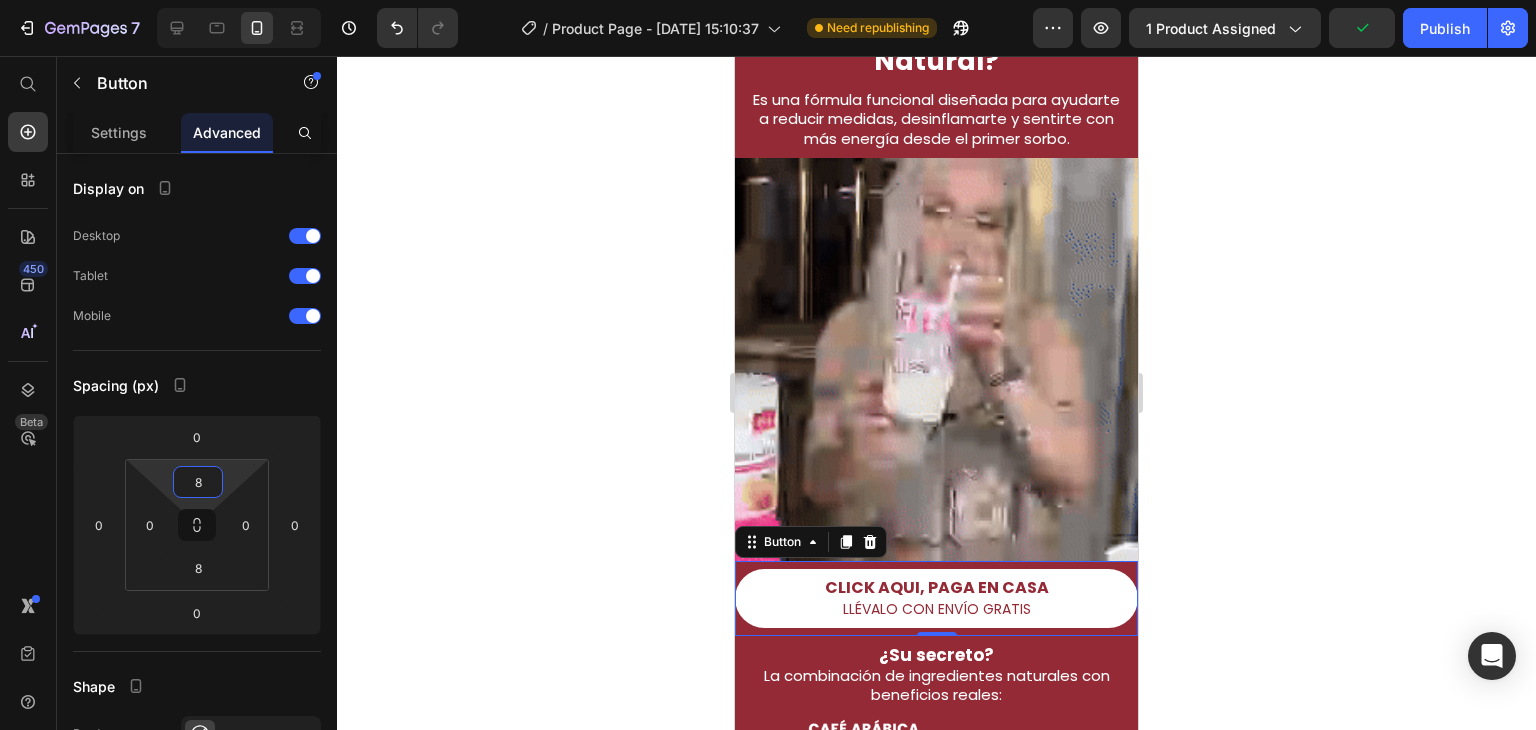 click 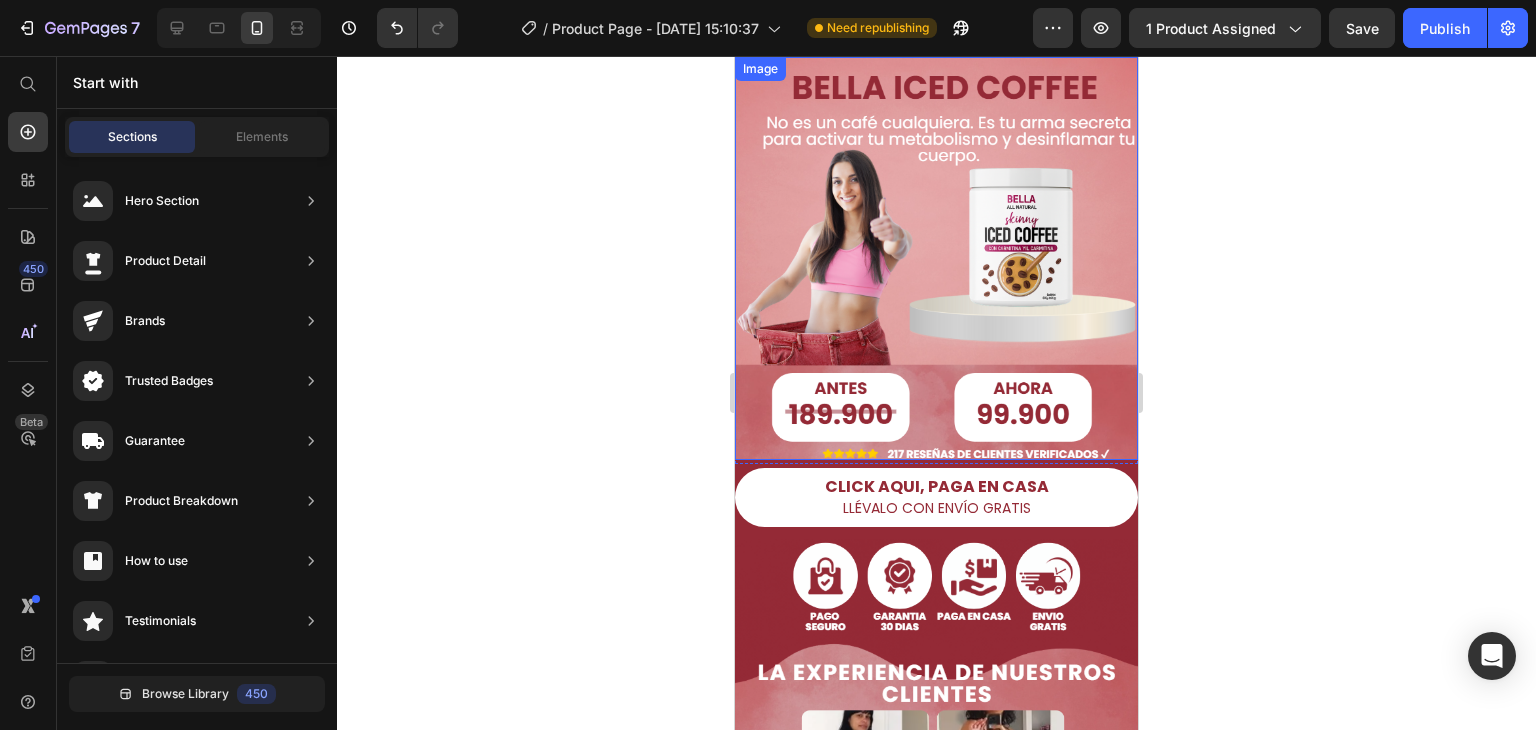 scroll, scrollTop: 580, scrollLeft: 0, axis: vertical 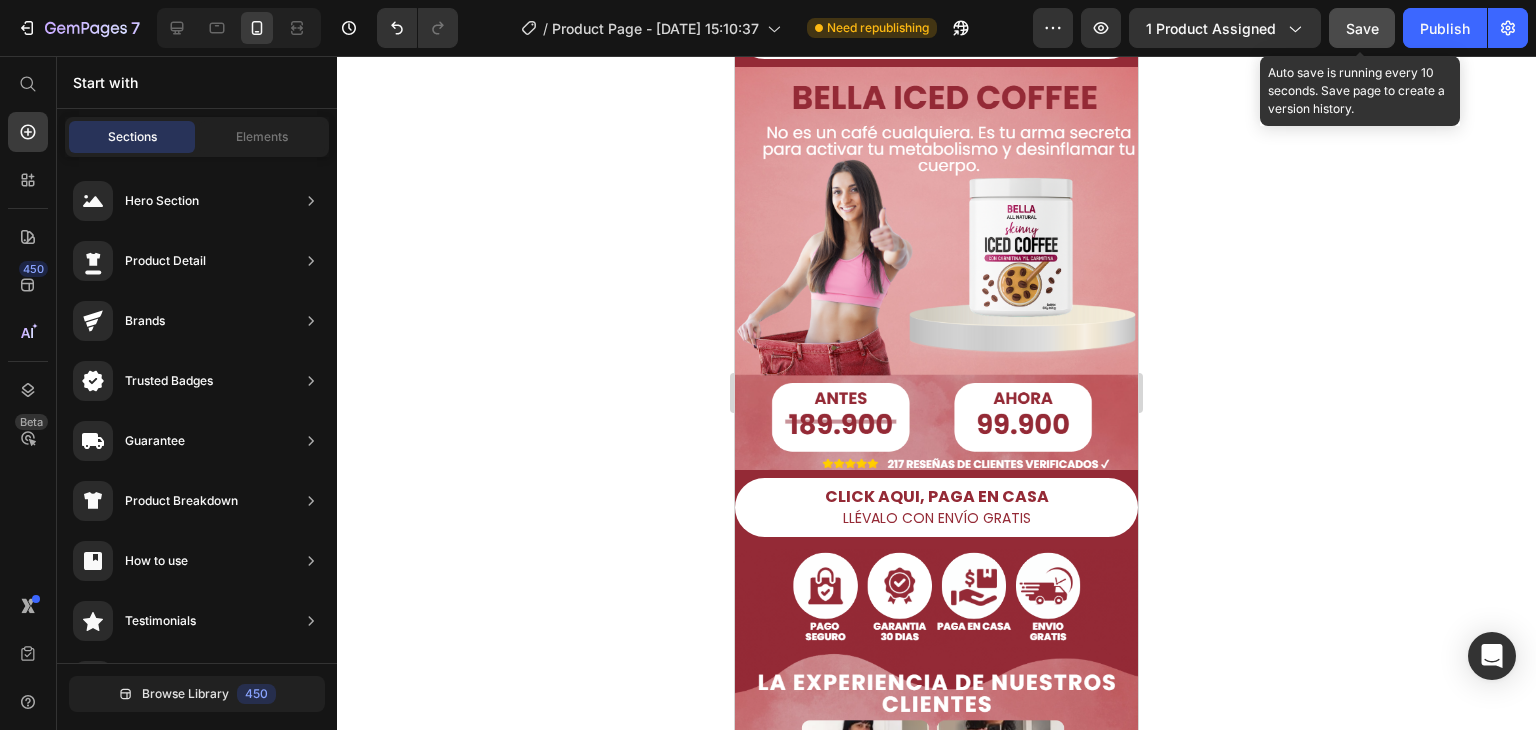 click on "Save" at bounding box center [1362, 28] 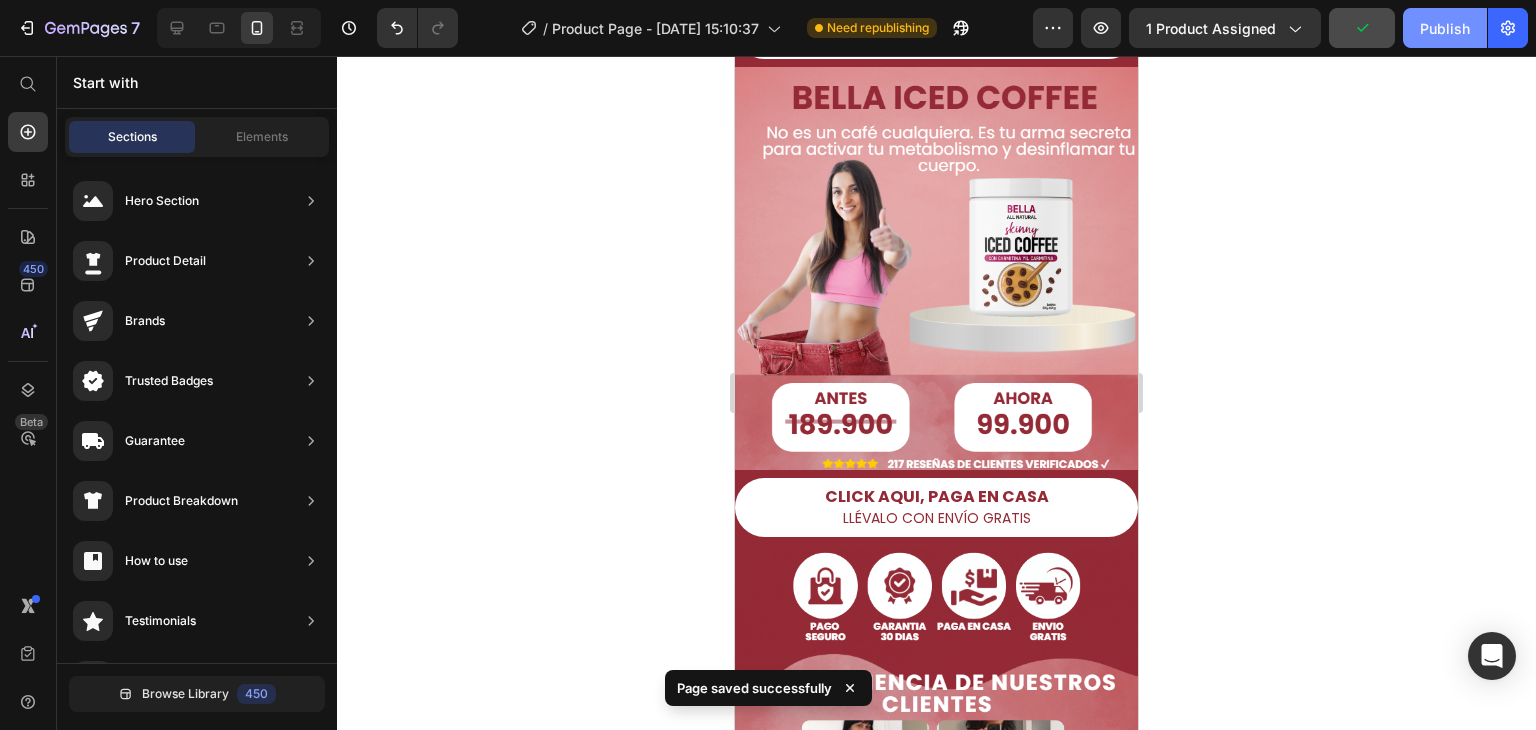click on "Publish" at bounding box center [1445, 28] 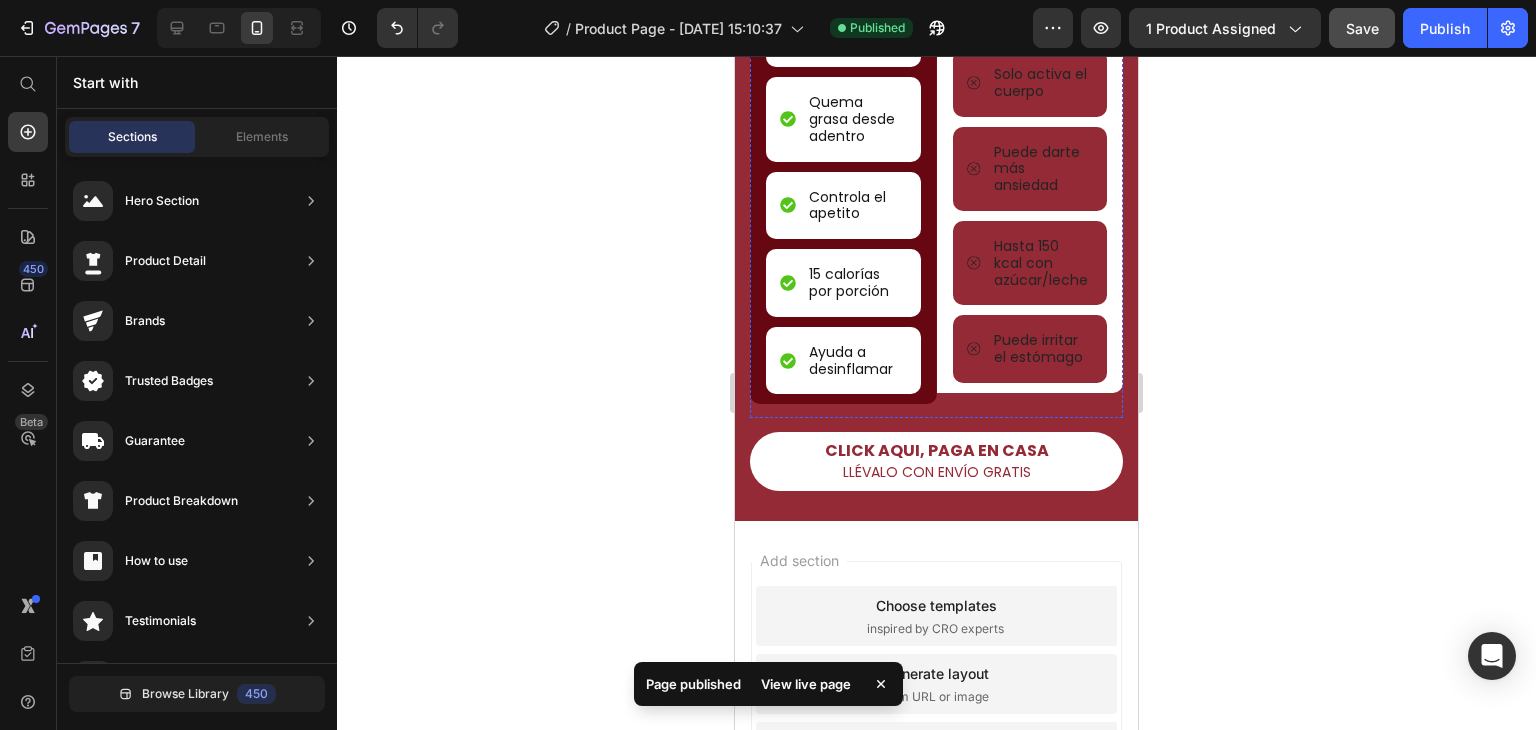 scroll, scrollTop: 3080, scrollLeft: 0, axis: vertical 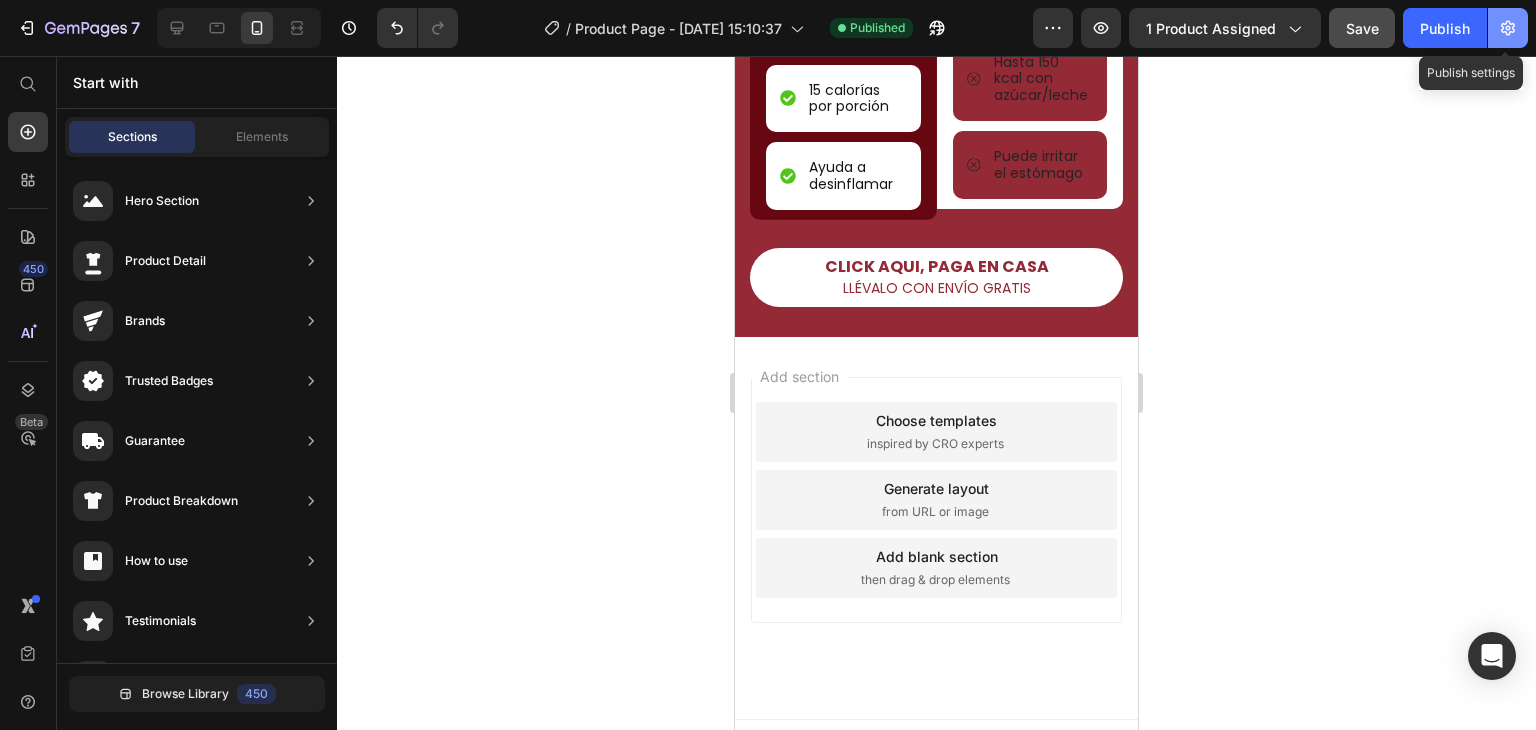 click 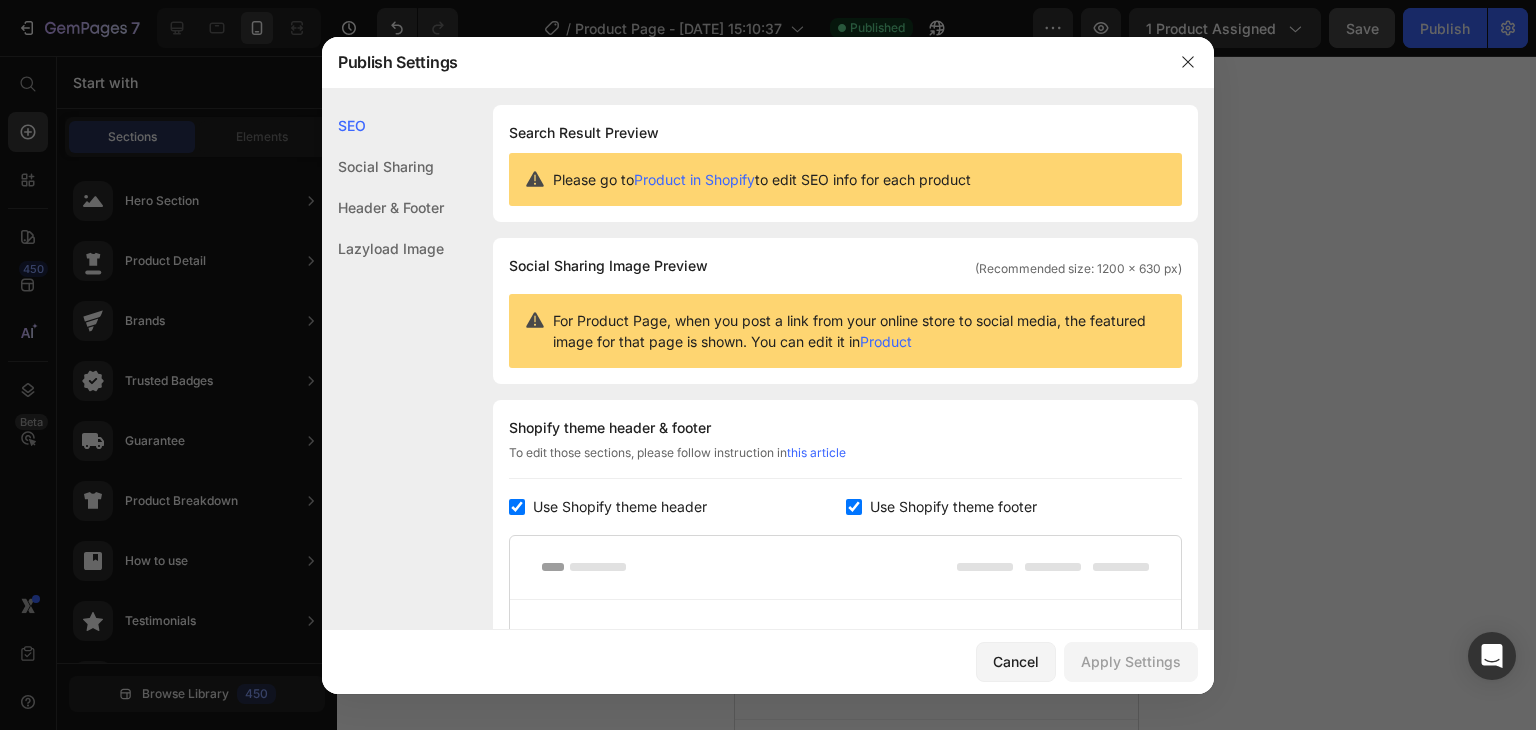 drag, startPoint x: 511, startPoint y: 507, endPoint x: 536, endPoint y: 514, distance: 25.96151 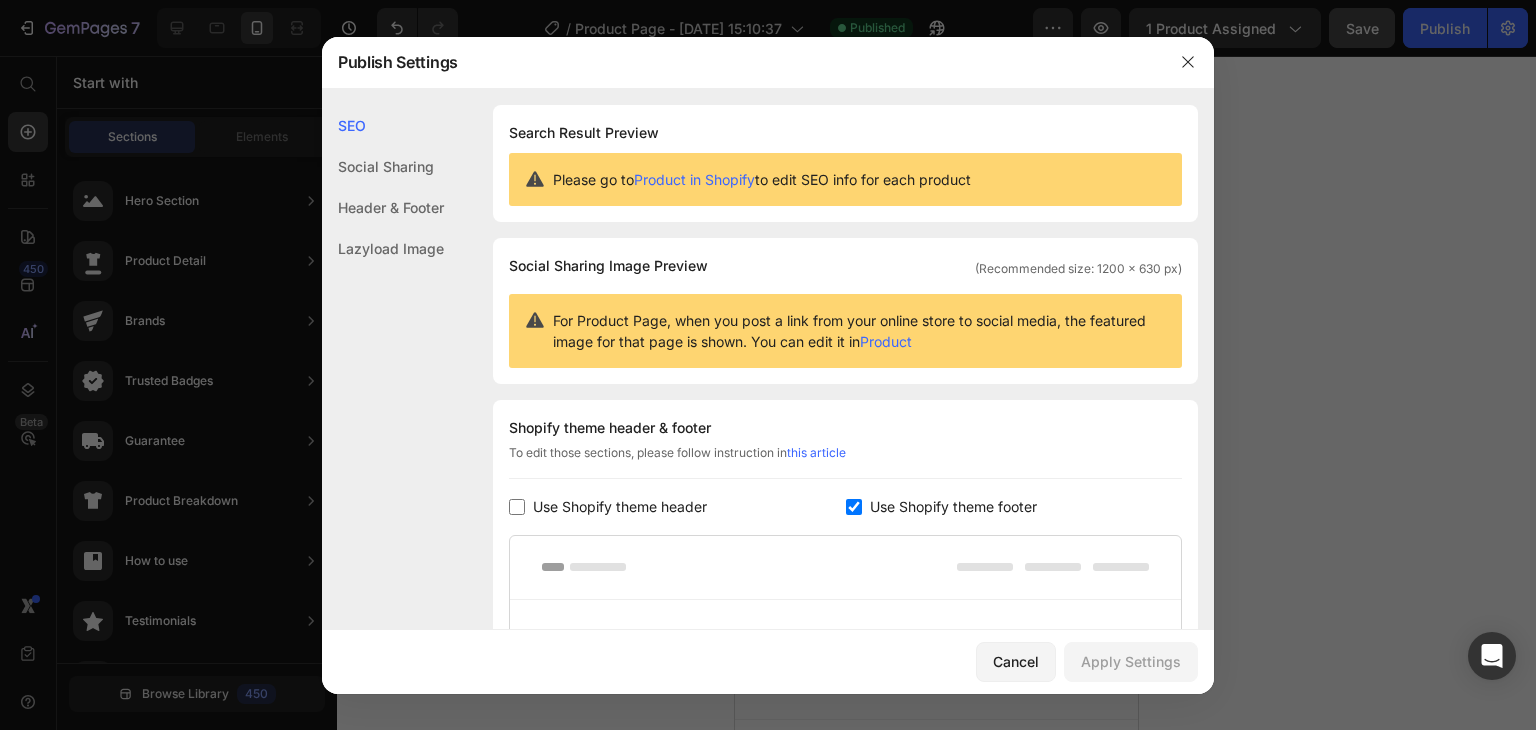 checkbox on "false" 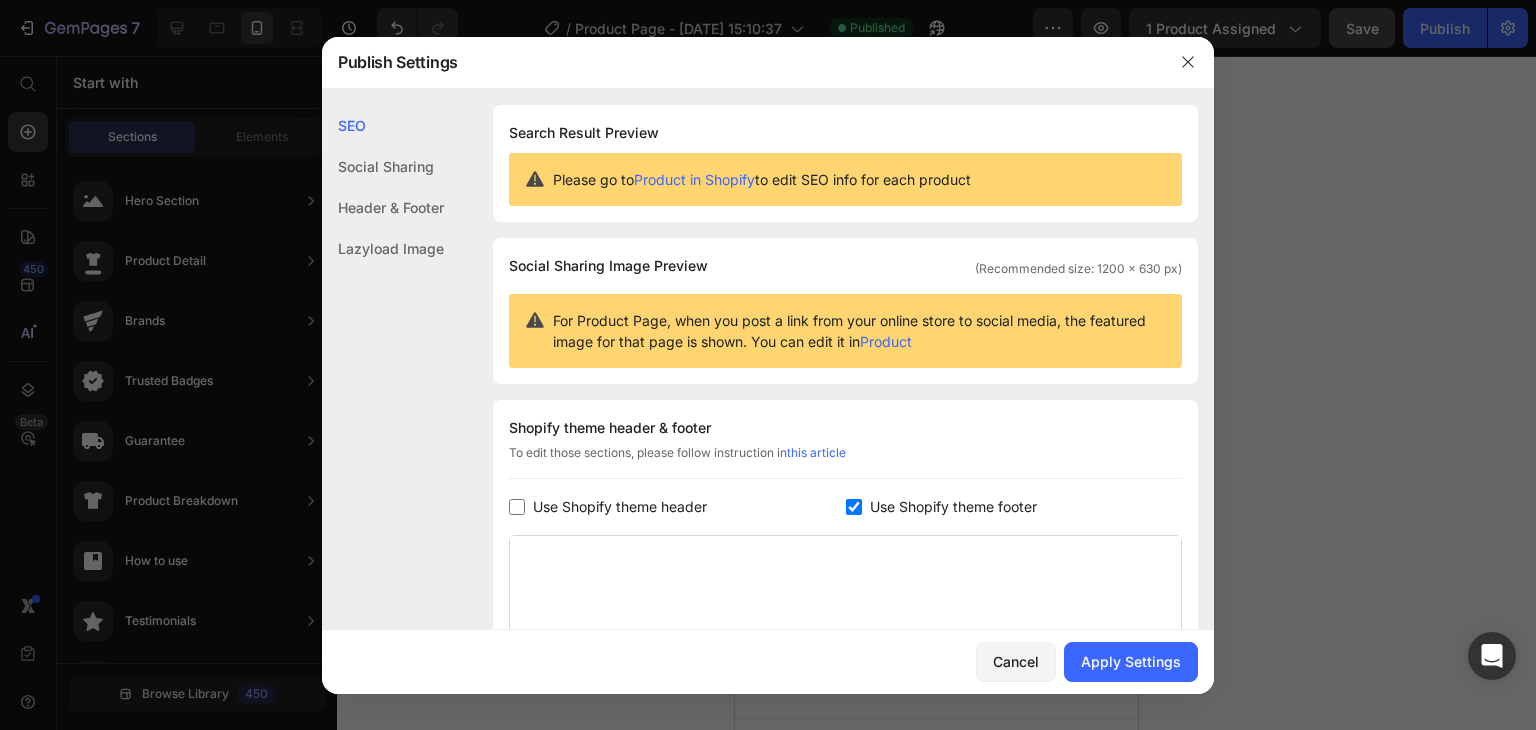 click at bounding box center [854, 507] 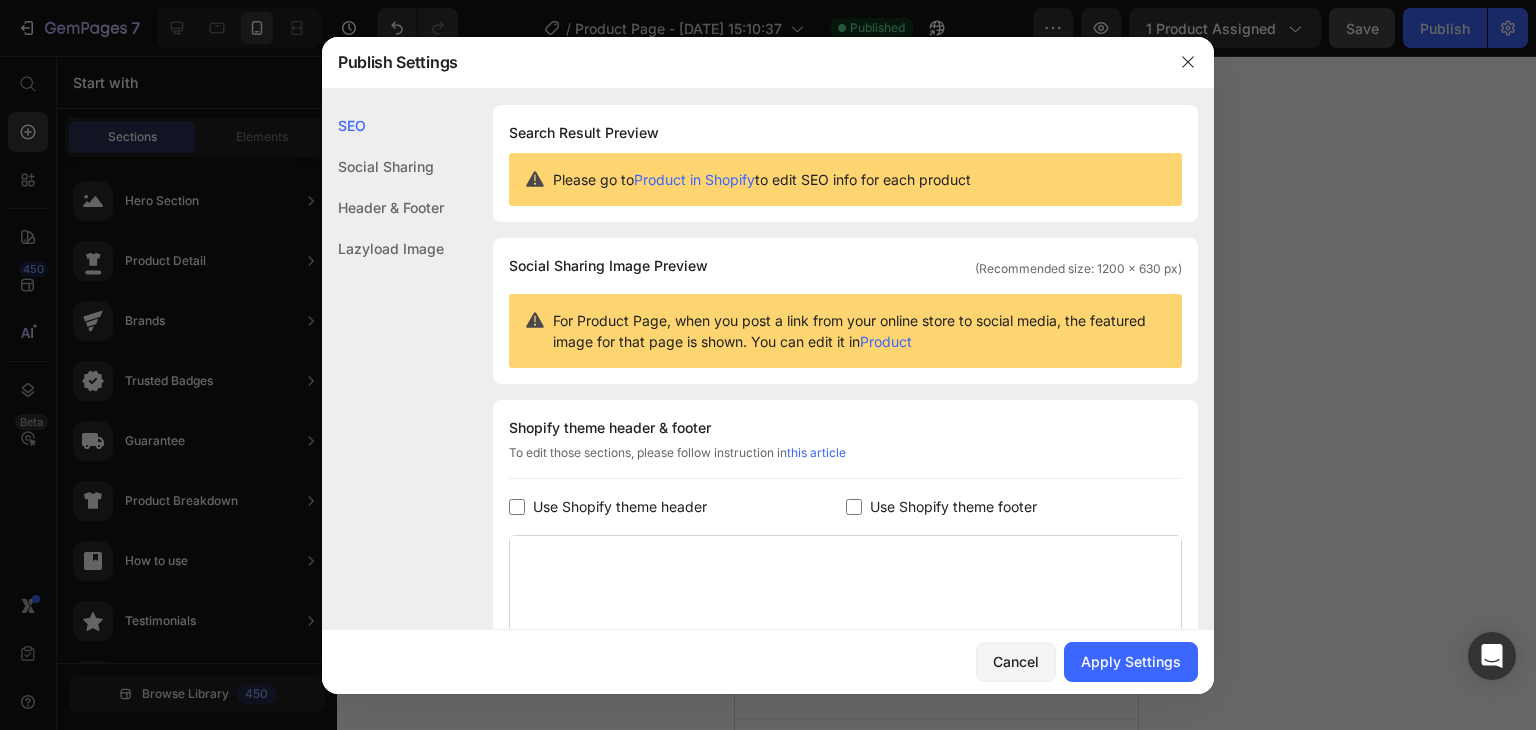 checkbox on "false" 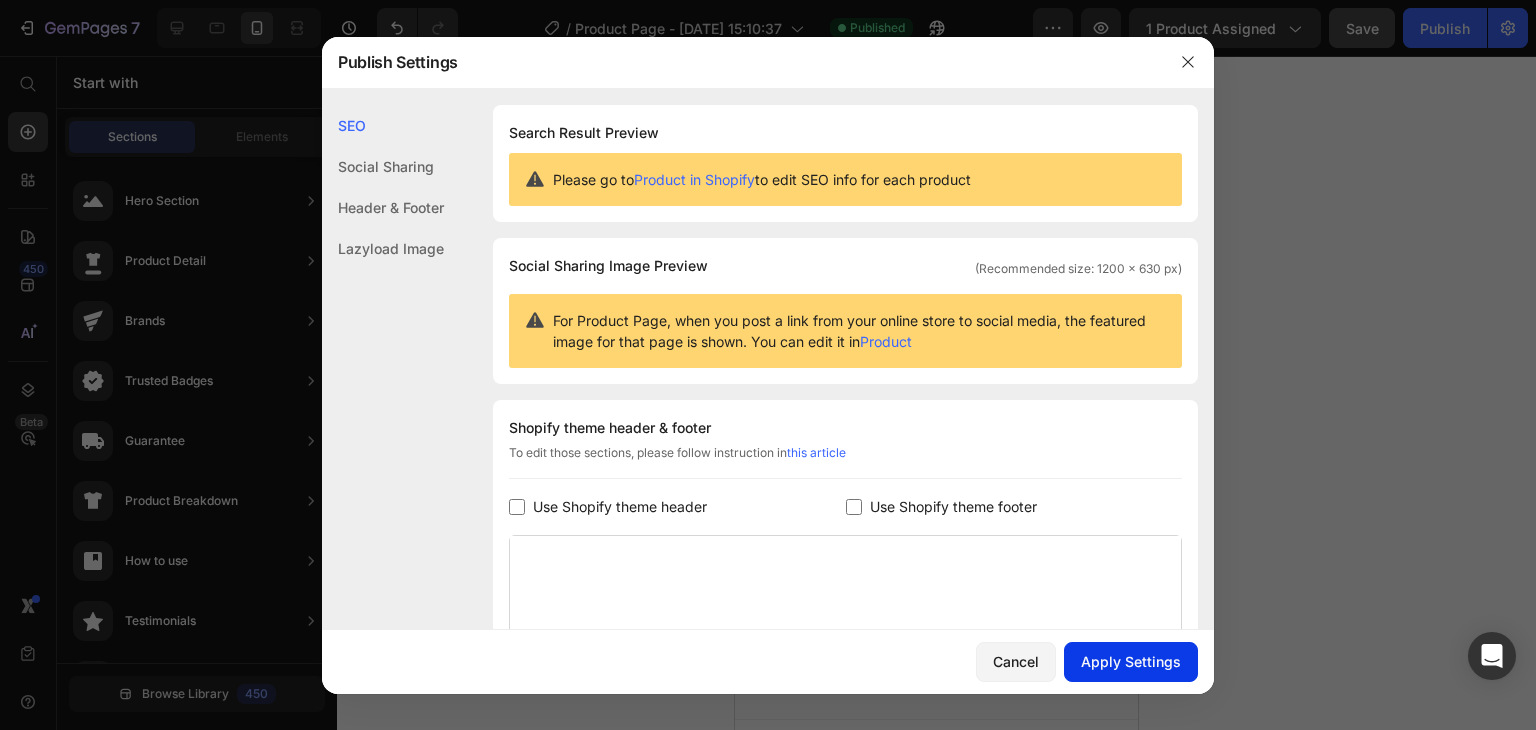 click on "Apply Settings" at bounding box center [1131, 661] 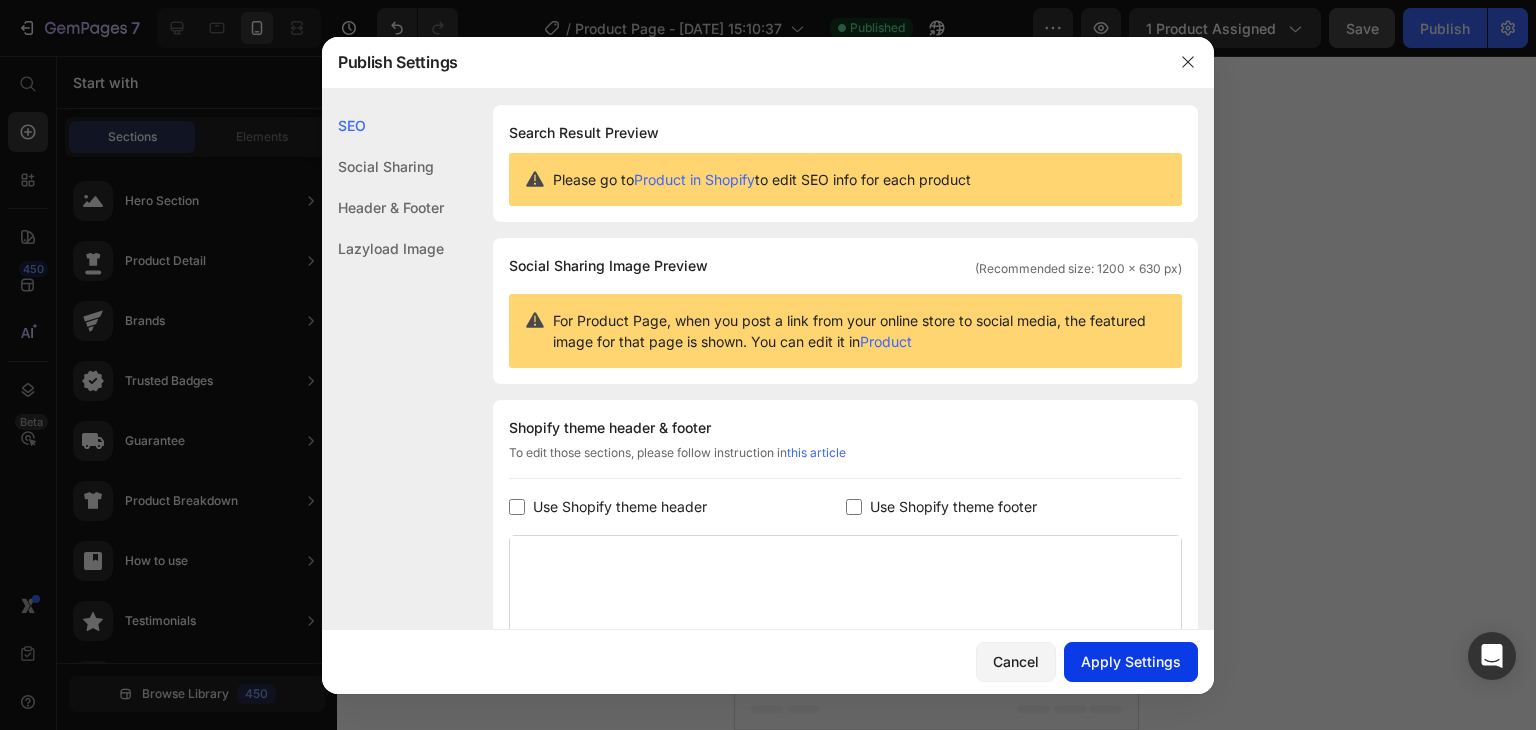 scroll, scrollTop: 3076, scrollLeft: 0, axis: vertical 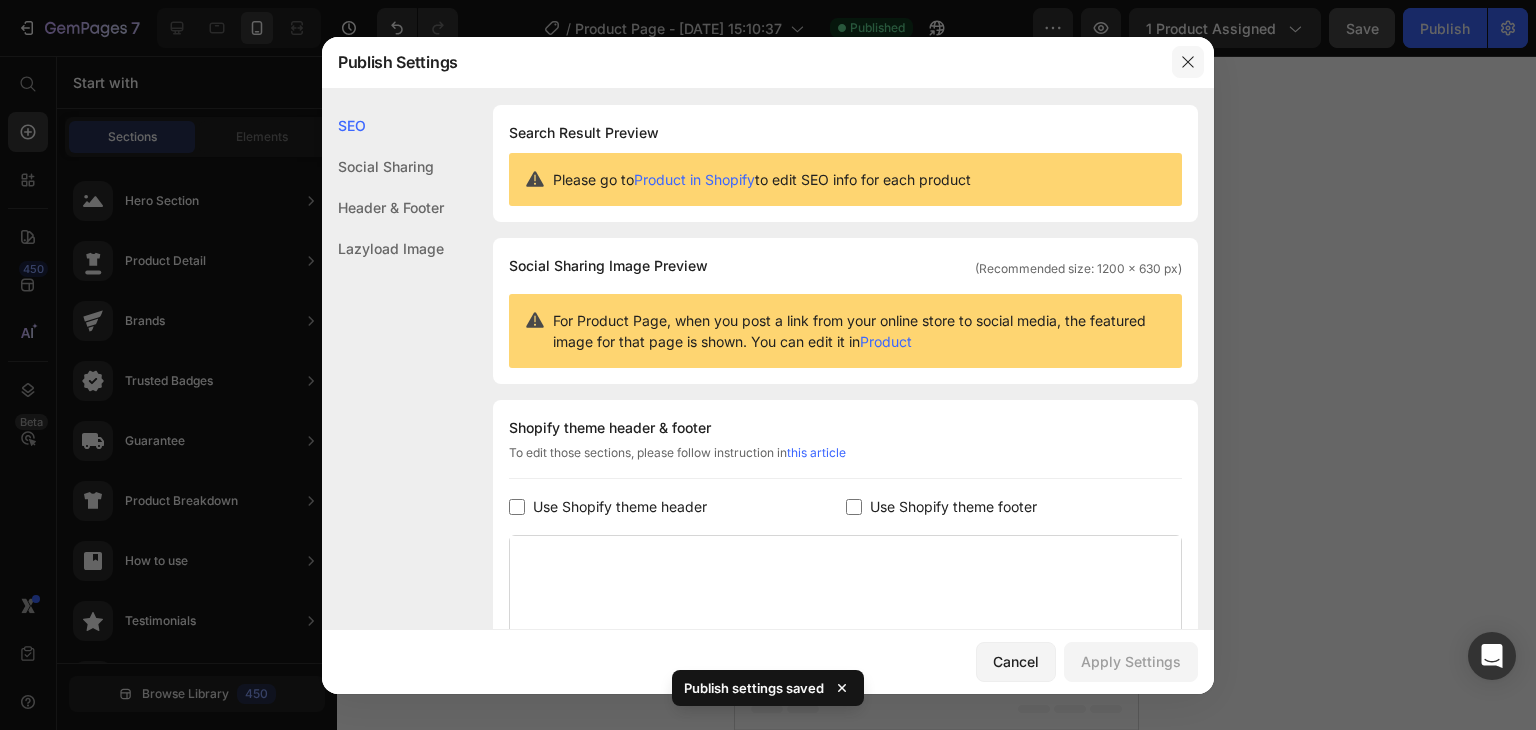 click 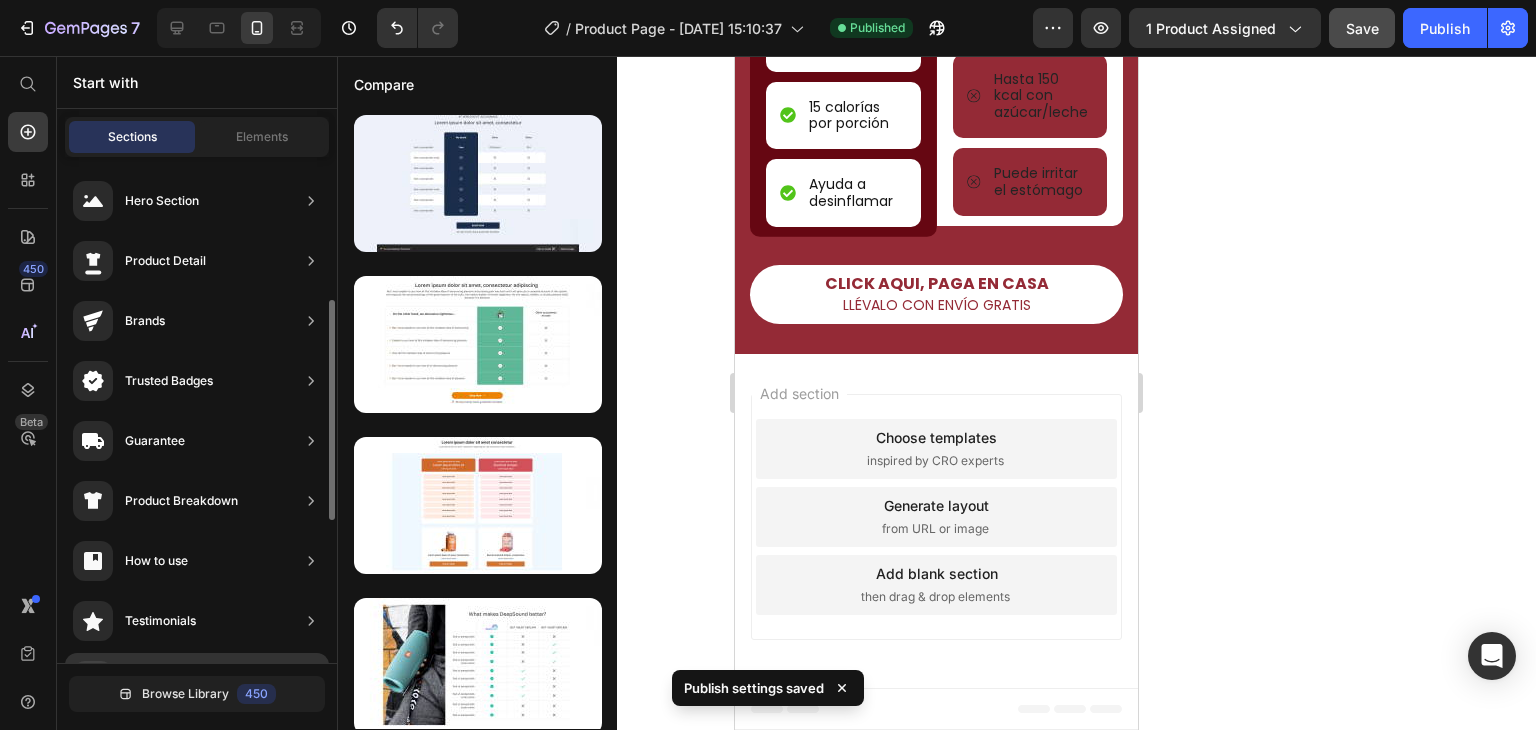 scroll, scrollTop: 978, scrollLeft: 0, axis: vertical 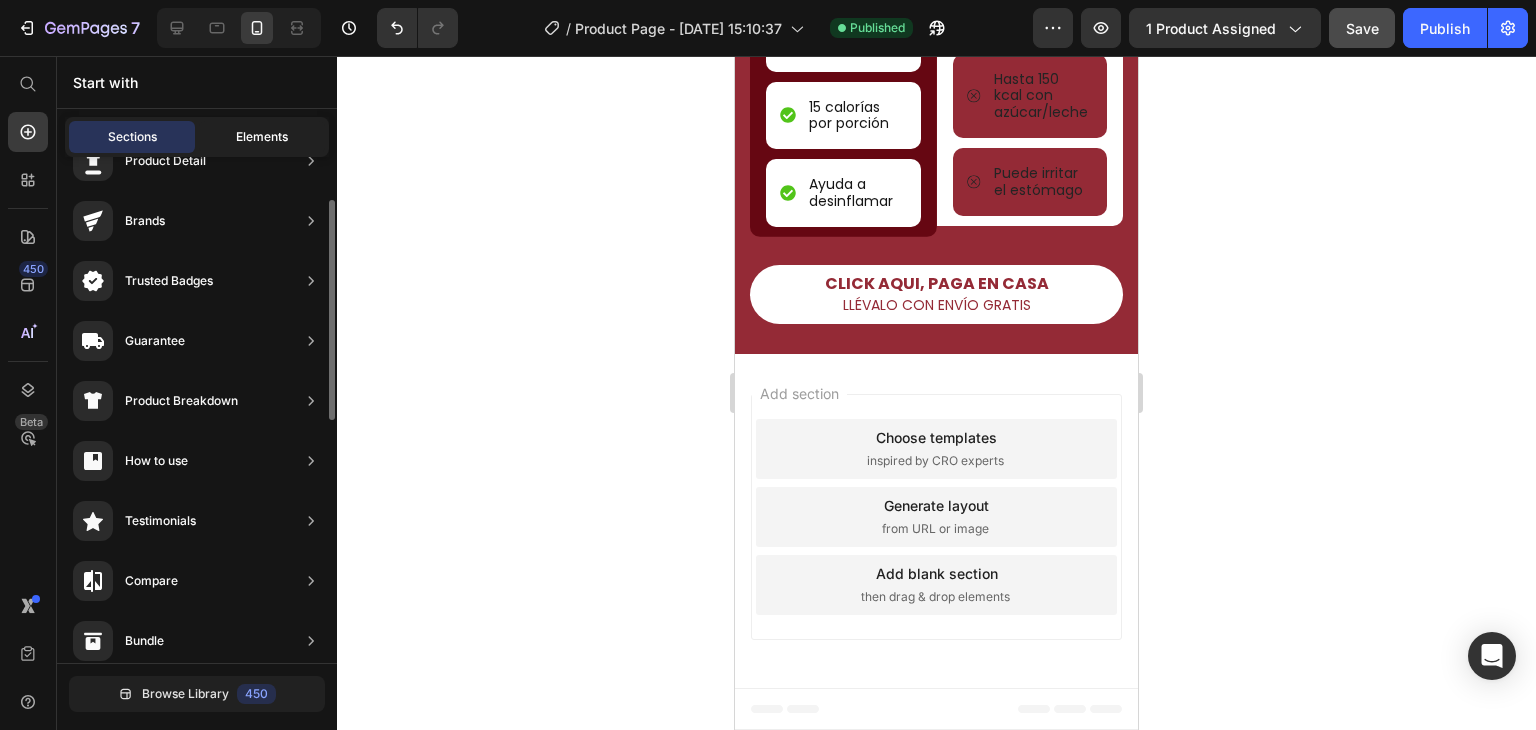 click on "Elements" at bounding box center [262, 137] 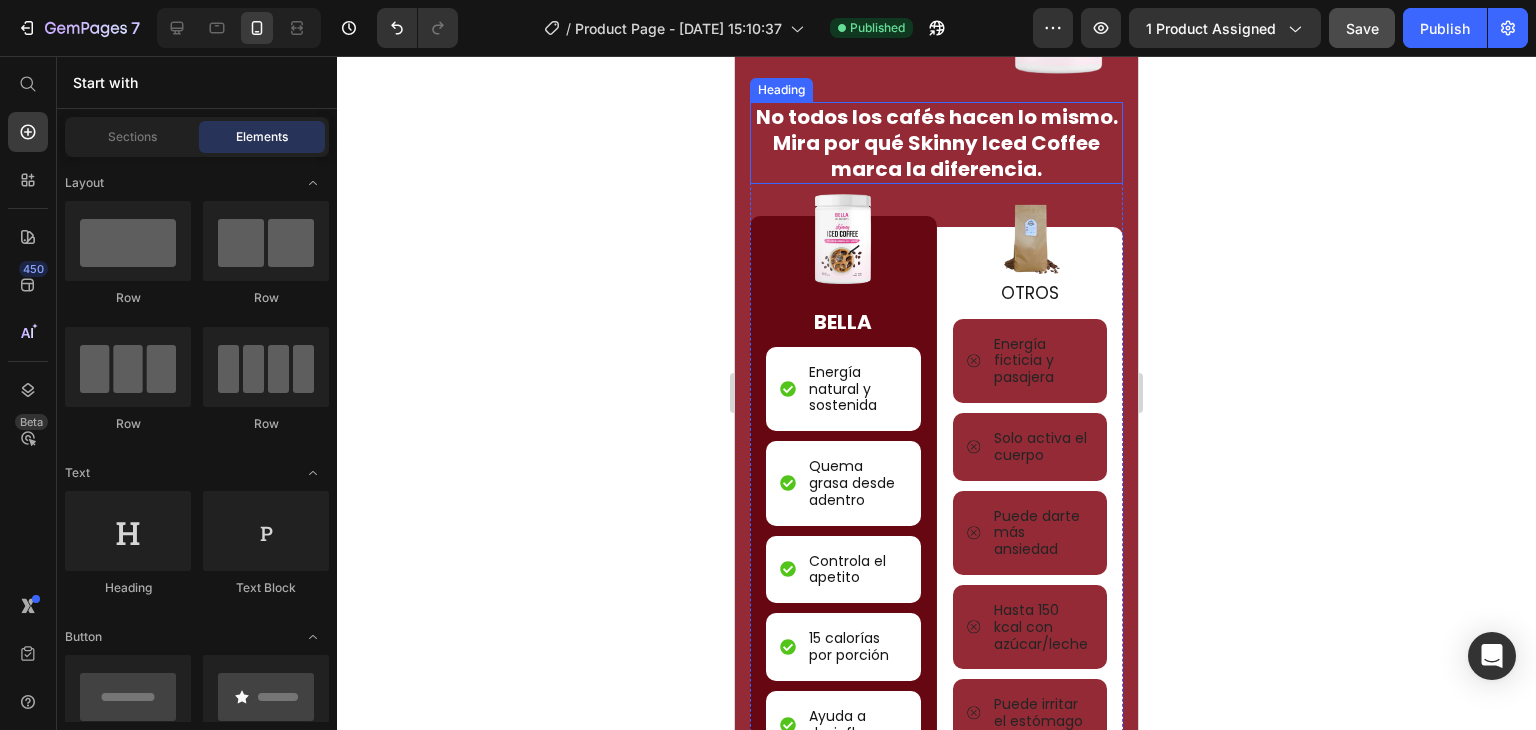 scroll, scrollTop: 2176, scrollLeft: 0, axis: vertical 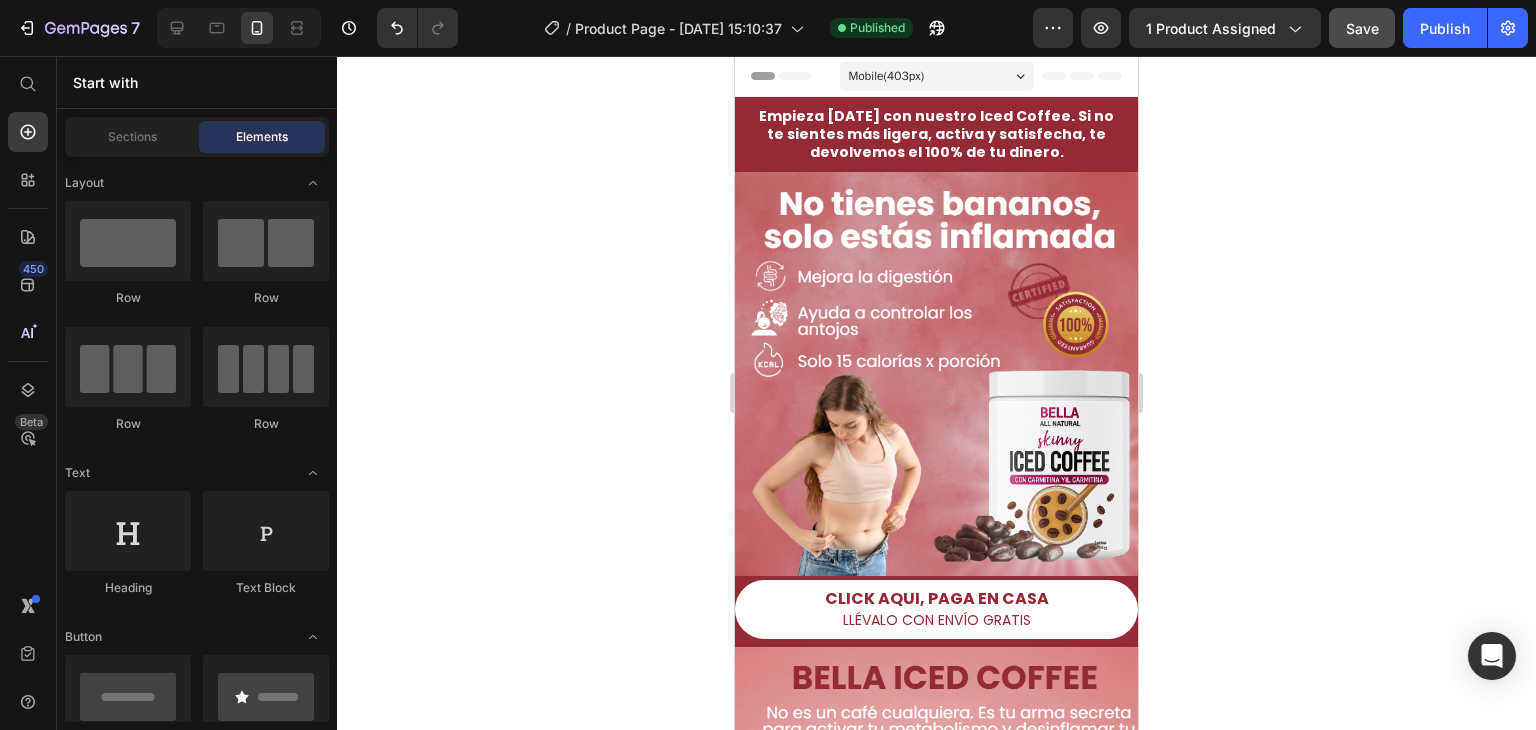 drag, startPoint x: 1132, startPoint y: 501, endPoint x: 1784, endPoint y: 95, distance: 768.0755 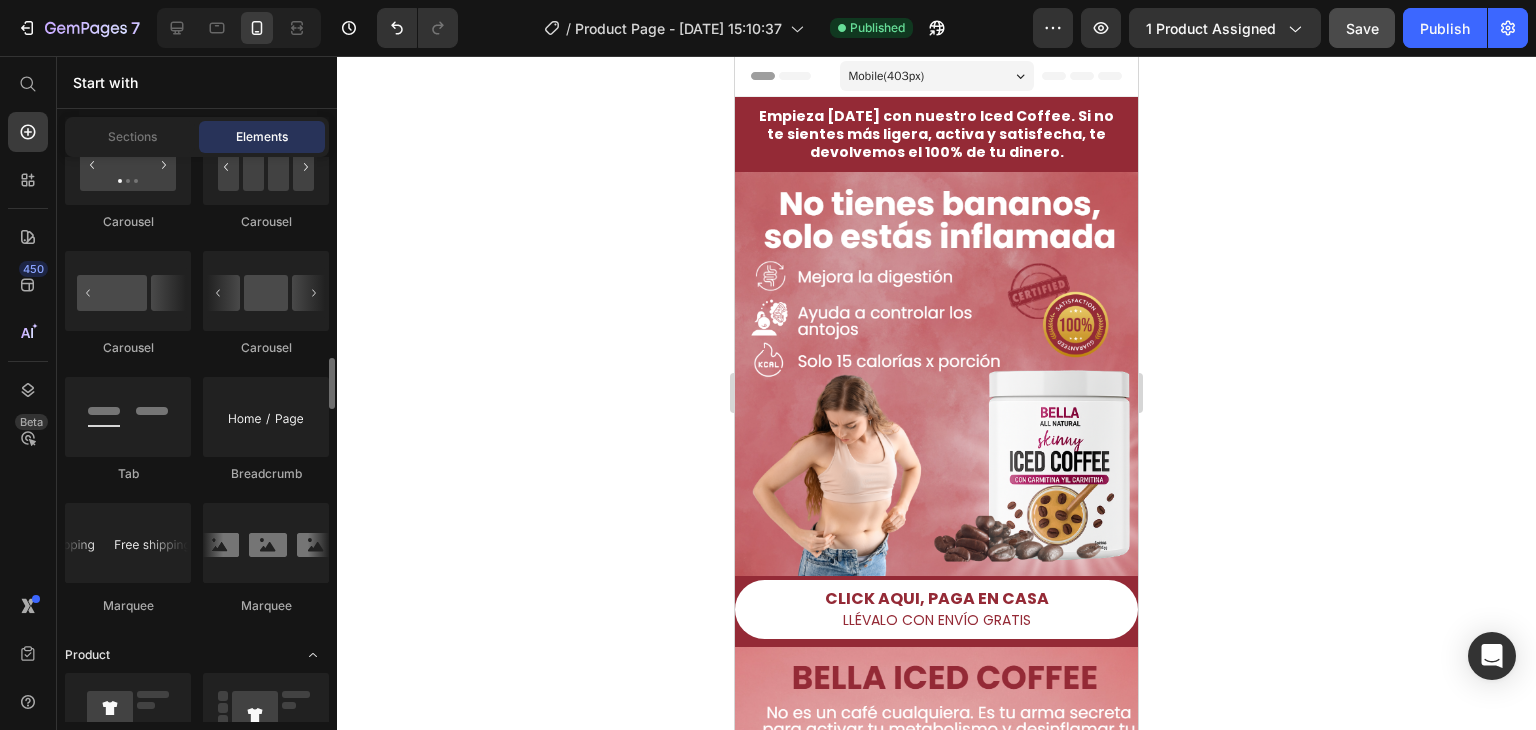 scroll, scrollTop: 2400, scrollLeft: 0, axis: vertical 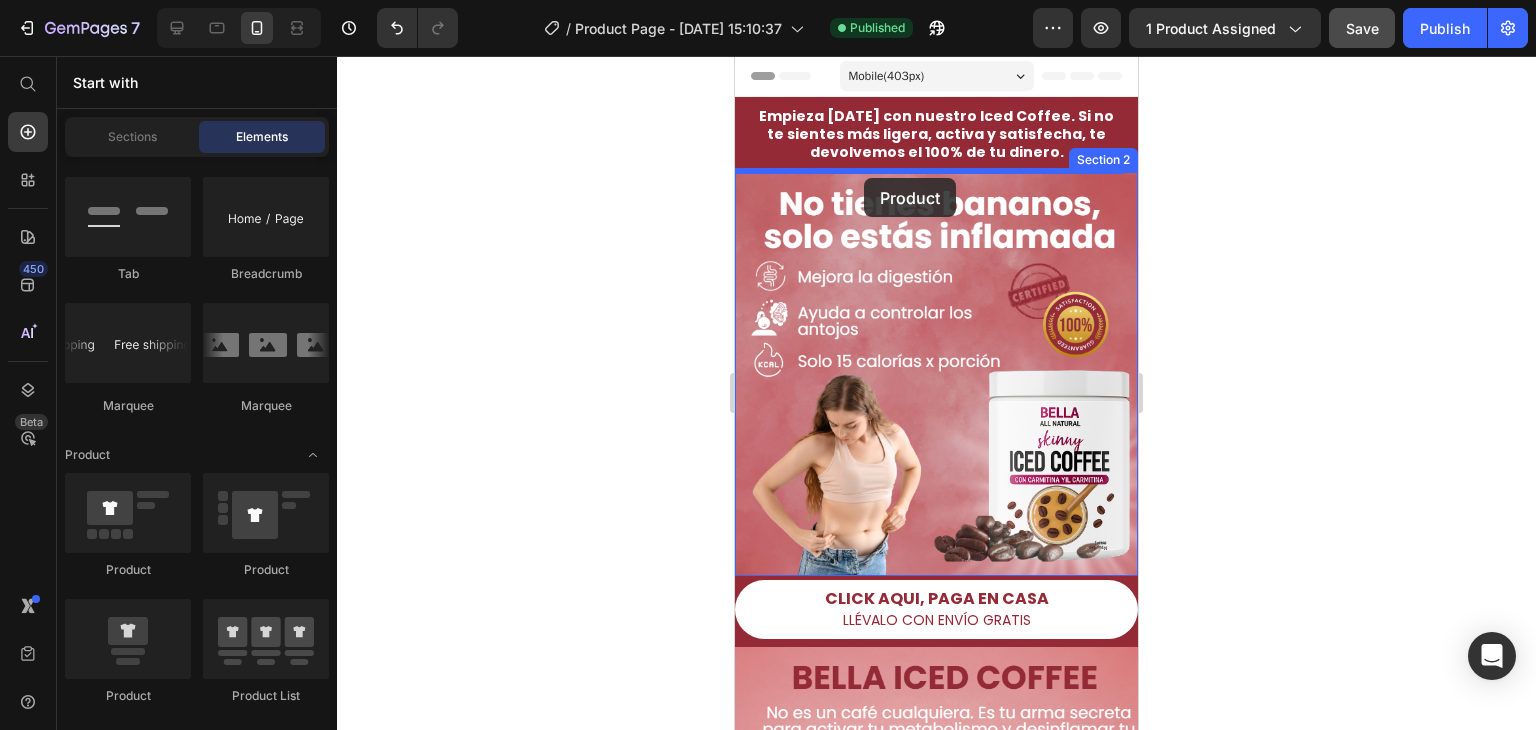drag, startPoint x: 855, startPoint y: 577, endPoint x: 864, endPoint y: 178, distance: 399.1015 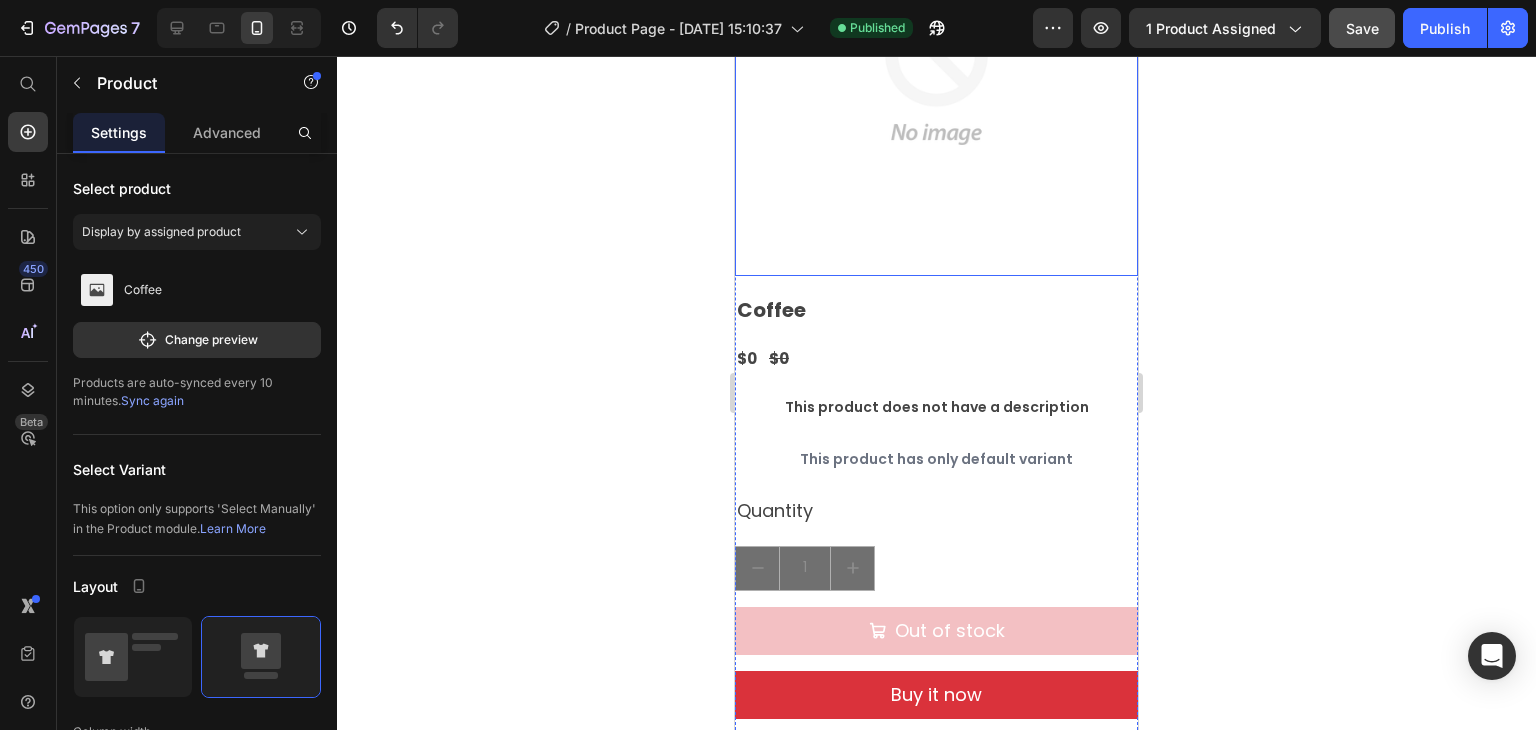 scroll, scrollTop: 300, scrollLeft: 0, axis: vertical 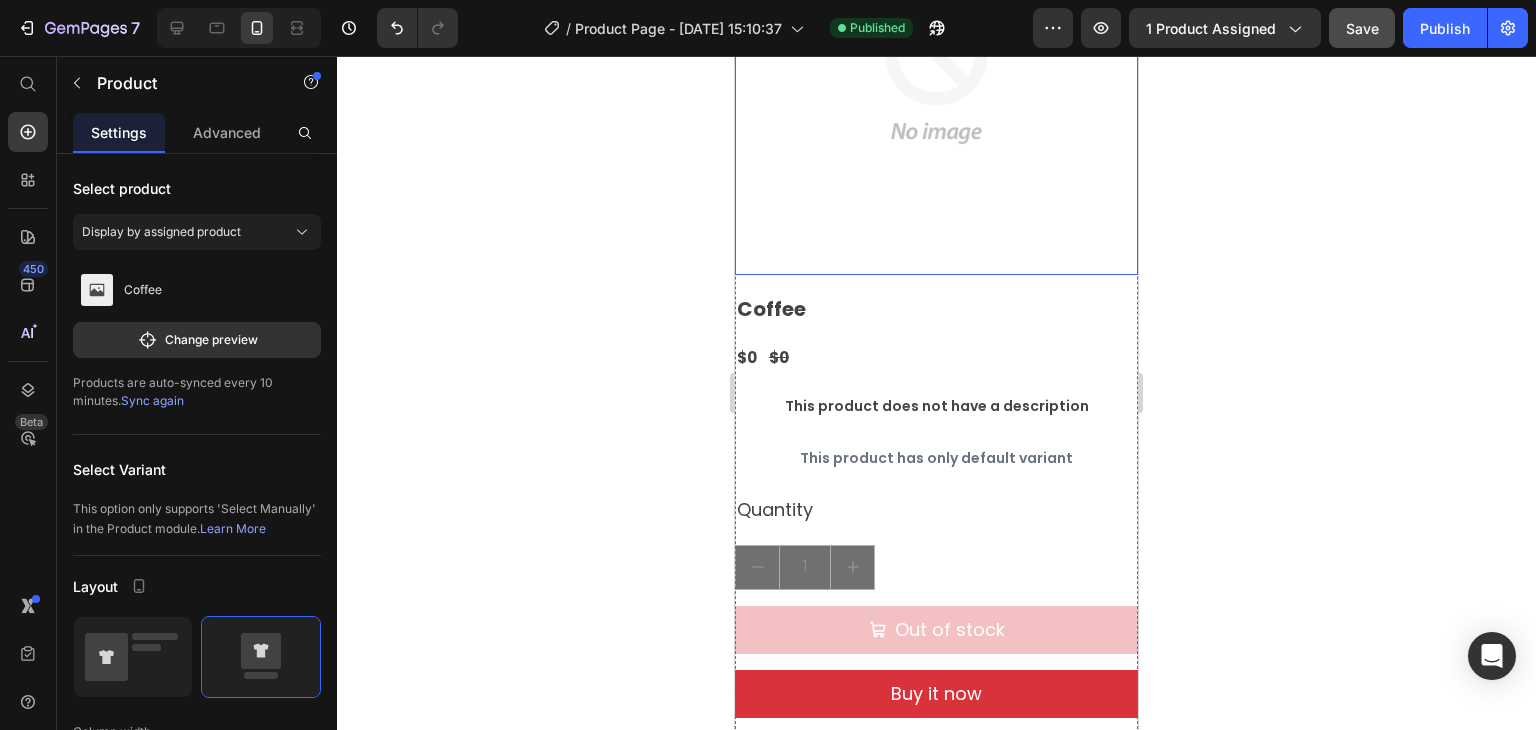 click at bounding box center (936, 73) 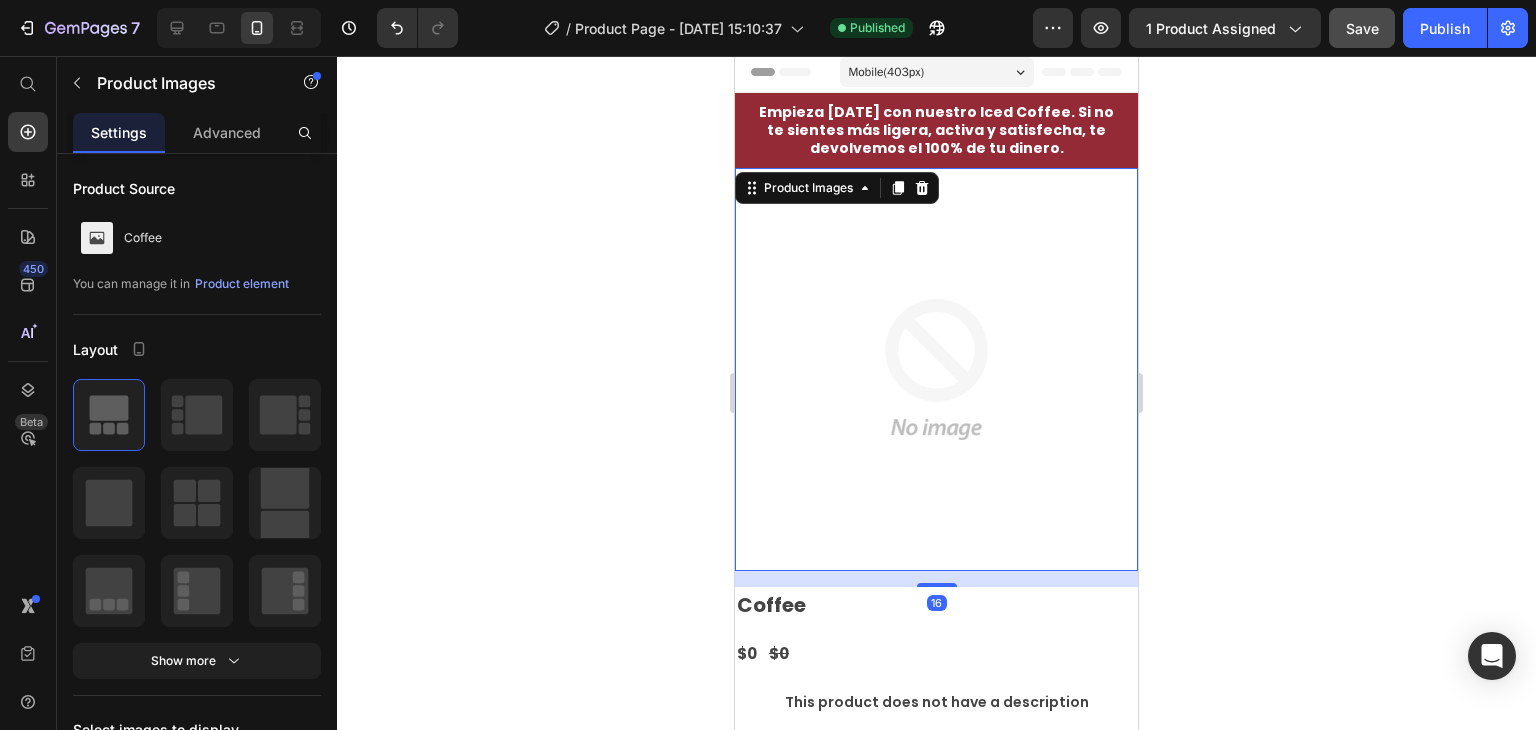 scroll, scrollTop: 0, scrollLeft: 0, axis: both 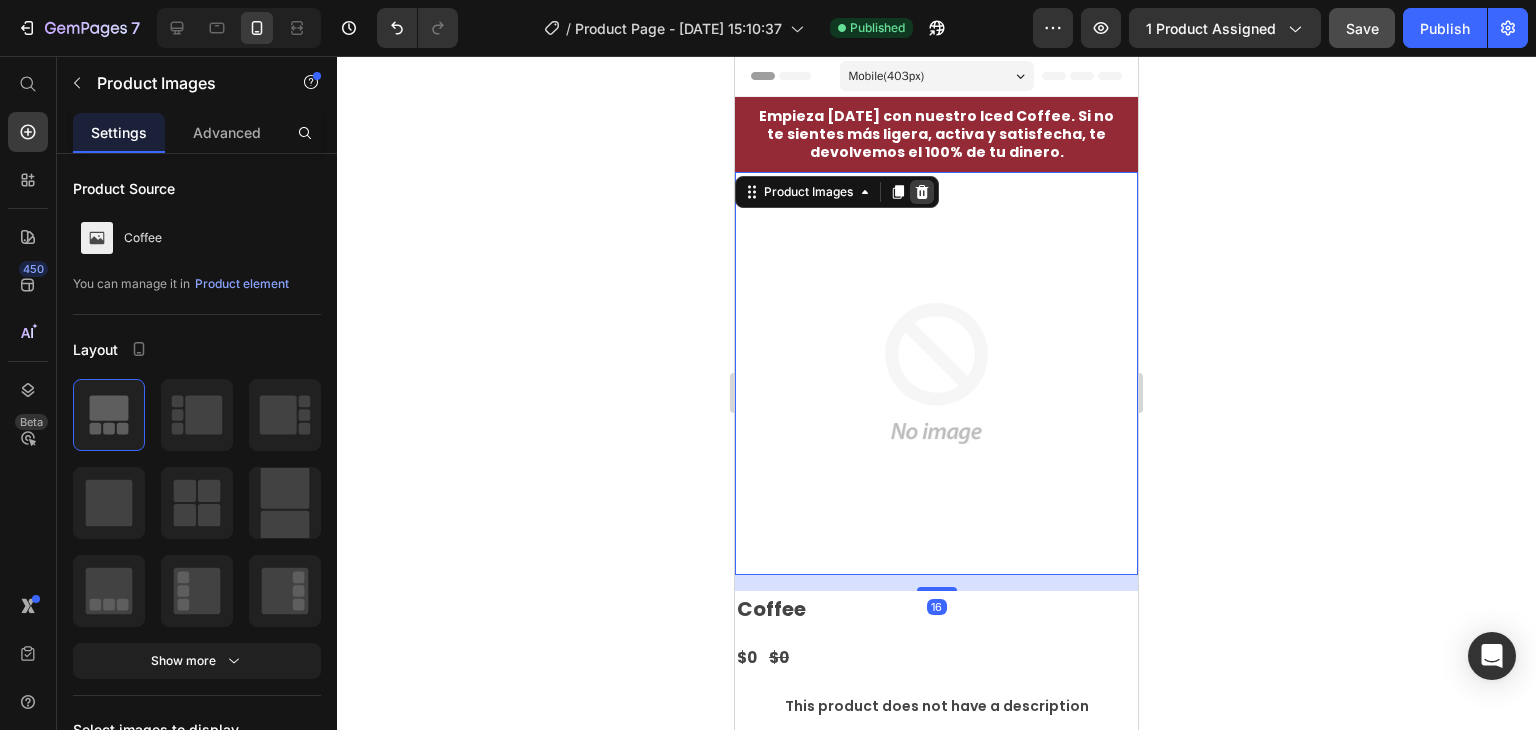 click 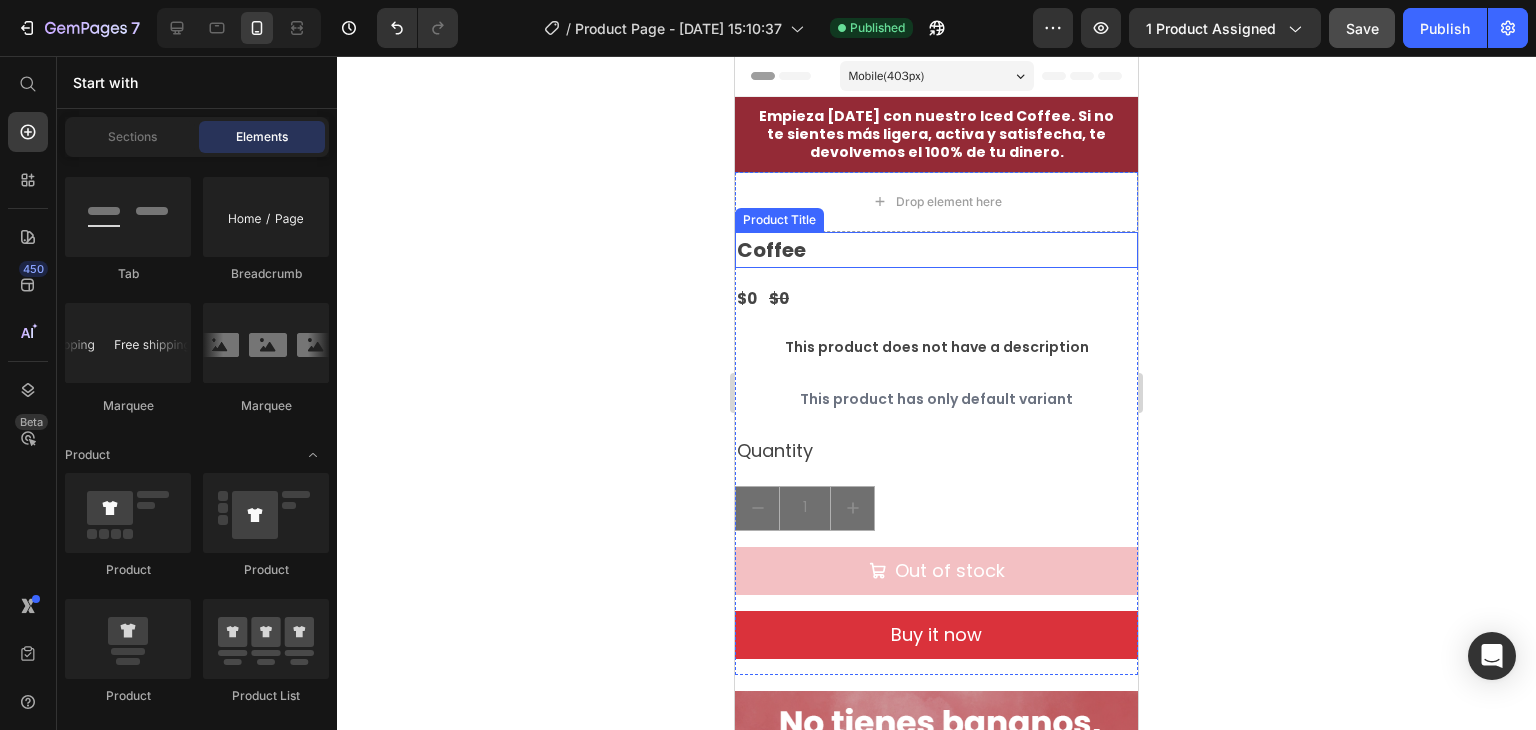 click on "Coffee" at bounding box center [936, 250] 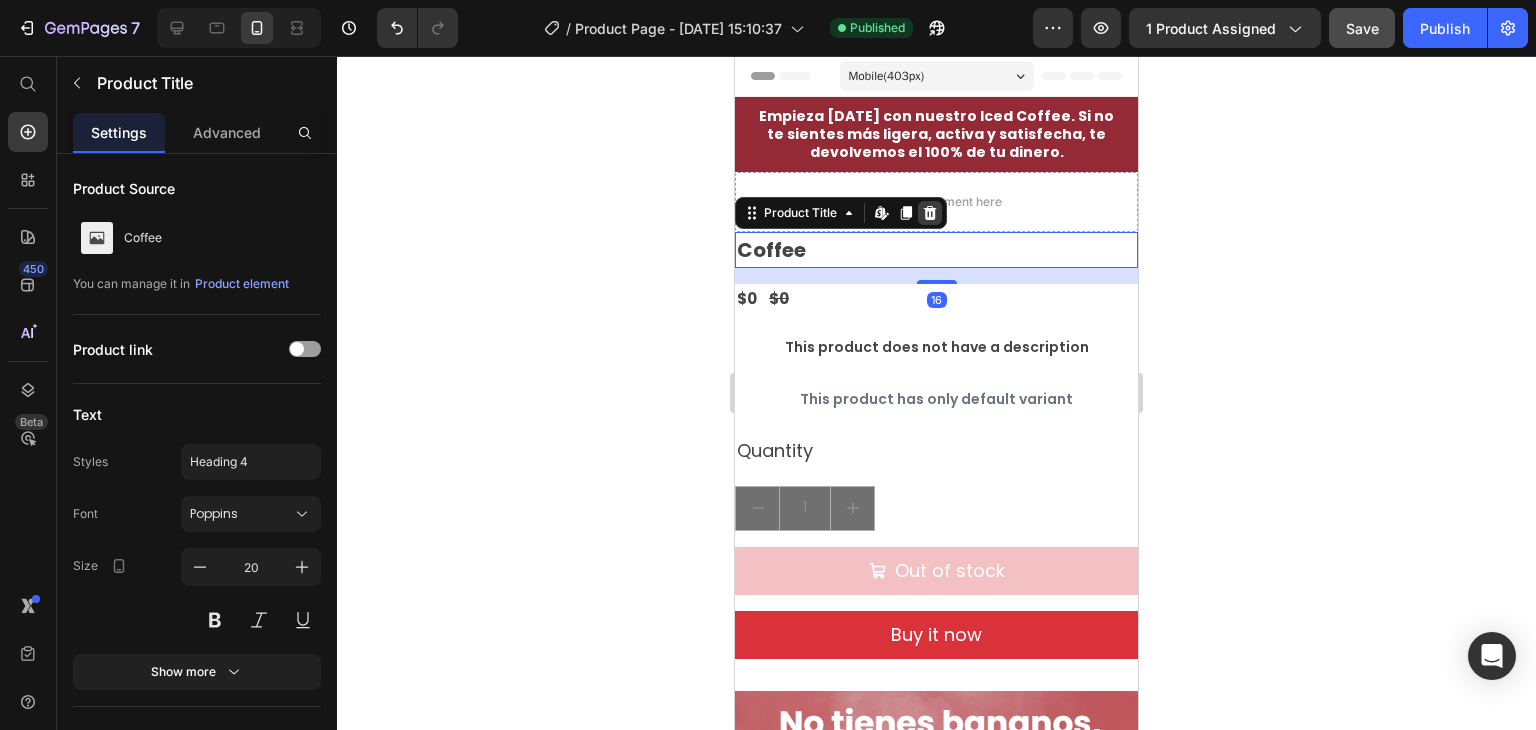 click 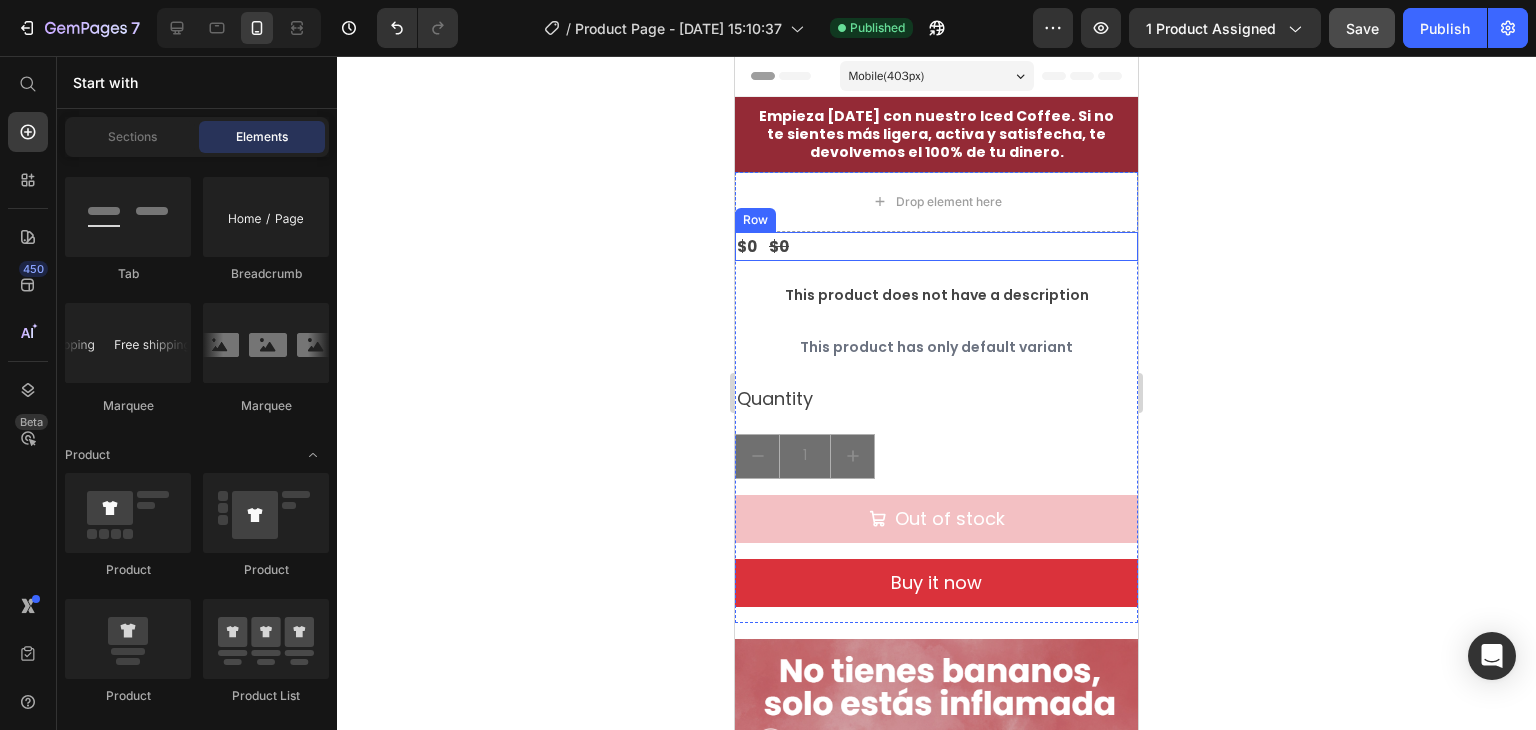 click on "$0 Product Price $0 Product Price Row" at bounding box center [936, 247] 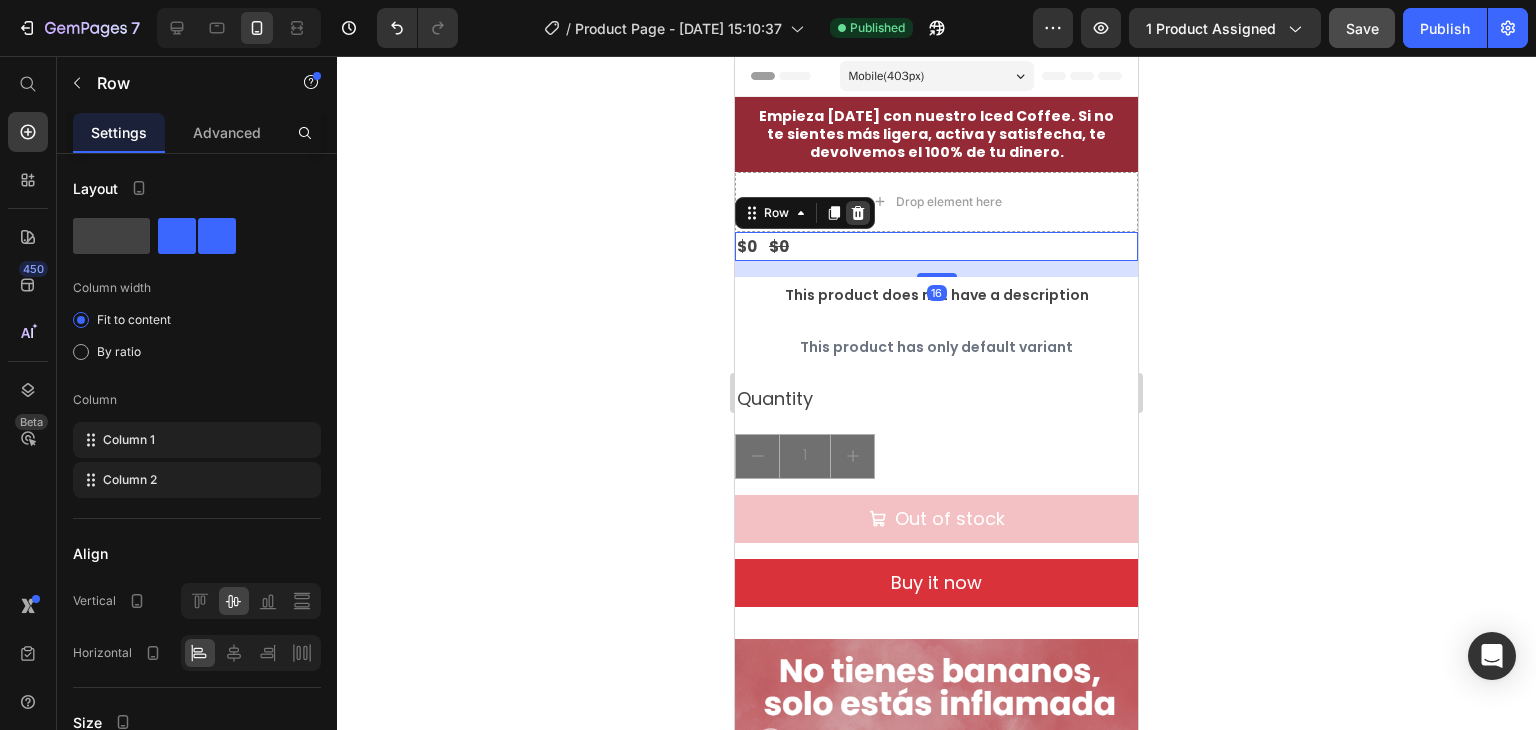 click 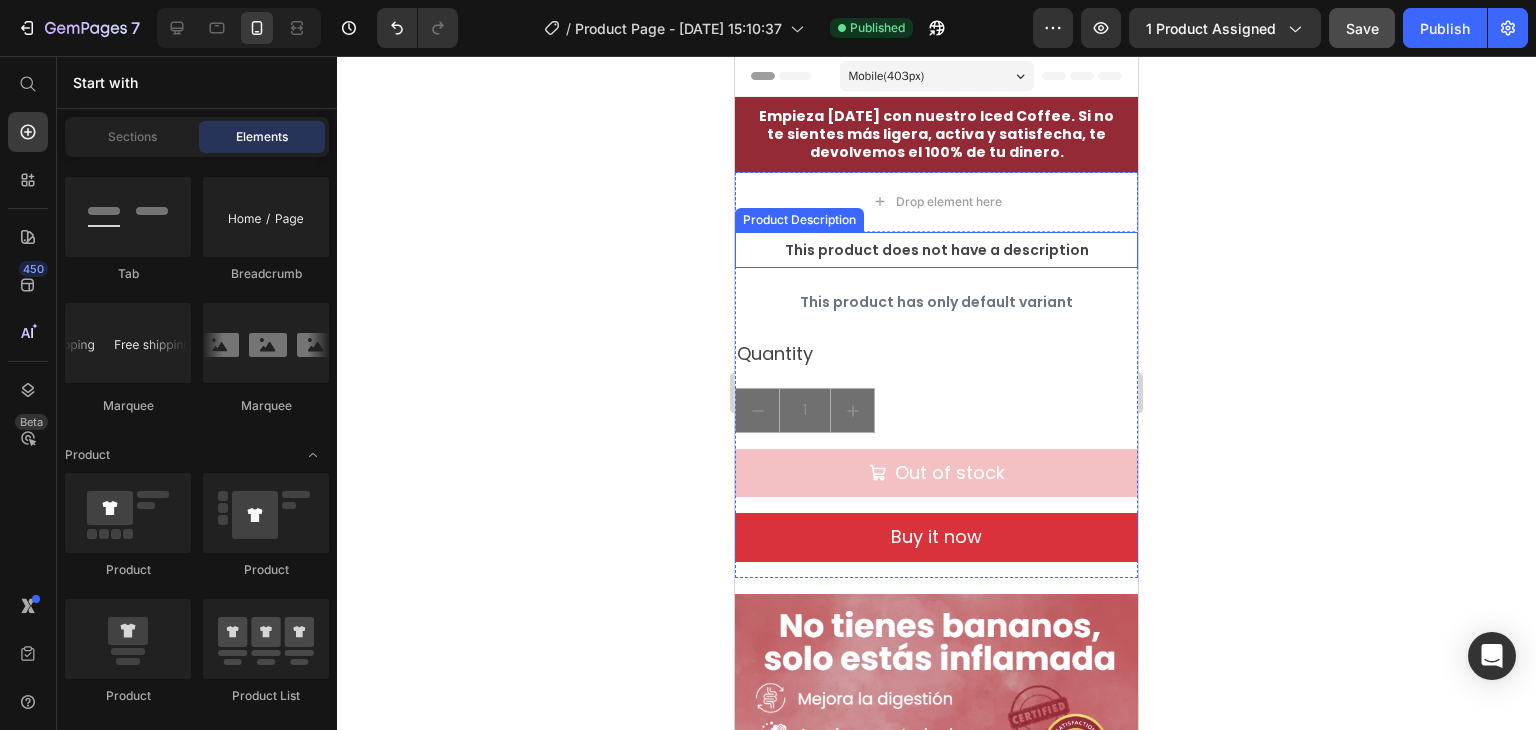 click on "This product does not have a description" at bounding box center [936, 250] 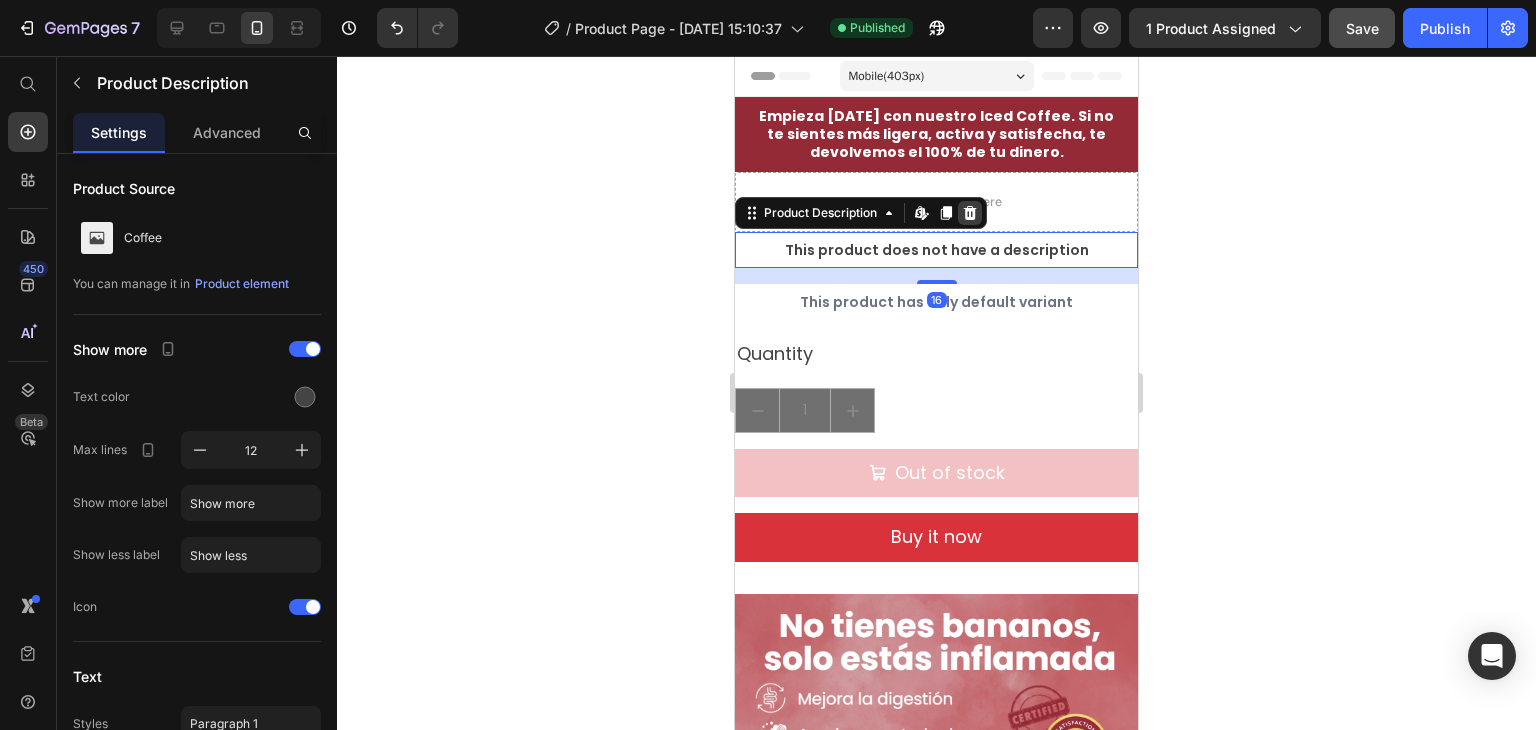 click 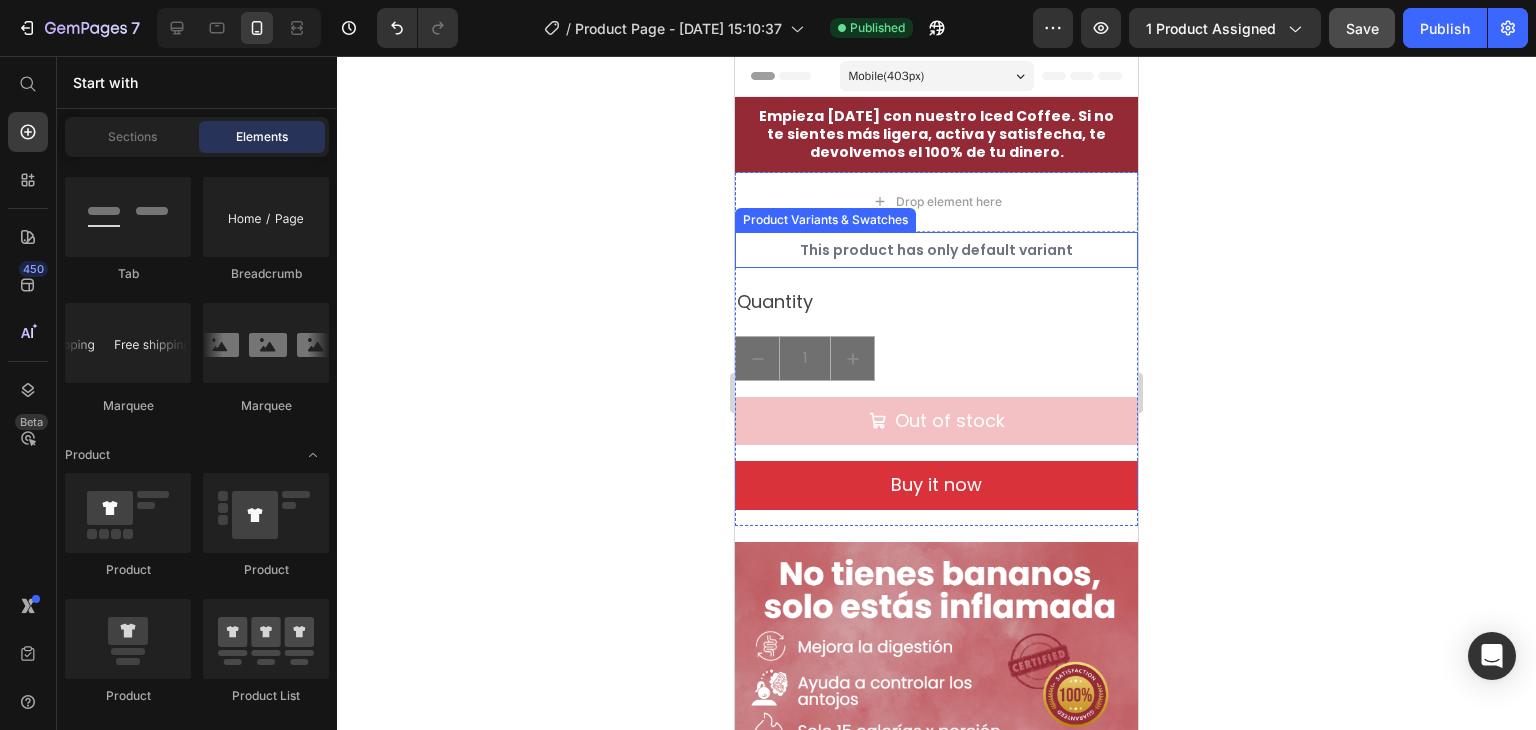 click on "This product has only default variant" at bounding box center [936, 250] 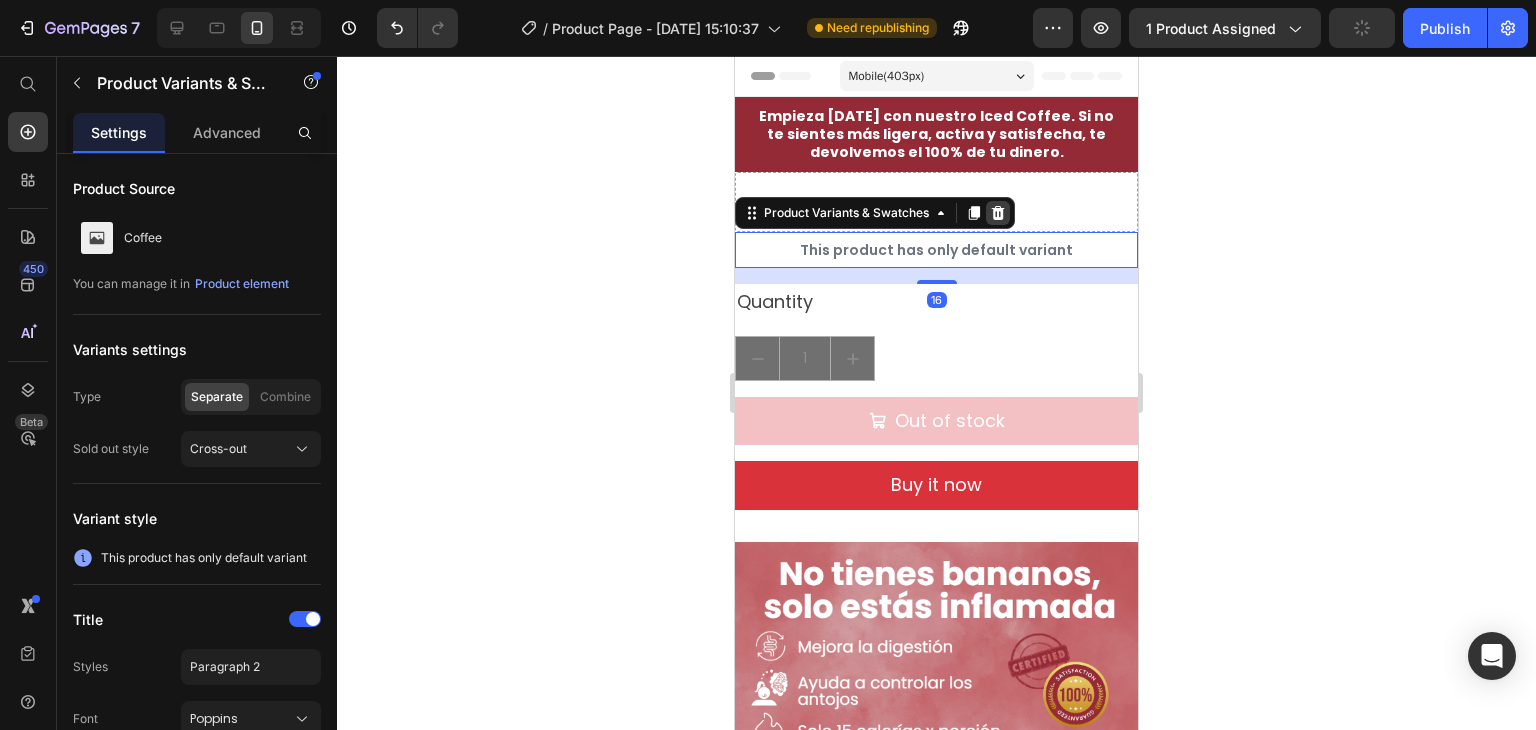 click 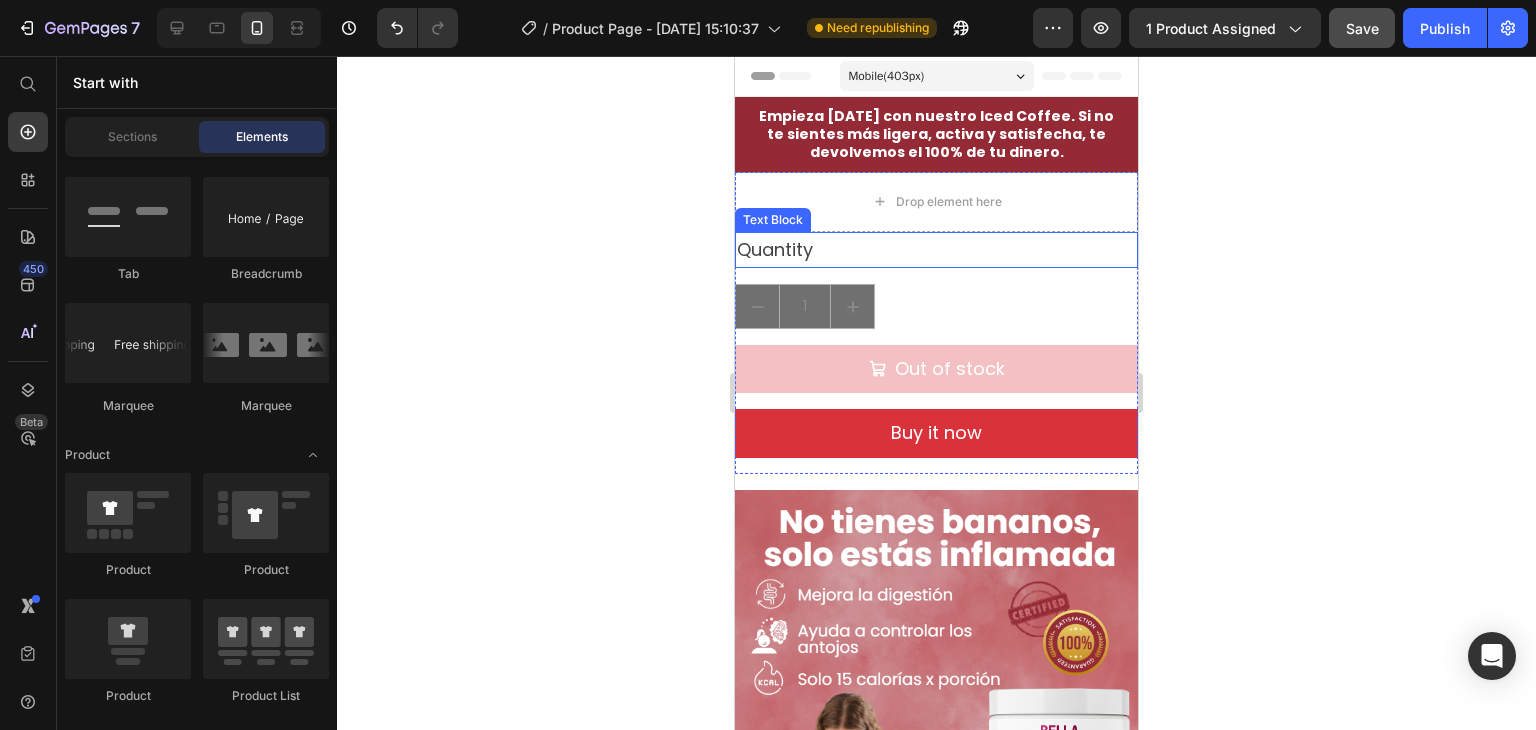 click on "Quantity" at bounding box center [936, 250] 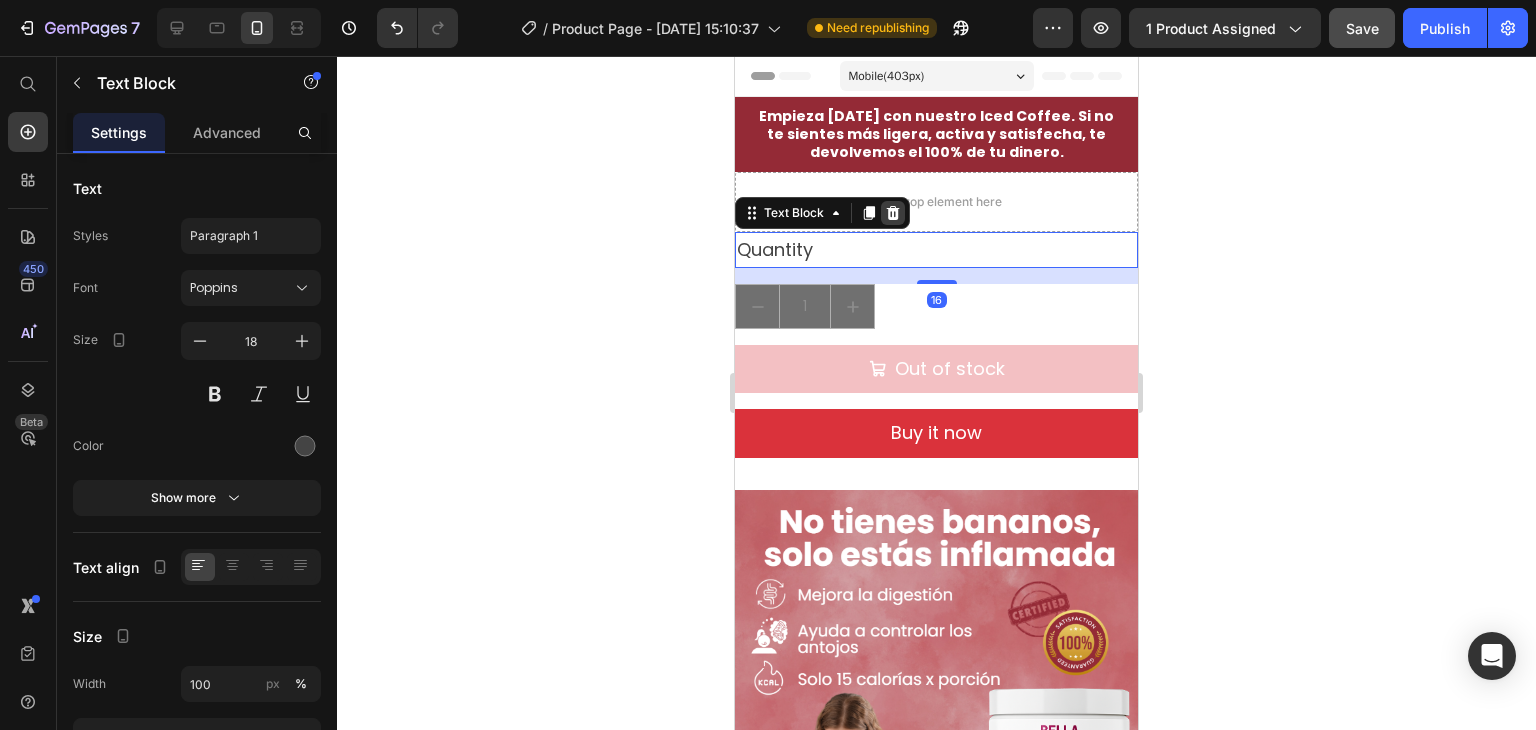 click at bounding box center [893, 213] 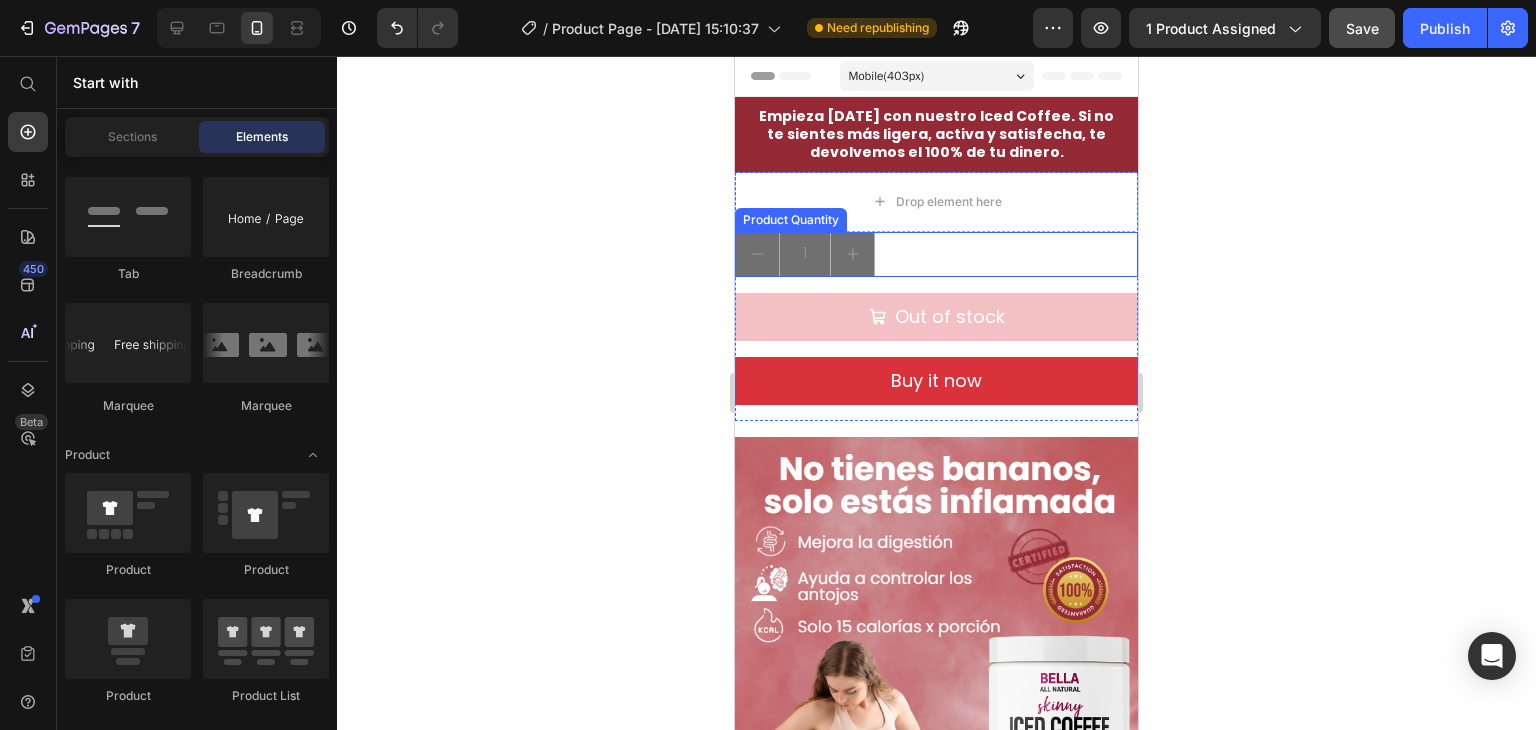 click on "1" at bounding box center [936, 254] 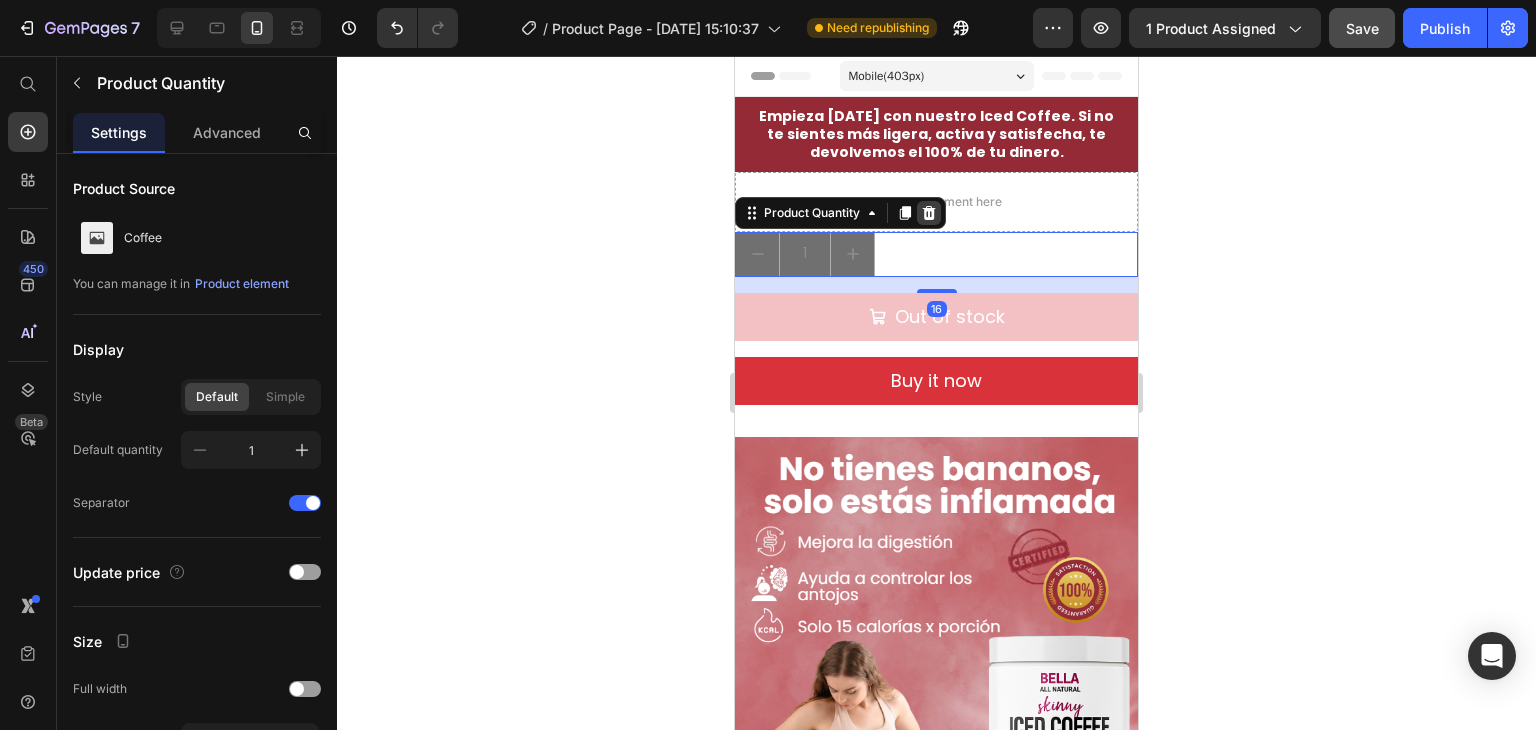 click at bounding box center (929, 213) 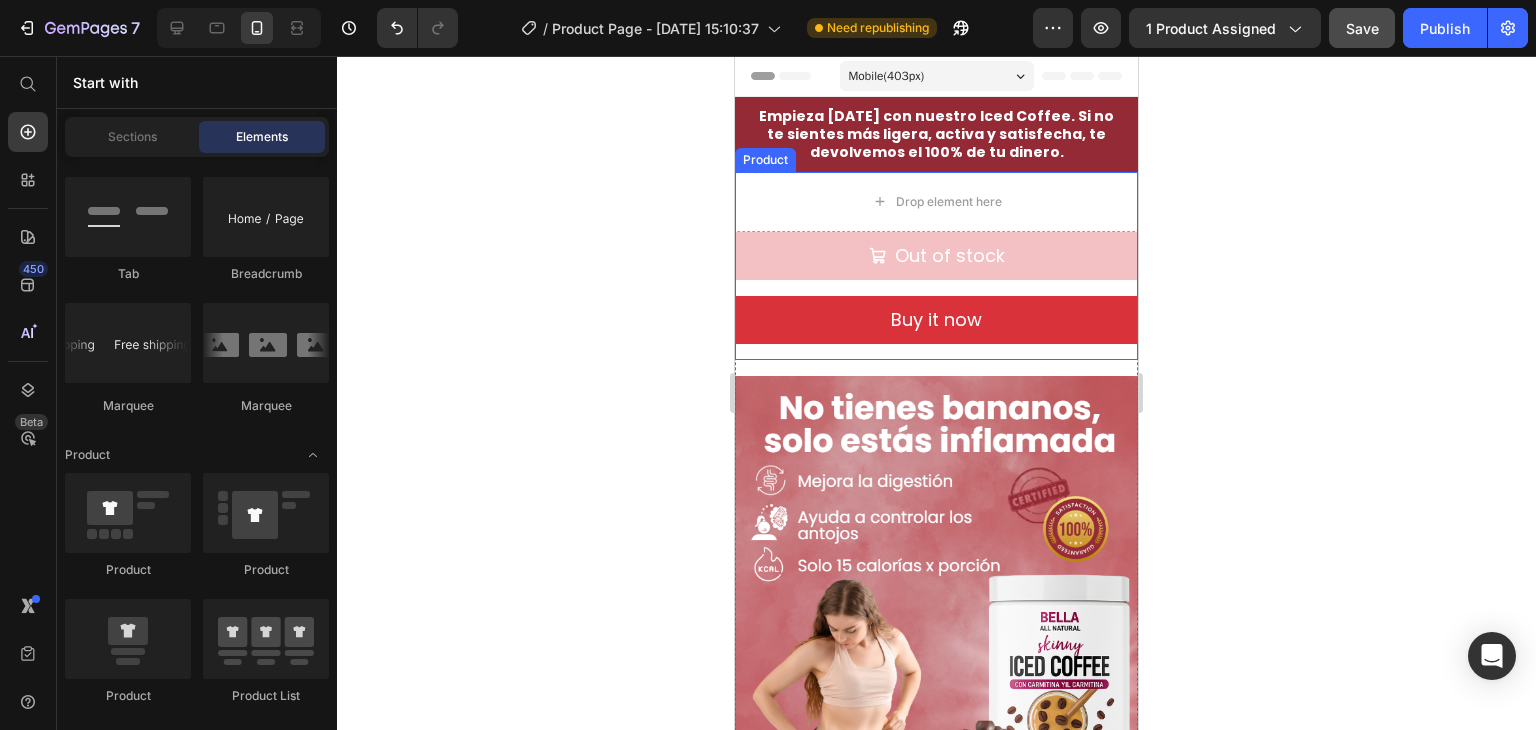click on "Out of stock Add to Cart Buy it now Dynamic Checkout" at bounding box center (936, 296) 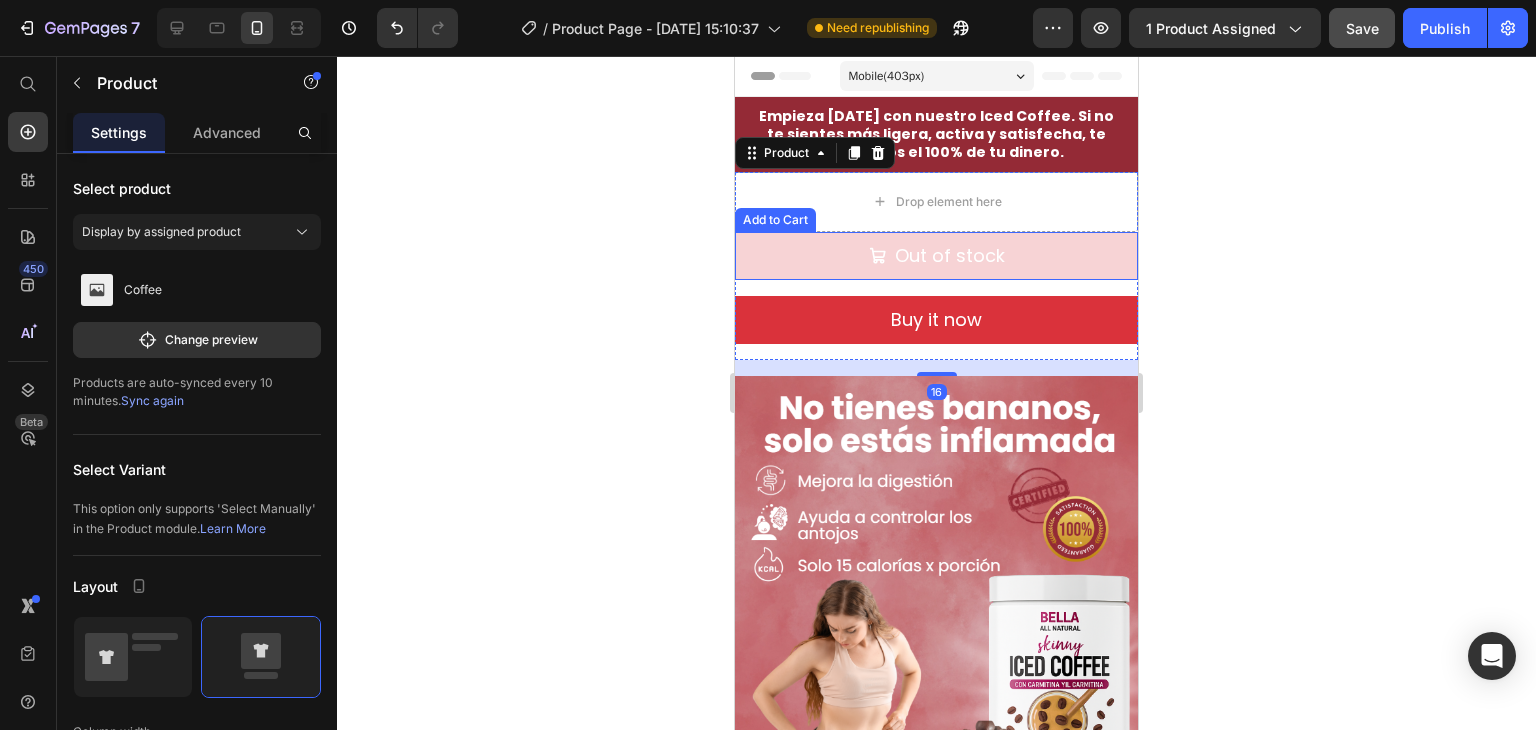 click on "Out of stock" at bounding box center [936, 256] 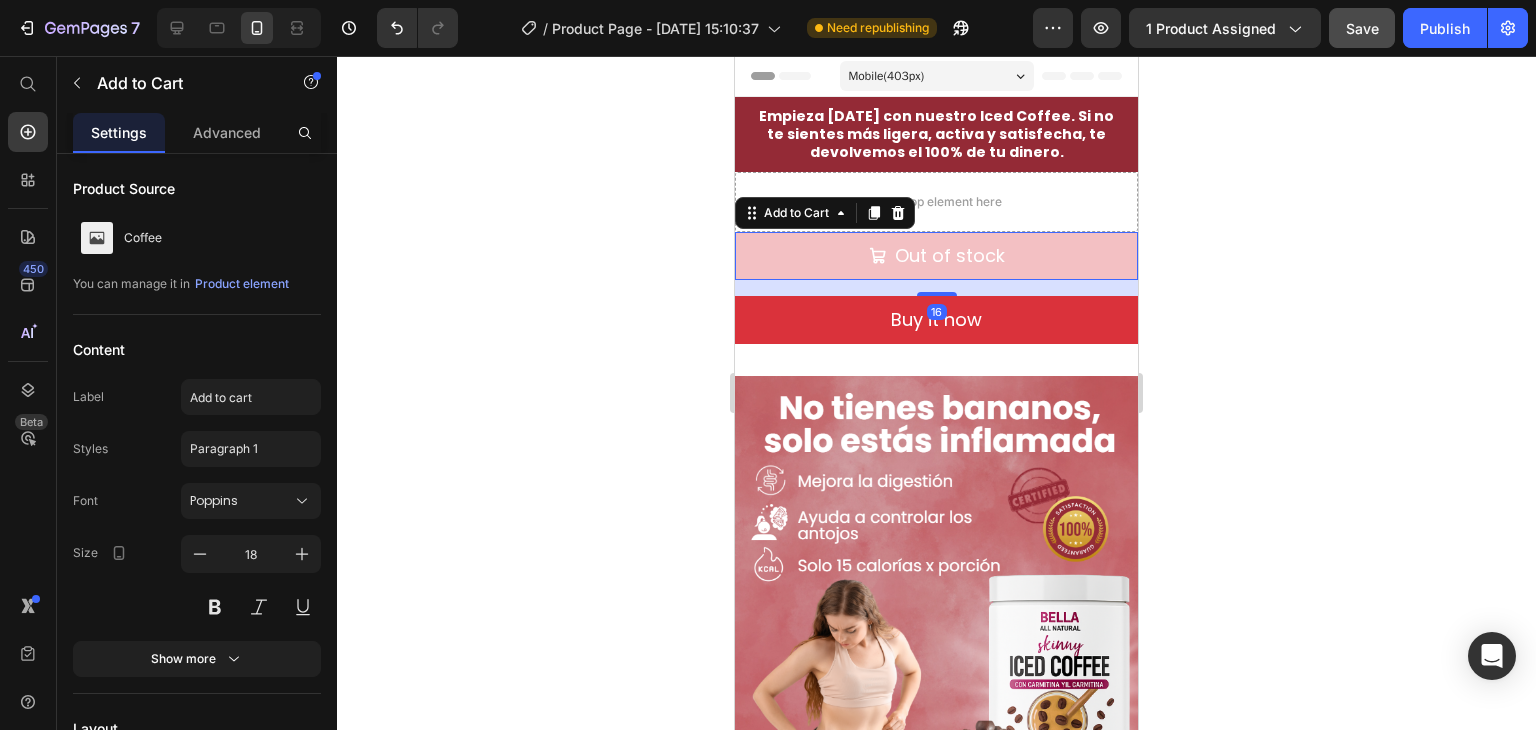 click 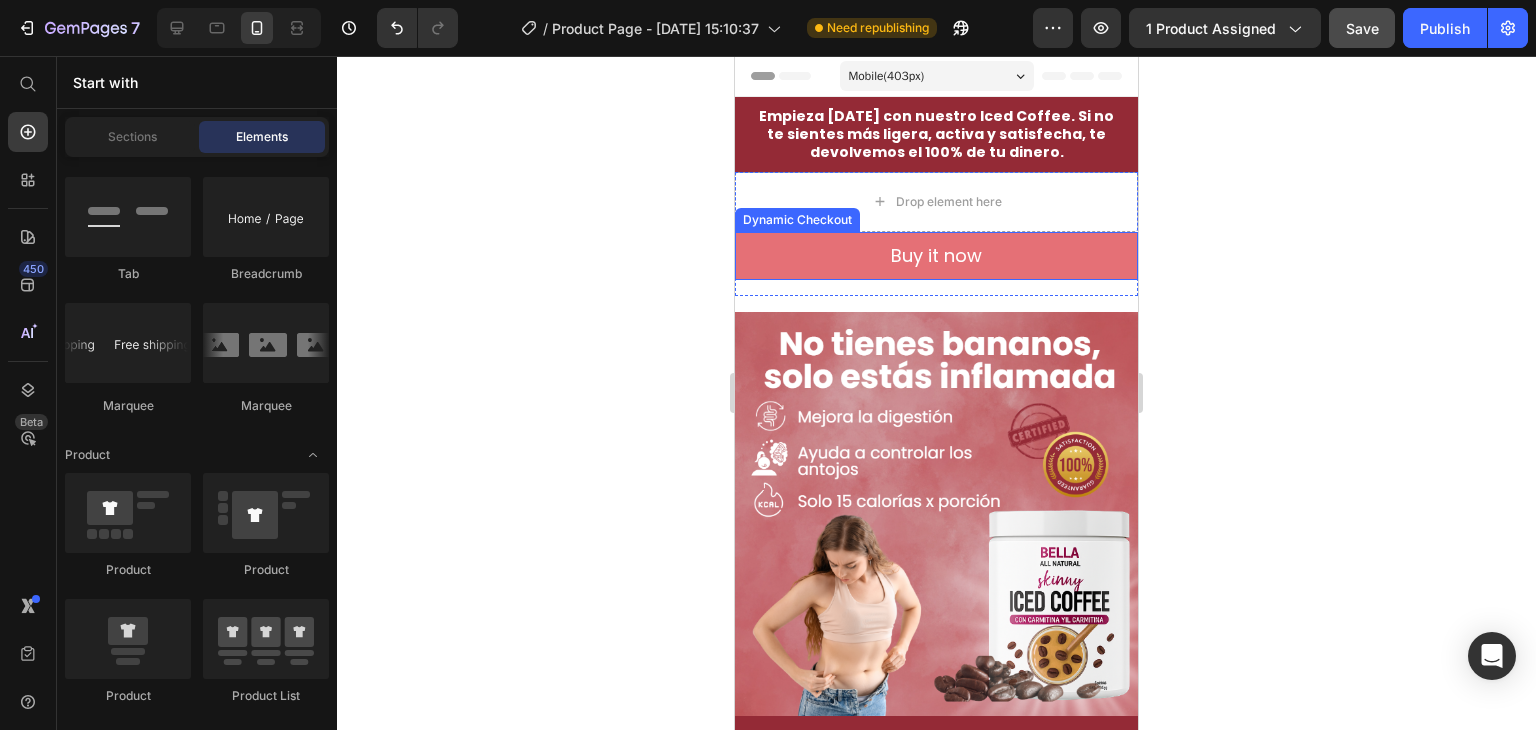click on "Buy it now" at bounding box center (936, 256) 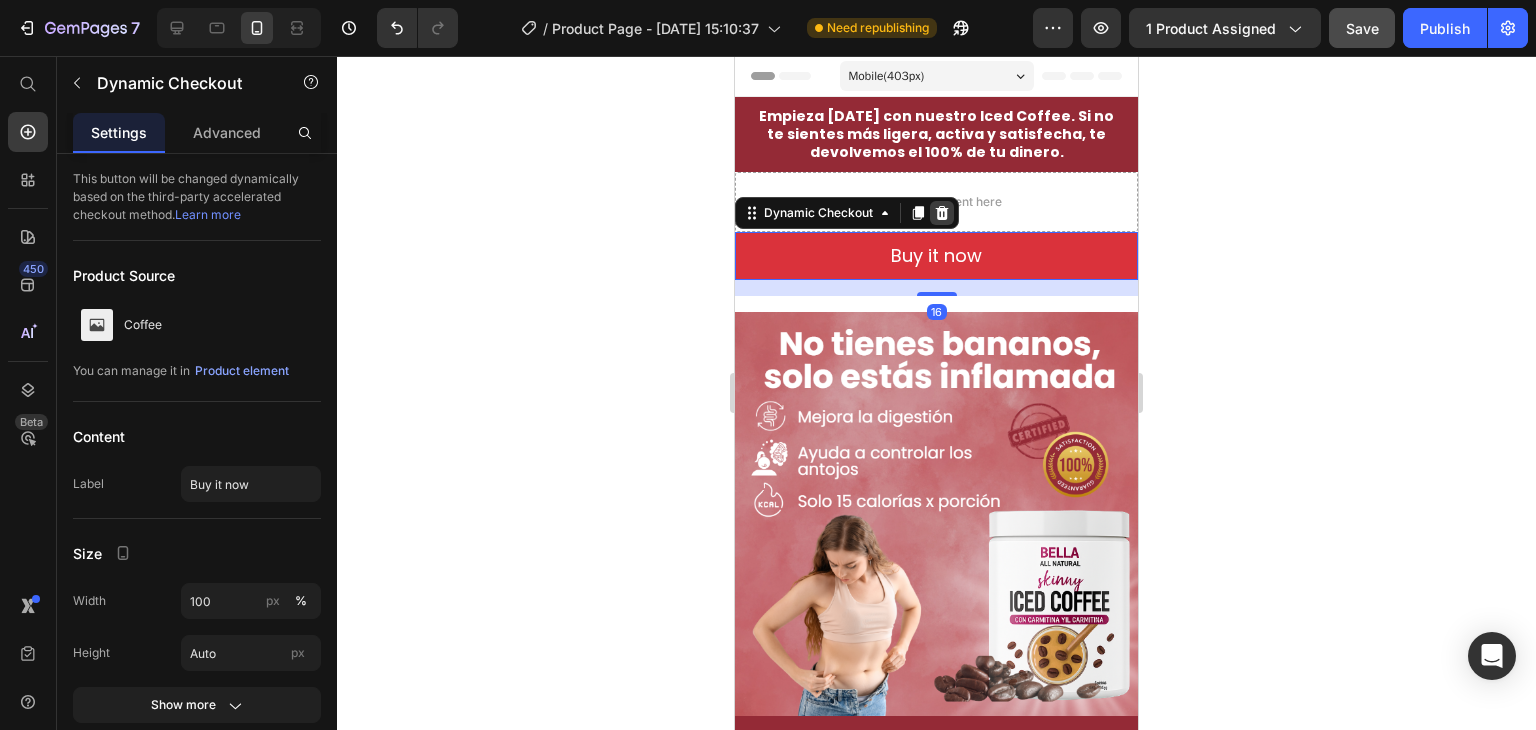 click at bounding box center [942, 213] 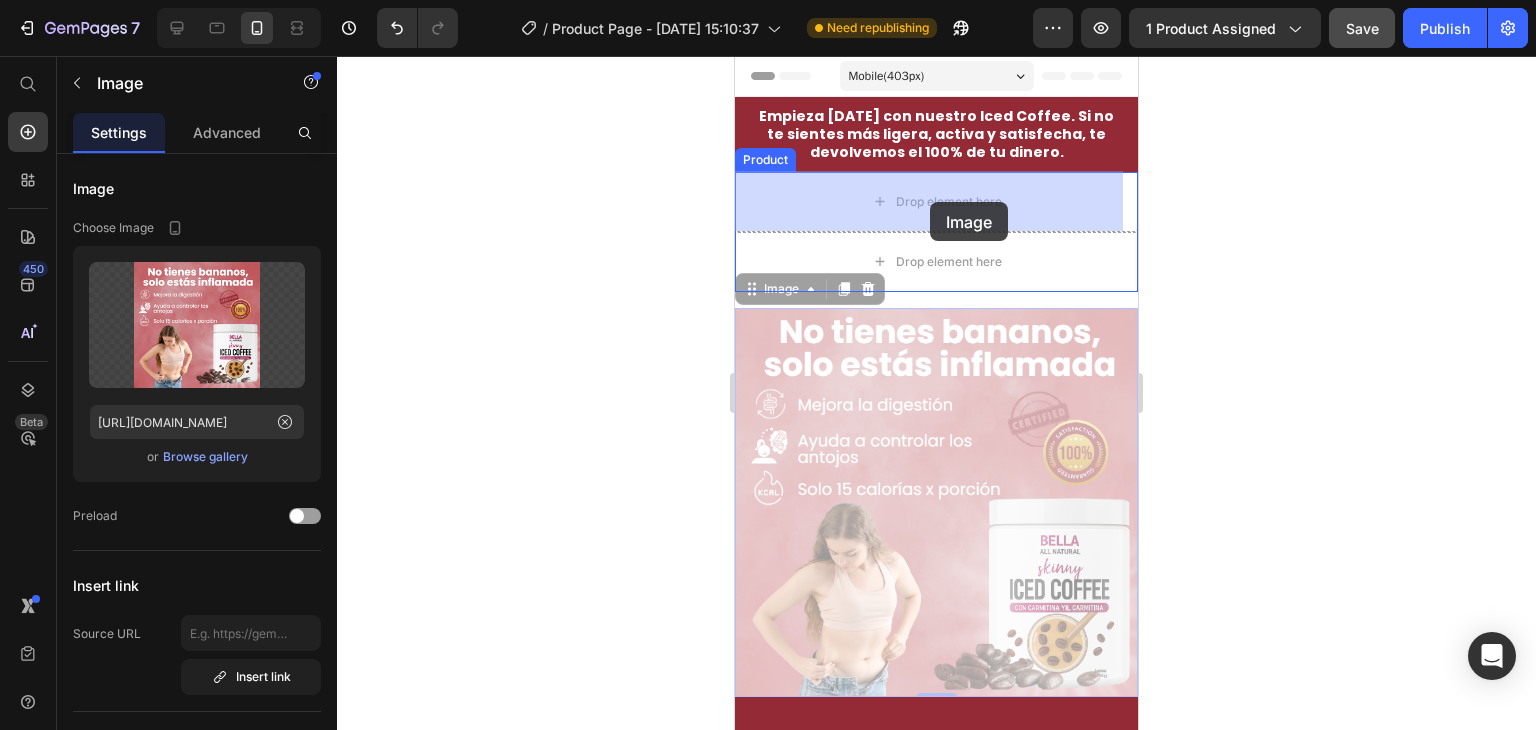 drag, startPoint x: 944, startPoint y: 395, endPoint x: 930, endPoint y: 202, distance: 193.50711 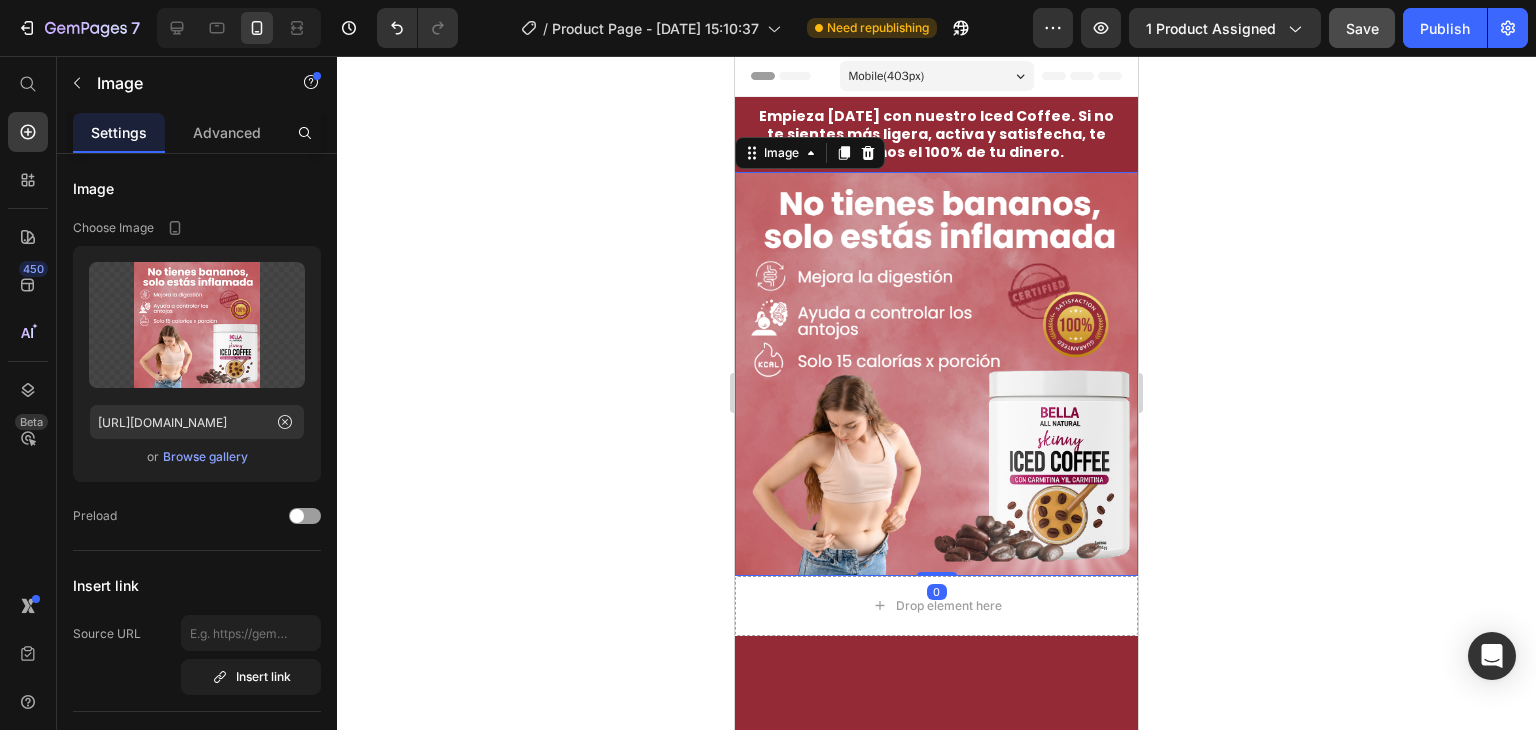 scroll, scrollTop: 200, scrollLeft: 0, axis: vertical 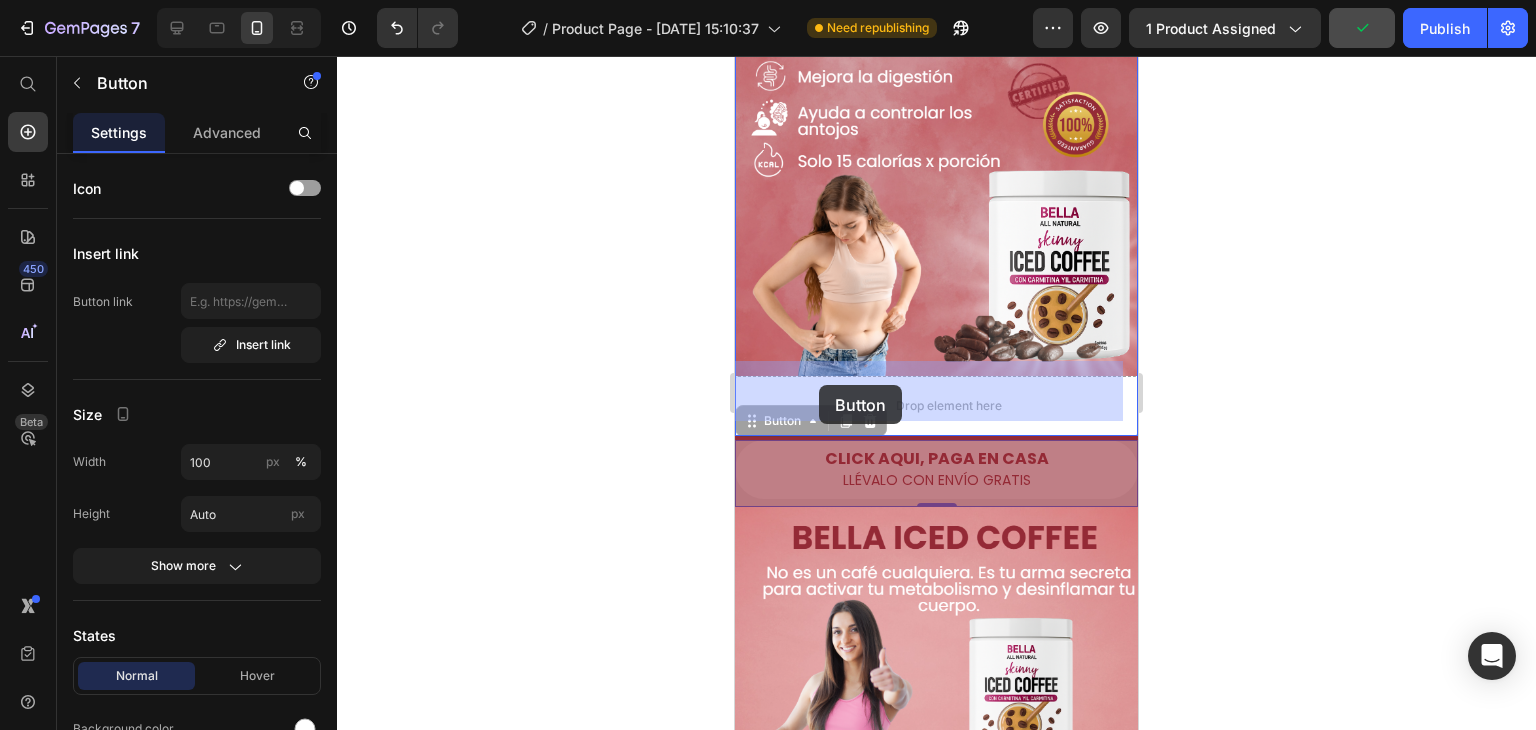 drag, startPoint x: 824, startPoint y: 489, endPoint x: 819, endPoint y: 385, distance: 104.120125 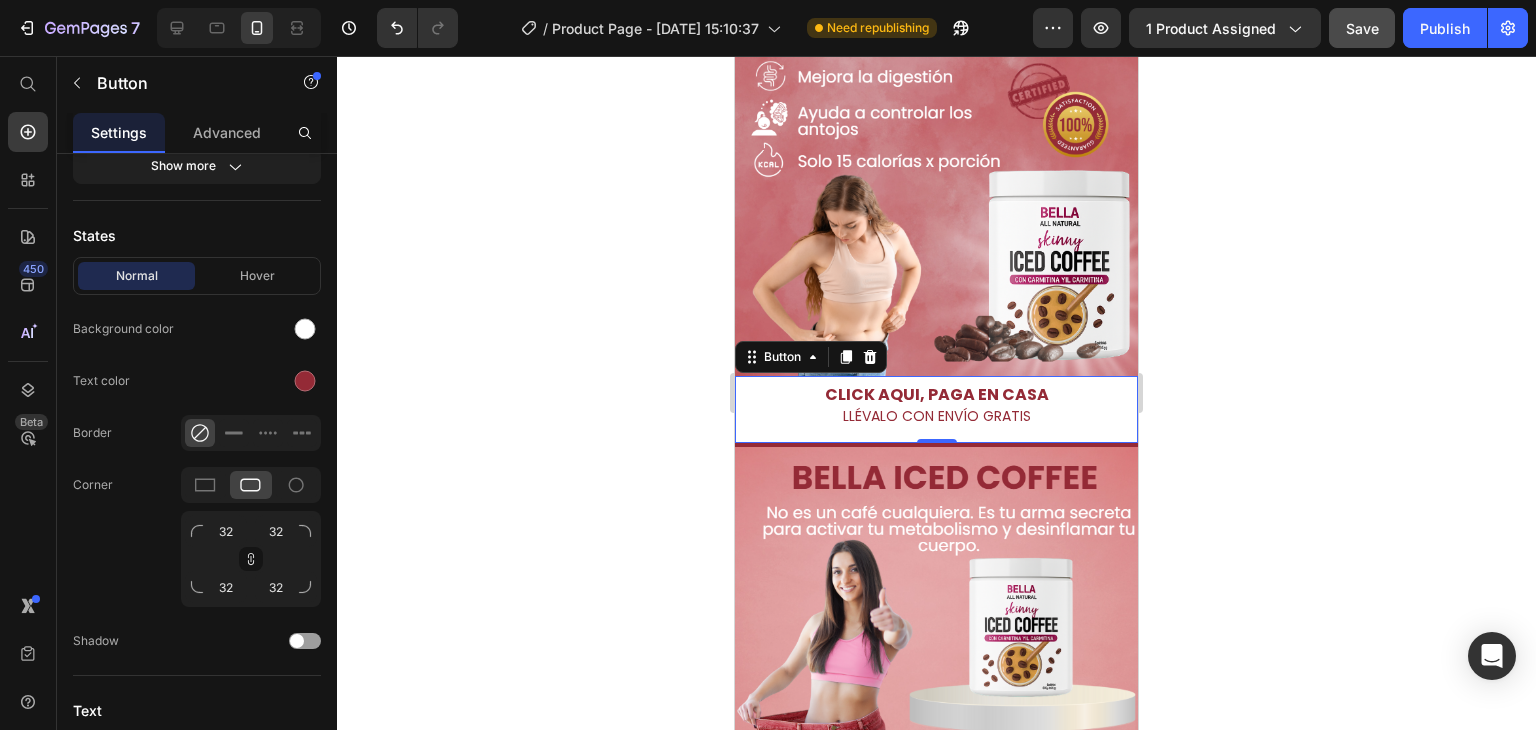 scroll, scrollTop: 745, scrollLeft: 0, axis: vertical 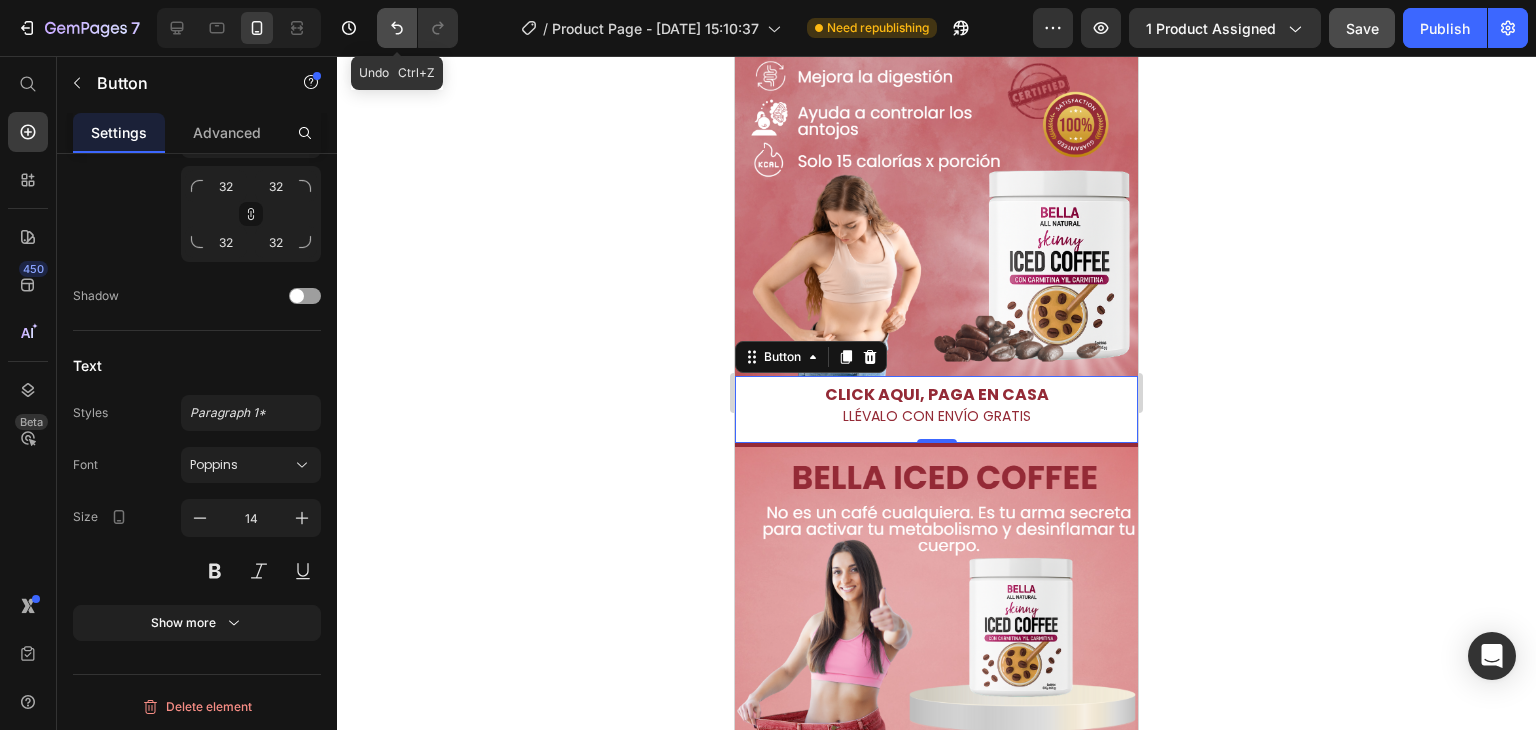 click 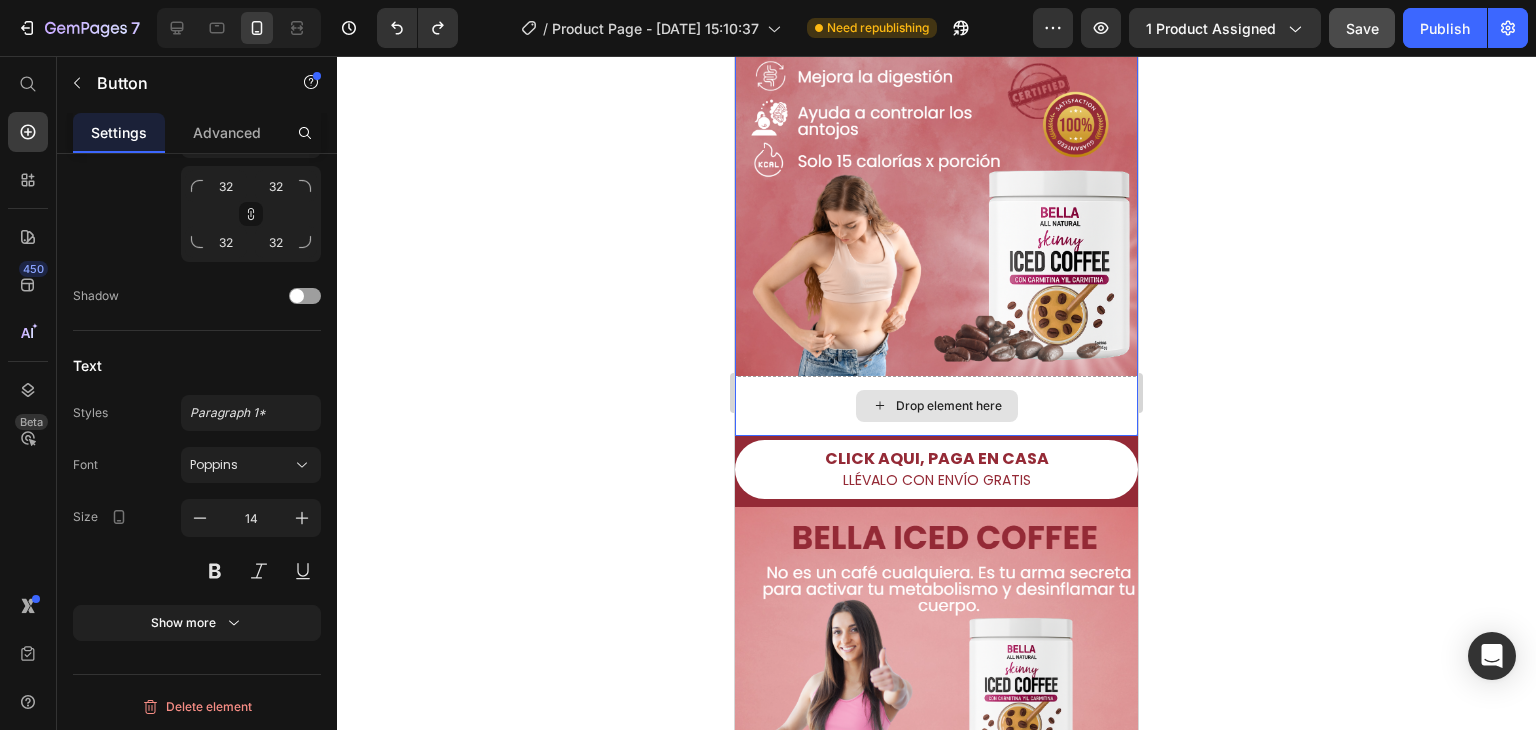 click on "Drop element here" at bounding box center (936, 406) 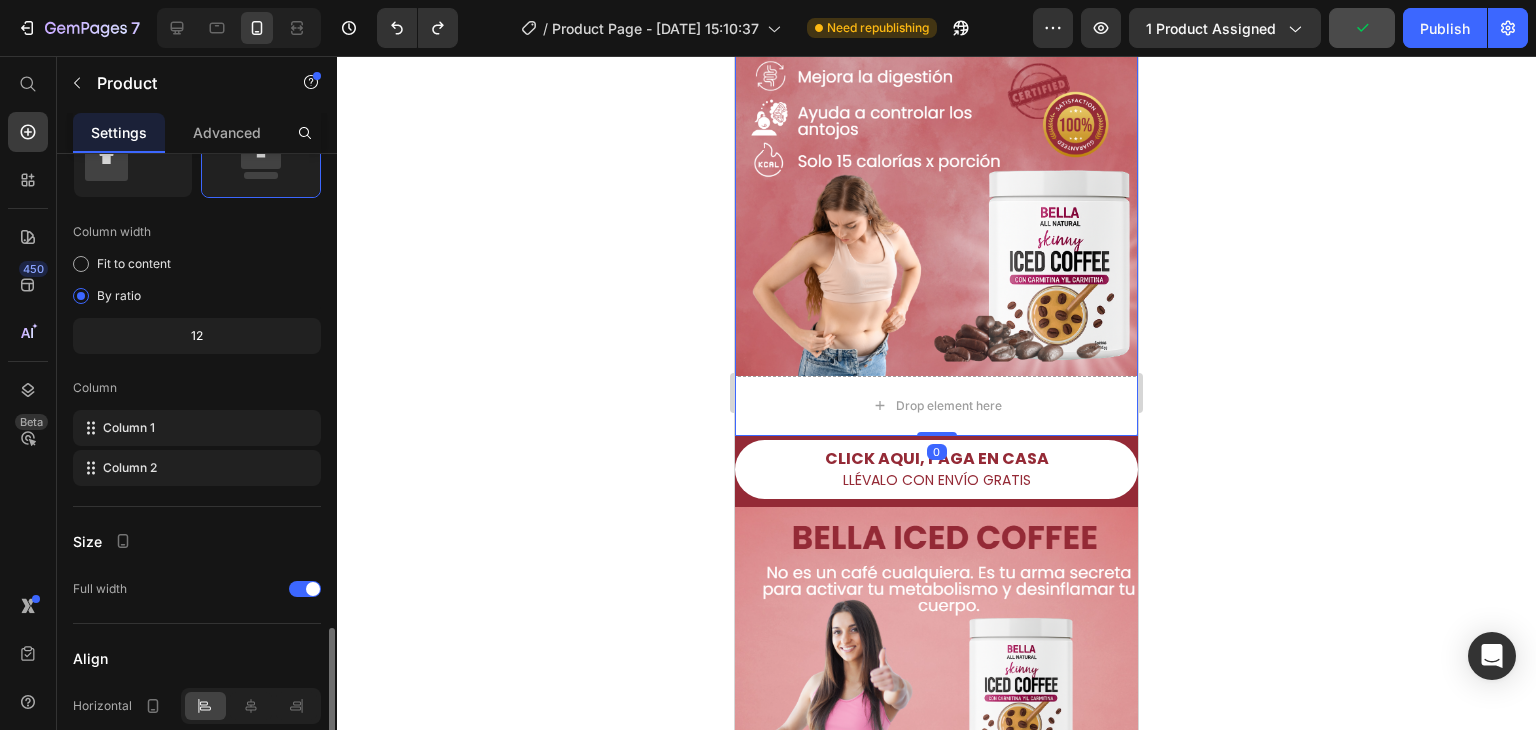 scroll, scrollTop: 652, scrollLeft: 0, axis: vertical 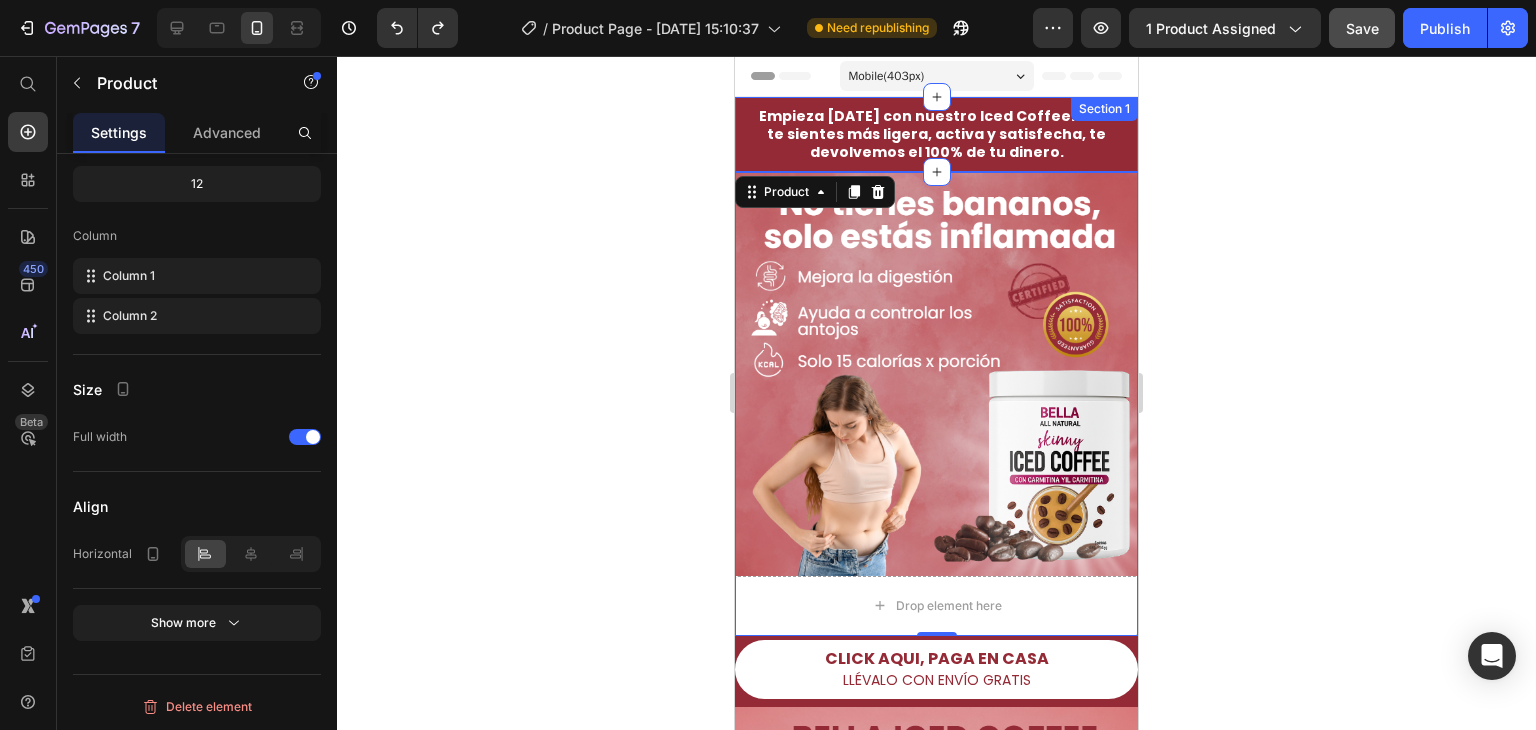 click on "Empieza hoy con nuestro Iced Coffee. Si no te sientes más ligera, activa y satisfecha, te devolvemos el 100% de tu dinero. Text Block Section 1" at bounding box center (936, 134) 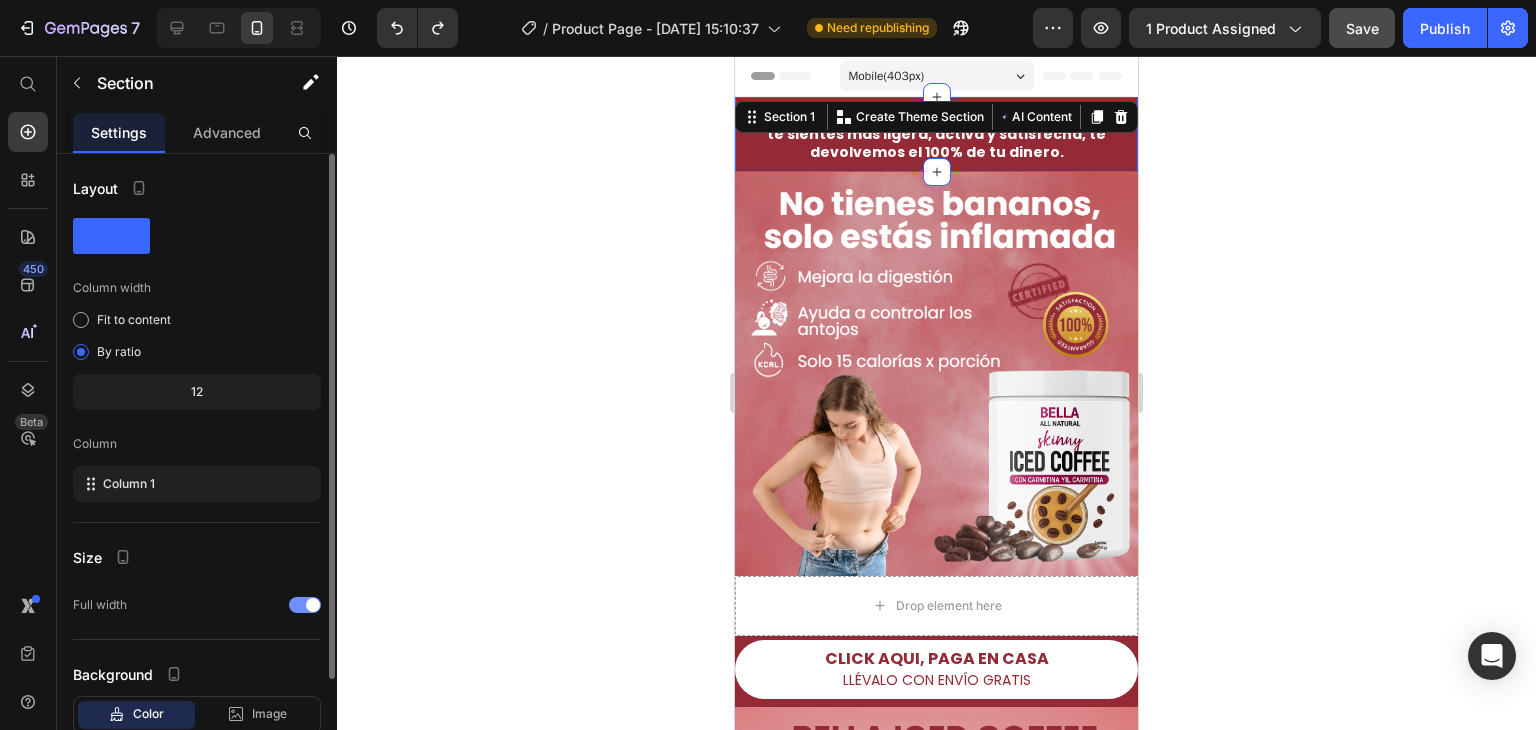 scroll, scrollTop: 129, scrollLeft: 0, axis: vertical 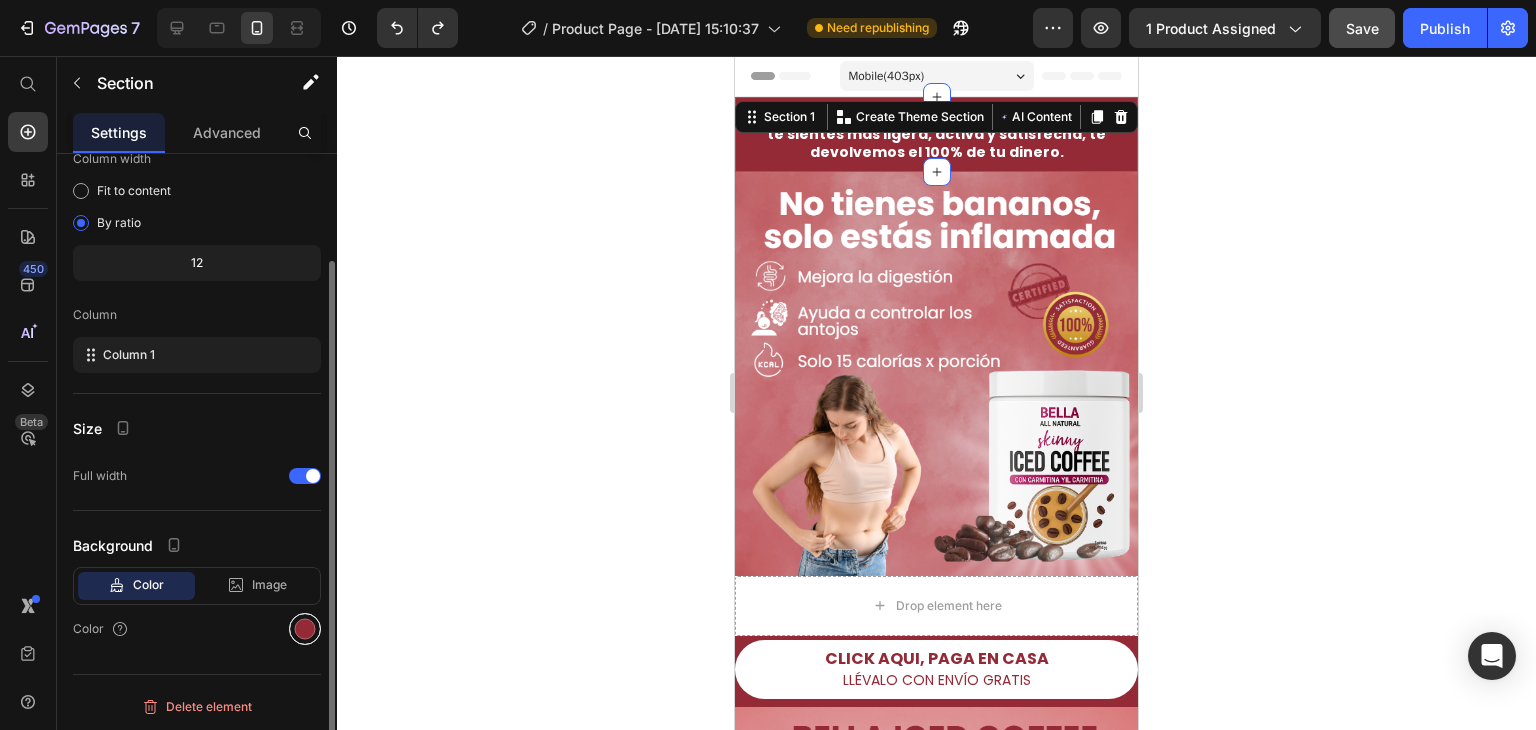 click at bounding box center (305, 629) 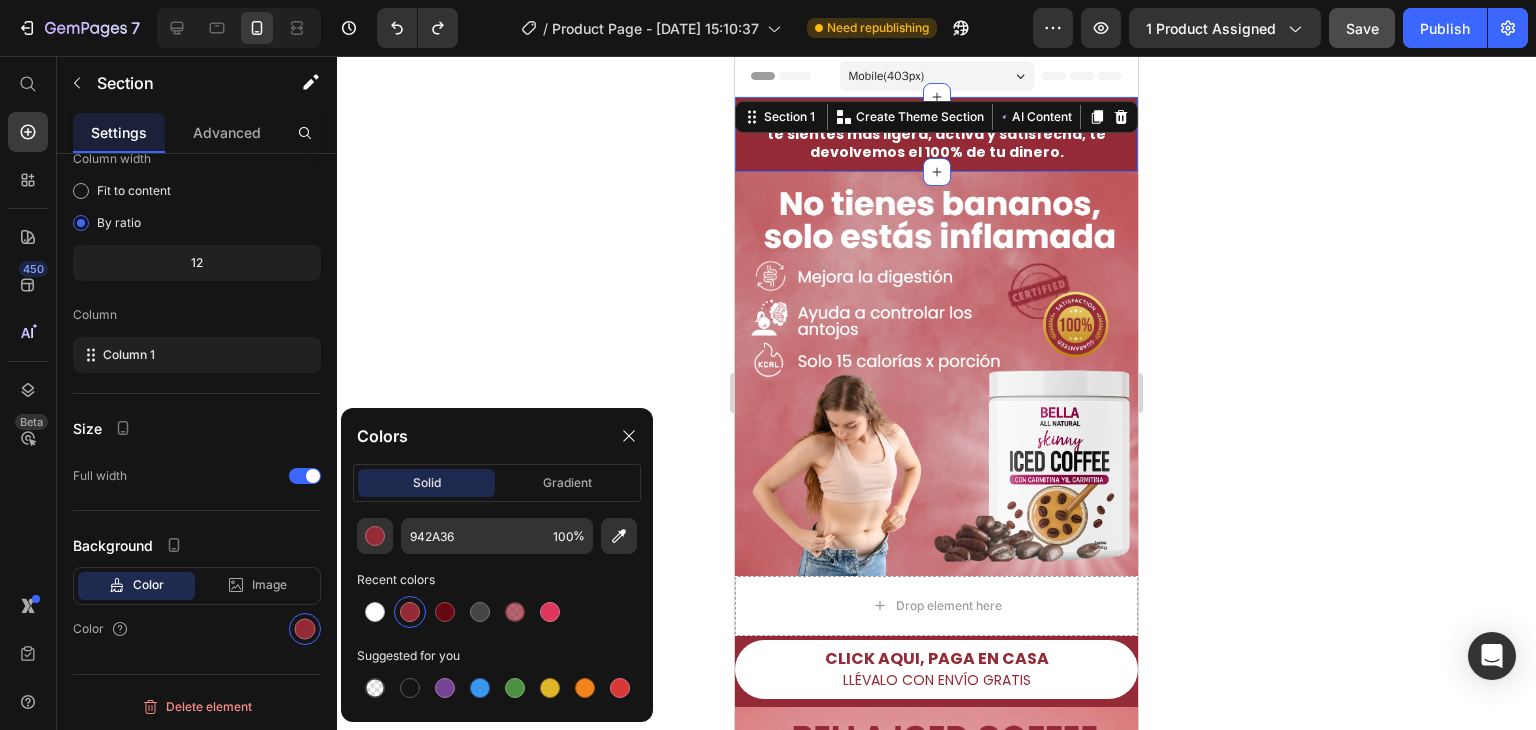 click at bounding box center [410, 612] 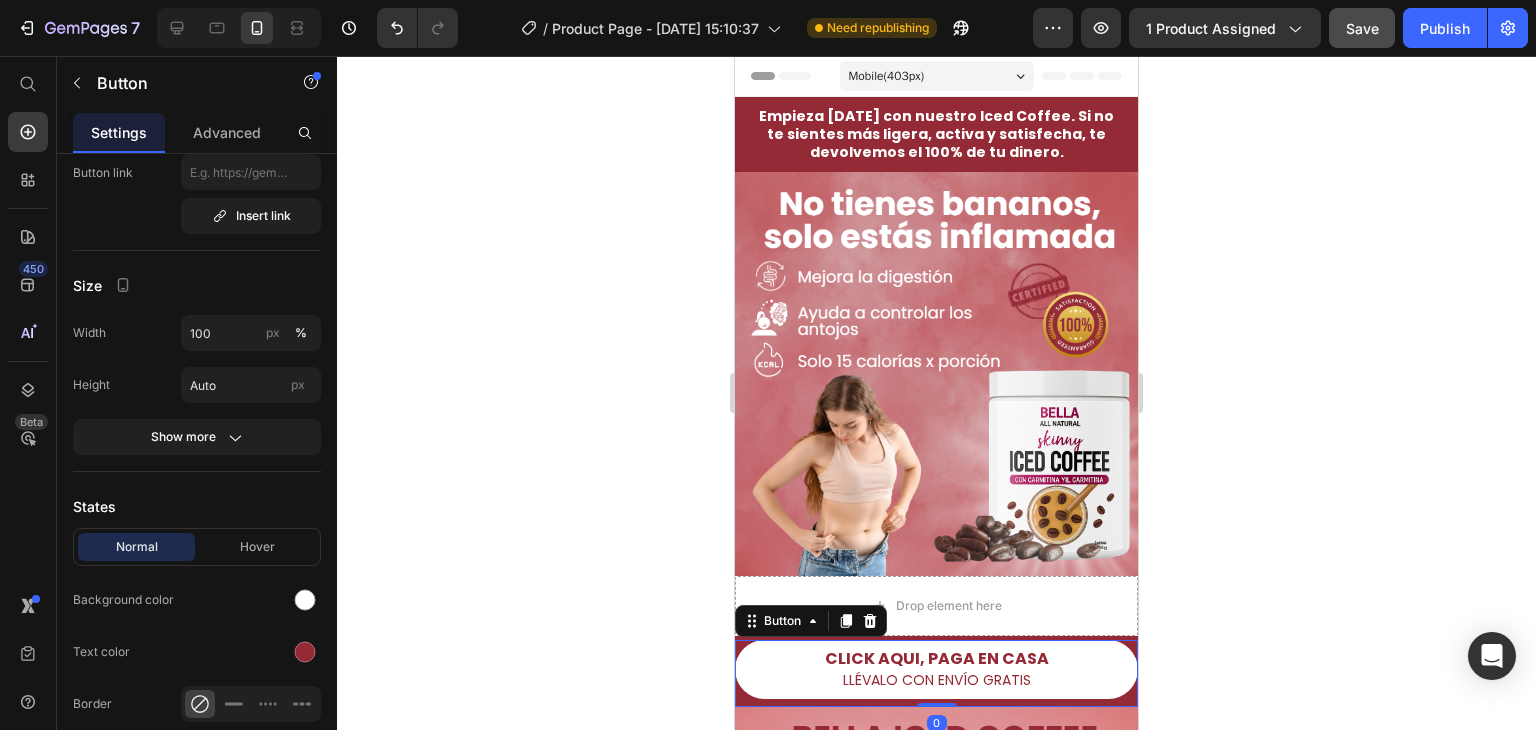 scroll, scrollTop: 0, scrollLeft: 0, axis: both 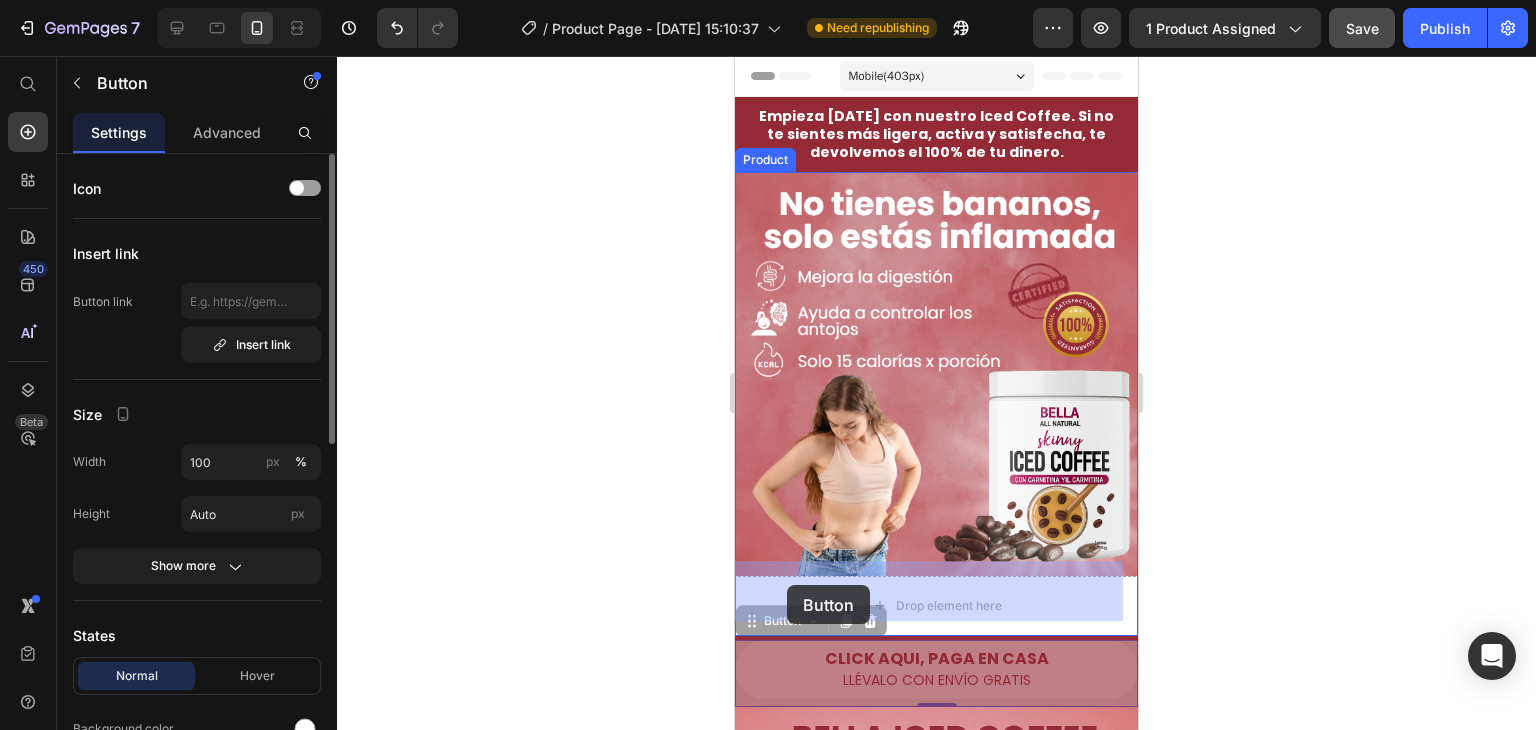 drag, startPoint x: 790, startPoint y: 640, endPoint x: 787, endPoint y: 585, distance: 55.081757 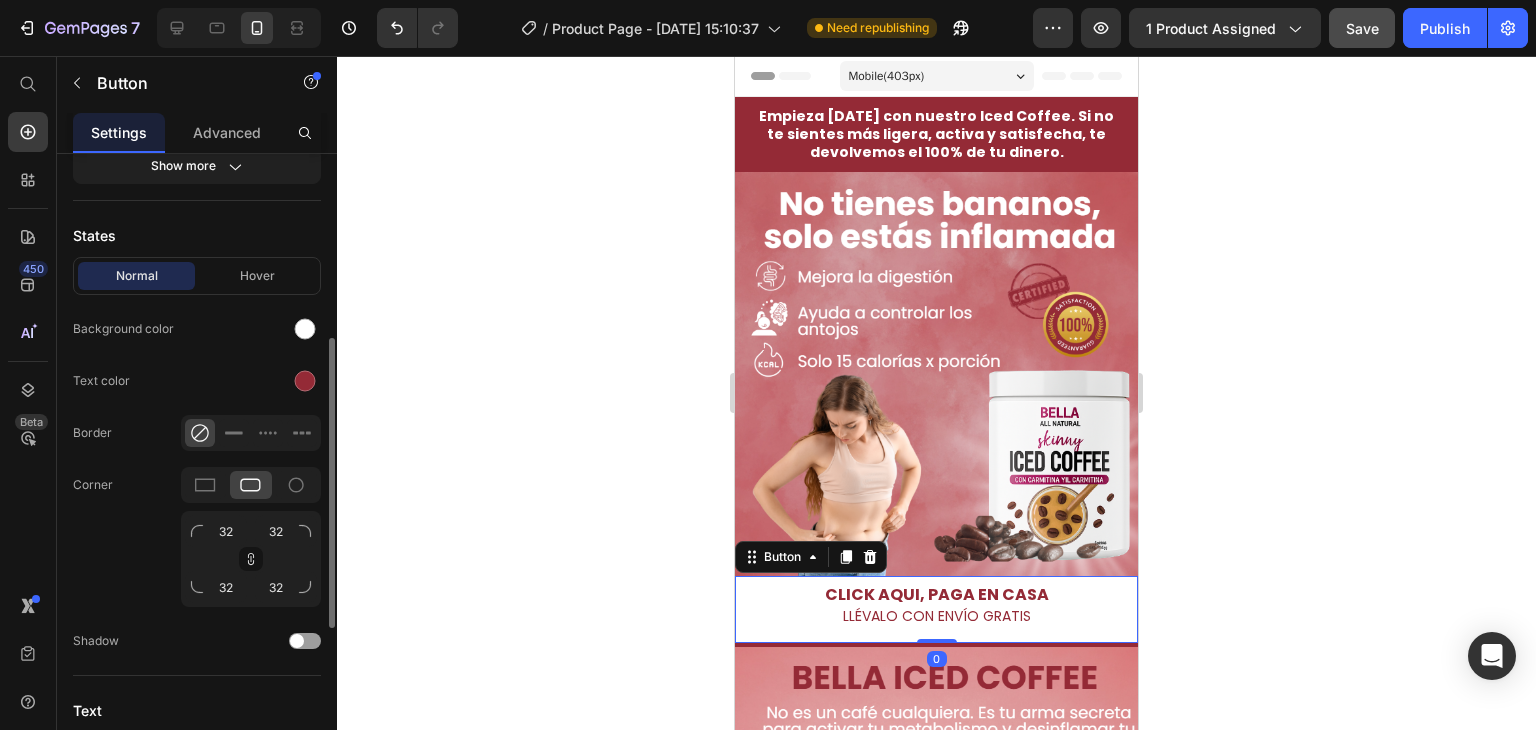 scroll, scrollTop: 745, scrollLeft: 0, axis: vertical 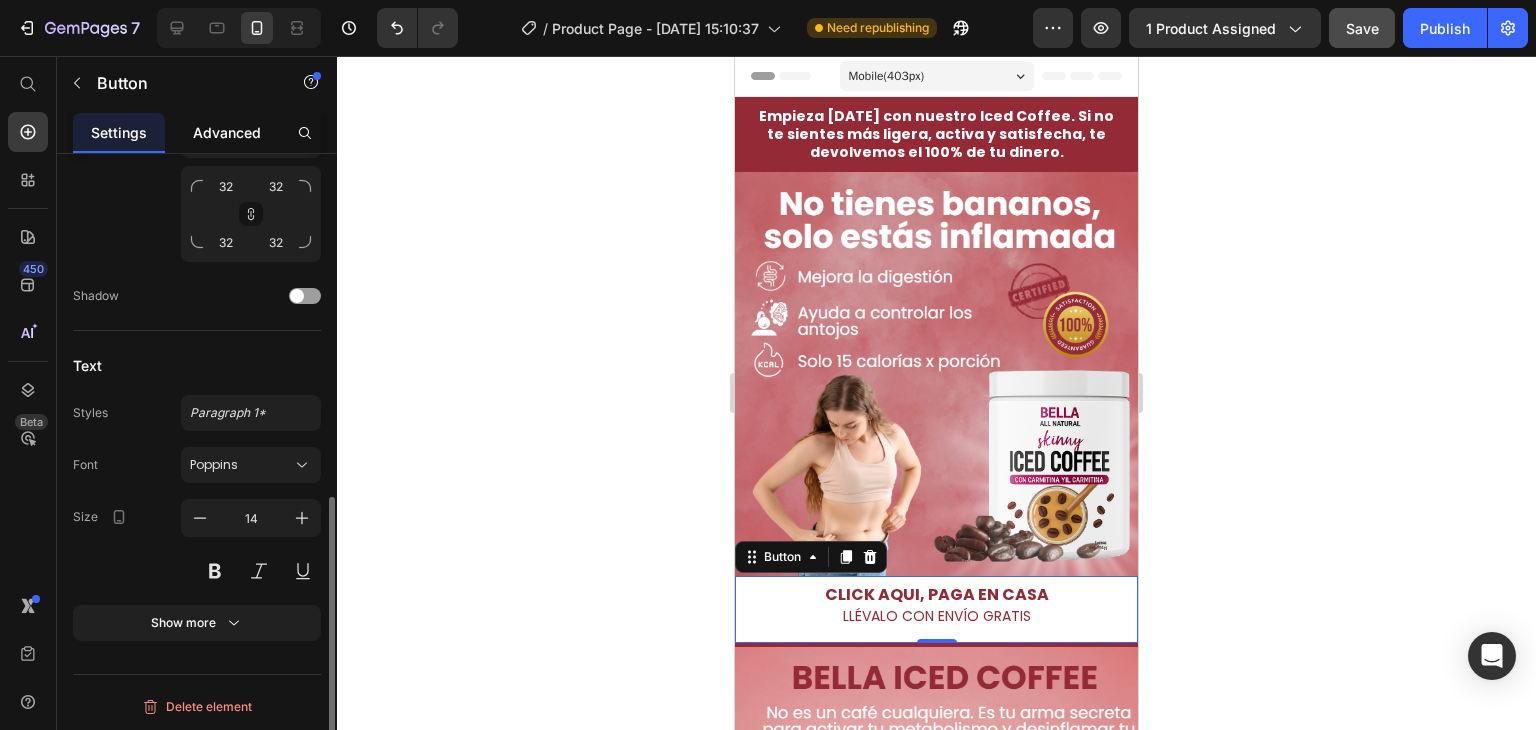 click on "Advanced" 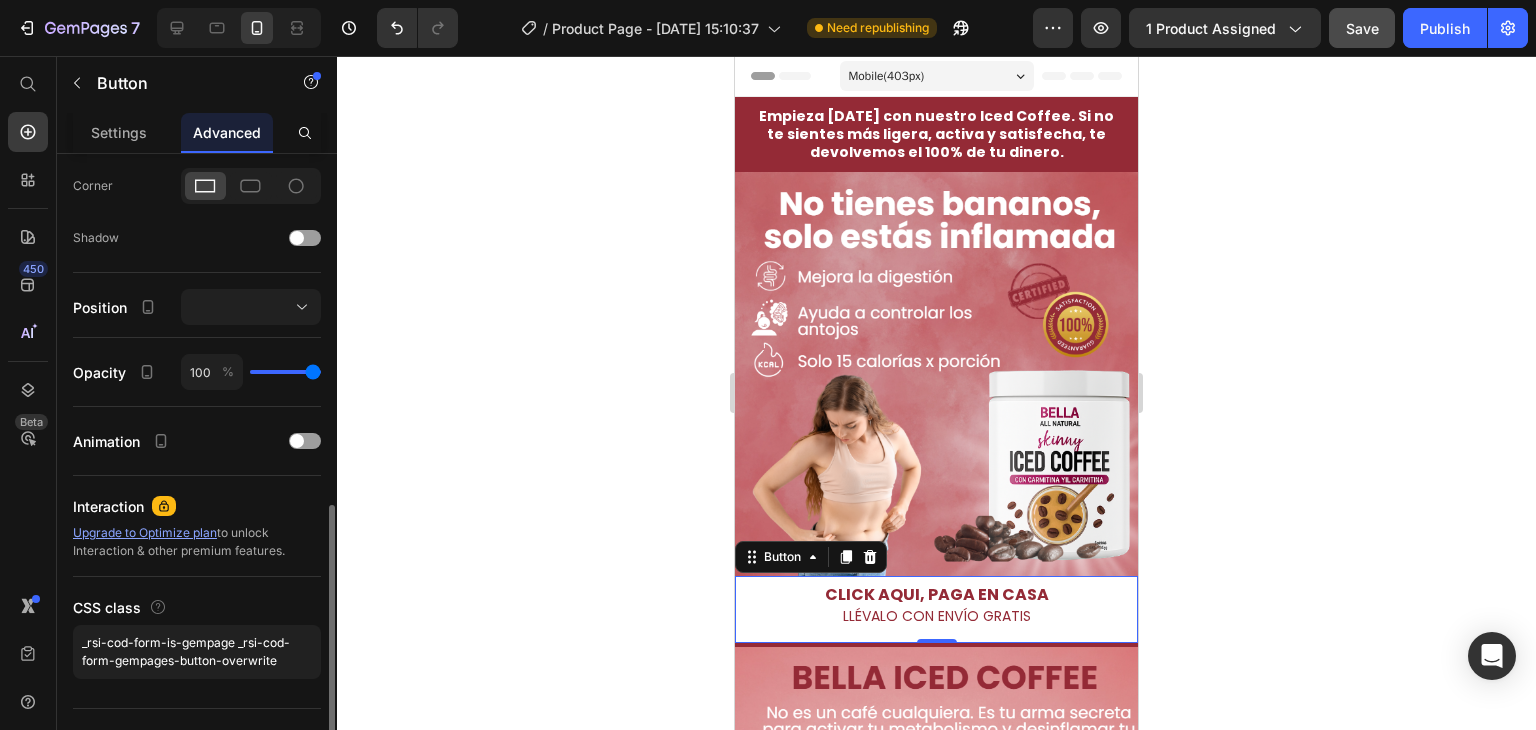 scroll, scrollTop: 634, scrollLeft: 0, axis: vertical 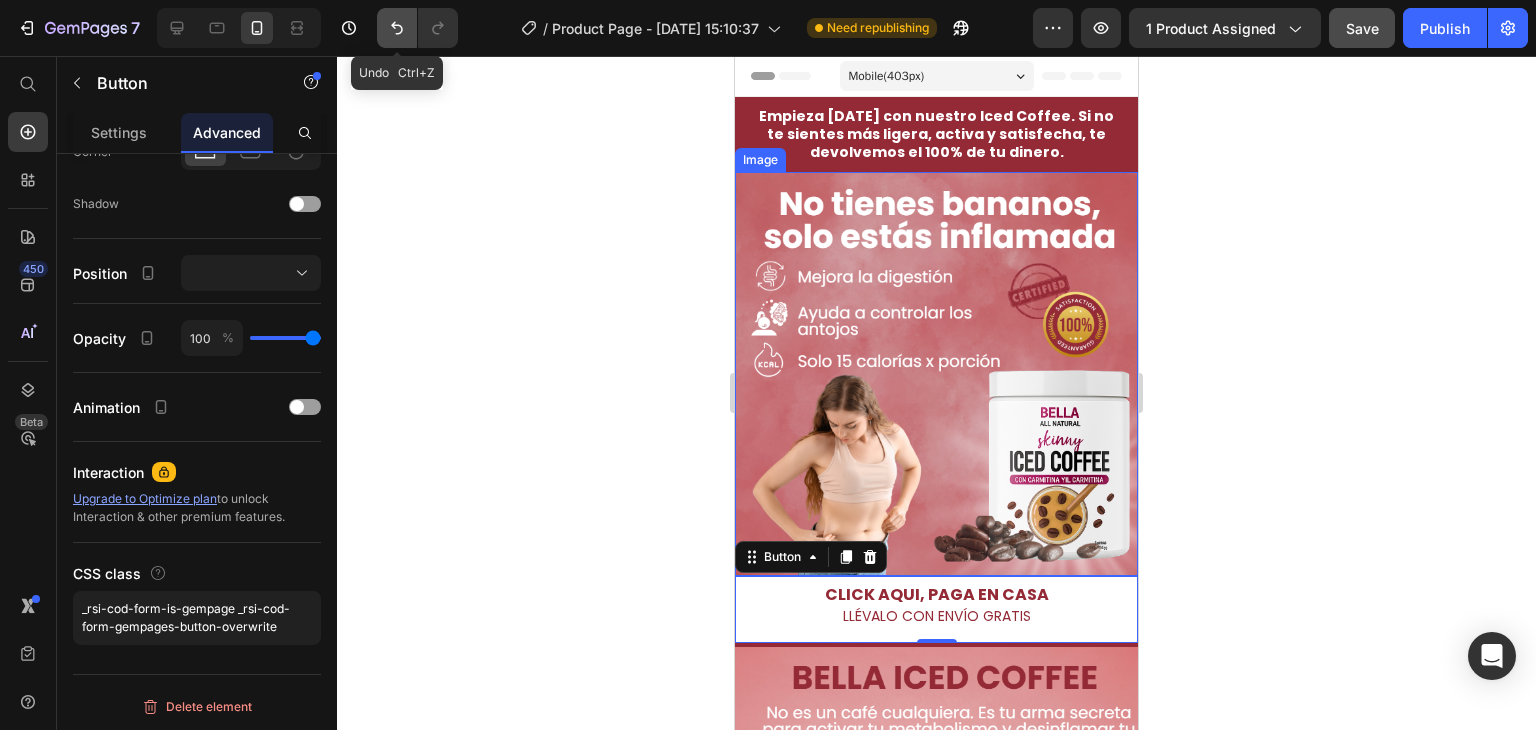 click 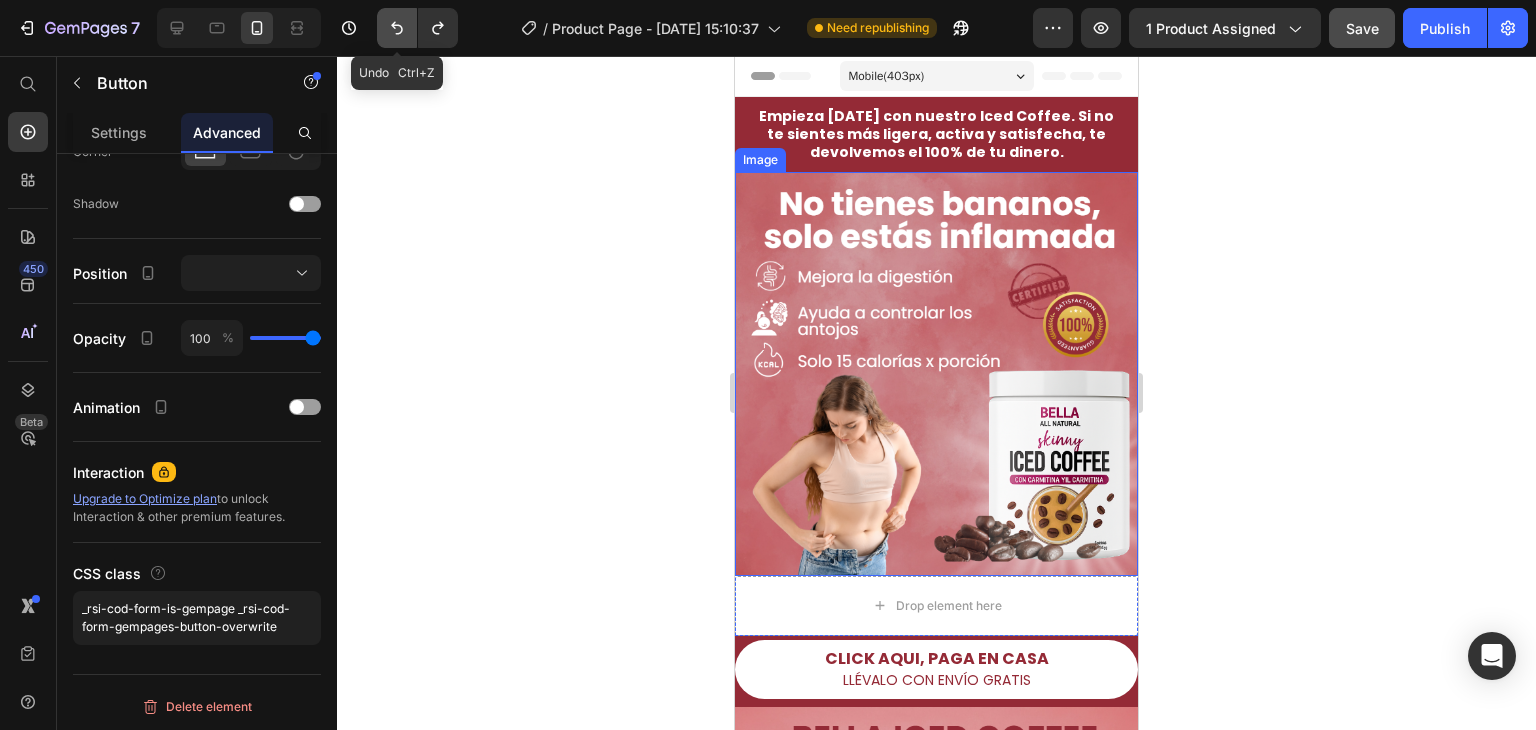click 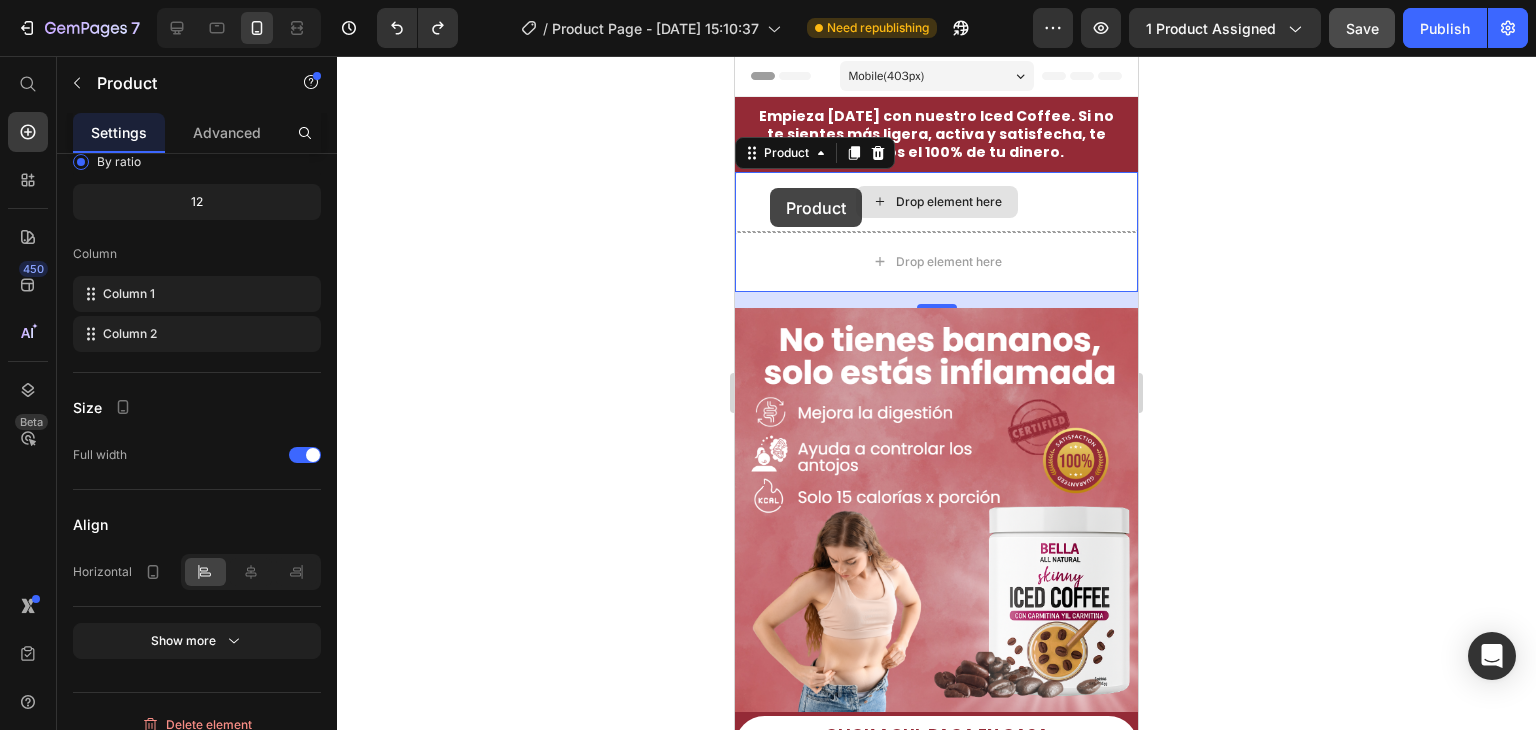 scroll, scrollTop: 0, scrollLeft: 0, axis: both 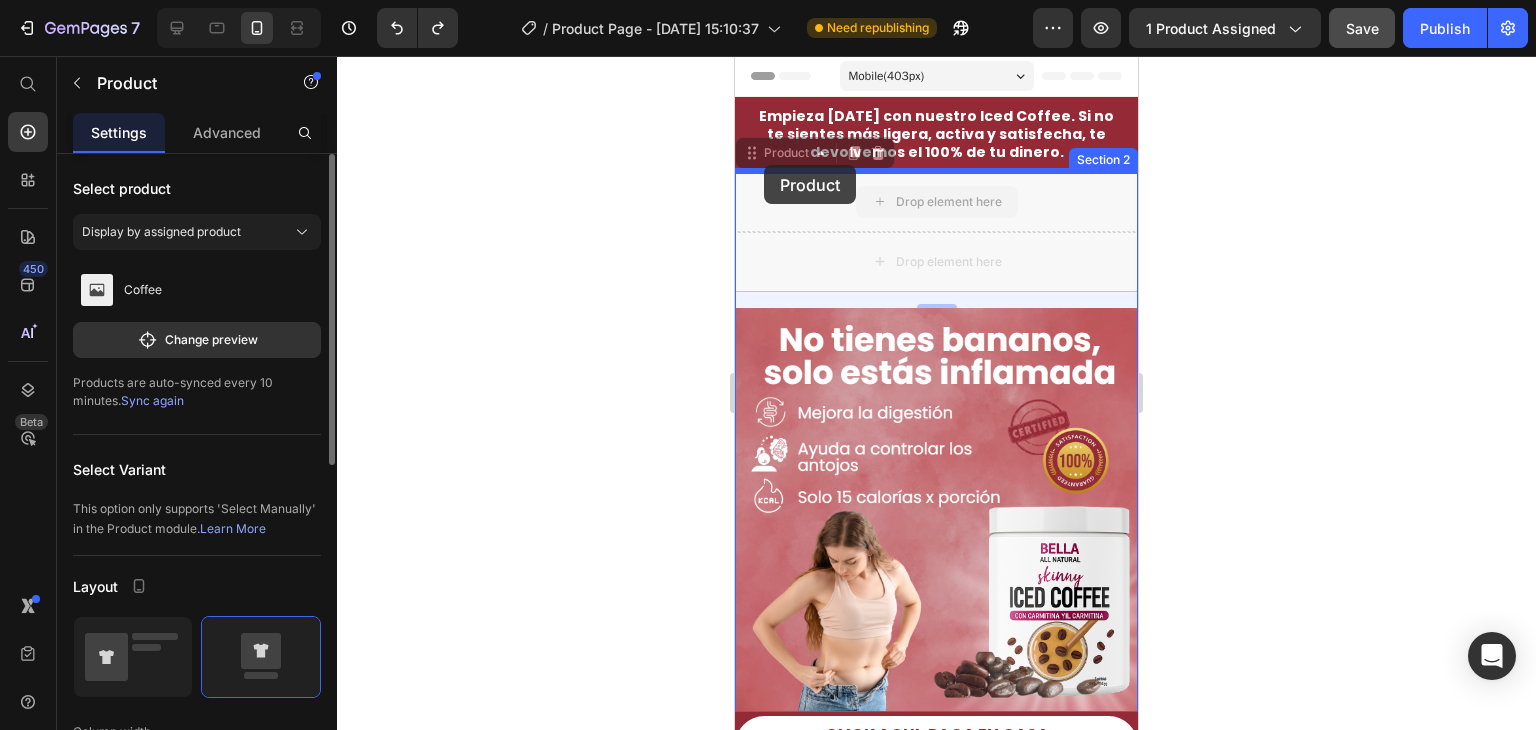 drag, startPoint x: 776, startPoint y: 208, endPoint x: 764, endPoint y: 165, distance: 44.64303 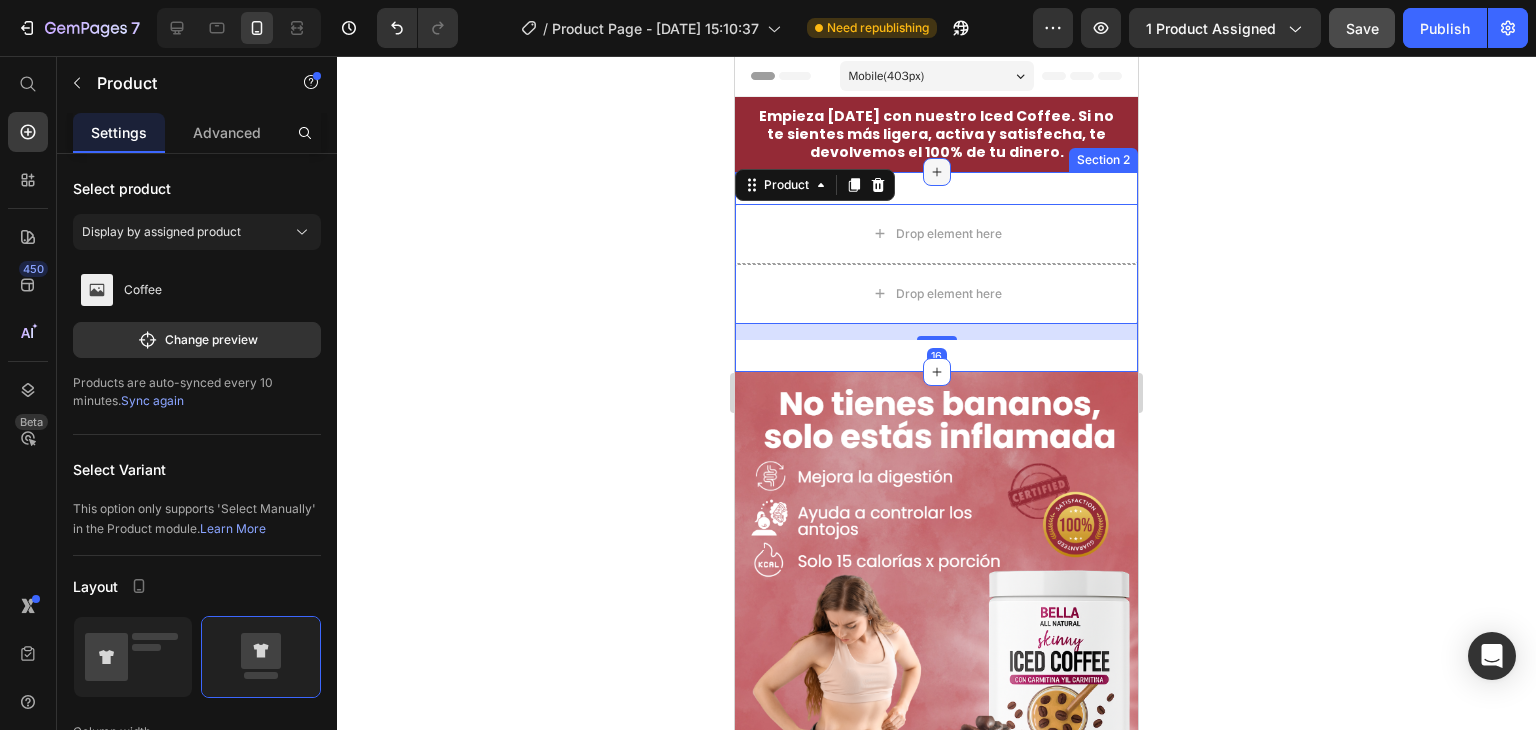 click at bounding box center [937, 172] 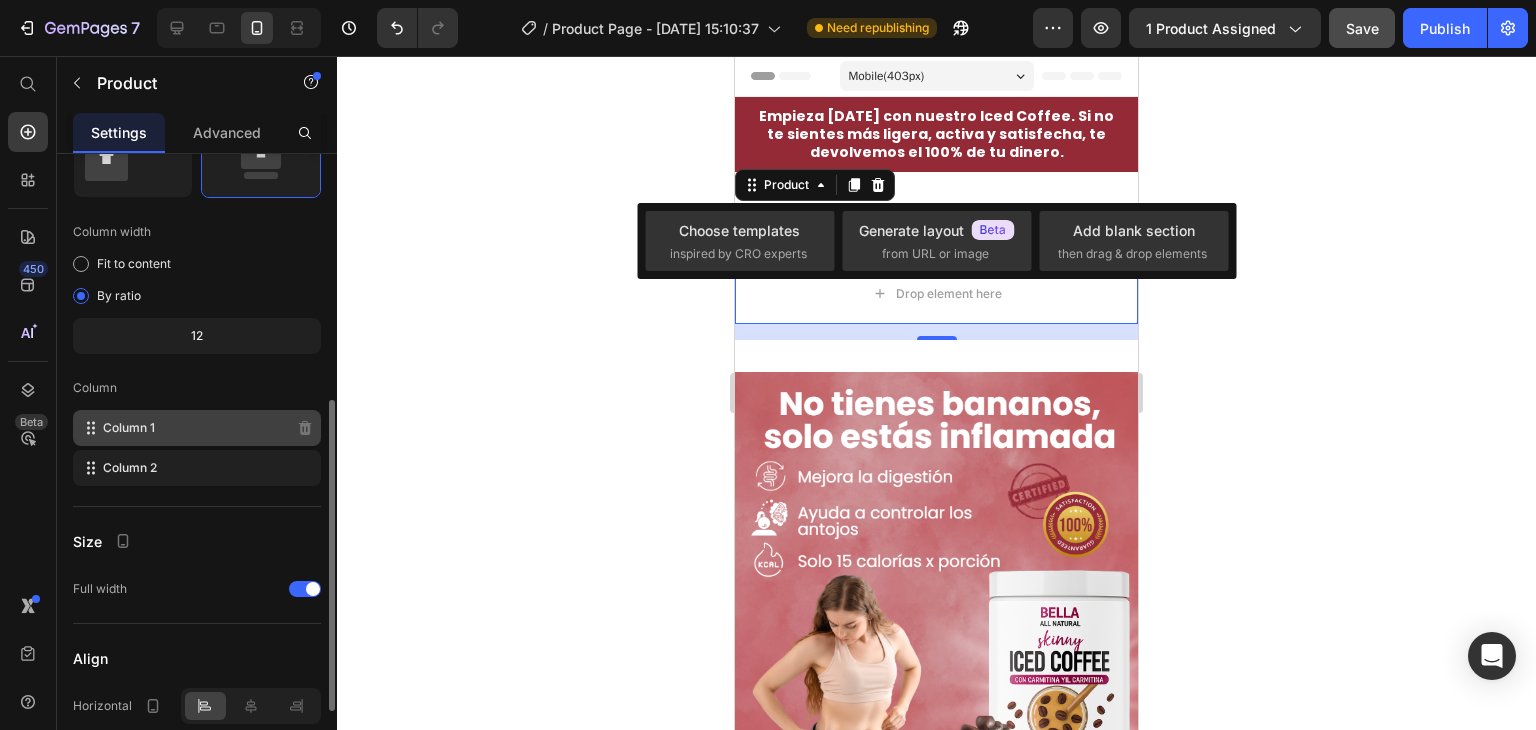 scroll, scrollTop: 600, scrollLeft: 0, axis: vertical 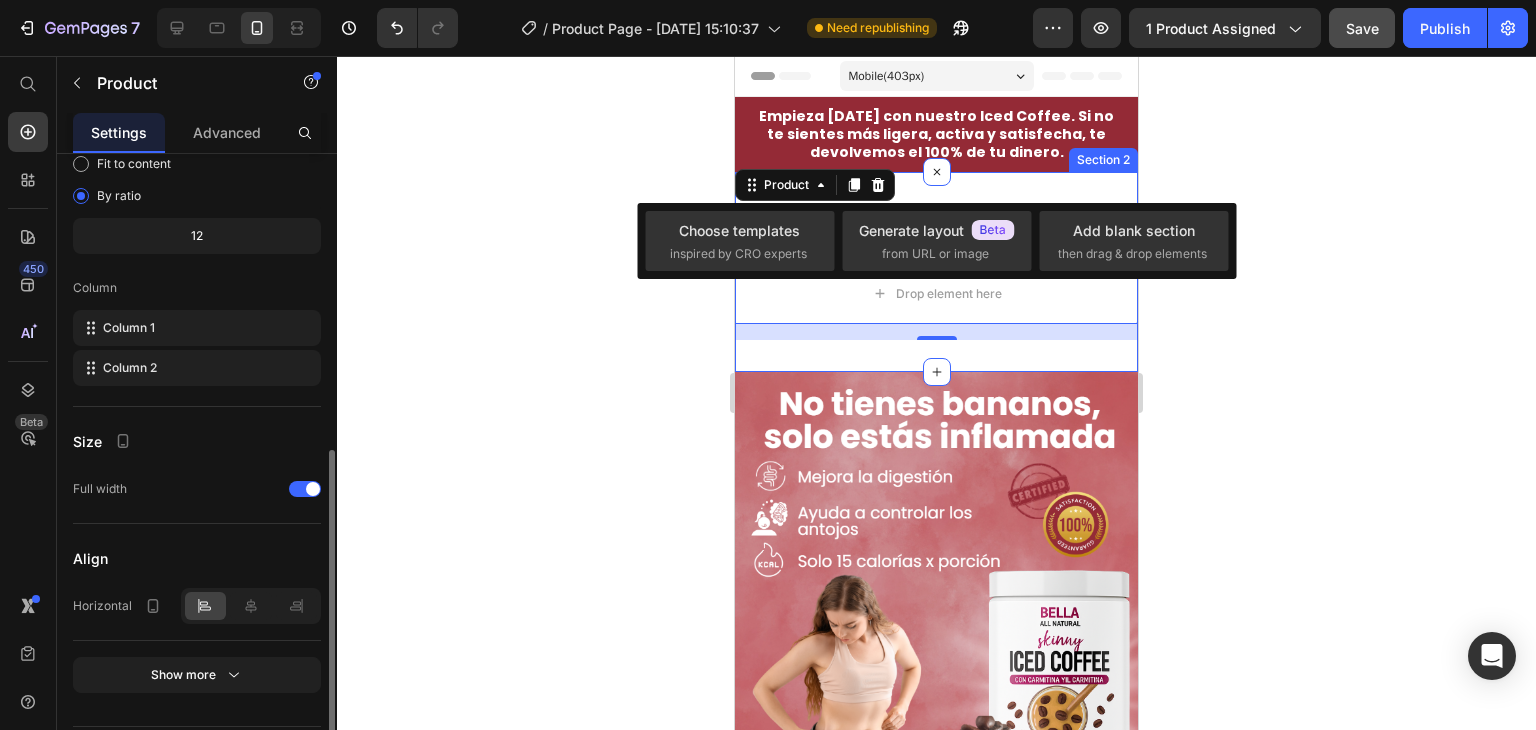 click on "Drop element here
Drop element here Product   16 Section 2" at bounding box center (936, 272) 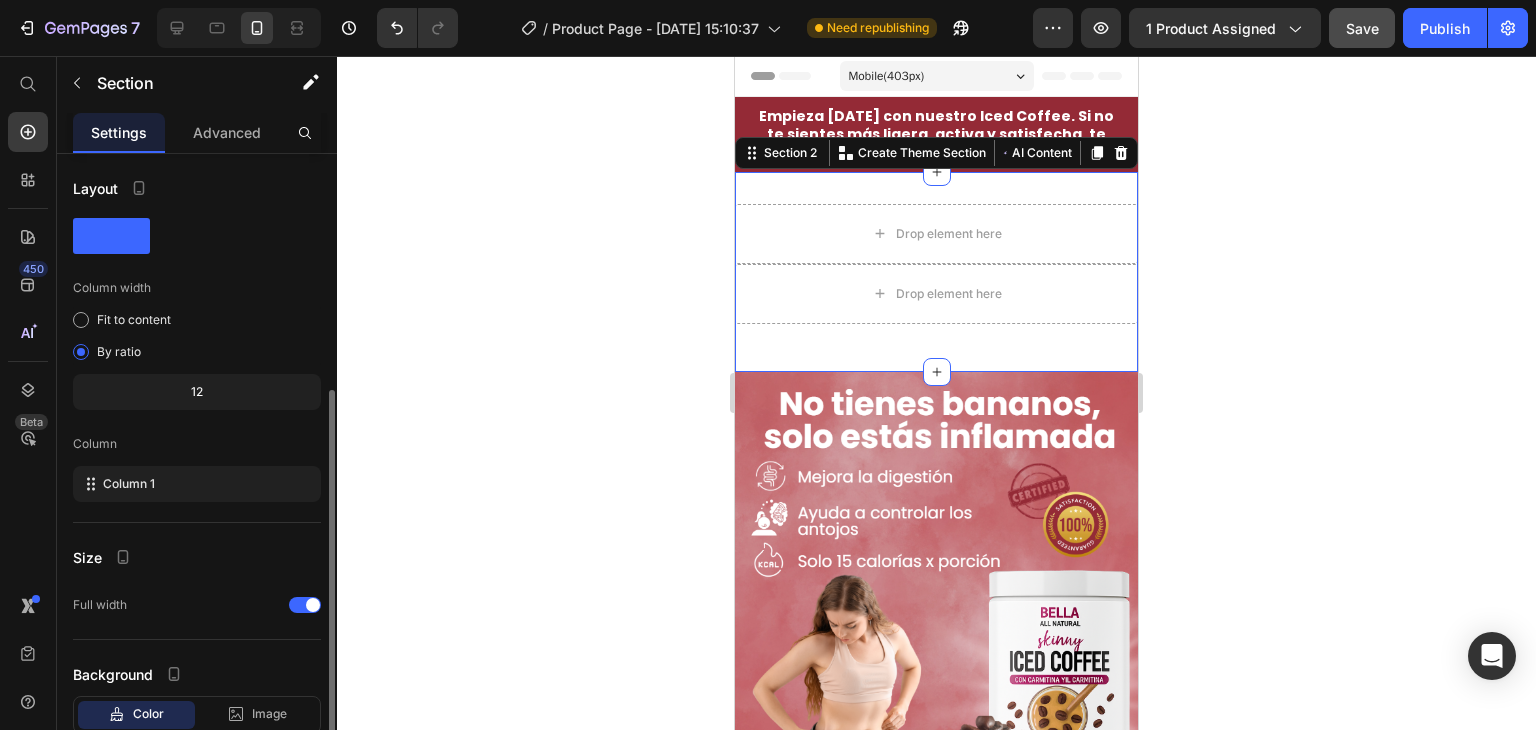 scroll, scrollTop: 129, scrollLeft: 0, axis: vertical 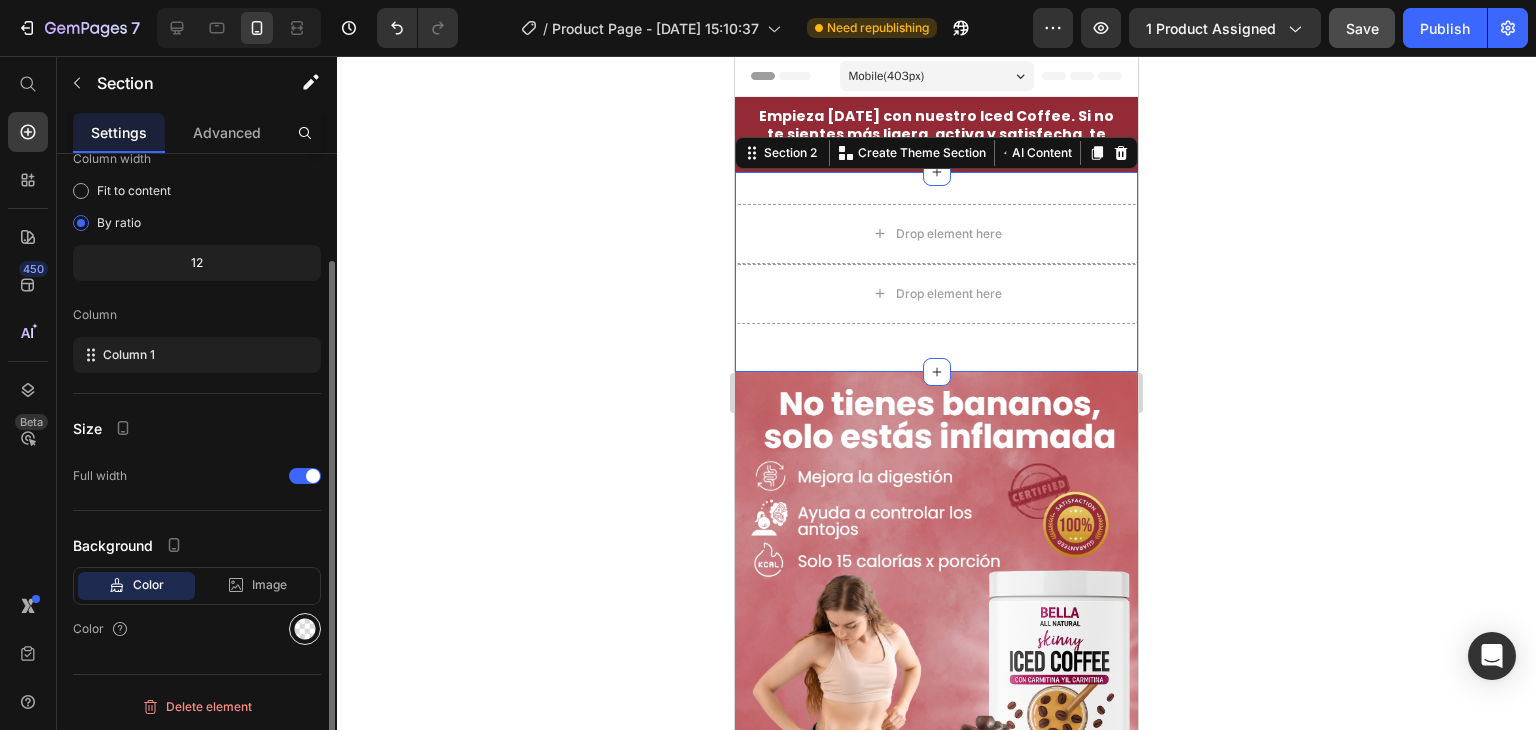 click at bounding box center (305, 629) 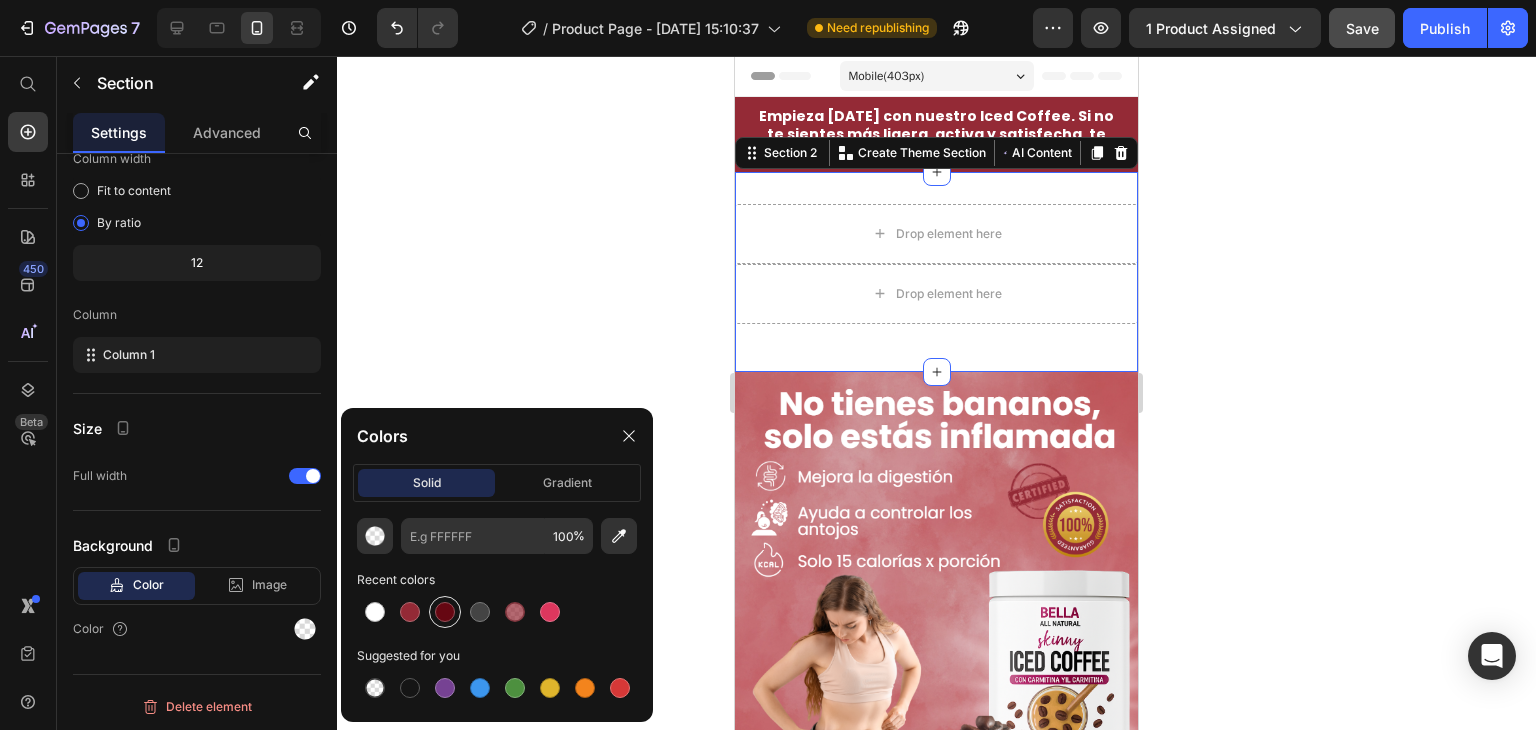 click at bounding box center [445, 612] 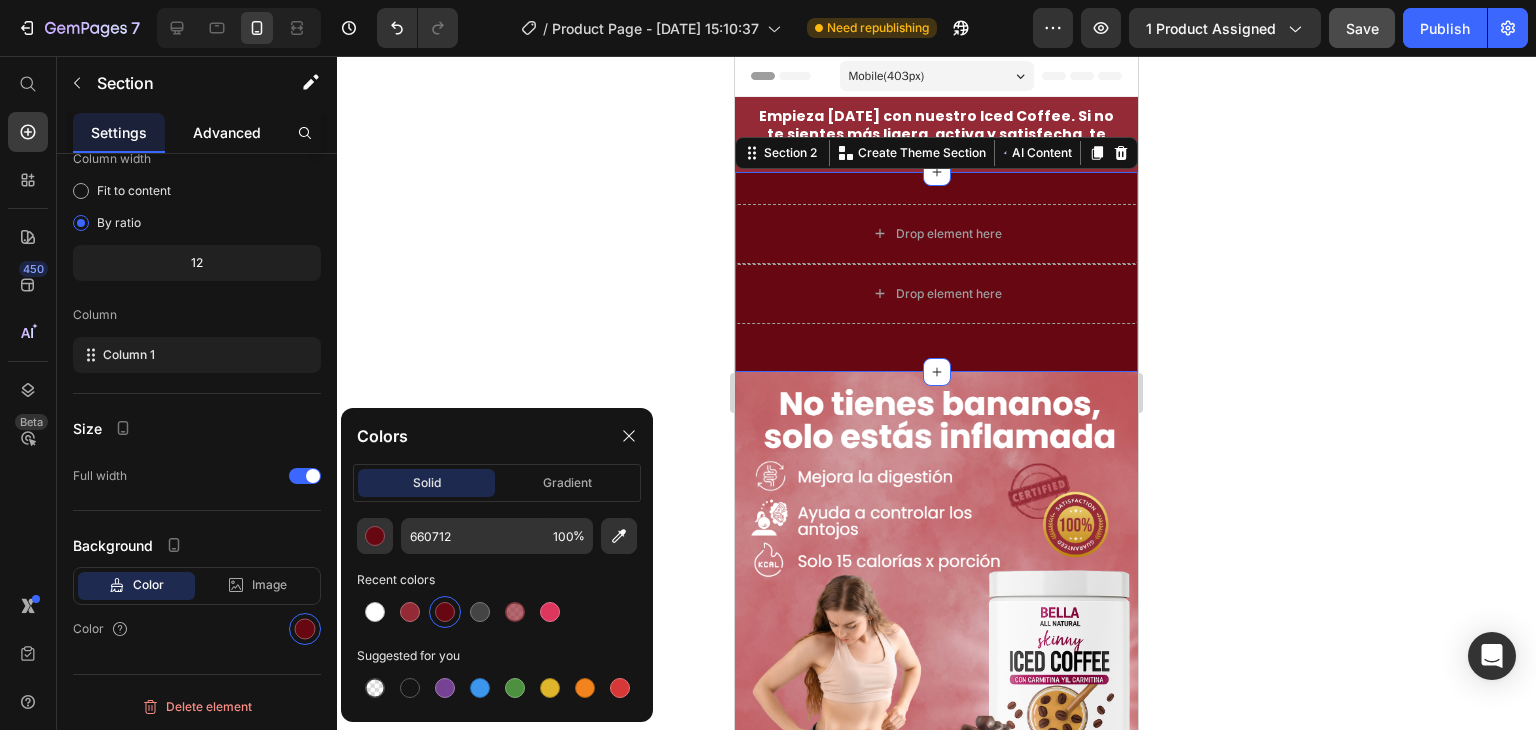 click on "Advanced" at bounding box center (227, 132) 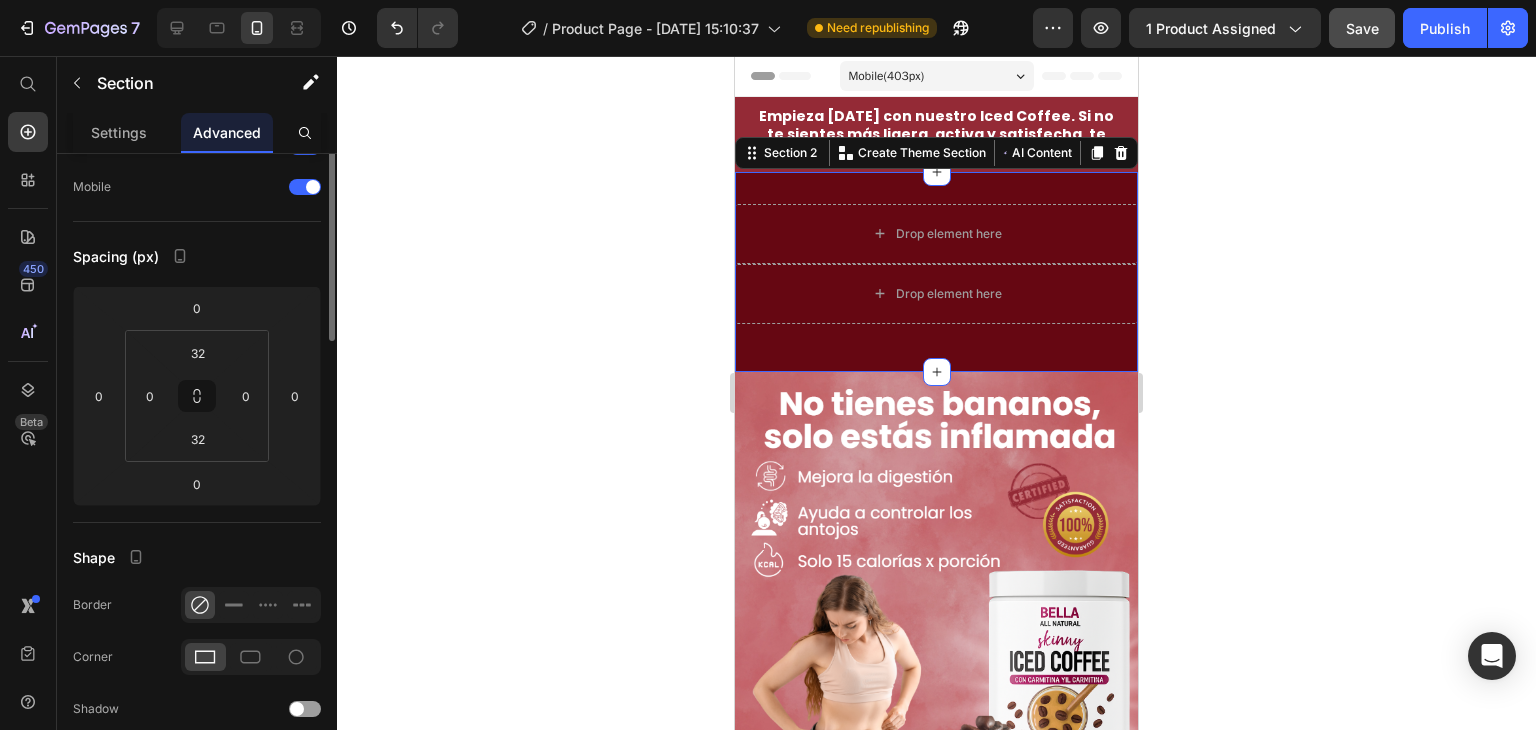scroll, scrollTop: 0, scrollLeft: 0, axis: both 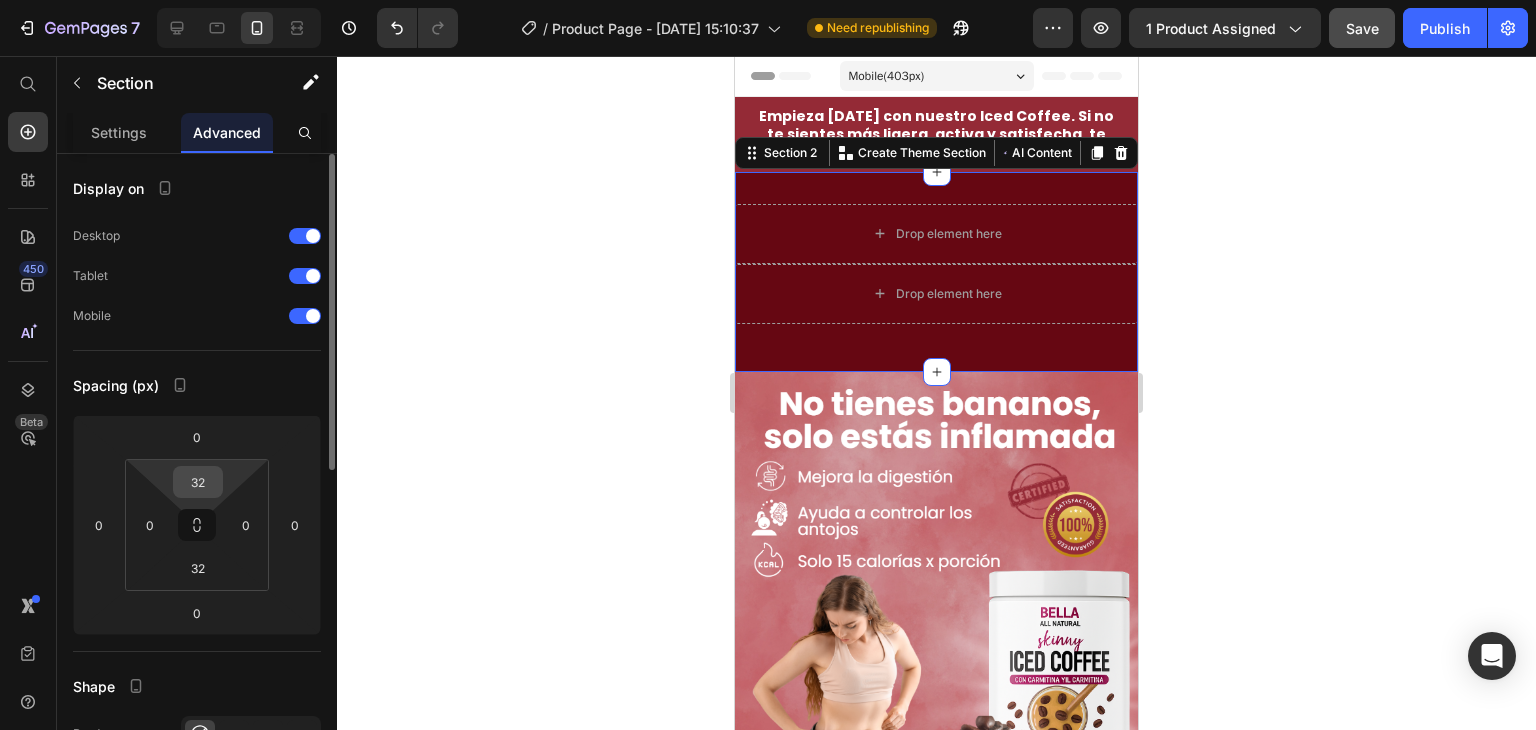 click on "32" at bounding box center (198, 482) 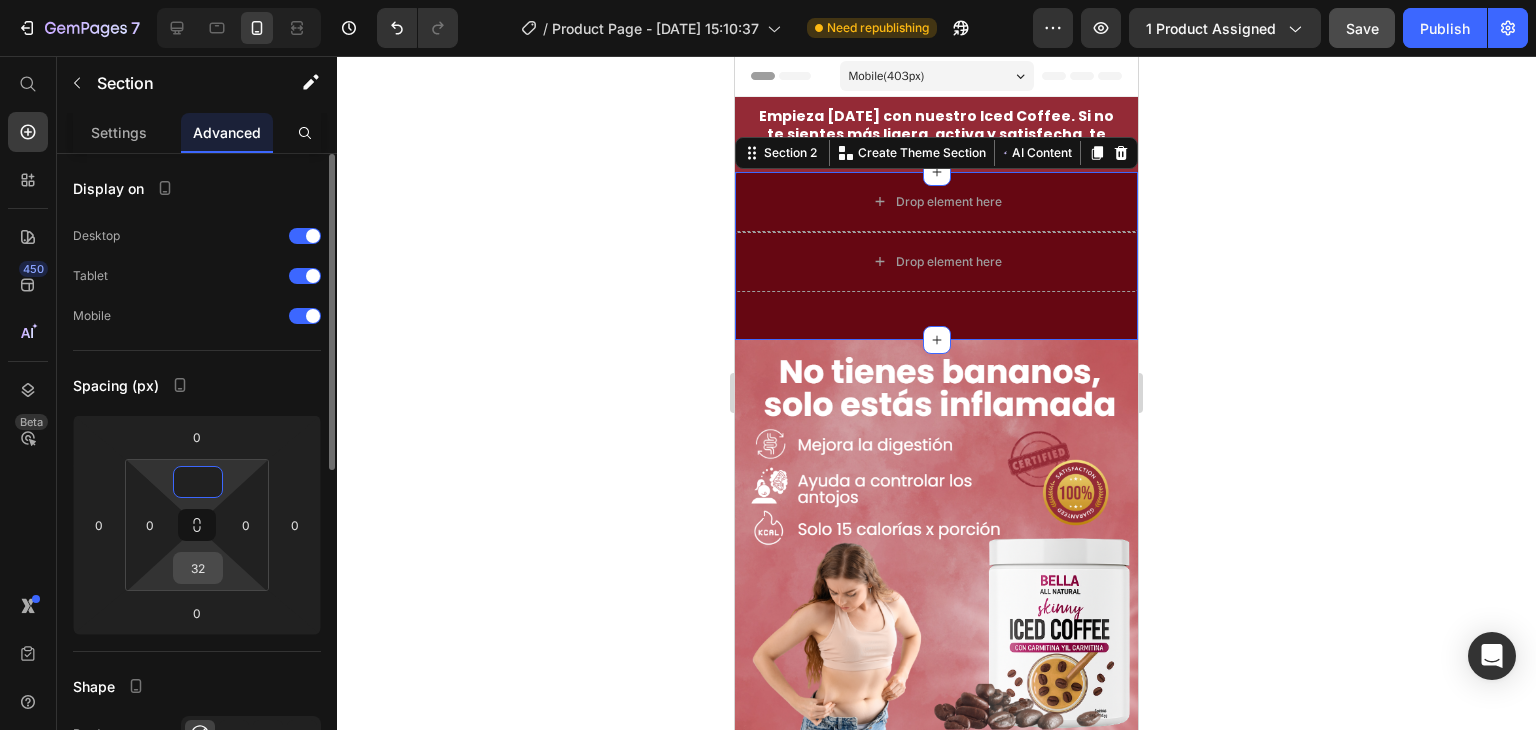 type on "0" 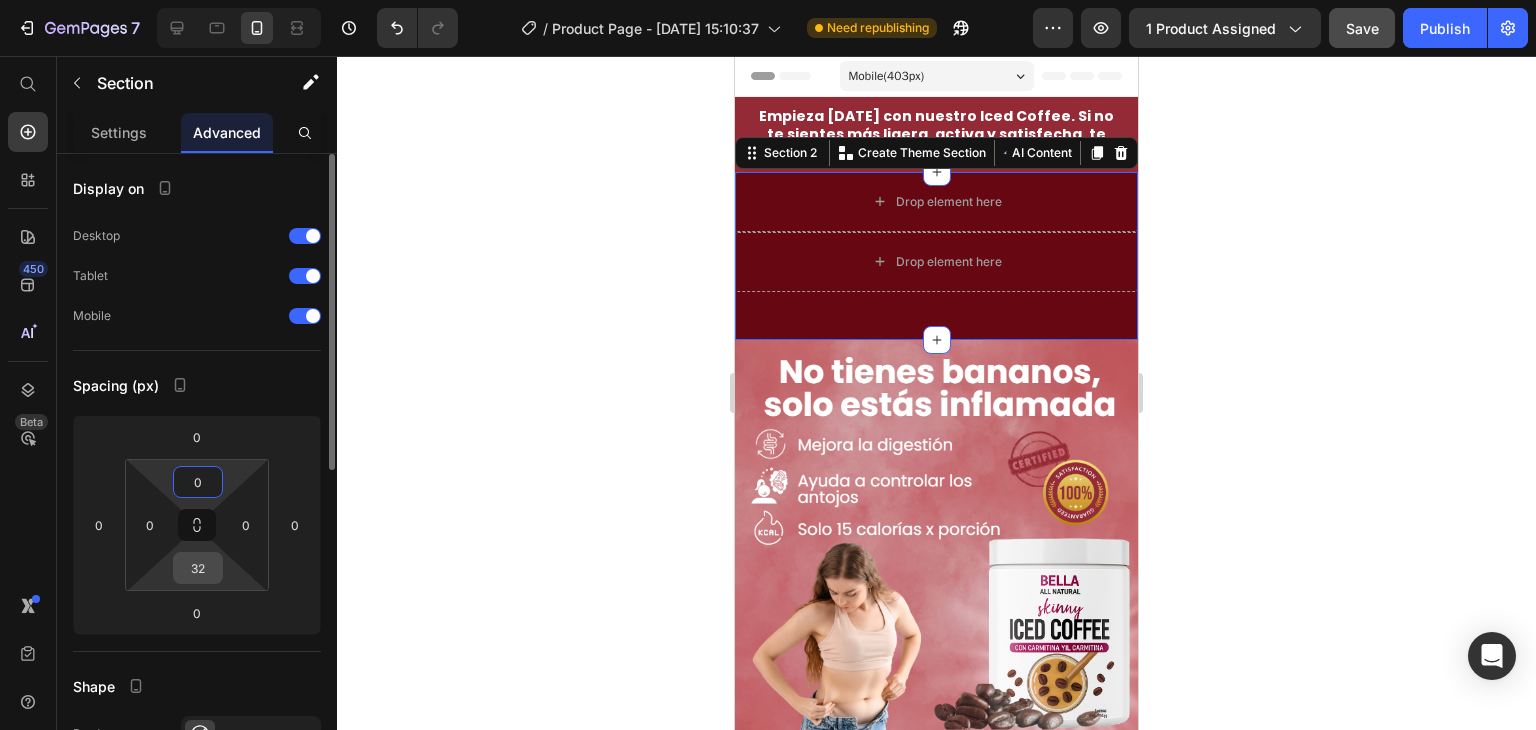 click on "32" at bounding box center (198, 568) 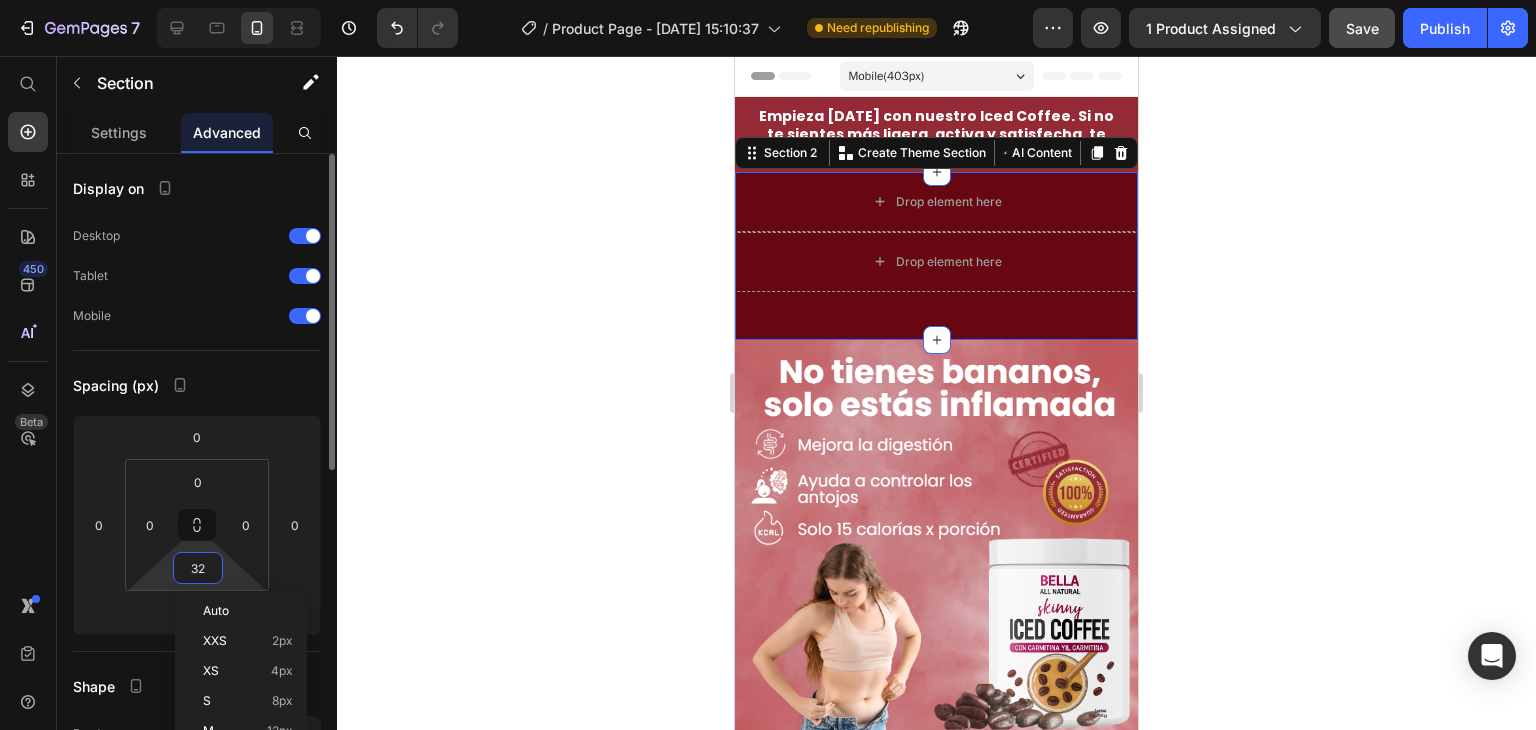 type 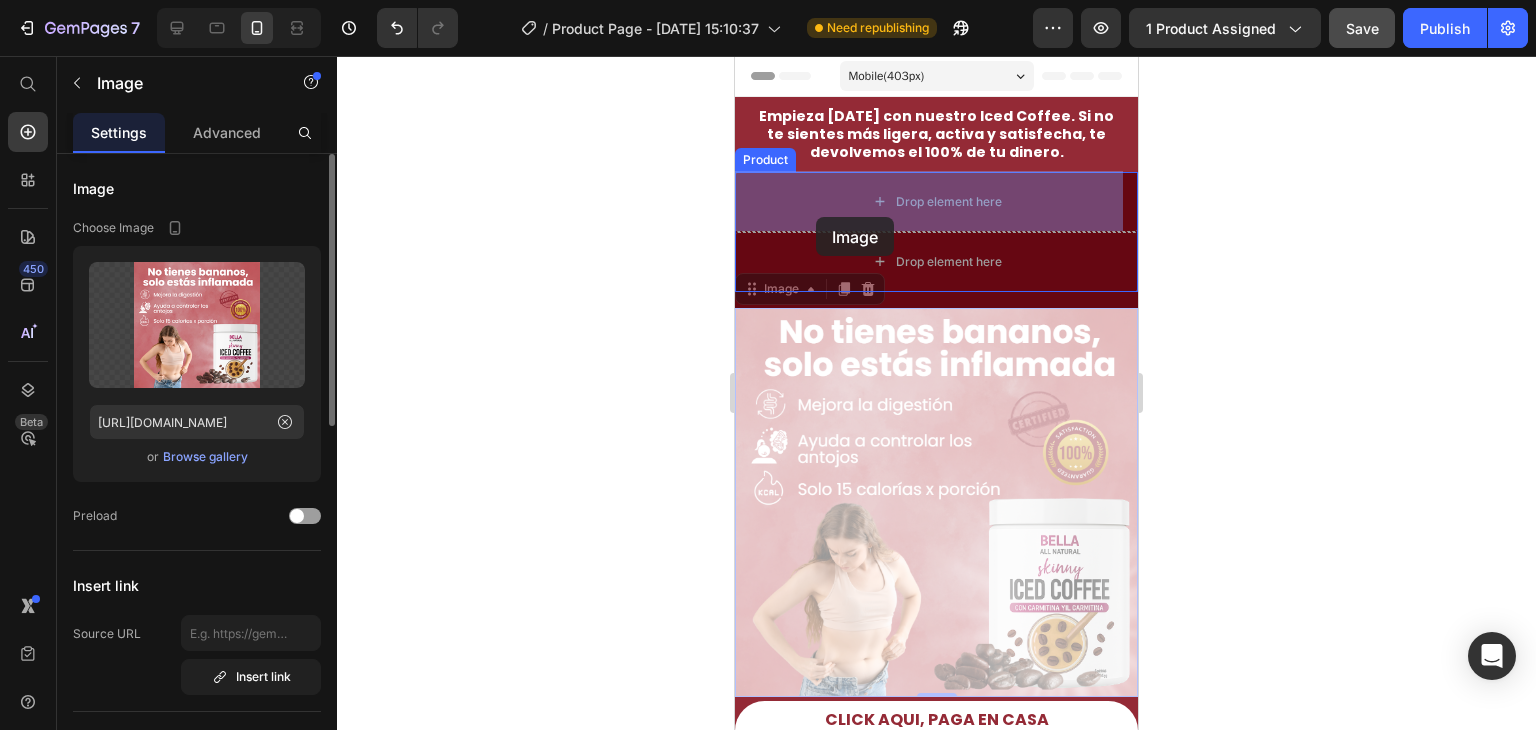 drag, startPoint x: 824, startPoint y: 352, endPoint x: 816, endPoint y: 217, distance: 135.23683 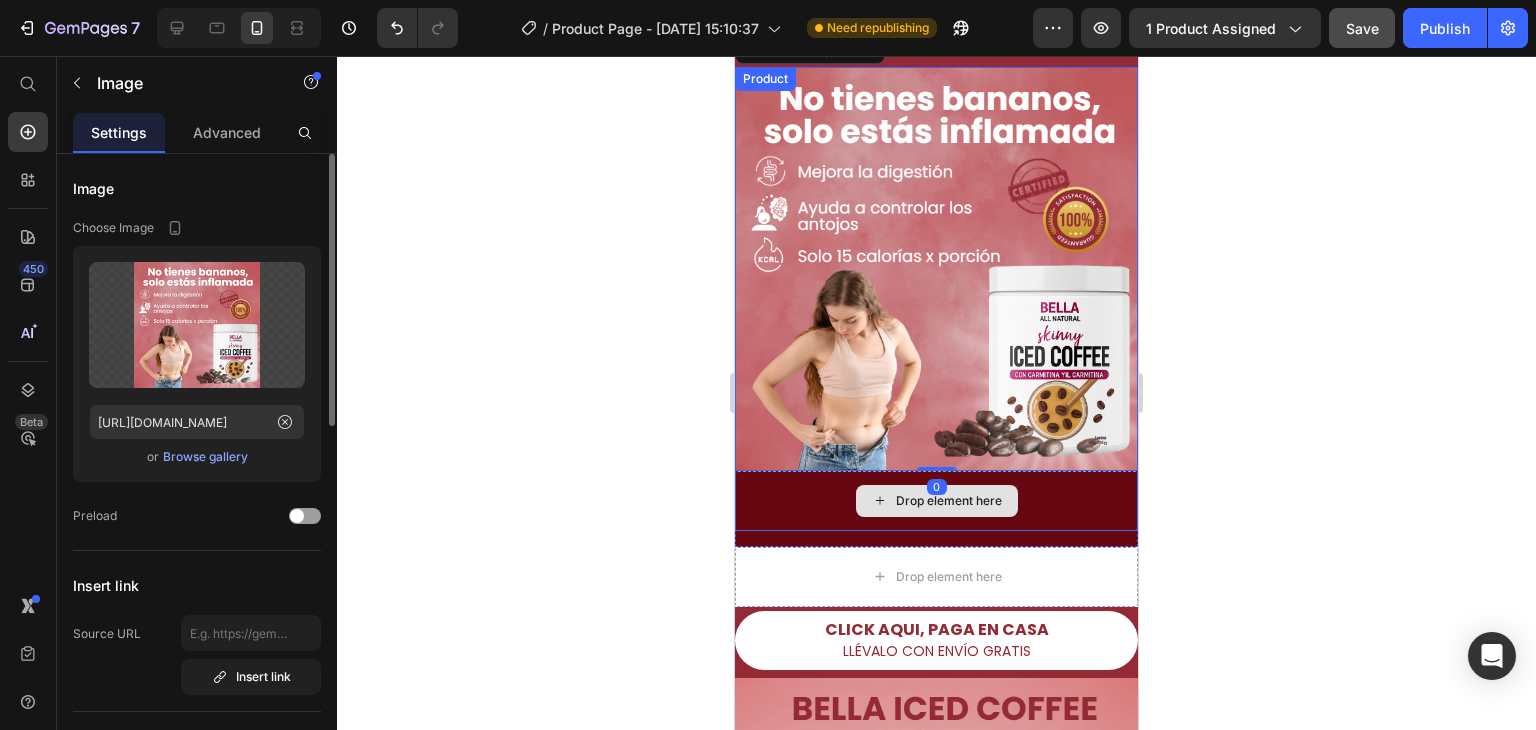 scroll, scrollTop: 400, scrollLeft: 0, axis: vertical 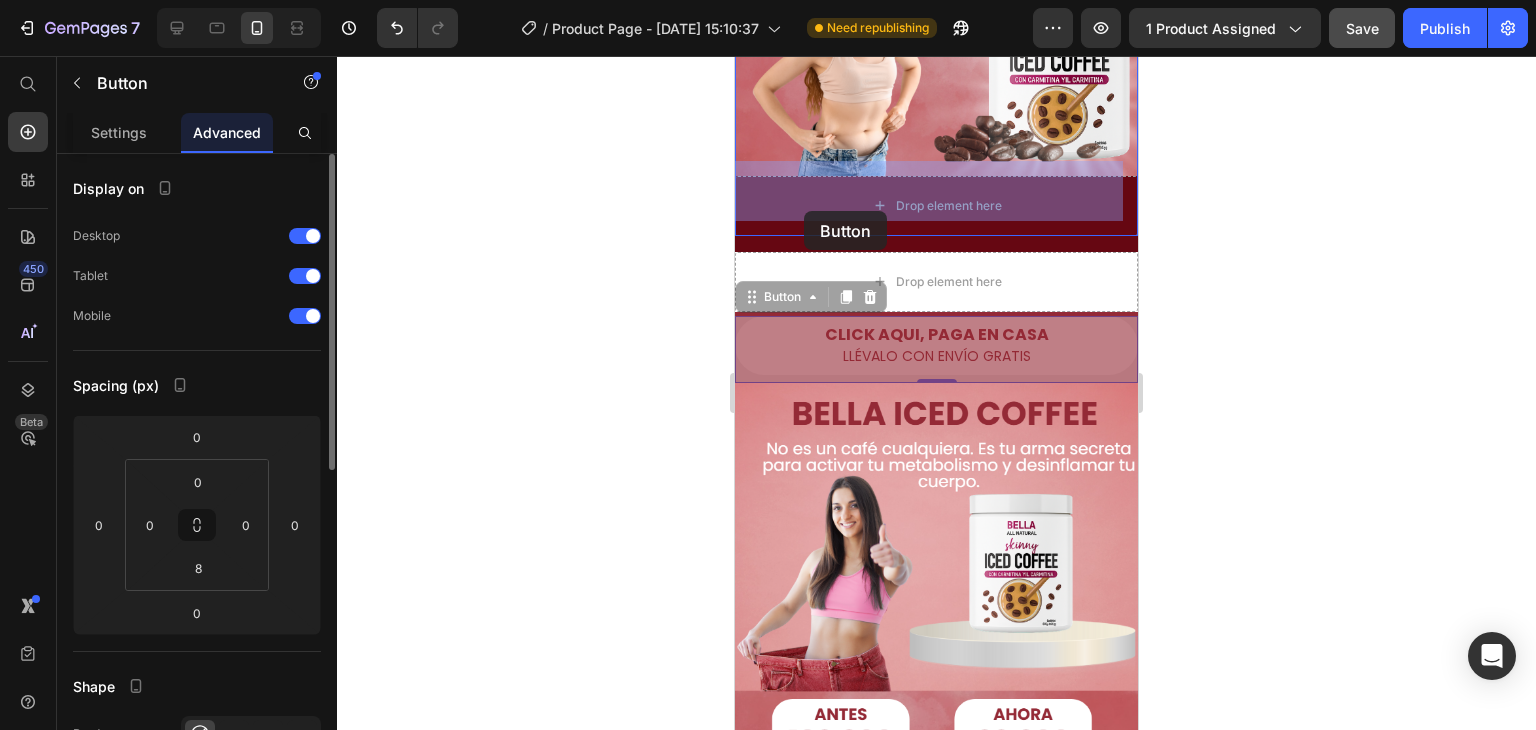 drag, startPoint x: 804, startPoint y: 340, endPoint x: 804, endPoint y: 211, distance: 129 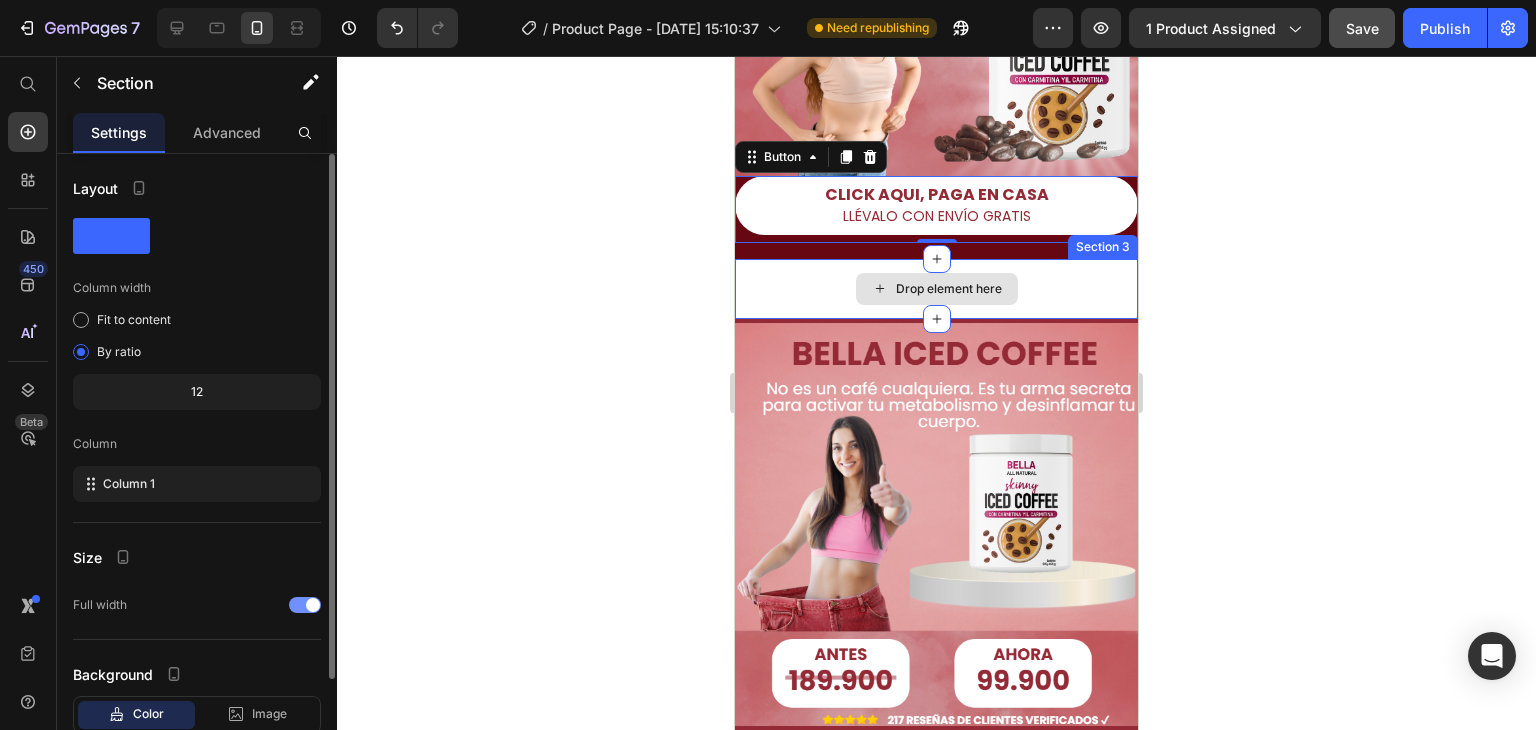 click on "Drop element here" at bounding box center [936, 289] 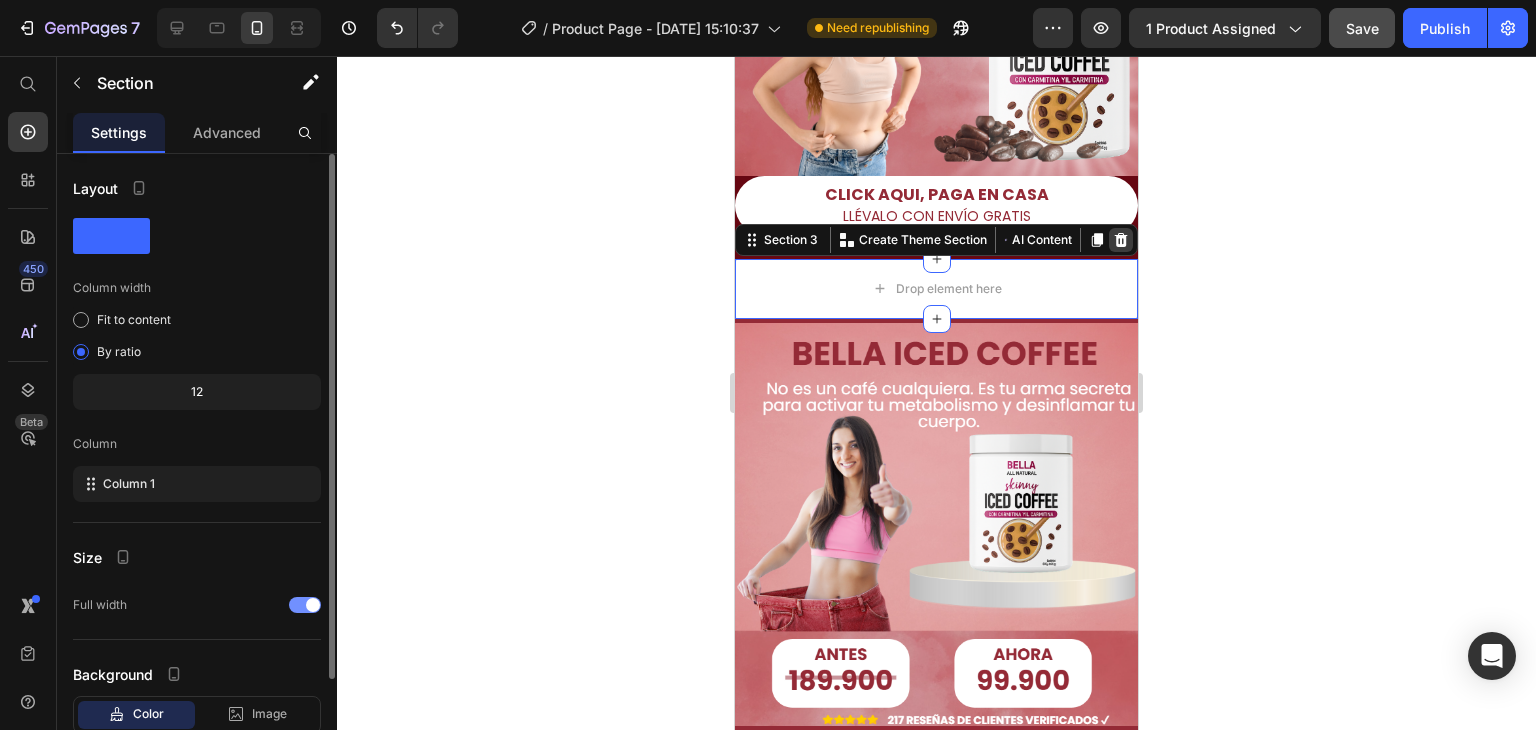 click 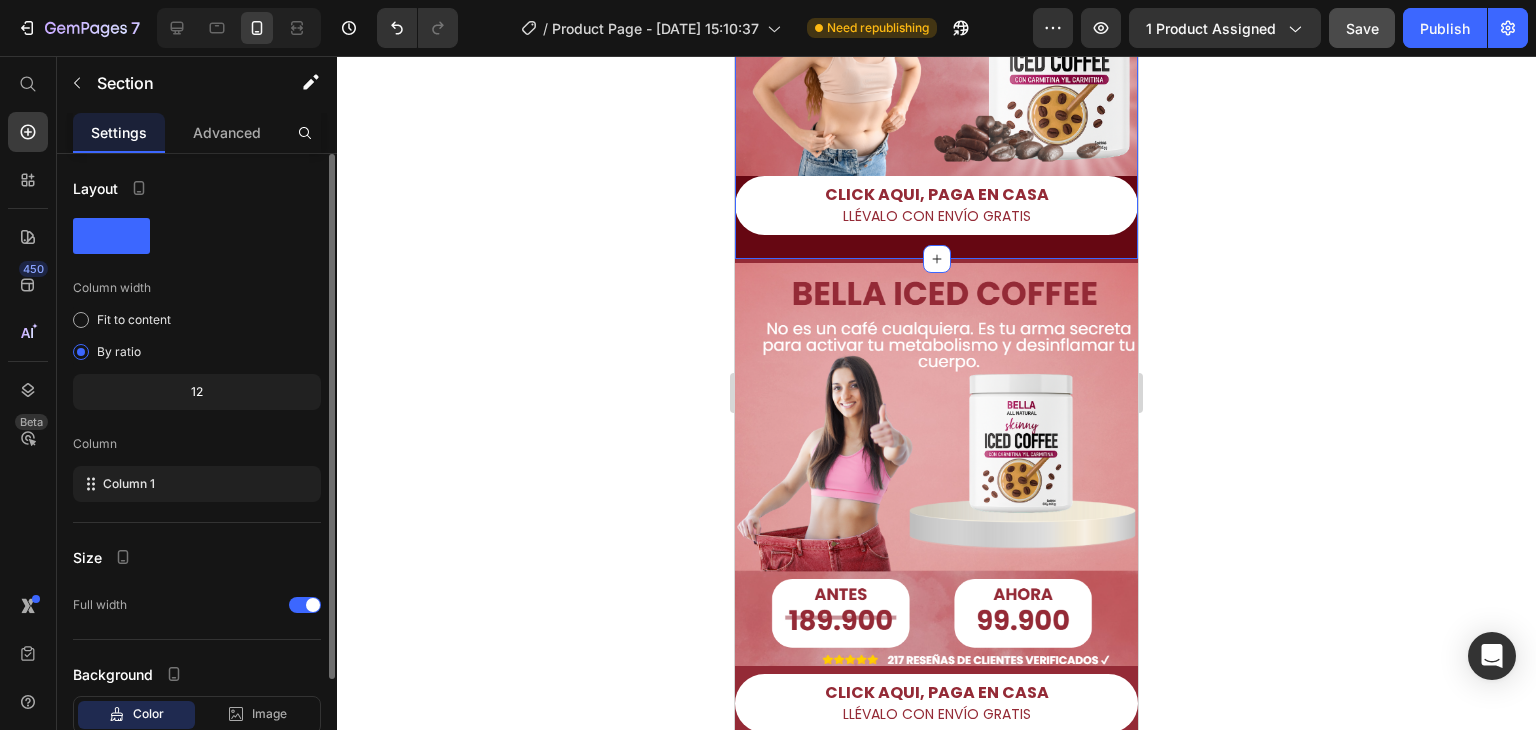 click on "Image CLICK AQUI, PAGA EN CASA LLÉVALO CON ENVÍO GRATIS   Button Product" at bounding box center (936, 15) 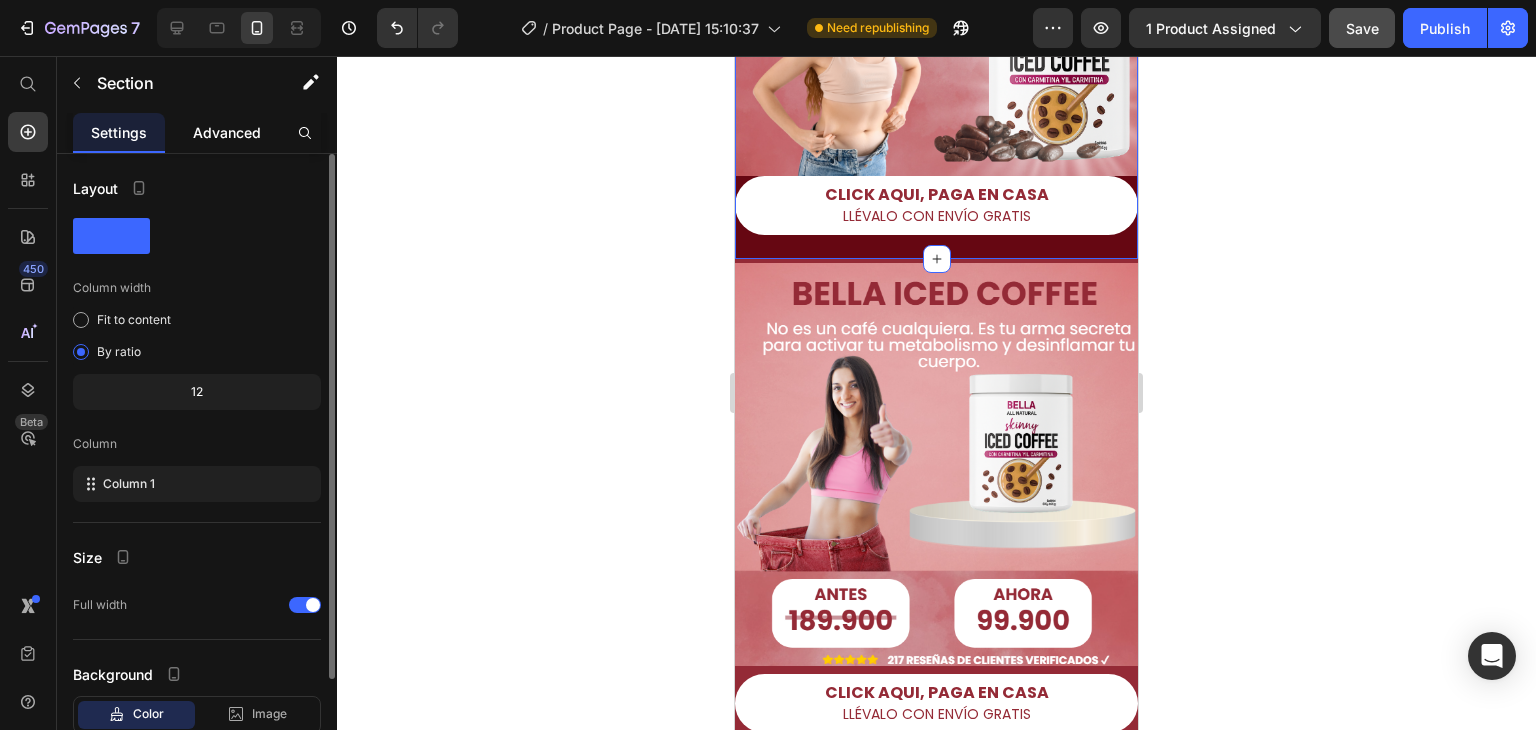 click on "Advanced" at bounding box center (227, 132) 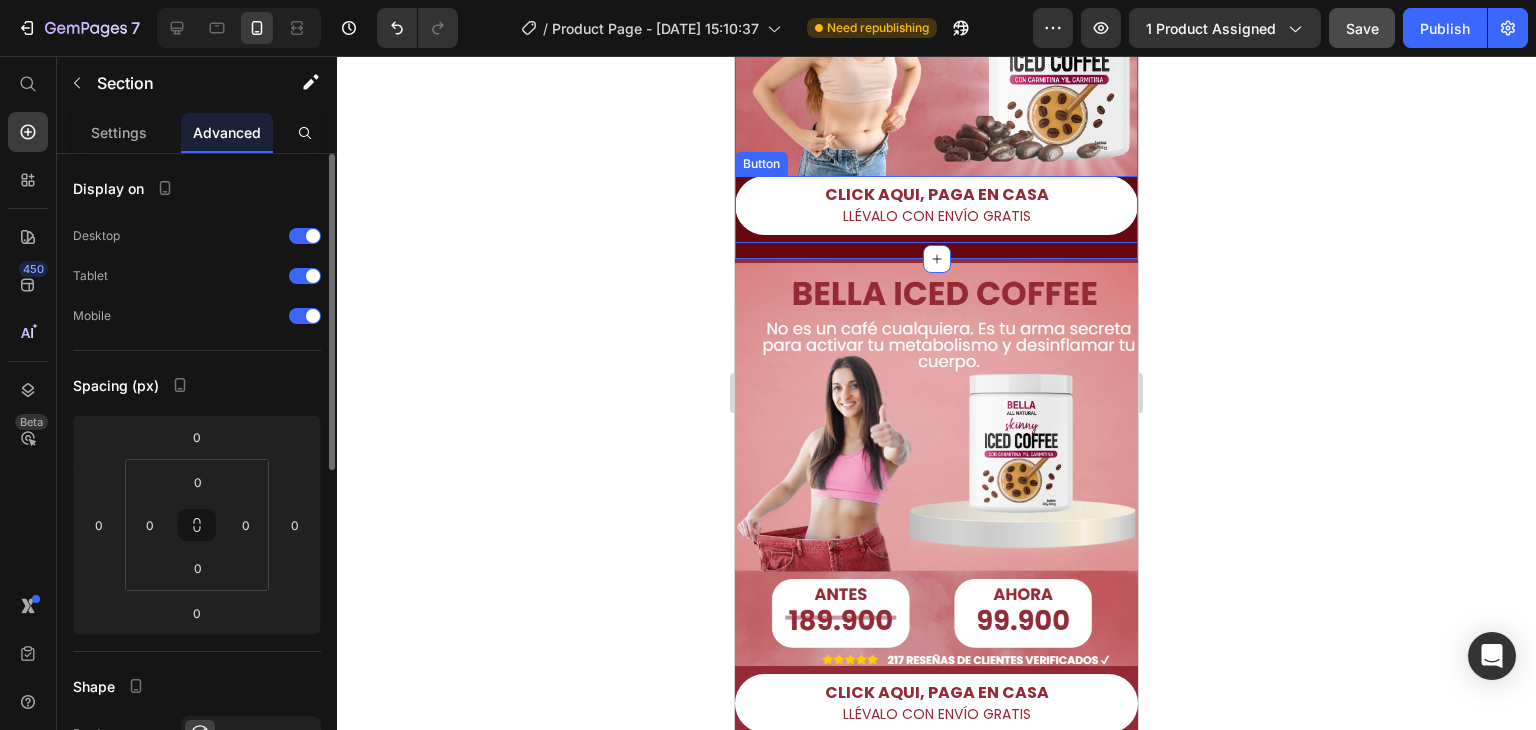 click on "CLICK AQUI, PAGA EN CASA LLÉVALO CON ENVÍO GRATIS   Button" at bounding box center [936, 209] 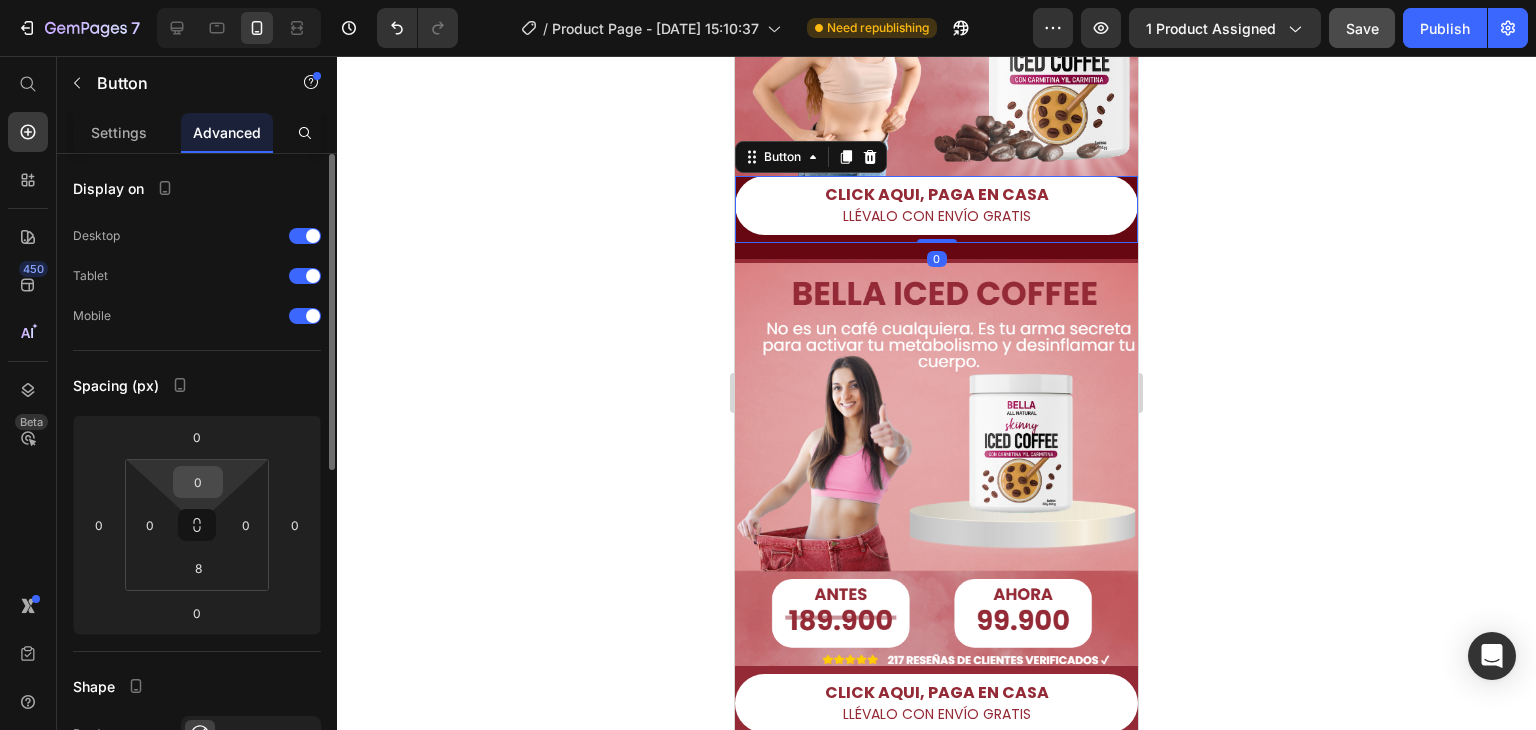 click on "0" at bounding box center [198, 482] 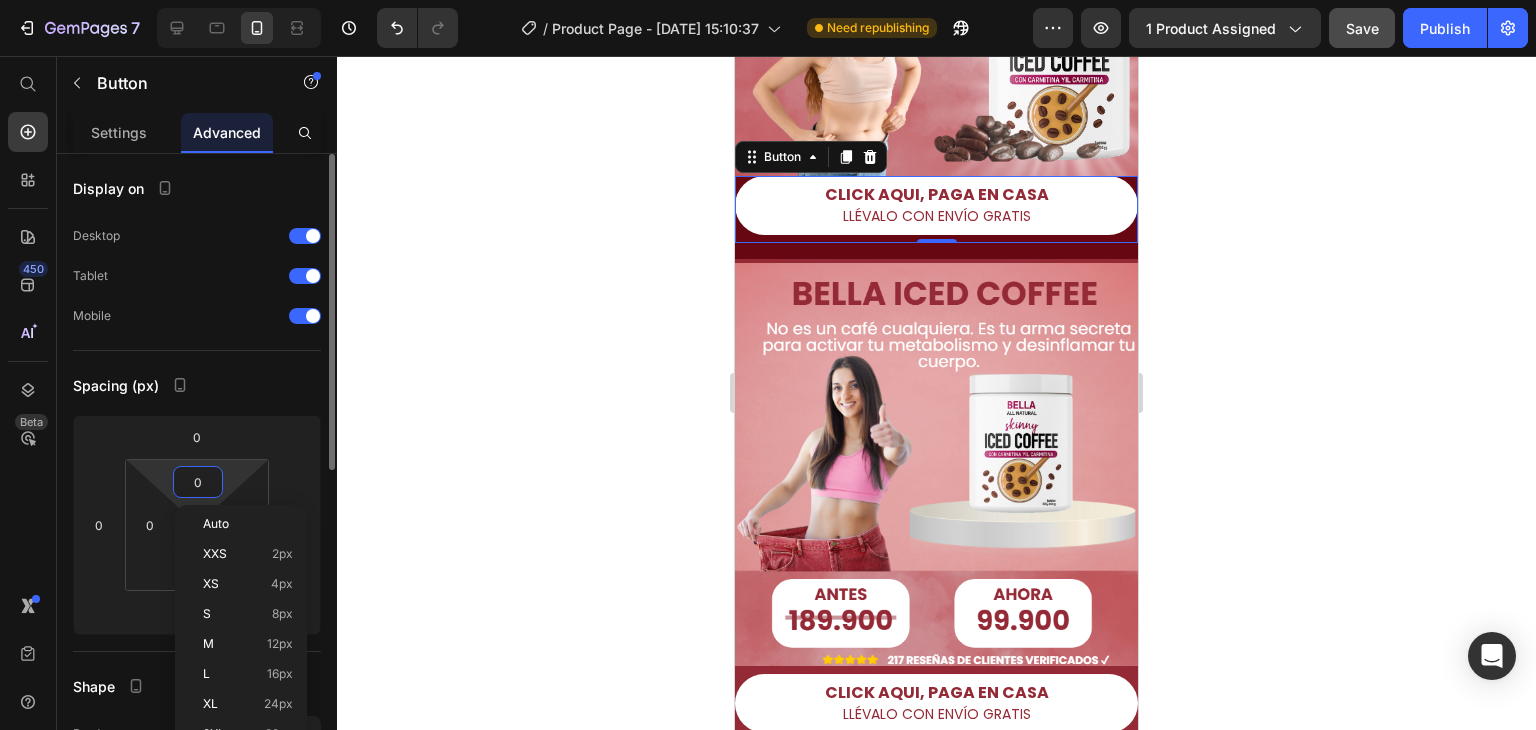 type on "8" 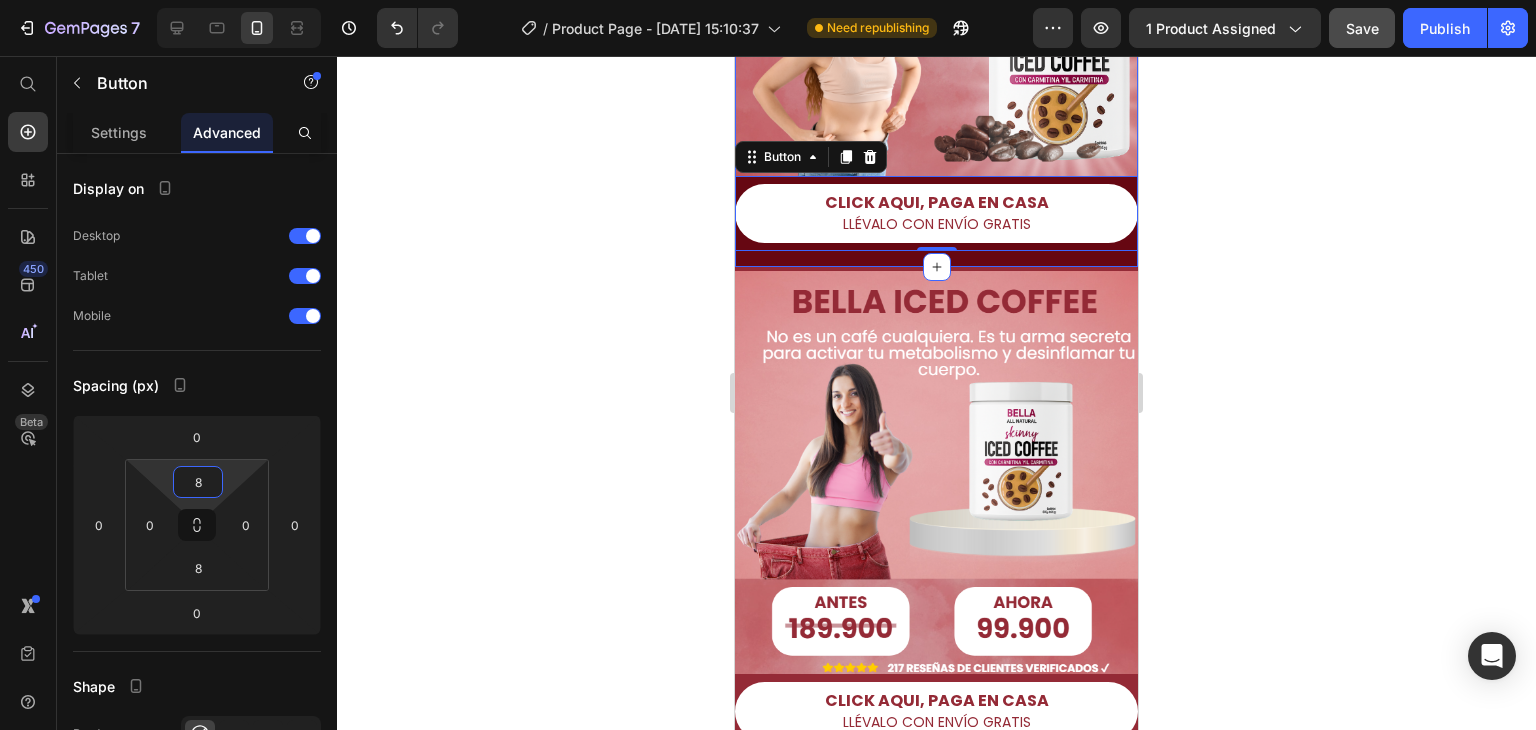 click on "Image CLICK AQUI, PAGA EN CASA LLÉVALO CON ENVÍO GRATIS   Button   0 Product" at bounding box center (936, 19) 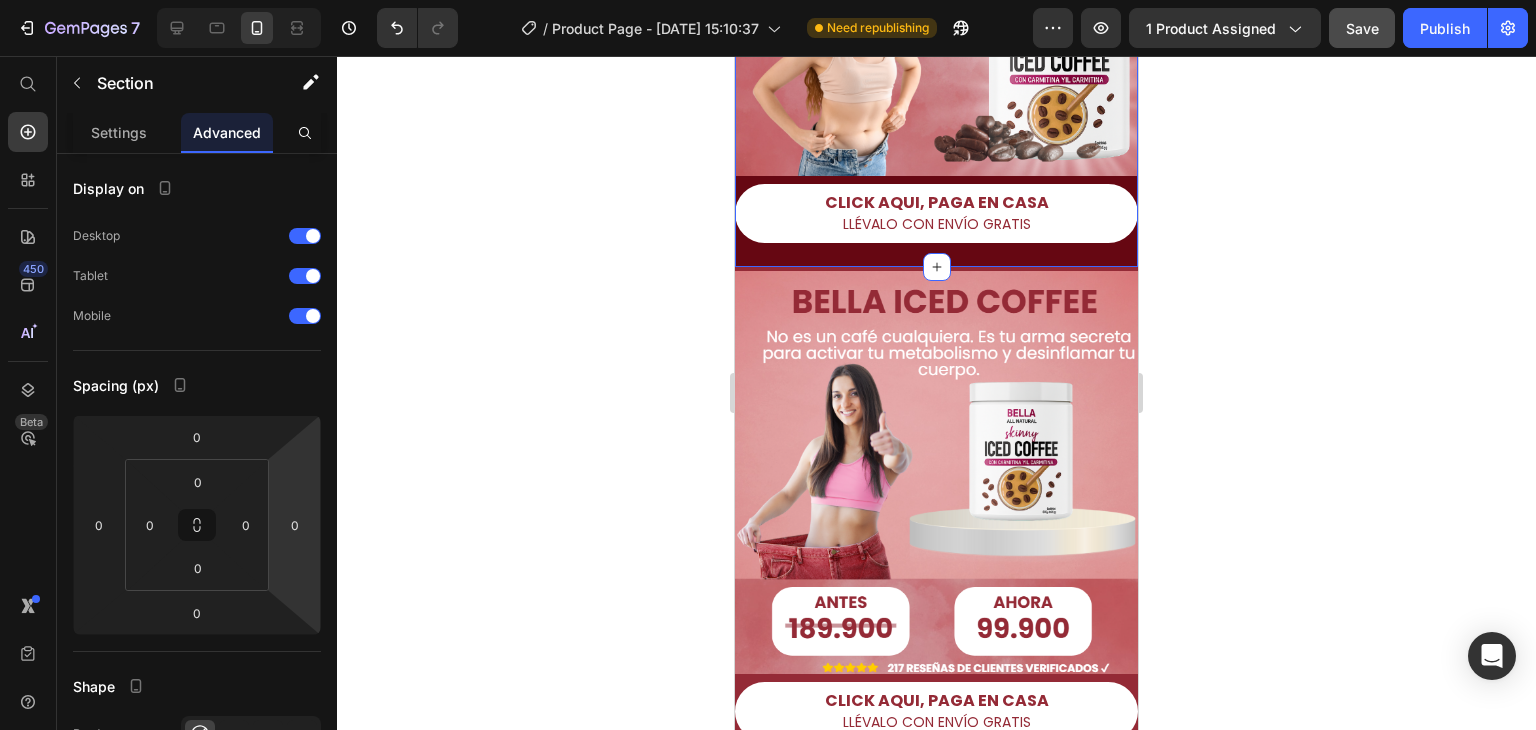 click 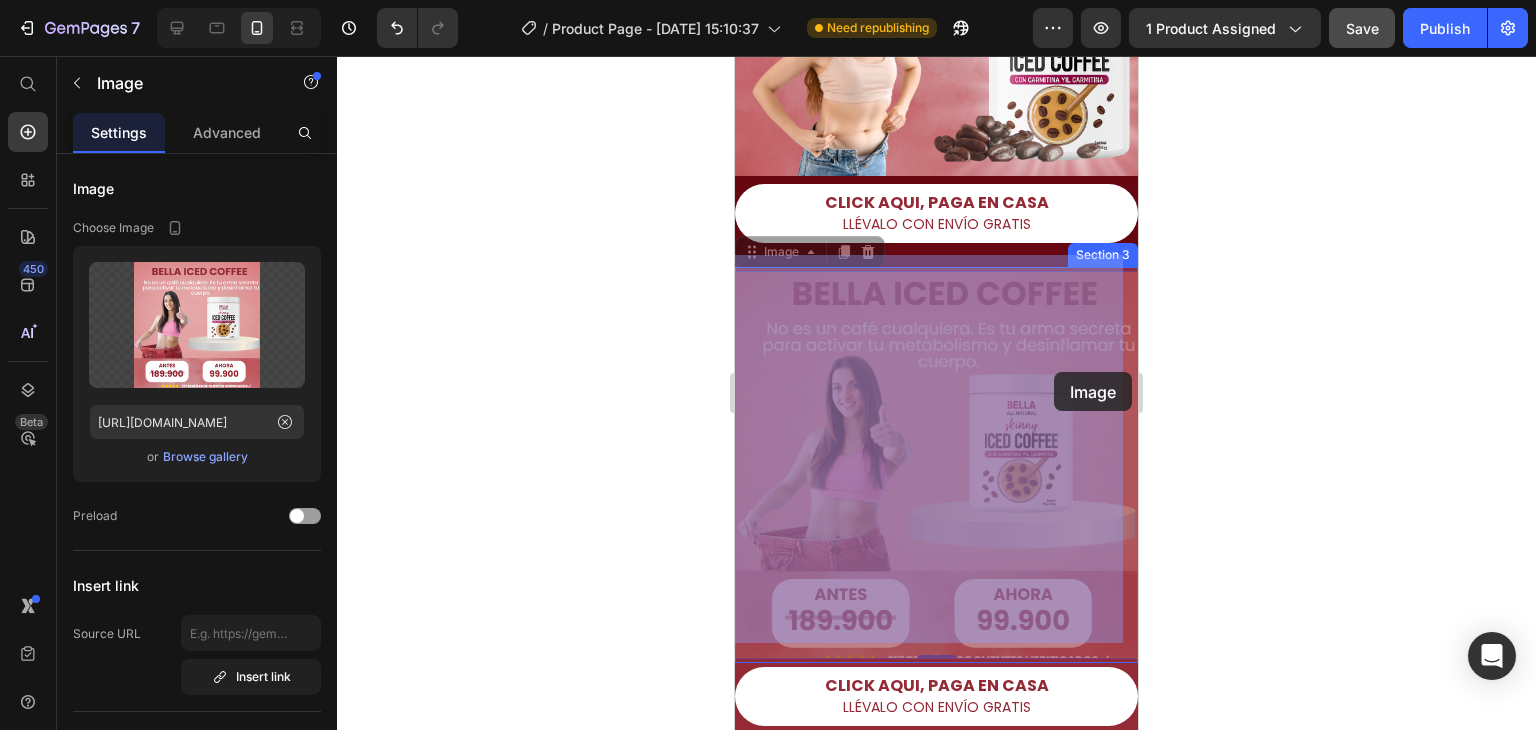 drag, startPoint x: 1047, startPoint y: 424, endPoint x: 1054, endPoint y: 372, distance: 52.46904 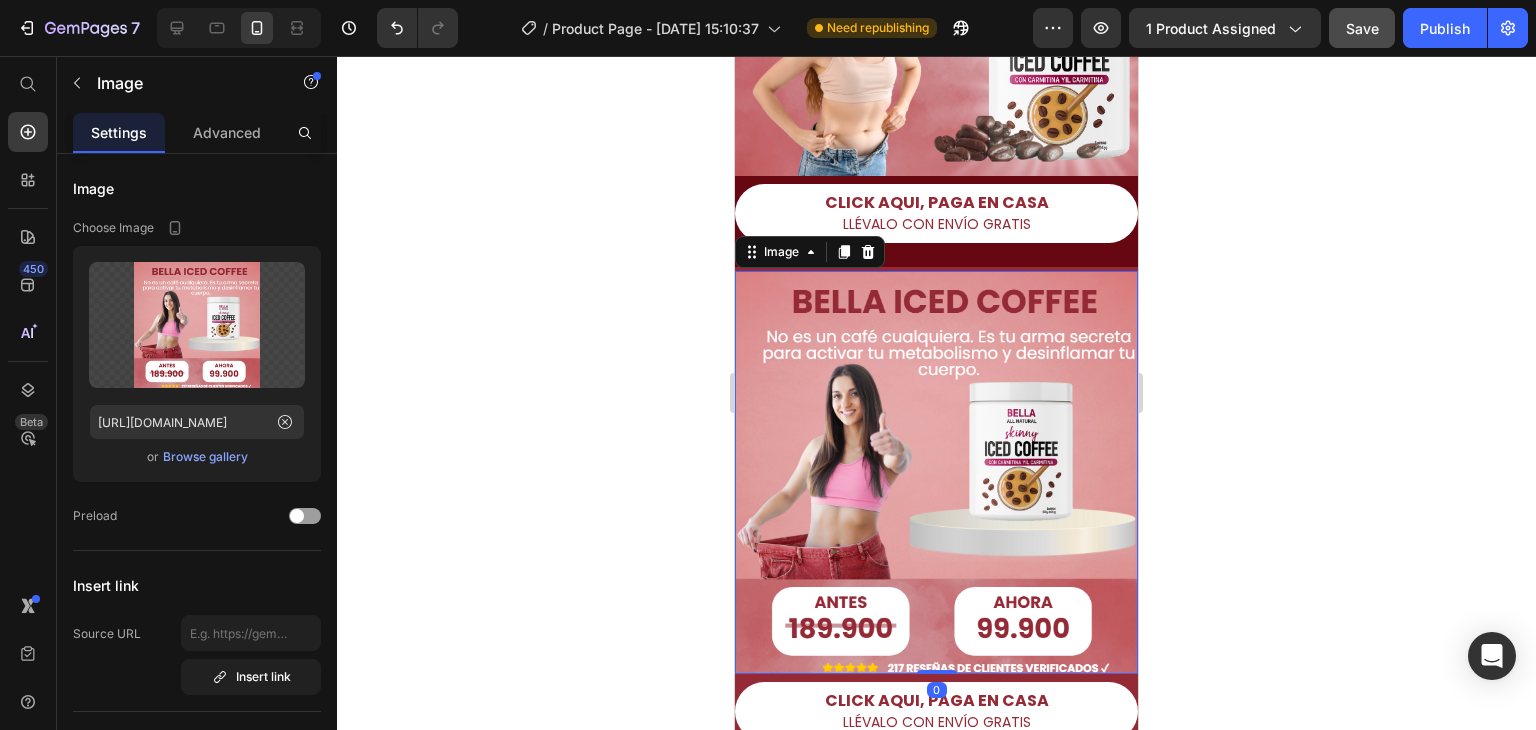 click 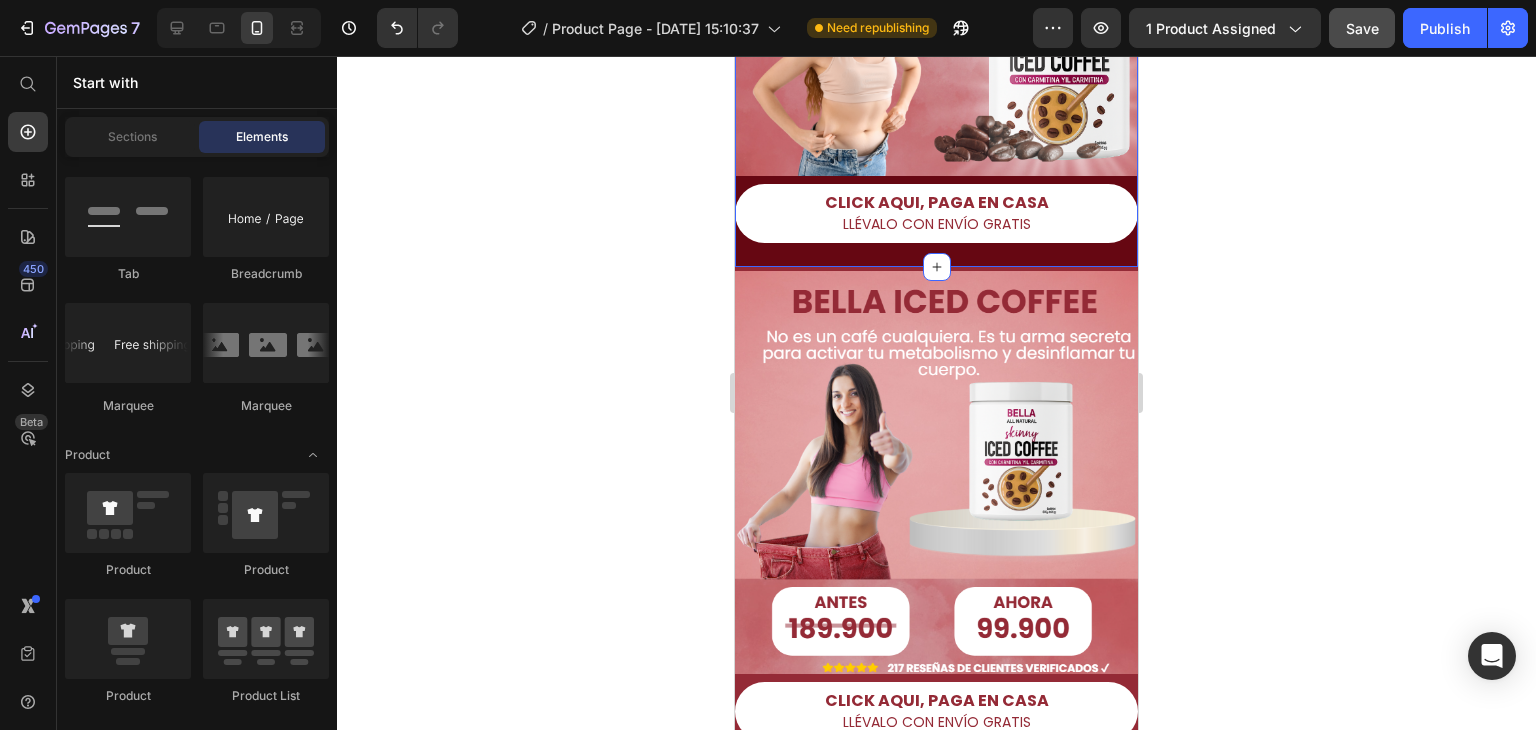 click on "Image CLICK AQUI, PAGA EN CASA LLÉVALO CON ENVÍO GRATIS   Button Product" at bounding box center (936, 19) 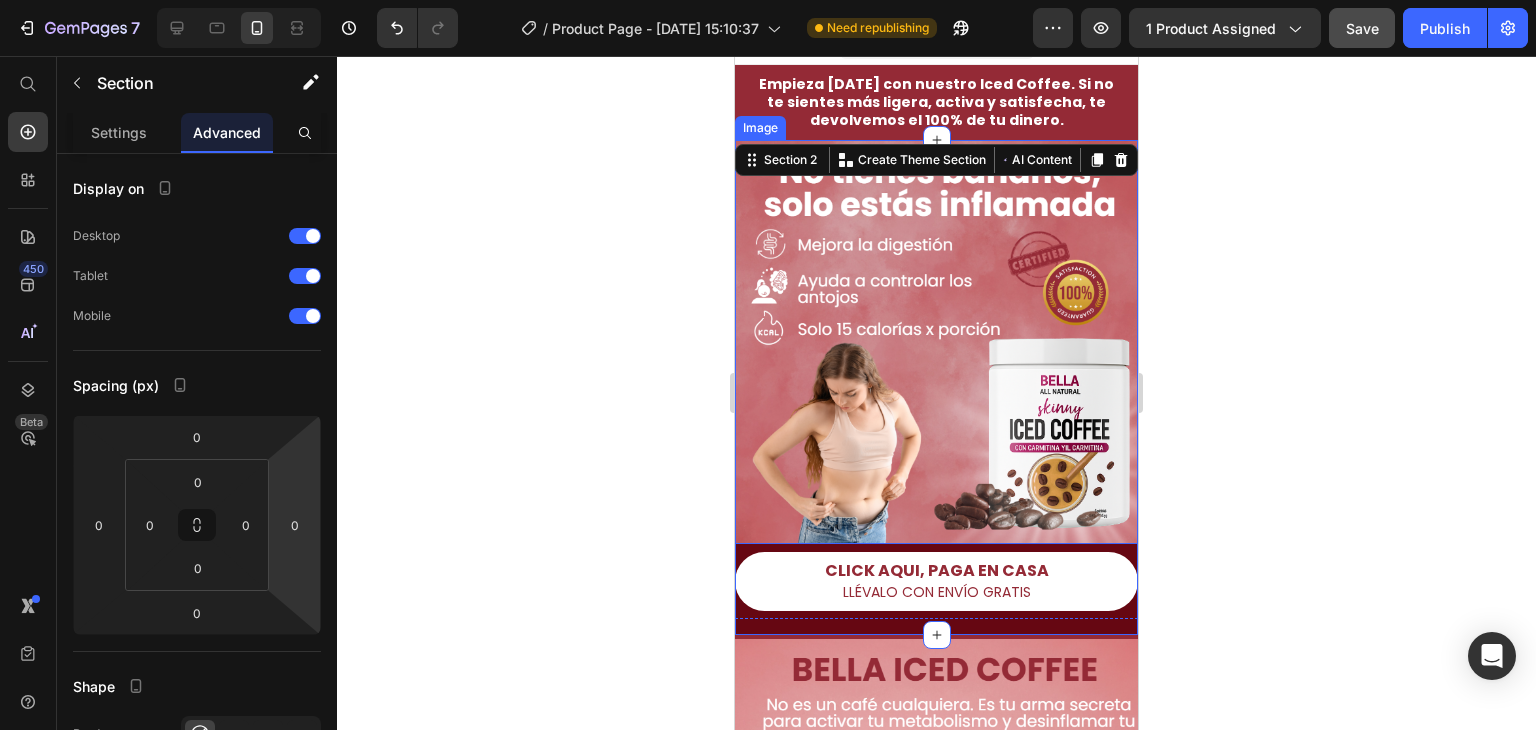 scroll, scrollTop: 0, scrollLeft: 0, axis: both 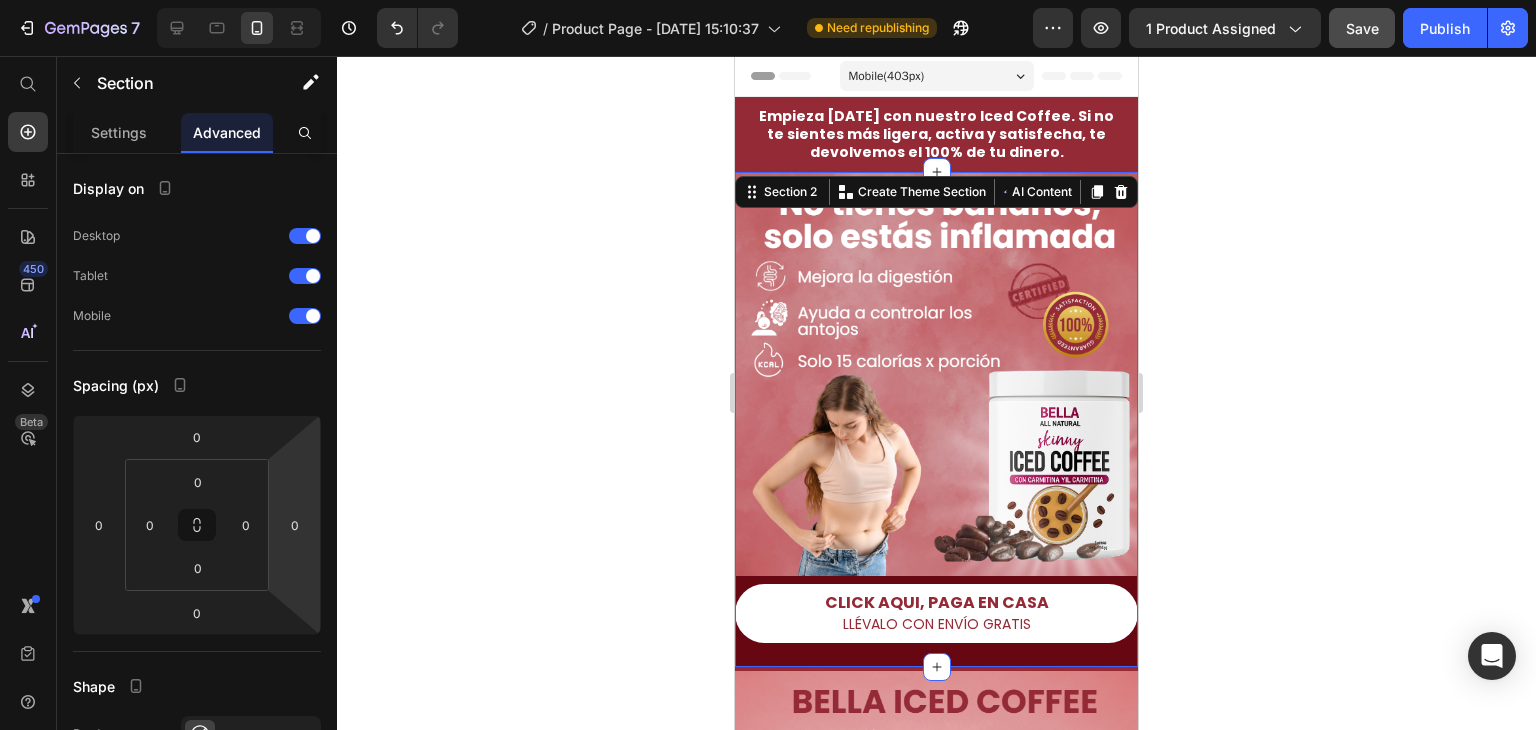 click 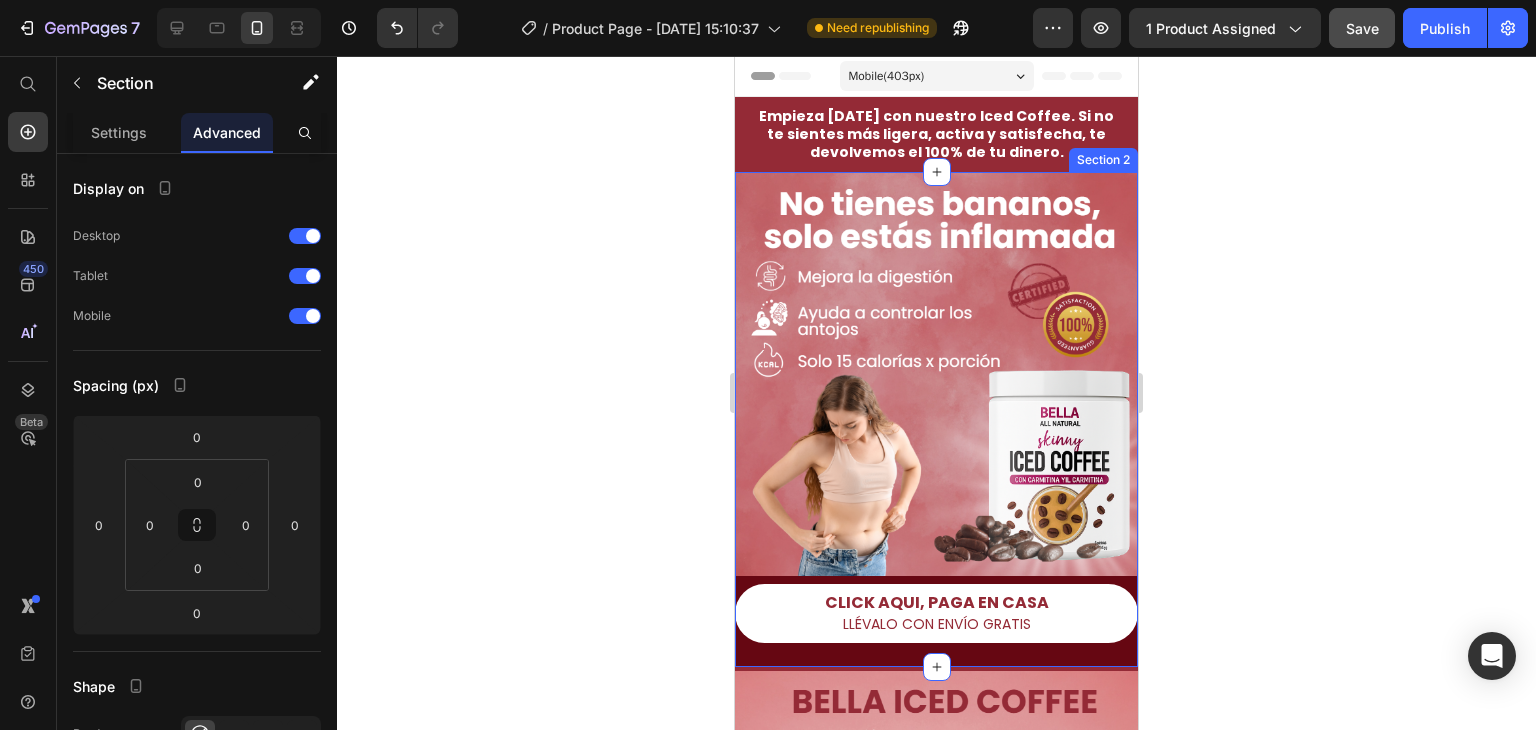 click on "Image CLICK AQUI, PAGA EN CASA LLÉVALO CON ENVÍO GRATIS   Button Product" at bounding box center (936, 419) 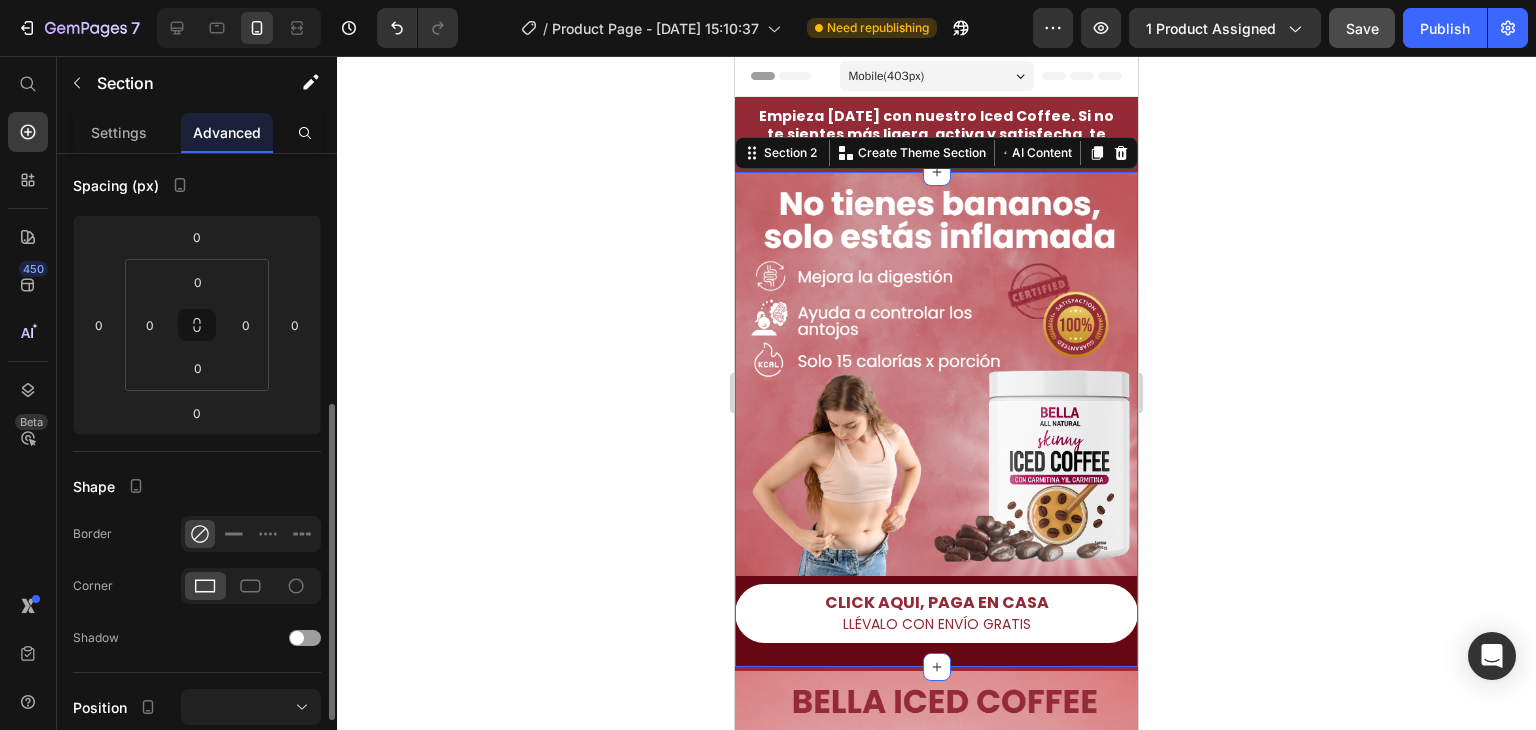 scroll, scrollTop: 300, scrollLeft: 0, axis: vertical 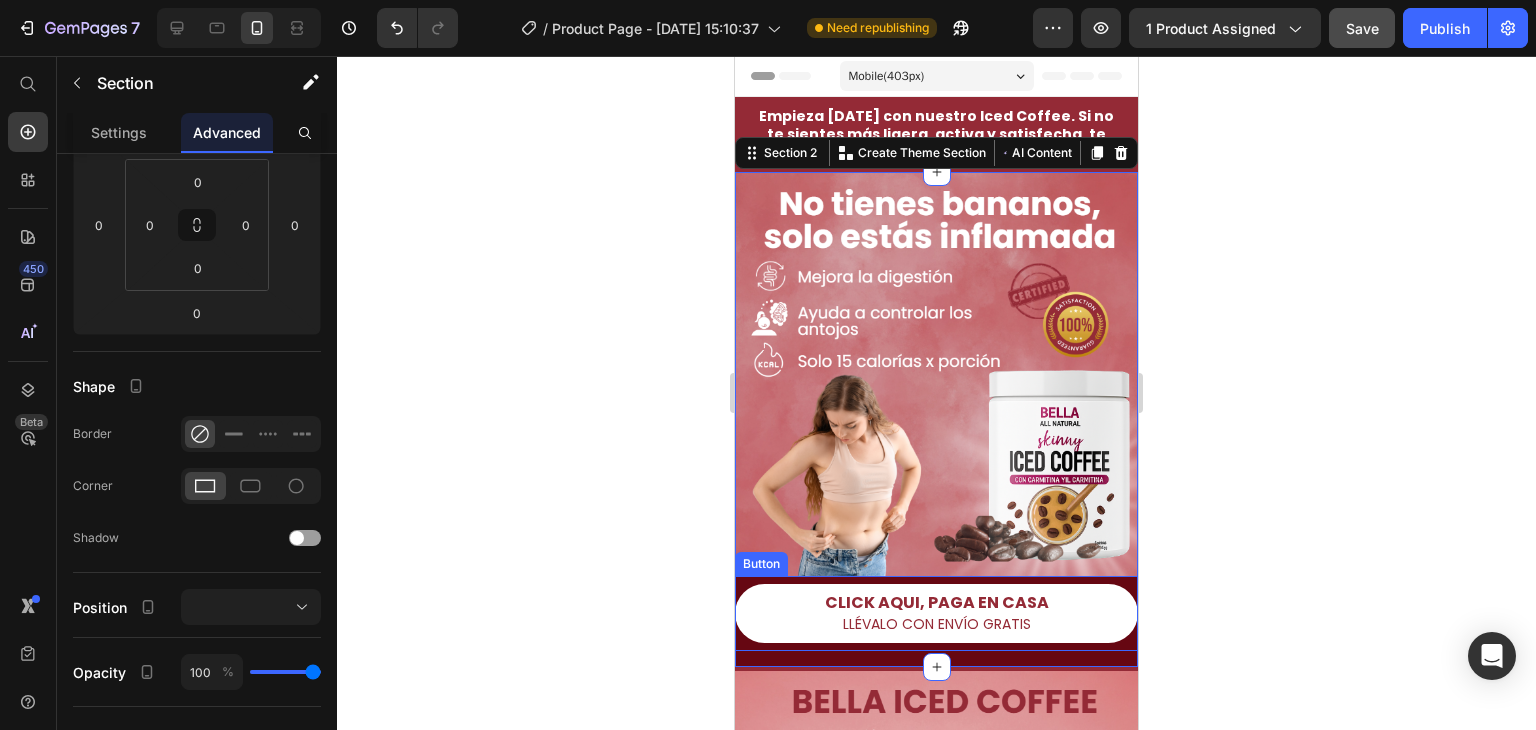 click on "CLICK AQUI, PAGA EN CASA LLÉVALO CON ENVÍO GRATIS   Button" at bounding box center [936, 613] 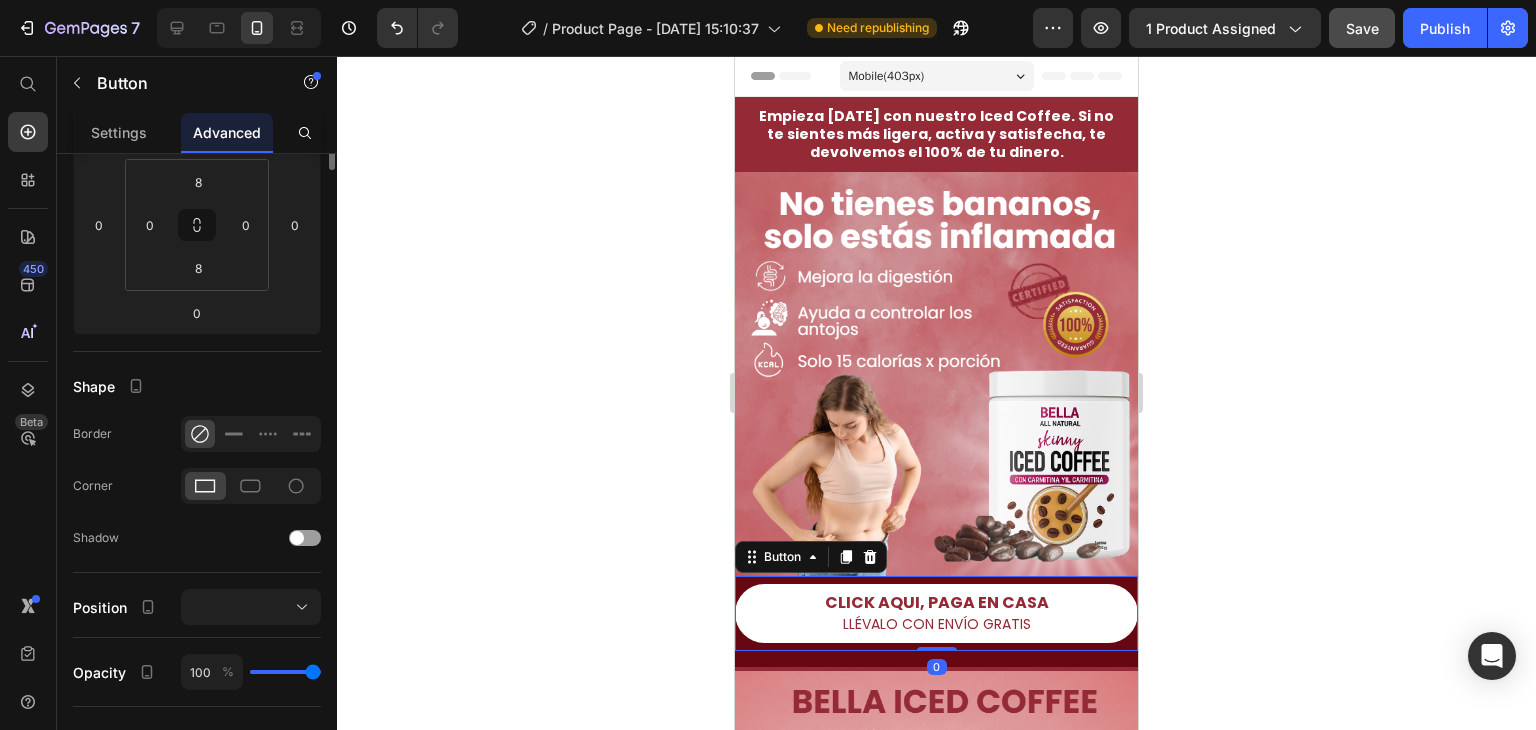 scroll, scrollTop: 0, scrollLeft: 0, axis: both 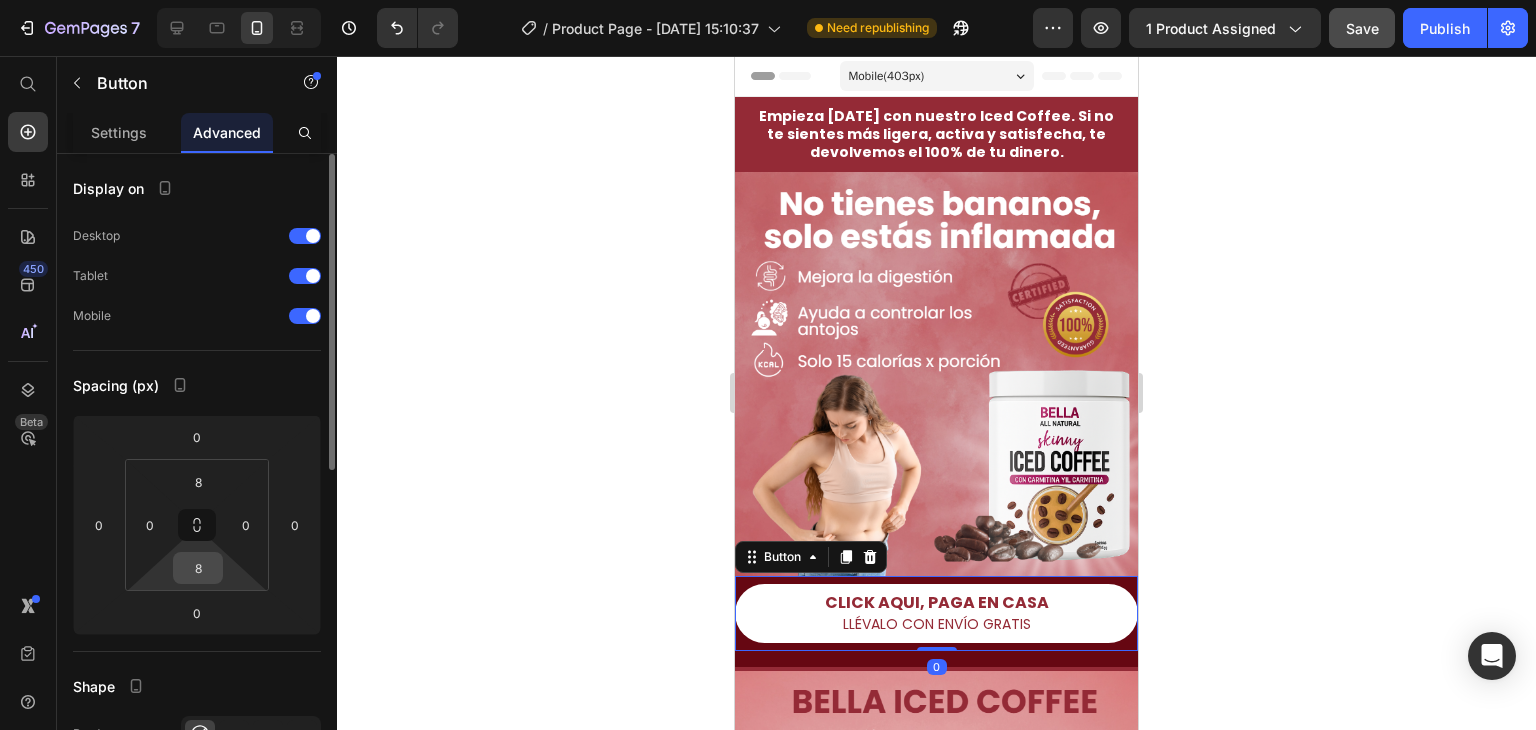 click on "8" at bounding box center [198, 568] 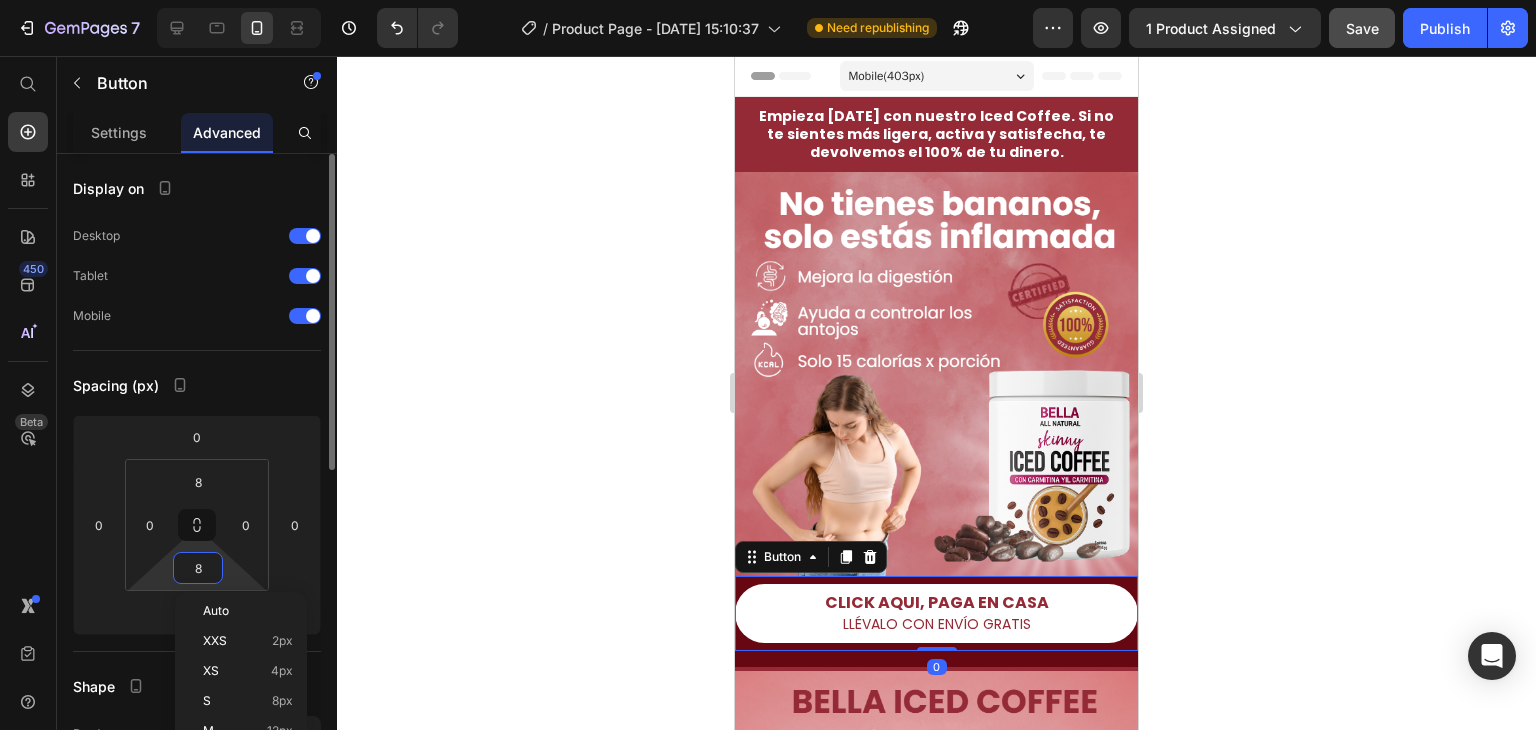 type 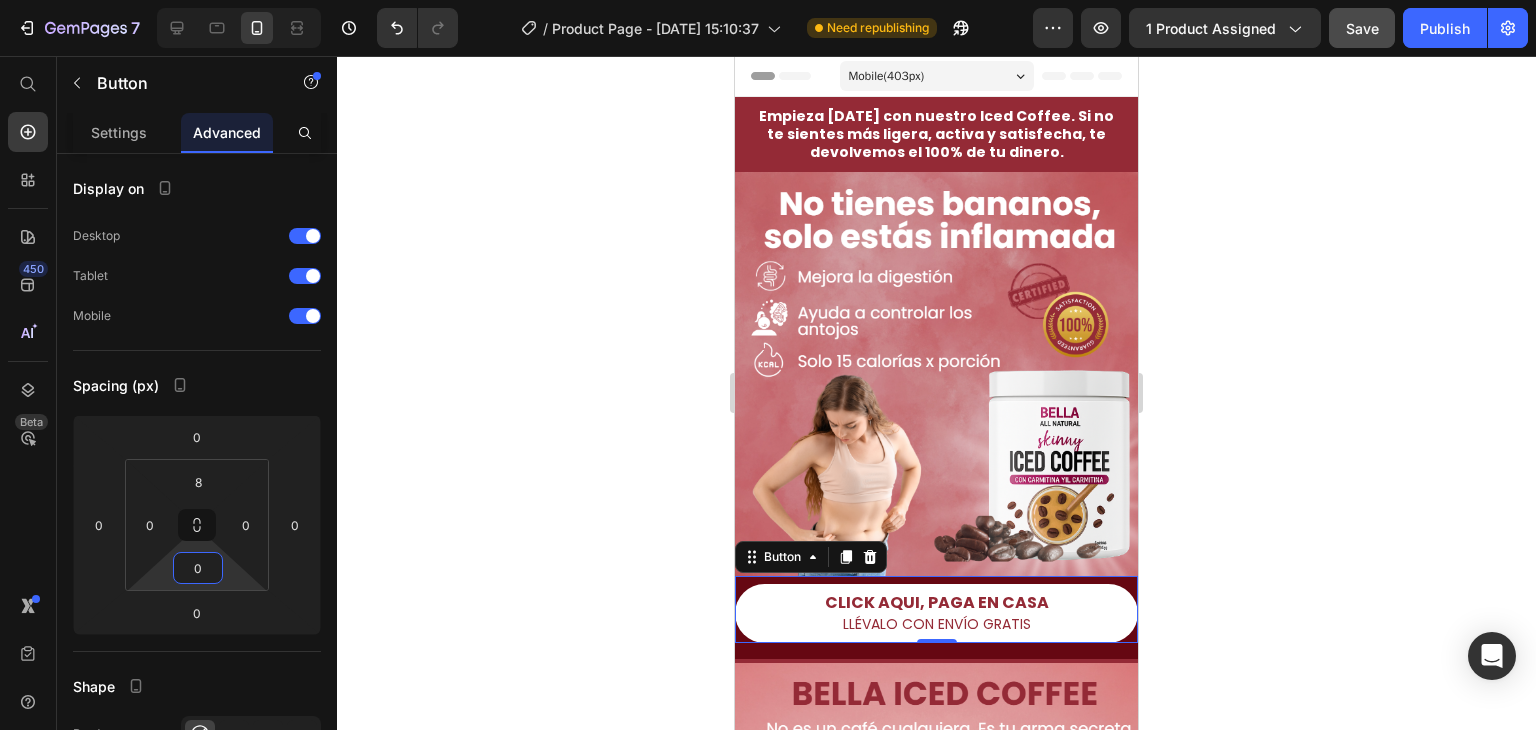 click 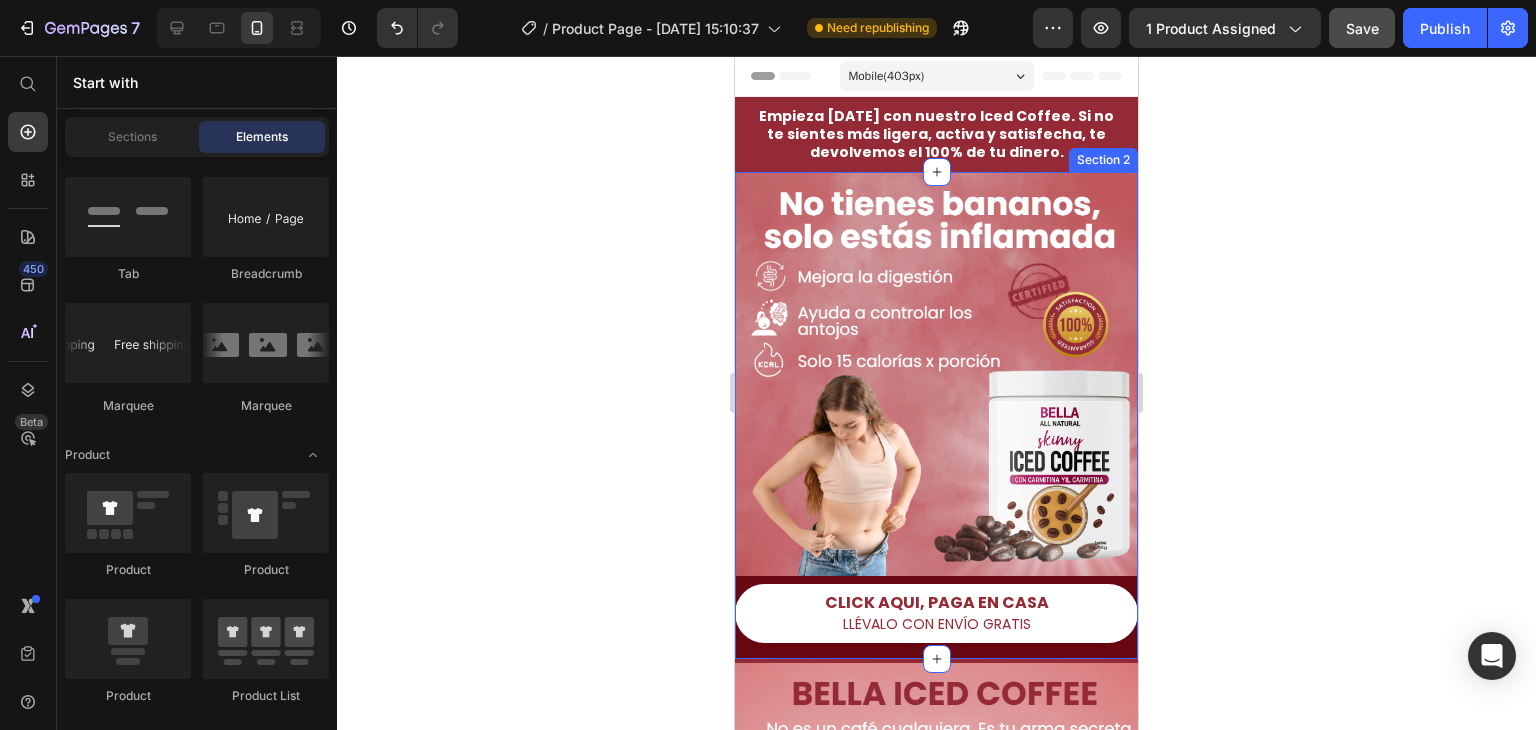 click on "Image CLICK AQUI, PAGA EN CASA LLÉVALO CON ENVÍO GRATIS   Button Product" at bounding box center (936, 415) 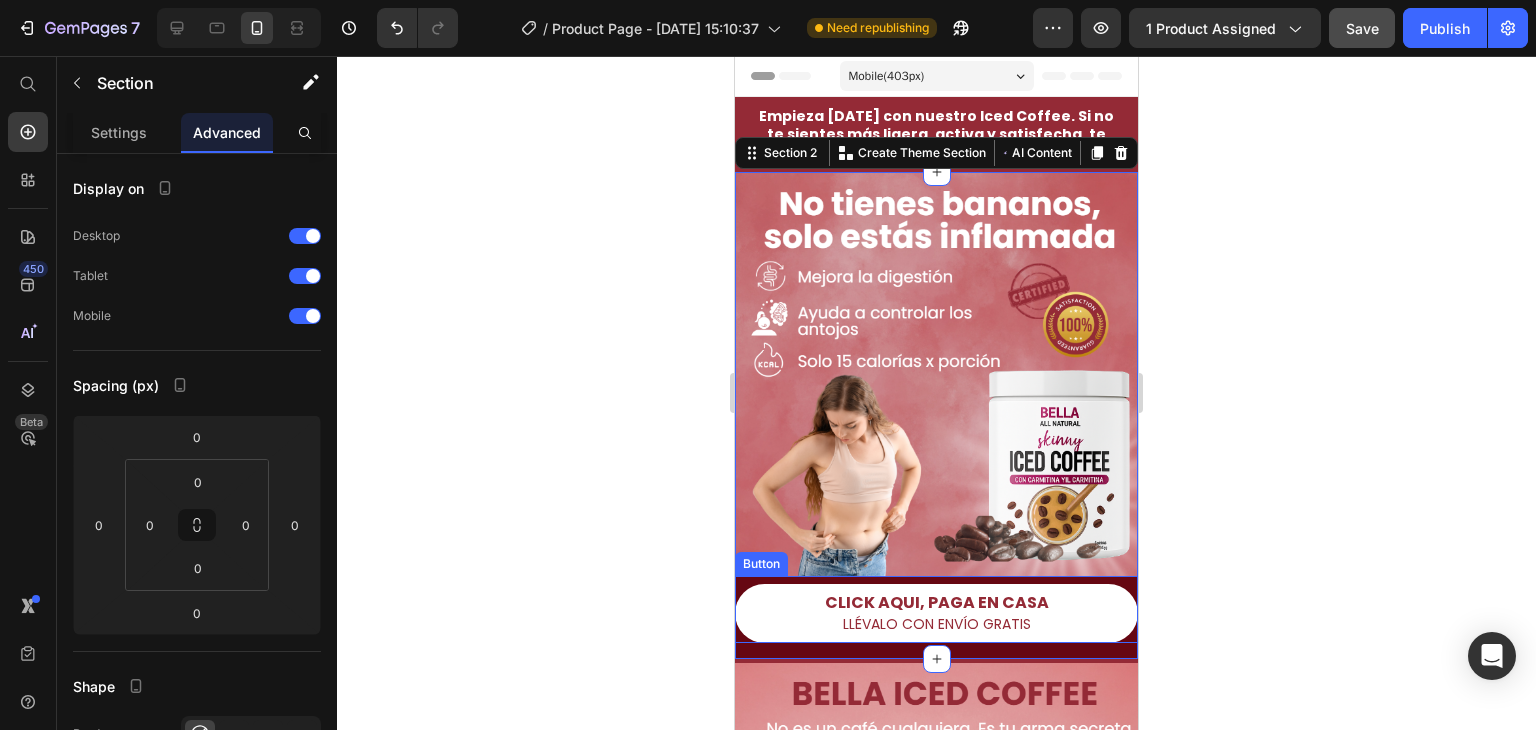 click 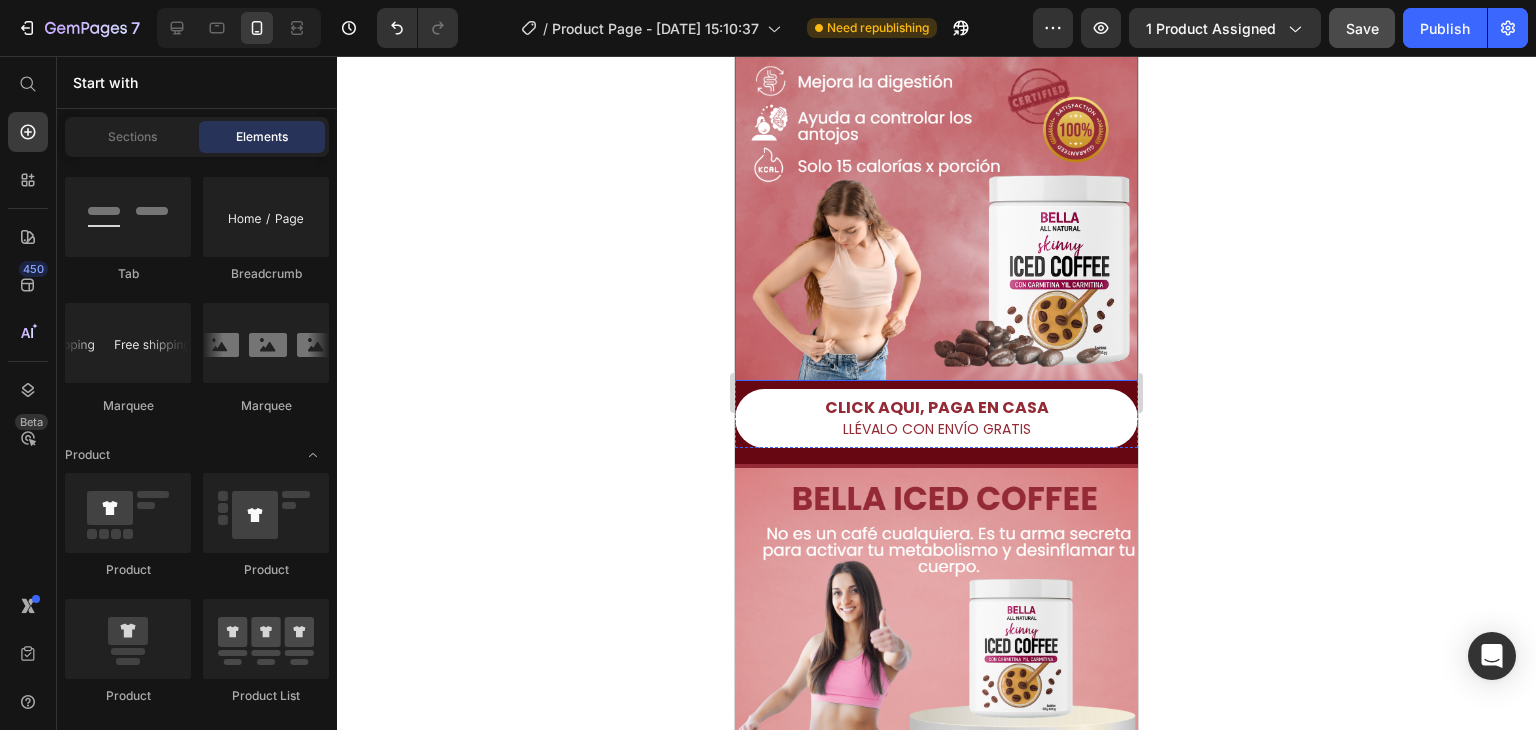 scroll, scrollTop: 200, scrollLeft: 0, axis: vertical 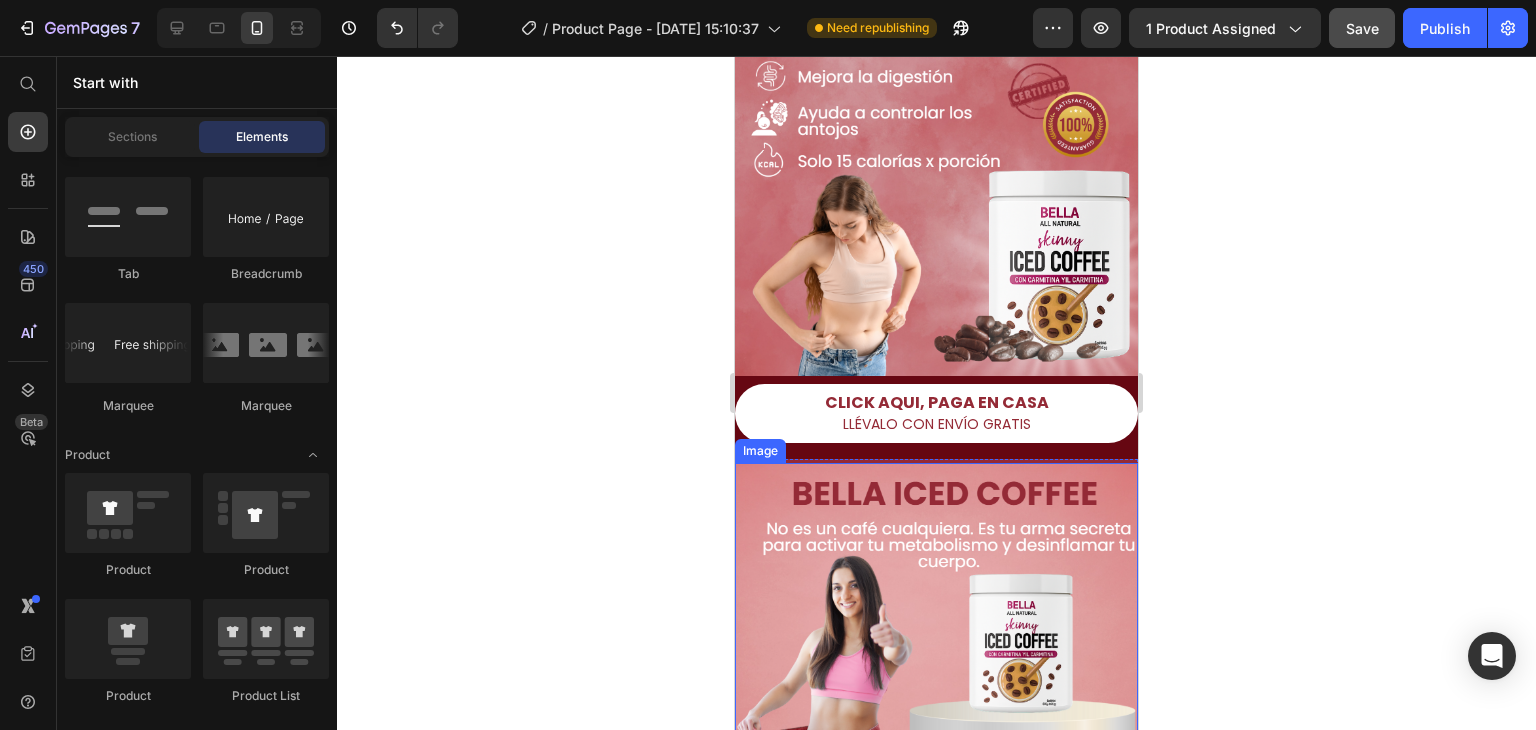 click at bounding box center (936, 664) 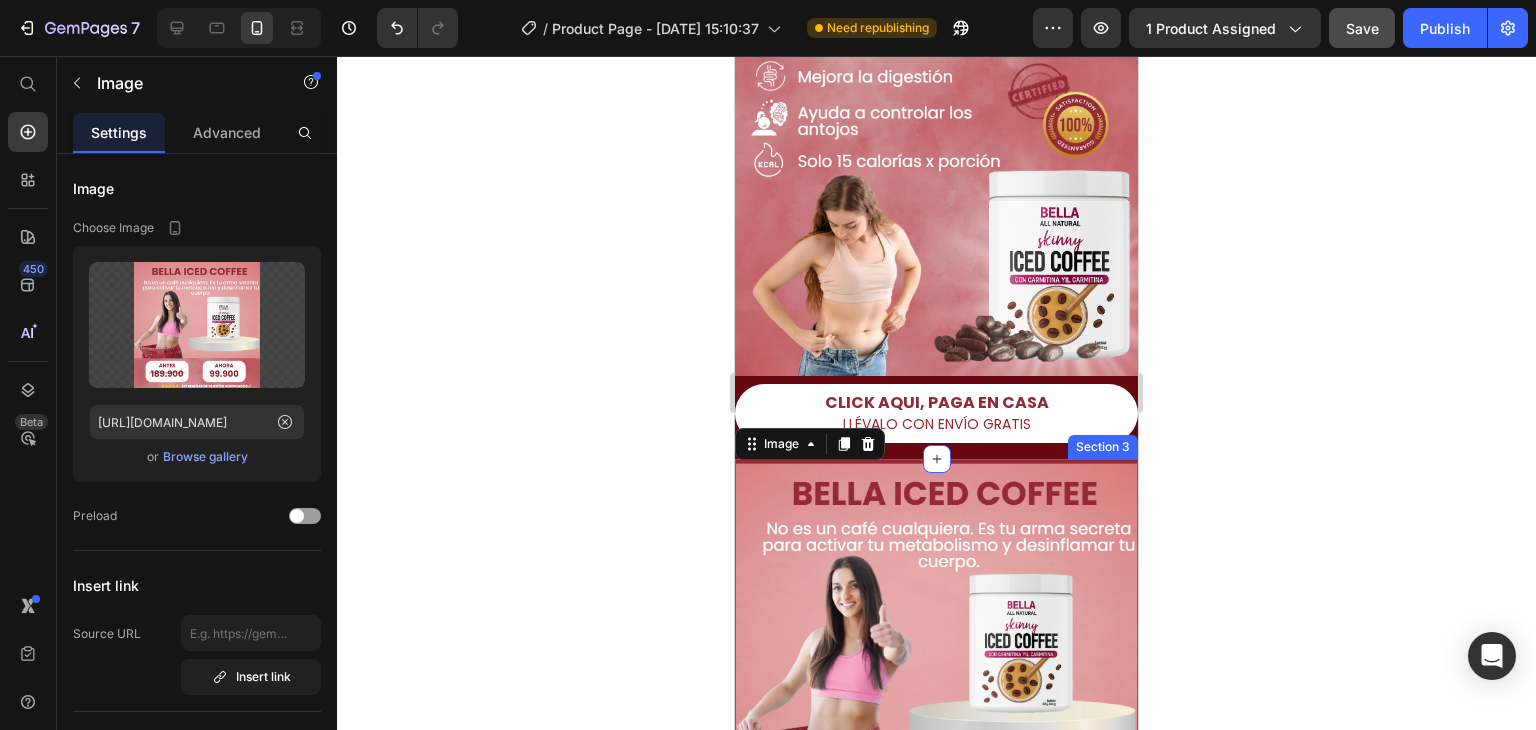 click on "Empieza hoy con nuestro Iced Coffee. Si no te sientes más ligera, activa y satisfecha, te devolvemos el 100% de tu dinero. Text Block Section 1 Image CLICK AQUI, PAGA EN CASA LLÉVALO CON ENVÍO GRATIS   Button Product Section 2 Image   0 Section 3 CLICK AQUI, PAGA EN CASA LLÉVALO CON ENVÍO GRATIS   Button Section 4 Image Section 5 Root" at bounding box center [936, 1595] 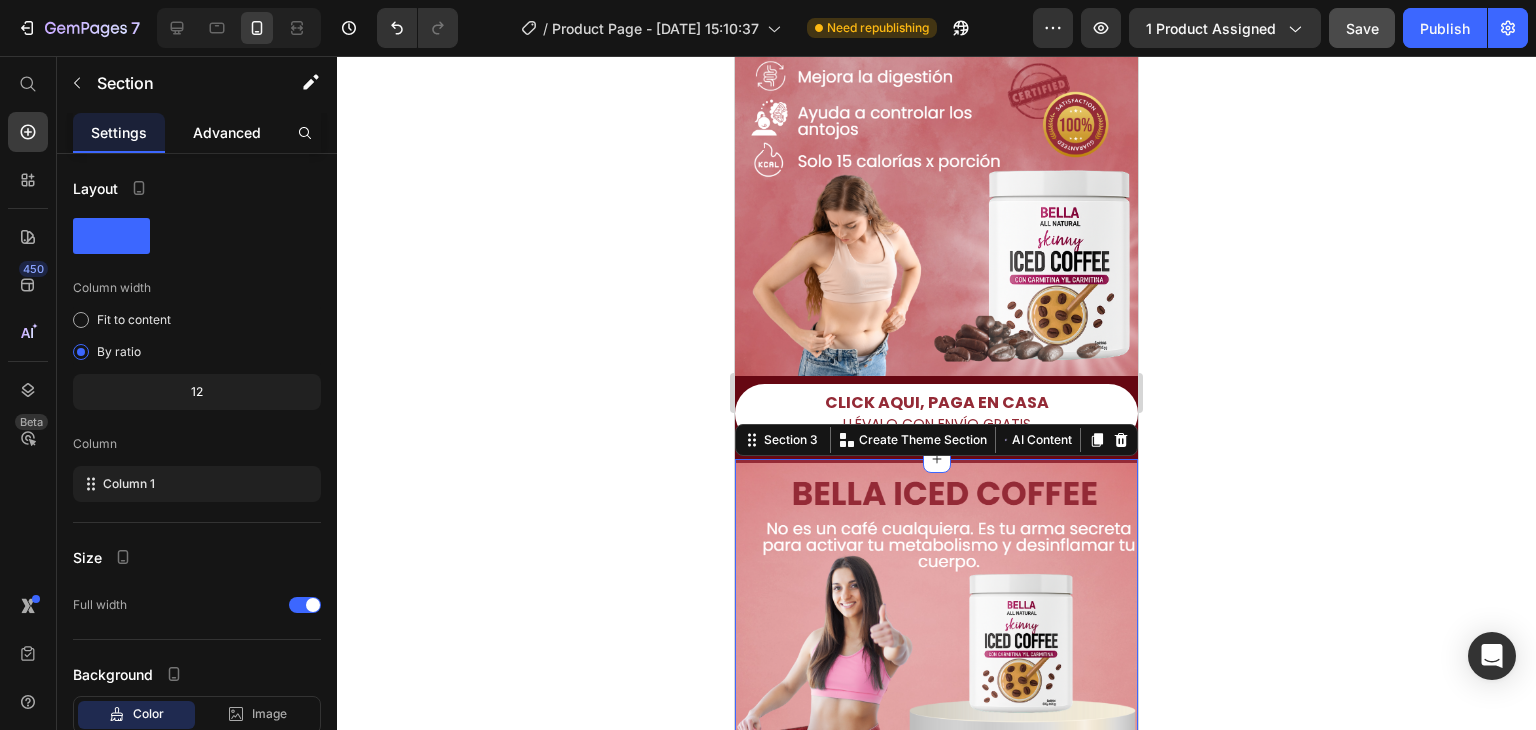 click on "Advanced" at bounding box center [227, 132] 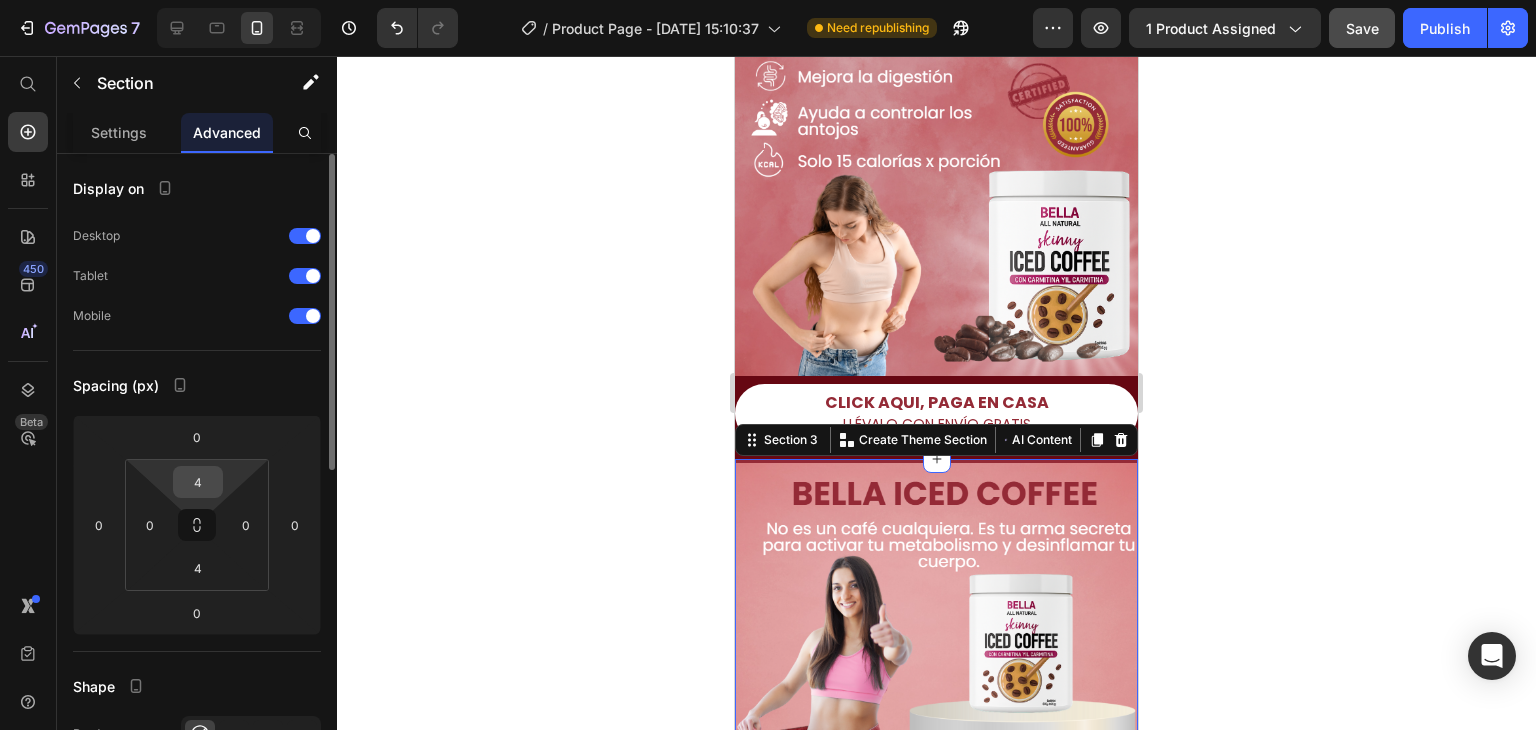 click on "4" at bounding box center (198, 482) 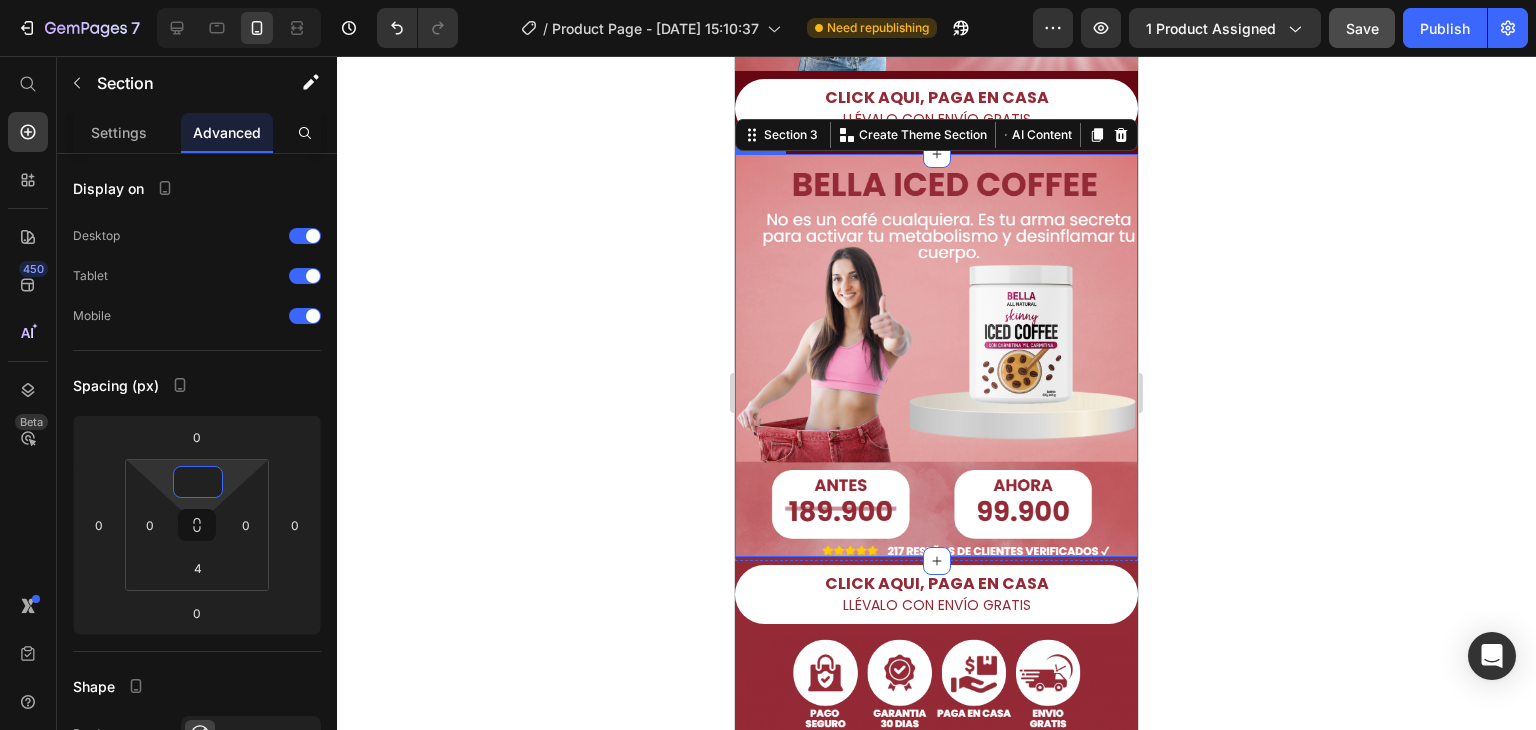 scroll, scrollTop: 600, scrollLeft: 0, axis: vertical 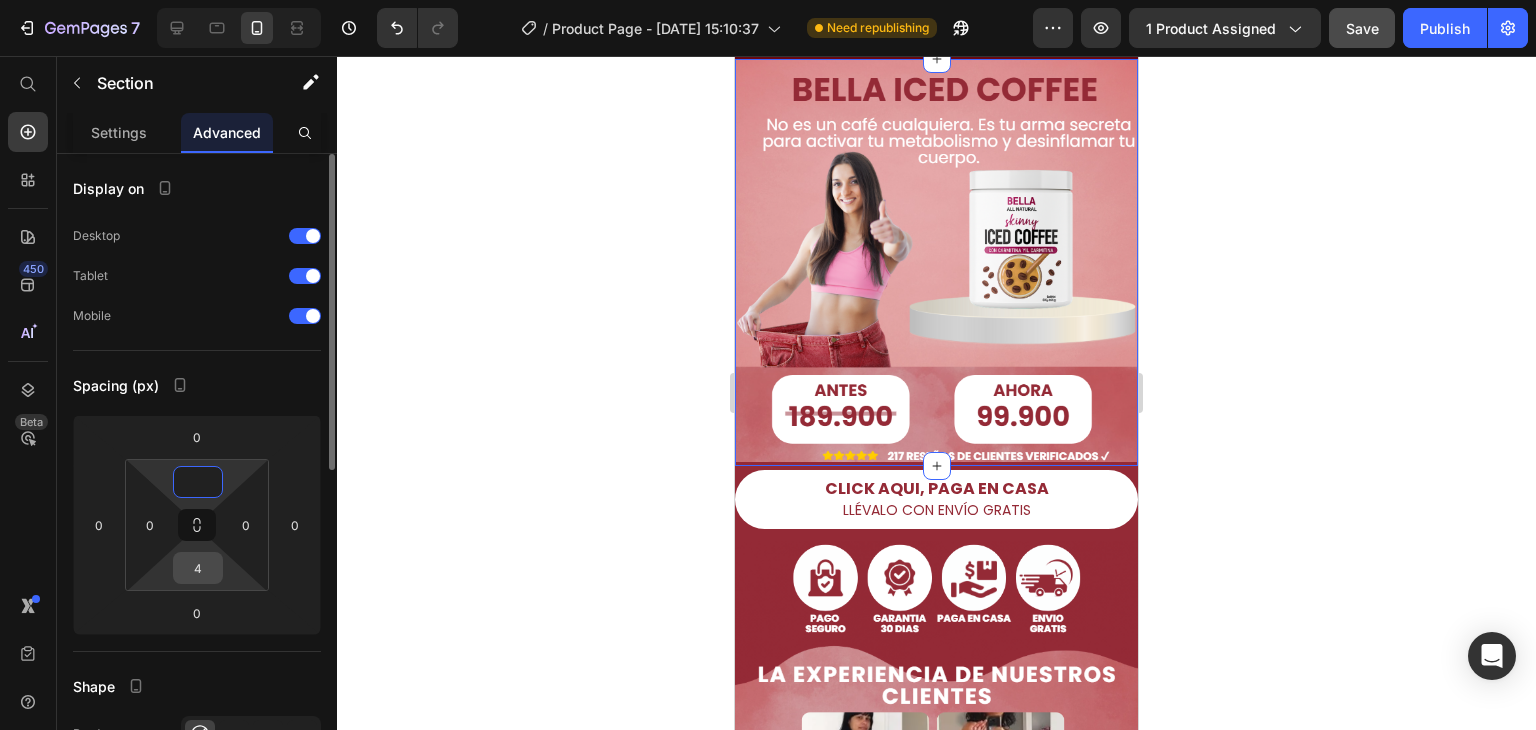 type on "0" 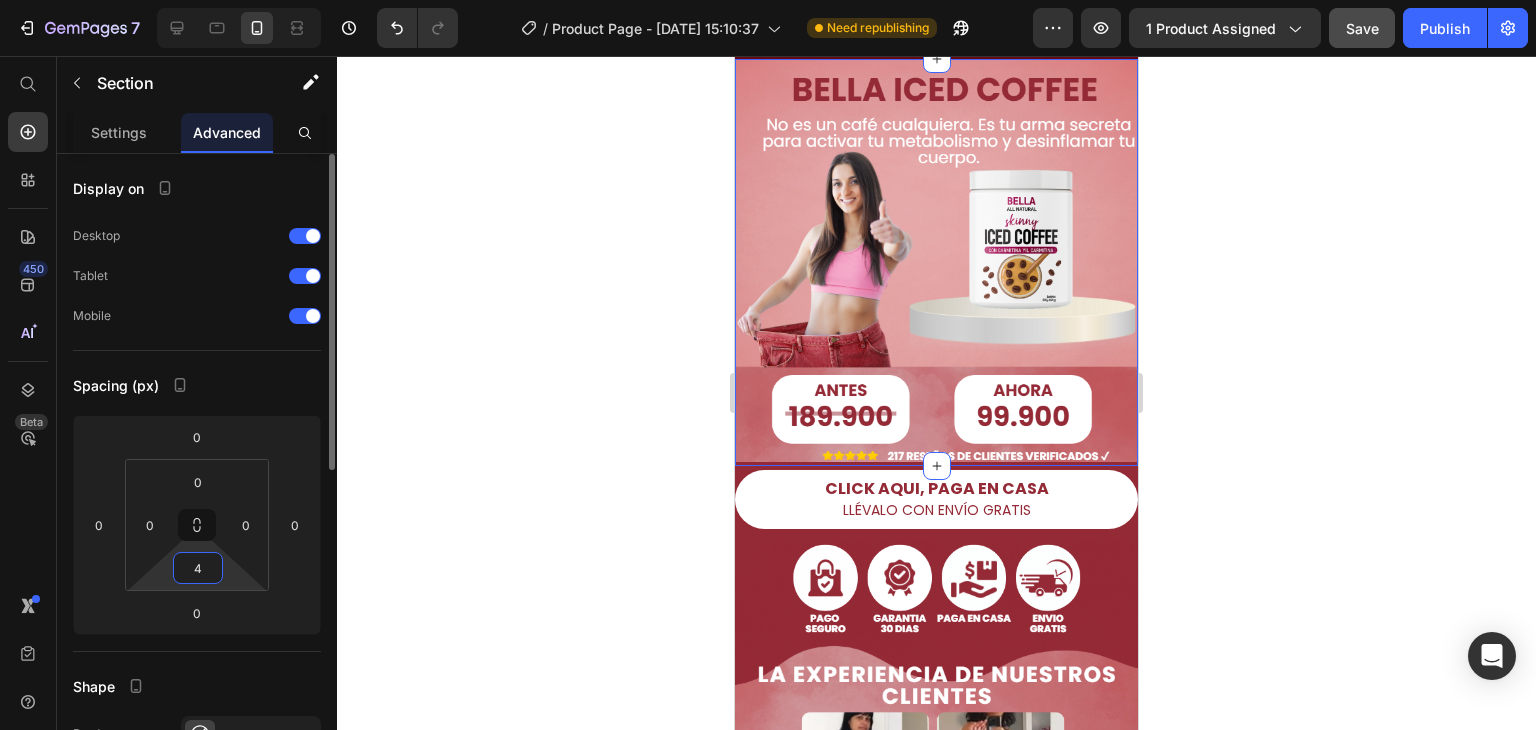 click on "4" at bounding box center (198, 568) 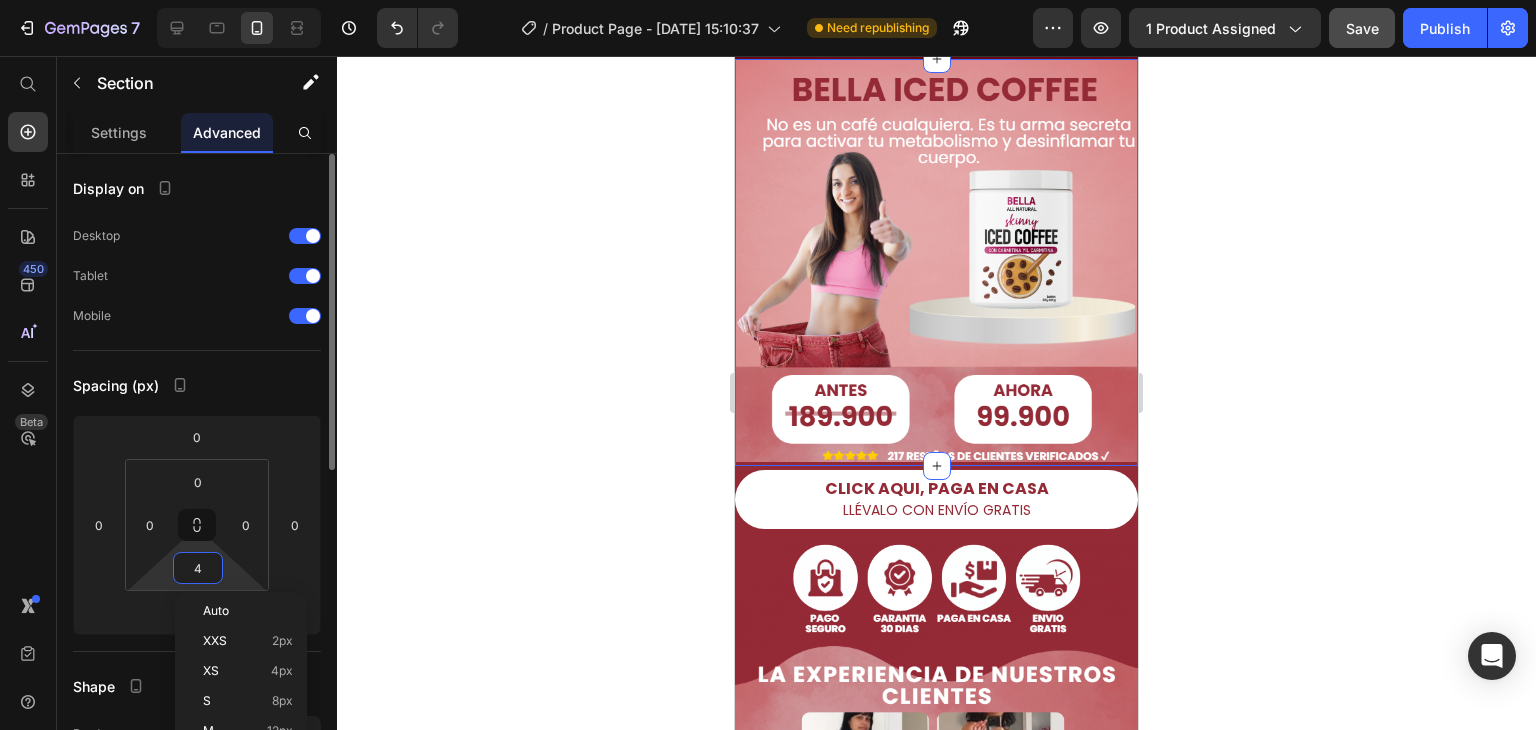 type 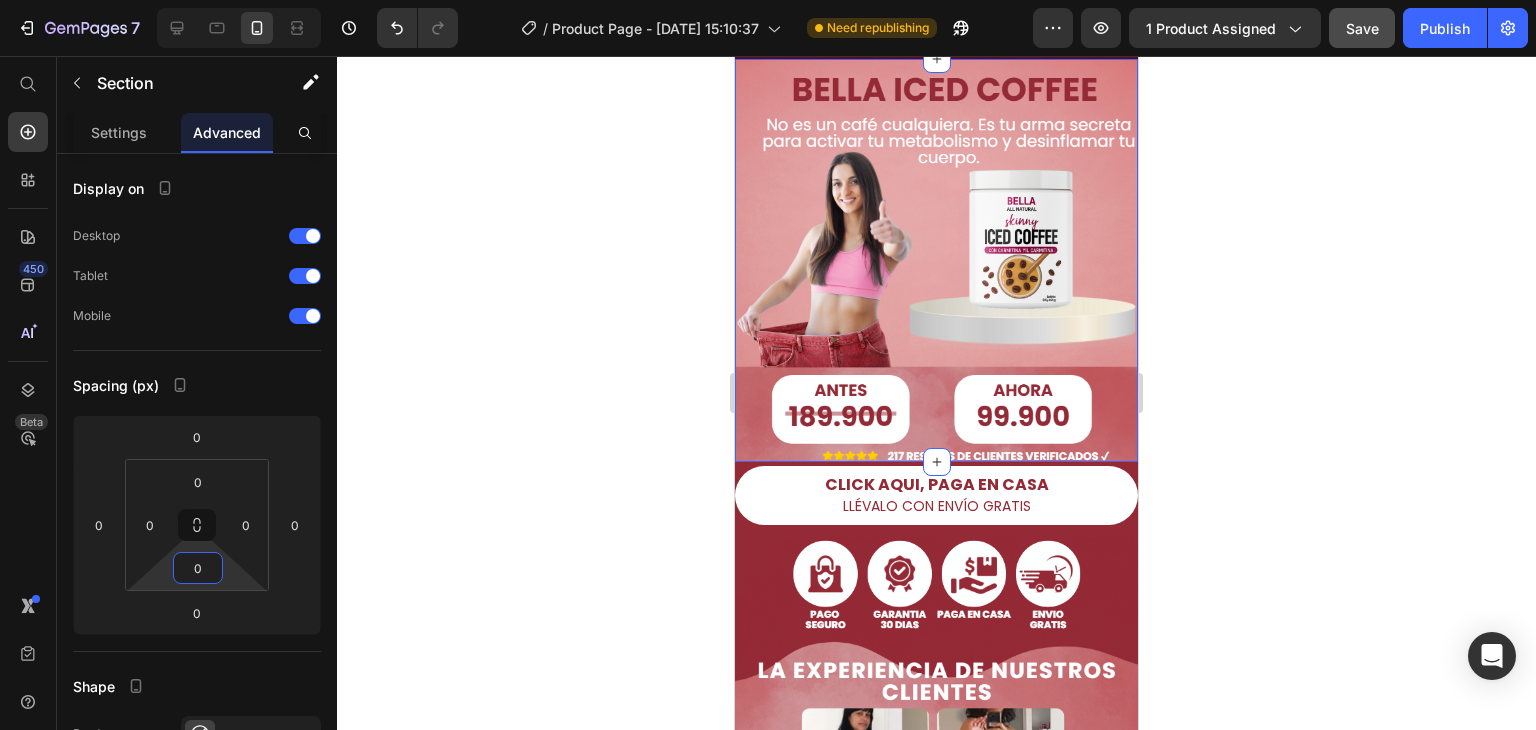 click 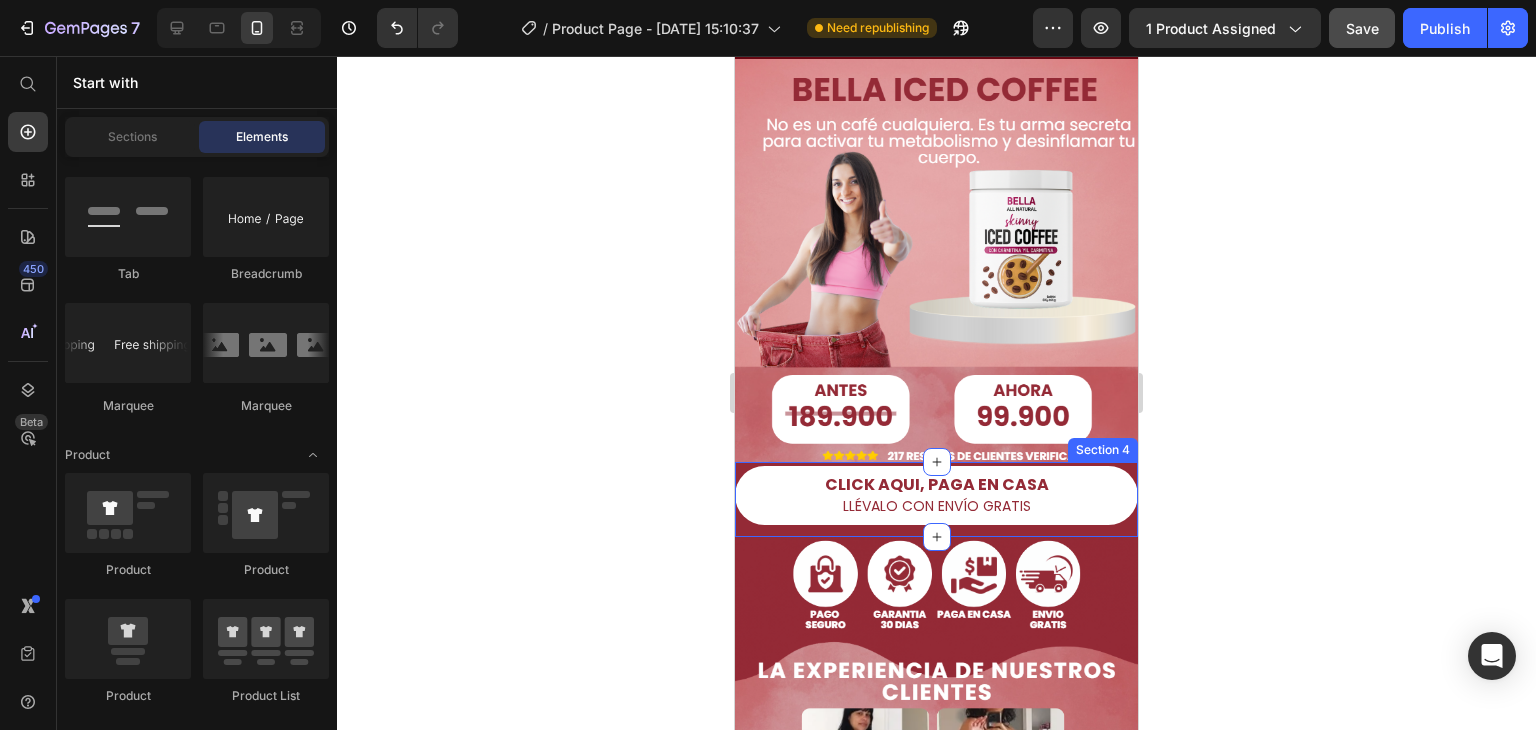 click on "CLICK AQUI, PAGA EN CASA LLÉVALO CON ENVÍO GRATIS   Button Section 4" at bounding box center (936, 499) 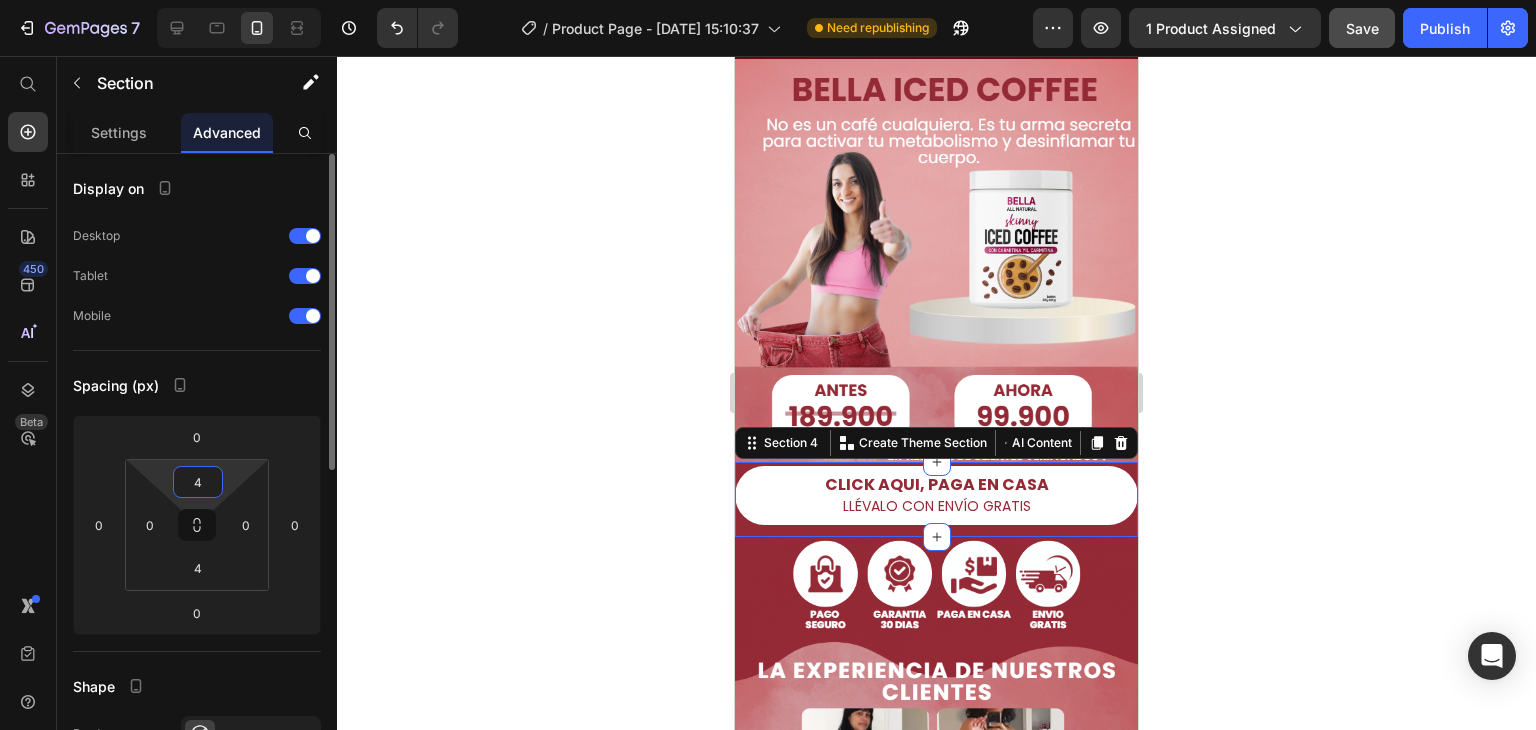 click on "4" at bounding box center [198, 482] 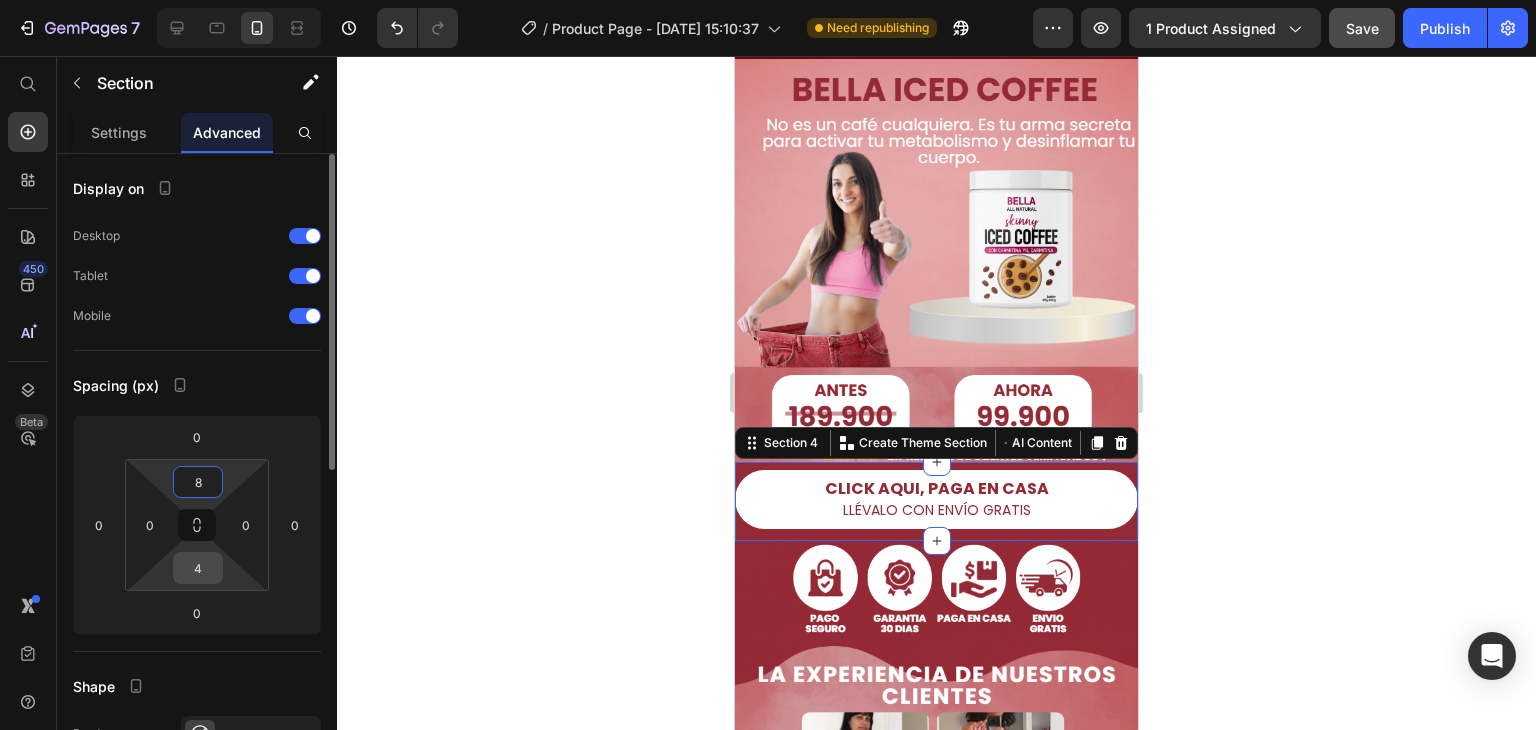type on "8" 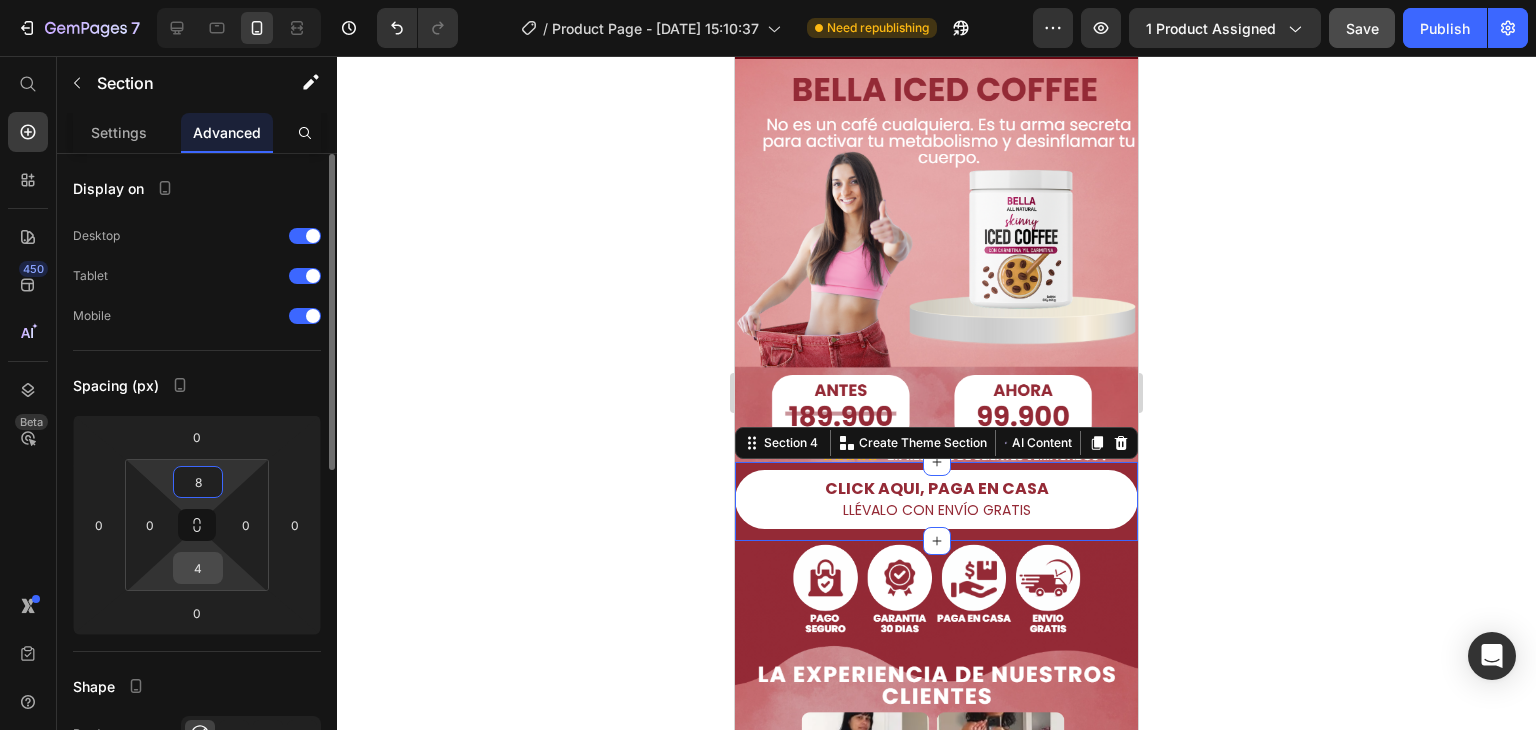 click on "4" at bounding box center (198, 568) 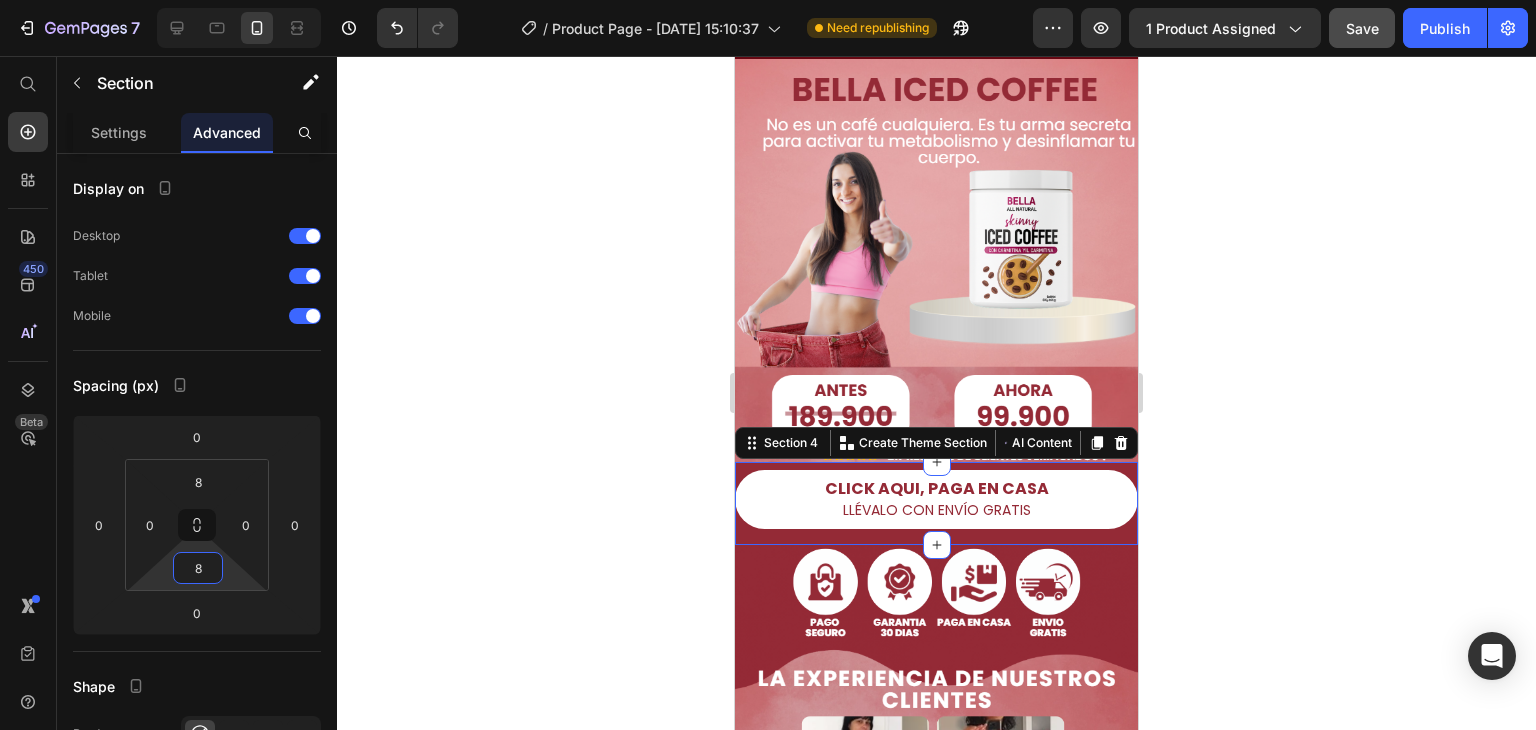 type on "8" 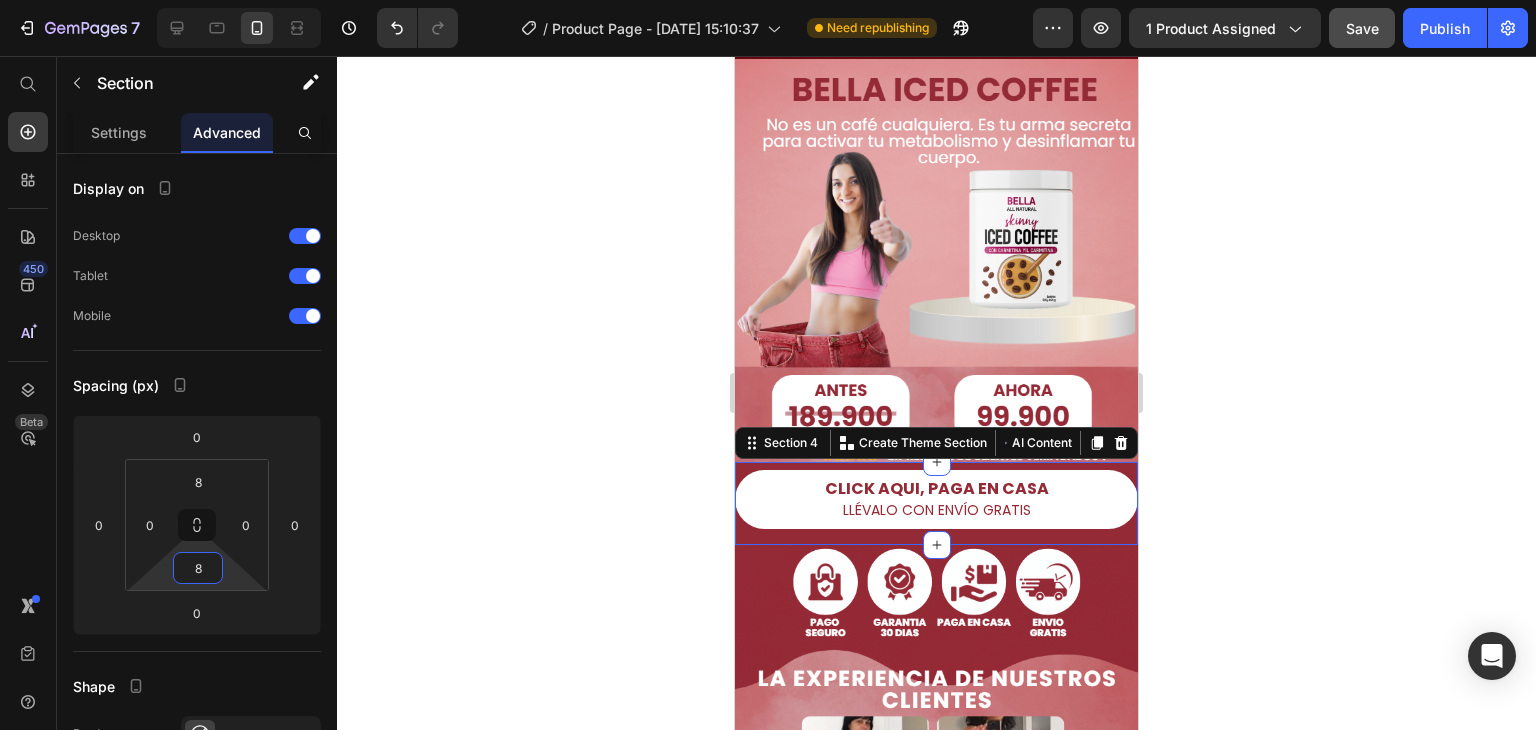 click 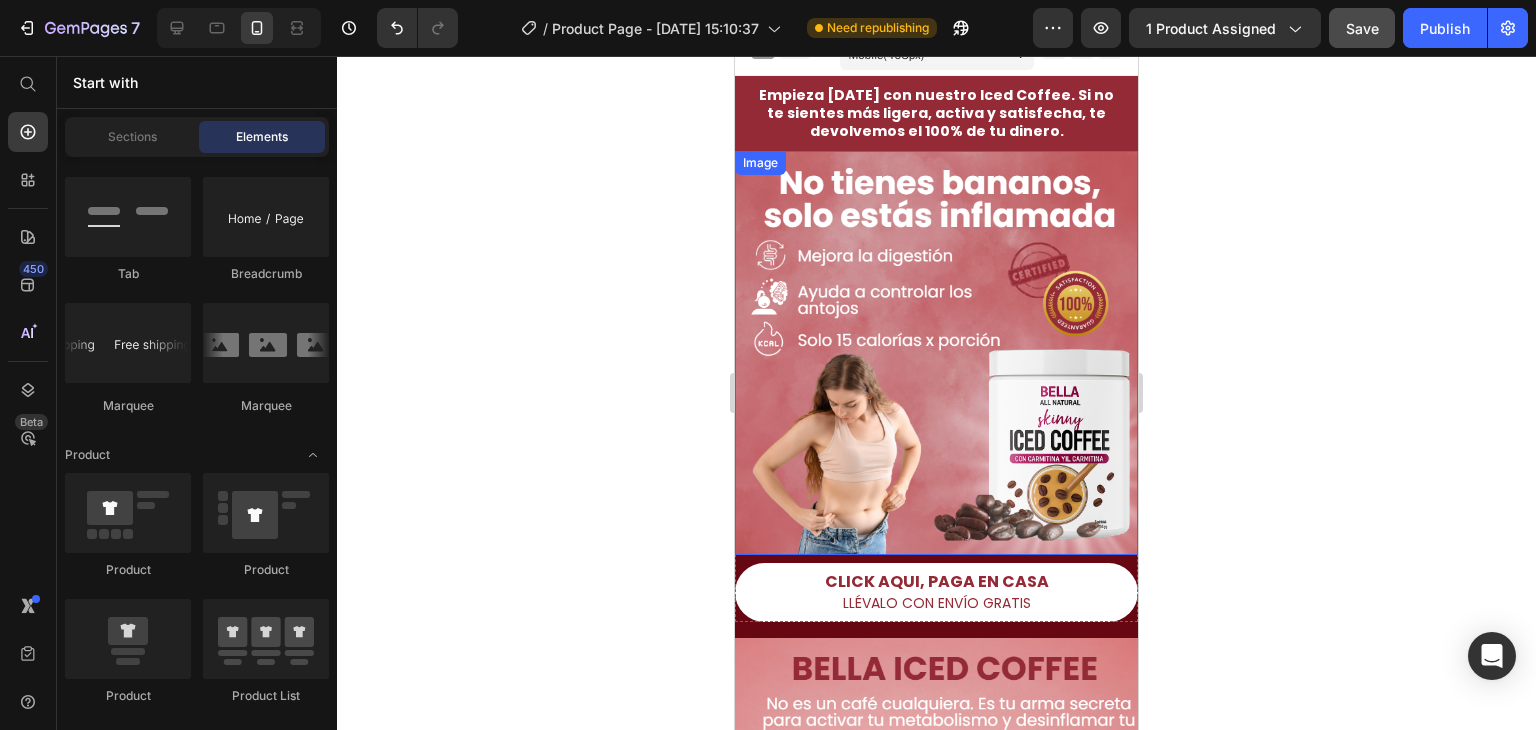 scroll, scrollTop: 0, scrollLeft: 0, axis: both 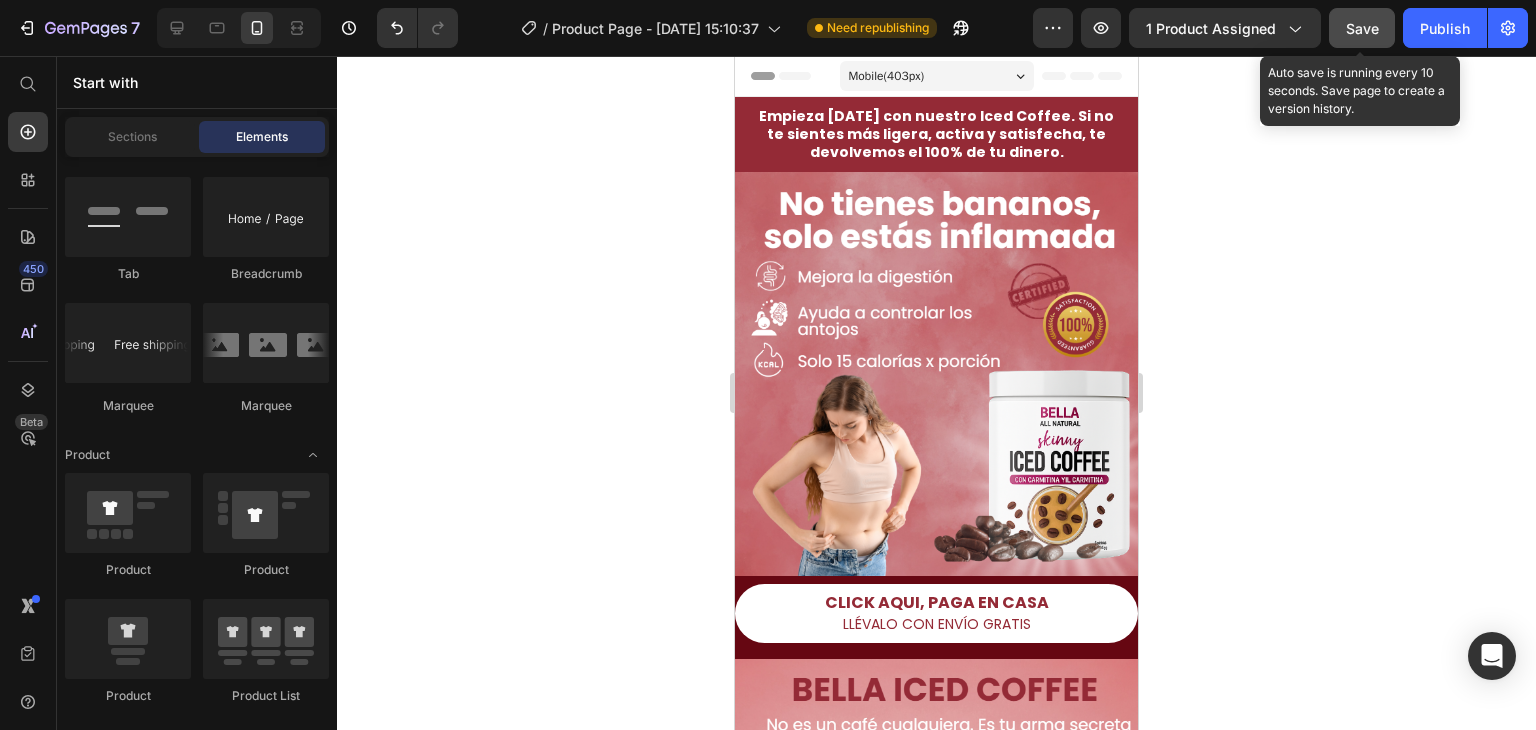 click on "Save" 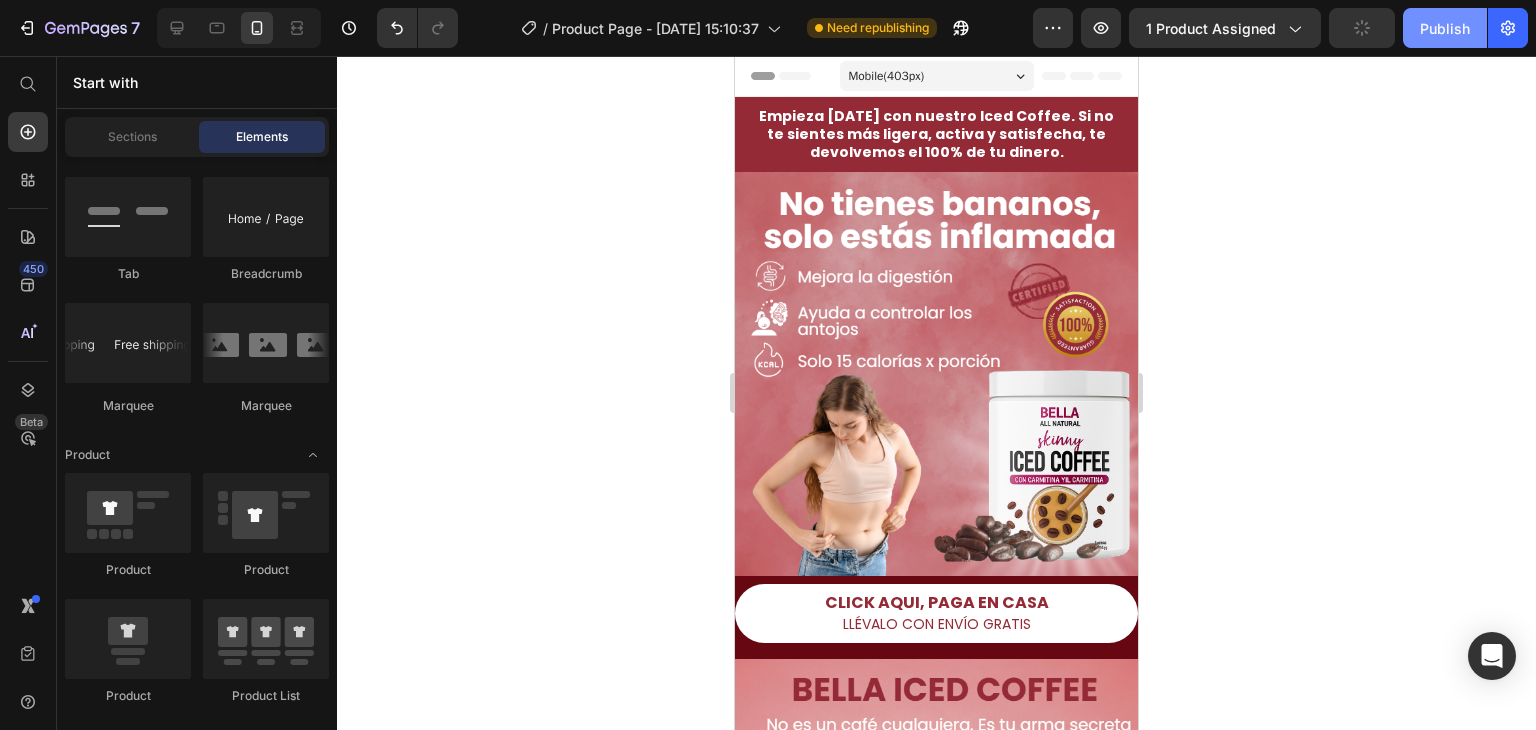 click on "Publish" at bounding box center (1445, 28) 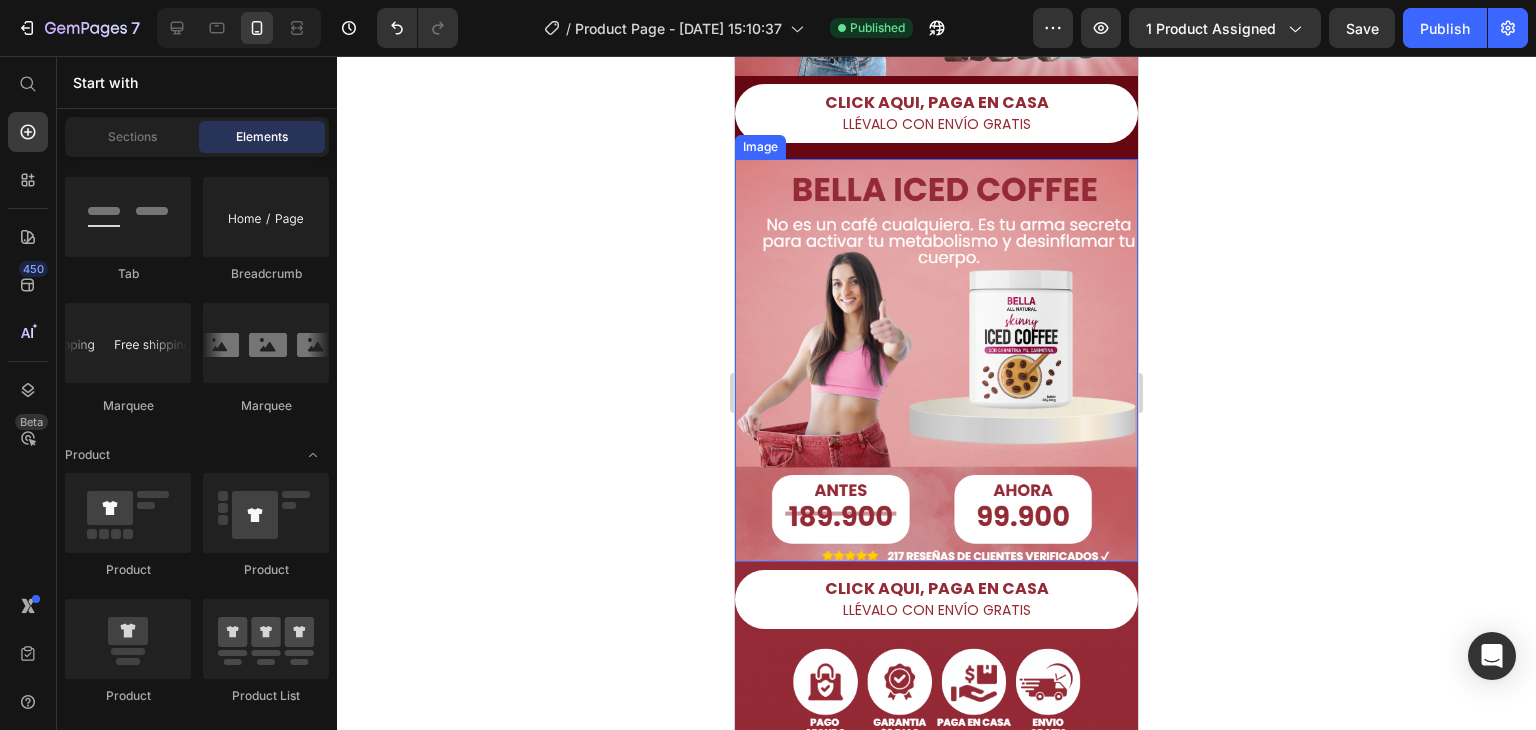 scroll, scrollTop: 0, scrollLeft: 0, axis: both 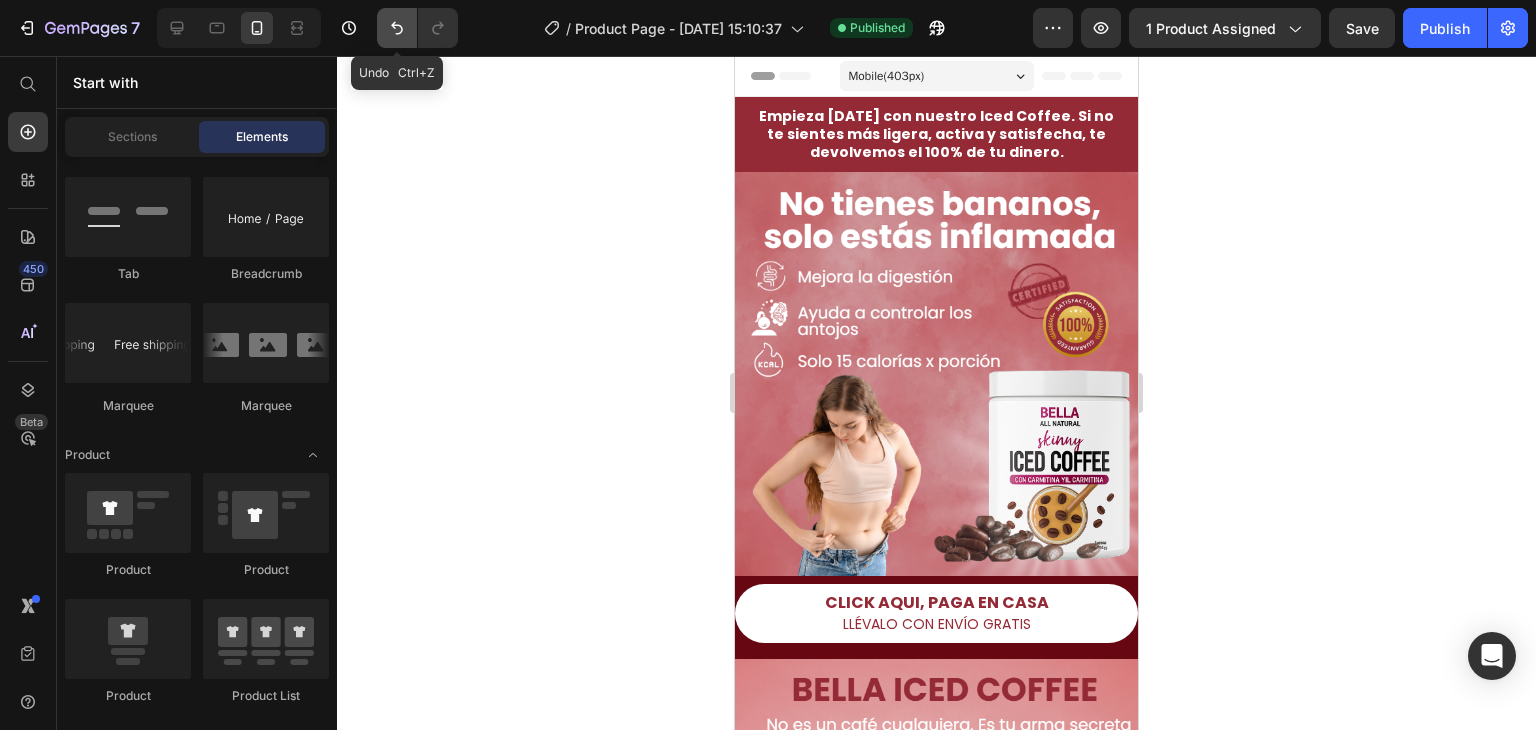 click 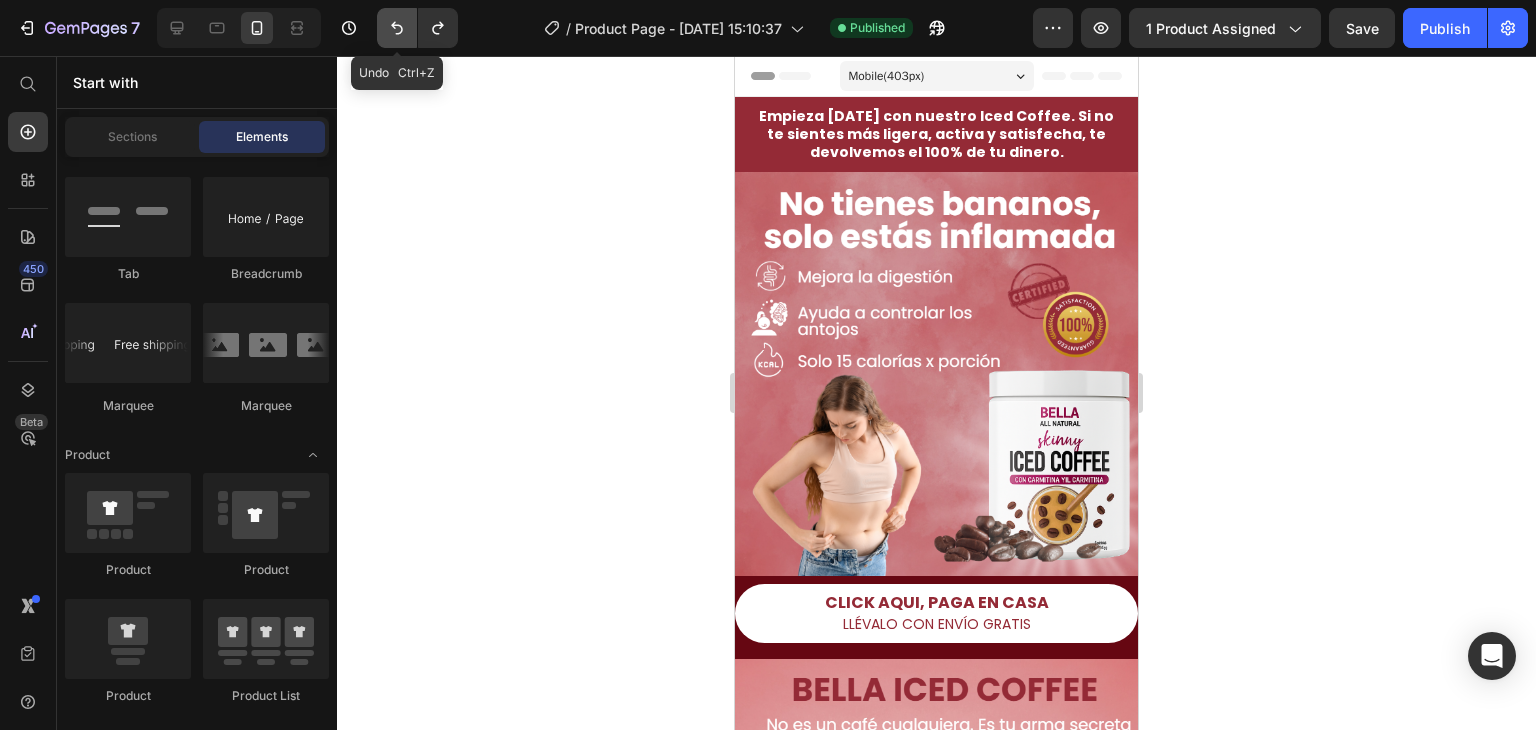 click 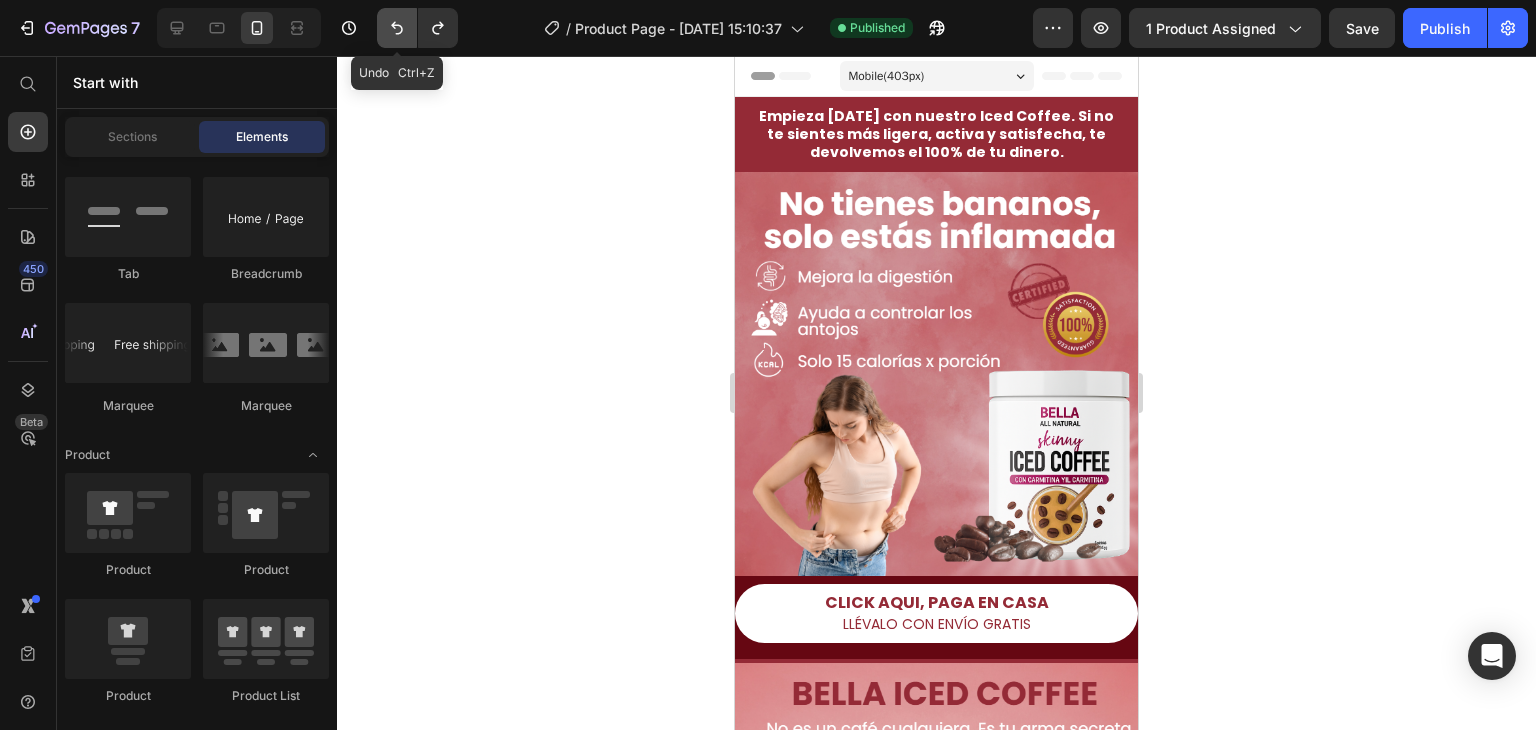 click 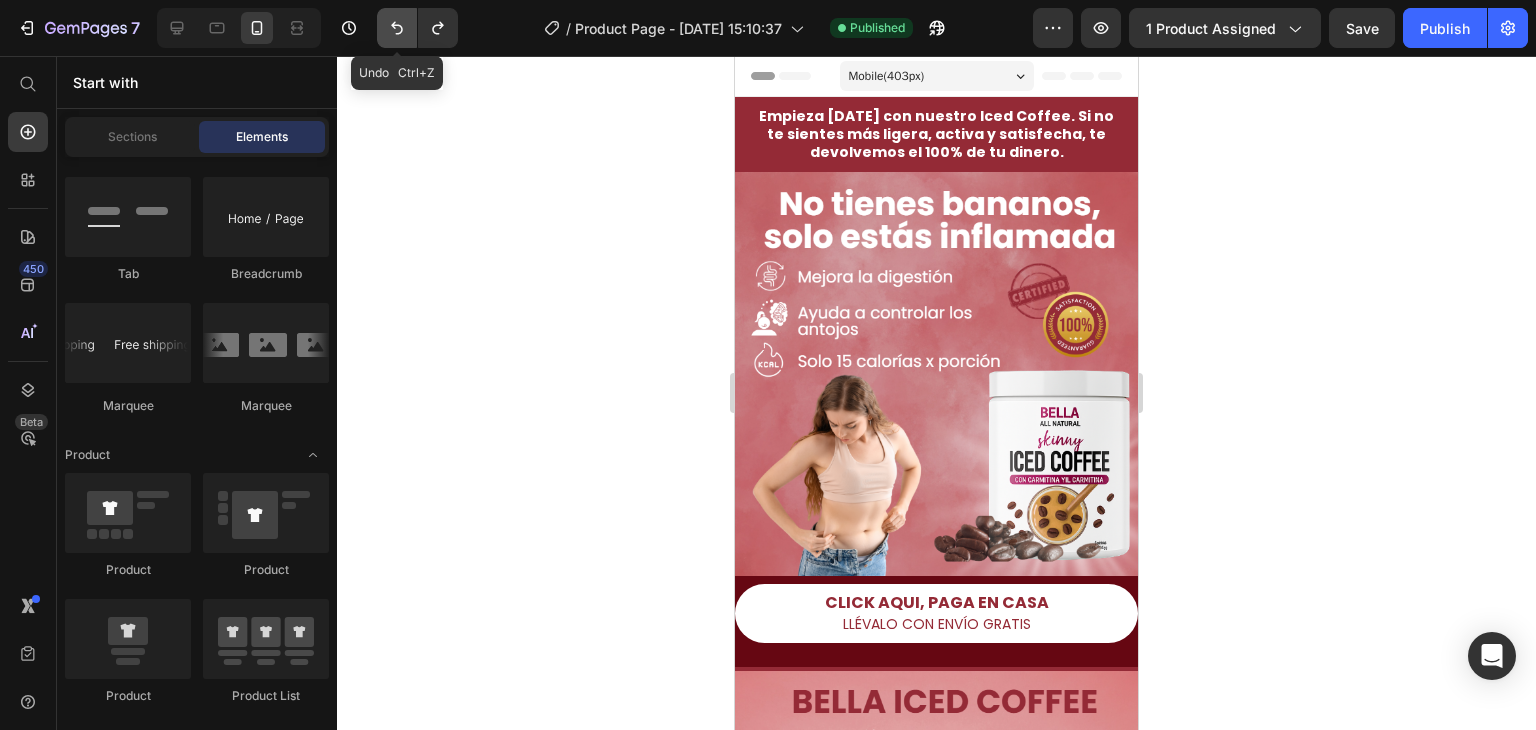 click 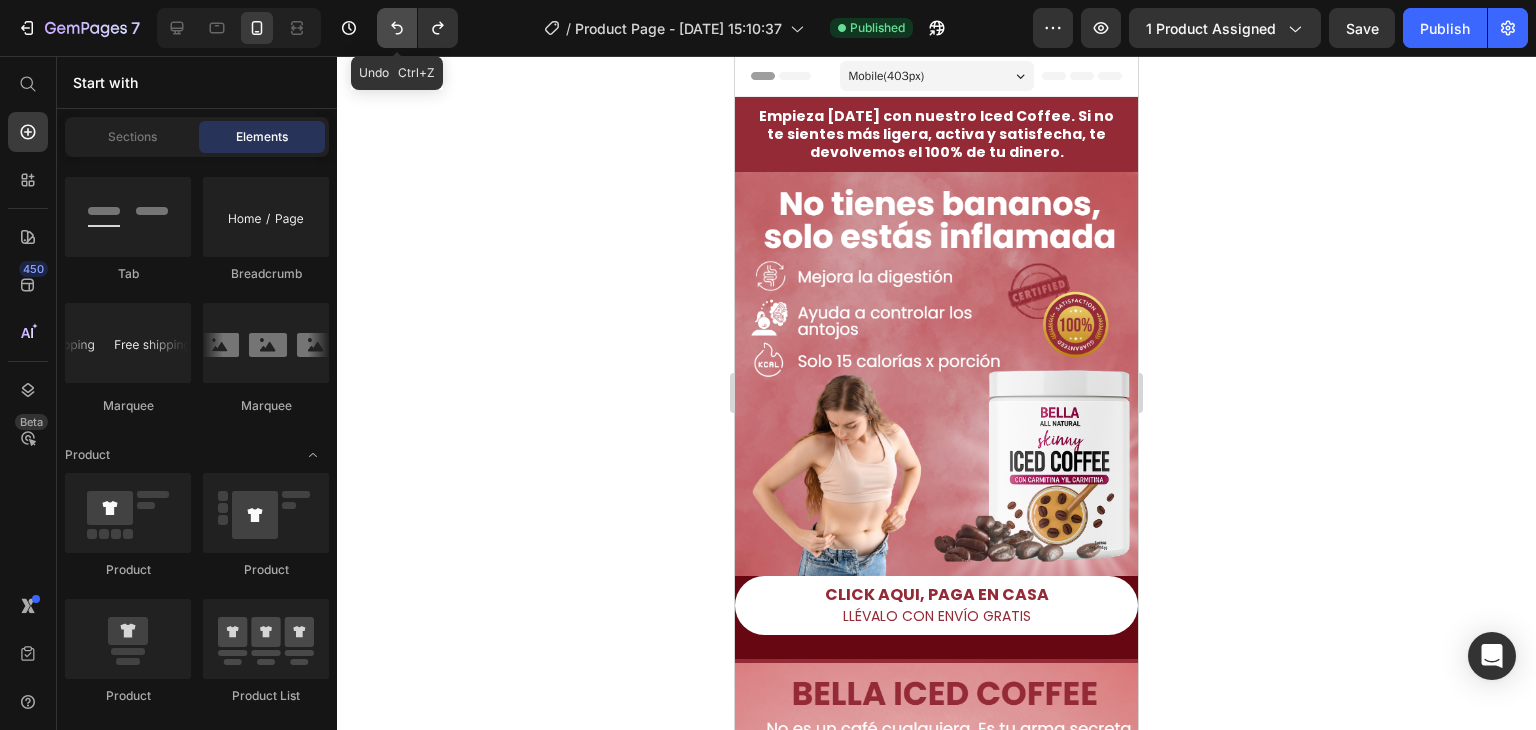 click 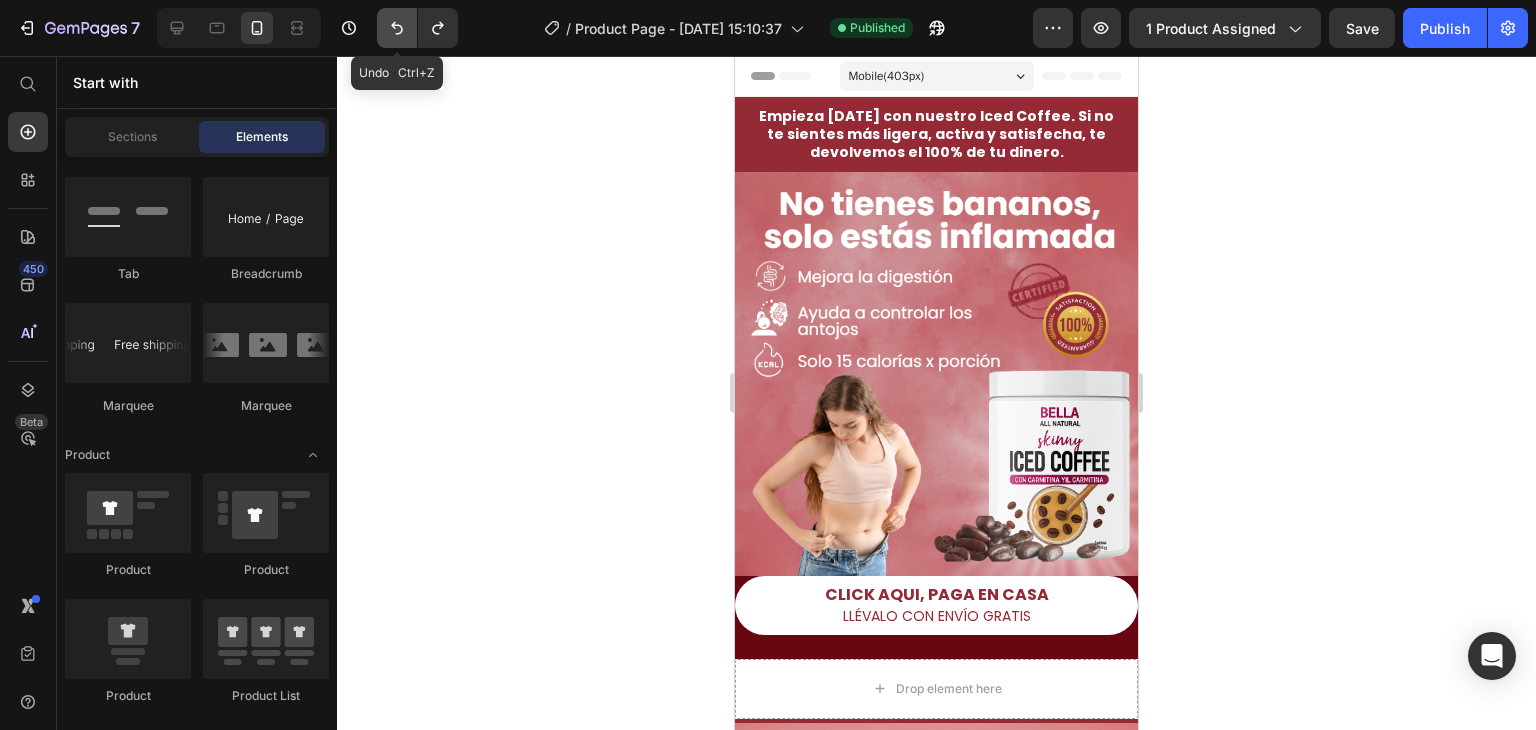 click 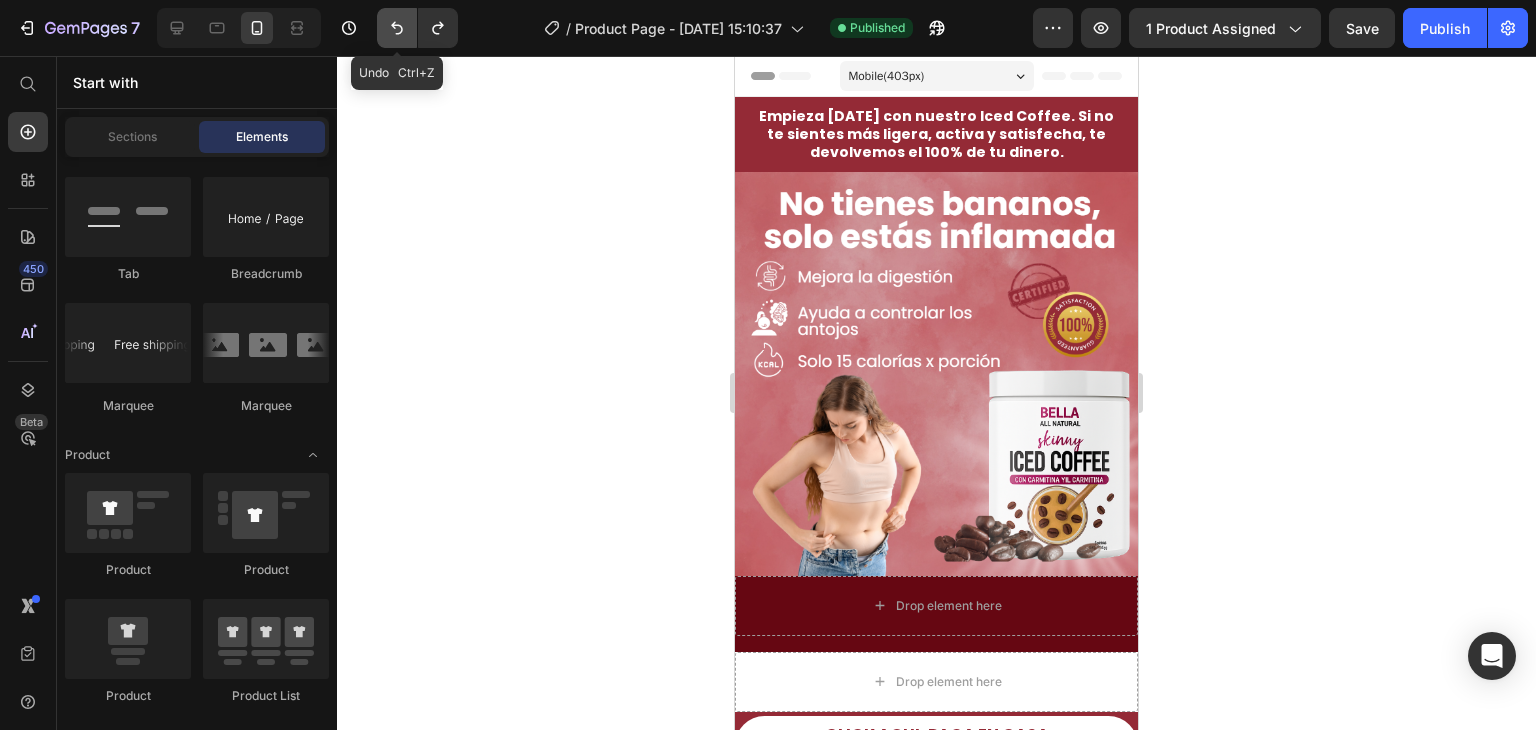 click 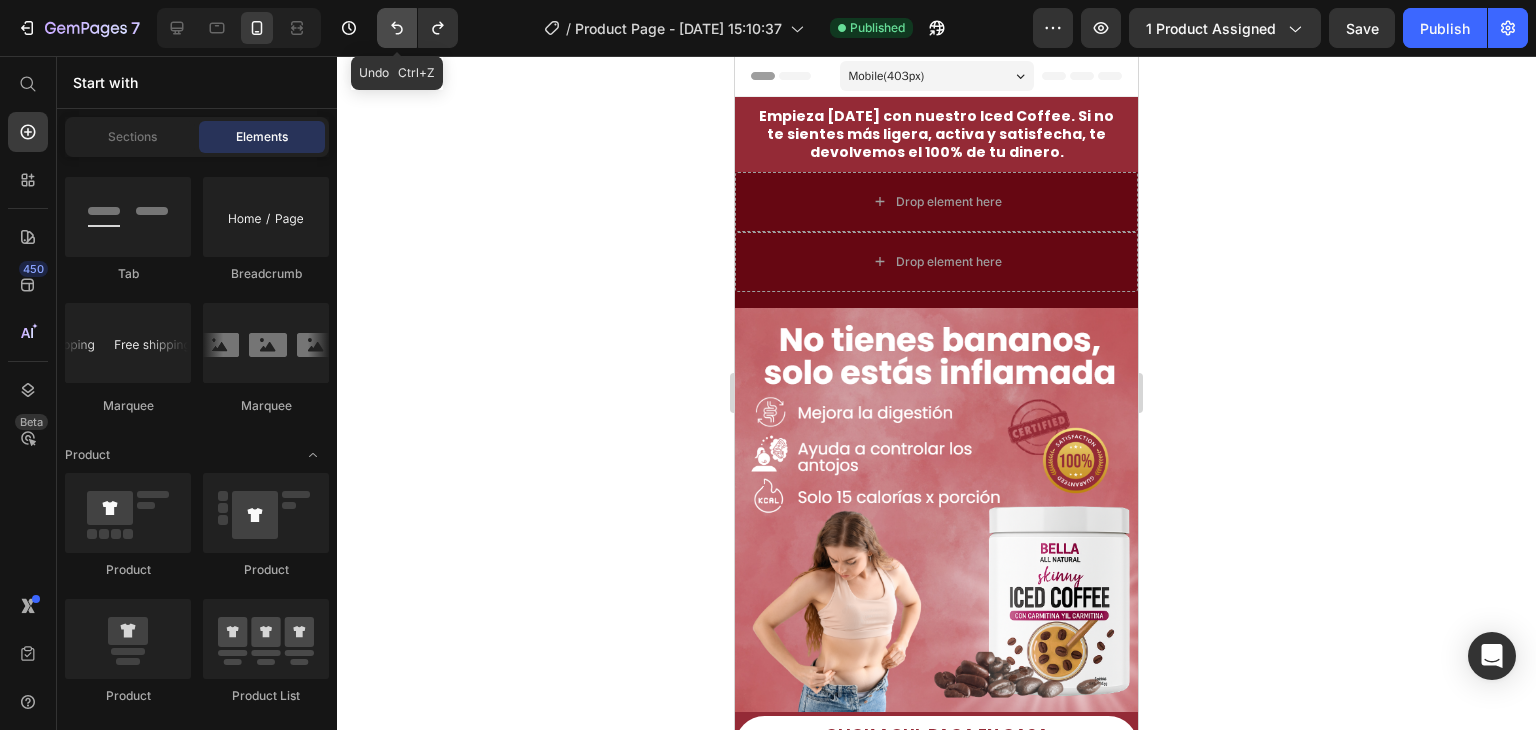 click 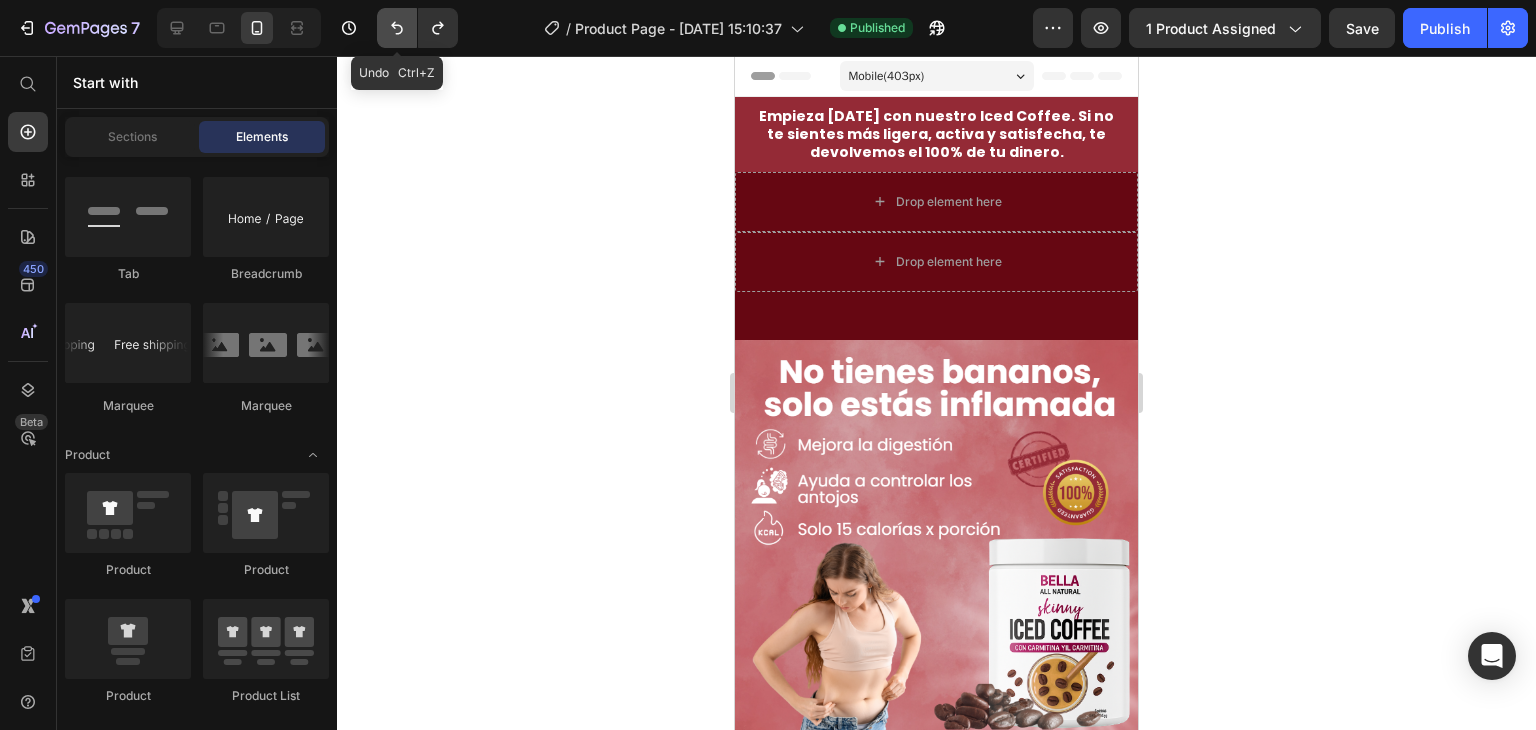 click 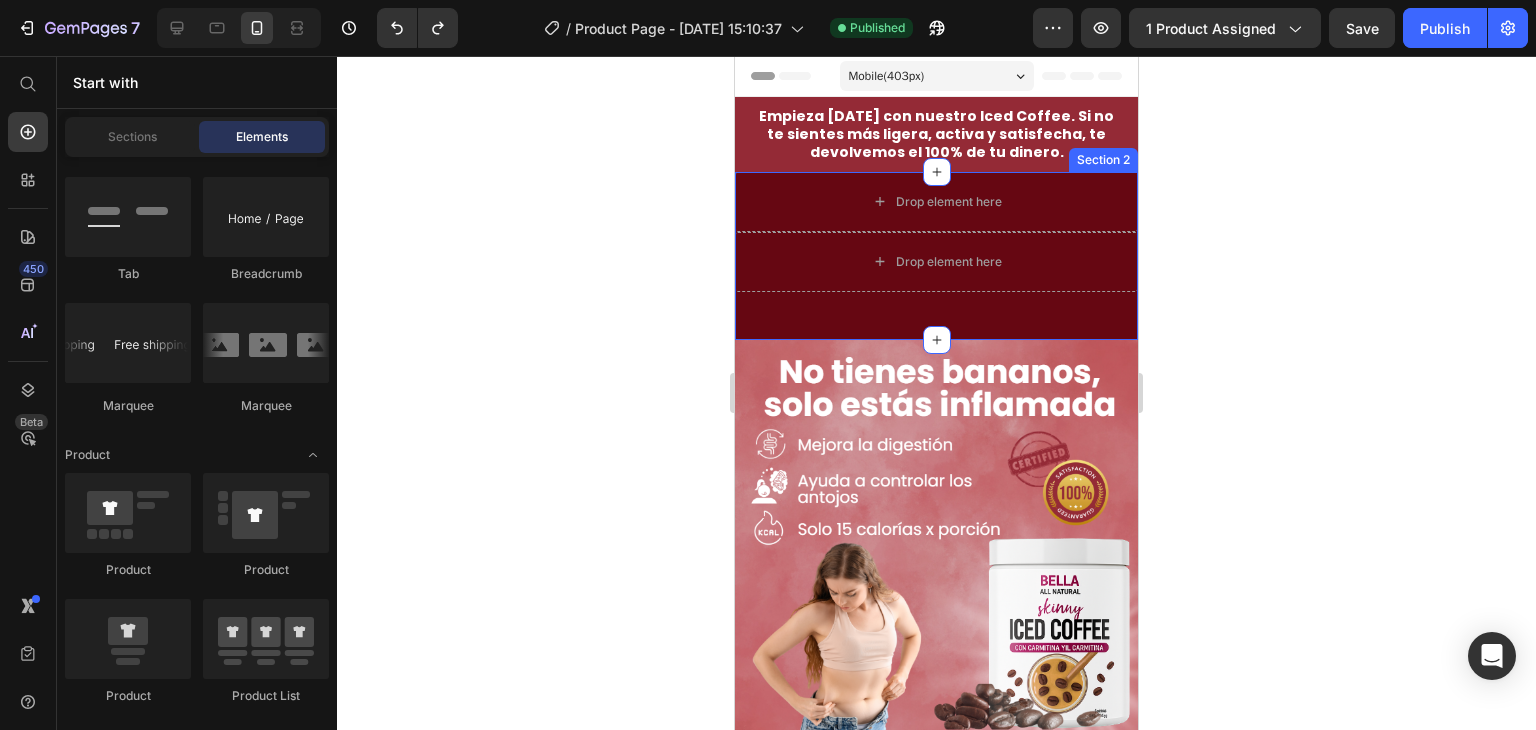 click on "Drop element here
Drop element here Product" at bounding box center (936, 240) 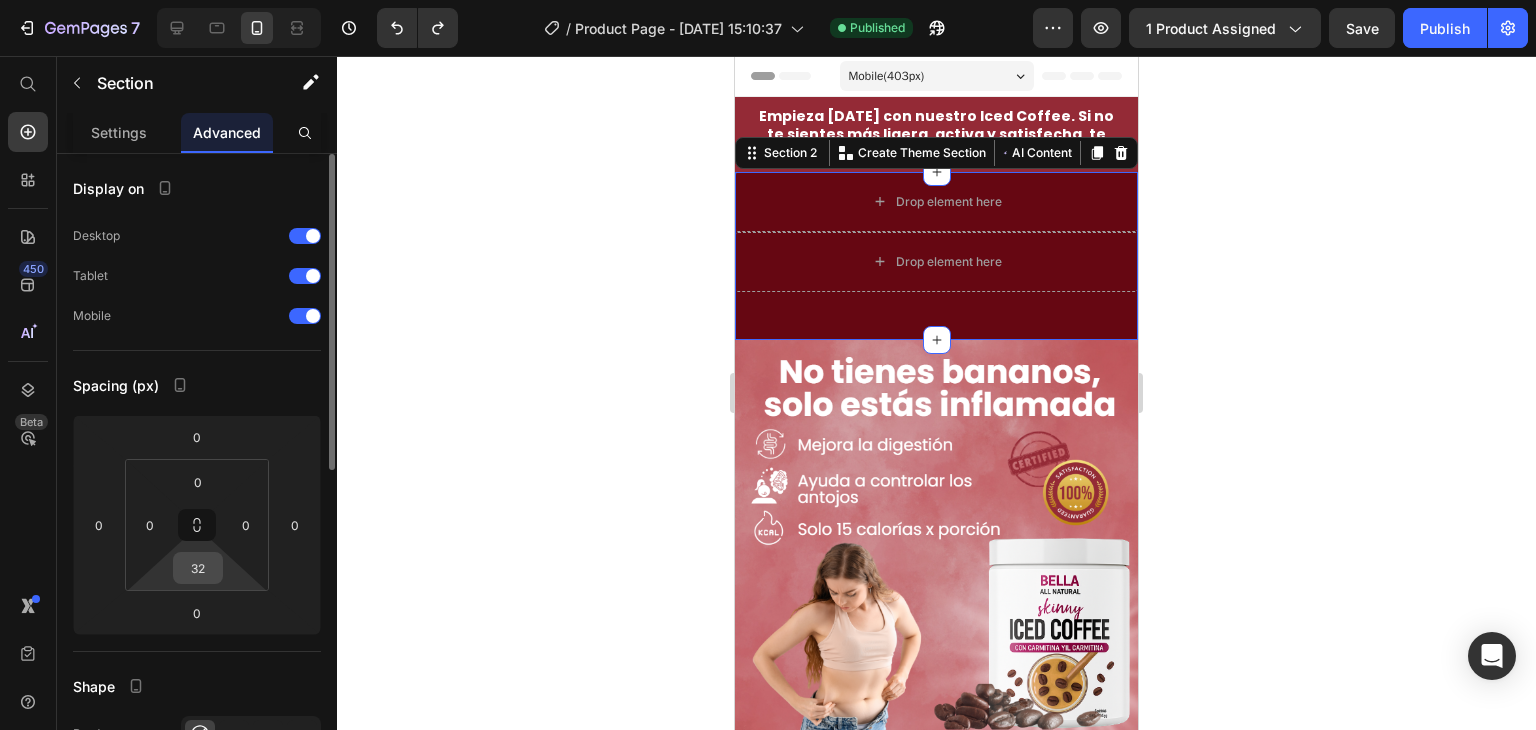 click on "32" at bounding box center (198, 568) 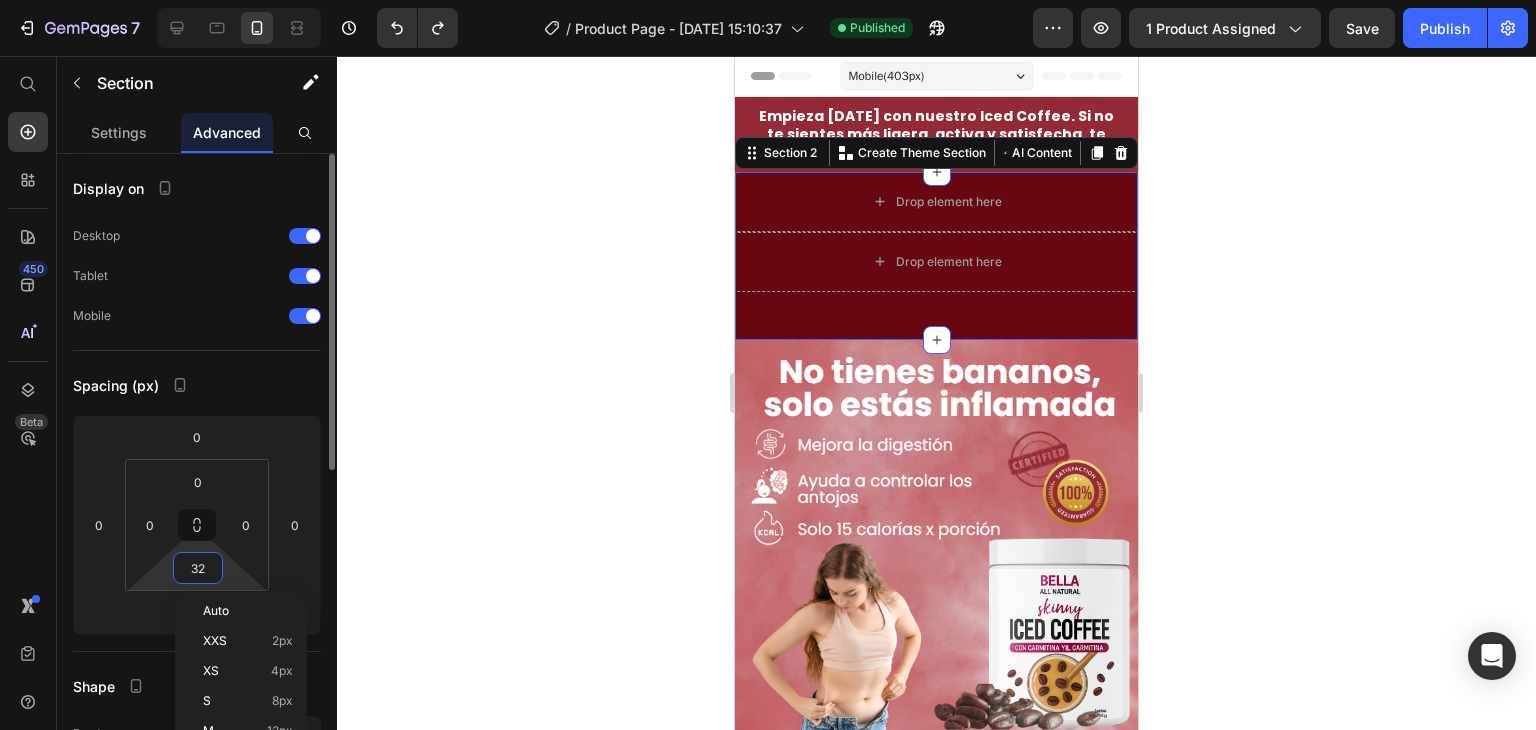 type 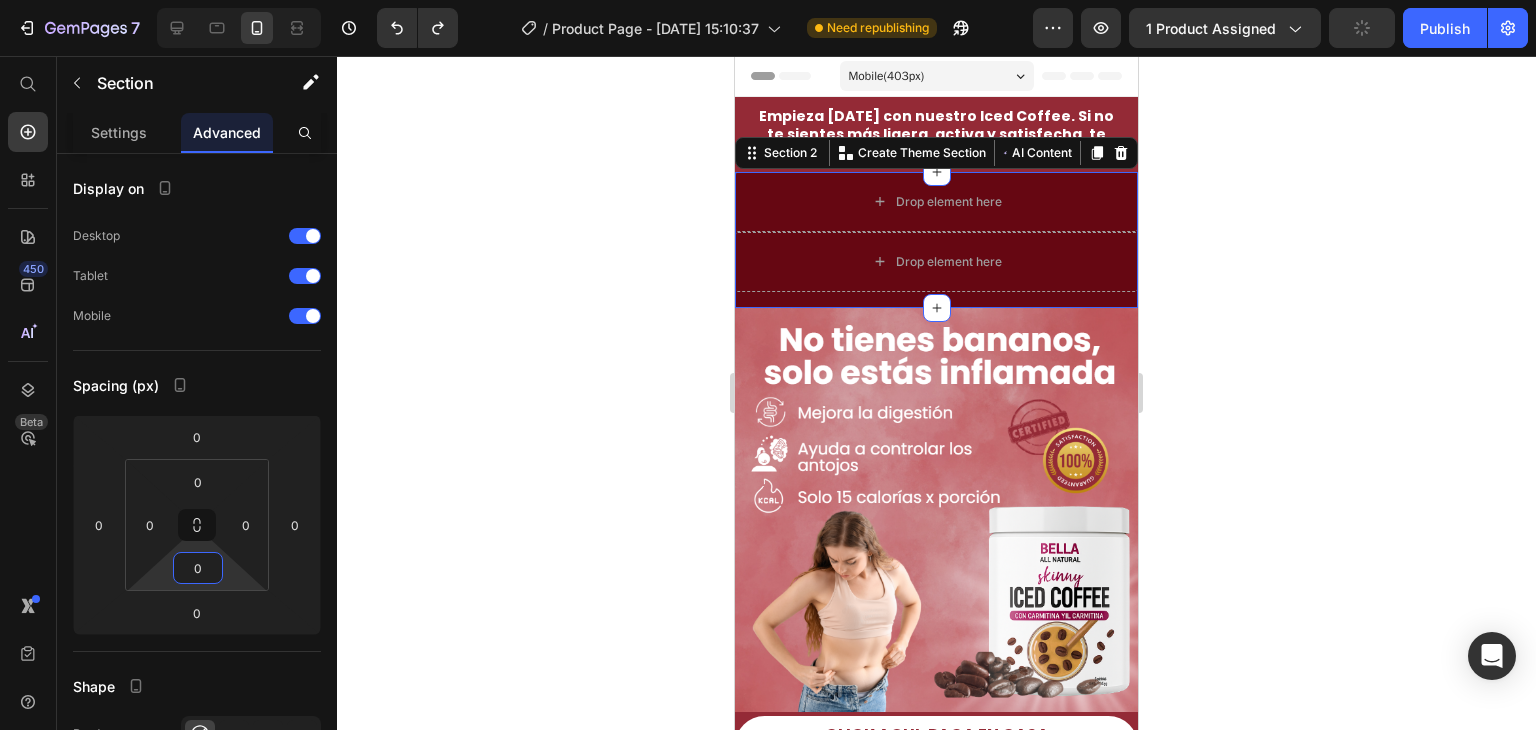 click 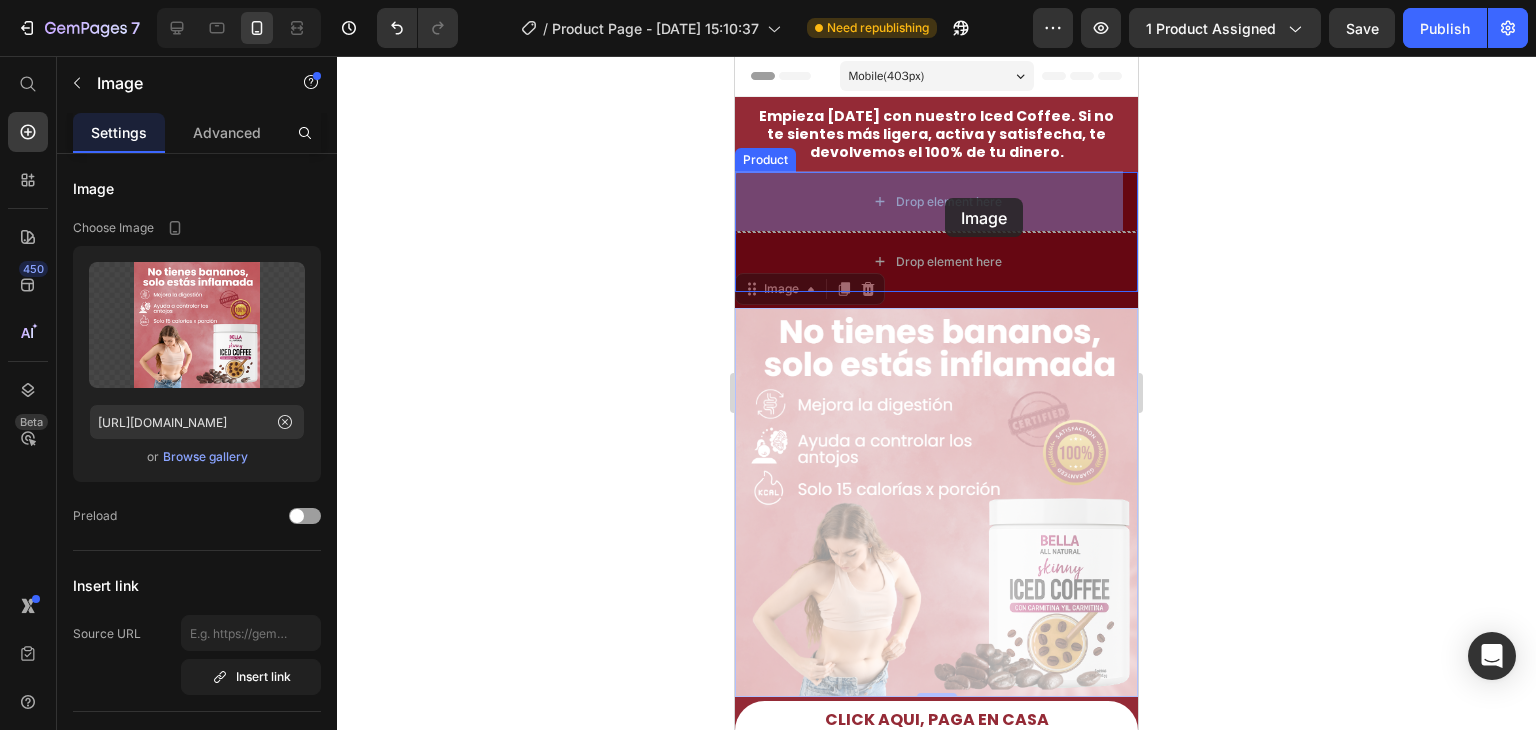drag, startPoint x: 965, startPoint y: 405, endPoint x: 950, endPoint y: 218, distance: 187.60065 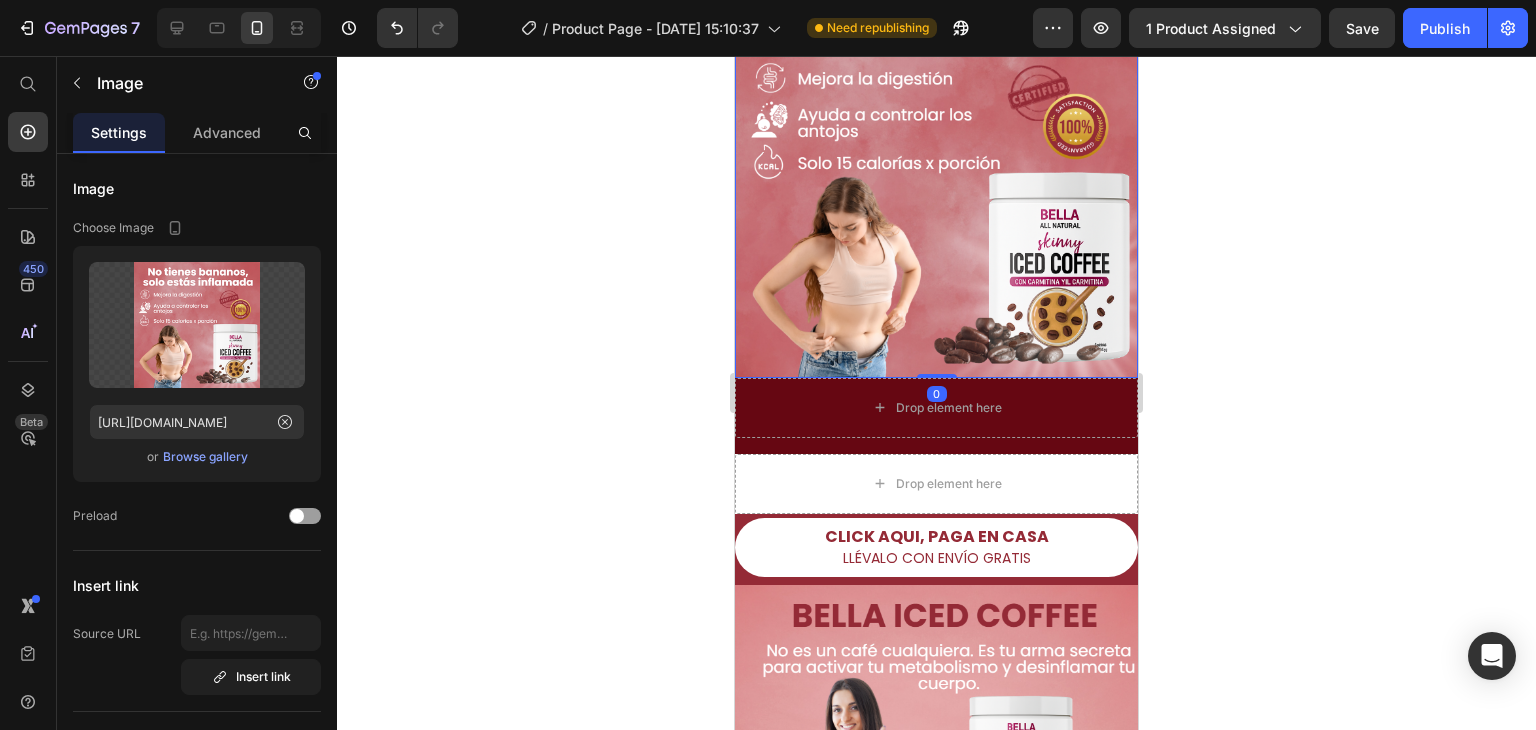 scroll, scrollTop: 200, scrollLeft: 0, axis: vertical 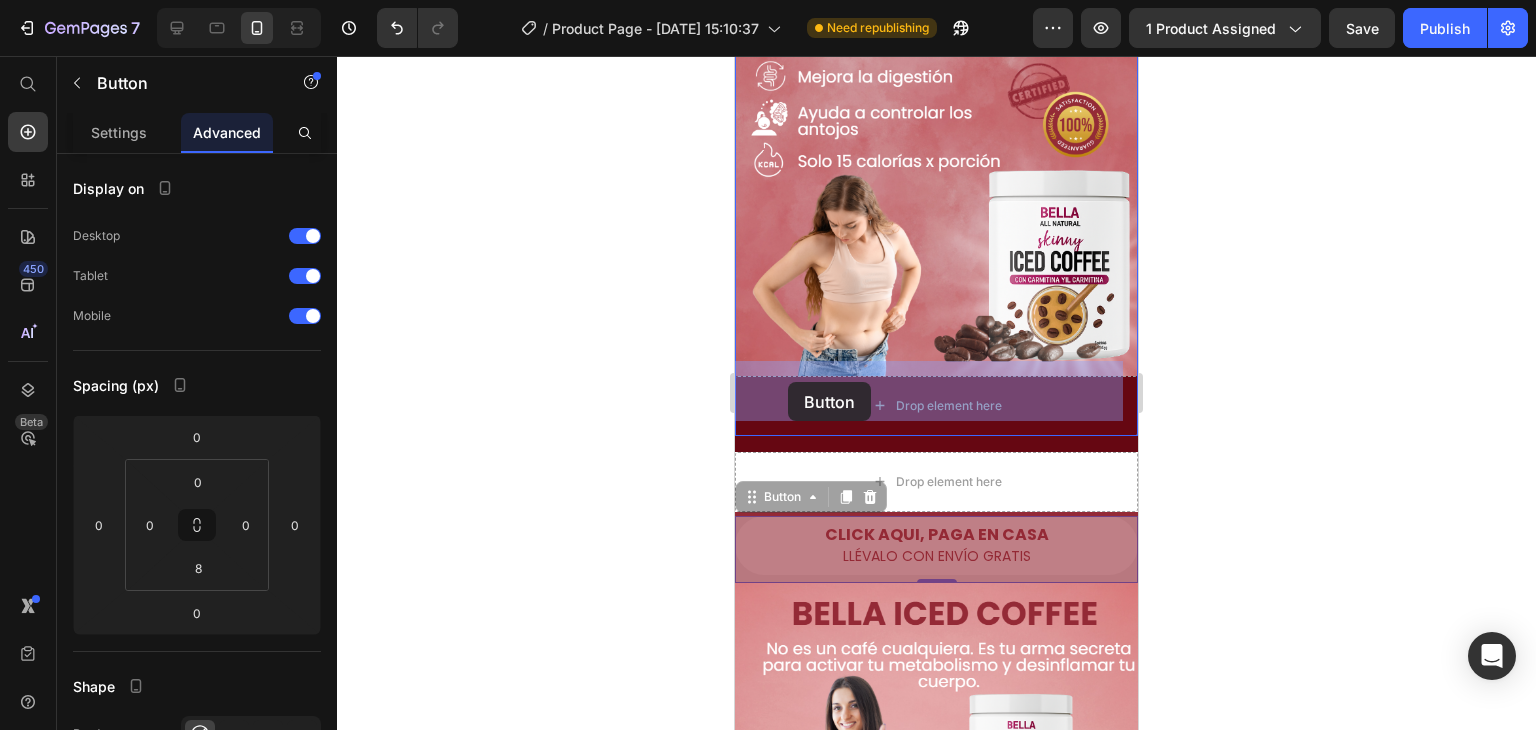drag, startPoint x: 773, startPoint y: 541, endPoint x: 788, endPoint y: 382, distance: 159.70598 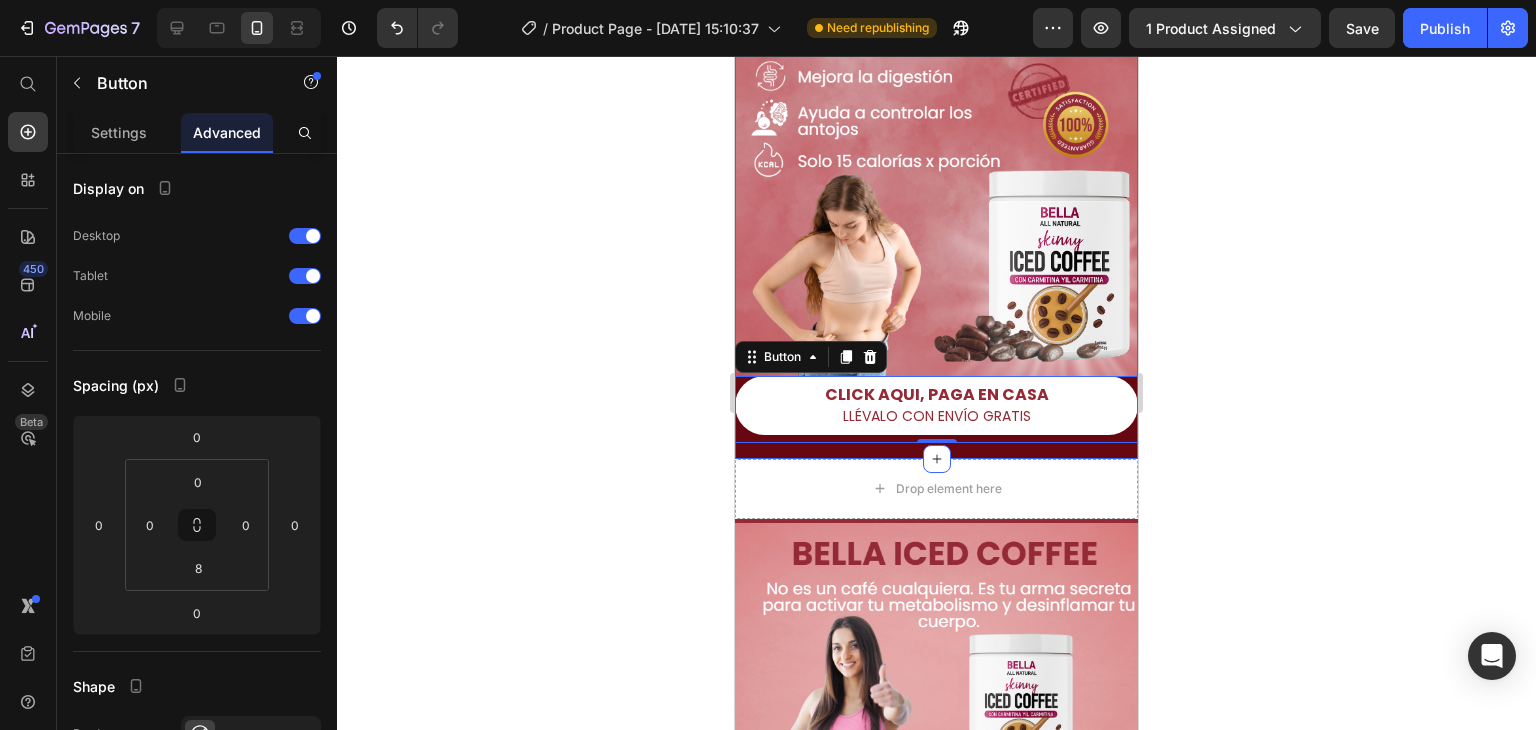click on "Image CLICK AQUI, PAGA EN CASA LLÉVALO CON ENVÍO GRATIS   Button   0 Product" at bounding box center (936, 215) 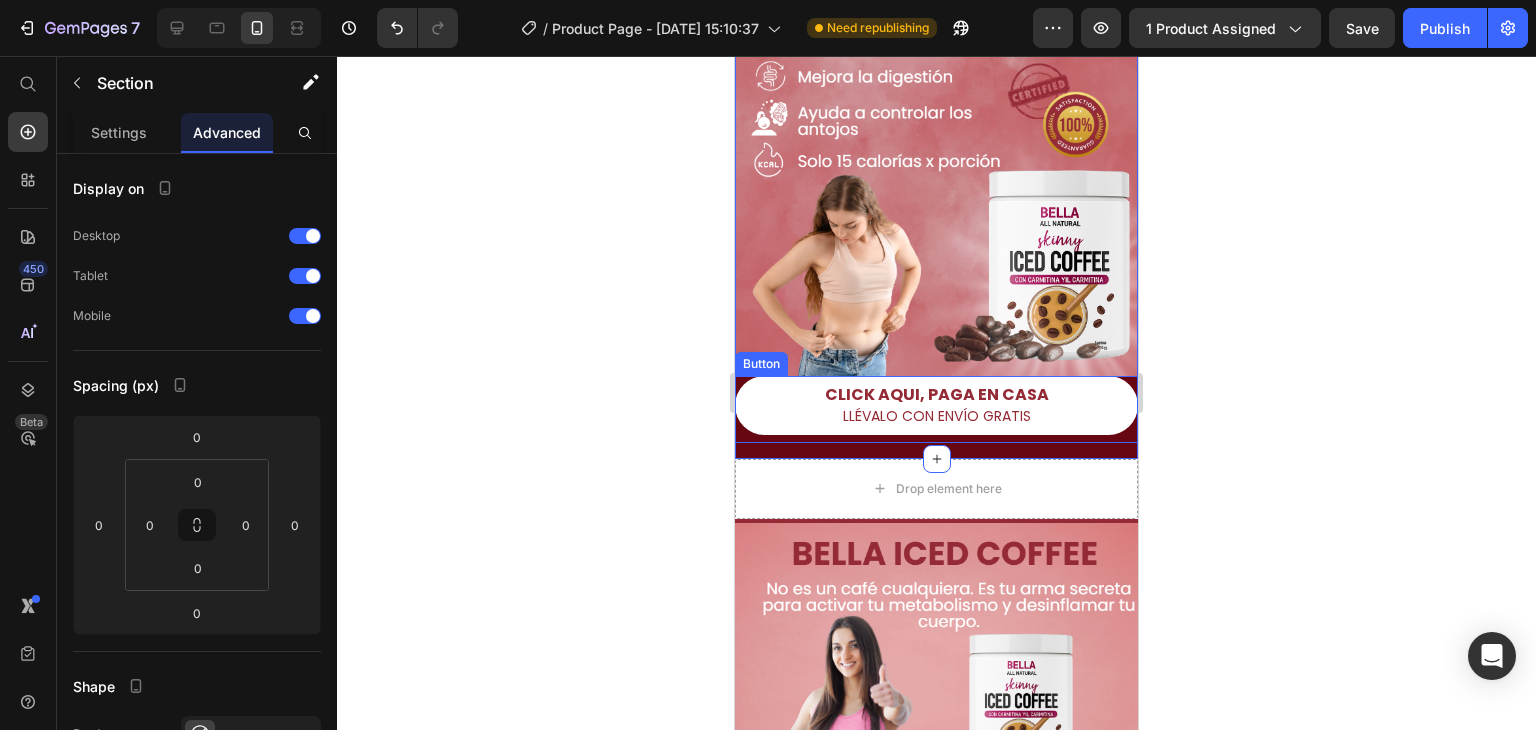 click on "CLICK AQUI, PAGA EN CASA LLÉVALO CON ENVÍO GRATIS   Button" at bounding box center (936, 409) 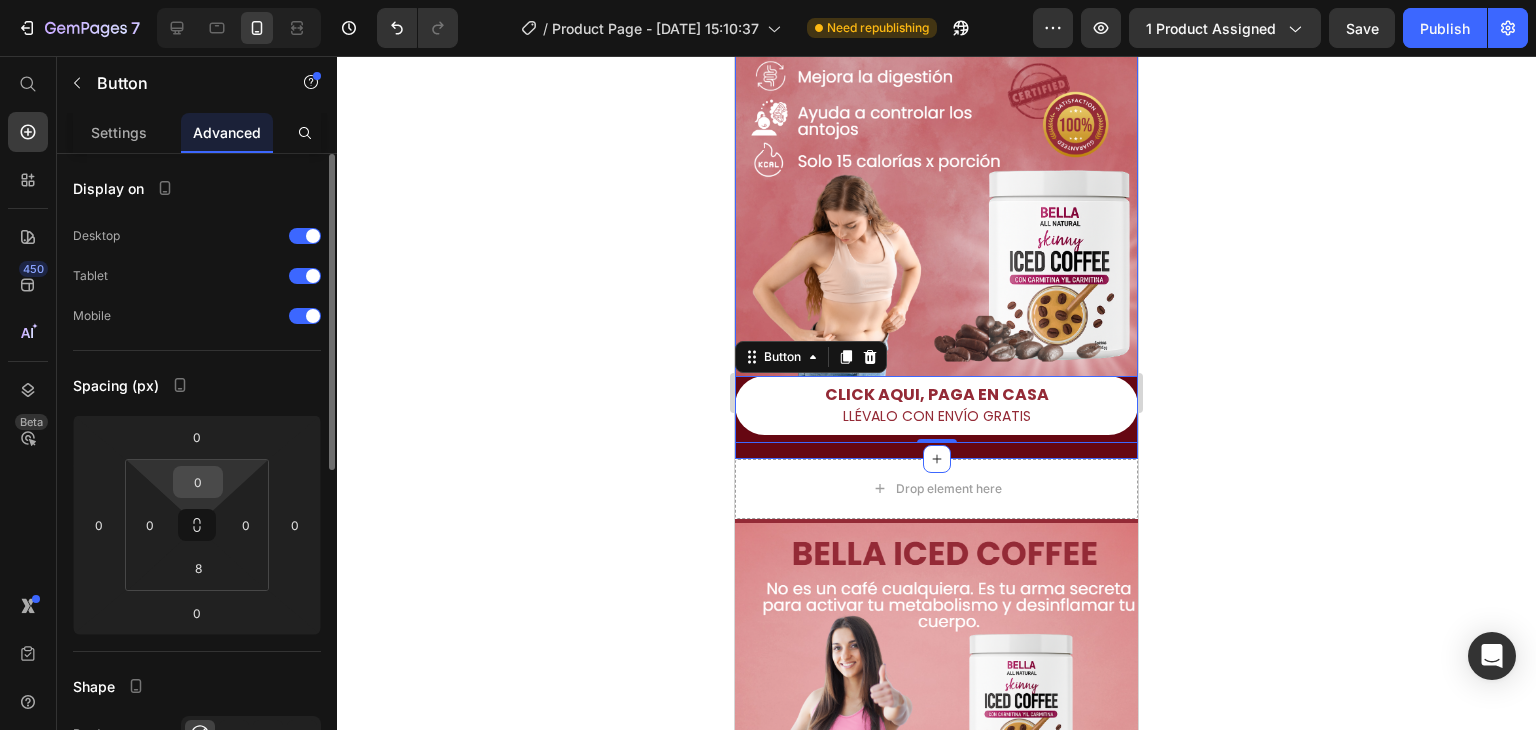 click on "0" at bounding box center [198, 482] 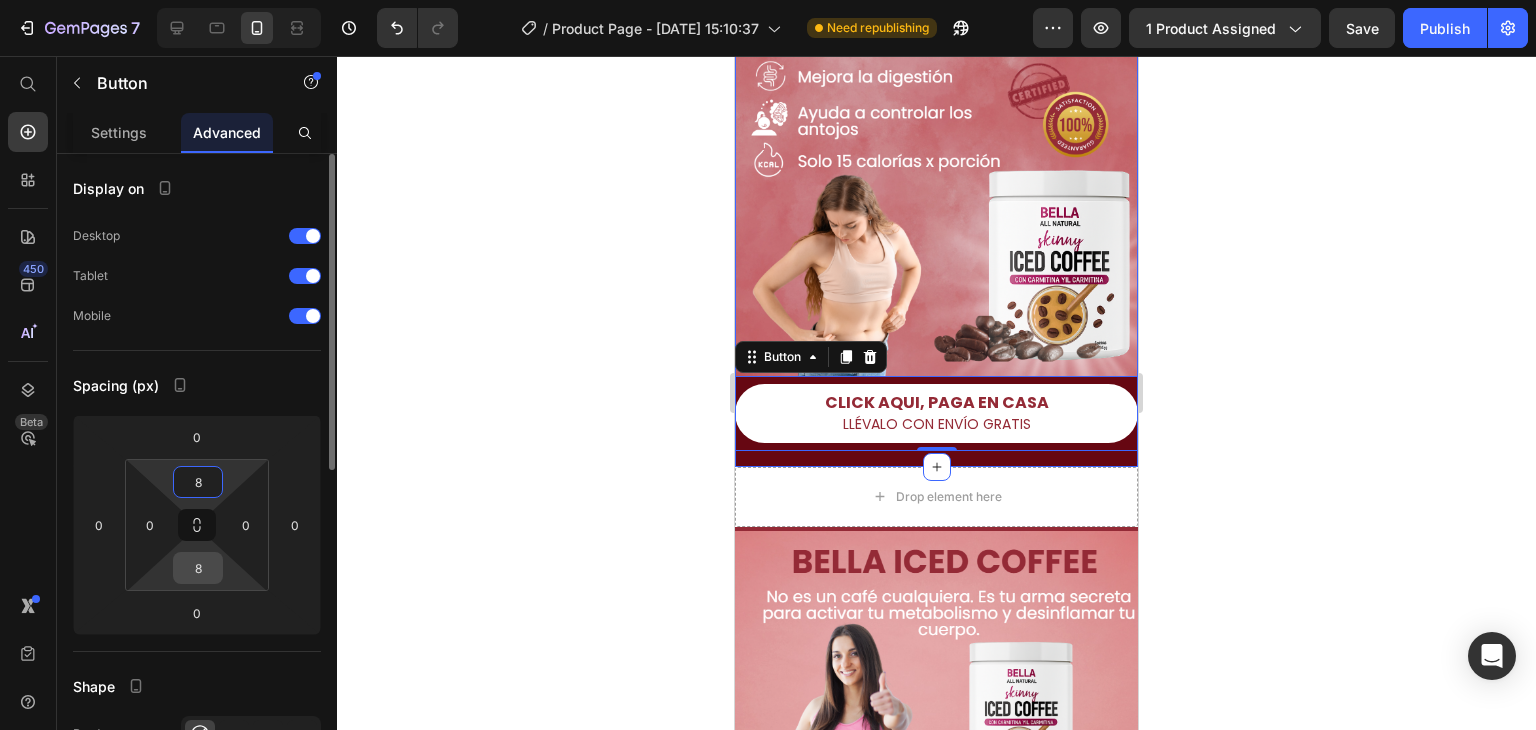 type on "8" 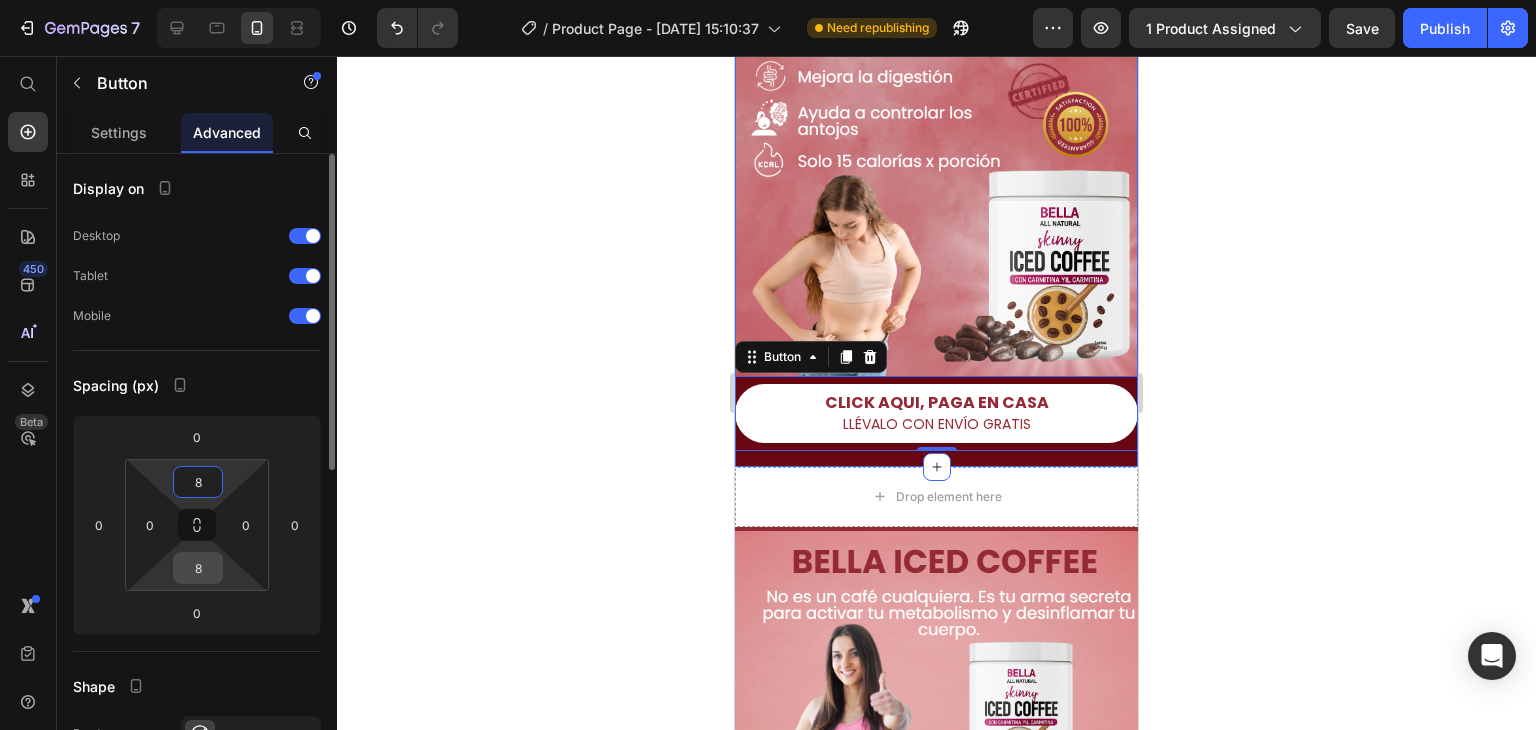click on "8" at bounding box center (198, 568) 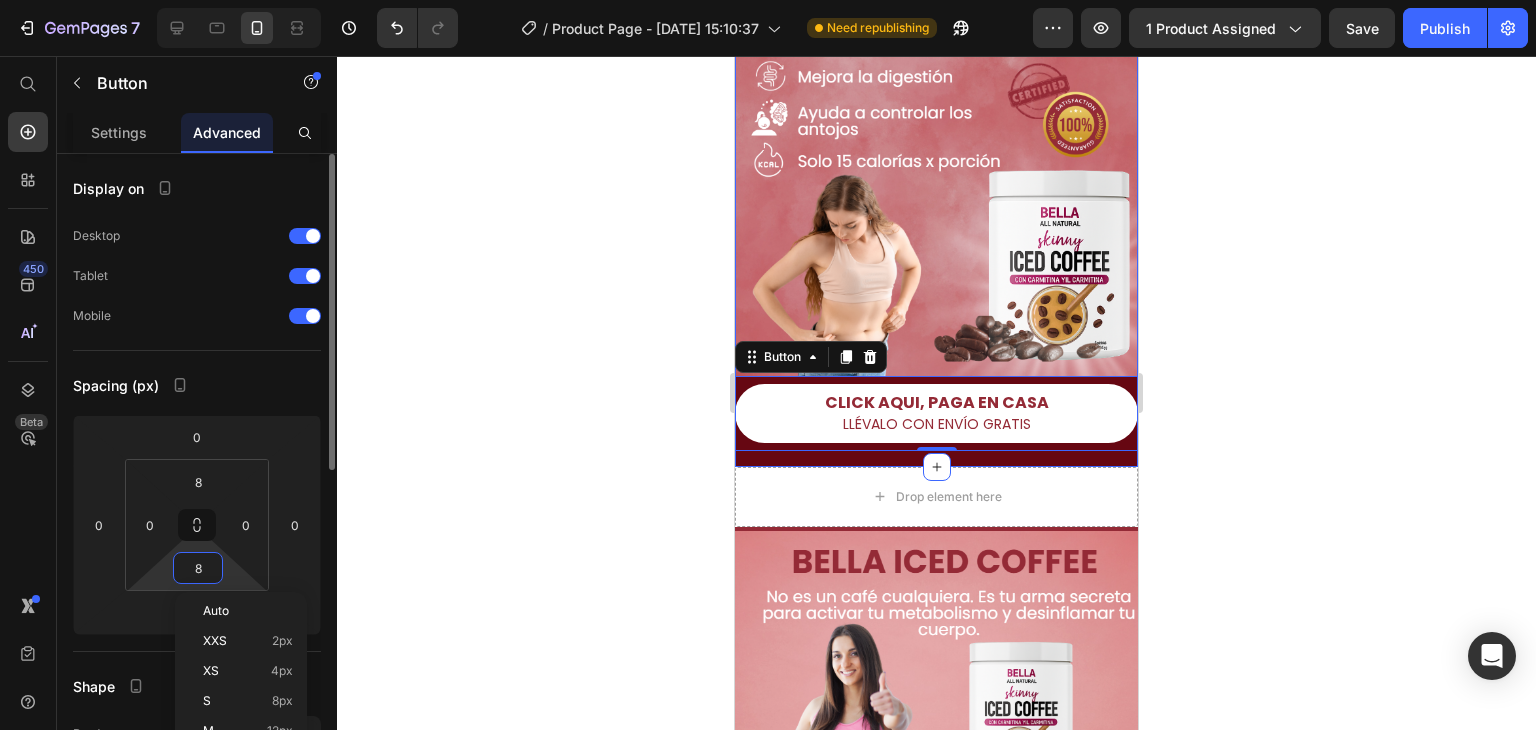type 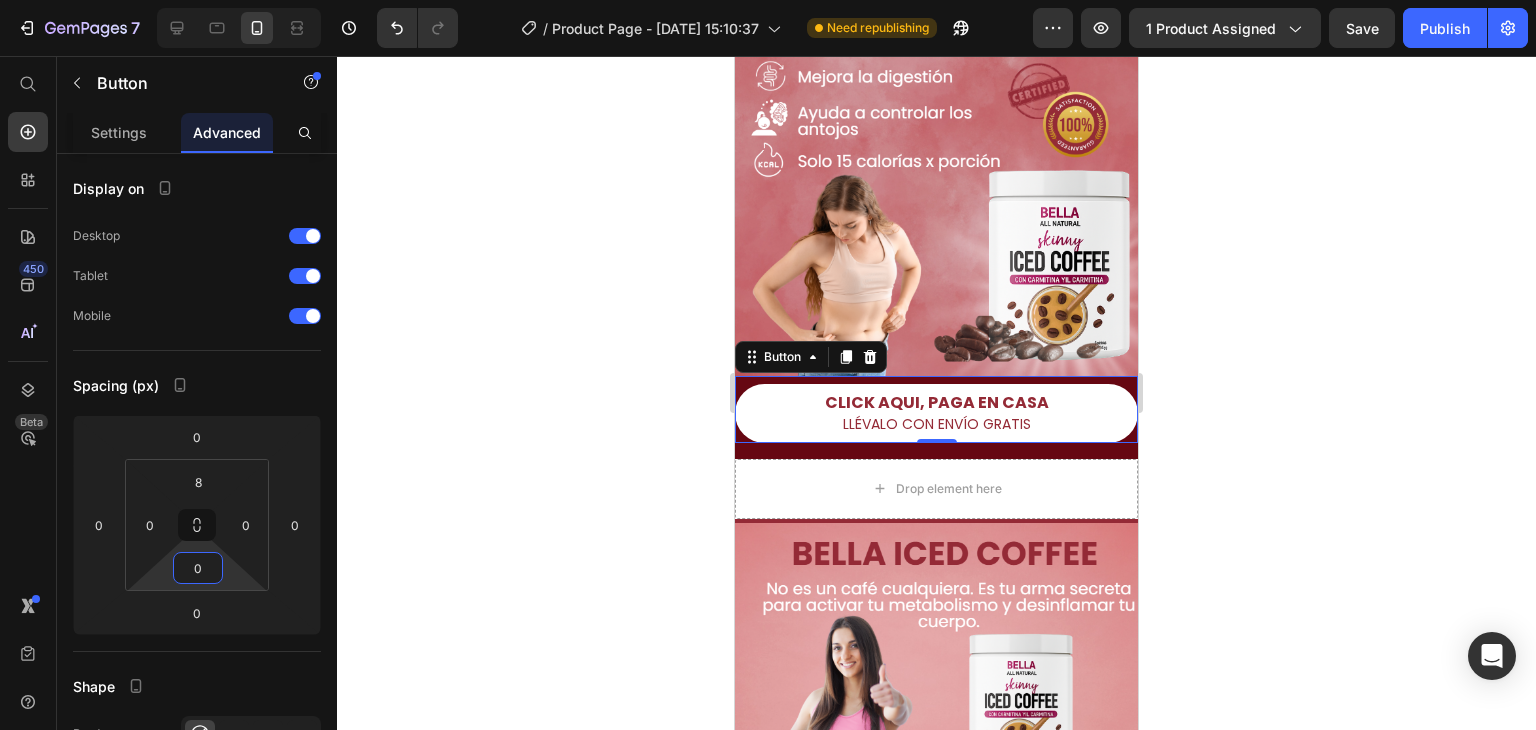 drag, startPoint x: 1534, startPoint y: 480, endPoint x: 1484, endPoint y: 480, distance: 50 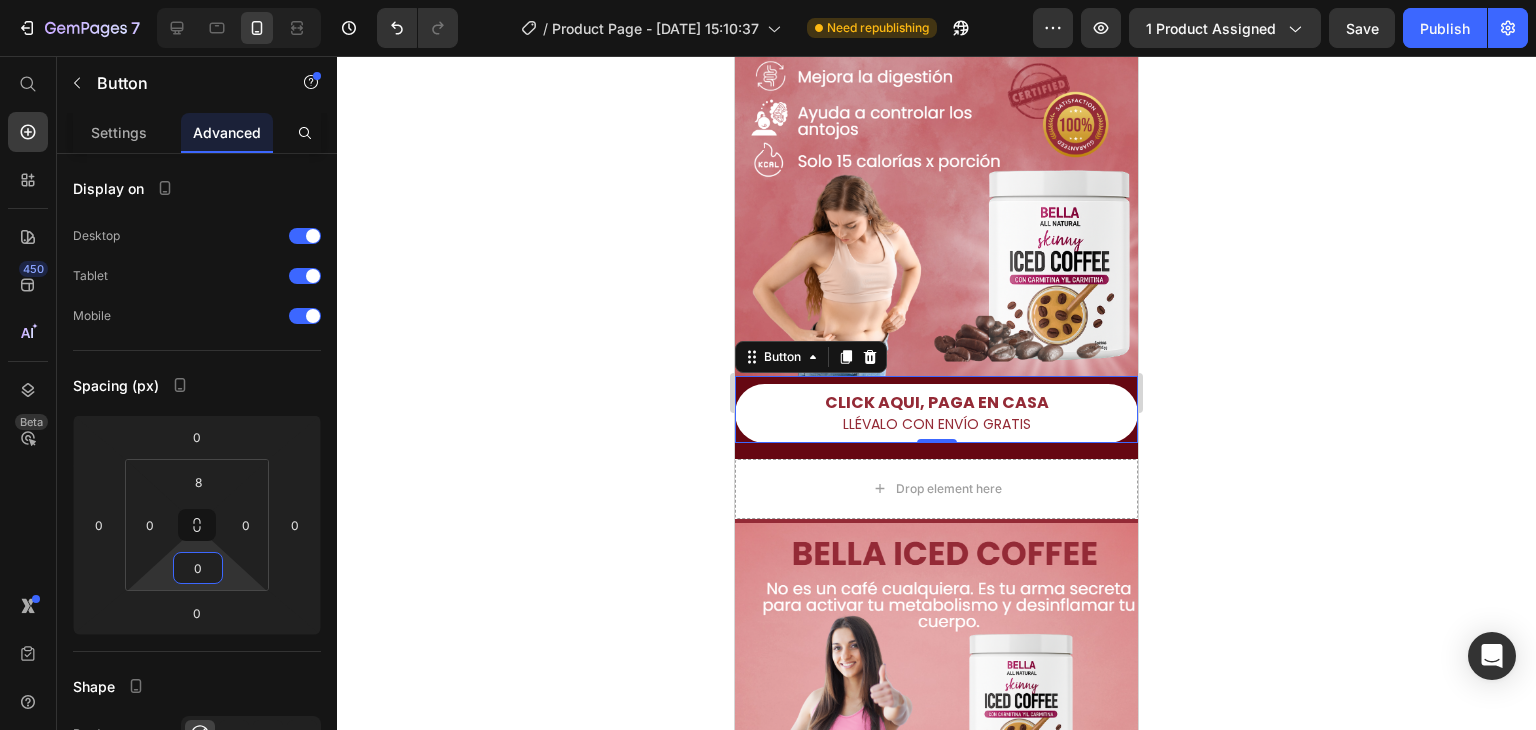 click 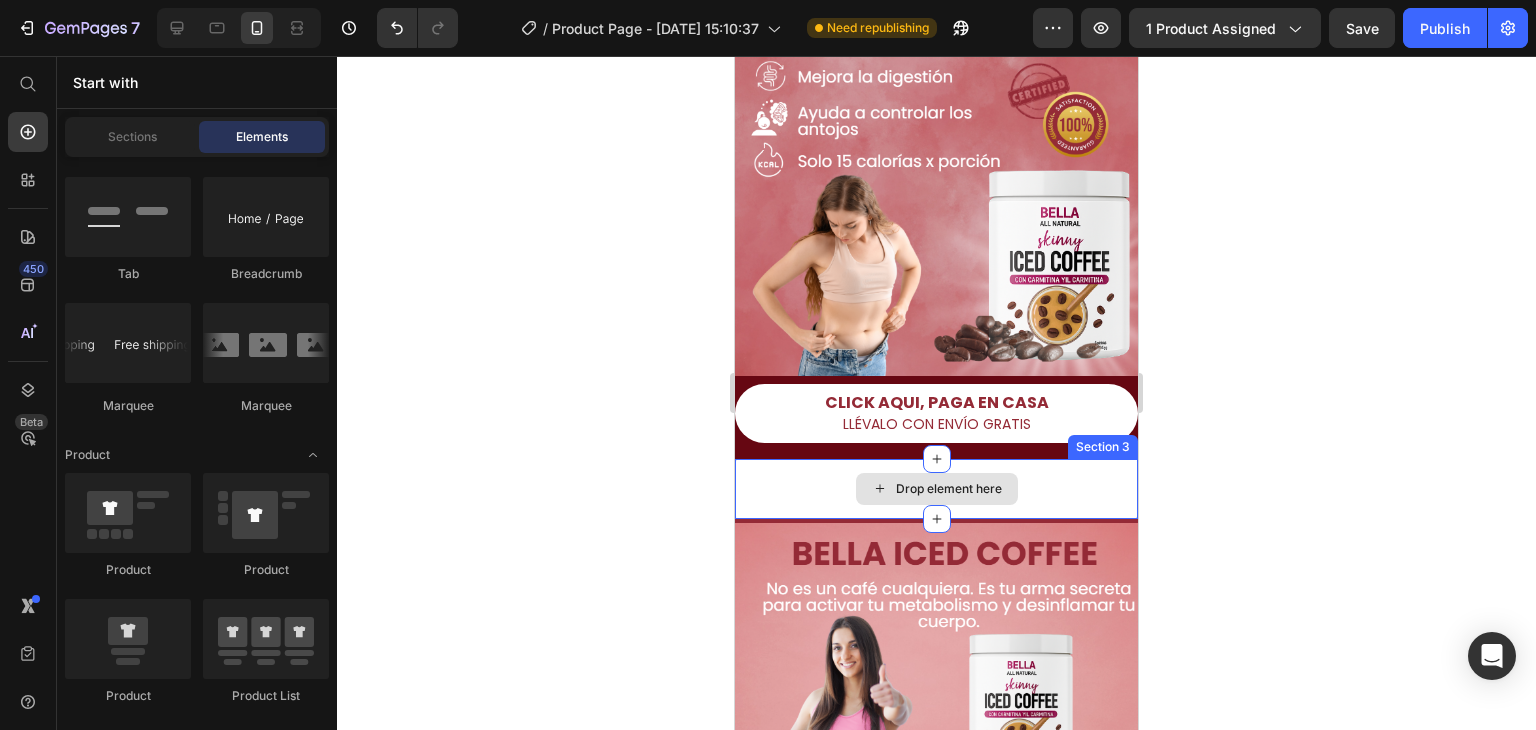 click on "Drop element here" at bounding box center (936, 489) 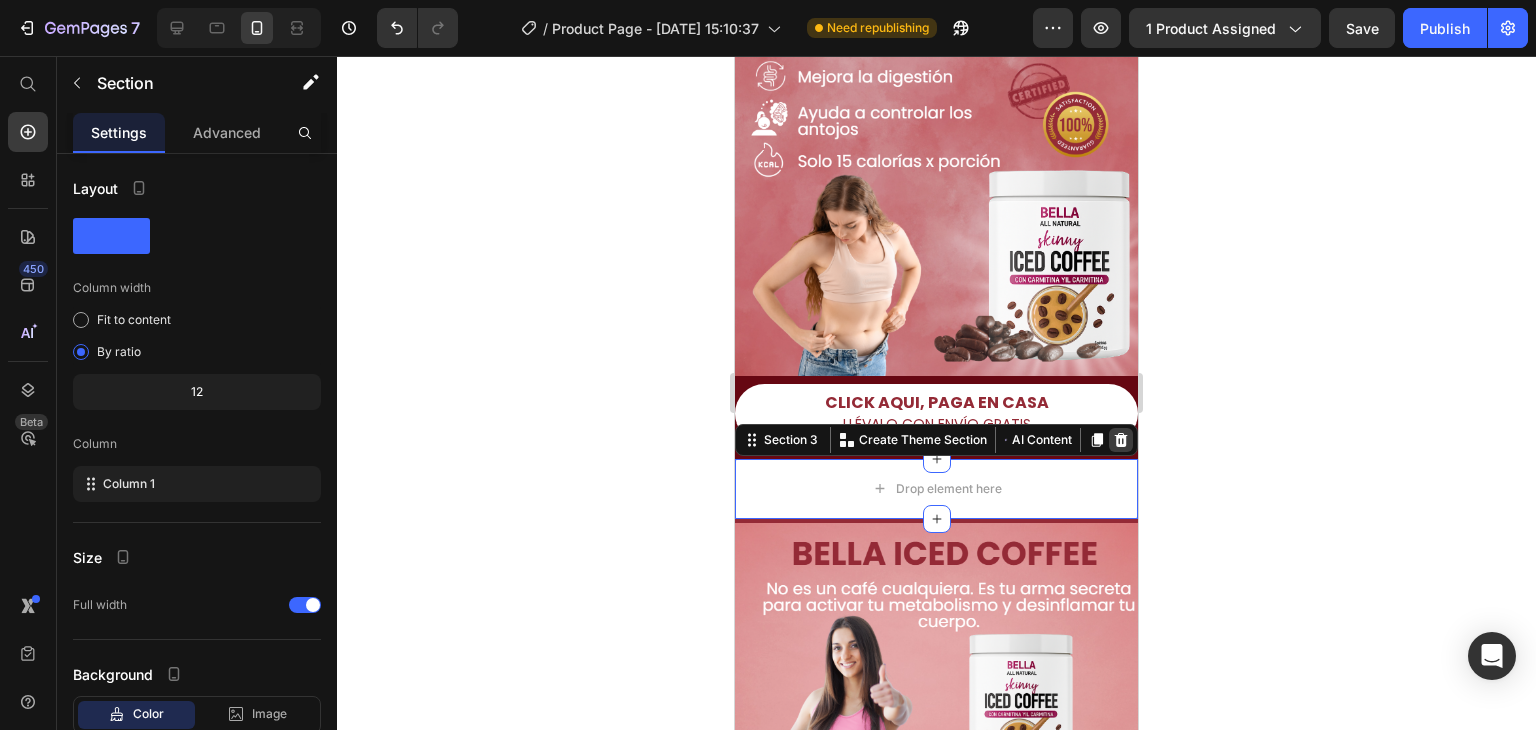 click 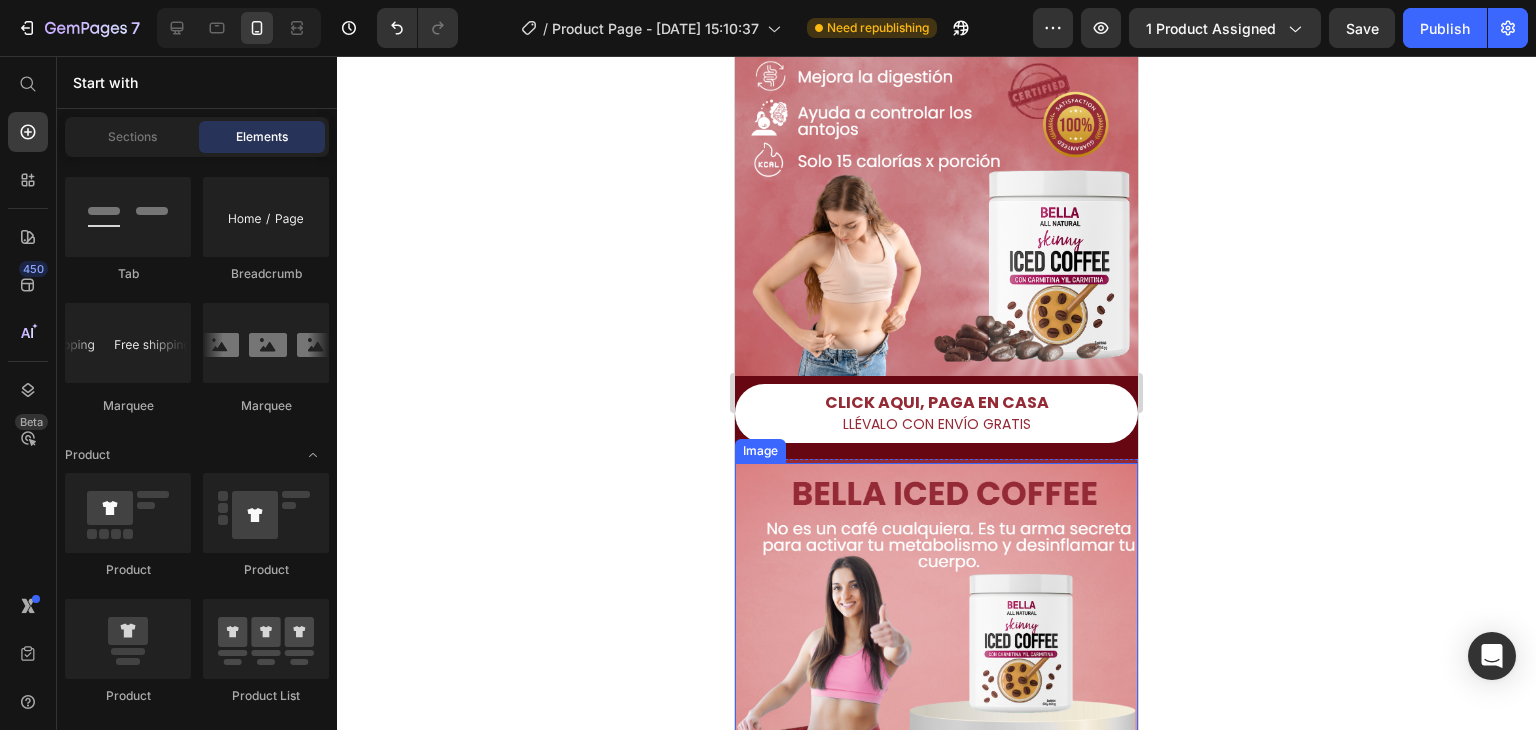 click at bounding box center (936, 664) 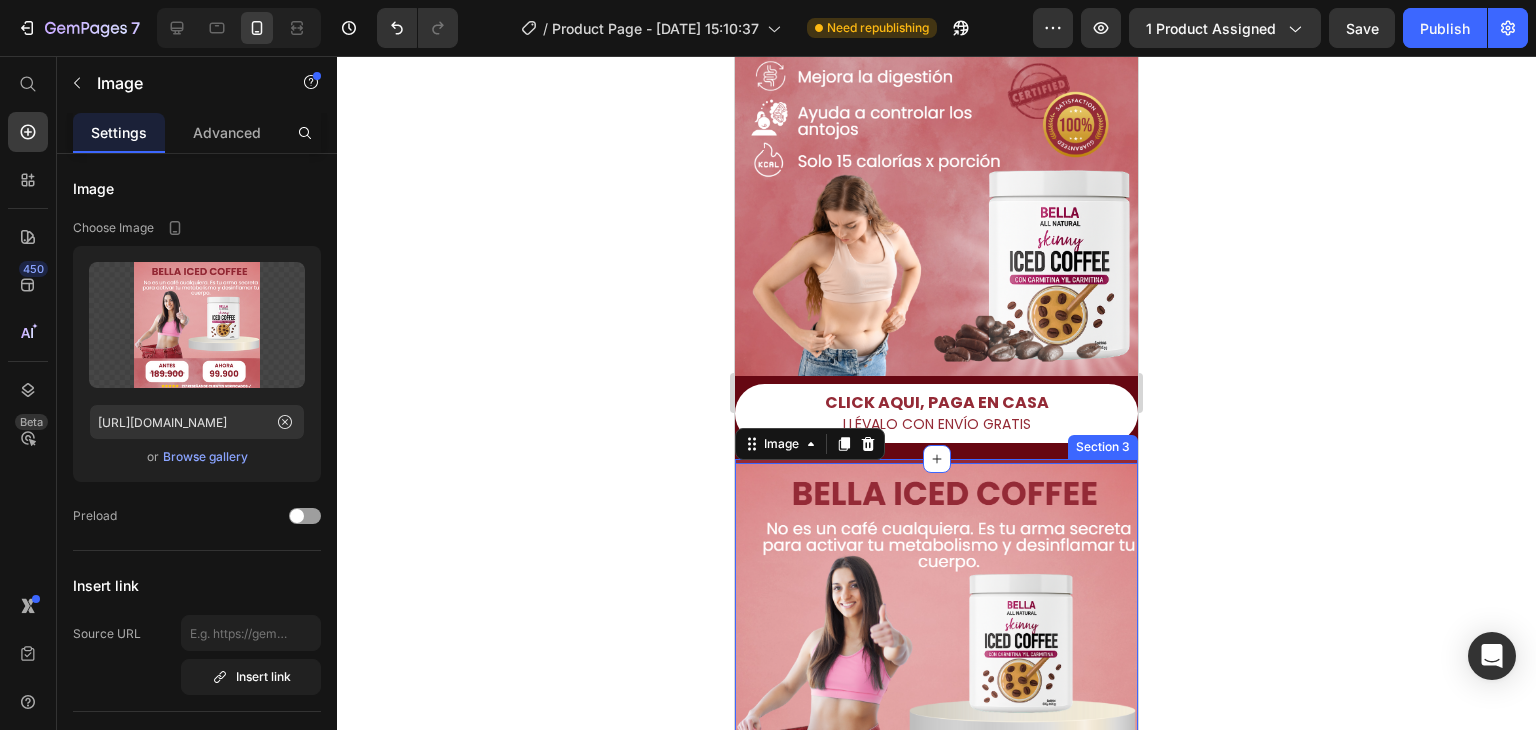 click on "Image   0 Section 3" at bounding box center [936, 664] 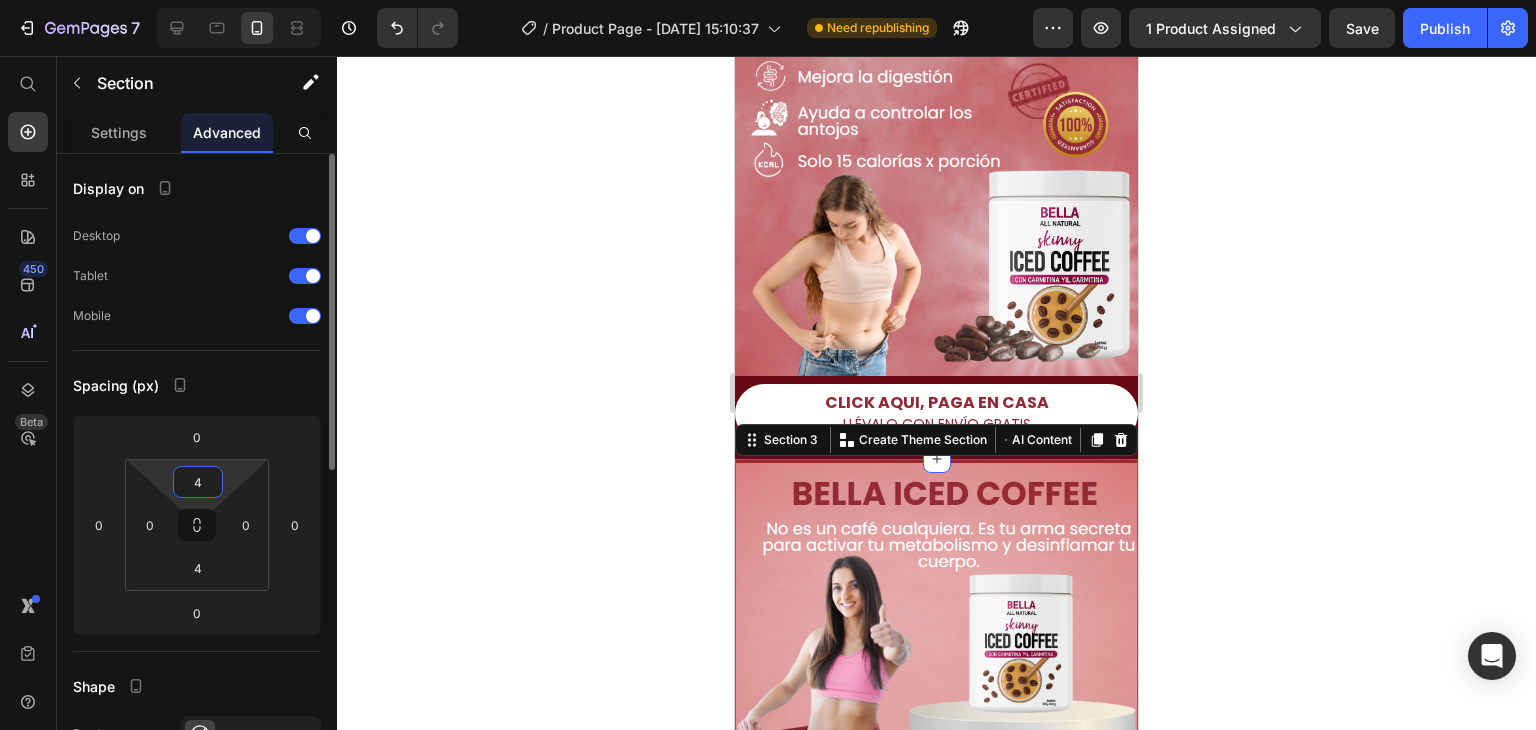click on "4" at bounding box center [198, 482] 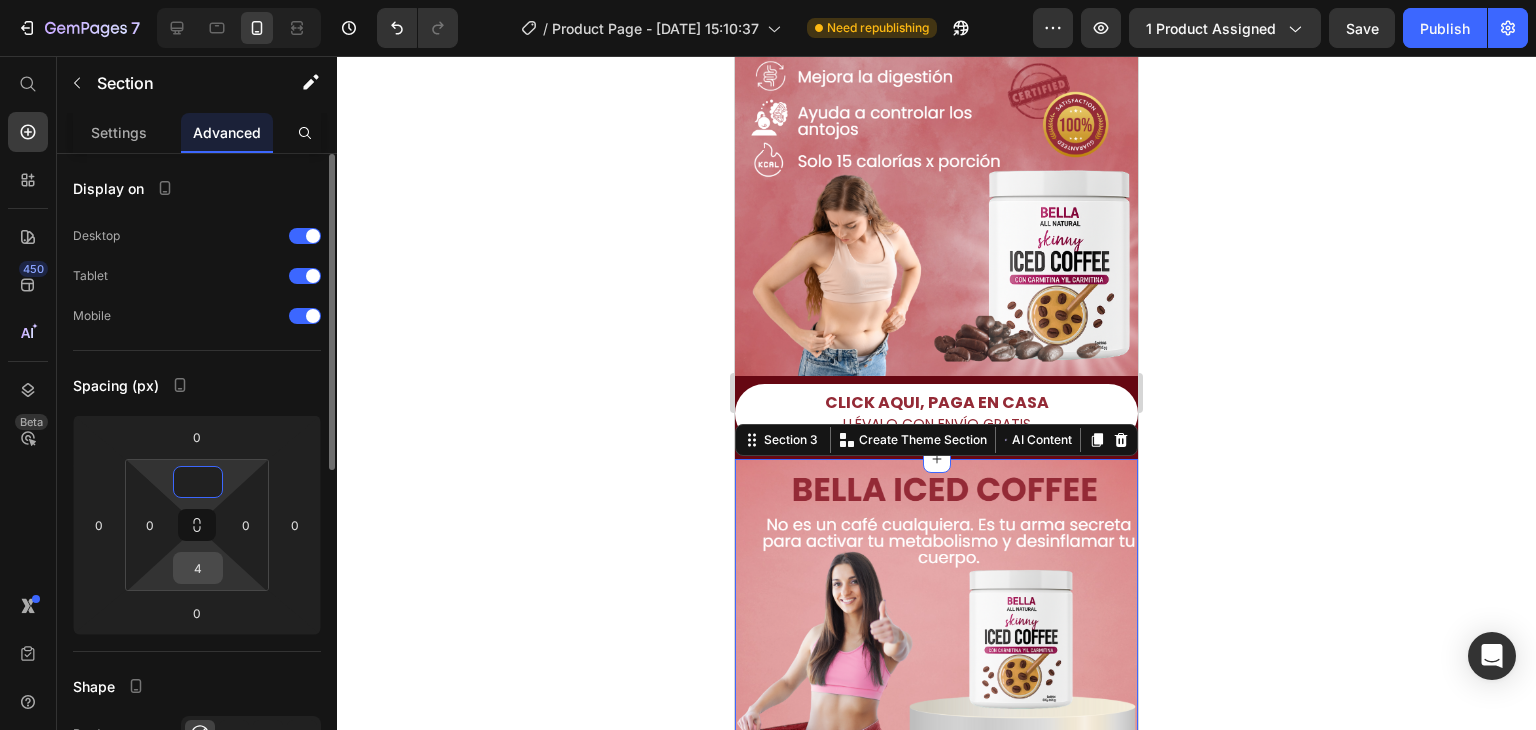 type on "0" 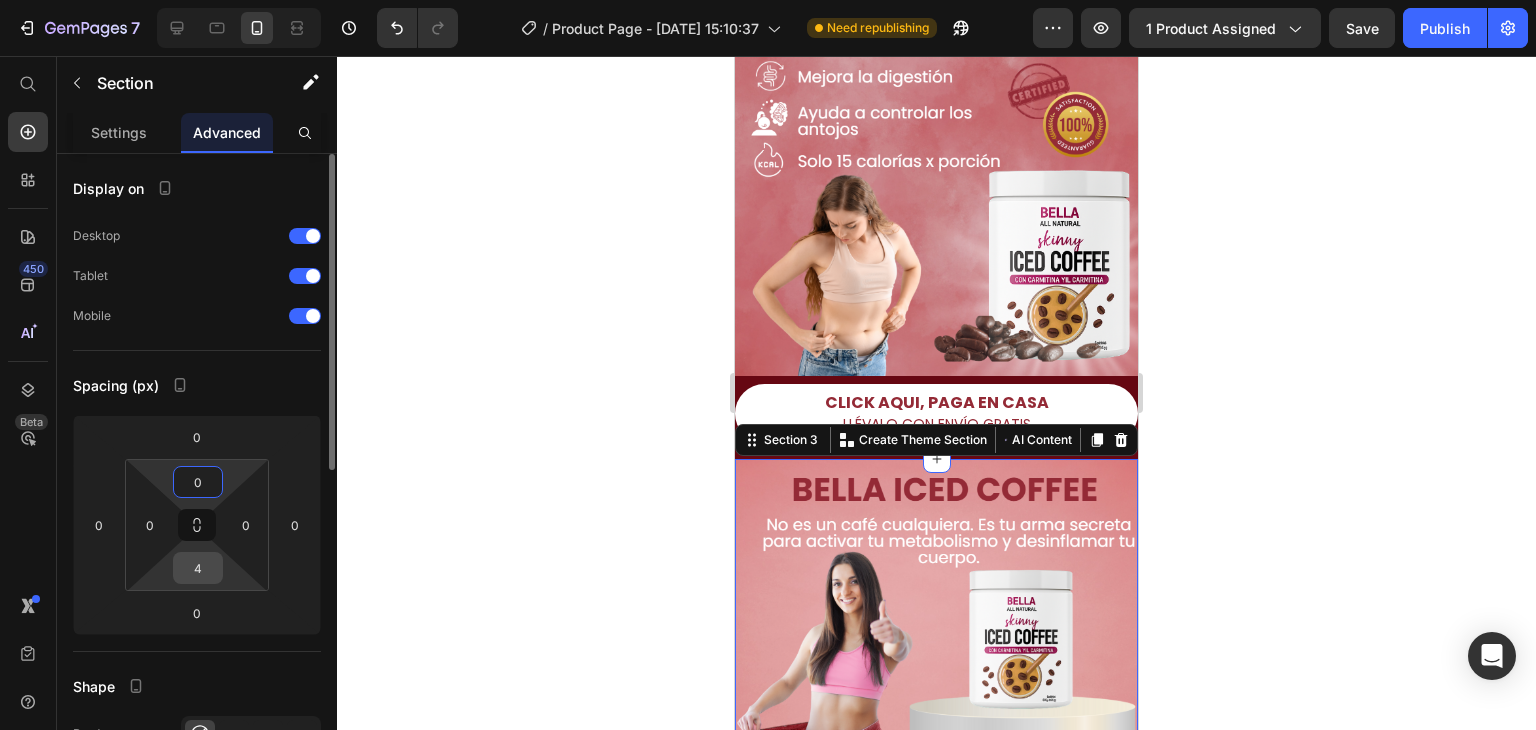 click on "4" at bounding box center (198, 568) 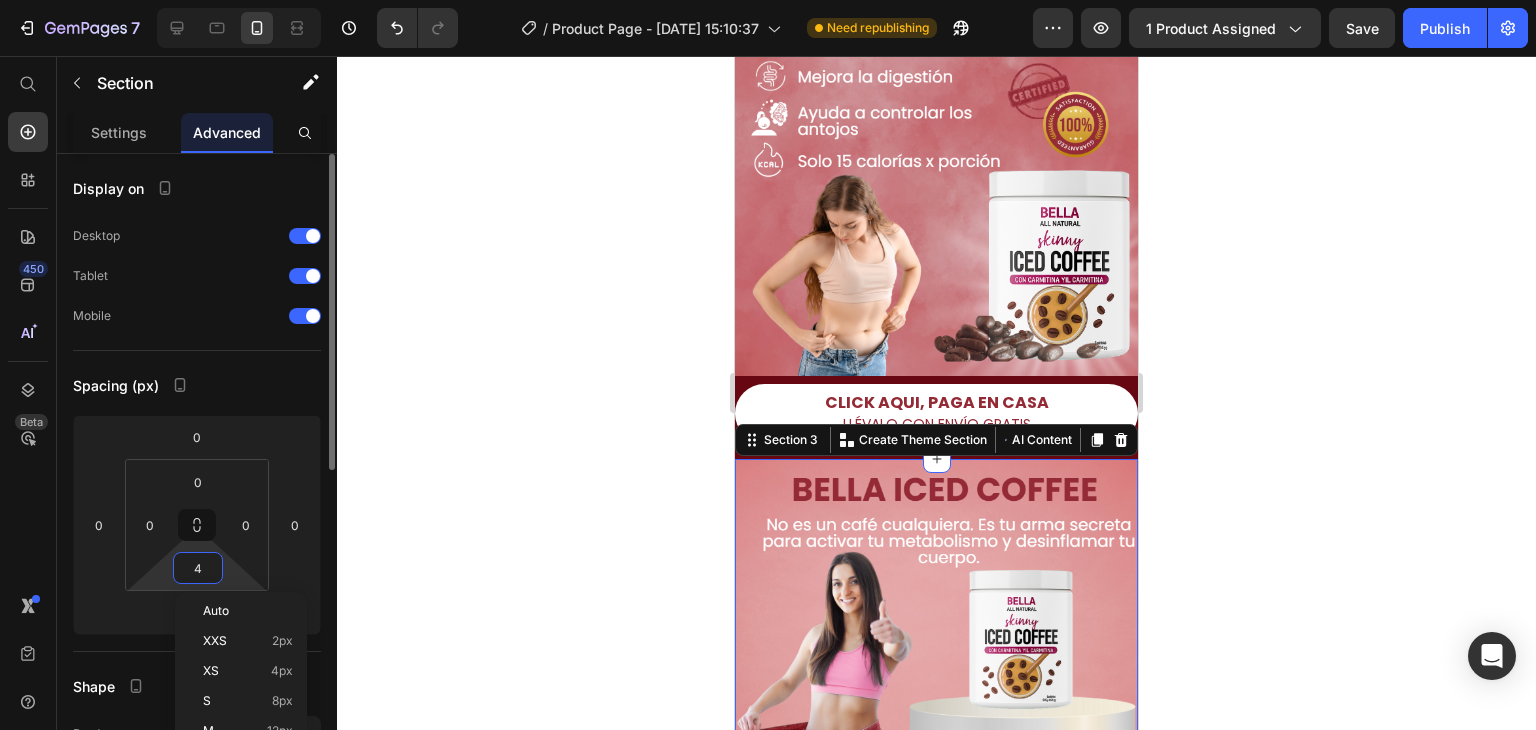 type 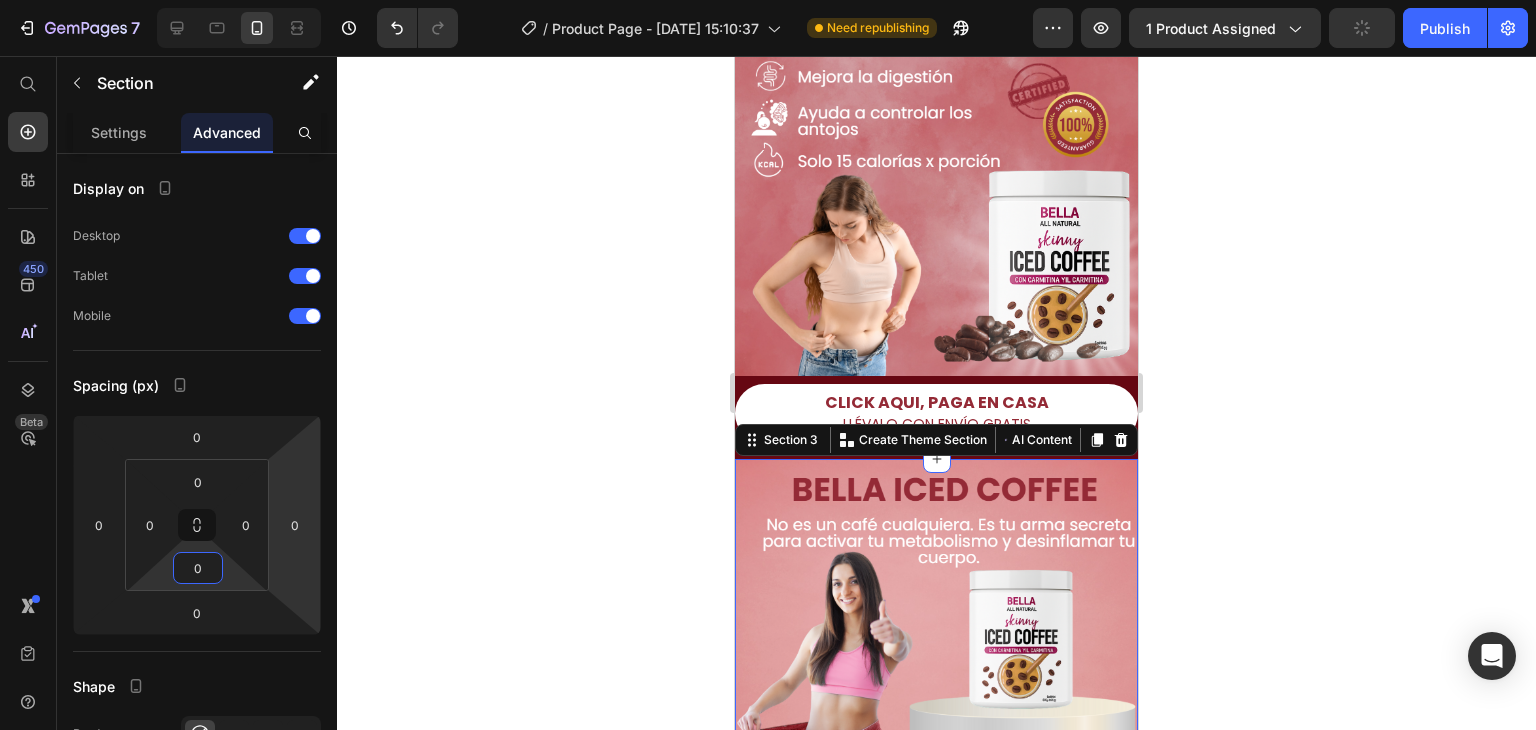click 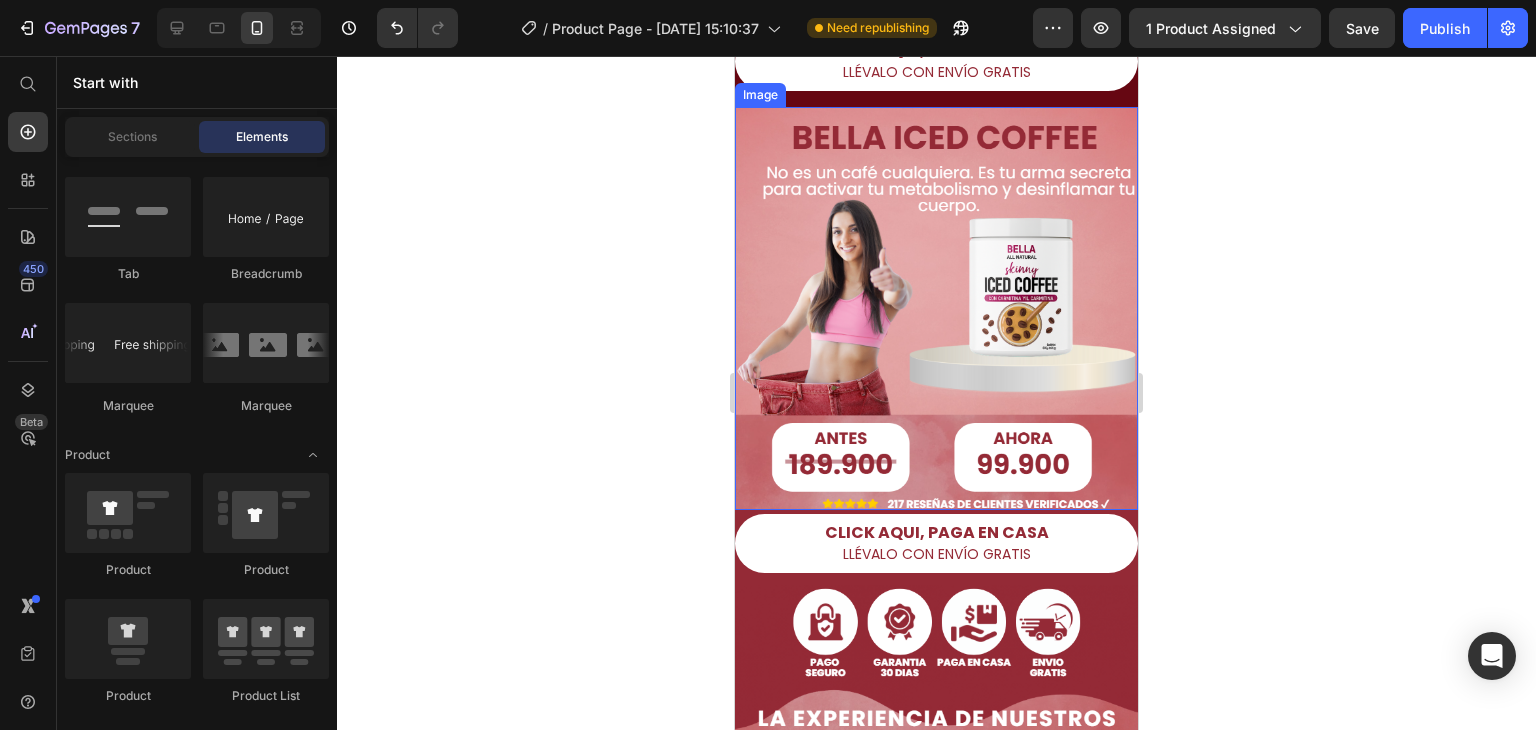 scroll, scrollTop: 600, scrollLeft: 0, axis: vertical 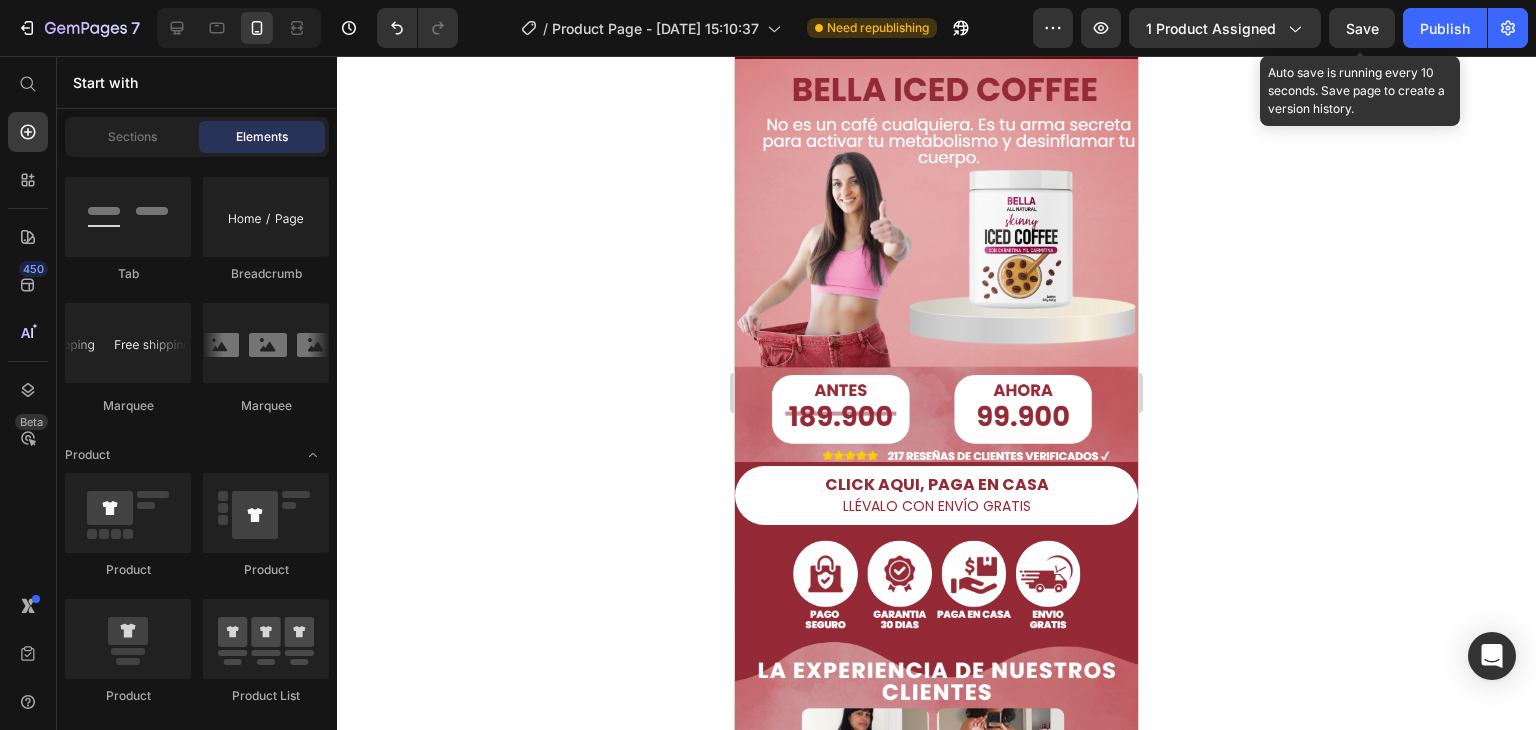 click on "Save" at bounding box center [1362, 28] 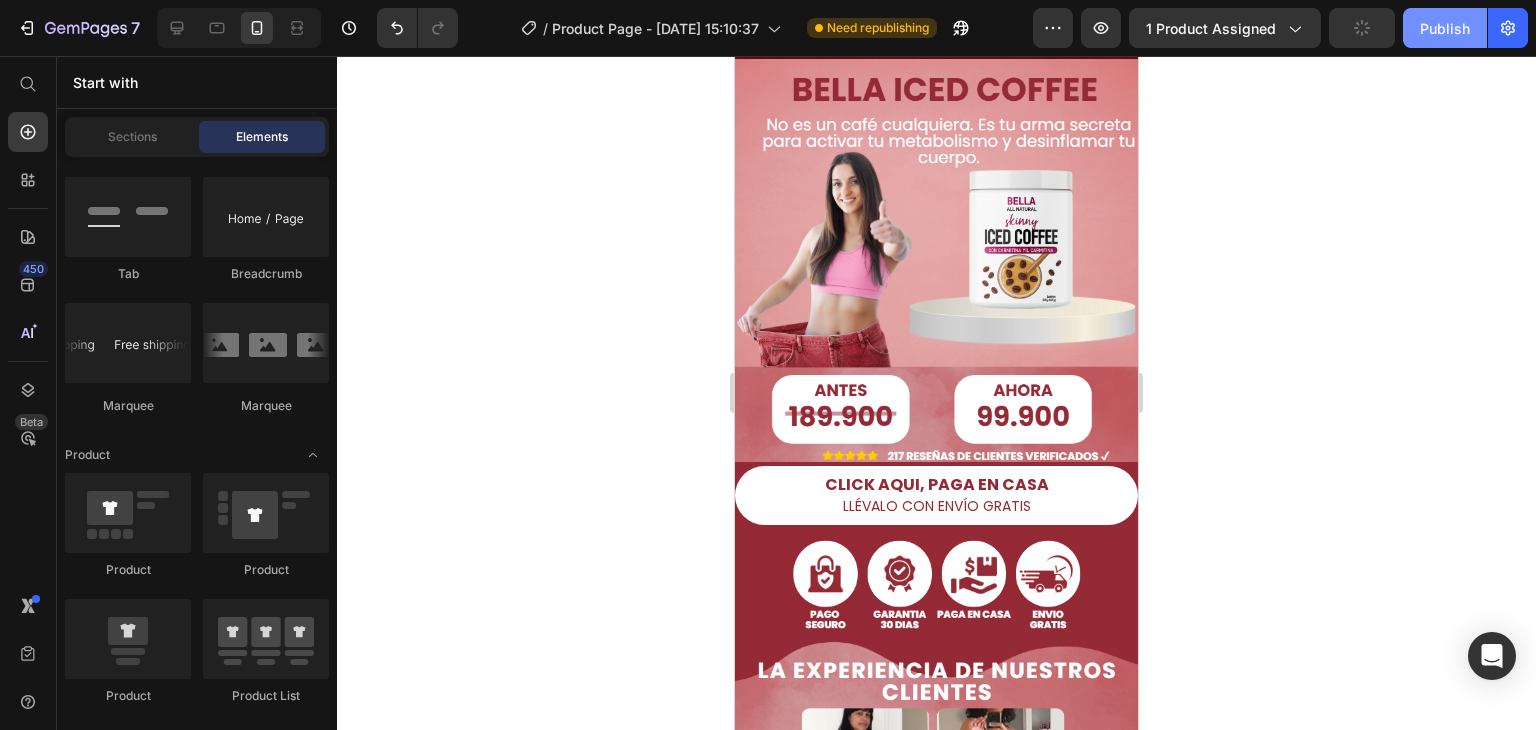 click on "Publish" at bounding box center (1445, 28) 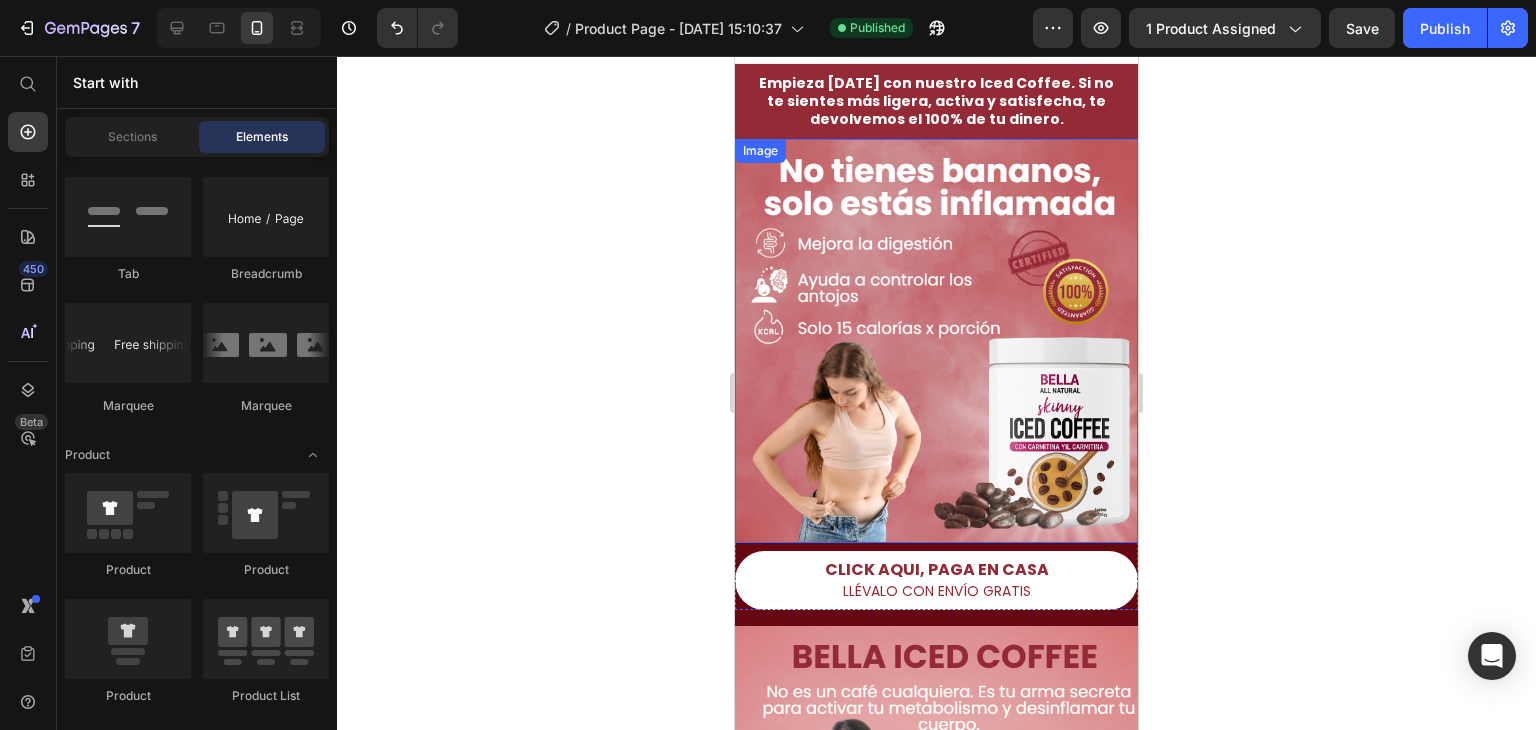 scroll, scrollTop: 0, scrollLeft: 0, axis: both 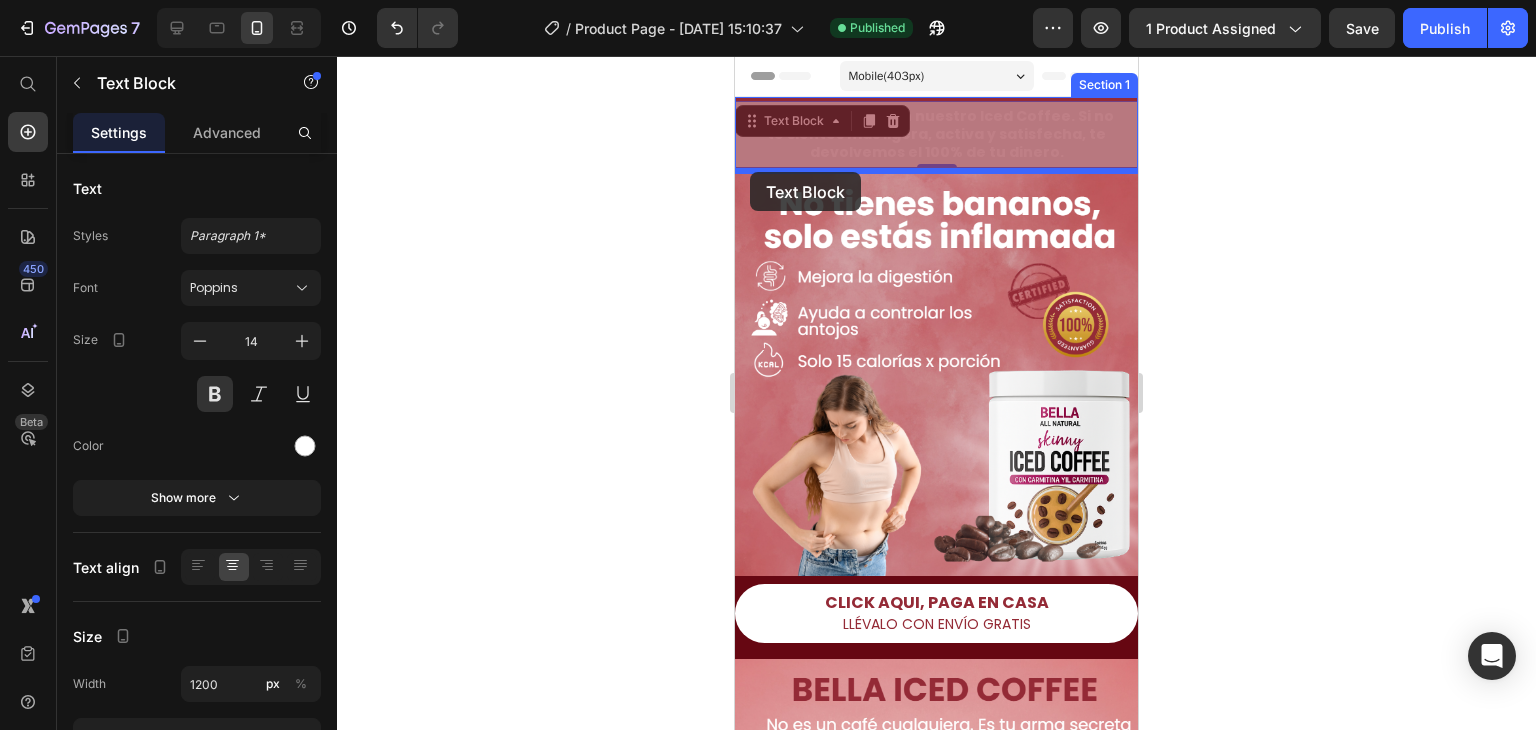 drag, startPoint x: 748, startPoint y: 127, endPoint x: 750, endPoint y: 172, distance: 45.044422 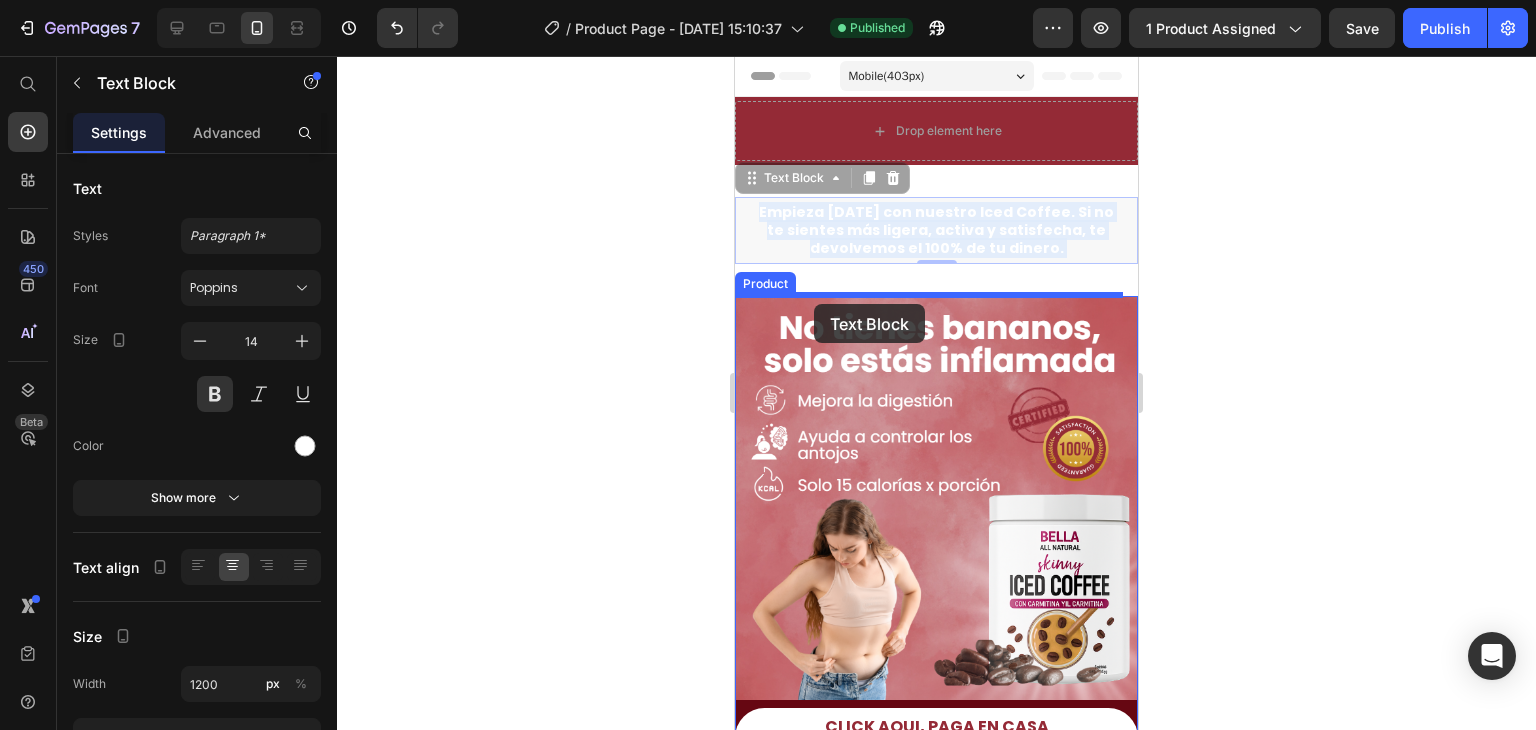drag, startPoint x: 827, startPoint y: 213, endPoint x: 814, endPoint y: 304, distance: 91.92388 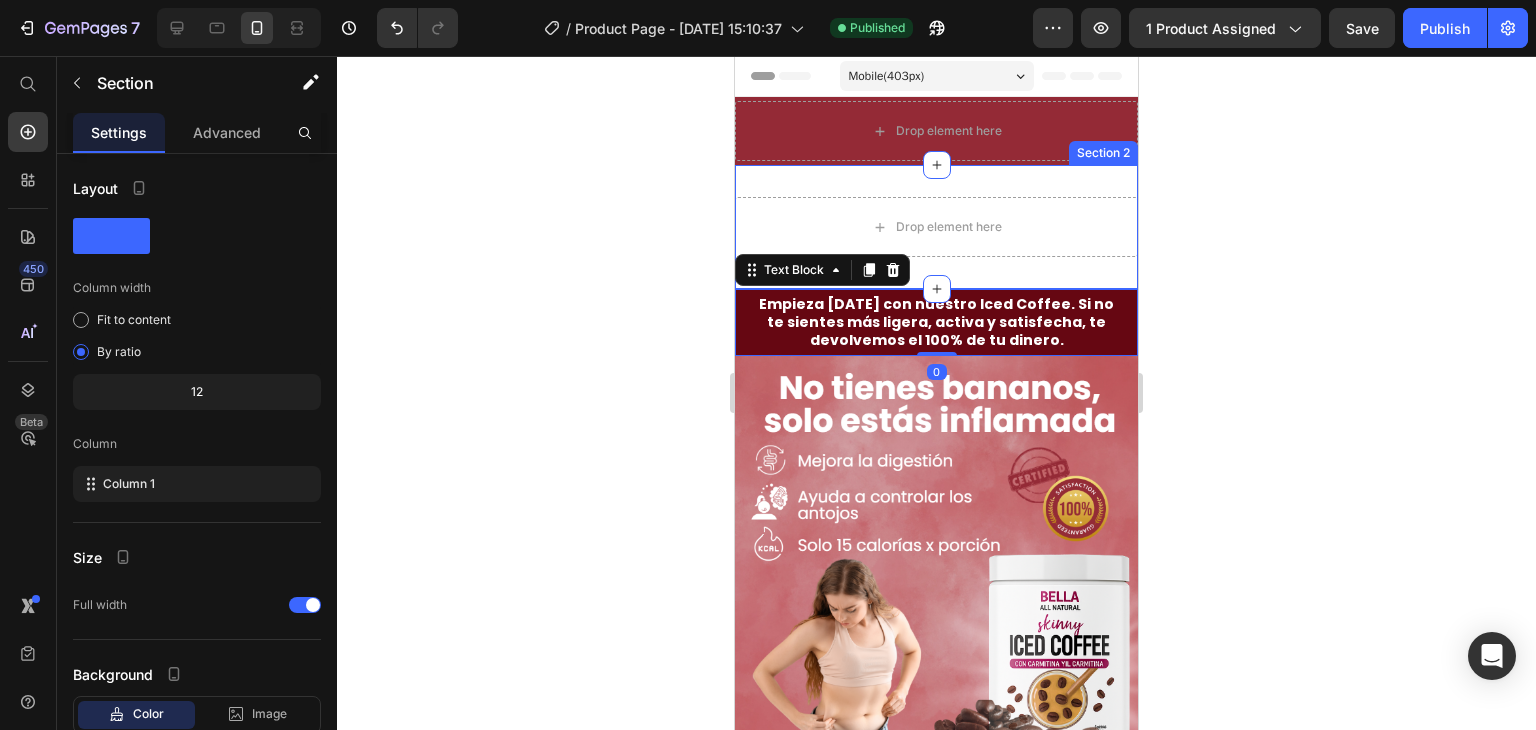 click on "Drop element here Section 2" at bounding box center (936, 227) 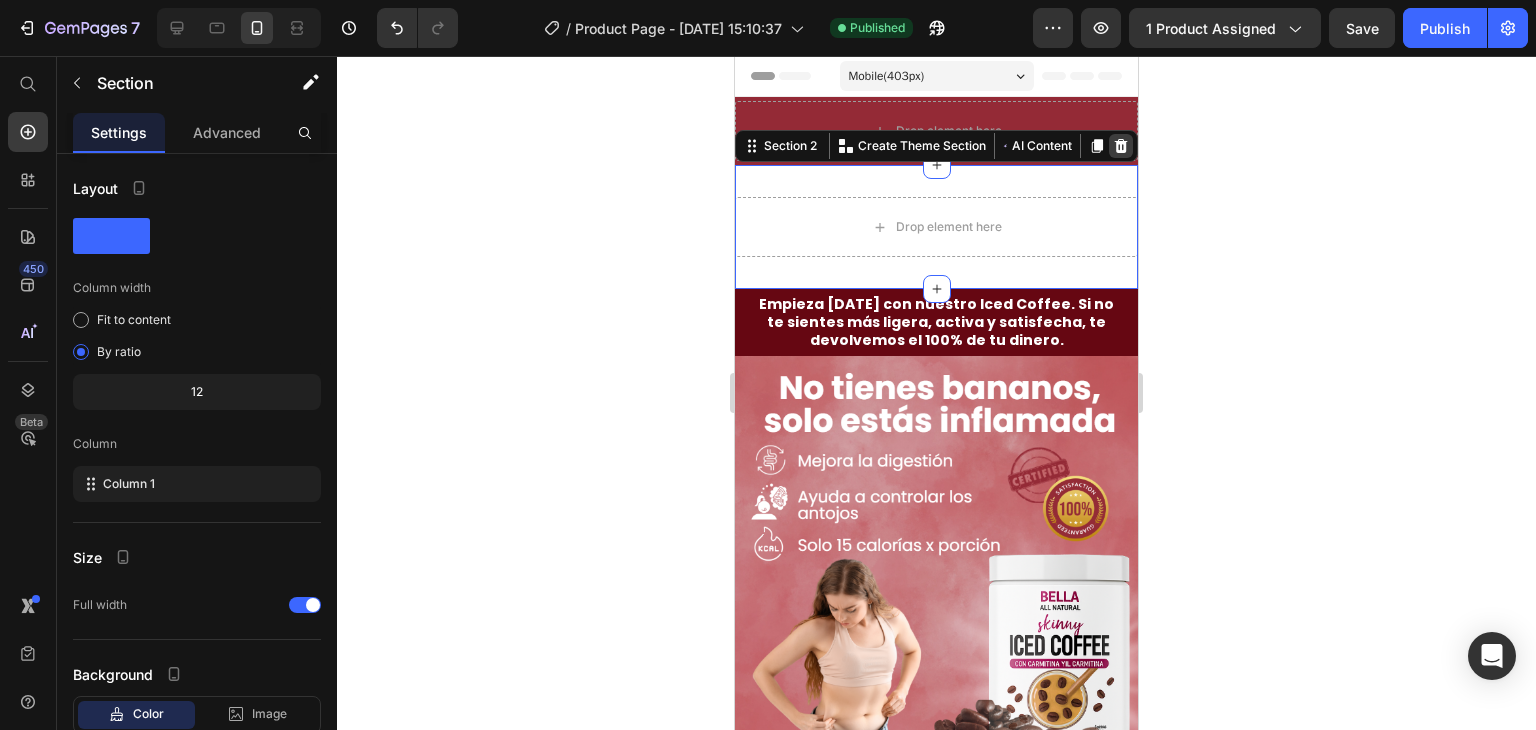 click 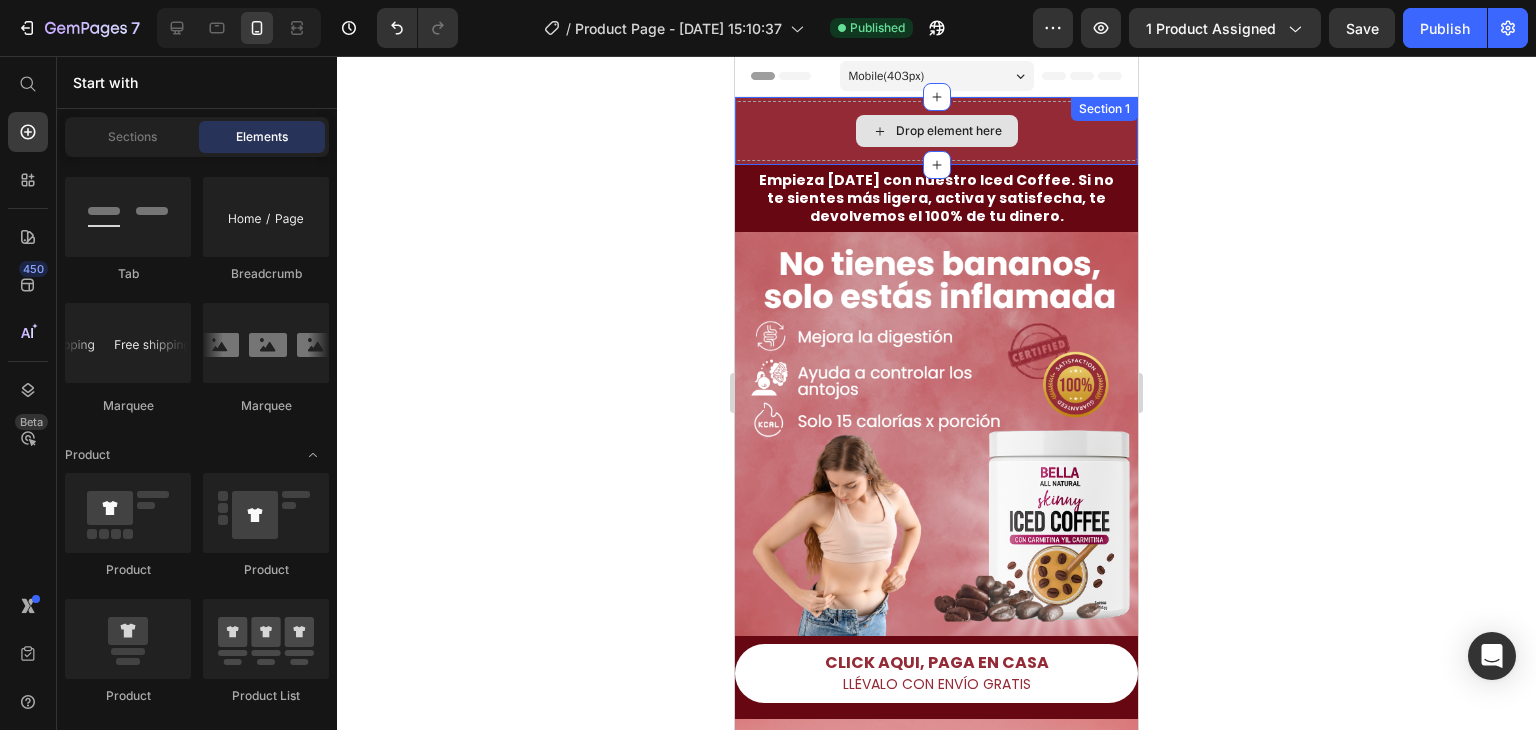 click on "Drop element here" at bounding box center (936, 131) 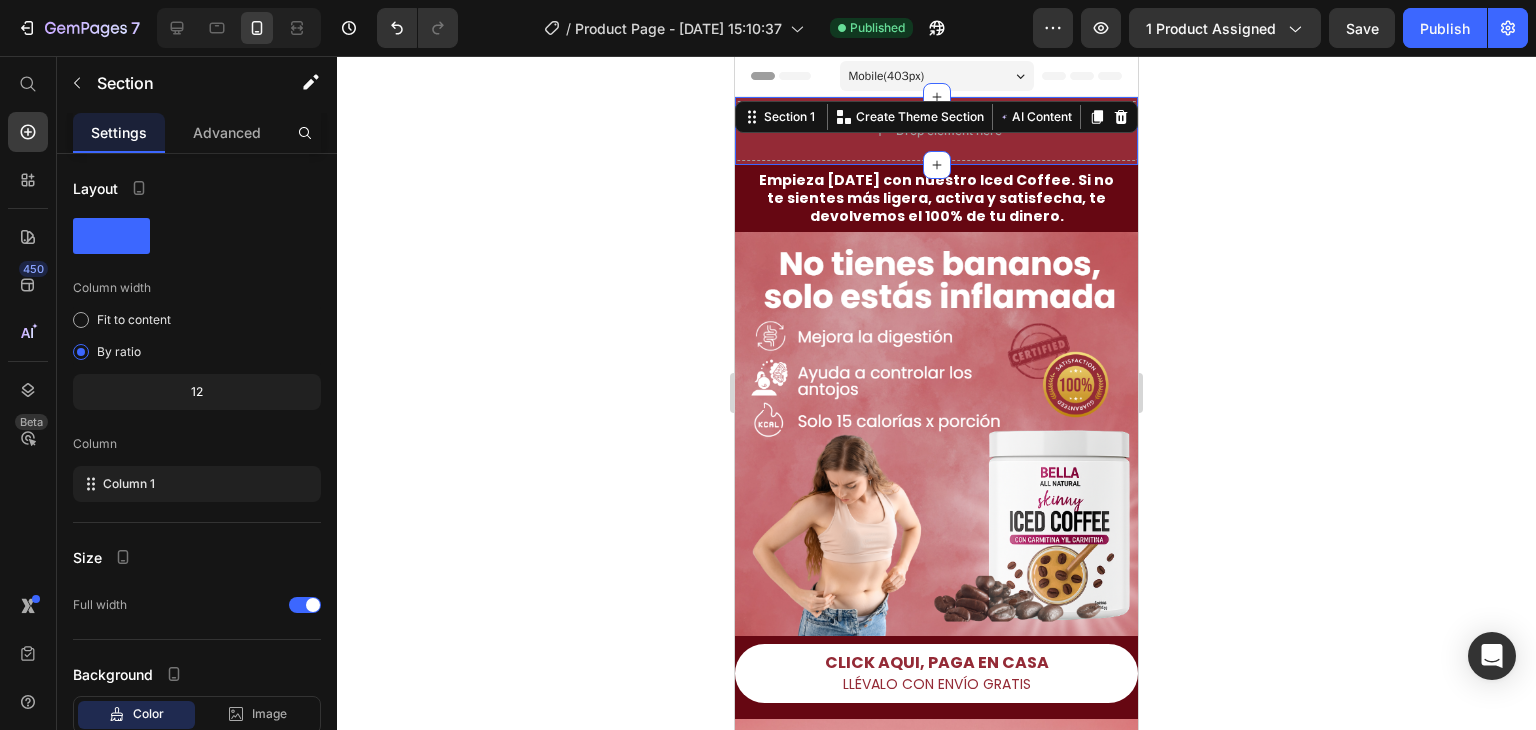 click 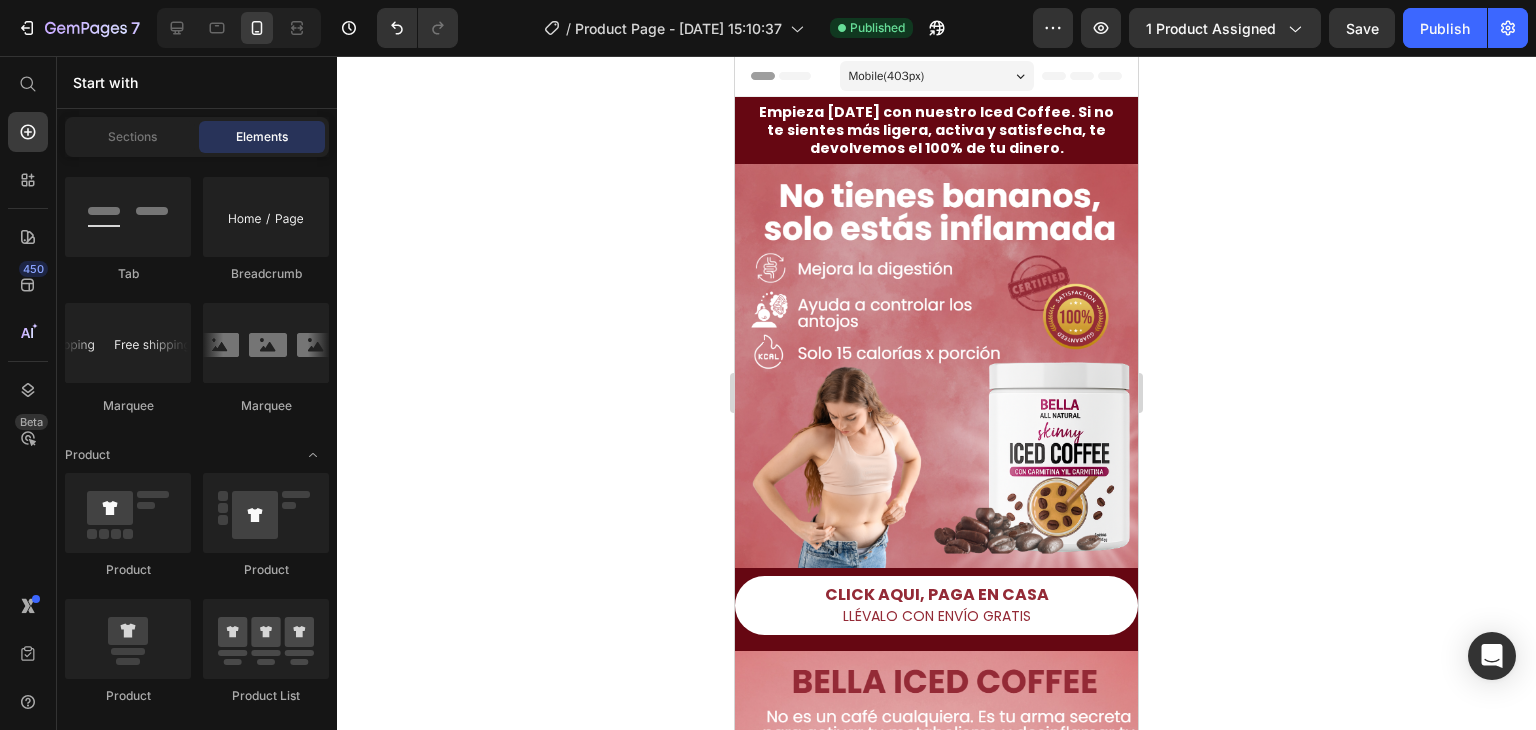 click 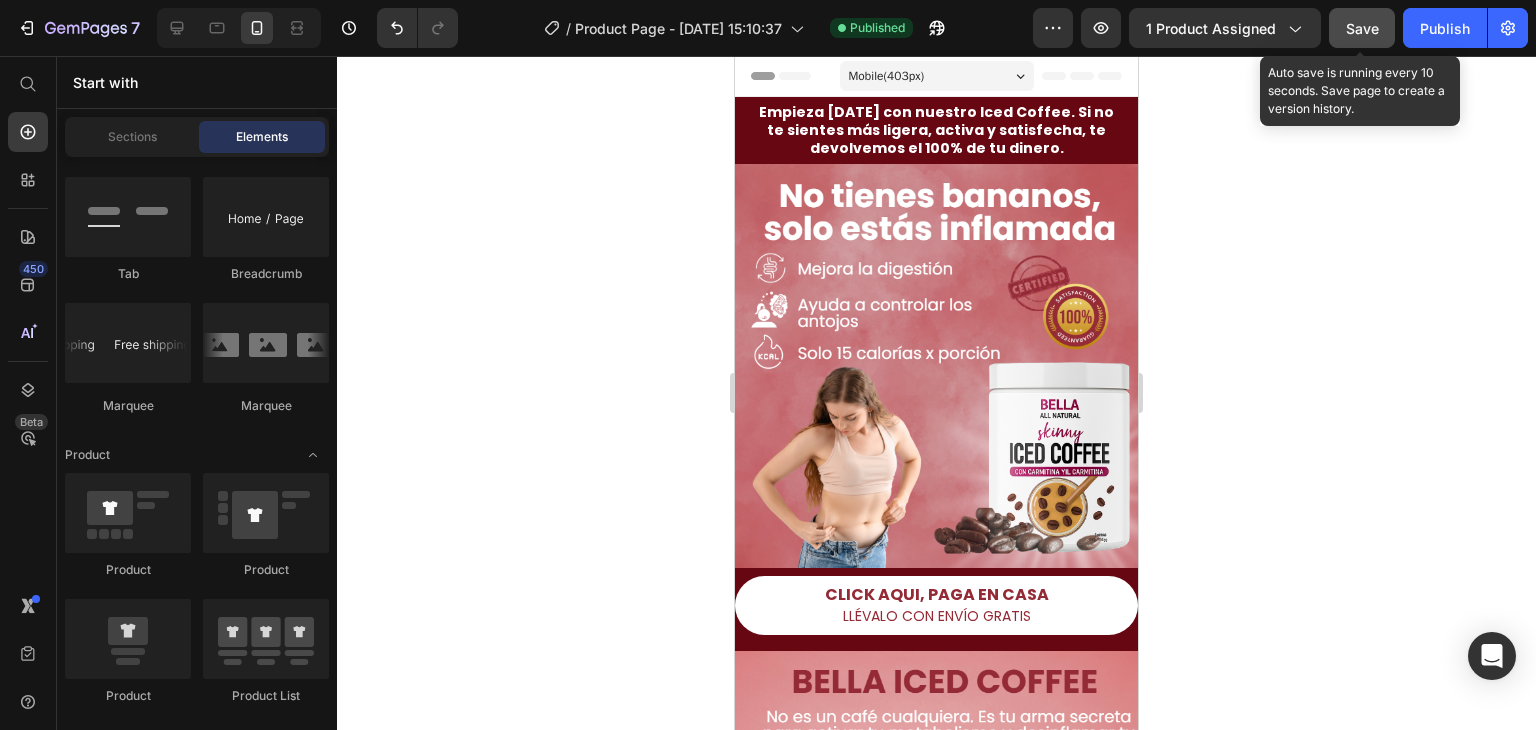 click on "Save" 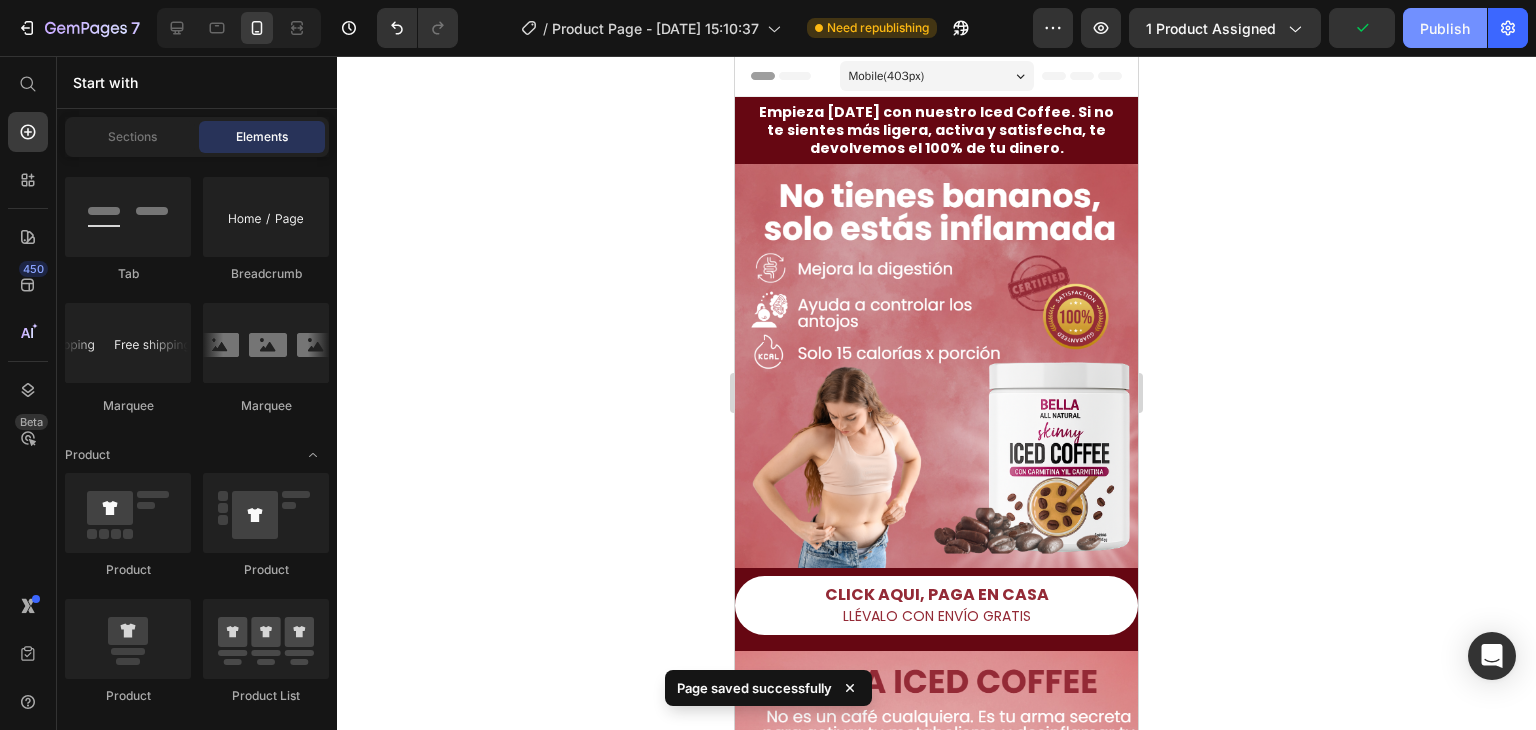 click on "Publish" at bounding box center (1445, 28) 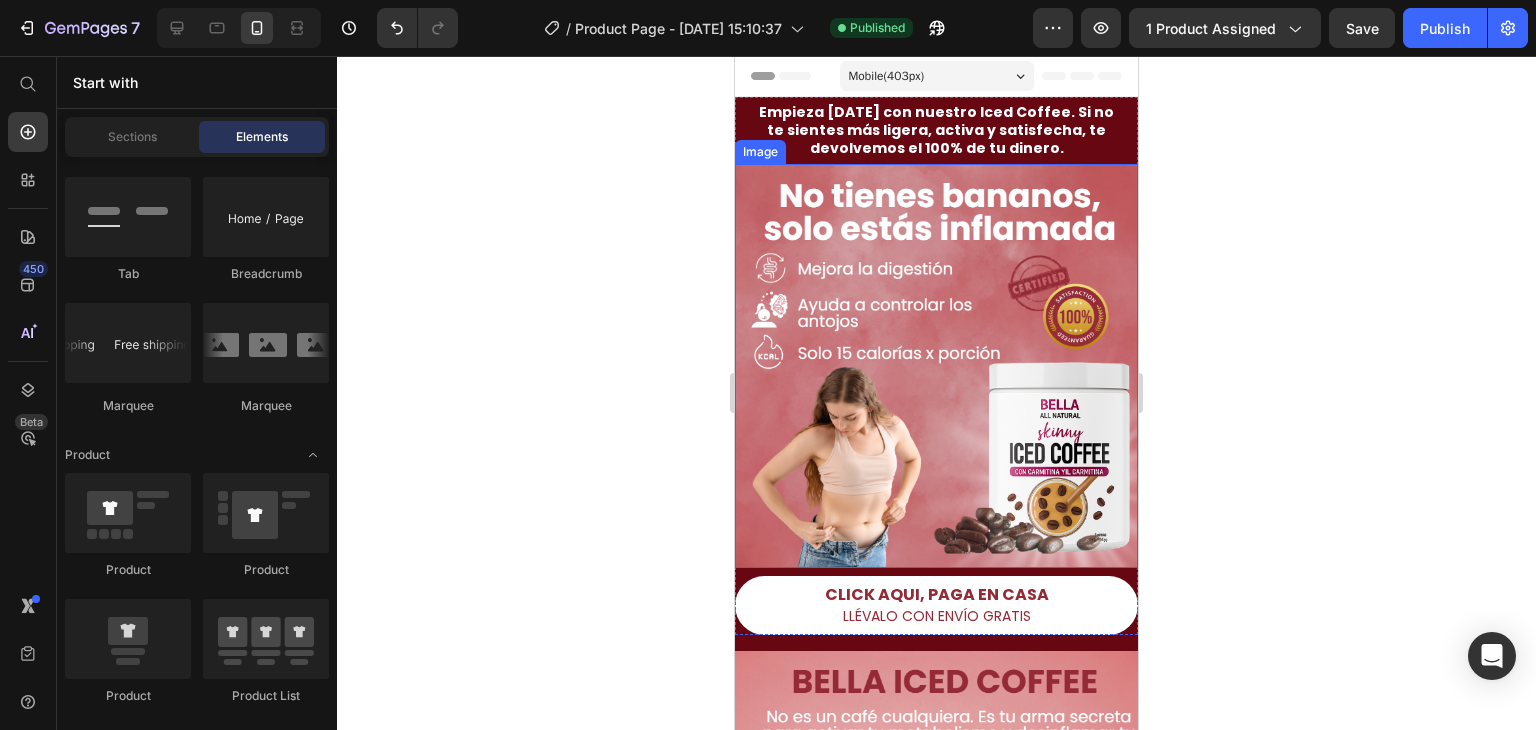 type 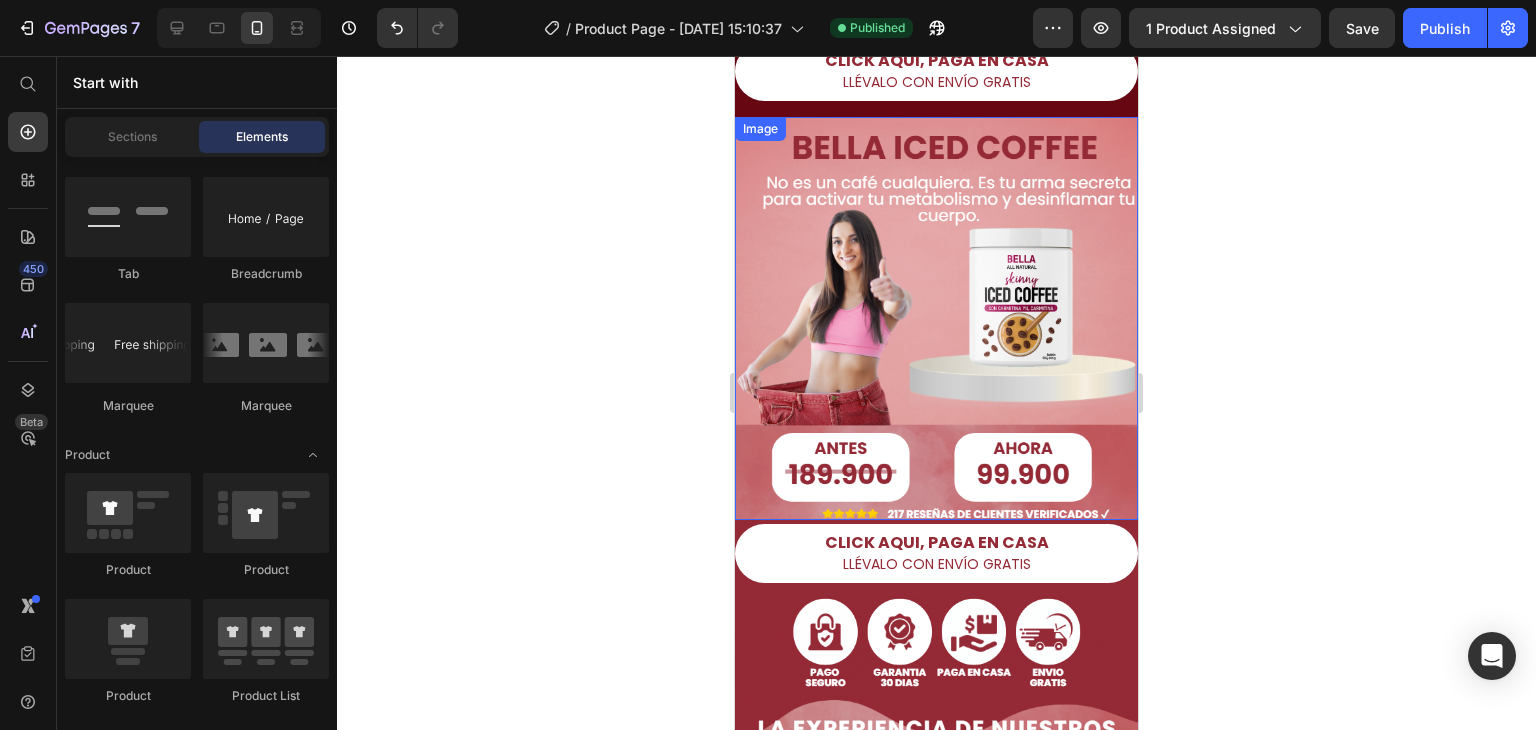 scroll, scrollTop: 500, scrollLeft: 0, axis: vertical 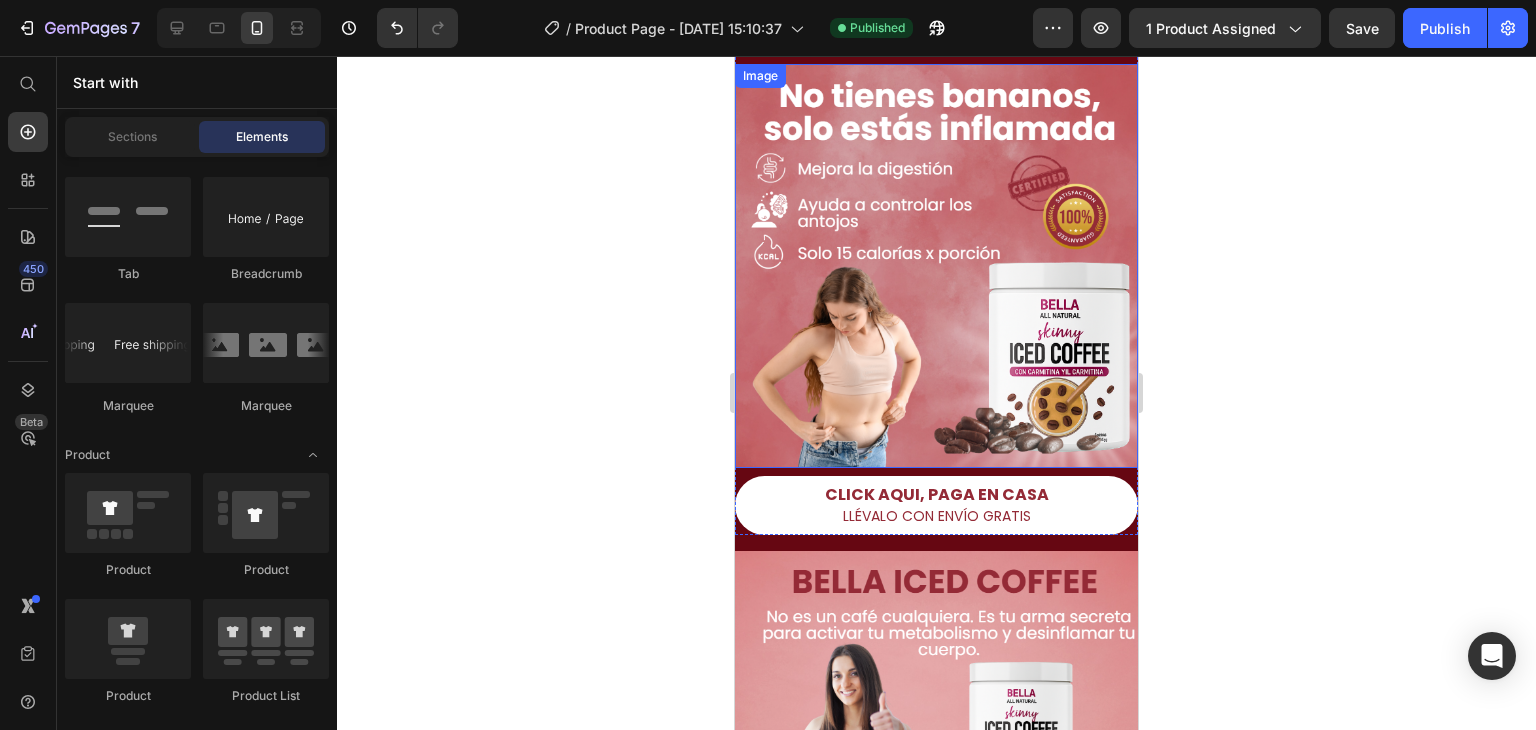 click at bounding box center [936, 266] 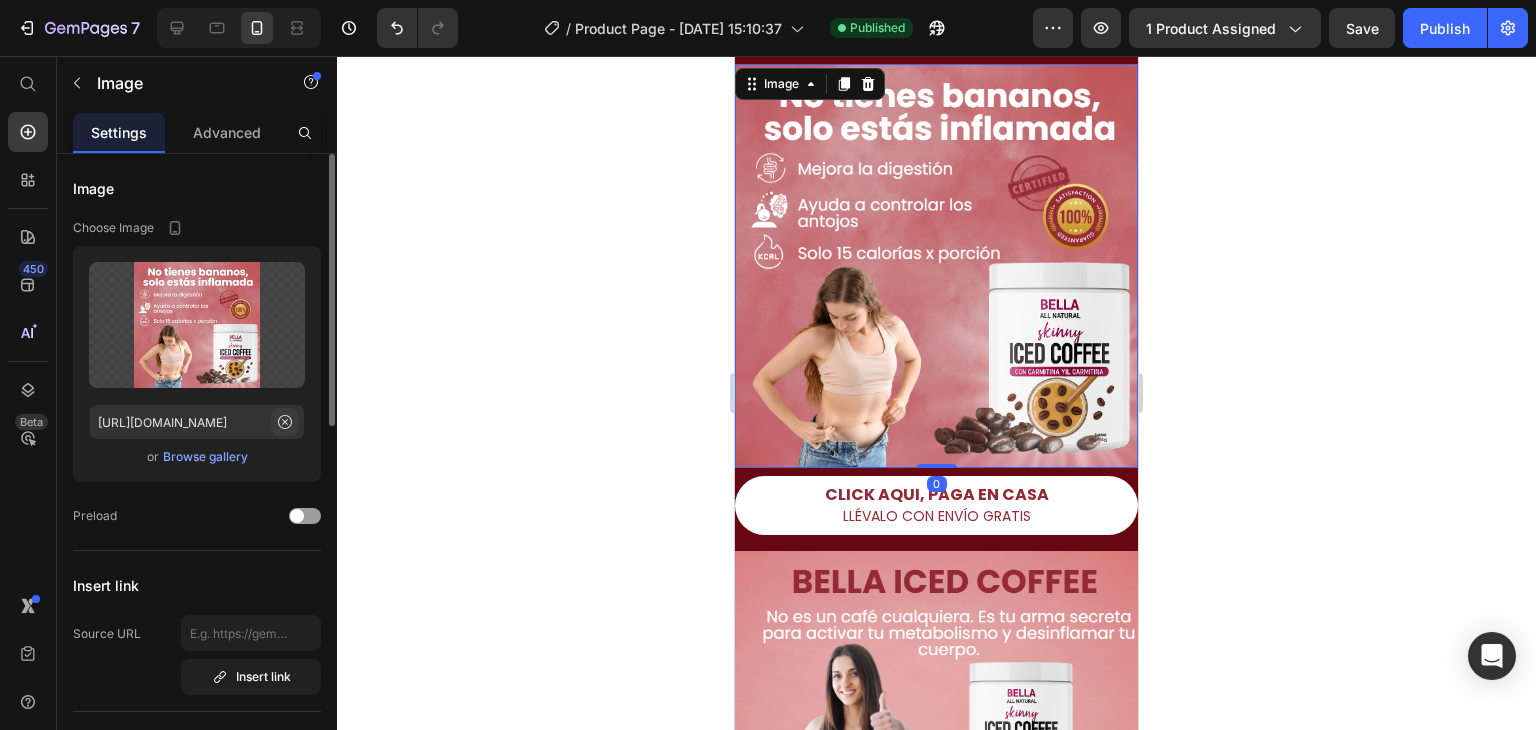 click 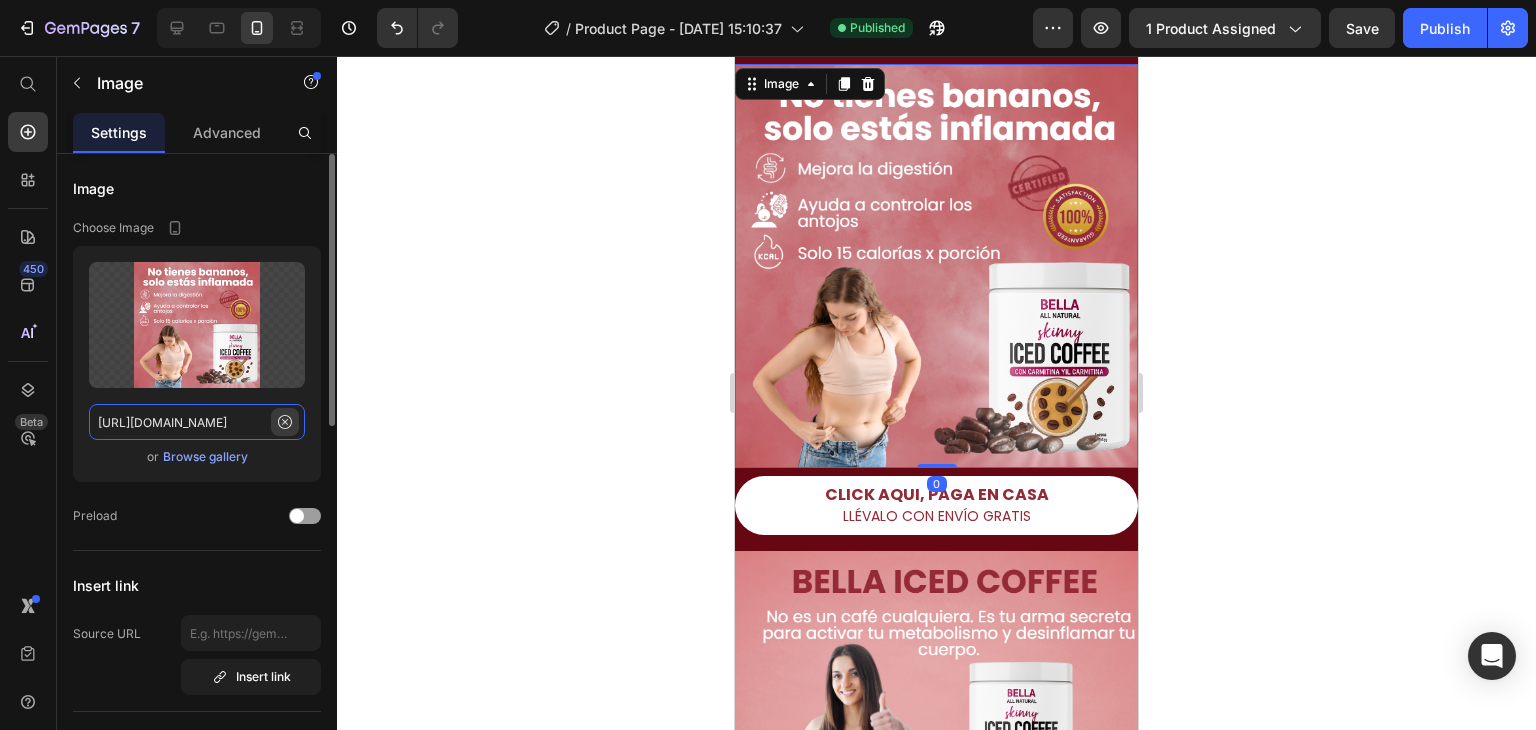 type 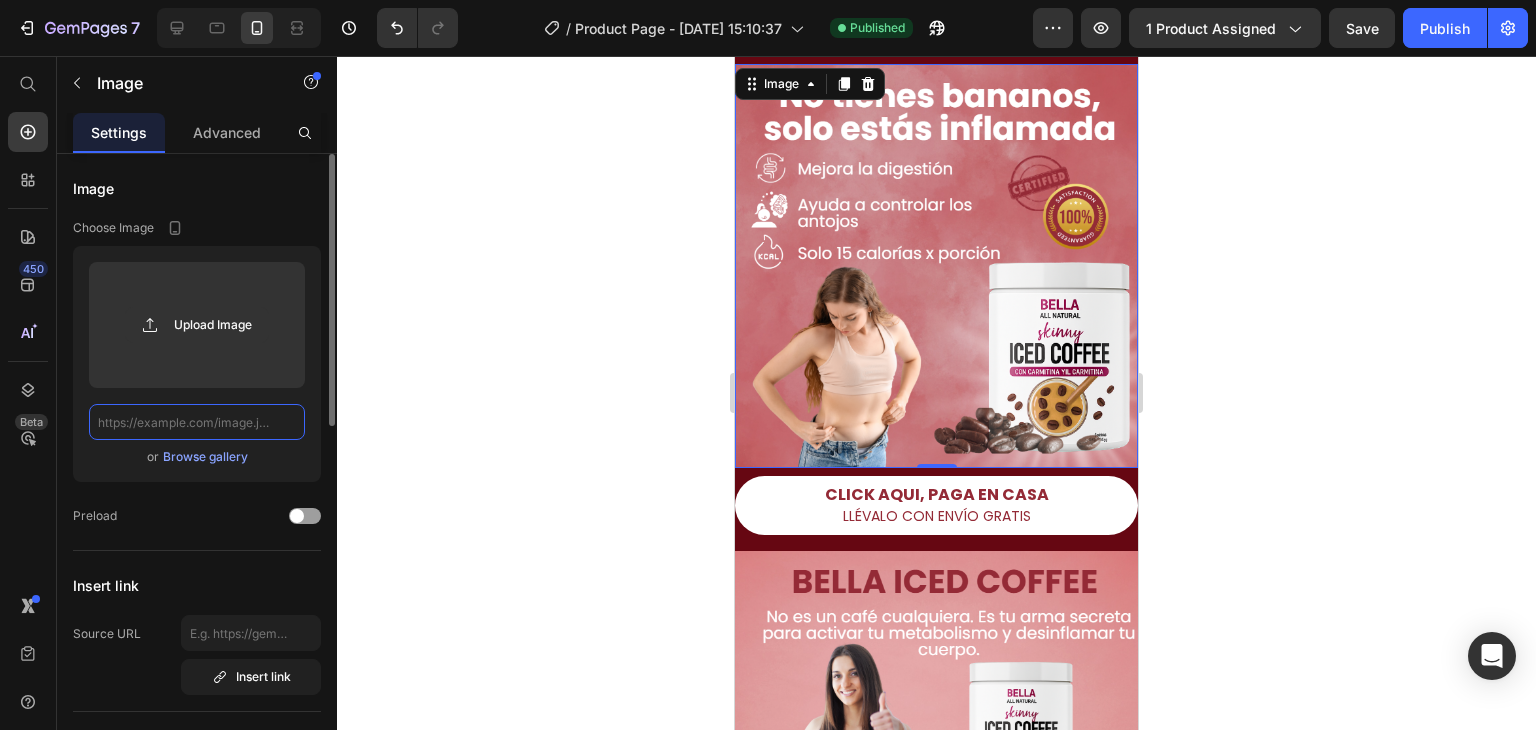 scroll, scrollTop: 0, scrollLeft: 0, axis: both 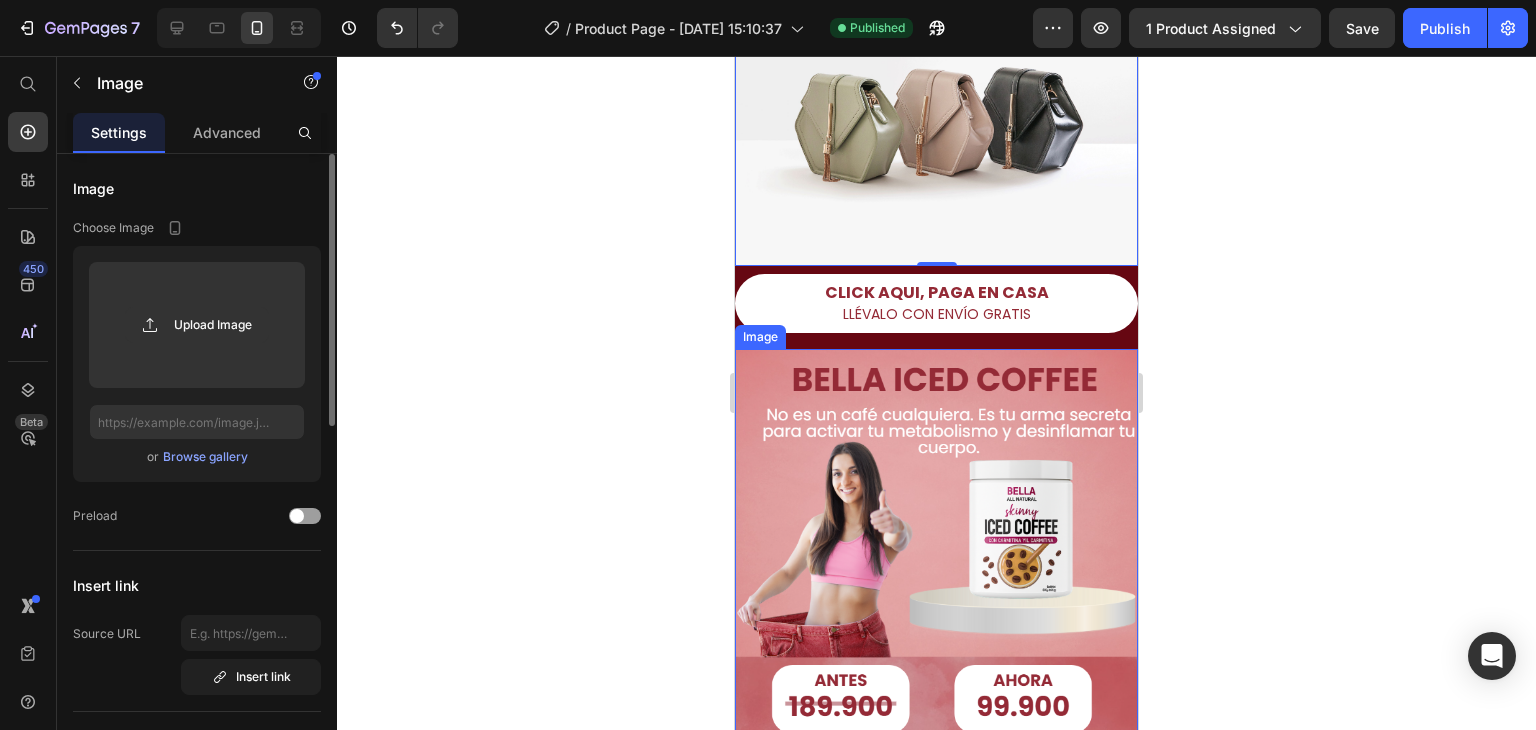 click at bounding box center (936, 550) 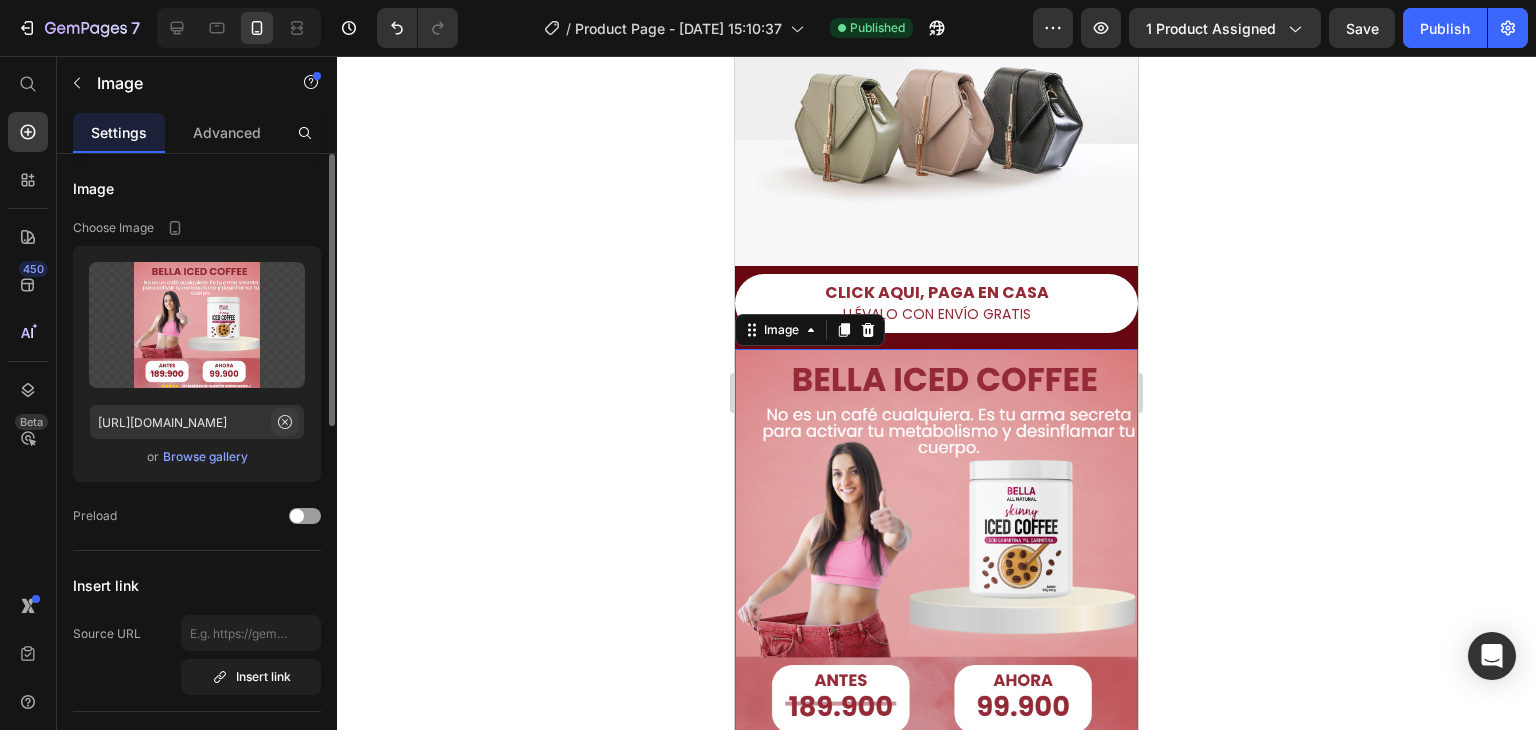 click 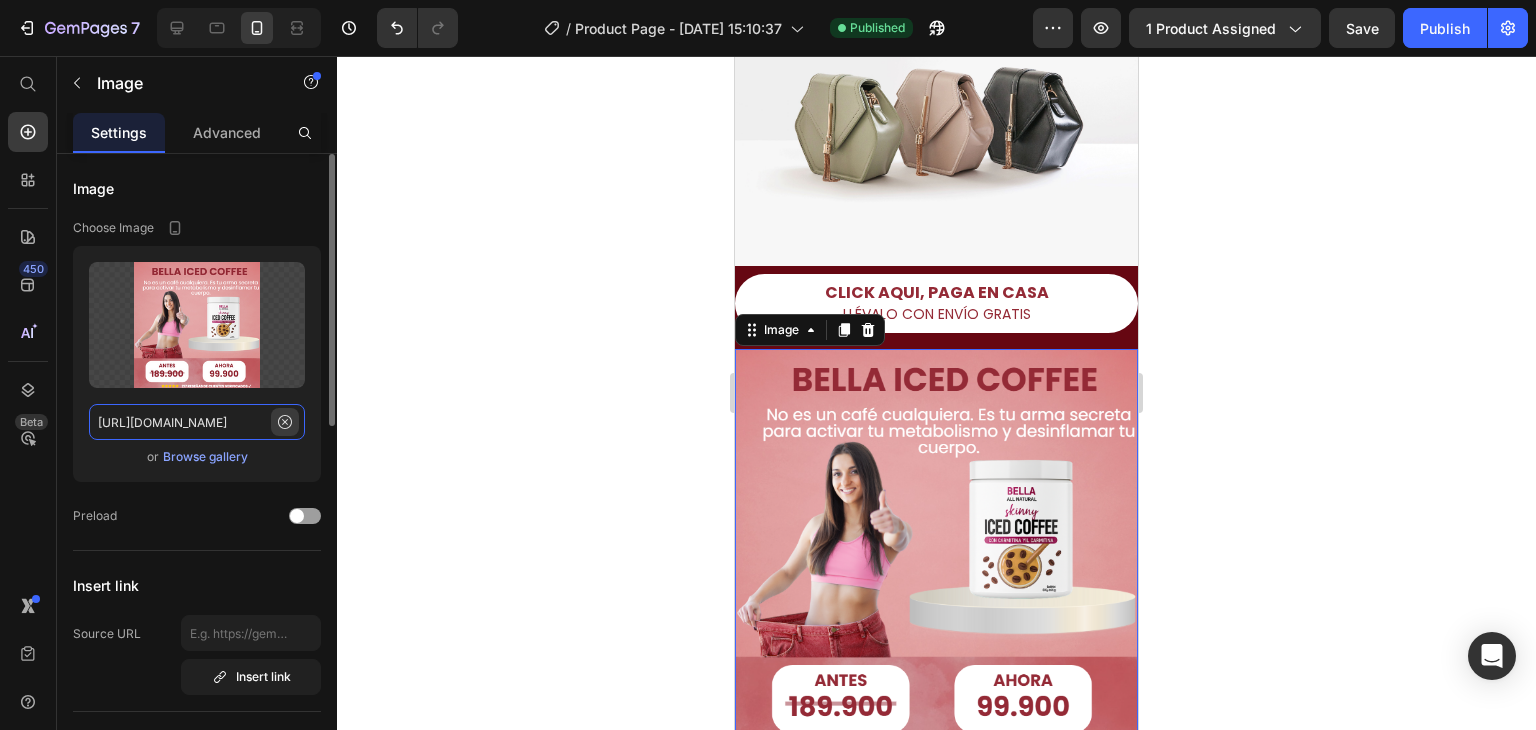 type 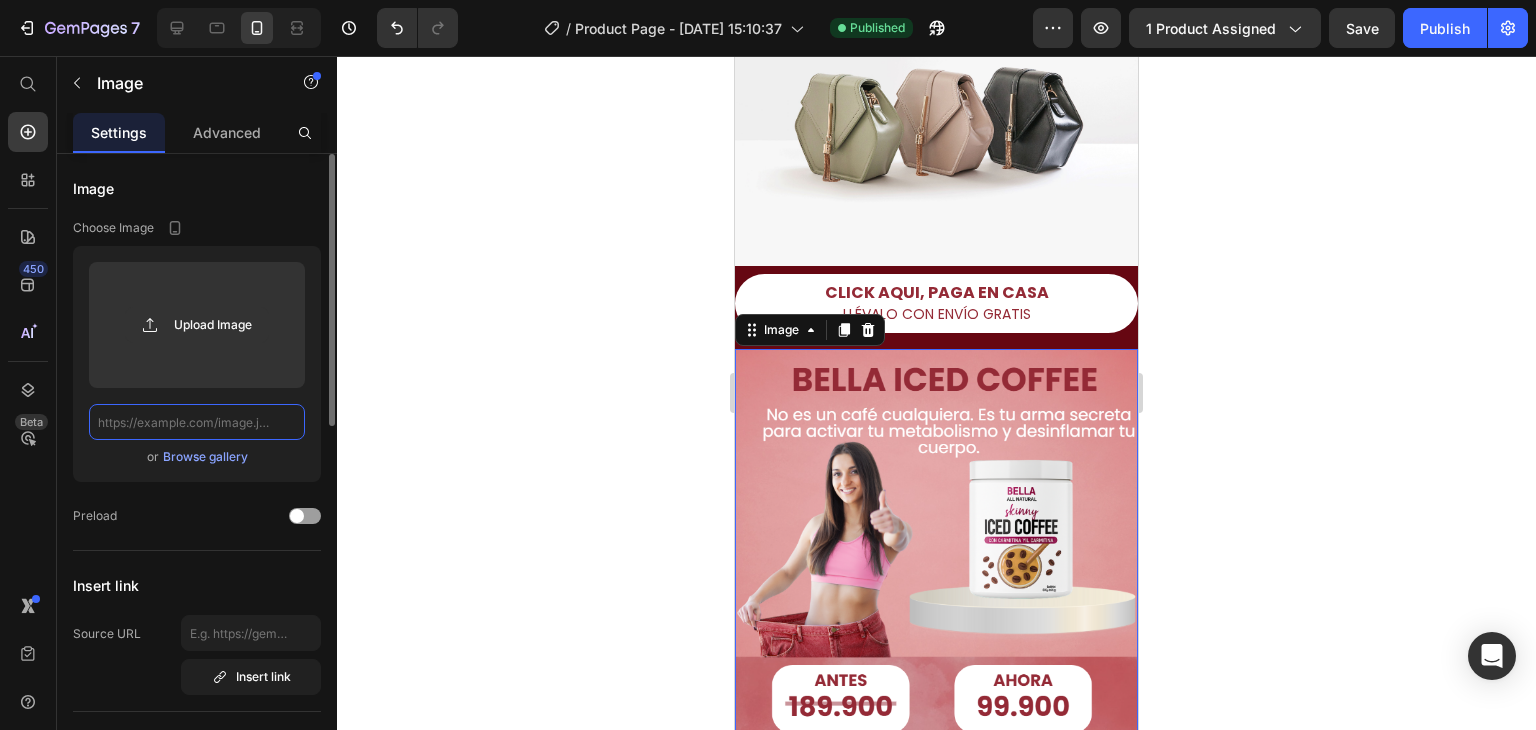 scroll, scrollTop: 0, scrollLeft: 0, axis: both 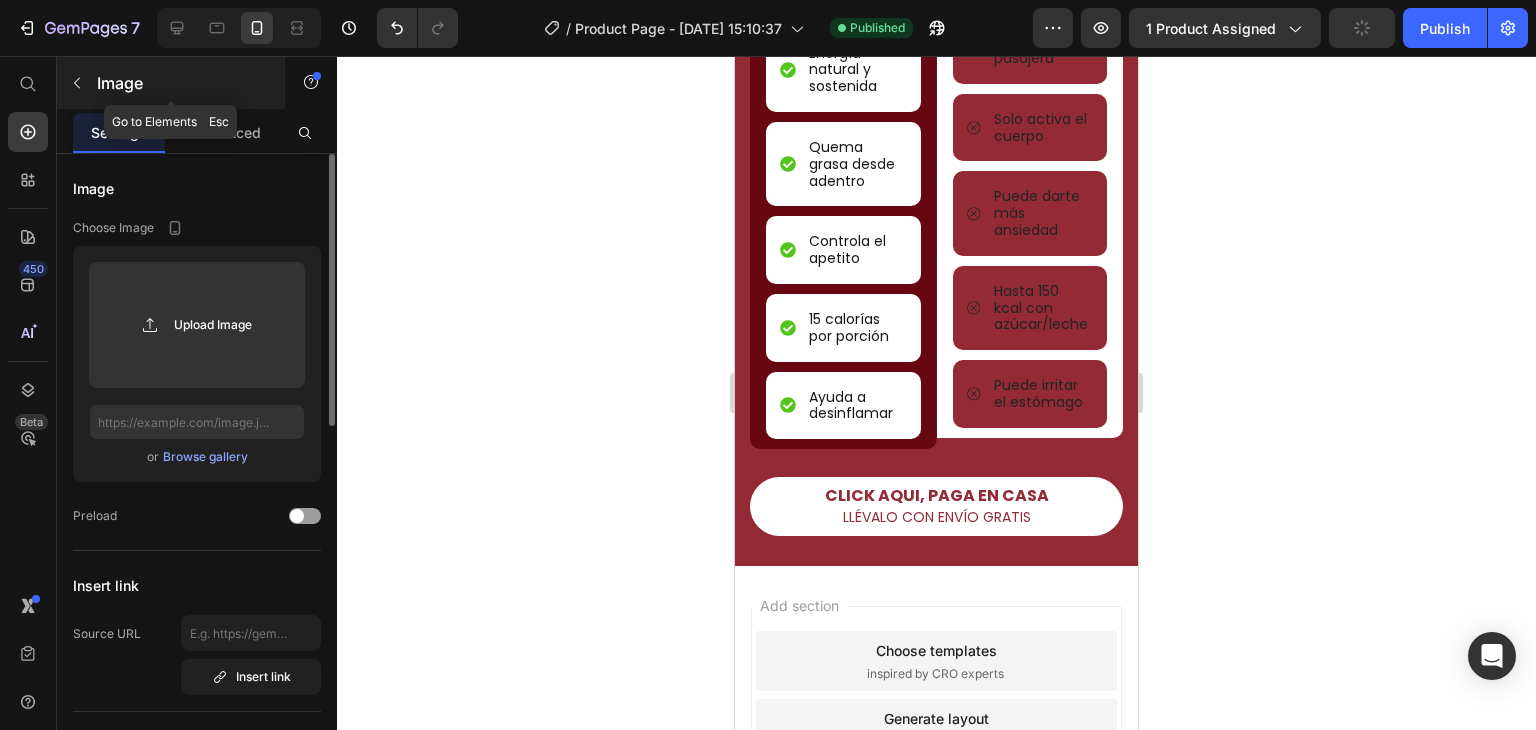 click 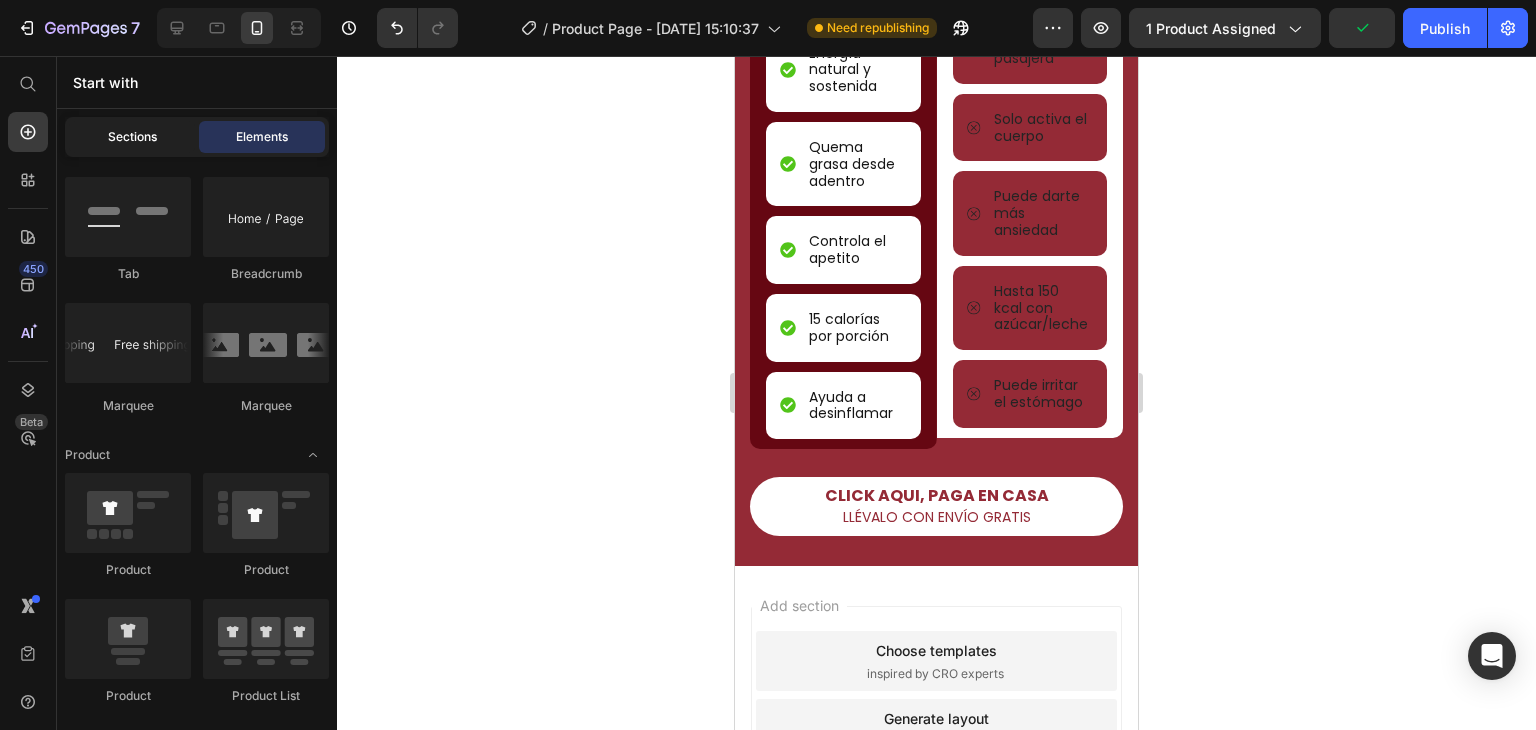 click on "Sections" at bounding box center [132, 137] 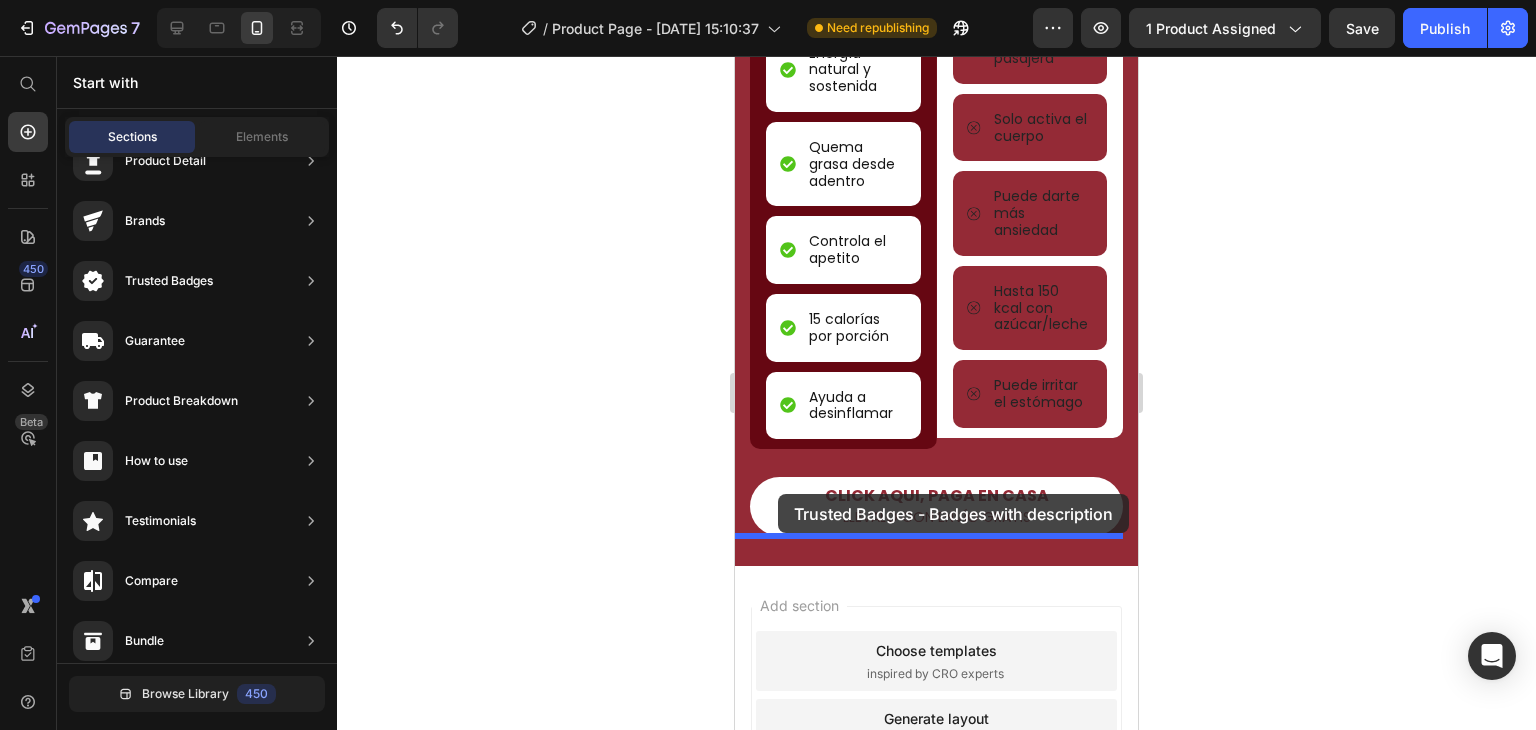 drag, startPoint x: 1176, startPoint y: 349, endPoint x: 778, endPoint y: 494, distance: 423.5906 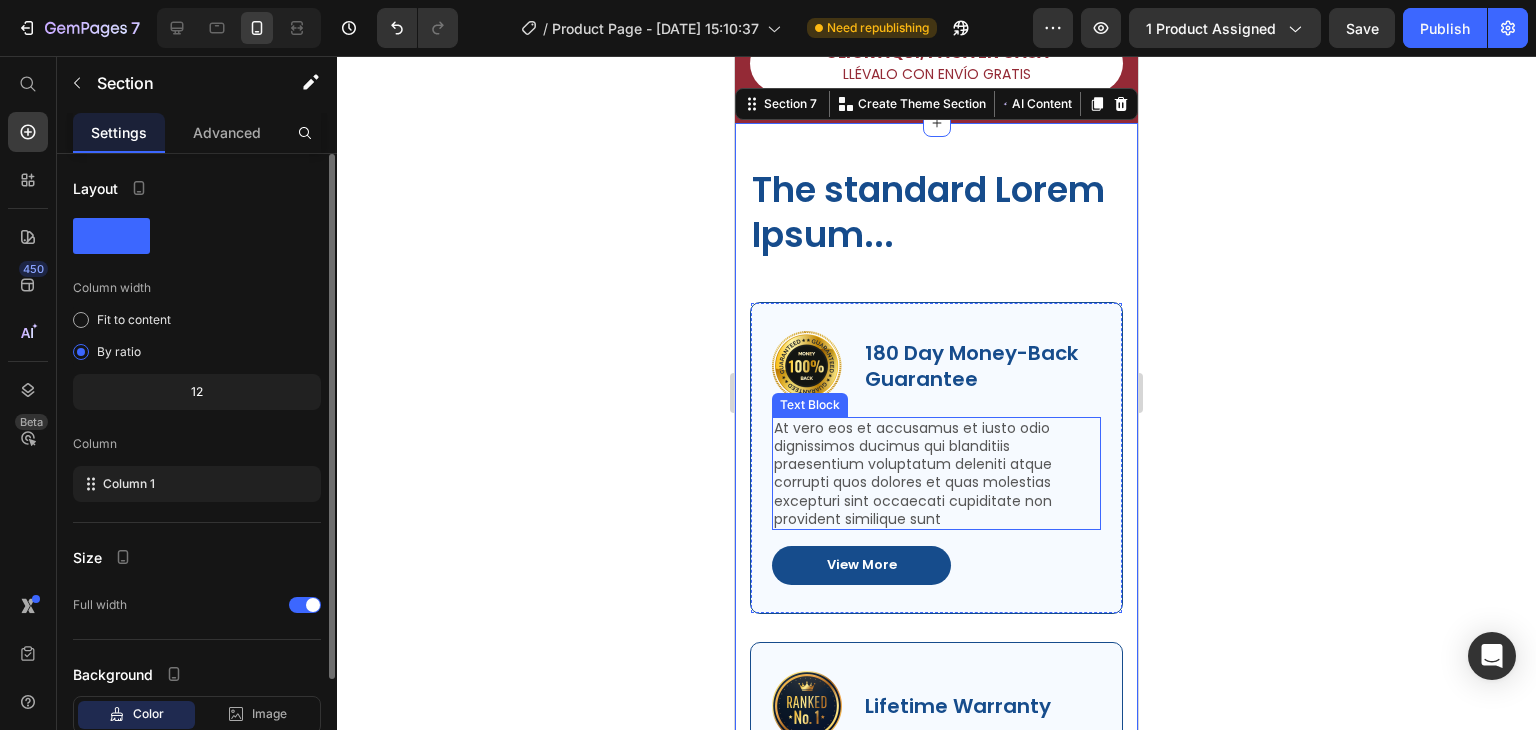 scroll, scrollTop: 3110, scrollLeft: 0, axis: vertical 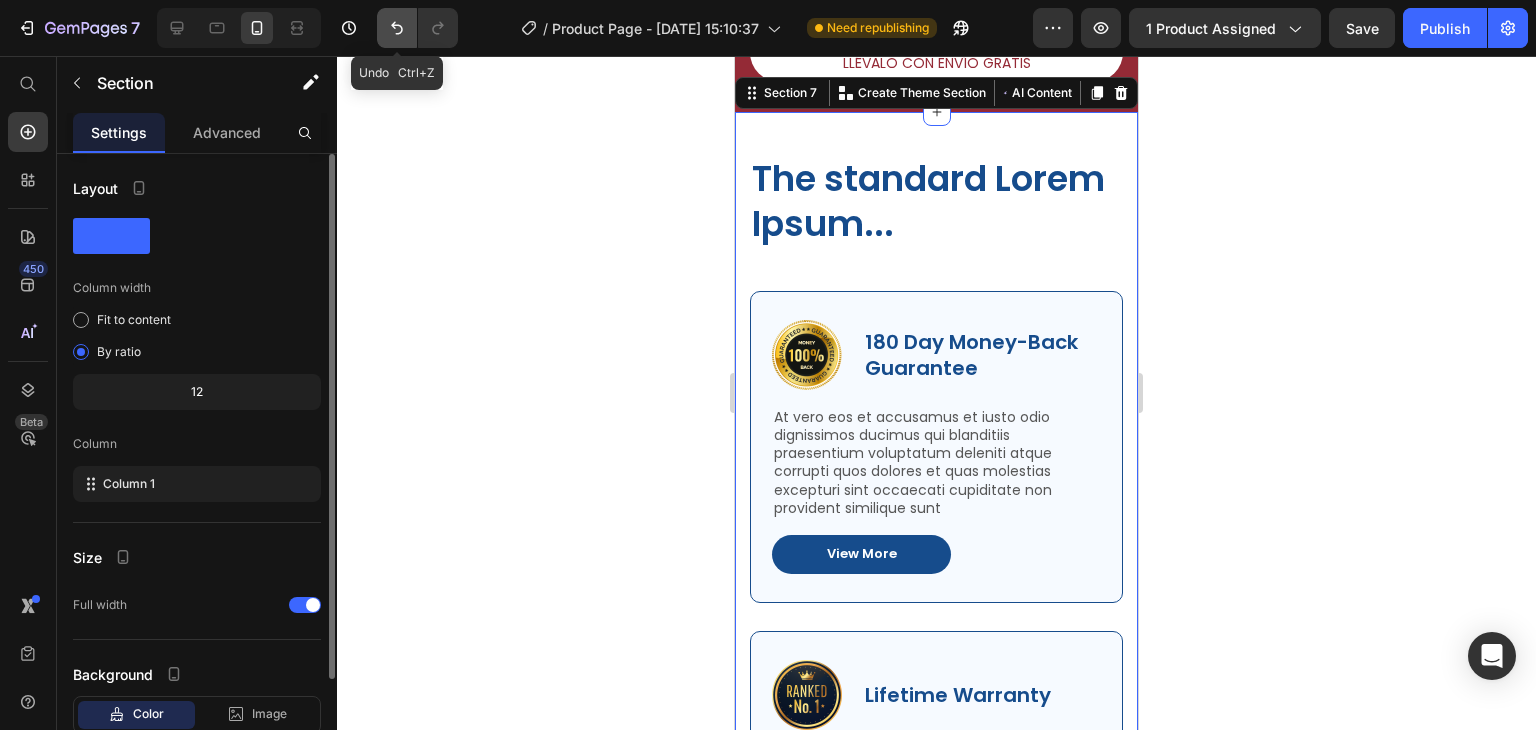 click 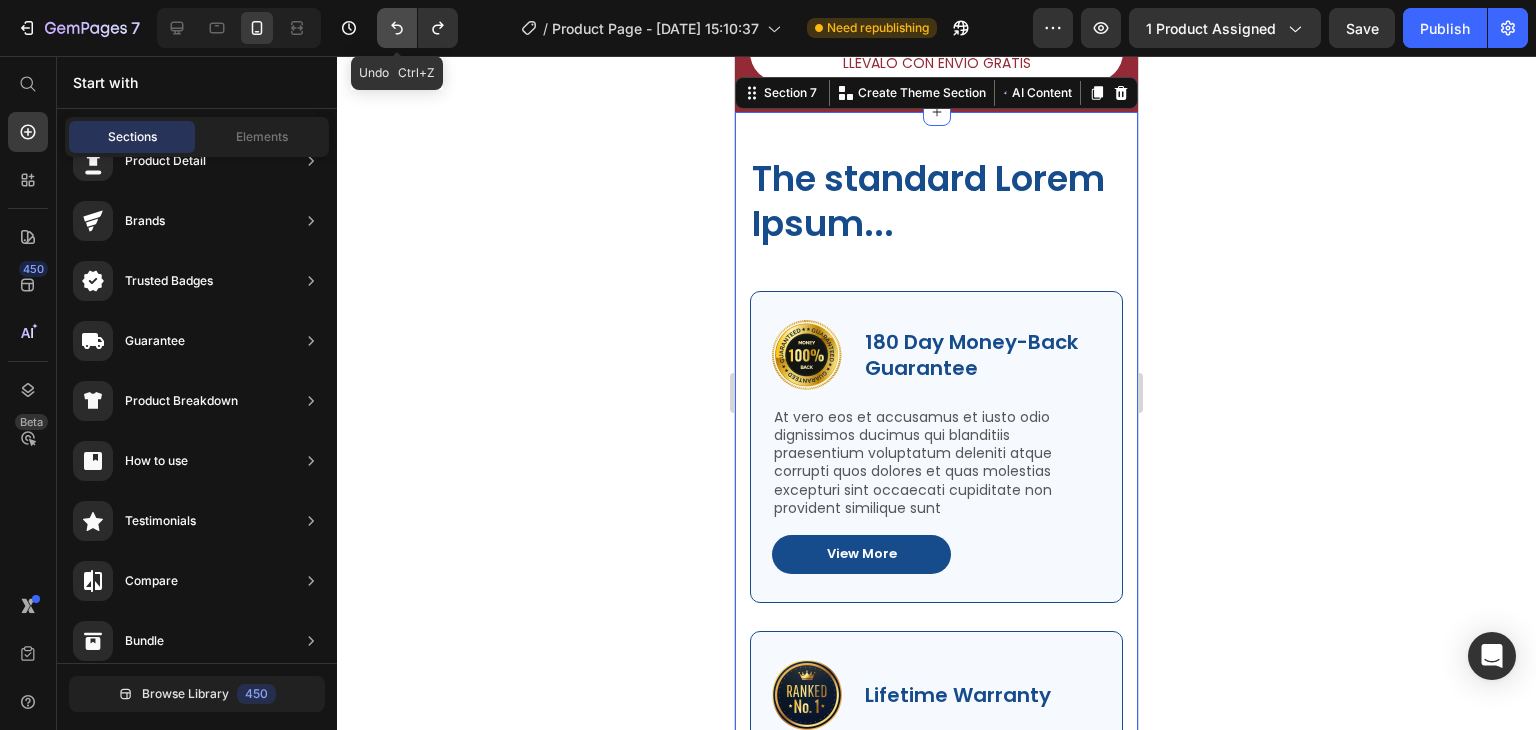 scroll, scrollTop: 2881, scrollLeft: 0, axis: vertical 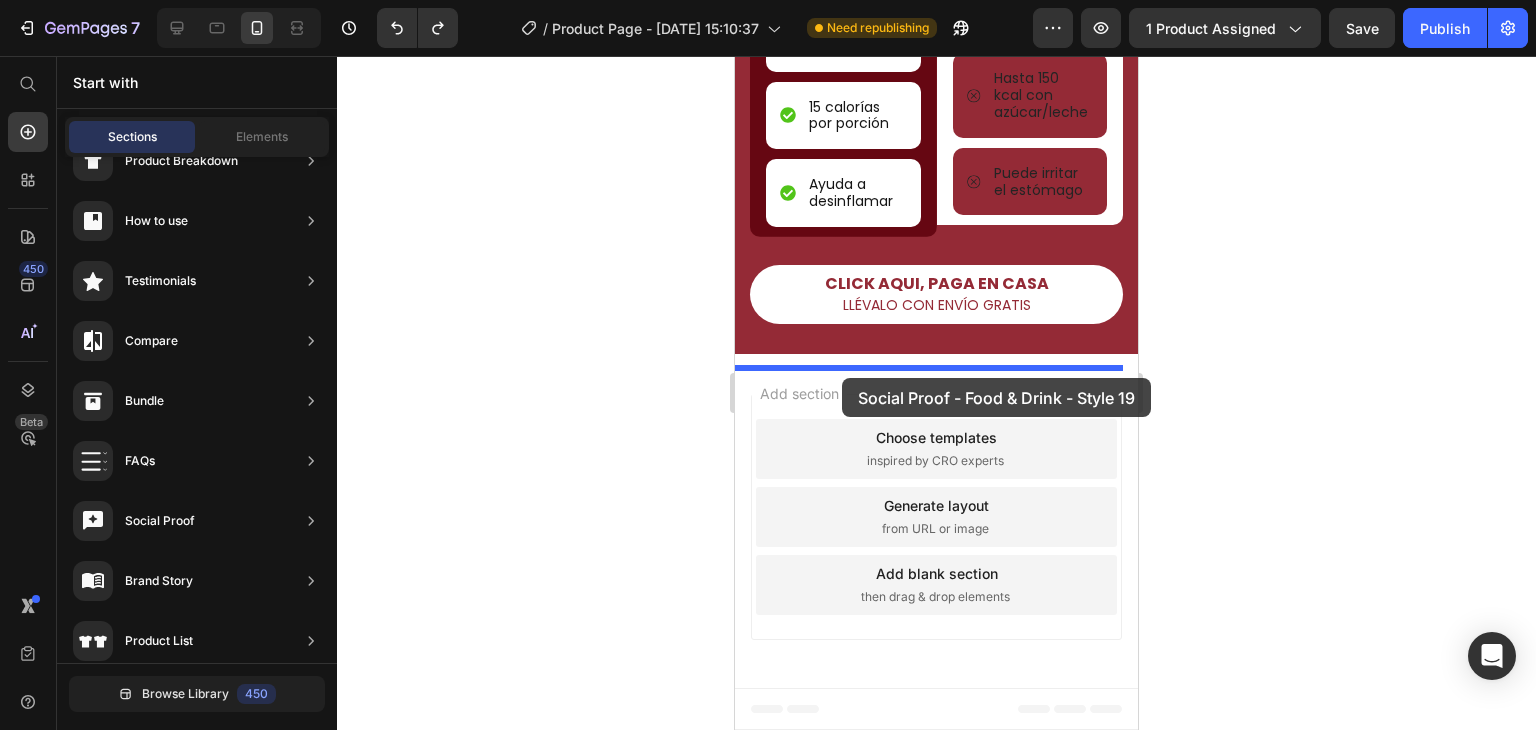 drag, startPoint x: 1258, startPoint y: 405, endPoint x: 842, endPoint y: 378, distance: 416.87527 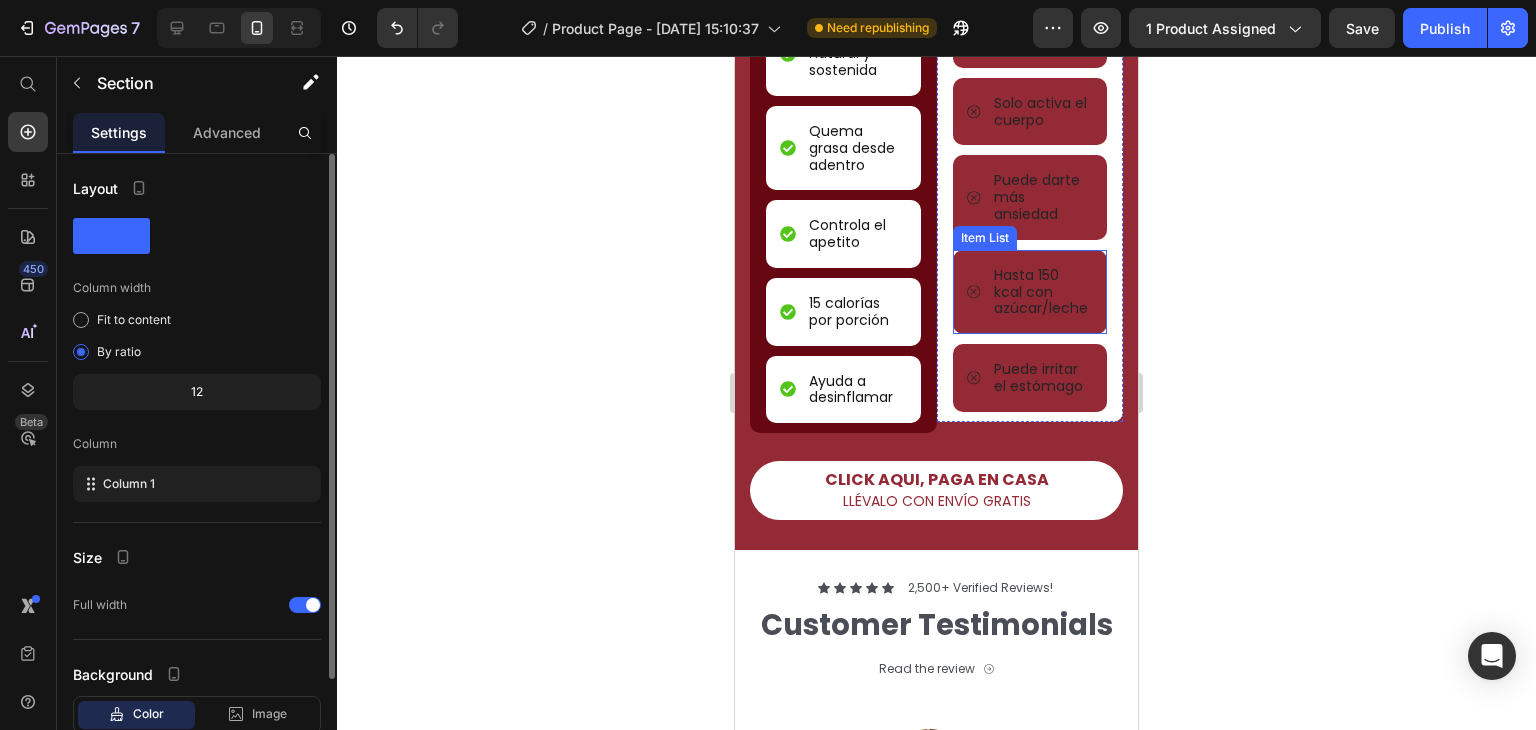 scroll, scrollTop: 2519, scrollLeft: 0, axis: vertical 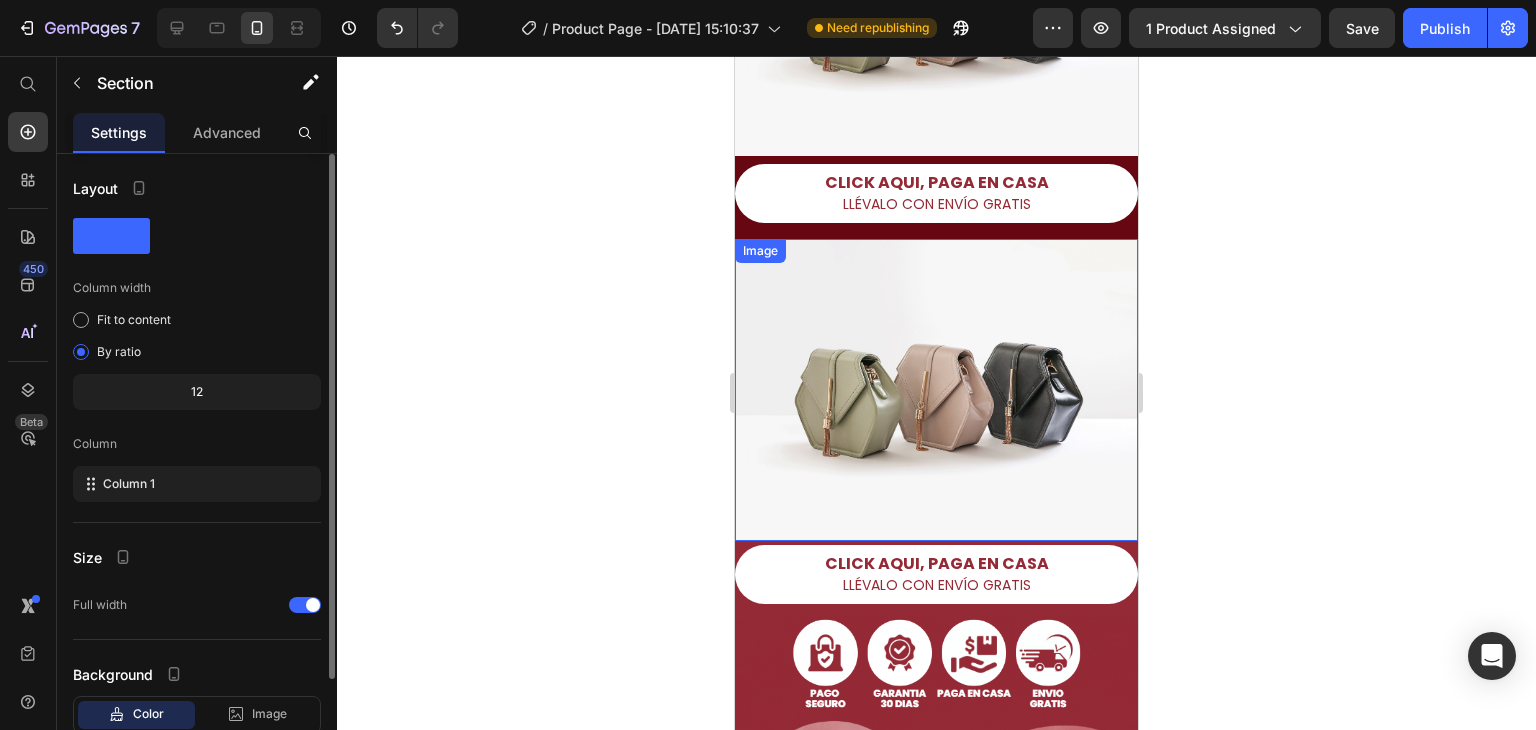 click at bounding box center (936, 390) 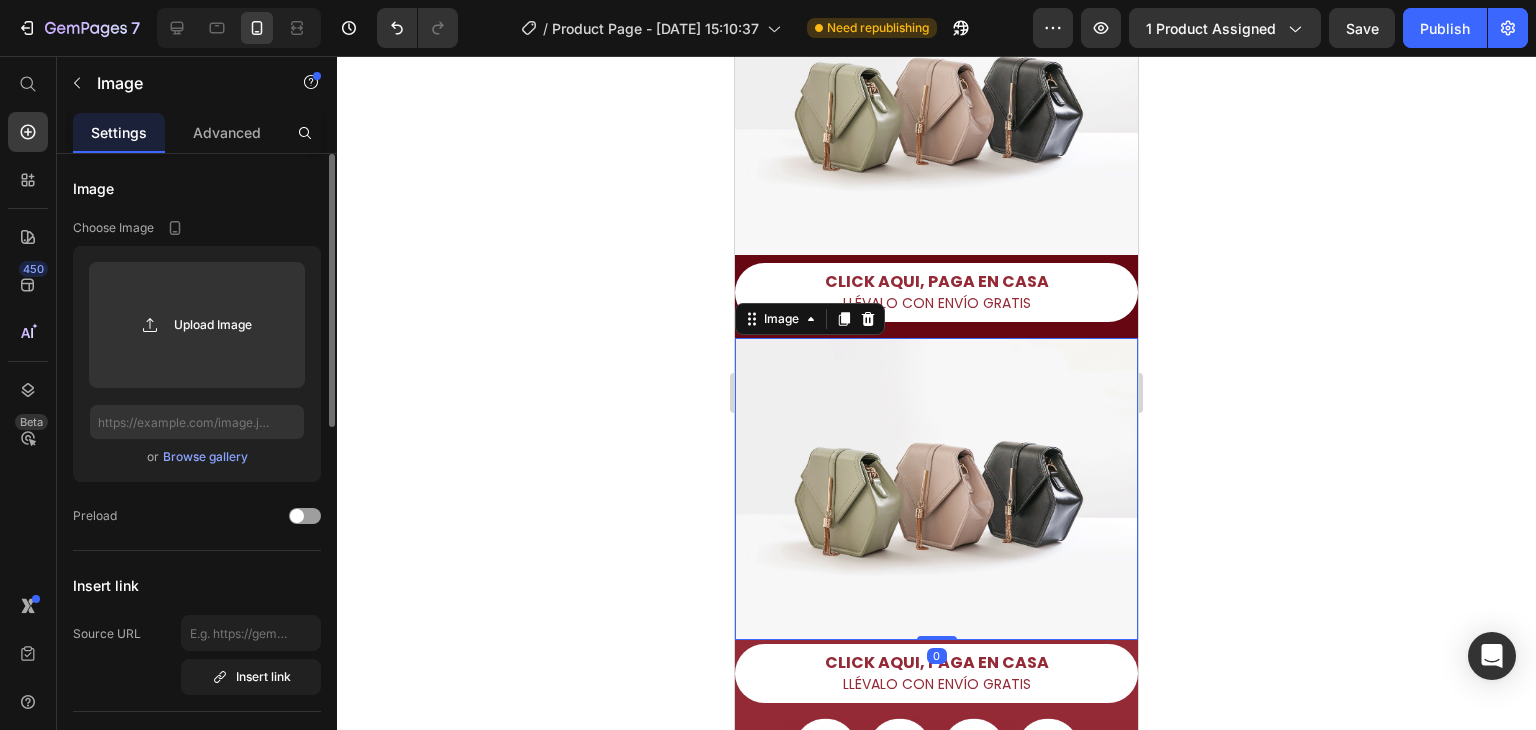 scroll, scrollTop: 0, scrollLeft: 0, axis: both 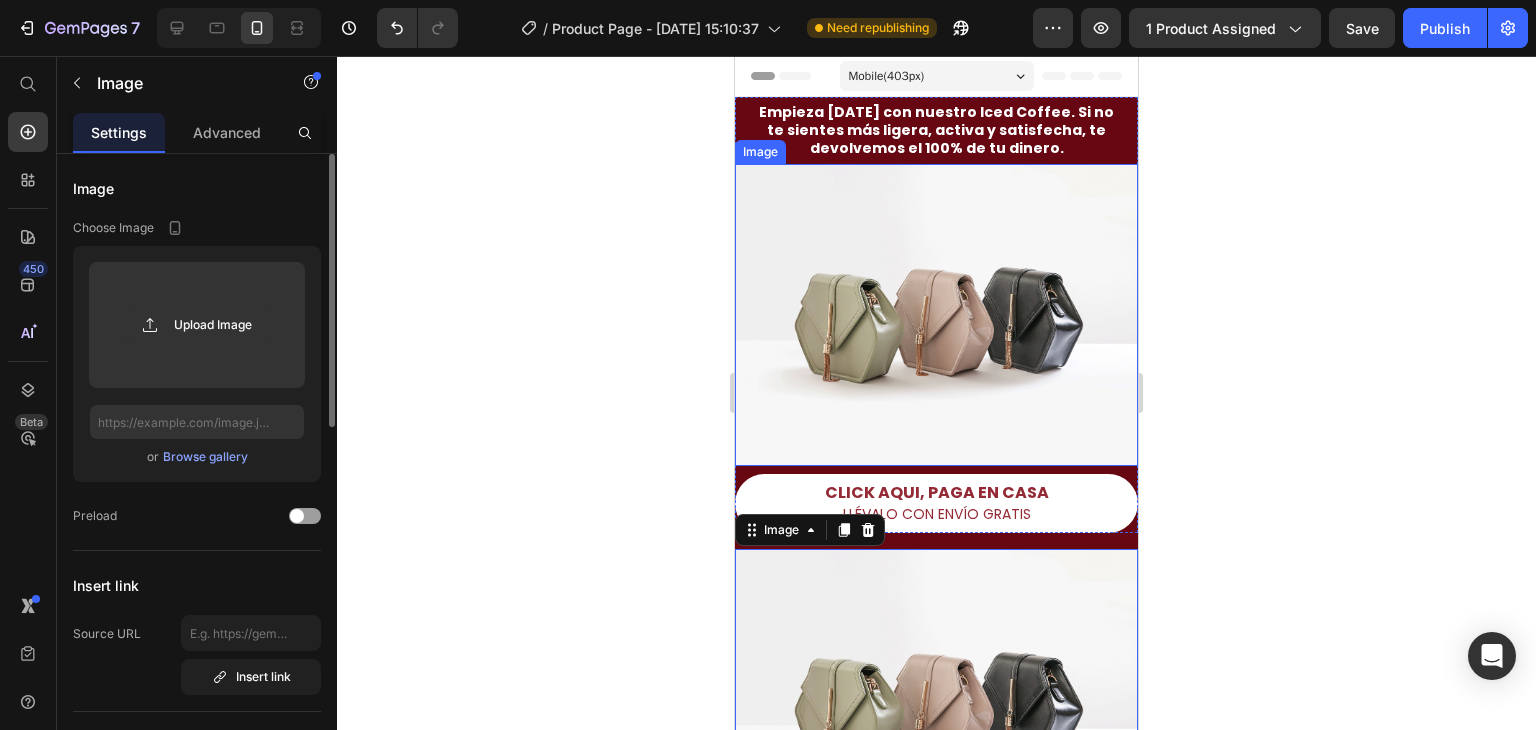 click at bounding box center (936, 315) 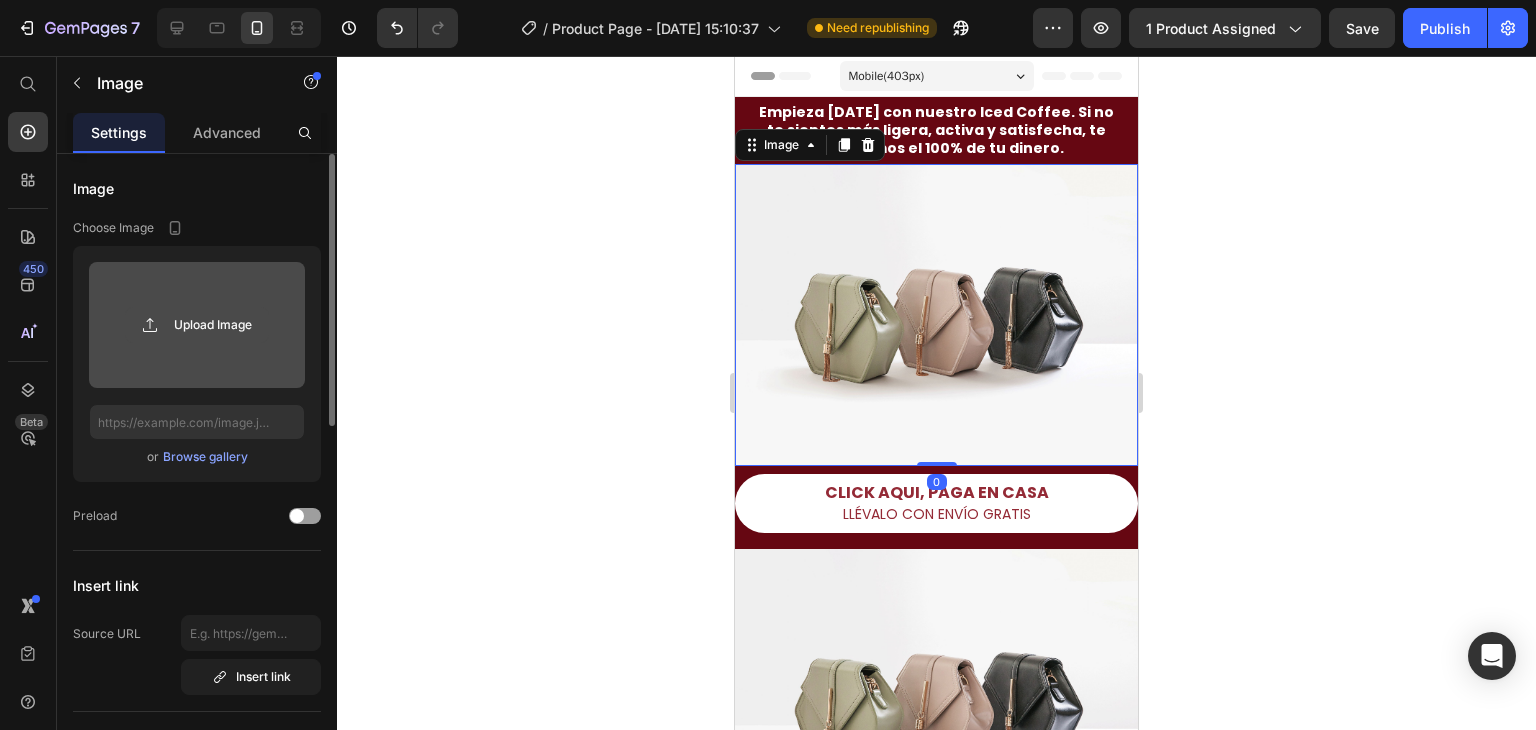 click 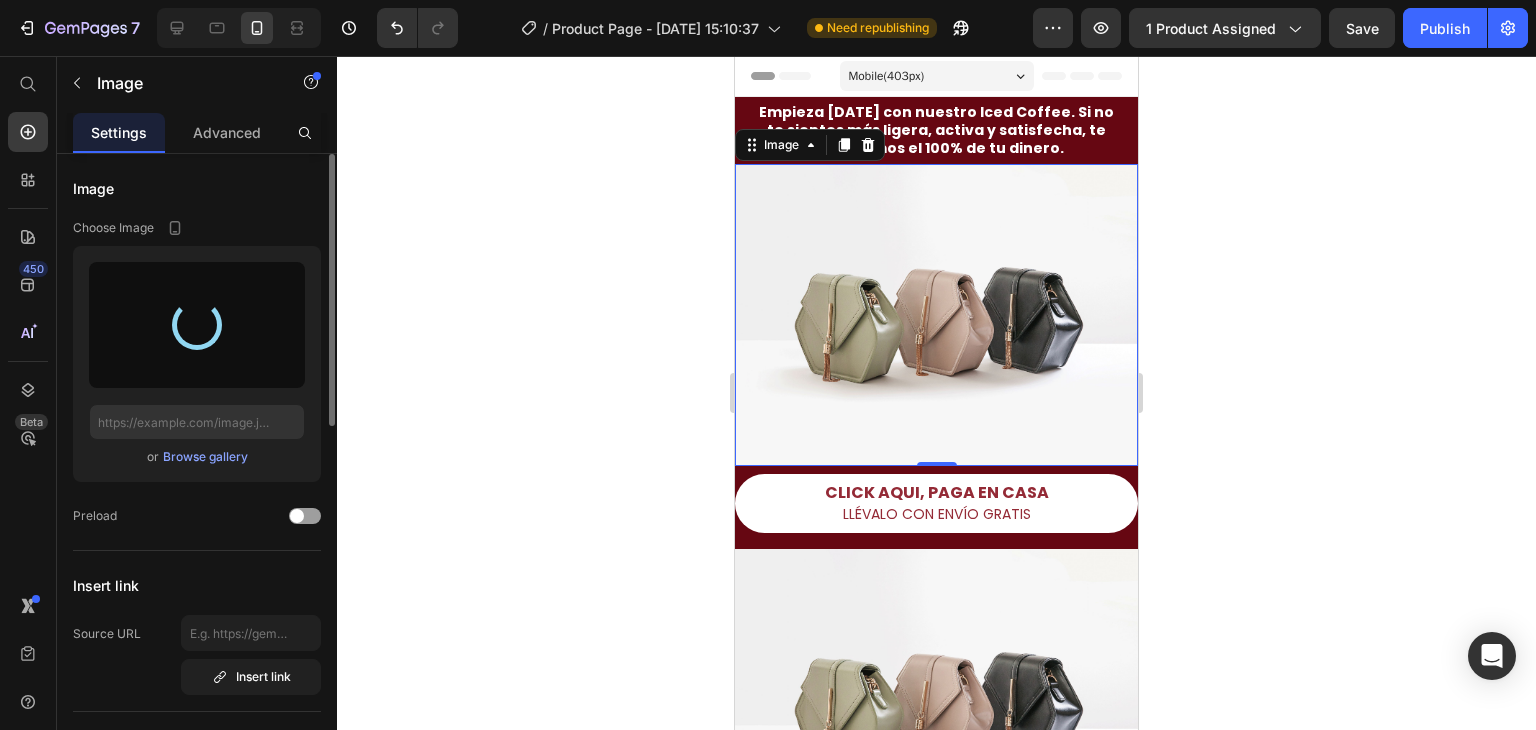 type on "https://cdn.shopify.com/s/files/1/0735/8598/3774/files/gempages_474026245059773383-80313b69-17cb-4a94-85a0-3147905a7a9d.png" 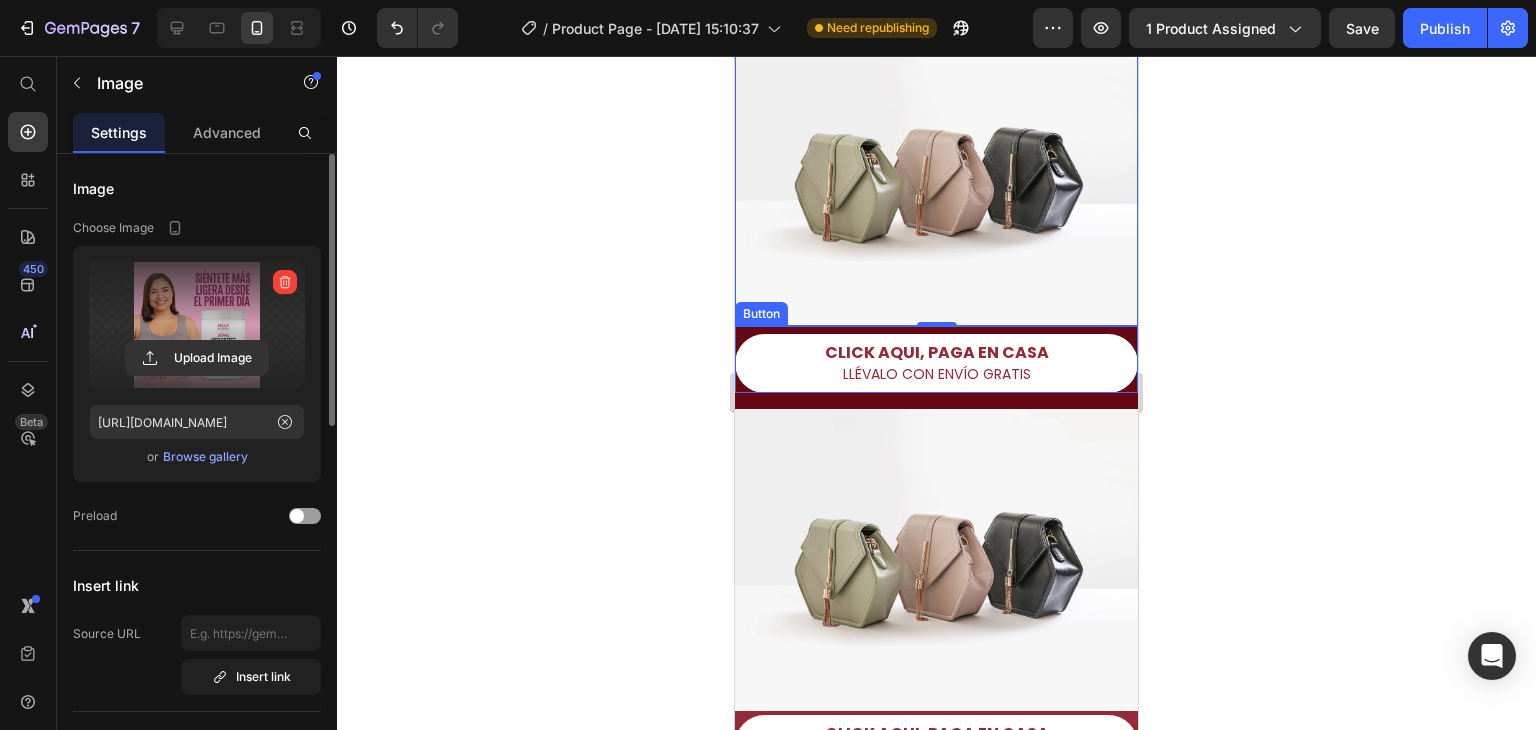 scroll, scrollTop: 0, scrollLeft: 0, axis: both 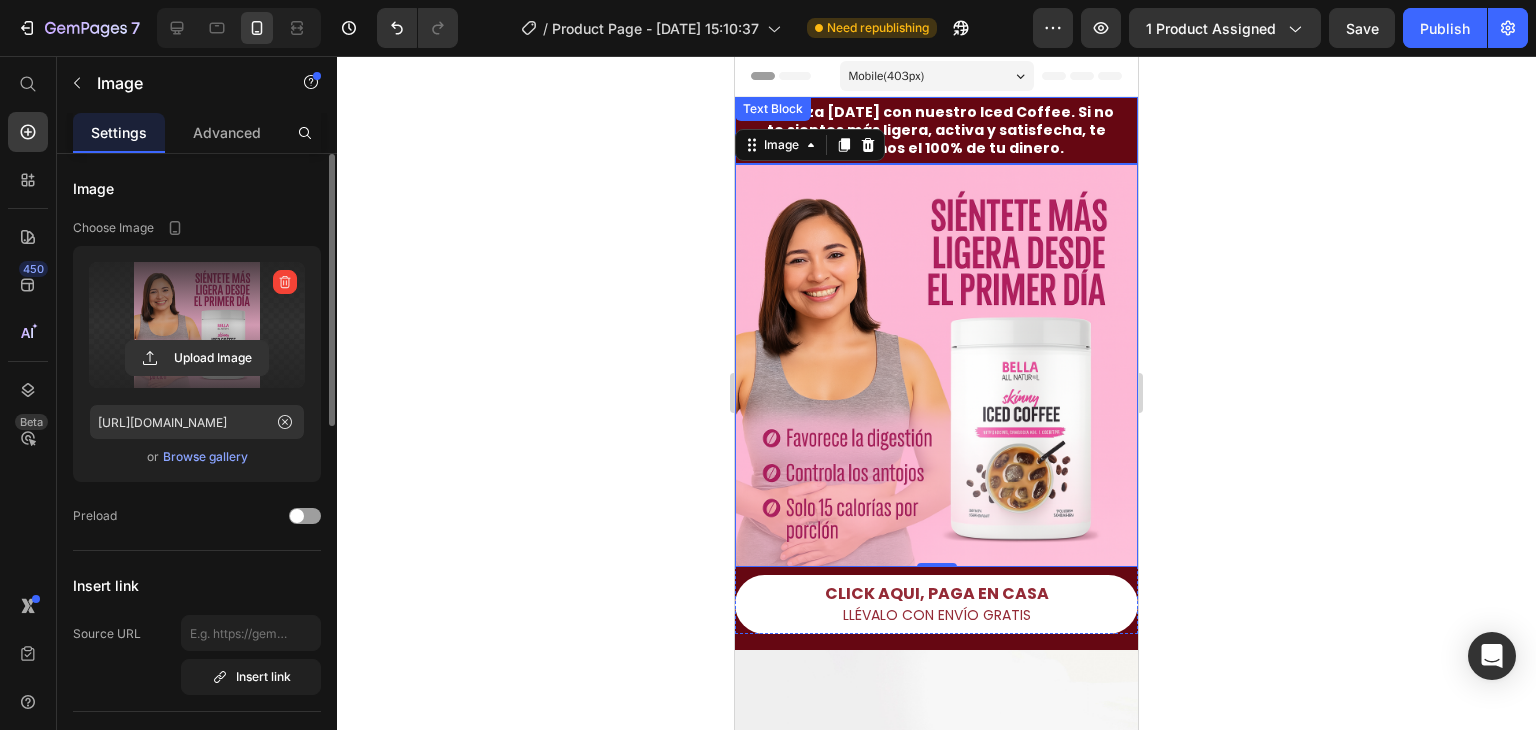 click on "Empieza hoy con nuestro Iced Coffee. Si no te sientes más ligera, activa y satisfecha, te devolvemos el 100% de tu dinero." at bounding box center (936, 130) 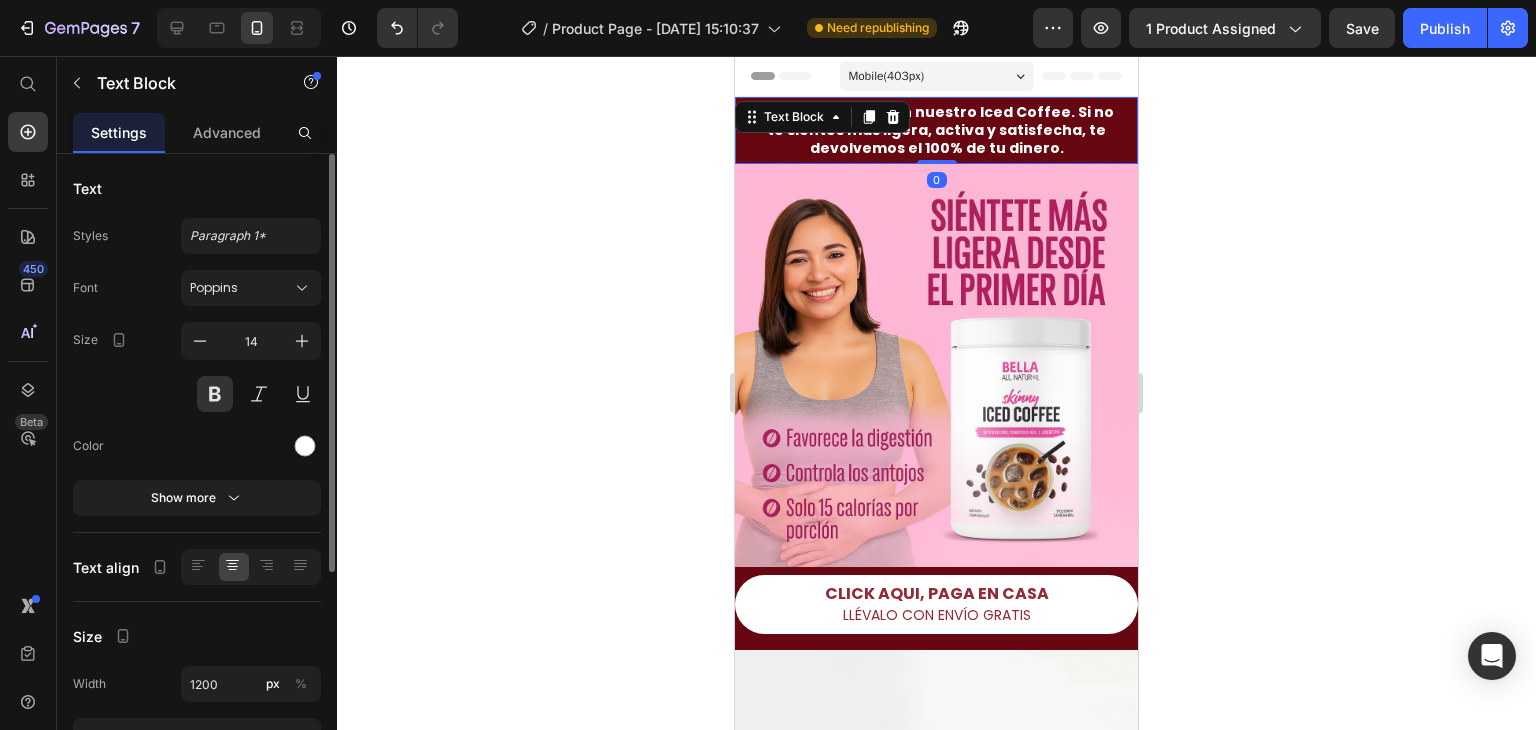 scroll, scrollTop: 324, scrollLeft: 0, axis: vertical 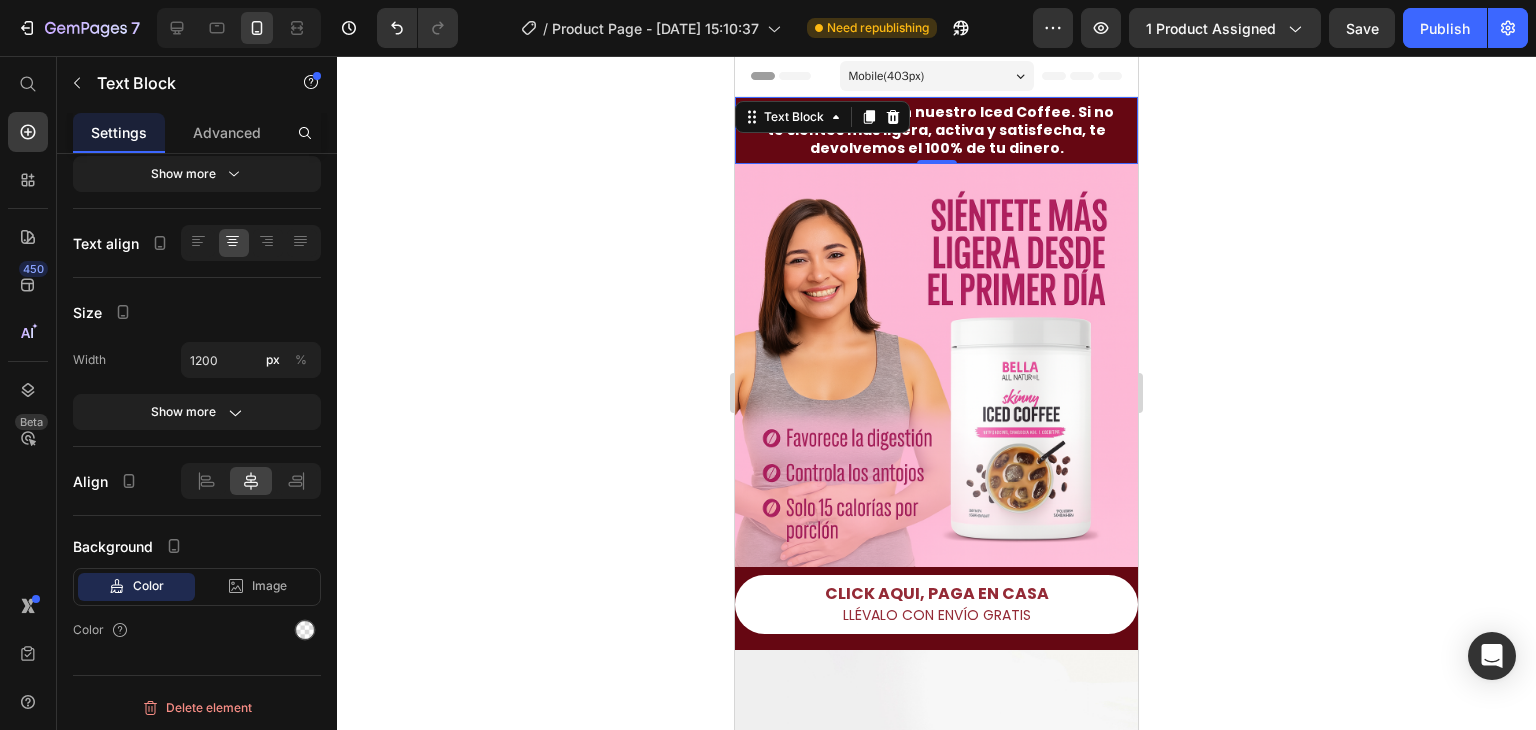 click 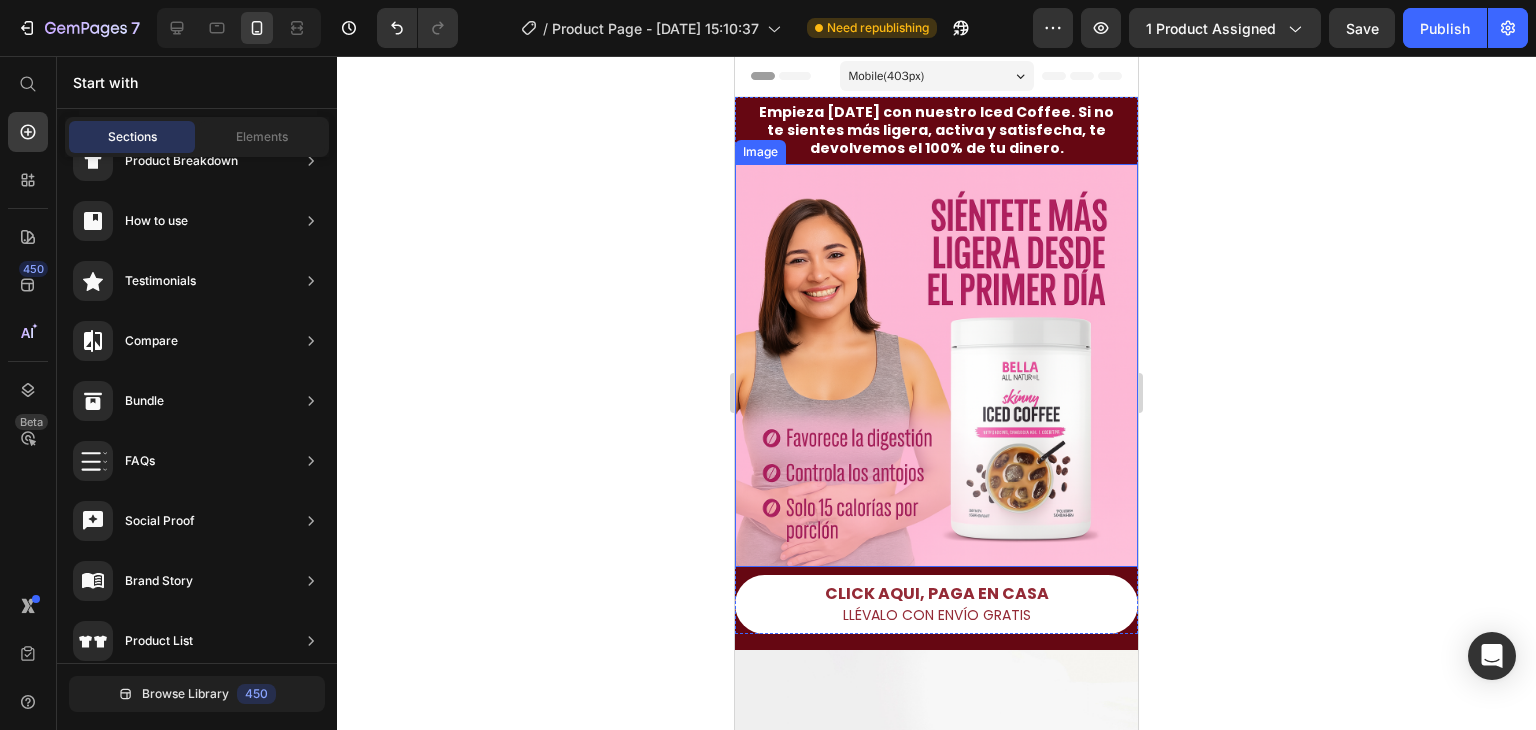click at bounding box center (936, 365) 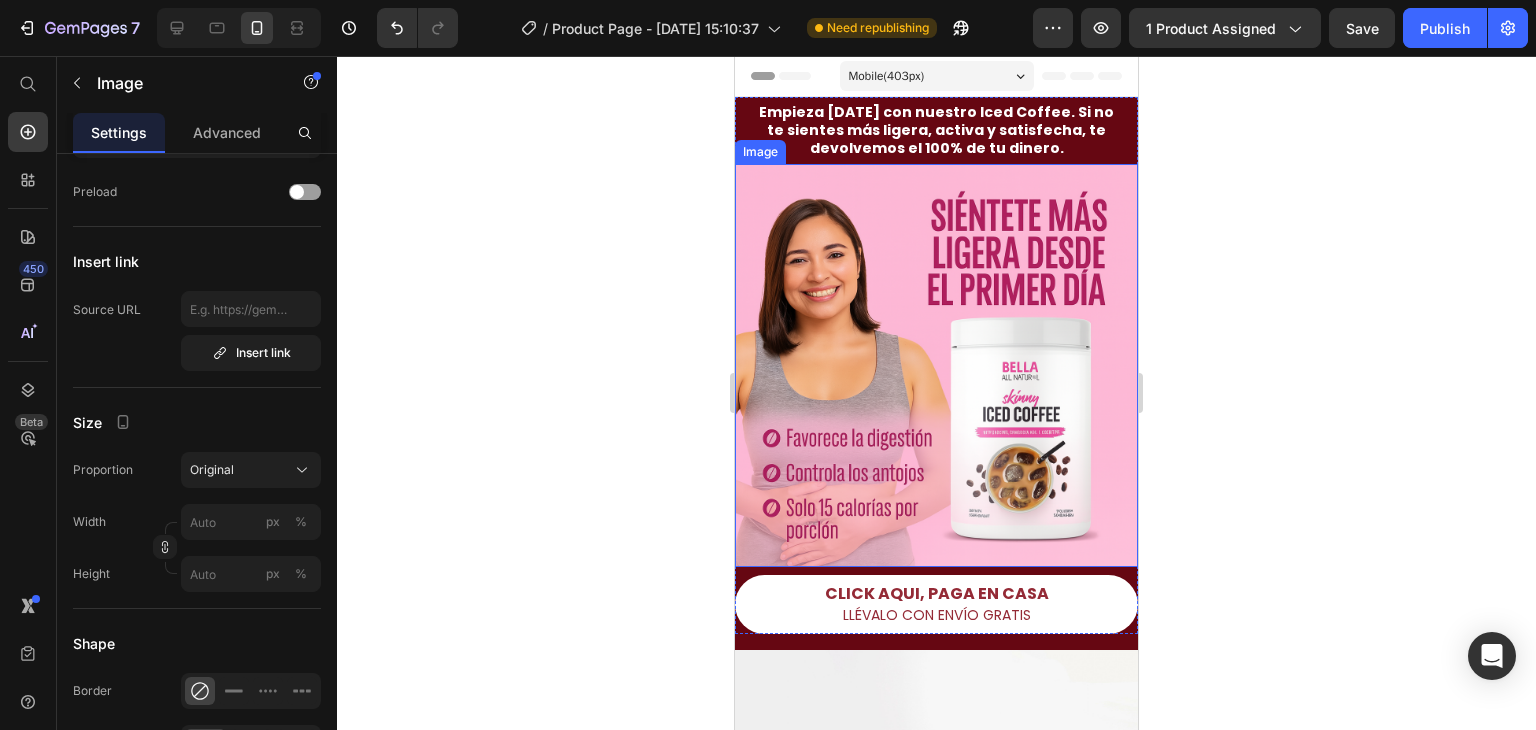 scroll, scrollTop: 0, scrollLeft: 0, axis: both 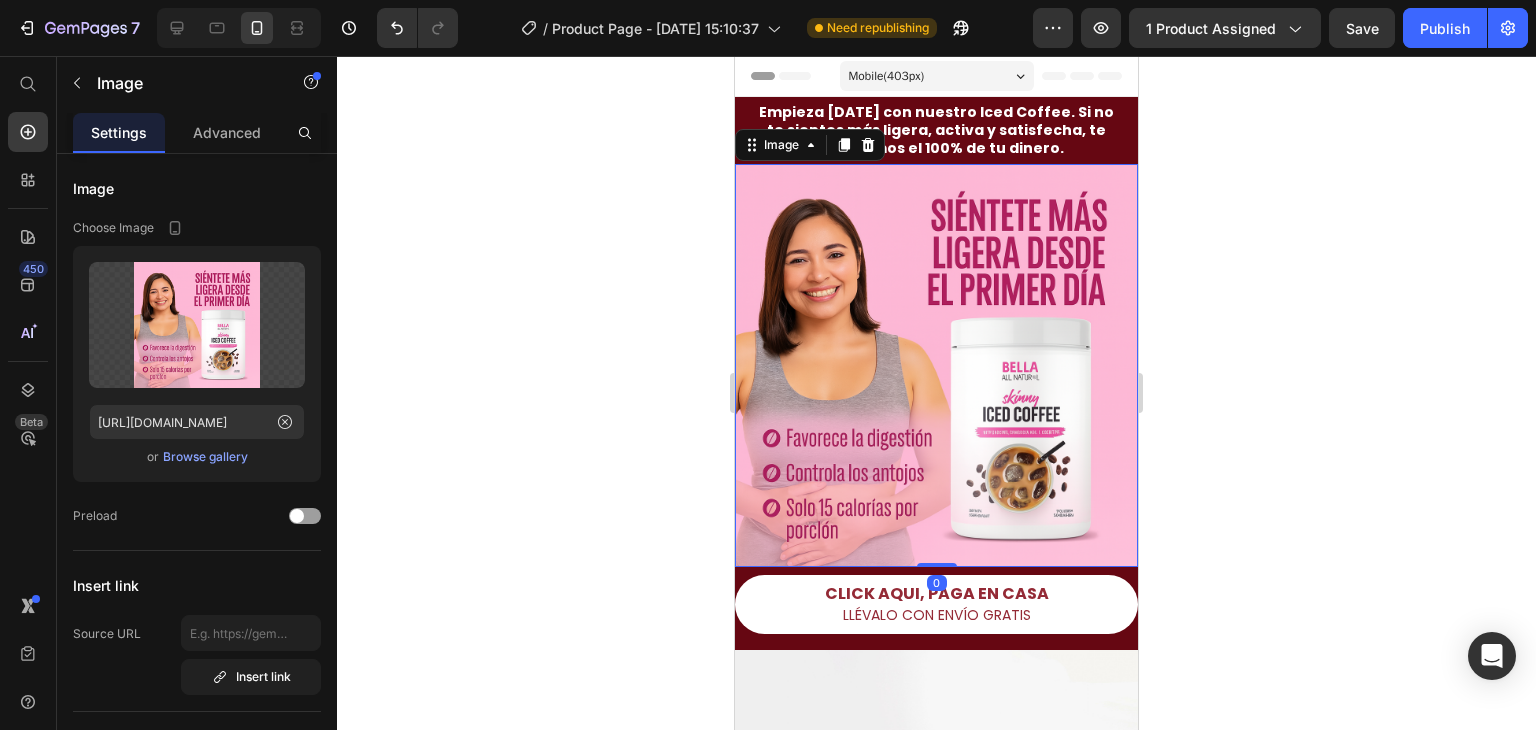 click 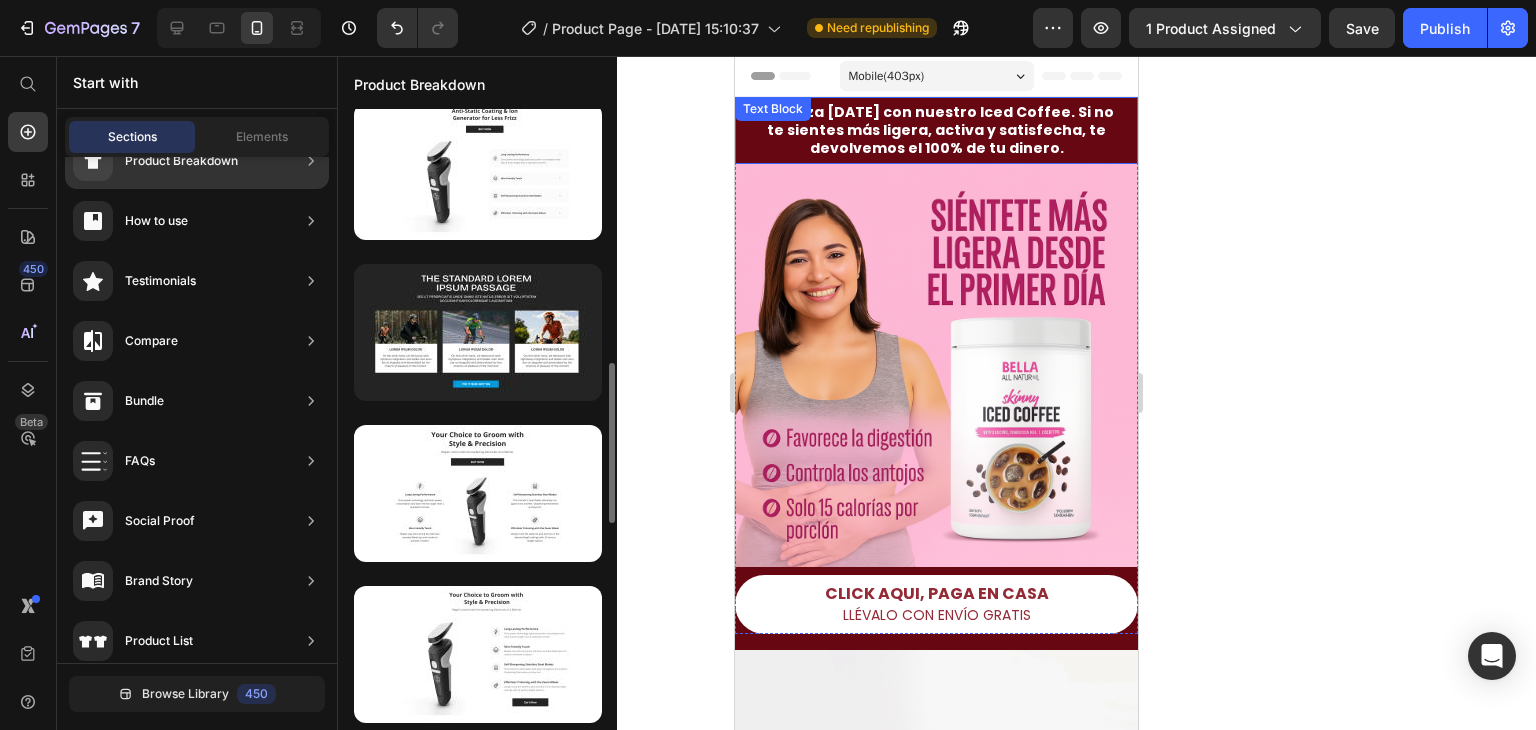 scroll, scrollTop: 12, scrollLeft: 0, axis: vertical 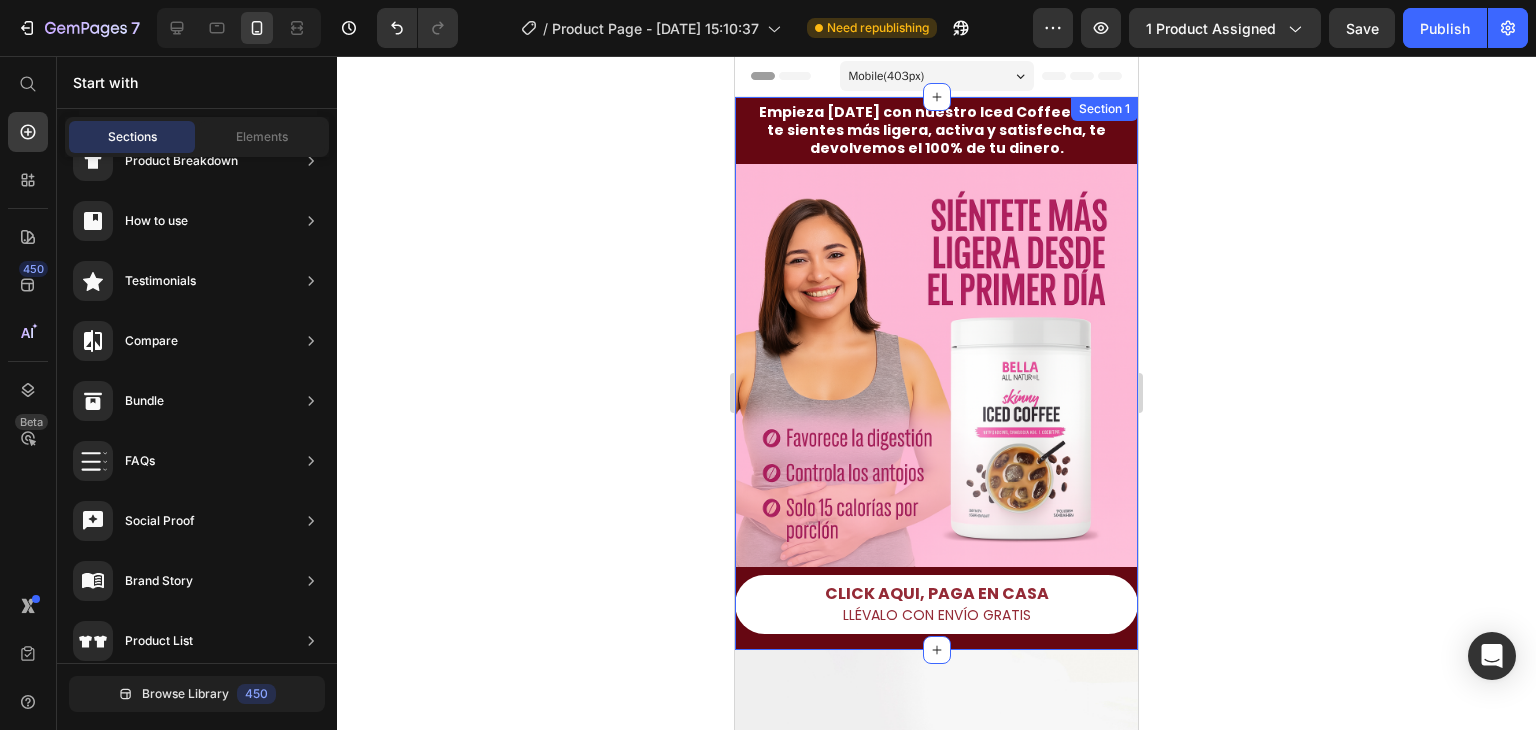 click on "Empieza hoy con nuestro Iced Coffee. Si no te sientes más ligera, activa y satisfecha, te devolvemos el 100% de tu dinero. Text Block Image CLICK AQUI, PAGA EN CASA LLÉVALO CON ENVÍO GRATIS   Button Product" at bounding box center (936, 373) 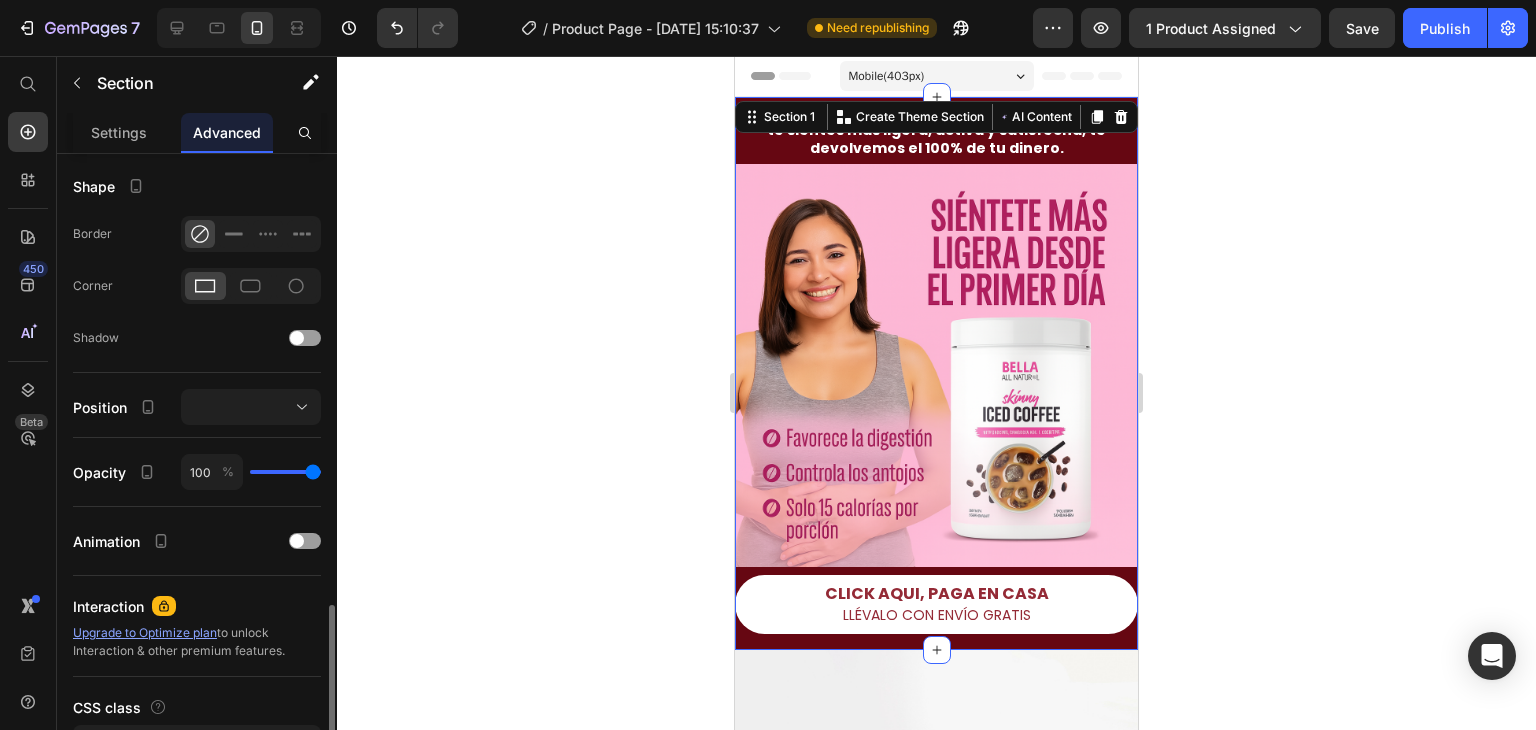scroll, scrollTop: 634, scrollLeft: 0, axis: vertical 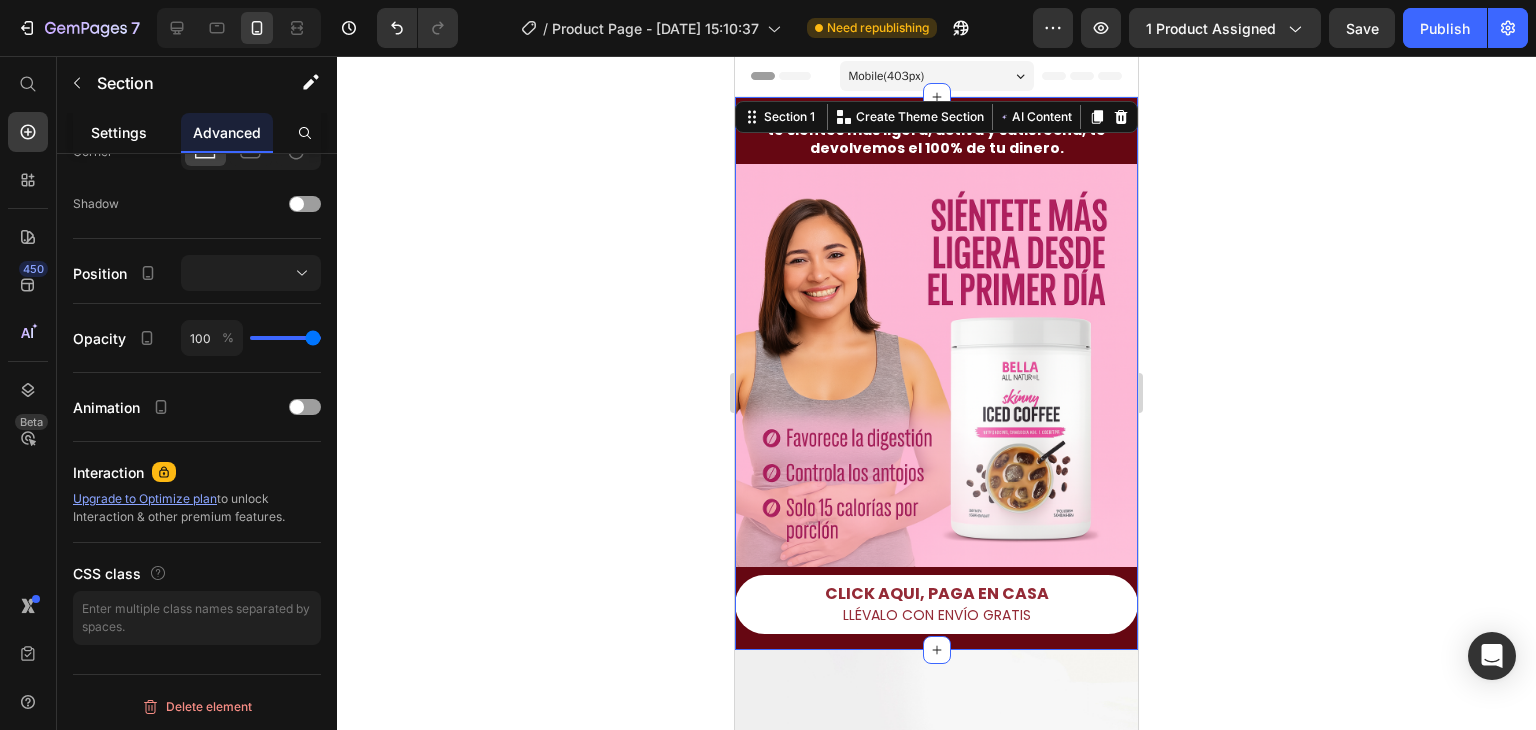 click on "Settings" at bounding box center [119, 132] 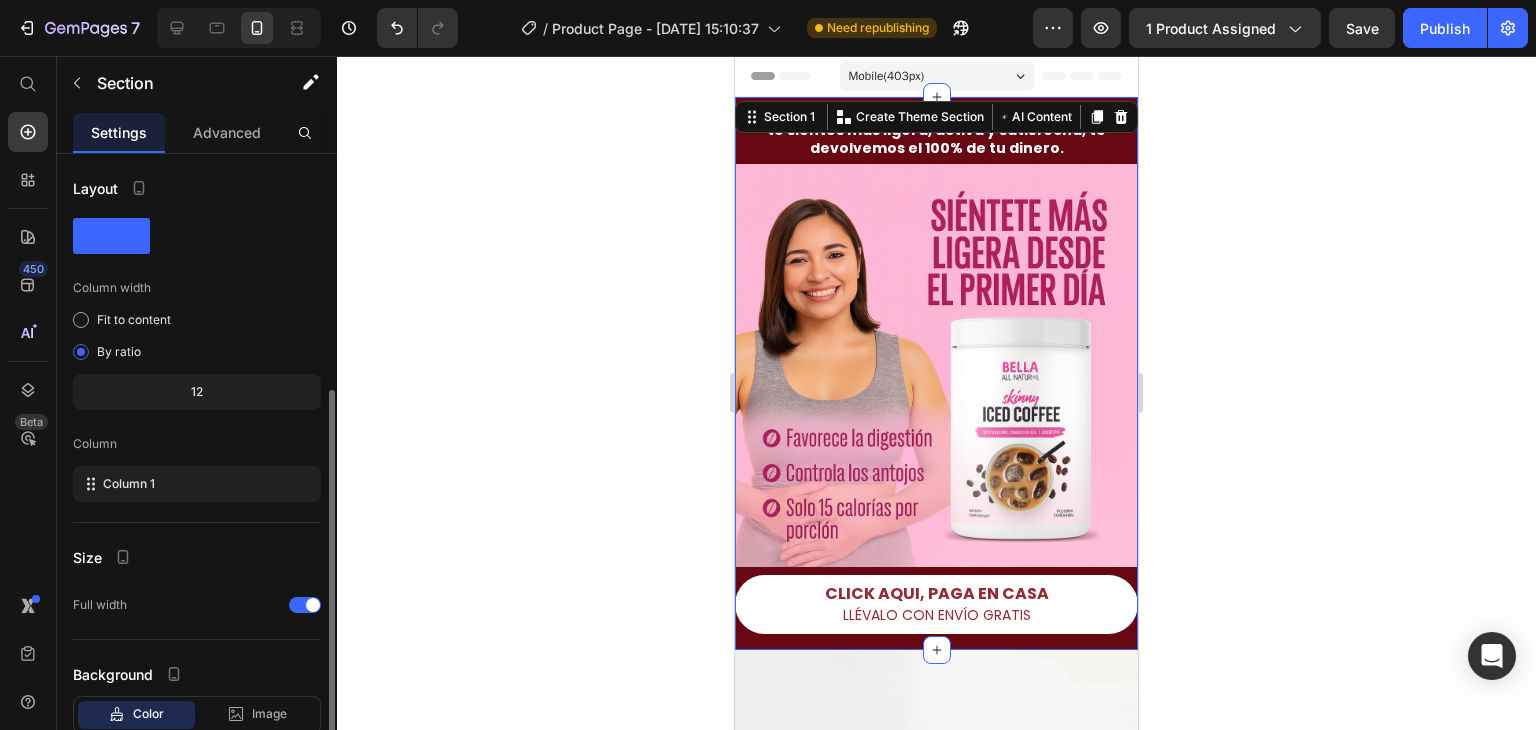 scroll, scrollTop: 129, scrollLeft: 0, axis: vertical 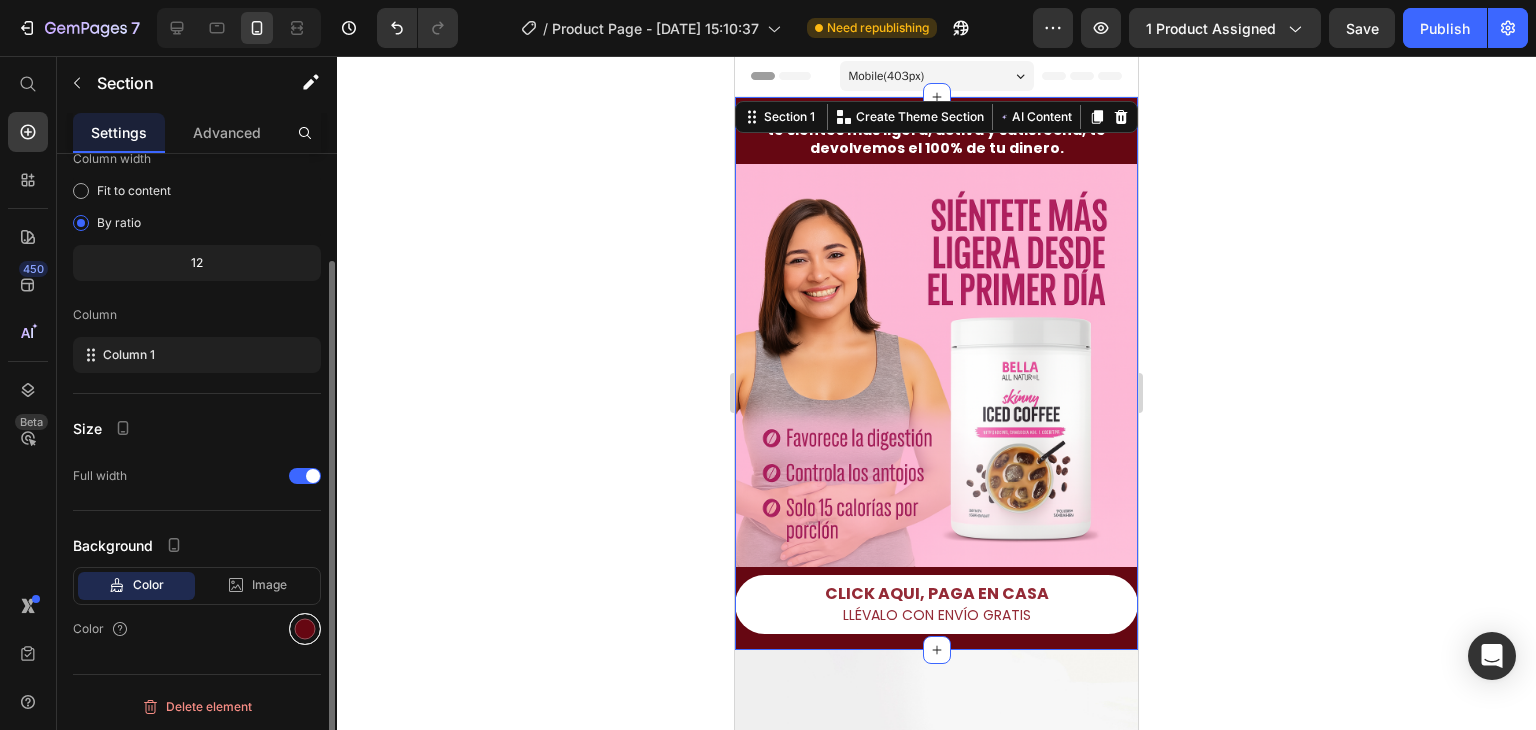 click at bounding box center [305, 629] 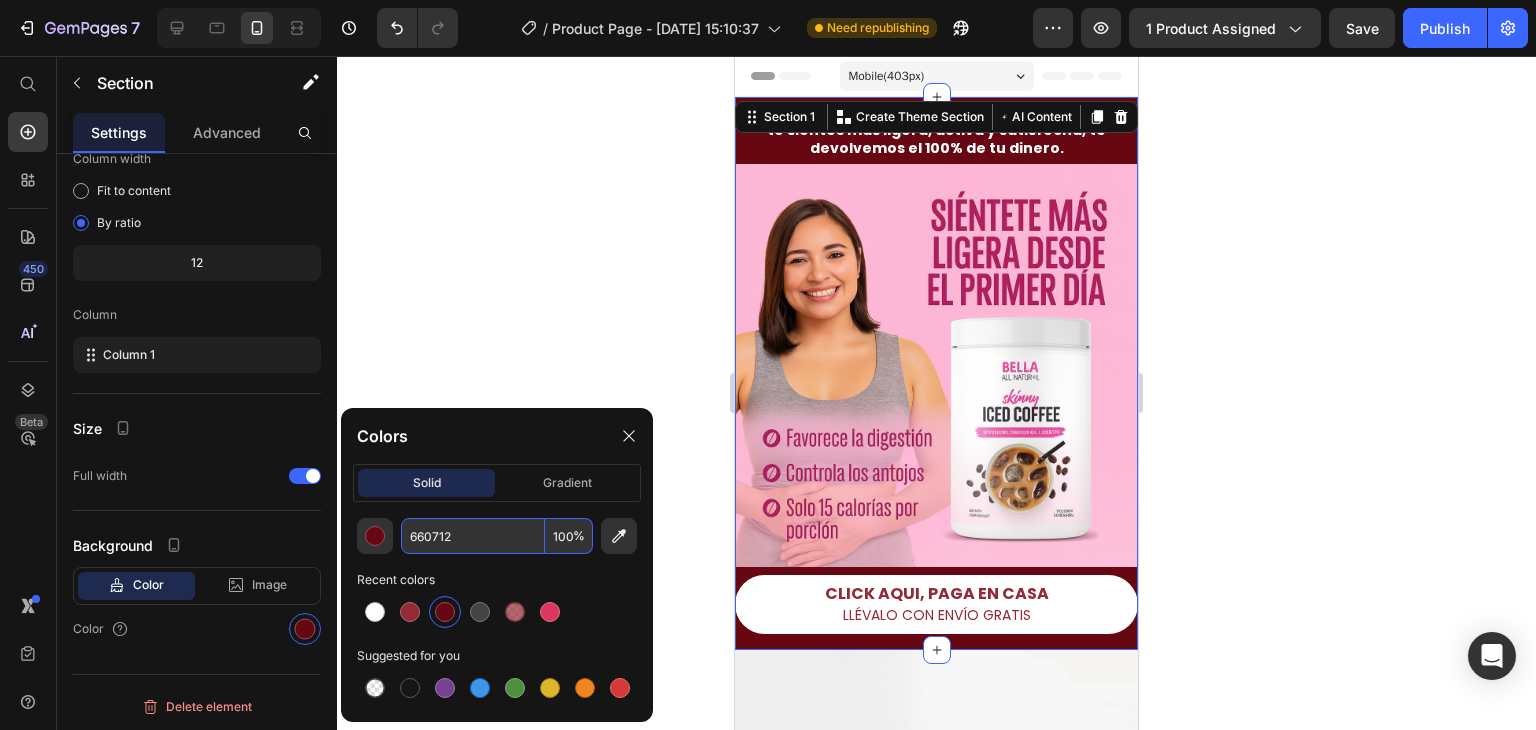 click on "660712" at bounding box center (473, 536) 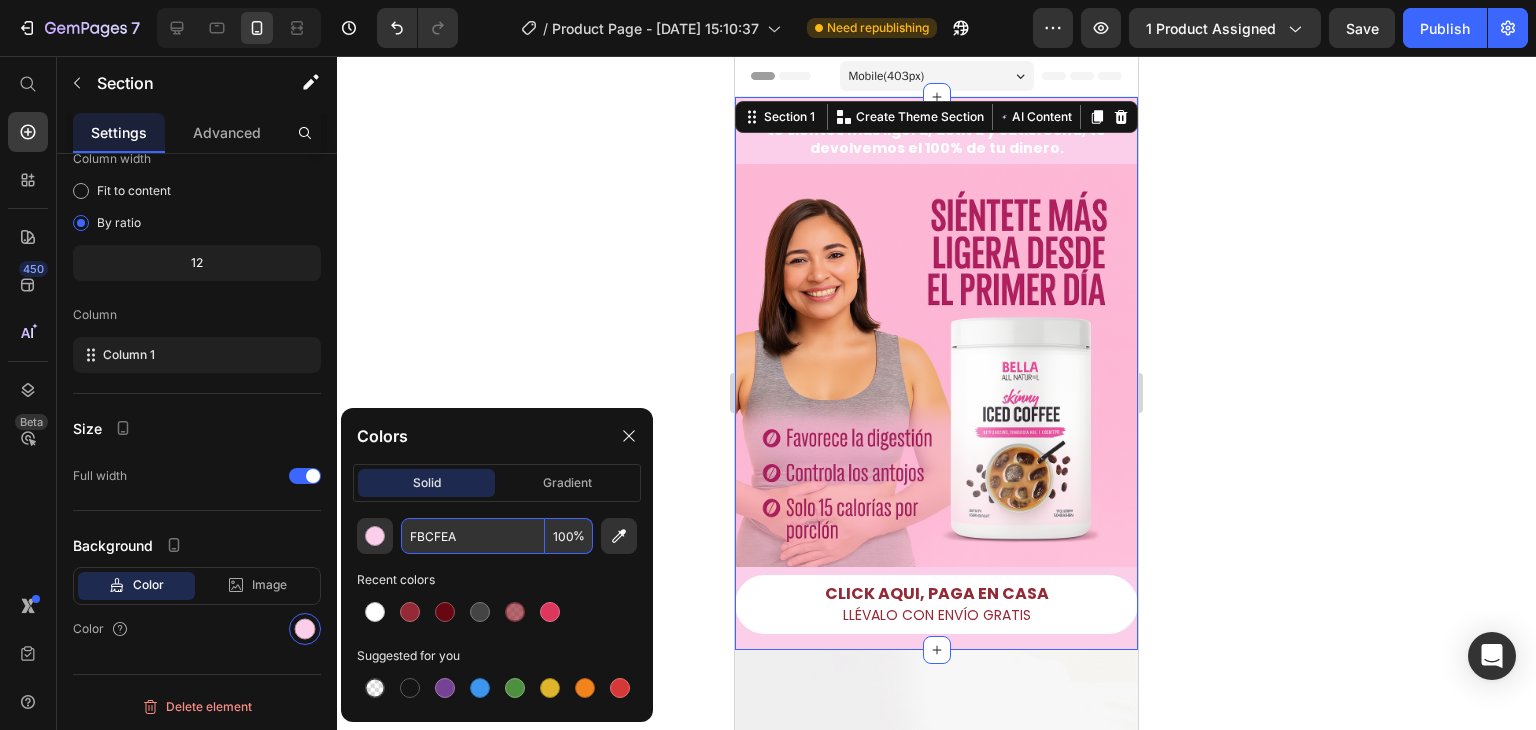 type on "FBCFEA" 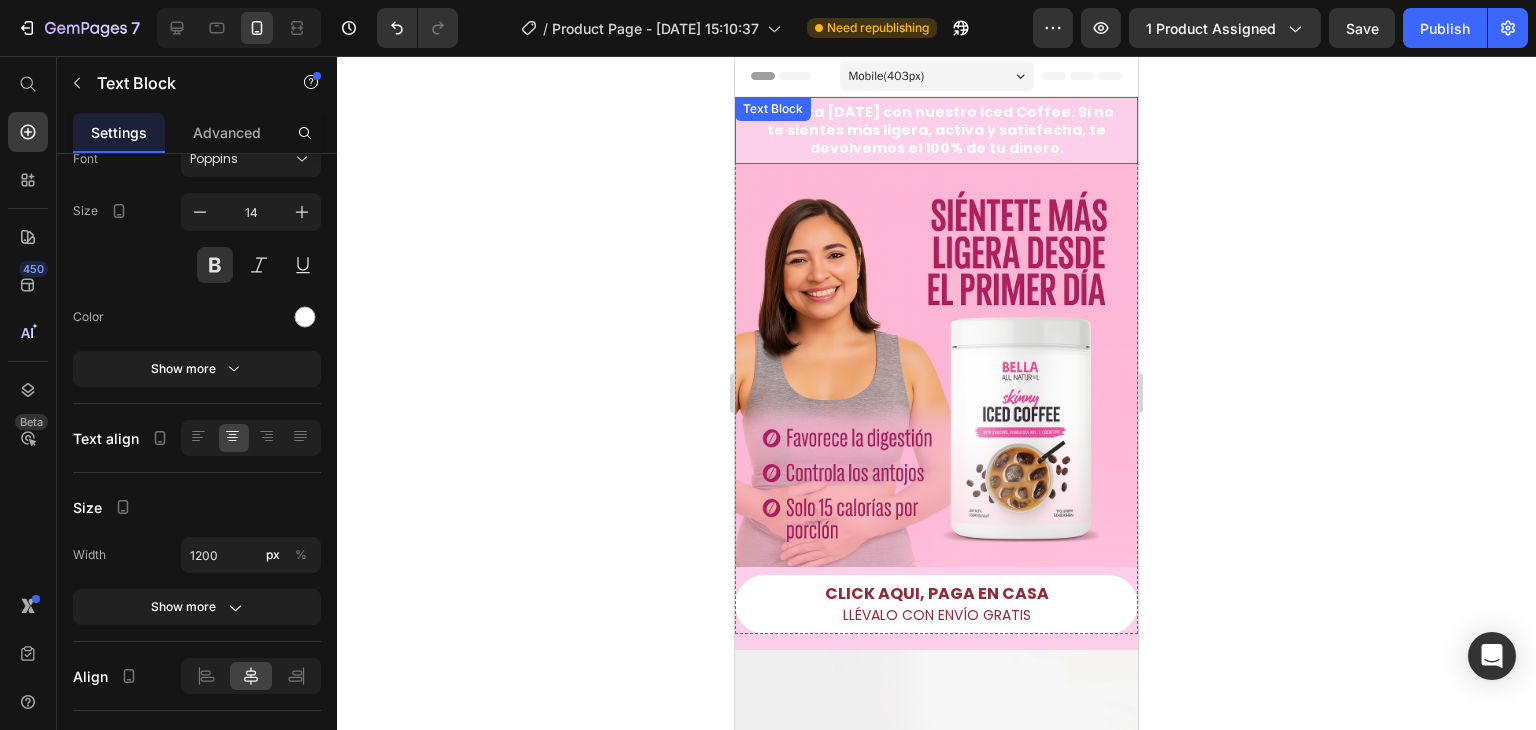 click on "Empieza hoy con nuestro Iced Coffee. Si no te sientes más ligera, activa y satisfecha, te devolvemos el 100% de tu dinero." at bounding box center [936, 130] 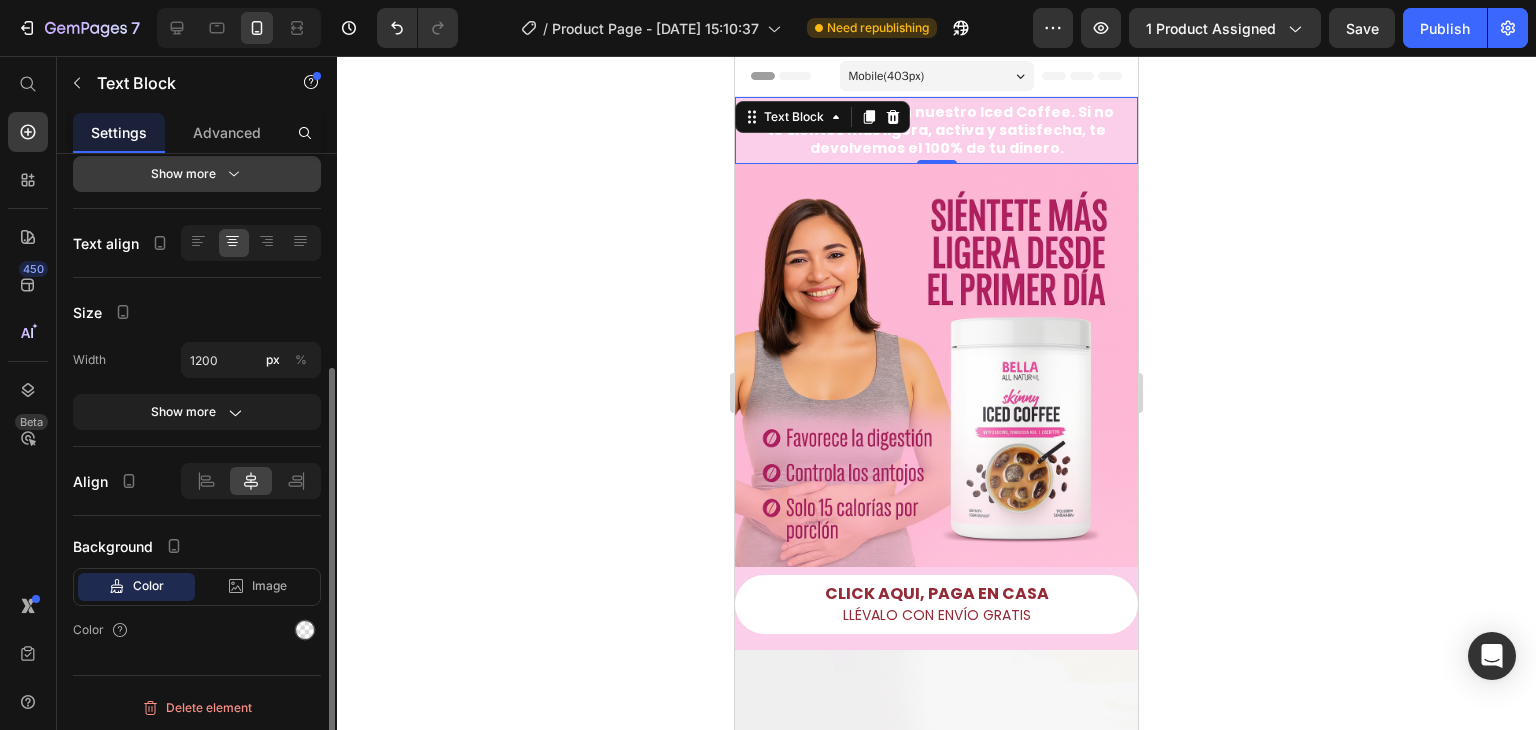 scroll, scrollTop: 24, scrollLeft: 0, axis: vertical 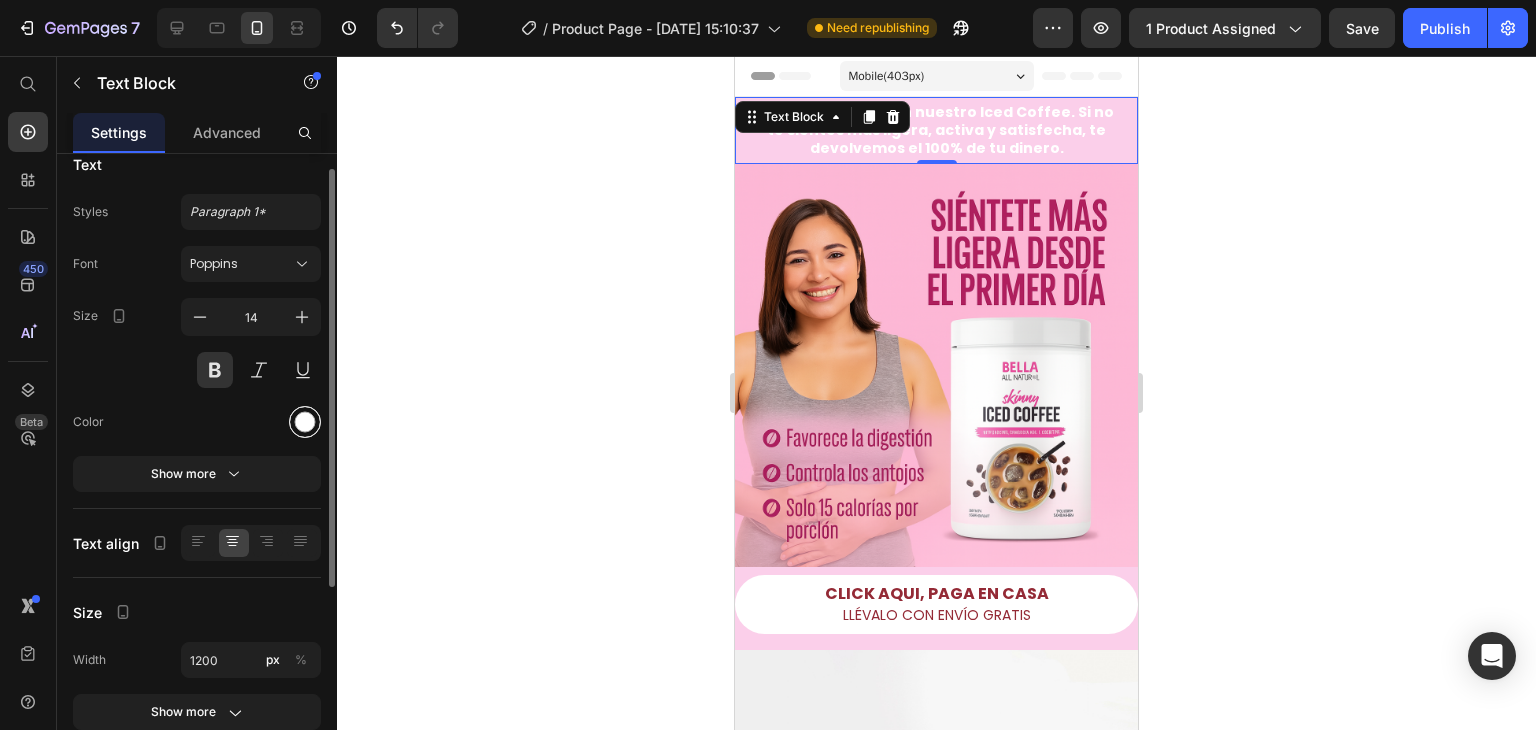 click at bounding box center (305, 422) 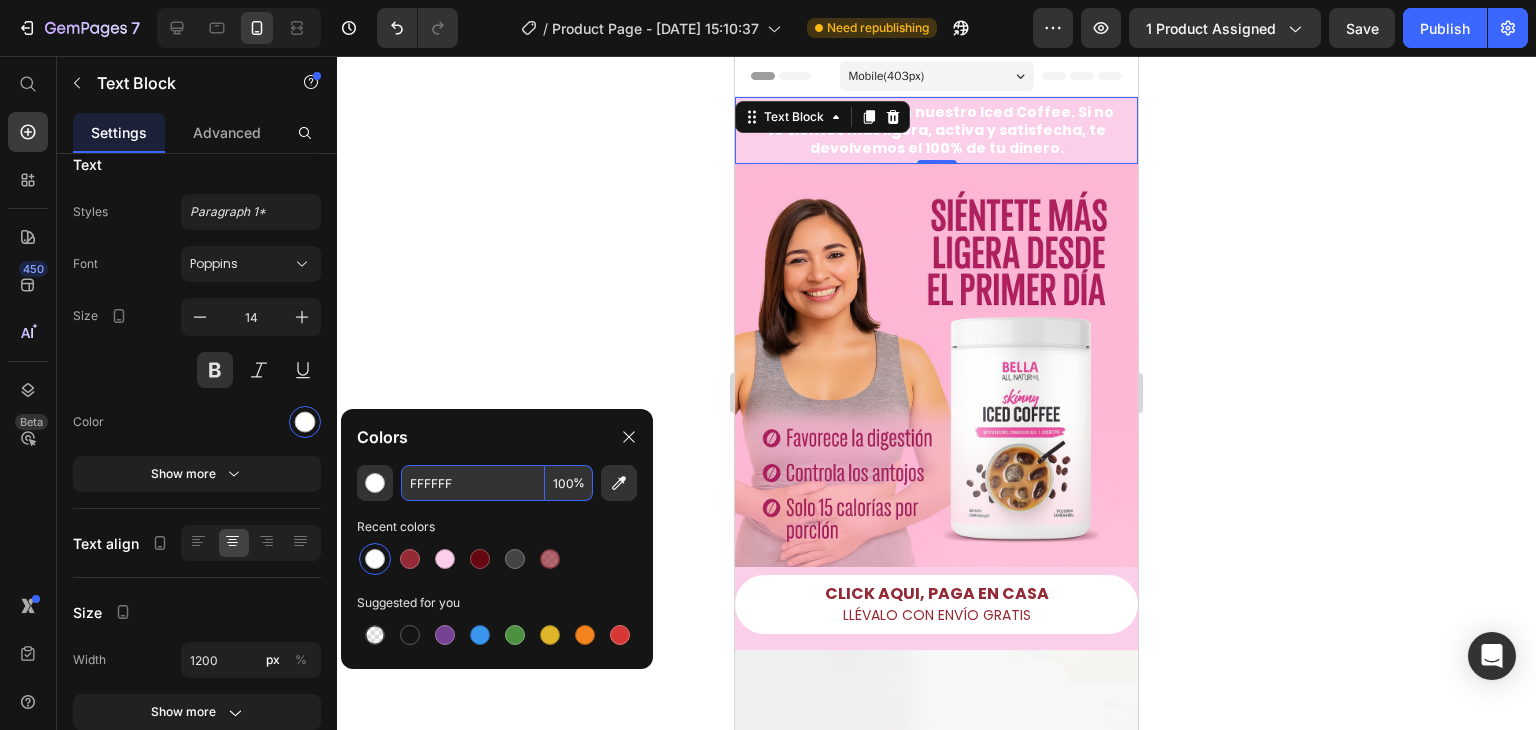 click on "FFFFFF" at bounding box center (473, 483) 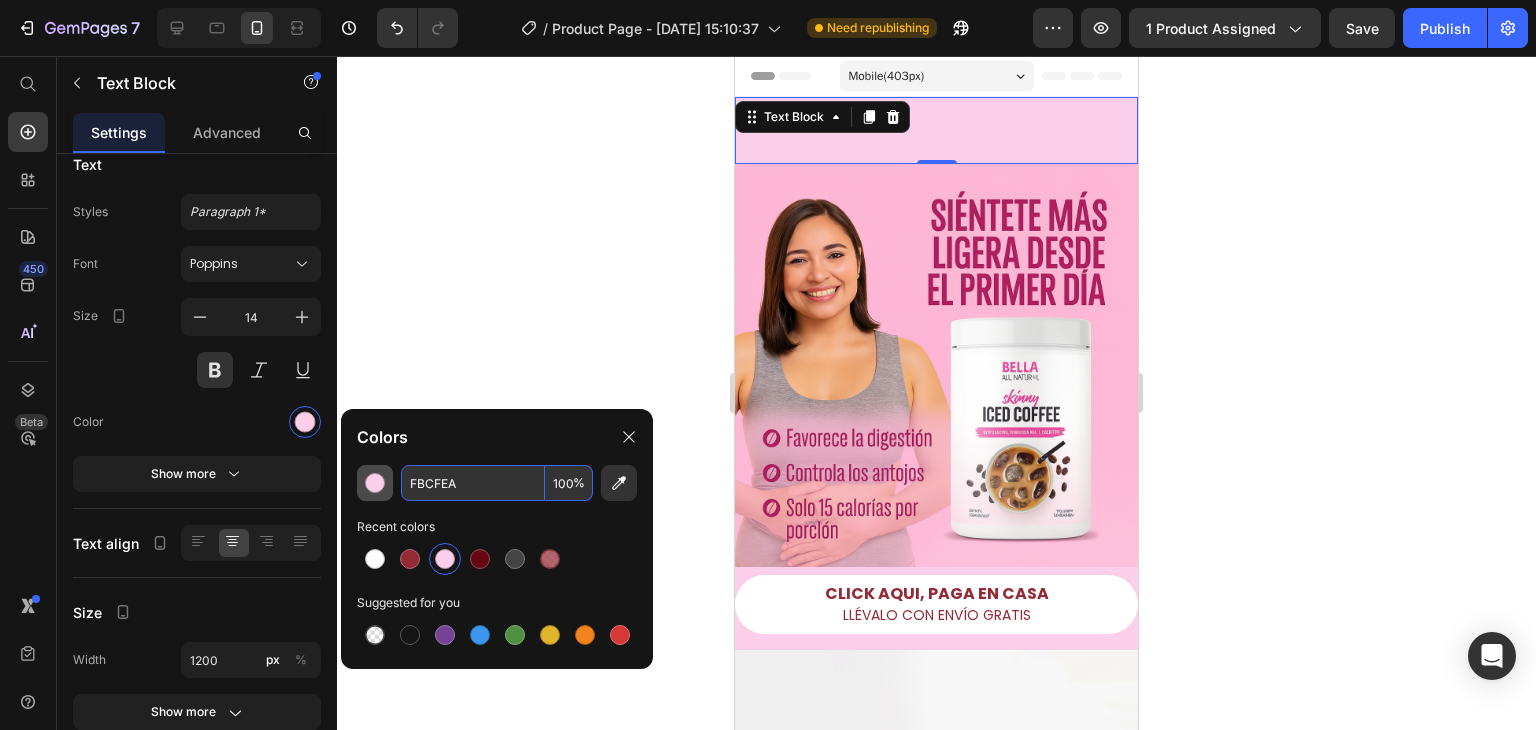 click at bounding box center [375, 483] 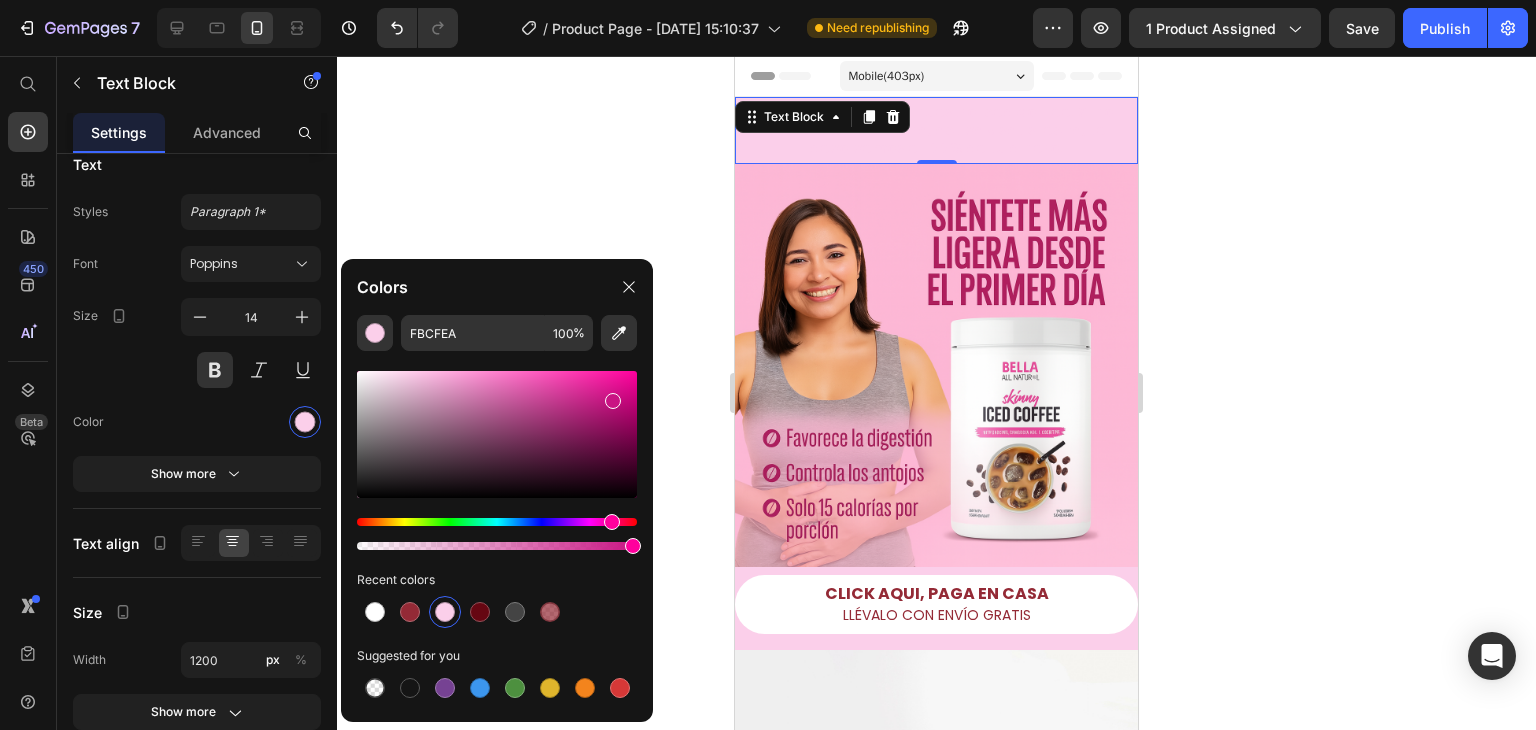 drag, startPoint x: 404, startPoint y: 377, endPoint x: 610, endPoint y: 397, distance: 206.9686 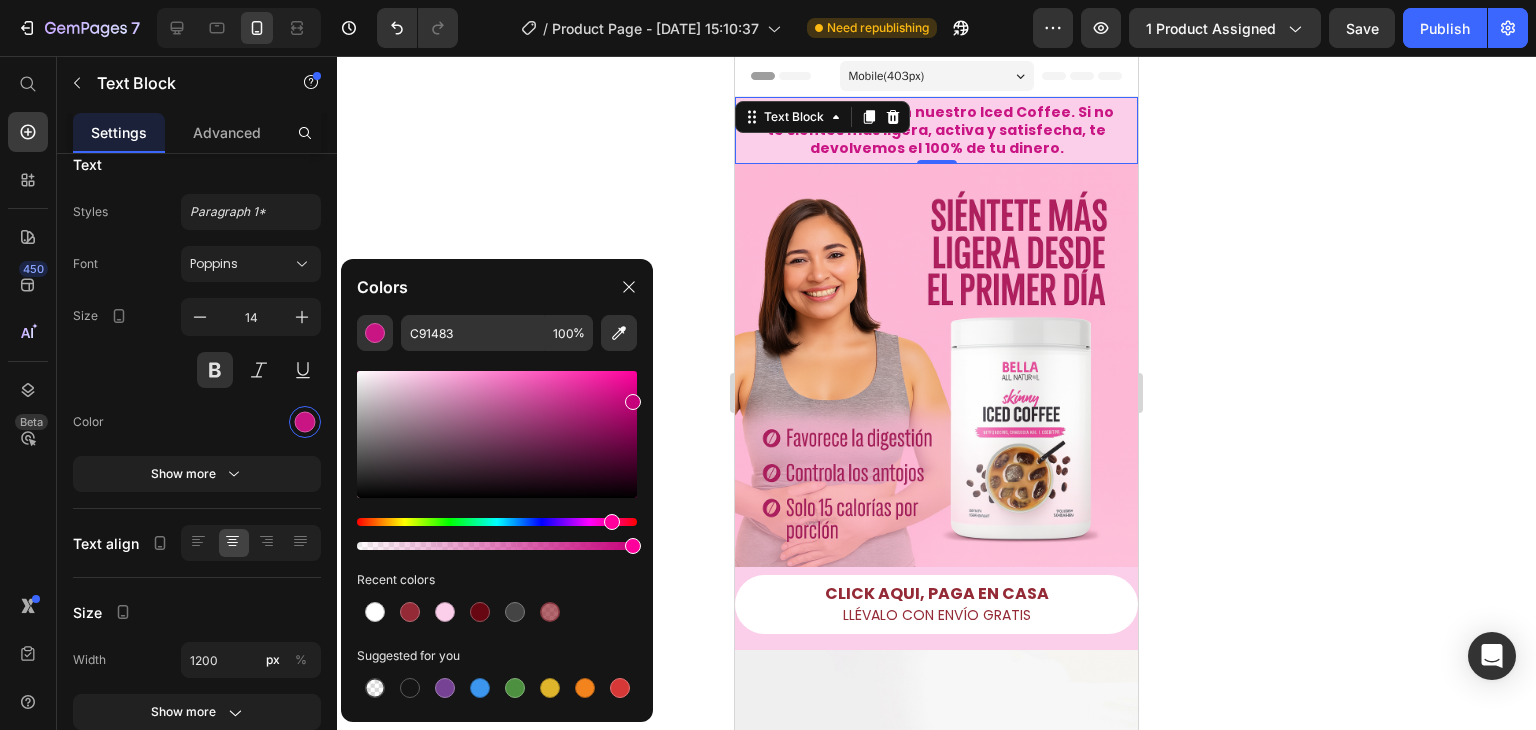 drag, startPoint x: 618, startPoint y: 398, endPoint x: 644, endPoint y: 398, distance: 26 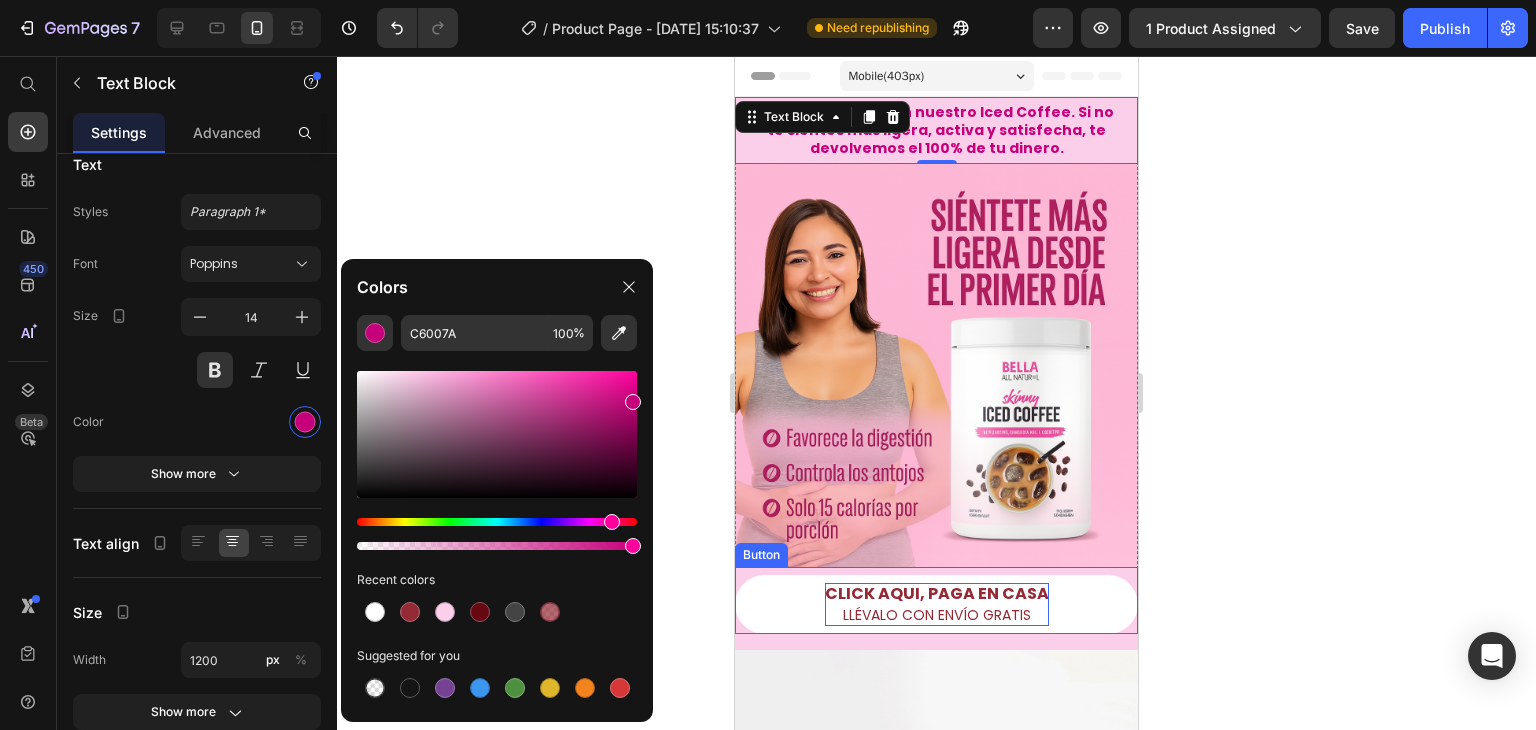 click on "CLICK AQUI, PAGA EN CASA LLÉVALO CON ENVÍO GRATIS" at bounding box center [937, 604] 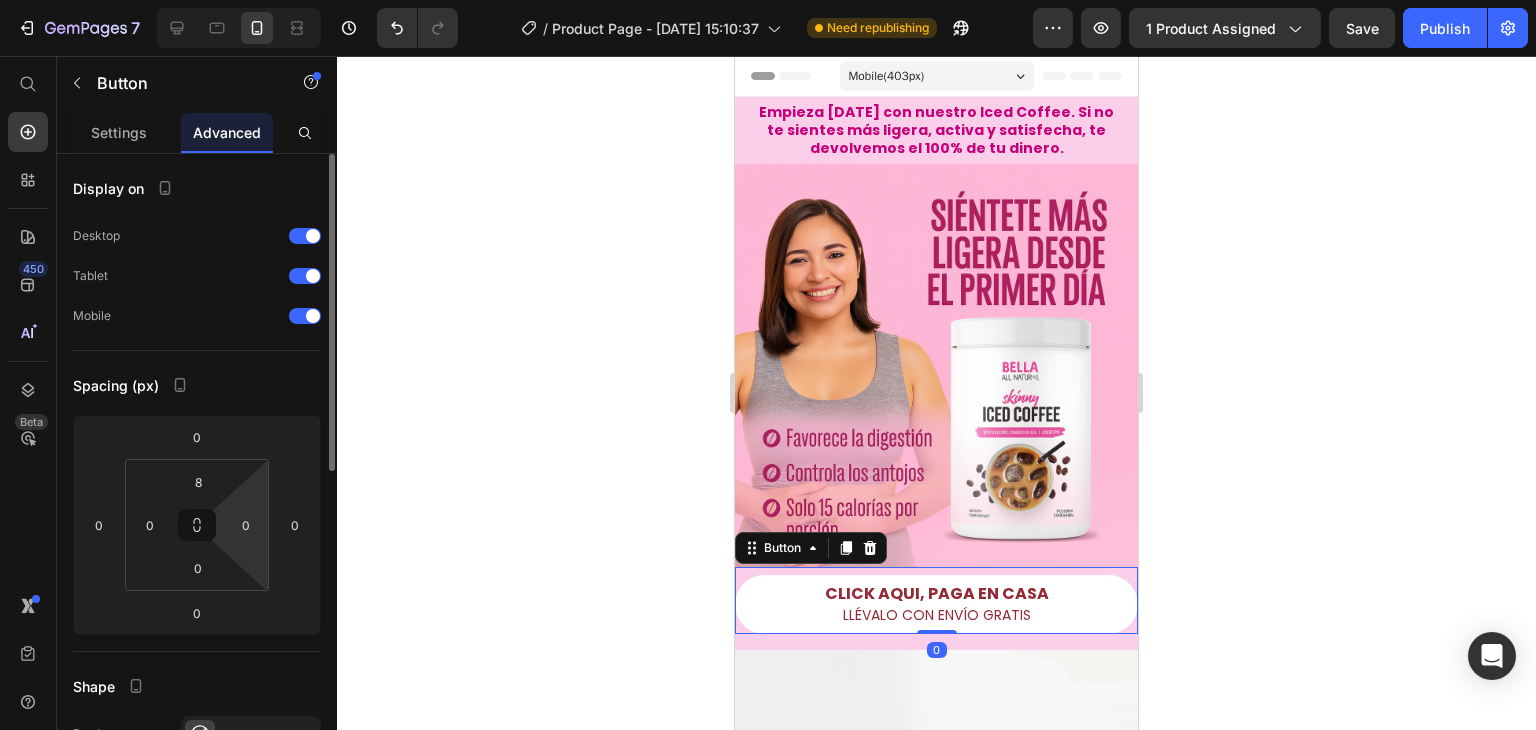 scroll, scrollTop: 400, scrollLeft: 0, axis: vertical 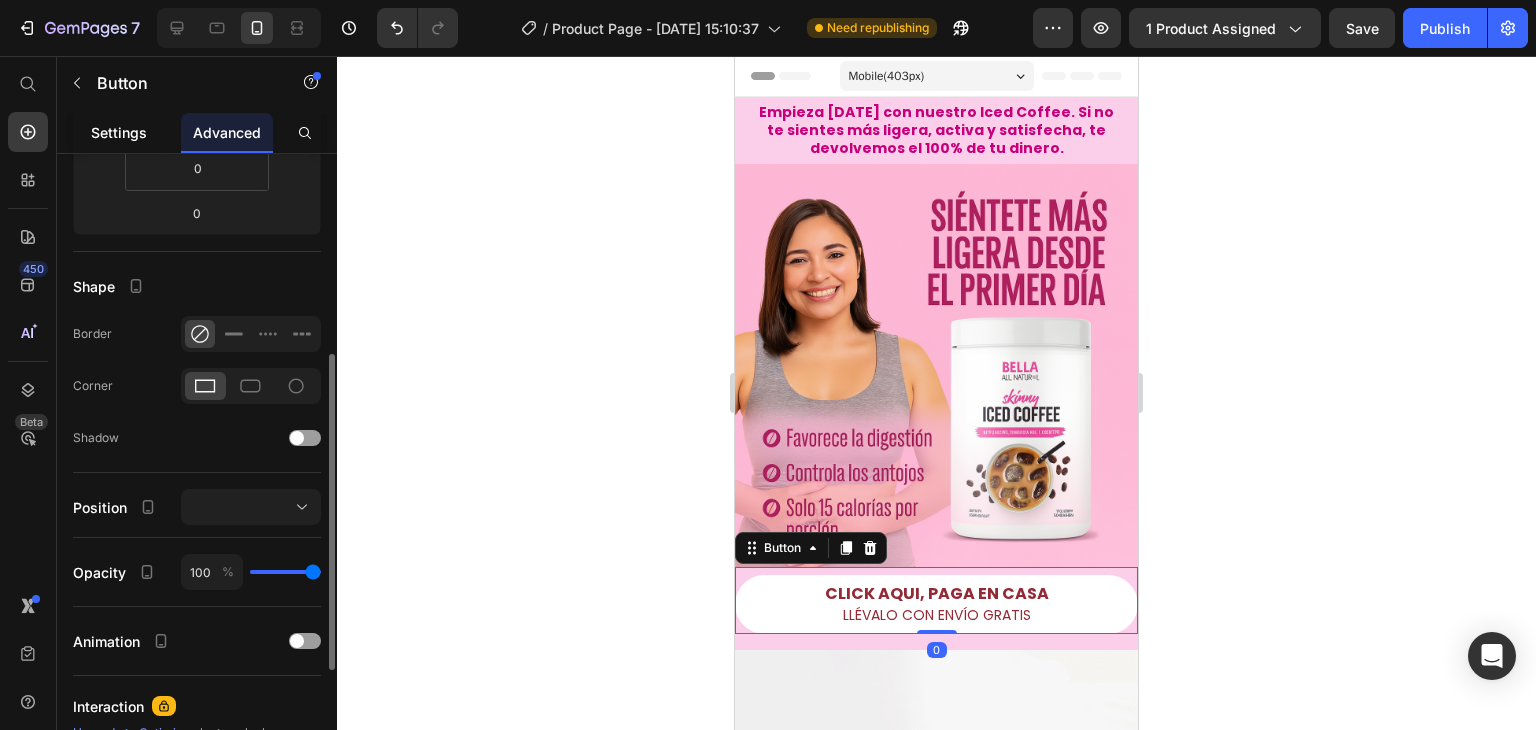 click on "Settings" at bounding box center [119, 132] 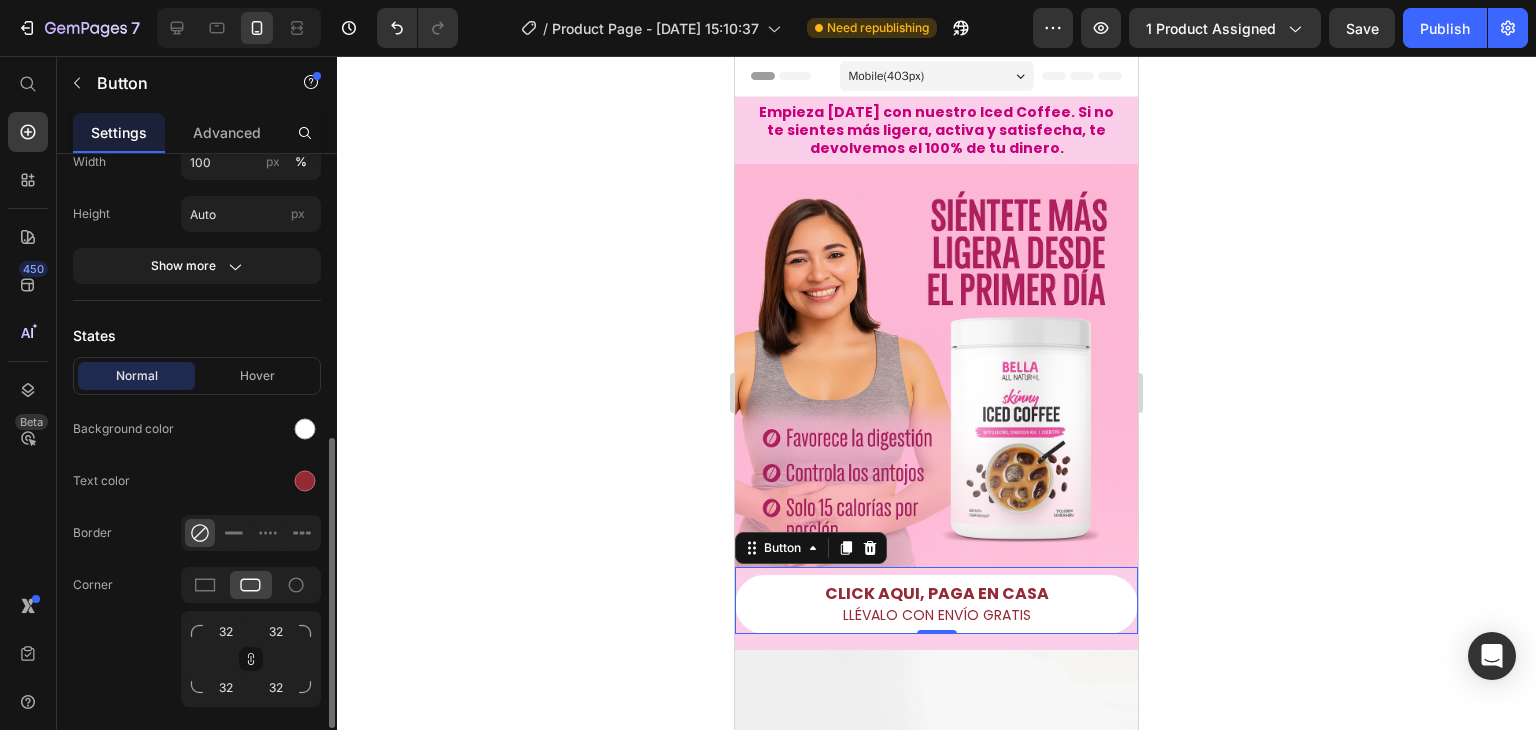 scroll, scrollTop: 400, scrollLeft: 0, axis: vertical 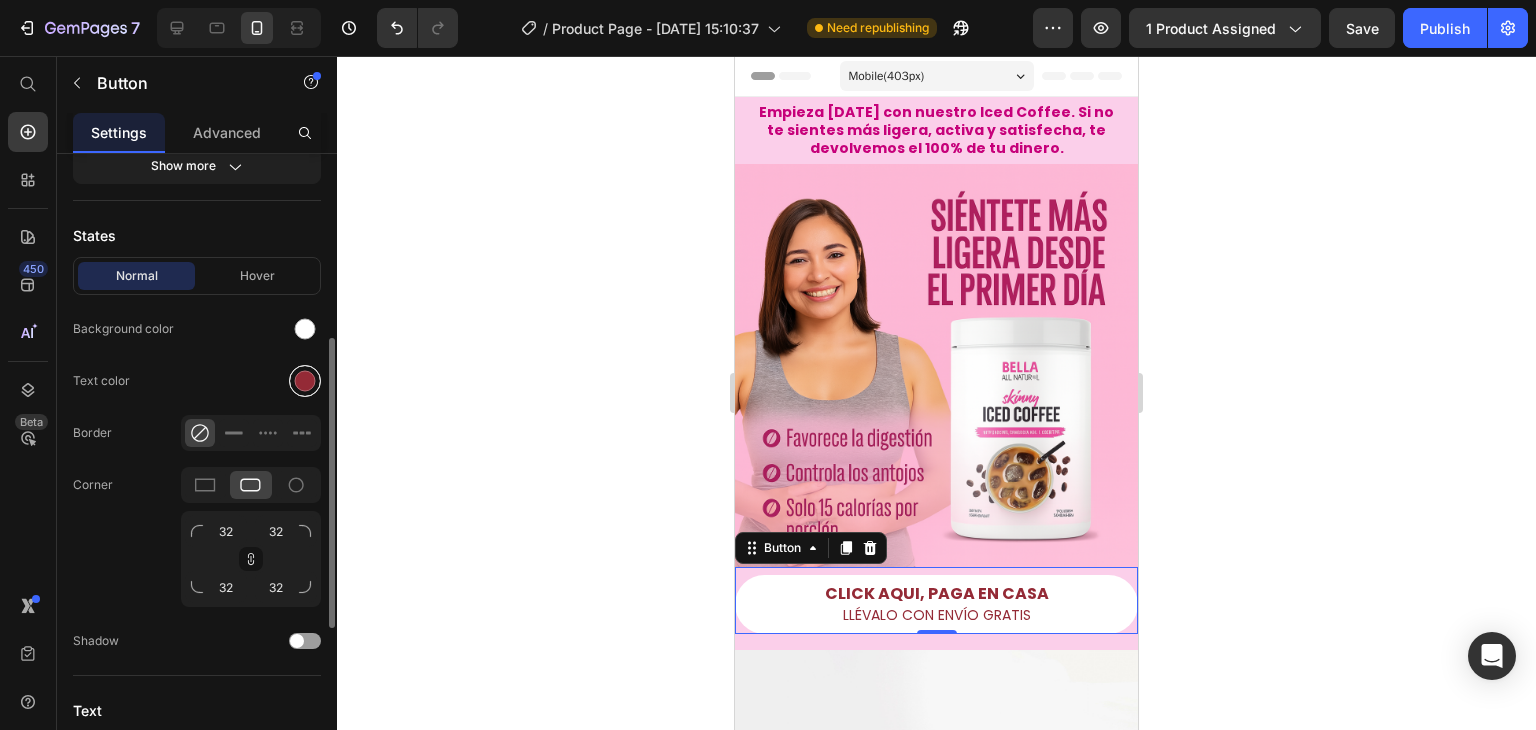 click at bounding box center (305, 381) 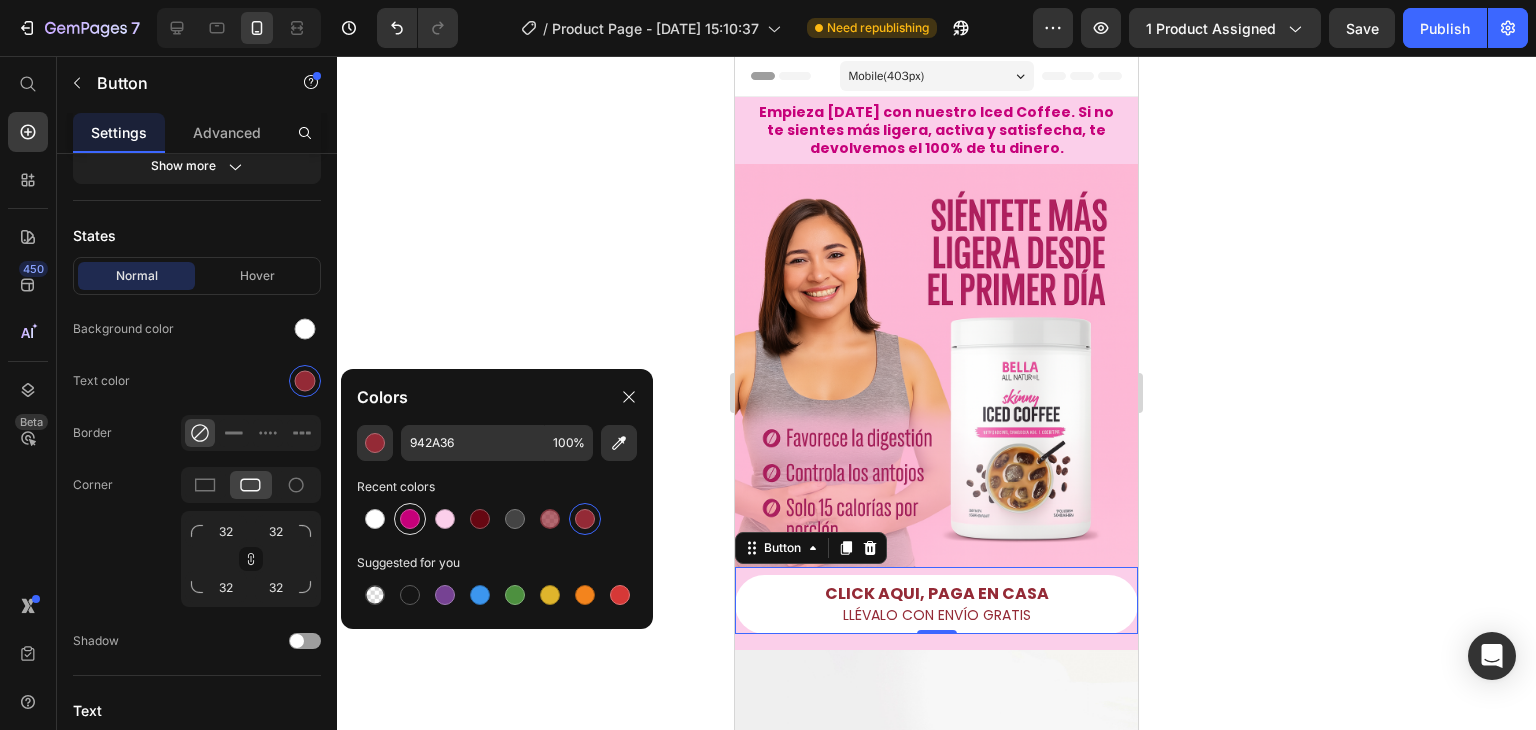 click at bounding box center [410, 519] 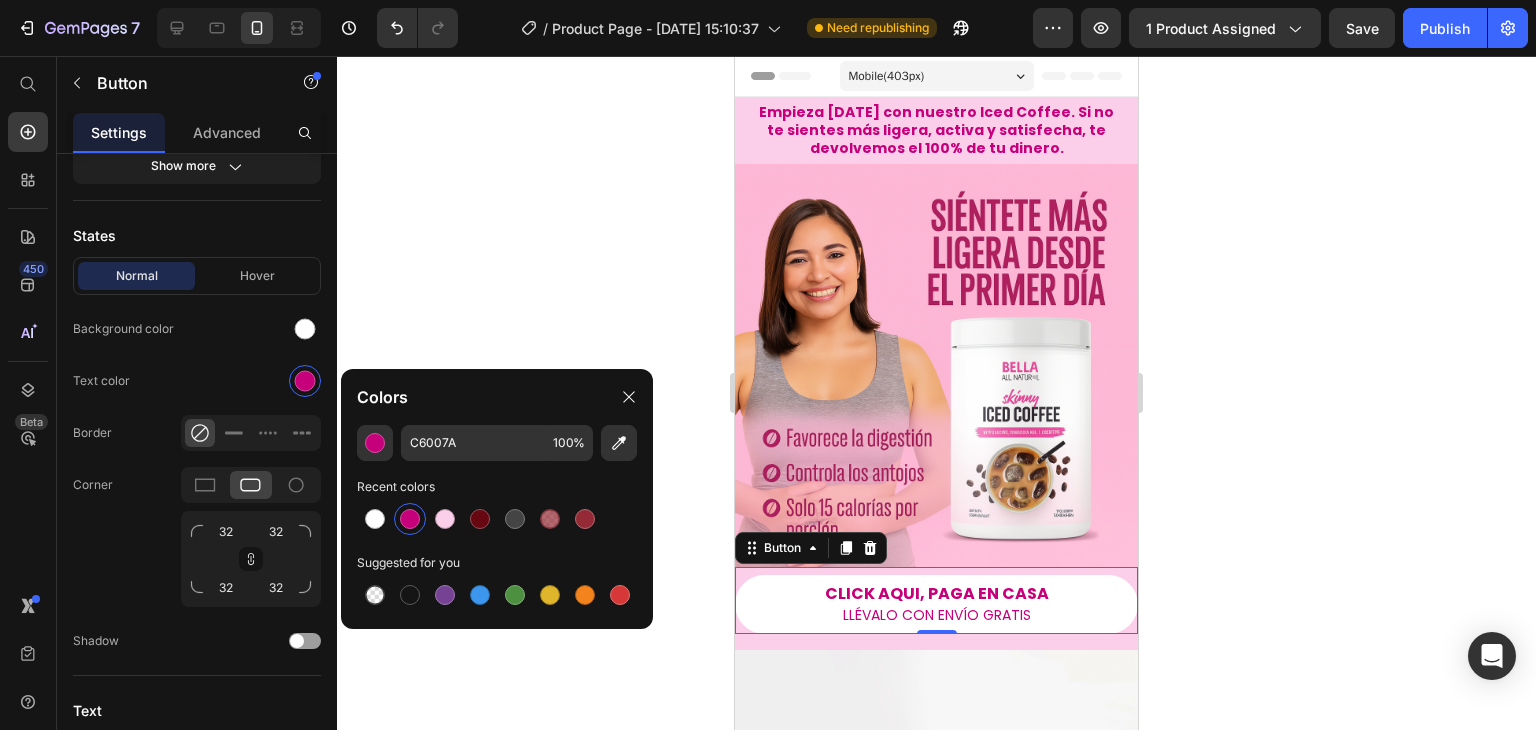 click 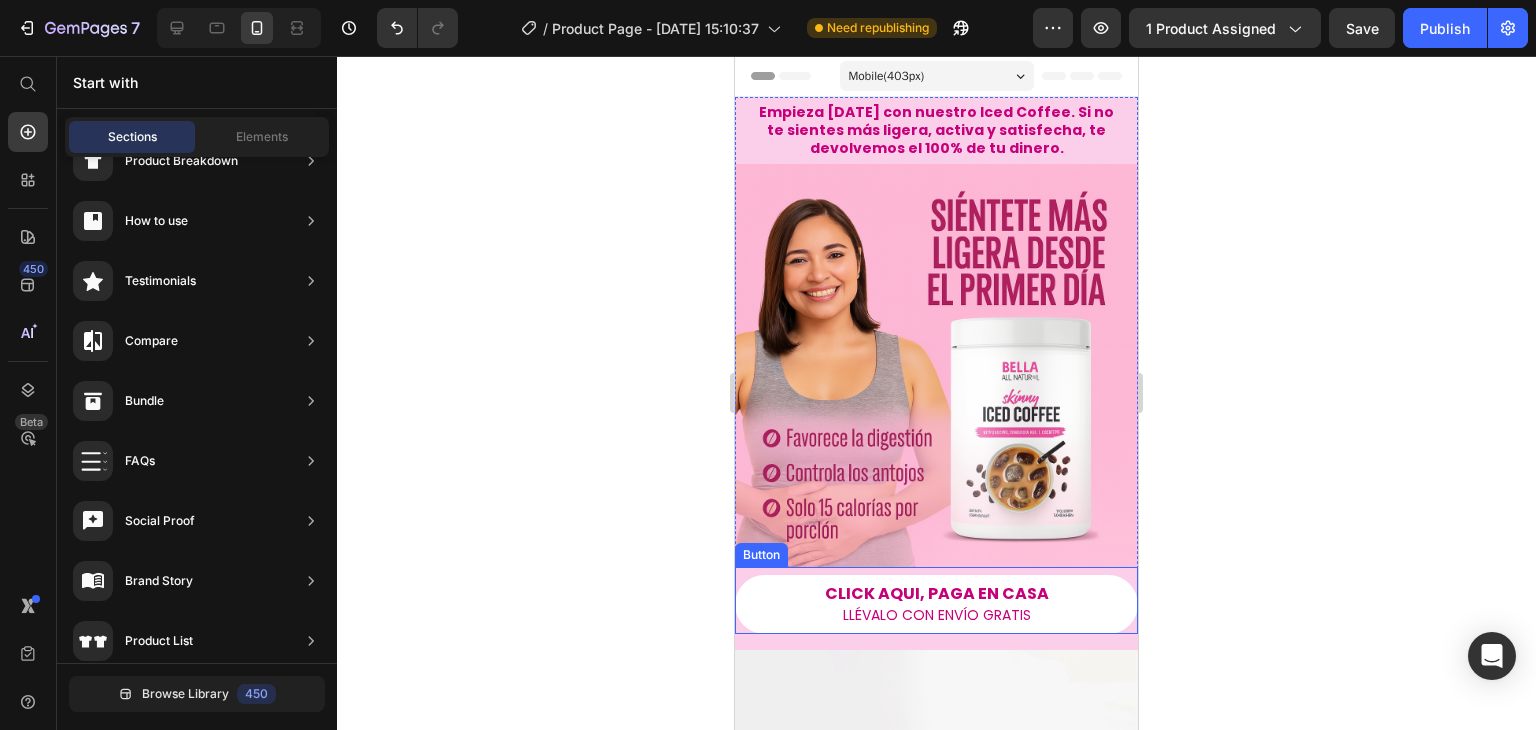click 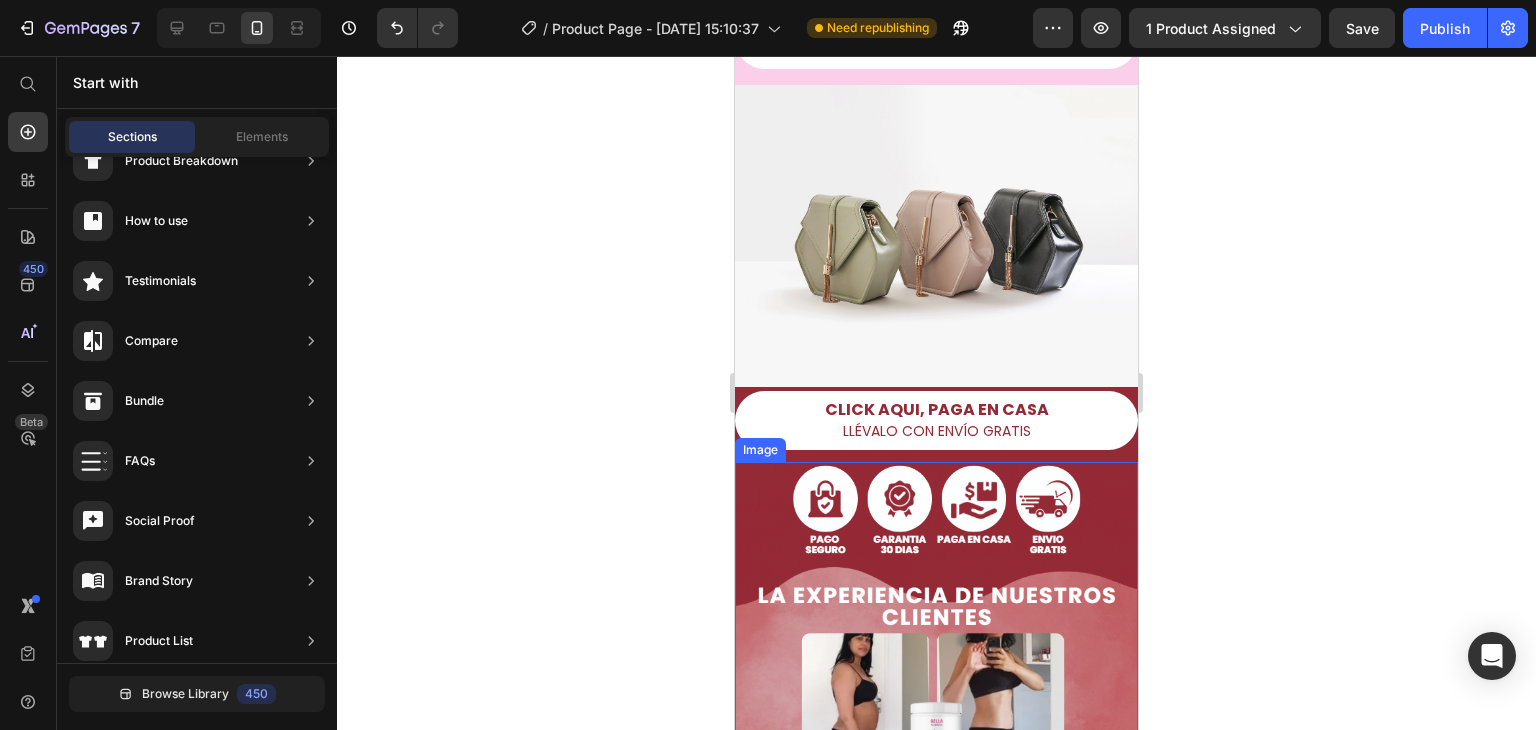 scroll, scrollTop: 600, scrollLeft: 0, axis: vertical 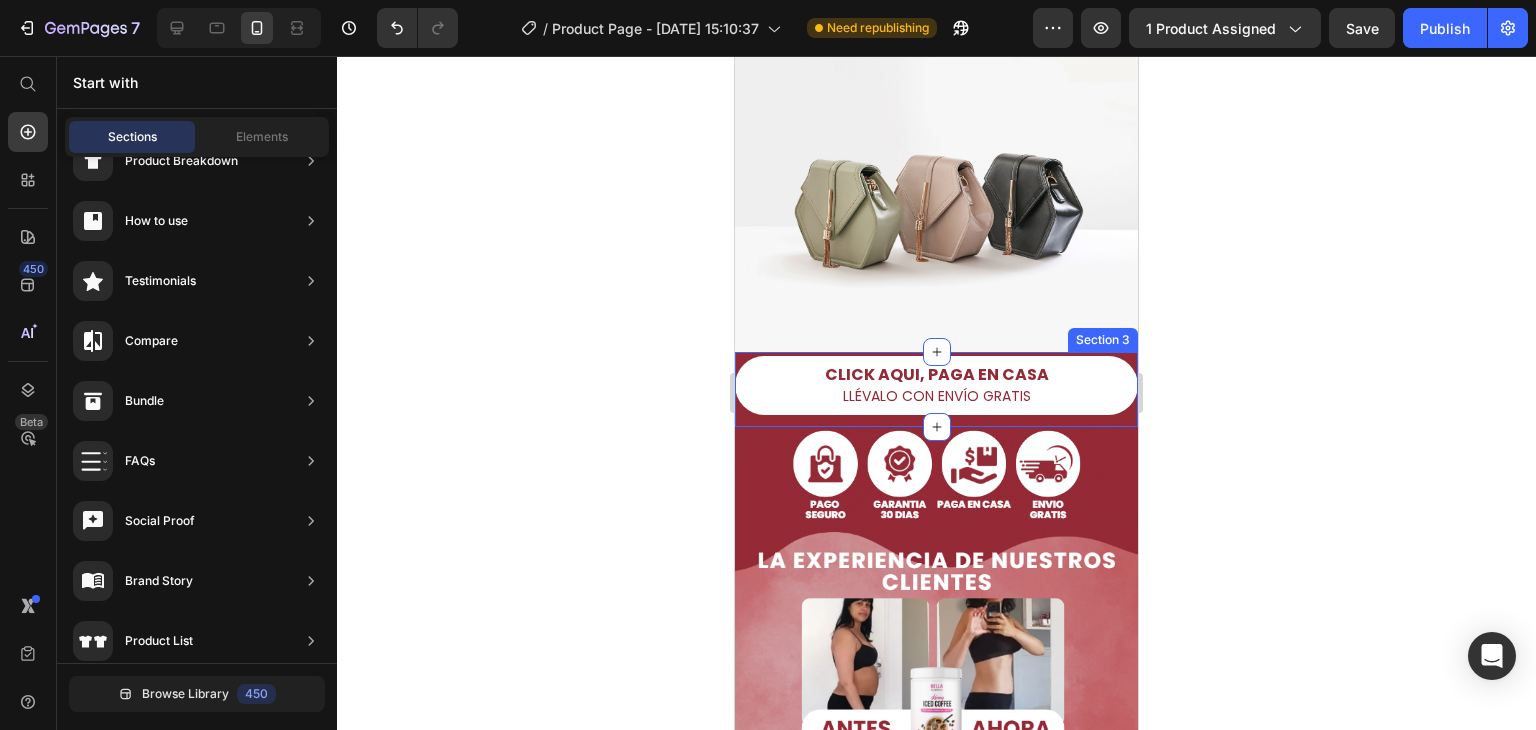click on "CLICK AQUI, PAGA EN CASA LLÉVALO CON ENVÍO GRATIS   Button Section 3" at bounding box center [936, 389] 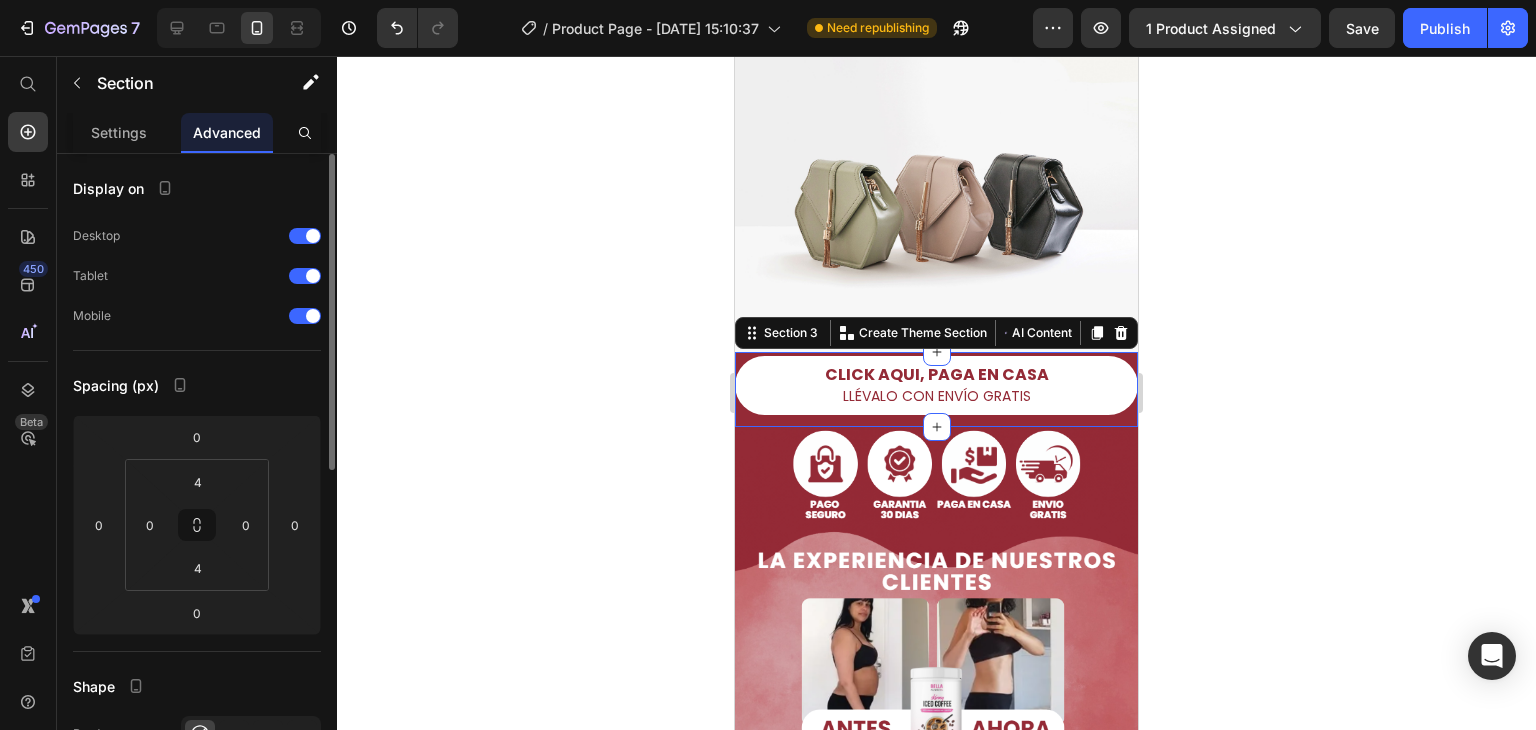 scroll, scrollTop: 500, scrollLeft: 0, axis: vertical 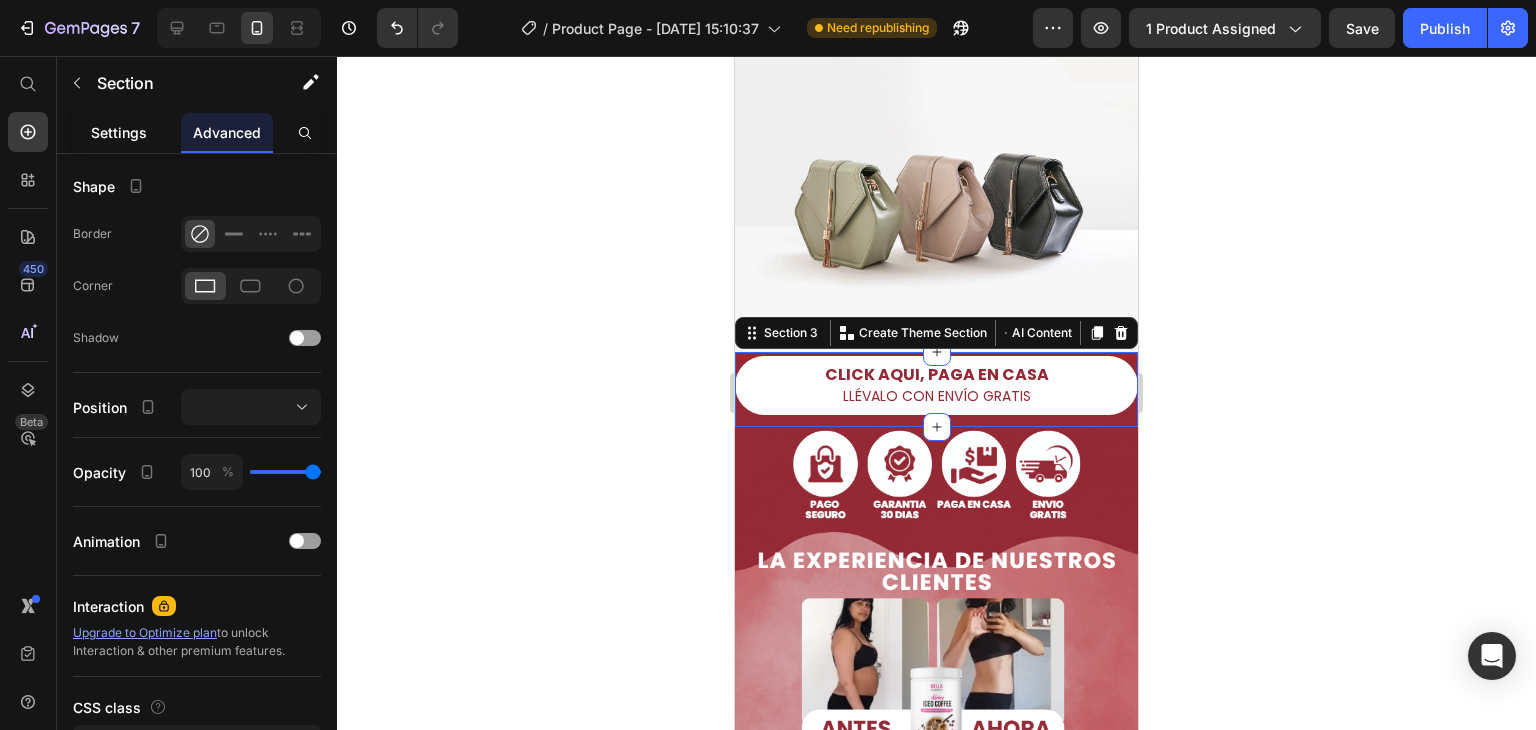 click on "Settings" 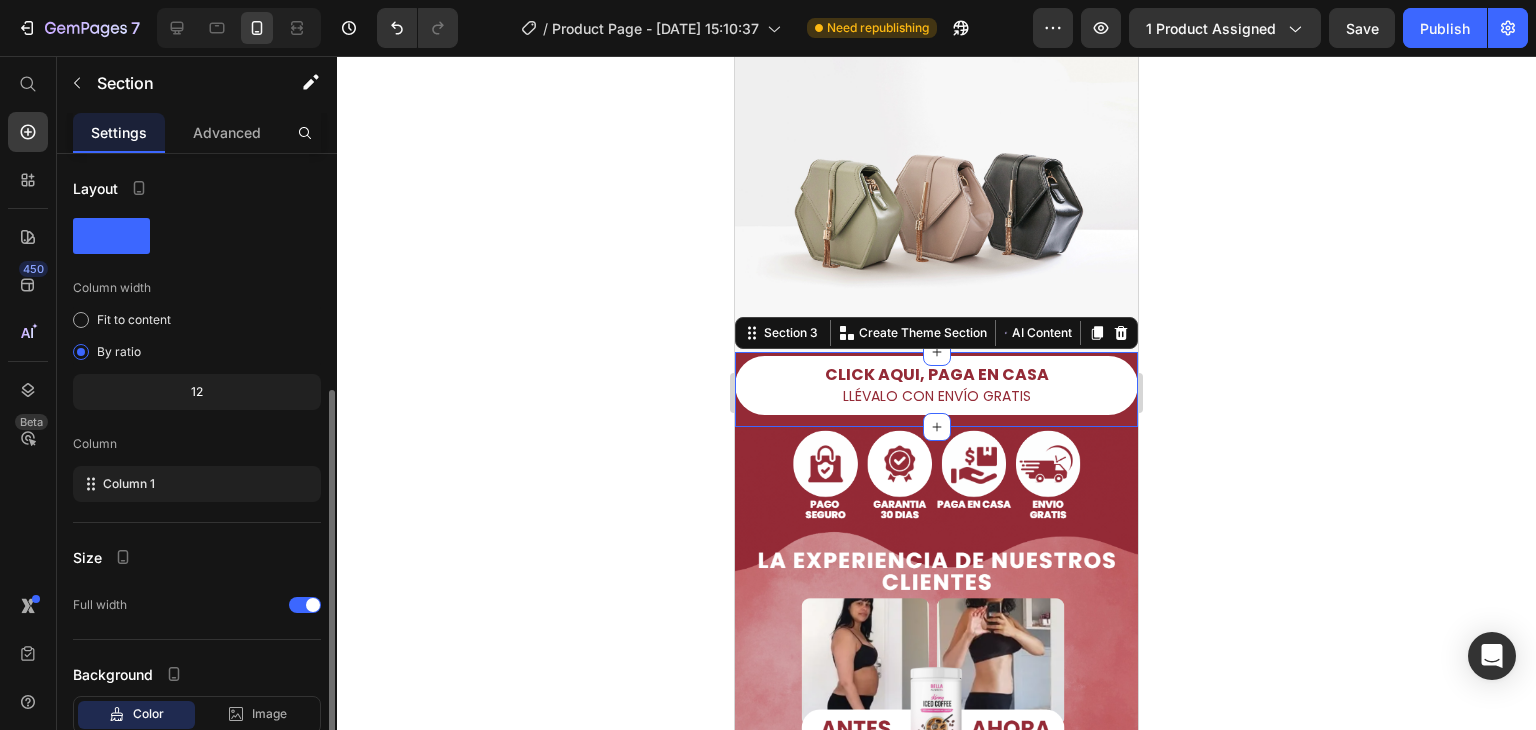scroll, scrollTop: 129, scrollLeft: 0, axis: vertical 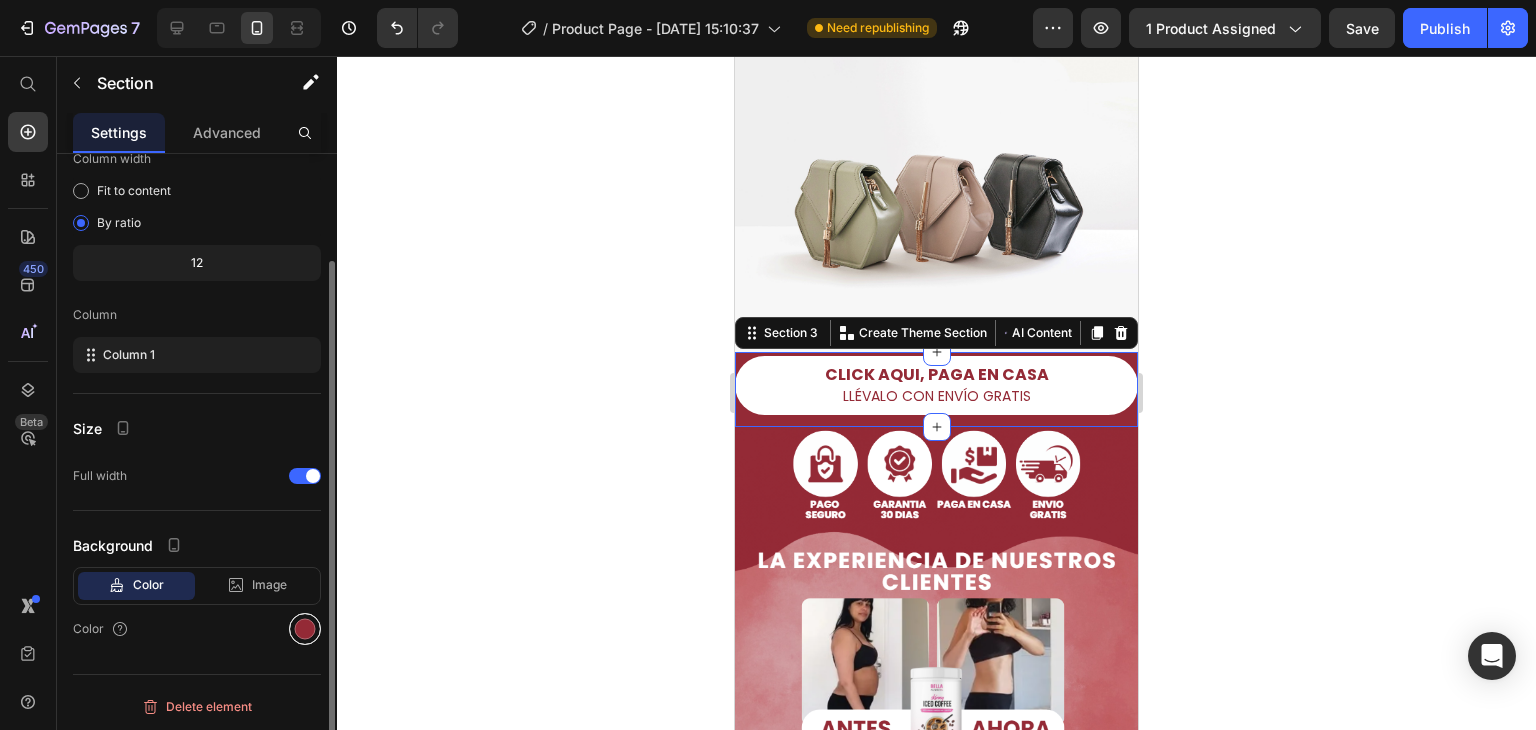 click at bounding box center [305, 629] 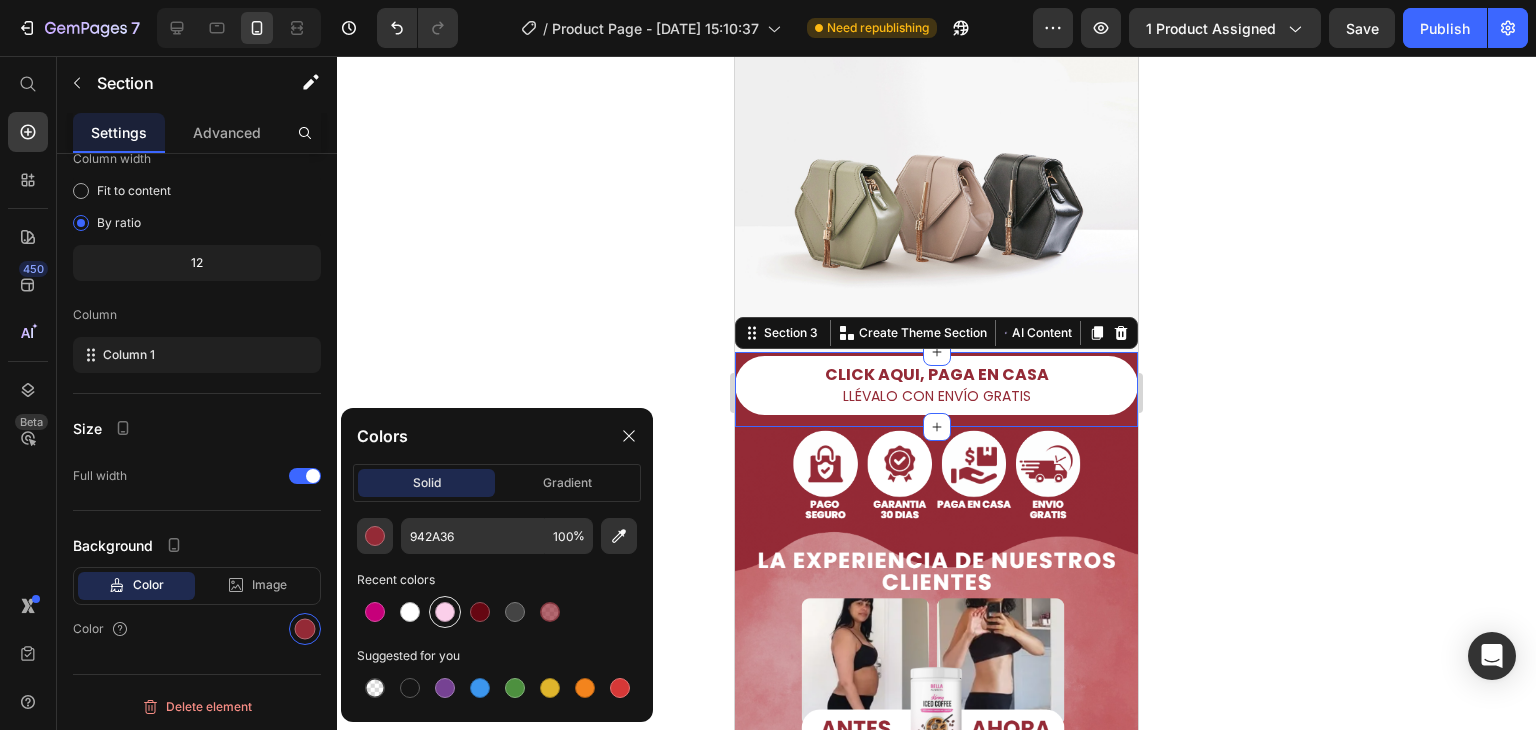 click at bounding box center (445, 612) 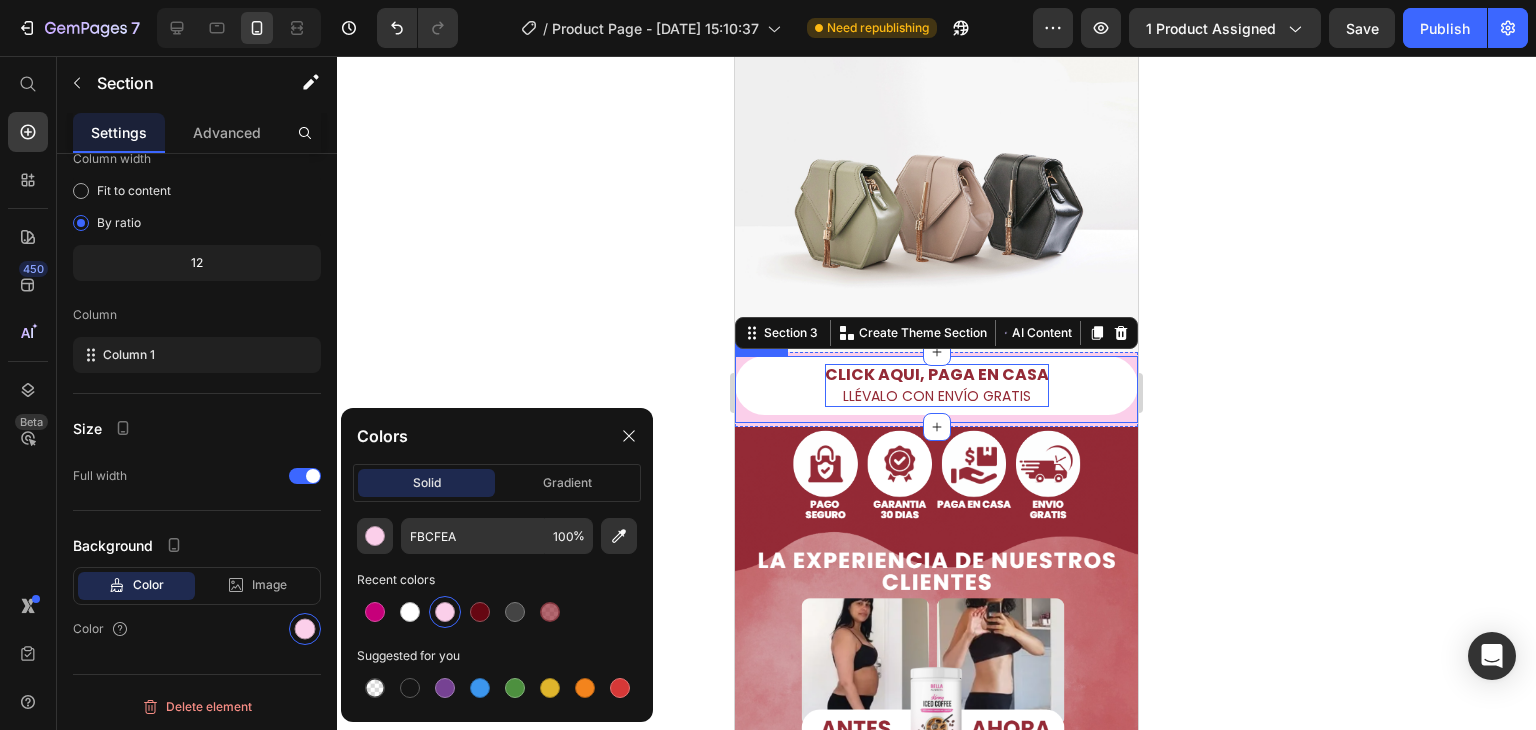 click on "CLICK AQUI, PAGA EN CASA LLÉVALO CON ENVÍO GRATIS" at bounding box center [937, 385] 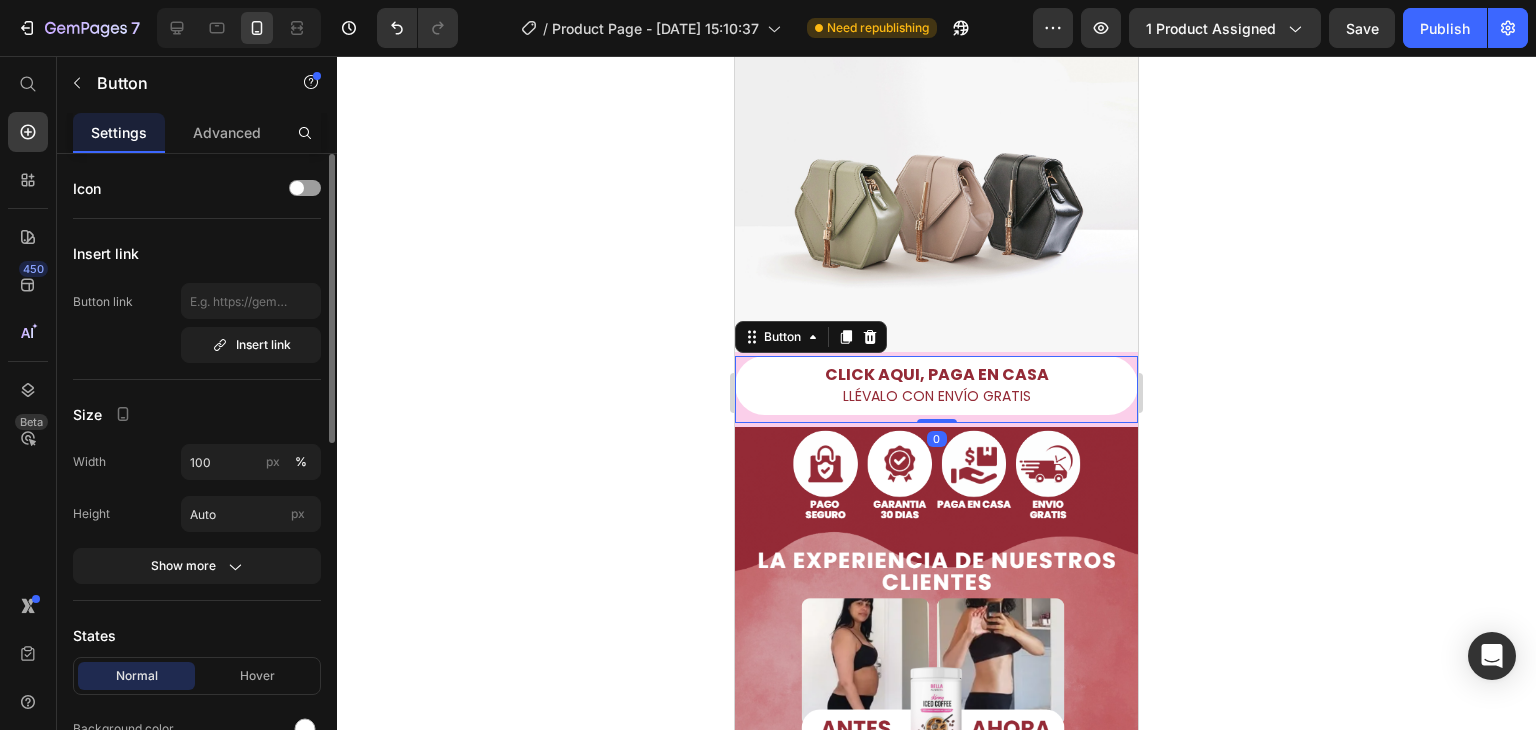 scroll, scrollTop: 200, scrollLeft: 0, axis: vertical 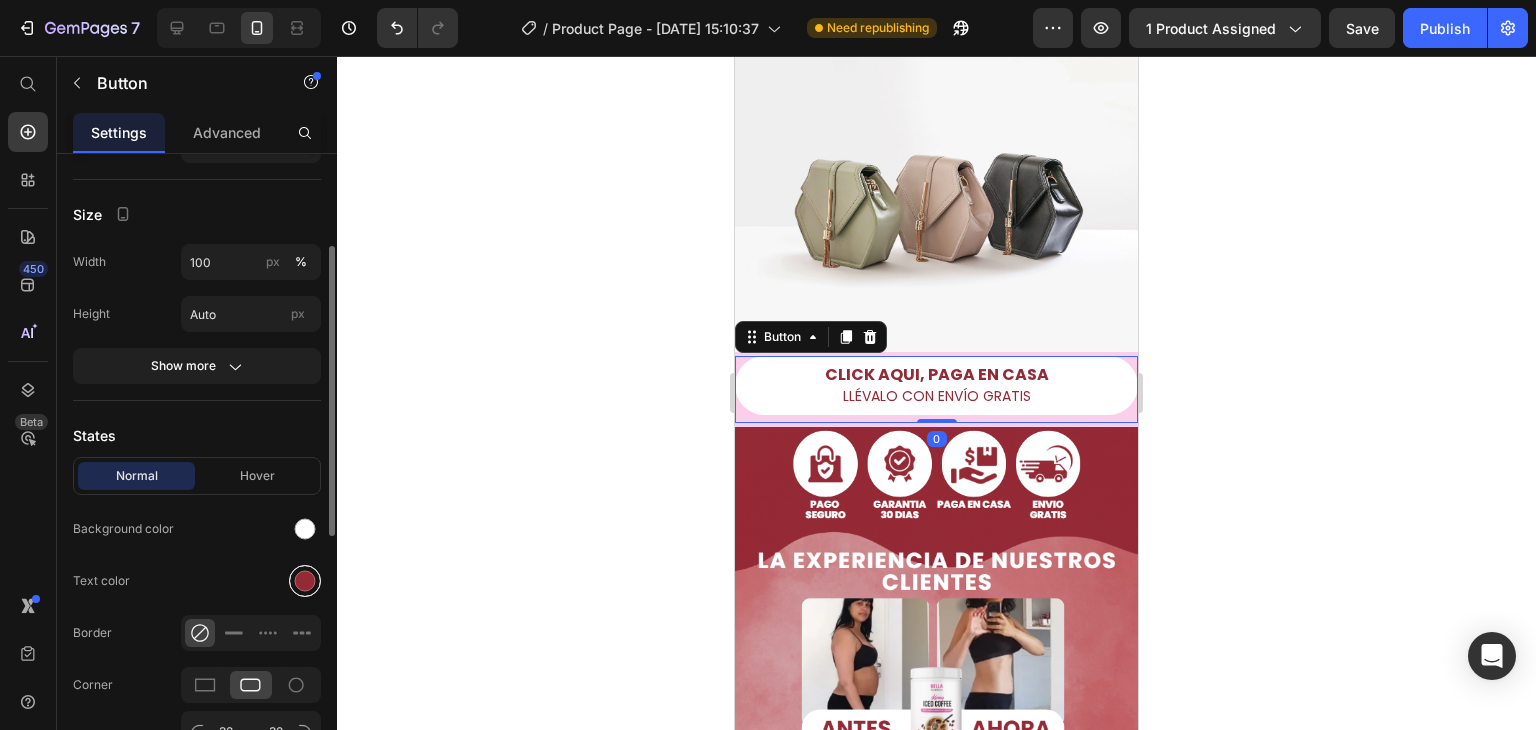 click at bounding box center [305, 581] 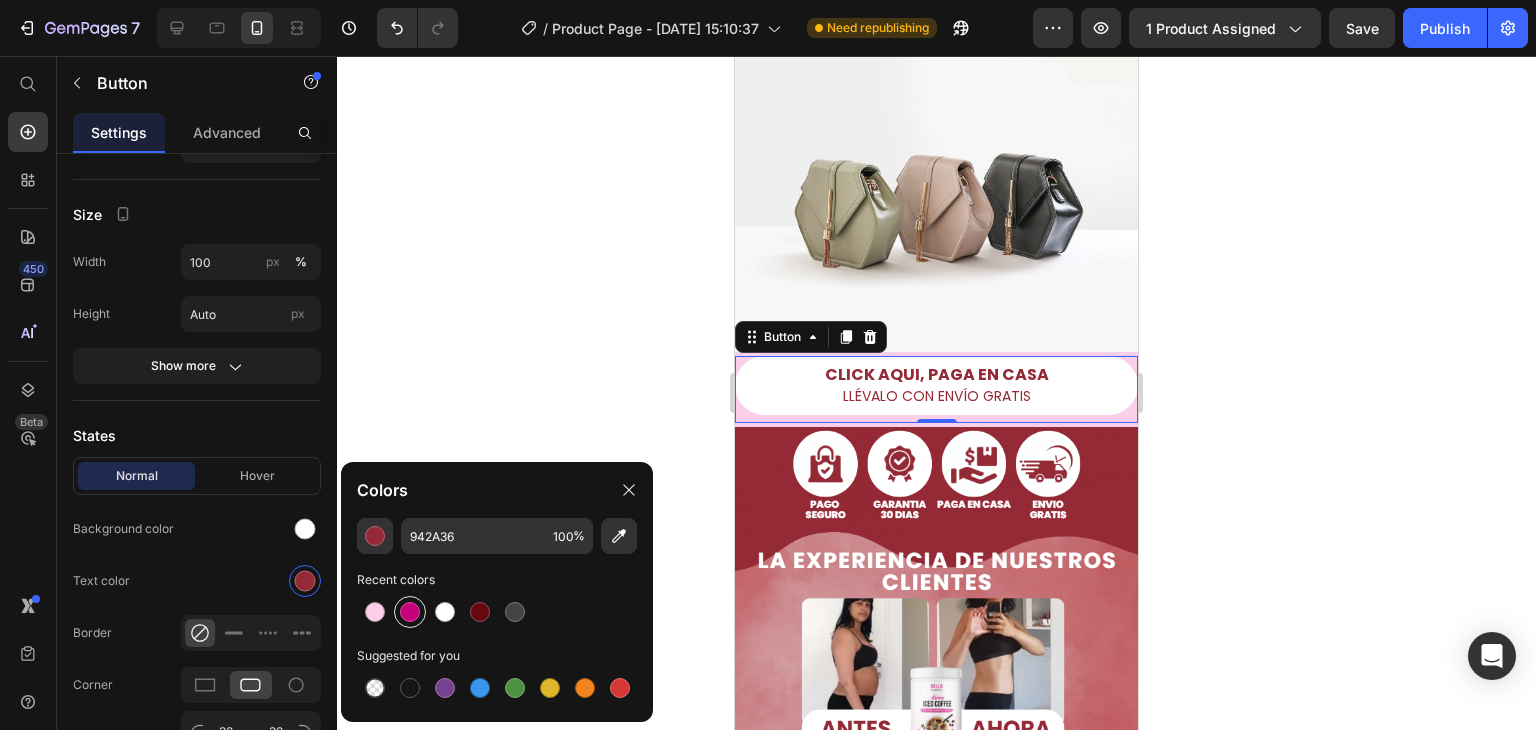 click at bounding box center [410, 612] 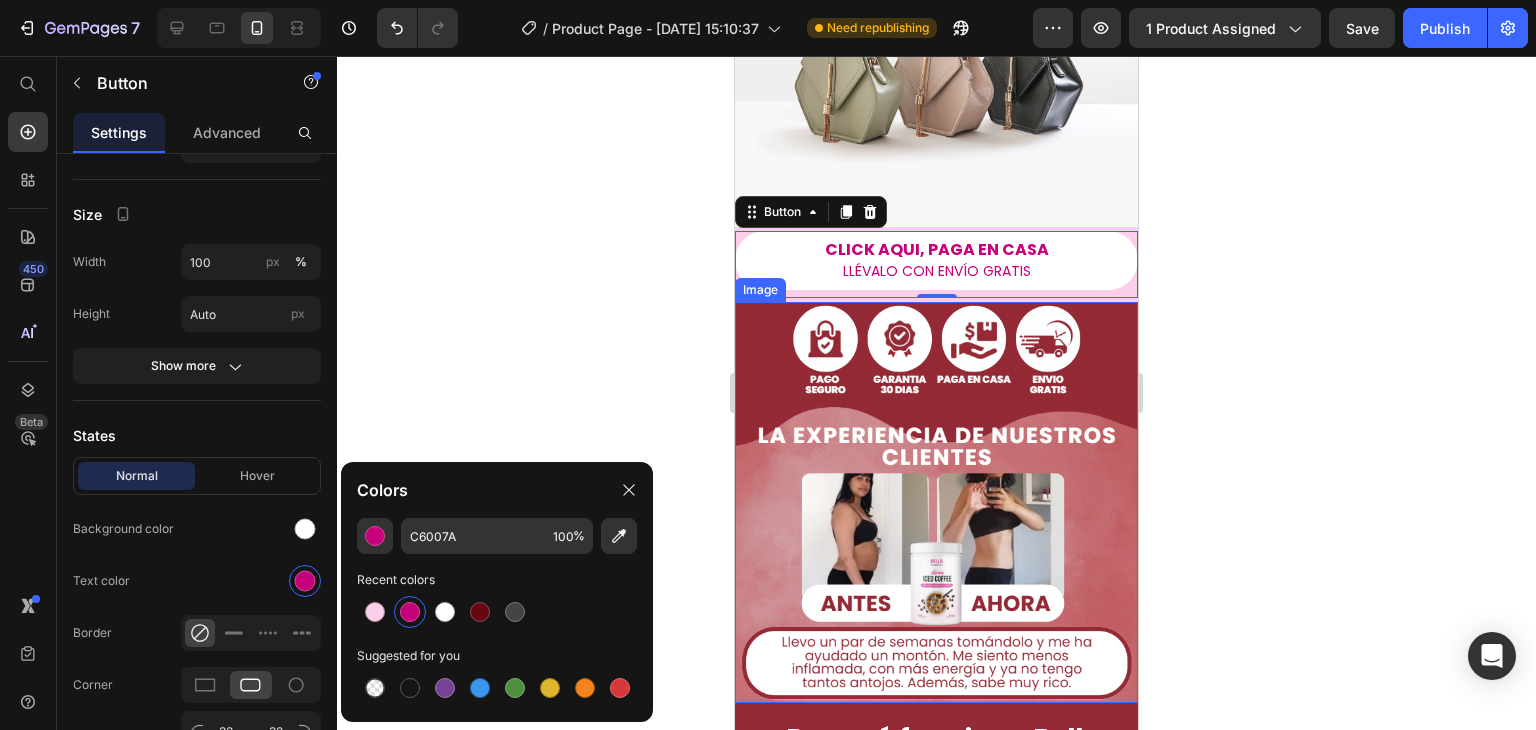 scroll, scrollTop: 1100, scrollLeft: 0, axis: vertical 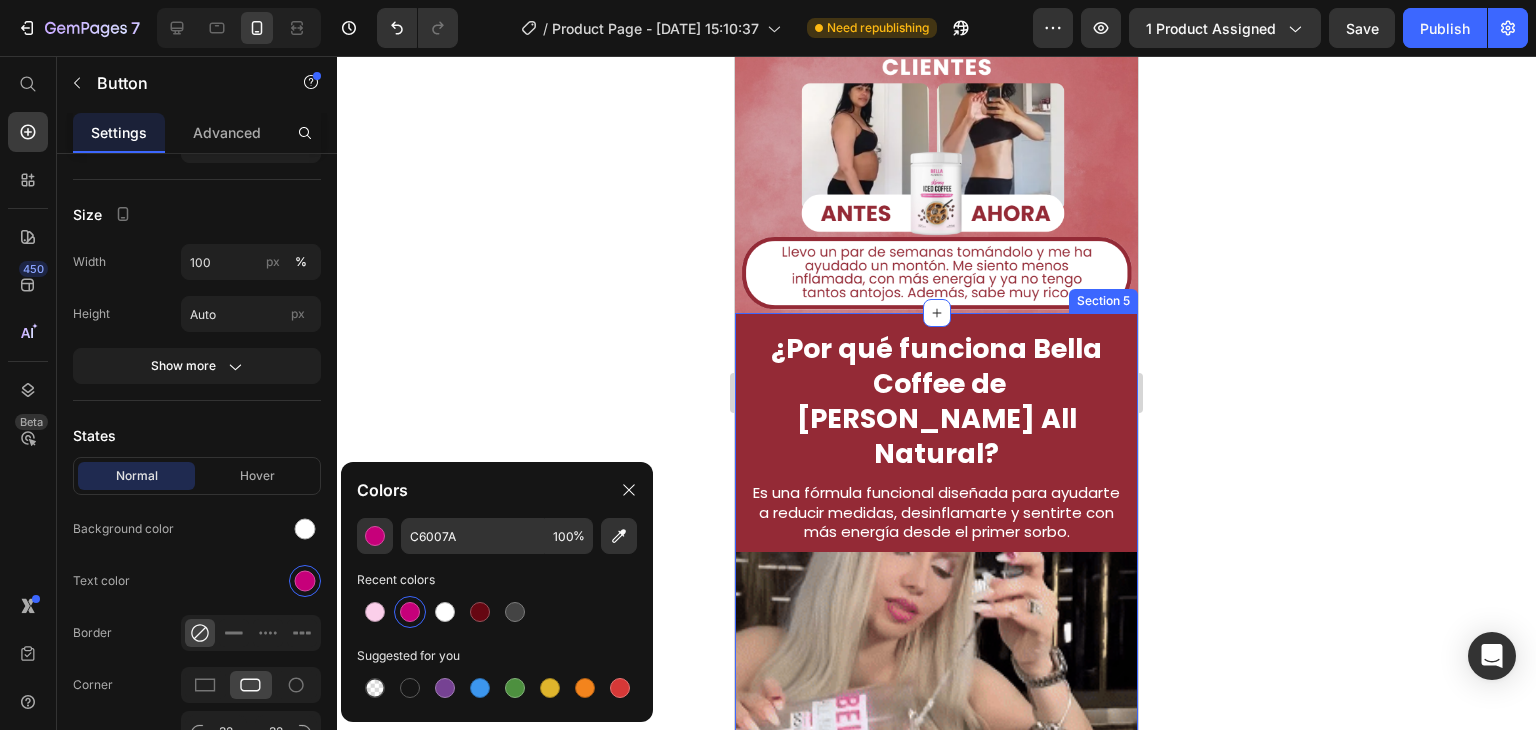 click on "¿Por qué funciona Bella  Coffee de Bella All Natural? Heading Es una fórmula funcional diseñada para ayudarte a reducir medidas, desinflamarte y sentirte con más energía desde el primer sorbo.  Text Block Image CLICK AQUI, PAGA EN CASA LLÉVALO CON ENVÍO GRATIS   Button ¿Su secreto?  La combinación de ingredientes naturales con beneficios reales: Text Block Image Section 5" at bounding box center (936, 905) 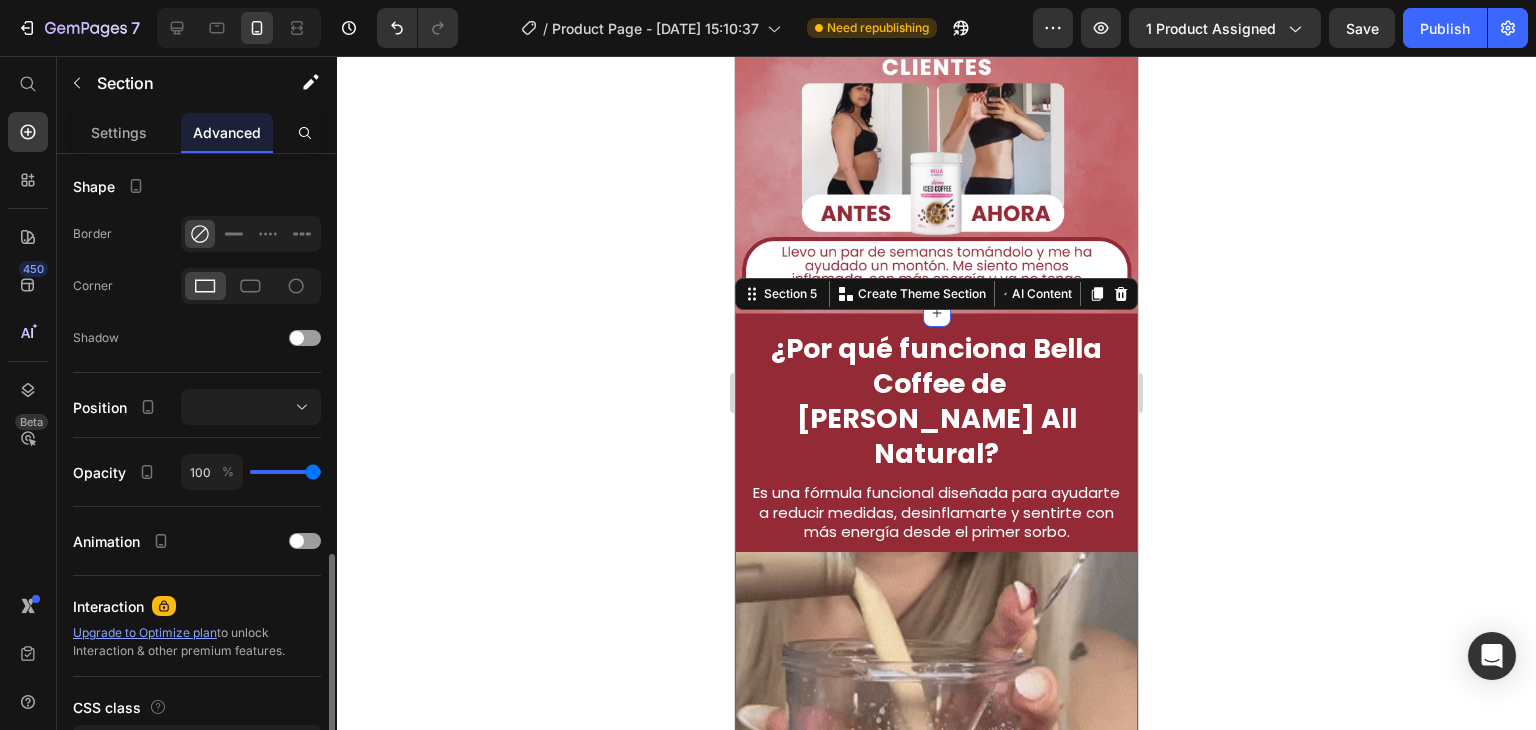 scroll, scrollTop: 634, scrollLeft: 0, axis: vertical 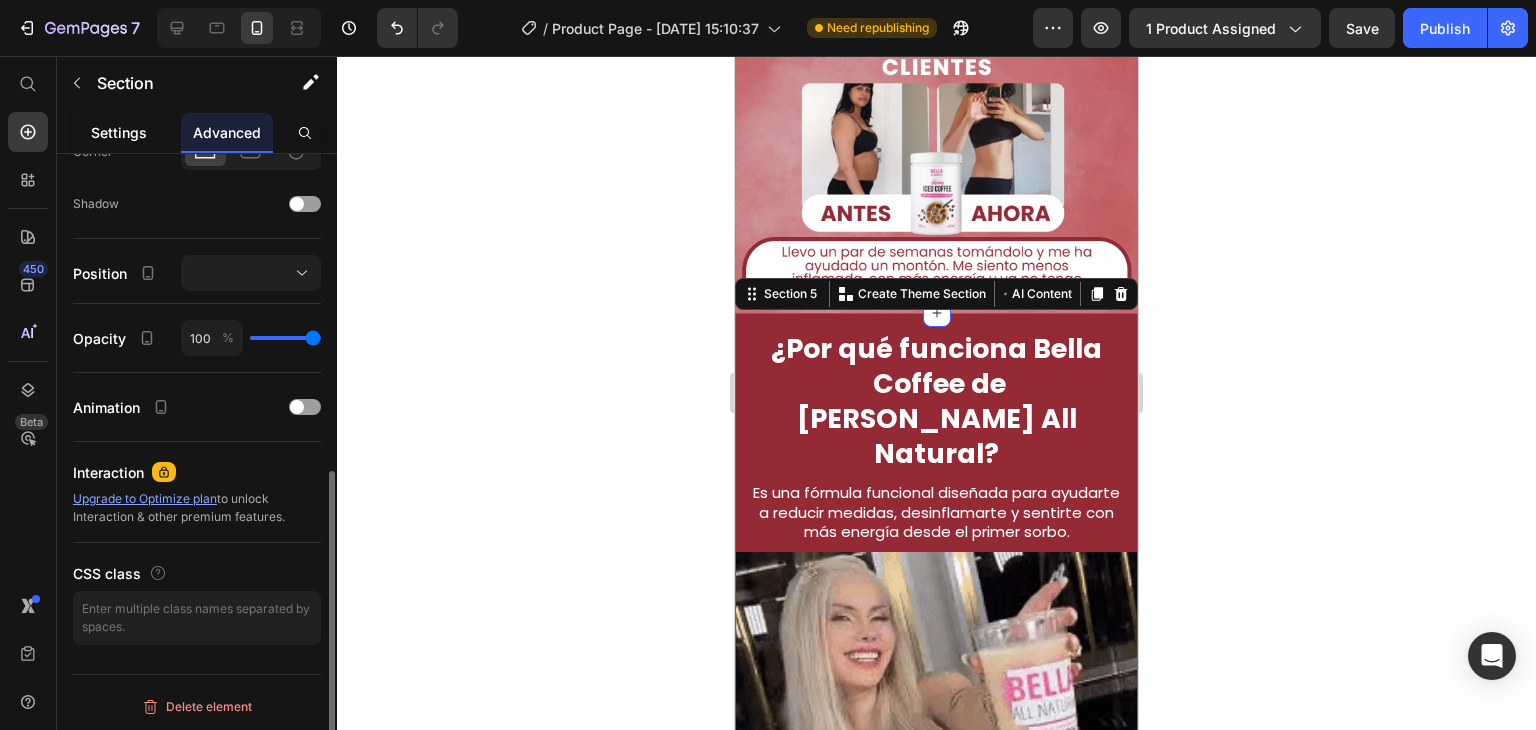 click on "Settings" at bounding box center (119, 132) 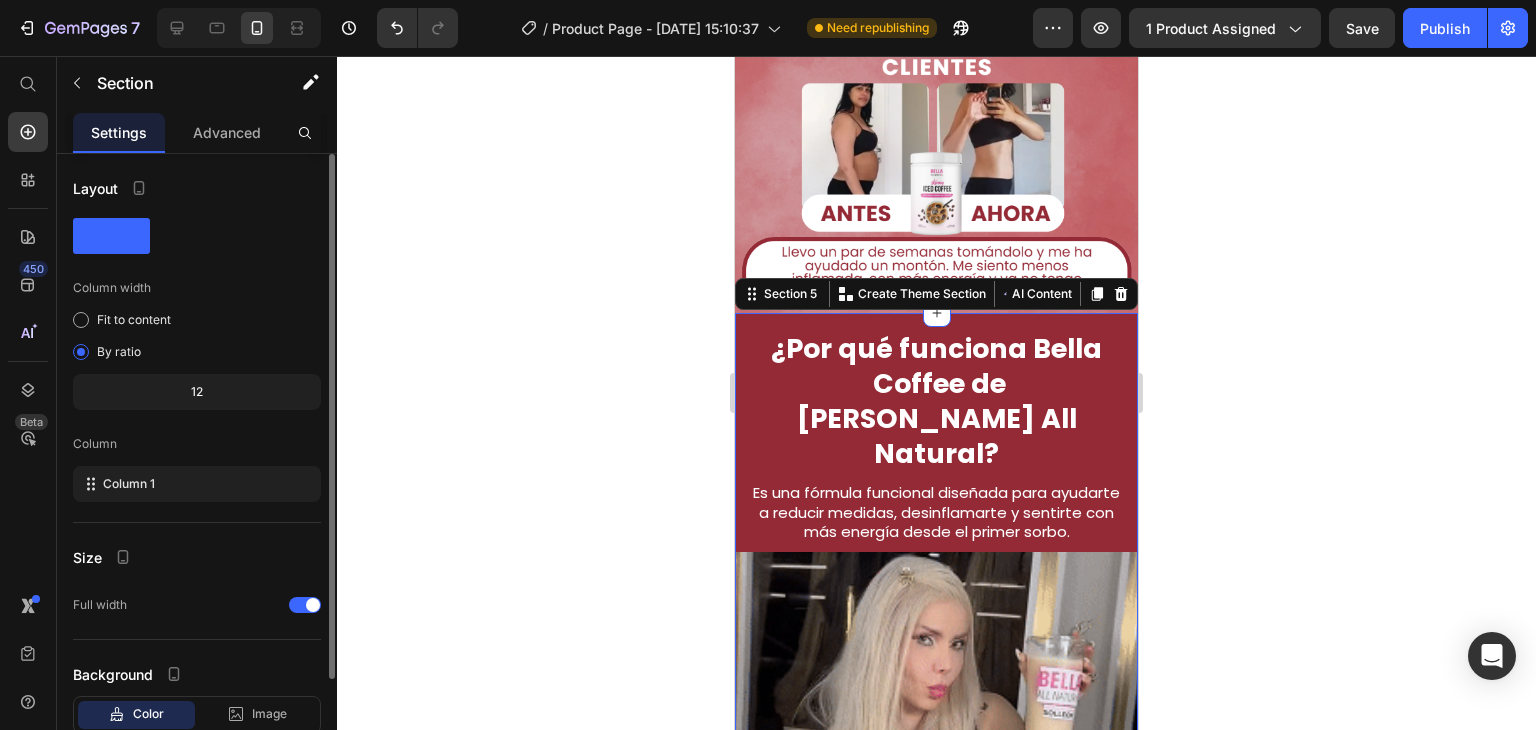 scroll, scrollTop: 129, scrollLeft: 0, axis: vertical 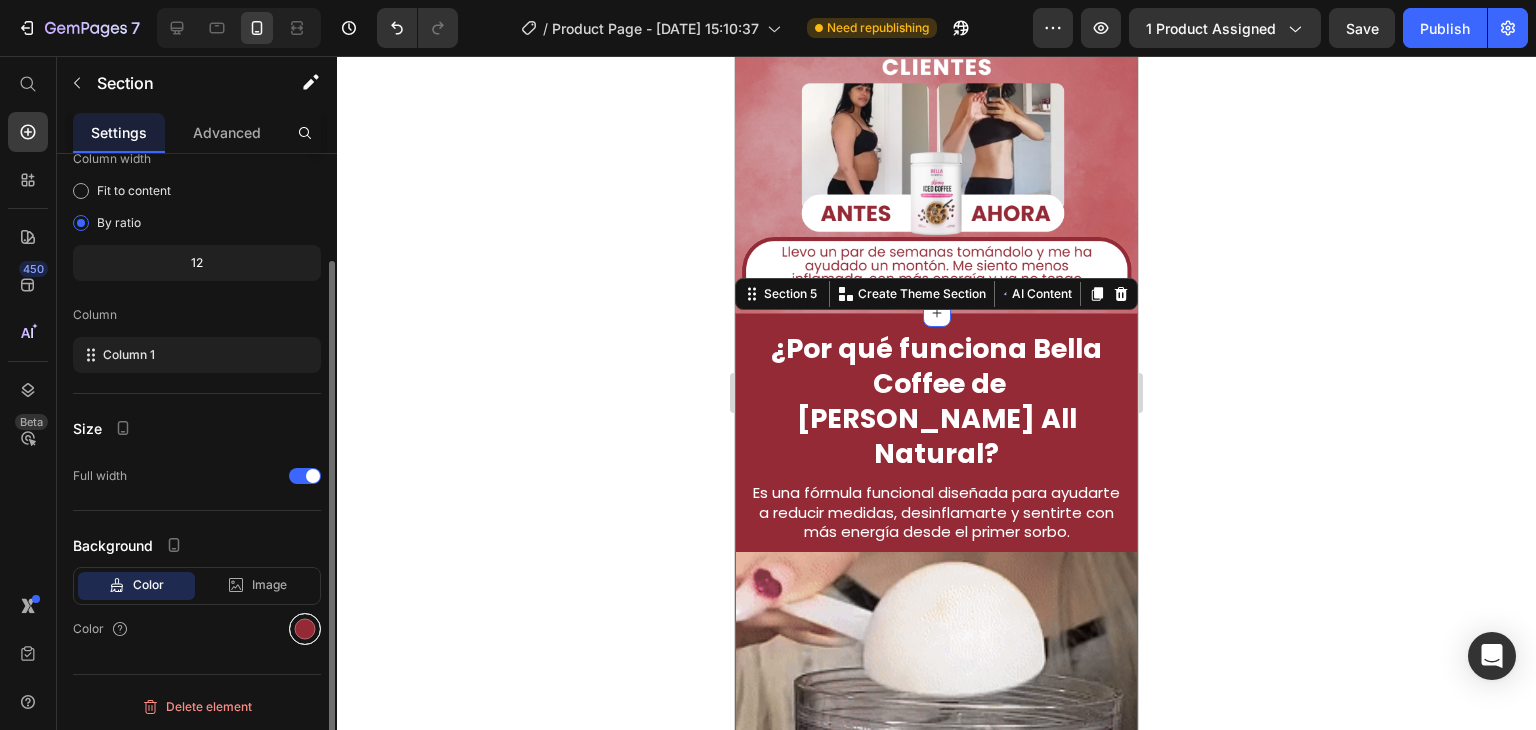 click at bounding box center (305, 629) 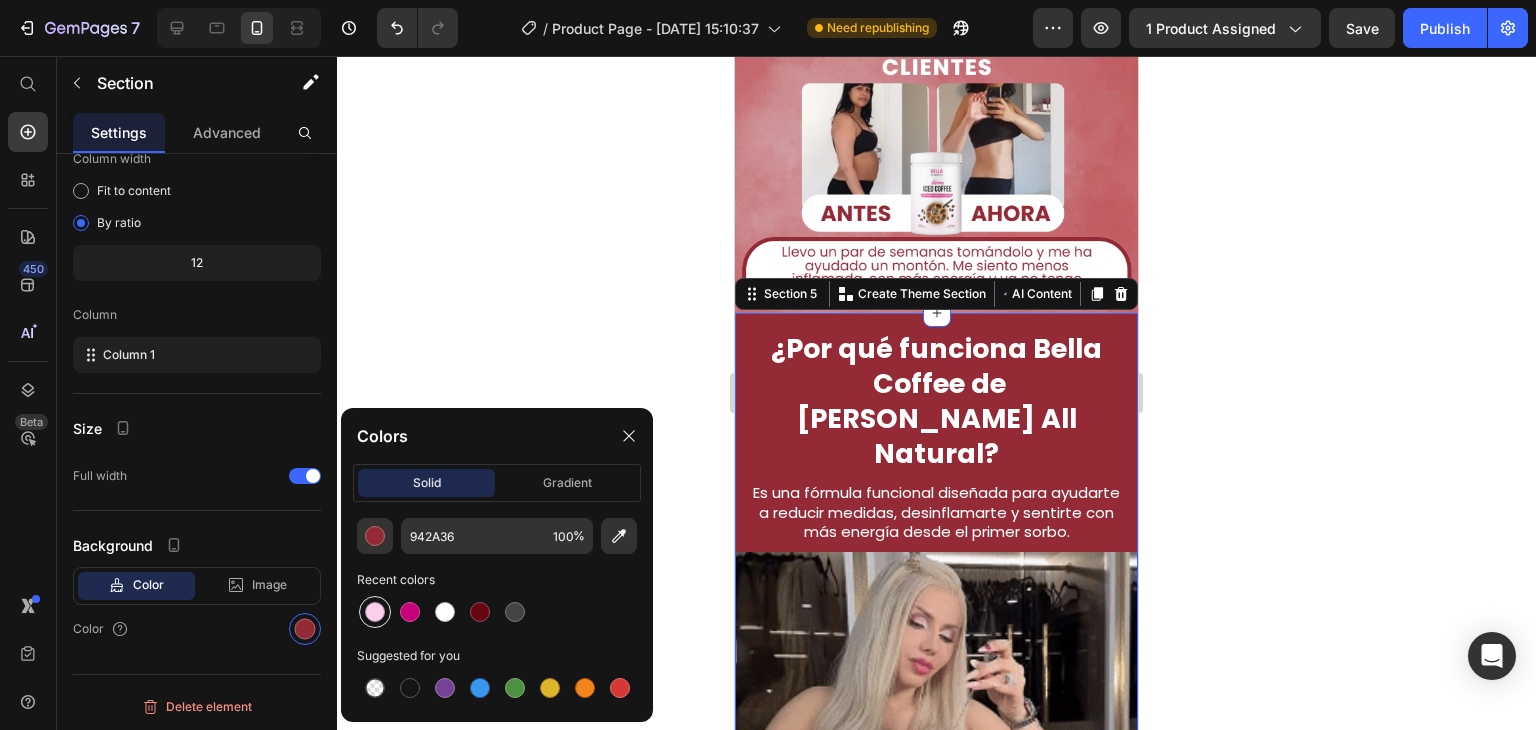 click at bounding box center (375, 612) 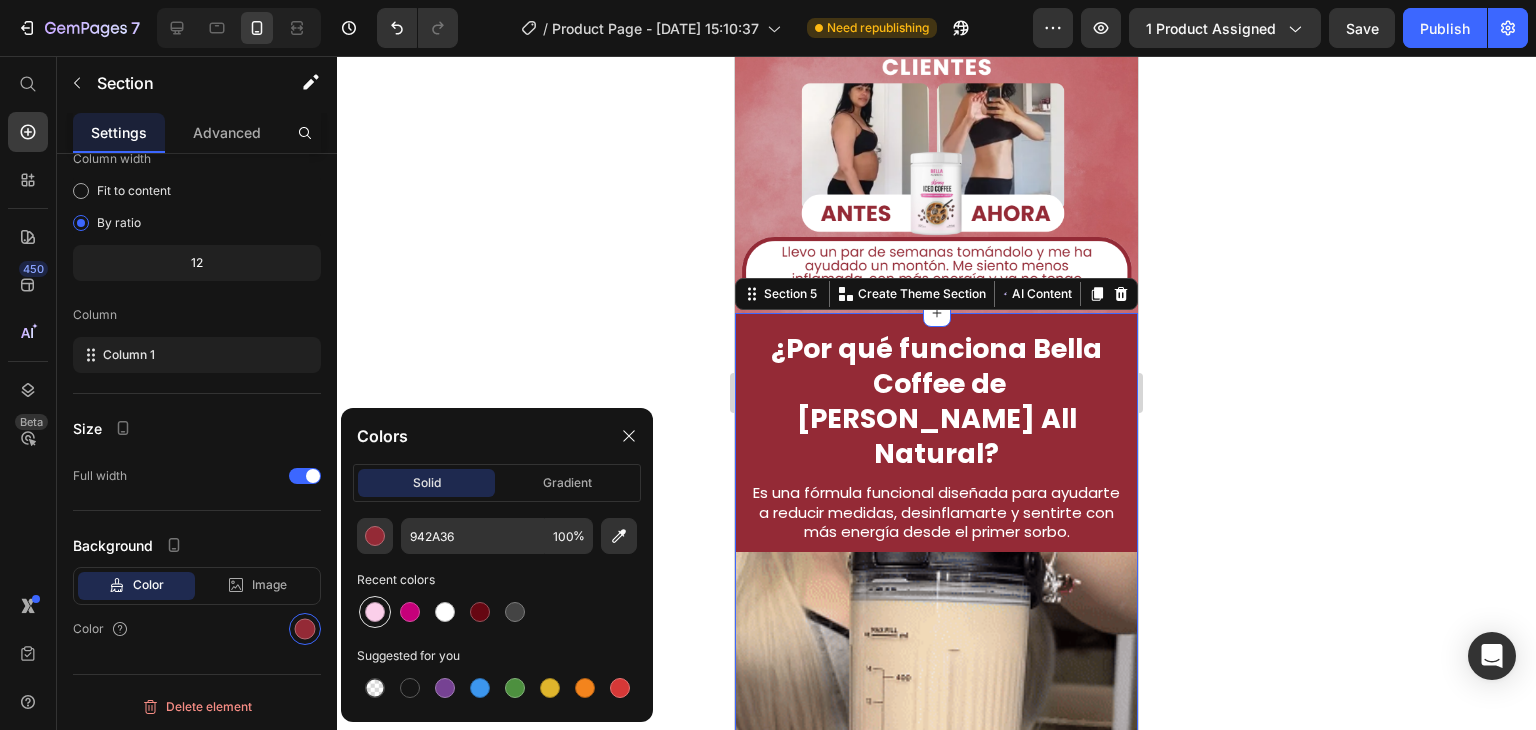 type on "FBCFEA" 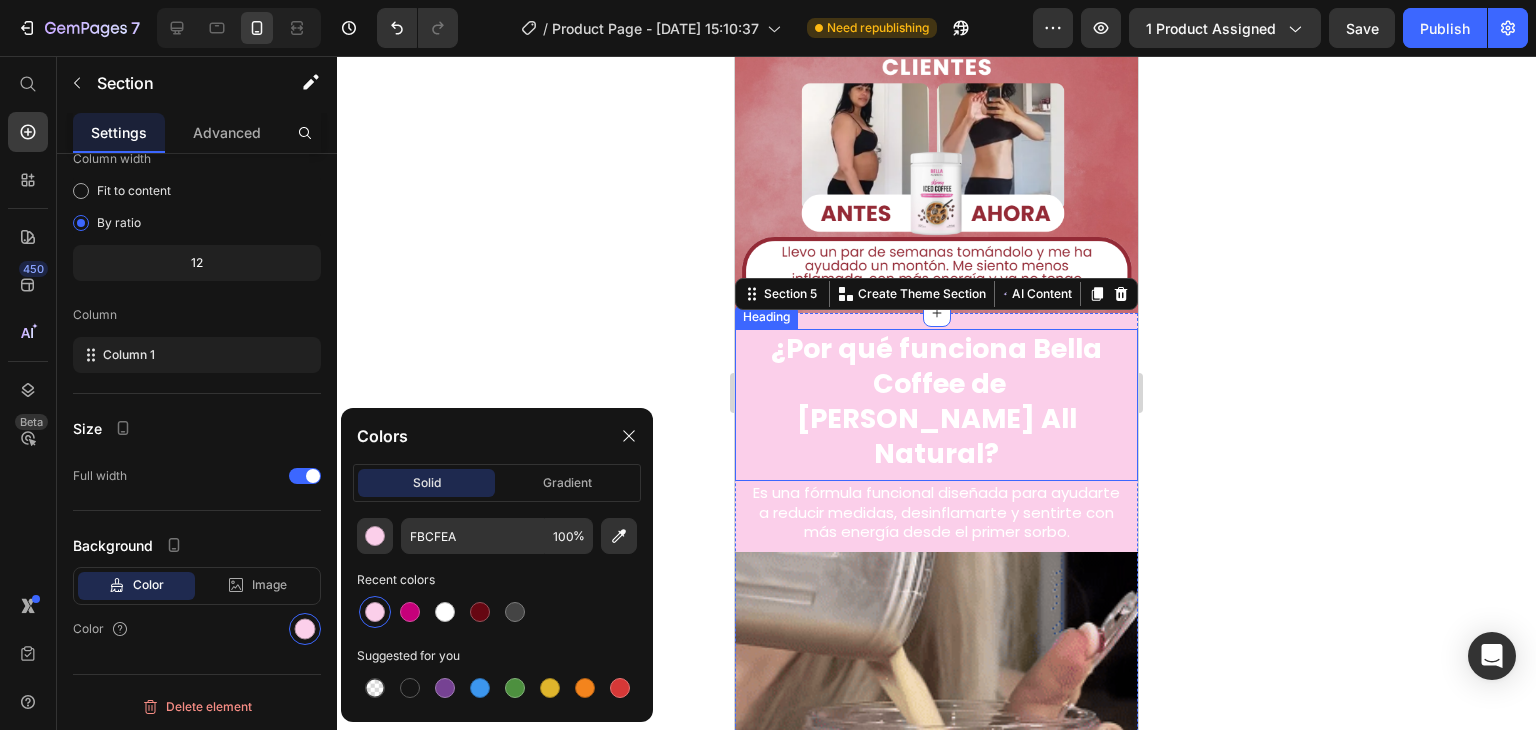 click on "¿Por qué funciona Bella  Coffee [PERSON_NAME] All Natural?" at bounding box center [936, 401] 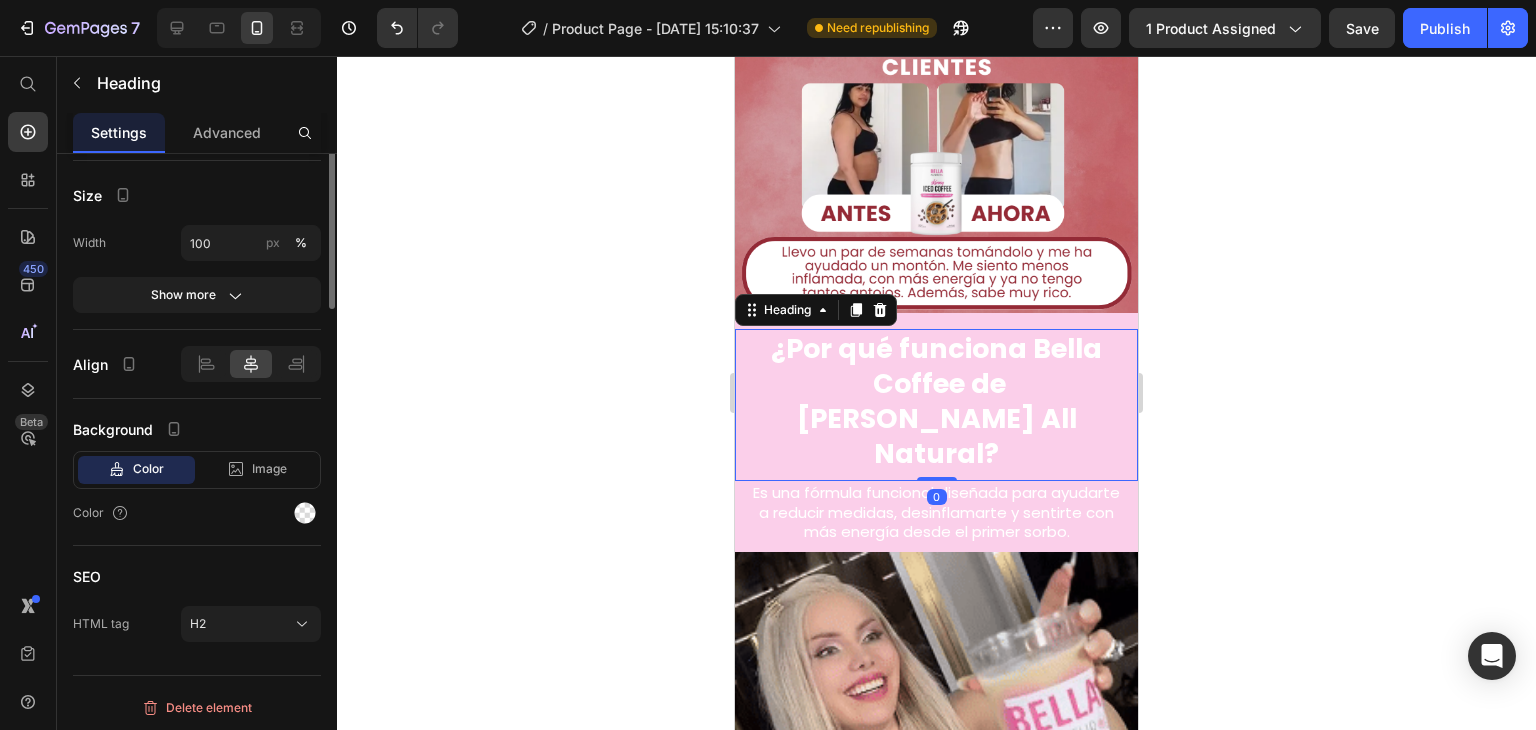 scroll, scrollTop: 141, scrollLeft: 0, axis: vertical 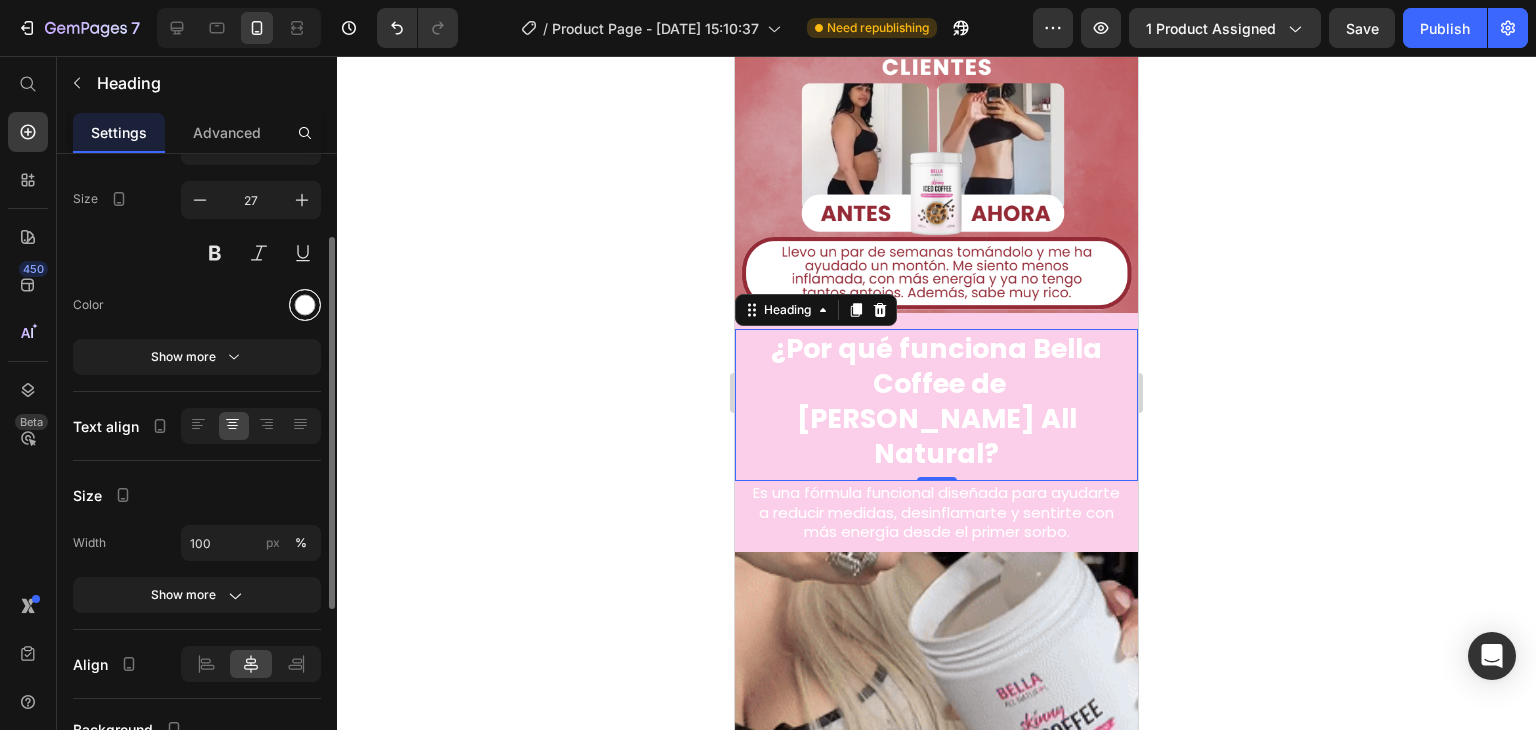 click at bounding box center [305, 305] 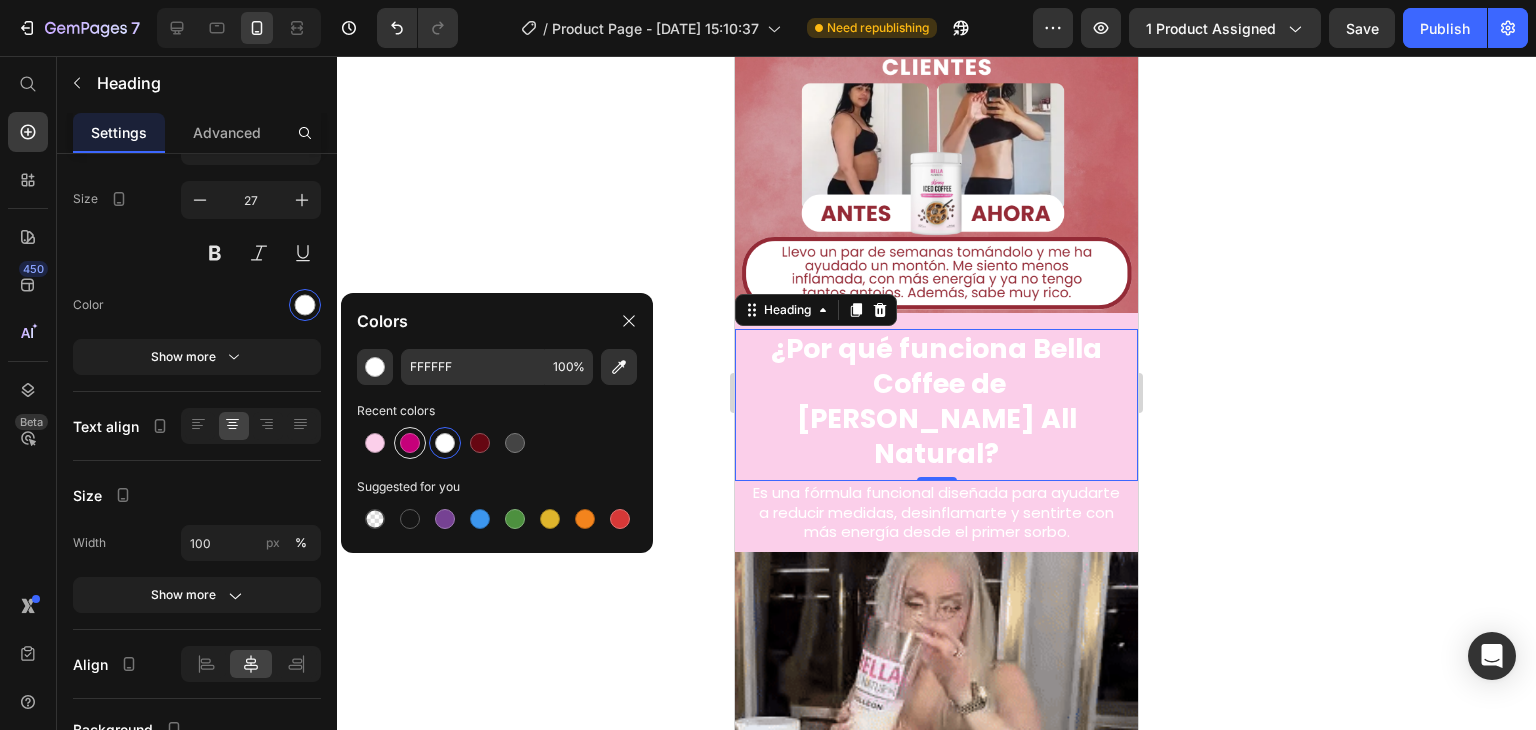 click at bounding box center [410, 443] 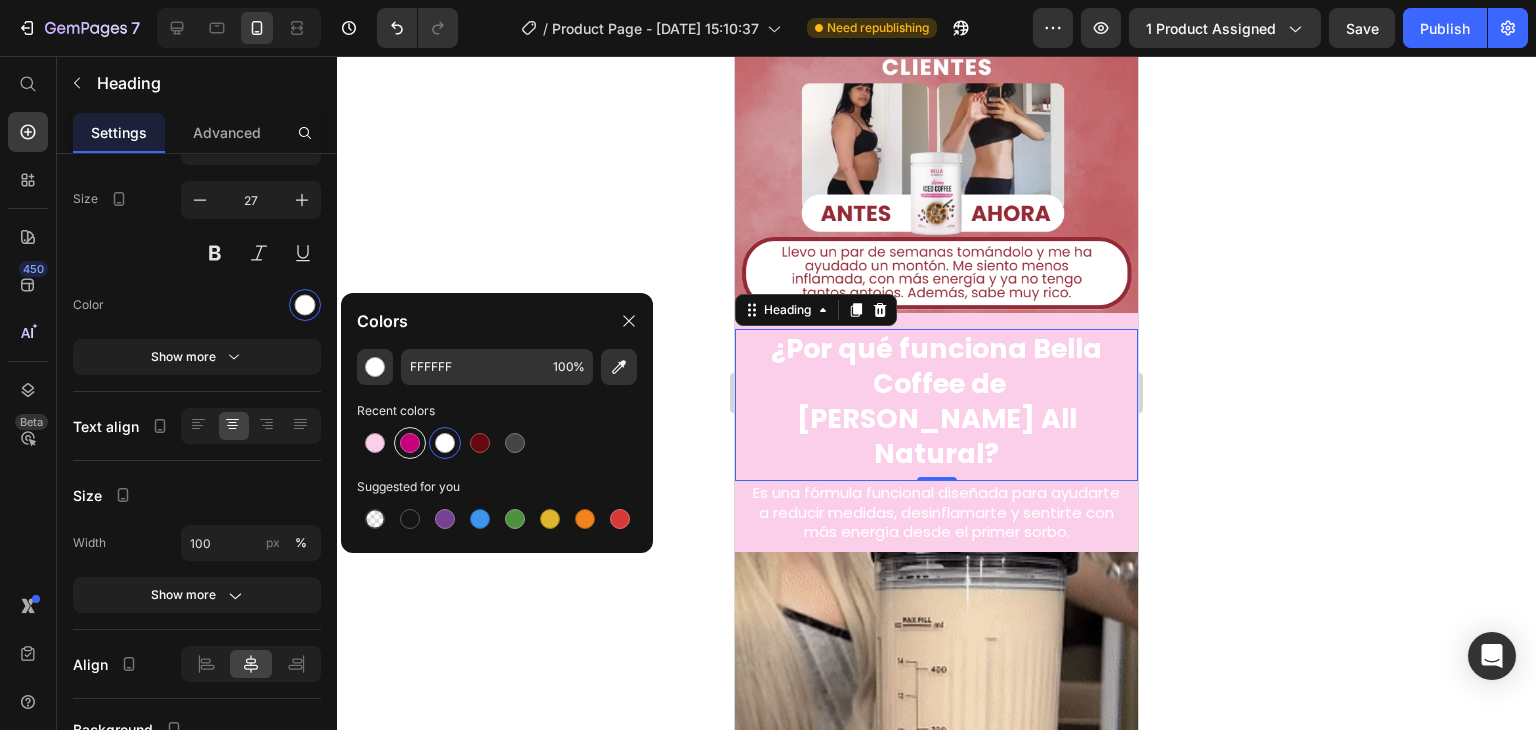 type on "C6007A" 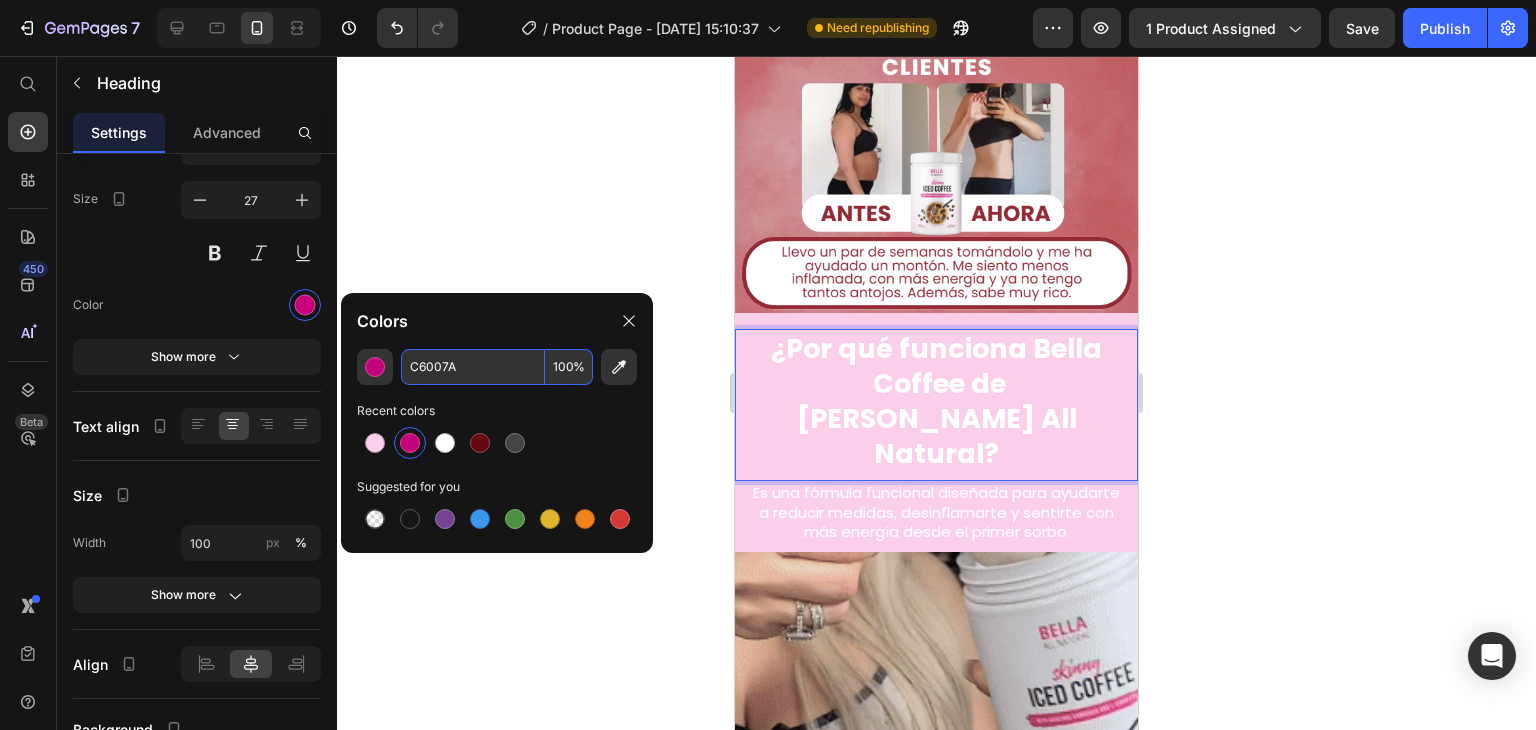 click on "C6007A" at bounding box center [473, 367] 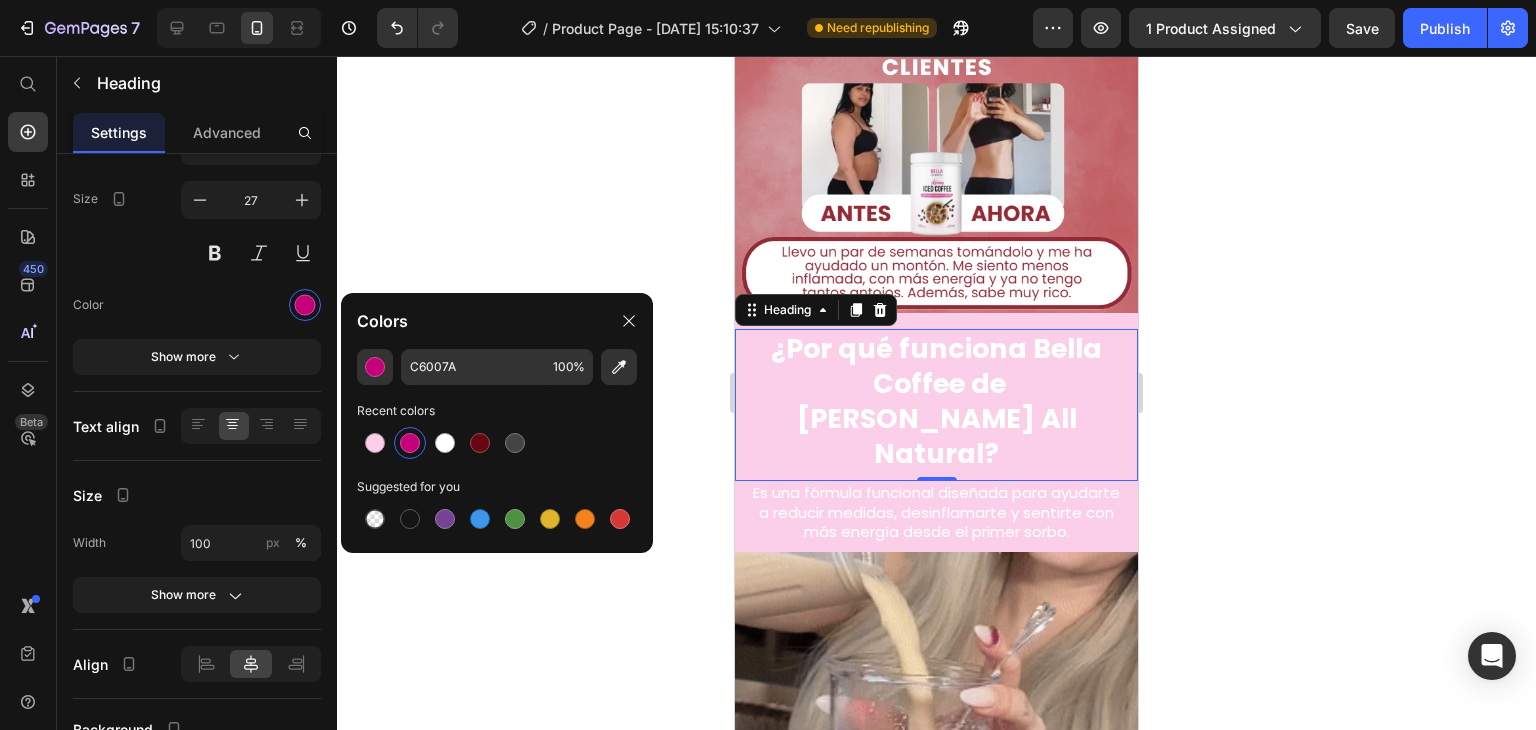 click on "¿Por qué funciona Bella  Coffee [PERSON_NAME] All Natural?" at bounding box center (936, 401) 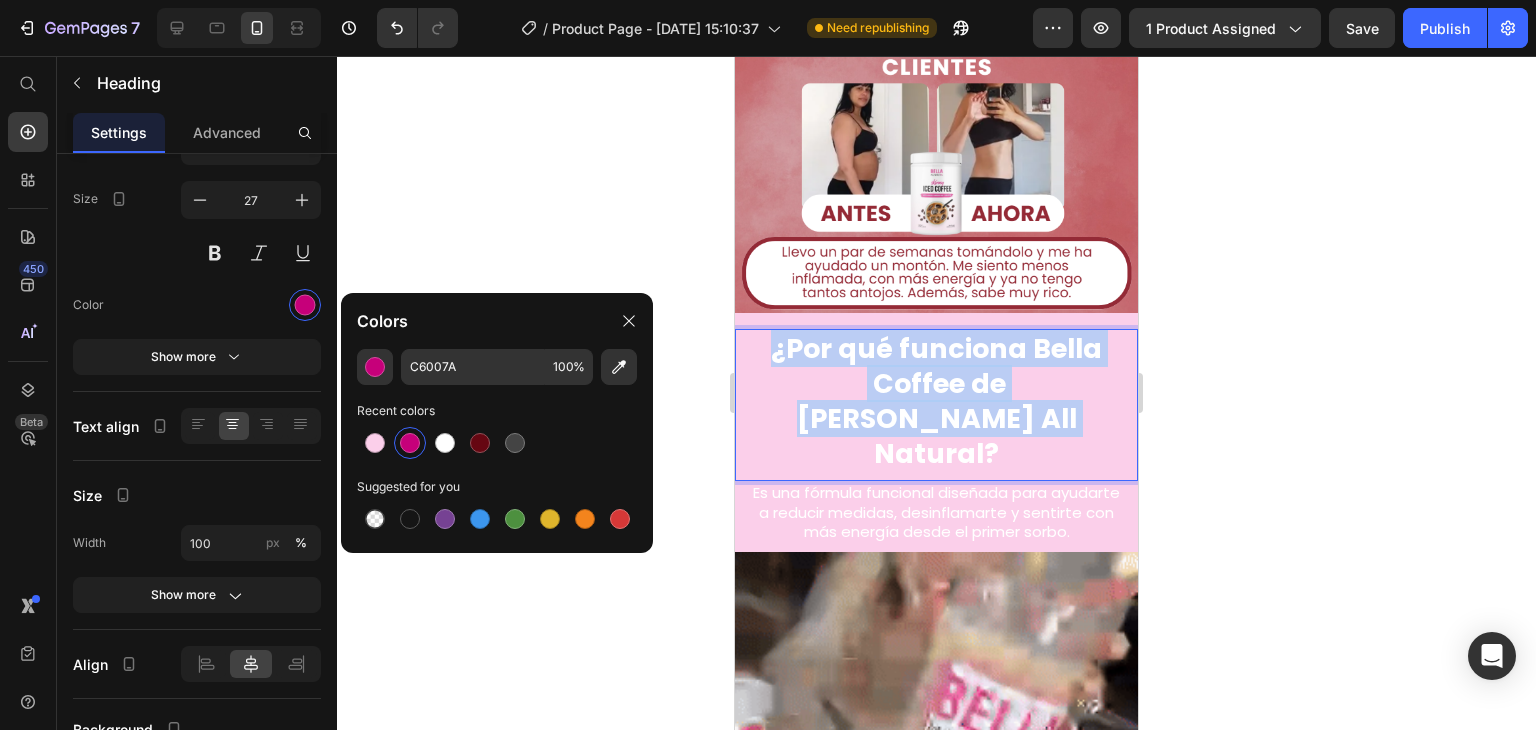 drag, startPoint x: 1016, startPoint y: 395, endPoint x: 740, endPoint y: 325, distance: 284.73846 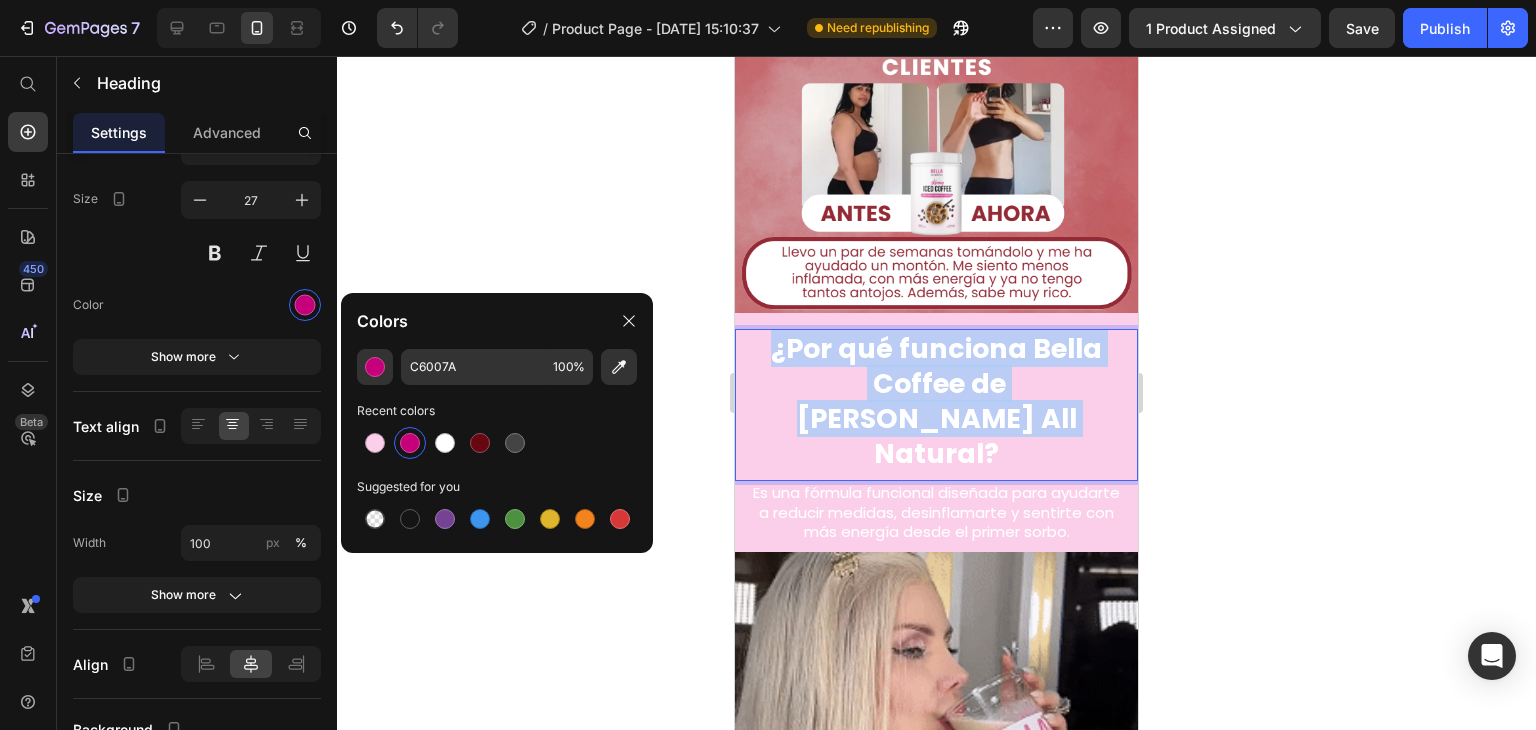 click on "¿Por qué funciona Bella  Coffee de Bella All Natural? Heading   0" at bounding box center [936, 405] 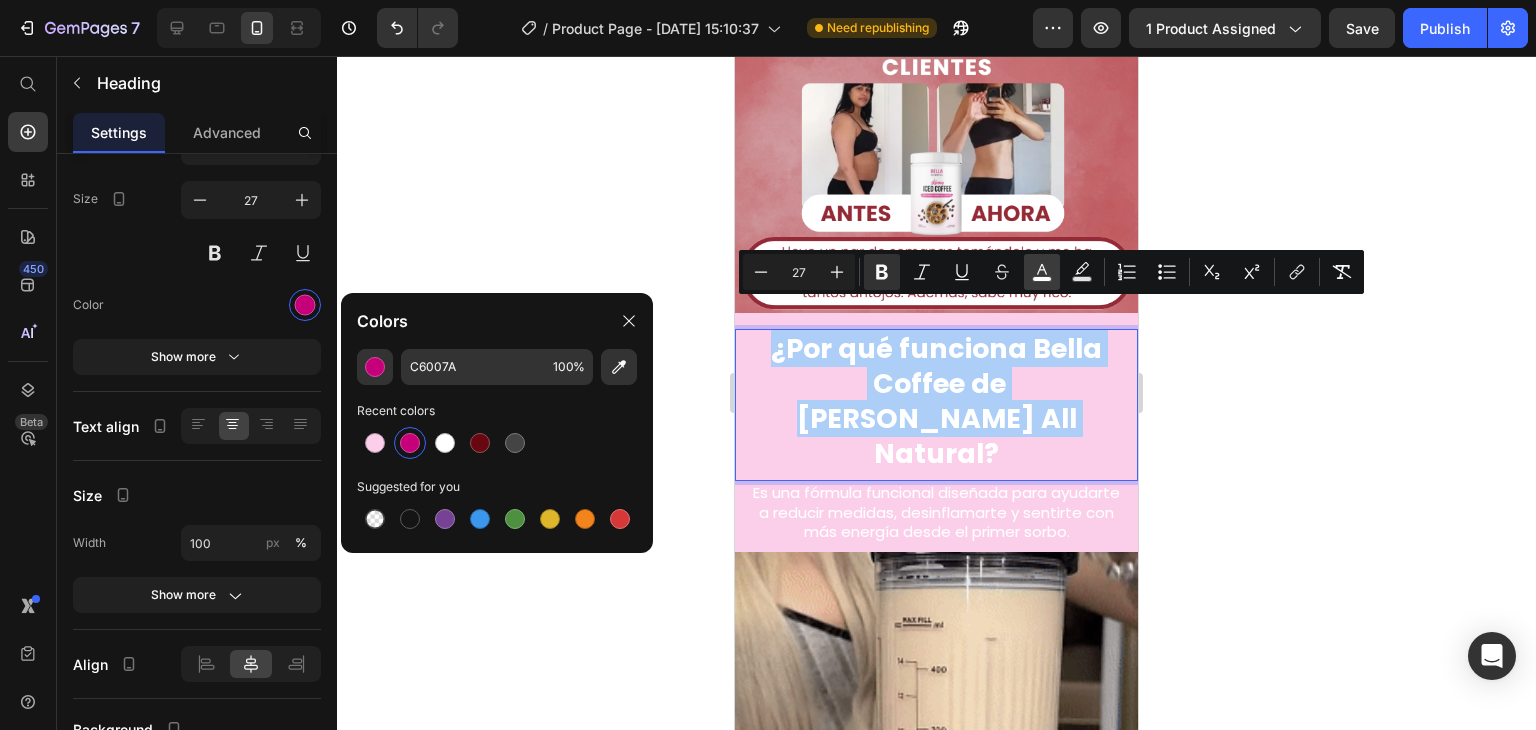 click 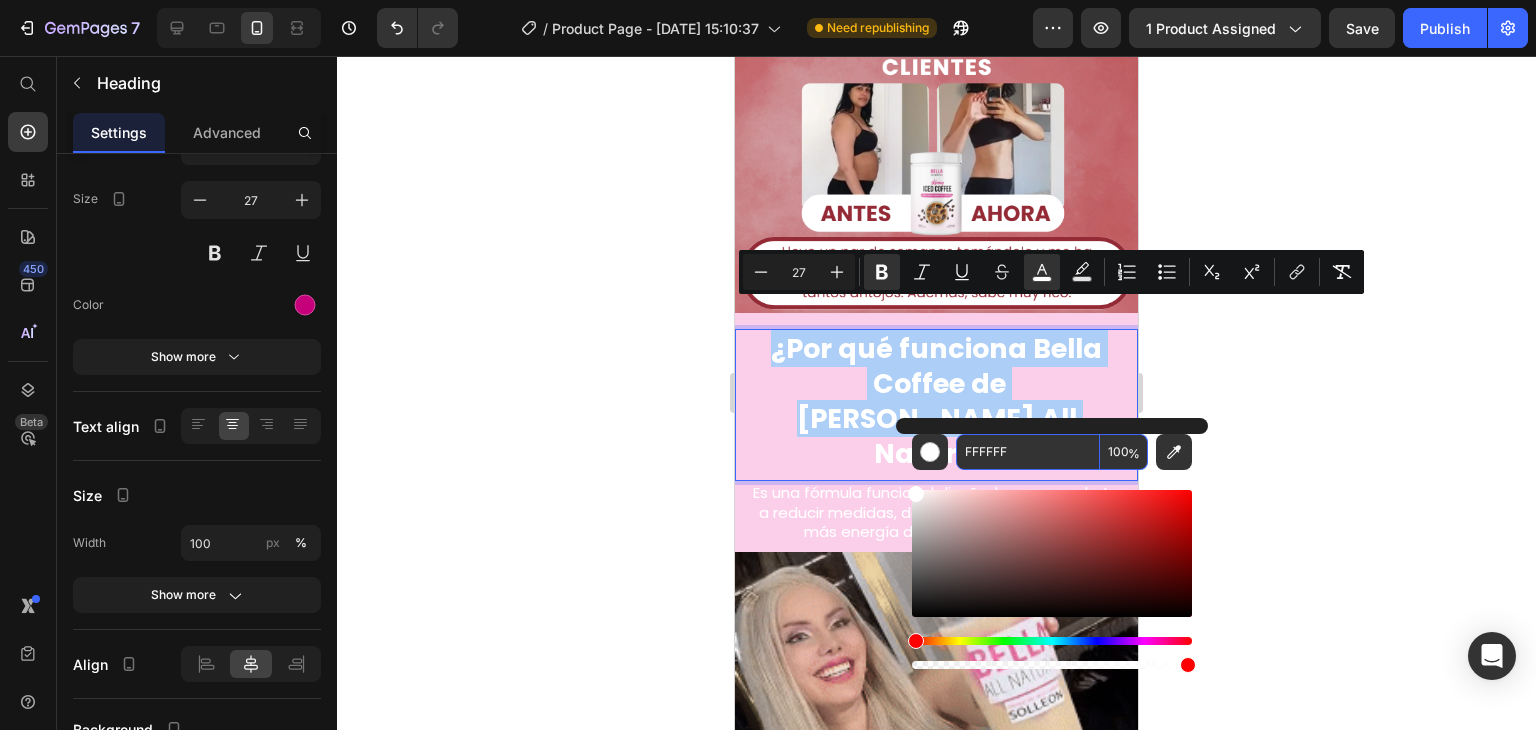 click on "FFFFFF" at bounding box center [1028, 452] 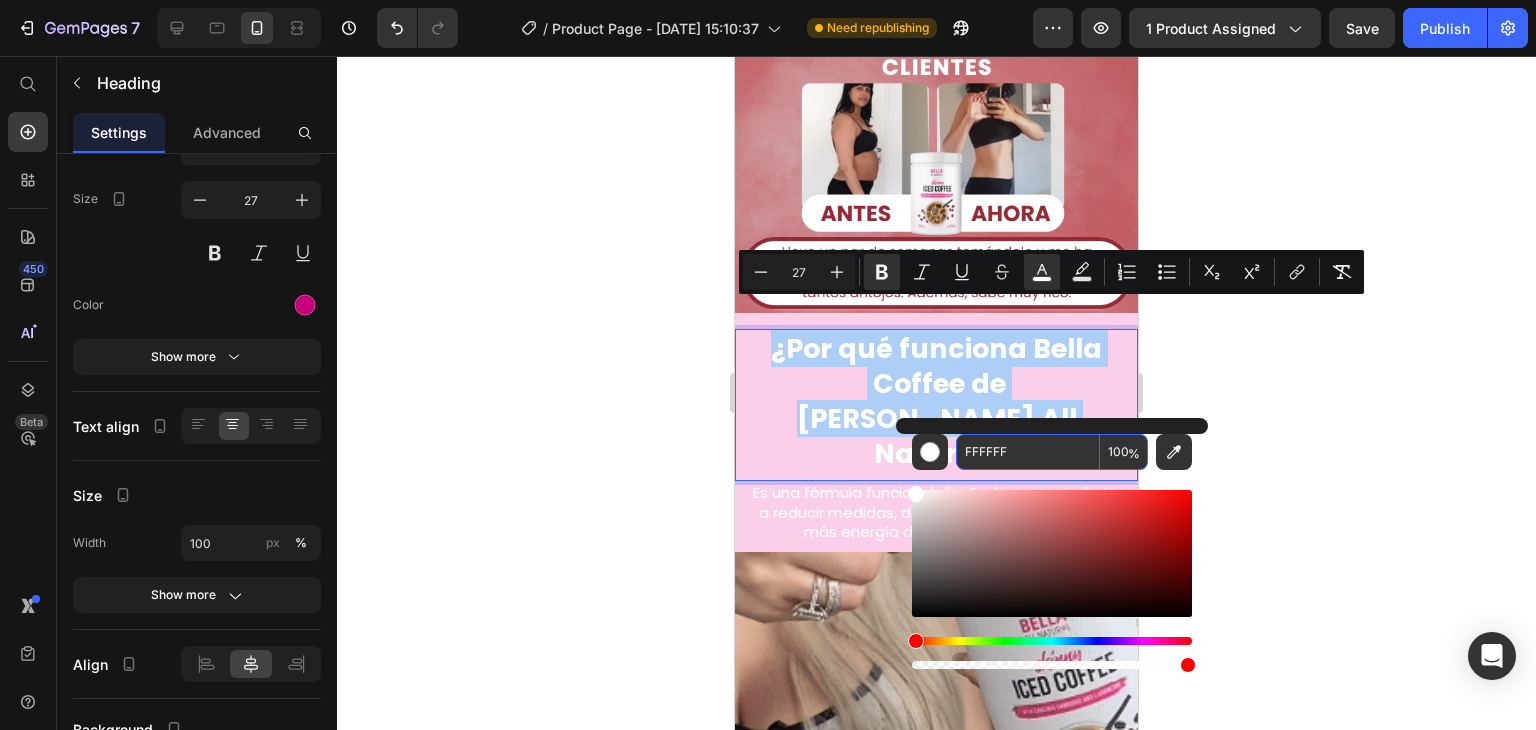 paste on "C6007A" 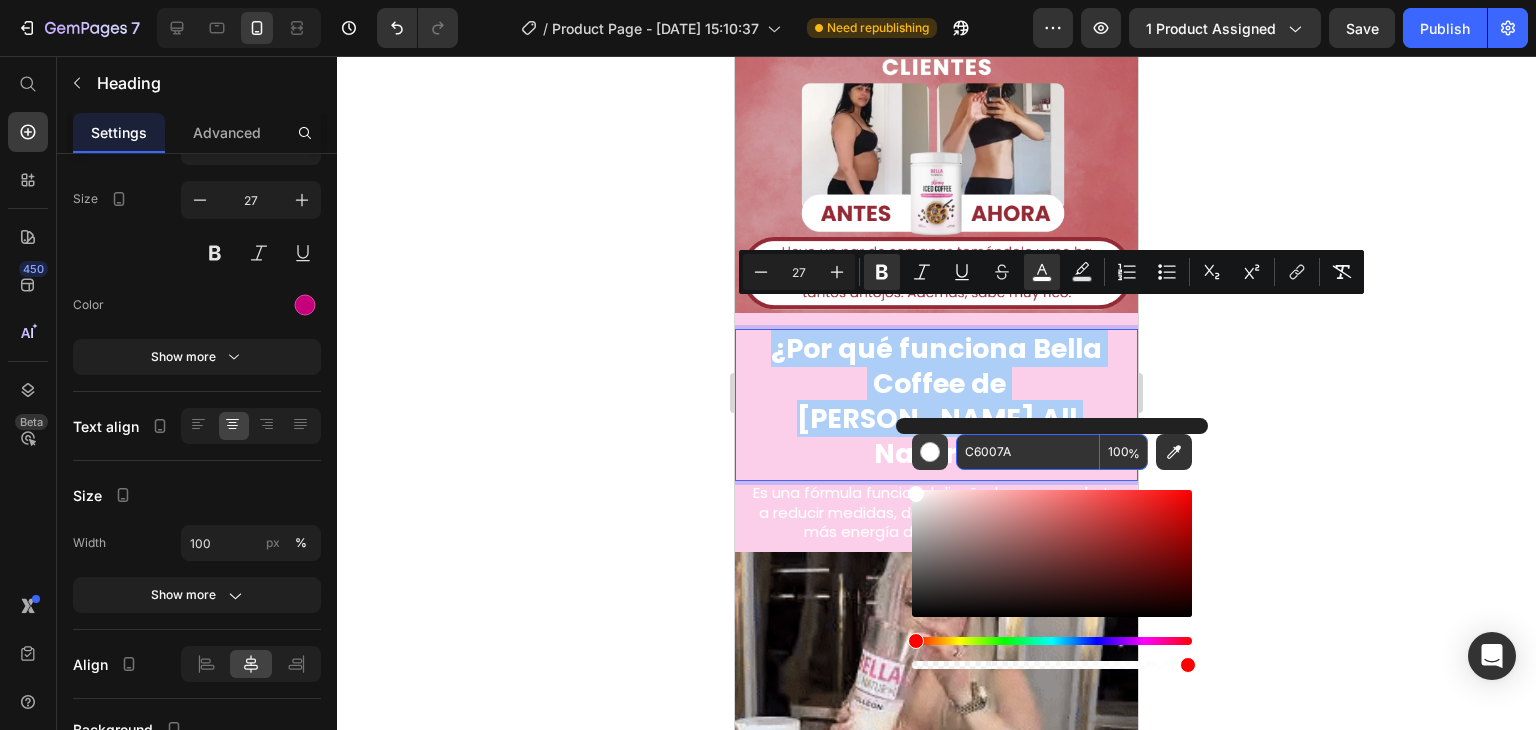 type on "C6007A" 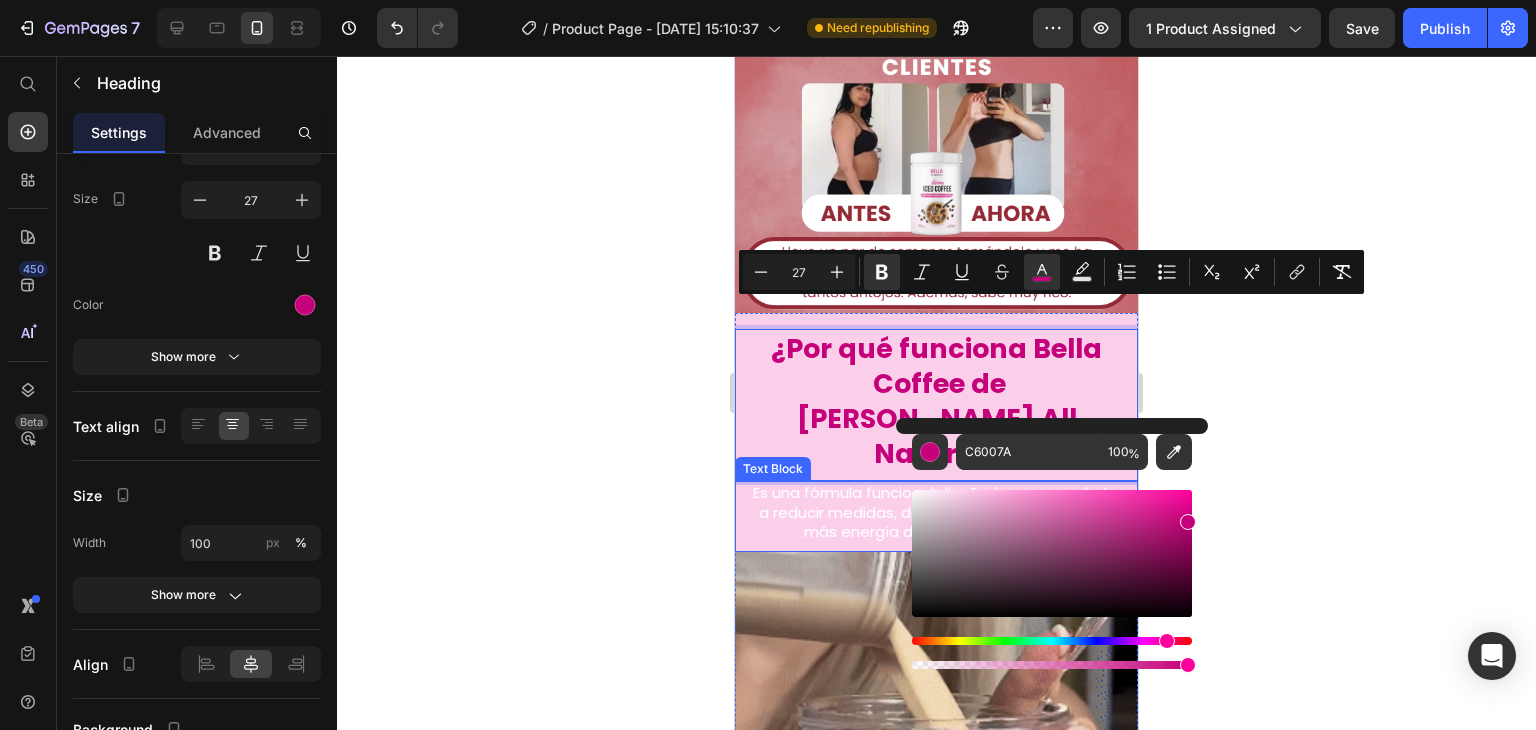click on "Es una fórmula funcional diseñada para ayudarte a reducir medidas, desinflamarte y sentirte con más energía desde el primer sorbo." at bounding box center [936, 512] 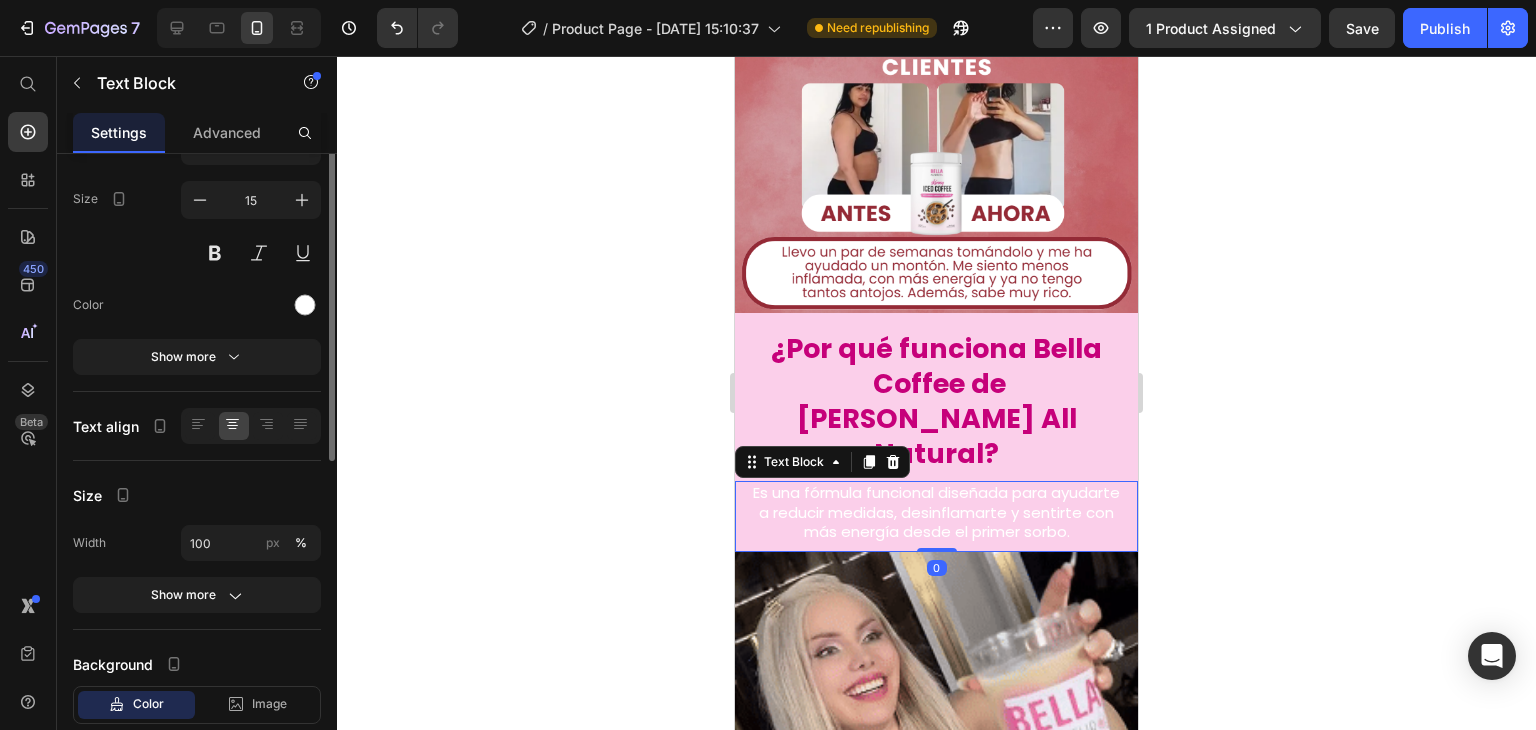 scroll, scrollTop: 0, scrollLeft: 0, axis: both 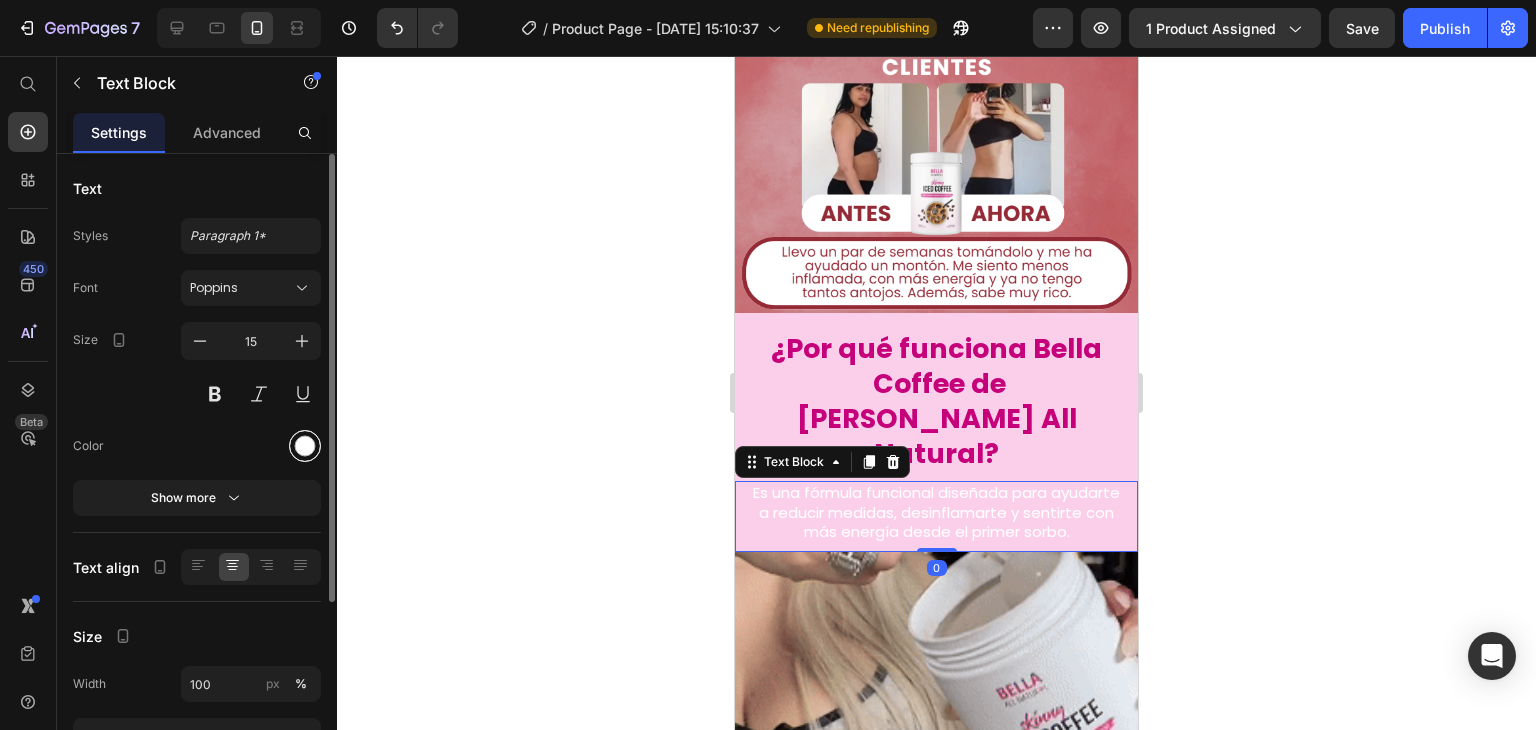 click at bounding box center (305, 446) 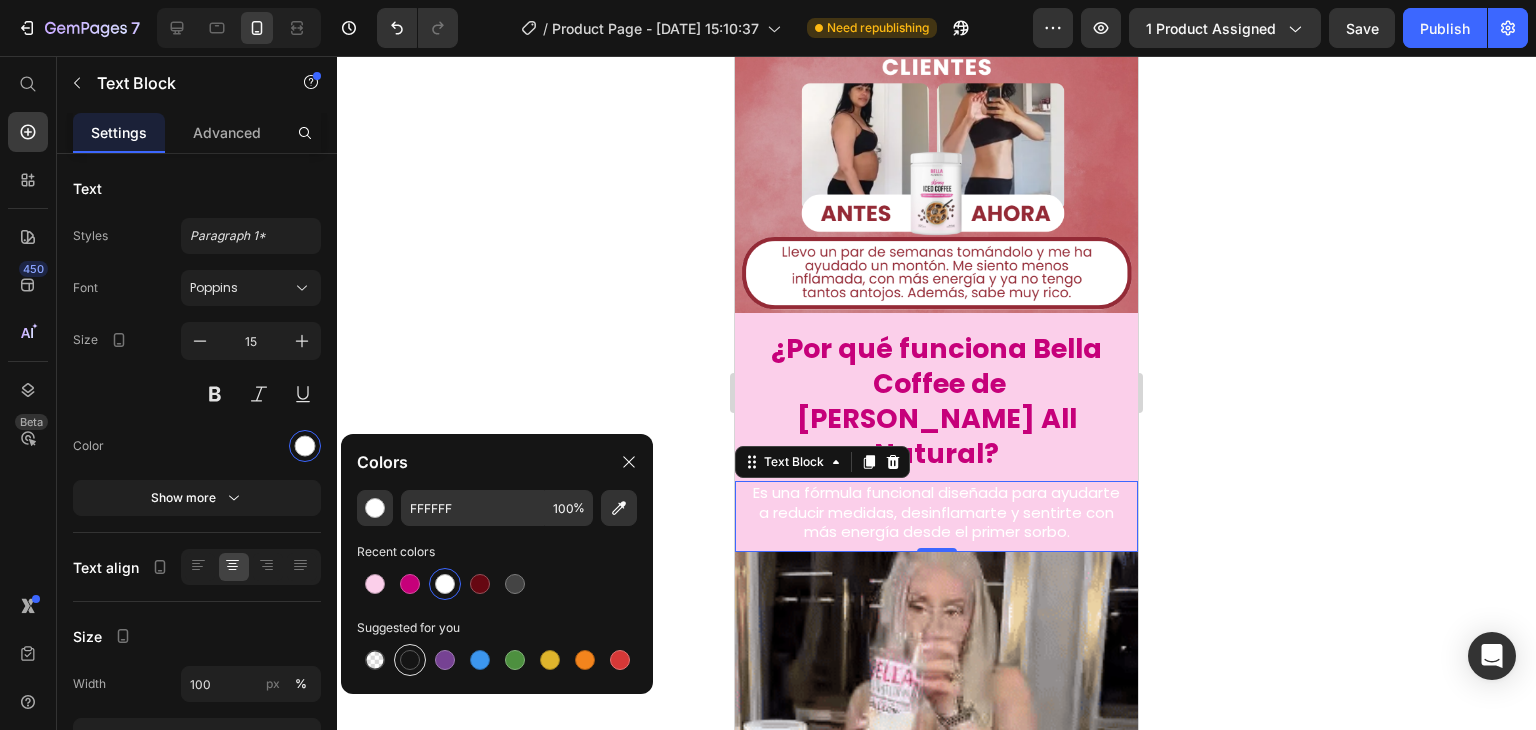 click at bounding box center [410, 660] 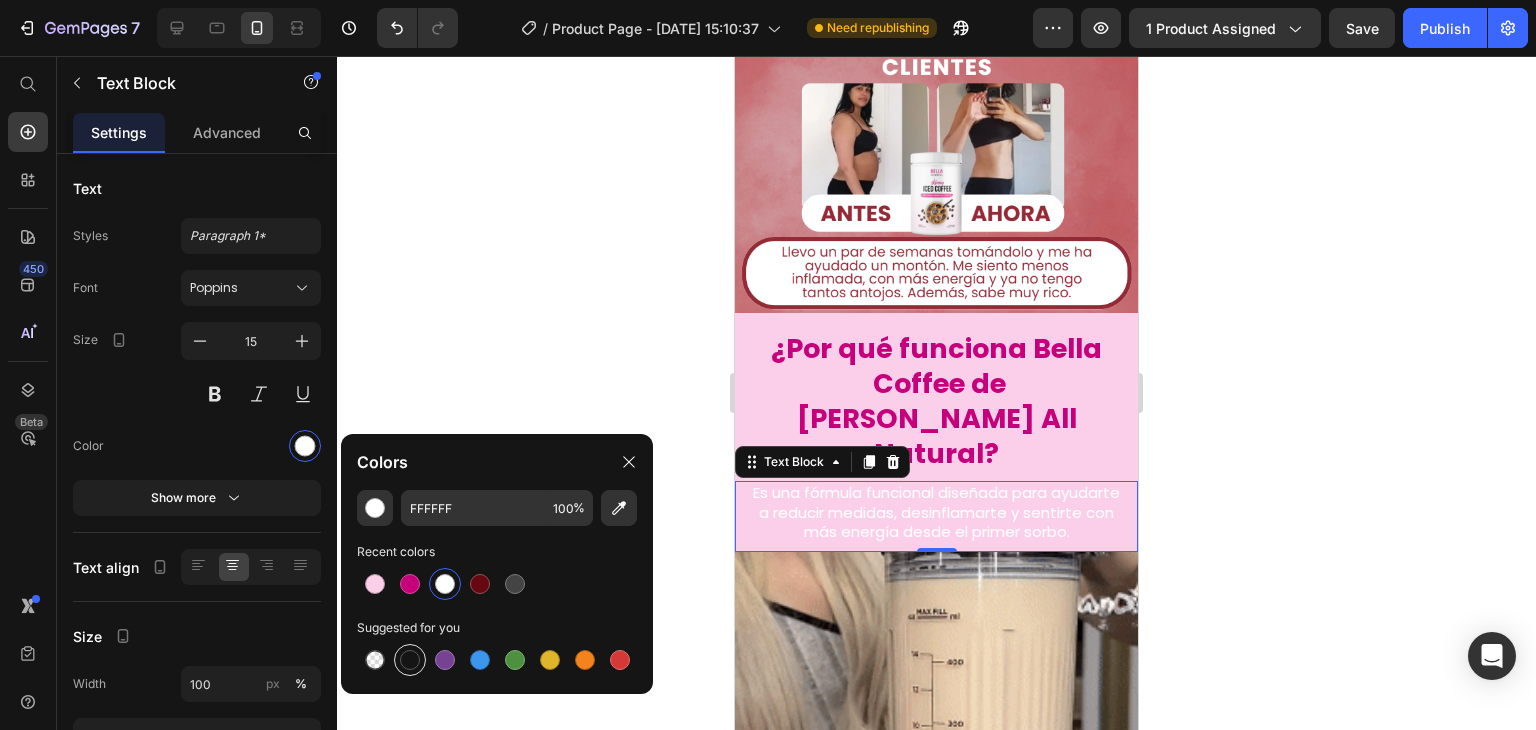 type on "151515" 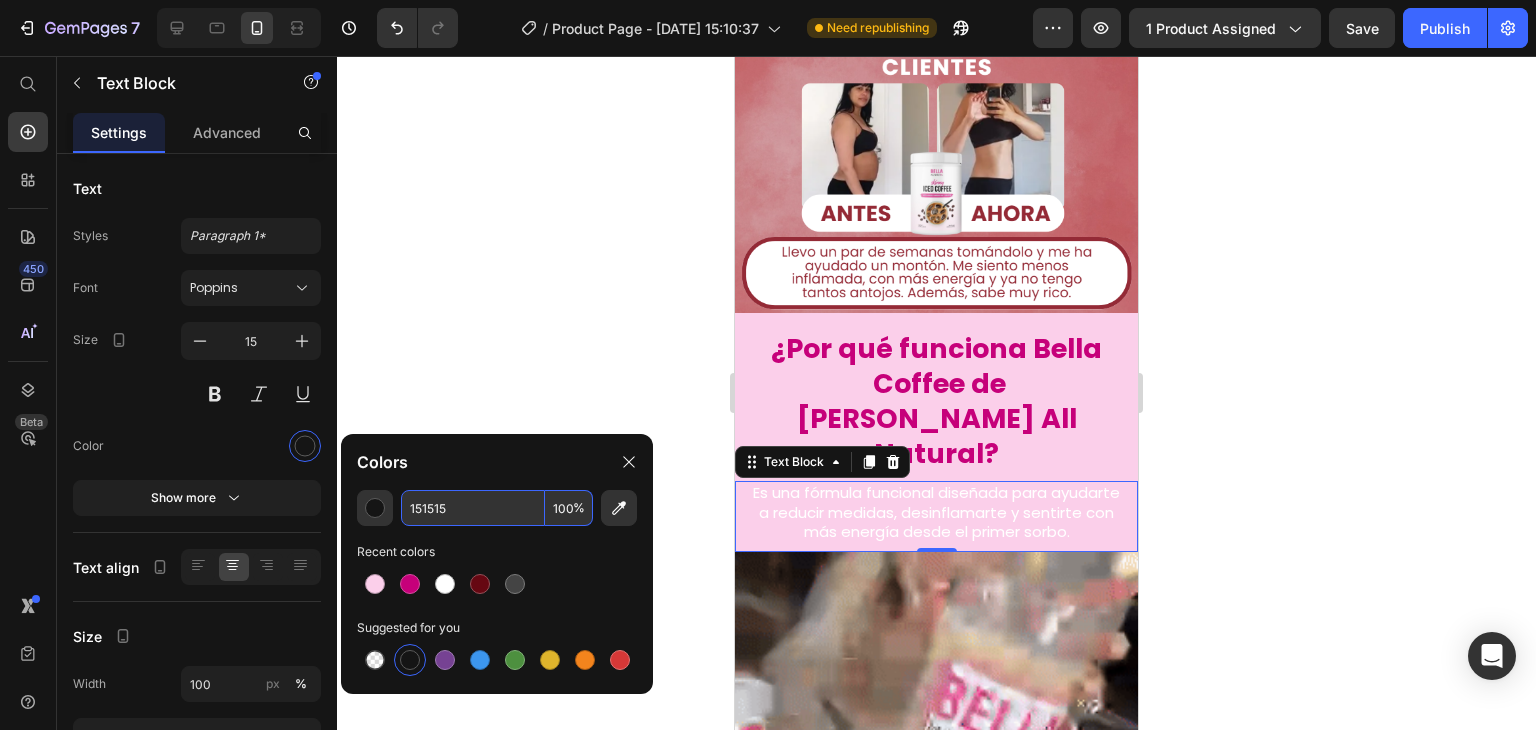 click on "151515" at bounding box center [473, 508] 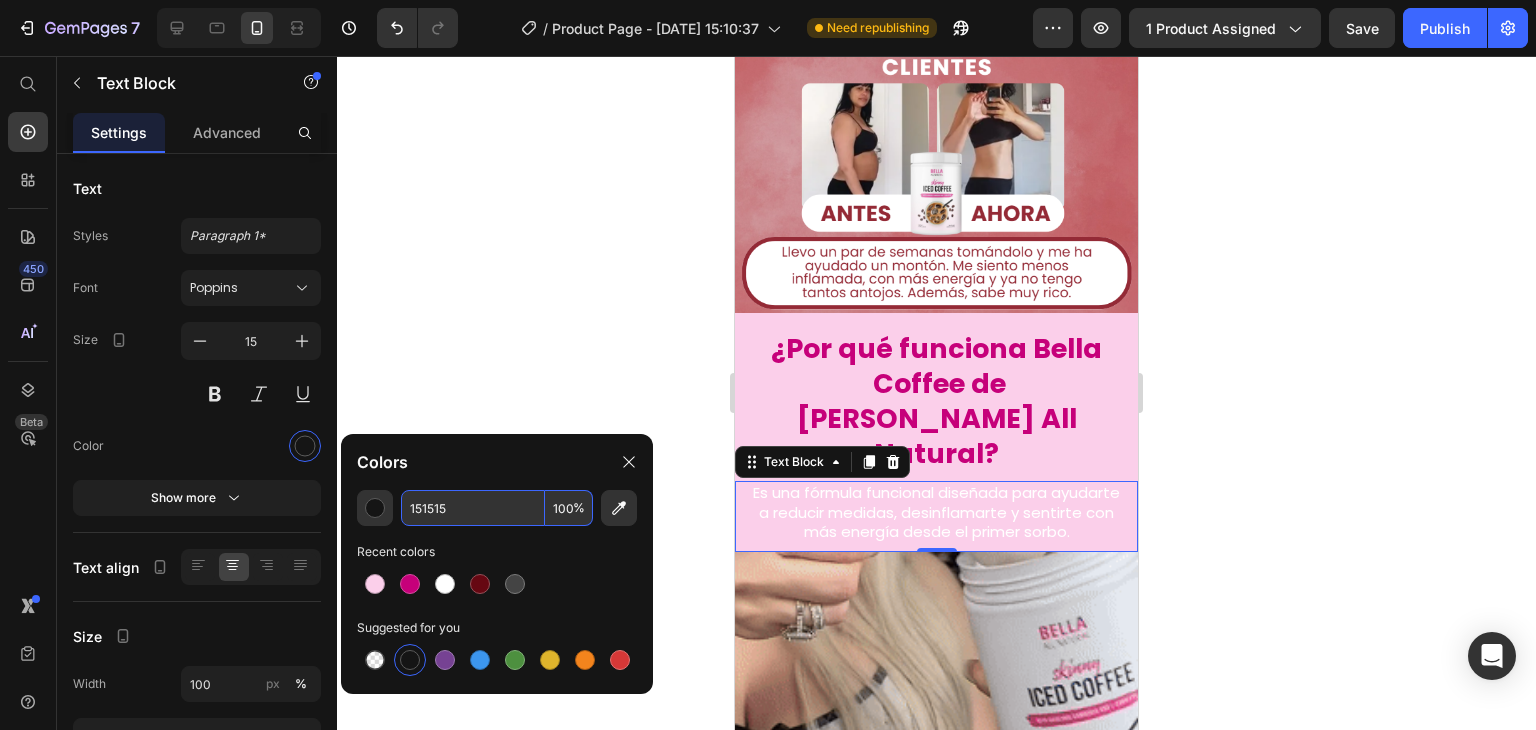 click on "Es una fórmula funcional diseñada para ayudarte a reducir medidas, desinflamarte y sentirte con más energía desde el primer sorbo." at bounding box center (936, 512) 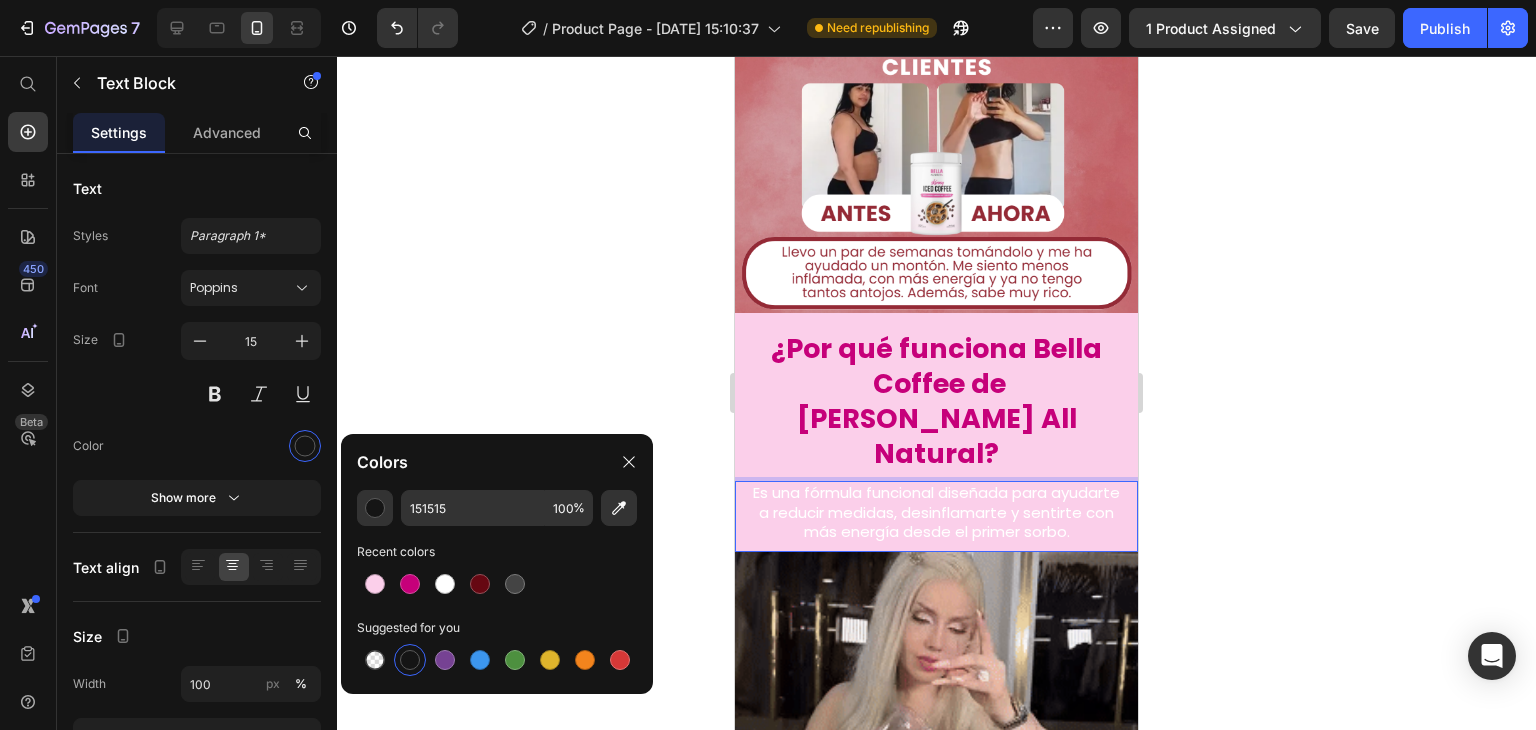 drag, startPoint x: 973, startPoint y: 485, endPoint x: 748, endPoint y: 429, distance: 231.86418 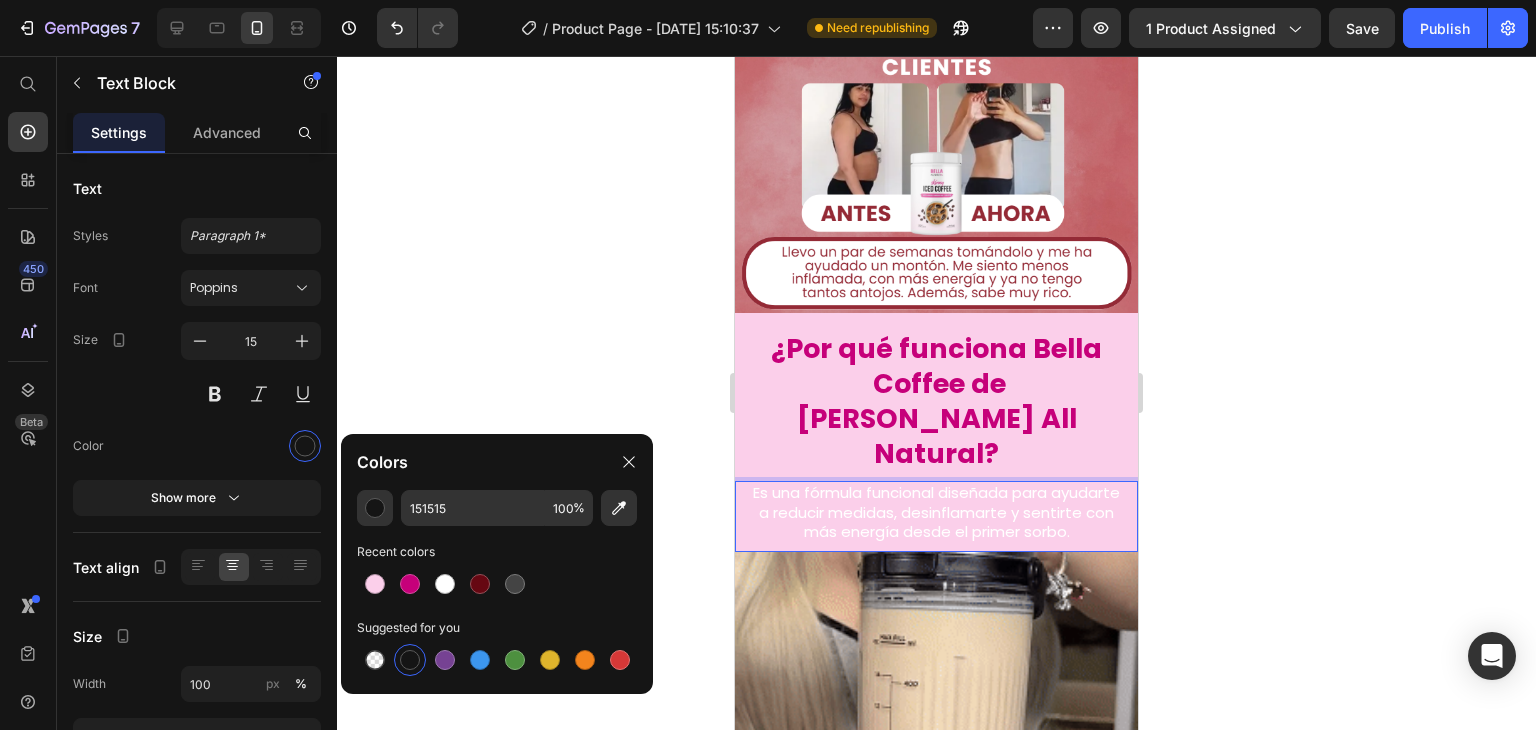 click on "Es una fórmula funcional diseñada para ayudarte a reducir medidas, desinflamarte y sentirte con más energía desde el primer sorbo.  Text Block   0" at bounding box center (936, 516) 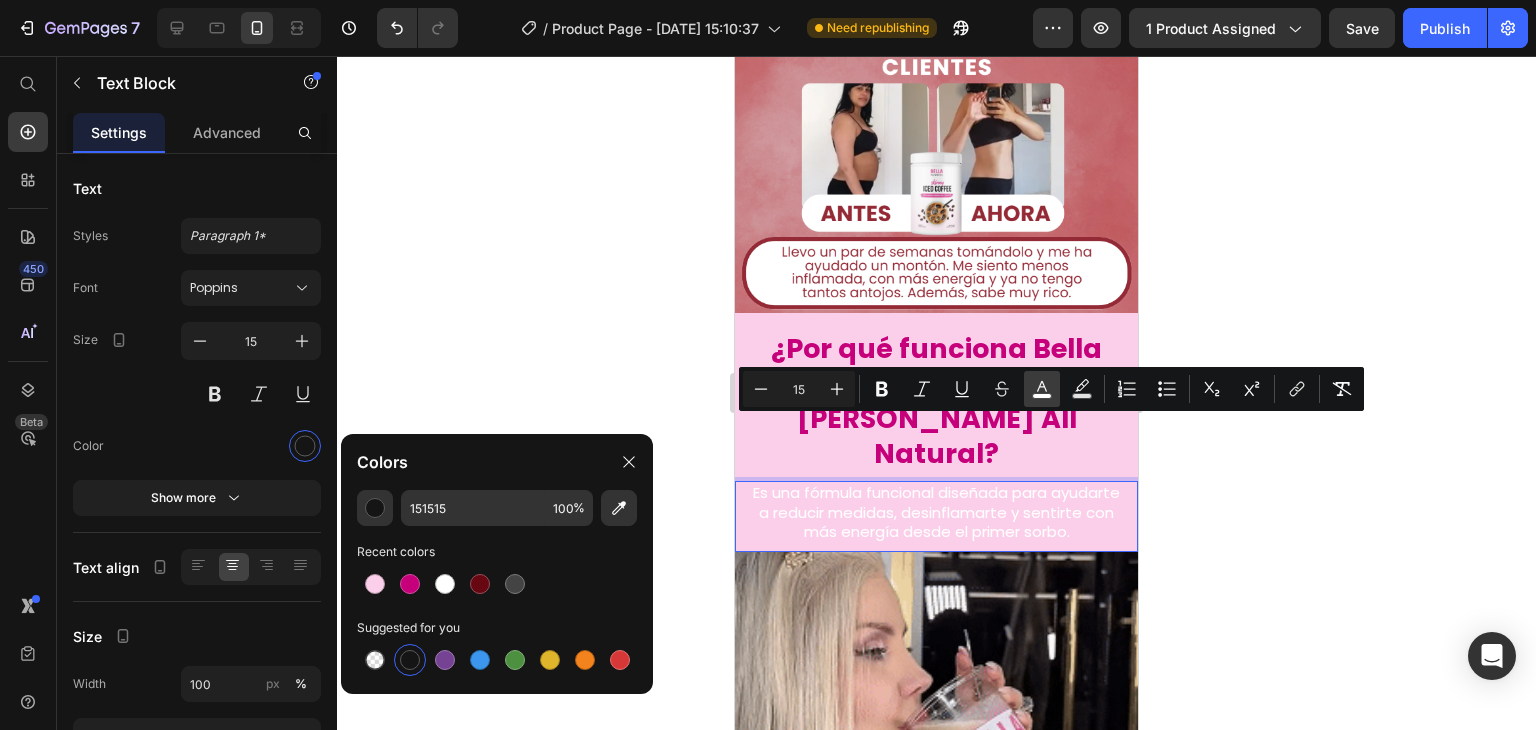 click 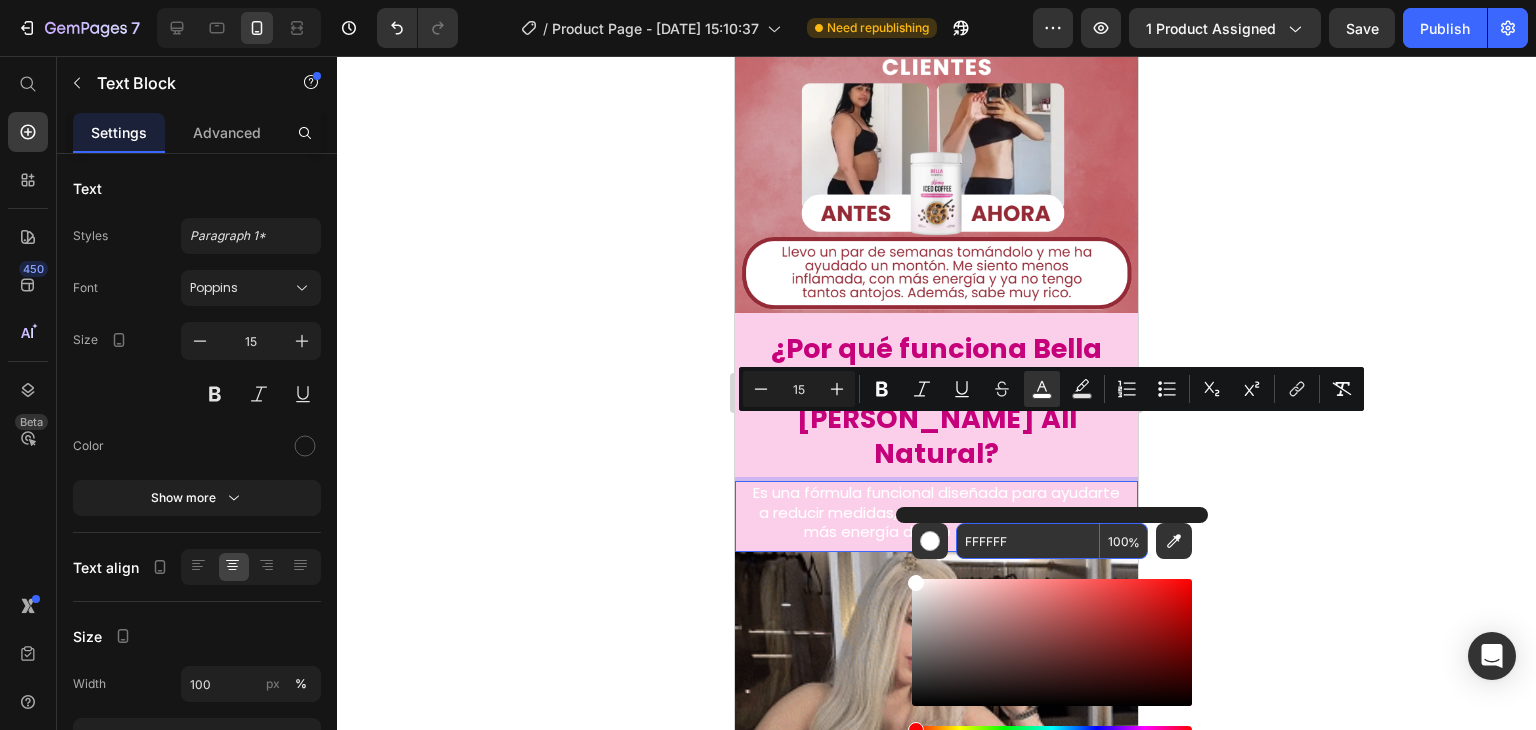 click on "FFFFFF" at bounding box center [1028, 541] 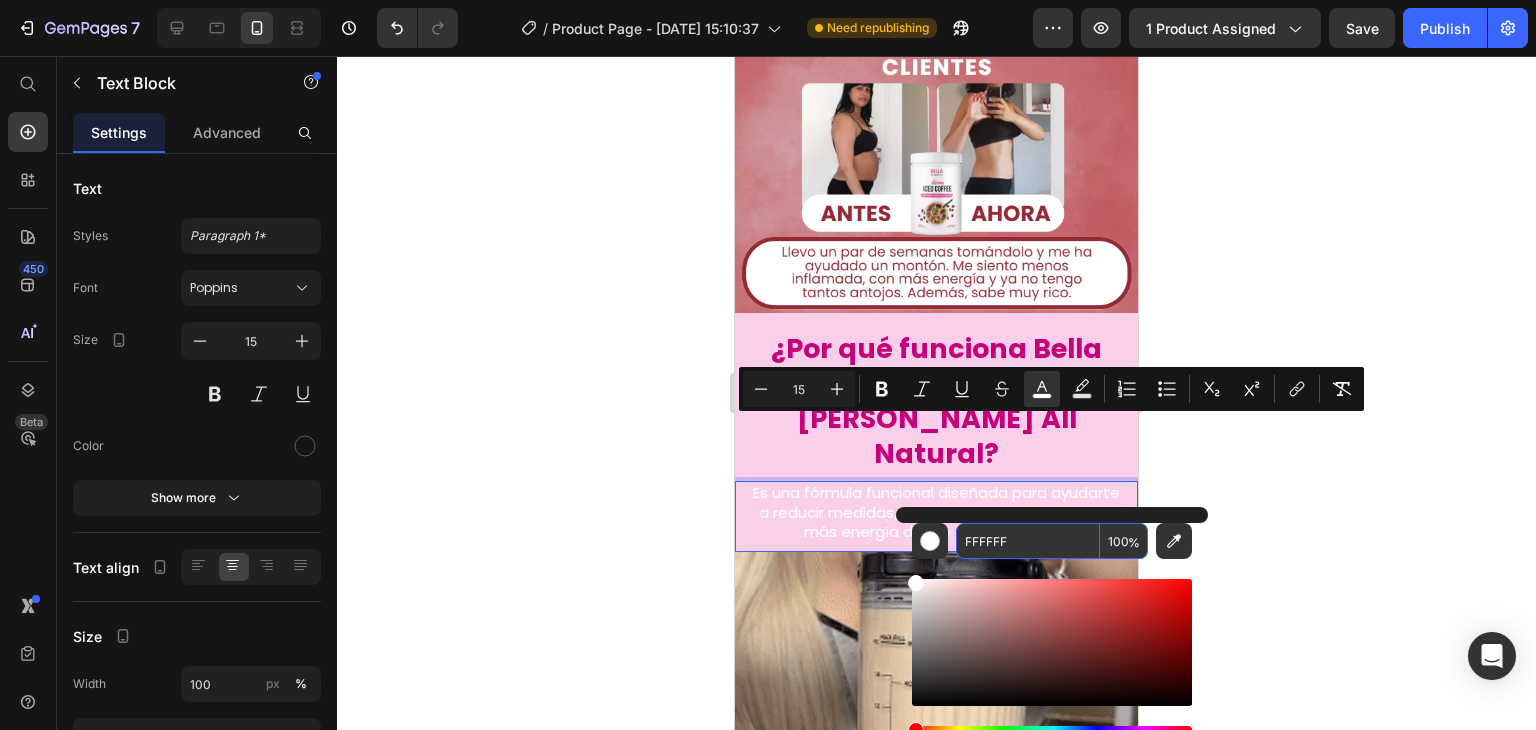 paste on "151515" 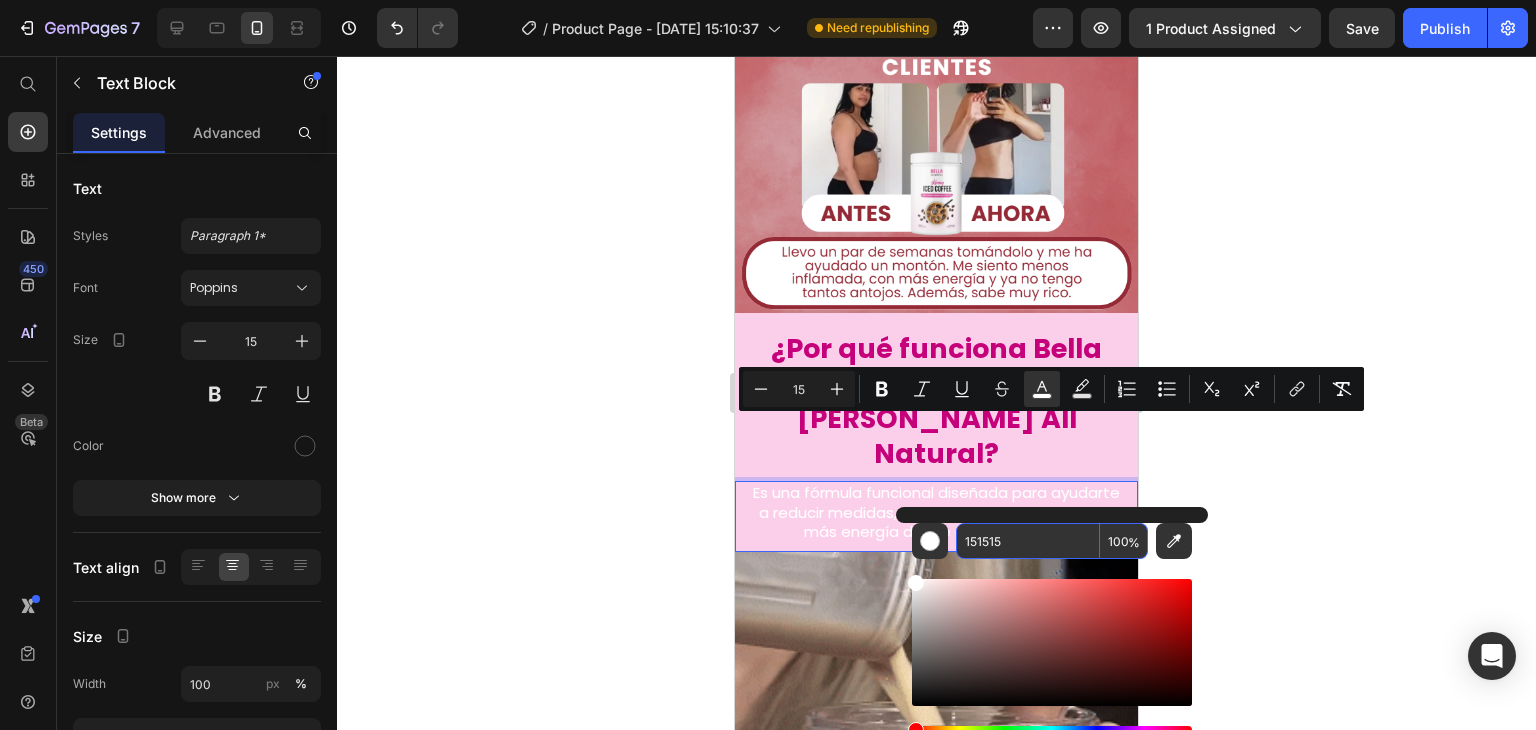 type on "151515" 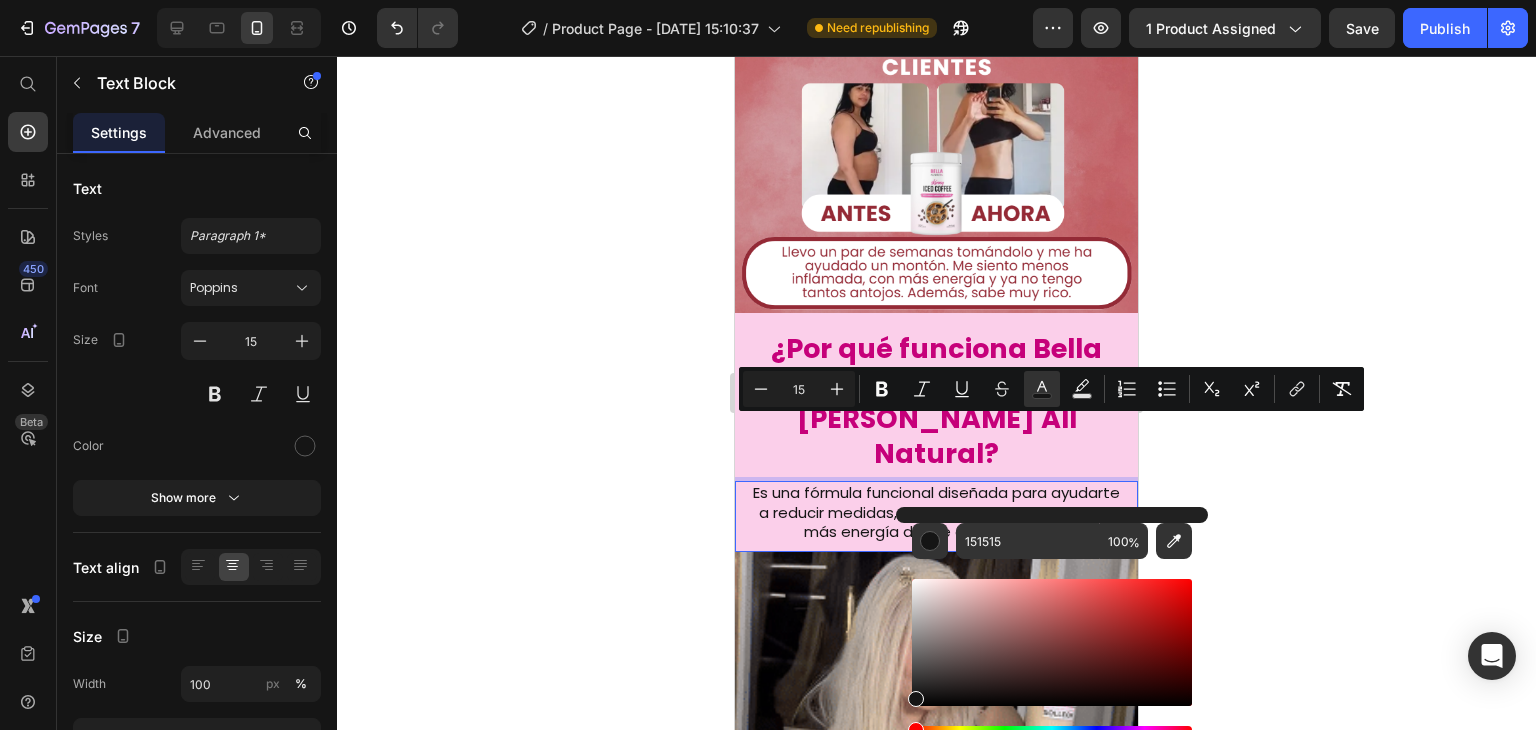 click 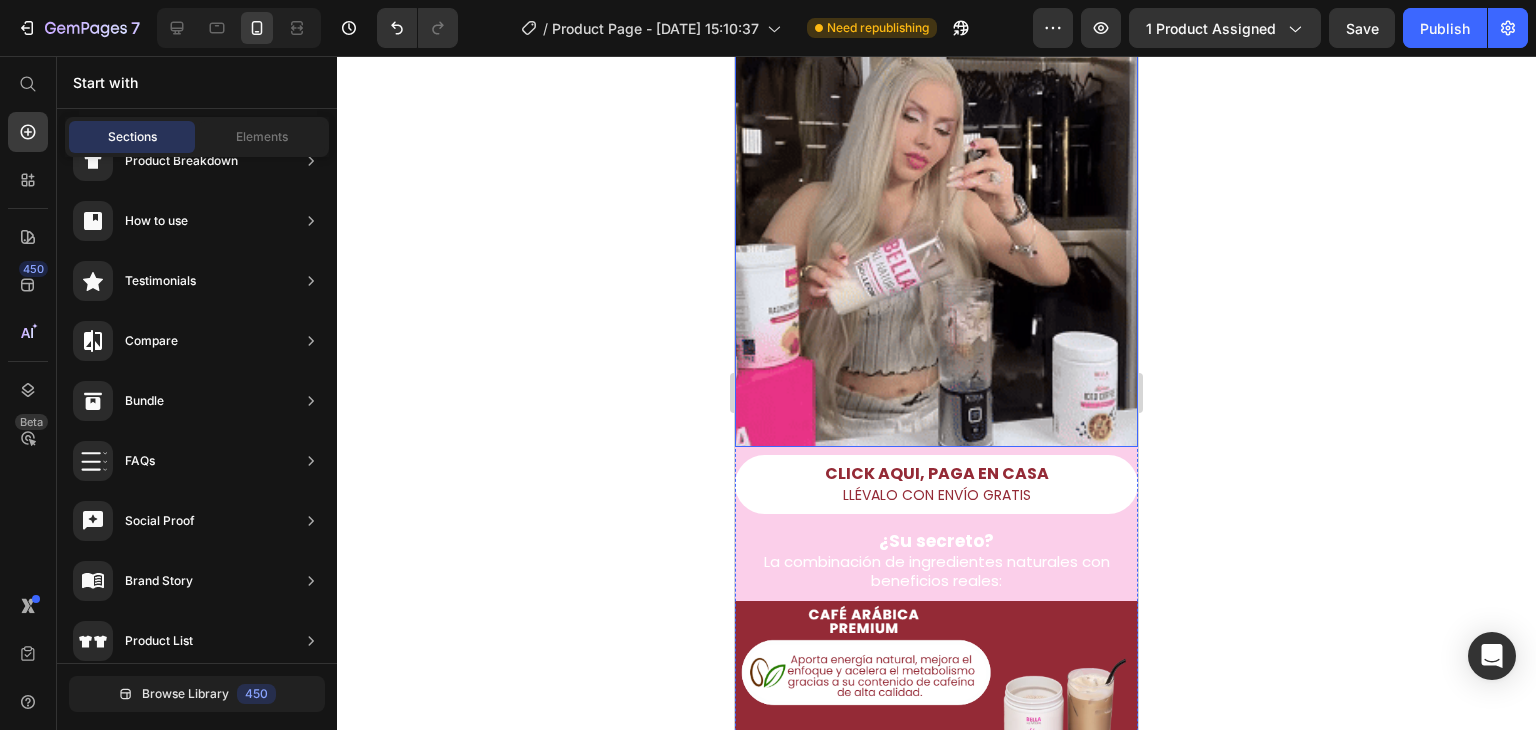 scroll, scrollTop: 1600, scrollLeft: 0, axis: vertical 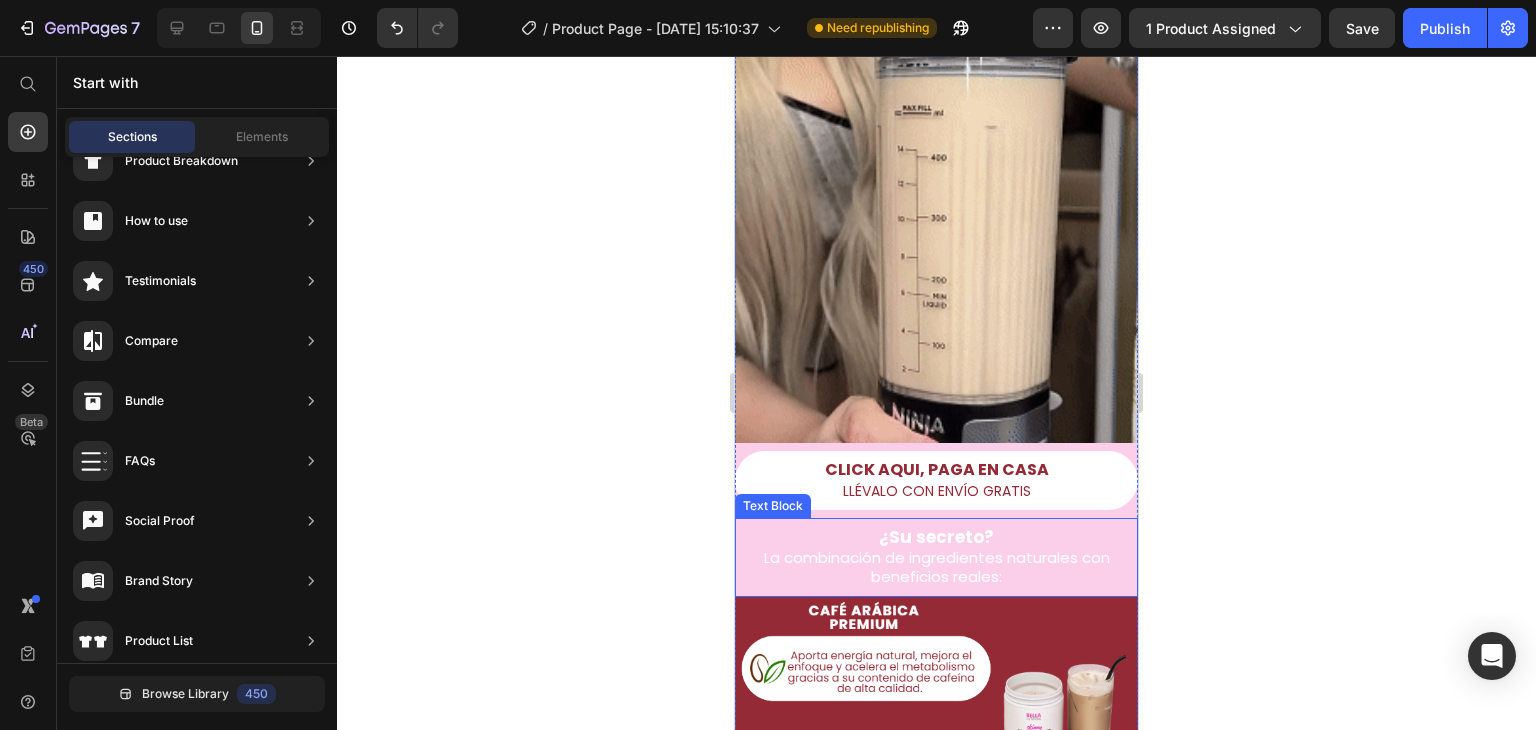 click on "La combinación de ingredientes naturales con beneficios reales:" at bounding box center (937, 567) 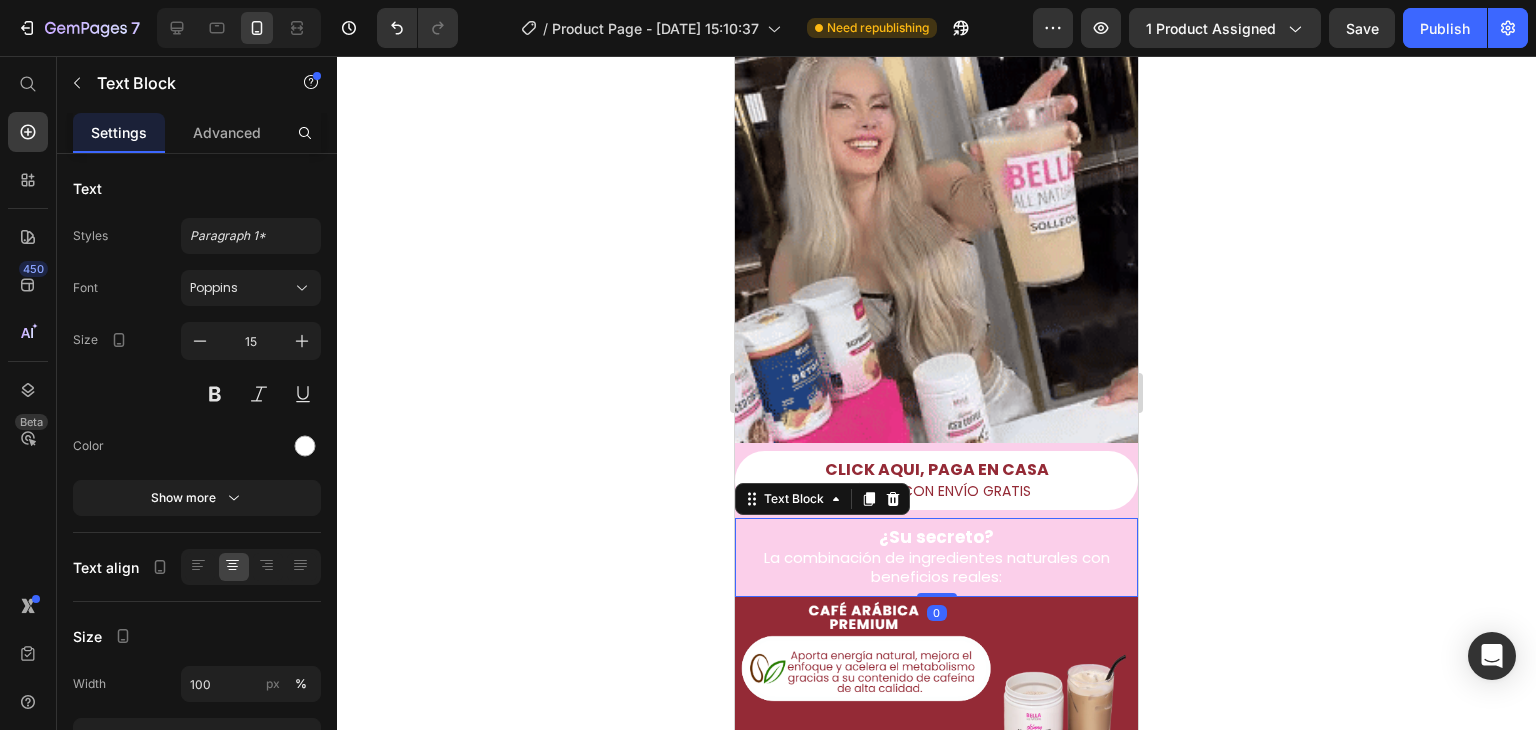click on "La combinación de ingredientes naturales con beneficios reales:" at bounding box center (937, 567) 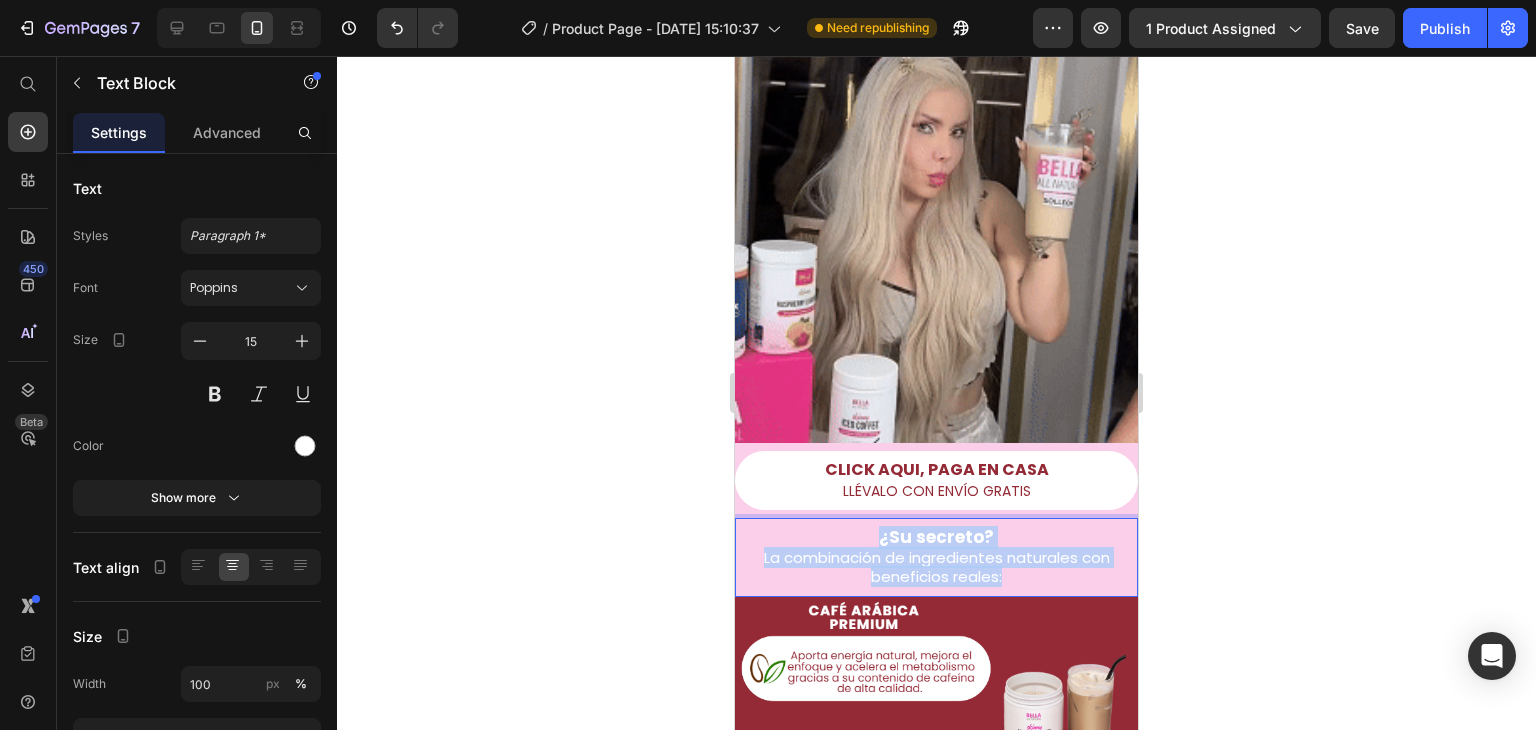 drag, startPoint x: 996, startPoint y: 533, endPoint x: 845, endPoint y: 473, distance: 162.48384 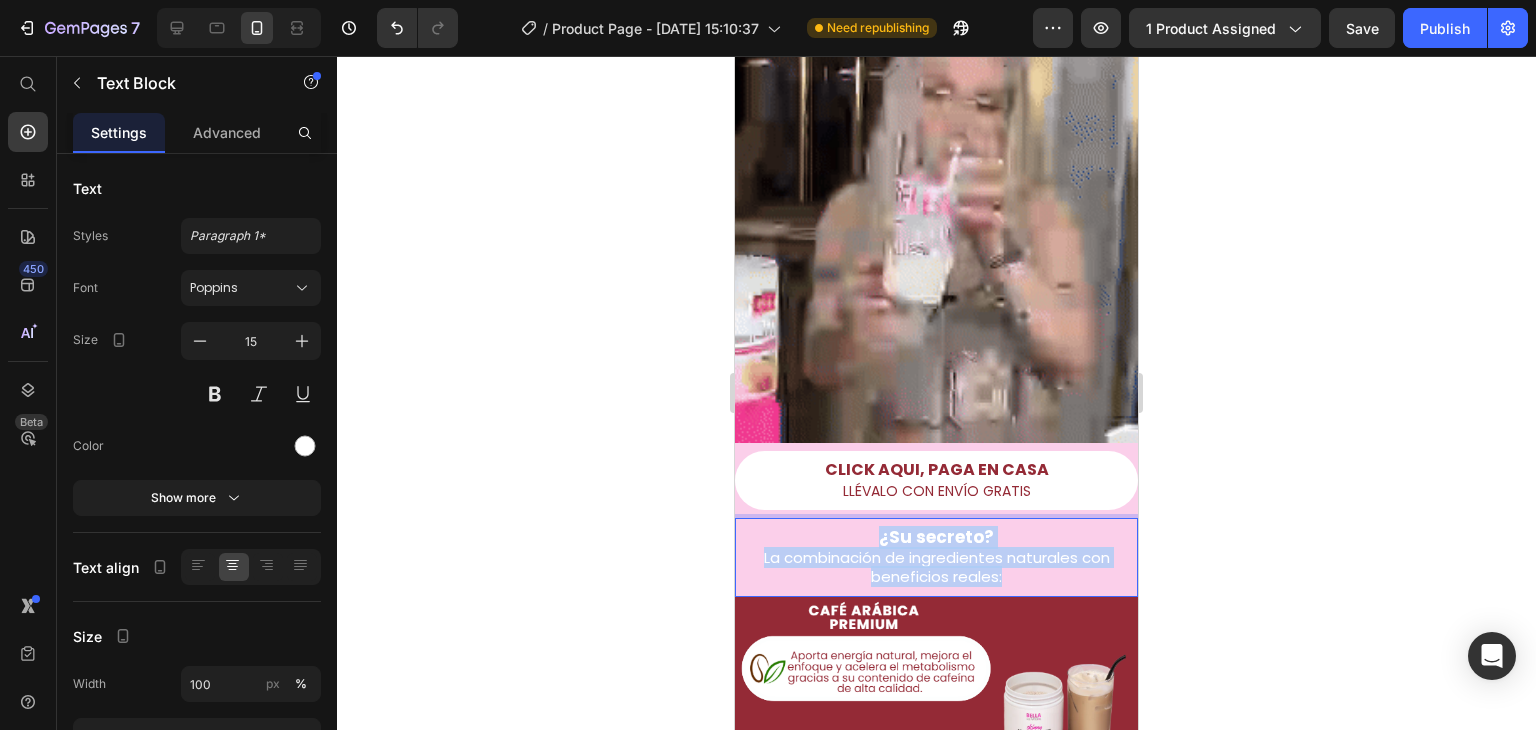click on "¿Su secreto?  La combinación de ingredientes naturales con beneficios reales: Text Block   0" at bounding box center (936, 557) 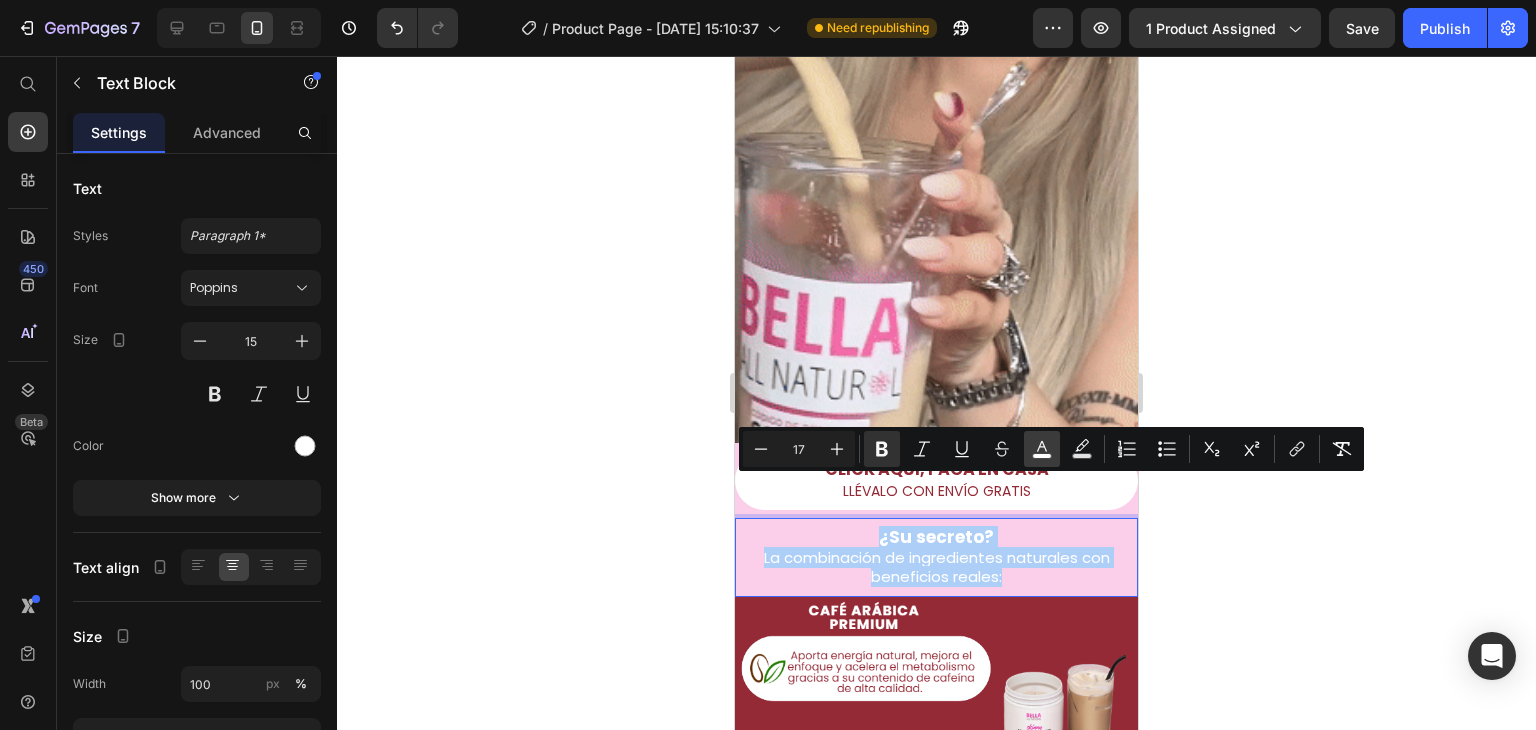 click 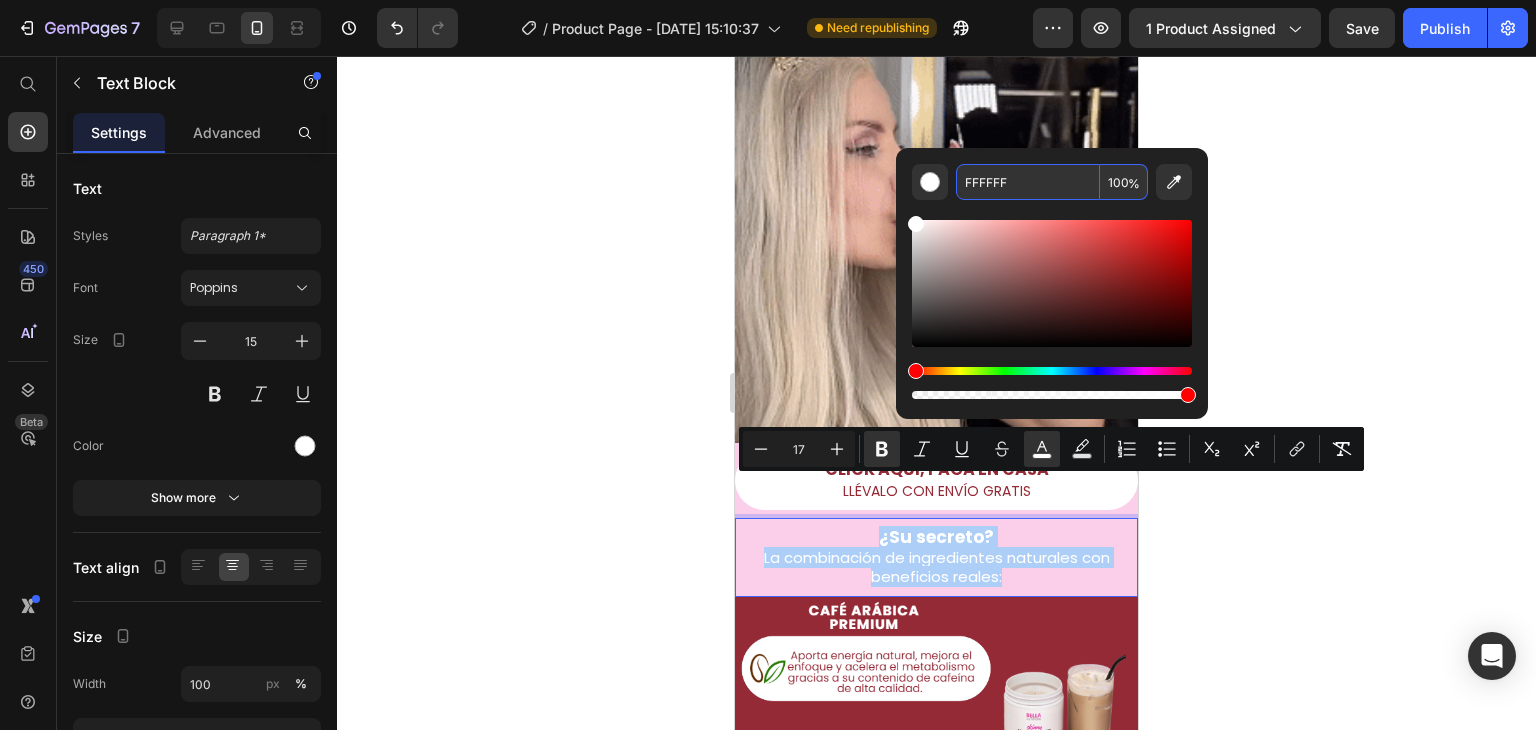 click on "FFFFFF" at bounding box center [1028, 182] 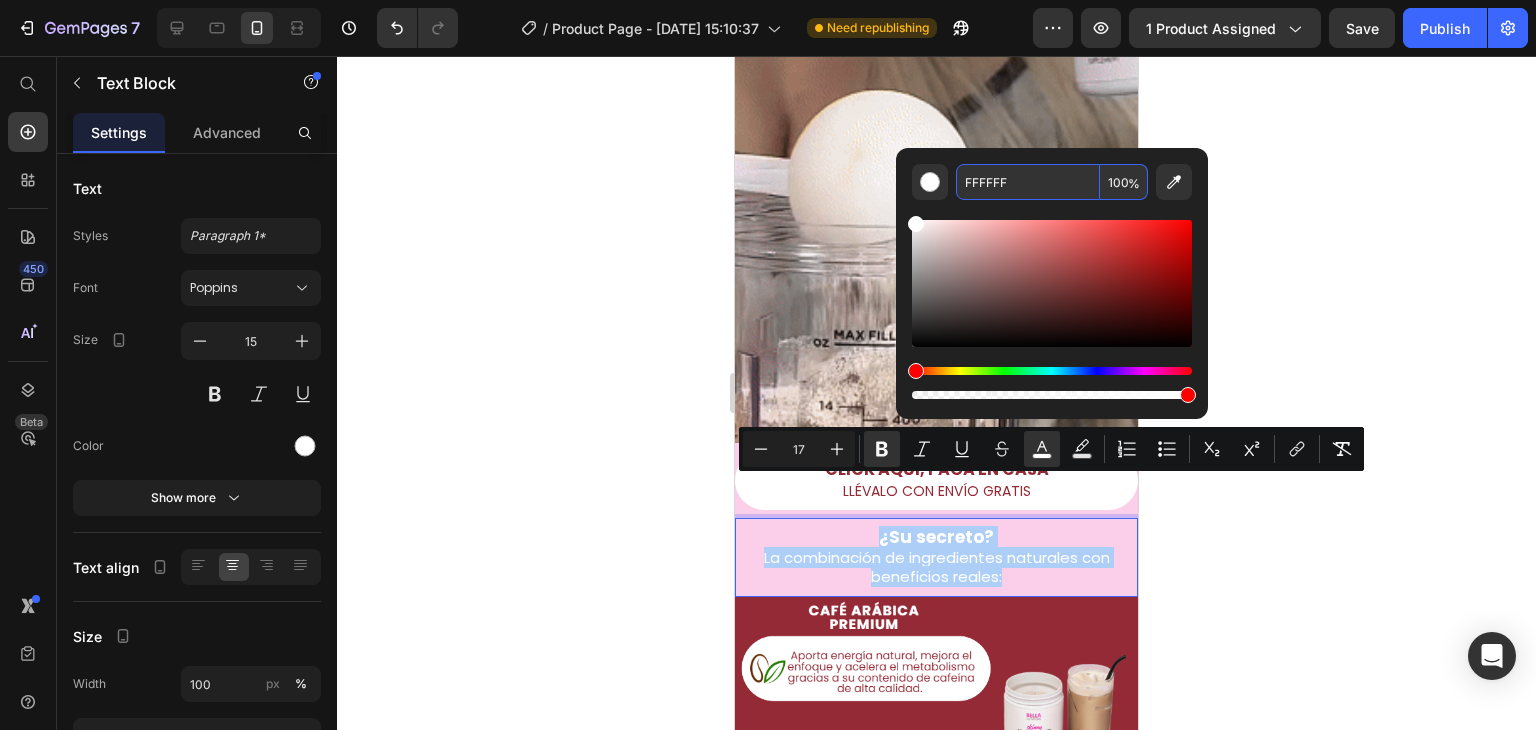 paste on "151515" 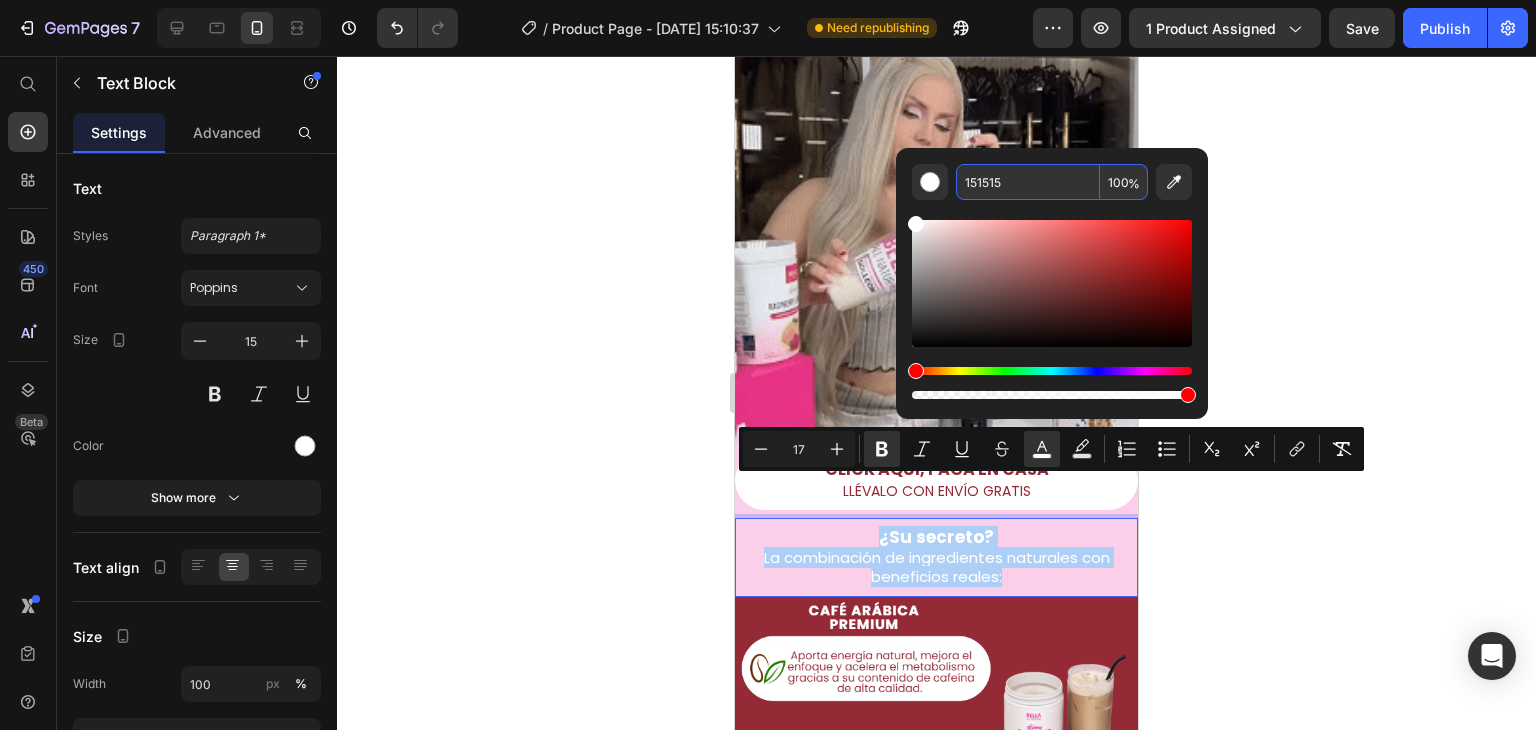 type on "151515" 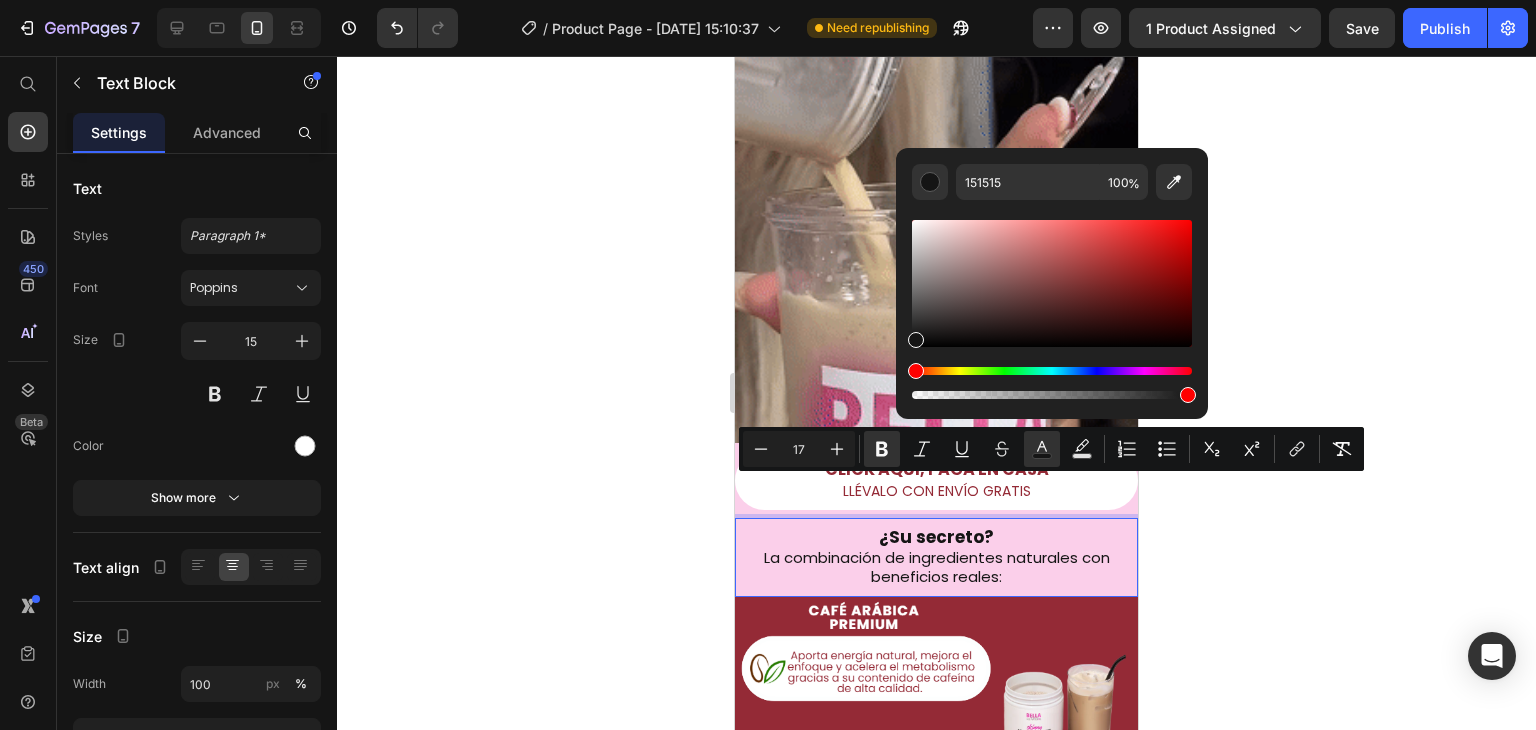 click 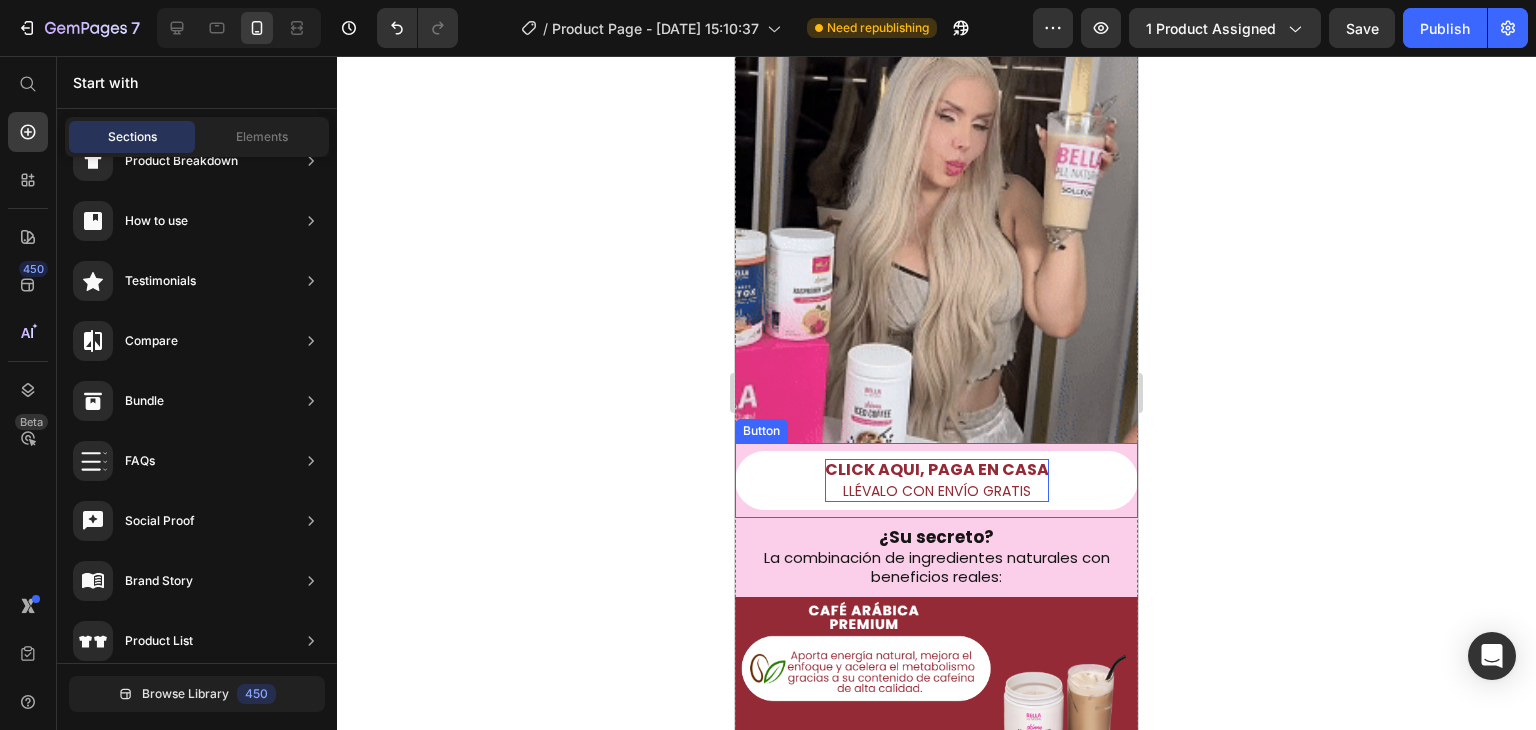 click on "CLICK AQUI, PAGA EN CASA LLÉVALO CON ENVÍO GRATIS" at bounding box center (937, 480) 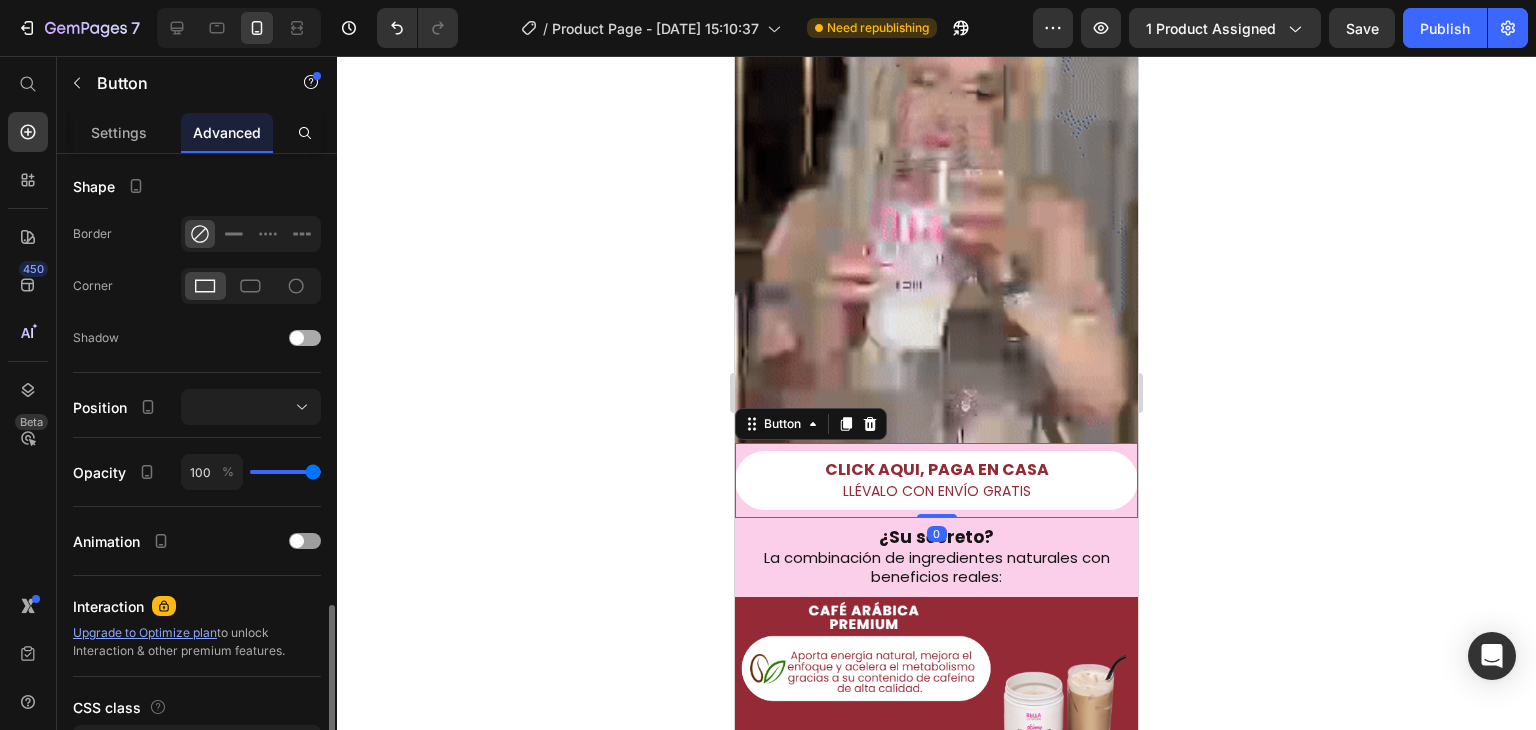 scroll, scrollTop: 634, scrollLeft: 0, axis: vertical 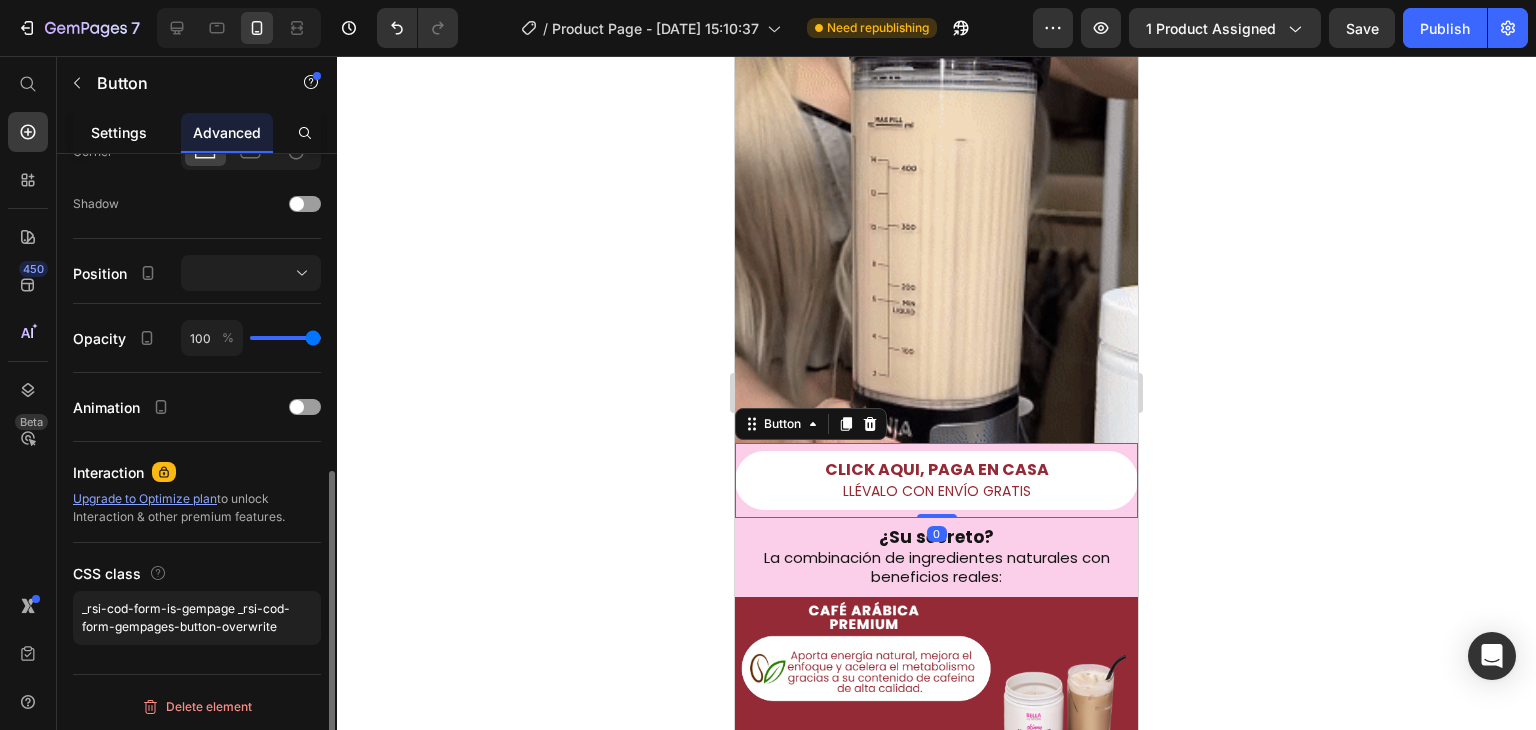 click on "Settings" 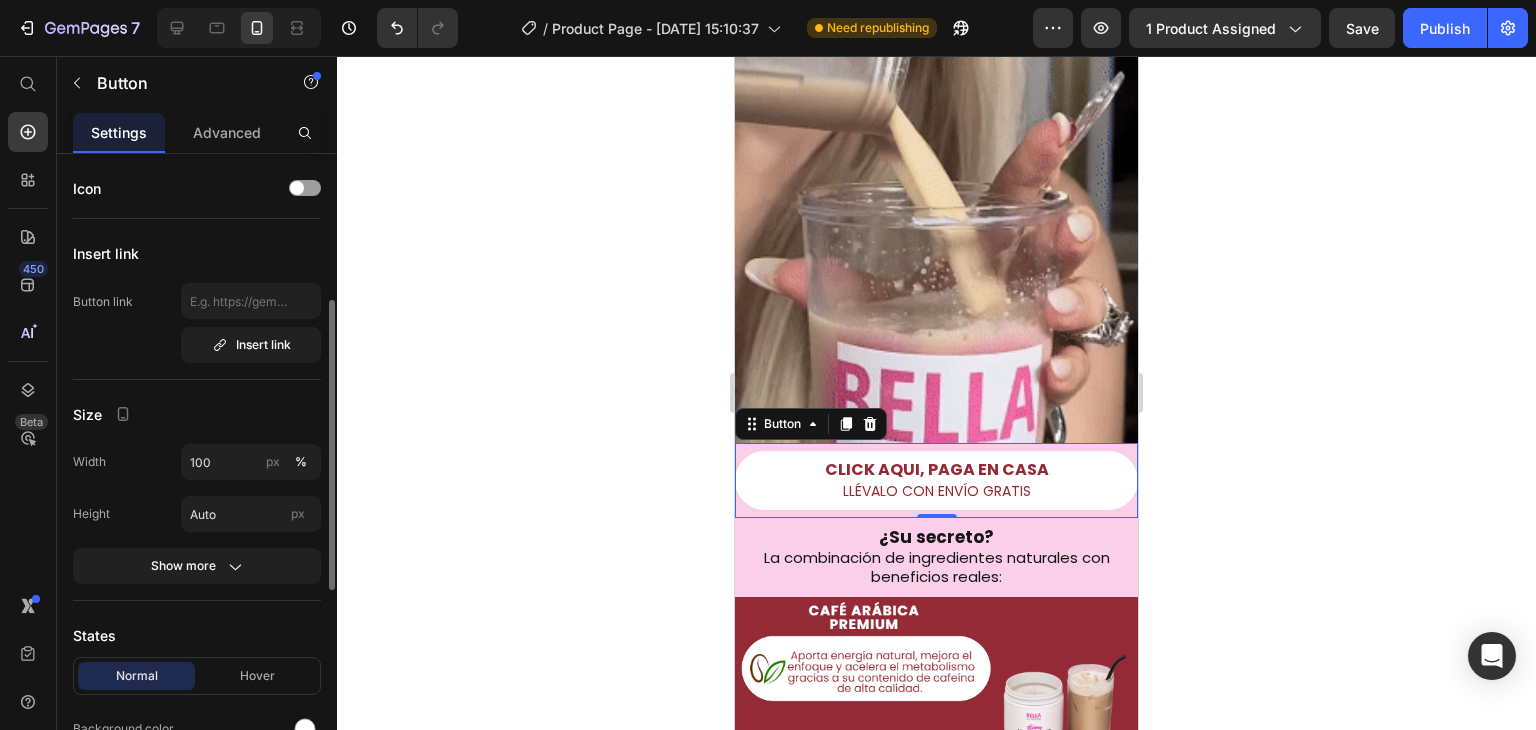 scroll, scrollTop: 300, scrollLeft: 0, axis: vertical 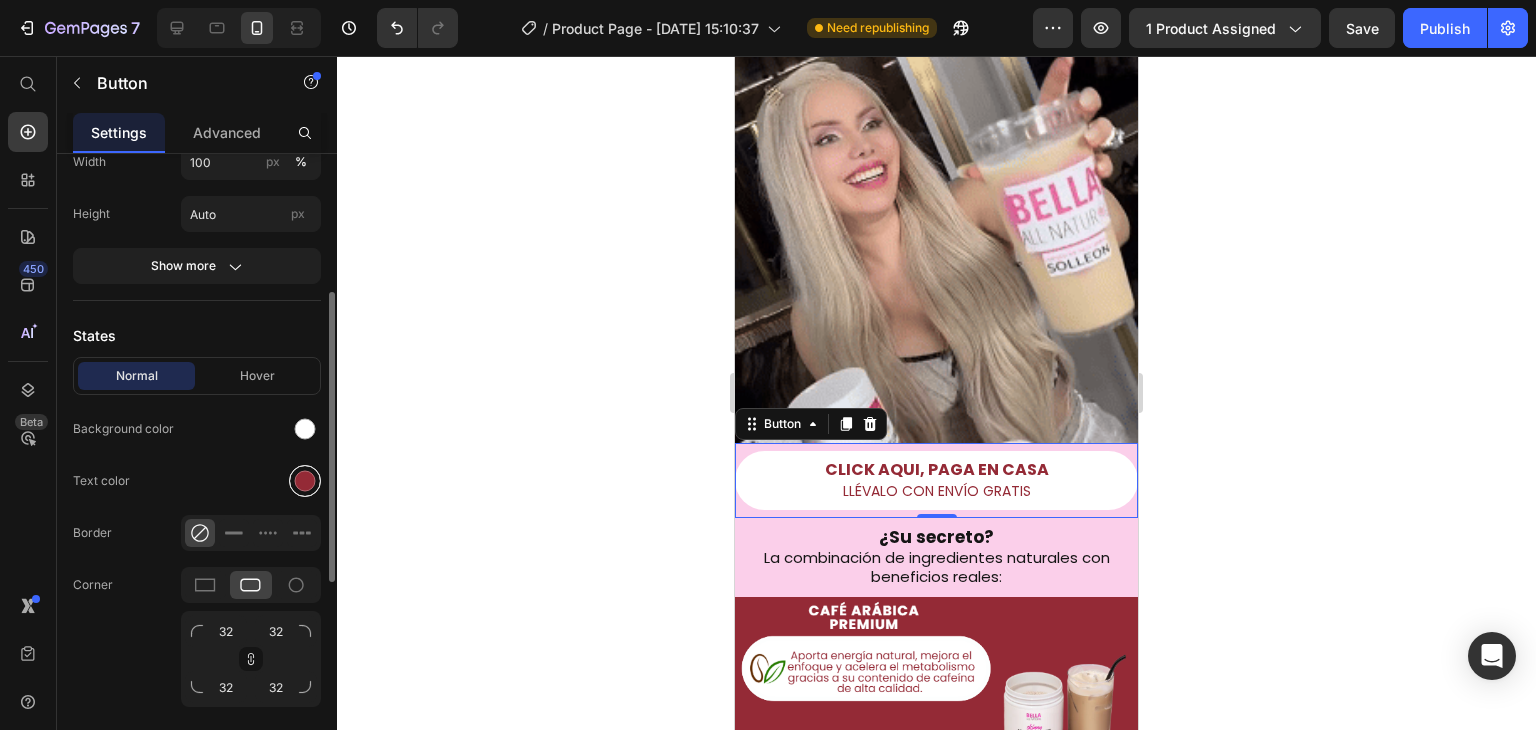 click at bounding box center (305, 481) 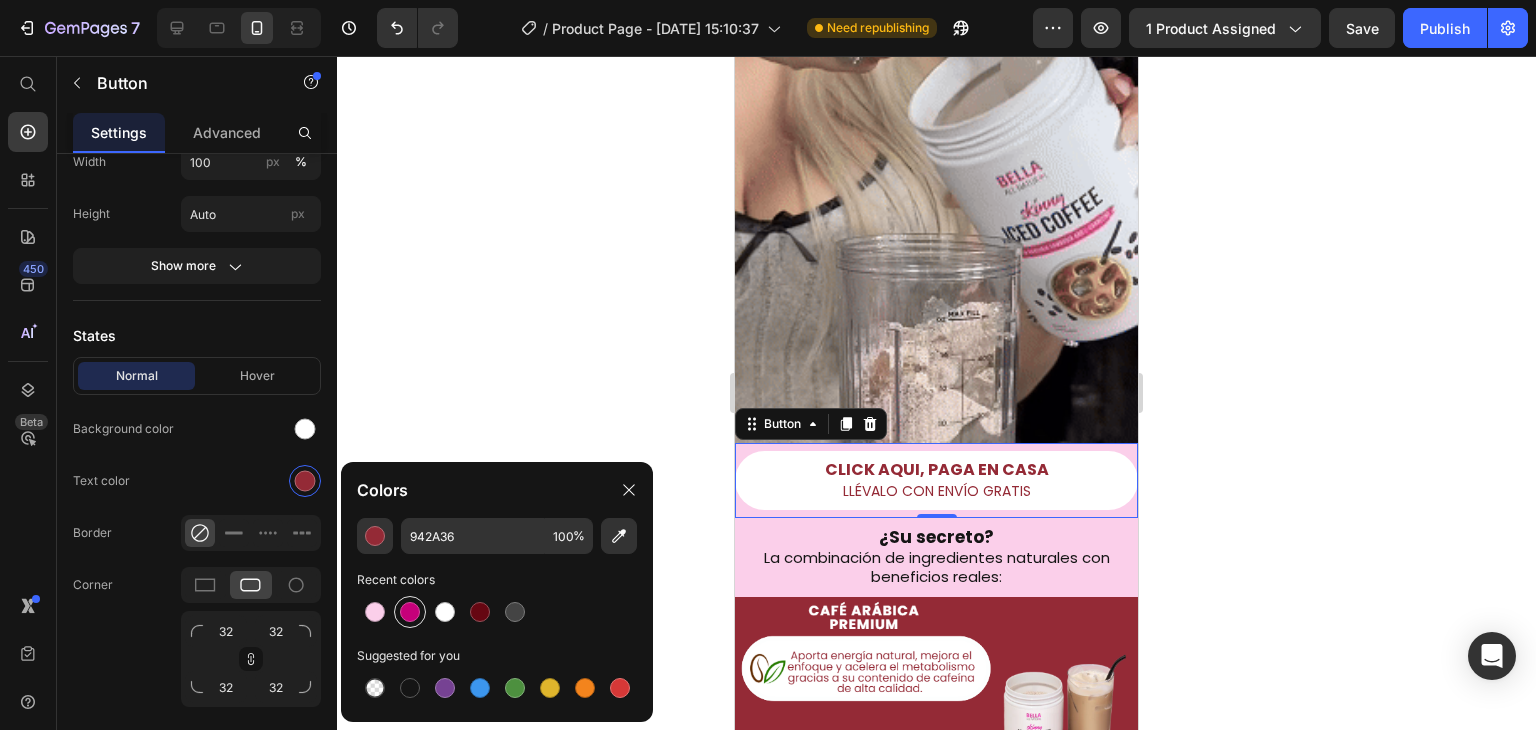 click at bounding box center [410, 612] 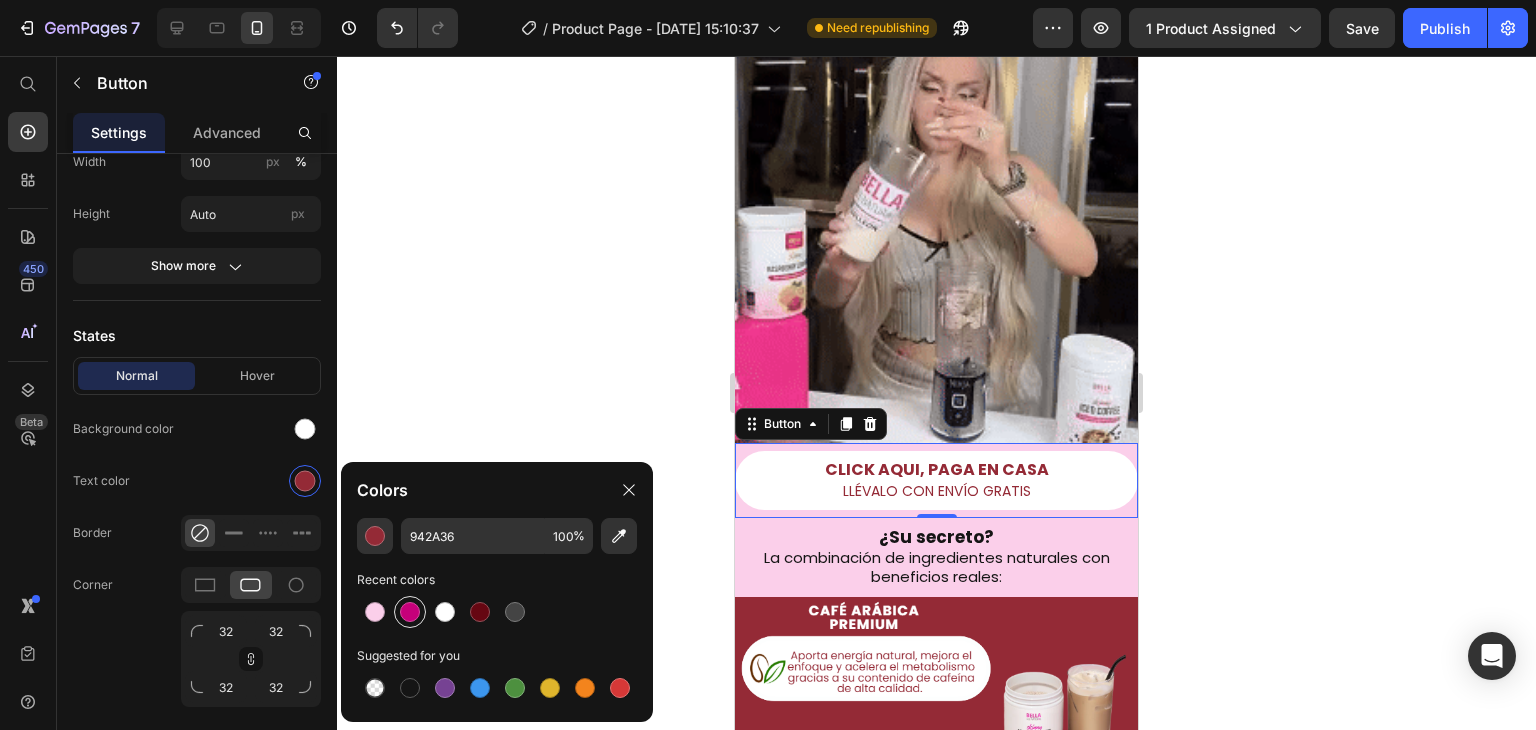 type on "C6007A" 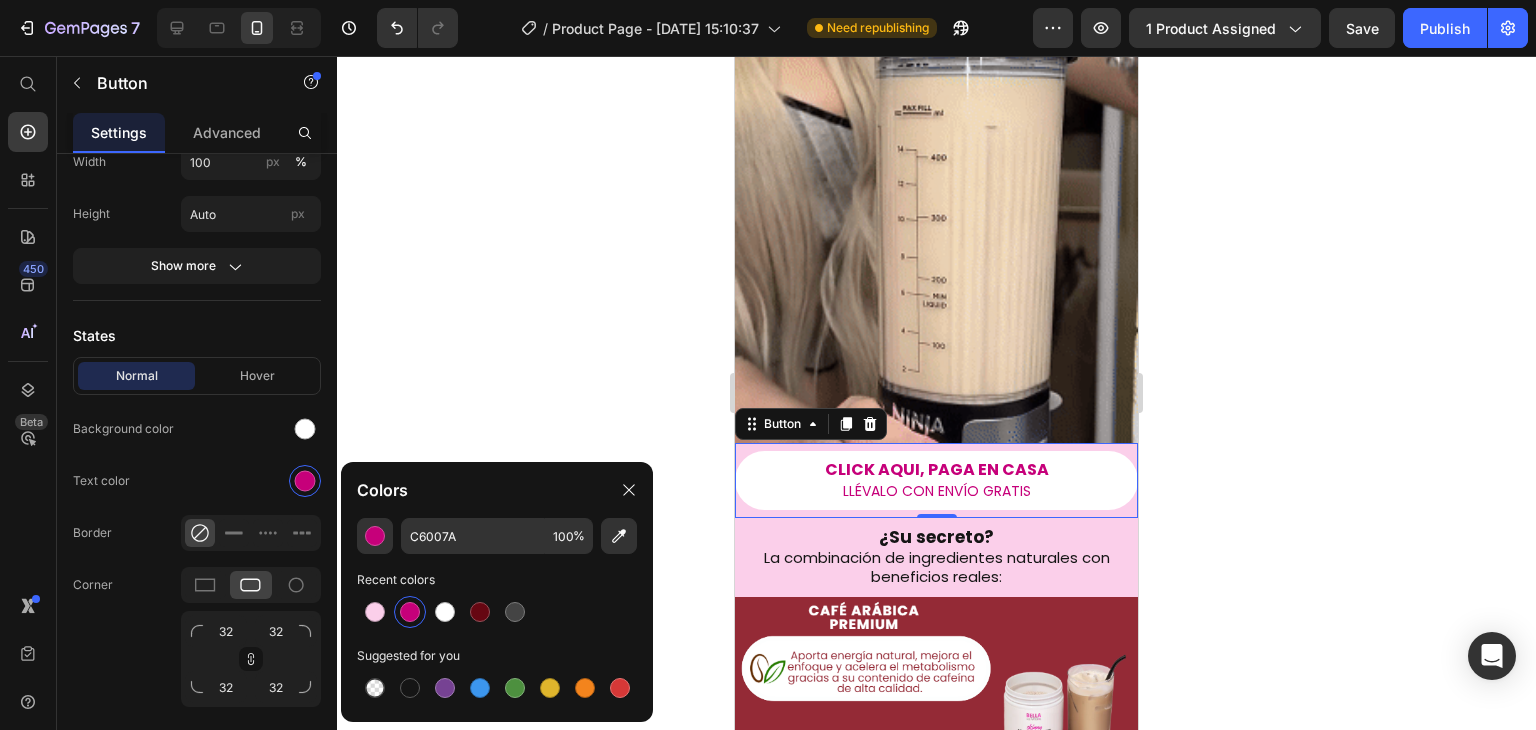 click 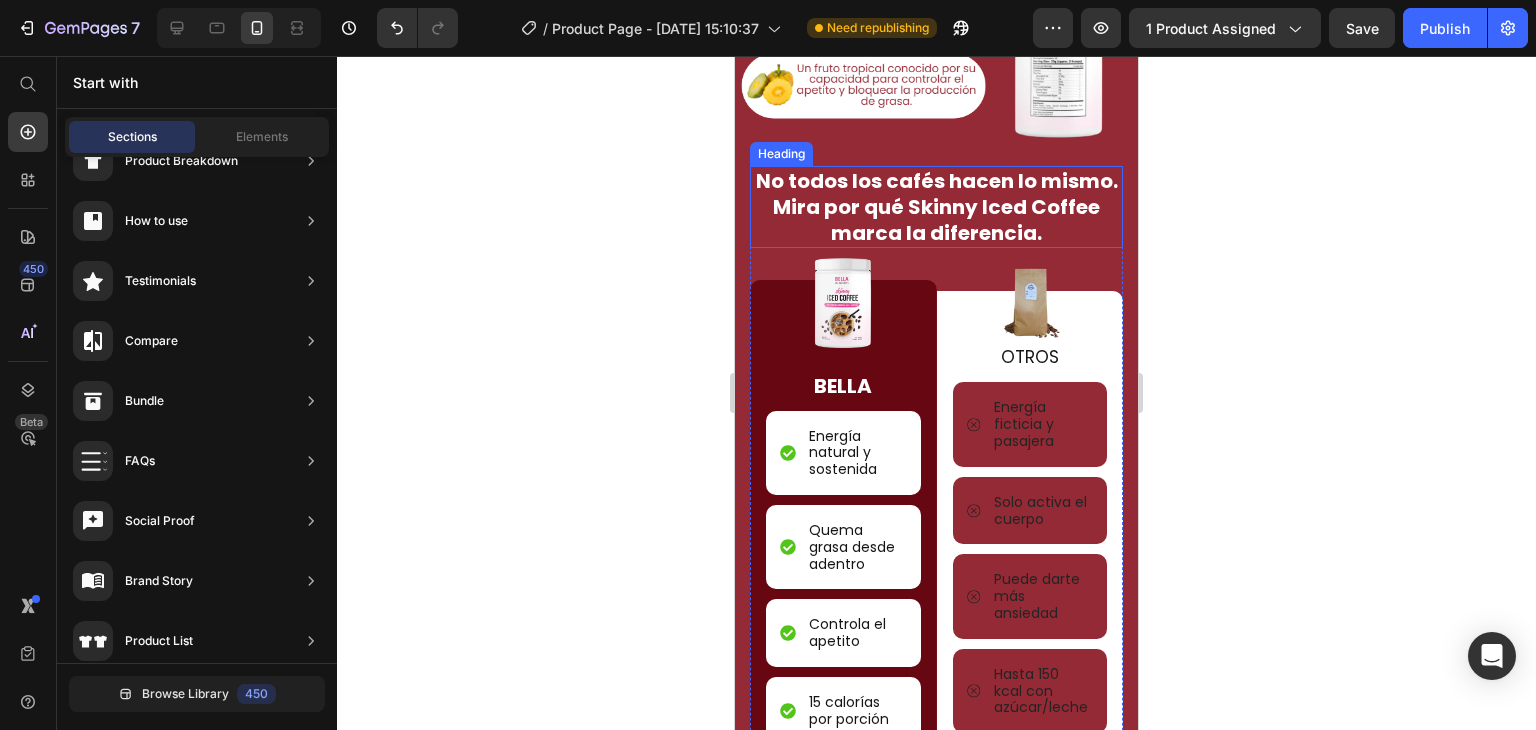 scroll, scrollTop: 2300, scrollLeft: 0, axis: vertical 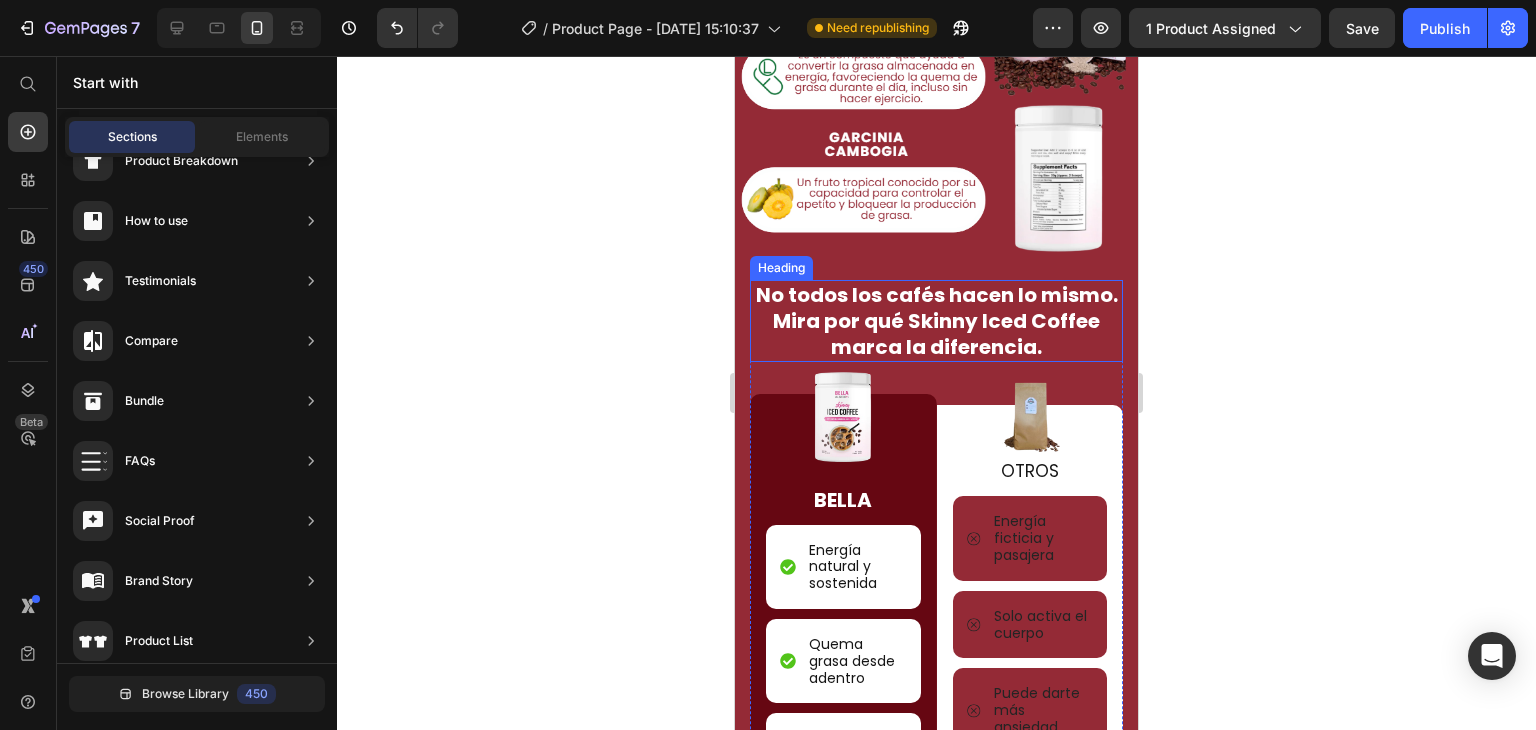 click on "Image No todos los cafés hacen lo mismo. Mira por qué Skinny Iced Coffee marca la diferencia. Heading Image BELLA  Text Block Energía natural y sostenida Item List Quema grasa desde adentro Item List Controla el apetito Item List 15 calorías por porción Item List Ayuda a desinflamar Item List Row Image OTROS Text Block
Energía ficticia y pasajera Item List
Solo activa el cuerpo Item List
Puede darte más ansiedad Item List
Hasta 150 kcal con azúcar/leche Item List
Puede irritar el estómago Item List Row Row Row CLICK AQUI, PAGA EN CASA LLÉVALO CON ENVÍO GRATIS   Button Row Section 6" at bounding box center (936, 668) 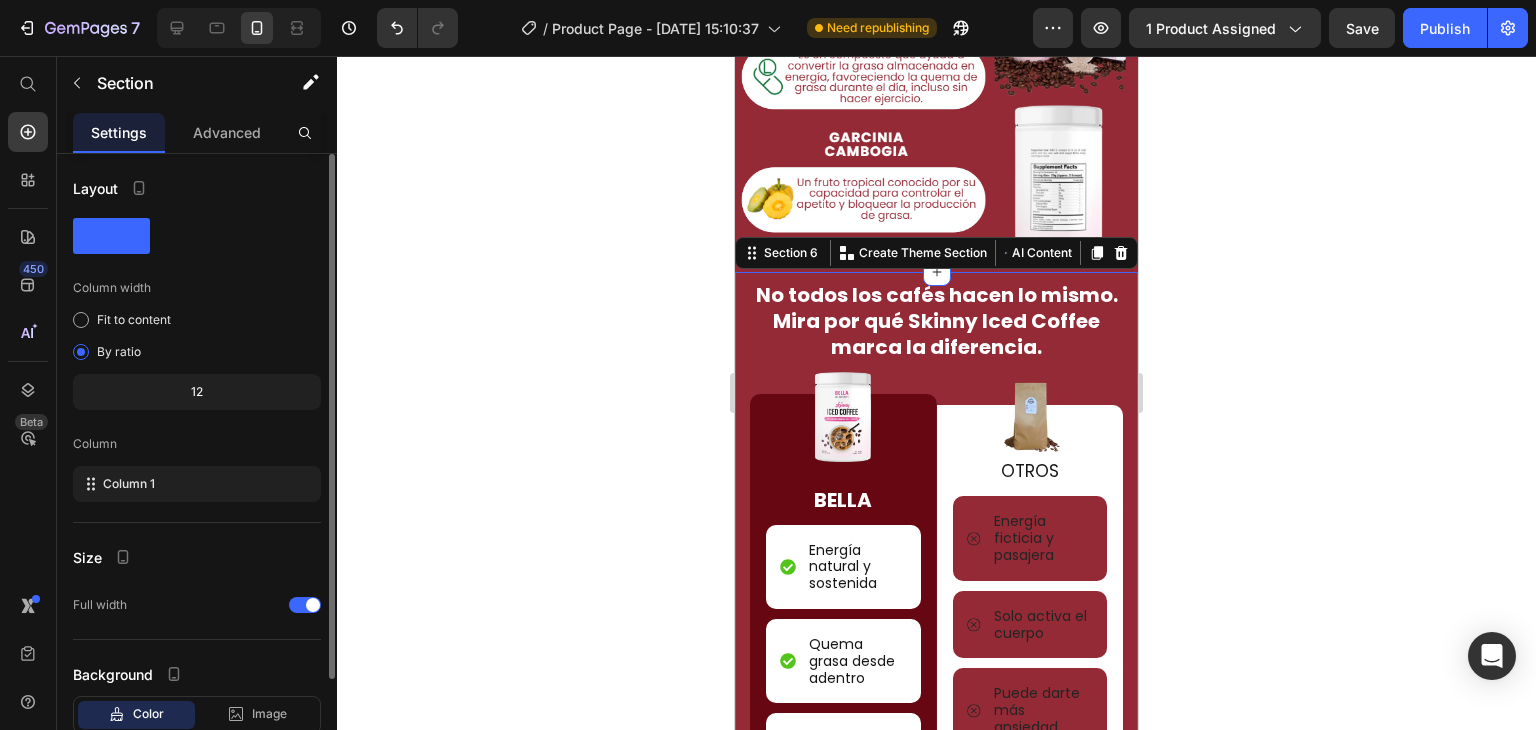 scroll, scrollTop: 129, scrollLeft: 0, axis: vertical 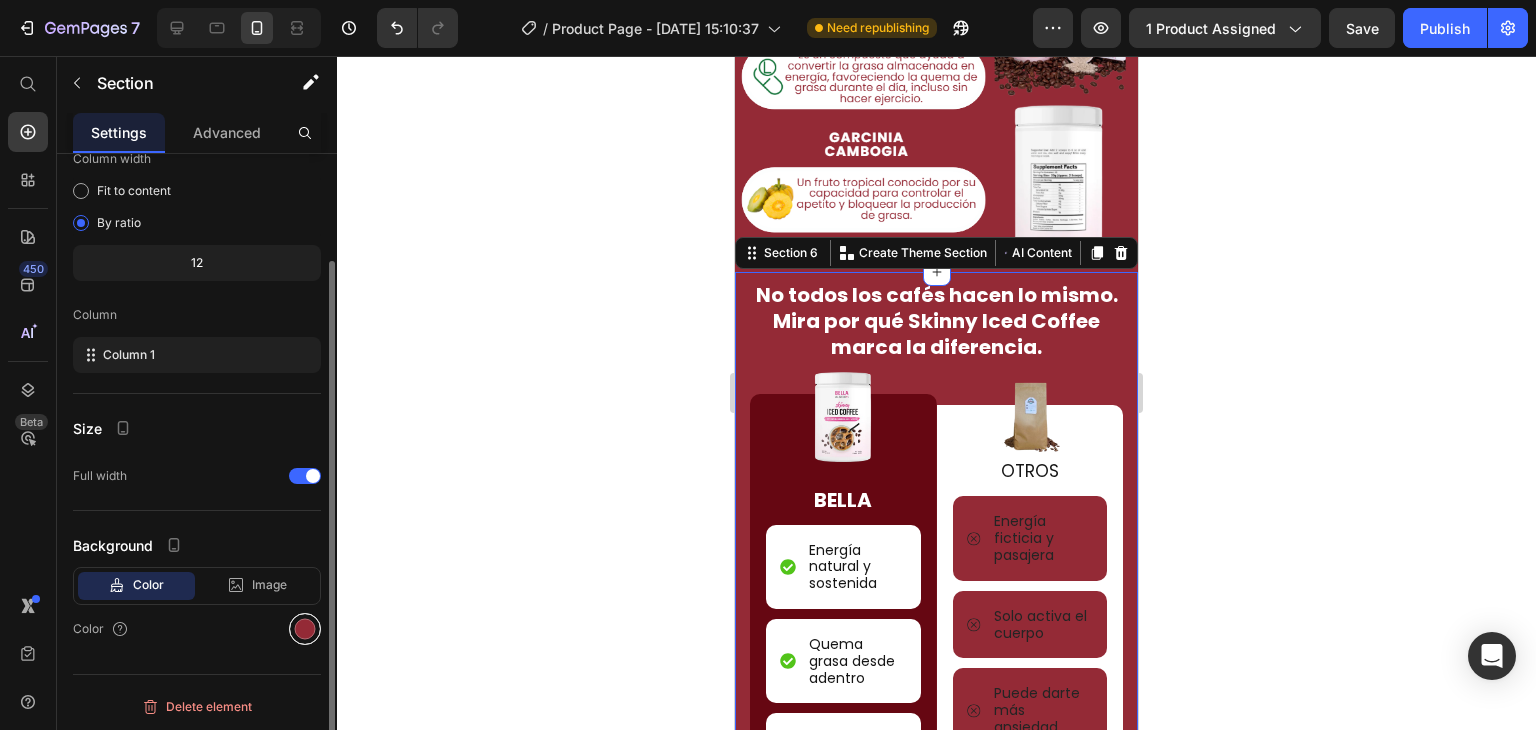 click at bounding box center (305, 629) 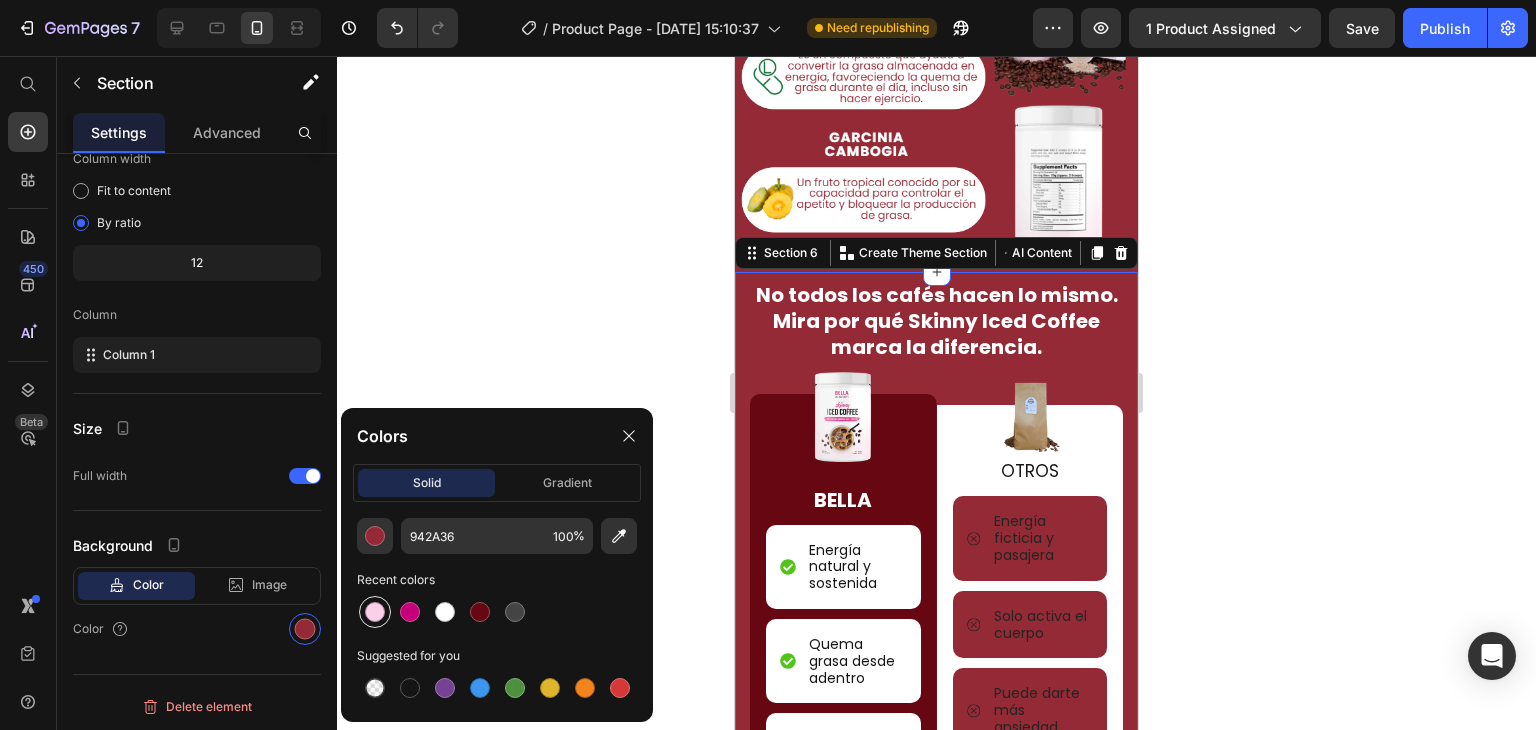 click at bounding box center [375, 612] 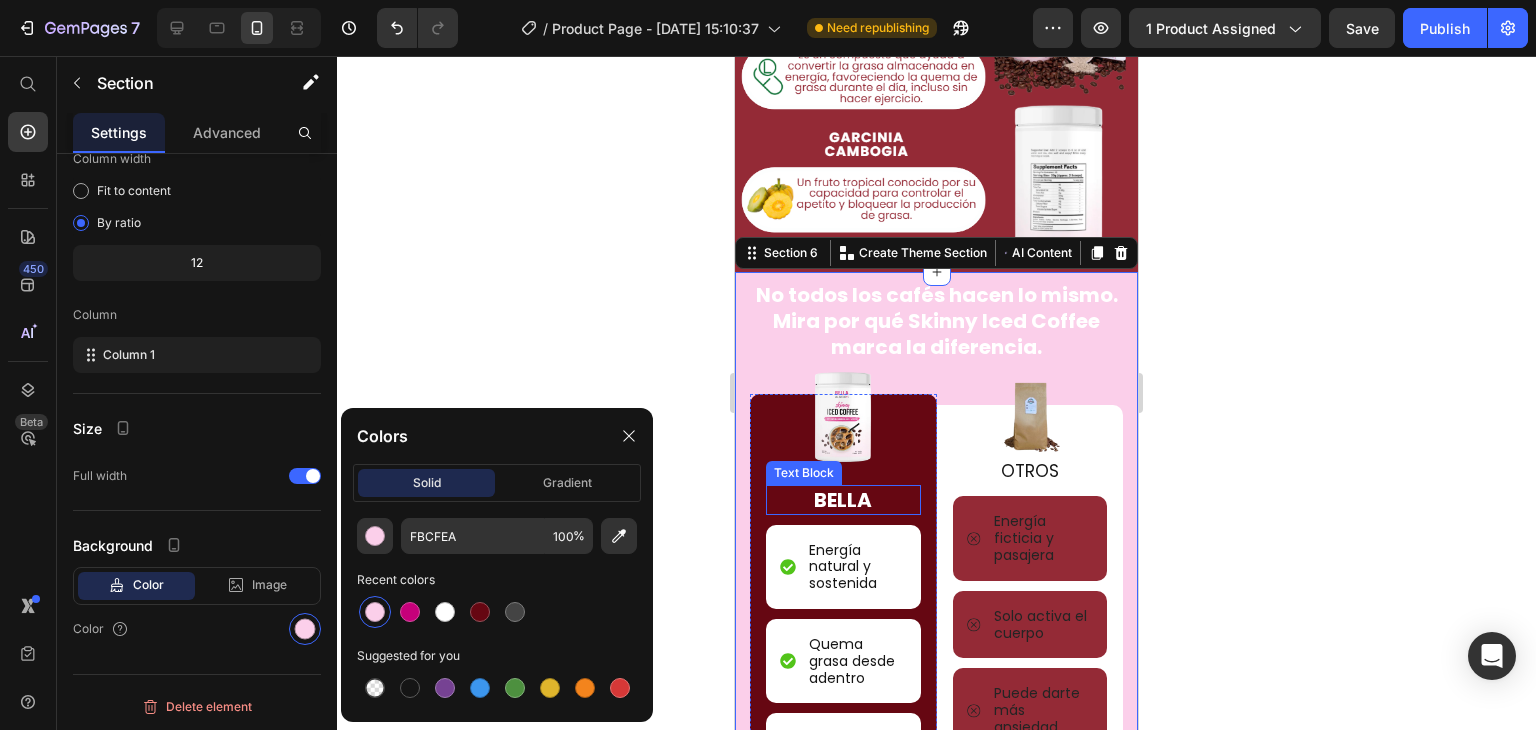 click on "Text Block" at bounding box center [804, 473] 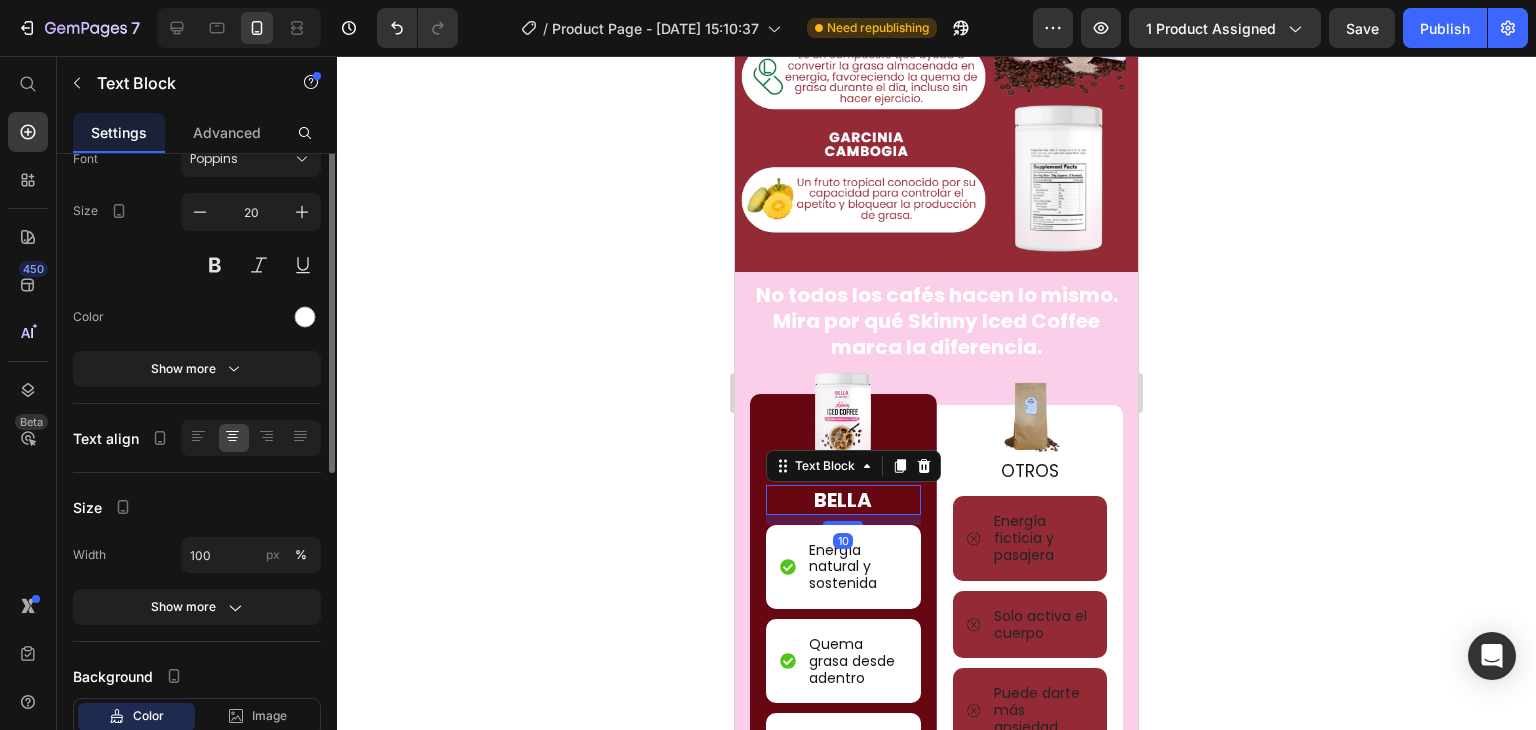scroll, scrollTop: 0, scrollLeft: 0, axis: both 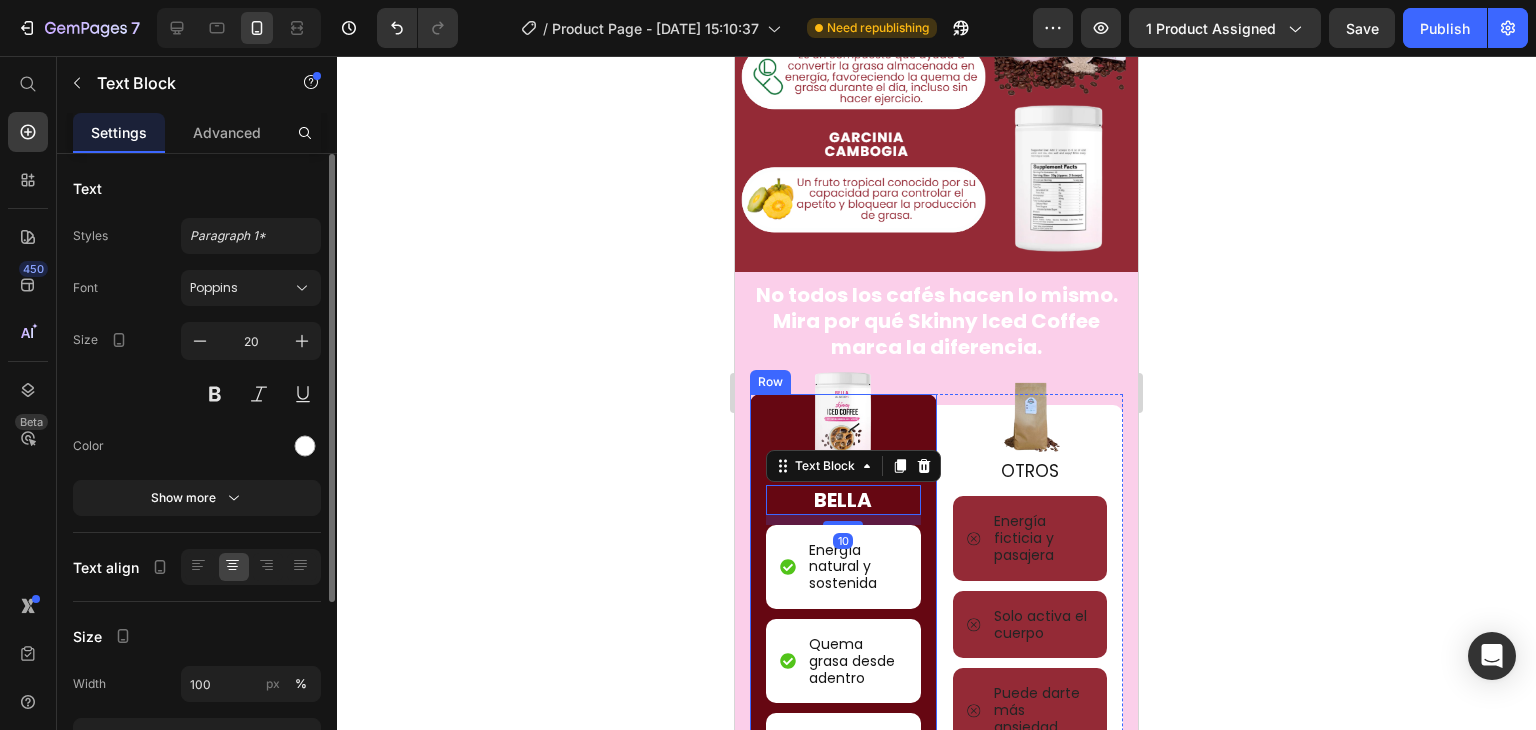 click on "Image BELLA  Text Block   10 Energía natural y sostenida Item List Quema grasa desde adentro Item List Controla el apetito Item List 15 calorías por porción Item List Ayuda a desinflamar Item List Row" at bounding box center [843, 670] 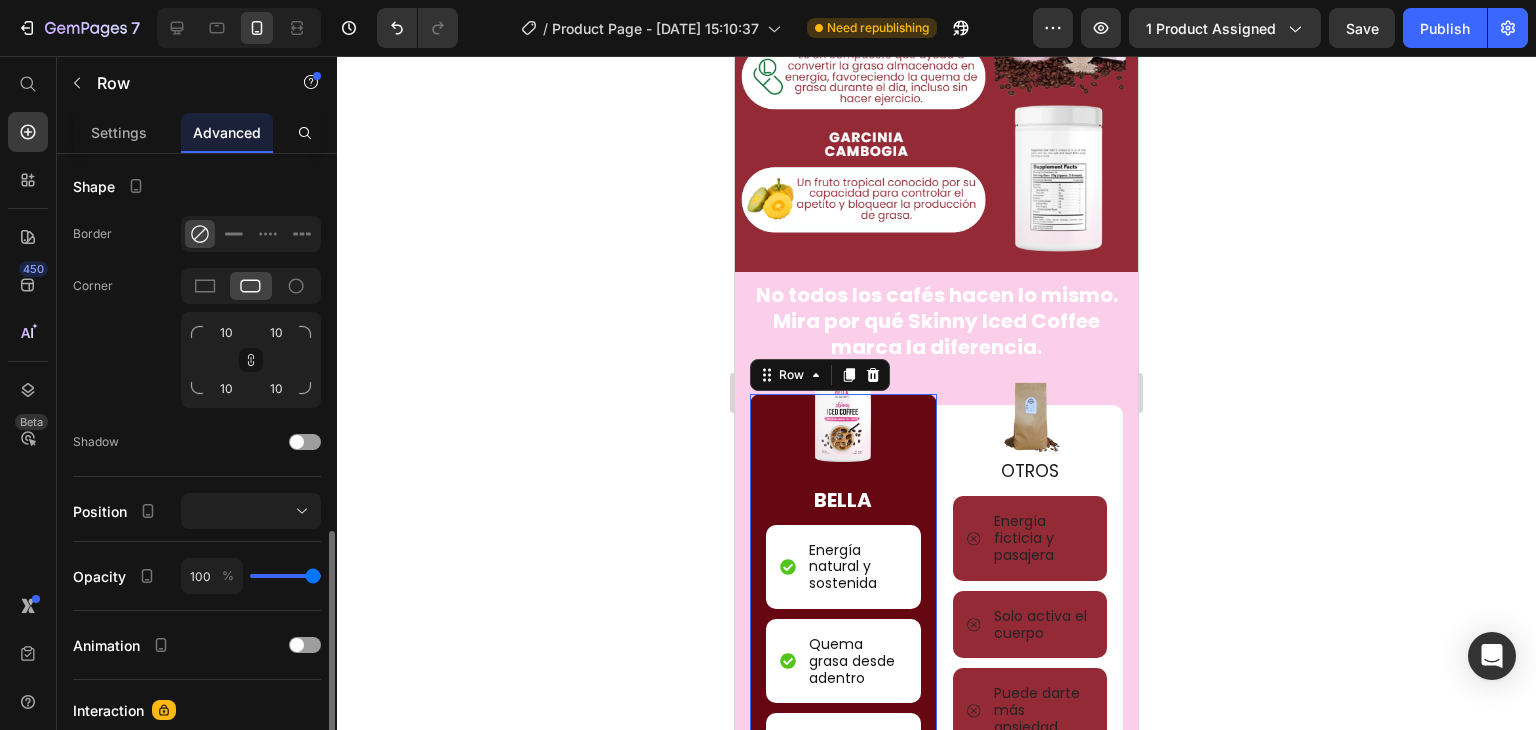 scroll, scrollTop: 738, scrollLeft: 0, axis: vertical 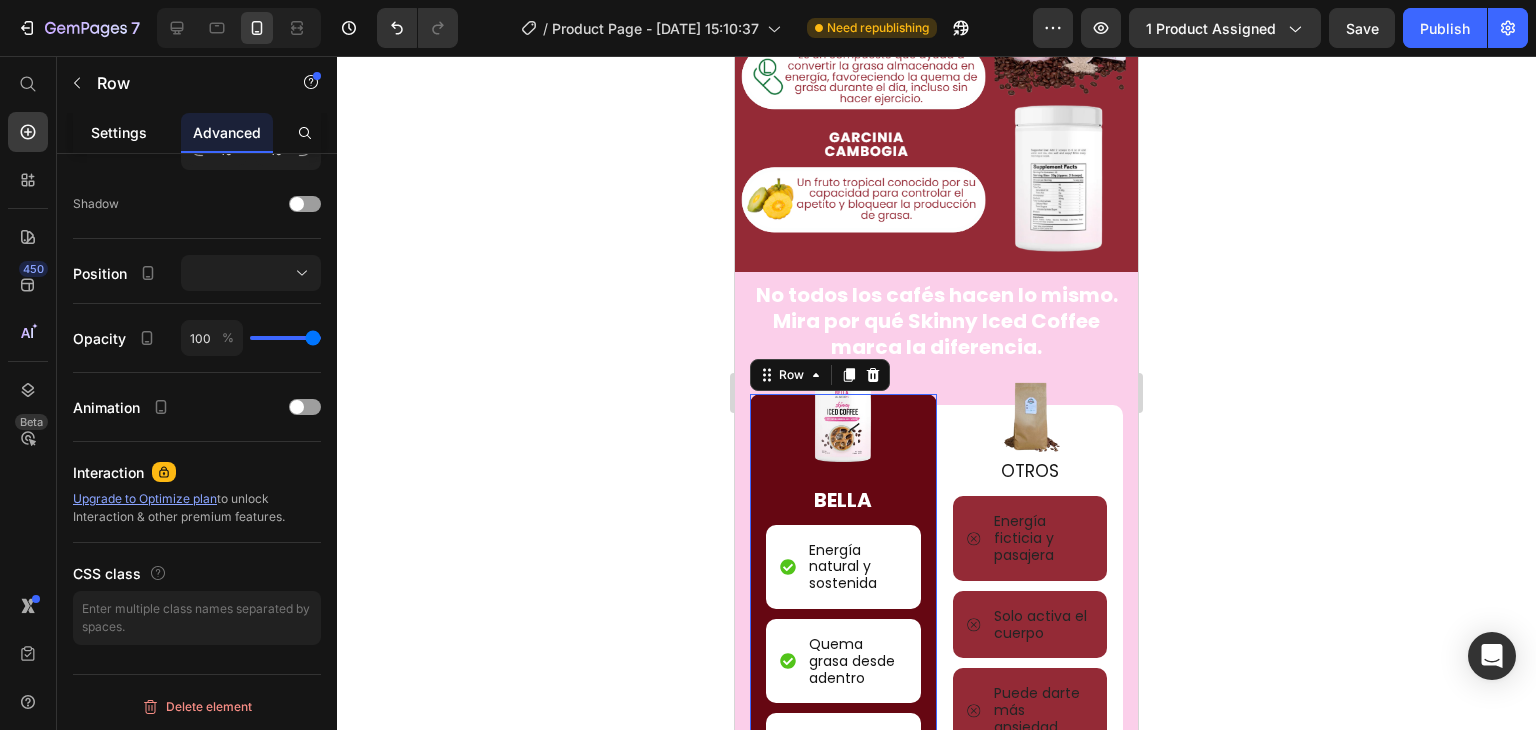 click on "Settings" 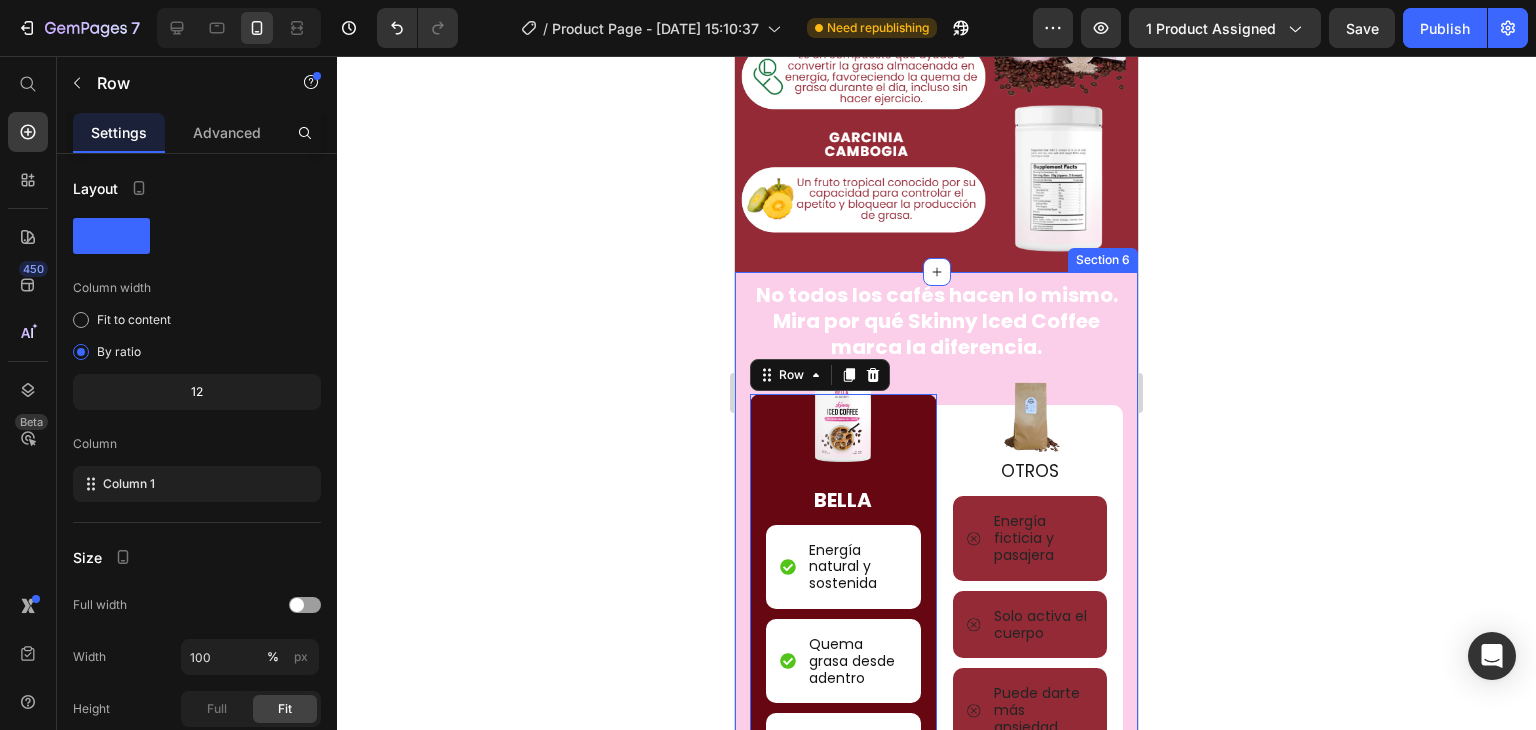 click on "Image No todos los cafés hacen lo mismo. Mira por qué Skinny Iced Coffee marca la diferencia. Heading Image BELLA  Text Block Energía natural y sostenida Item List Quema grasa desde adentro Item List Controla el apetito Item List 15 calorías por porción Item List Ayuda a desinflamar Item List Row   0 Image OTROS Text Block
Energía ficticia y pasajera Item List
Solo activa el cuerpo Item List
Puede darte más ansiedad Item List
Hasta 150 kcal con azúcar/leche Item List
Puede irritar el estómago Item List Row Row Row CLICK AQUI, PAGA EN CASA LLÉVALO CON ENVÍO GRATIS   Button Row Section 6" at bounding box center [936, 668] 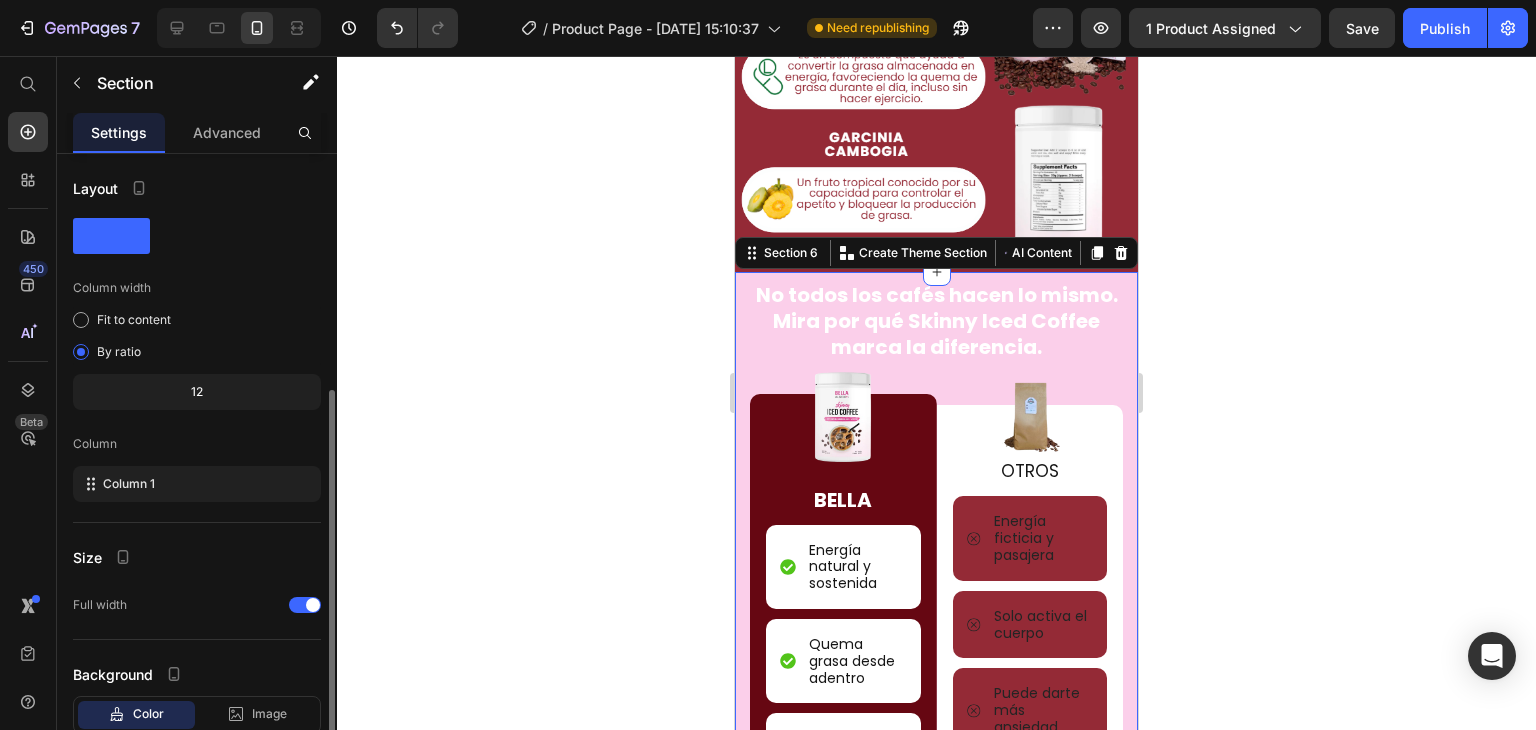scroll, scrollTop: 129, scrollLeft: 0, axis: vertical 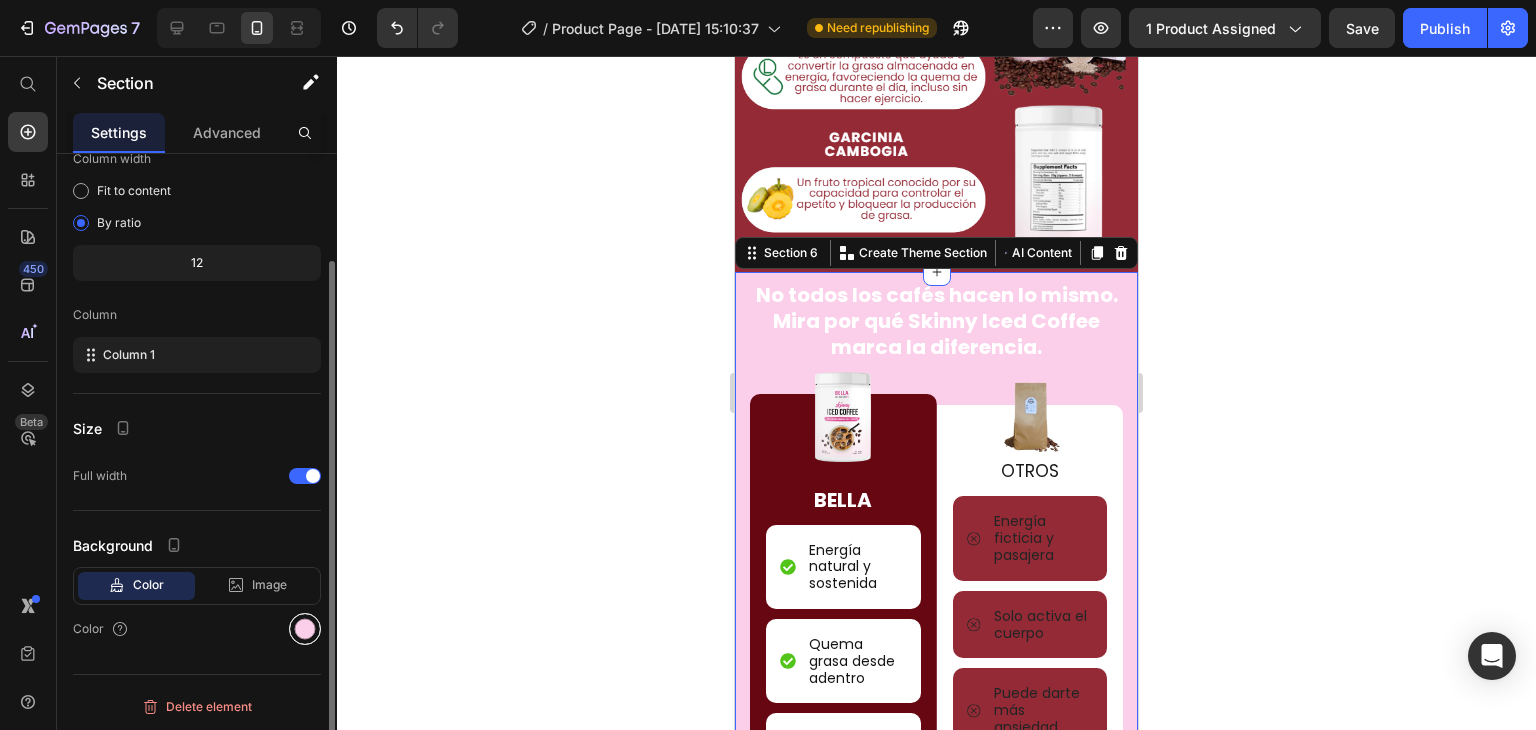 click at bounding box center (305, 629) 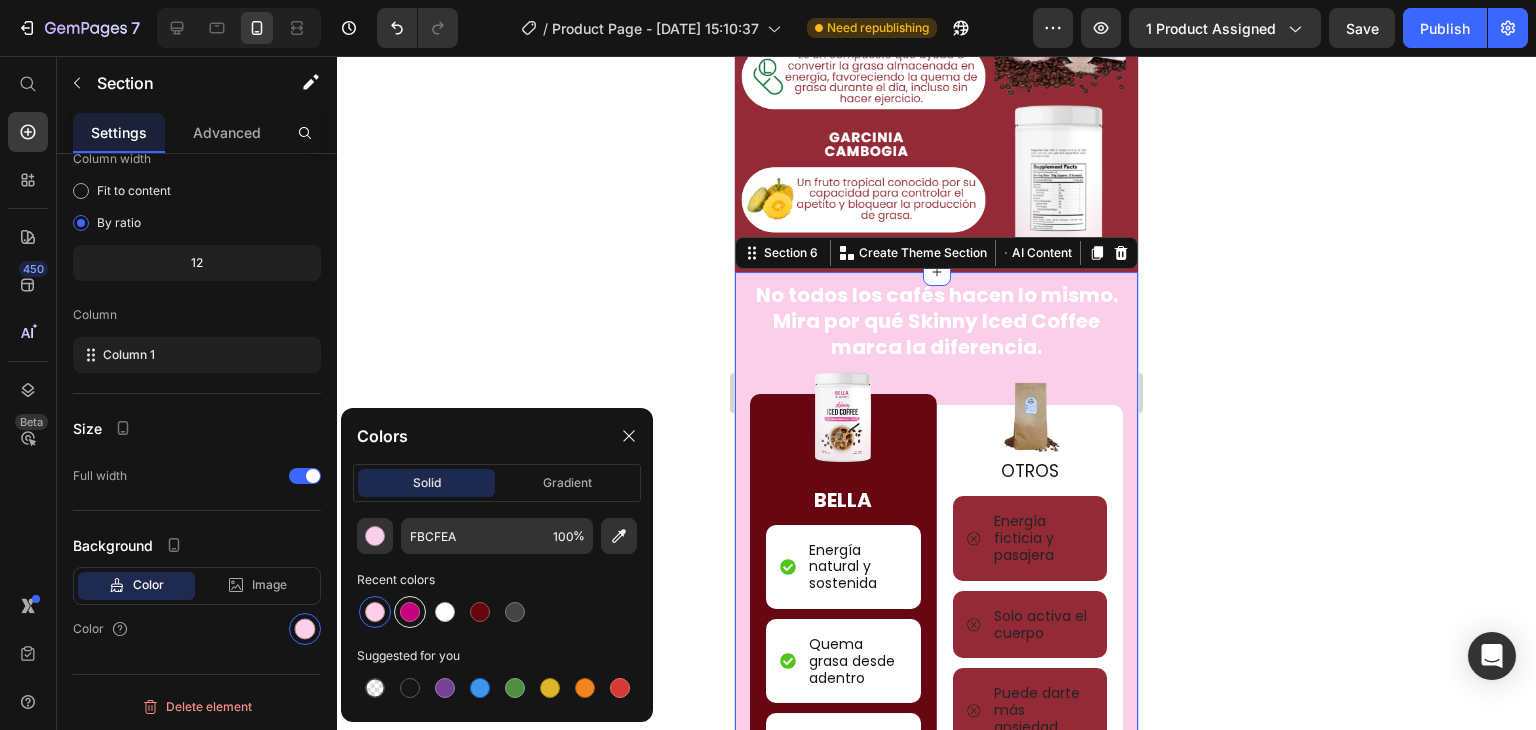 click at bounding box center [410, 612] 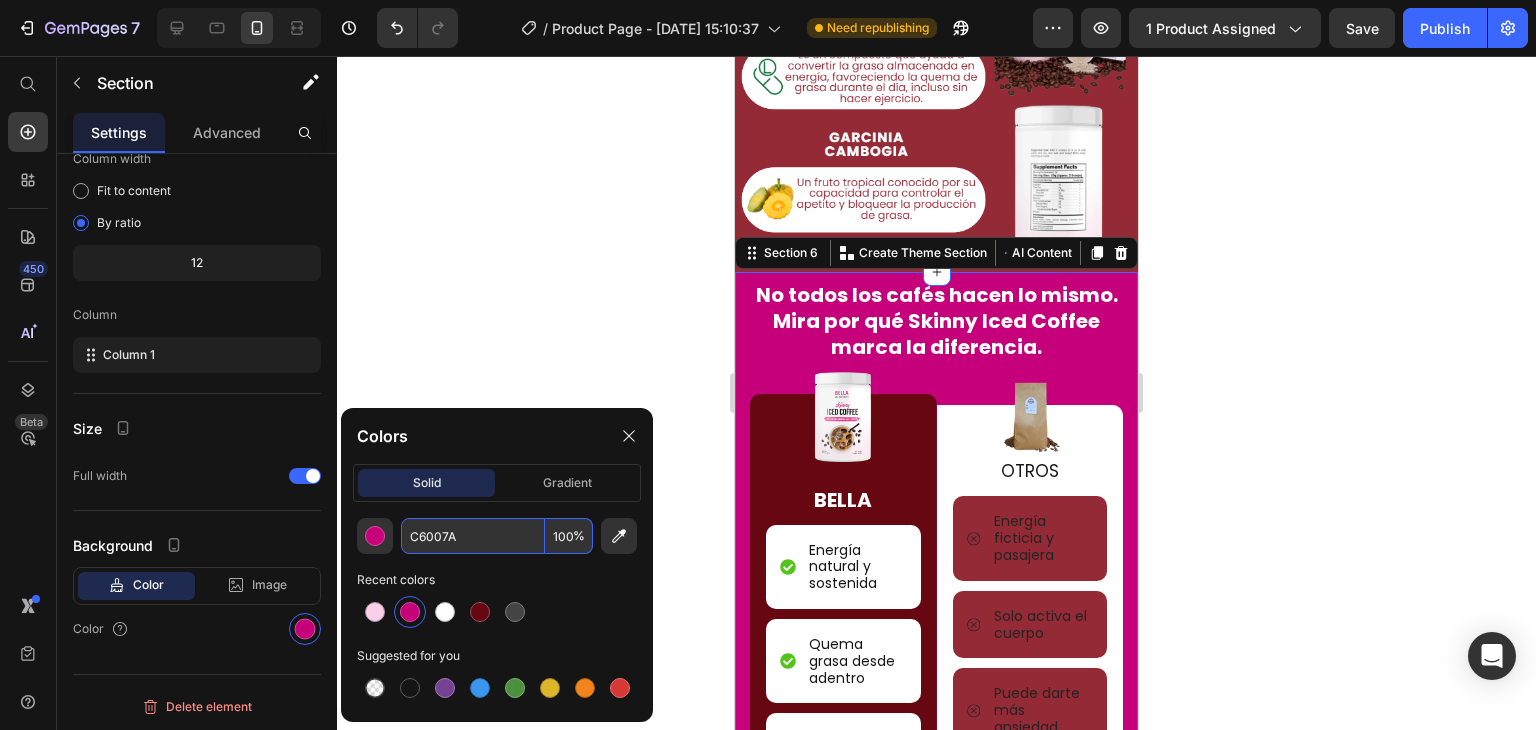 click on "C6007A" at bounding box center (473, 536) 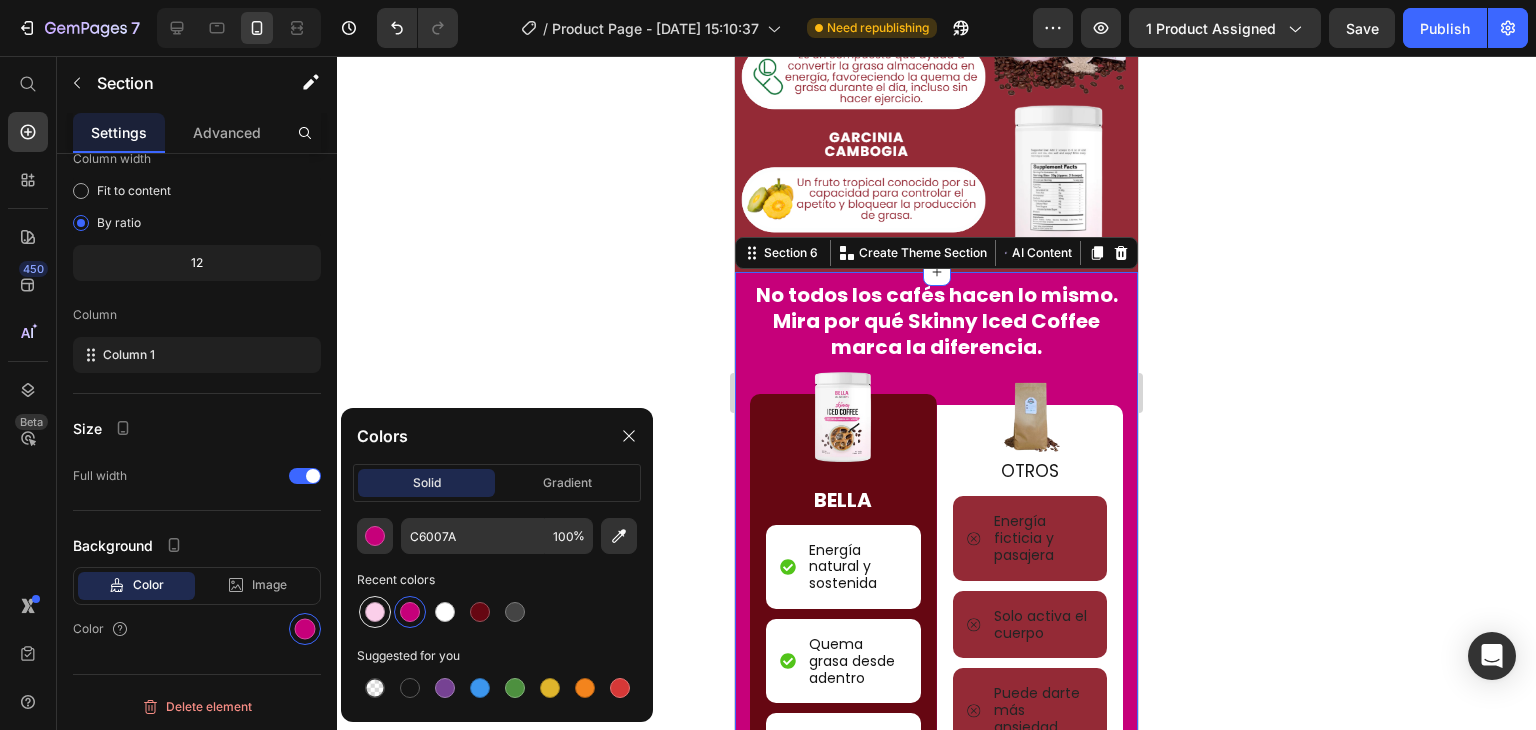 click at bounding box center [375, 612] 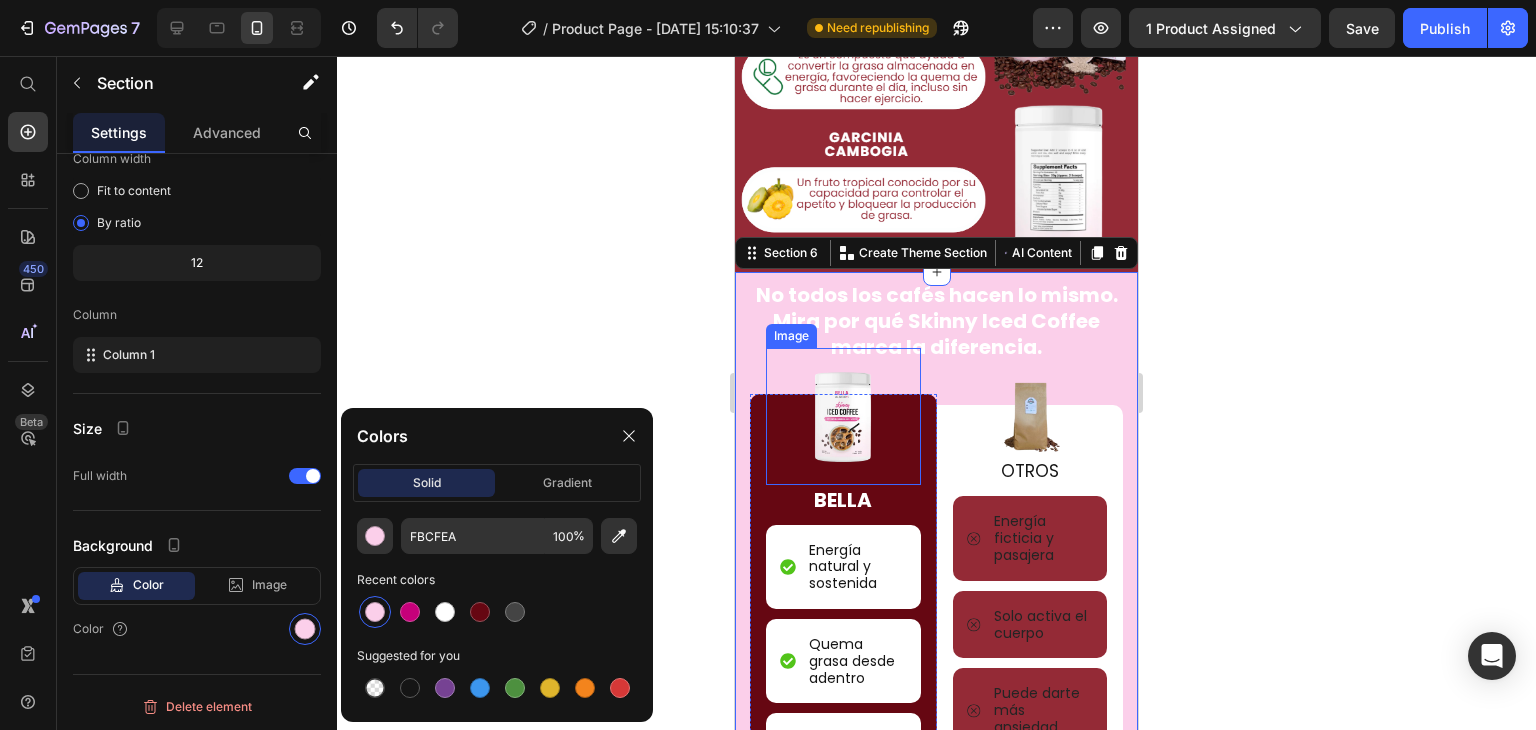 click at bounding box center [843, 416] 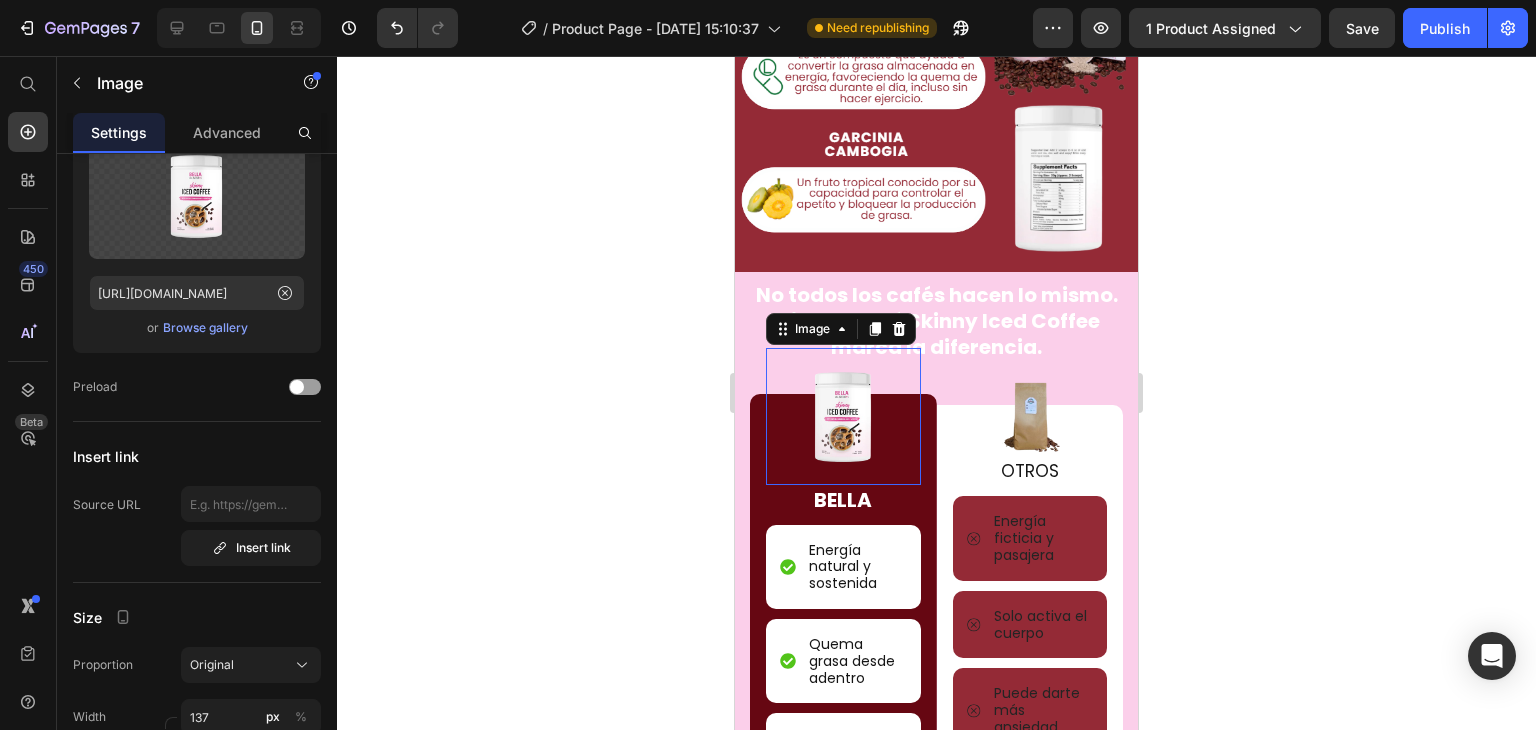 scroll, scrollTop: 0, scrollLeft: 0, axis: both 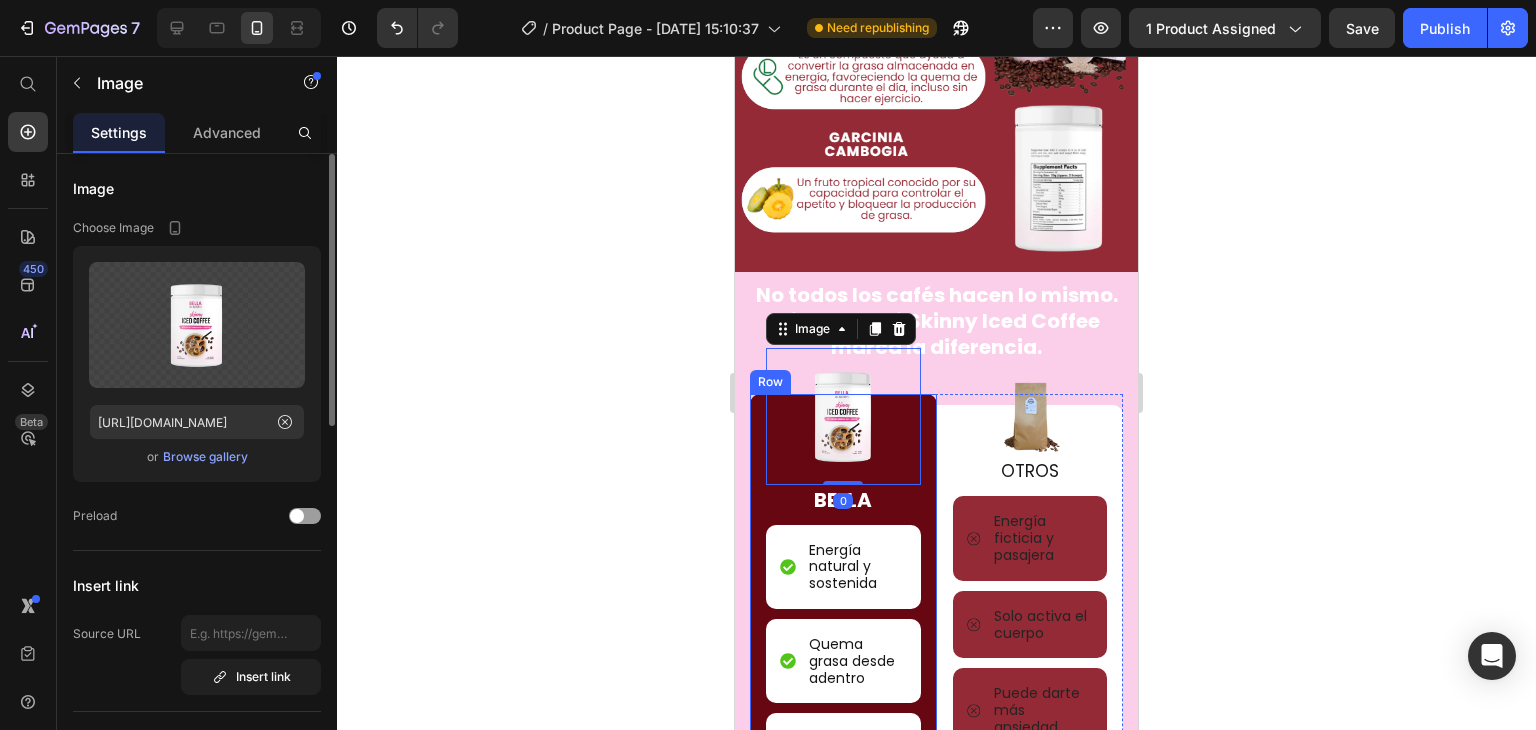 click on "Image   0 BELLA  Text Block Energía natural y sostenida Item List Quema grasa desde adentro Item List Controla el apetito Item List 15 calorías por porción Item List Ayuda a desinflamar Item List Row" at bounding box center [843, 670] 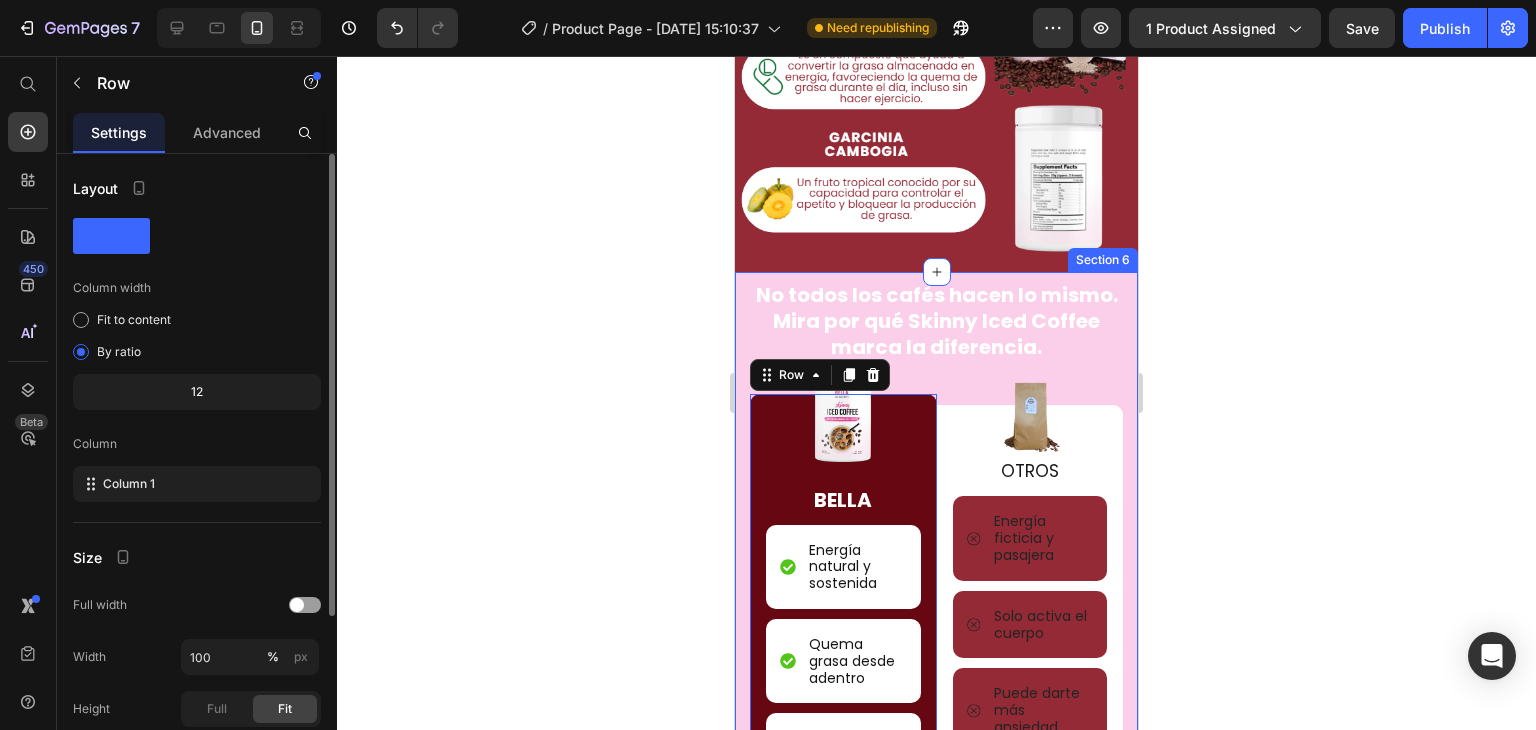 scroll, scrollTop: 233, scrollLeft: 0, axis: vertical 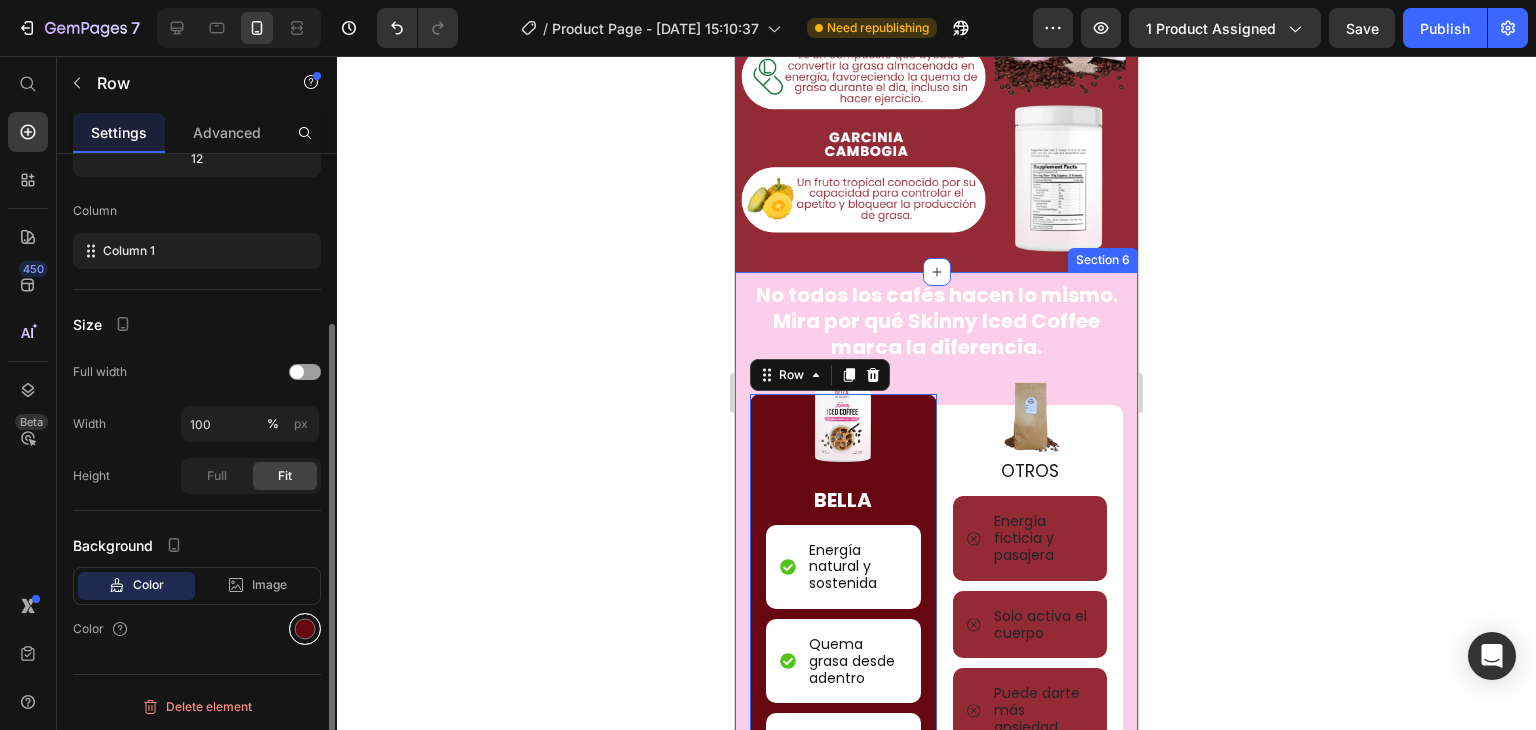 click on "Color" at bounding box center [197, 629] 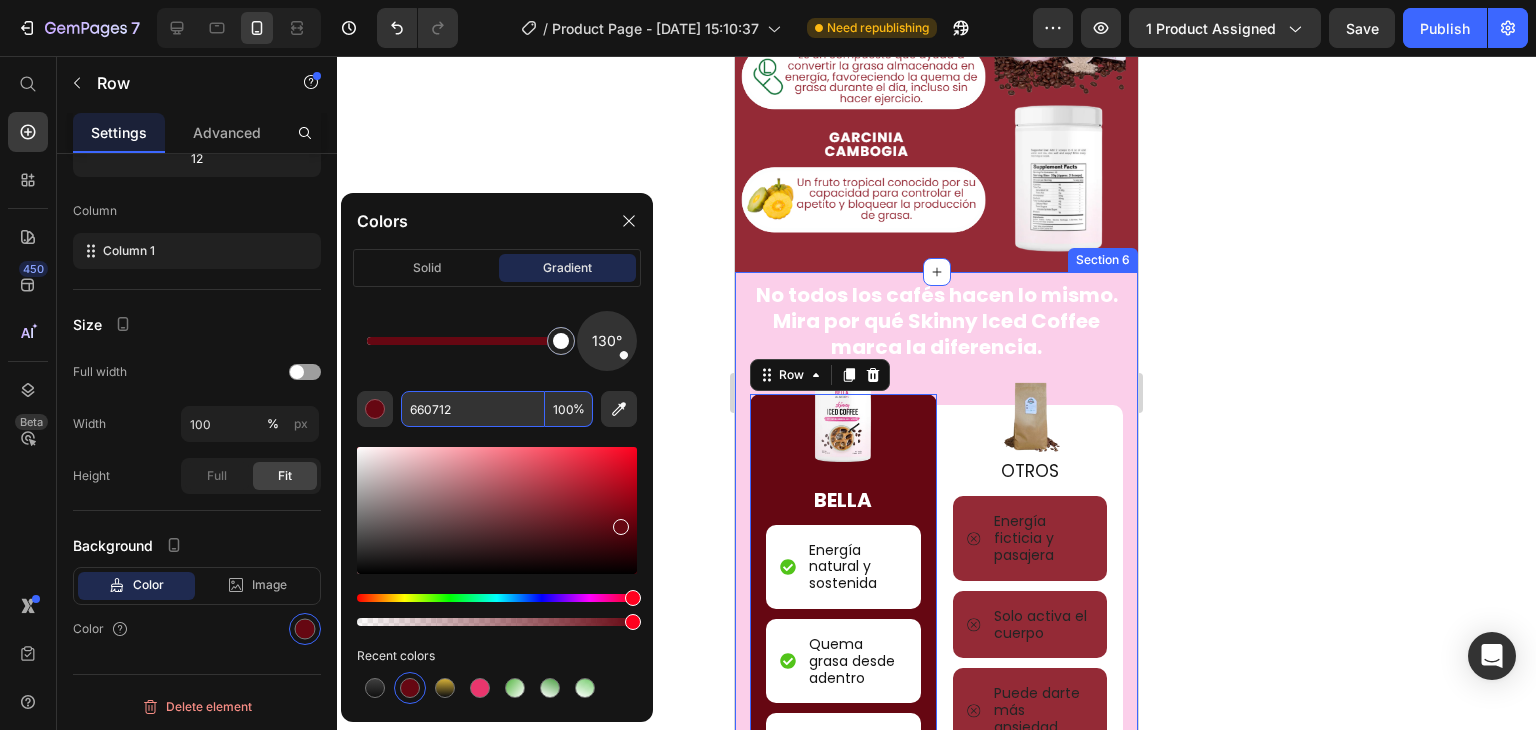click on "660712" at bounding box center [473, 409] 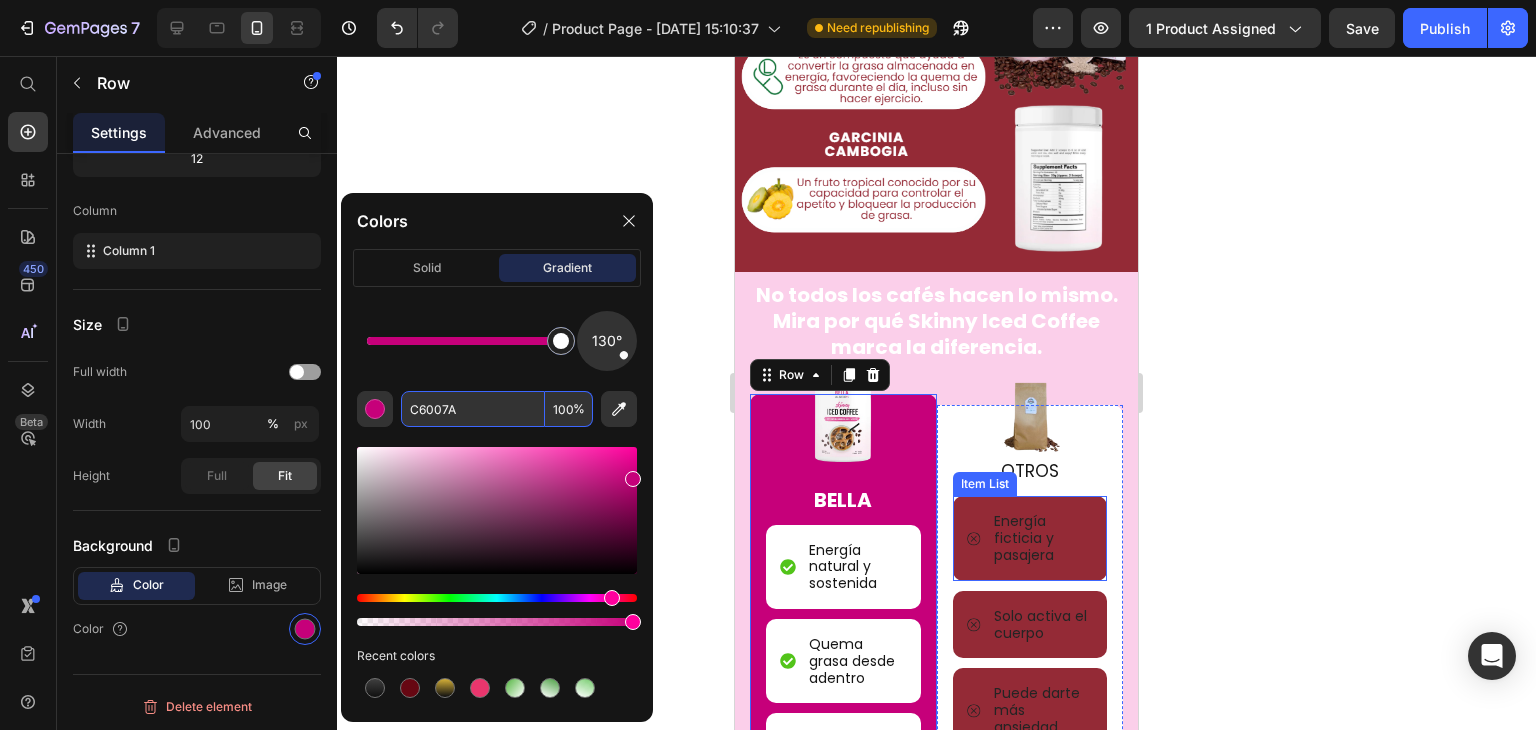 click on "Energía ficticia y pasajera" at bounding box center [1030, 538] 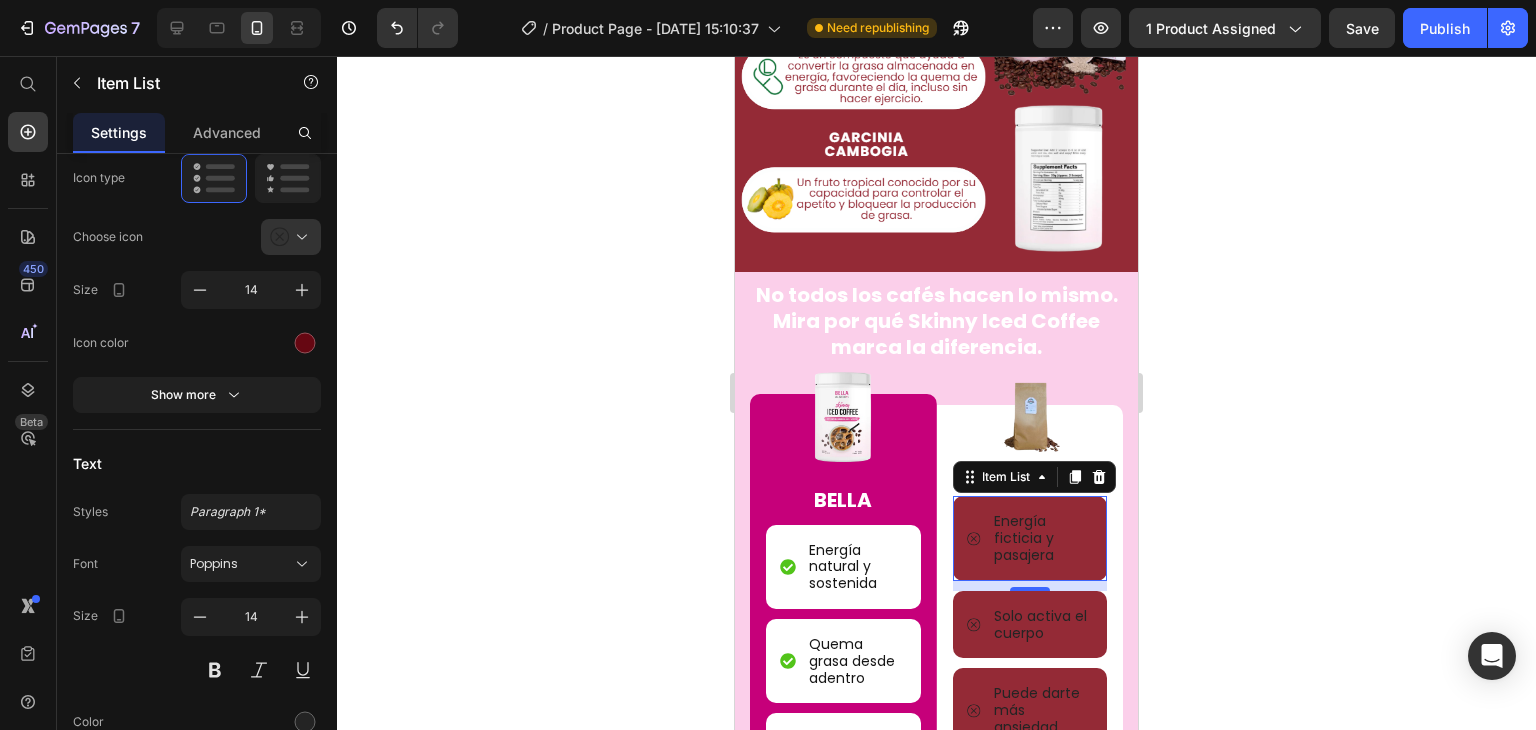 scroll, scrollTop: 0, scrollLeft: 0, axis: both 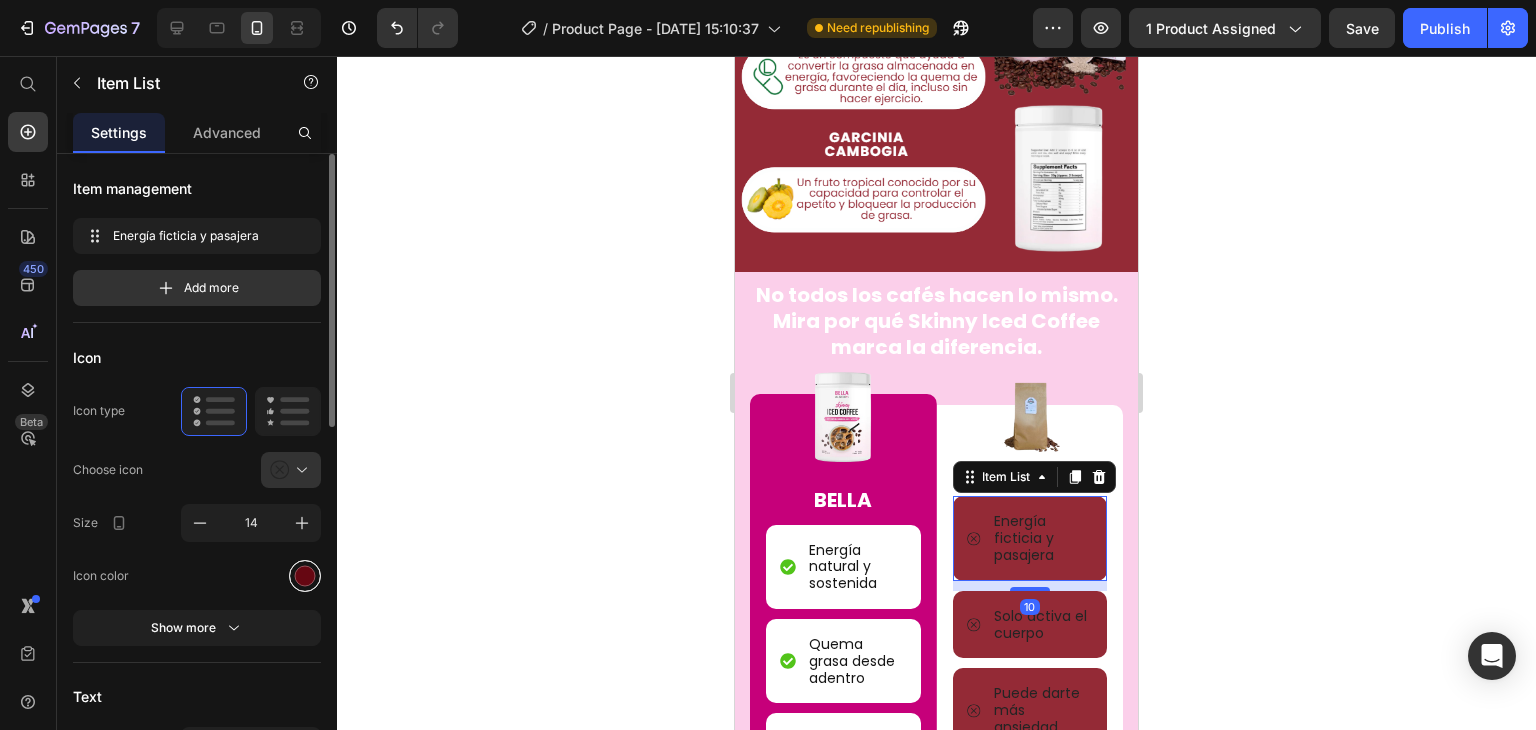 click at bounding box center (305, 576) 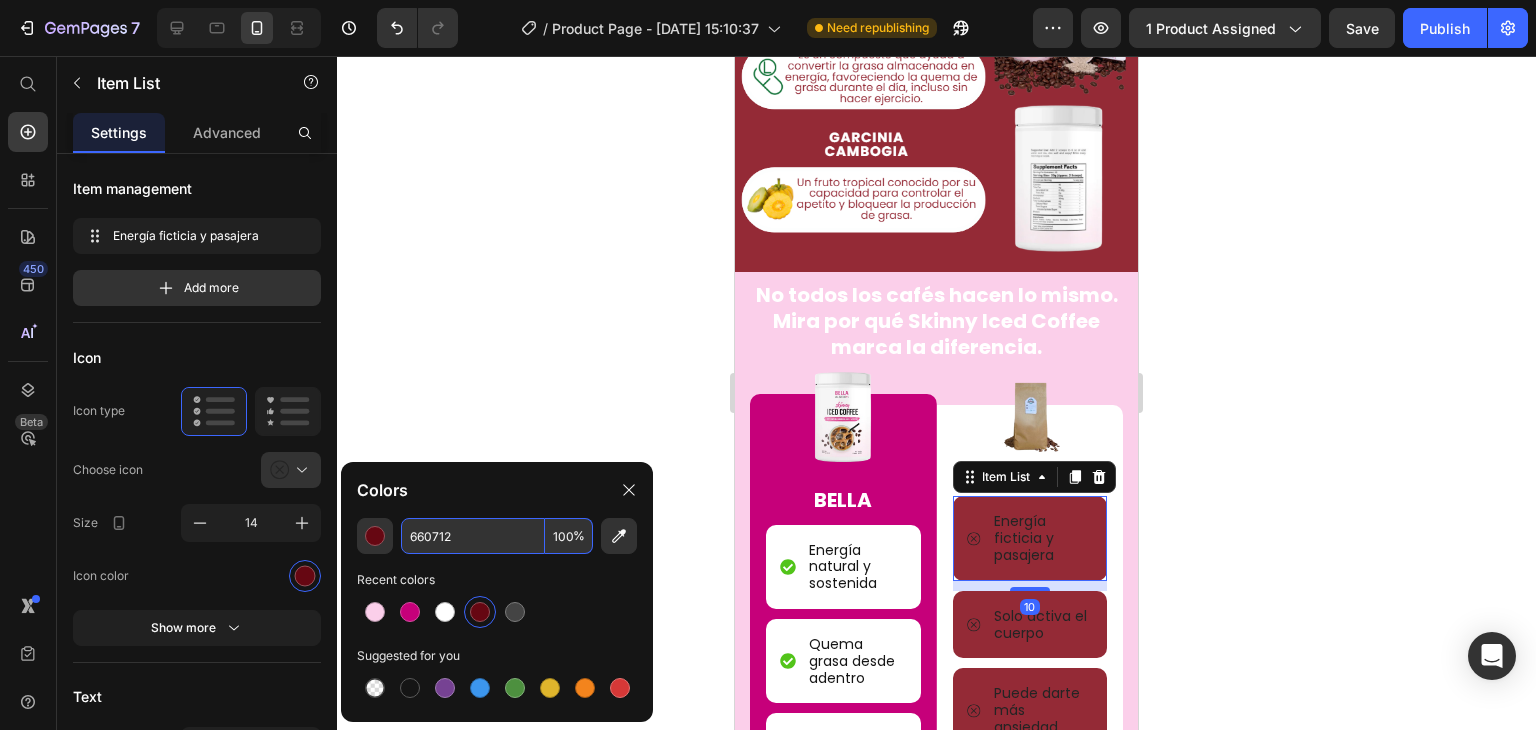 click on "660712" at bounding box center [473, 536] 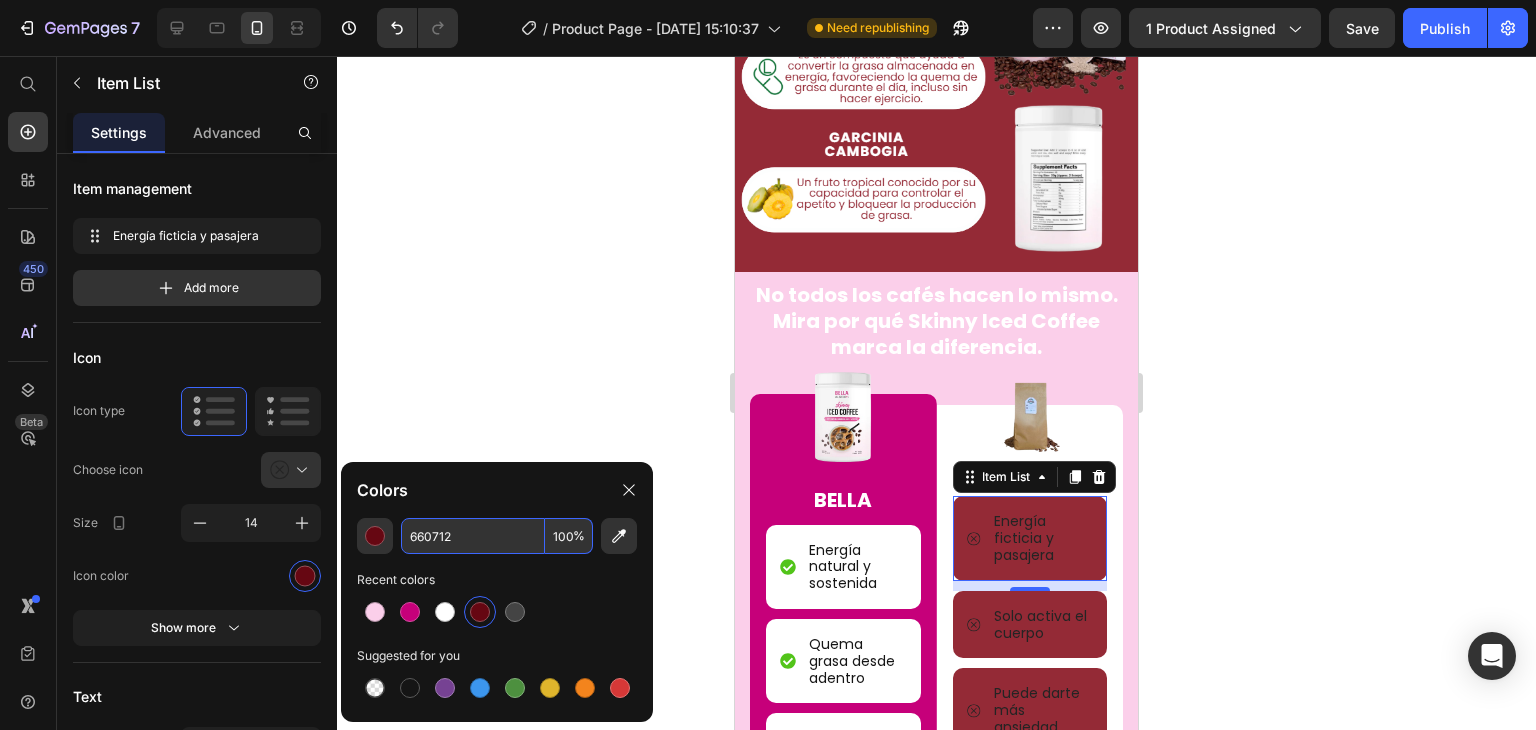 paste on "C6007A" 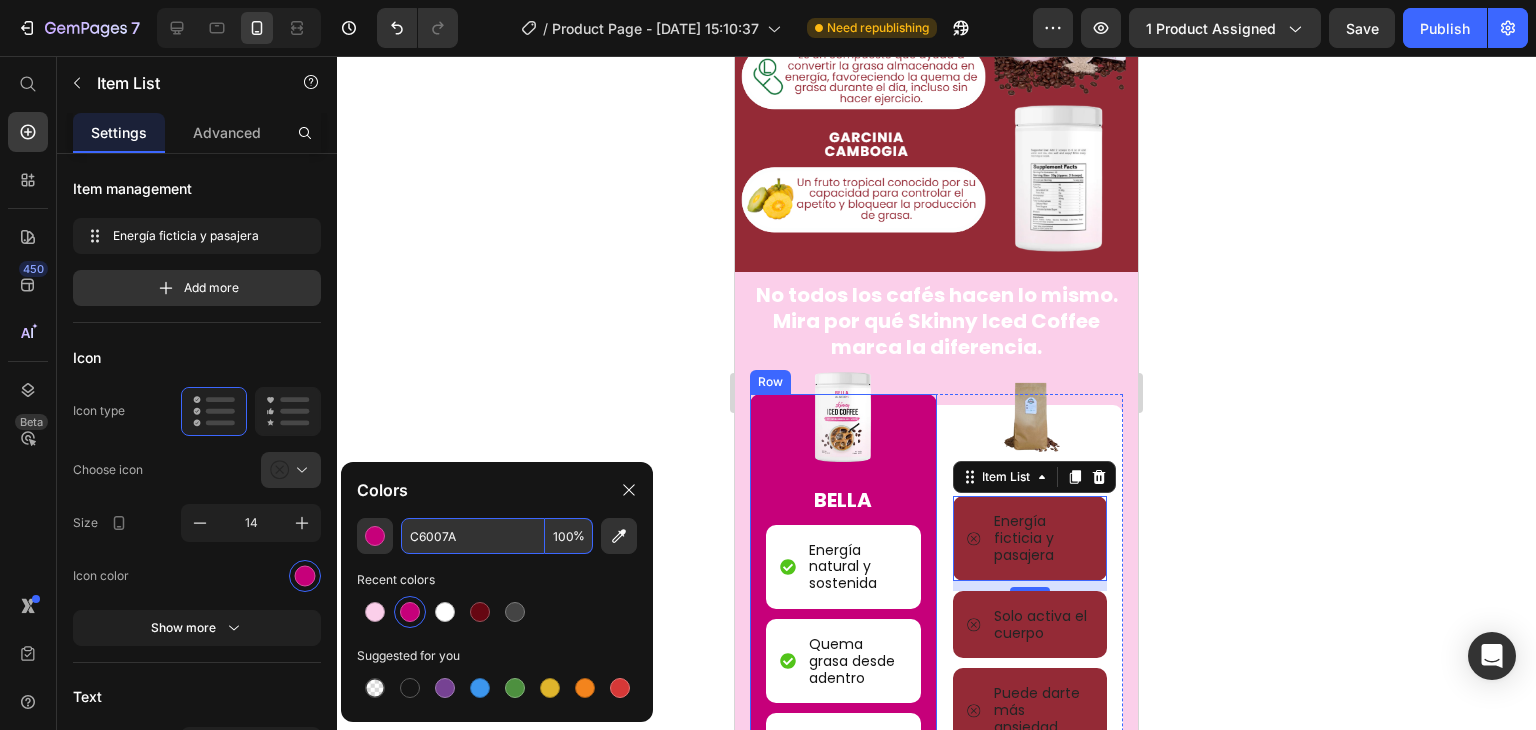 type on "C6007A" 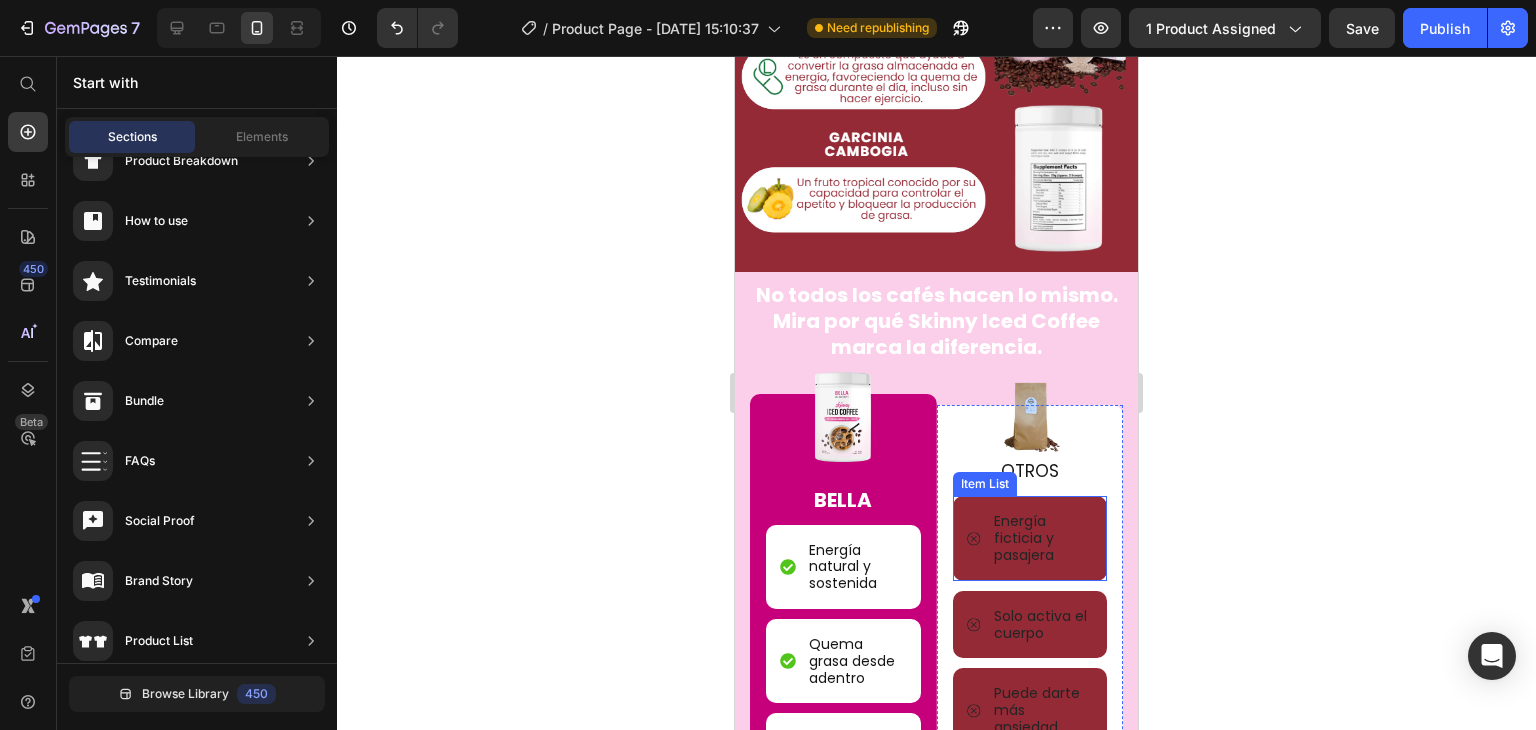 click on "Energía ficticia y pasajera" at bounding box center (1030, 538) 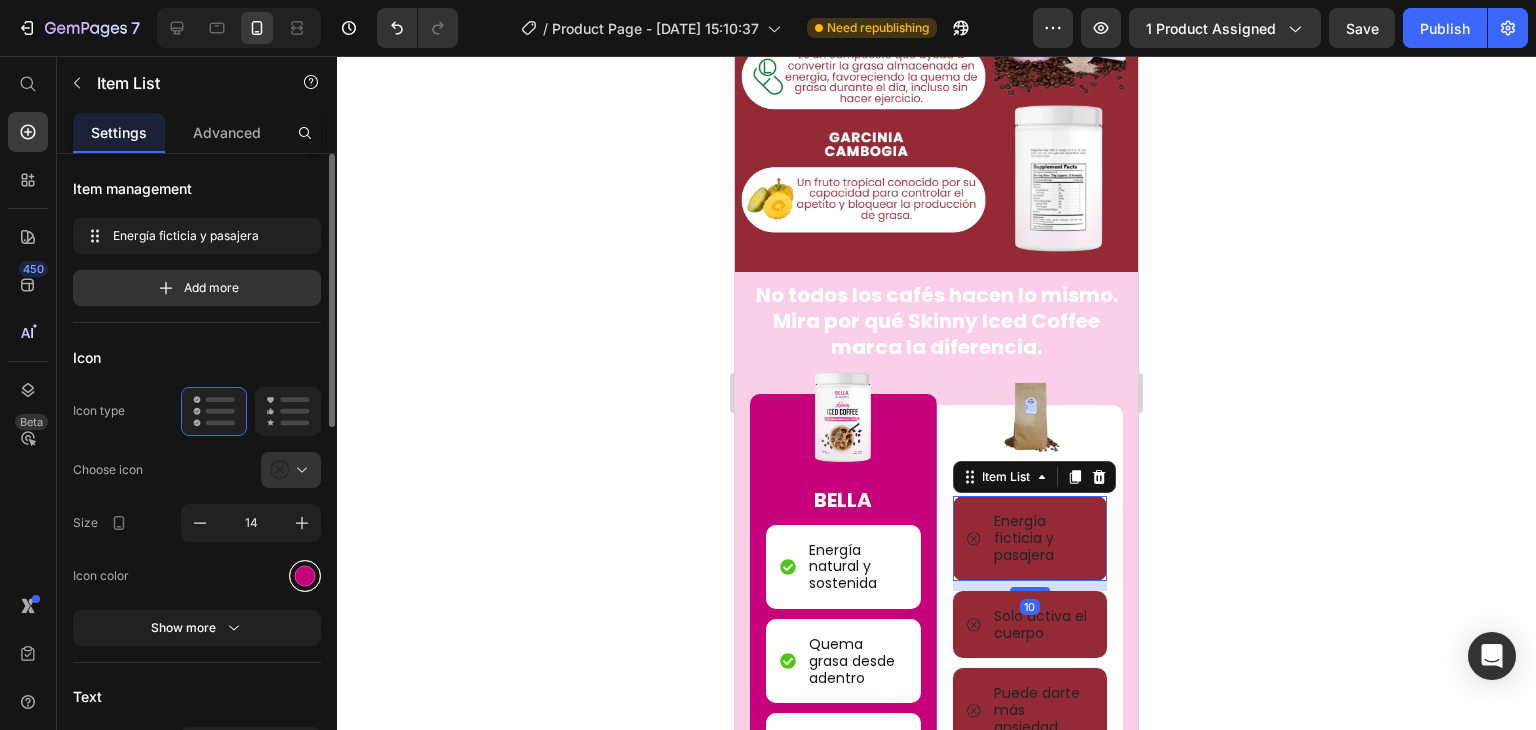 click at bounding box center [305, 575] 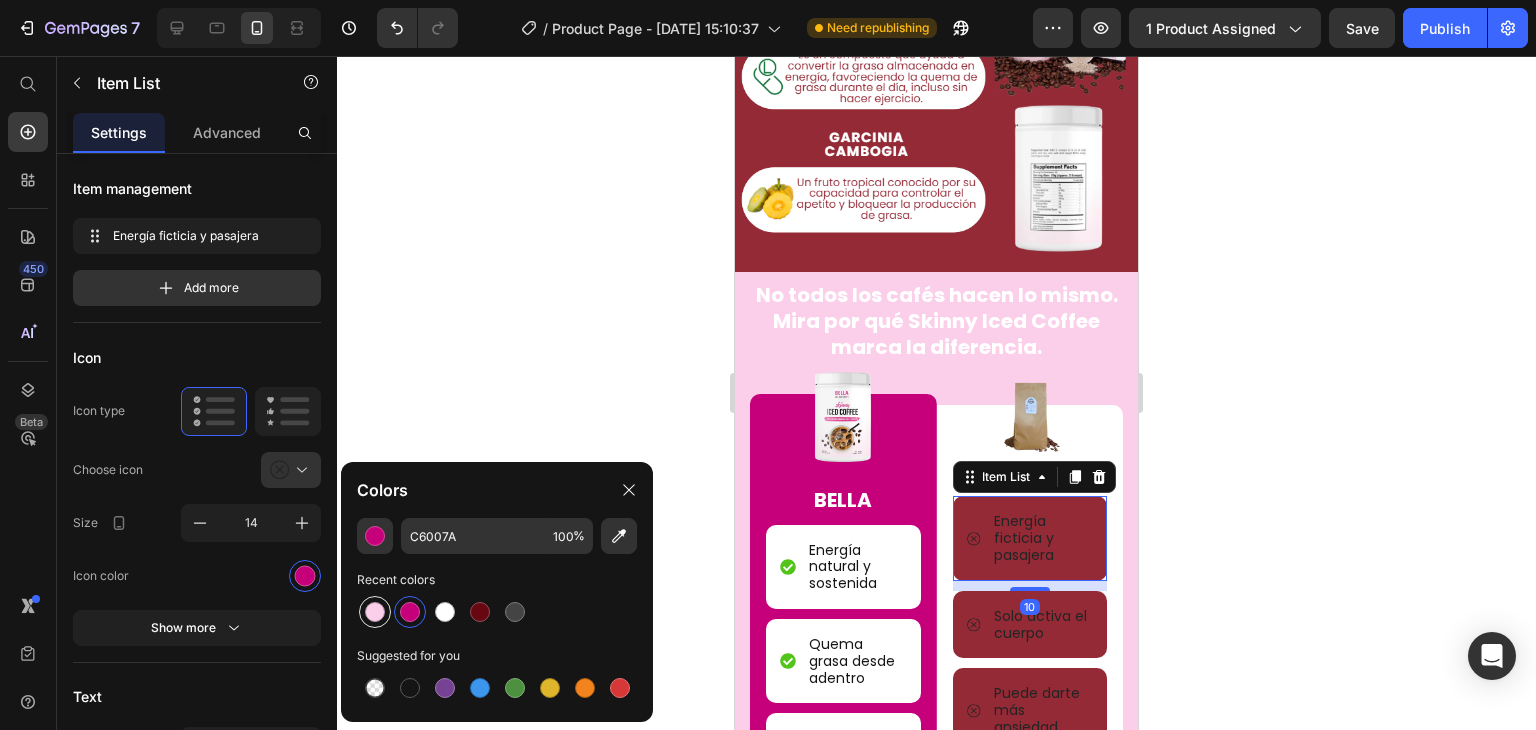 click at bounding box center [375, 612] 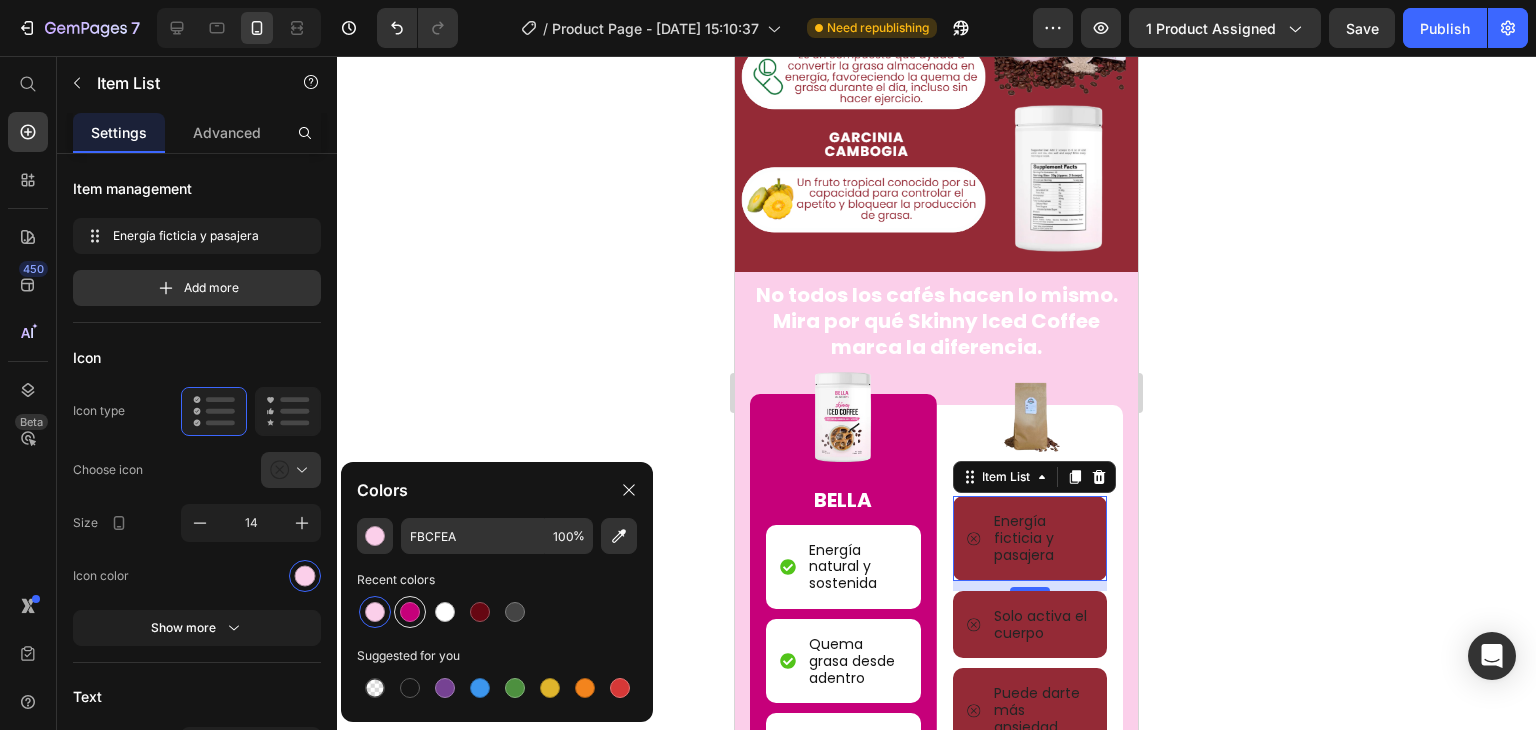 click at bounding box center [410, 612] 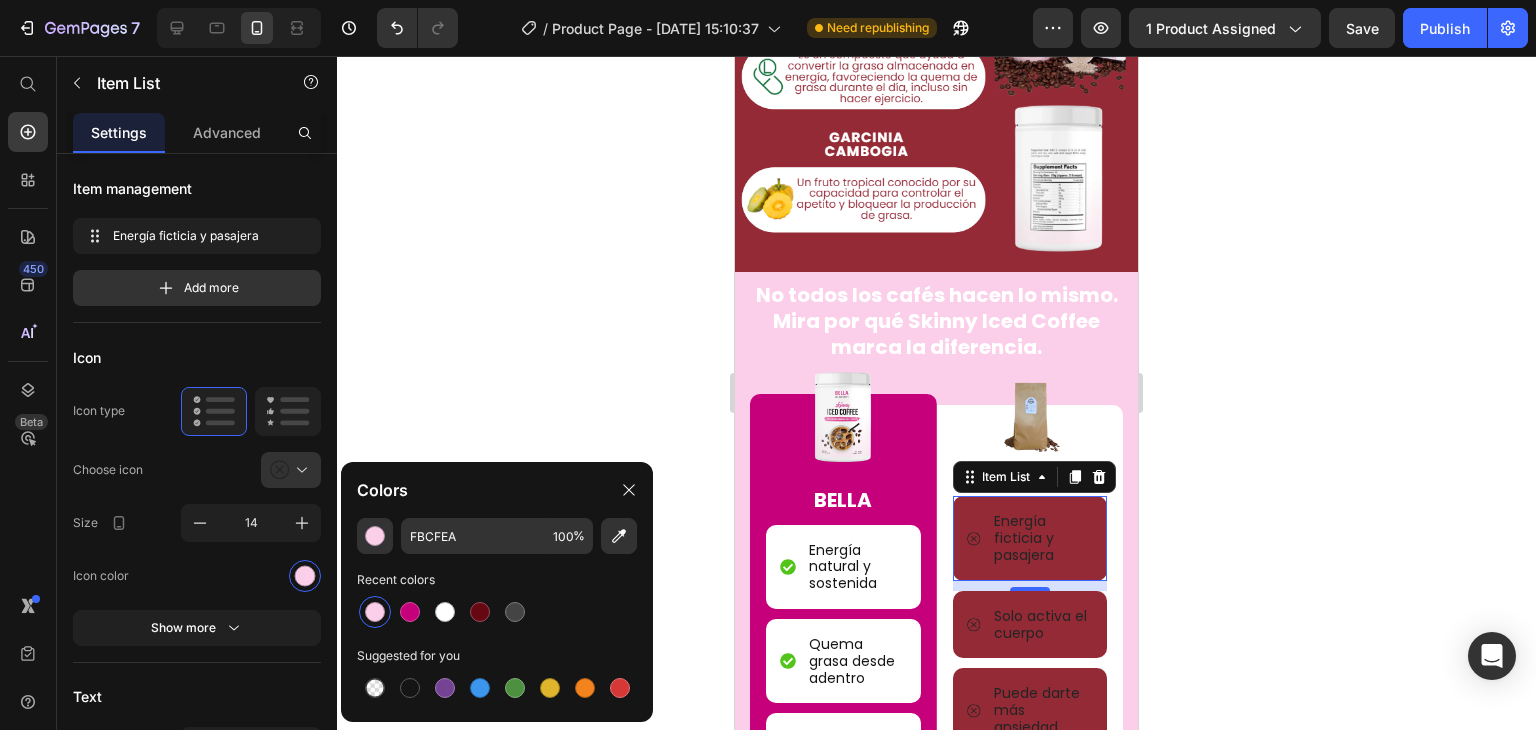 type on "C6007A" 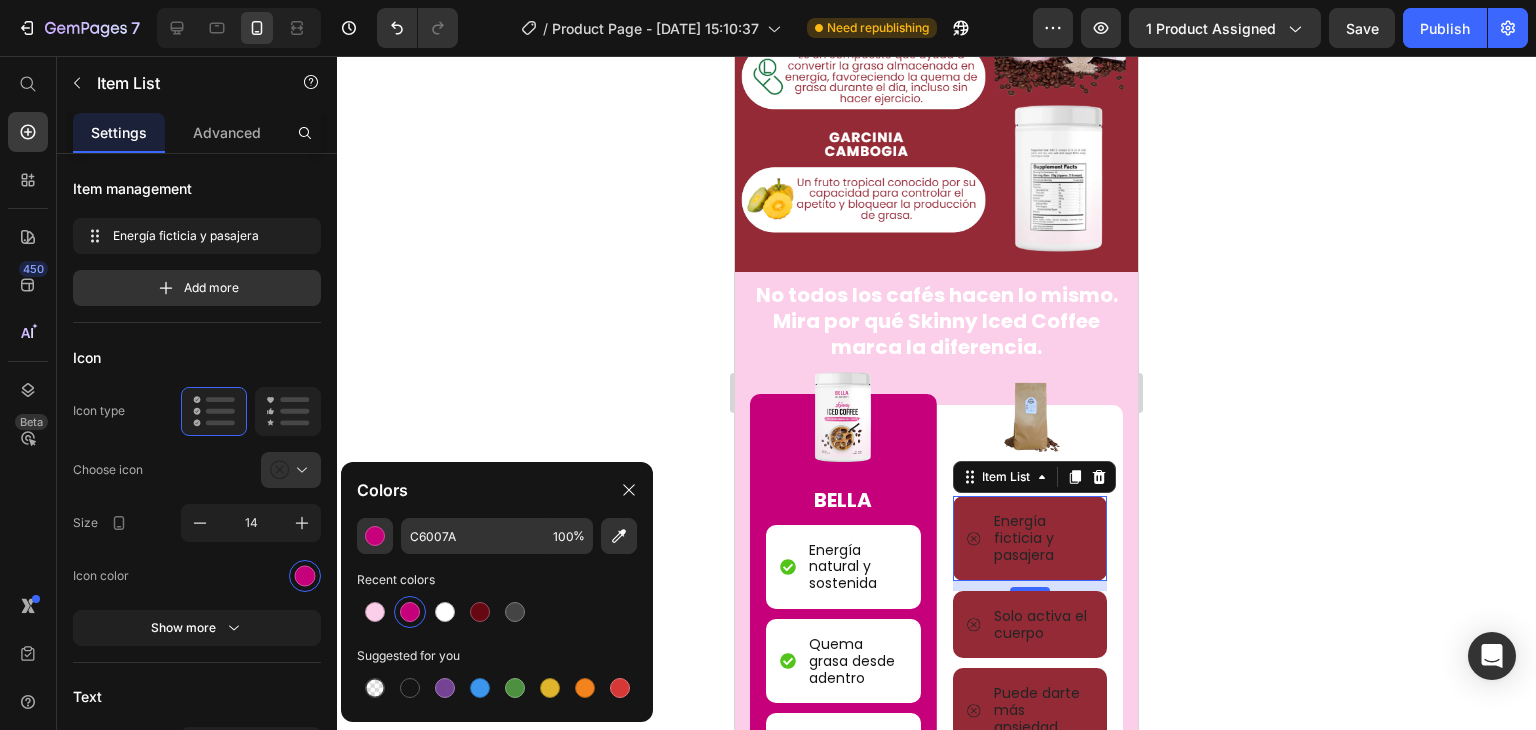 click 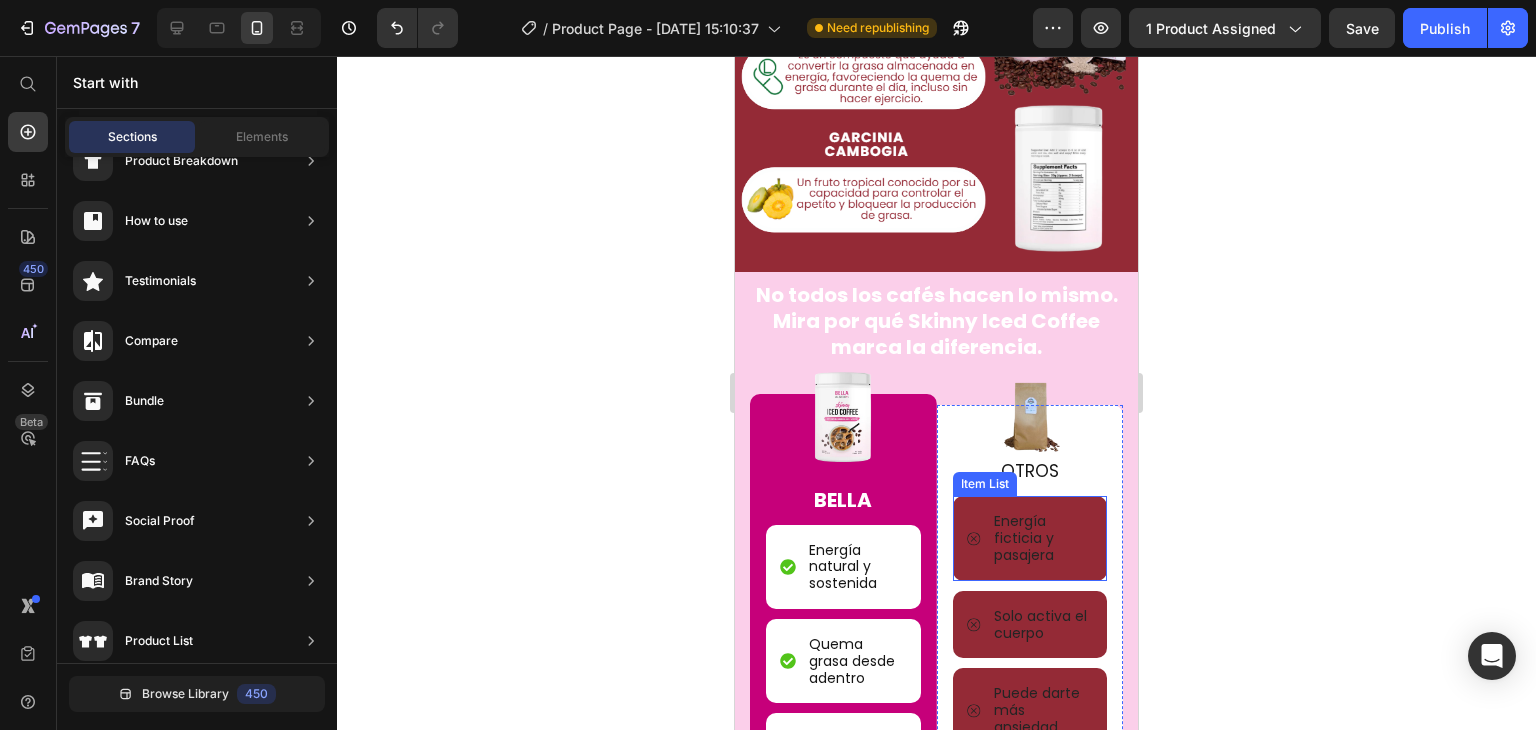 click on "Energía ficticia y pasajera" at bounding box center (1030, 538) 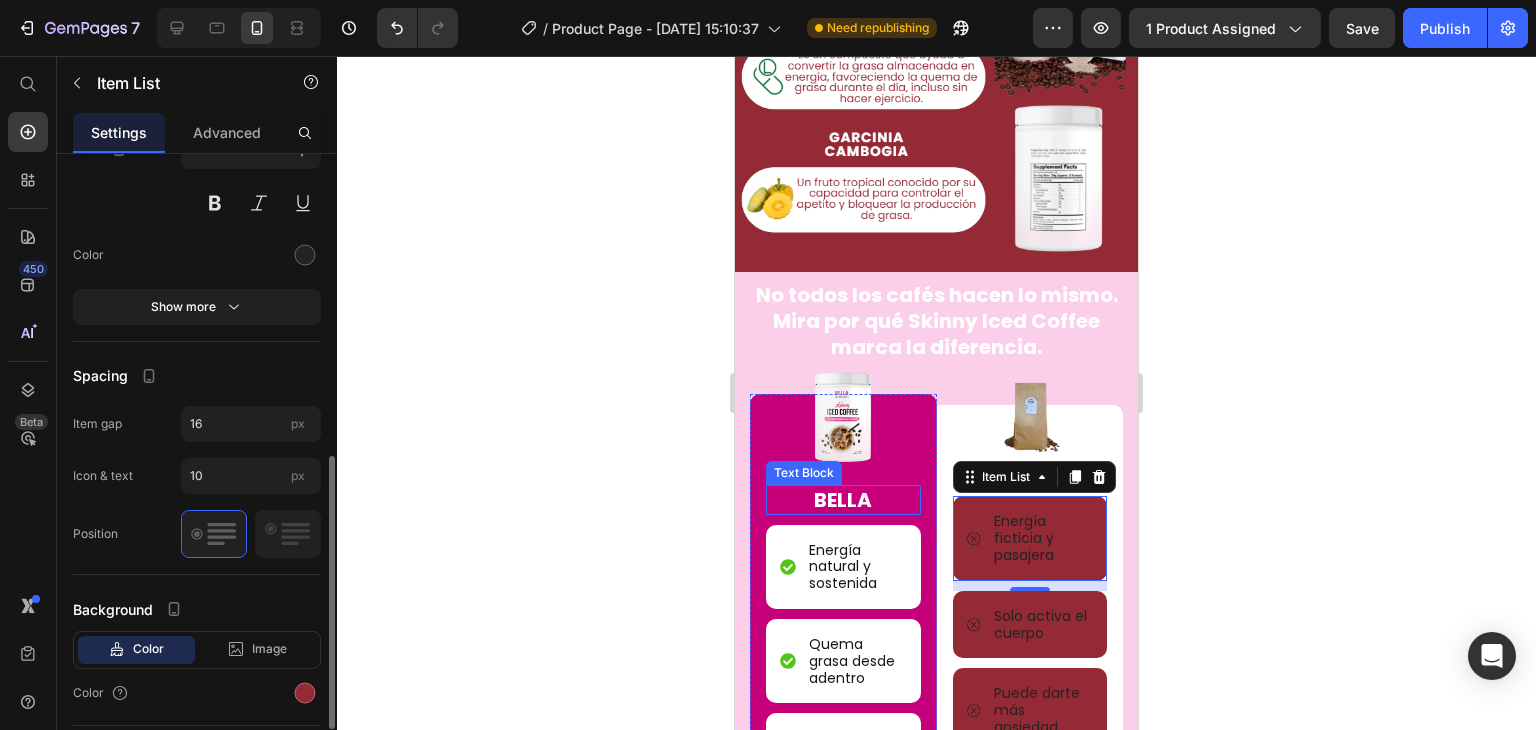 scroll, scrollTop: 800, scrollLeft: 0, axis: vertical 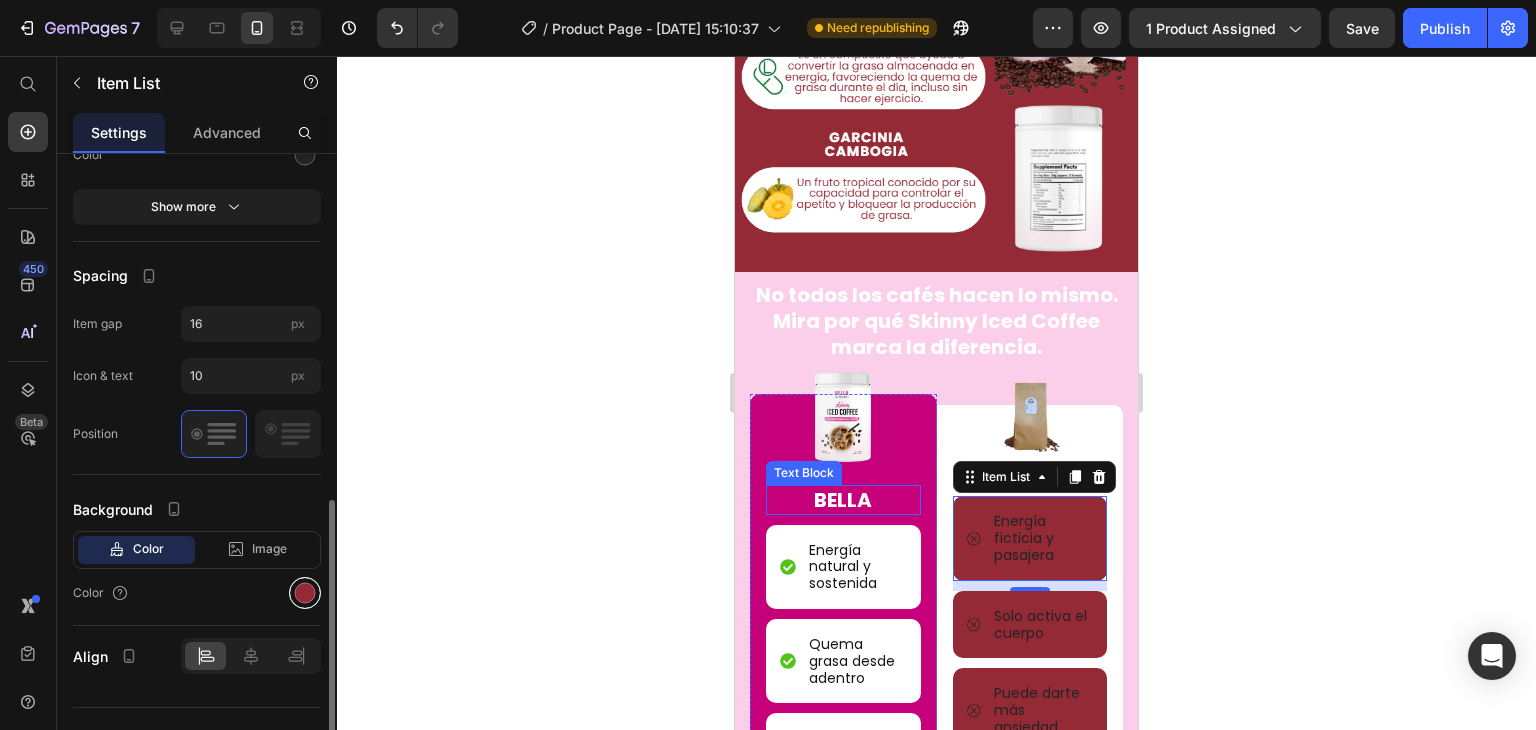 click at bounding box center [305, 593] 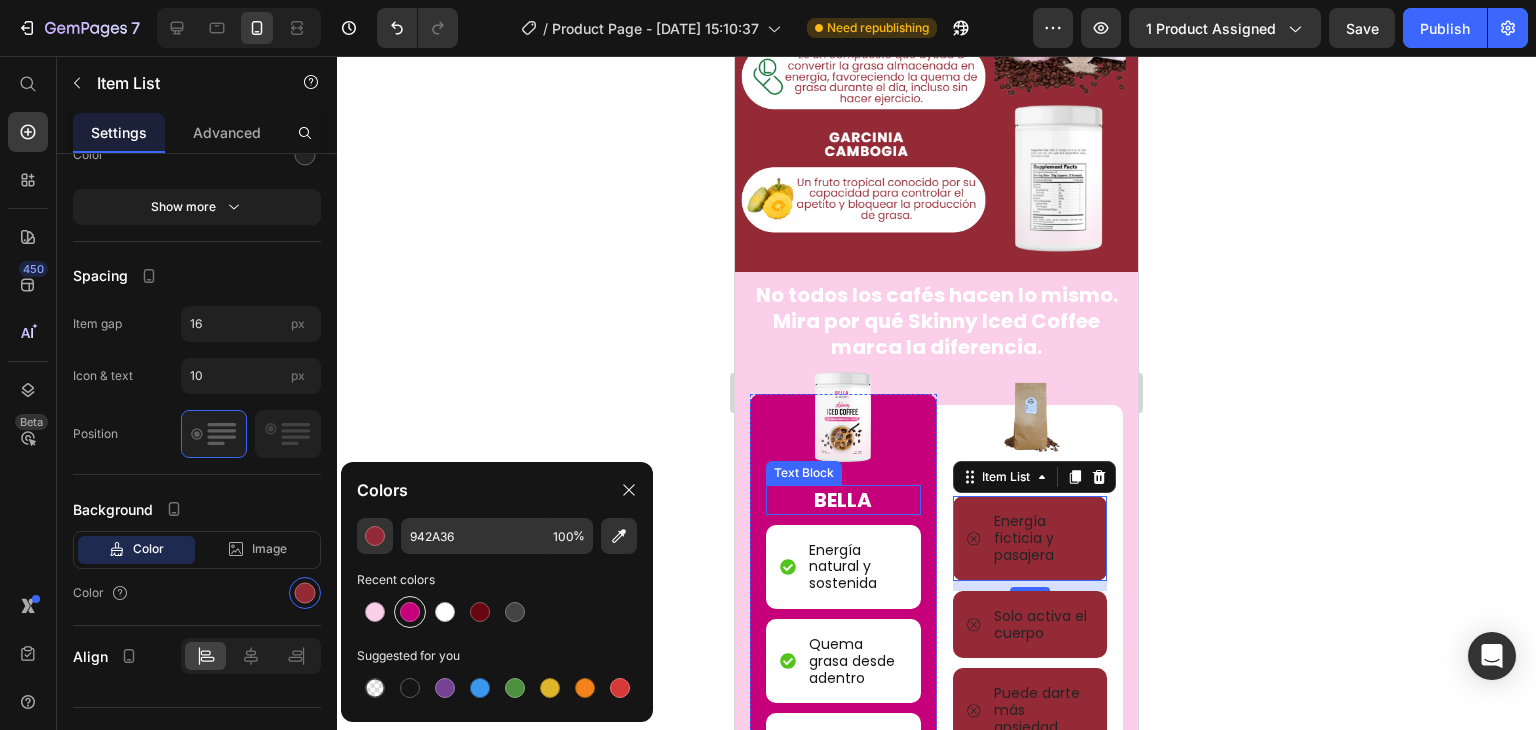 click at bounding box center [410, 612] 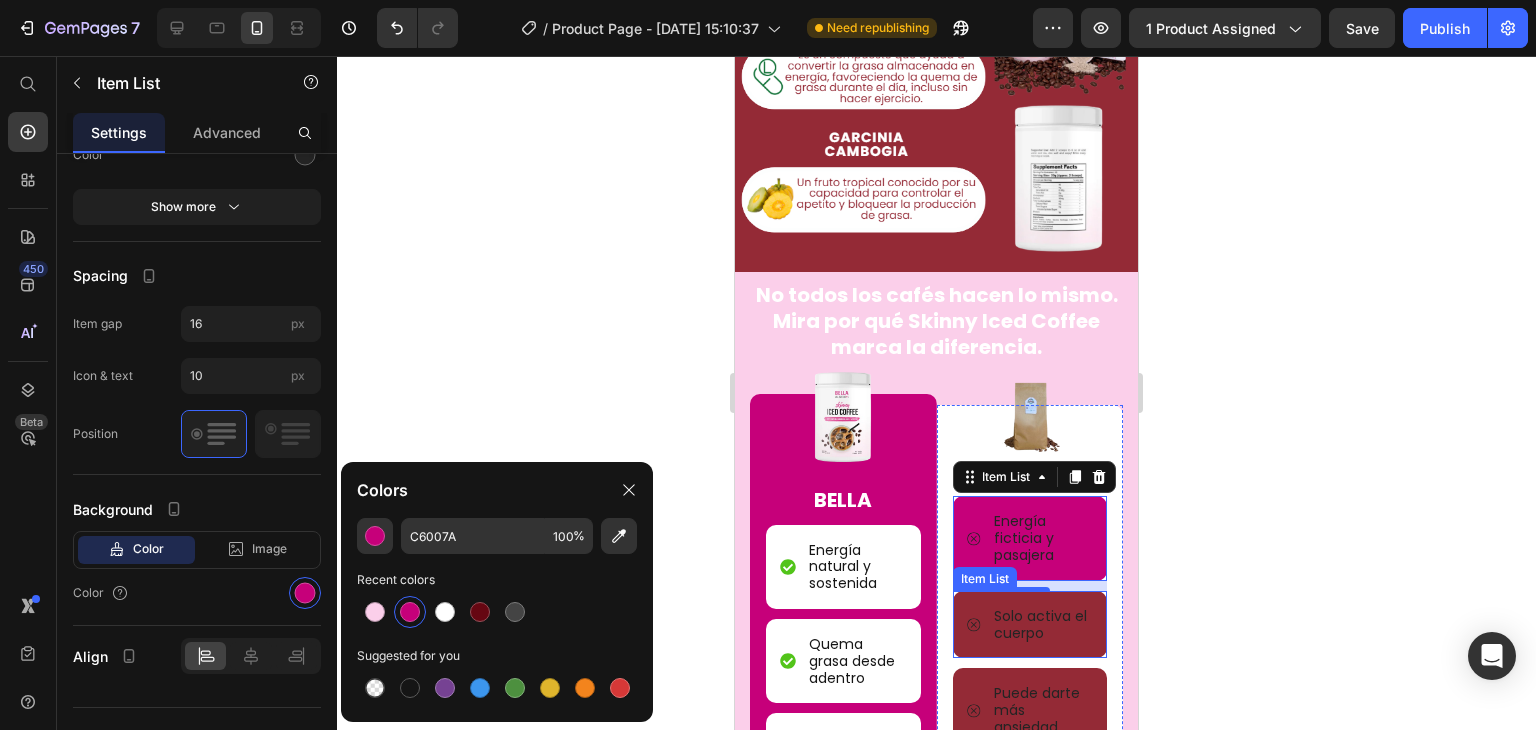 click on "Solo activa el cuerpo" at bounding box center (1030, 625) 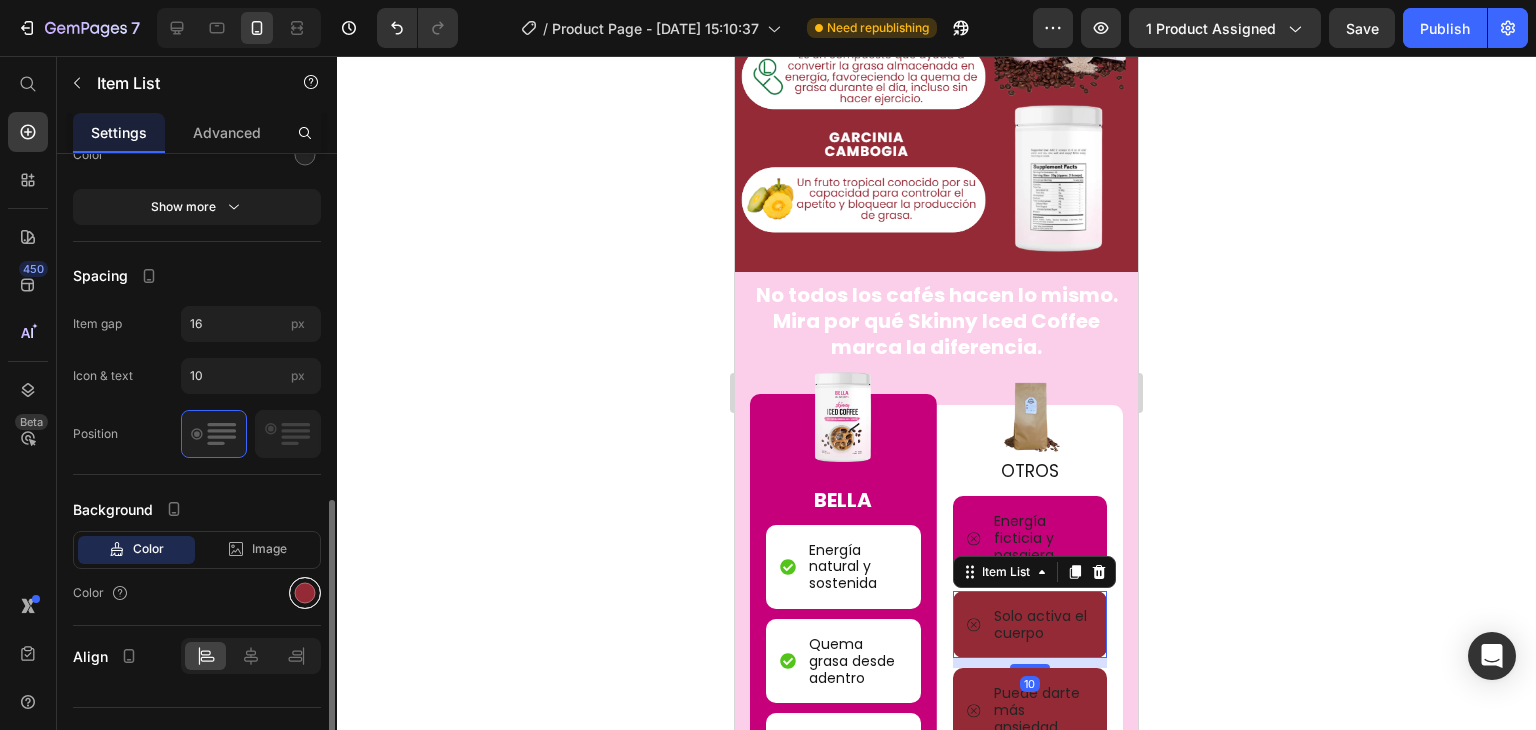 click at bounding box center (305, 593) 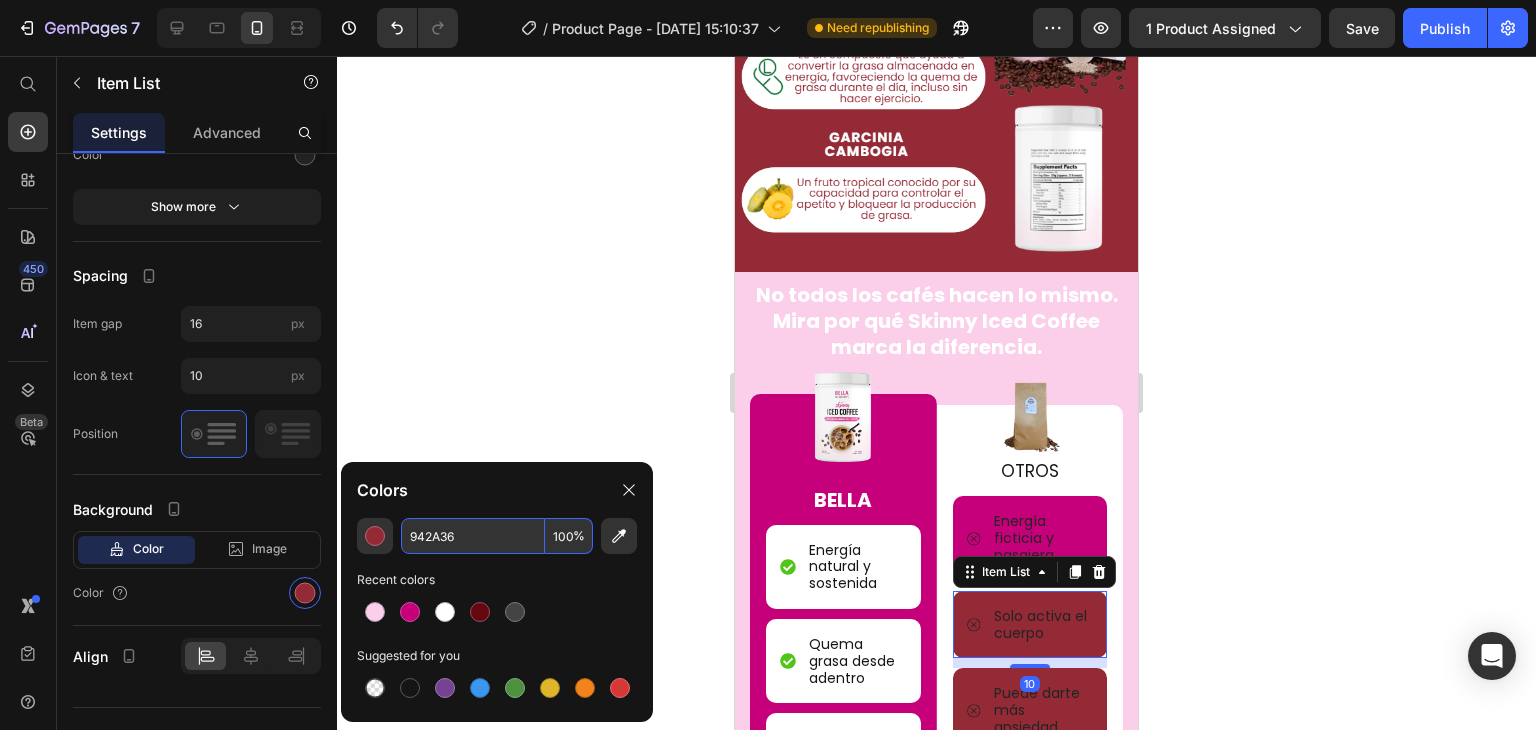 click on "942A36" at bounding box center (473, 536) 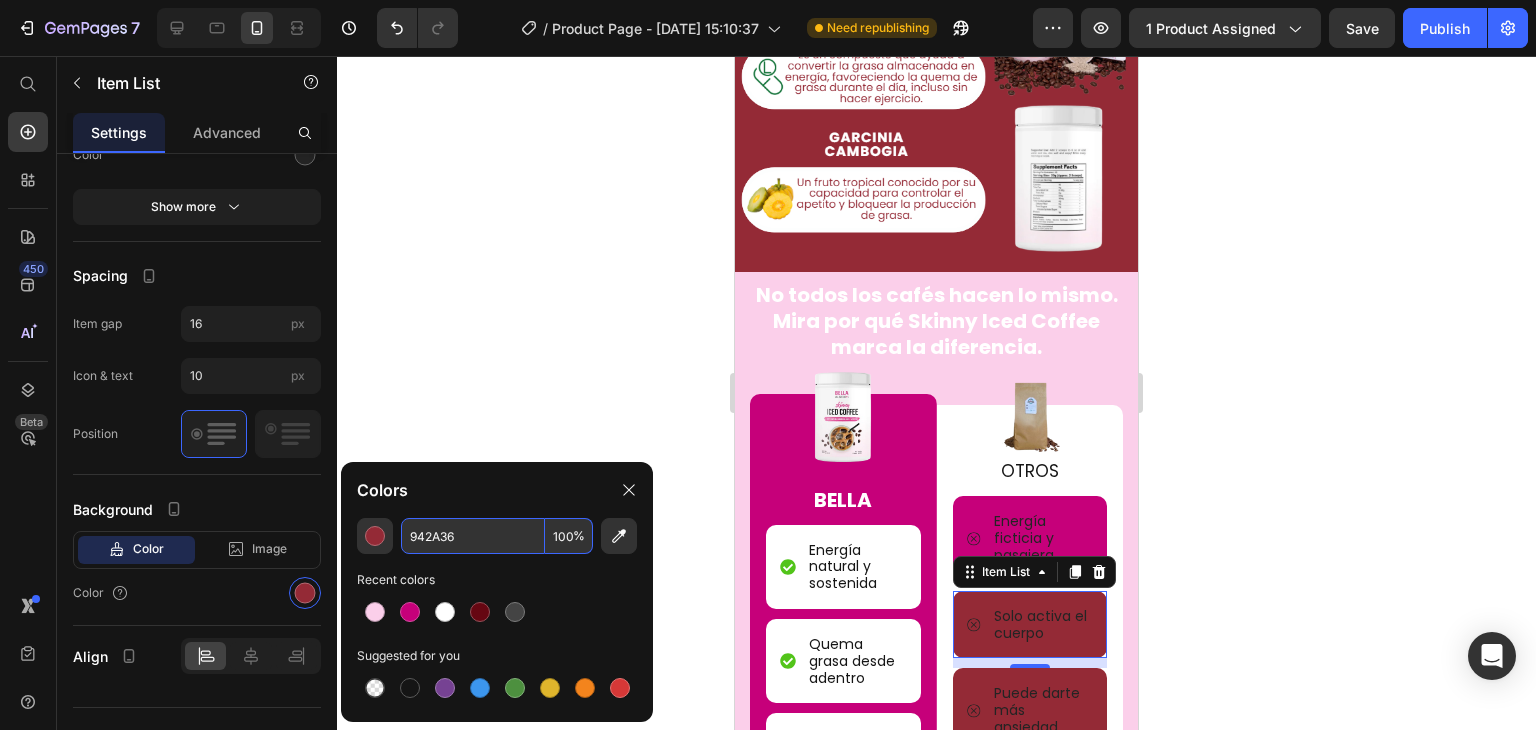 paste on "C6007A" 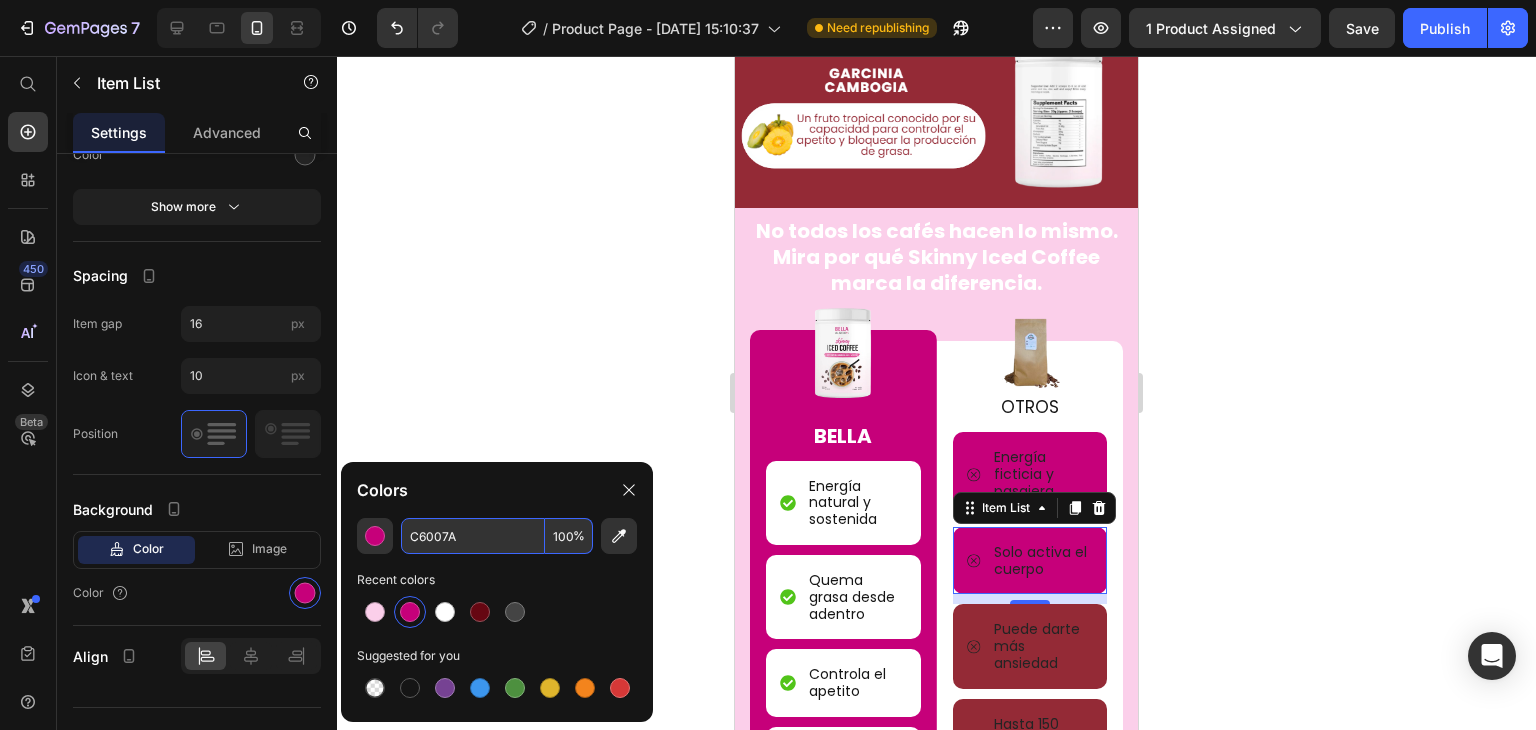 scroll, scrollTop: 2500, scrollLeft: 0, axis: vertical 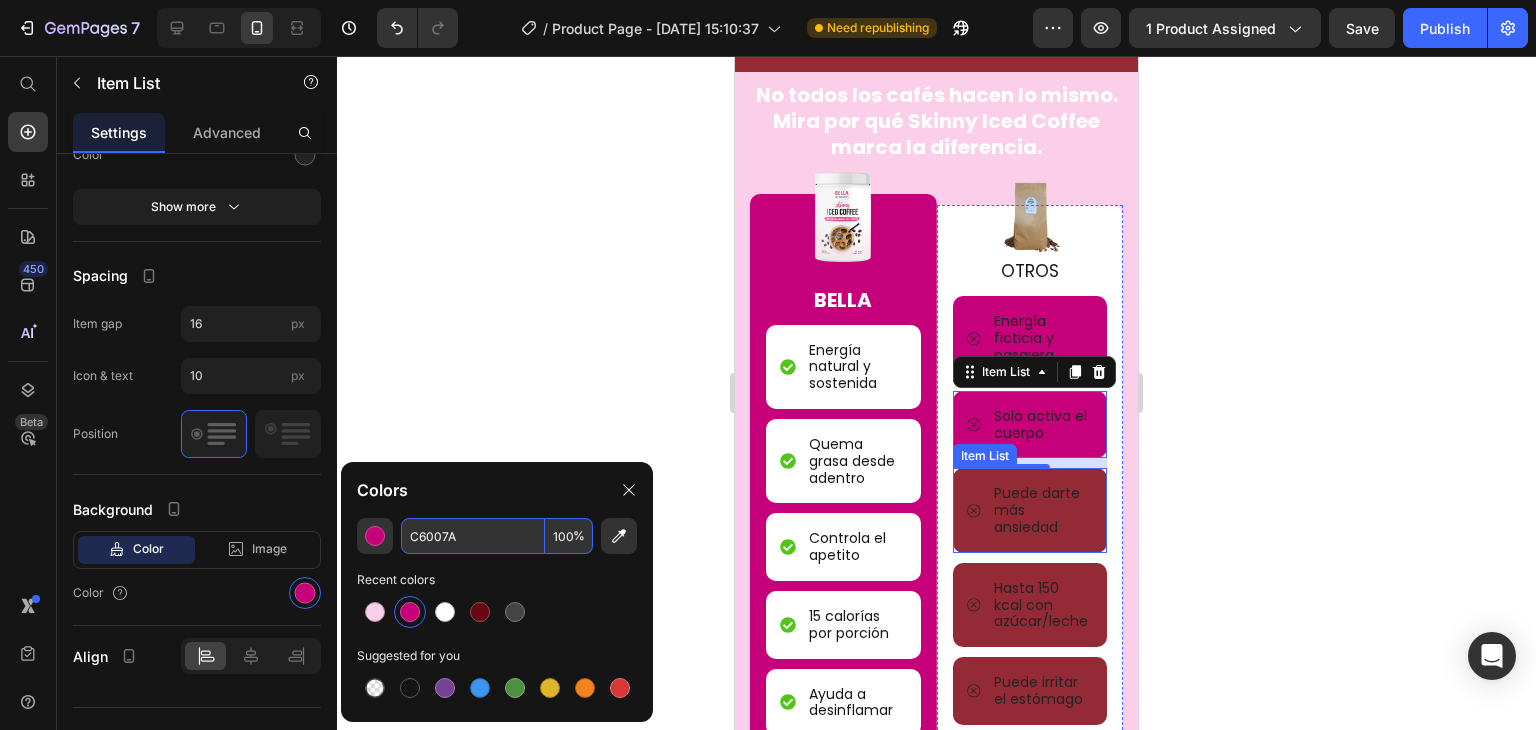 click on "Puede darte más ansiedad" at bounding box center (1030, 510) 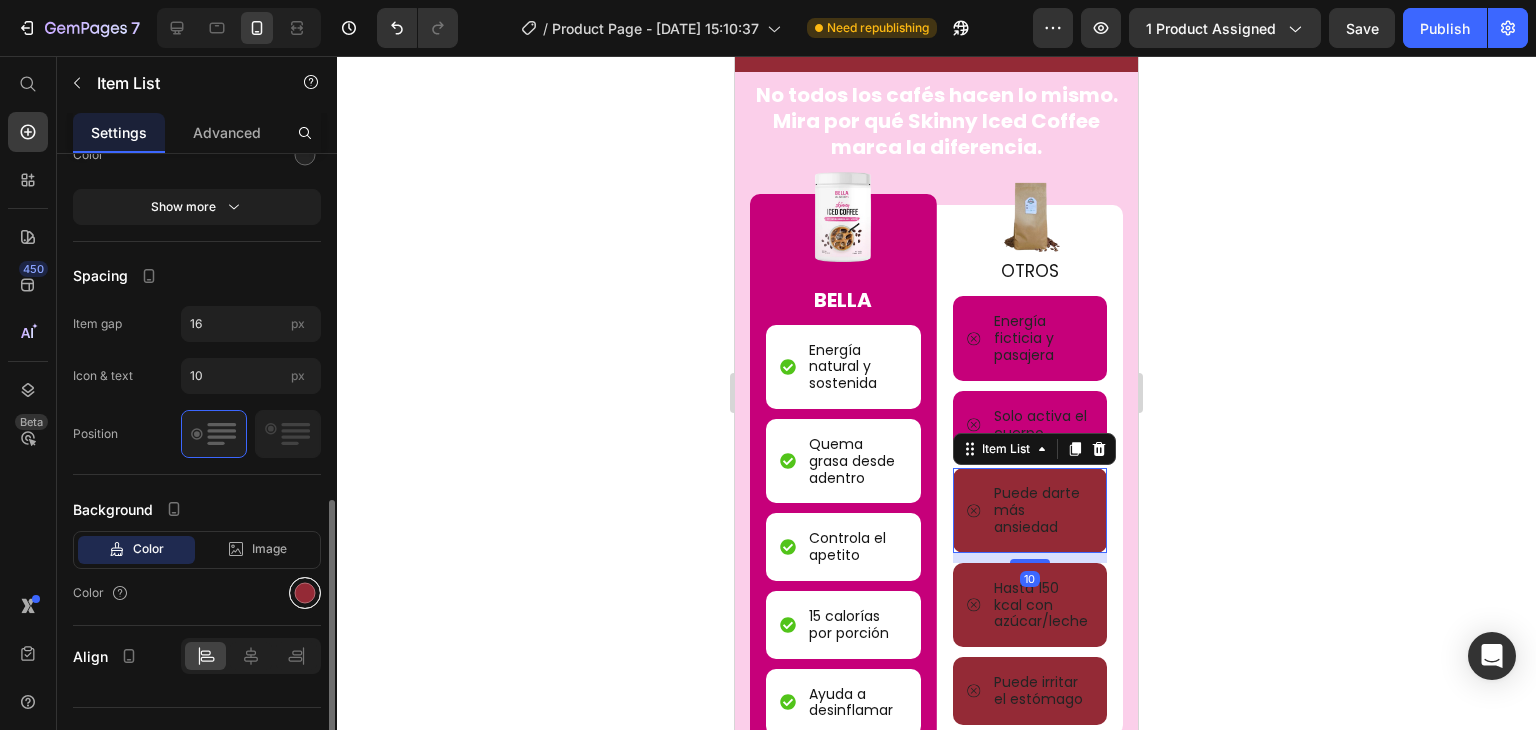 click at bounding box center (305, 593) 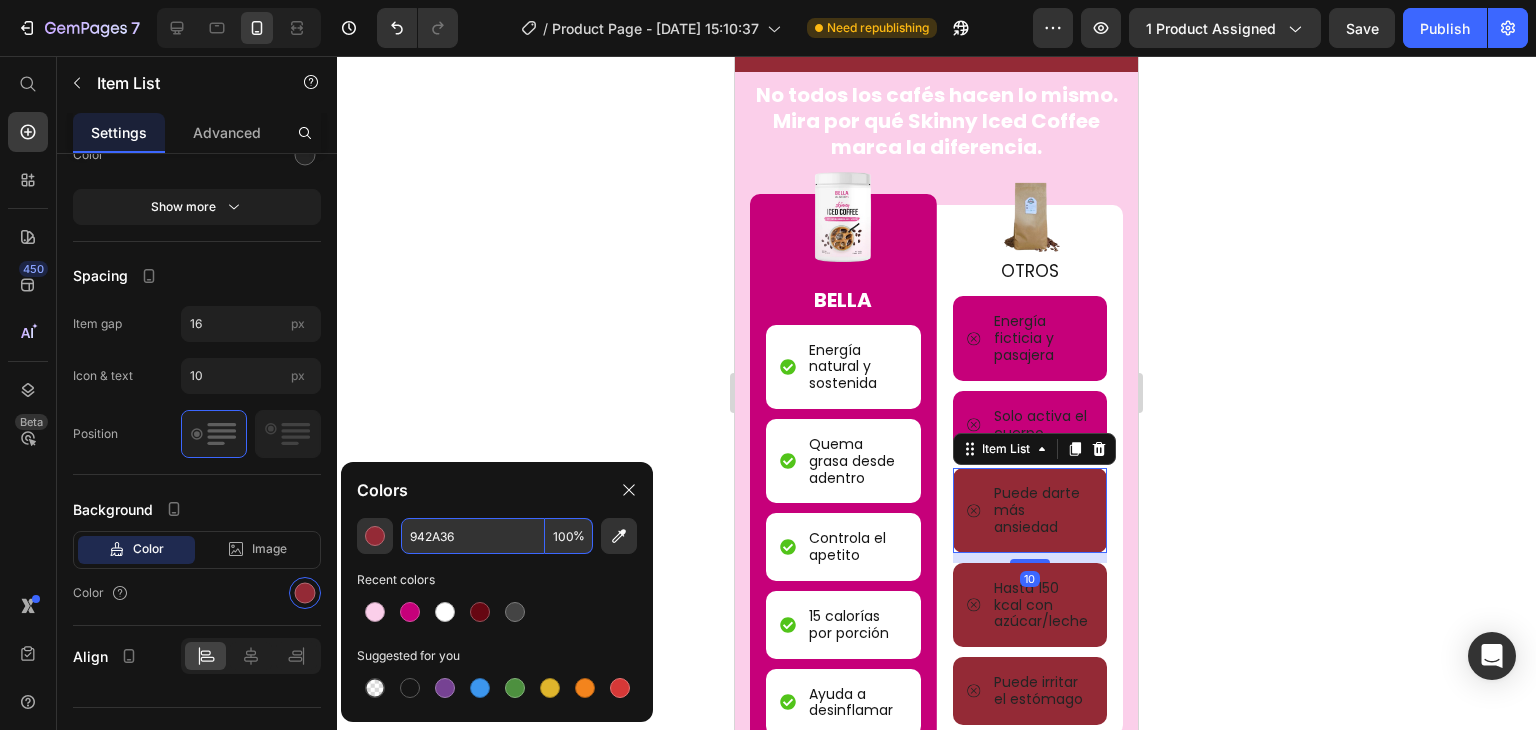 click on "942A36" at bounding box center [473, 536] 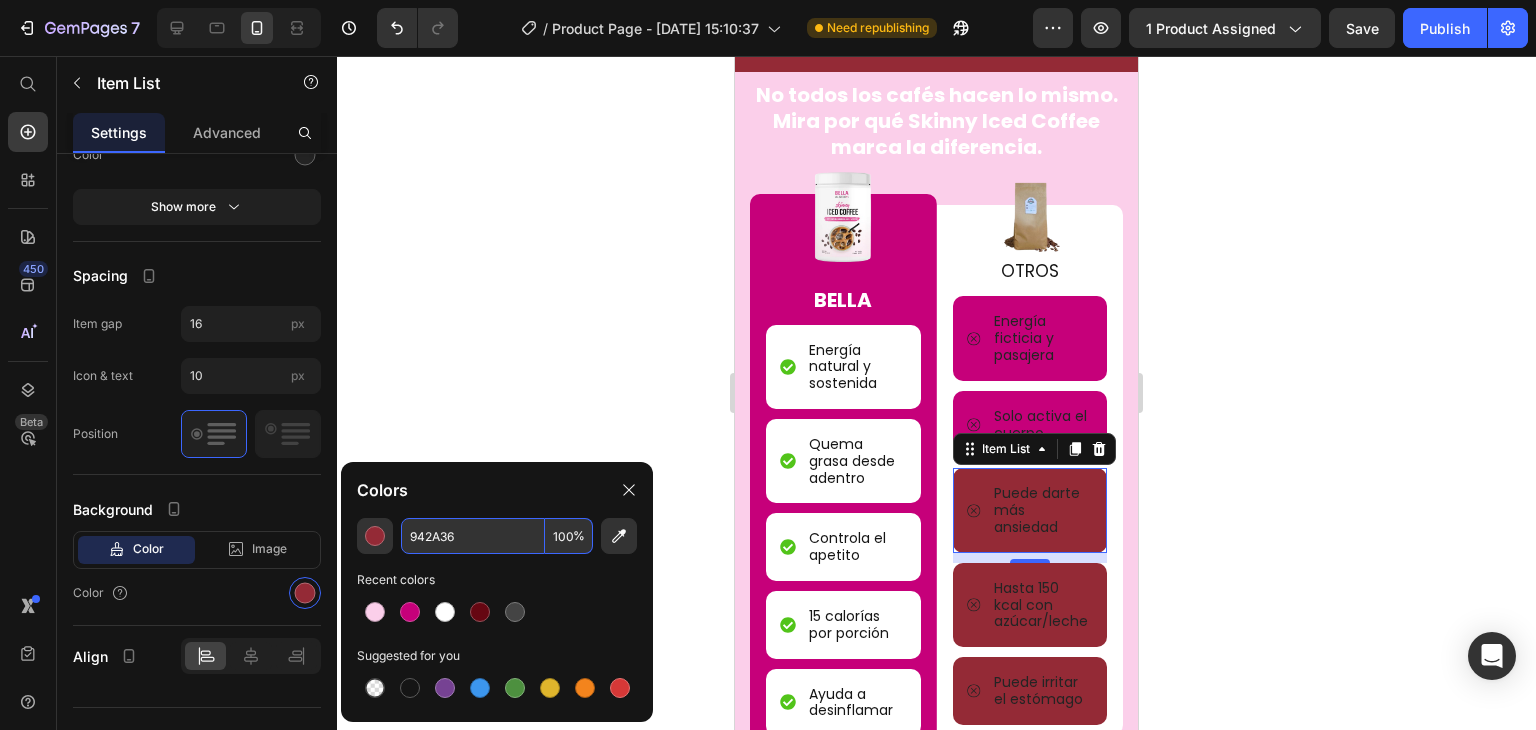 paste on "C6007A" 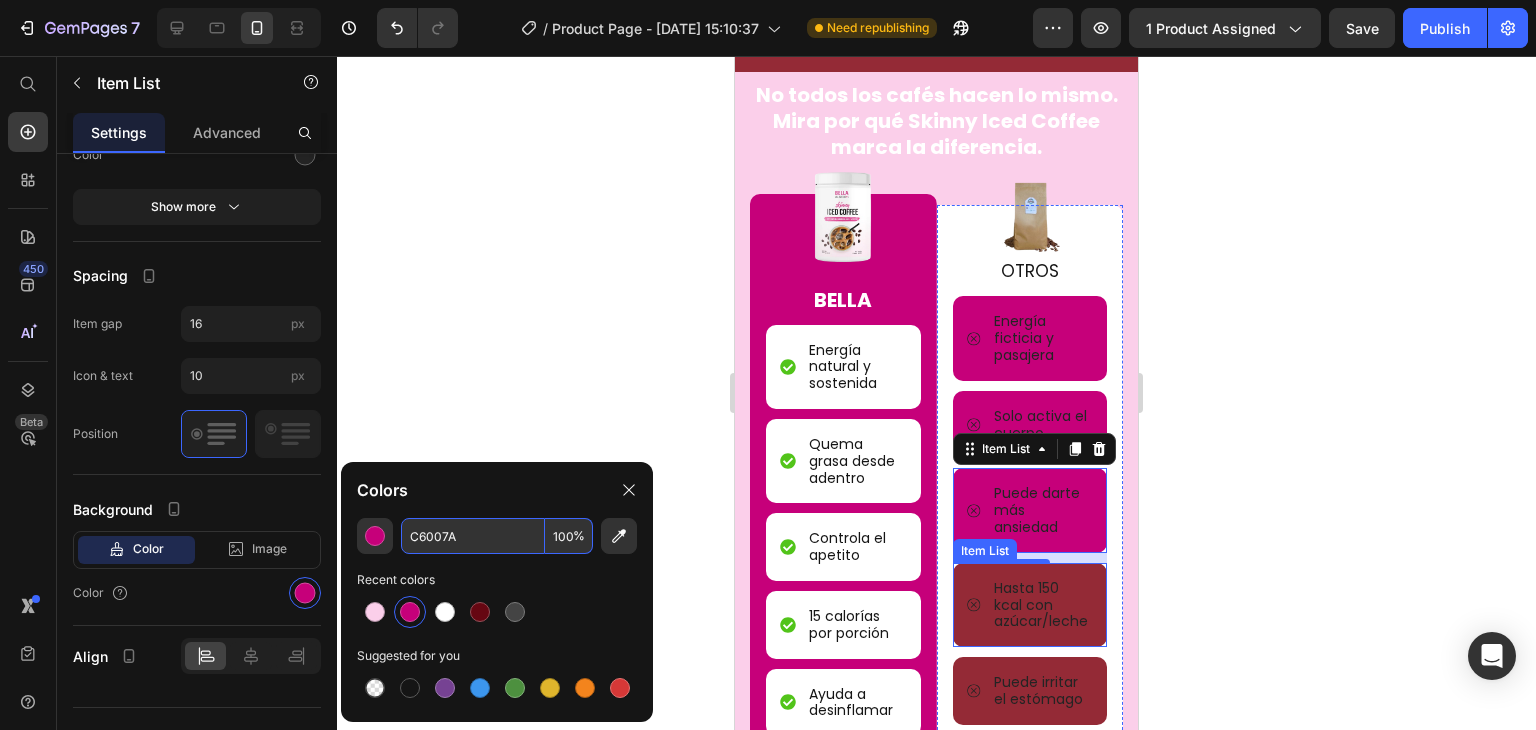 click on "Hasta 150 kcal con azúcar/leche" at bounding box center (1030, 605) 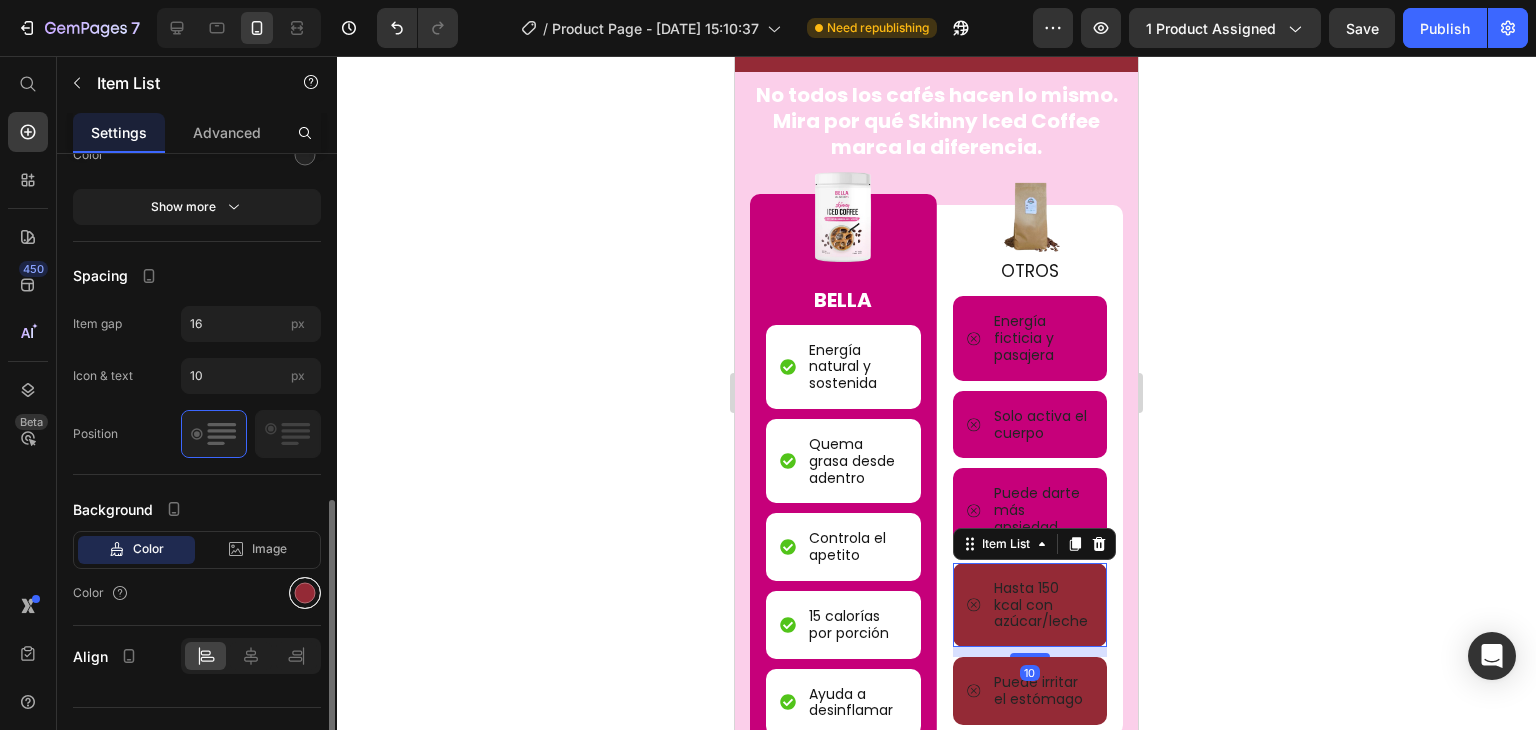 click at bounding box center [305, 593] 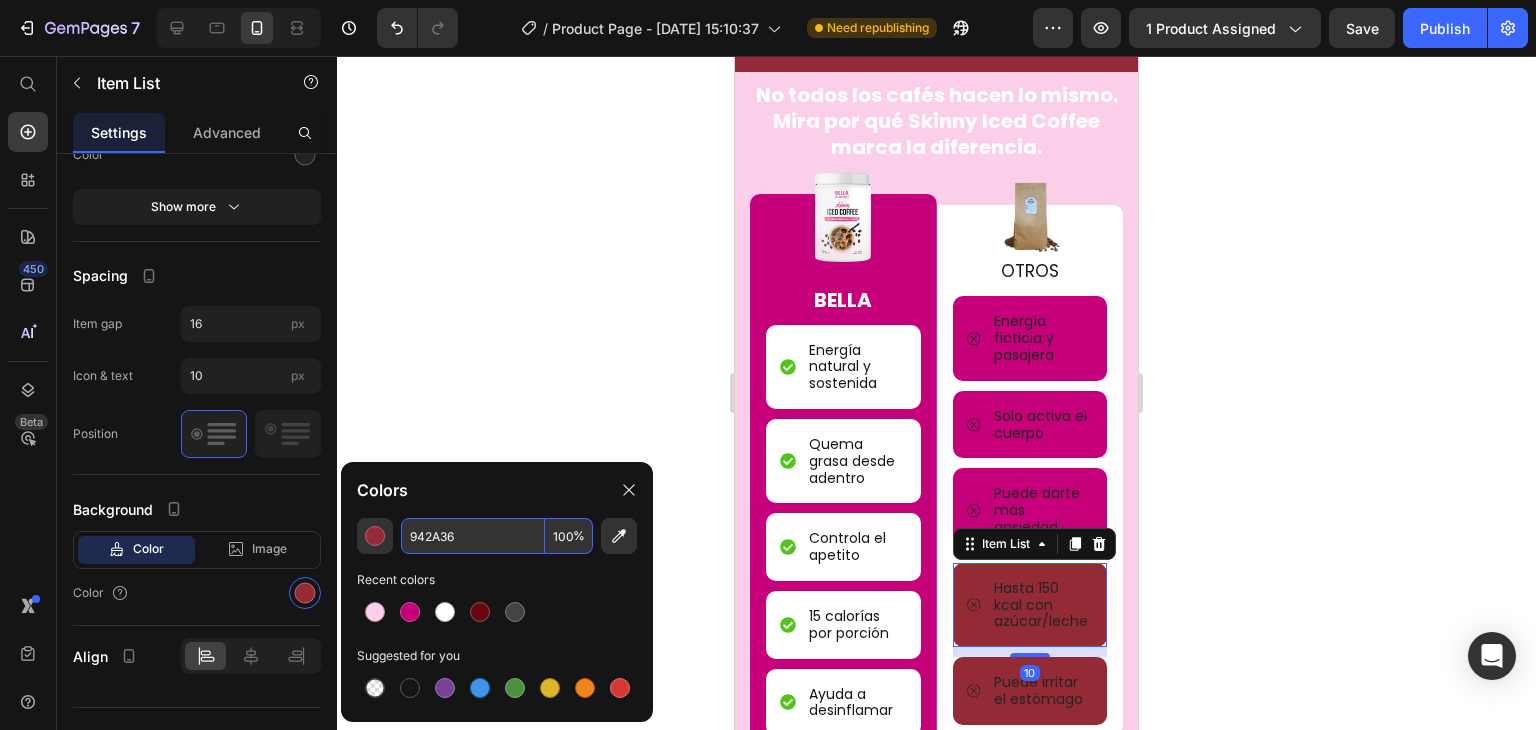 click on "942A36" at bounding box center [473, 536] 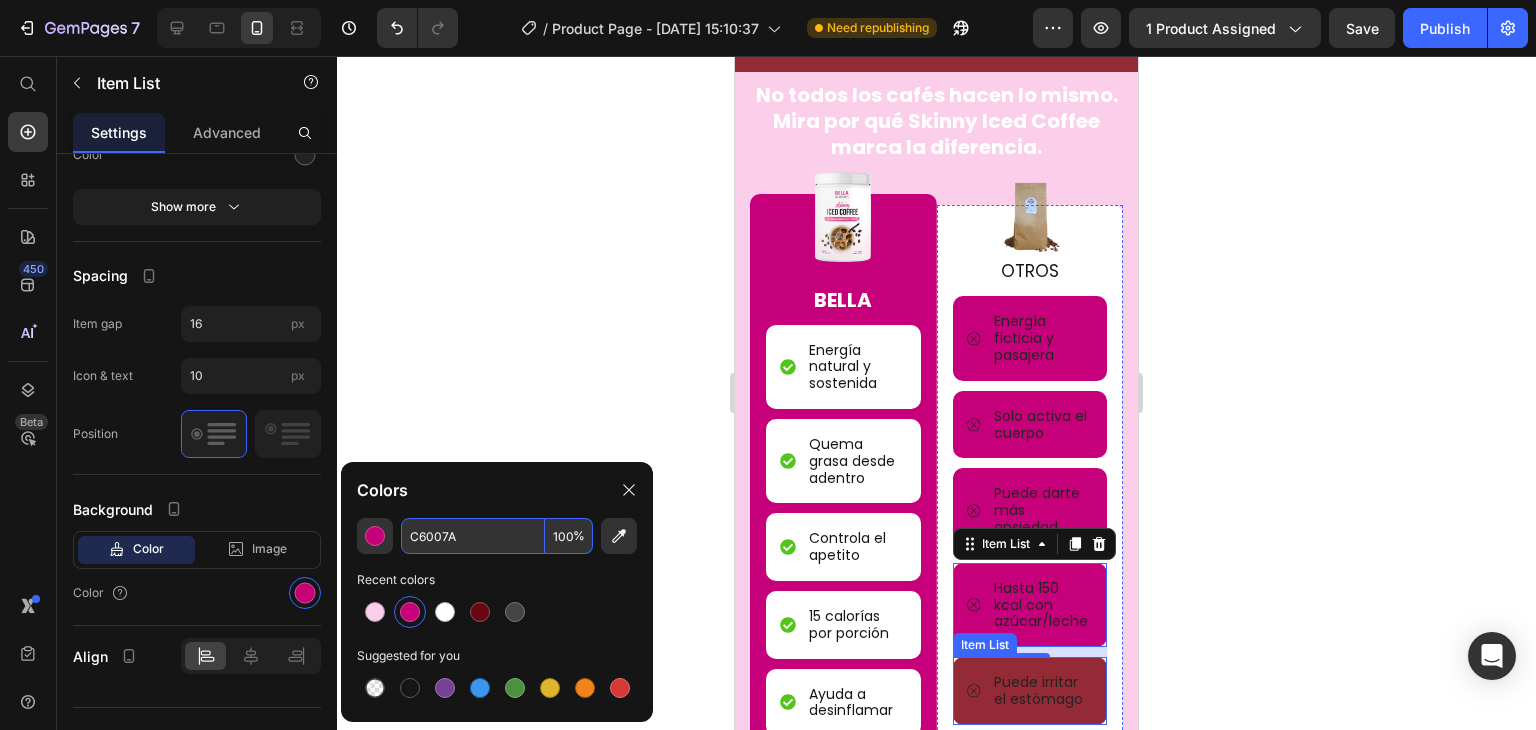 click on "Puede irritar el estómago" at bounding box center (1030, 691) 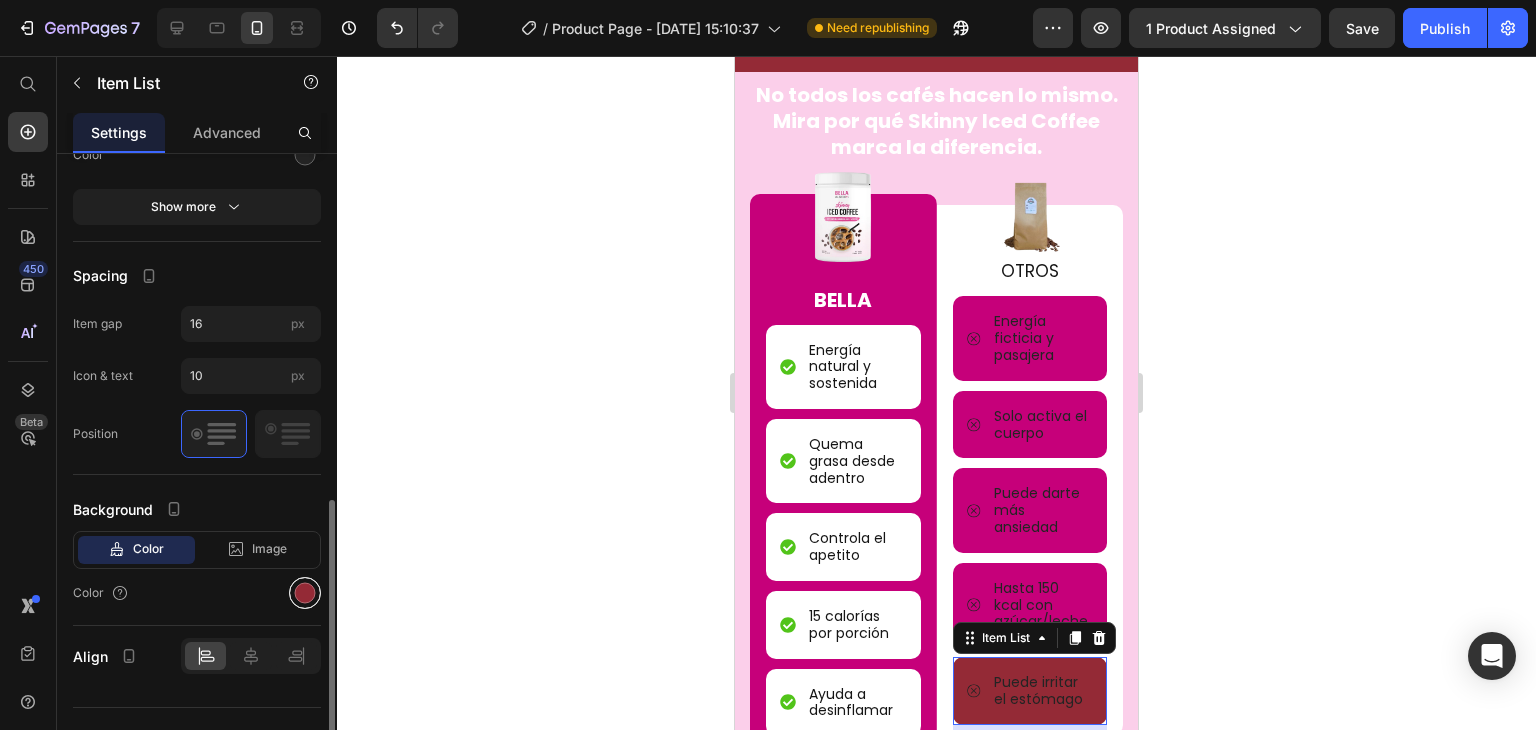 click at bounding box center (305, 593) 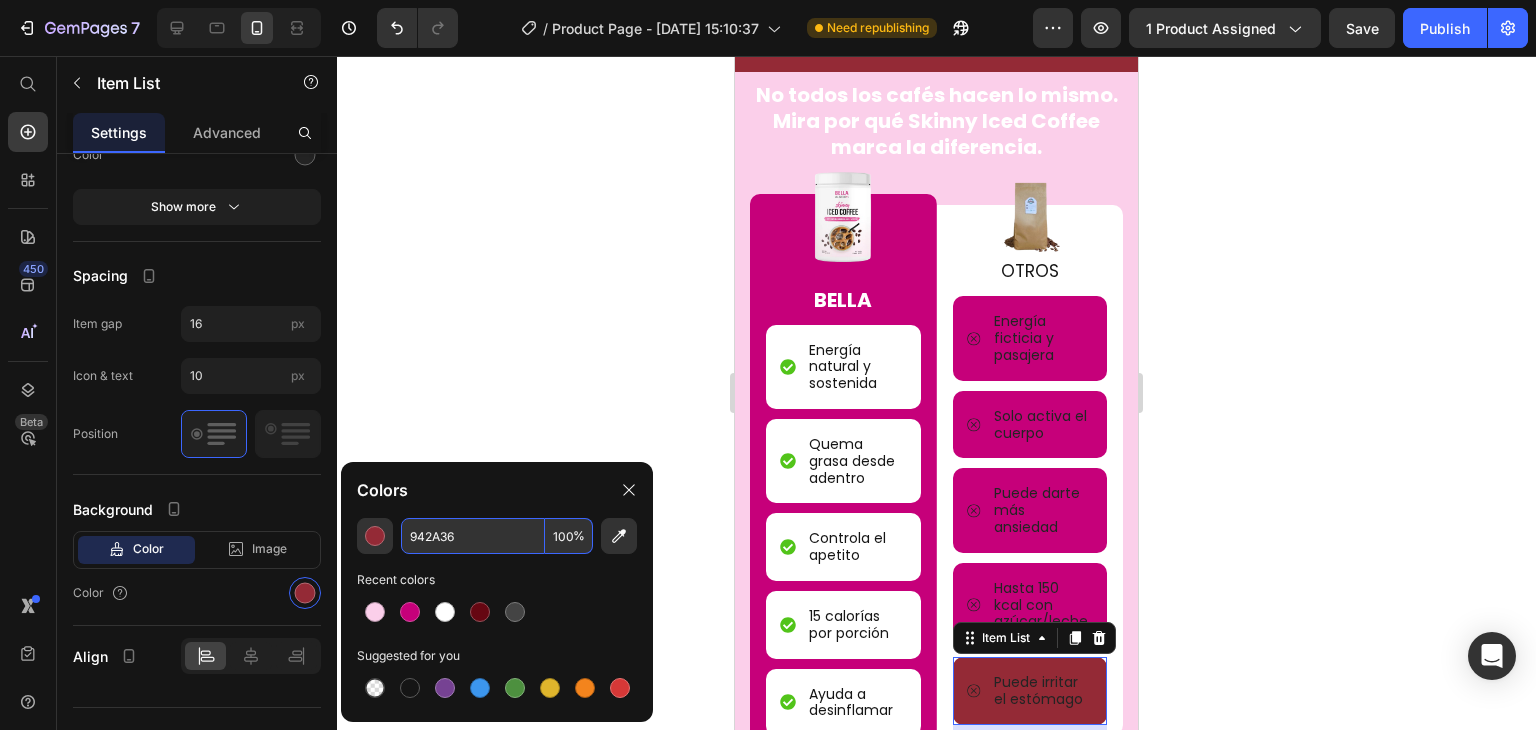 click on "942A36" at bounding box center (473, 536) 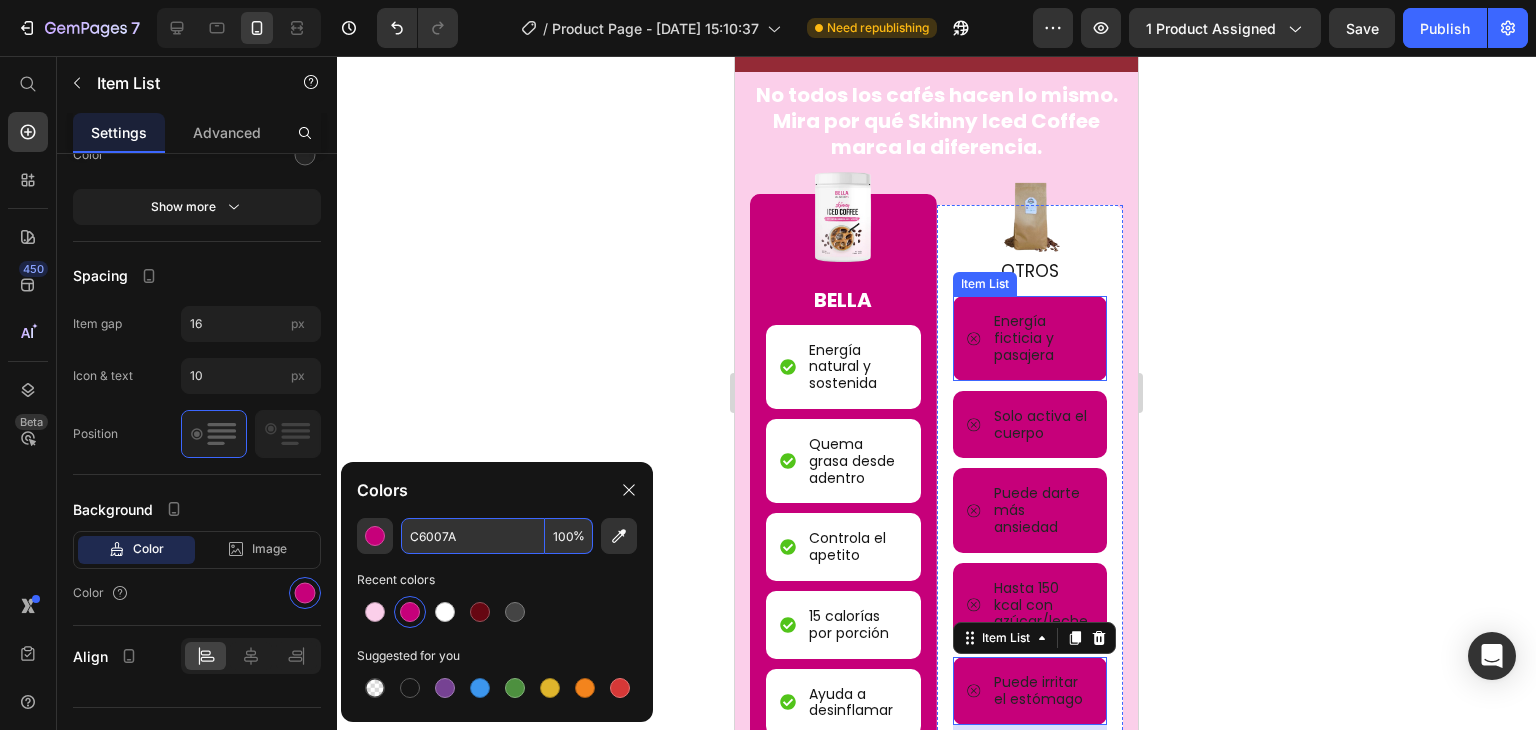 click on "Energía ficticia y pasajera" at bounding box center (1042, 338) 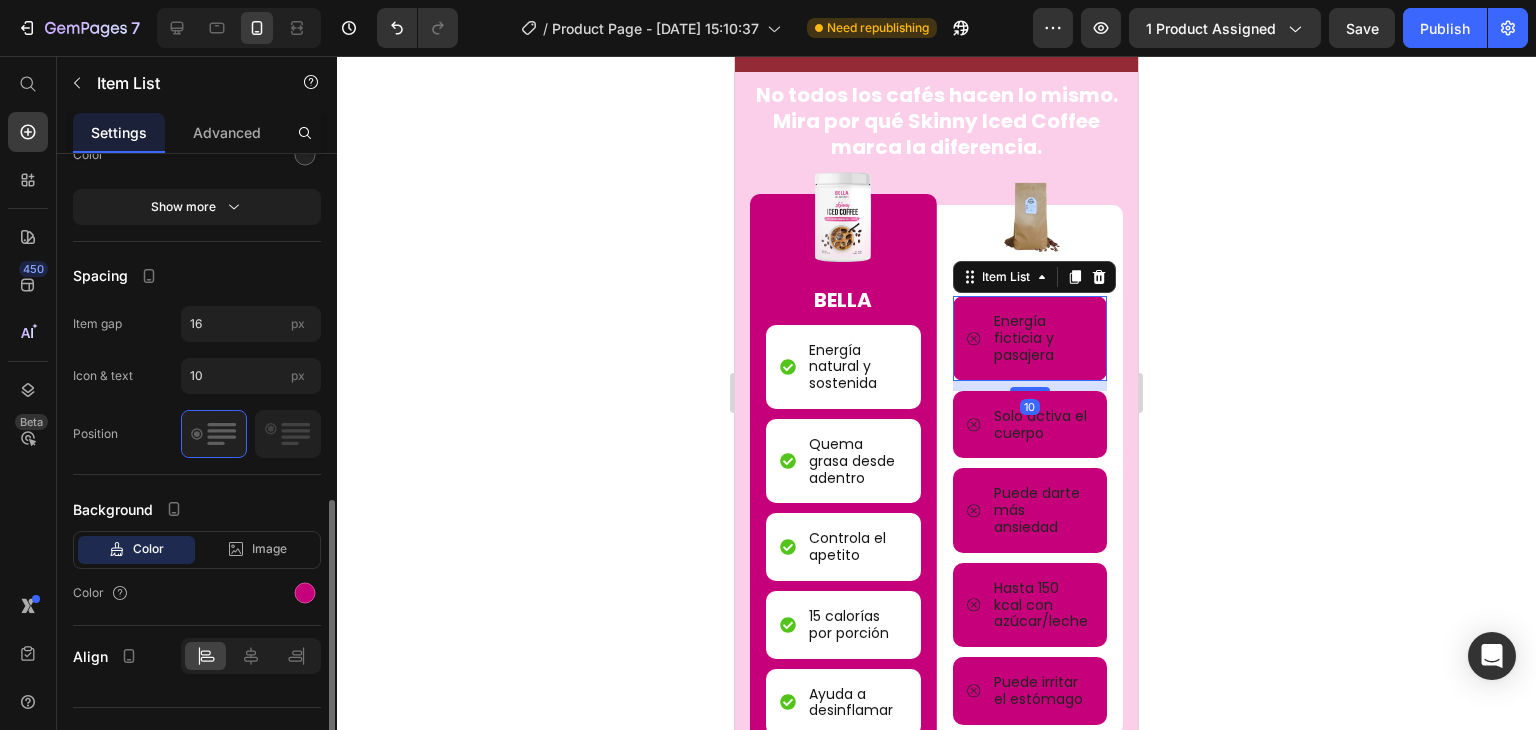 scroll, scrollTop: 700, scrollLeft: 0, axis: vertical 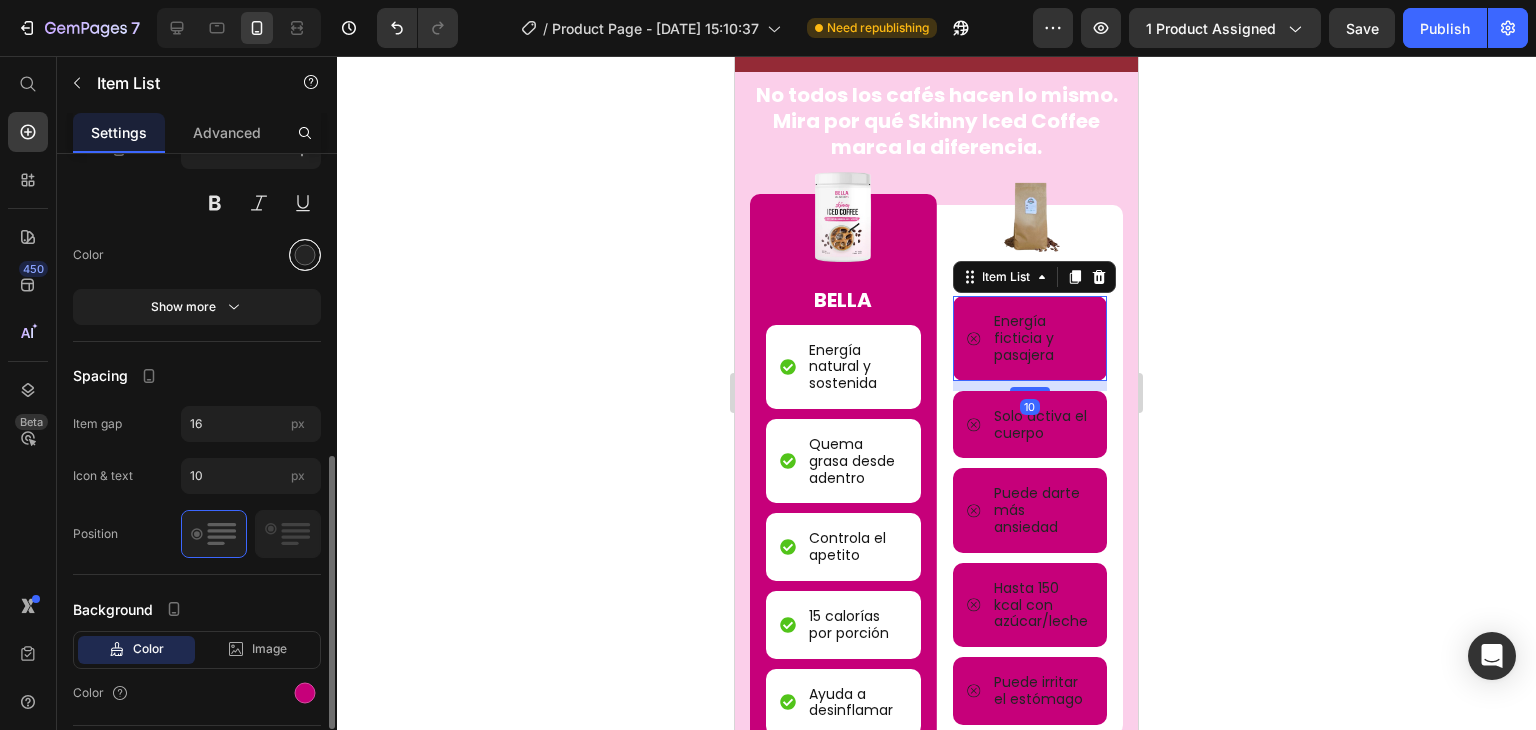 click at bounding box center (305, 255) 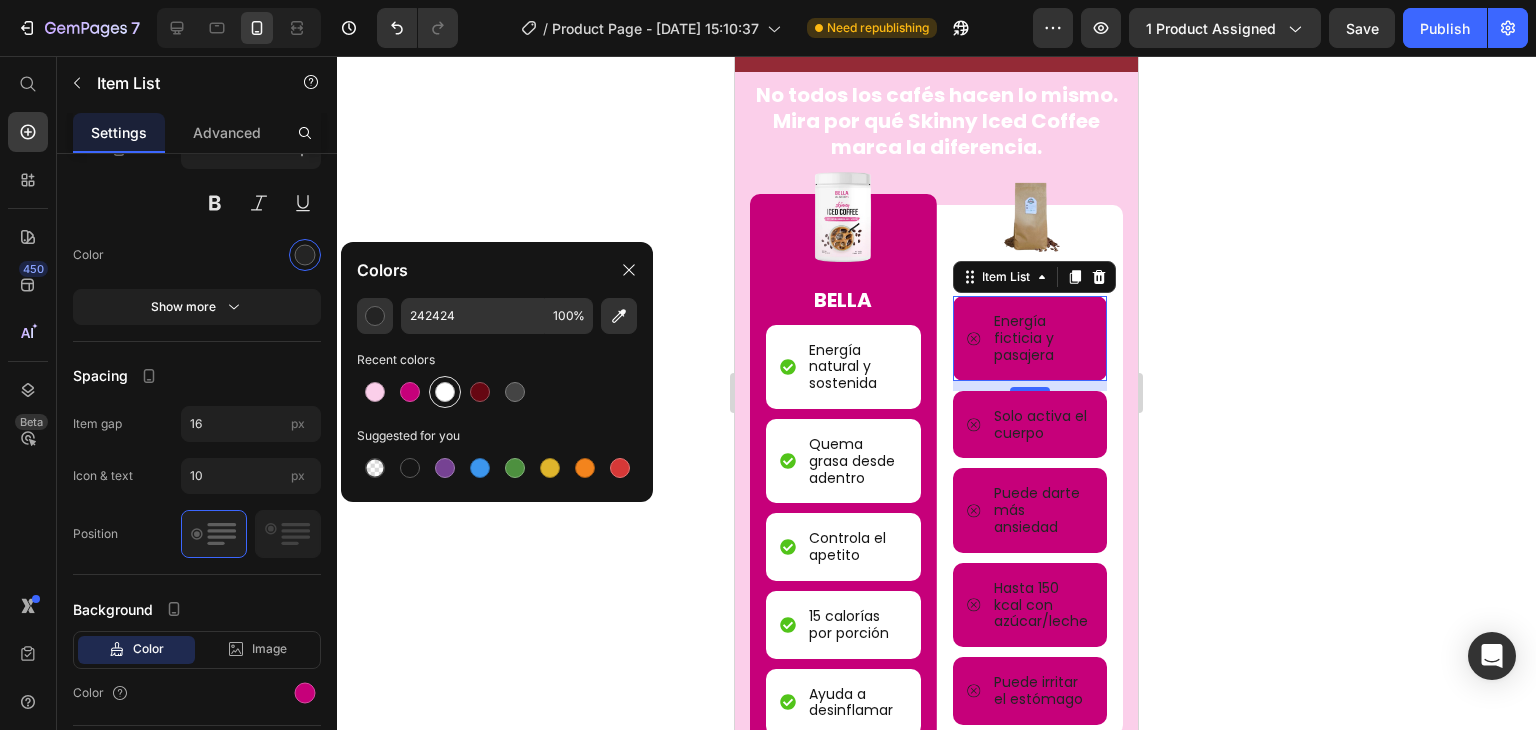click at bounding box center (445, 392) 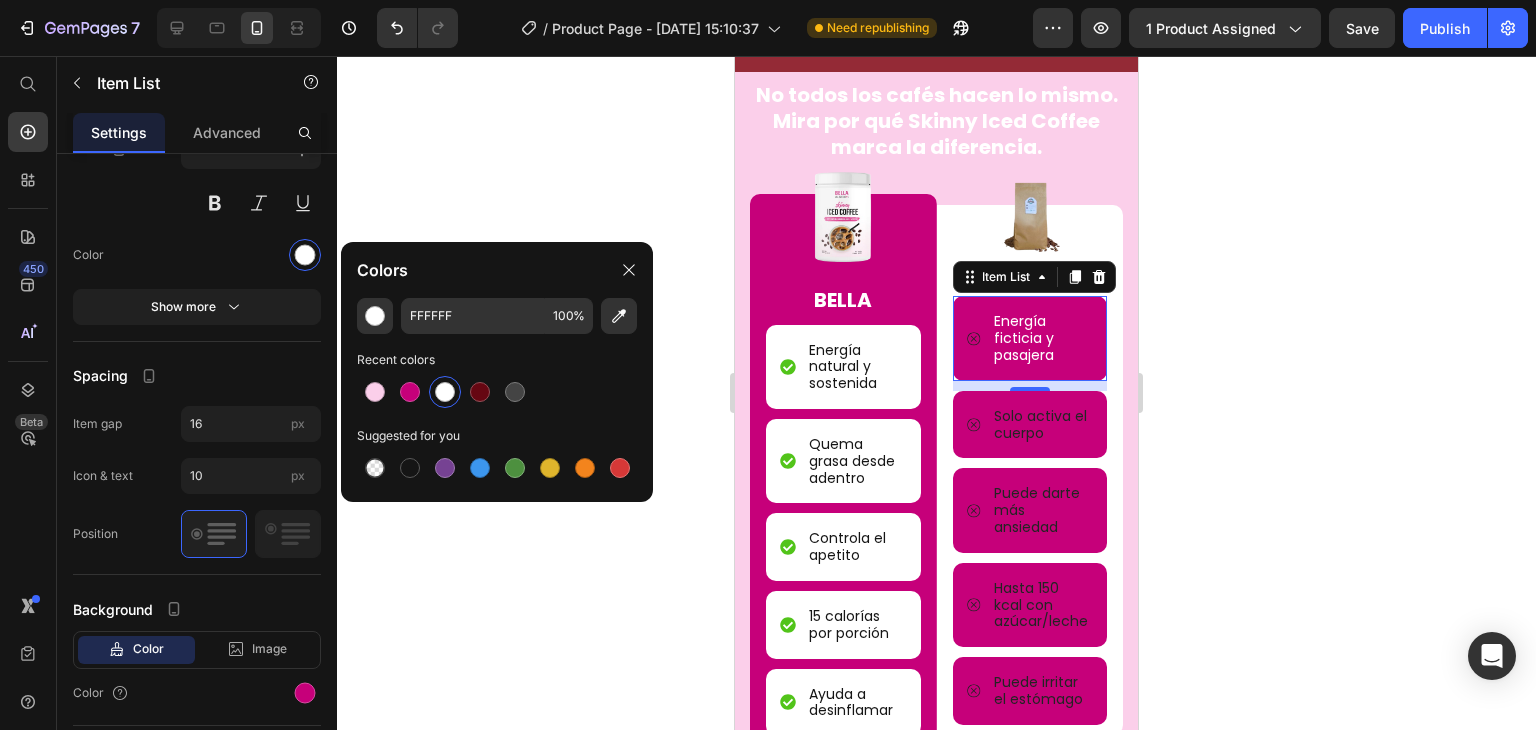 click 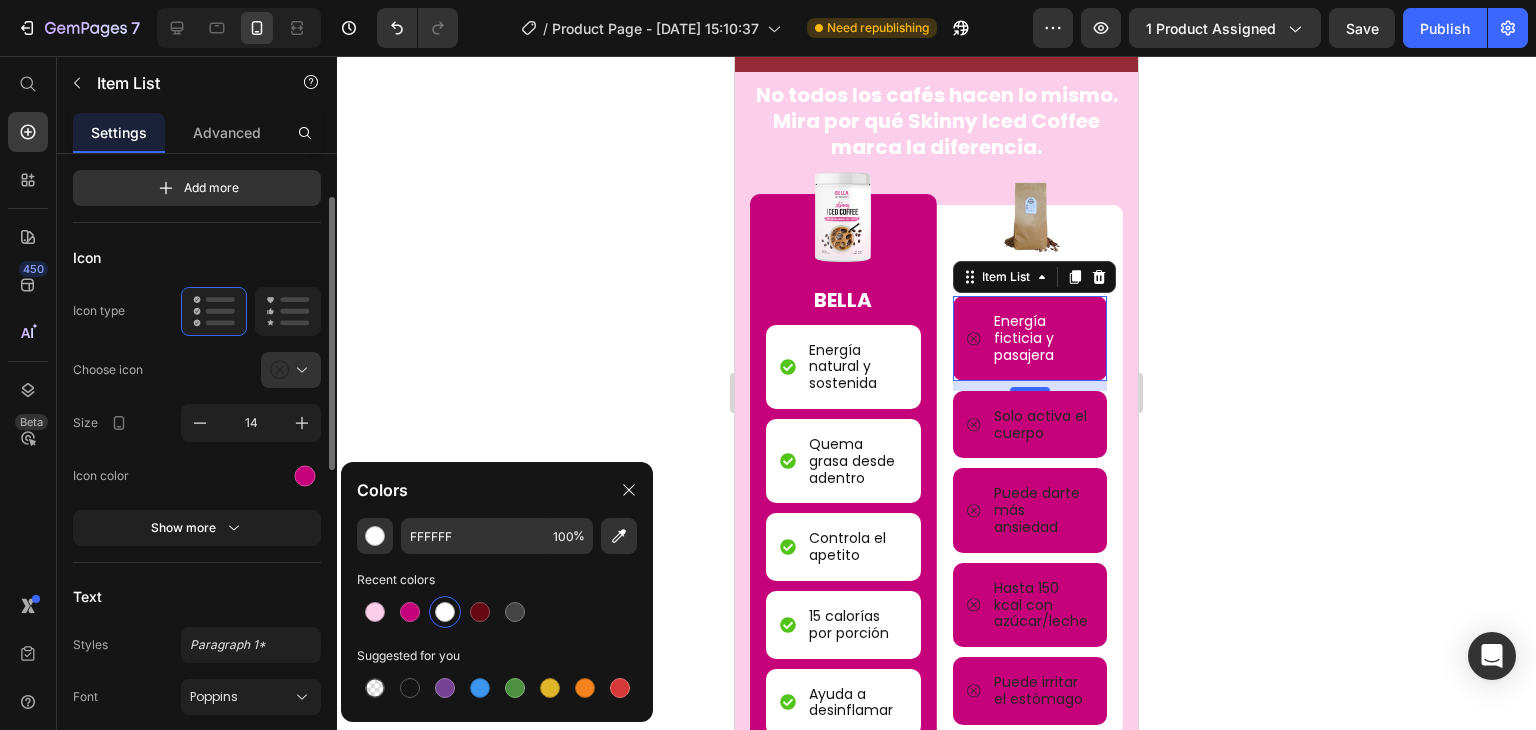 scroll, scrollTop: 0, scrollLeft: 0, axis: both 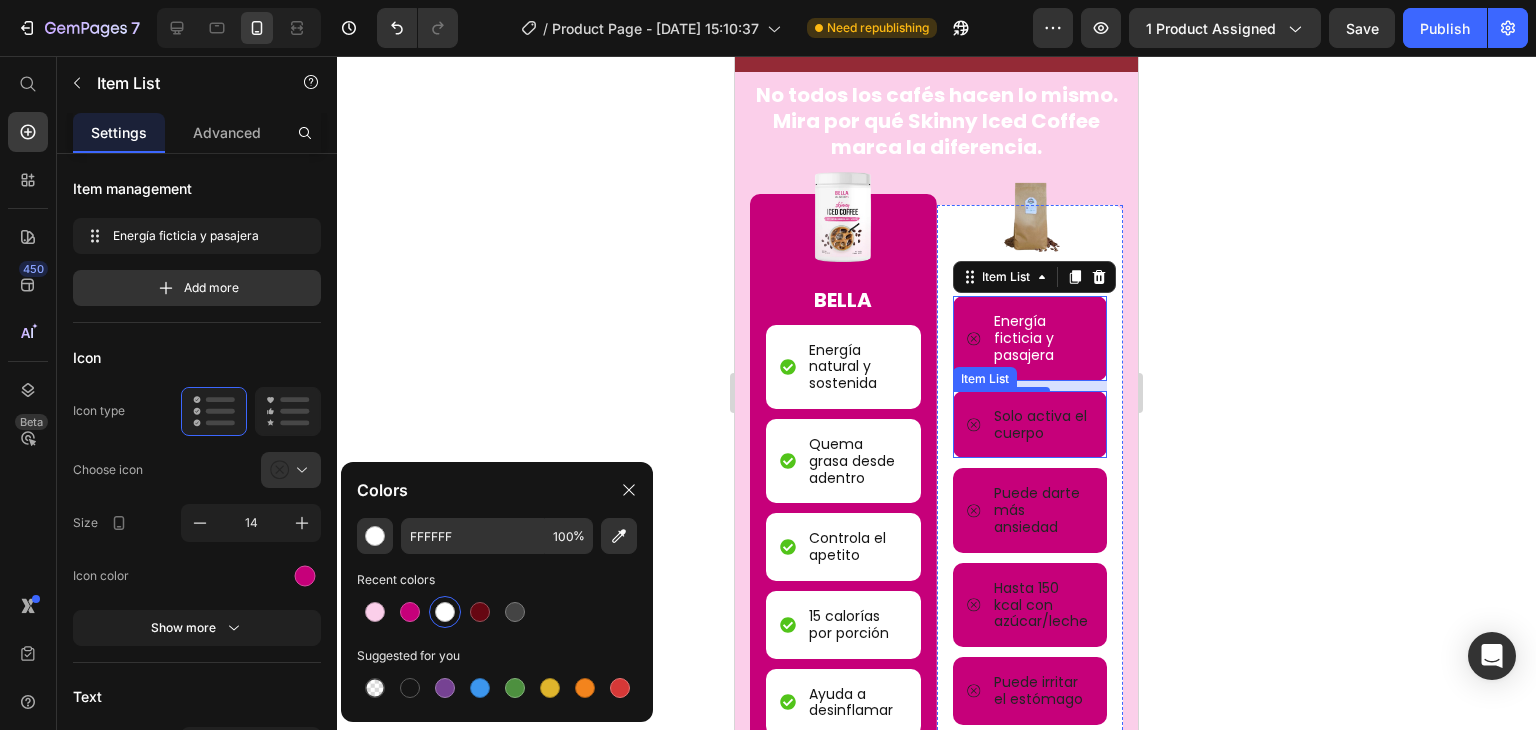 click on "Solo activa el cuerpo" at bounding box center [1042, 425] 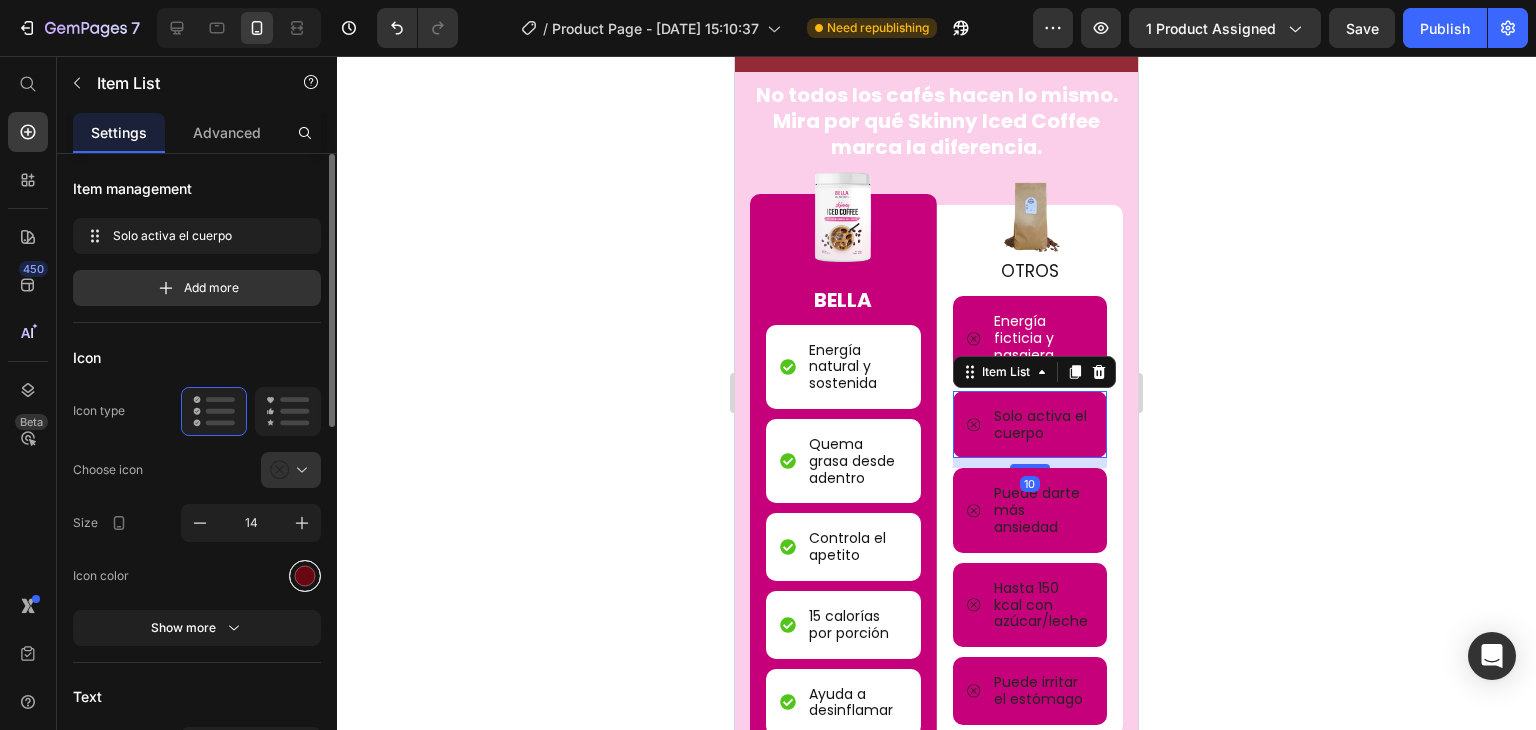 click at bounding box center [305, 575] 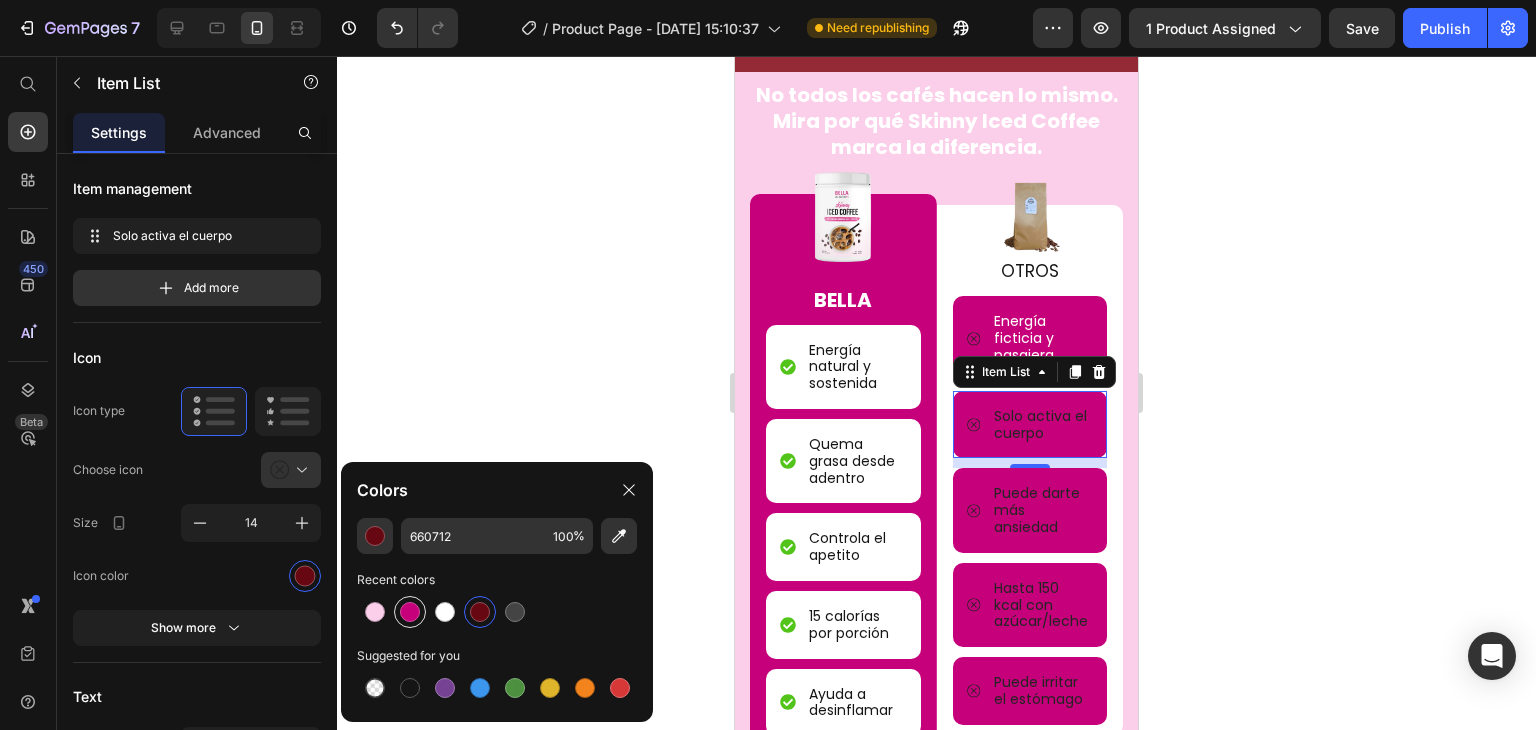click at bounding box center (410, 612) 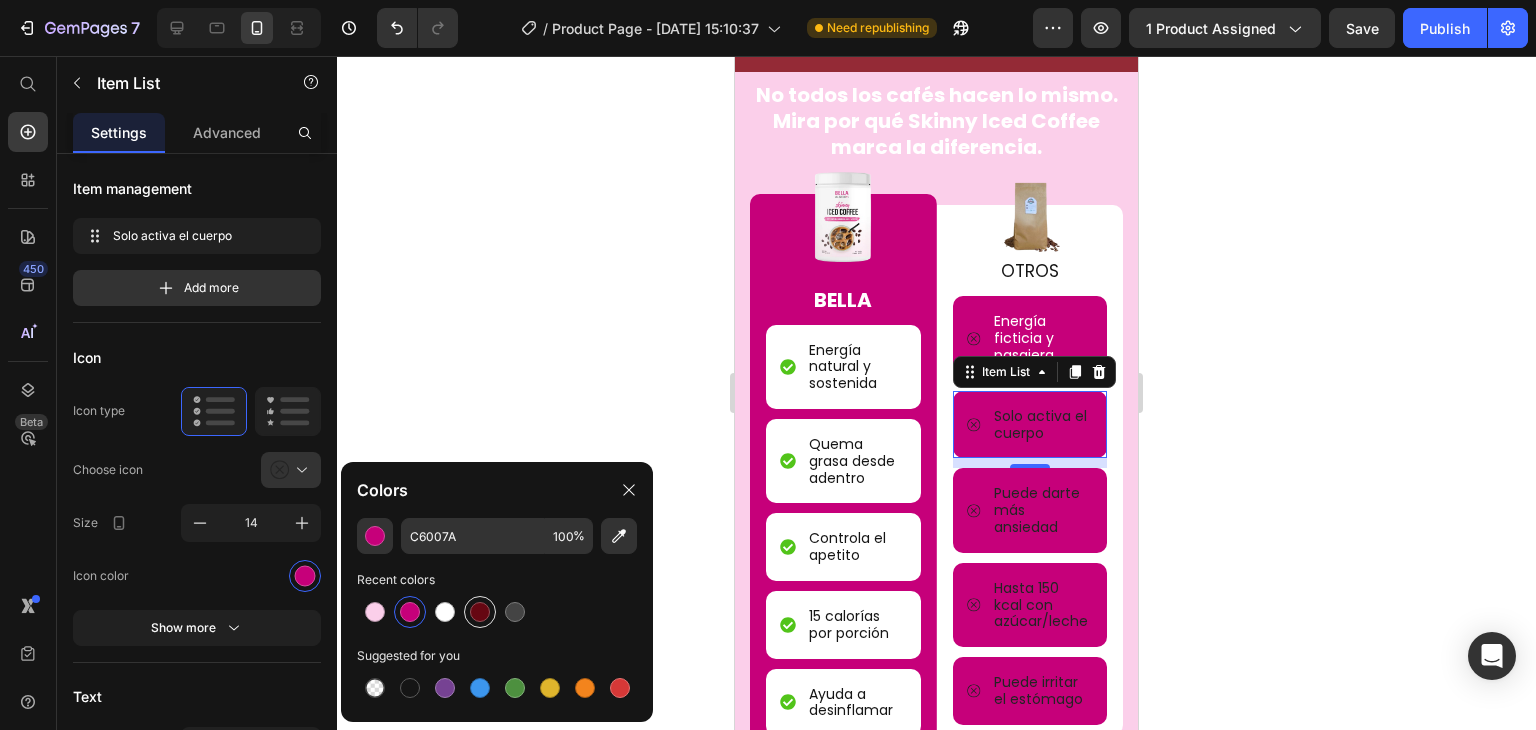 click at bounding box center [480, 612] 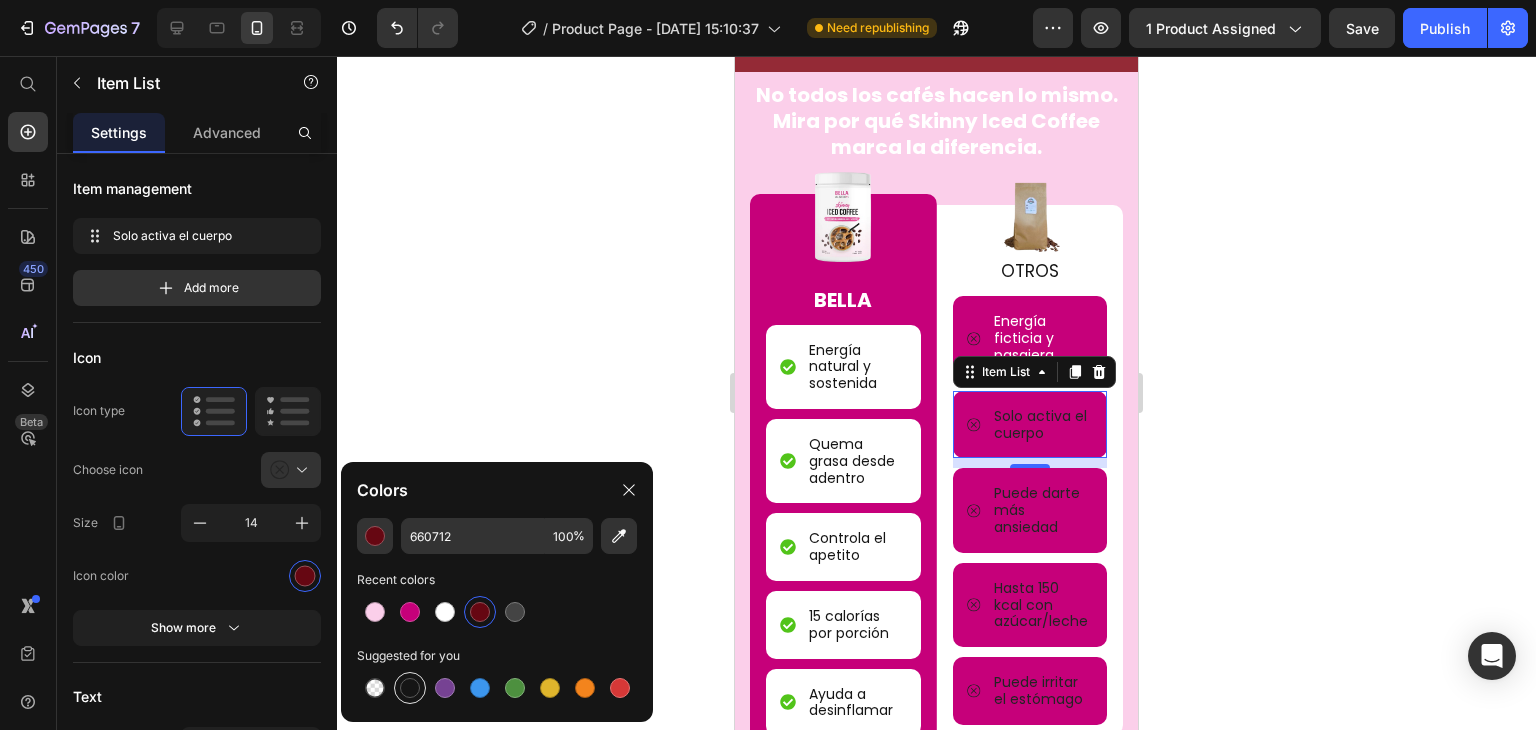 click at bounding box center (410, 688) 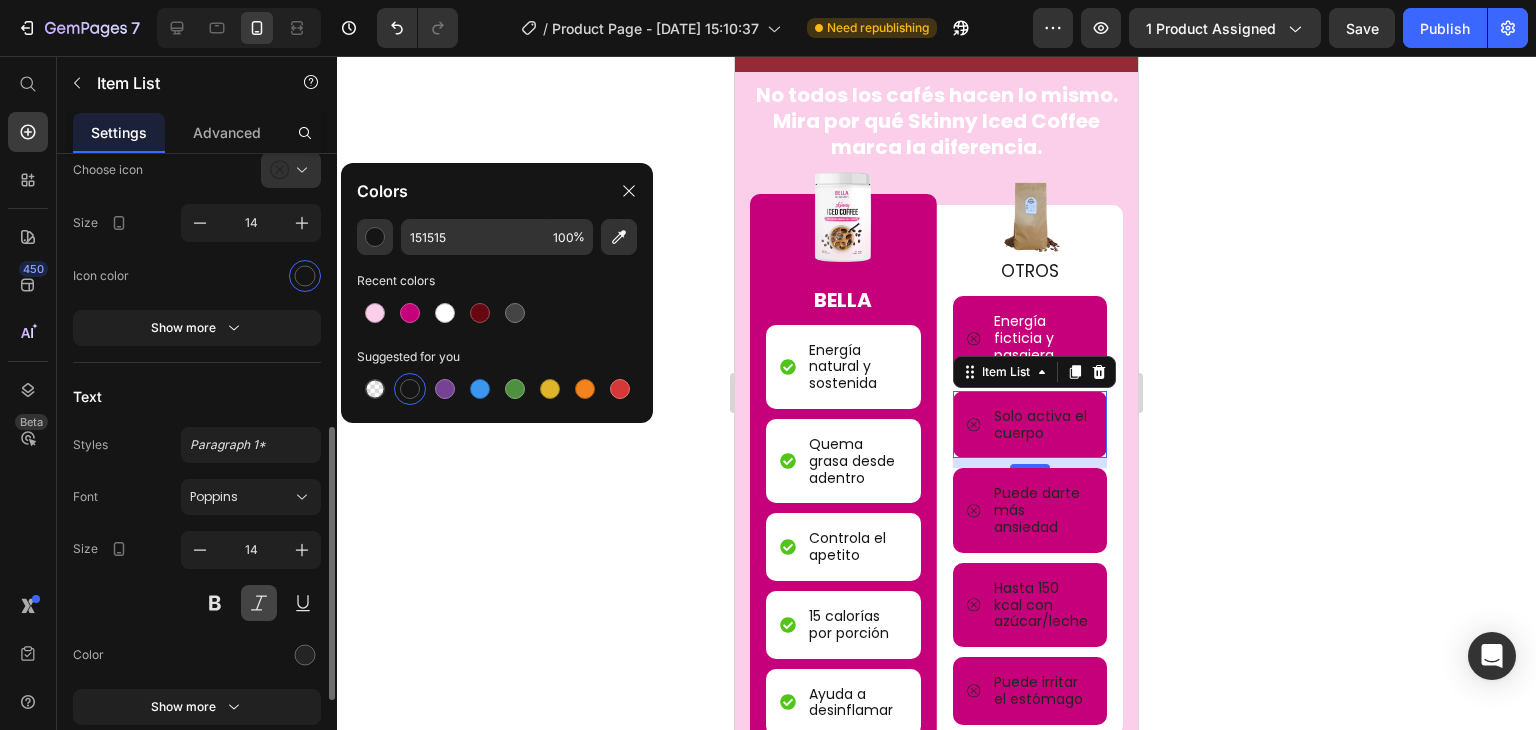 scroll, scrollTop: 400, scrollLeft: 0, axis: vertical 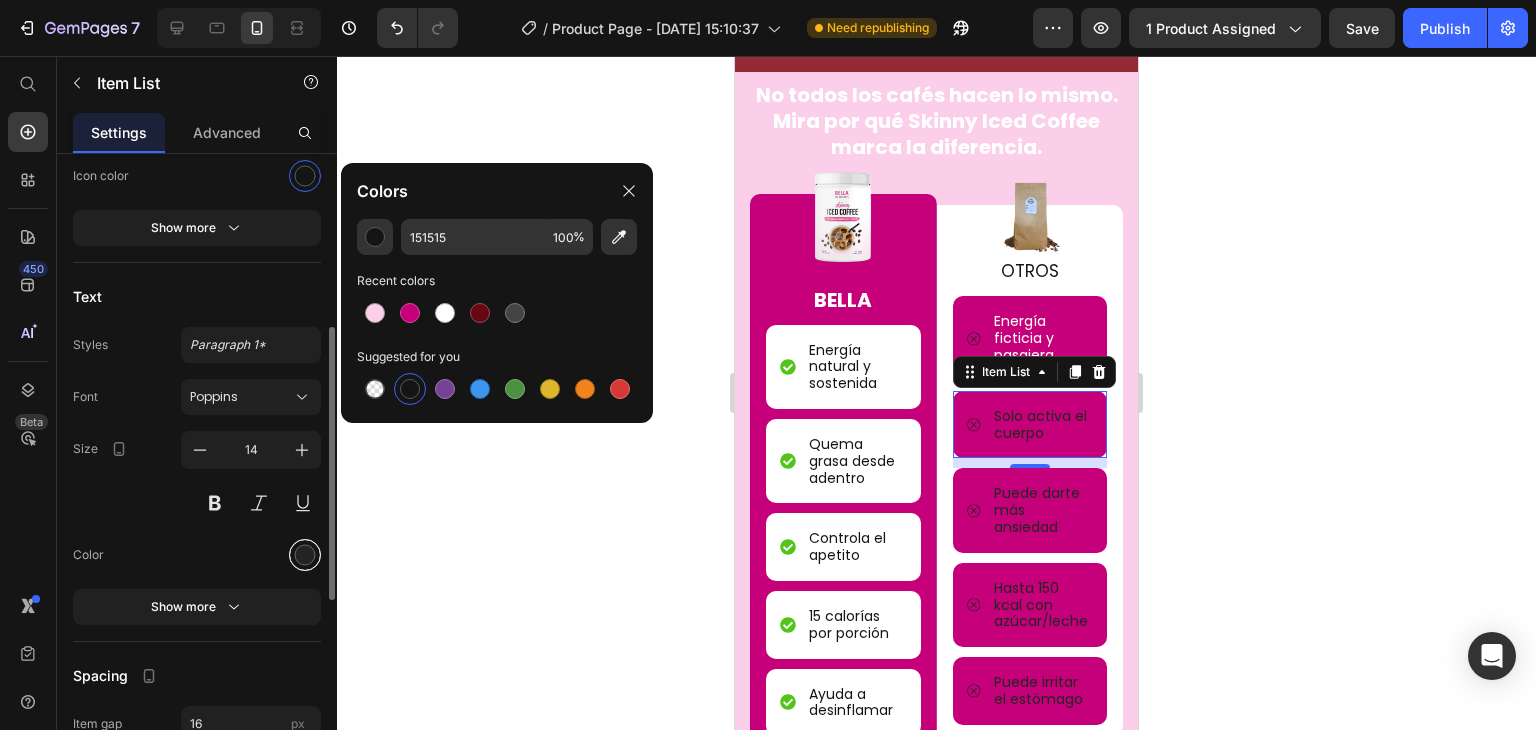 click at bounding box center [305, 555] 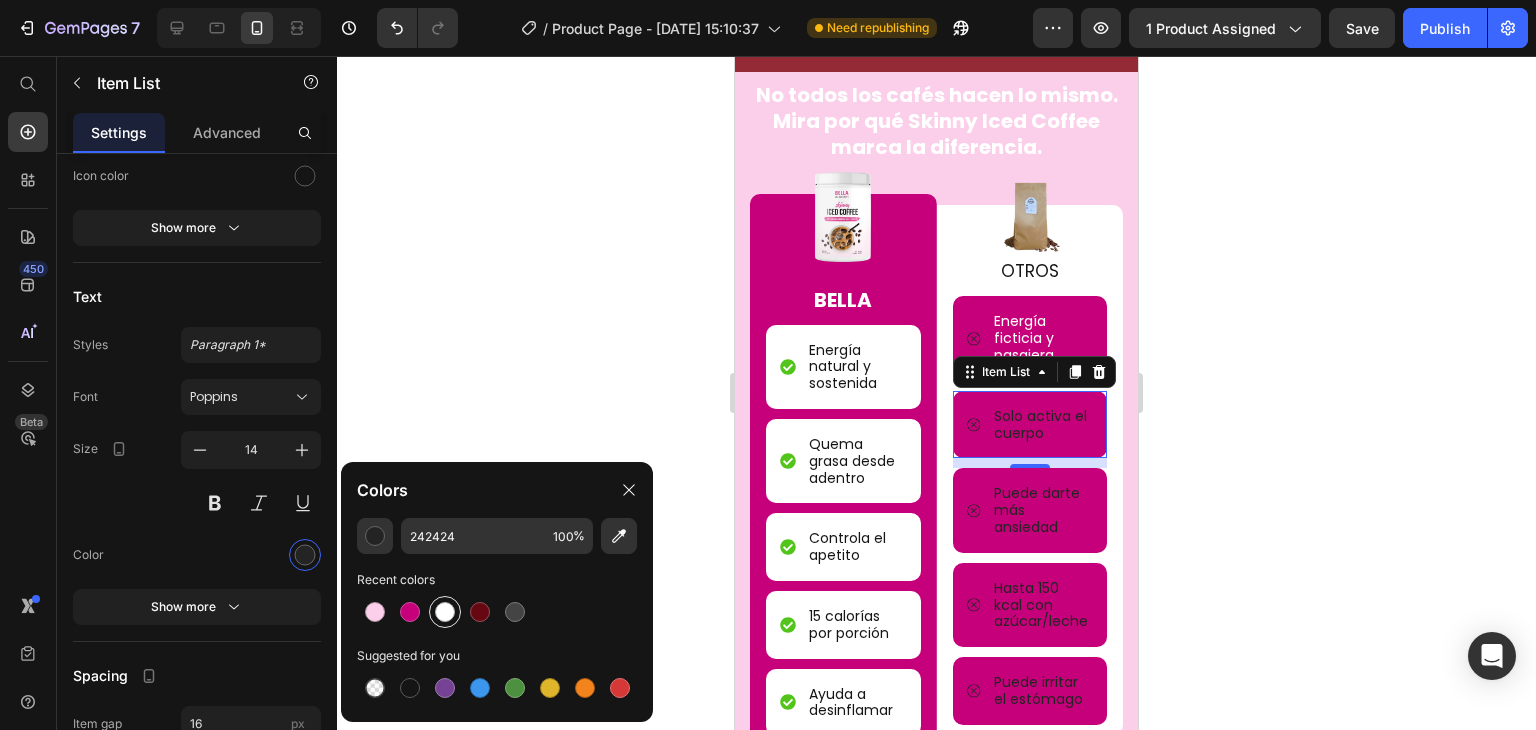 click at bounding box center [445, 612] 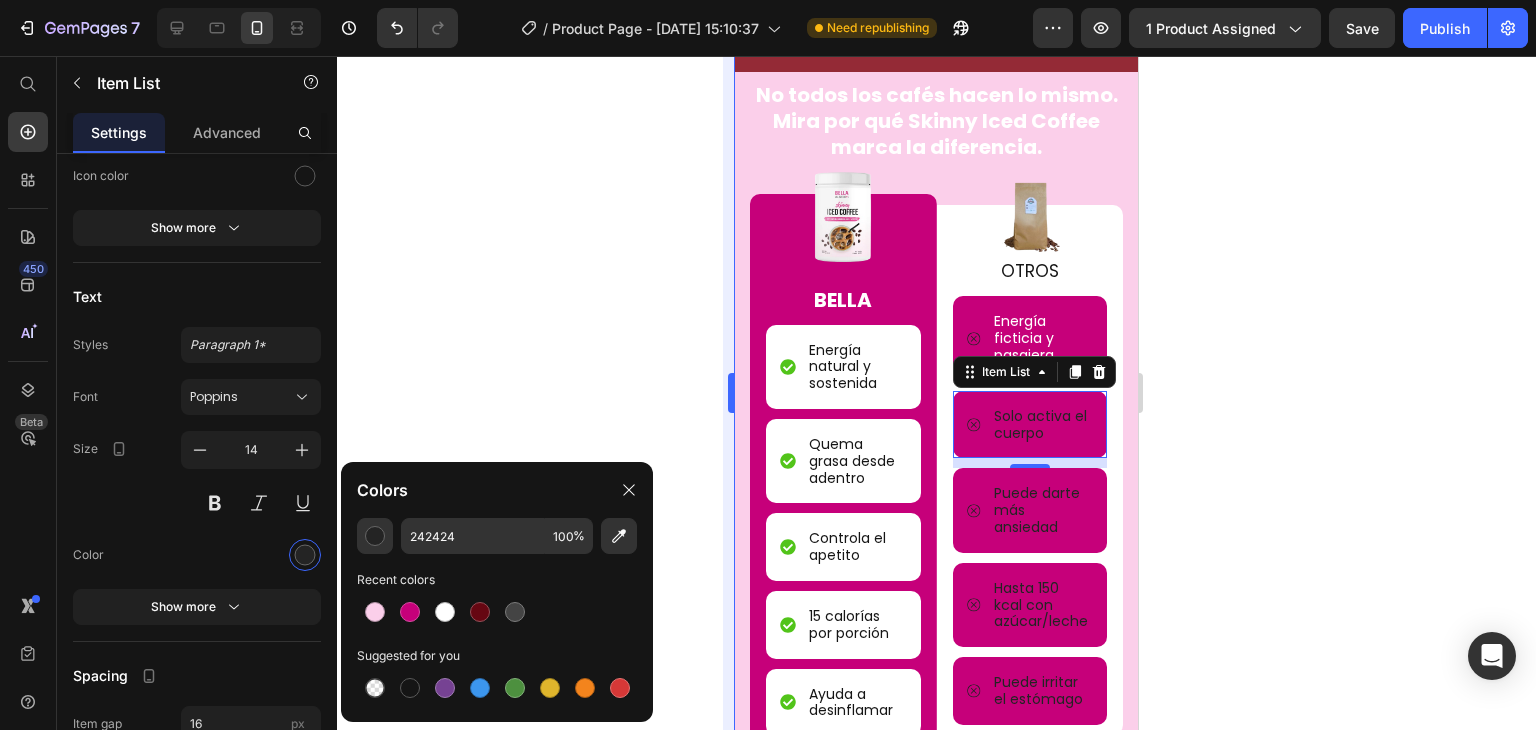 type on "FFFFFF" 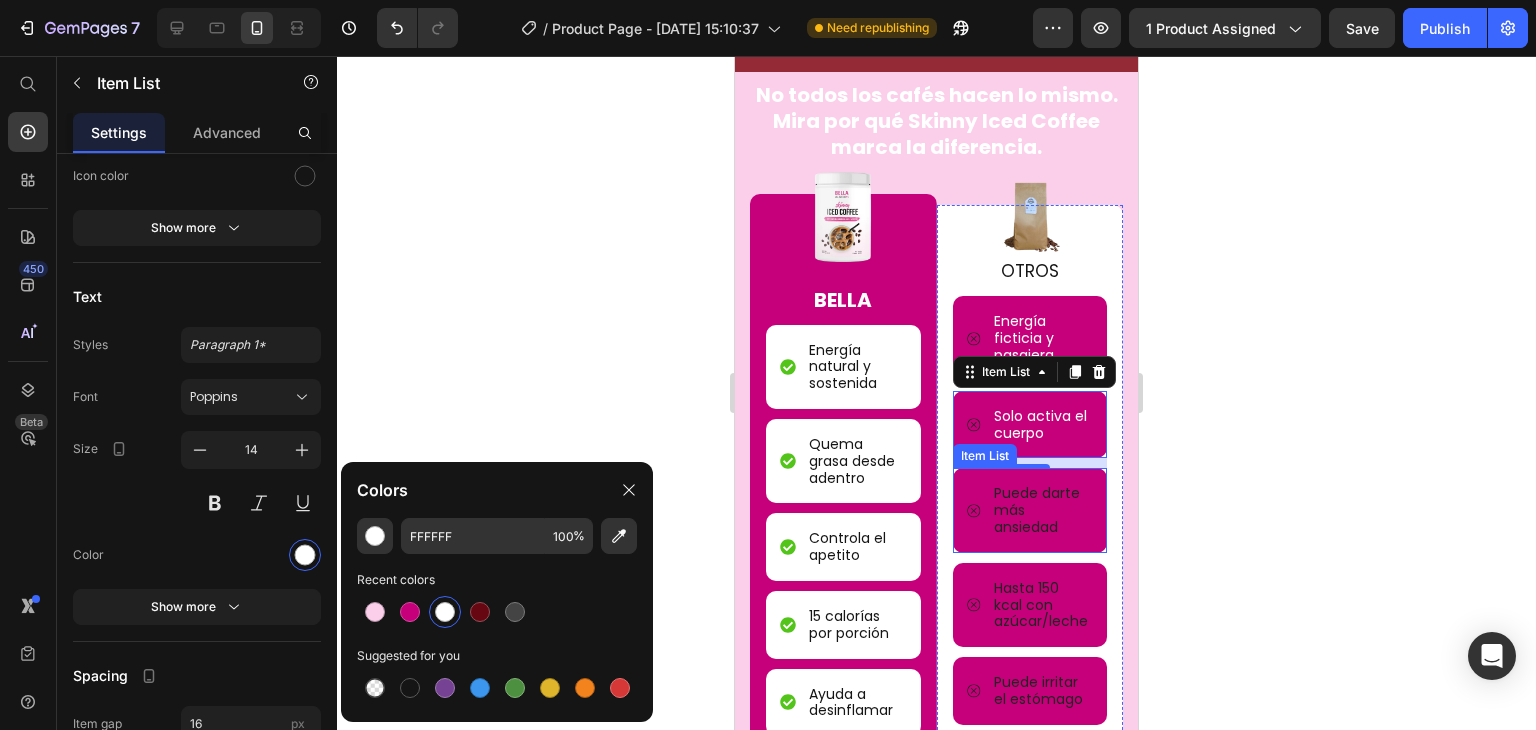 click on "Puede darte más ansiedad" at bounding box center (1042, 510) 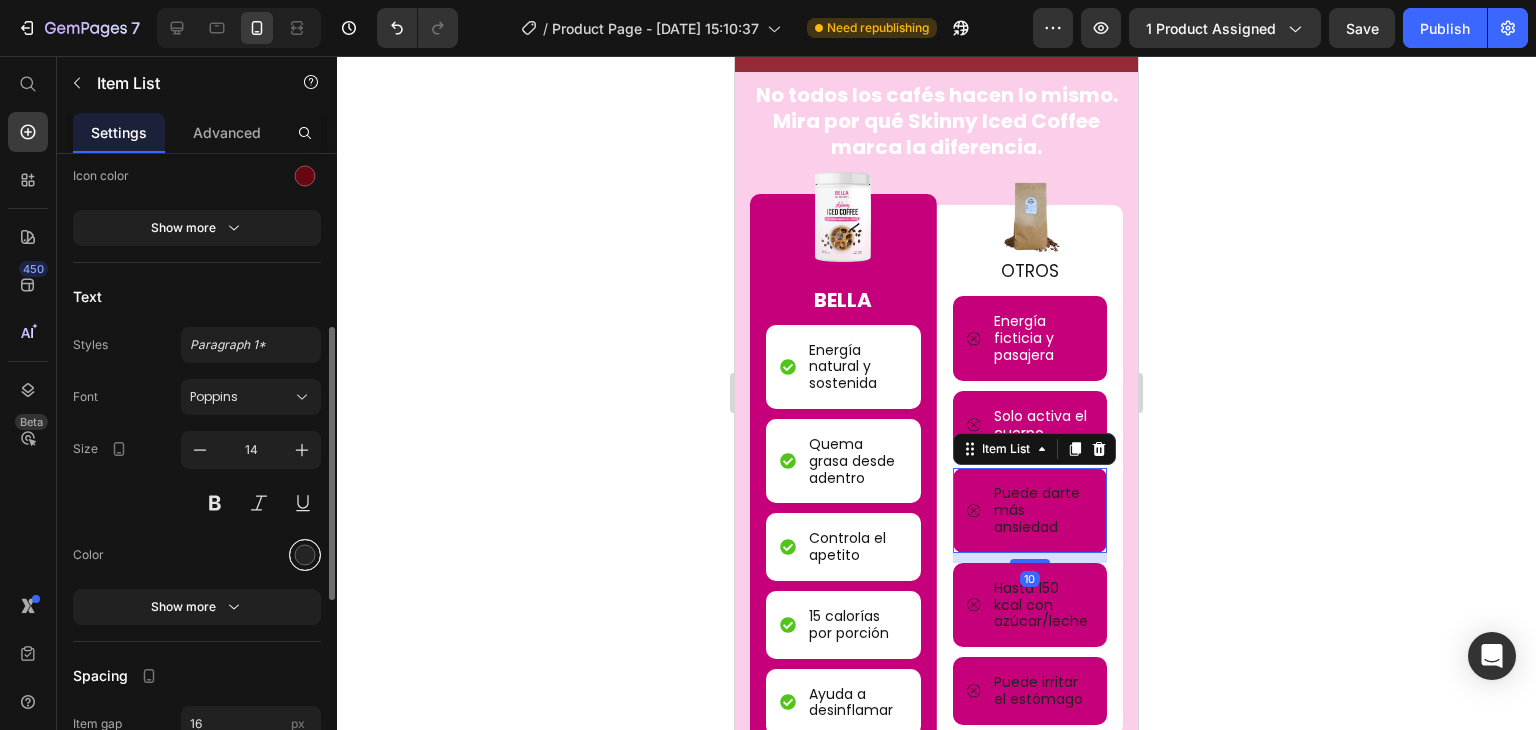 click at bounding box center [305, 555] 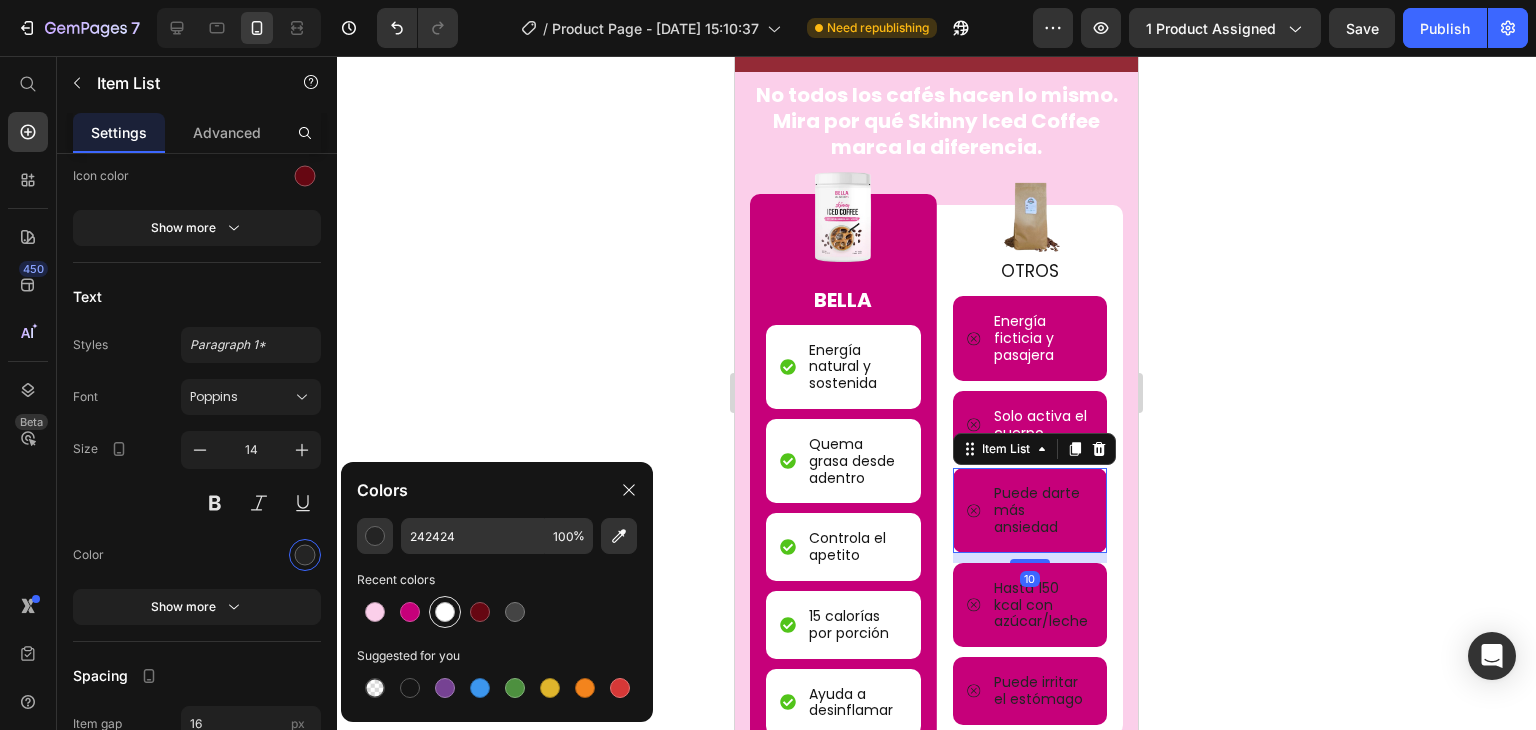 drag, startPoint x: 440, startPoint y: 617, endPoint x: 514, endPoint y: 617, distance: 74 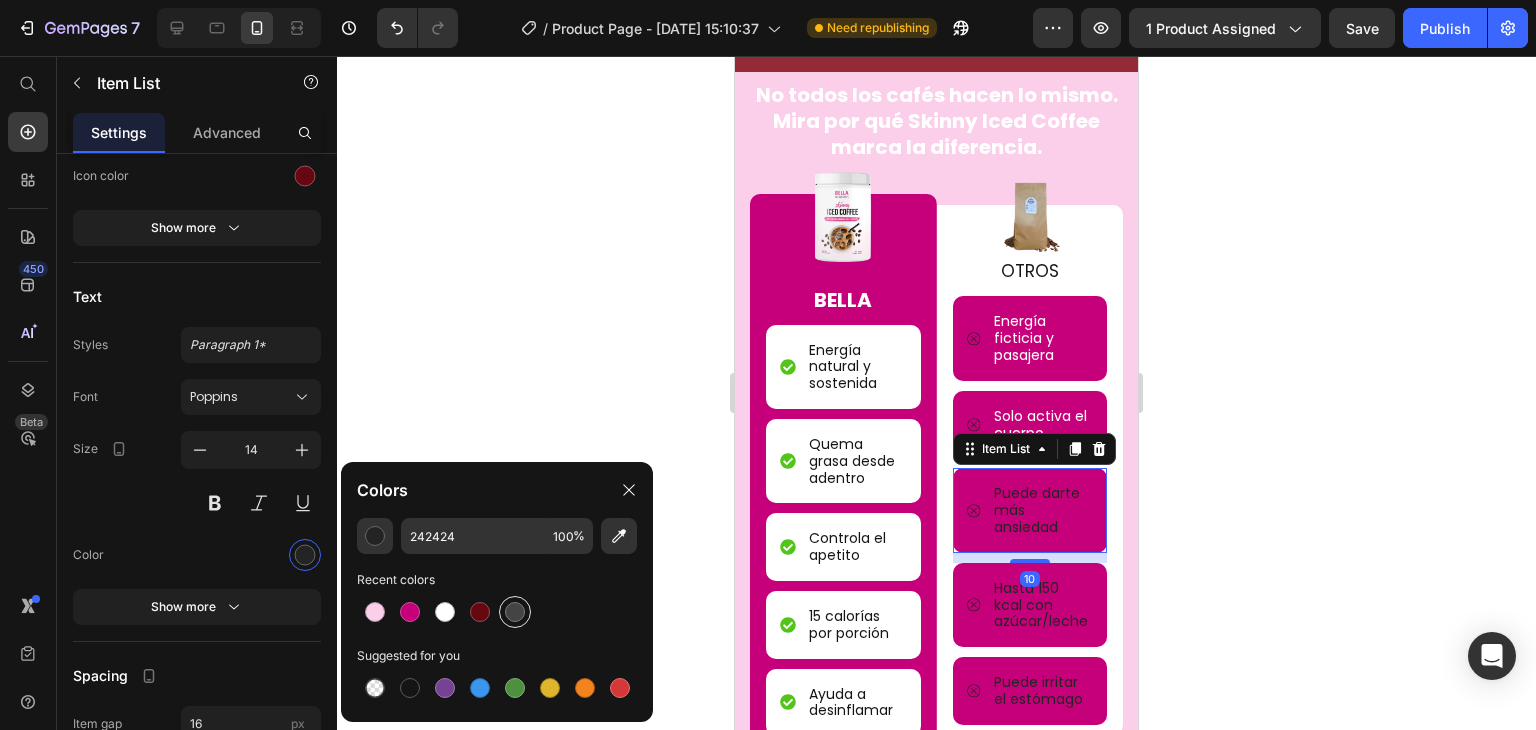 click at bounding box center [445, 612] 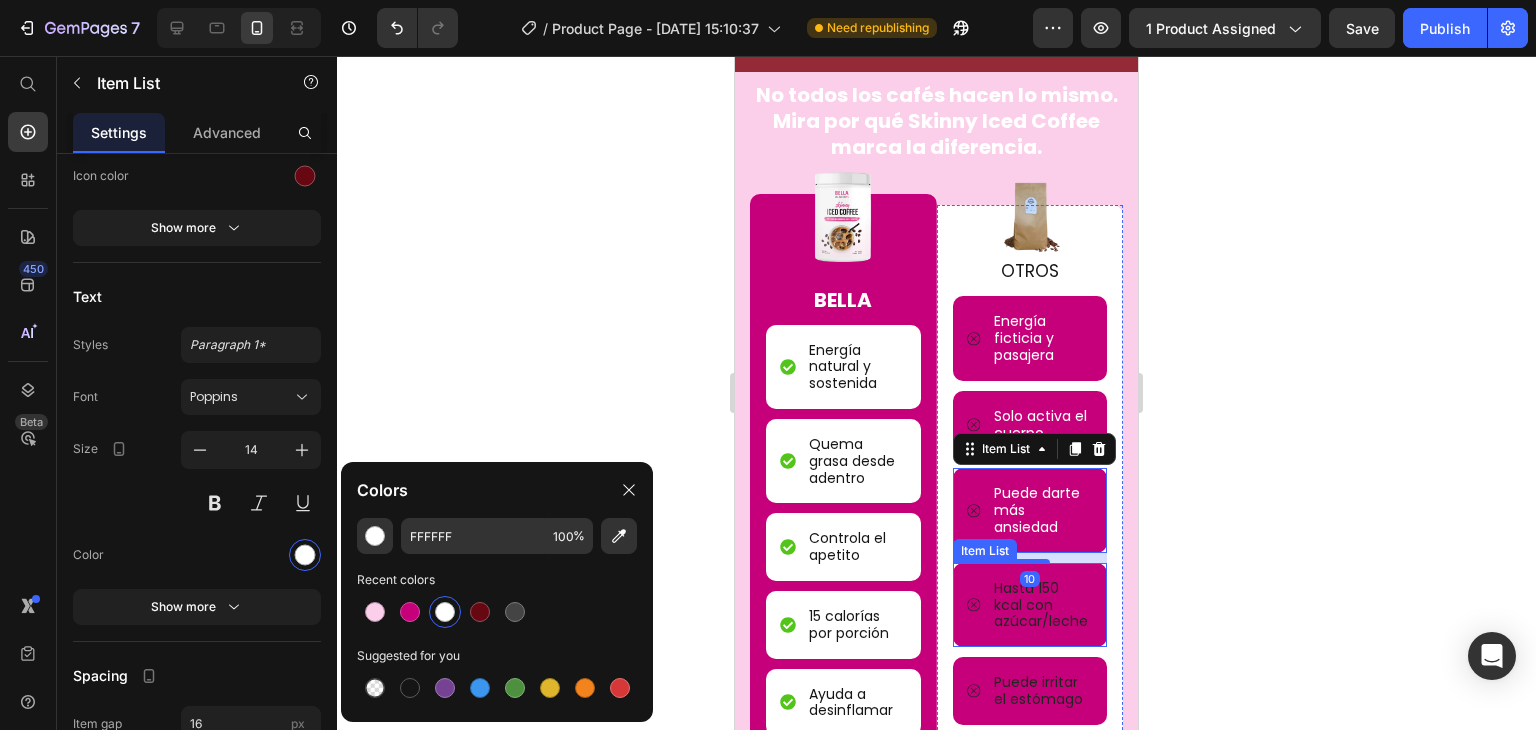 click on "Hasta 150 kcal con azúcar/leche" at bounding box center (1042, 605) 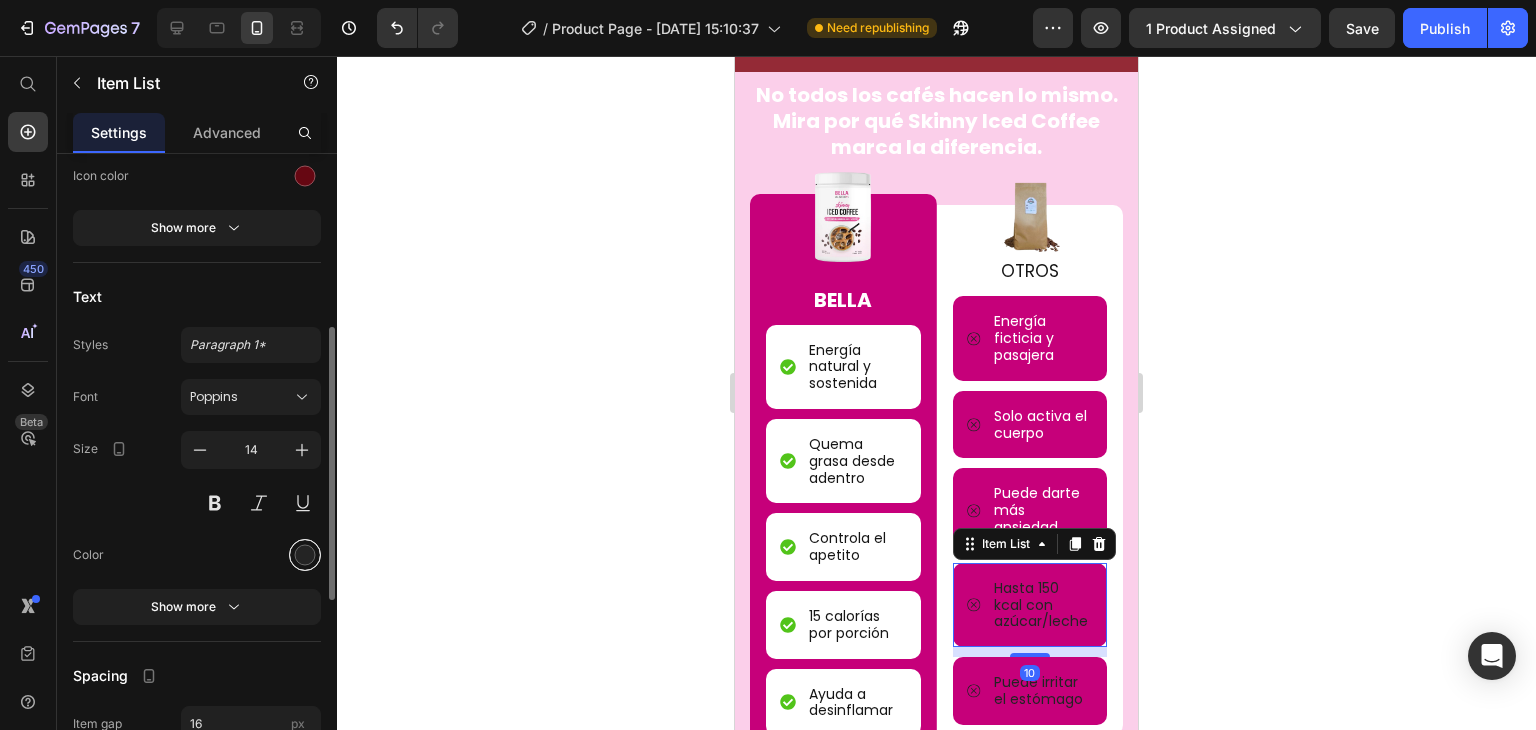click at bounding box center [305, 554] 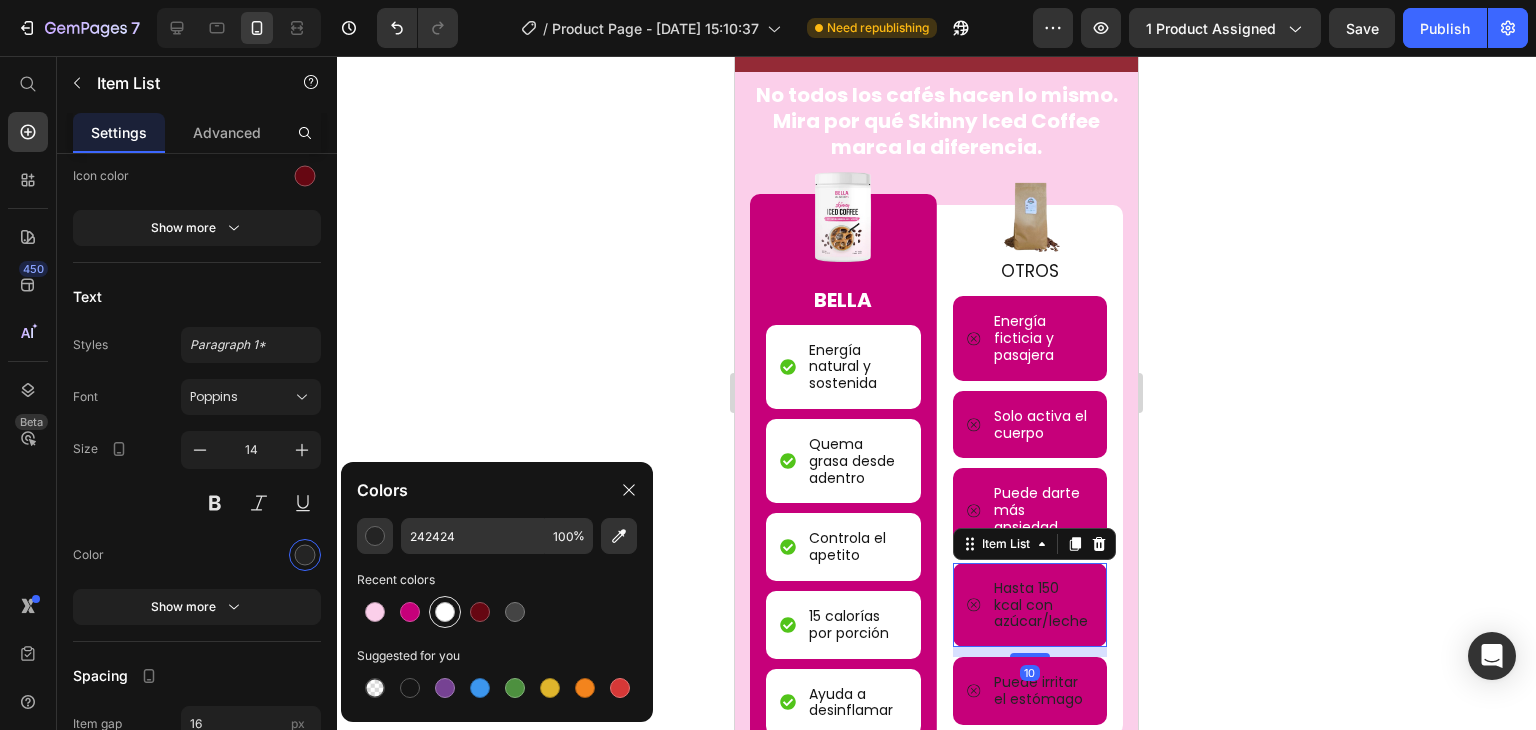 click at bounding box center (445, 612) 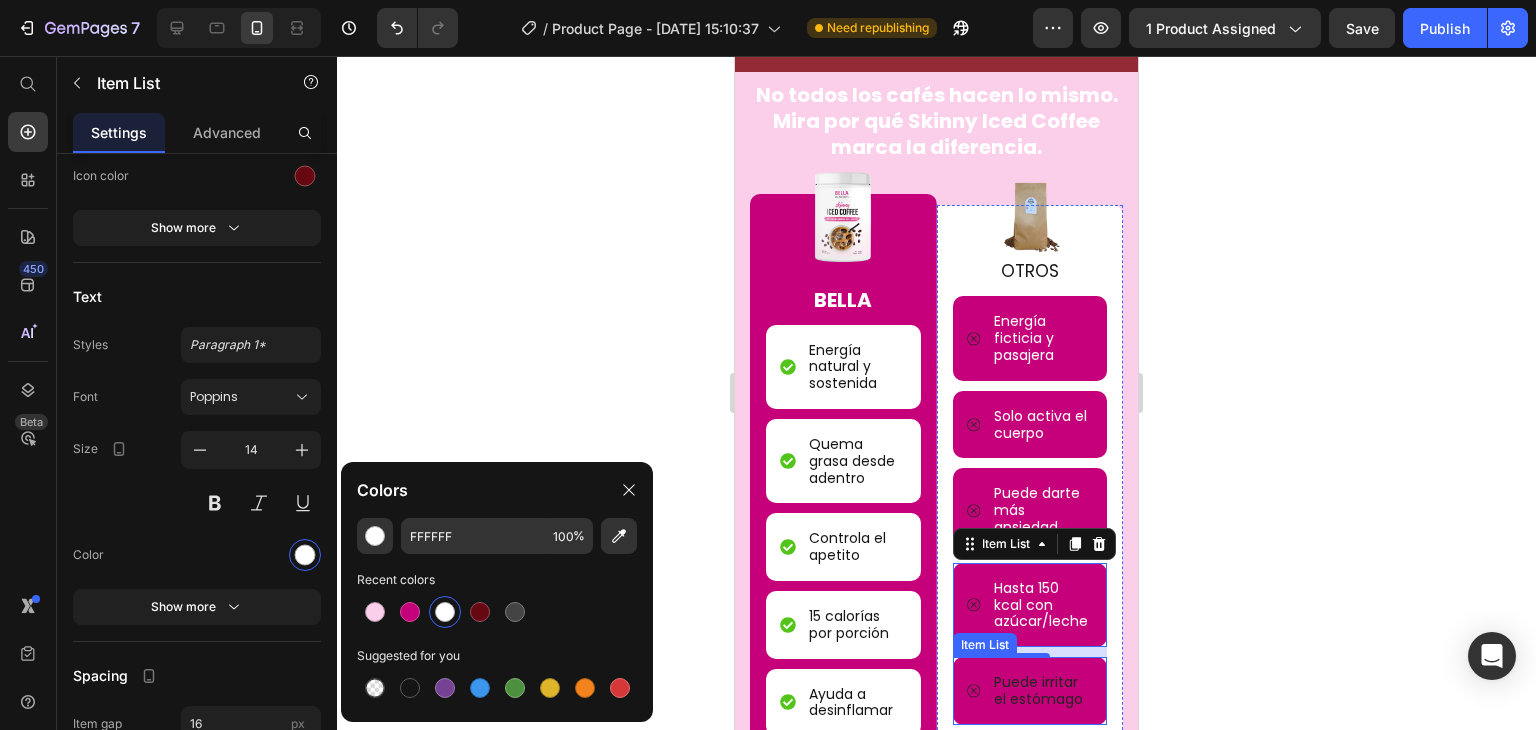 click on "Puede irritar el estómago" at bounding box center [1042, 691] 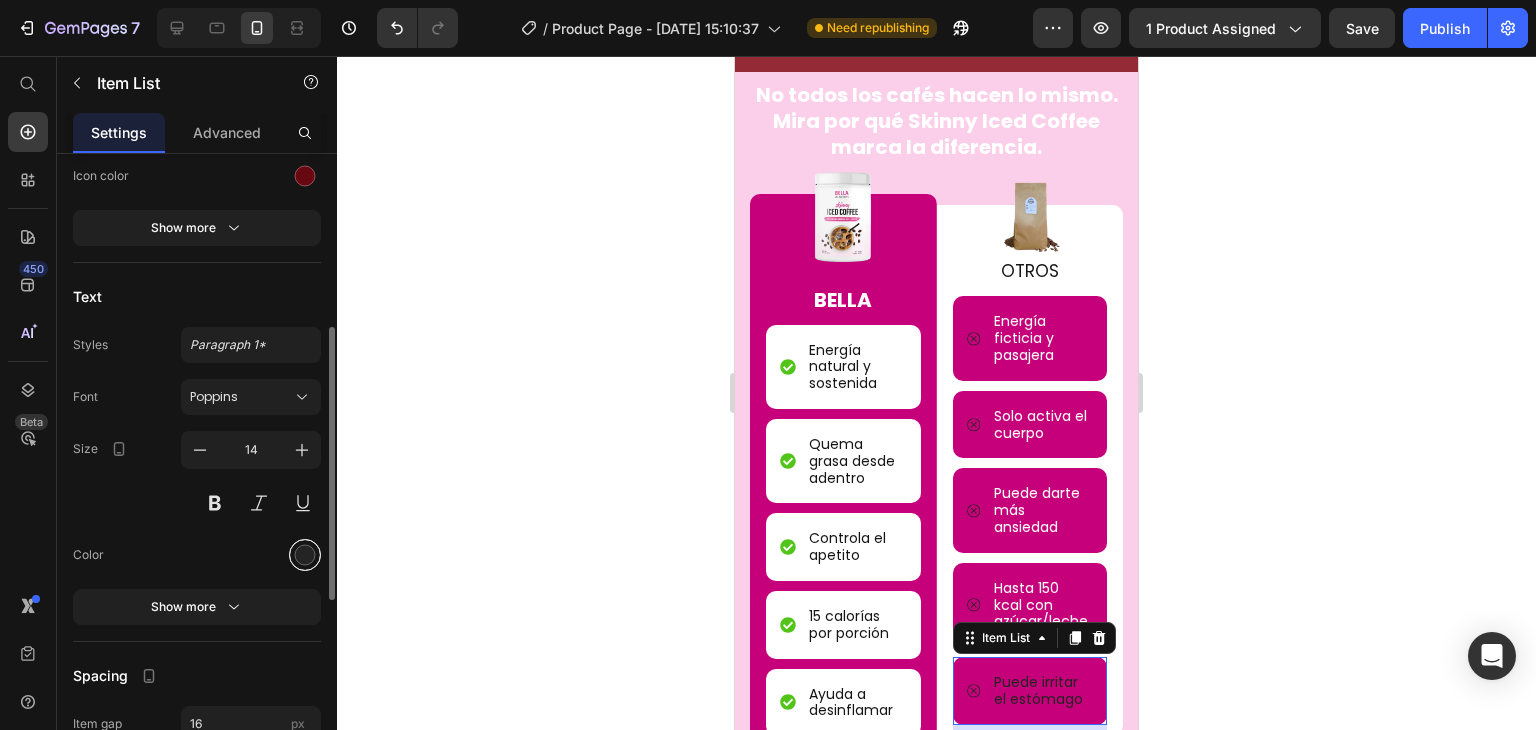 click at bounding box center (305, 554) 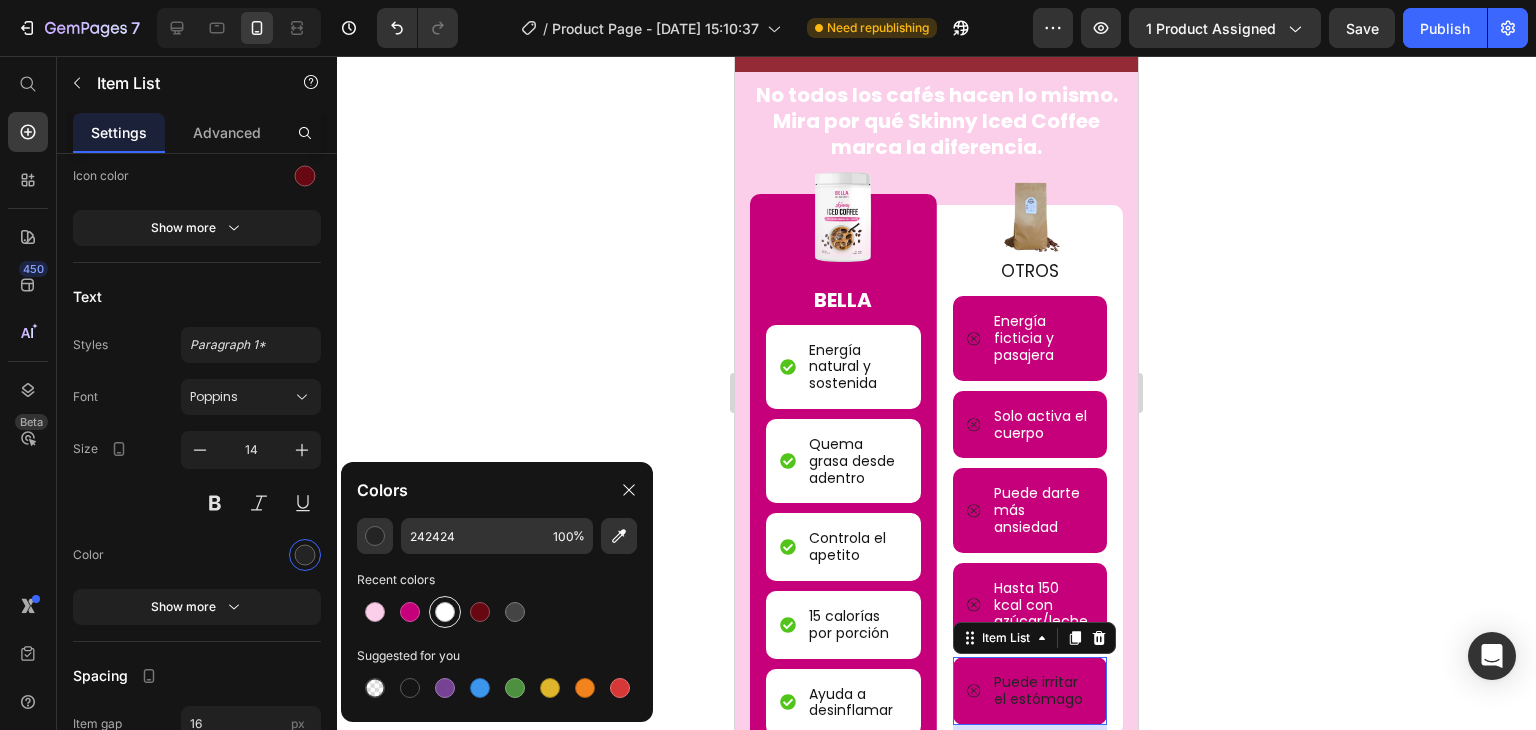 click at bounding box center (445, 612) 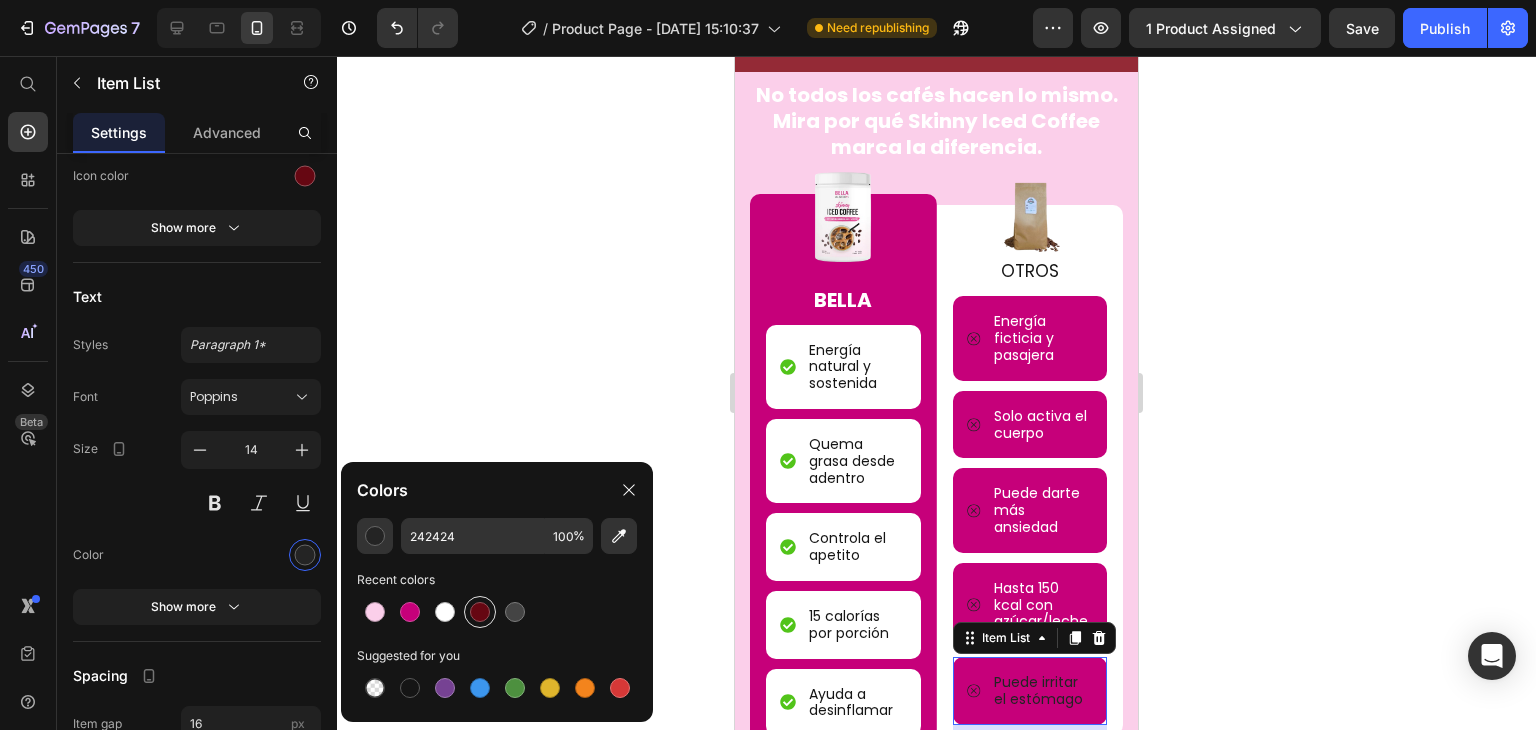 type on "FFFFFF" 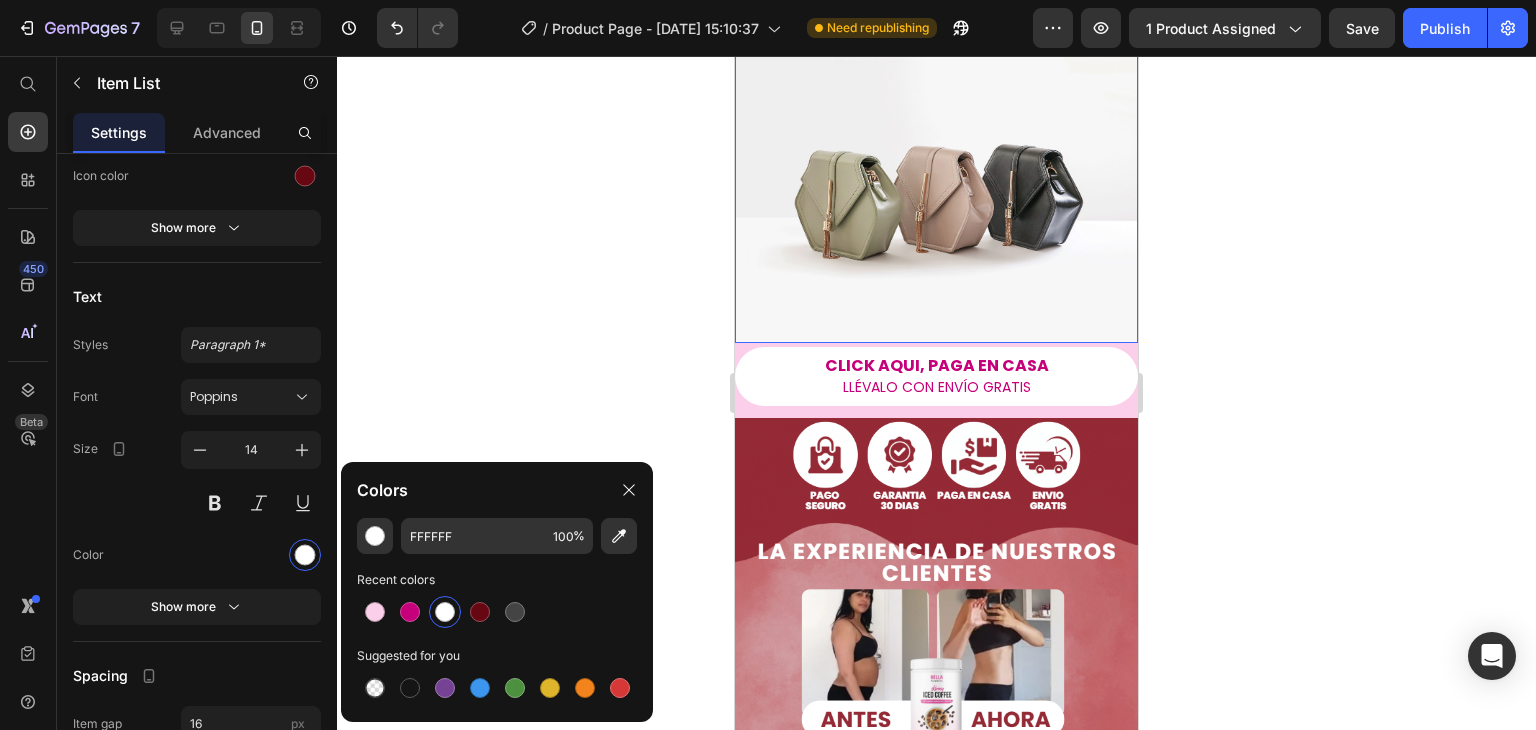 scroll, scrollTop: 800, scrollLeft: 0, axis: vertical 